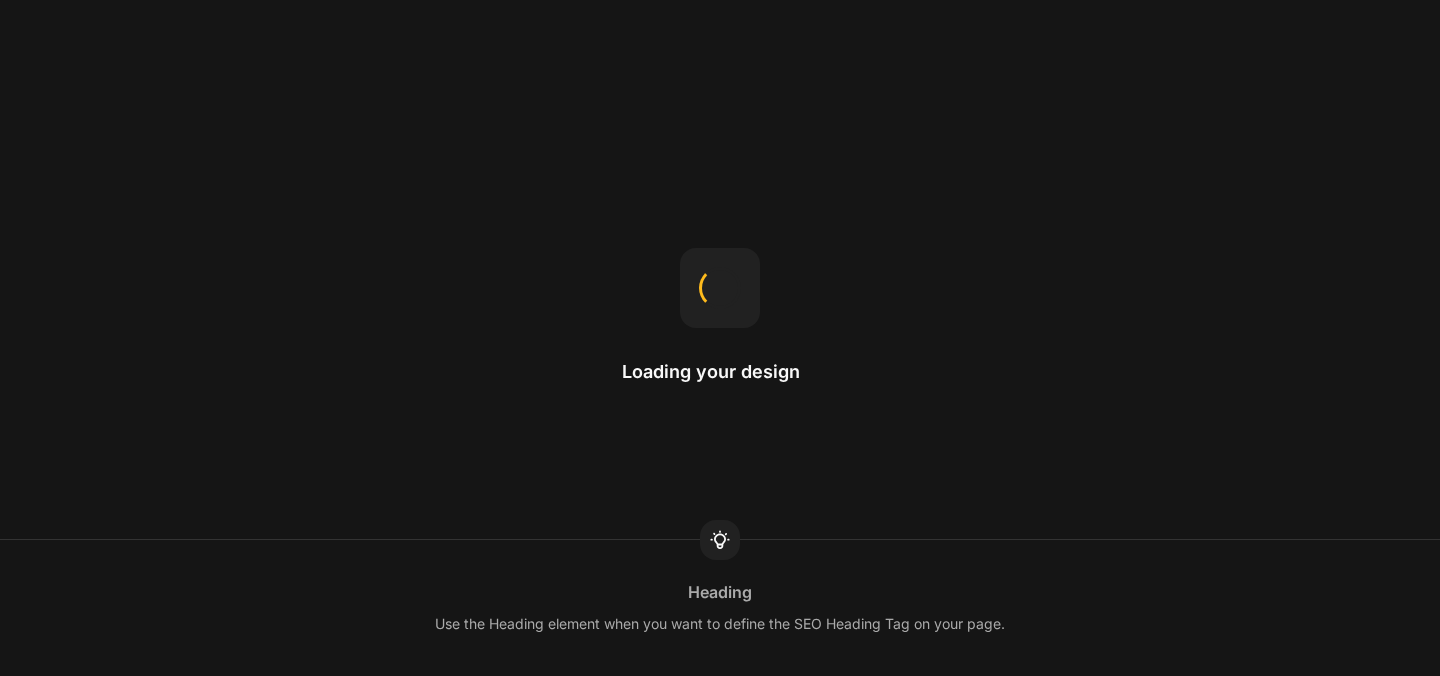 scroll, scrollTop: 0, scrollLeft: 0, axis: both 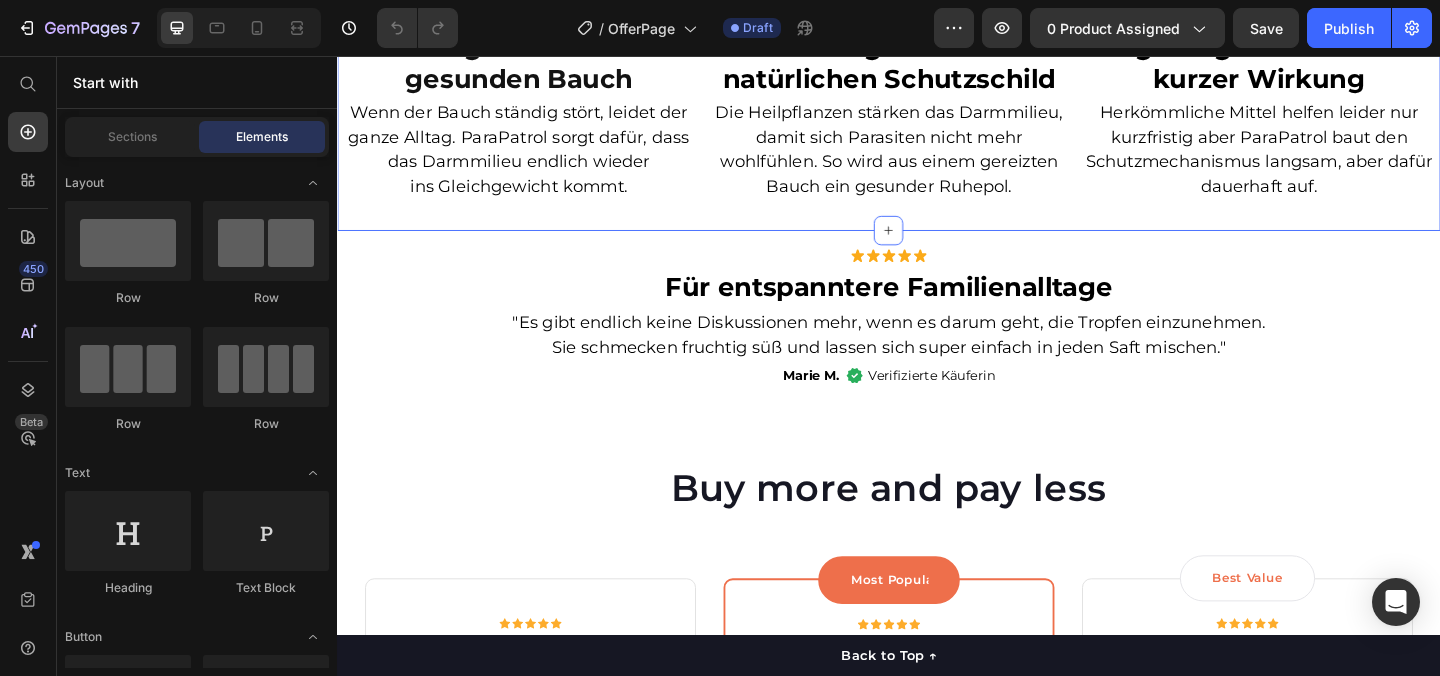 click on "Image Alles beginnt mit einem gesunden Bauch Heading Wenn der Bauch ständig stört, leidet der ganze Alltag. ParaPatrol sorgt dafür, dass das Darmmilieu endlich wieder  ins Gleichgewicht kommt. Text Block Image Vom anfälligen Darm zum natürlichen Schutzschild Heading Die Heilpflanzen stärken das Darmmilieu, damit sich Parasiten nicht mehr wohlfühlen. So wird aus einem gereizten Bauch ein gesunder Ruhepol. Text Block Image Langfristige Balance statt kurzer Wirkung Heading Herkömmliche Mittel helfen leider nur kurzfristig aber ParaPatrol baut den Schutzmechanismus langsam, aber dafür dauerhaft auf. Text Block Row Section 11" at bounding box center (937, -28) 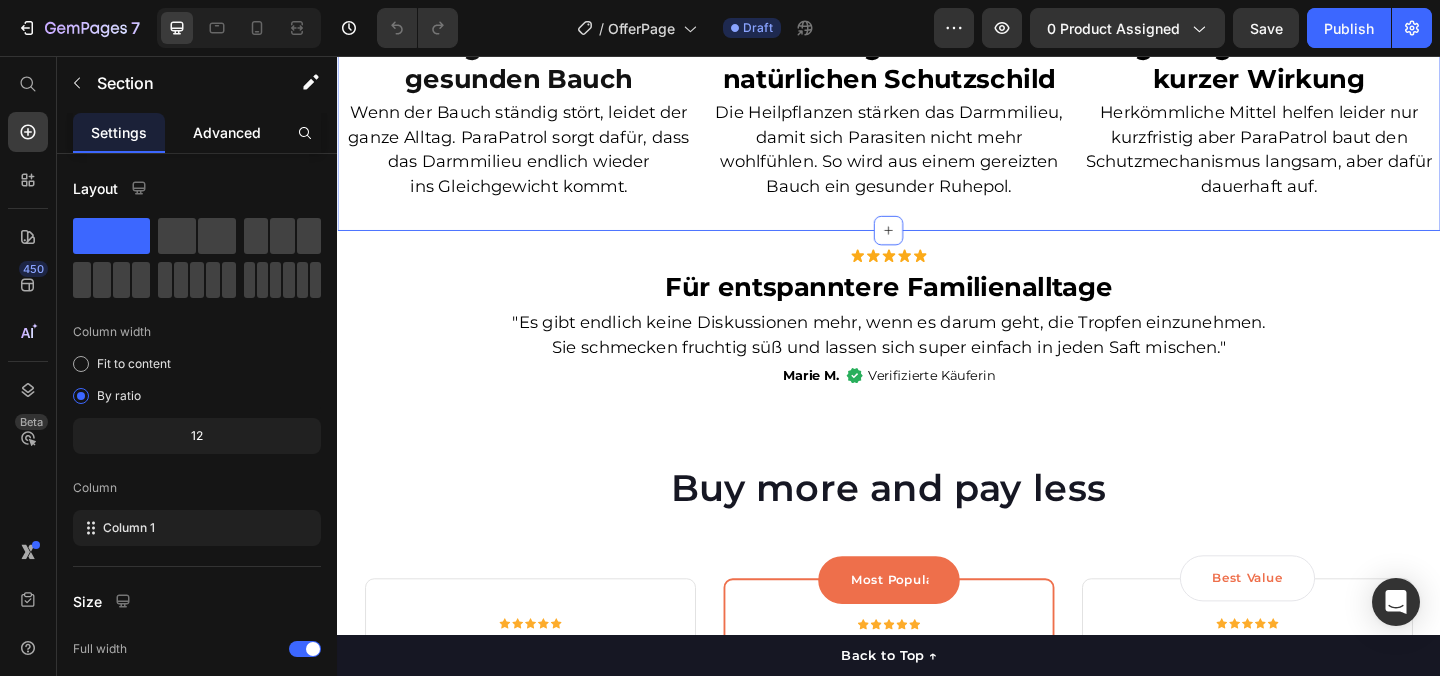 click on "Advanced" 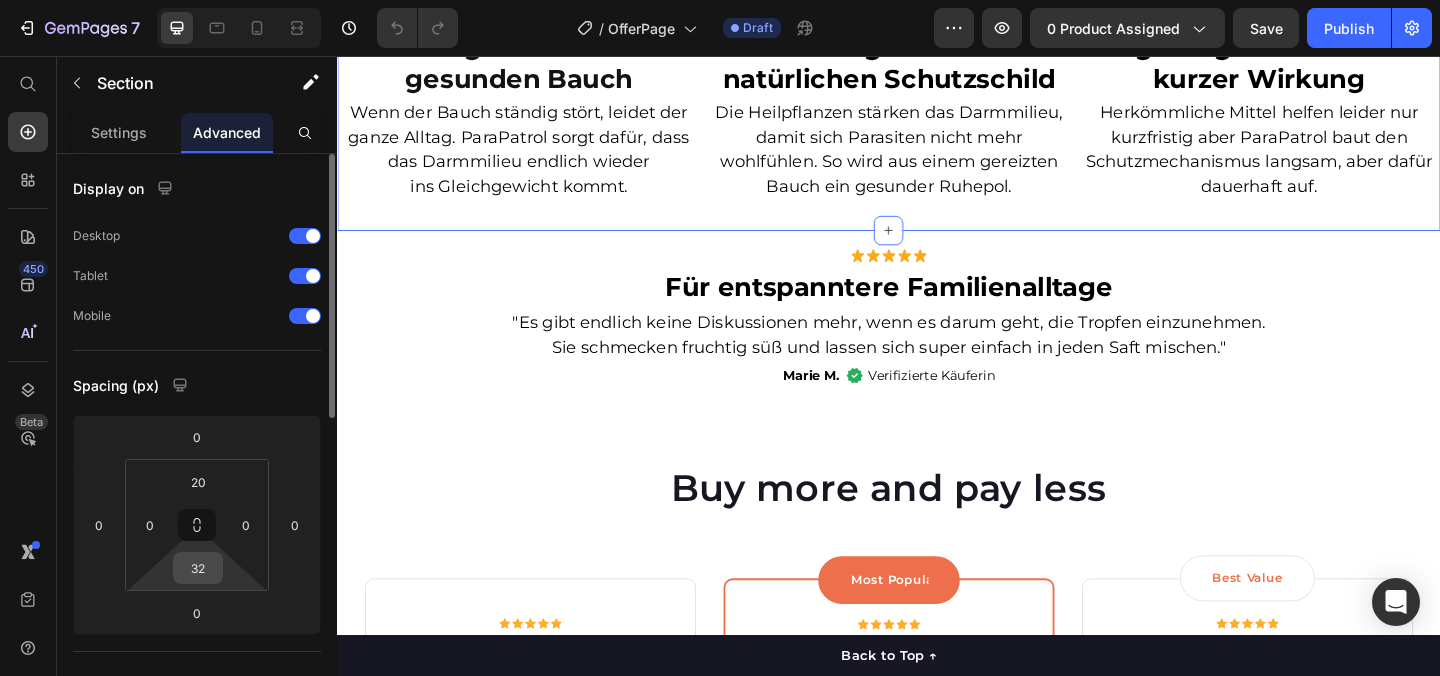 click on "32" at bounding box center (198, 568) 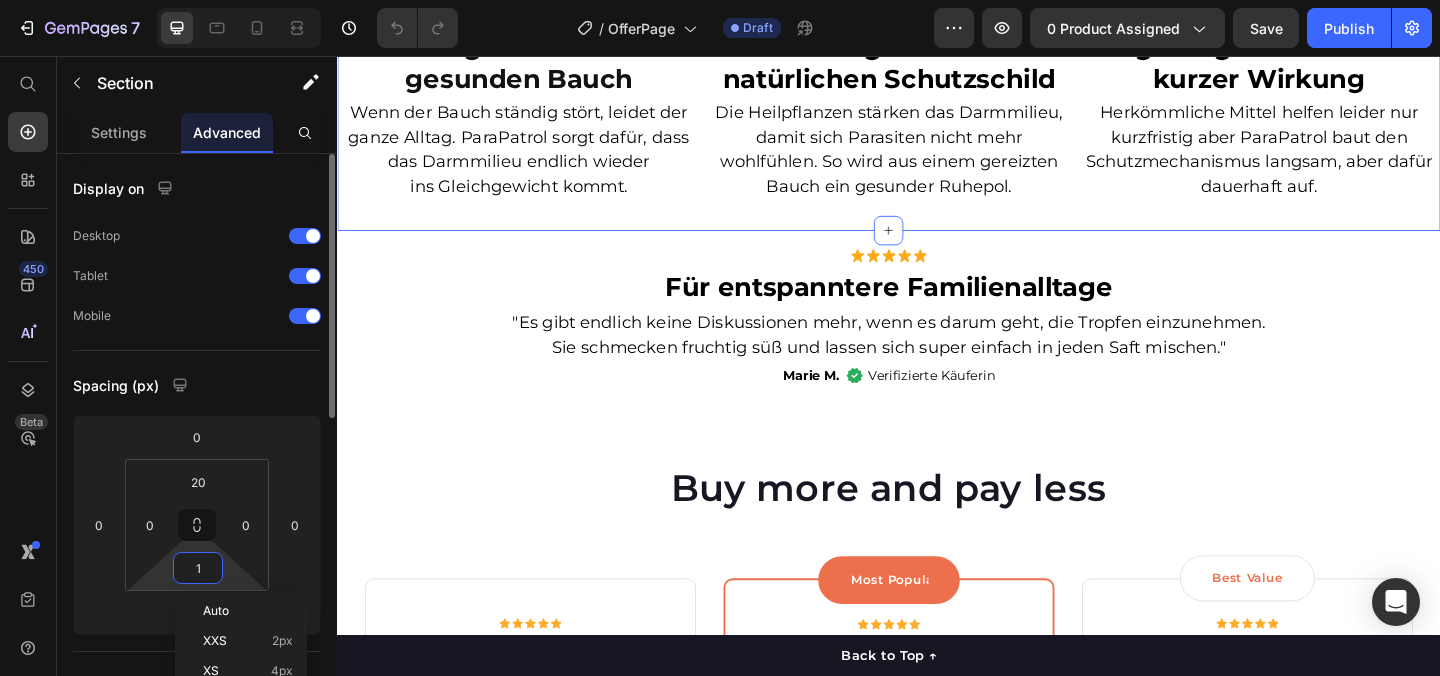 type on "10" 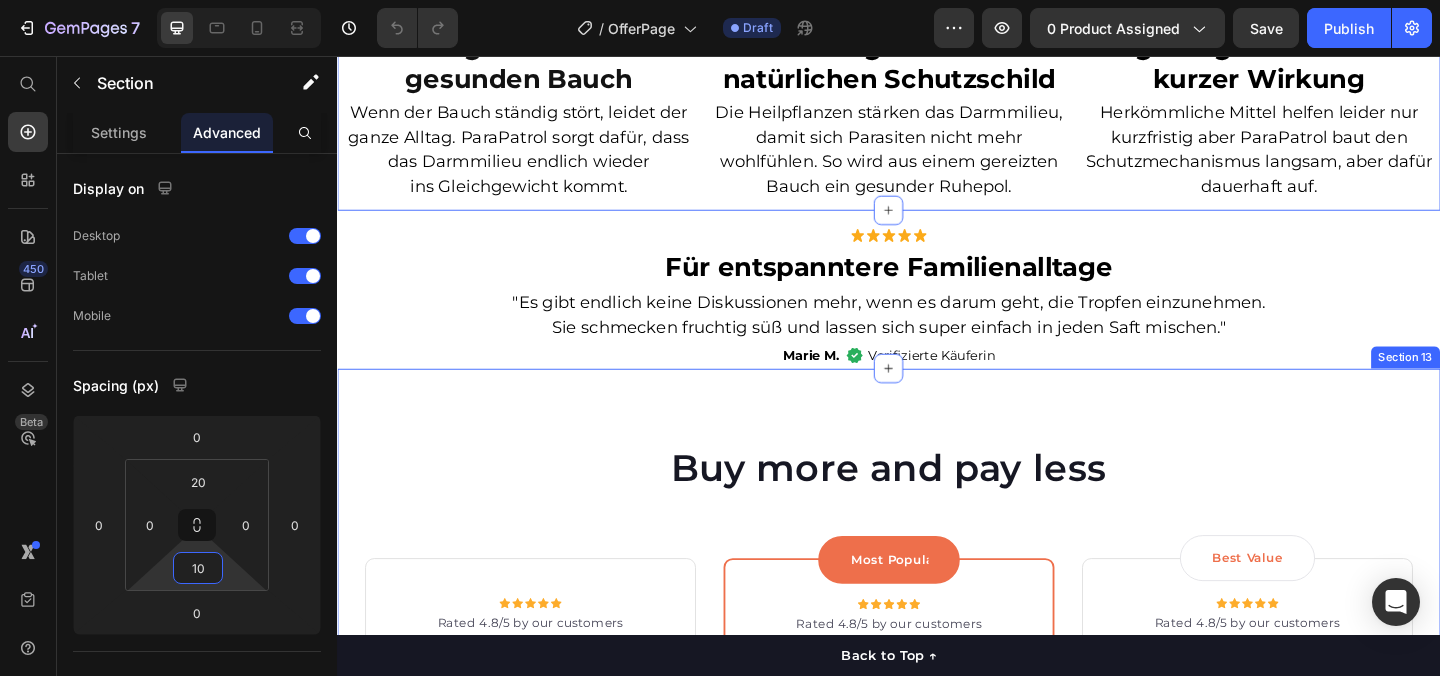 click on "Buy more and pay less Heading Row Icon Icon Icon Icon Icon Icon List Hoz Rated 4.8/5 by our customers Text block Row Image Icon Intro Text block Icon Row 1-Pack Text block 34,95€ Price                Title Line Total: Text block 44,95€ Price 34,95€ Price Row you save:  $8.59 60-day money-back guarantee +$2.95 Shipping Item list Add to cart Product Cart Button Image Product Row Most Popular Text block Row Icon Icon Icon Icon Icon Icon List Hoz Rated 4.8/5 by our customers Text block Row Image Icon Most Popular Text block Icon Row 3-Pack Text block 34,95€ Price                Title Line Total: Text block 44,95€ Price 34,95€ Price Row you save:  $38.69 30-day money-back guarantee Free delivery Item list Add to cart Product Cart Button Image Product Row Best Value Text block Row Icon Icon Icon Icon Icon Icon List Hoz Rated 4.8/5 by our customers Text block Row Image Icon Best offer Text block Icon Row 5-Pack Text block 34,95€ Price                Title Line Total: Text block 44,95€ Price 34,95€" at bounding box center (937, 925) 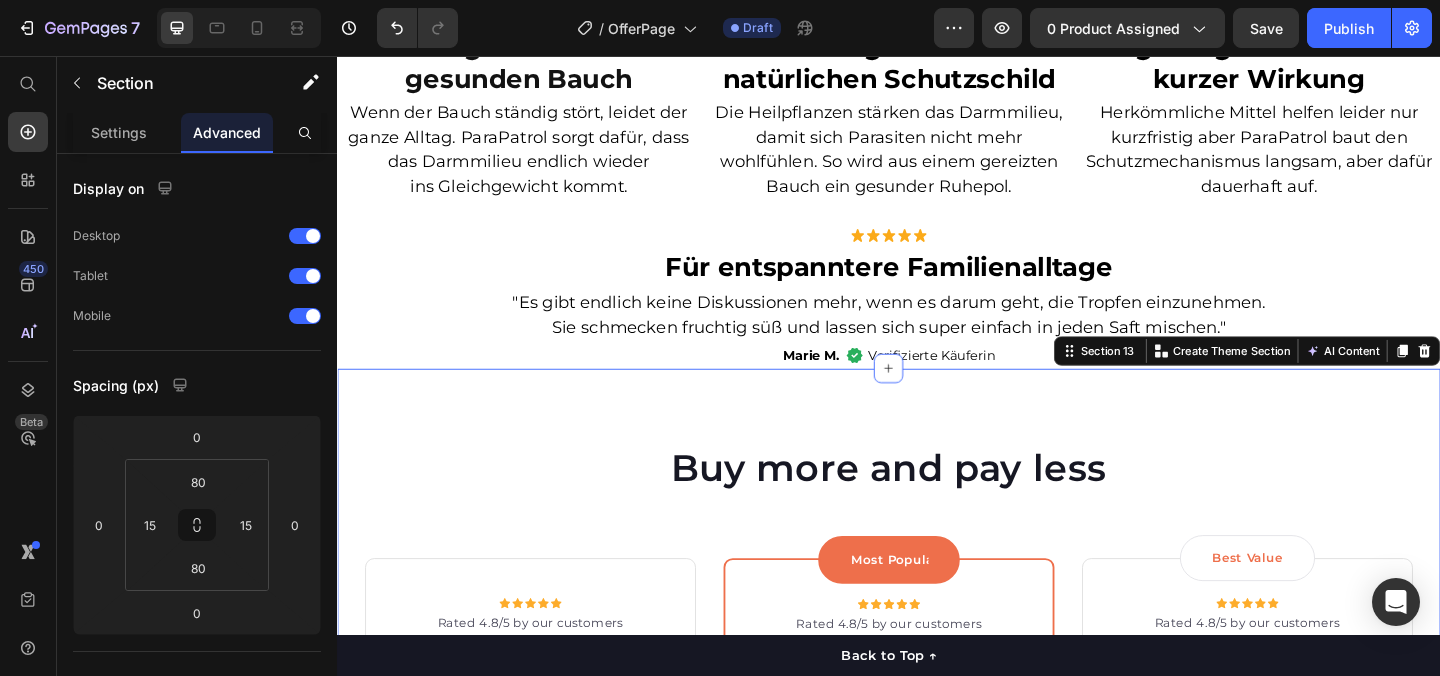 scroll, scrollTop: 4408, scrollLeft: 0, axis: vertical 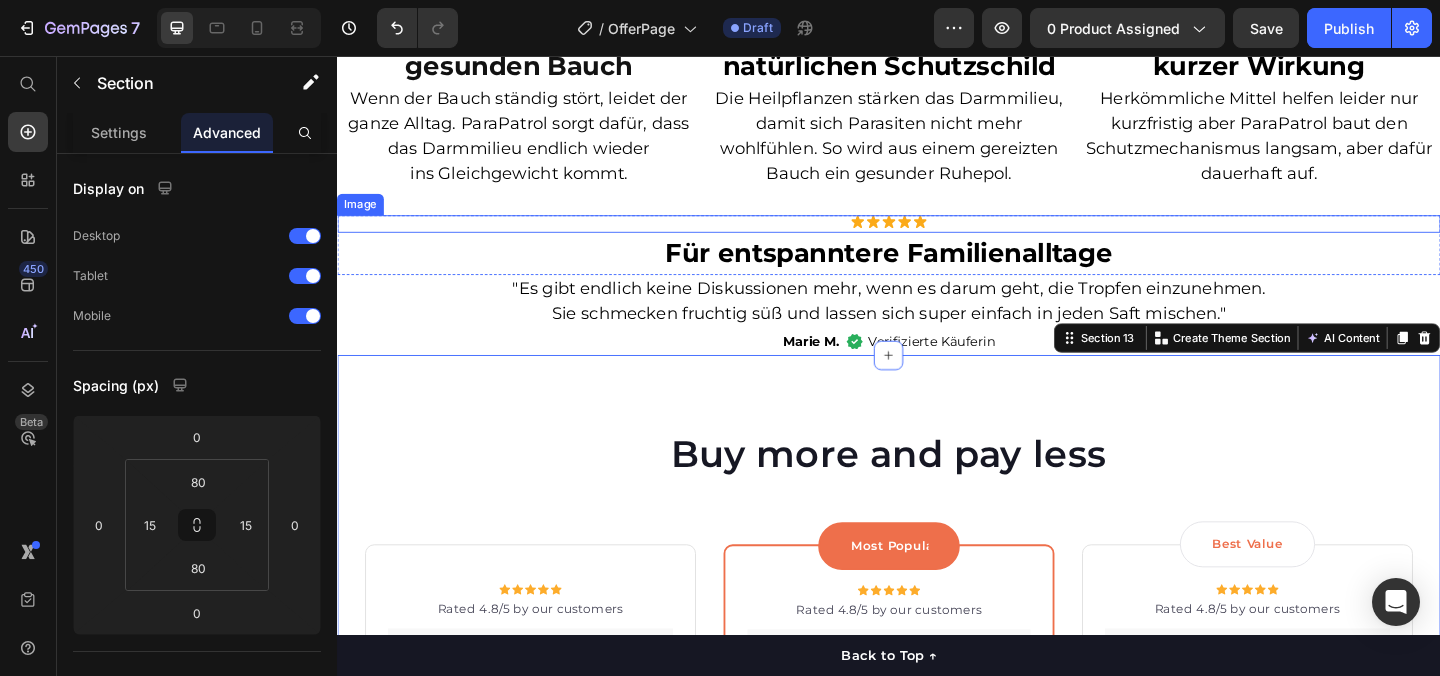 click at bounding box center (937, 238) 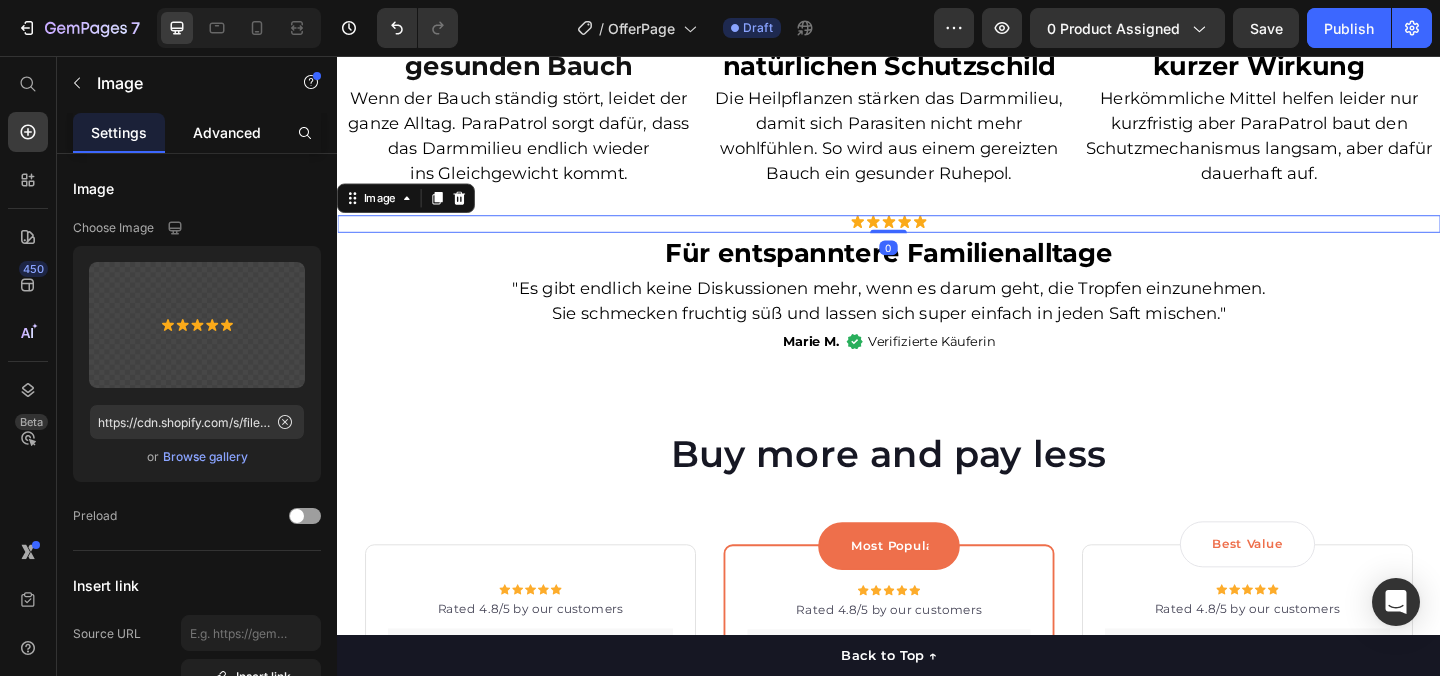 click on "Advanced" at bounding box center [227, 132] 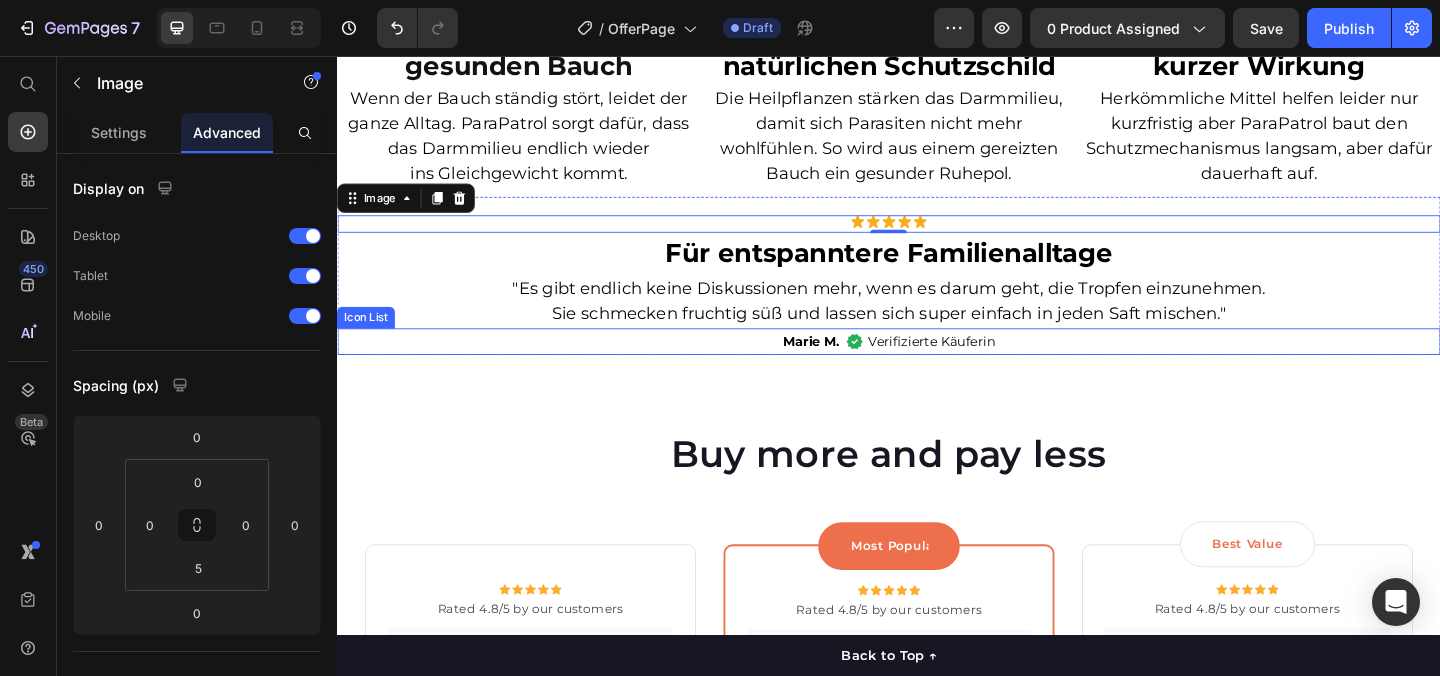 click on "Marie M. Text Block Image Verifizierte Käuferin Text Block" at bounding box center (937, 366) 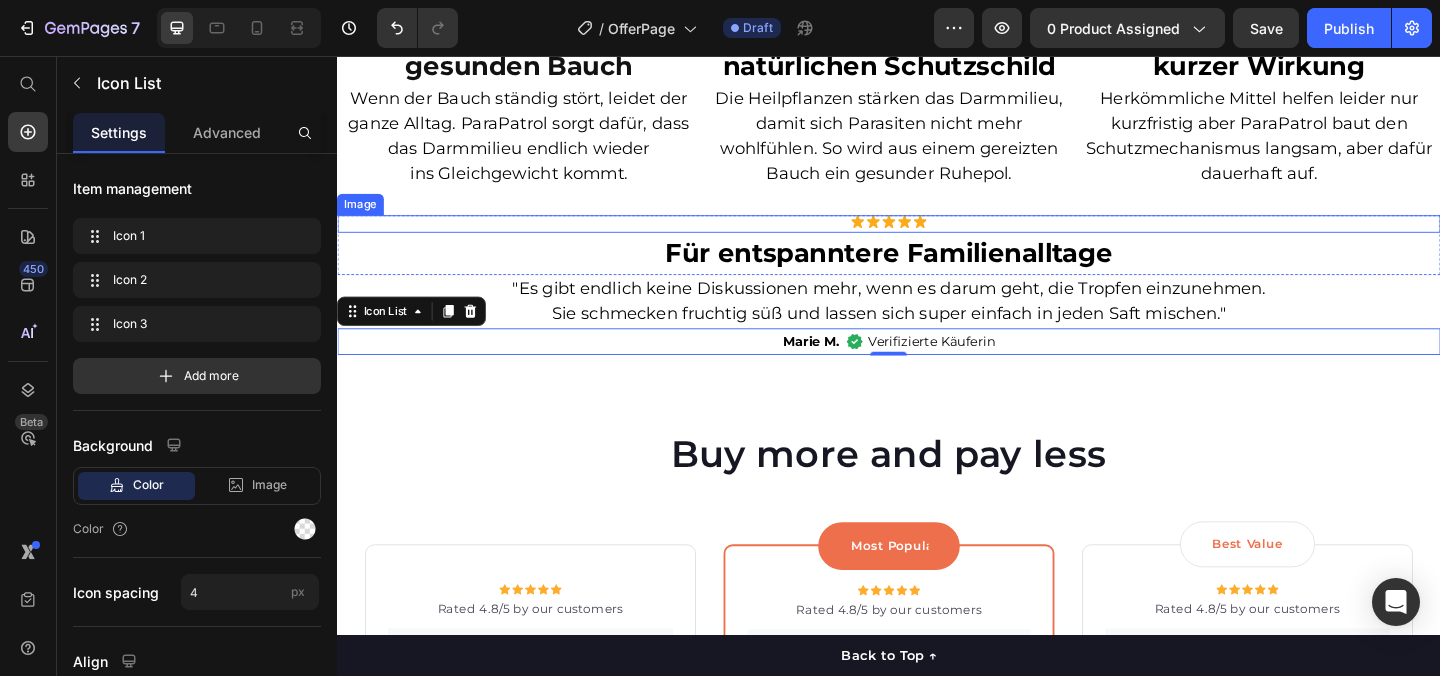 click at bounding box center (937, 238) 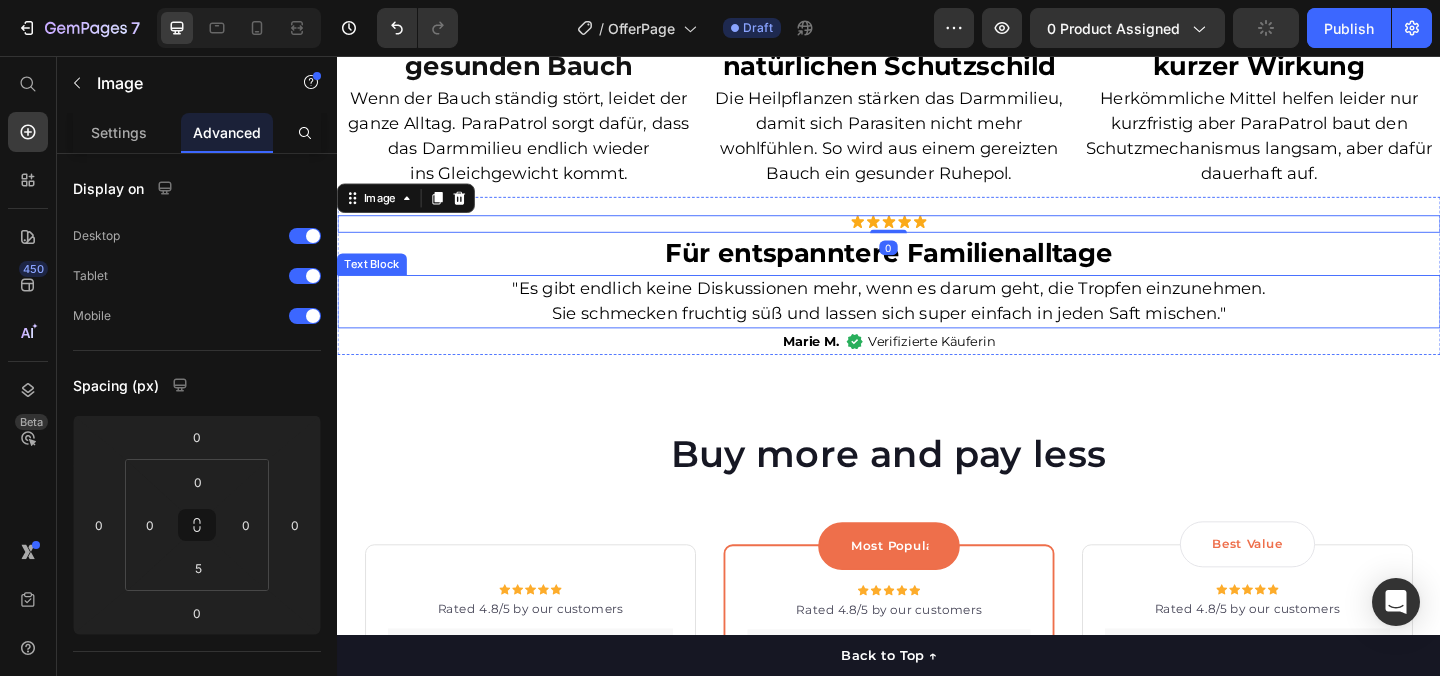 click on ""Es gibt endlich keine Diskussionen mehr, wenn es darum geht, die Tropfen einzunehmen." at bounding box center [937, 309] 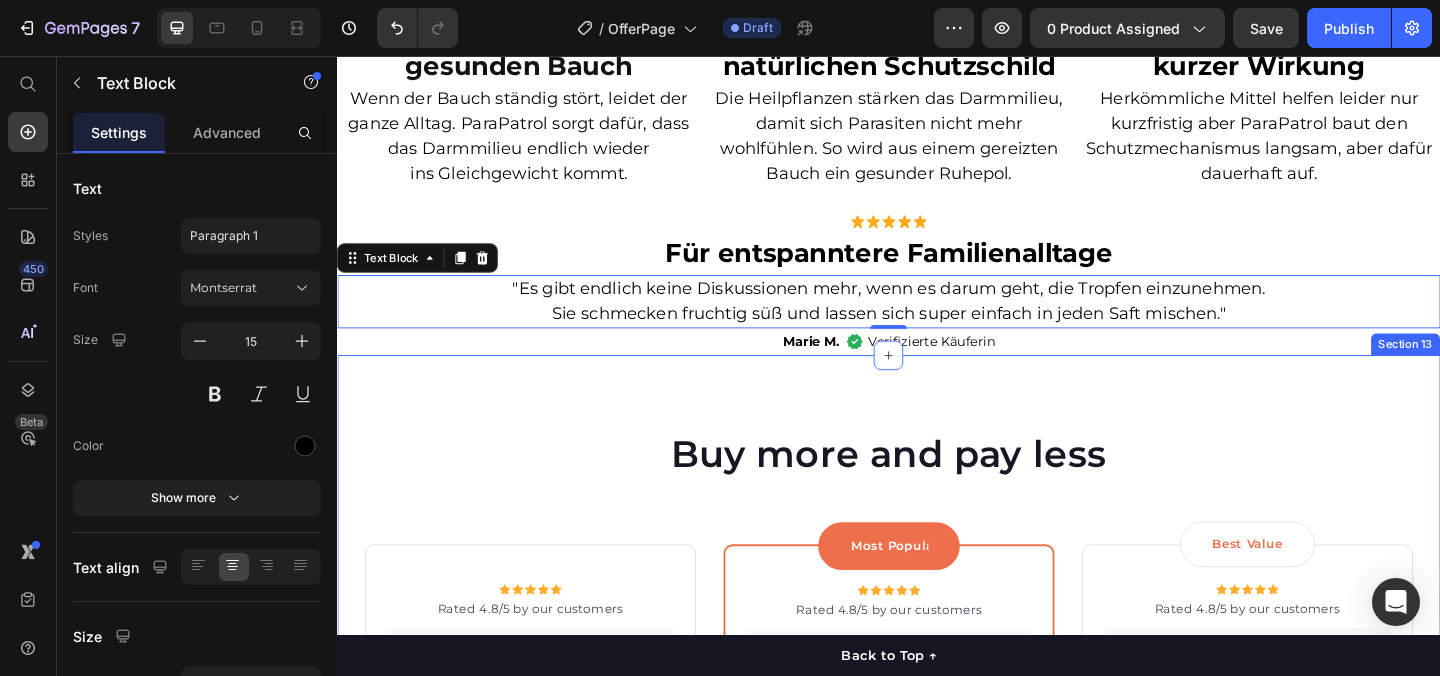 click on "Buy more and pay less Heading Row Icon Icon Icon Icon Icon Icon List Hoz Rated 4.8/5 by our customers Text block Row Image Icon Intro Text block Icon Row 1-Pack Text block 34,95€ Price                Title Line Total: Text block 44,95€ Price 34,95€ Price Row you save:  $8.59 60-day money-back guarantee +$2.95 Shipping Item list Add to cart Product Cart Button Image Product Row Most Popular Text block Row Icon Icon Icon Icon Icon Icon List Hoz Rated 4.8/5 by our customers Text block Row Image Icon Most Popular Text block Icon Row 3-Pack Text block 34,95€ Price                Title Line Total: Text block 44,95€ Price 34,95€ Price Row you save:  $38.69 30-day money-back guarantee Free delivery Item list Add to cart Product Cart Button Image Product Row Best Value Text block Row Icon Icon Icon Icon Icon Icon List Hoz Rated 4.8/5 by our customers Text block Row Image Icon Best offer Text block Icon Row 5-Pack Text block 34,95€ Price                Title Line Total: Text block 44,95€ Price 34,95€" at bounding box center [937, 910] 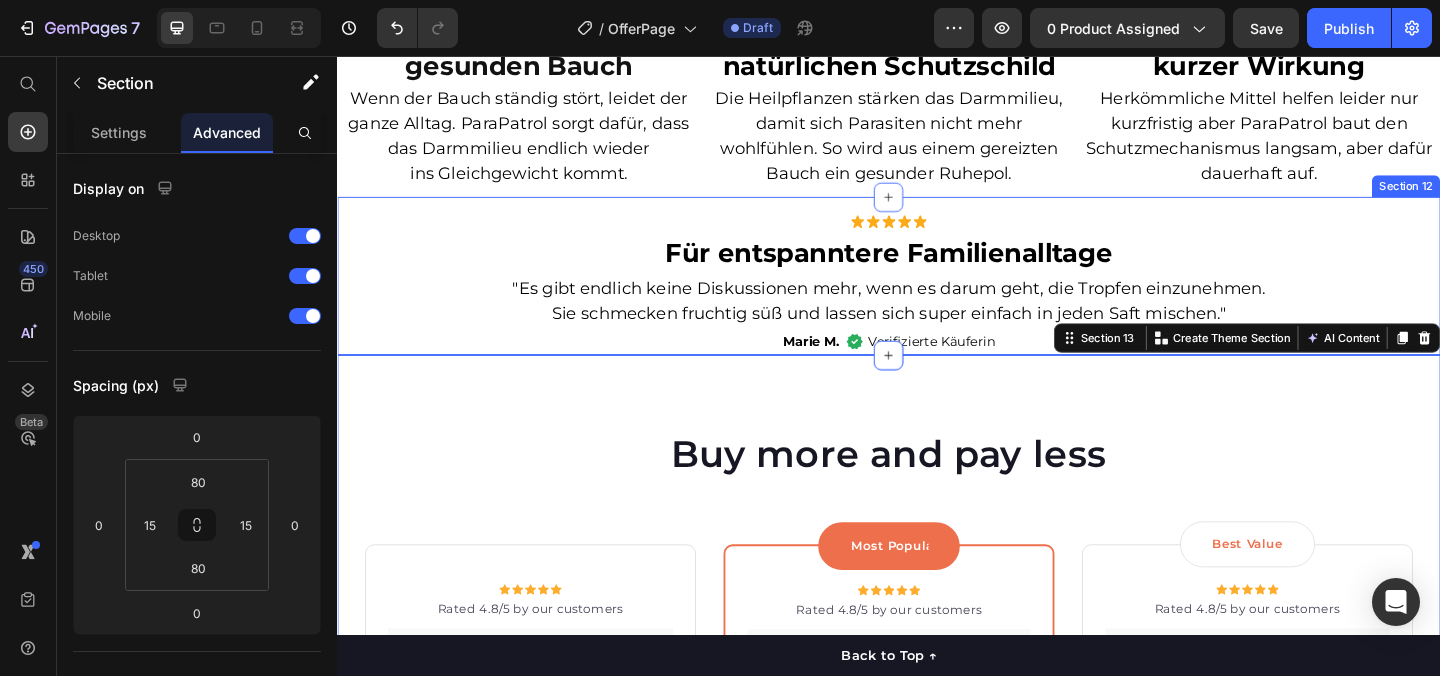 click on "Image Für entspanntere Familienalltage Heading Row "Es gibt endlich keine Diskussionen mehr, wenn es darum geht, die Tropfen einzunehmen. Sie schmecken fruchtig süß und lassen sich super einfach in jeden Saft mischen." Text Block Marie M. Text Block Image Verifizierte Käuferin Text Block Icon List Section 12" at bounding box center [937, 295] 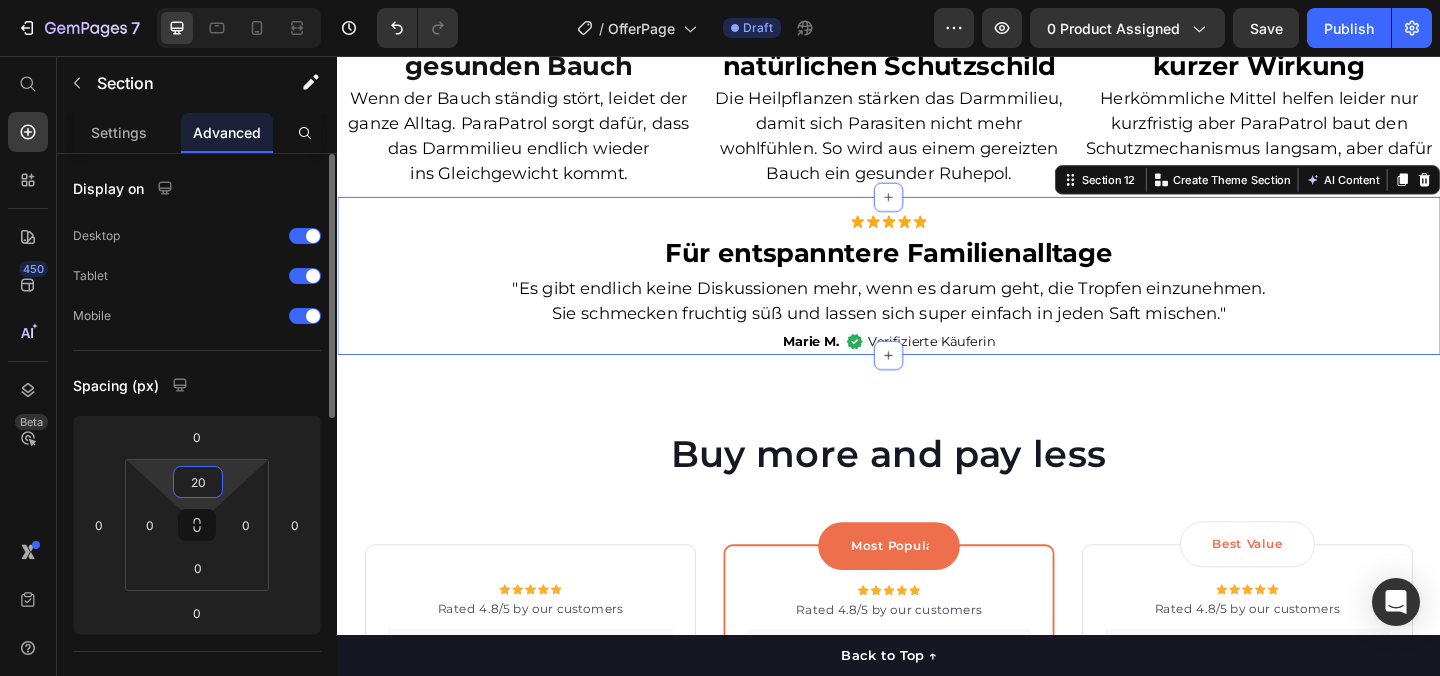 click on "20" at bounding box center (198, 482) 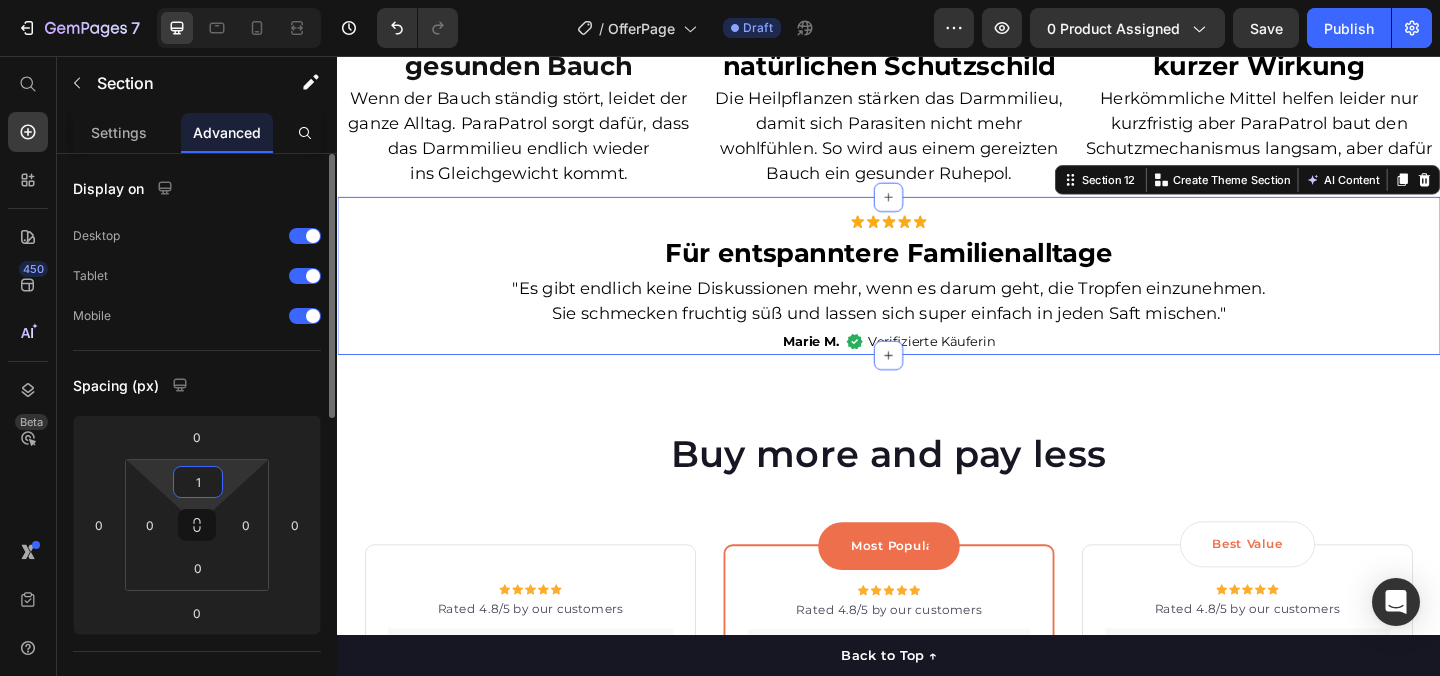 type on "10" 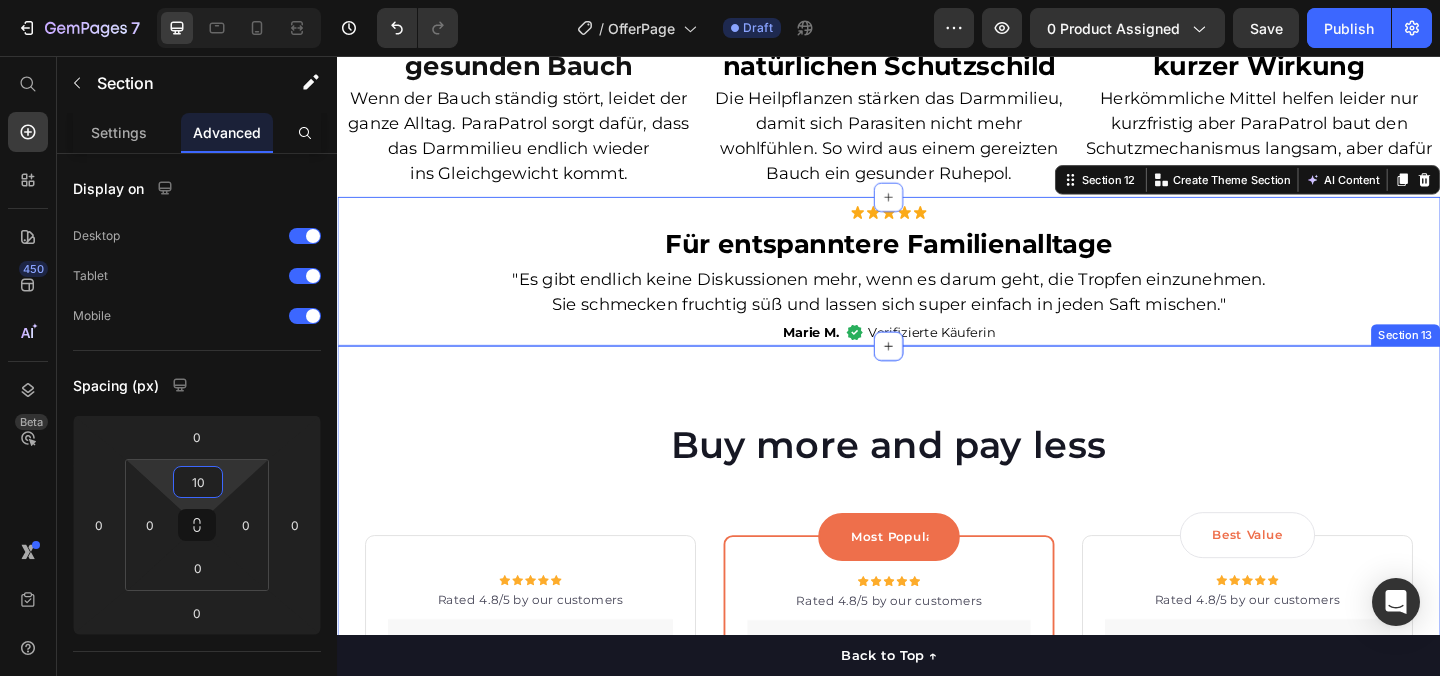 click on "Buy more and pay less Heading Row Icon Icon Icon Icon Icon Icon List Hoz Rated 4.8/5 by our customers Text block Row Image Icon Intro Text block Icon Row 1-Pack Text block 34,95€ Price                Title Line Total: Text block 44,95€ Price 34,95€ Price Row you save:  $8.59 60-day money-back guarantee +$2.95 Shipping Item list Add to cart Product Cart Button Image Product Row Most Popular Text block Row Icon Icon Icon Icon Icon Icon List Hoz Rated 4.8/5 by our customers Text block Row Image Icon Most Popular Text block Icon Row 3-Pack Text block 34,95€ Price                Title Line Total: Text block 44,95€ Price 34,95€ Price Row you save:  $38.69 30-day money-back guarantee Free delivery Item list Add to cart Product Cart Button Image Product Row Best Value Text block Row Icon Icon Icon Icon Icon Icon List Hoz Rated 4.8/5 by our customers Text block Row Image Icon Best offer Text block Icon Row 5-Pack Text block 34,95€ Price                Title Line Total: Text block 44,95€ Price 34,95€" at bounding box center [937, 900] 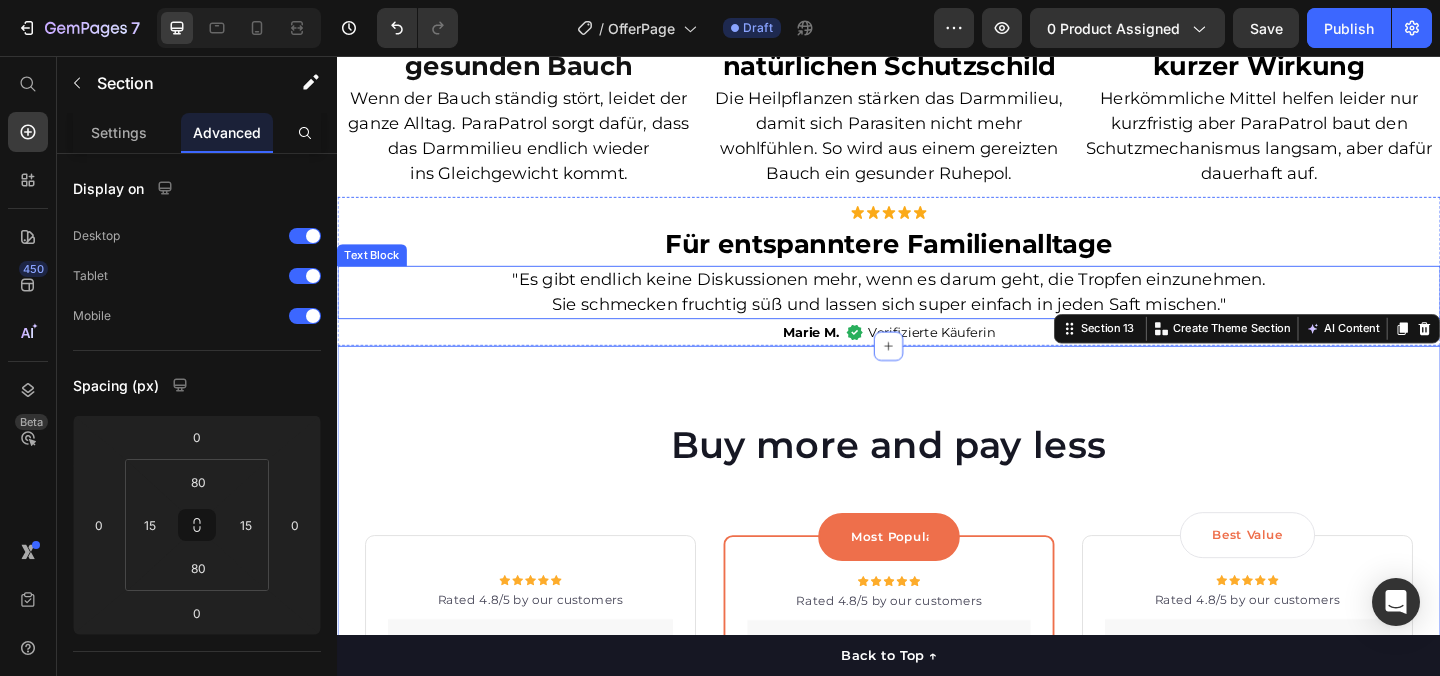 click on ""Es gibt endlich keine Diskussionen mehr, wenn es darum geht, die Tropfen einzunehmen." at bounding box center [937, 299] 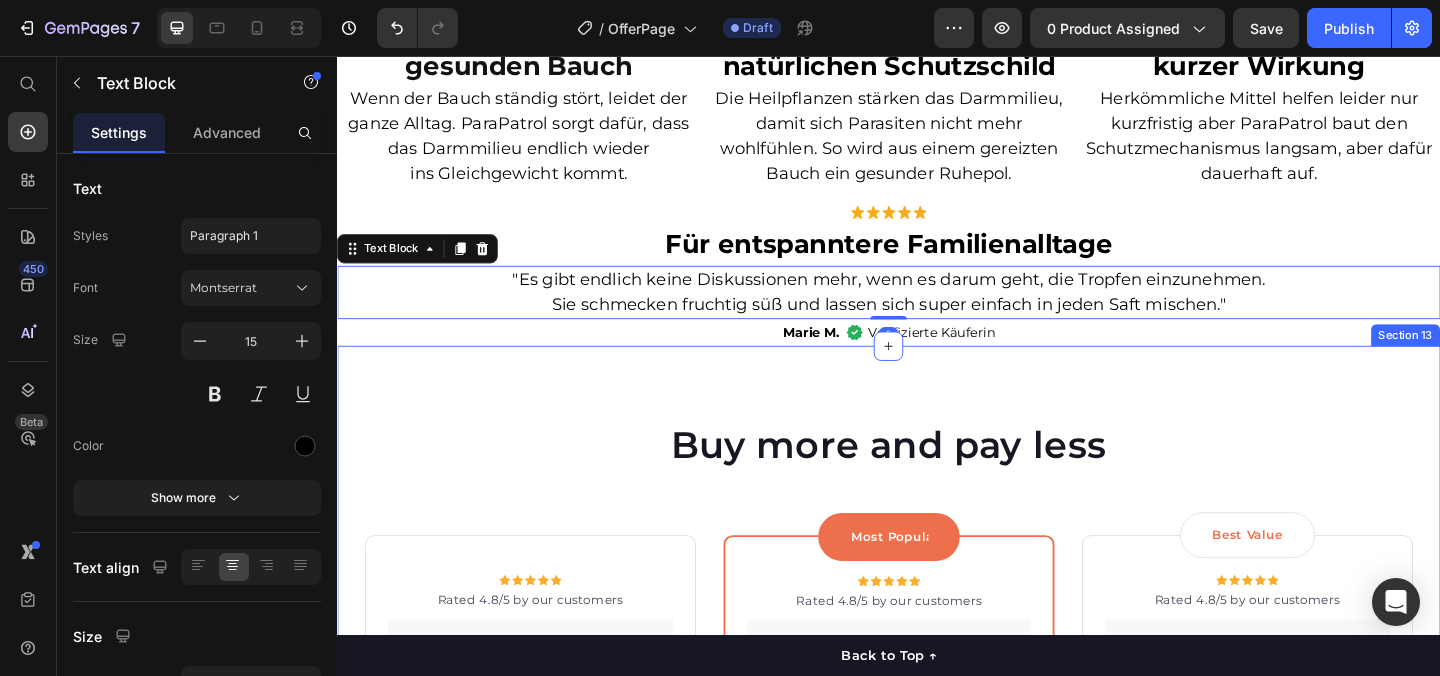 click on "Buy more and pay less Heading Row Icon Icon Icon Icon Icon Icon List Hoz Rated 4.8/5 by our customers Text block Row Image Icon Intro Text block Icon Row 1-Pack Text block 34,95€ Price                Title Line Total: Text block 44,95€ Price 34,95€ Price Row you save:  $8.59 60-day money-back guarantee +$2.95 Shipping Item list Add to cart Product Cart Button Image Product Row Most Popular Text block Row Icon Icon Icon Icon Icon Icon List Hoz Rated 4.8/5 by our customers Text block Row Image Icon Most Popular Text block Icon Row 3-Pack Text block 34,95€ Price                Title Line Total: Text block 44,95€ Price 34,95€ Price Row you save:  $38.69 30-day money-back guarantee Free delivery Item list Add to cart Product Cart Button Image Product Row Best Value Text block Row Icon Icon Icon Icon Icon Icon List Hoz Rated 4.8/5 by our customers Text block Row Image Icon Best offer Text block Icon Row 5-Pack Text block 34,95€ Price                Title Line Total: Text block 44,95€ Price 34,95€" at bounding box center [937, 900] 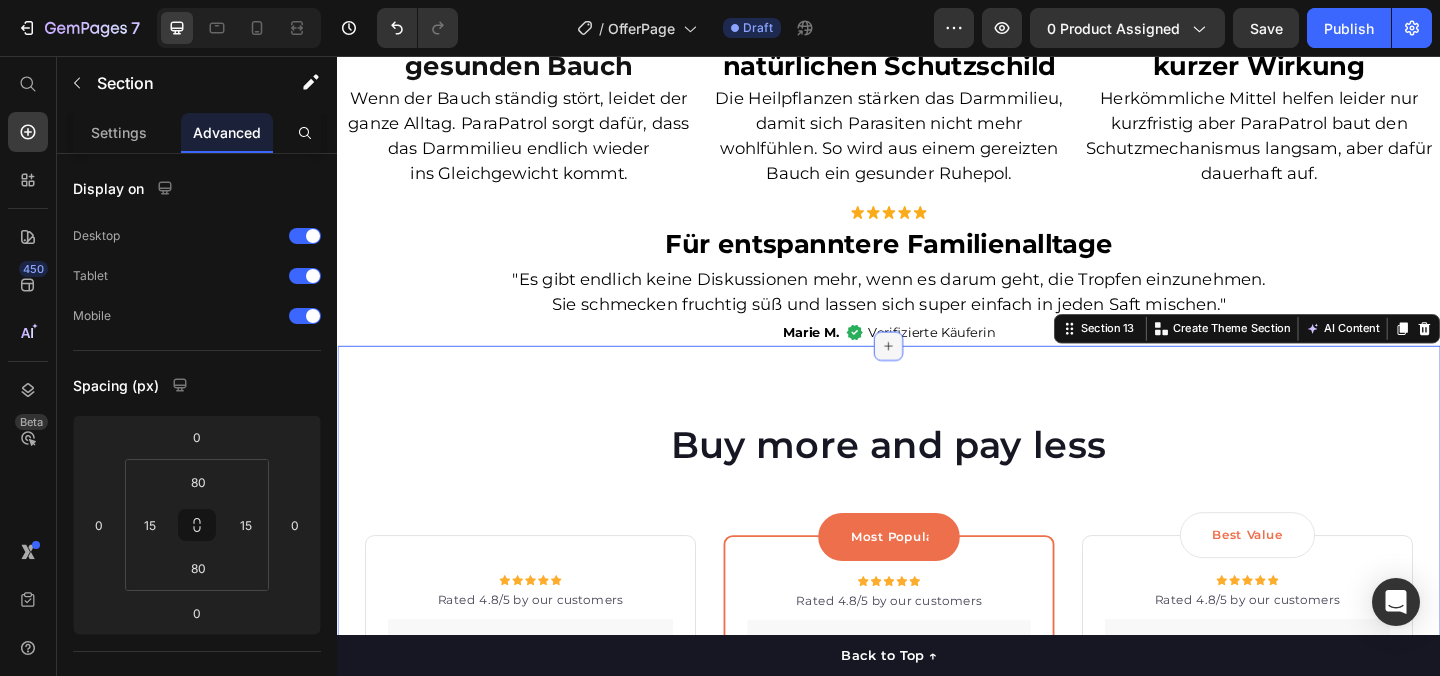 click 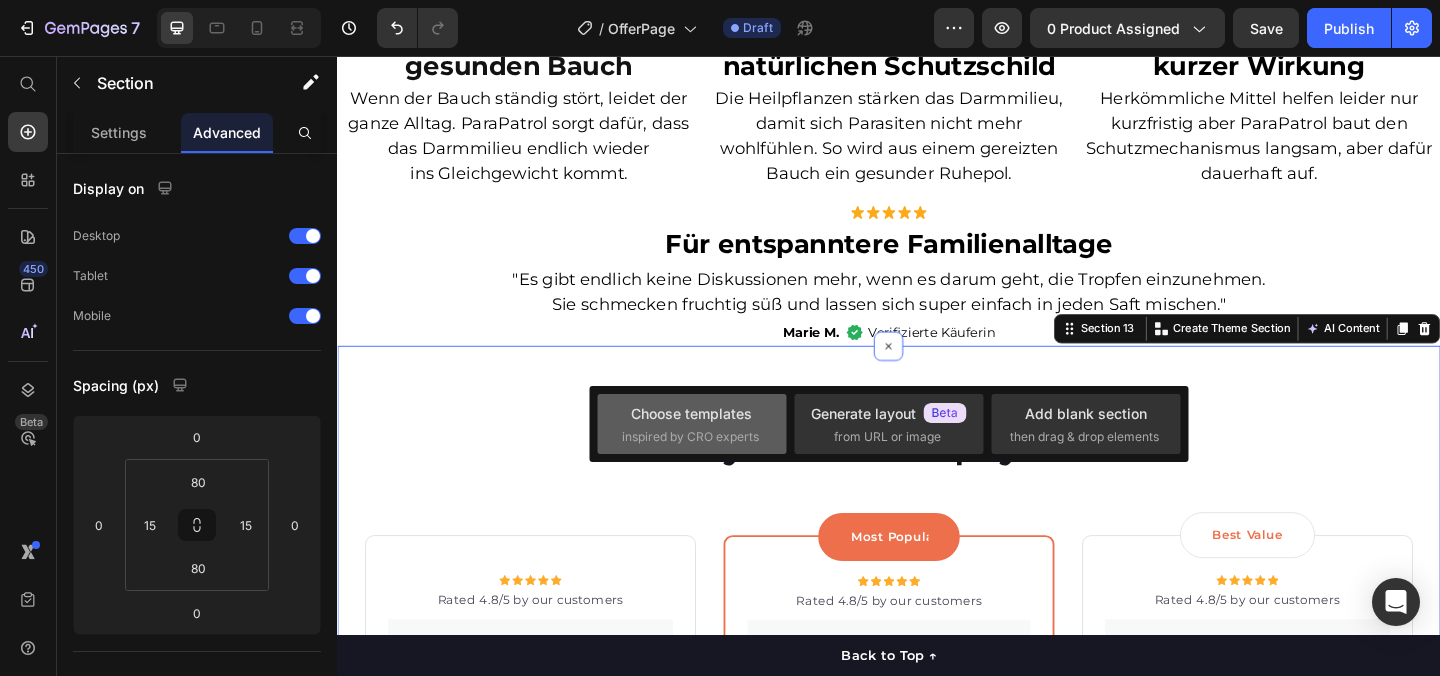 click on "Choose templates" at bounding box center [691, 413] 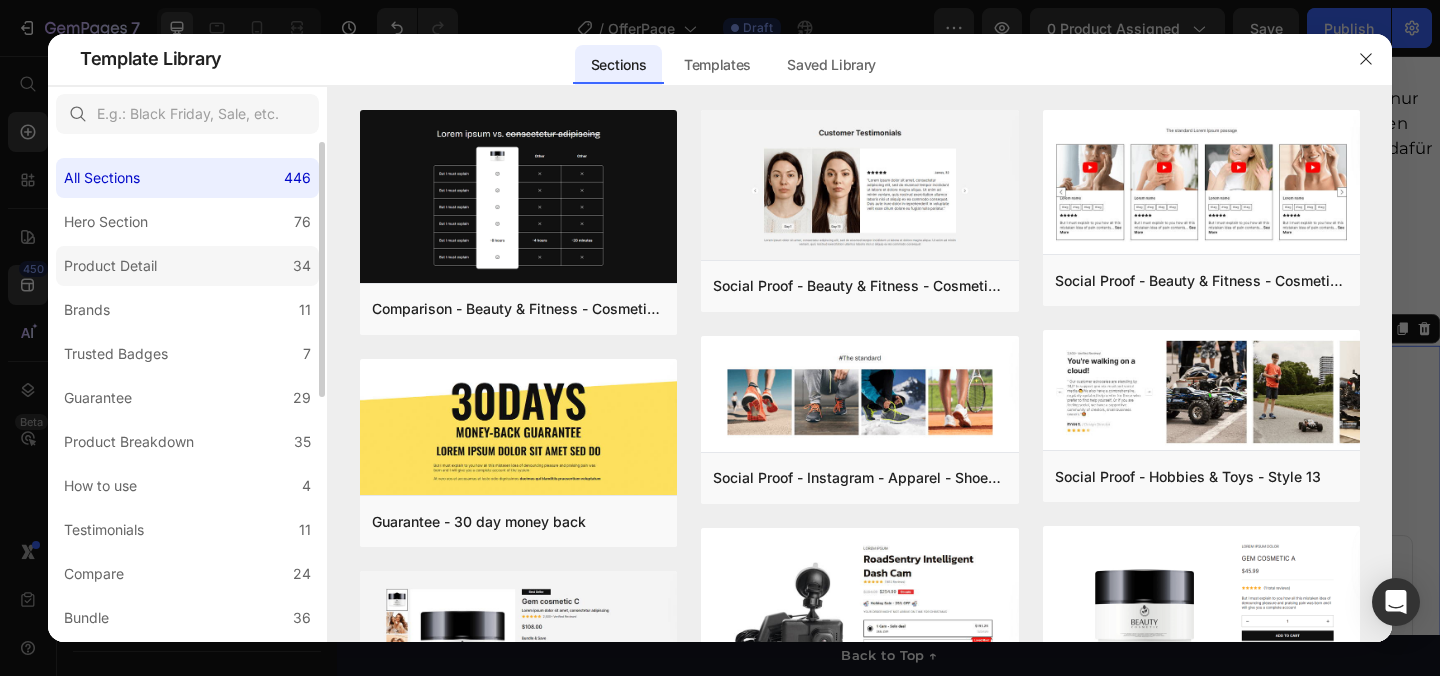 click on "Product Detail" at bounding box center [110, 266] 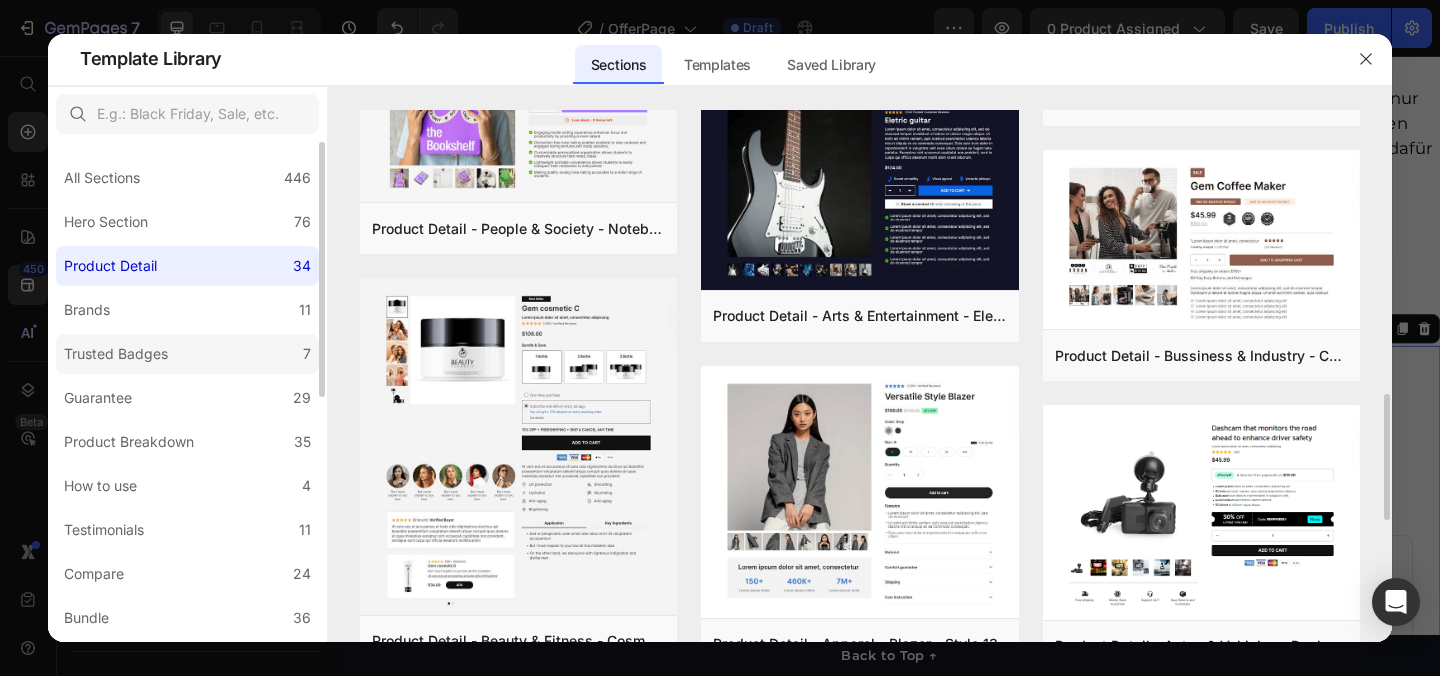 scroll, scrollTop: 1238, scrollLeft: 0, axis: vertical 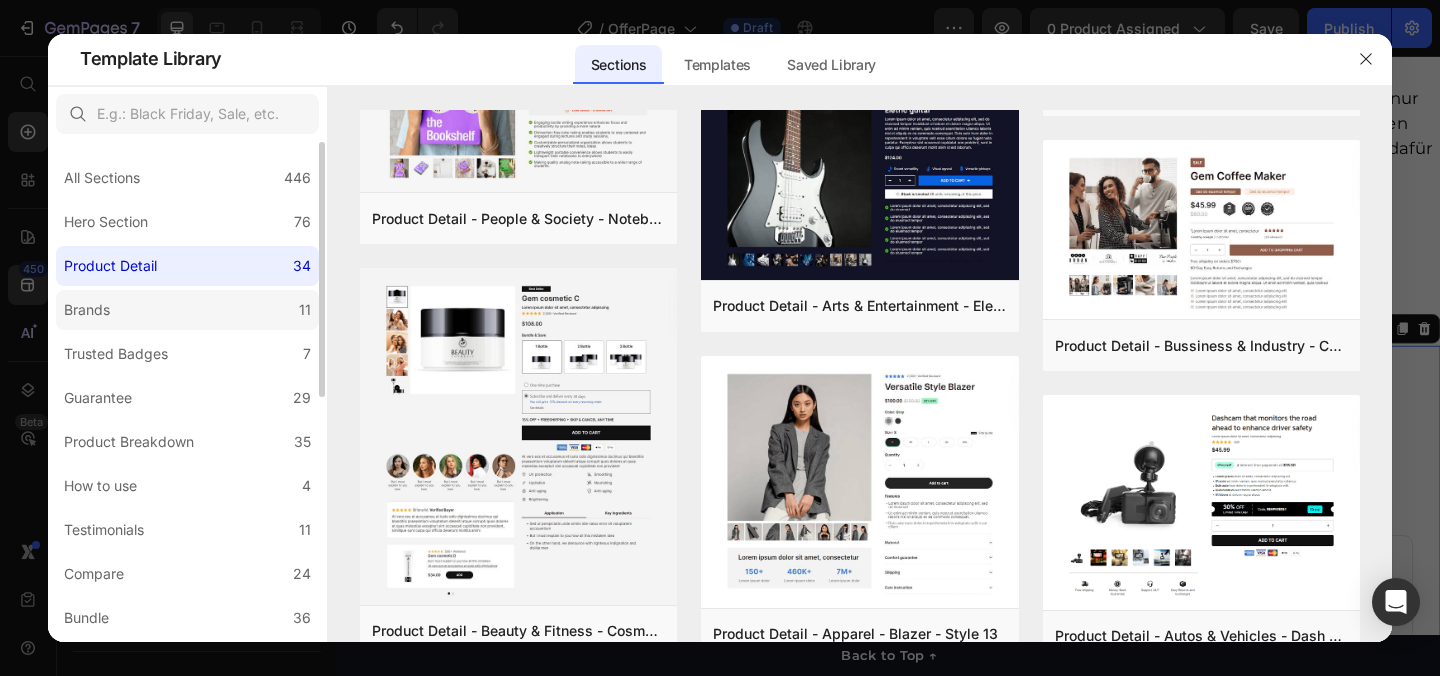 click on "Brands 11" 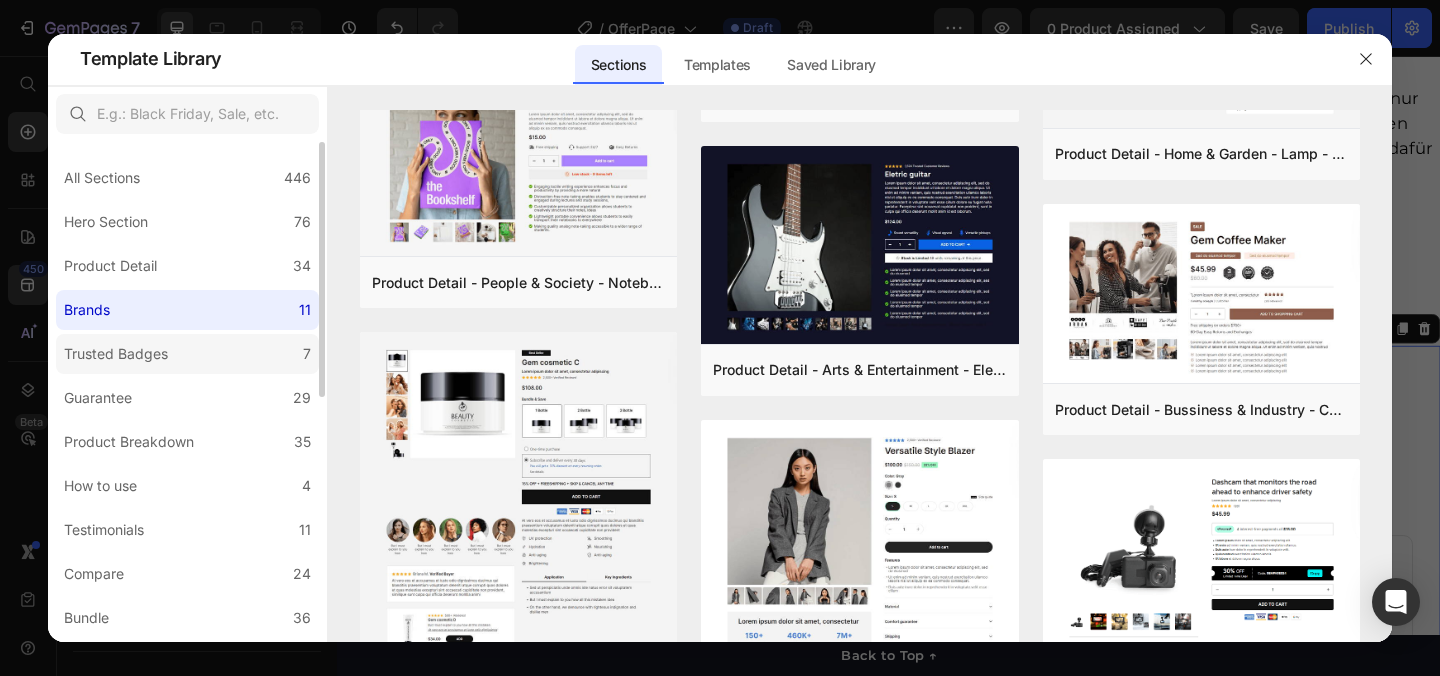 scroll, scrollTop: 0, scrollLeft: 0, axis: both 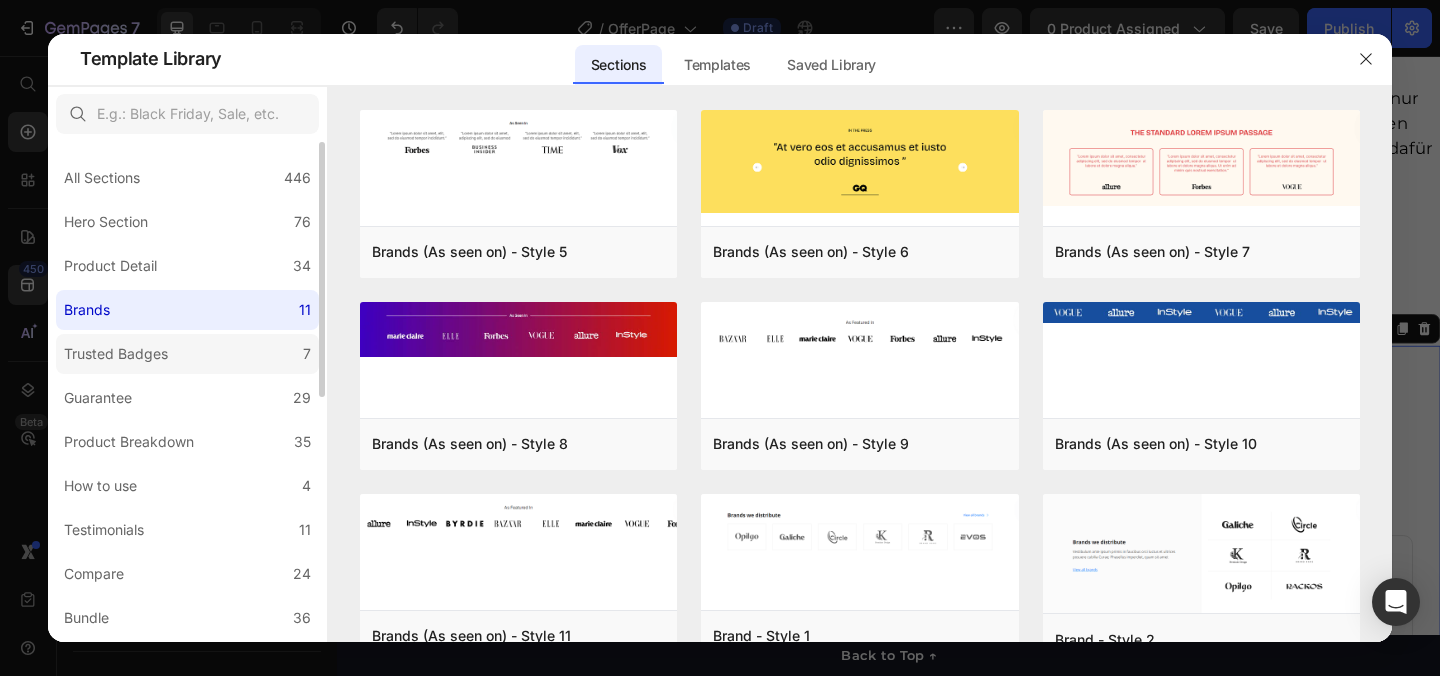 click on "Trusted Badges" at bounding box center (116, 354) 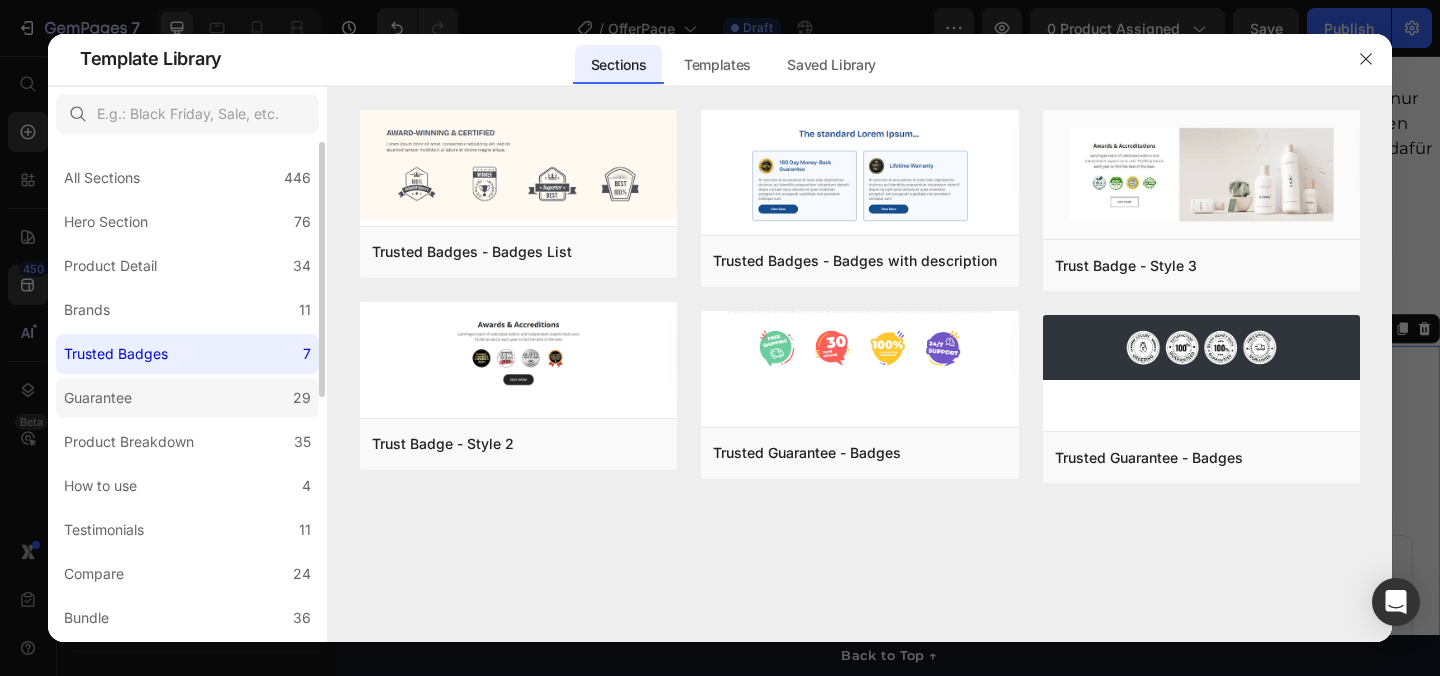 click on "Guarantee 29" 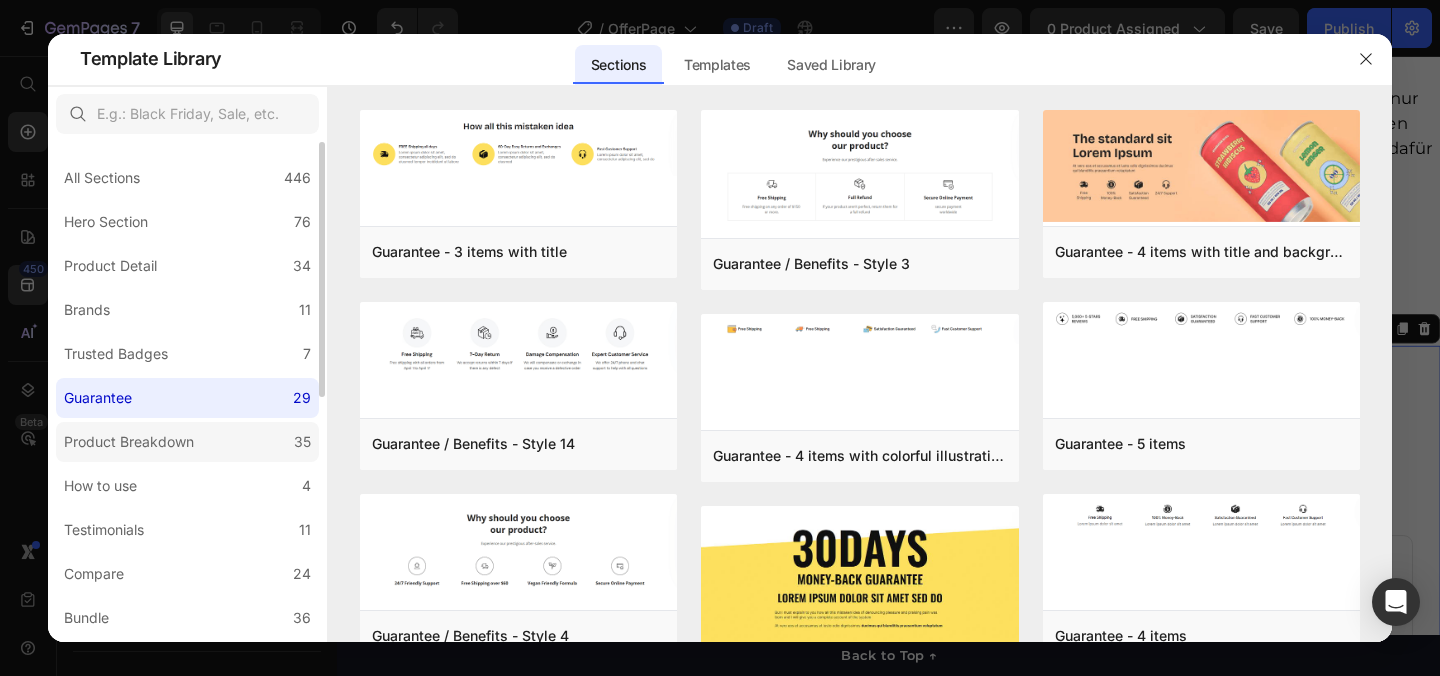 click on "Product Breakdown" at bounding box center [129, 442] 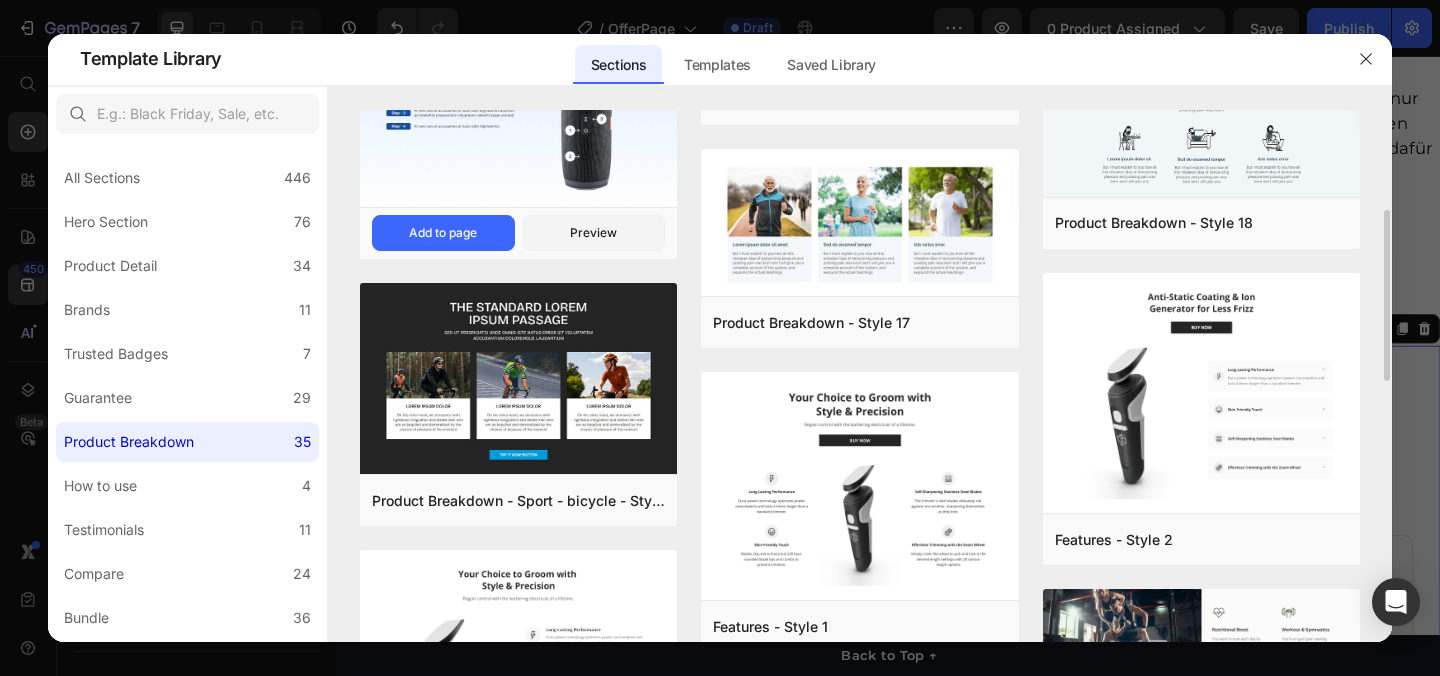 scroll, scrollTop: 318, scrollLeft: 0, axis: vertical 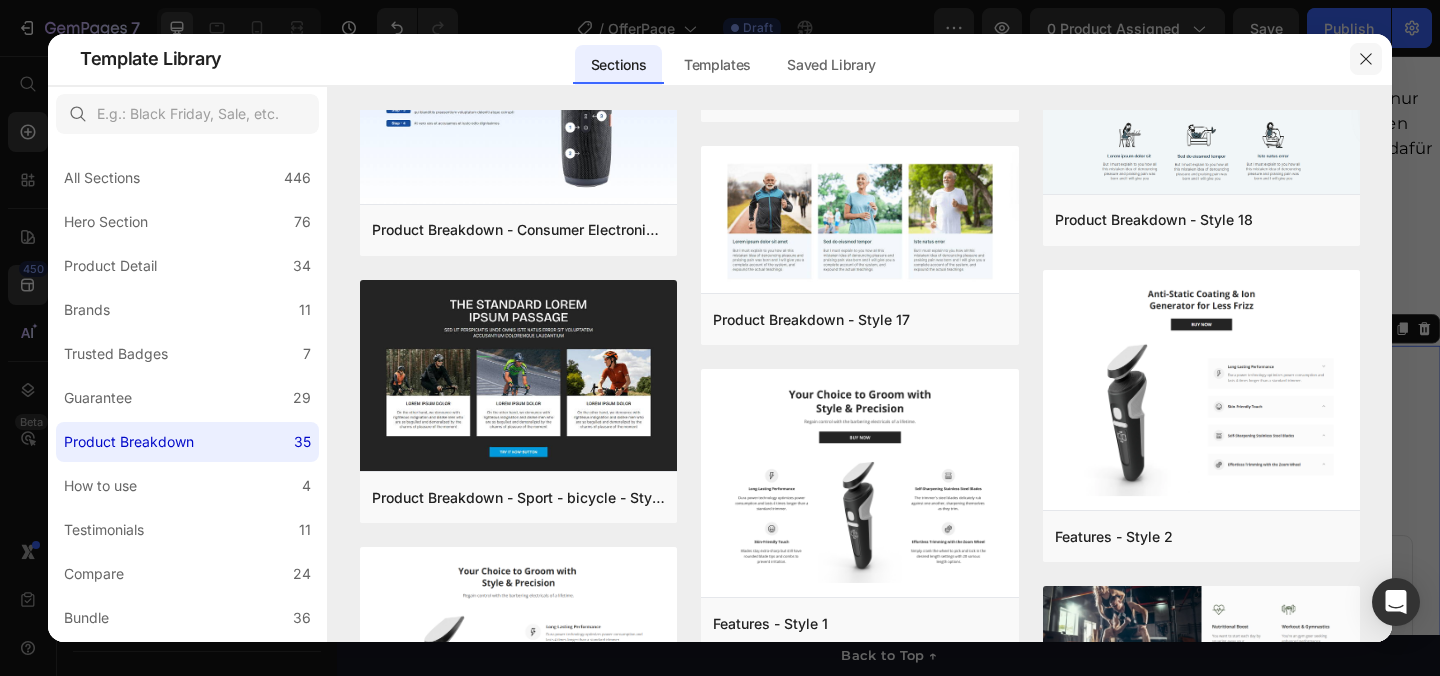 click 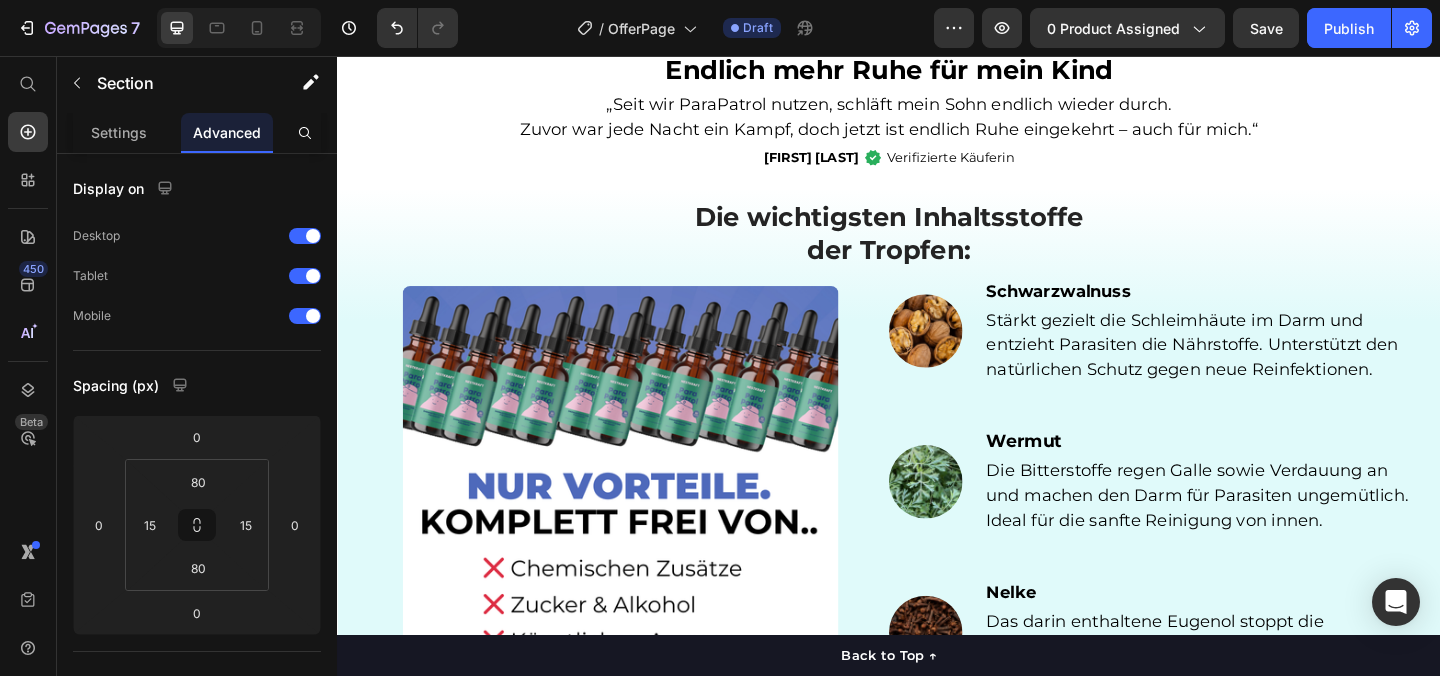 scroll, scrollTop: 3046, scrollLeft: 0, axis: vertical 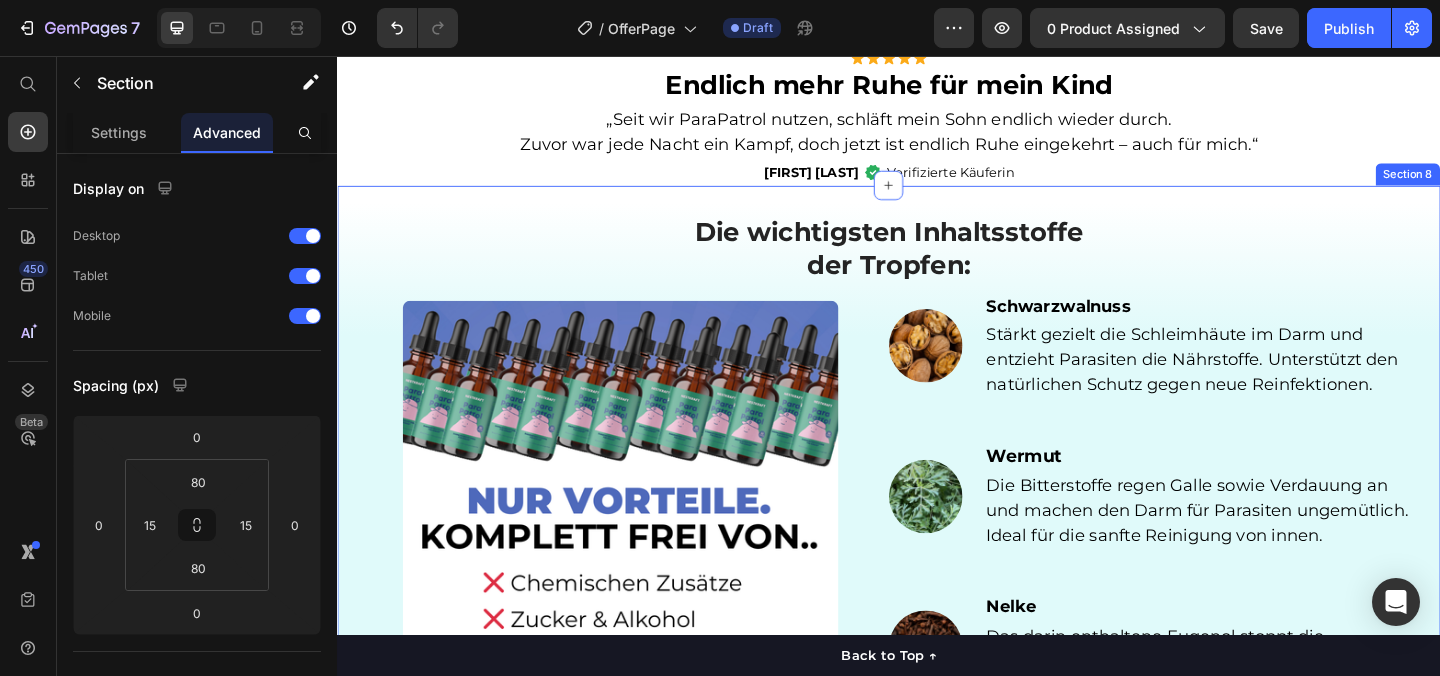 click on "Die wichtigsten Inhaltsstoffe  der Tropfen: Heading Image Image Schwarzwalnuss Heading Stärkt gezielt die Schleimhäute im Darm und entzieht Parasiten die Nährstoffe. Unterstützt den natürlichen Schutz gegen neue Reinfektionen. Text block Row Image Wermut Heading Die Bitterstoffe regen Galle sowie Verdauung an und machen den Darm für Parasiten ungemütlich. Ideal für die sanfte Reinigung von innen. Text block Row Image Nelke Heading Das darin enthaltene Eugenol stoppt die Entwicklung von Wurmeiern und Larven. So wird der Zyklus der Reinfektion gezielt gestoppt. Text block Row Row Product Section 8" at bounding box center [937, 511] 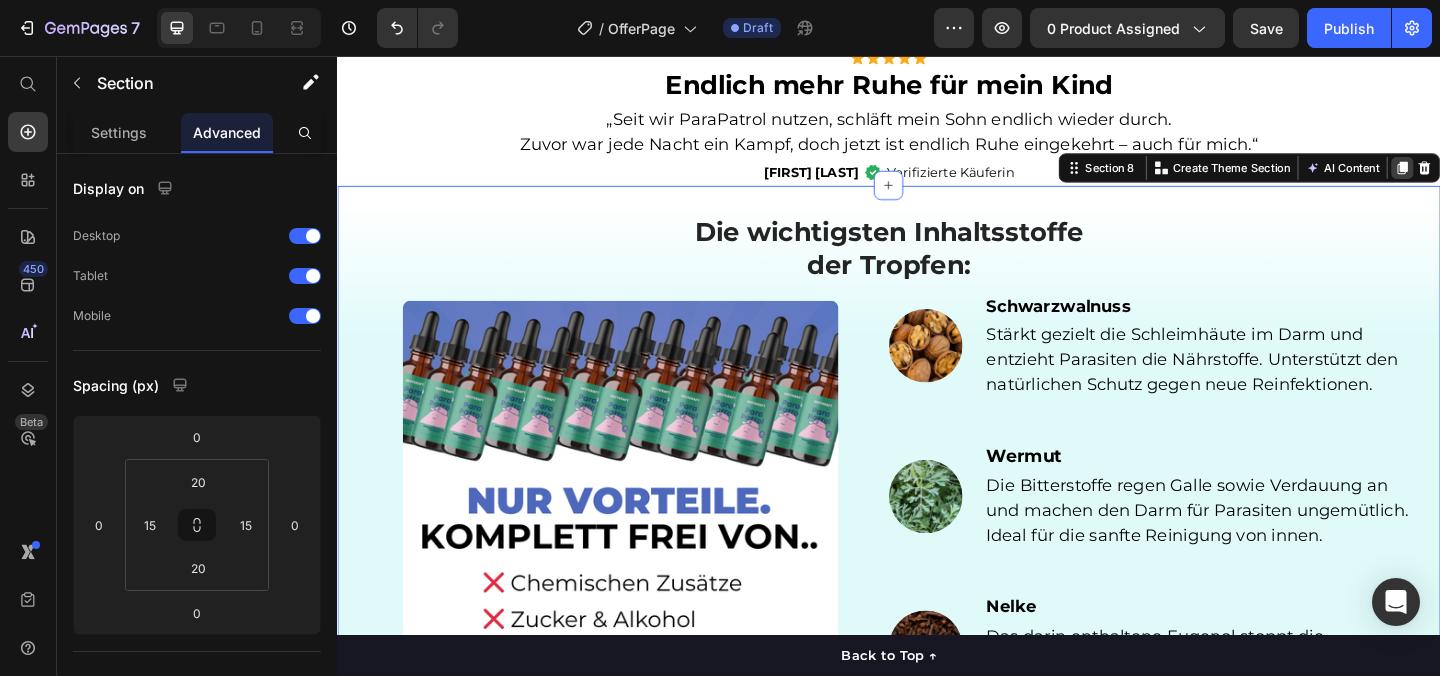 click 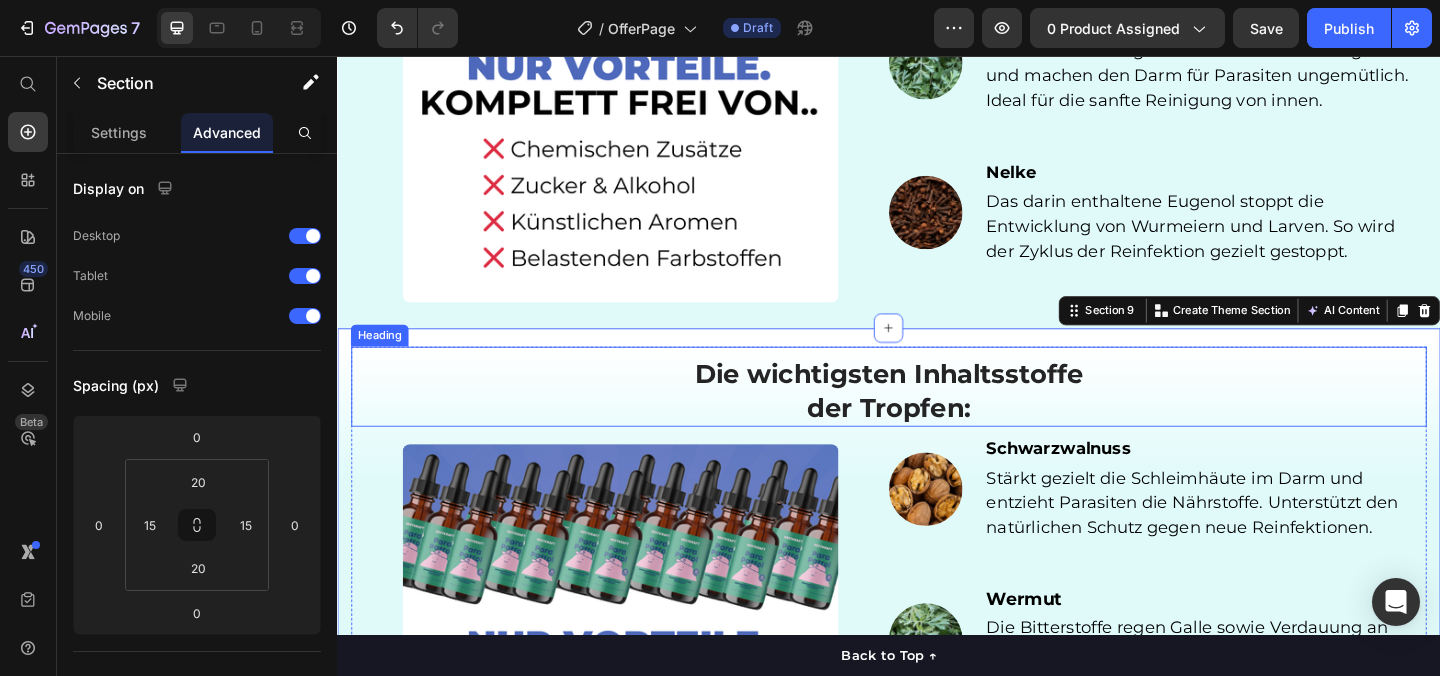 scroll, scrollTop: 3765, scrollLeft: 0, axis: vertical 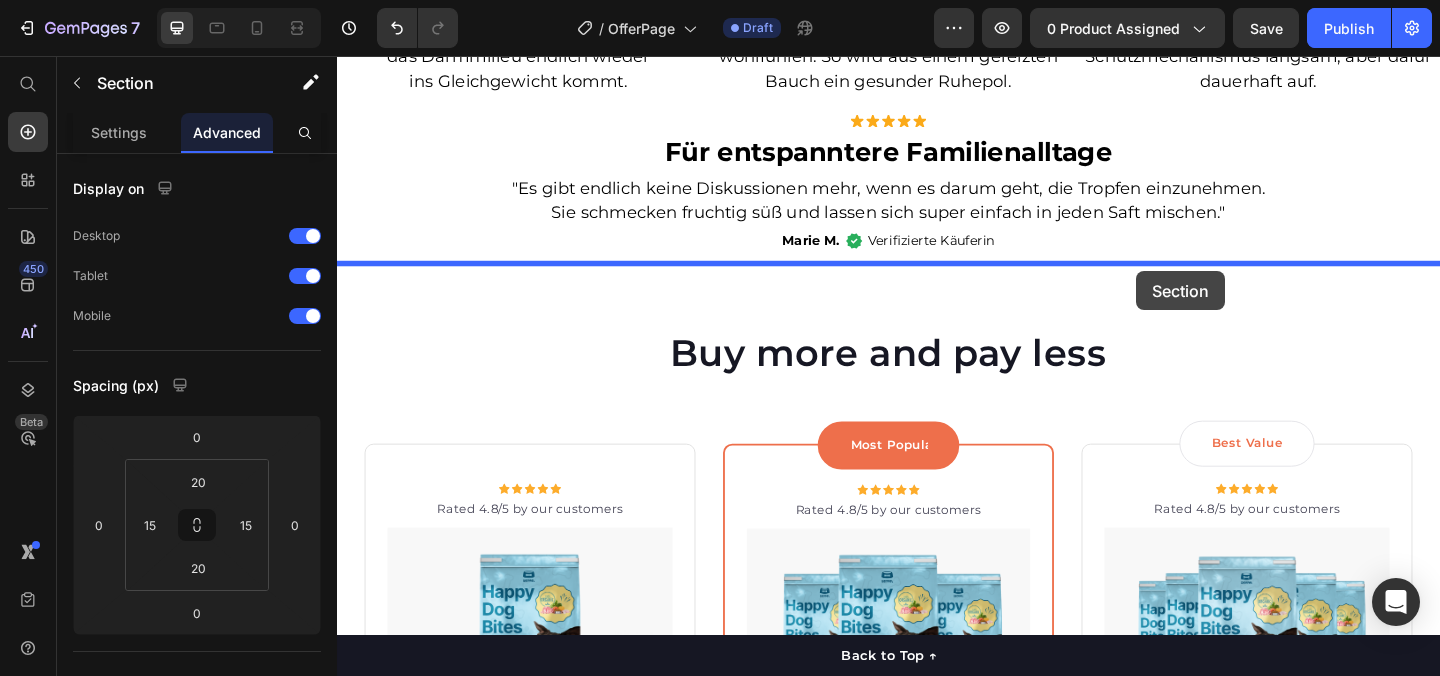 drag, startPoint x: 1310, startPoint y: 137, endPoint x: 1206, endPoint y: 290, distance: 185 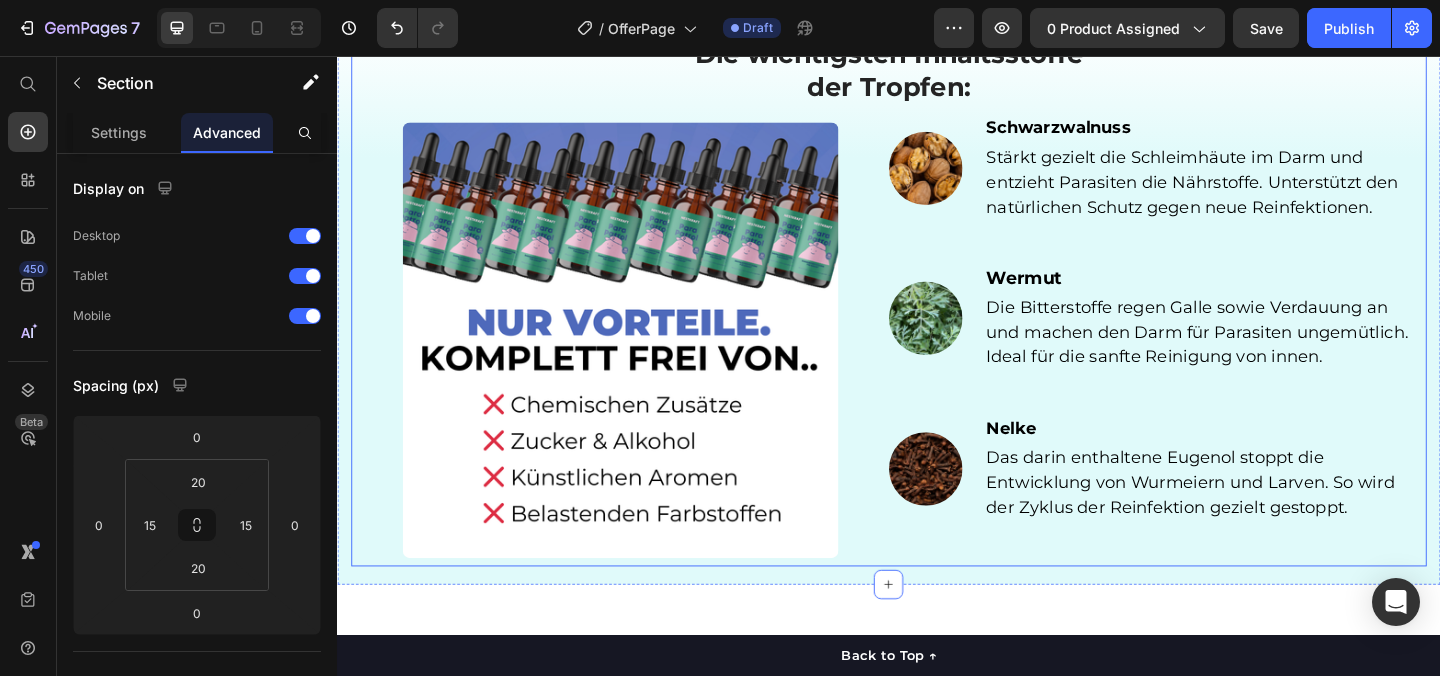 scroll, scrollTop: 4563, scrollLeft: 0, axis: vertical 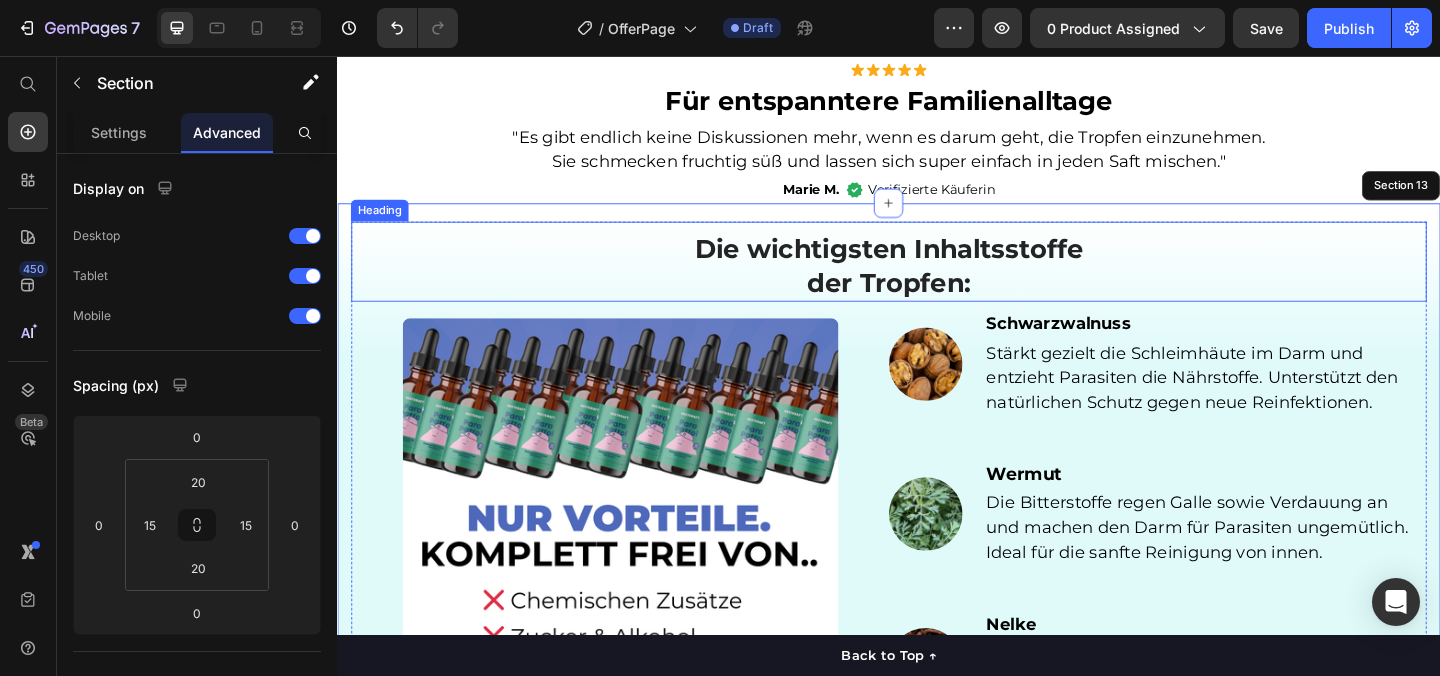 click on "Die wichtigsten Inhaltsstoffe" at bounding box center [937, 266] 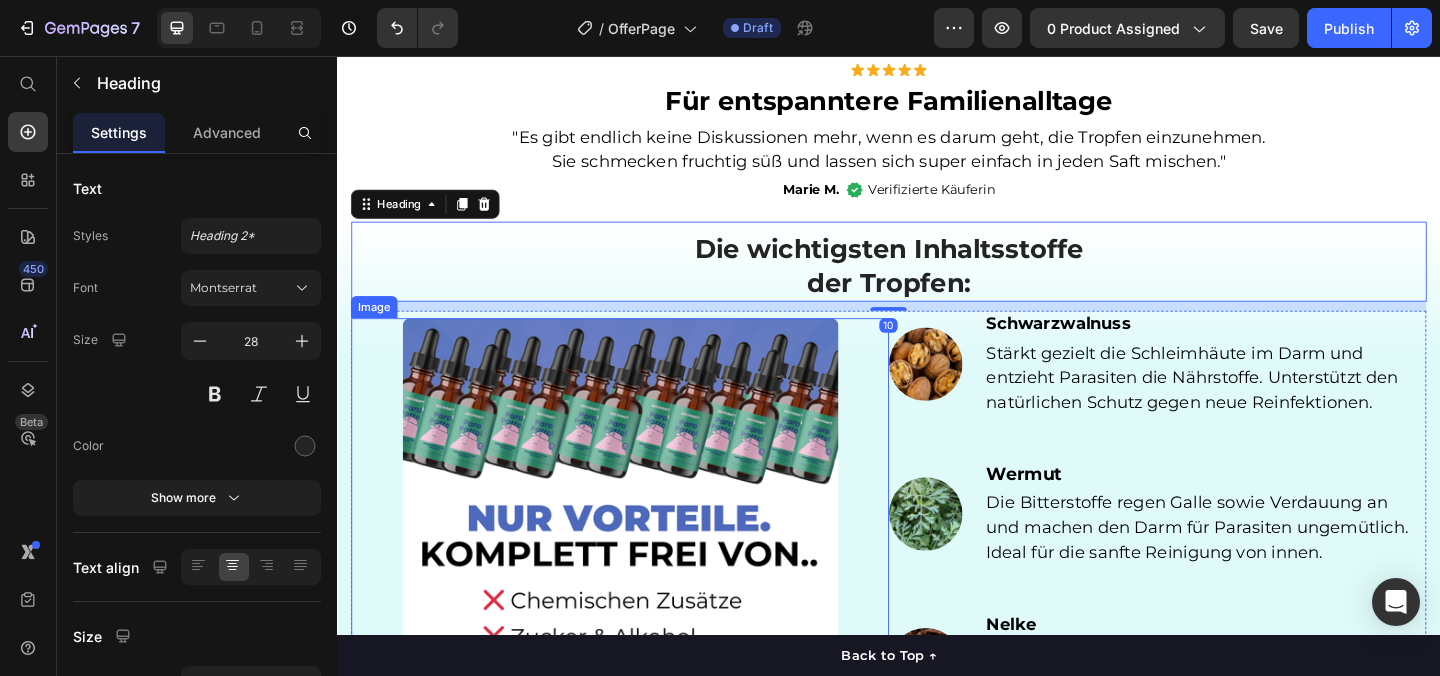 click at bounding box center [644, 578] 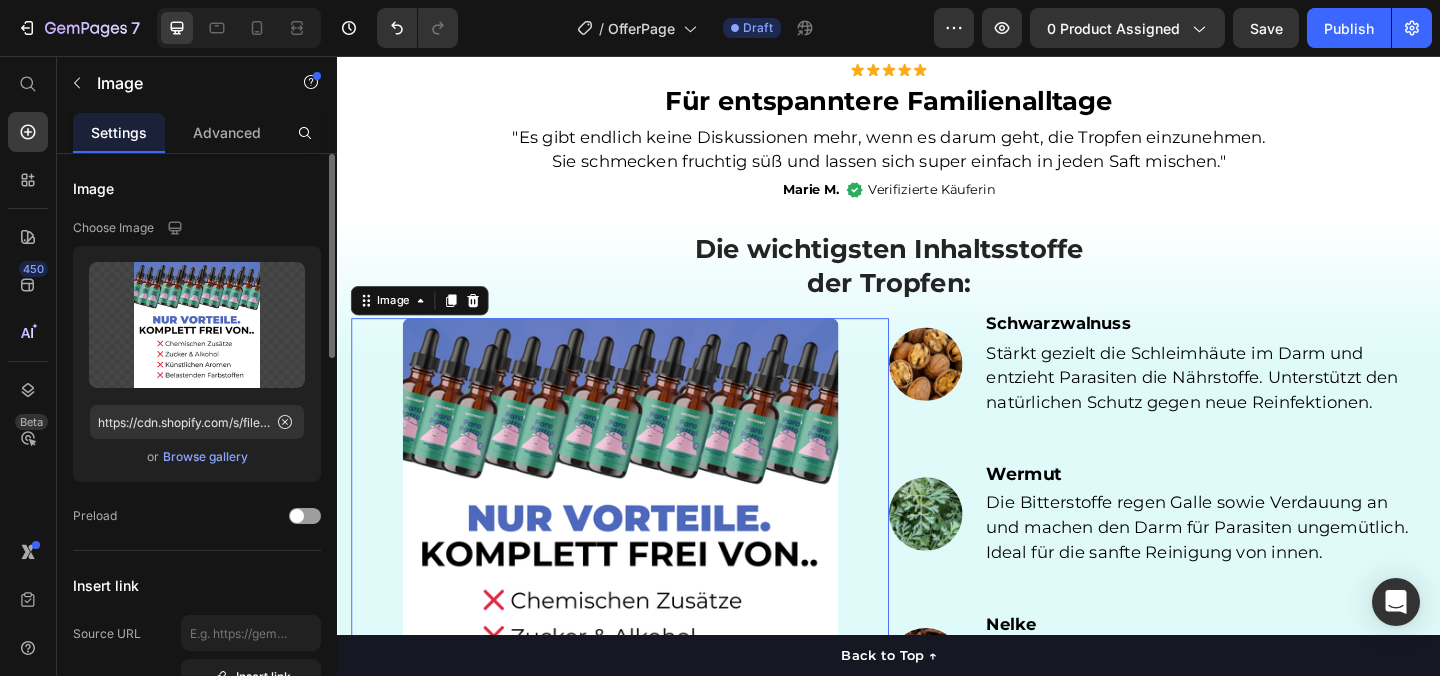 click on "Browse gallery" at bounding box center (205, 457) 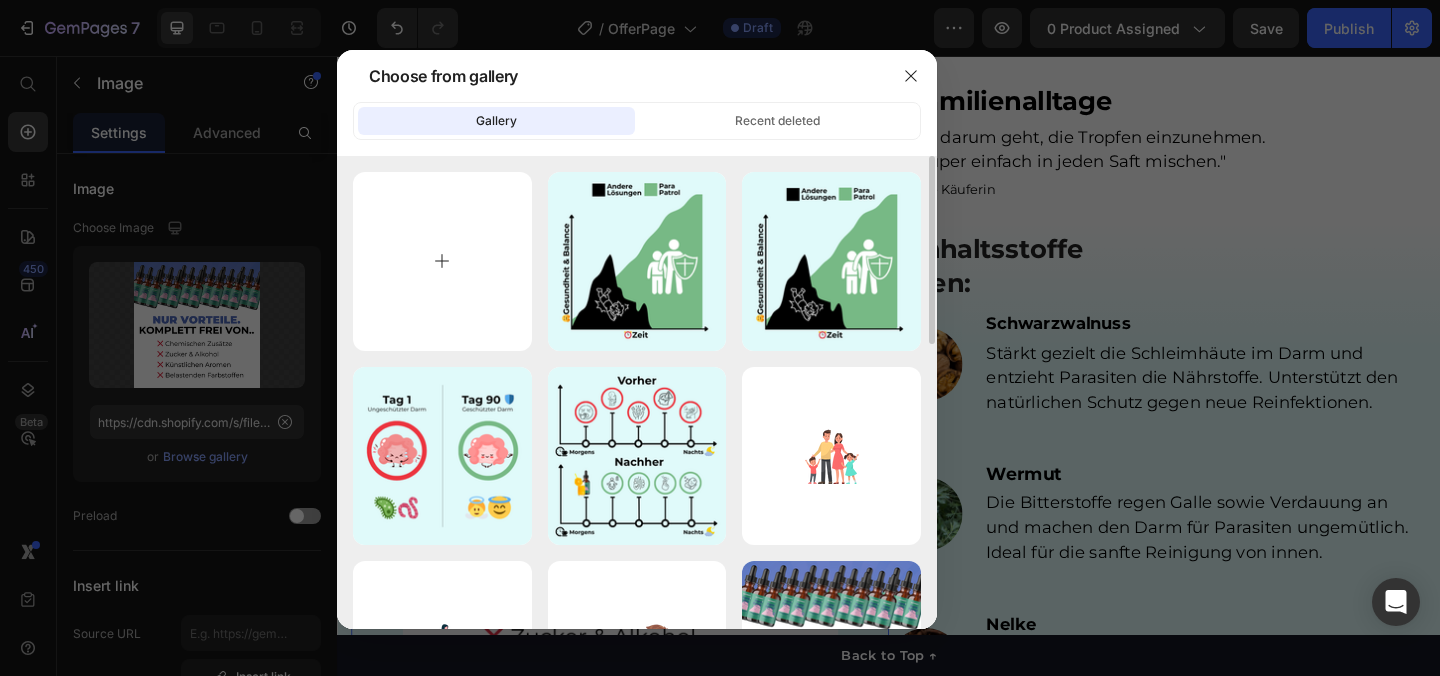 click at bounding box center (442, 261) 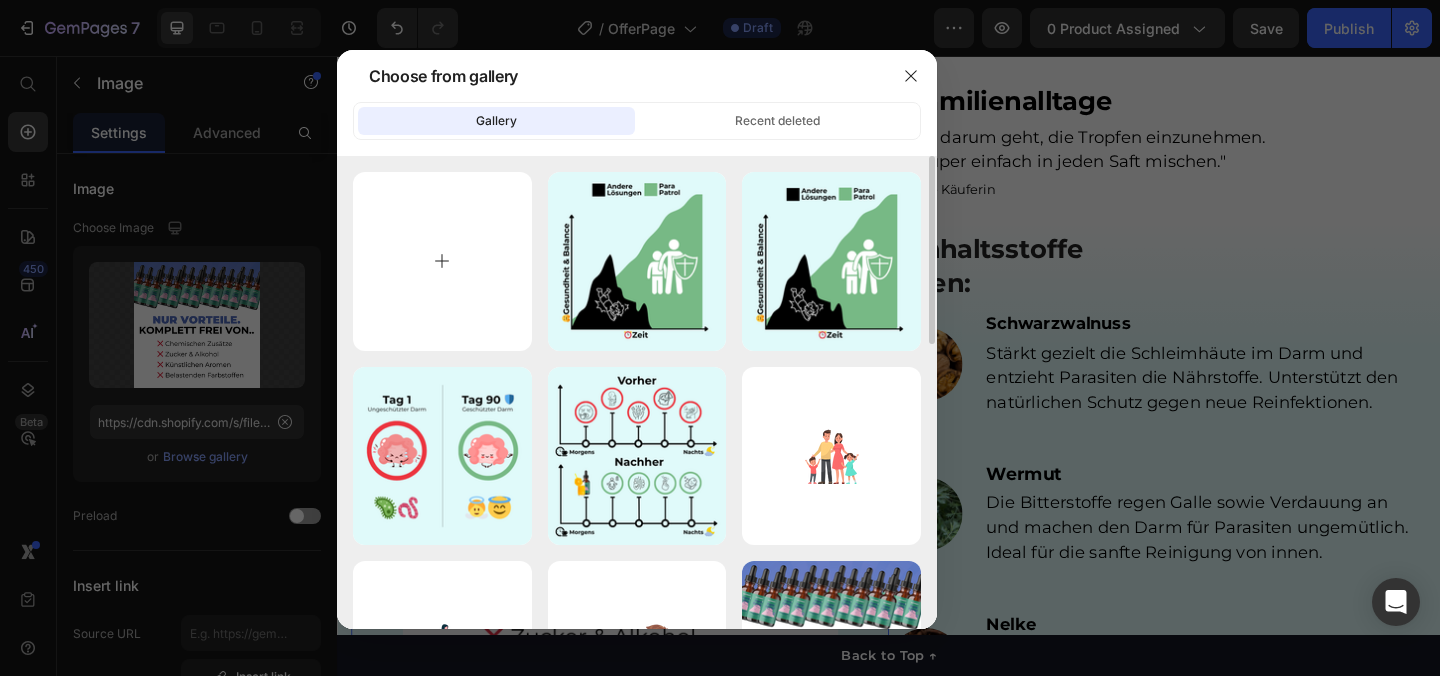 type on "C:\fakepath\“Ausgezeichnet”.png" 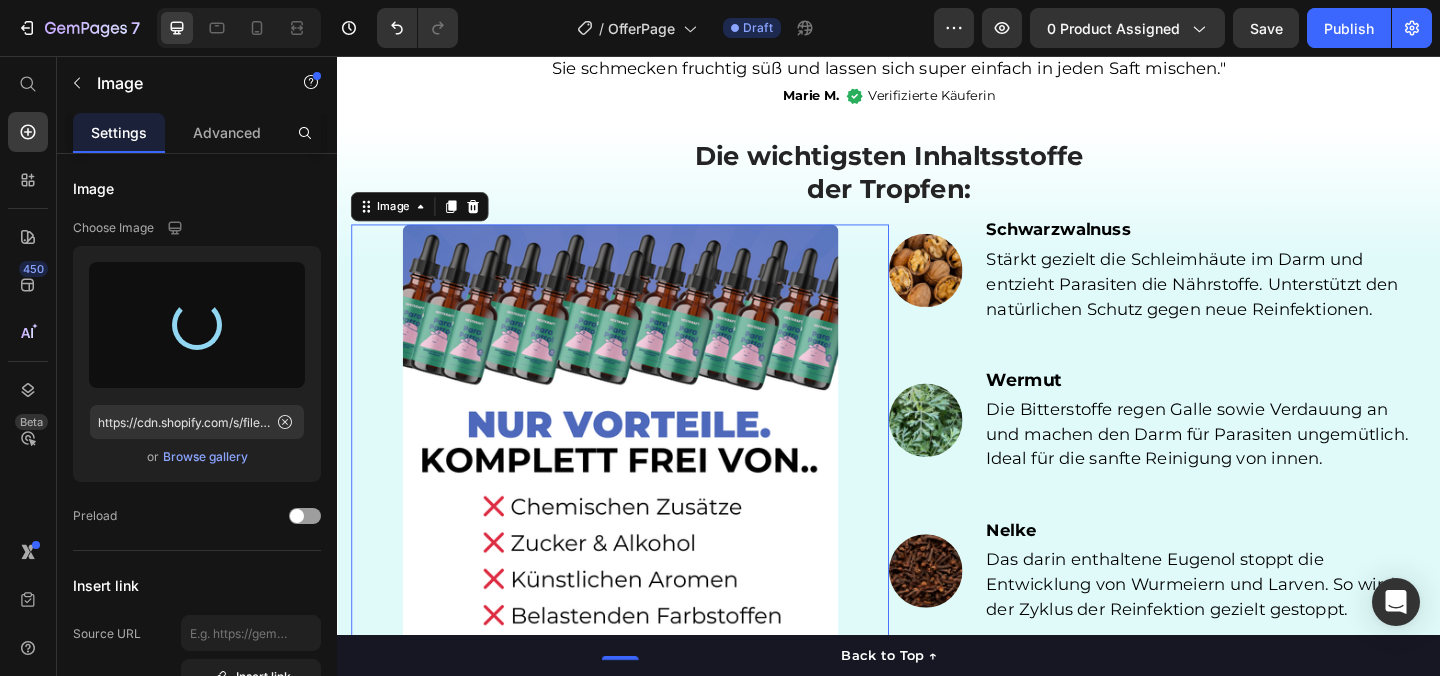 scroll, scrollTop: 4685, scrollLeft: 0, axis: vertical 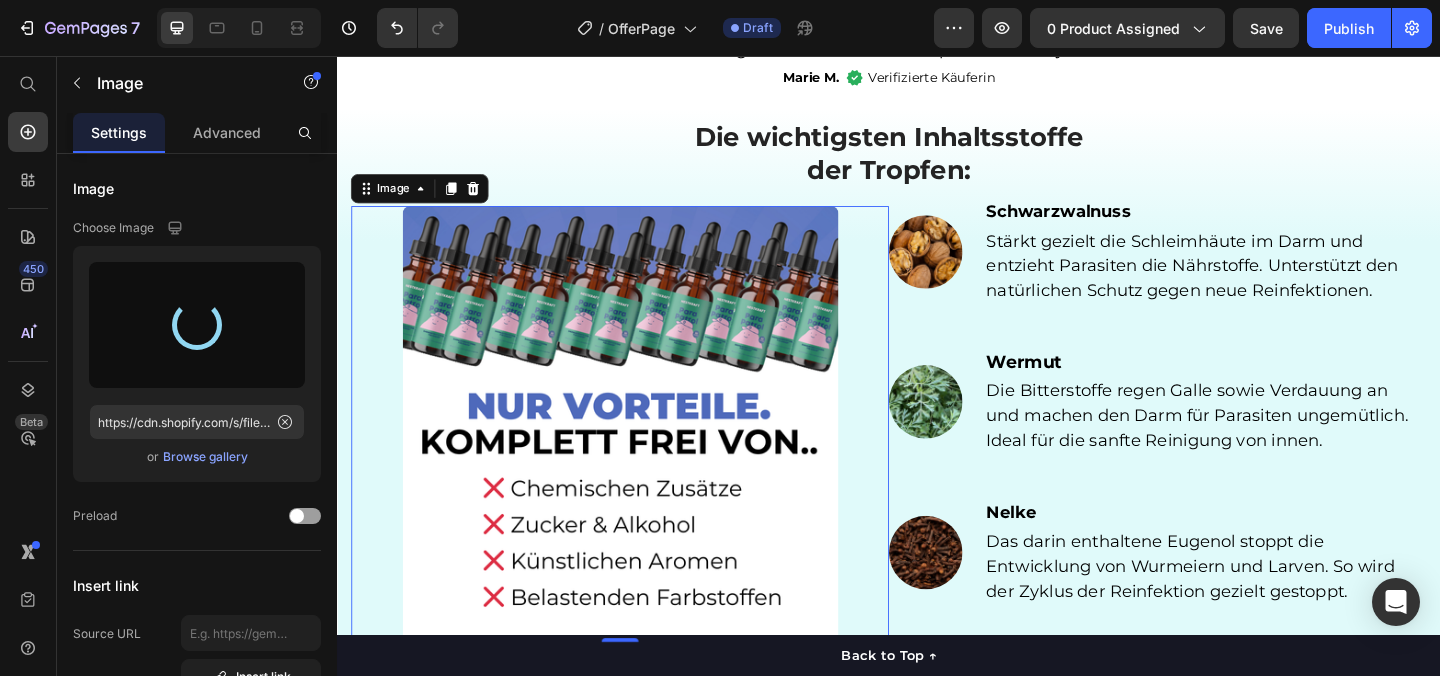type on "https://cdn.shopify.com/s/files/1/0777/7262/0111/files/gempages_569050385331782688-844234b8-153d-4ed1-a356-088ba6d51b83.png" 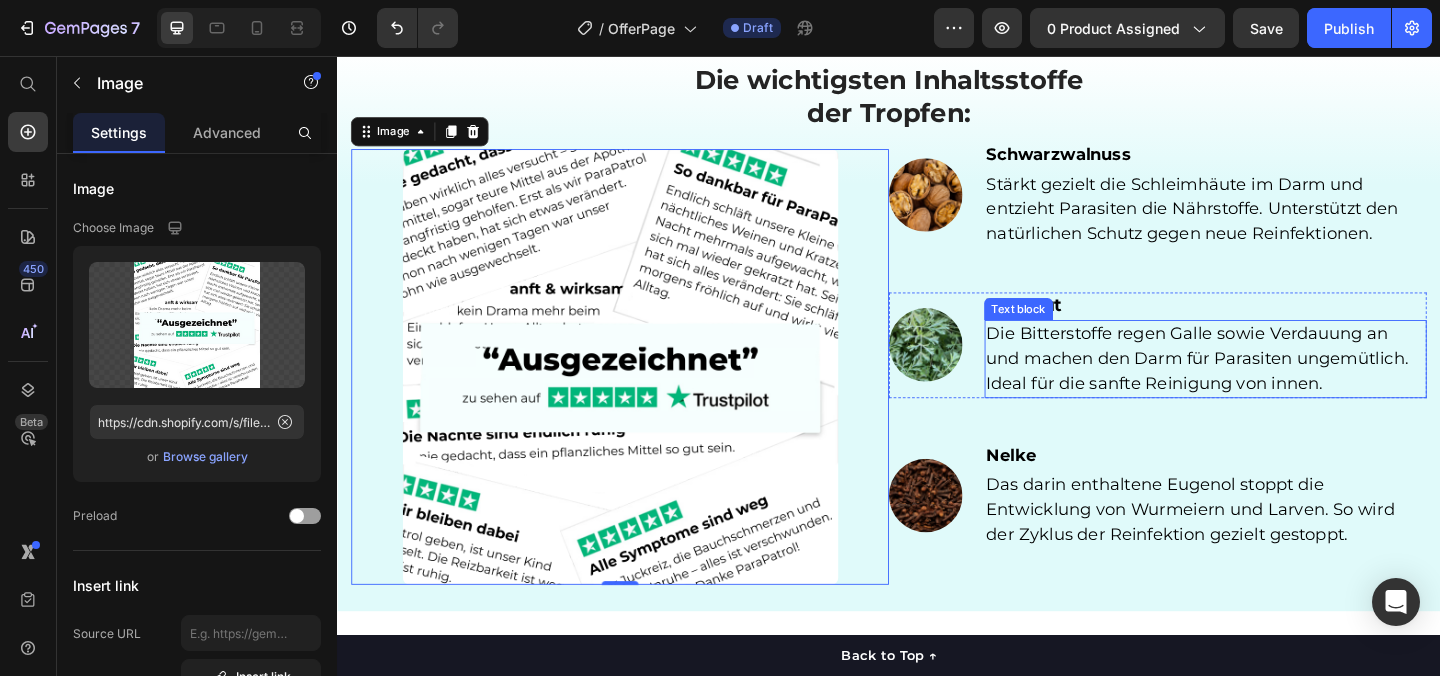scroll, scrollTop: 4752, scrollLeft: 0, axis: vertical 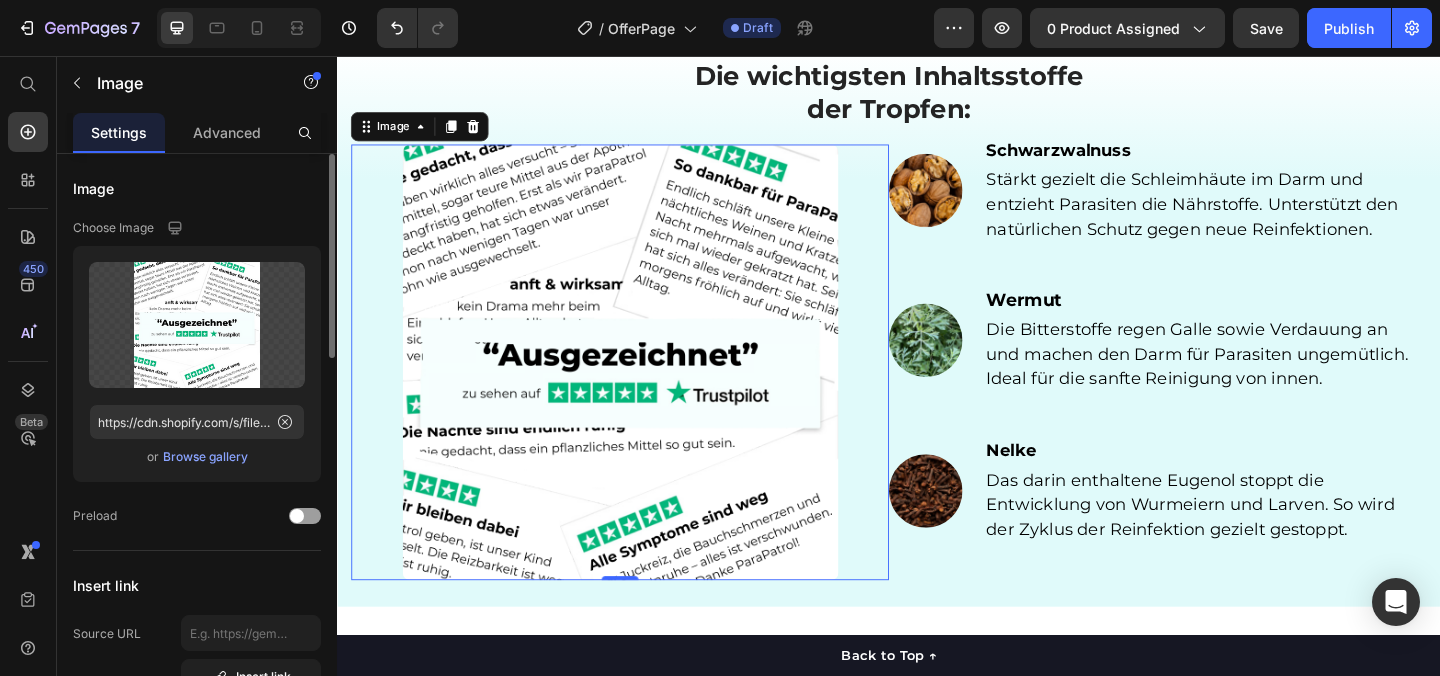 click on "Browse gallery" at bounding box center [205, 457] 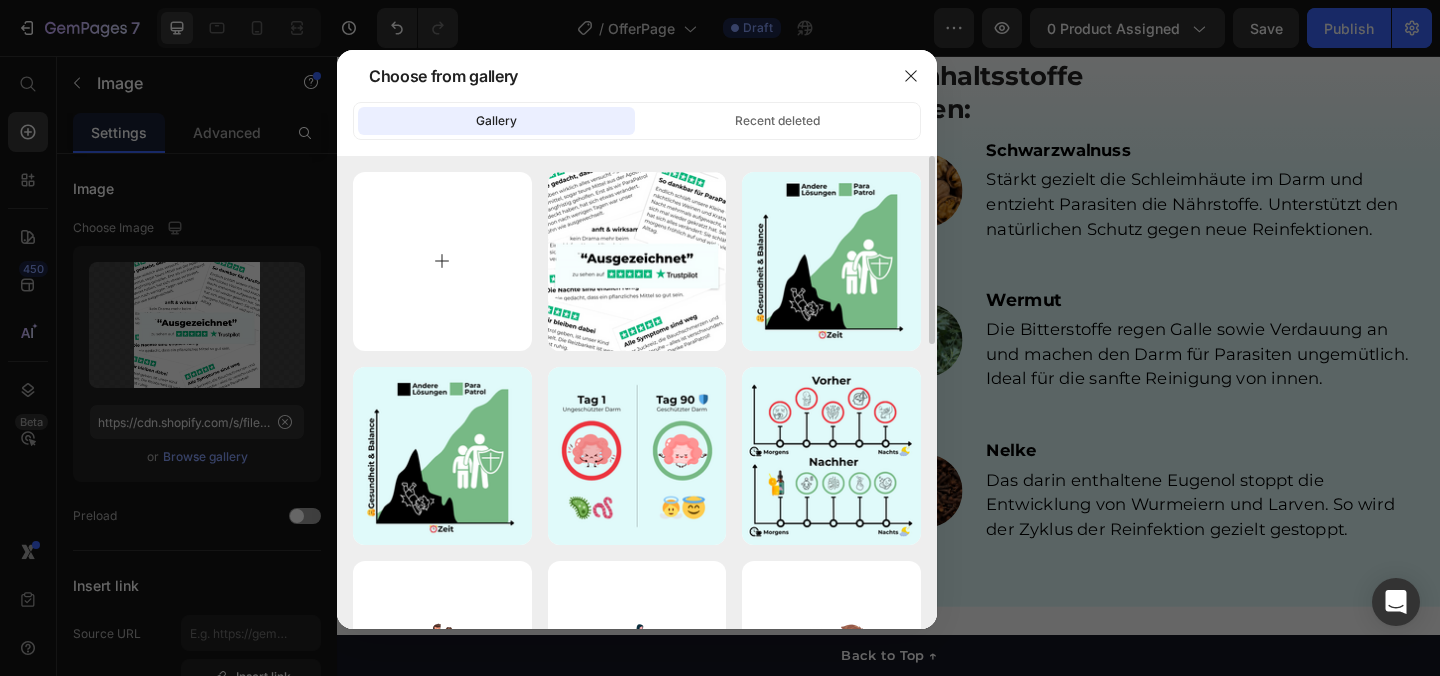 click at bounding box center [442, 261] 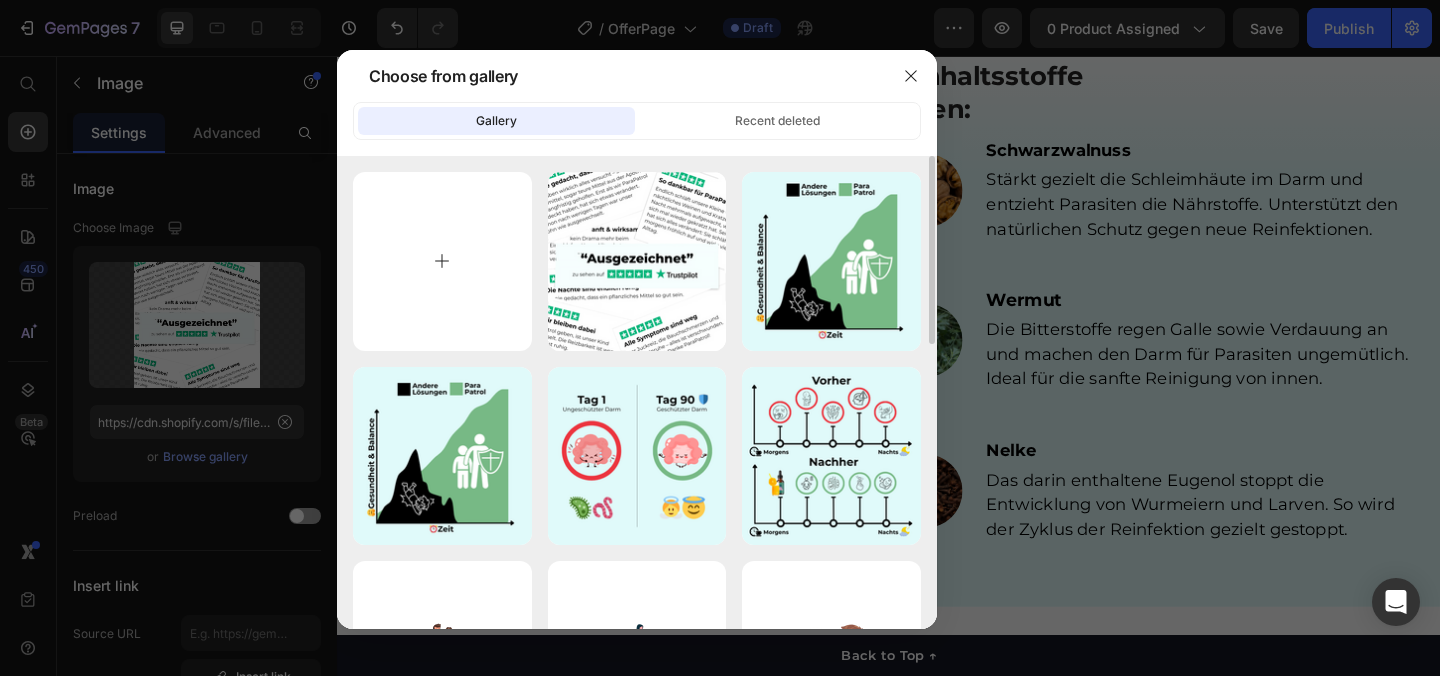 type on "C:\fakepath\“Ausgezeichnet”.png" 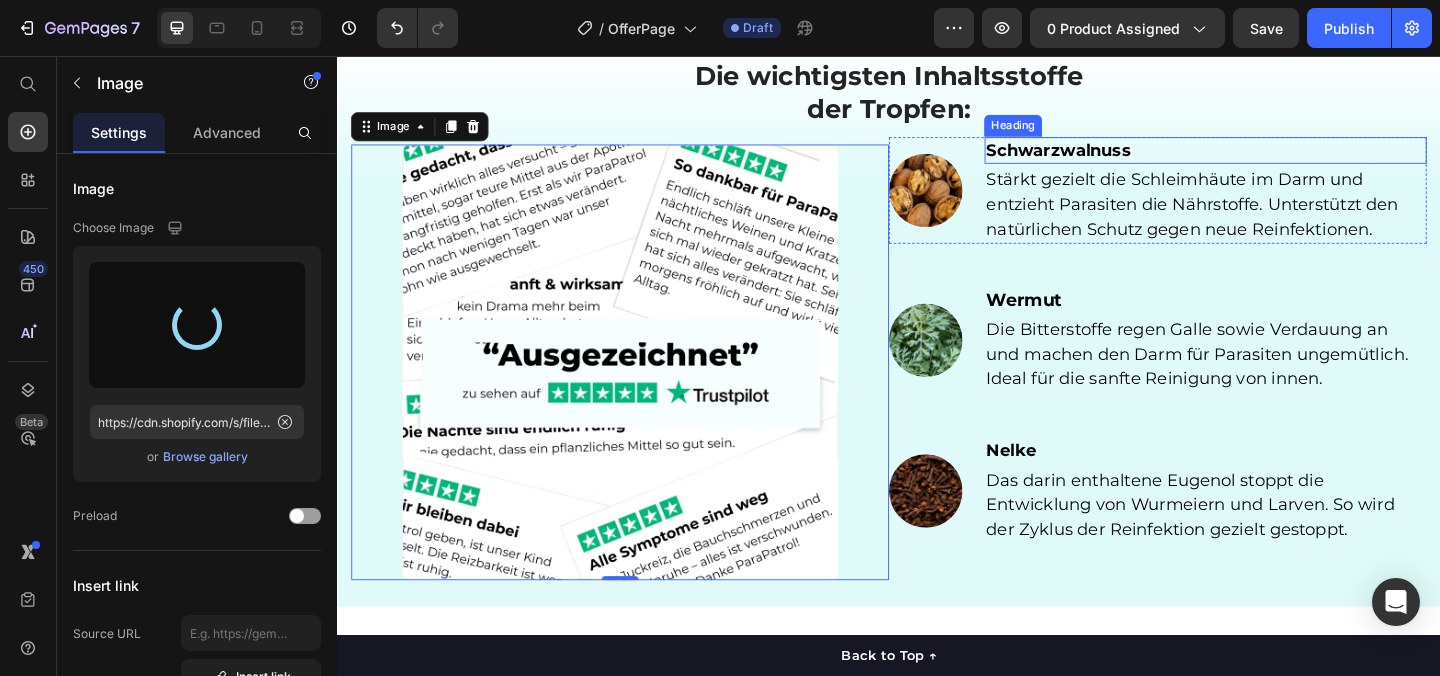 type on "https://cdn.shopify.com/s/files/1/0777/7262/0111/files/gempages_569050385331782688-74132fcf-911a-40d8-8813-f0cff740574b.png" 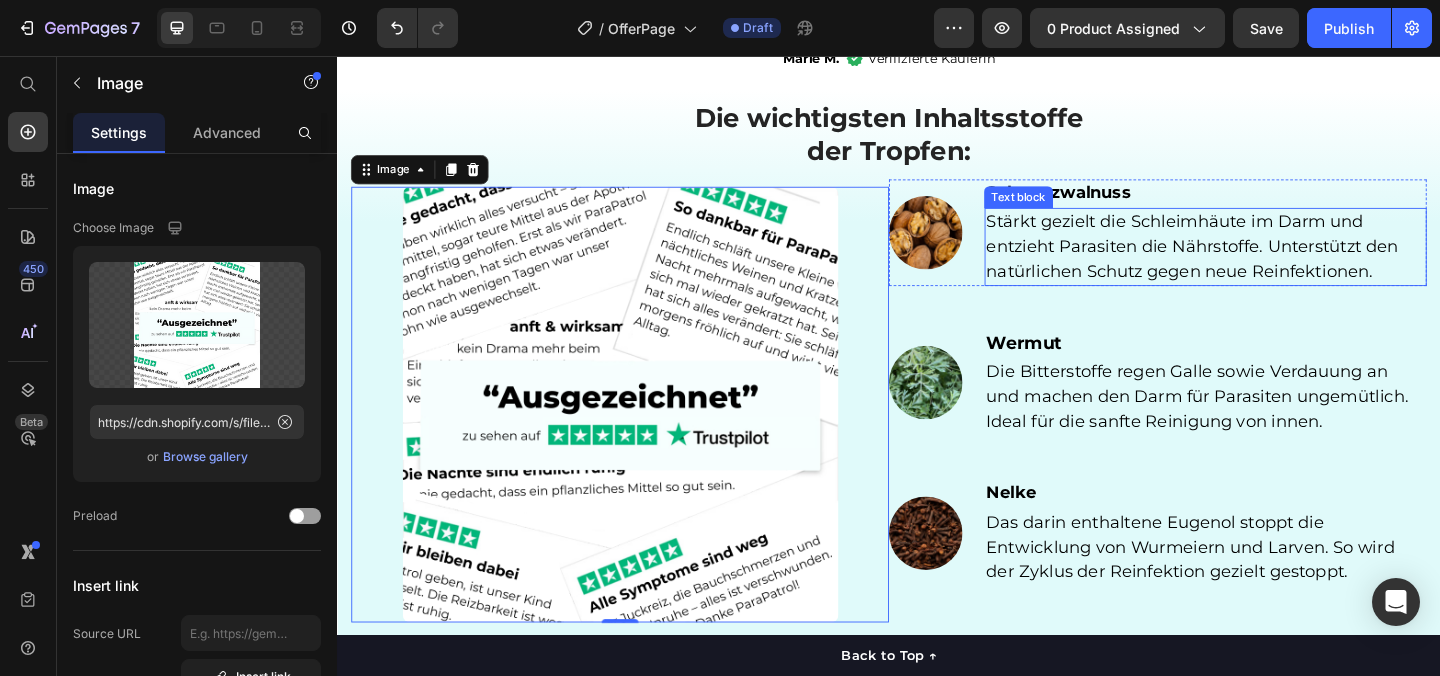 scroll, scrollTop: 4694, scrollLeft: 0, axis: vertical 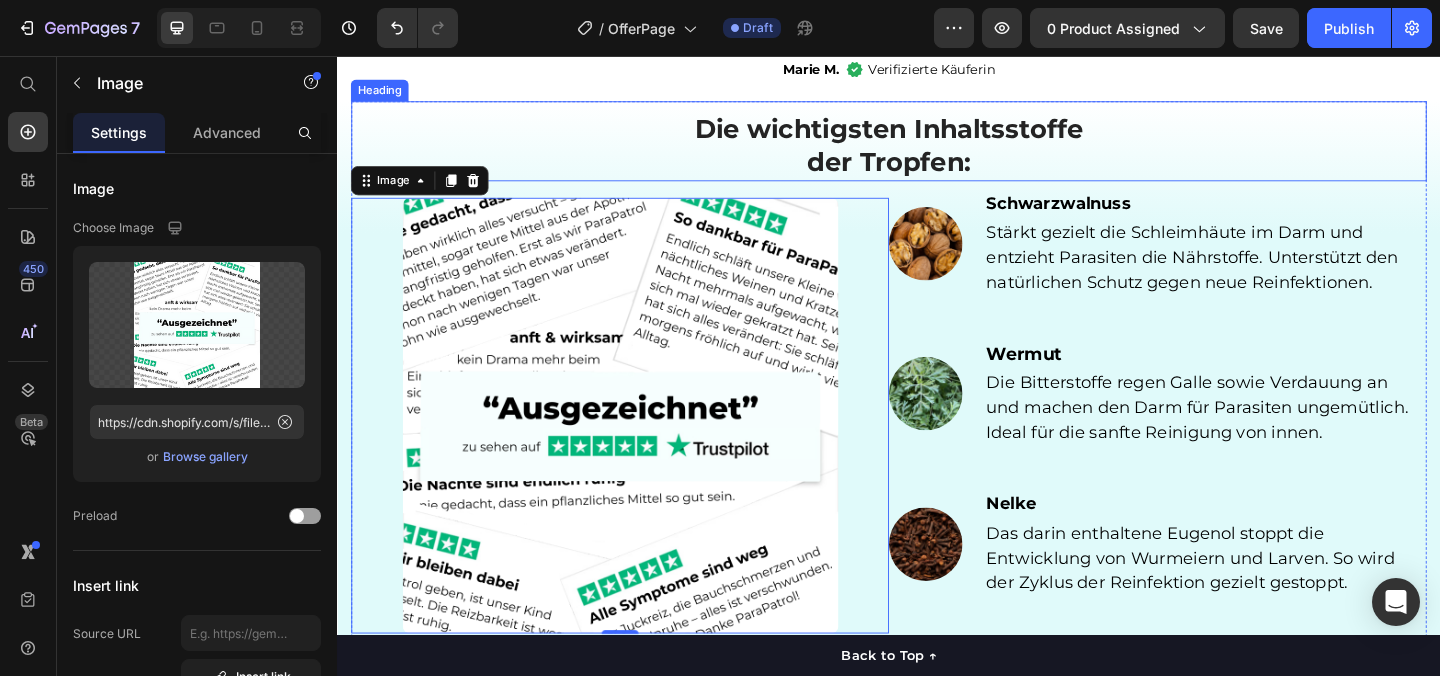 click on "Die wichtigsten Inhaltsstoffe" at bounding box center (937, 135) 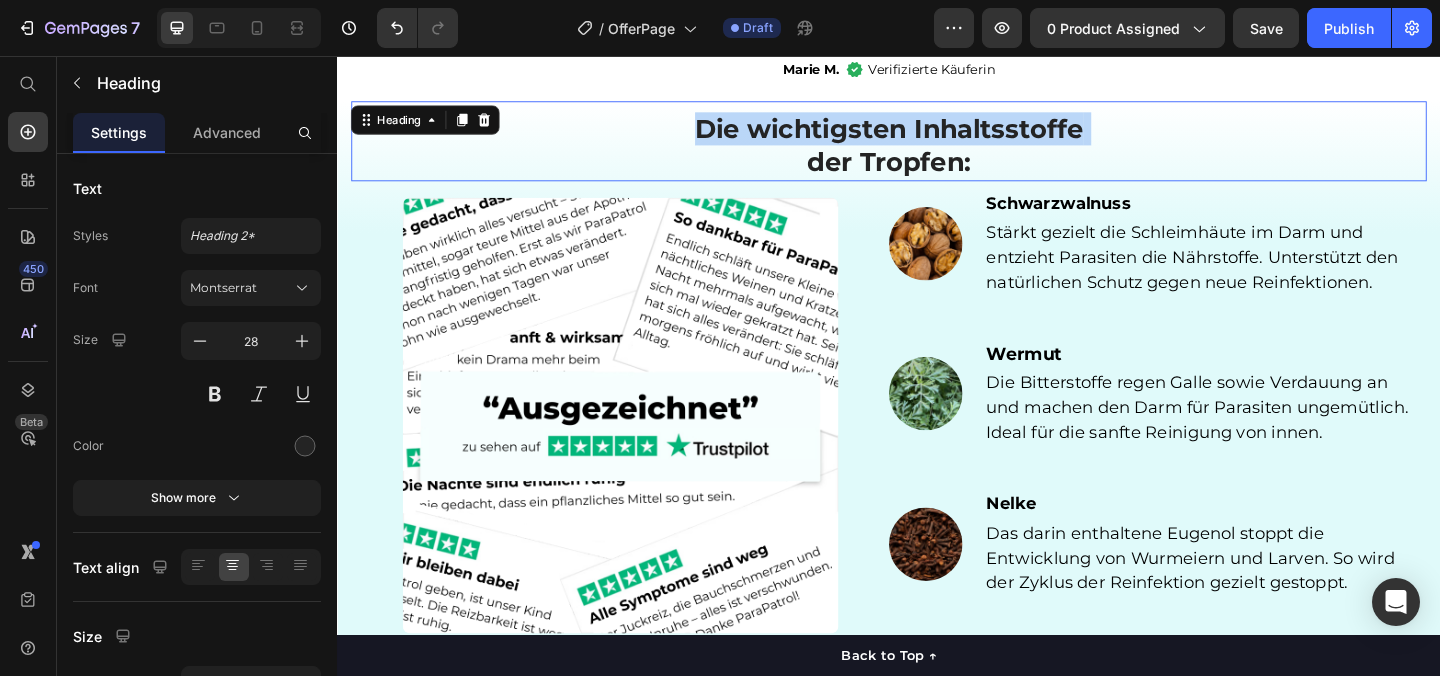 click on "Die wichtigsten Inhaltsstoffe" at bounding box center [937, 135] 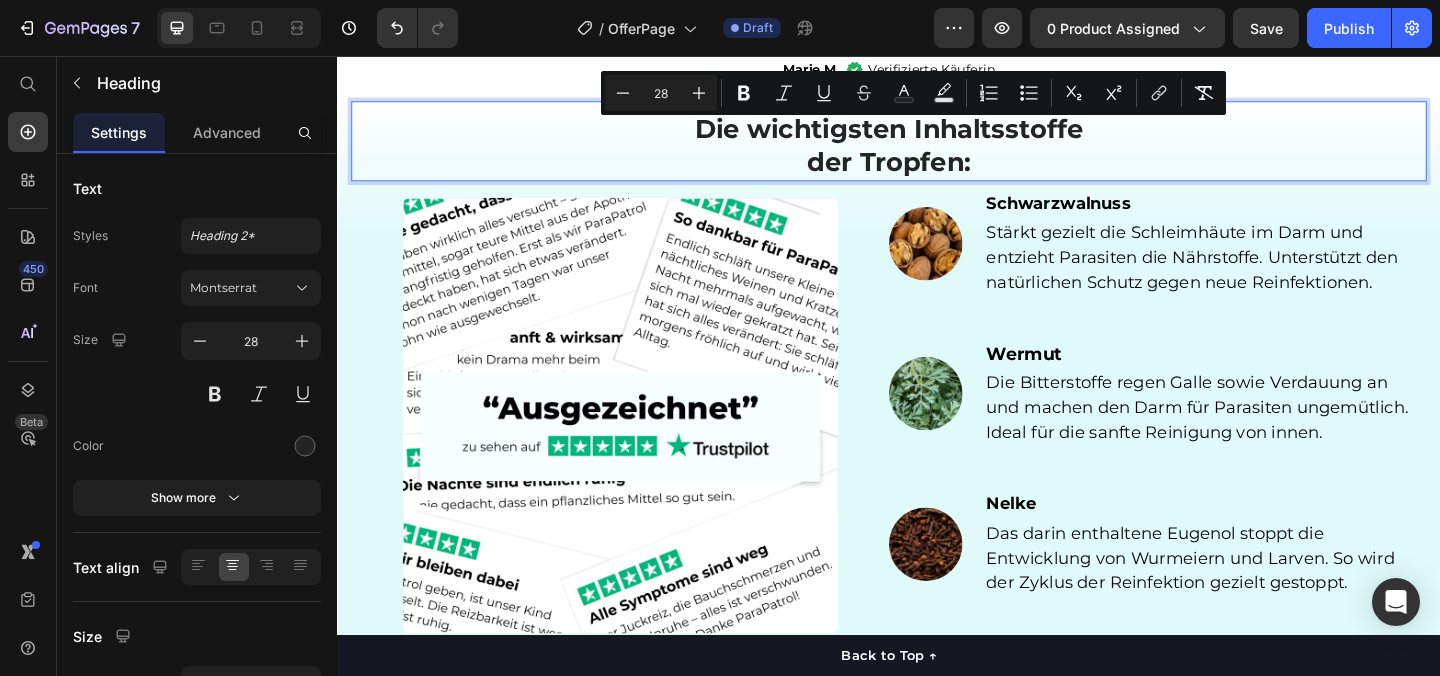 click on "Die wichtigsten Inhaltsstoffe  der Tropfen:" at bounding box center (937, 153) 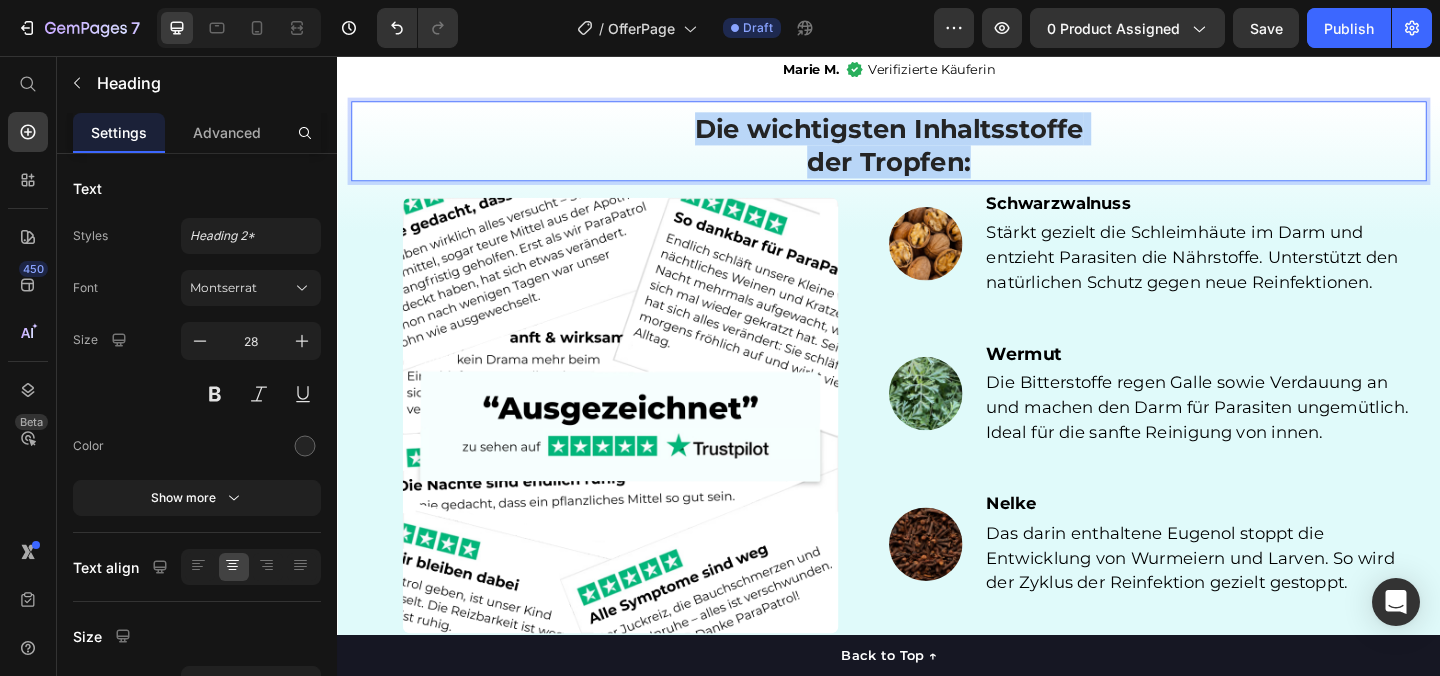 drag, startPoint x: 1037, startPoint y: 179, endPoint x: 718, endPoint y: 140, distance: 321.37518 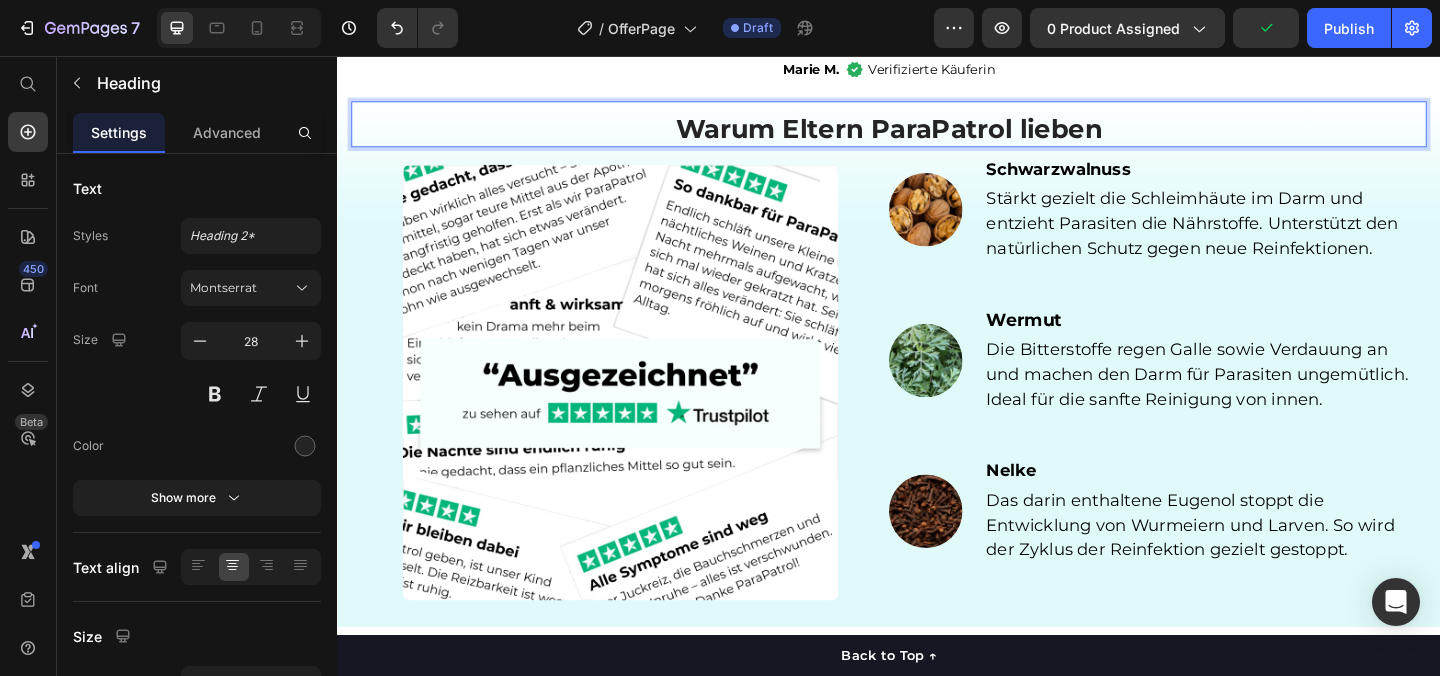 click on "Warum Eltern ParaPatrol lieben" at bounding box center (937, 135) 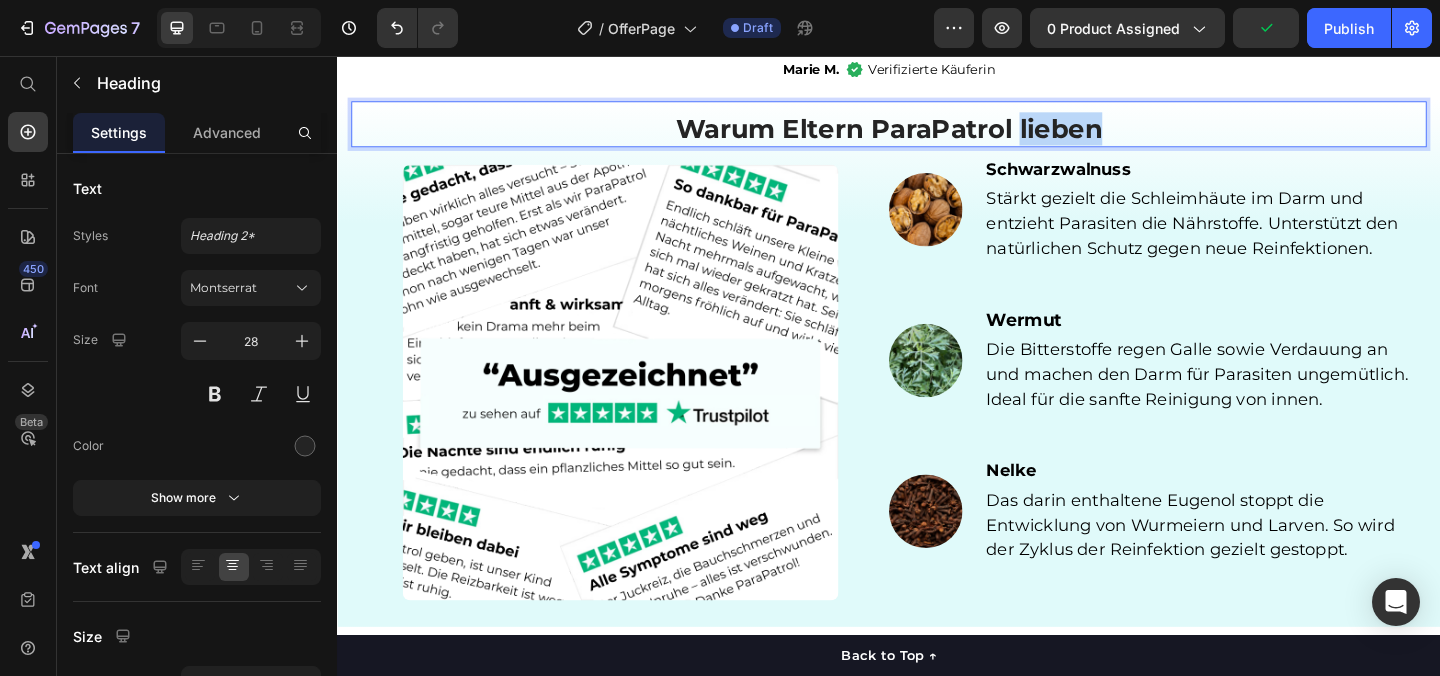 click on "Warum Eltern ParaPatrol lieben" at bounding box center (937, 135) 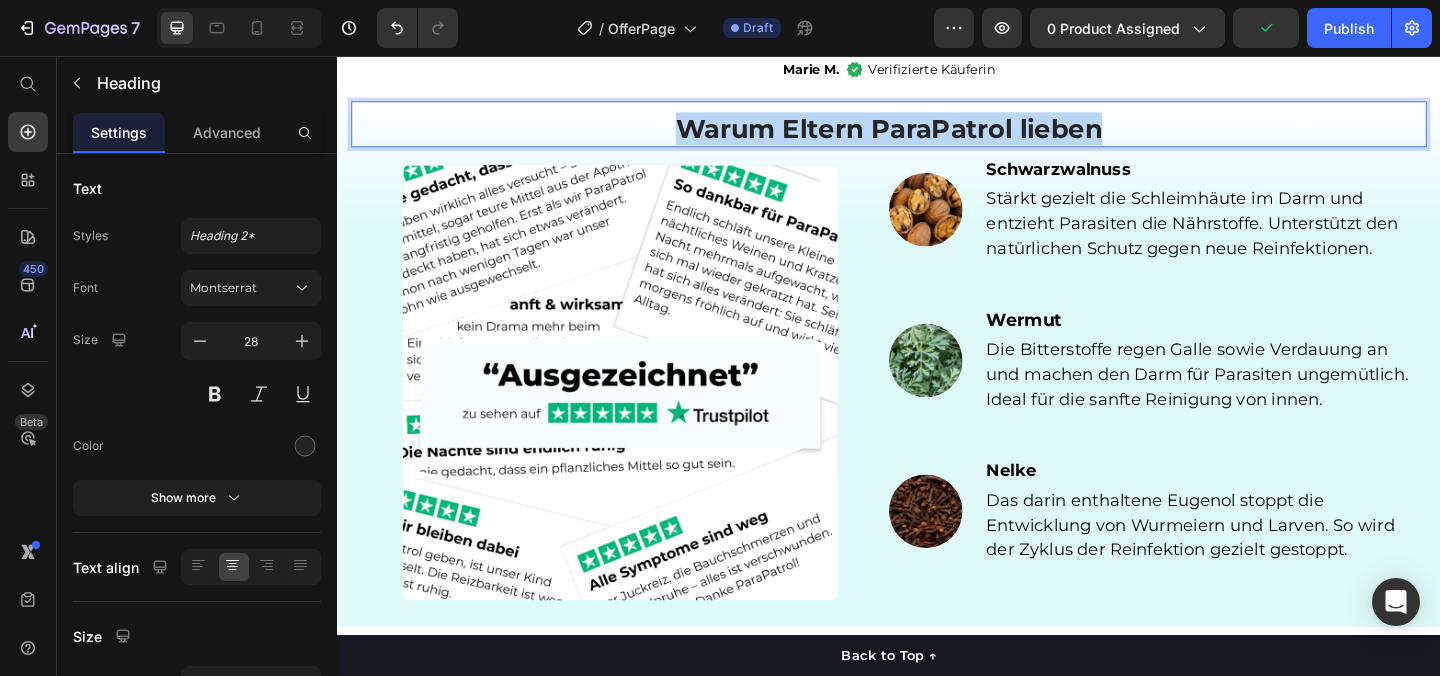 click on "Warum Eltern ParaPatrol lieben" at bounding box center [937, 135] 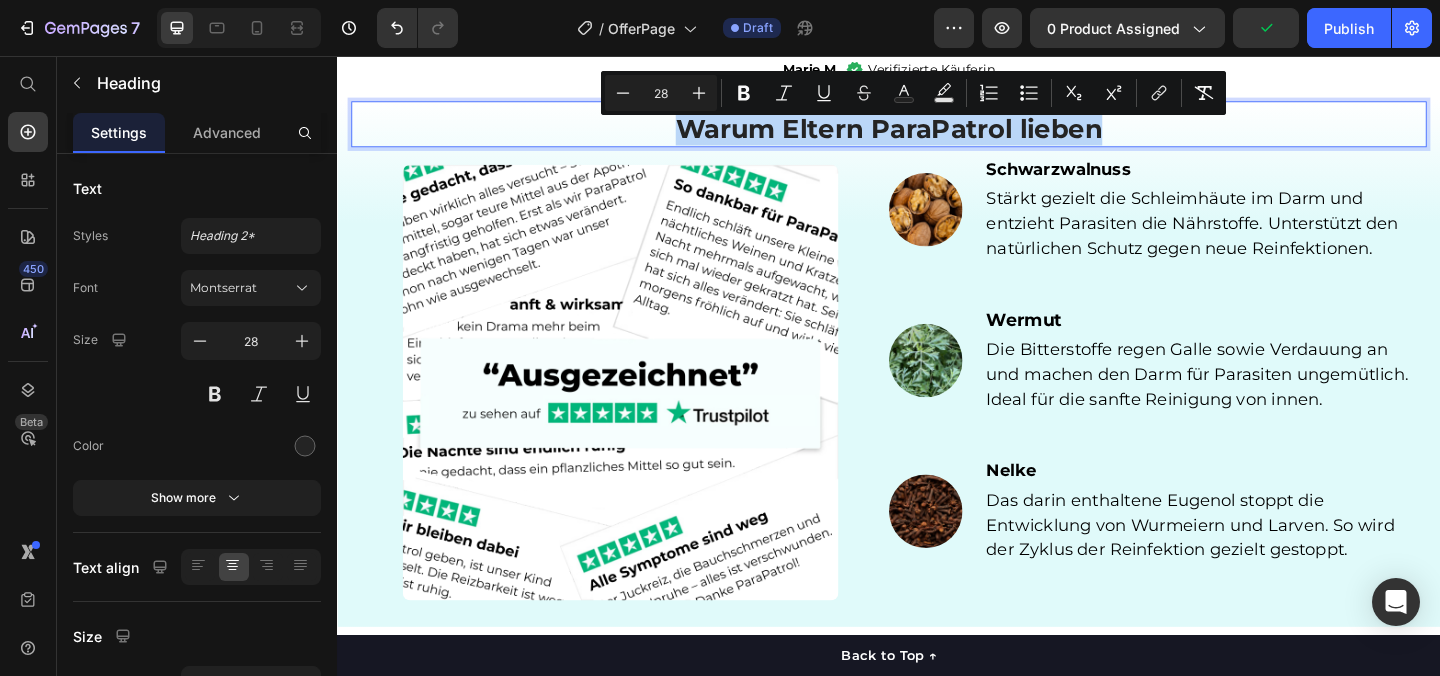 copy on "Warum Eltern ParaPatrol lieben" 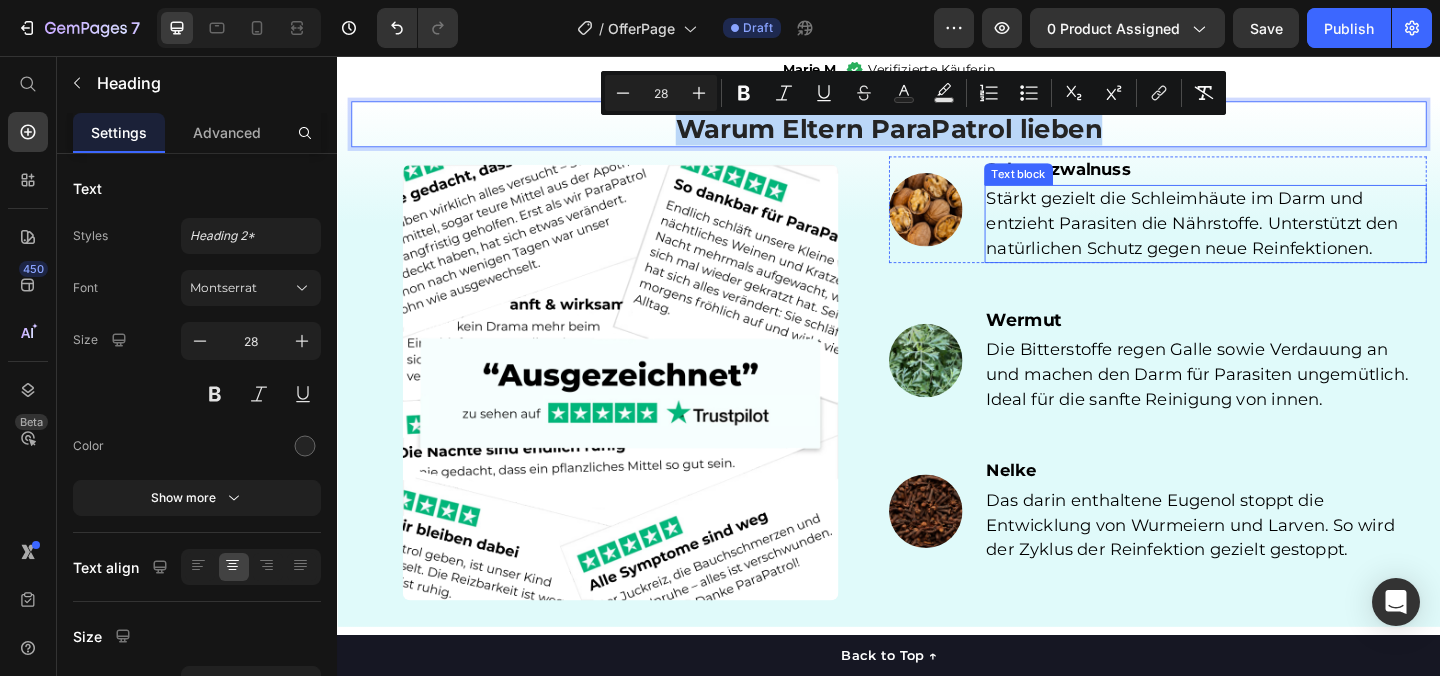 click on "Stärkt gezielt die Schleimhäute im Darm und entzieht Parasiten die Nährstoffe. Unterstützt den natürlichen Schutz gegen neue Reinfektionen." at bounding box center [1281, 238] 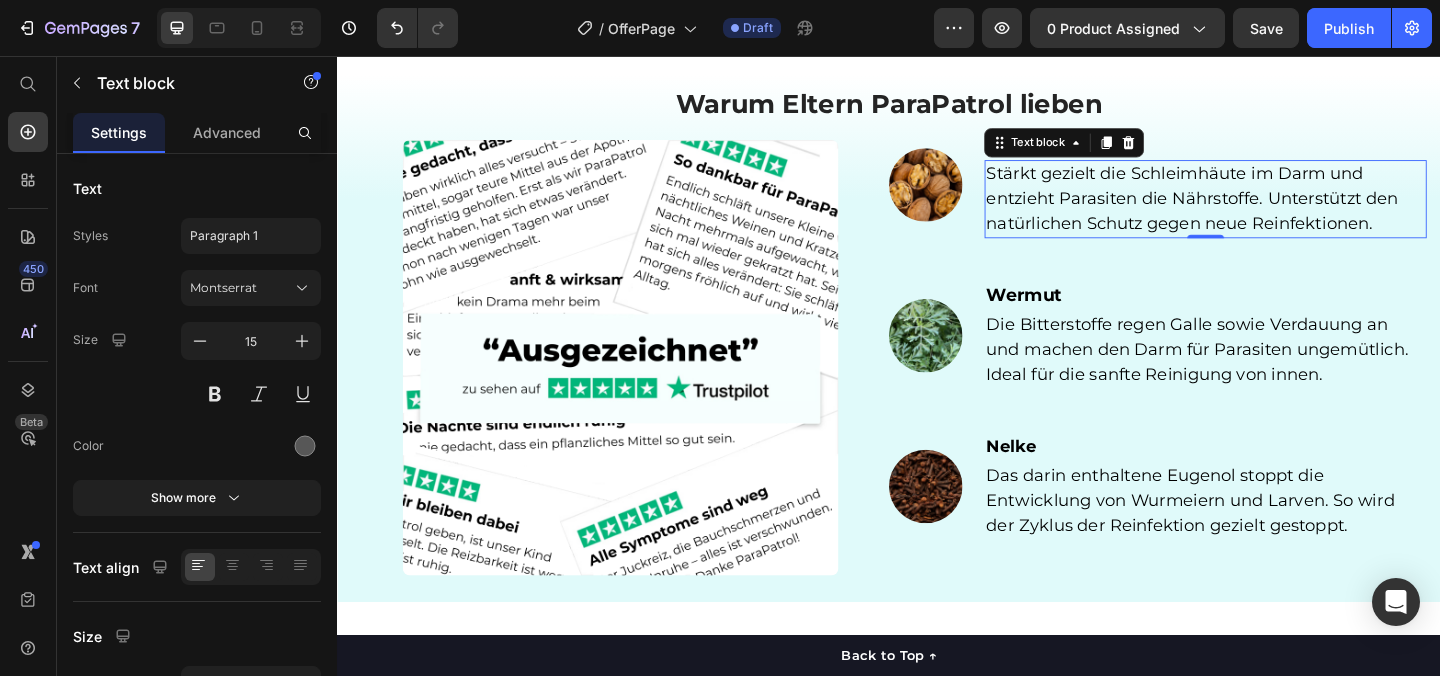 scroll, scrollTop: 4726, scrollLeft: 0, axis: vertical 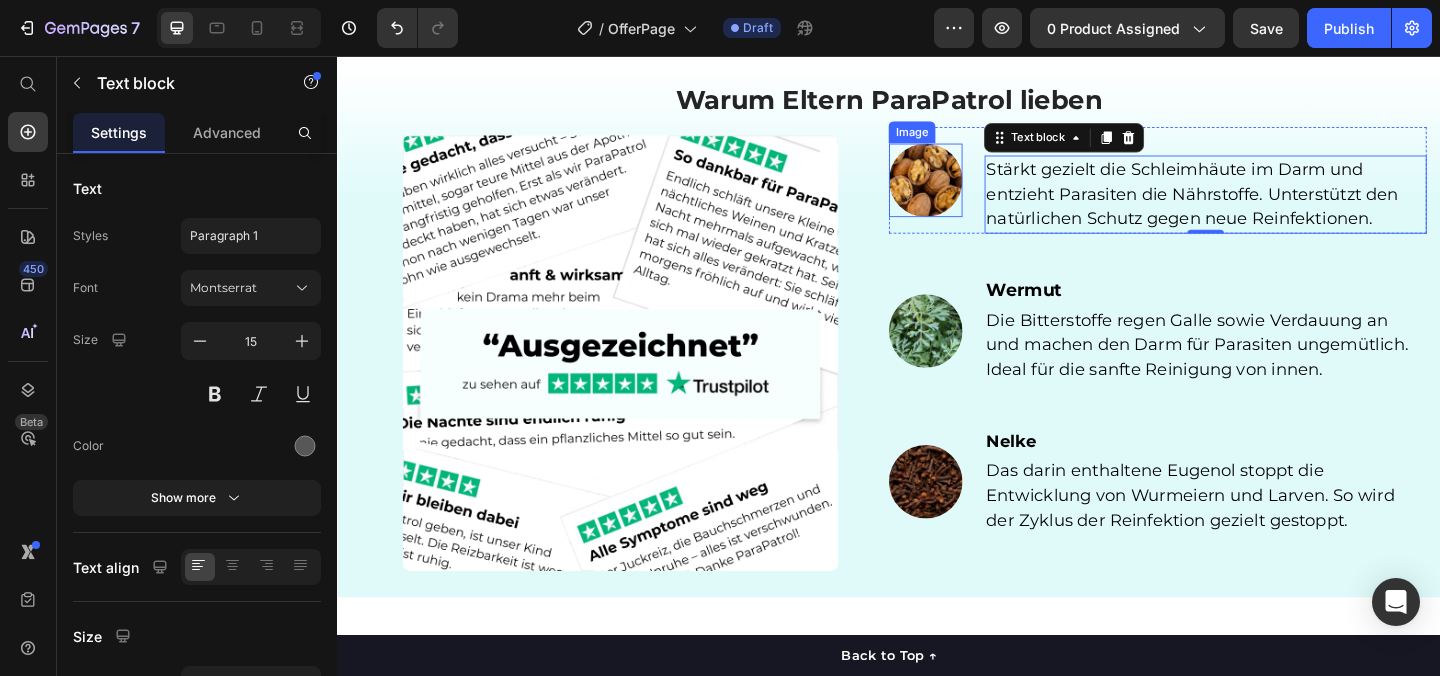 click at bounding box center [977, 191] 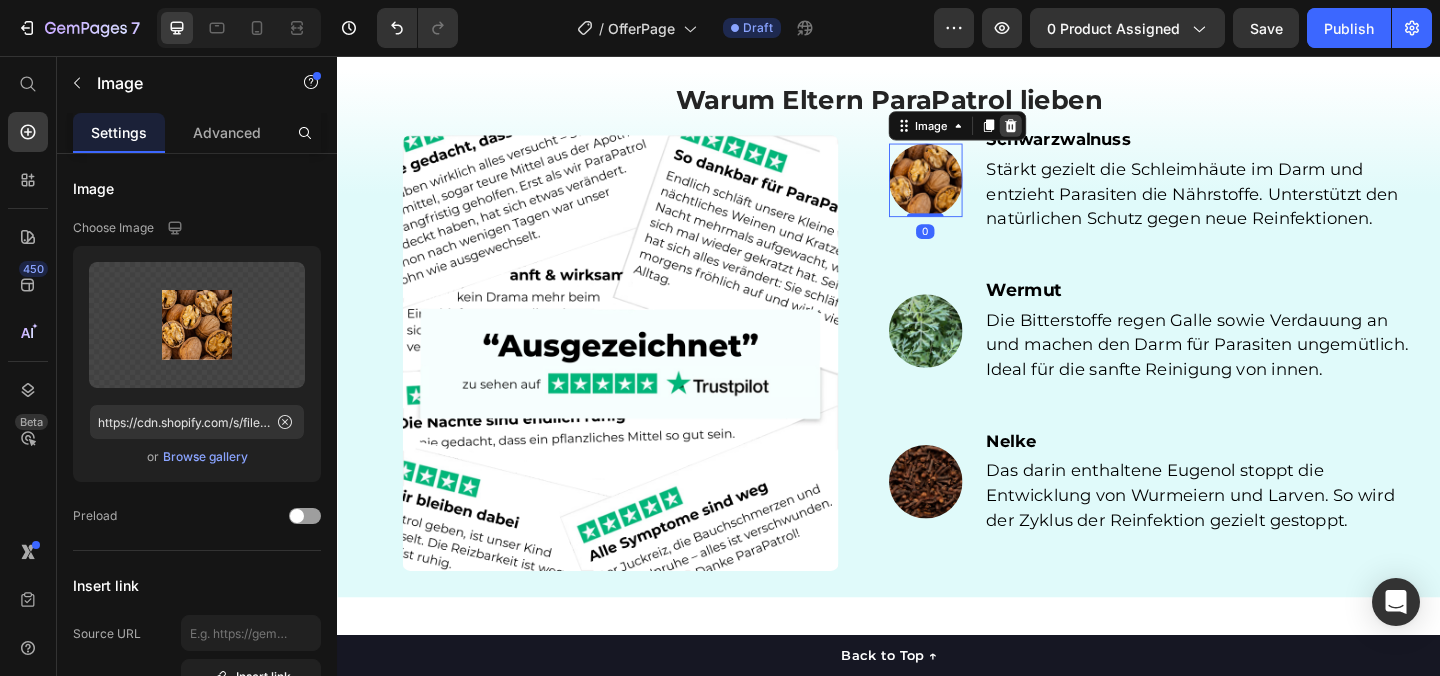 click 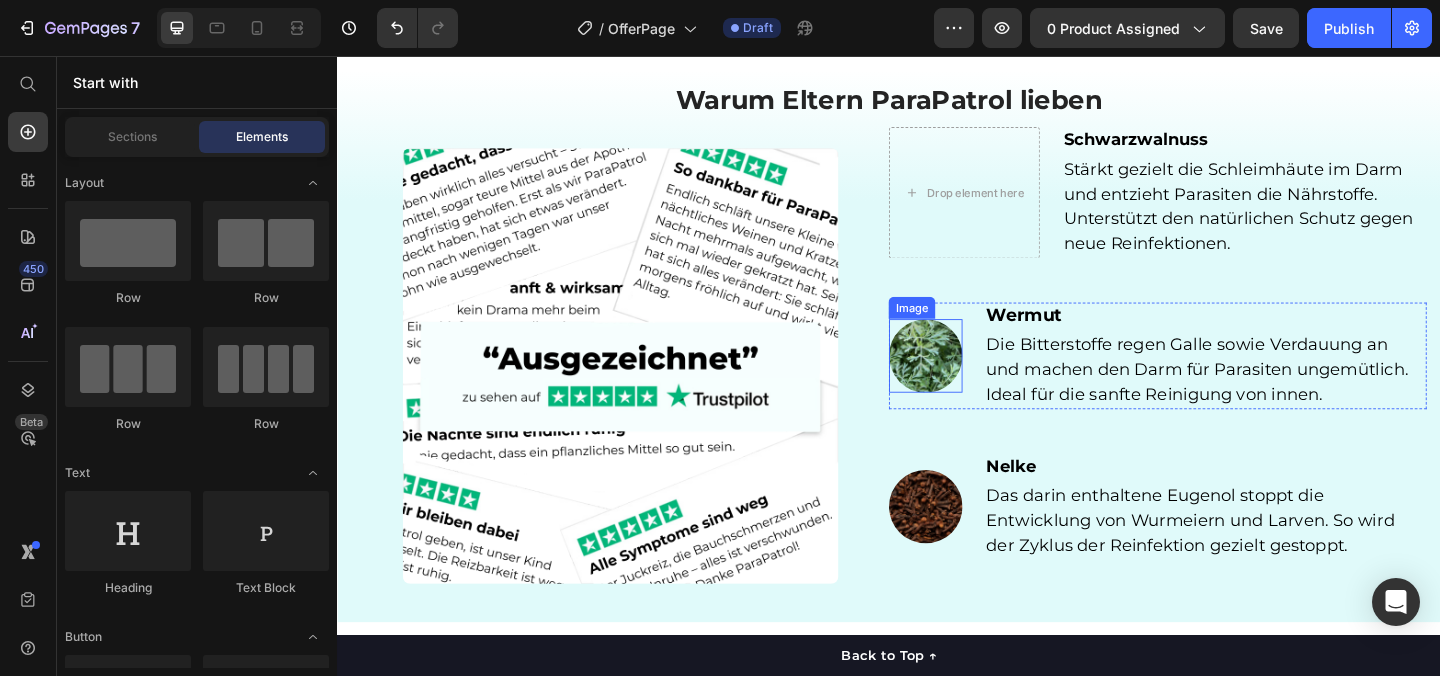 click on "Image" at bounding box center (962, 330) 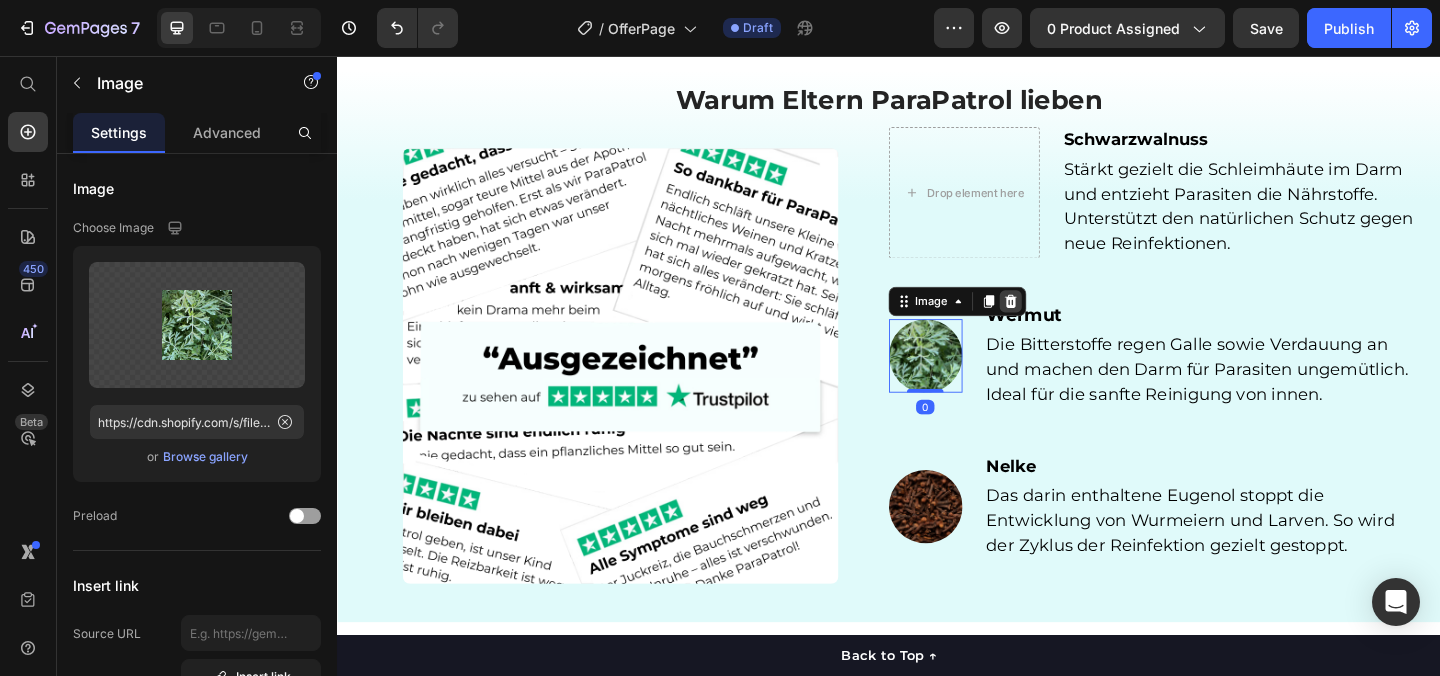 click at bounding box center [1070, 323] 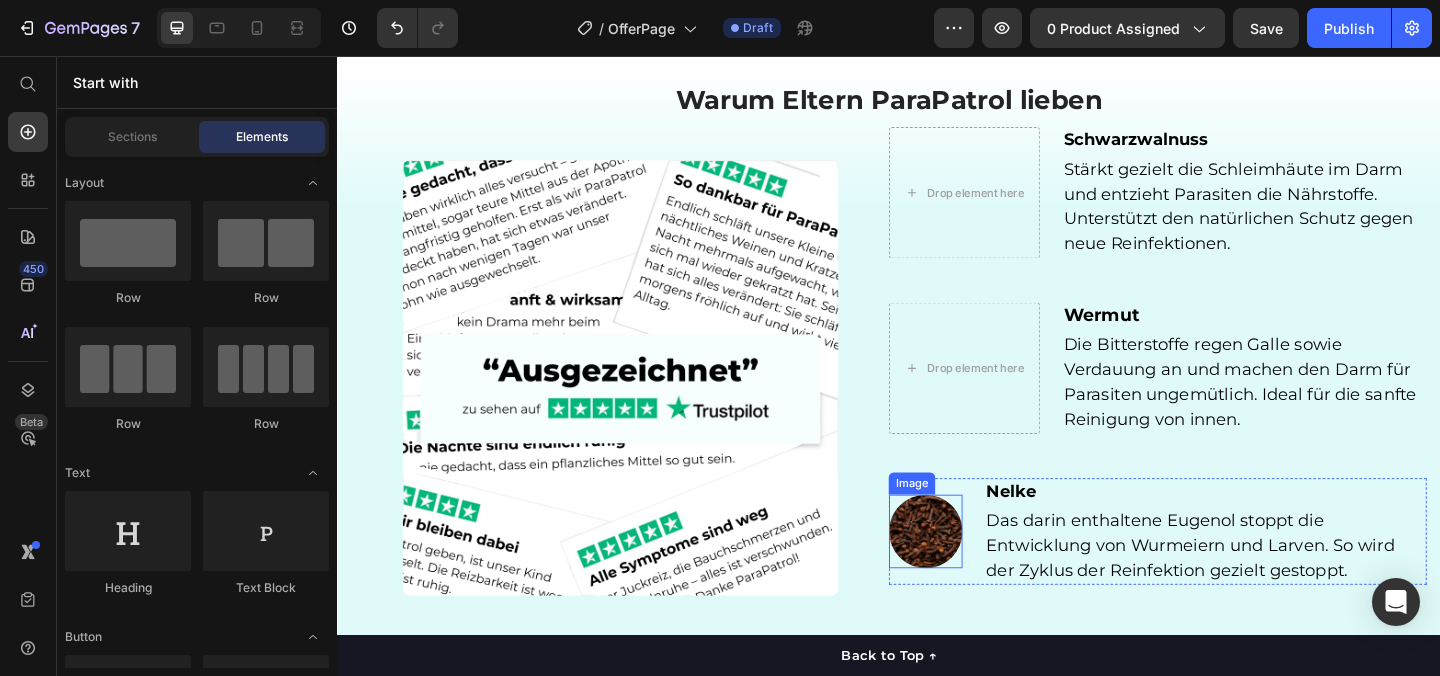 click at bounding box center (977, 573) 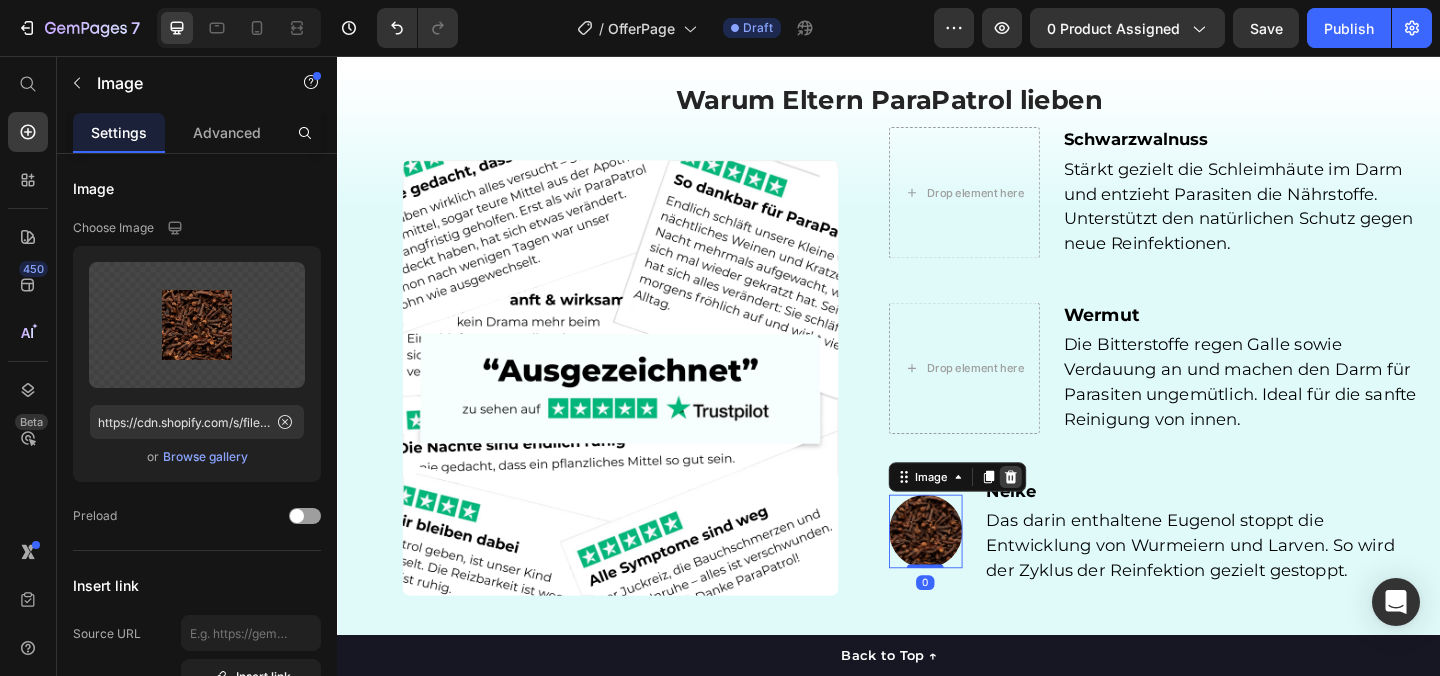 click 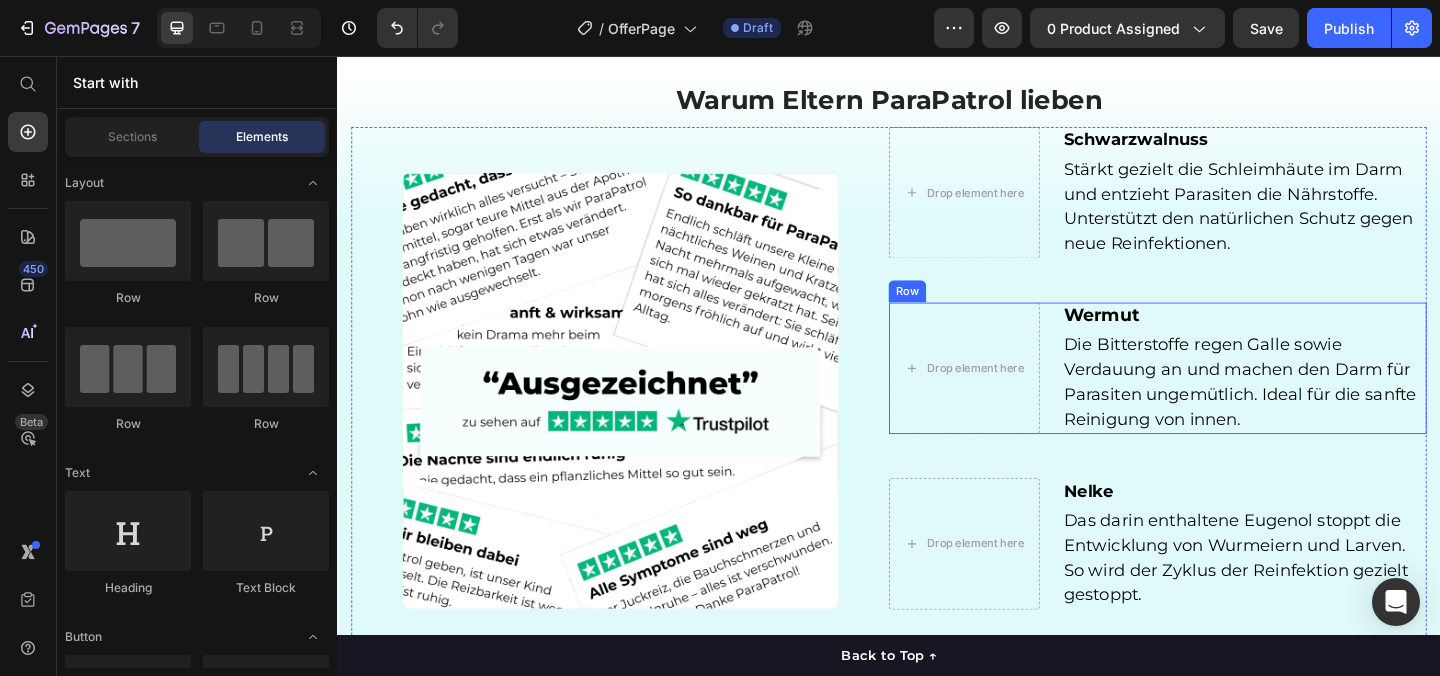 scroll, scrollTop: 4772, scrollLeft: 0, axis: vertical 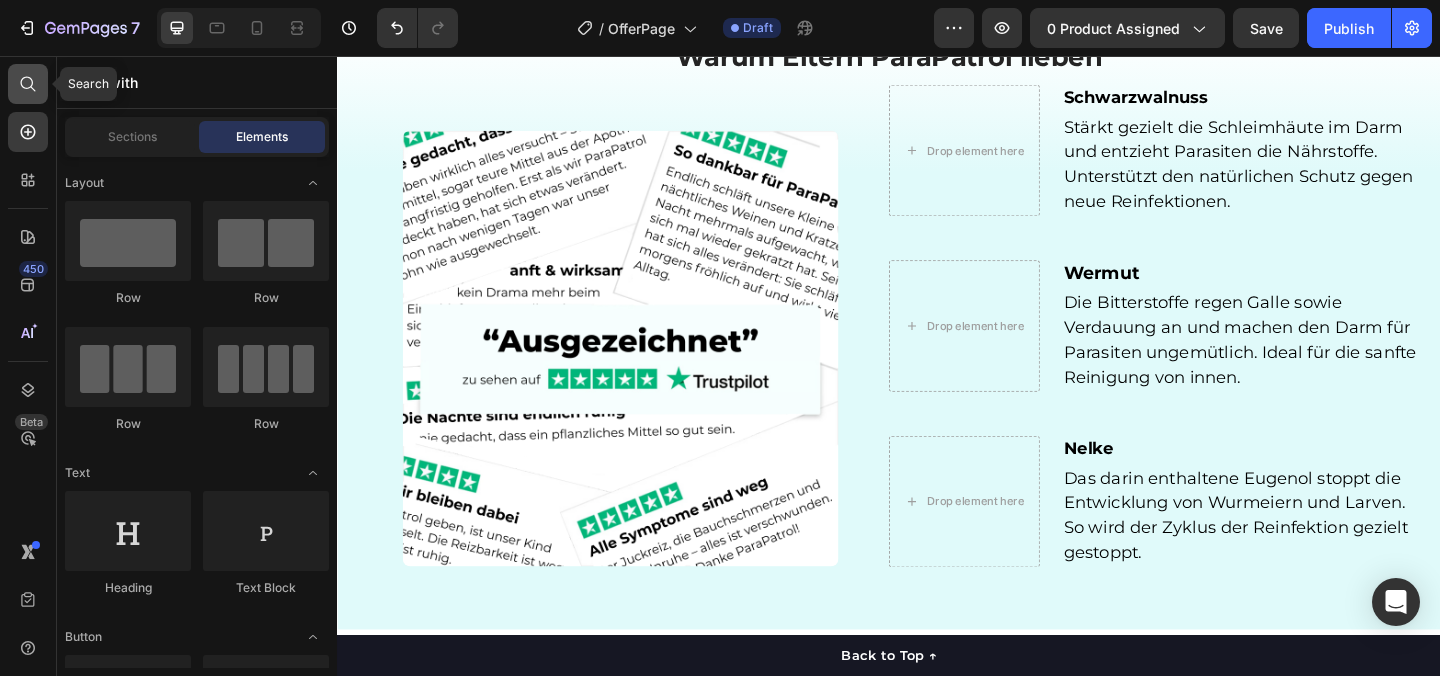 click 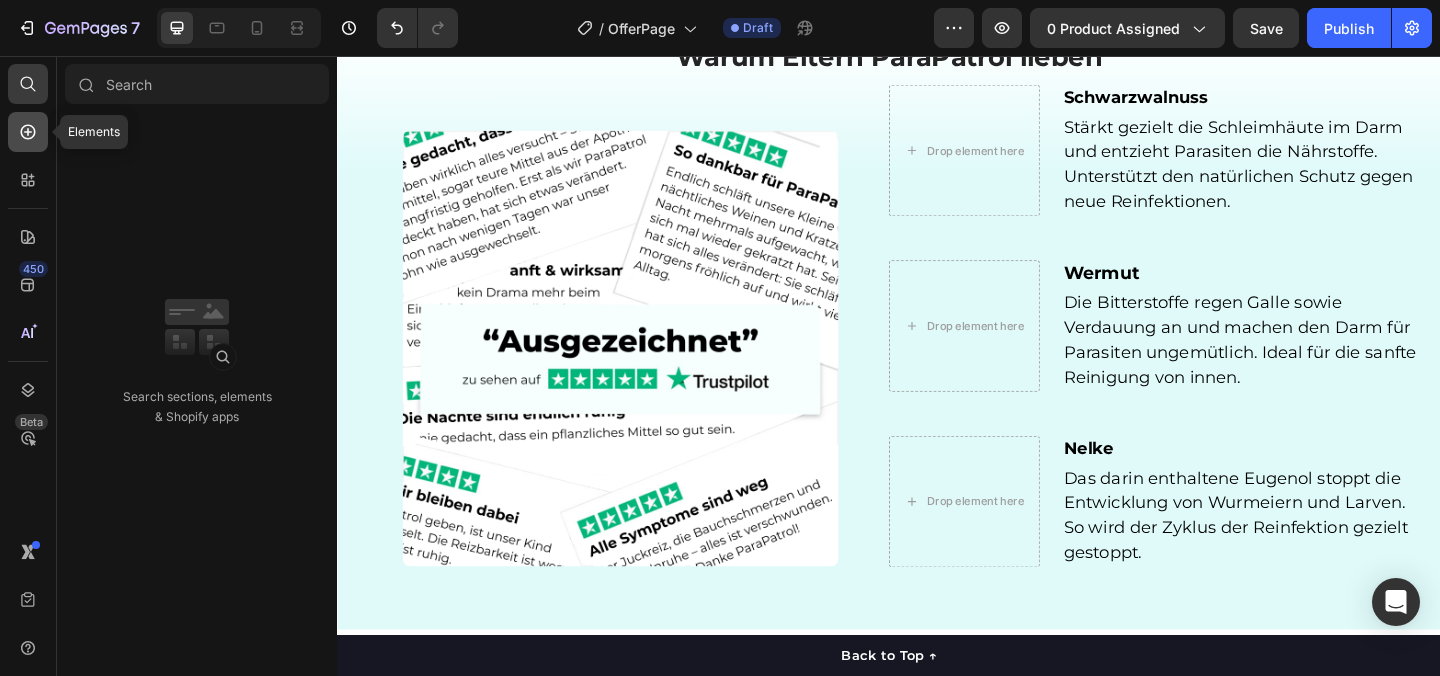 click 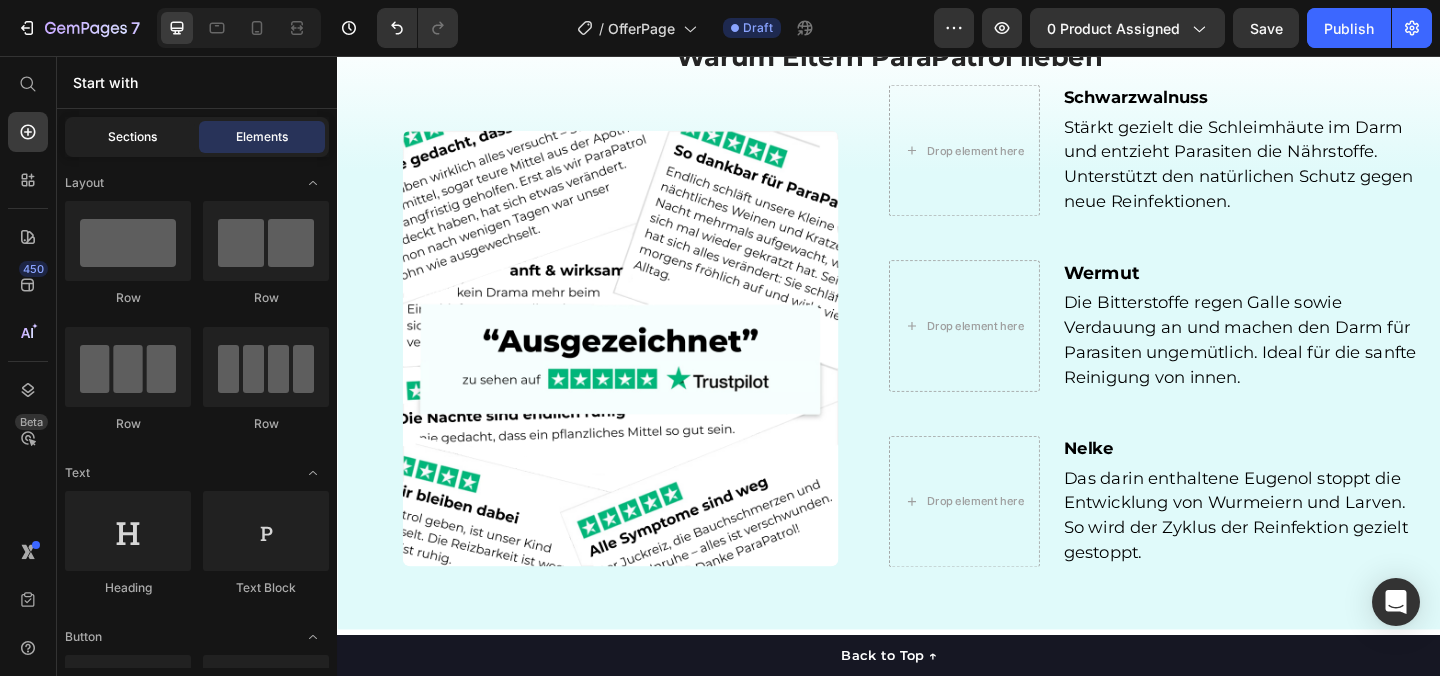 click on "Sections" 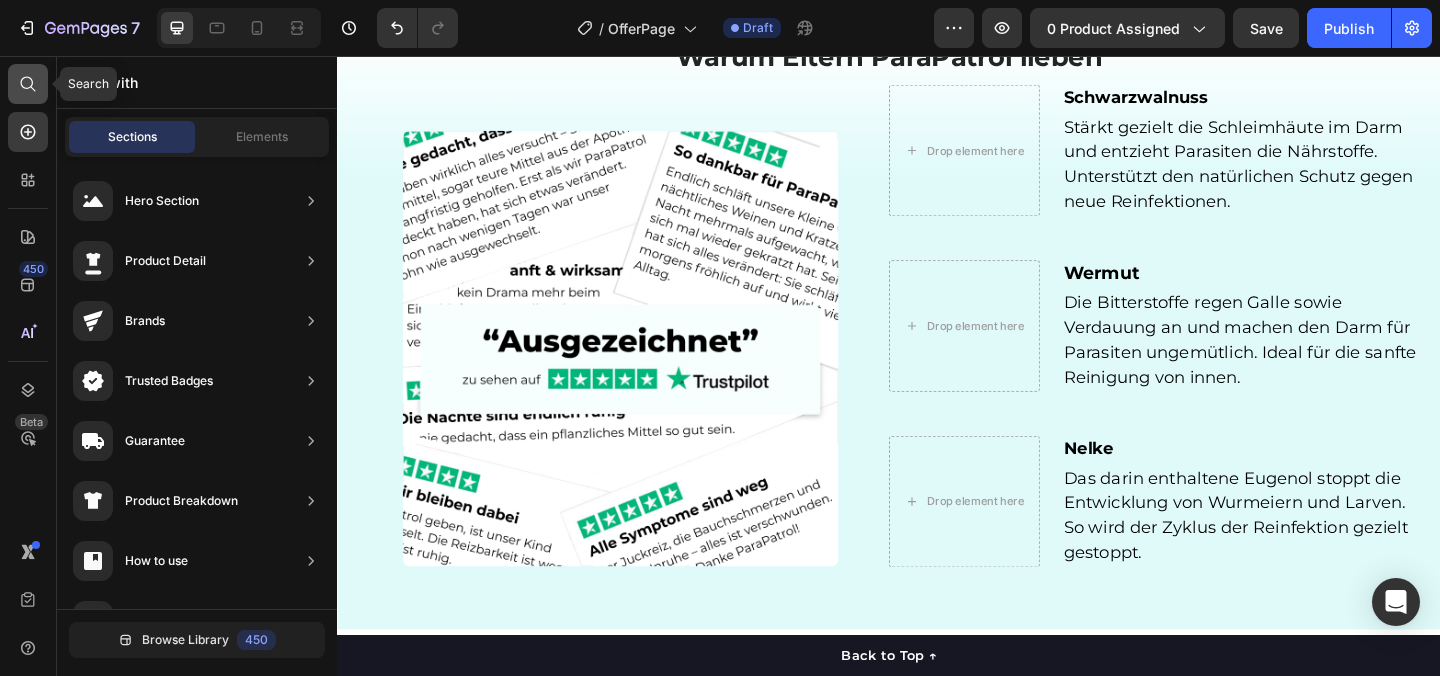 click 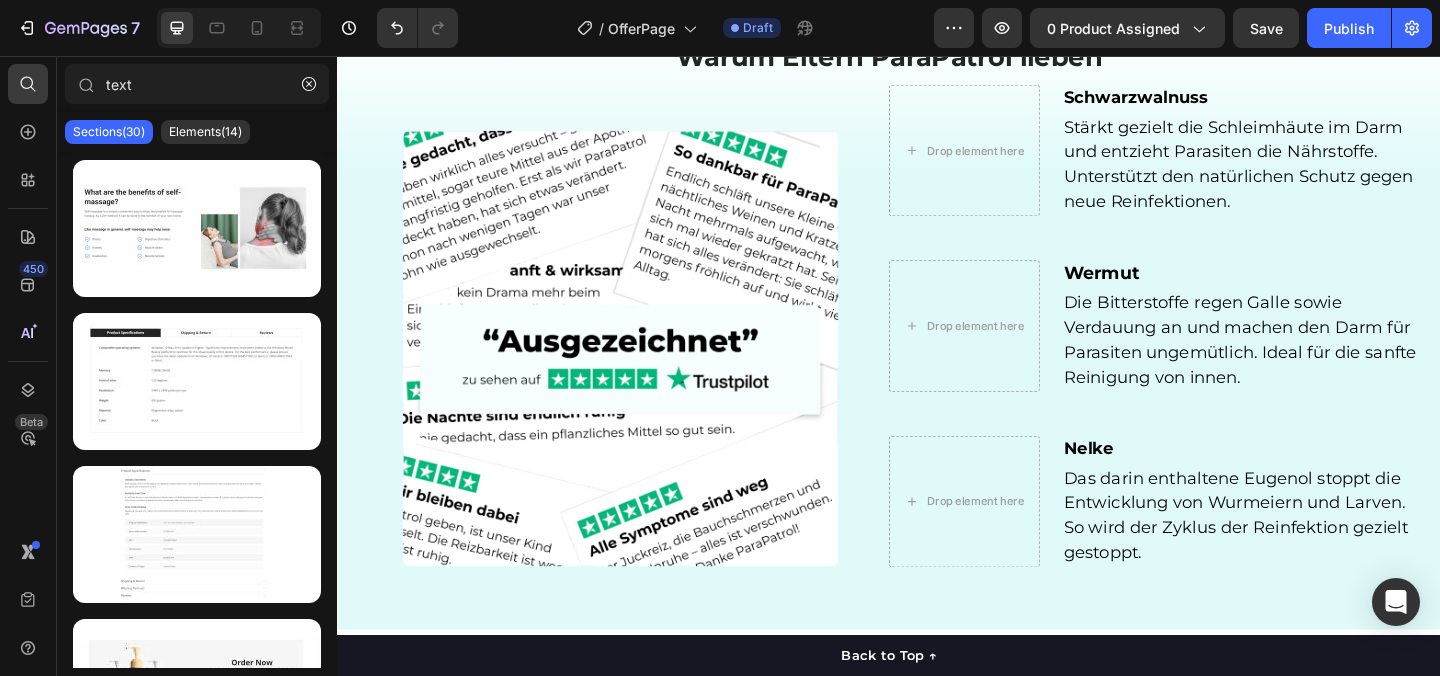 type on "text" 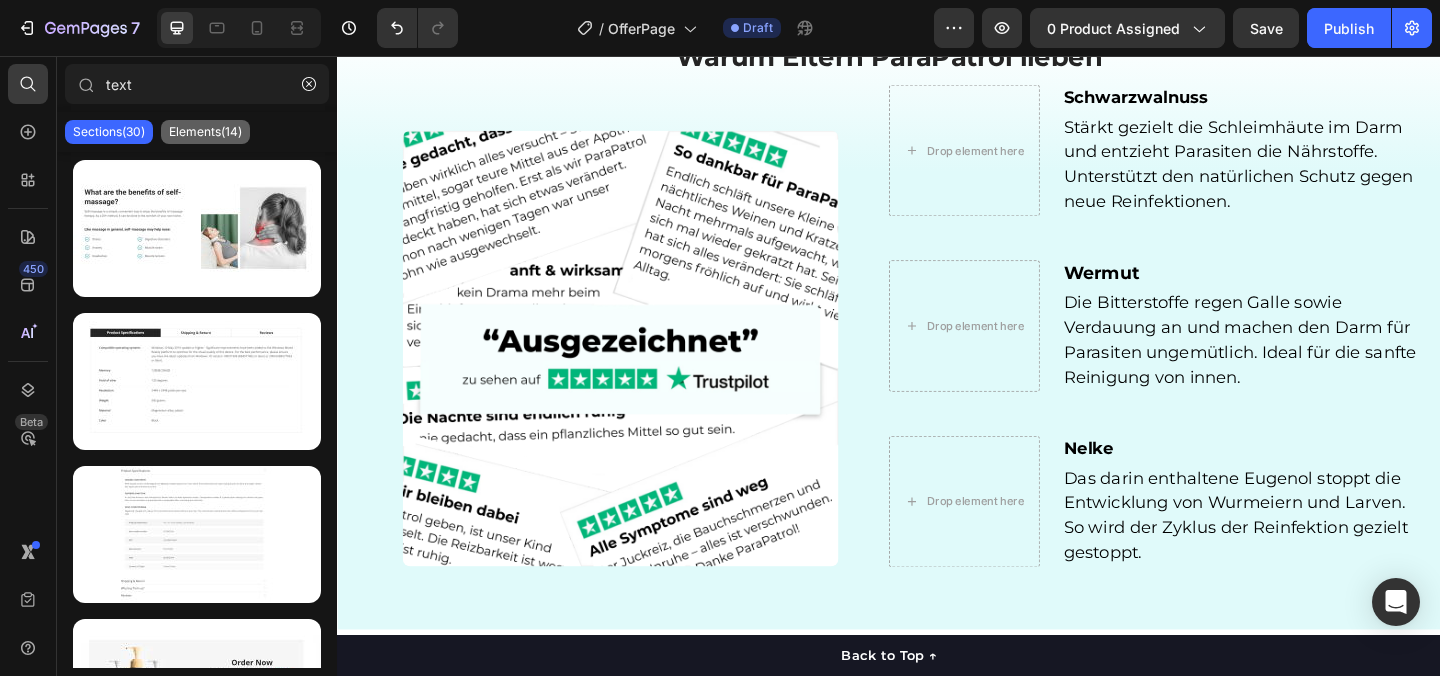 click on "Elements(14)" at bounding box center [205, 132] 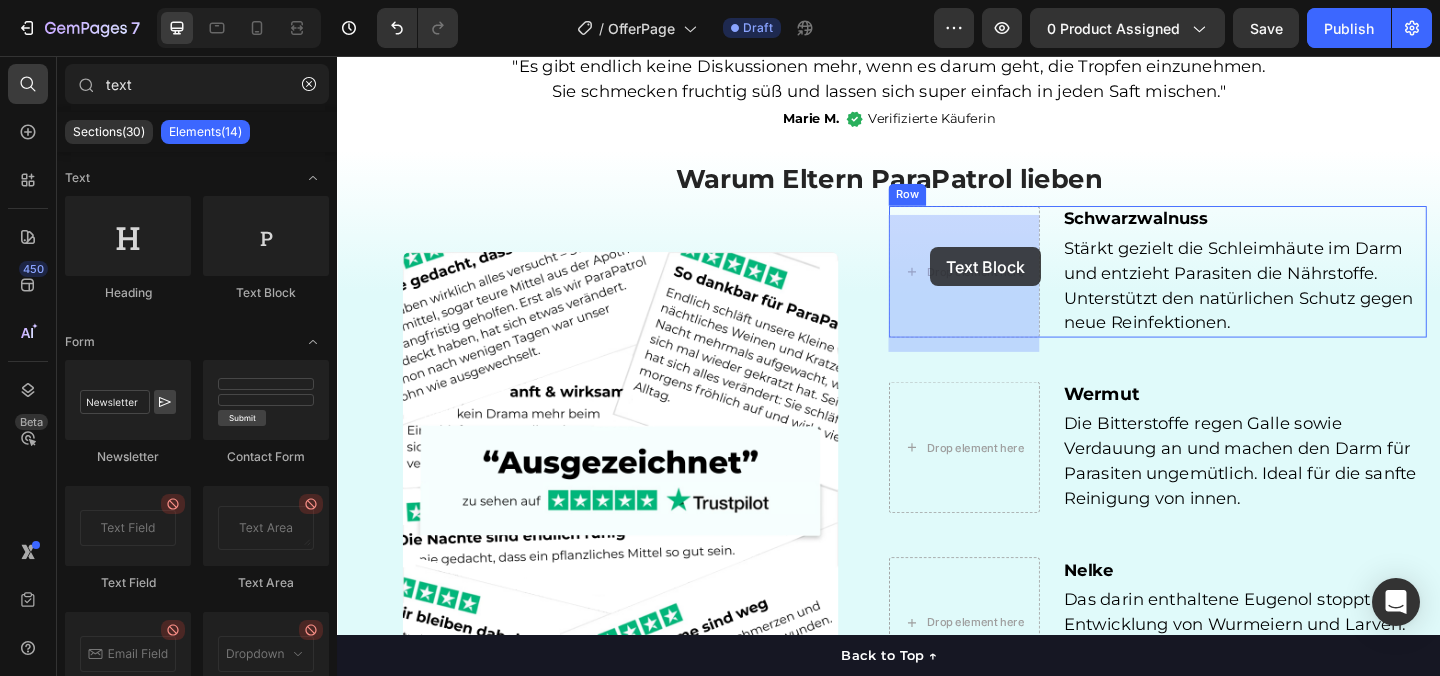 scroll, scrollTop: 4598, scrollLeft: 0, axis: vertical 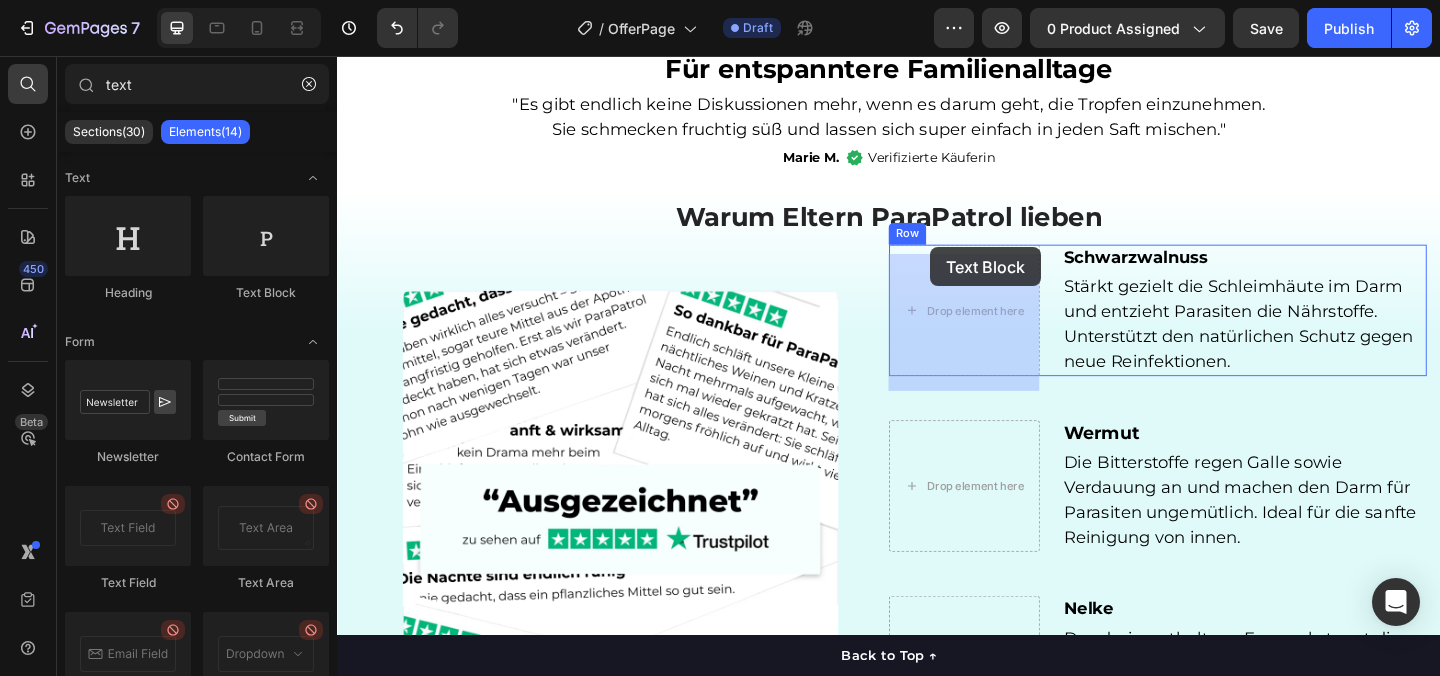 drag, startPoint x: 620, startPoint y: 289, endPoint x: 983, endPoint y: 263, distance: 363.92993 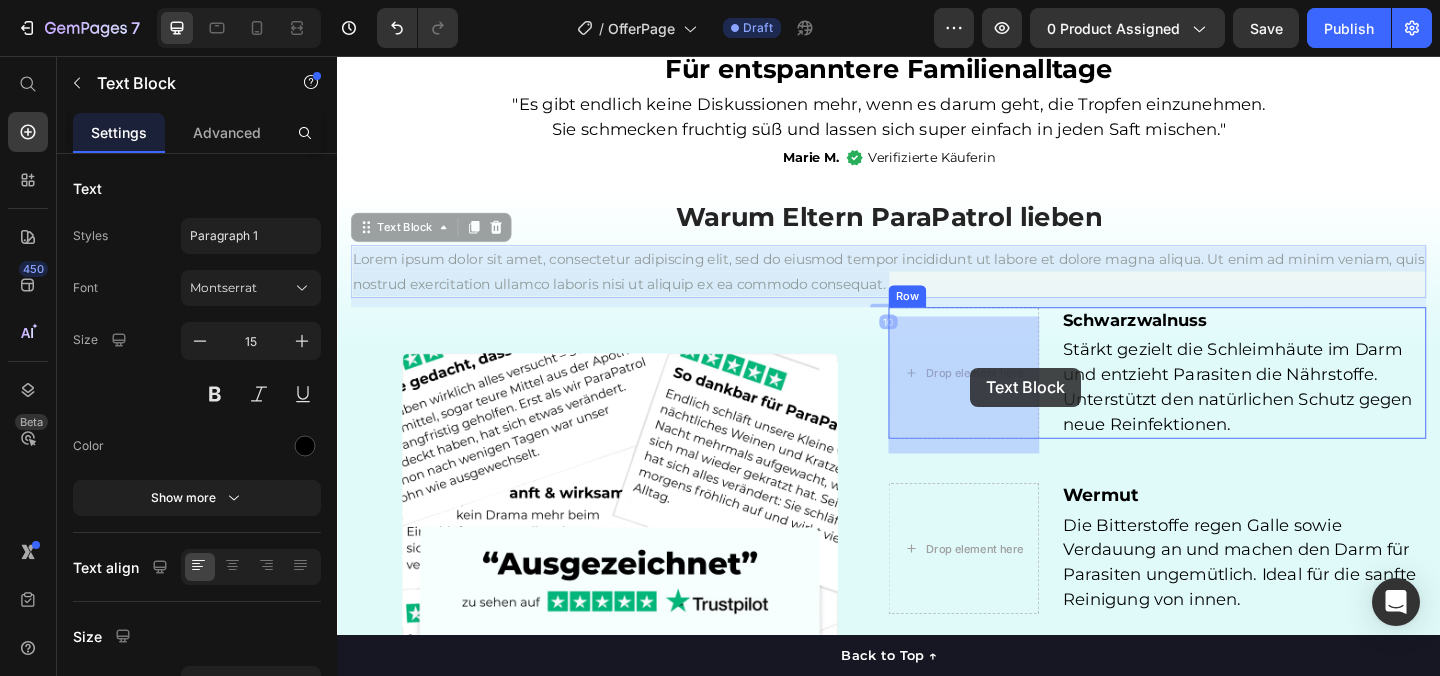 drag, startPoint x: 1073, startPoint y: 317, endPoint x: 1026, endPoint y: 395, distance: 91.06591 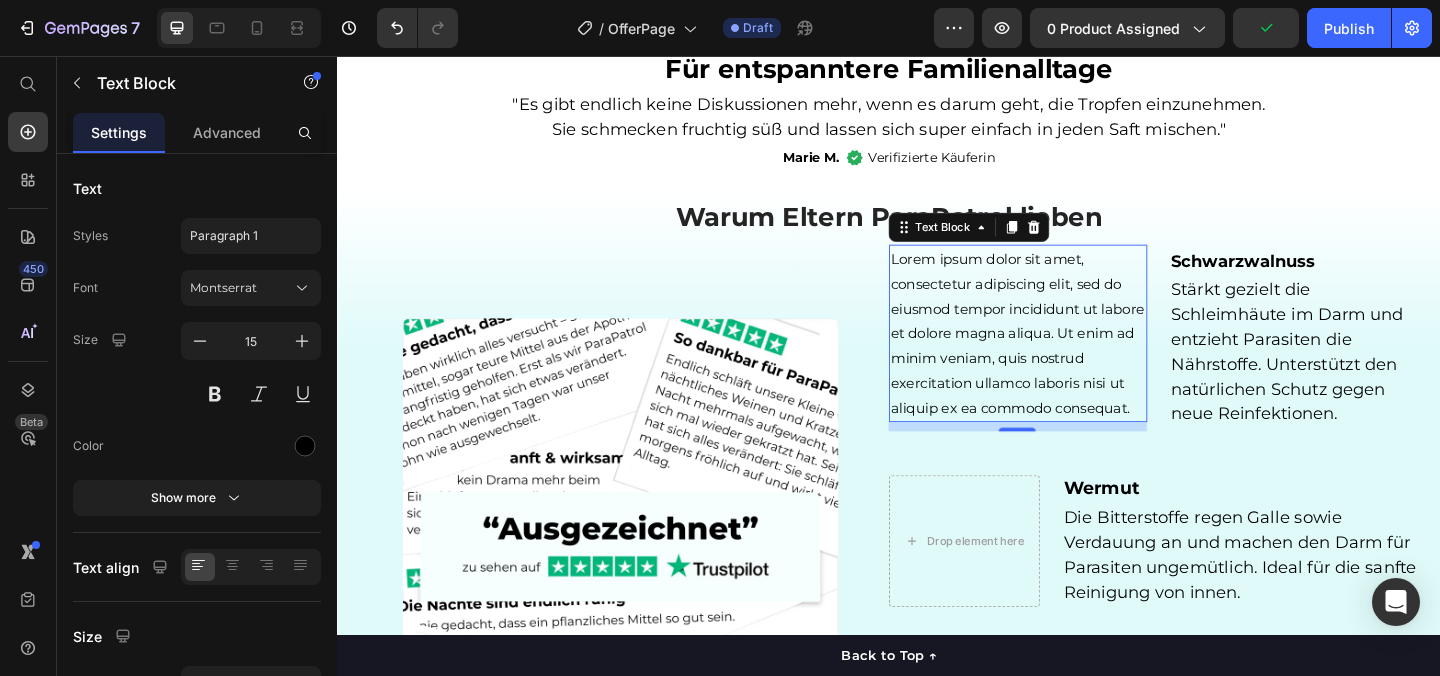 click on "Lorem ipsum dolor sit amet, consectetur adipiscing elit, sed do eiusmod tempor incididunt ut labore et dolore magna aliqua. Ut enim ad minim veniam, quis nostrud exercitation ullamco laboris nisi ut aliquip ex ea commodo consequat." at bounding box center (1077, 357) 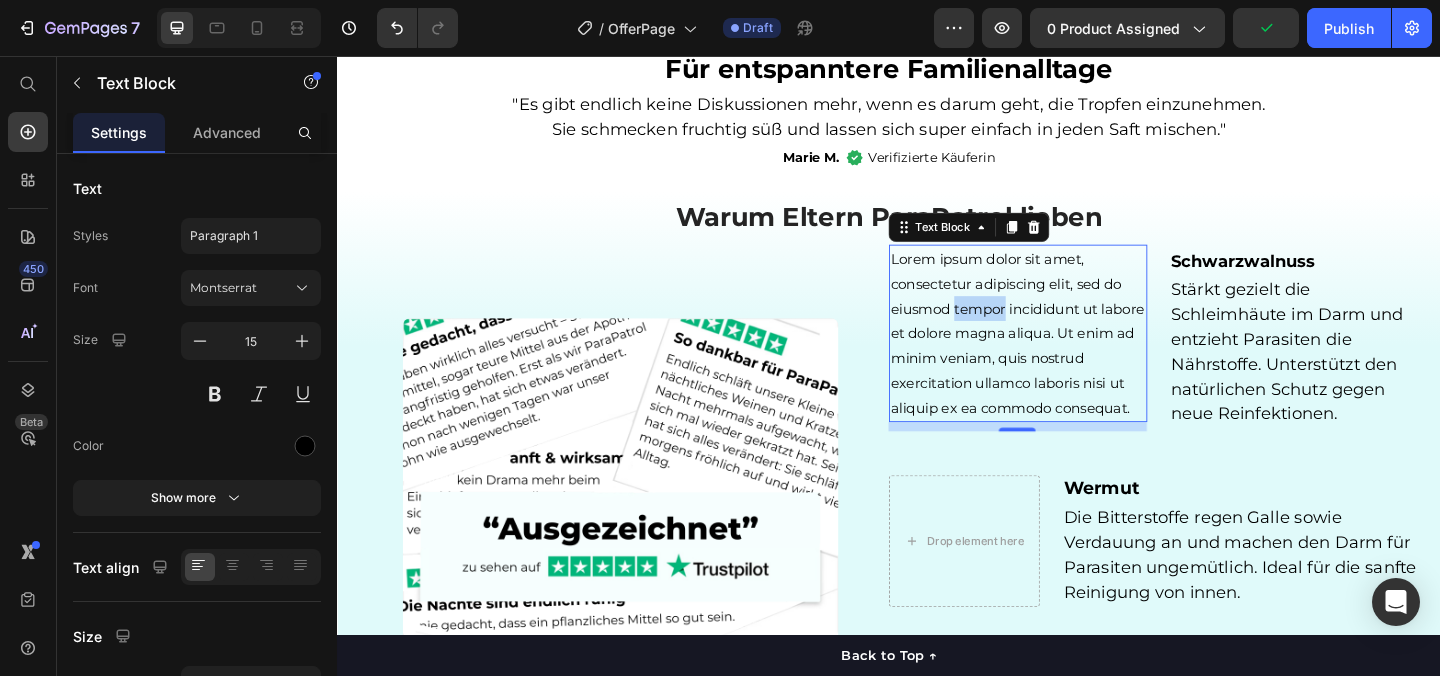 click on "Lorem ipsum dolor sit amet, consectetur adipiscing elit, sed do eiusmod tempor incididunt ut labore et dolore magna aliqua. Ut enim ad minim veniam, quis nostrud exercitation ullamco laboris nisi ut aliquip ex ea commodo consequat." at bounding box center (1077, 357) 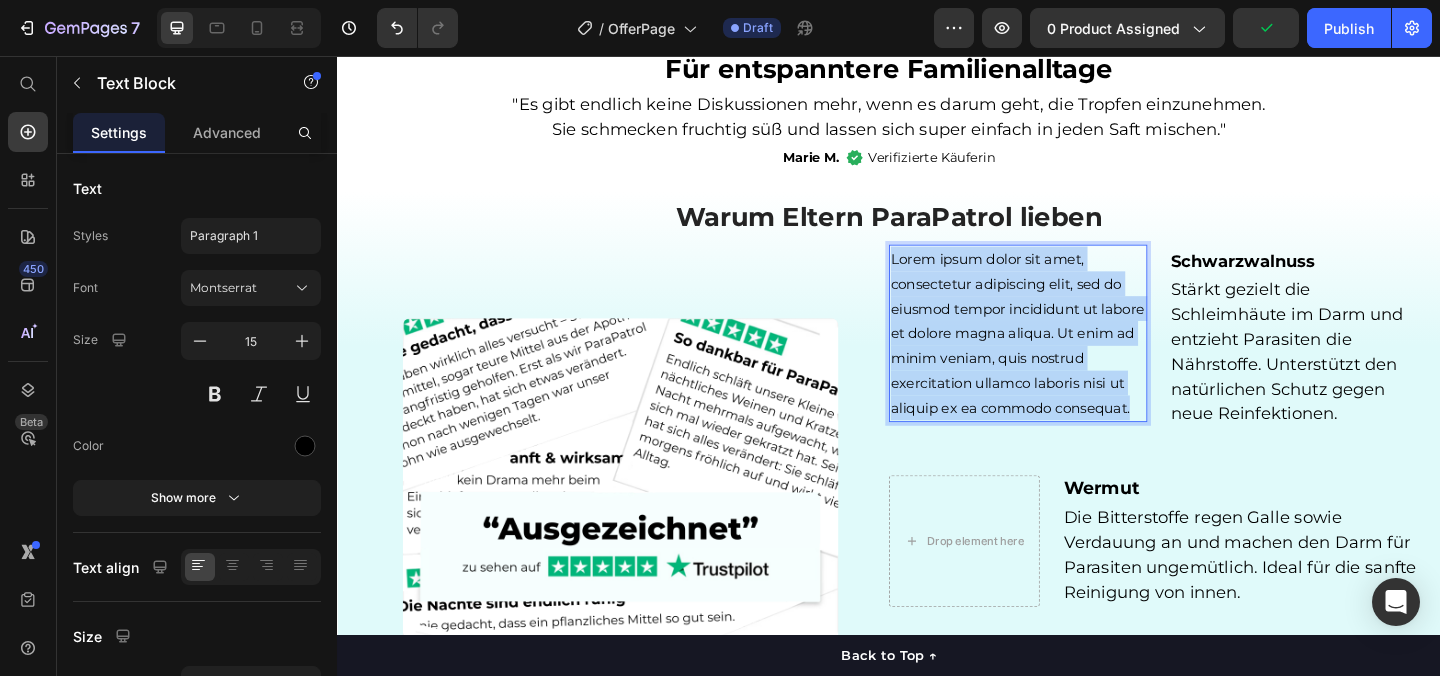 click on "Lorem ipsum dolor sit amet, consectetur adipiscing elit, sed do eiusmod tempor incididunt ut labore et dolore magna aliqua. Ut enim ad minim veniam, quis nostrud exercitation ullamco laboris nisi ut aliquip ex ea commodo consequat." at bounding box center (1077, 357) 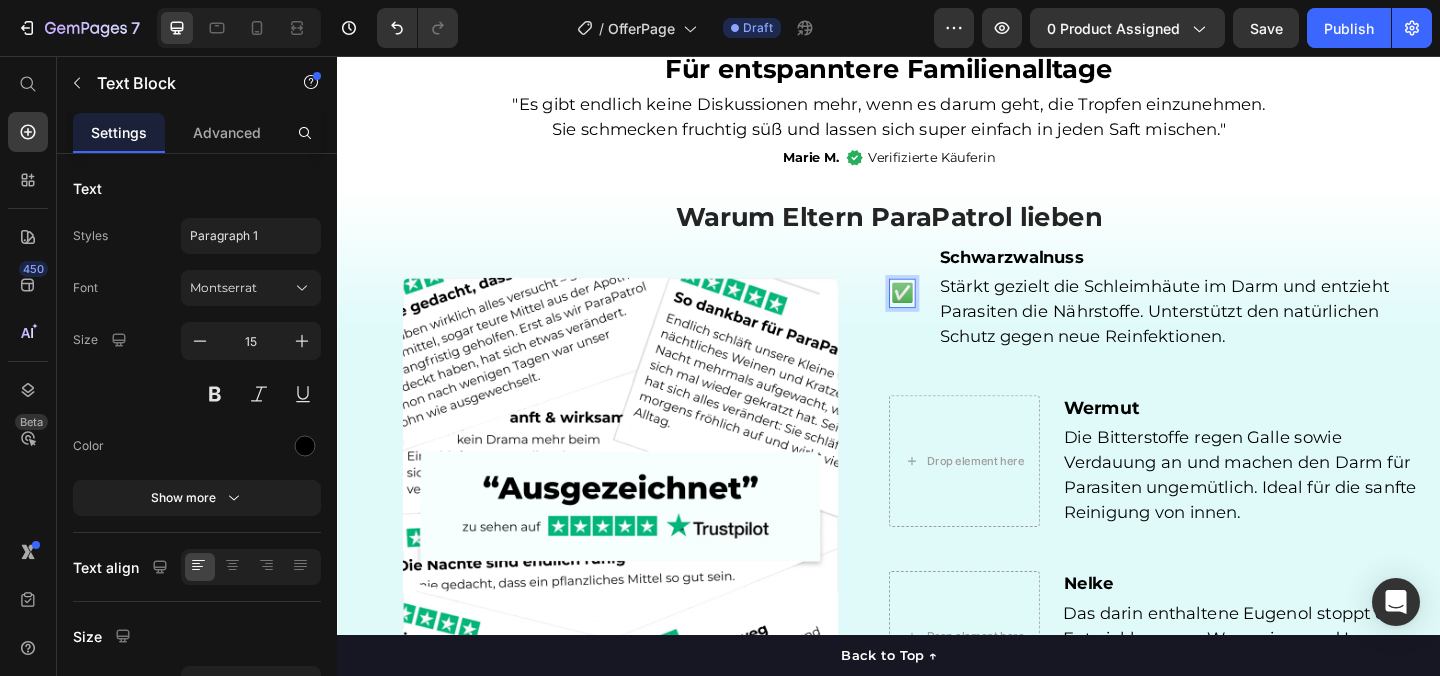 scroll, scrollTop: 4637, scrollLeft: 0, axis: vertical 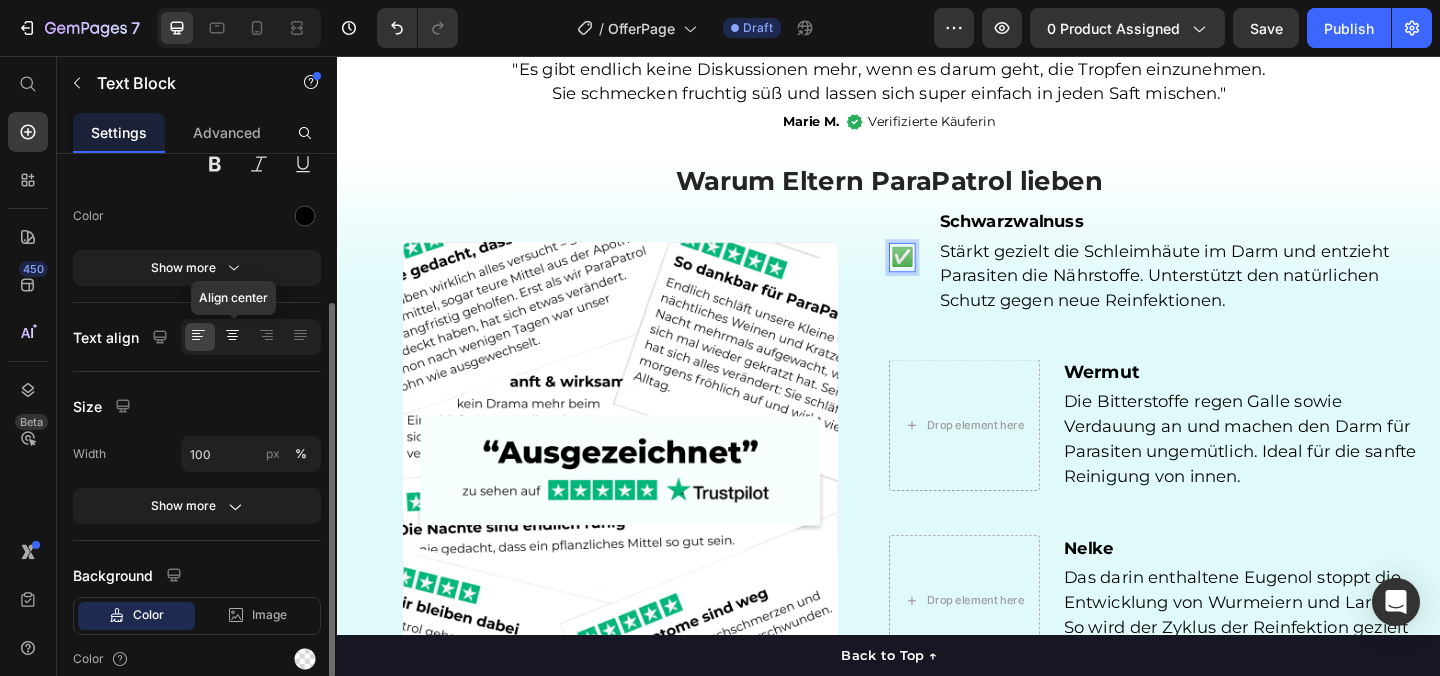 click 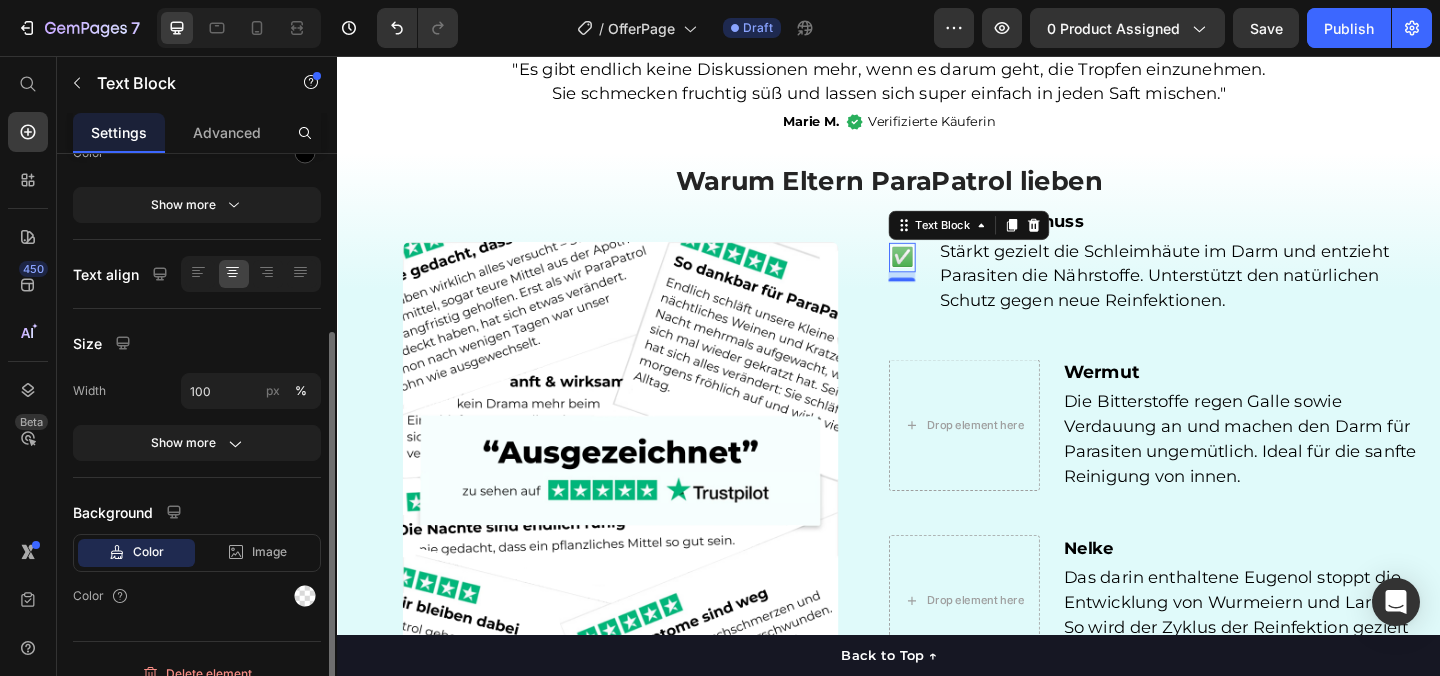 scroll, scrollTop: 296, scrollLeft: 0, axis: vertical 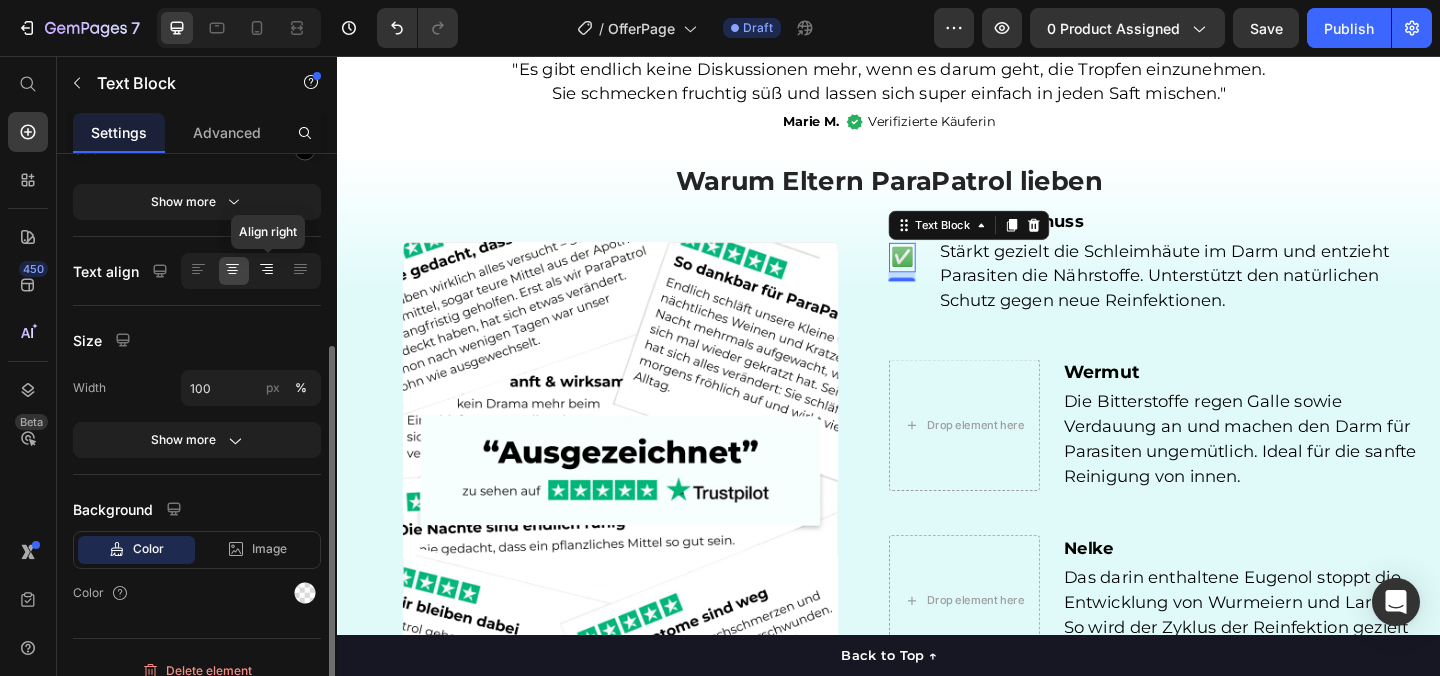 click 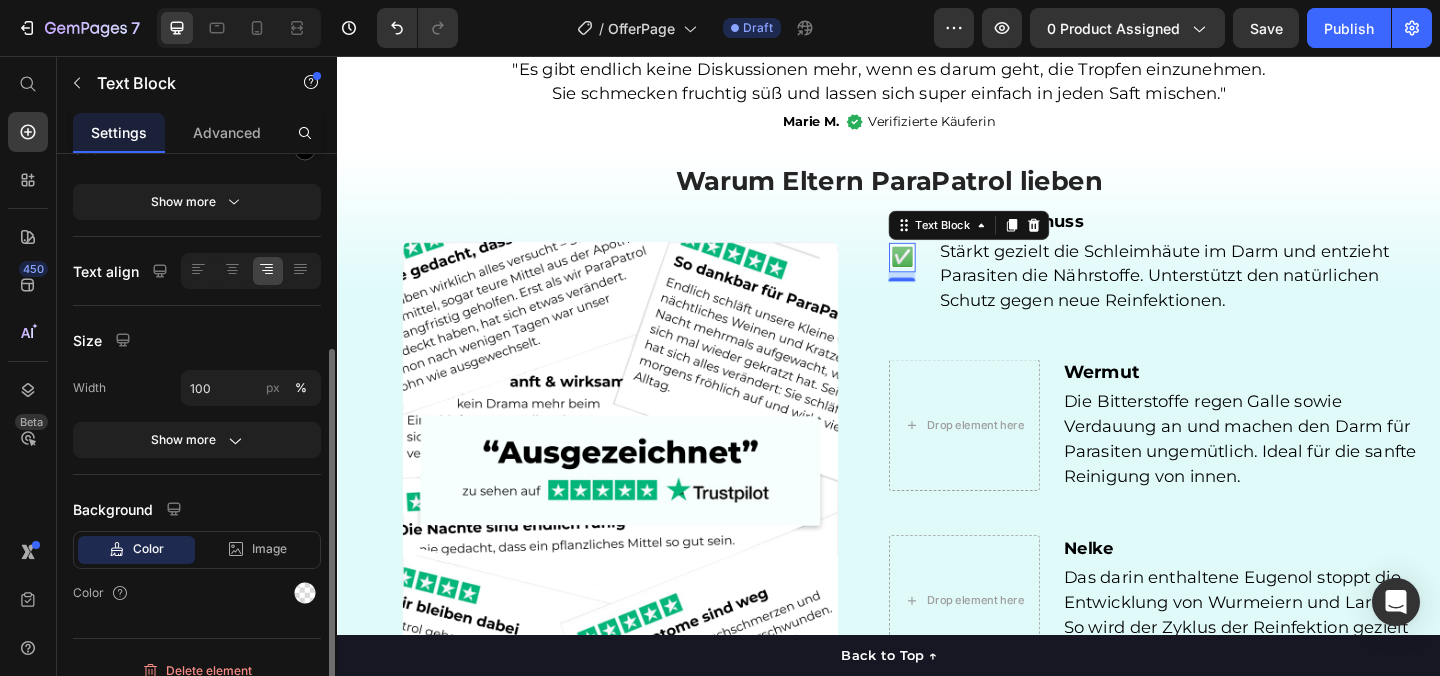 scroll, scrollTop: 316, scrollLeft: 0, axis: vertical 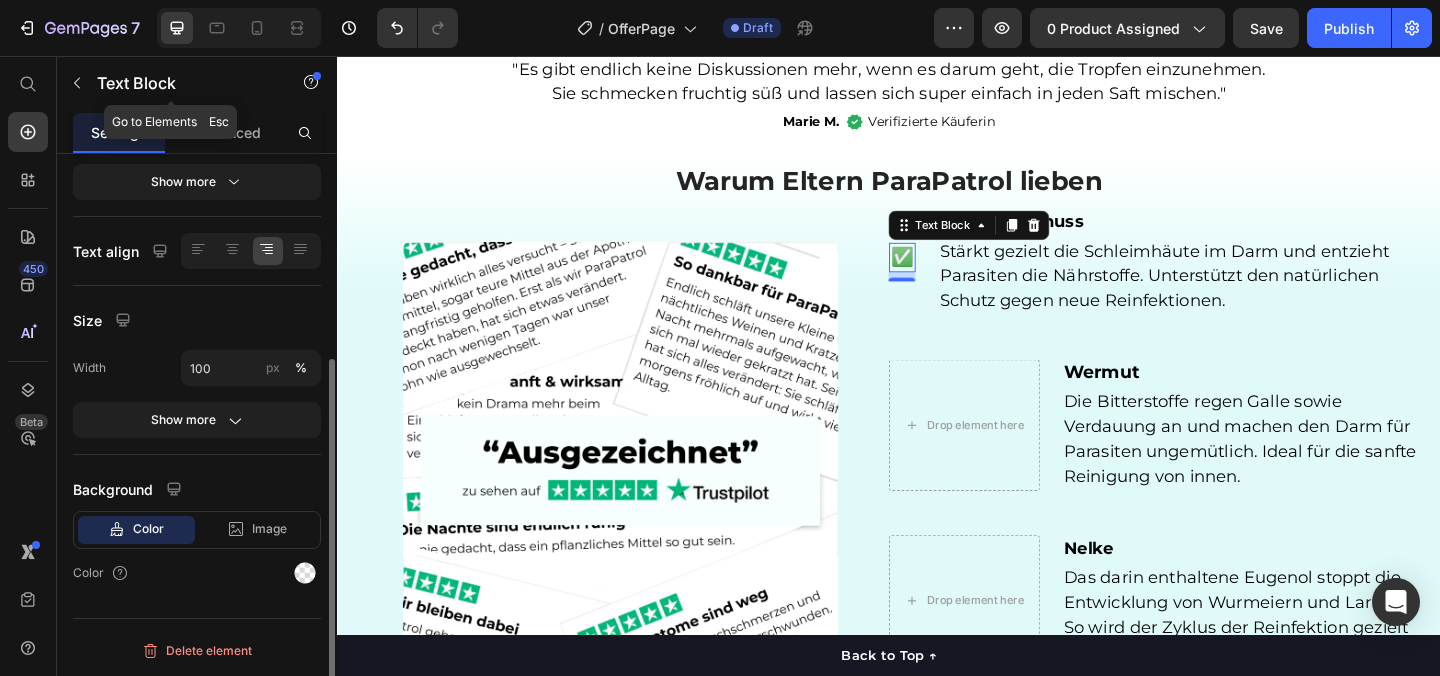 click on "Text Block" 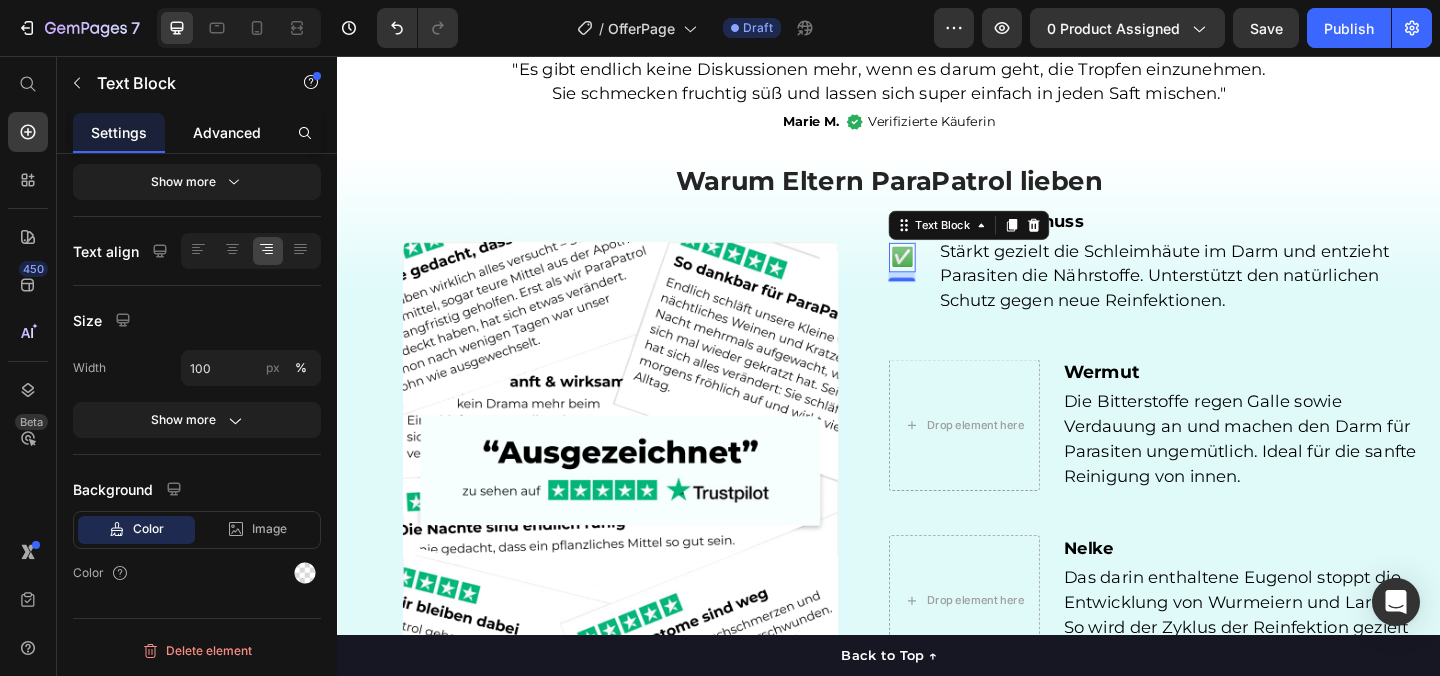 click on "Advanced" at bounding box center [227, 132] 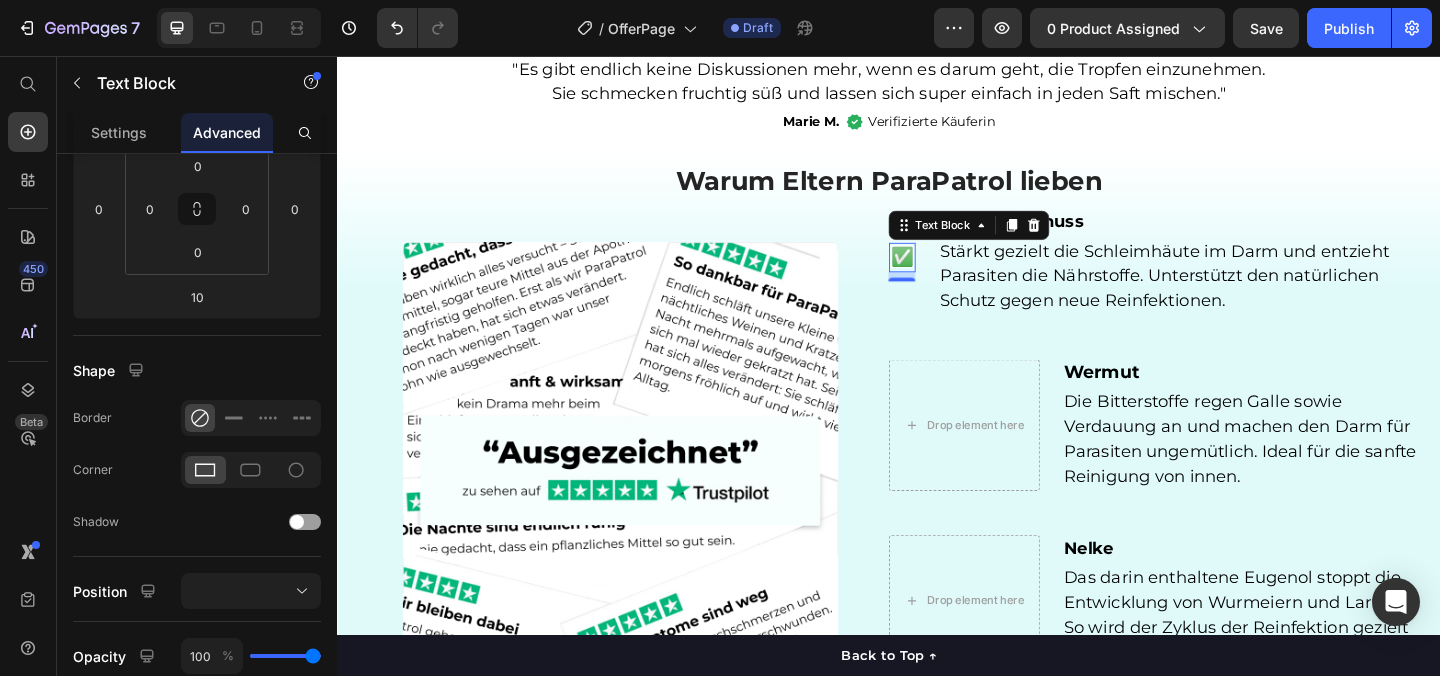 scroll, scrollTop: 0, scrollLeft: 0, axis: both 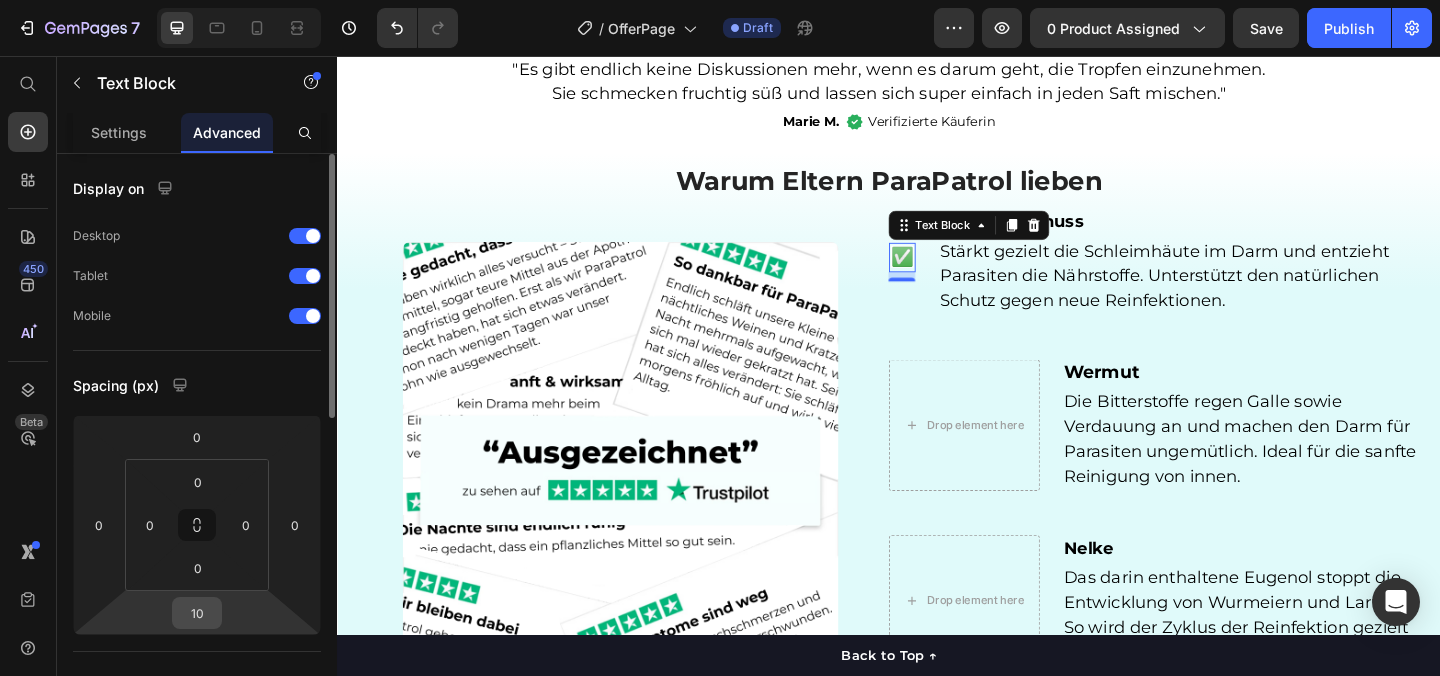 click on "10" at bounding box center (197, 613) 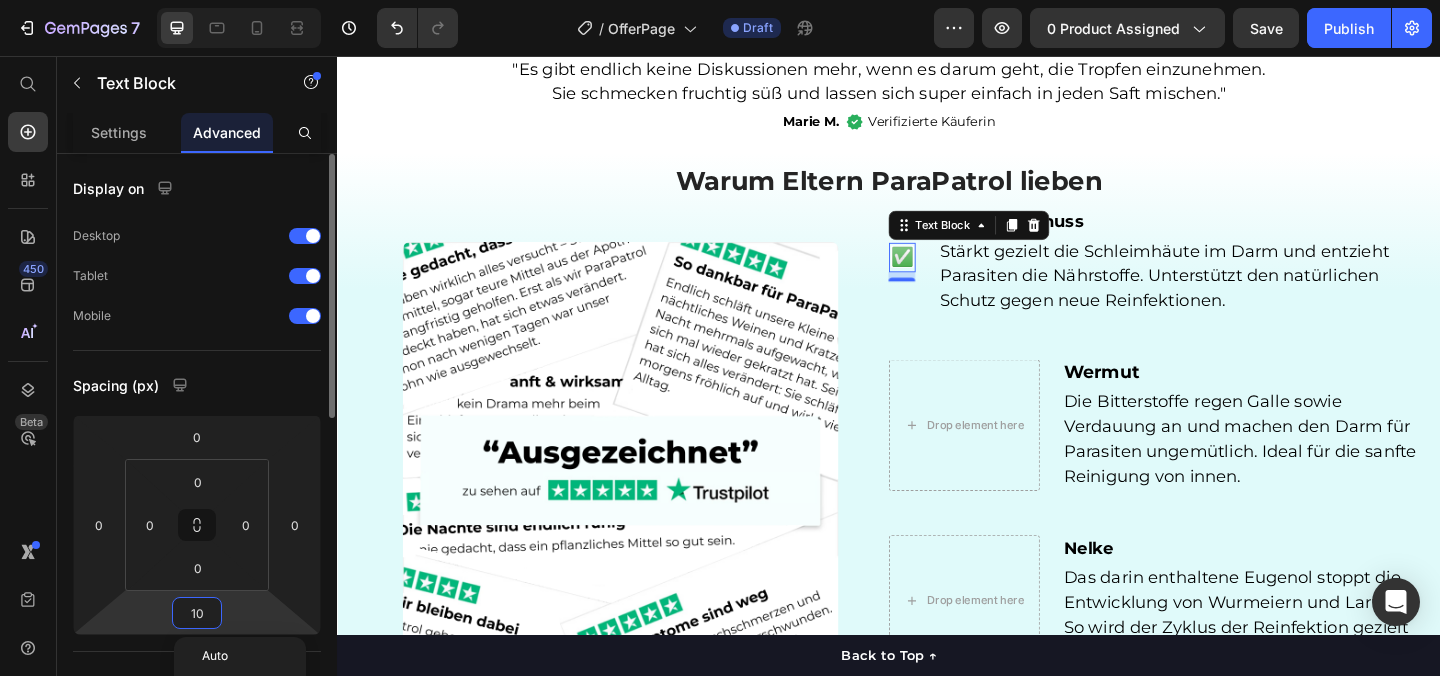 click on "10" at bounding box center (197, 613) 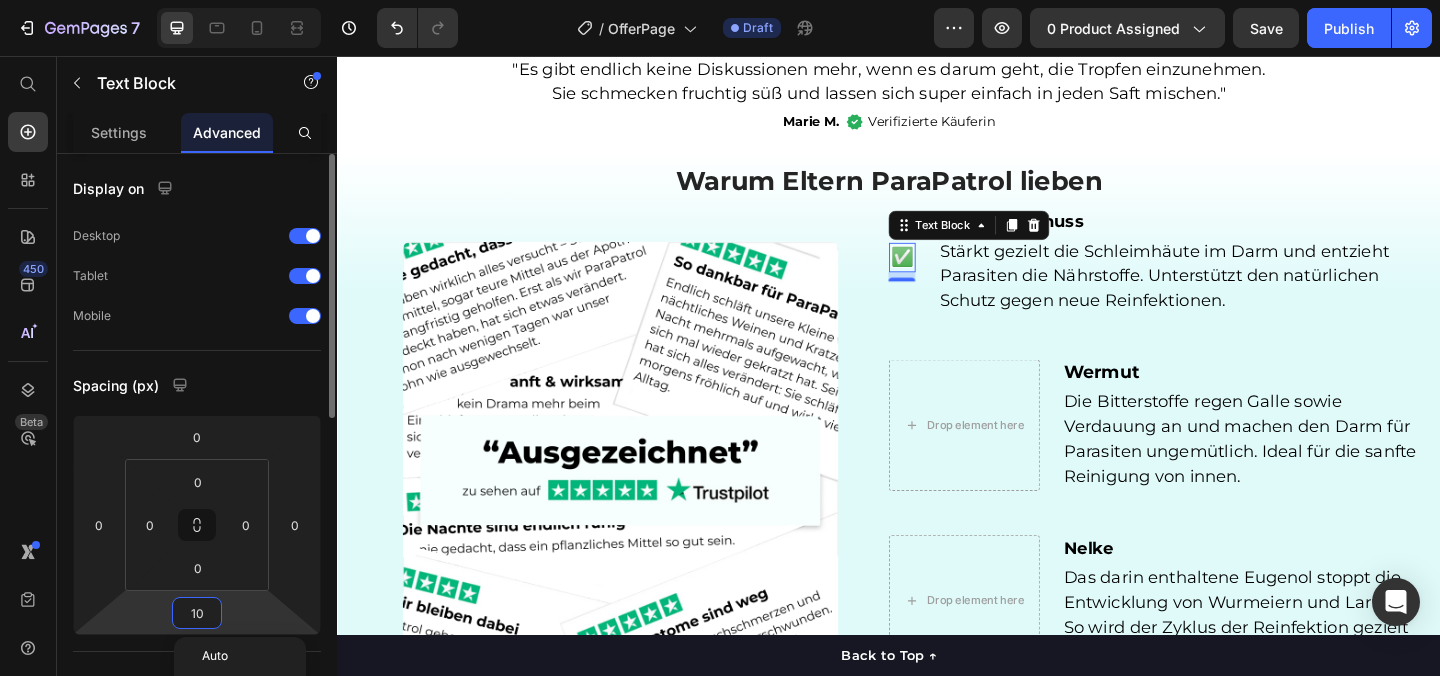 type on "0" 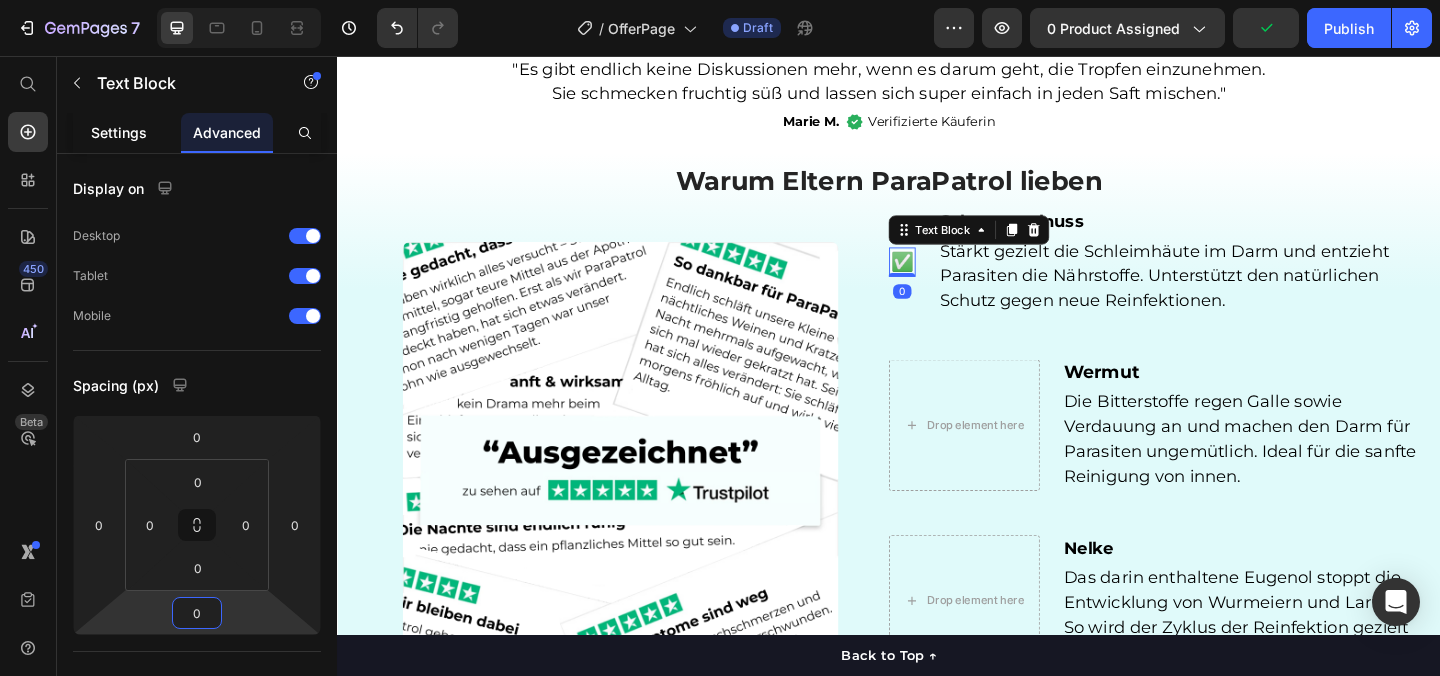 click on "Settings" at bounding box center [119, 132] 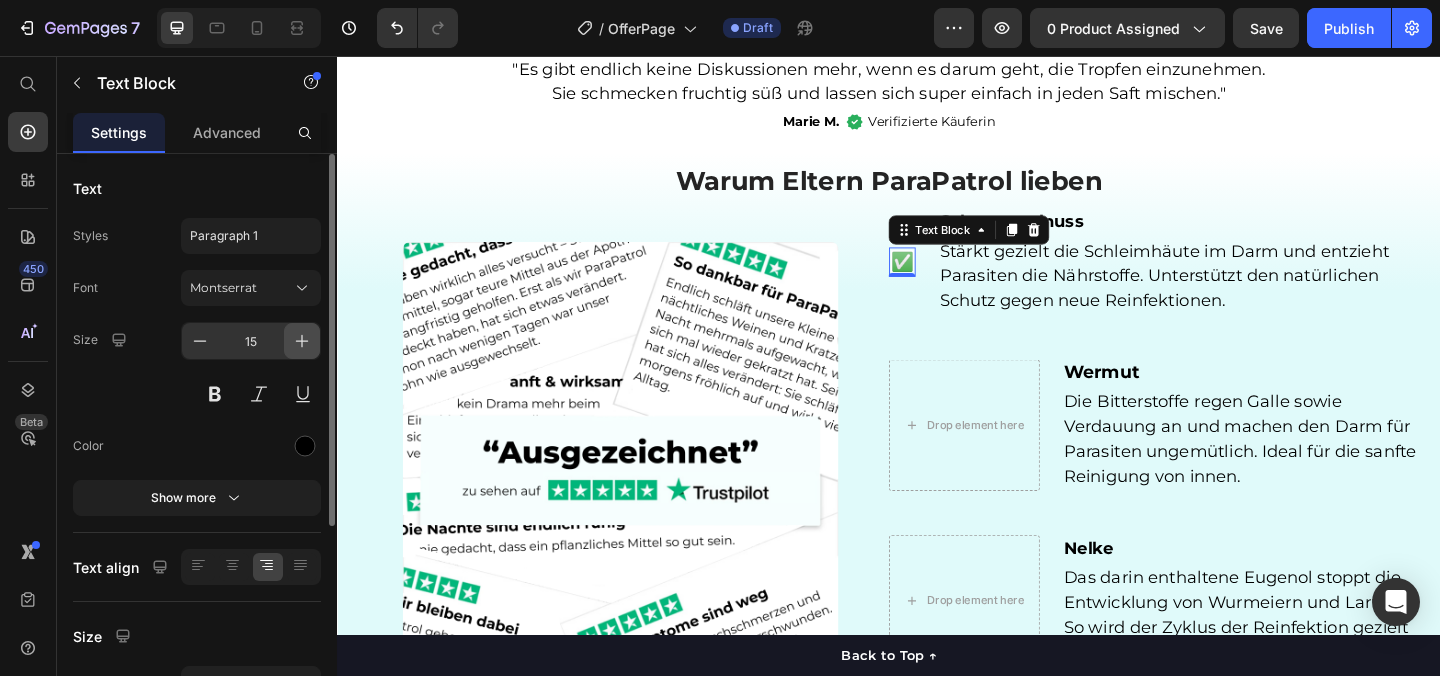 click 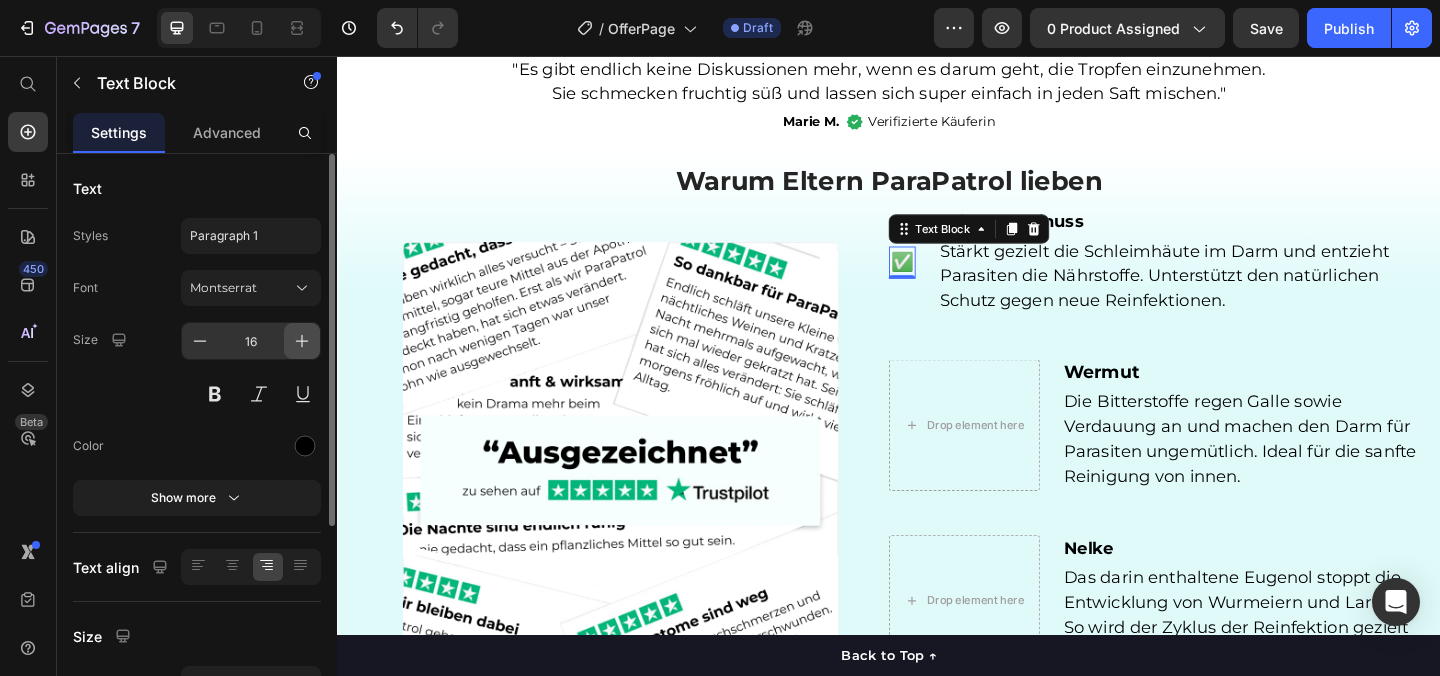 click 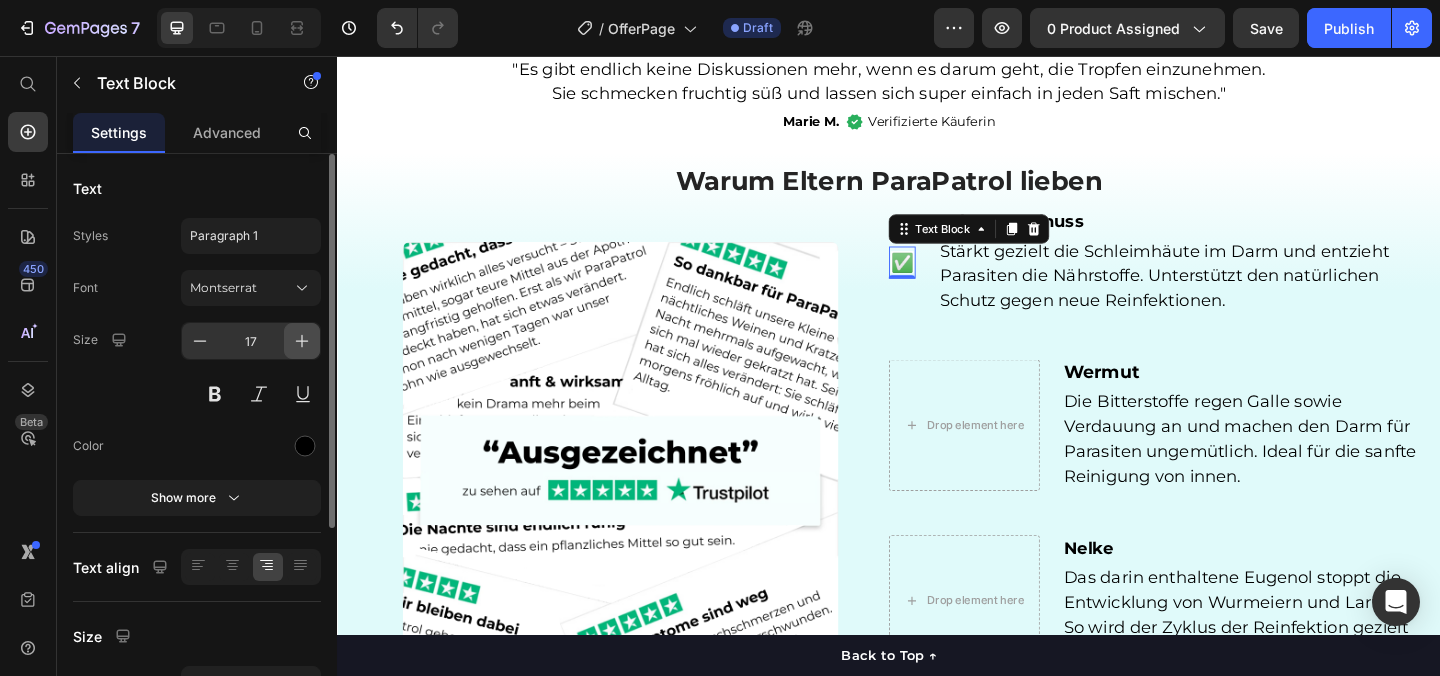 click 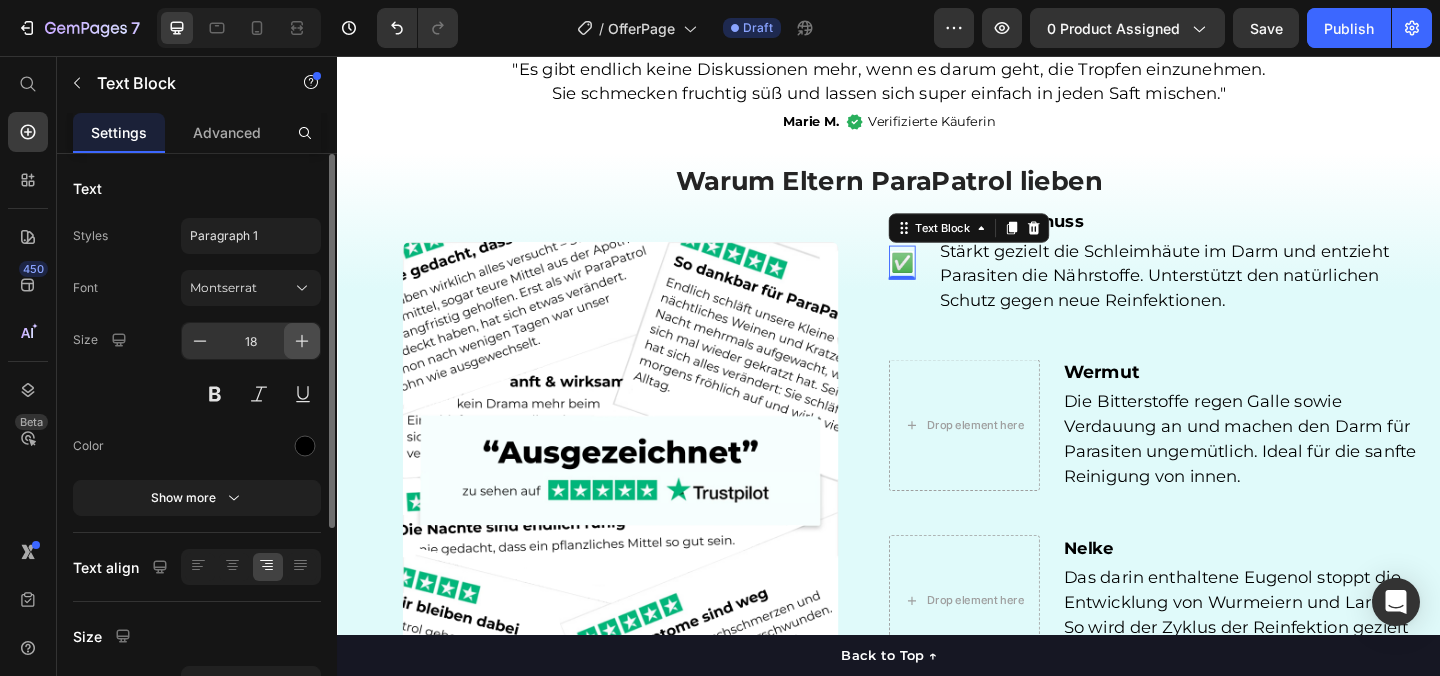 click 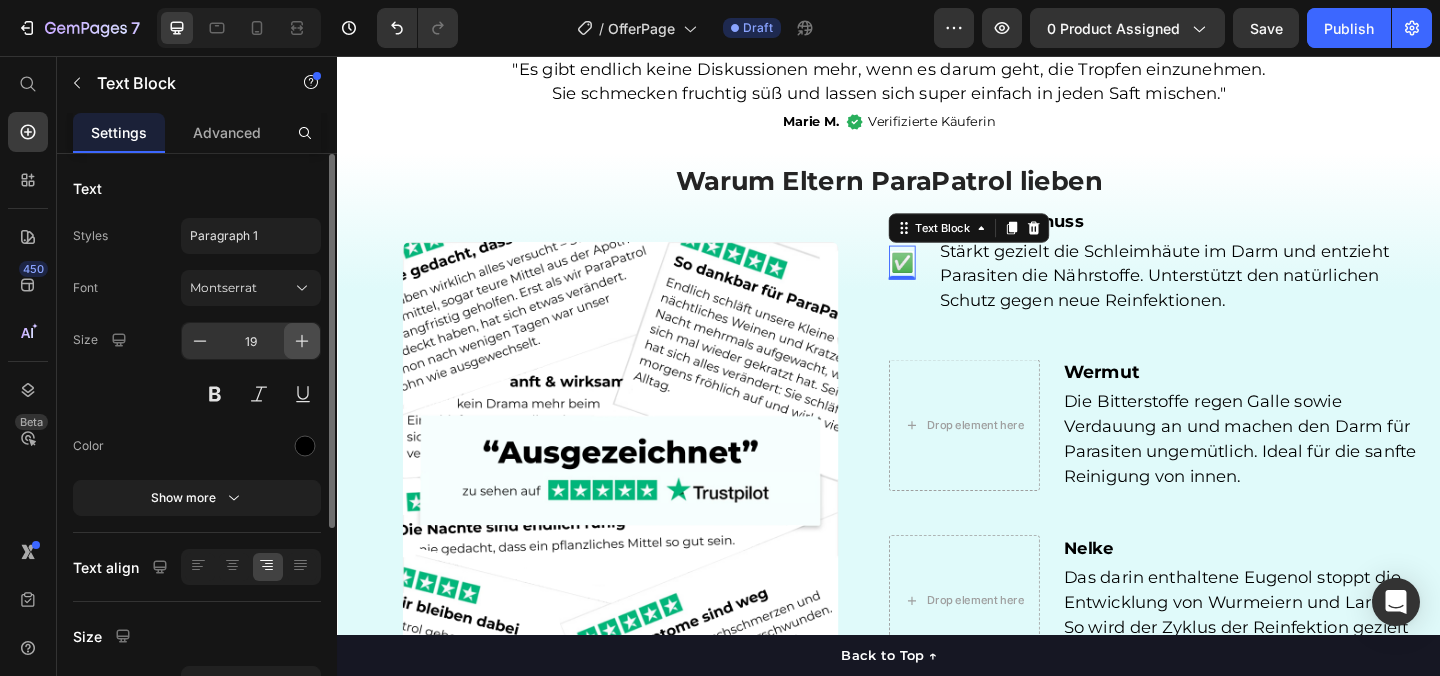 click 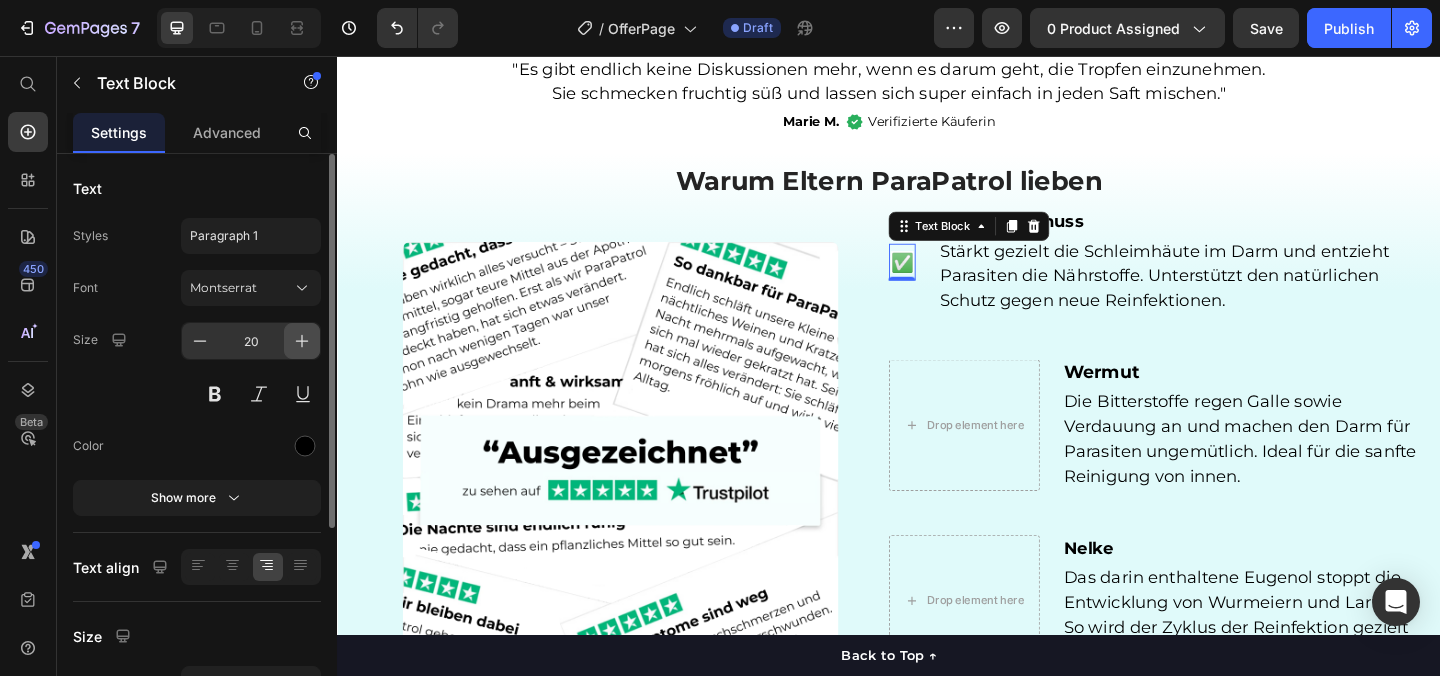 click 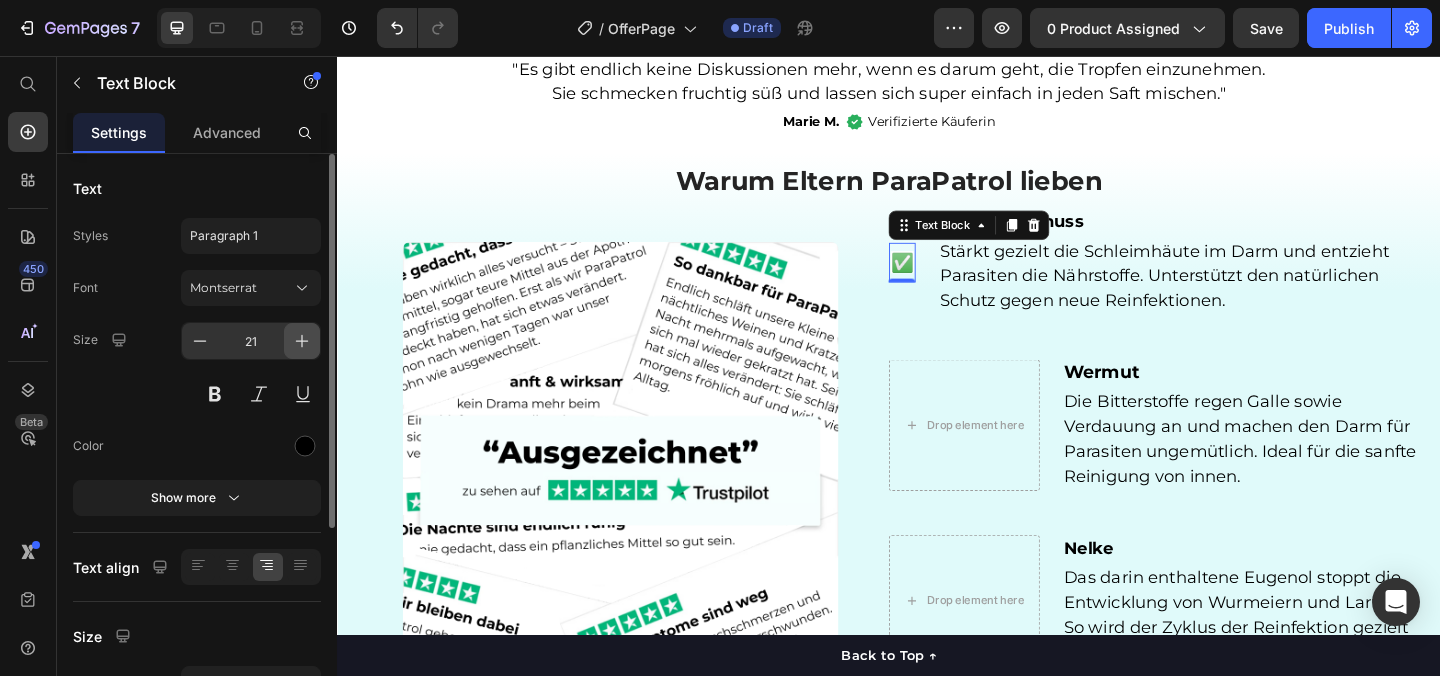 click 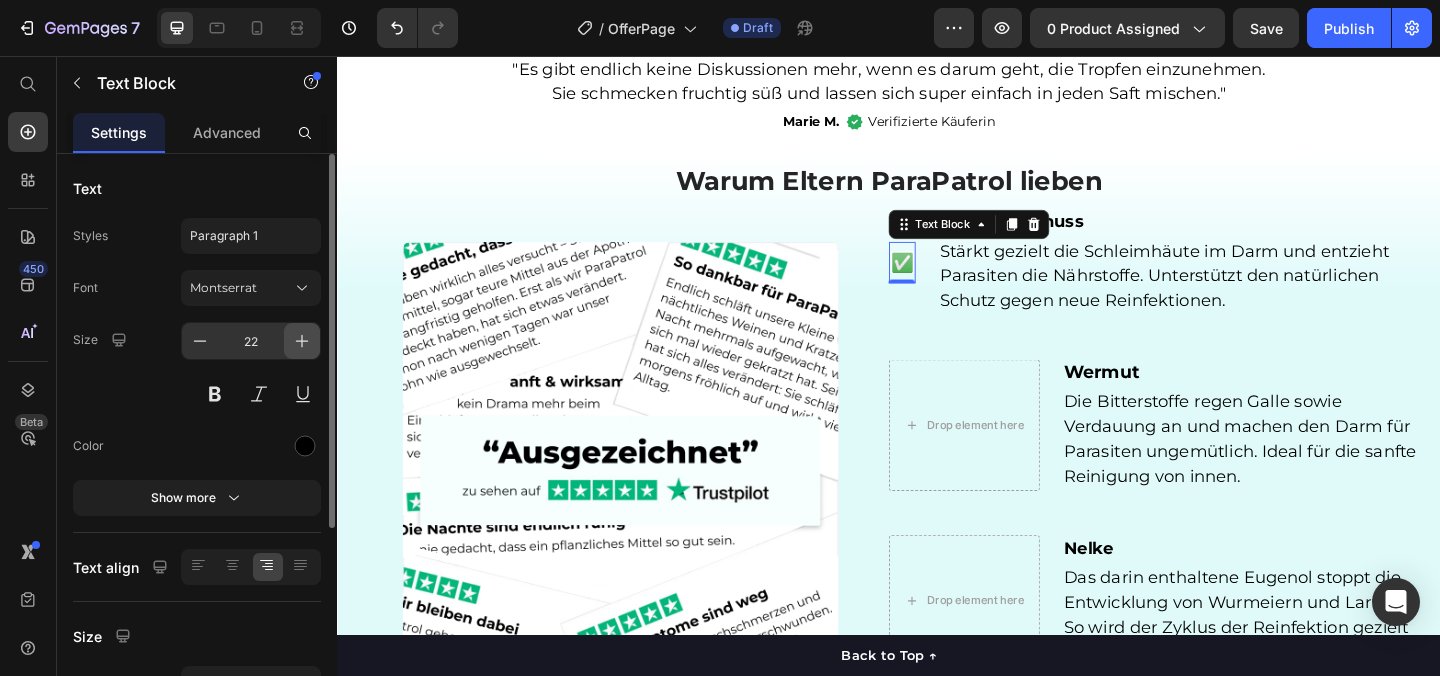 click 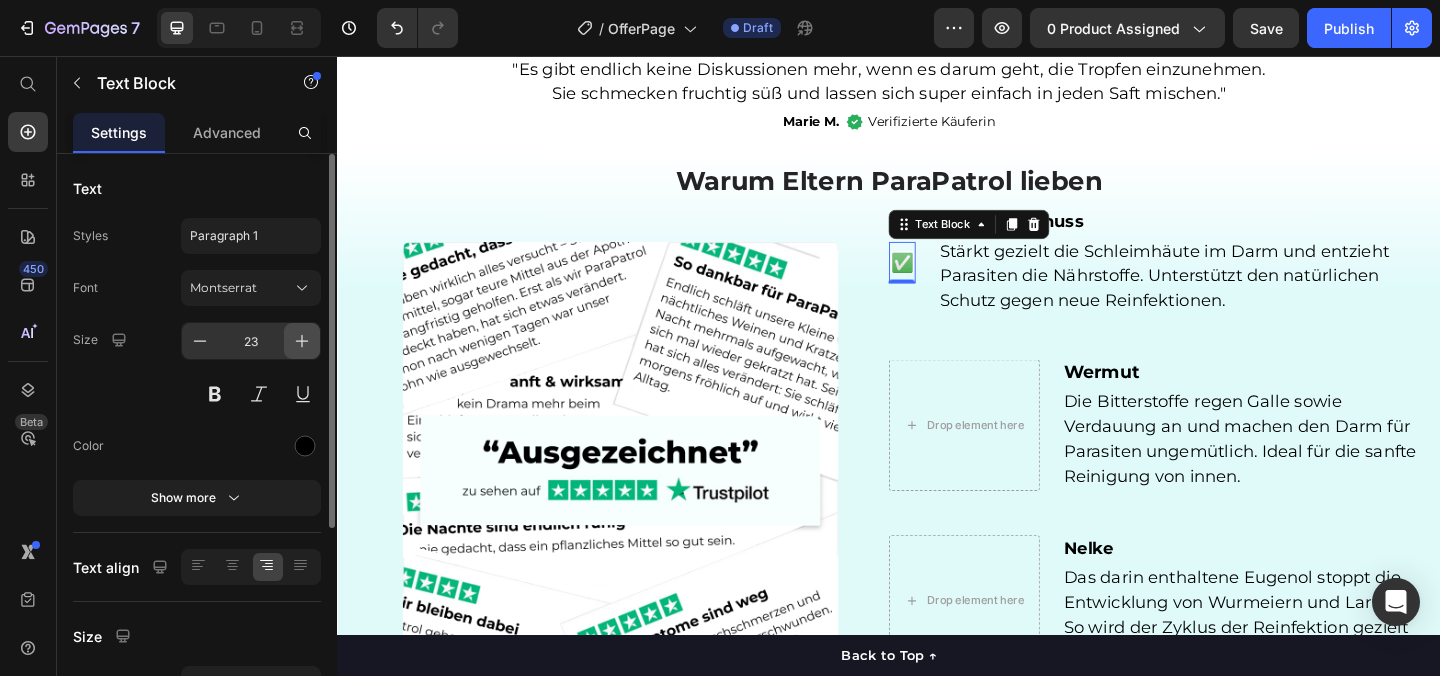 click 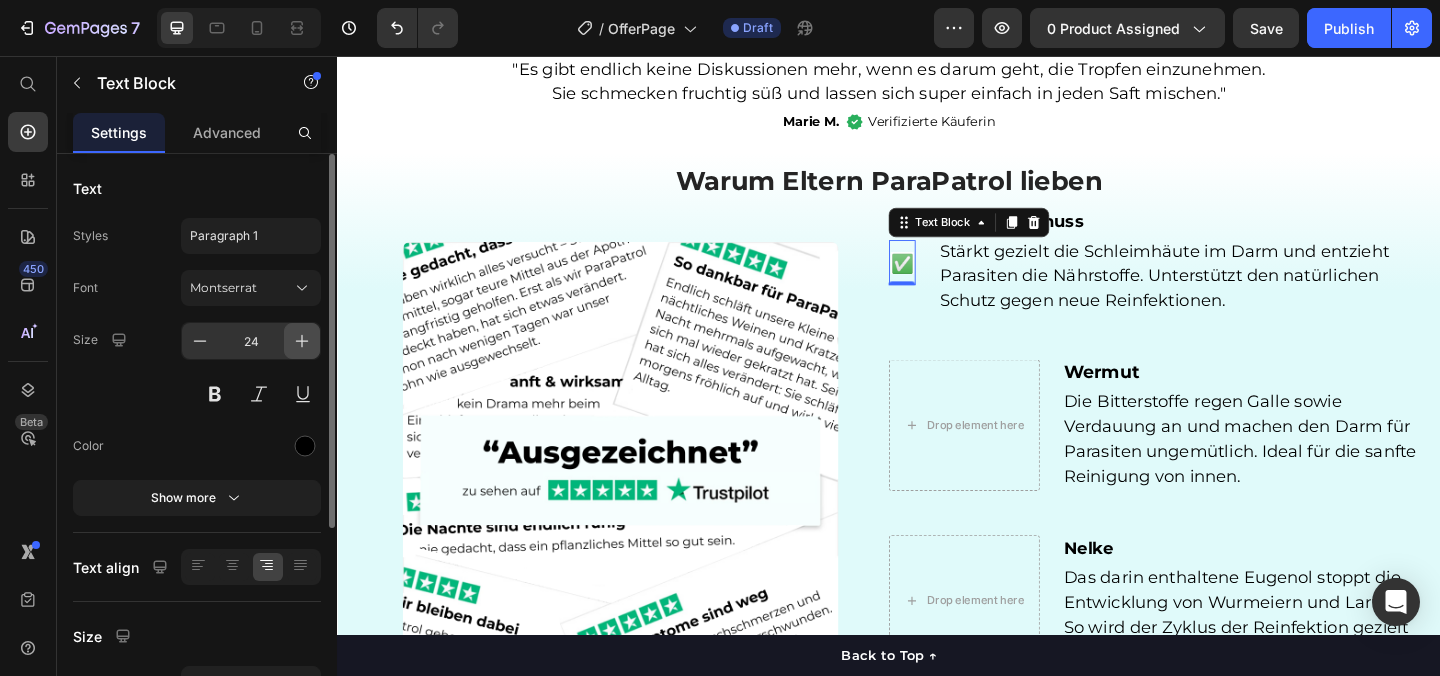 click 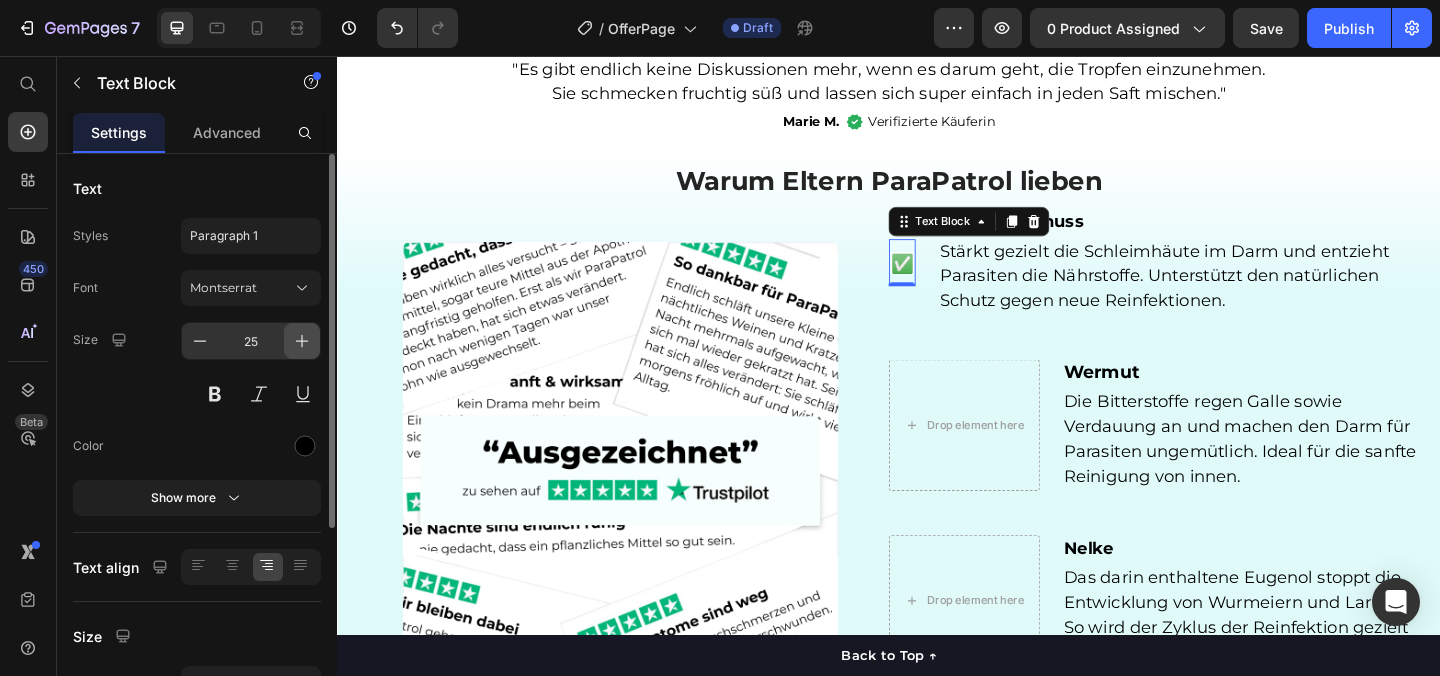 click 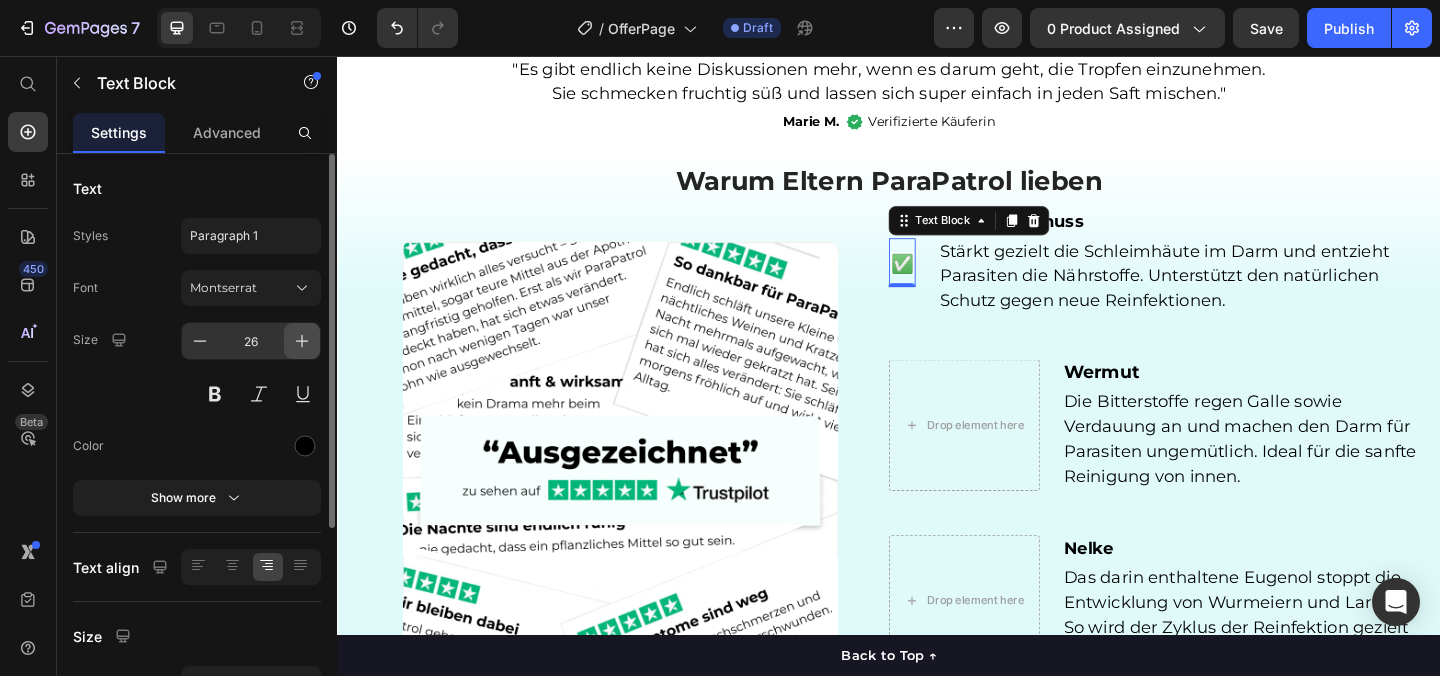 click 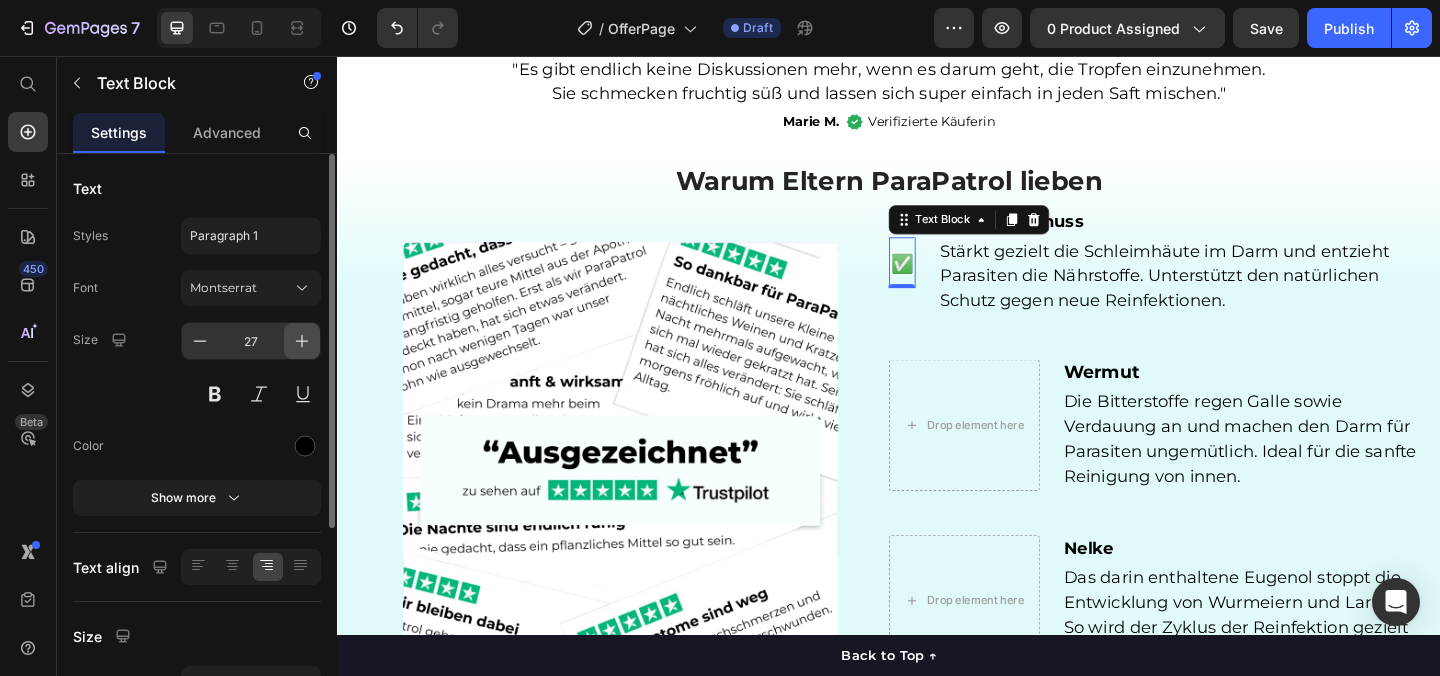 click 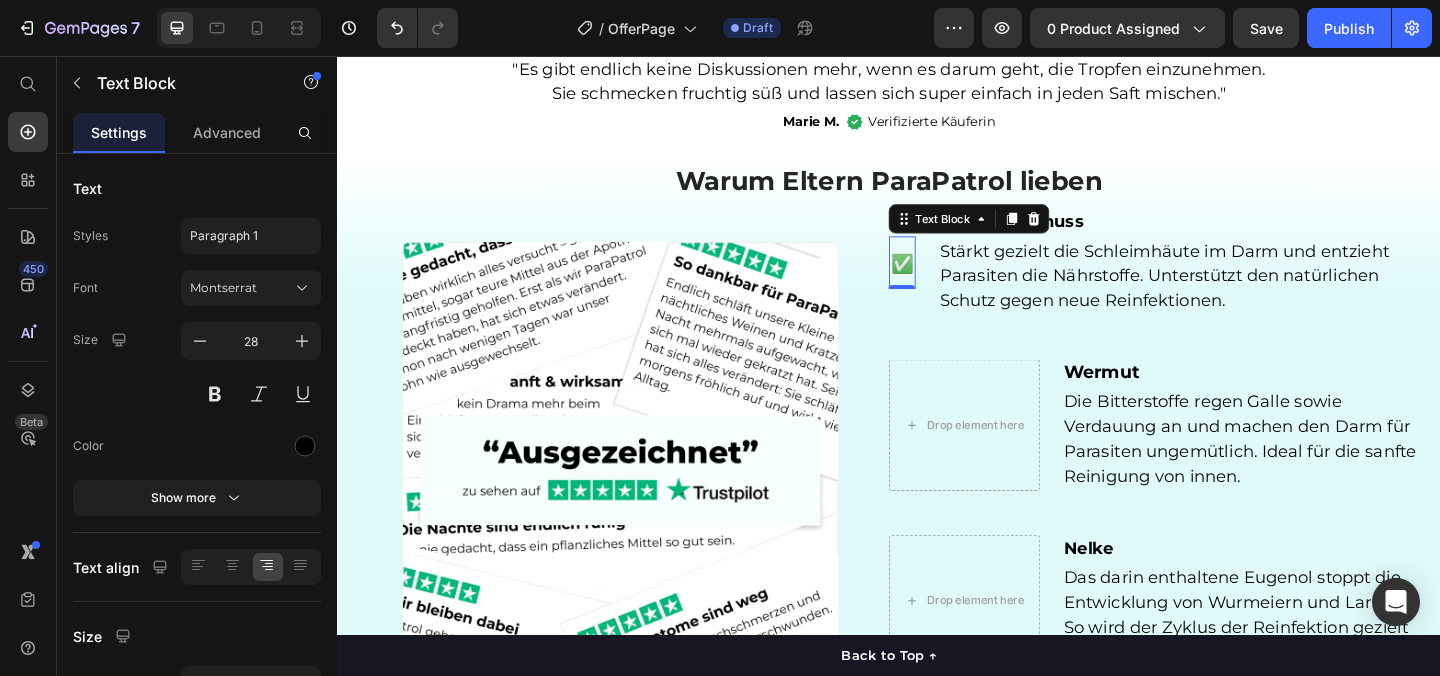 click at bounding box center (644, 495) 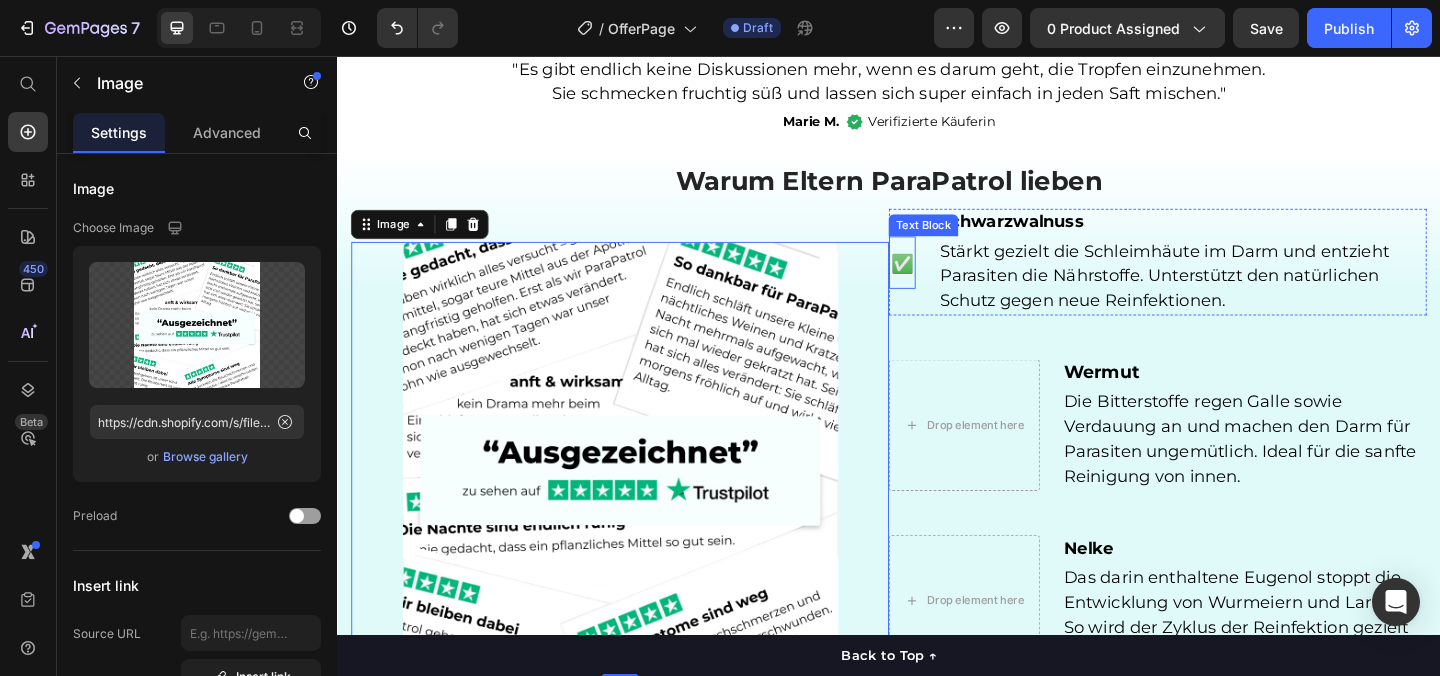 click on "✅" at bounding box center [951, 282] 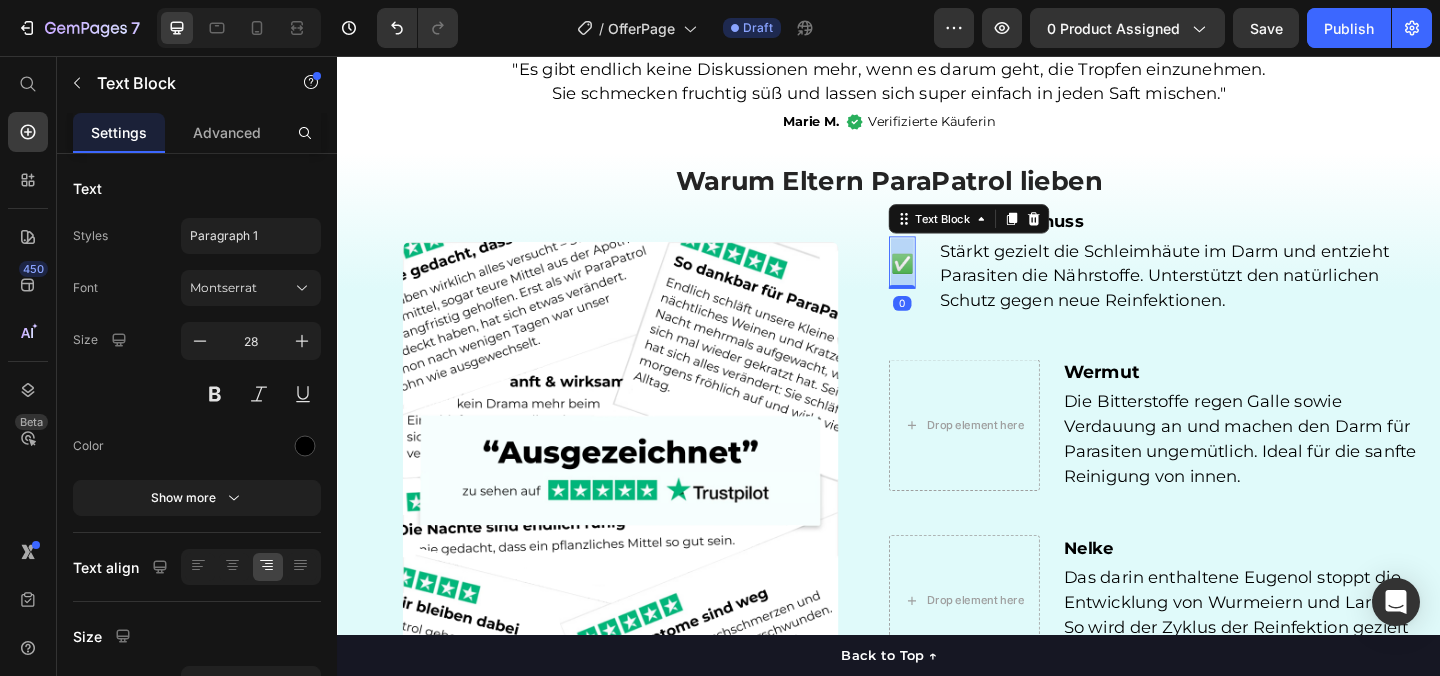 click on "✅" at bounding box center [951, 282] 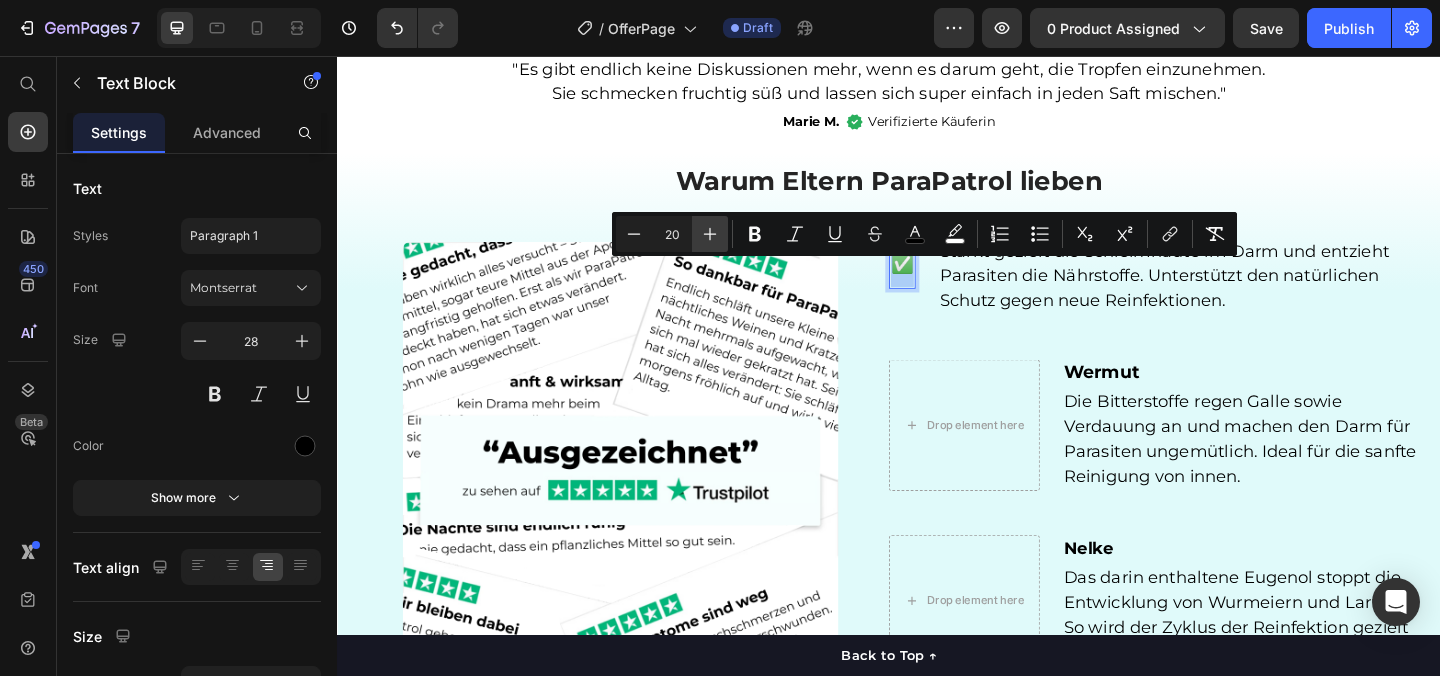 click 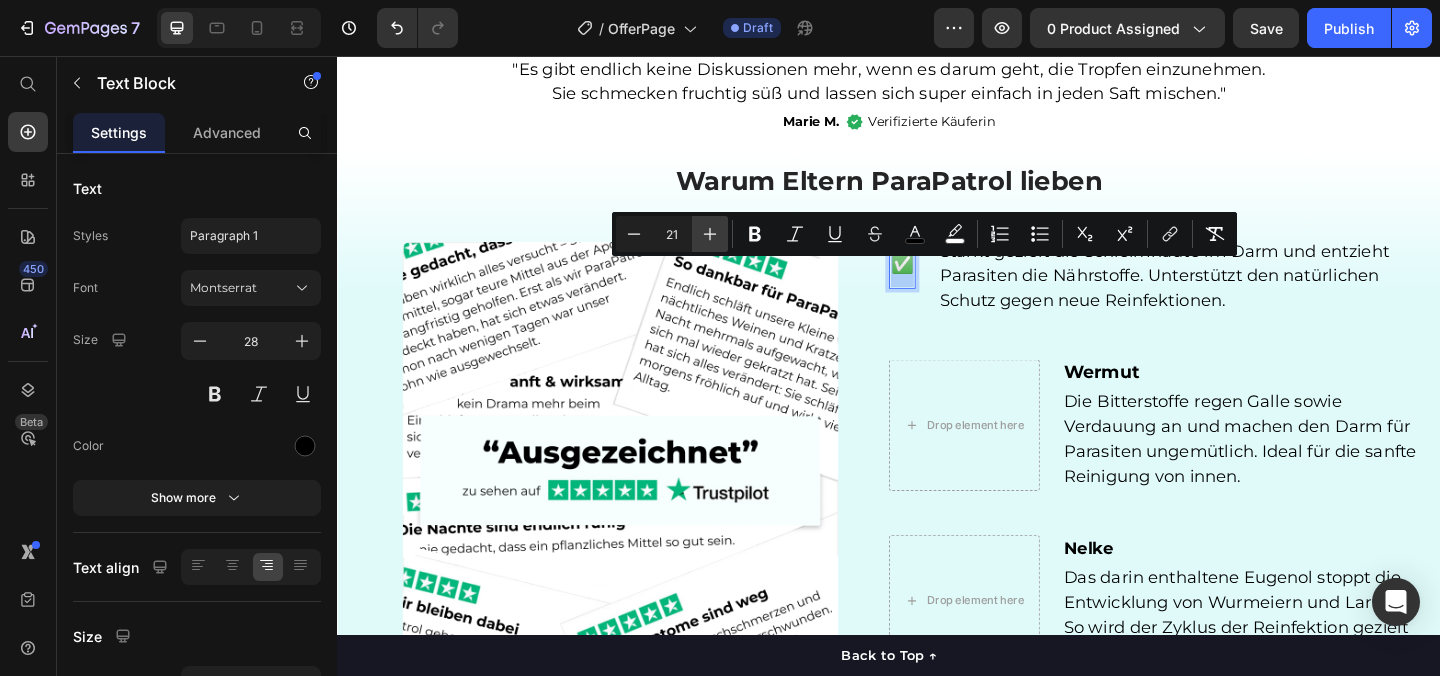 click 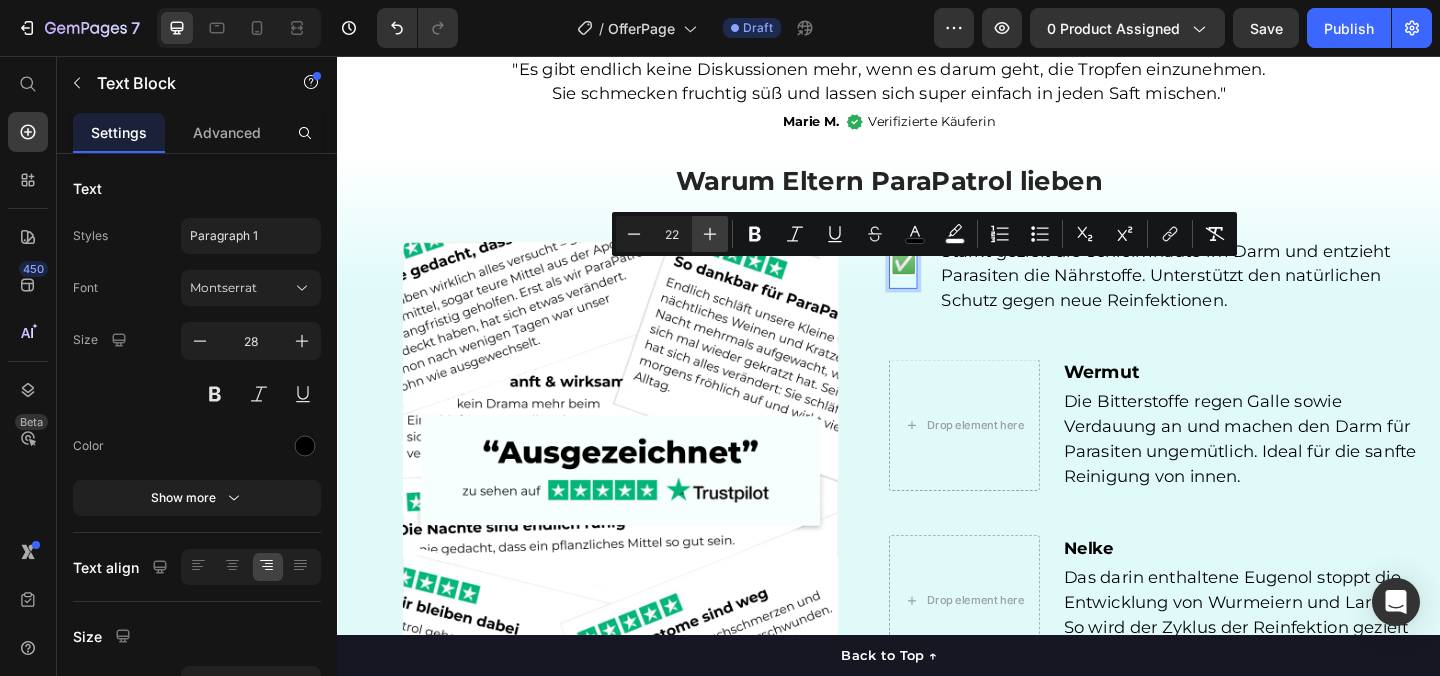 click 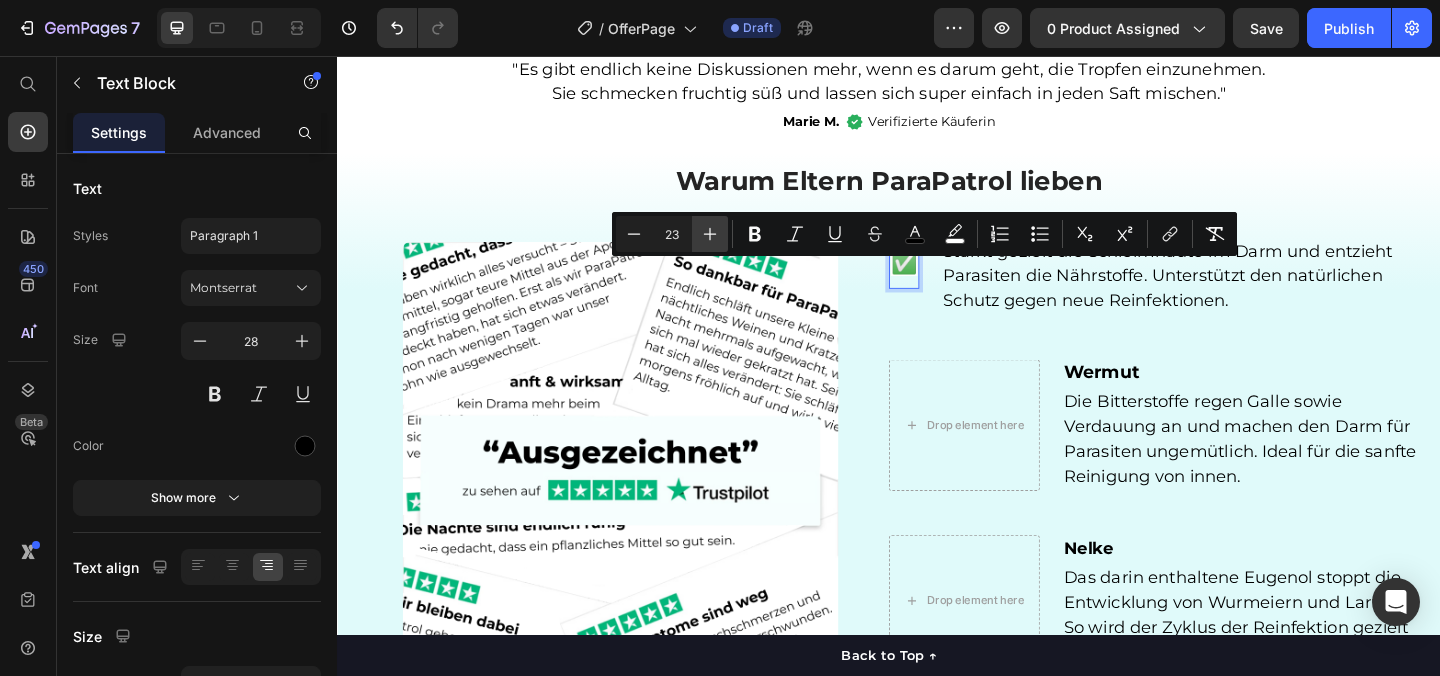 click 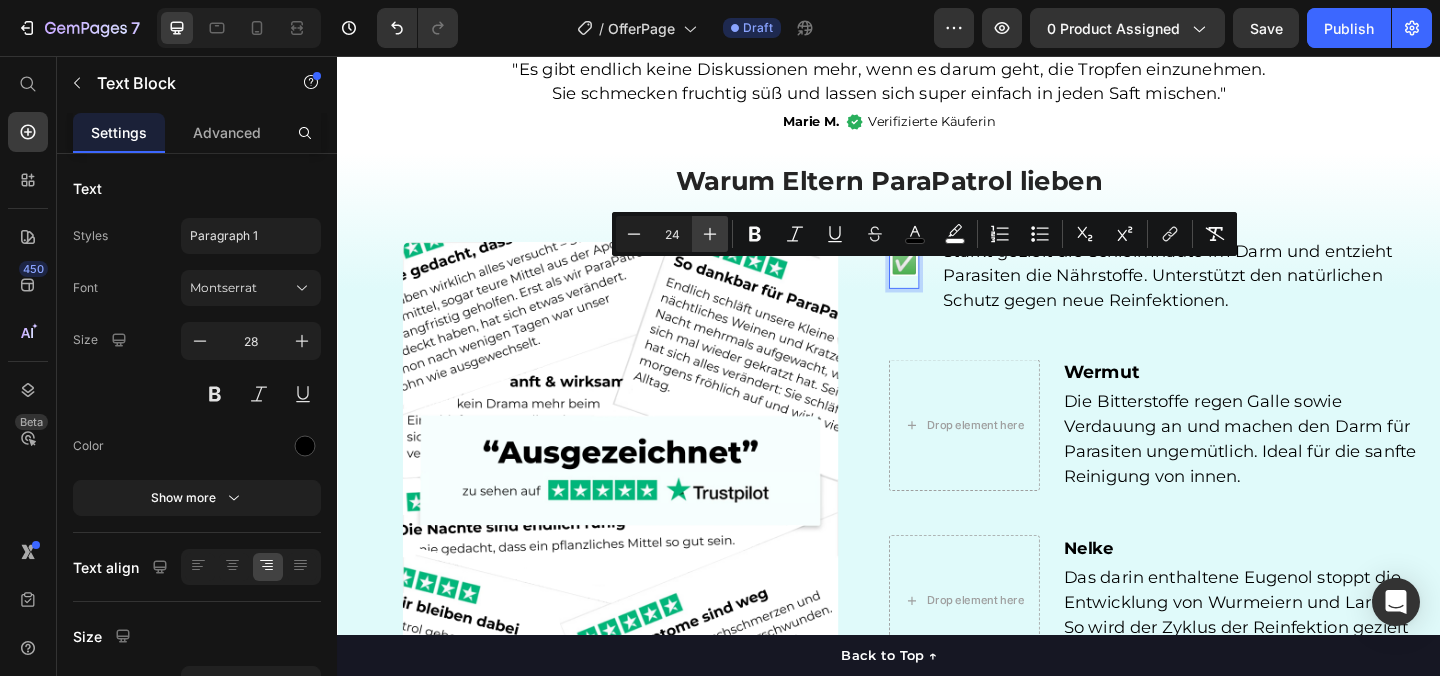 click 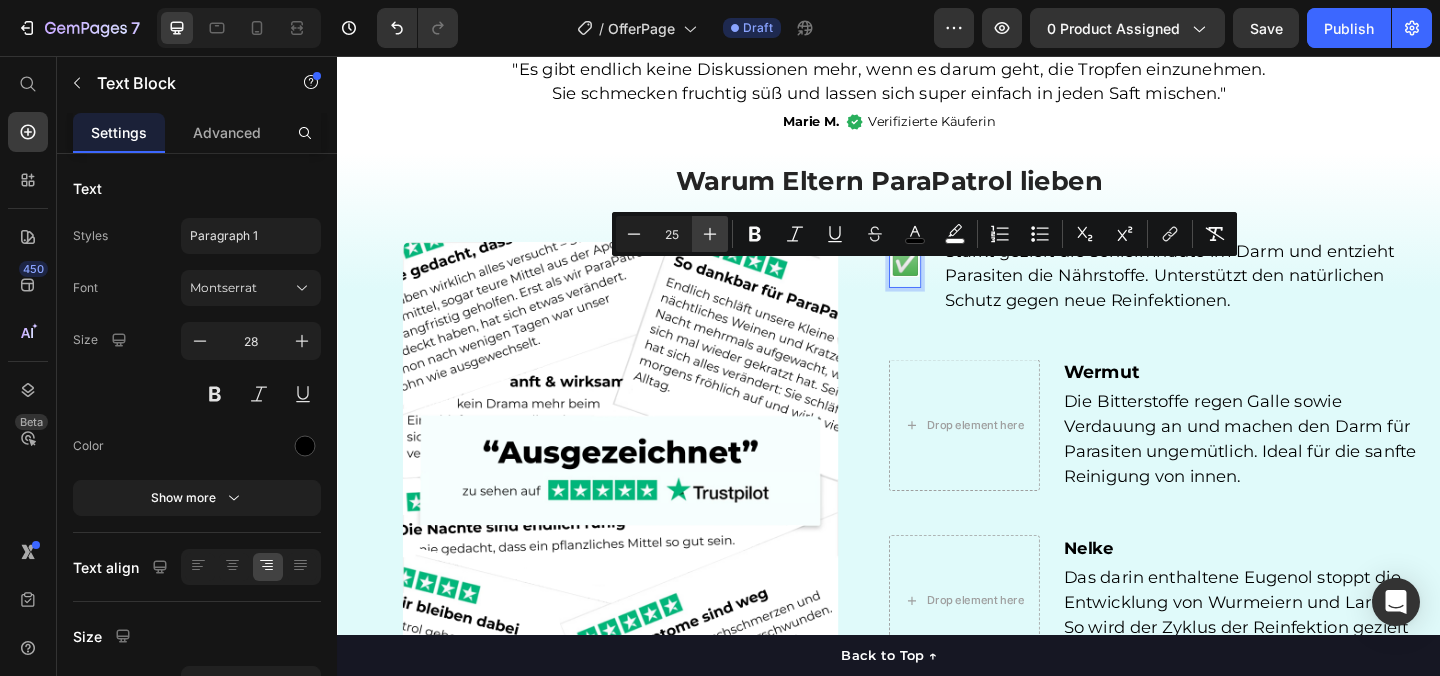 click 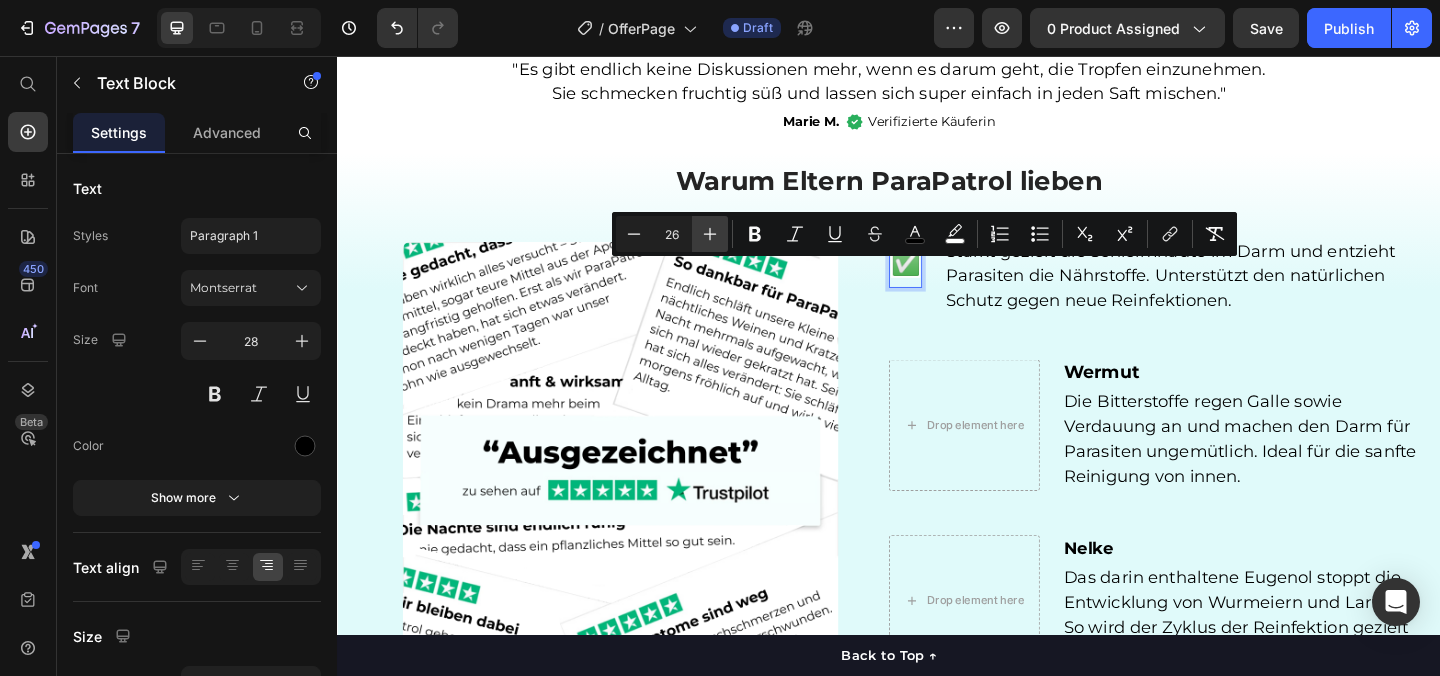 click 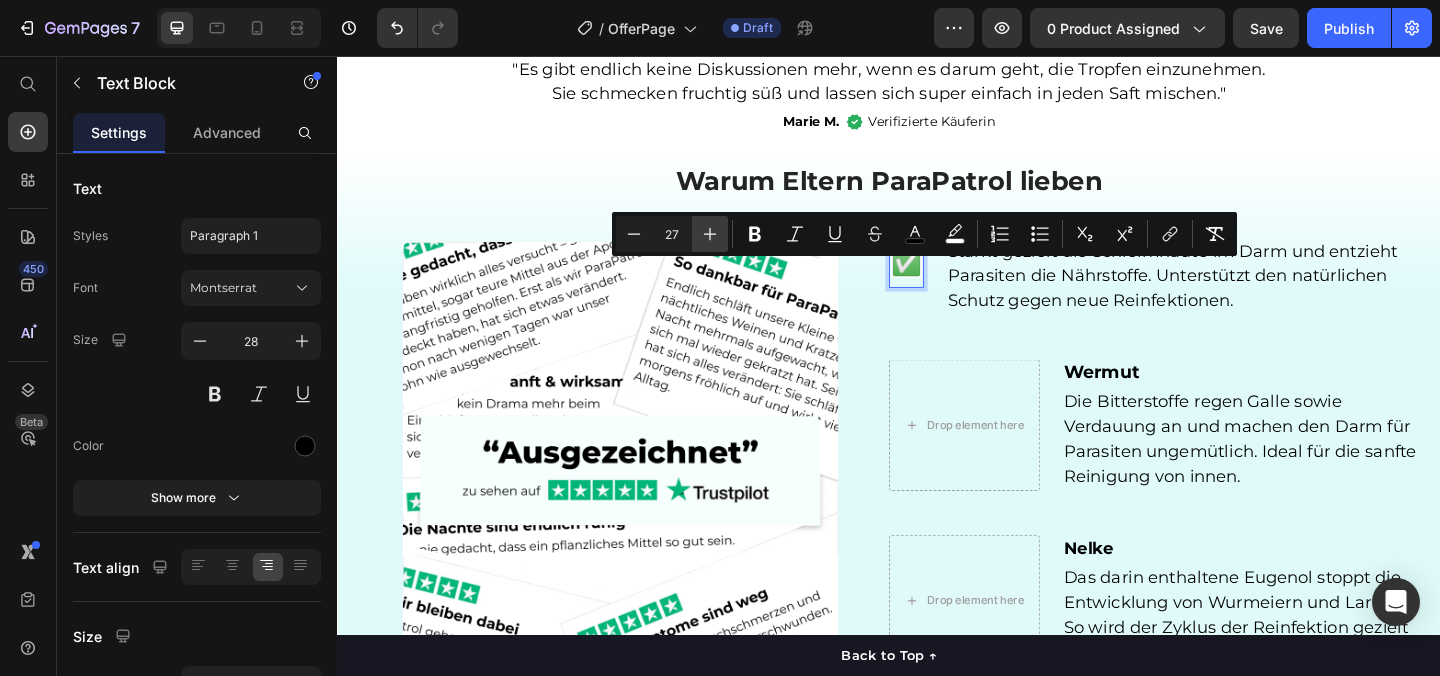 click 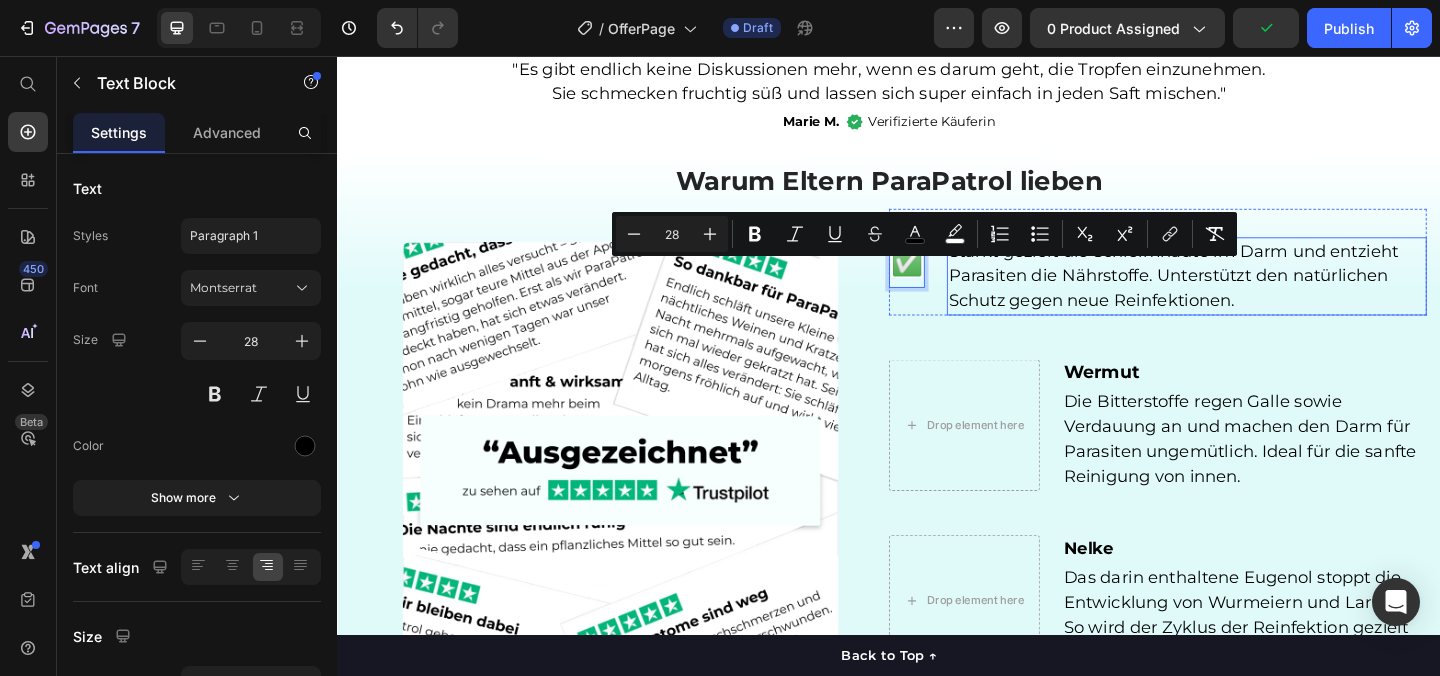 click on "Stärkt gezielt die Schleimhäute im Darm und entzieht Parasiten die Nährstoffe. Unterstützt den natürlichen Schutz gegen neue Reinfektionen." at bounding box center [1246, 295] 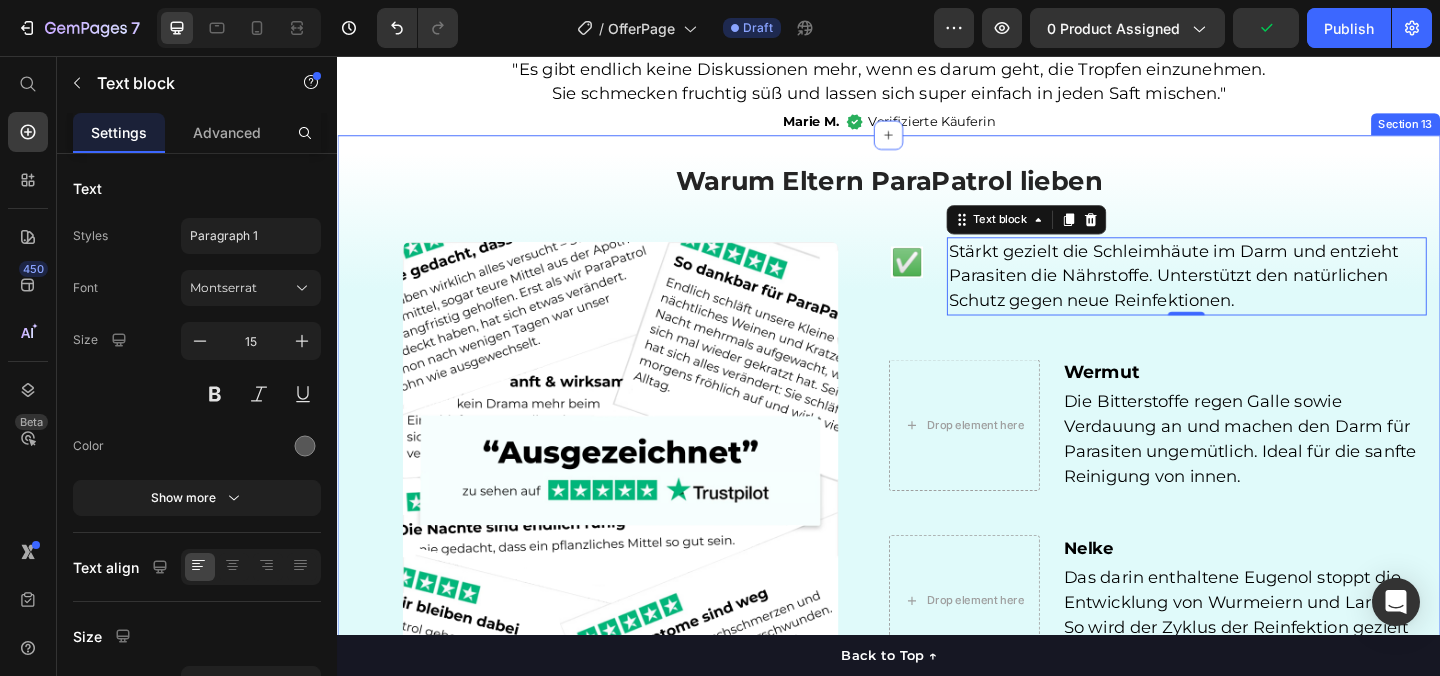 click on "⁠⁠⁠⁠⁠⁠⁠ Warum Eltern ParaPatrol lieben Heading Image ✅ Text Block Schwarzwalnuss Heading Stärkt gezielt die Schleimhäute im Darm und entzieht Parasiten die Nährstoffe. Unterstützt den natürlichen Schutz gegen neue Reinfektionen. Text block   0 Row
Drop element here Wermut Heading Die Bitterstoffe regen Galle sowie Verdauung an und machen den Darm für Parasiten ungemütlich. Ideal für die sanfte Reinigung von innen. Text block Row
Drop element here Nelke Heading Das darin enthaltene Eugenol stoppt die Entwicklung von Wurmeiern und Larven. So wird der Zyklus der Reinfektion gezielt gestoppt. Text block Row Row Product Section 13" at bounding box center [937, 465] 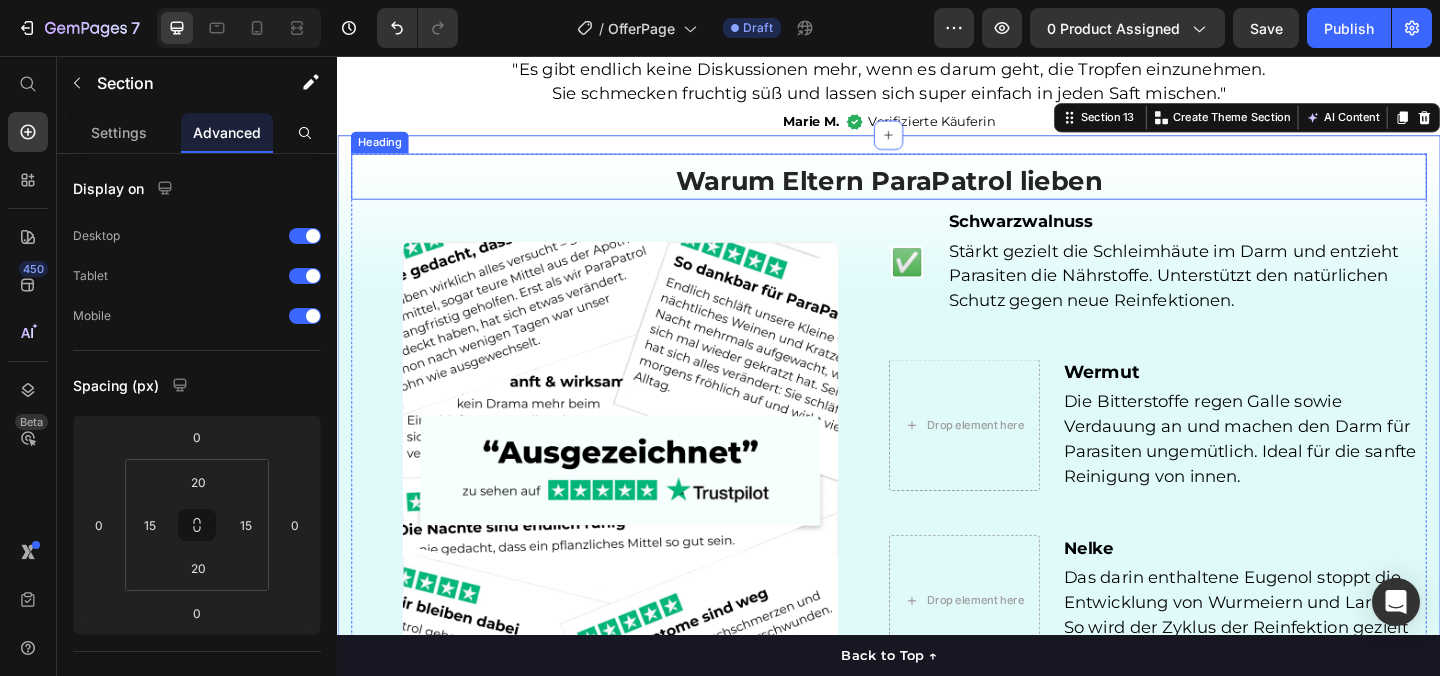 click on "⁠⁠⁠⁠⁠⁠⁠ Warum Eltern ParaPatrol lieben" at bounding box center [937, 192] 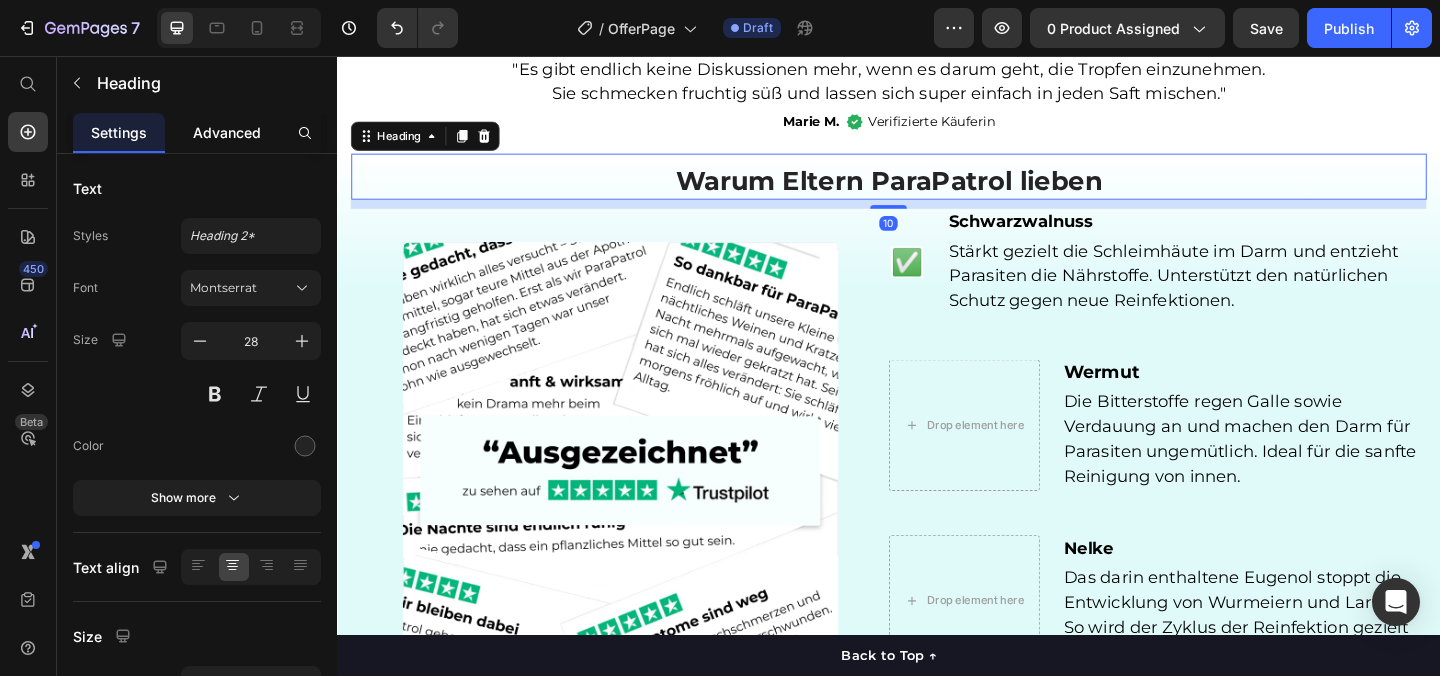 click on "Advanced" at bounding box center [227, 132] 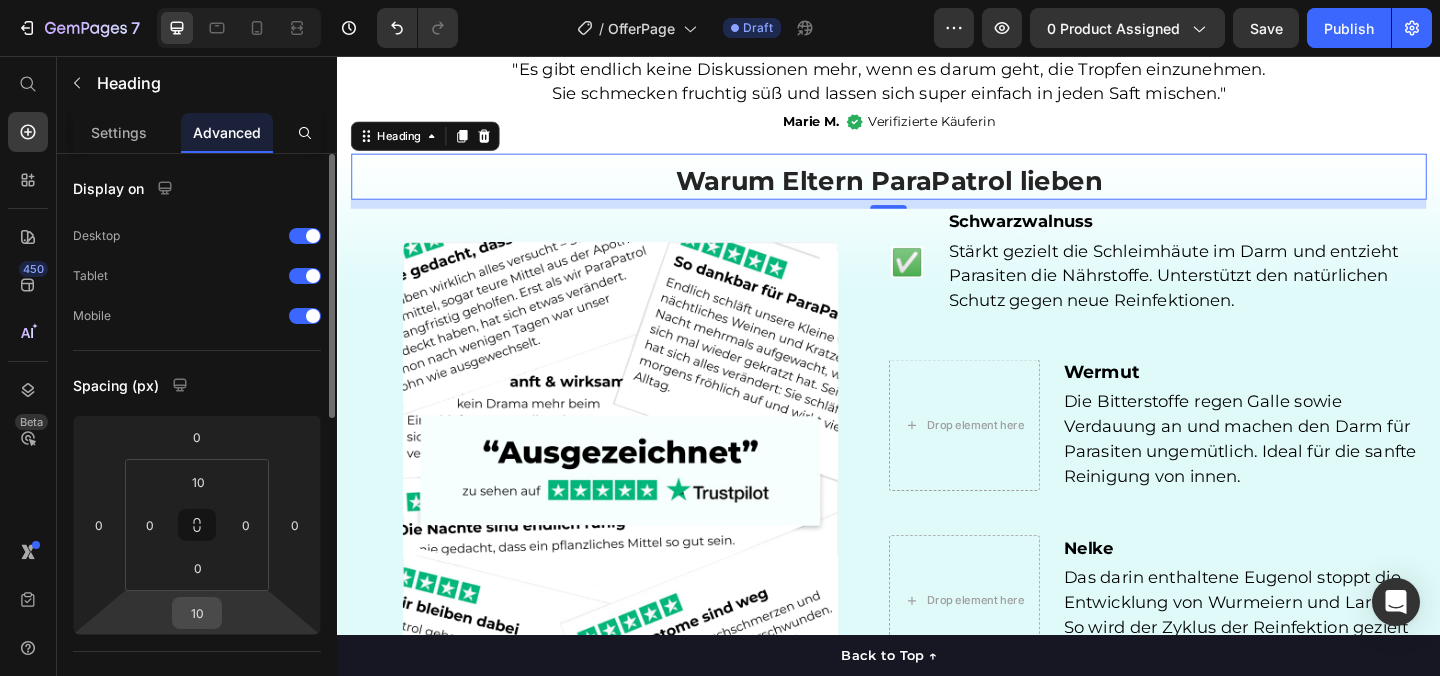 click on "10" at bounding box center [197, 613] 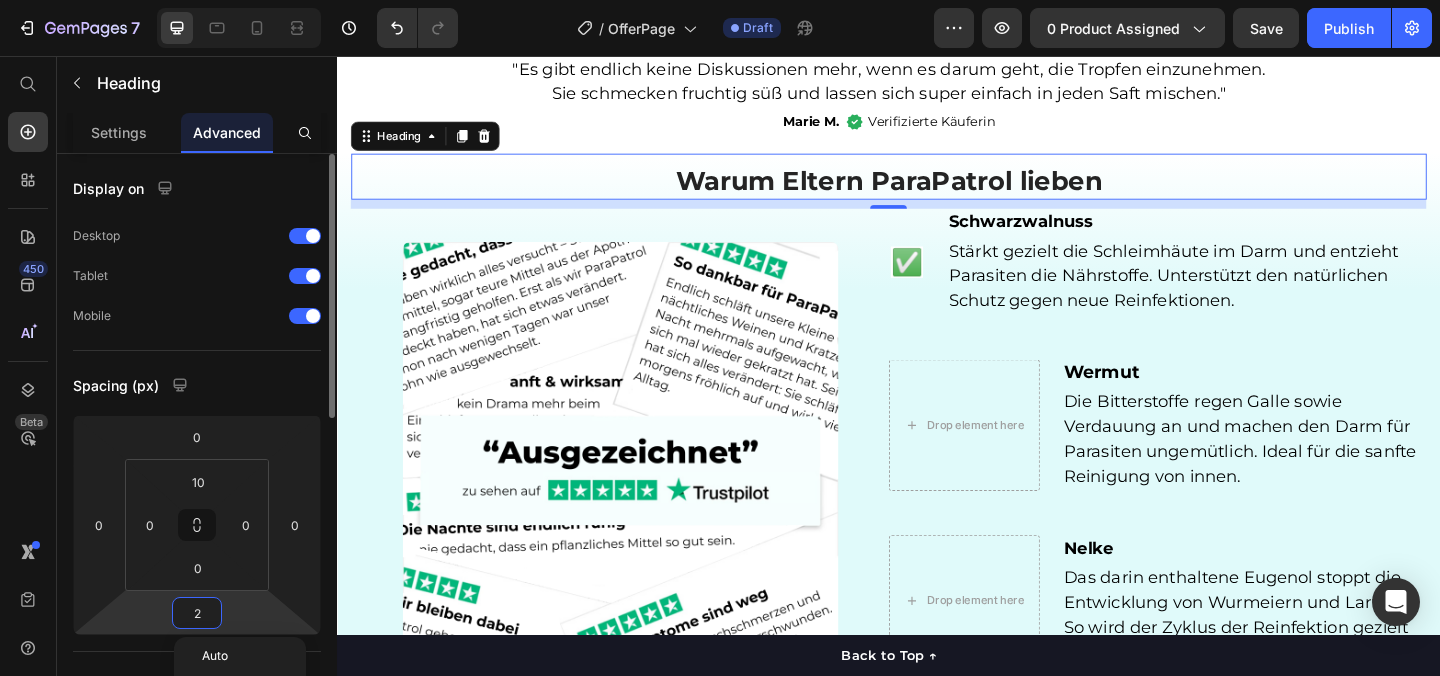 type on "20" 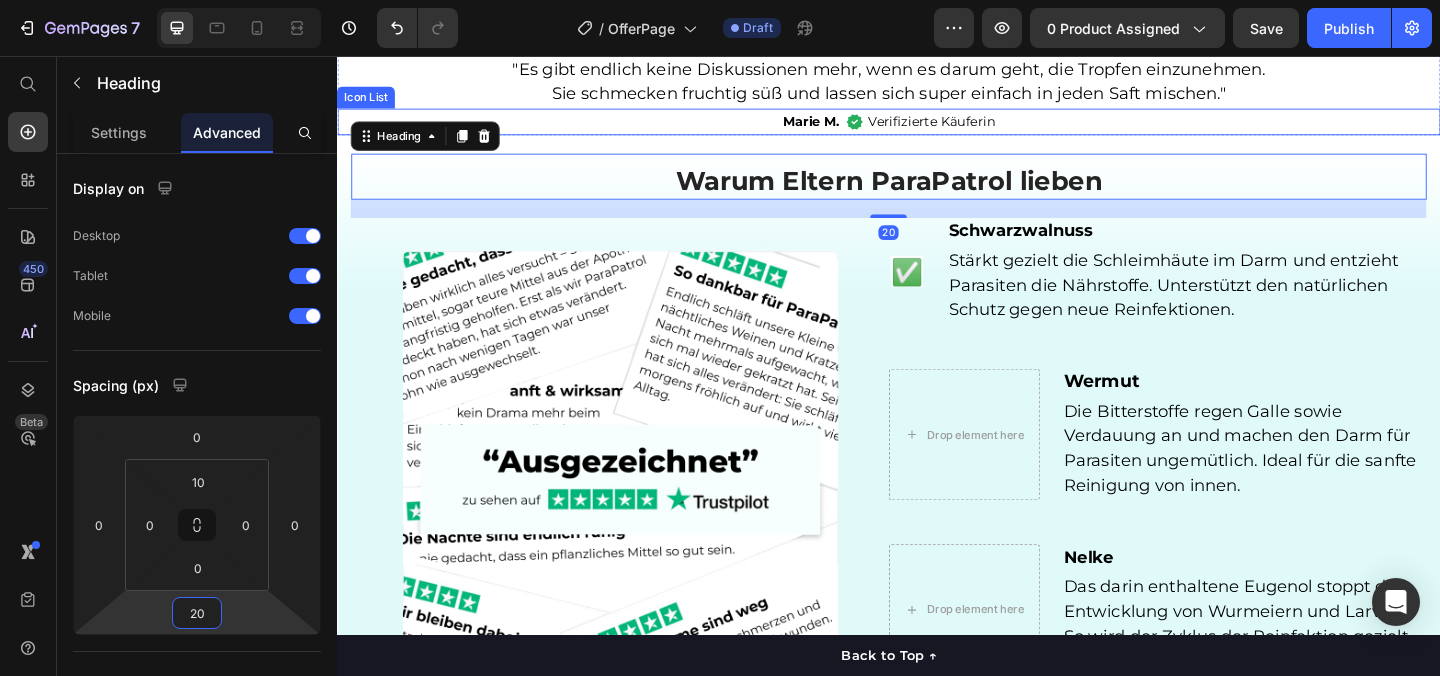 click on "Marie M. Text Block Image Verifizierte Käuferin Text Block" at bounding box center (937, 127) 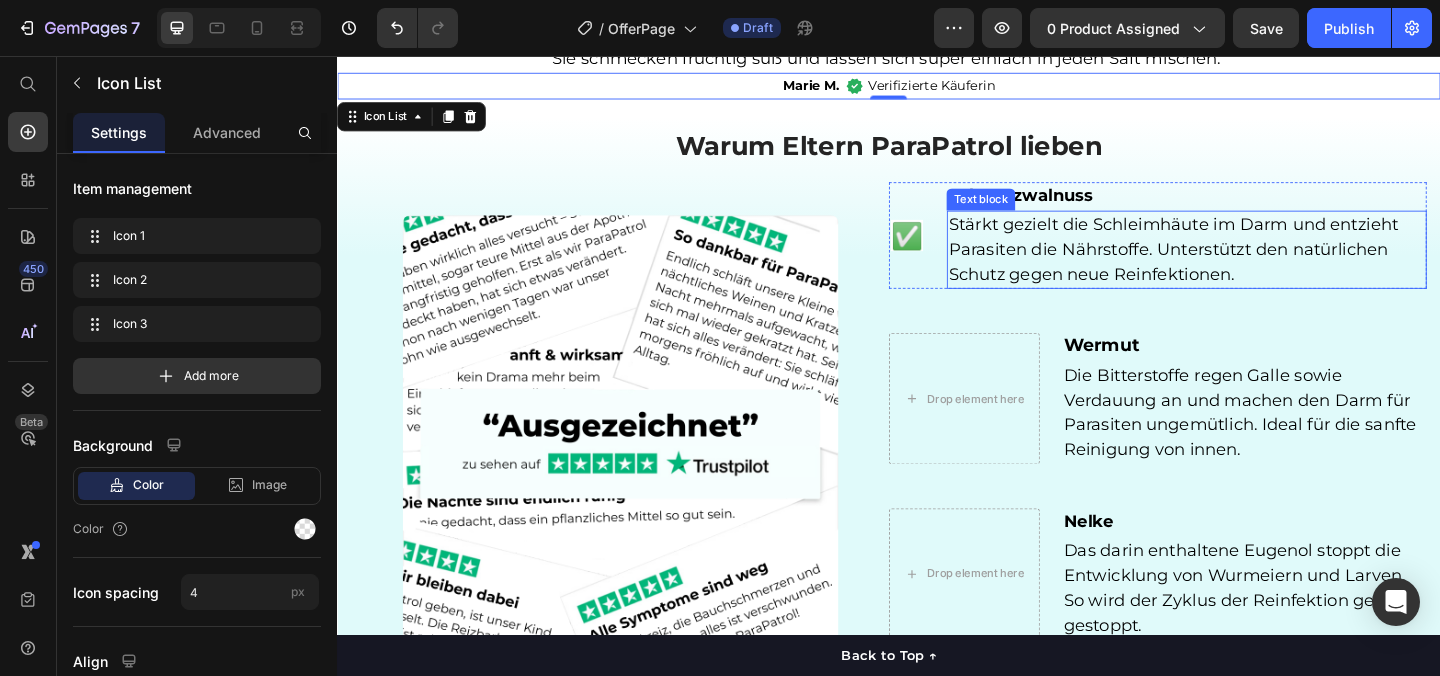 scroll, scrollTop: 4669, scrollLeft: 0, axis: vertical 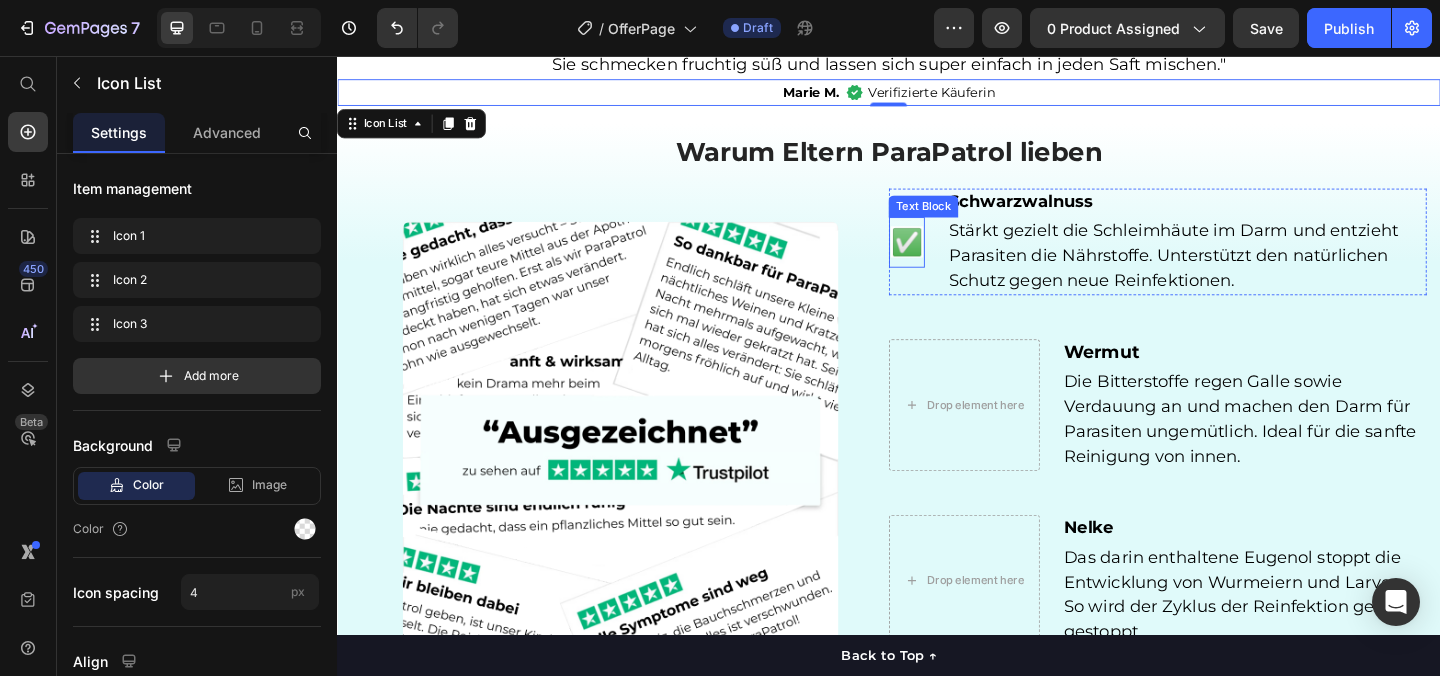 click on "✅" at bounding box center [956, 258] 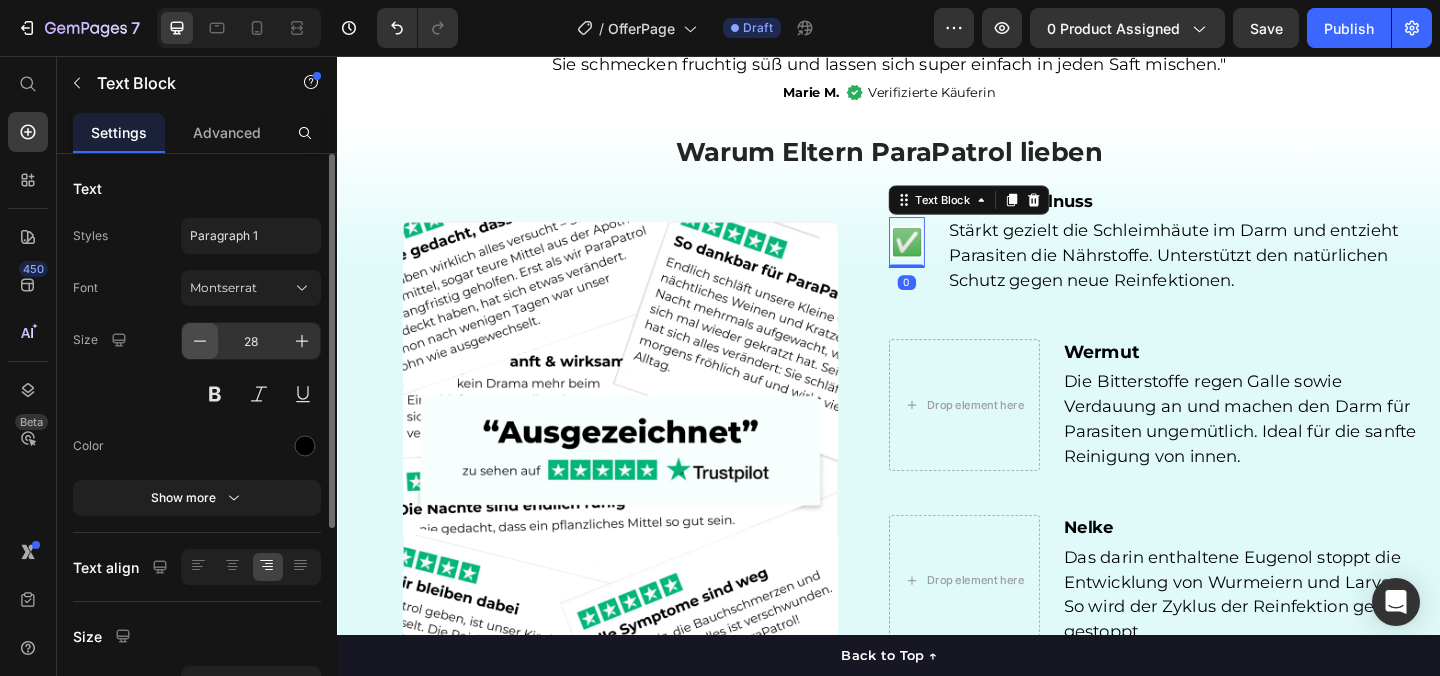 click 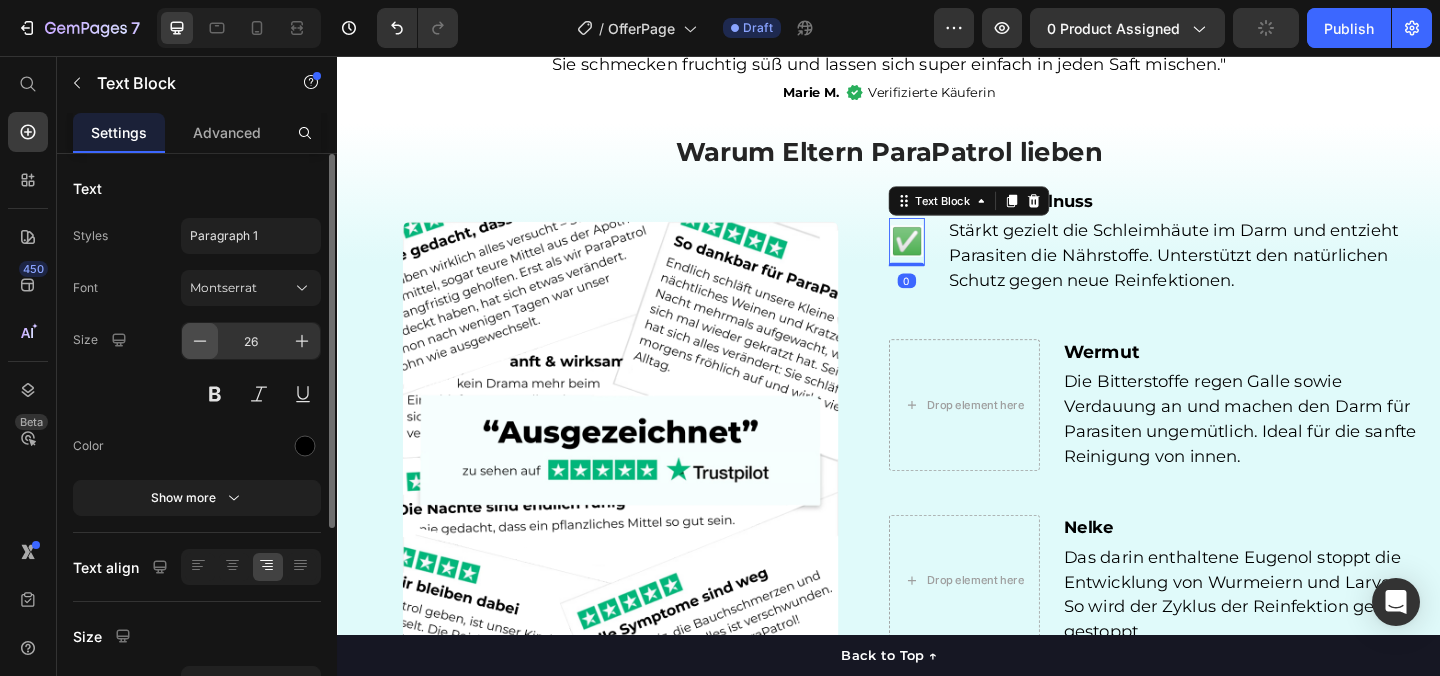 click 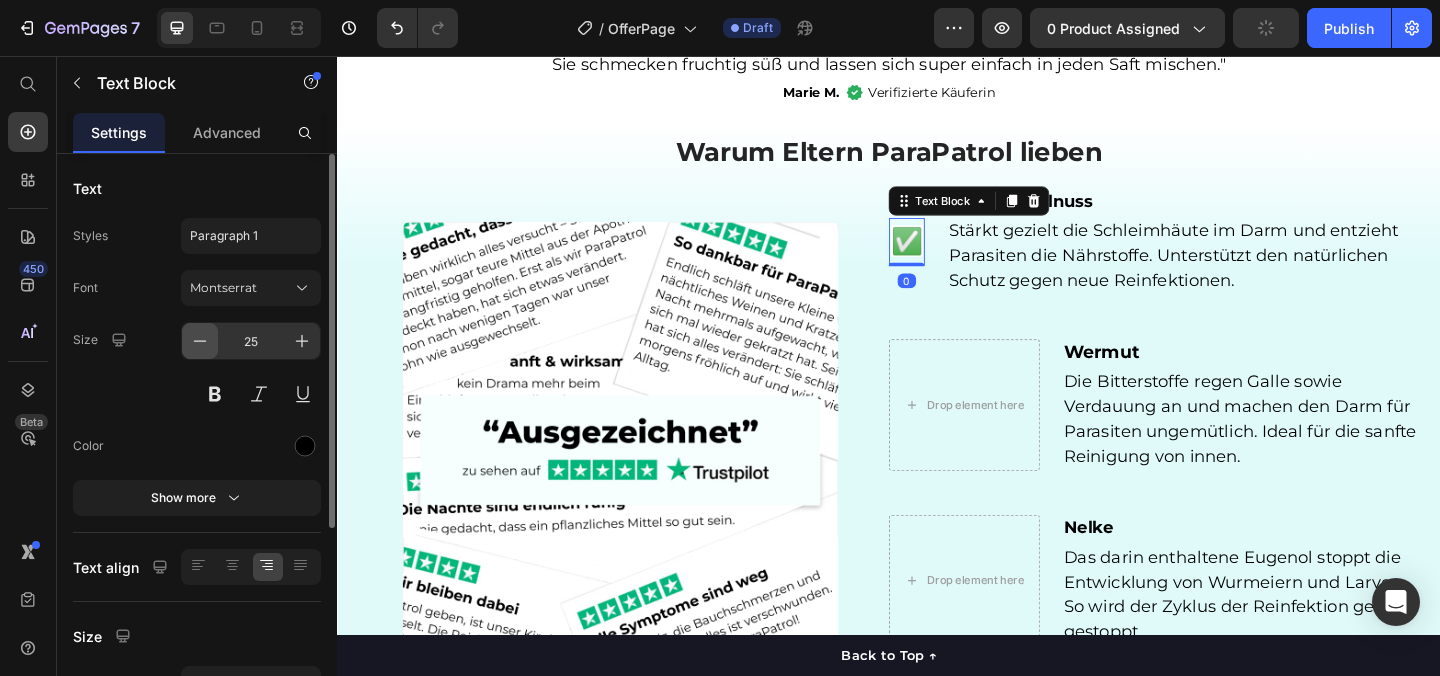 click 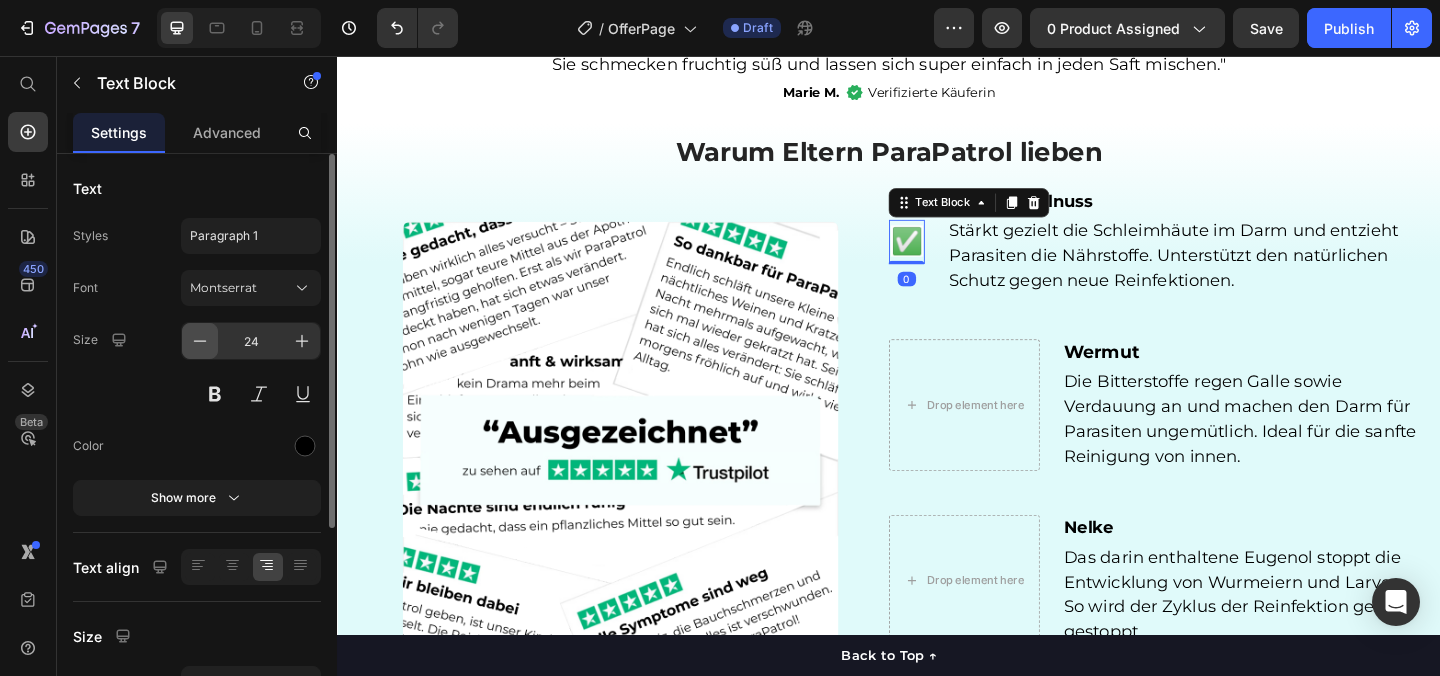 click 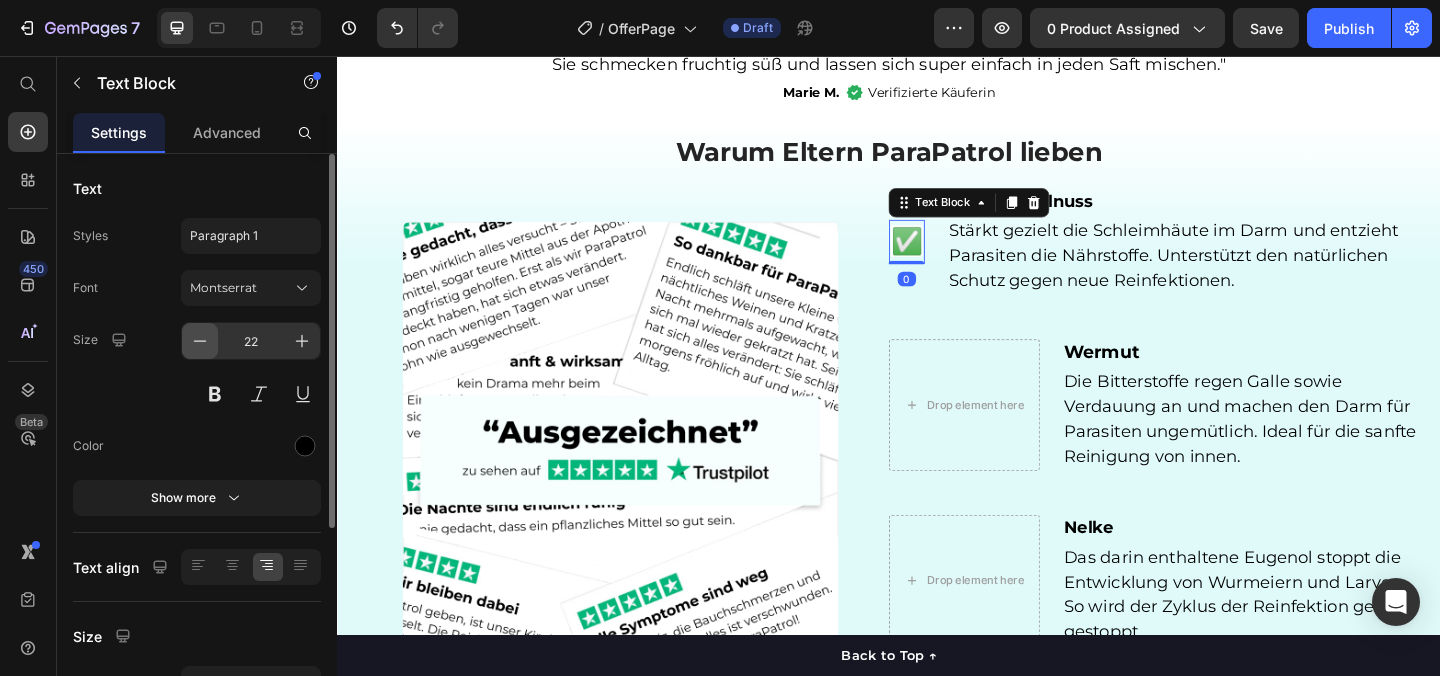 click 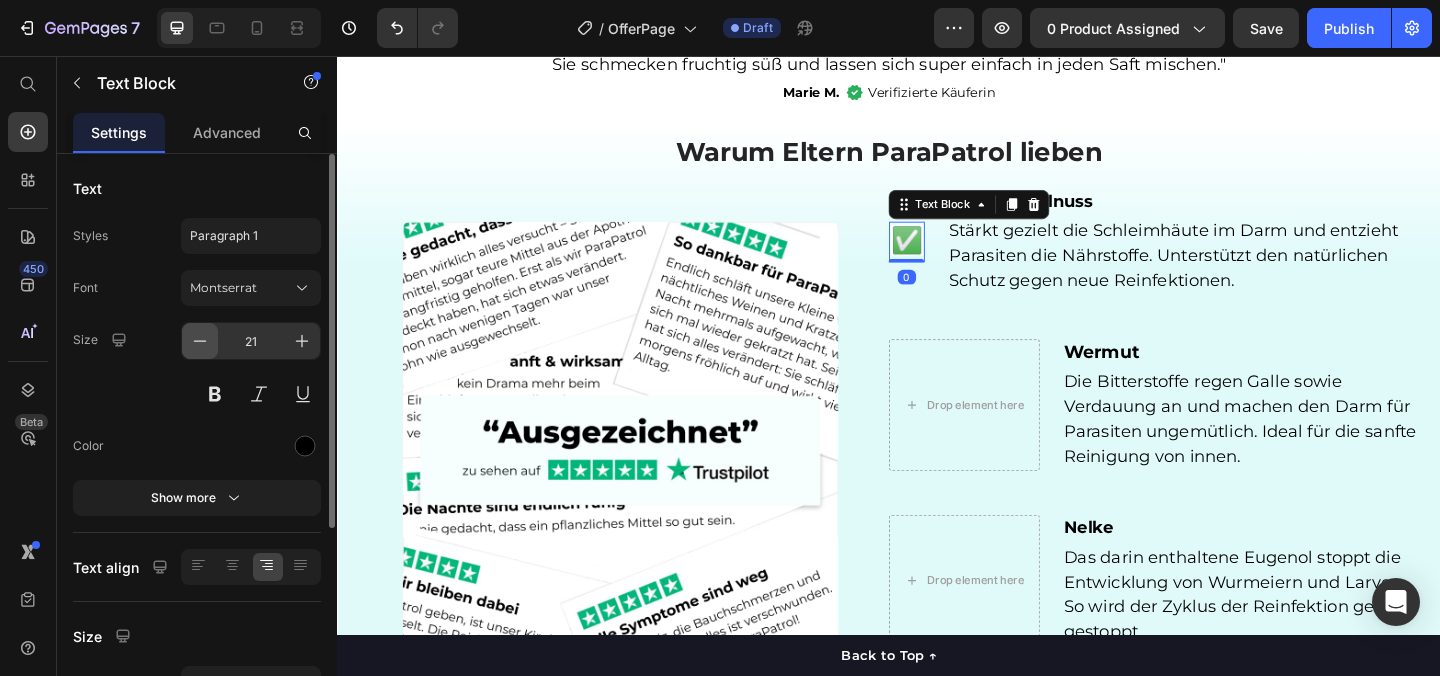click 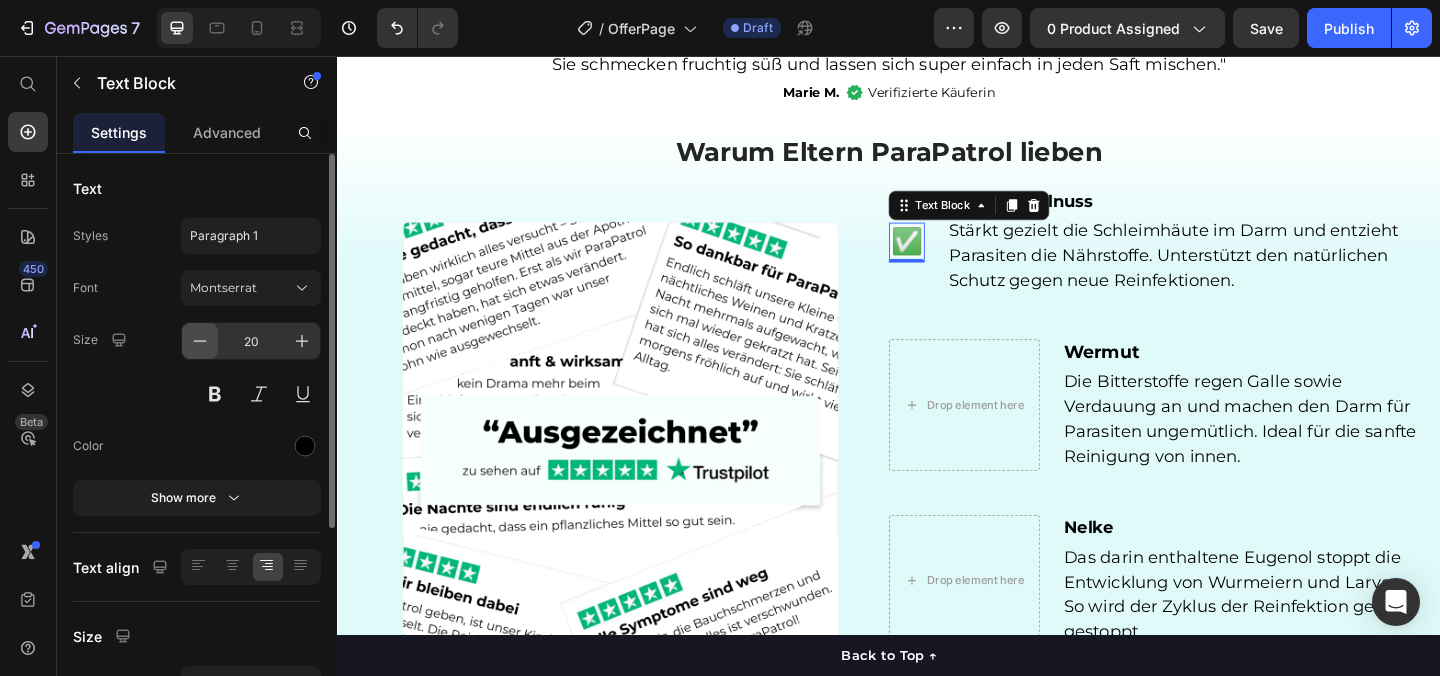 click 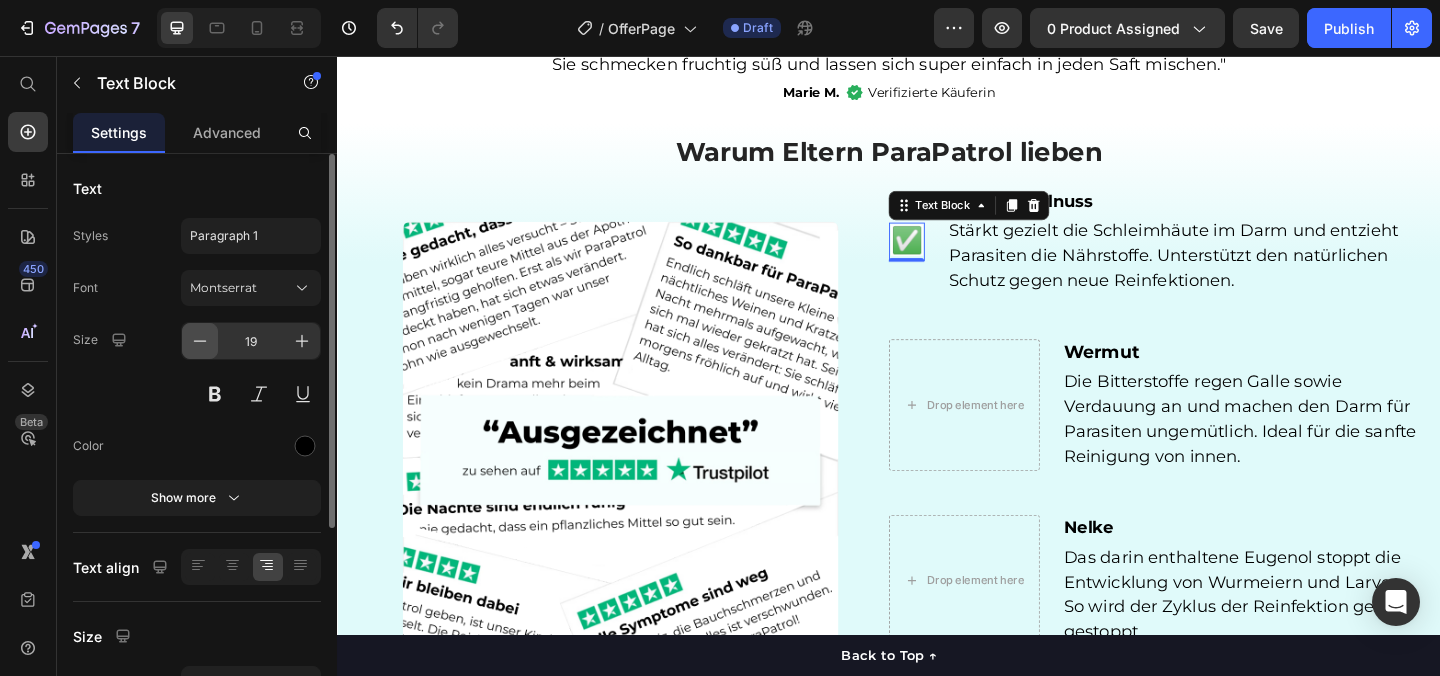 click 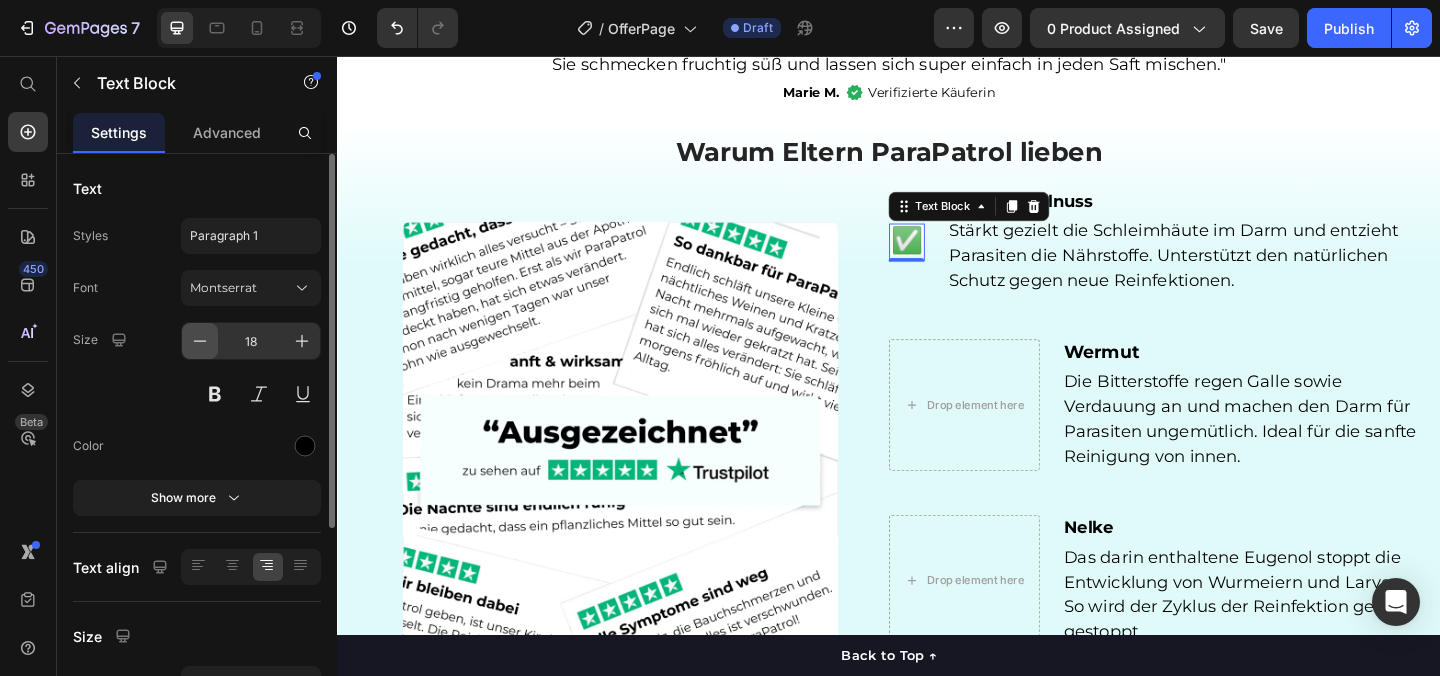 click 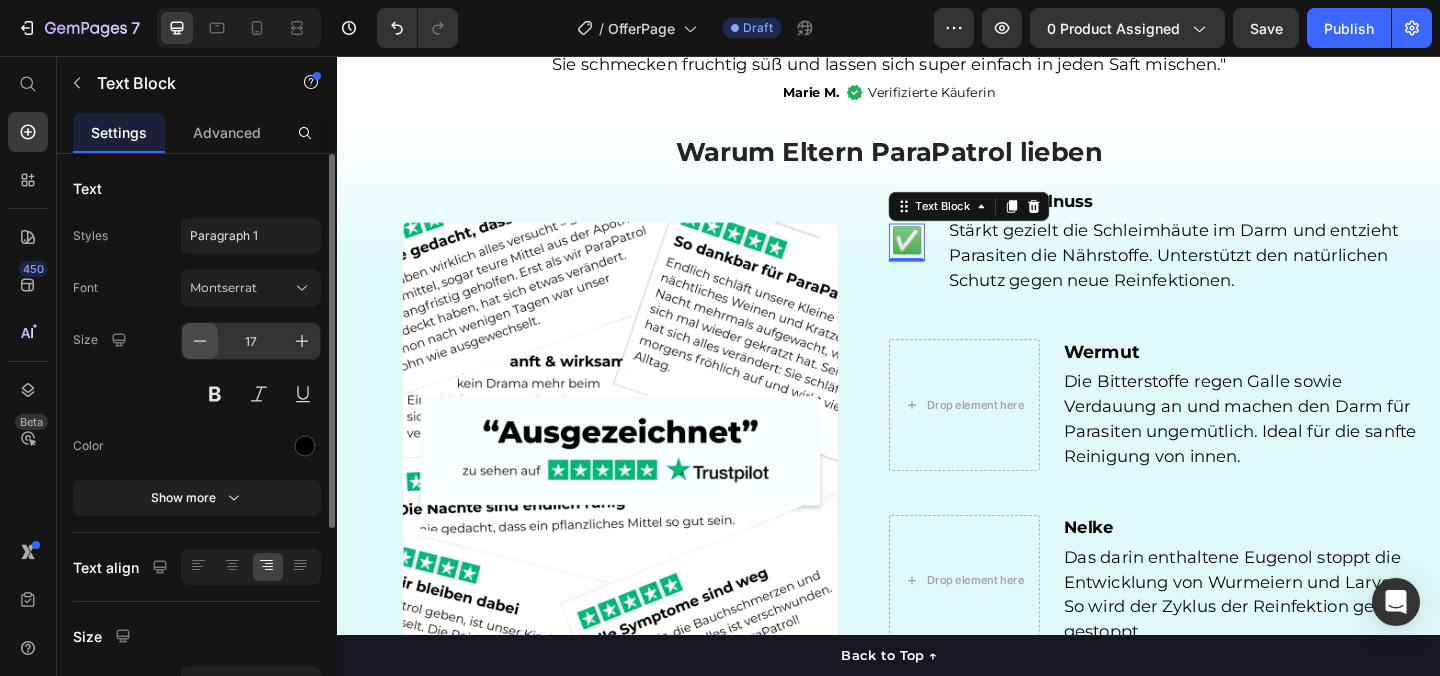 click 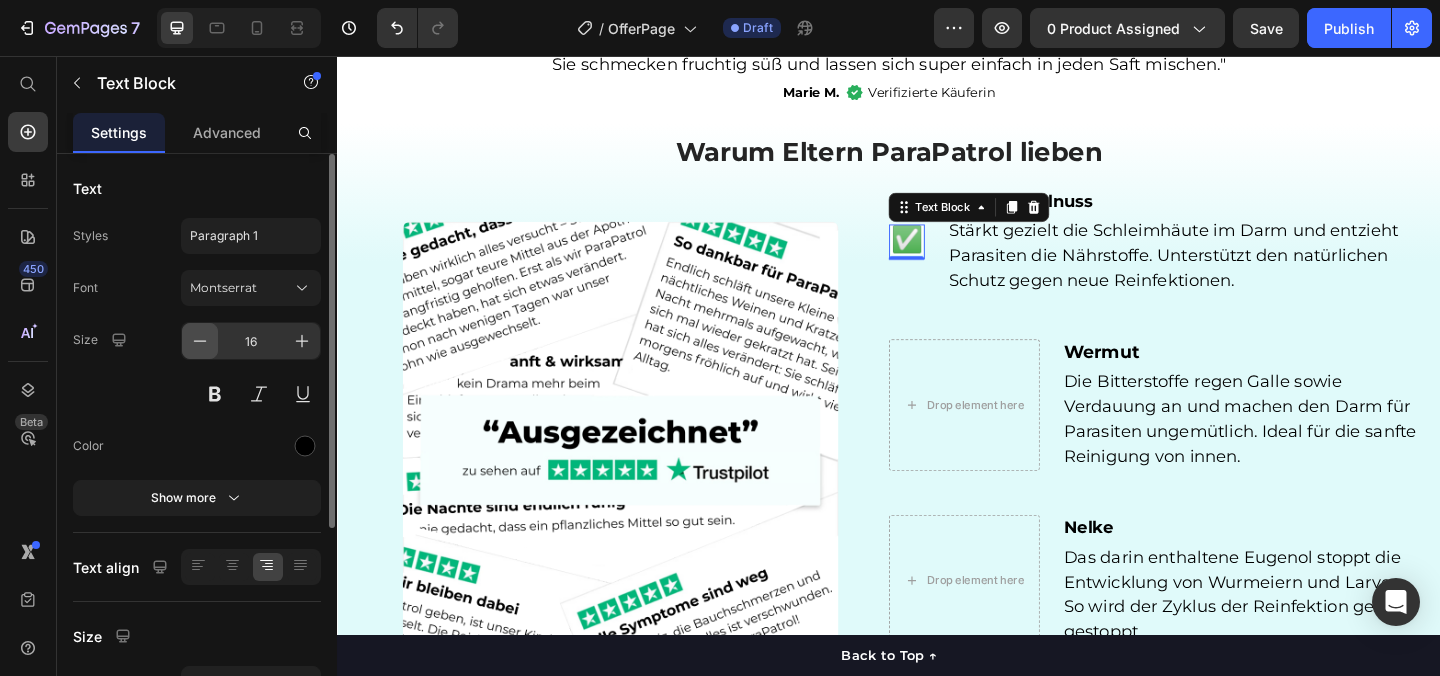 click 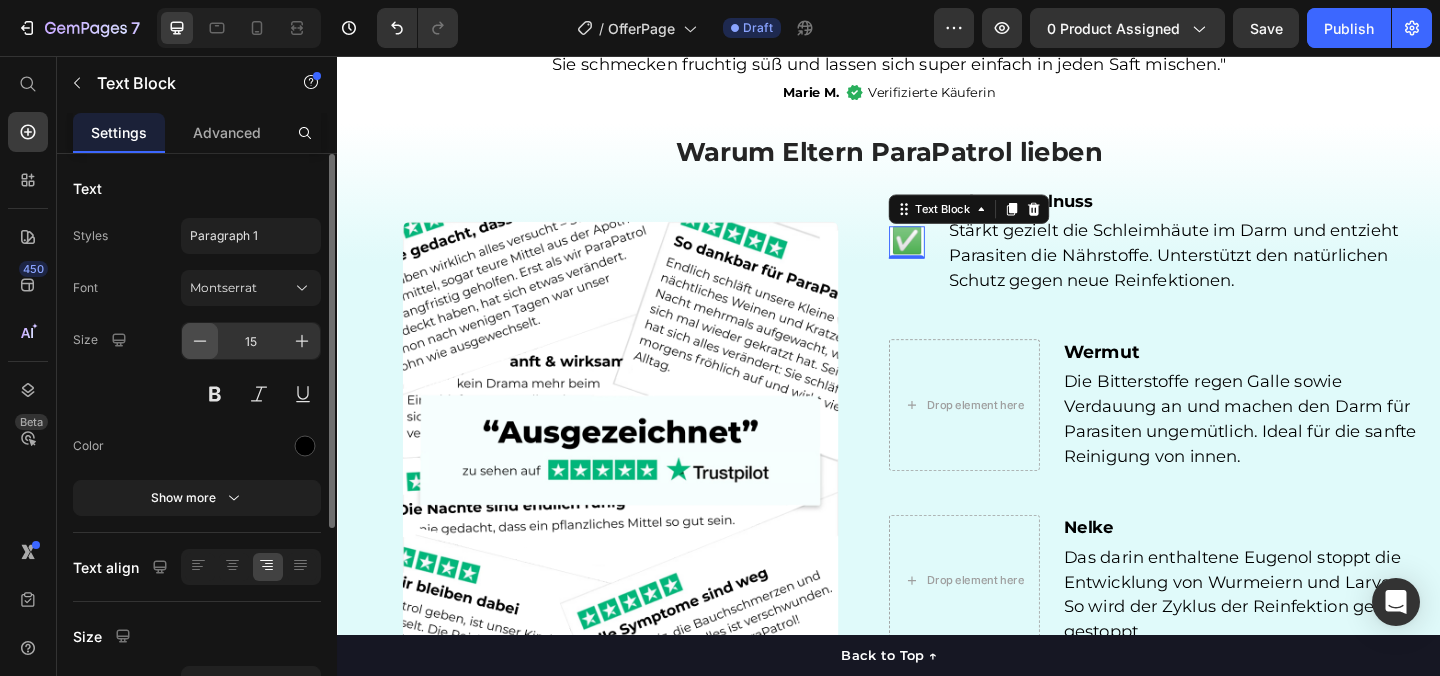 click 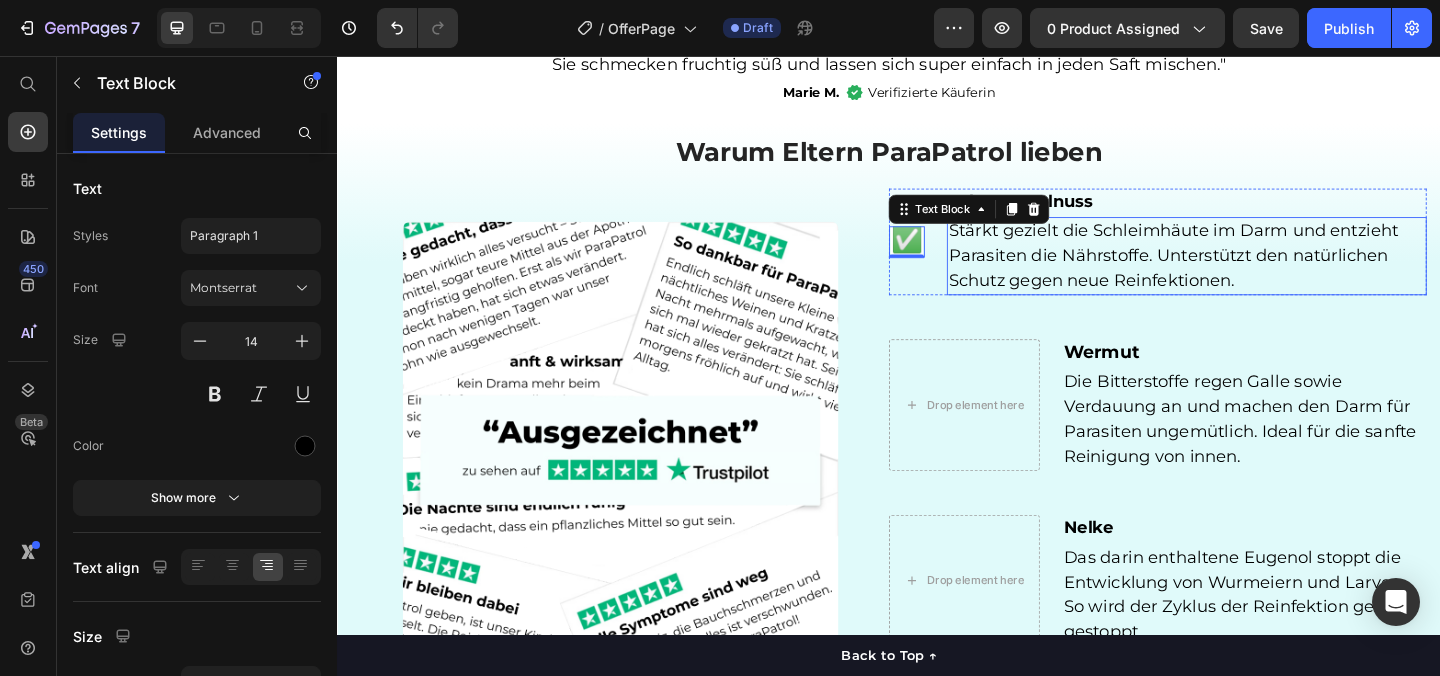 click on "Stärkt gezielt die Schleimhäute im Darm und entzieht Parasiten die Nährstoffe. Unterstützt den natürlichen Schutz gegen neue Reinfektionen." at bounding box center (1261, 273) 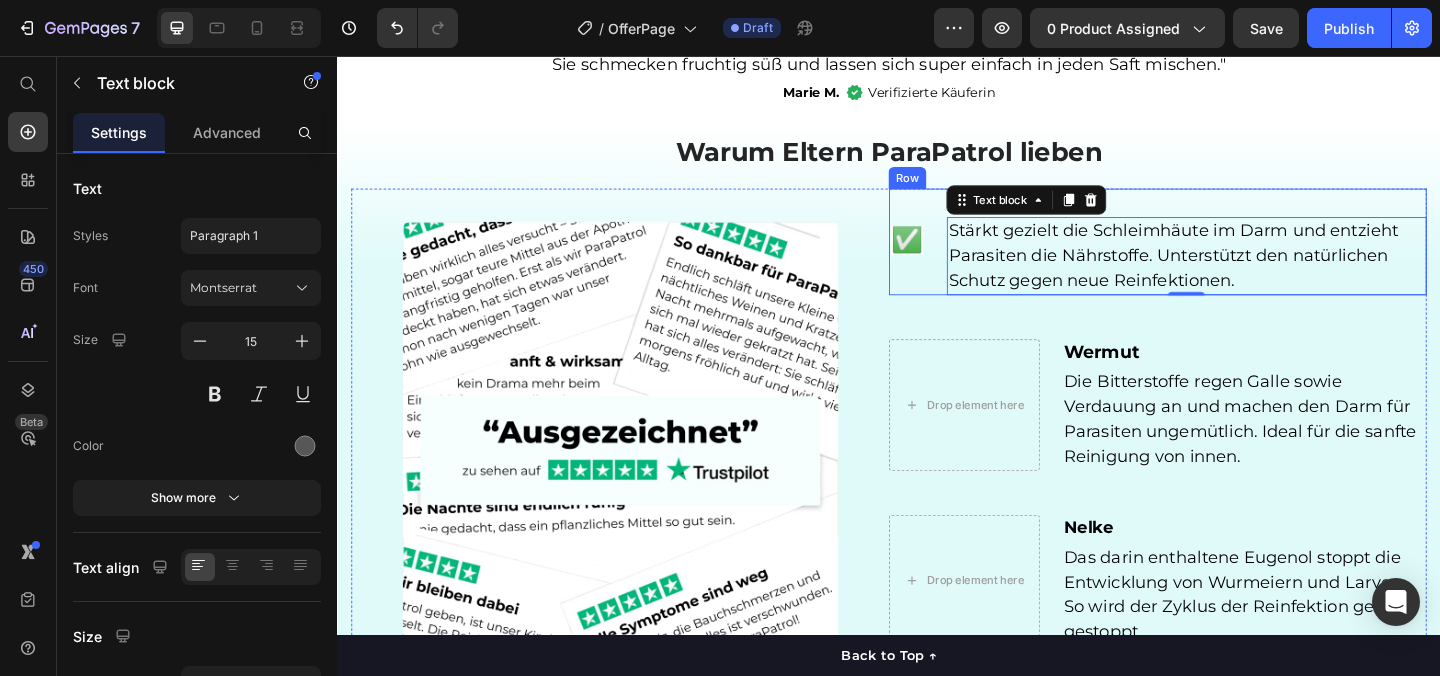 click on "✅ Text Block" at bounding box center (956, 258) 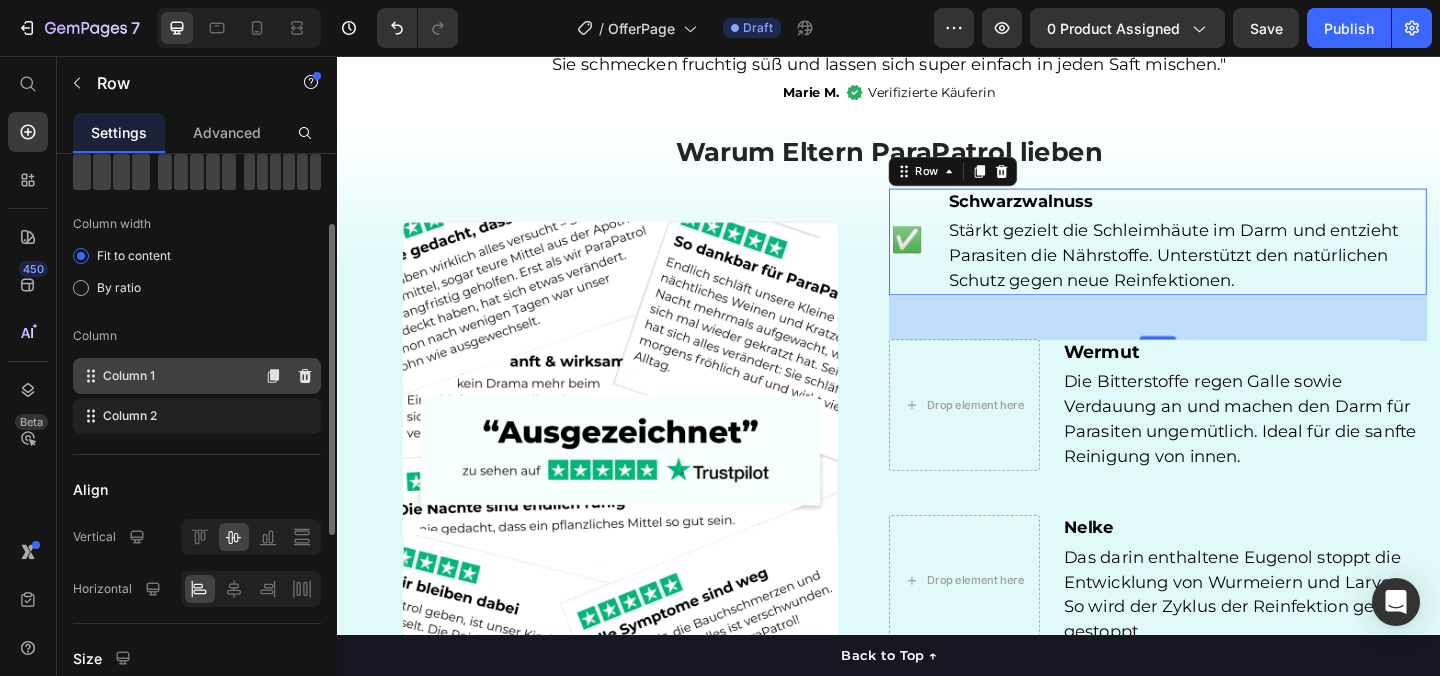 scroll, scrollTop: 127, scrollLeft: 0, axis: vertical 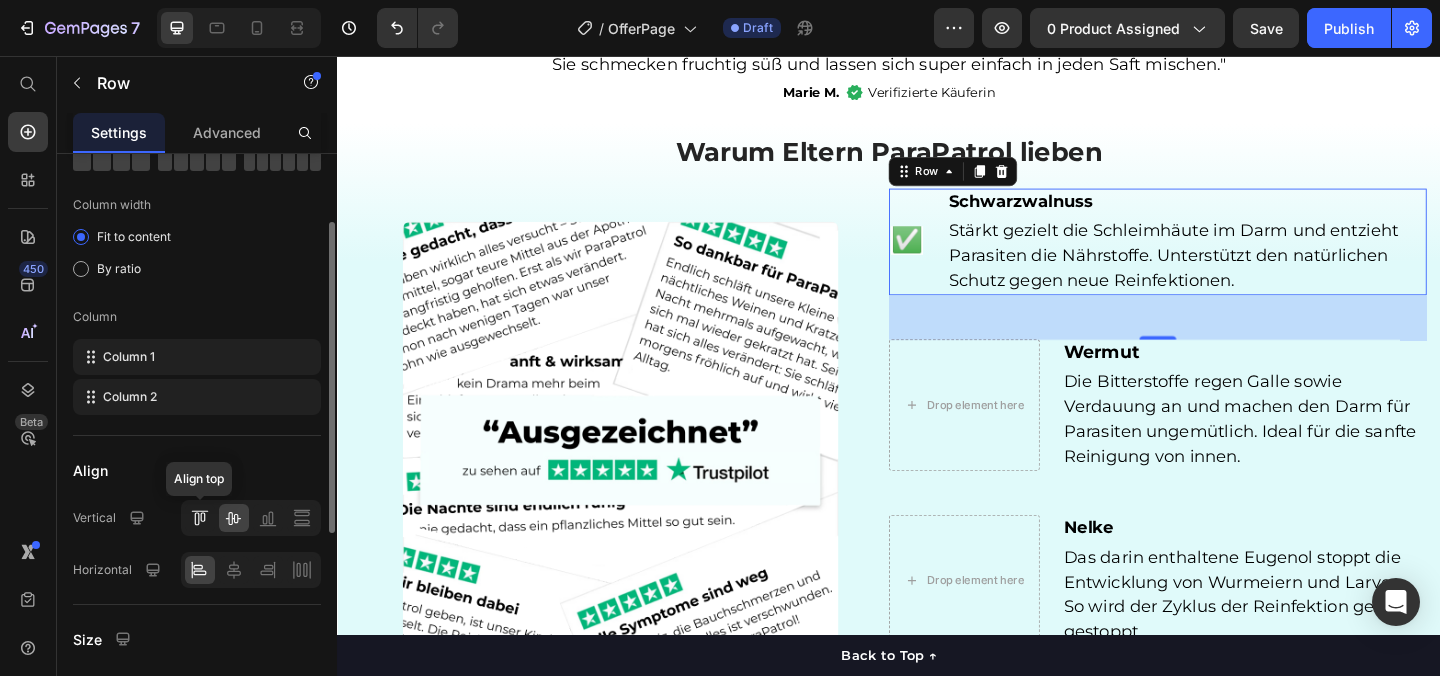 click 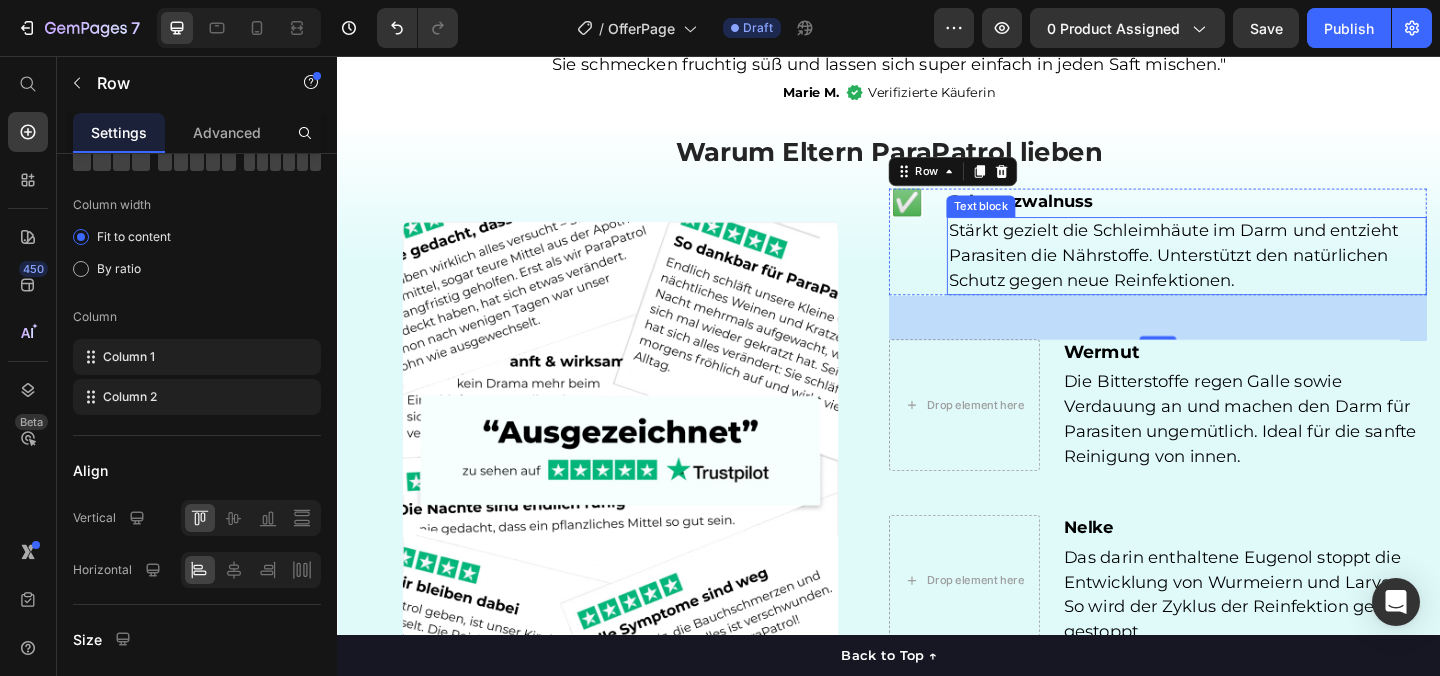 click on "Stärkt gezielt die Schleimhäute im Darm und entzieht Parasiten die Nährstoffe. Unterstützt den natürlichen Schutz gegen neue Reinfektionen." at bounding box center [1261, 273] 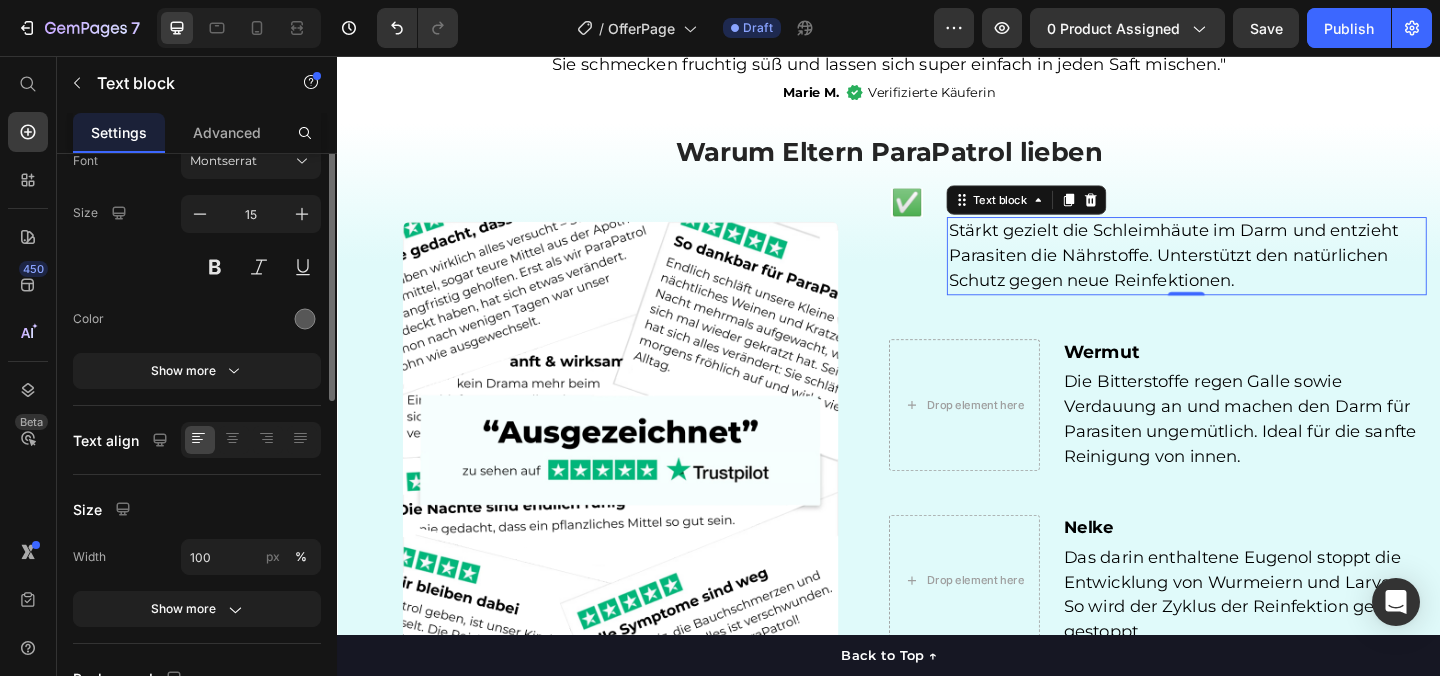 scroll, scrollTop: 0, scrollLeft: 0, axis: both 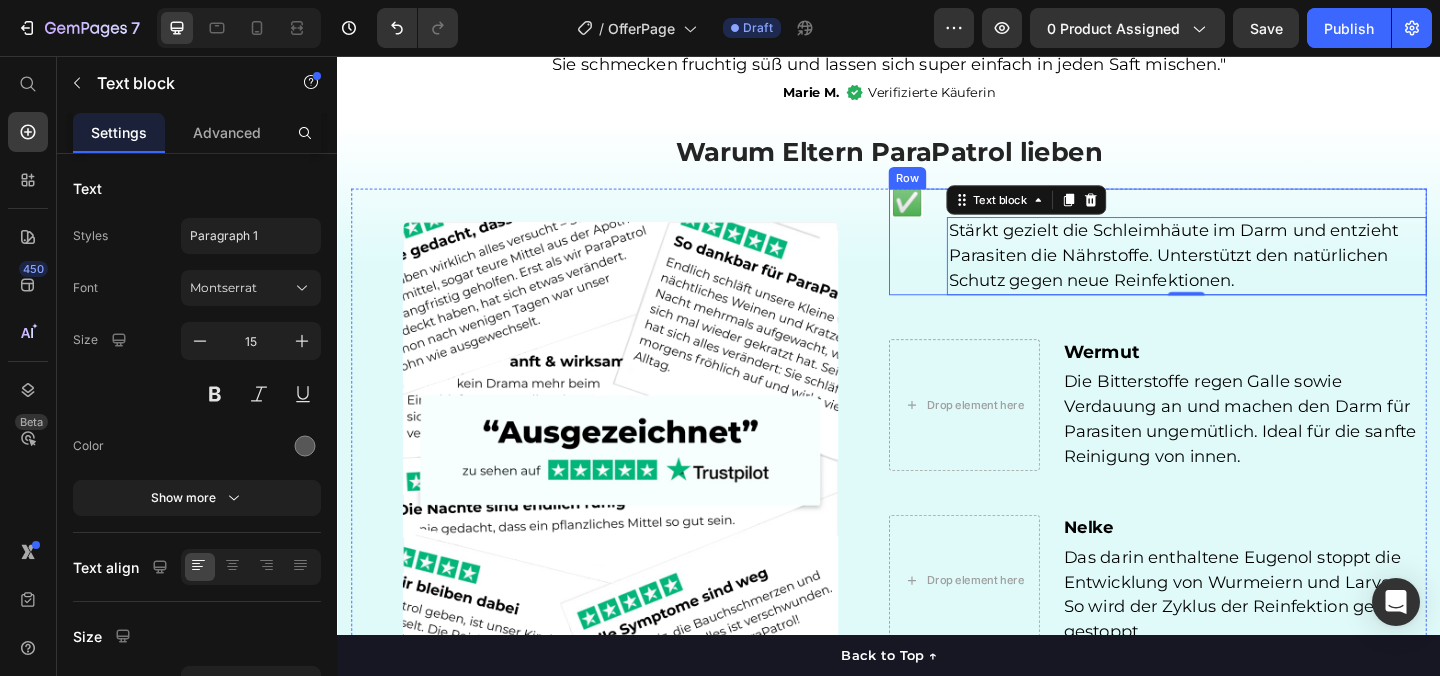 click on "✅ Text Block Schwarzwalnuss Heading Stärkt gezielt die Schleimhäute im Darm und entzieht Parasiten die Nährstoffe. Unterstützt den natürlichen Schutz gegen neue Reinfektionen. Text block   0 Row" at bounding box center (1229, 258) 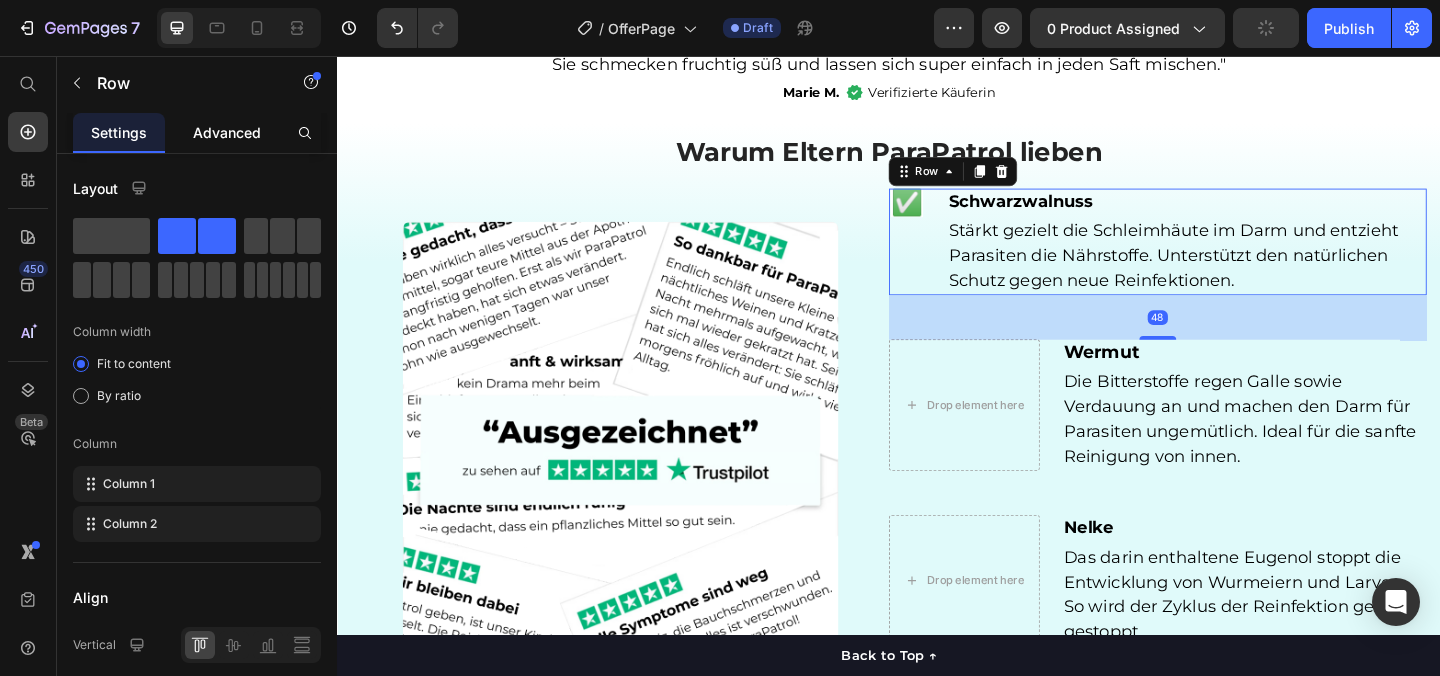 click on "Advanced" at bounding box center (227, 132) 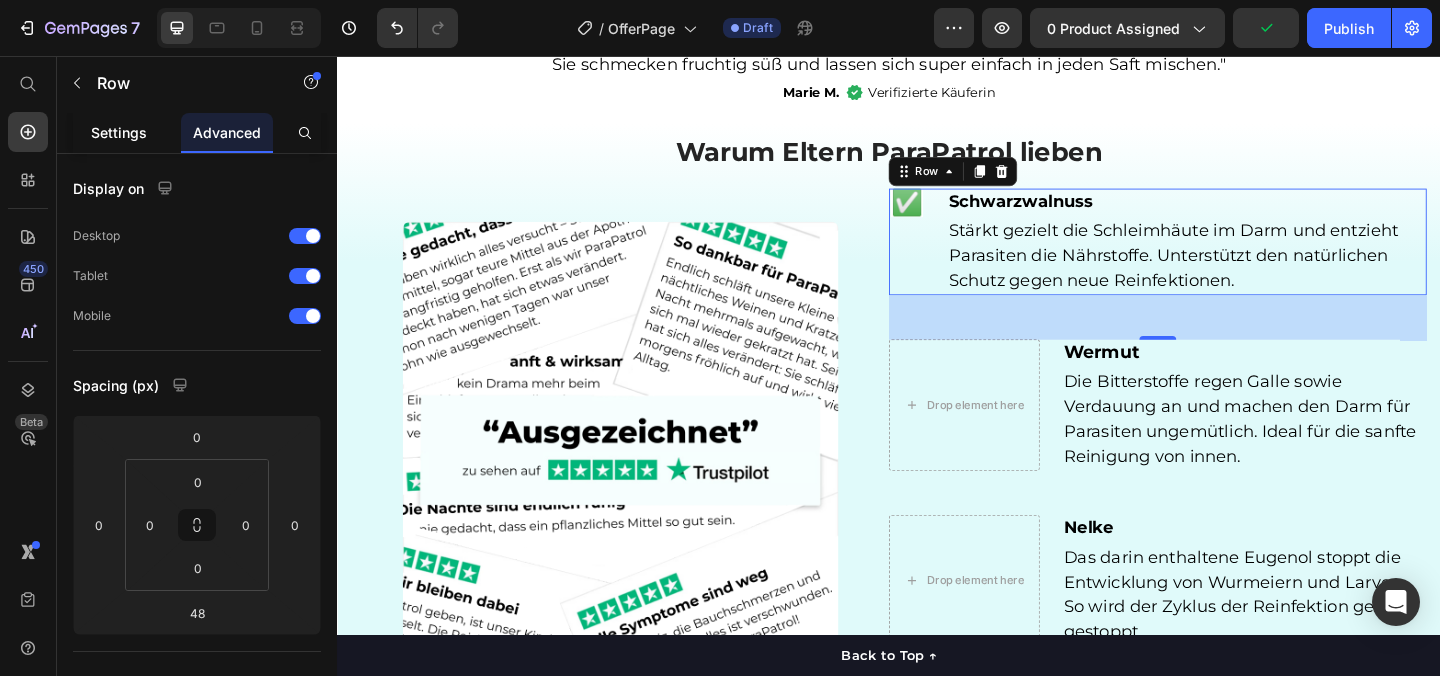 click on "Settings" at bounding box center [119, 132] 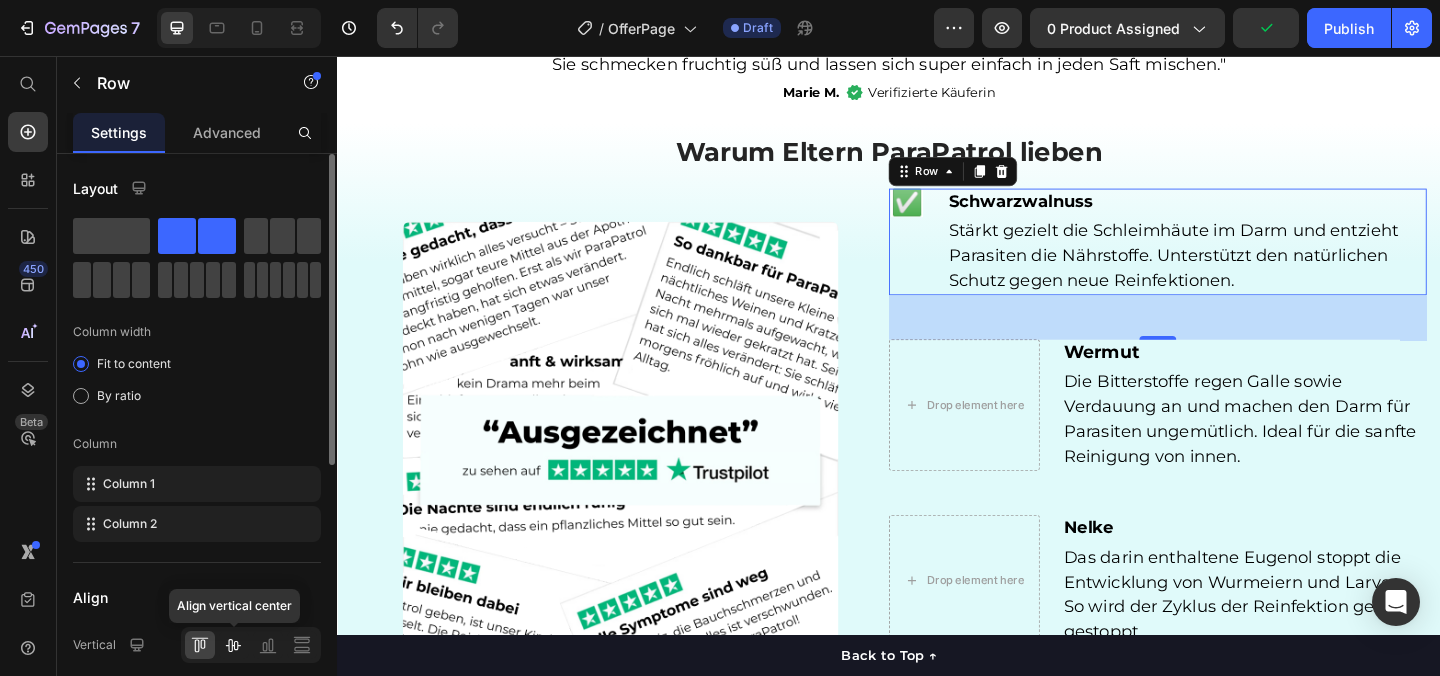 click 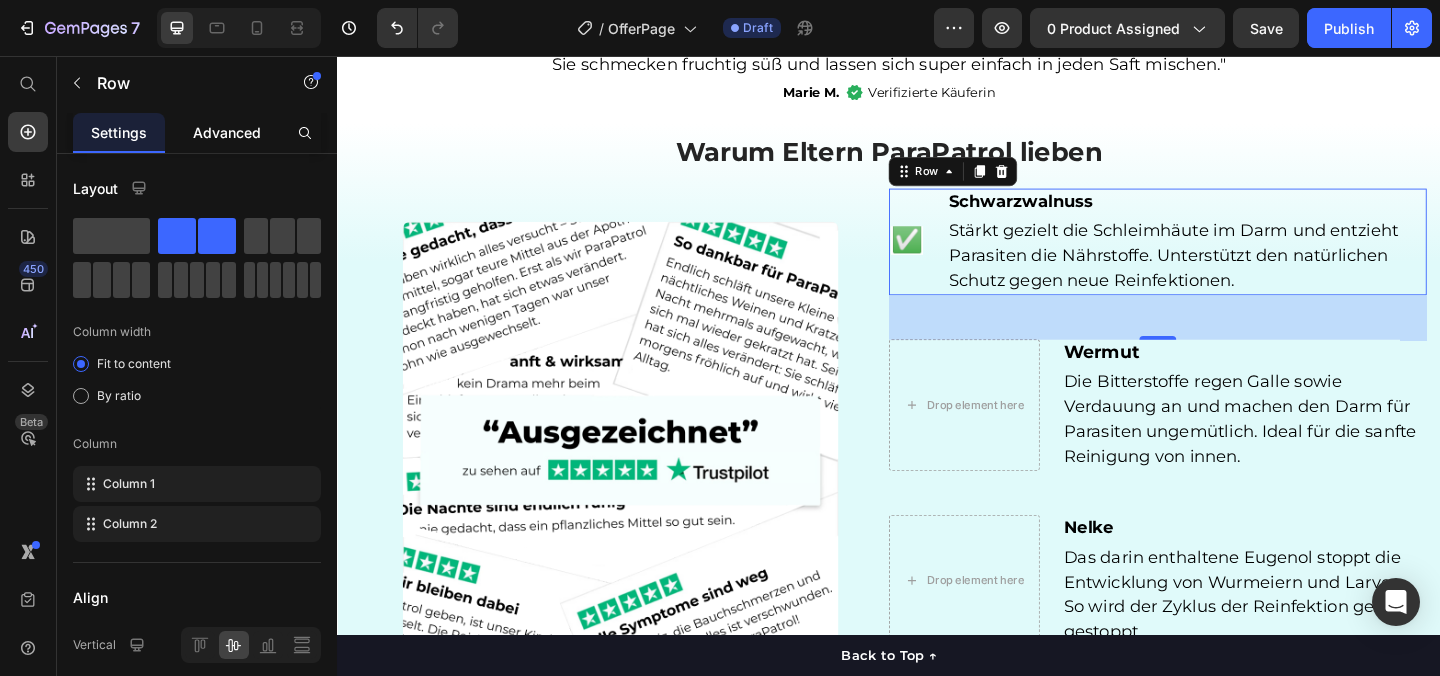 click on "Advanced" at bounding box center (227, 132) 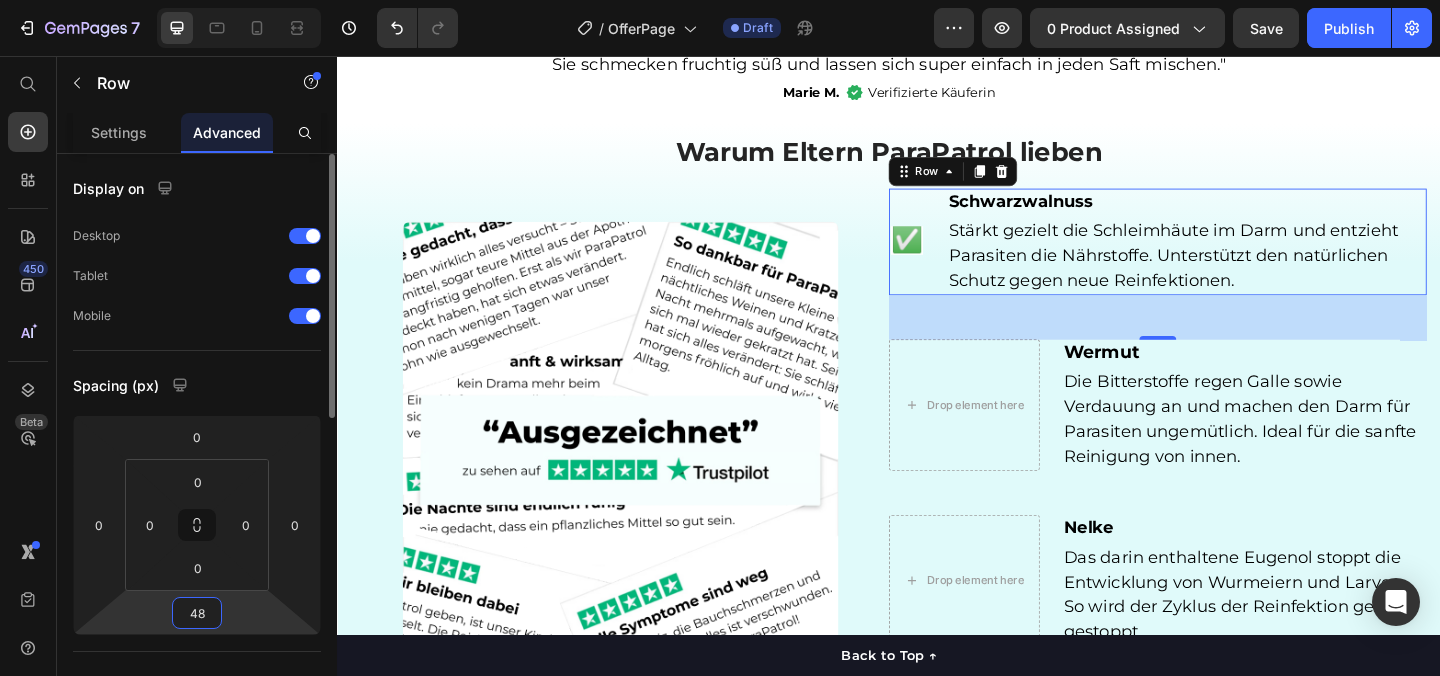 click on "48" at bounding box center (197, 613) 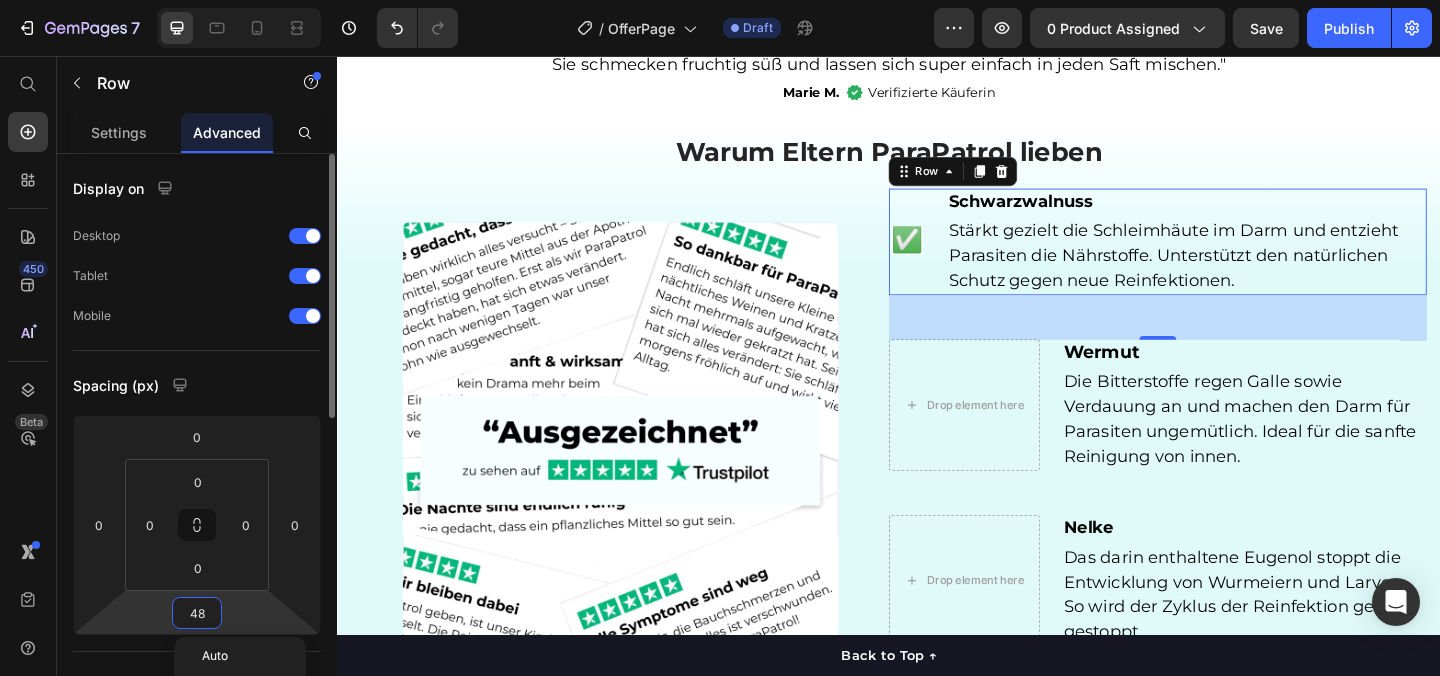 type on "0" 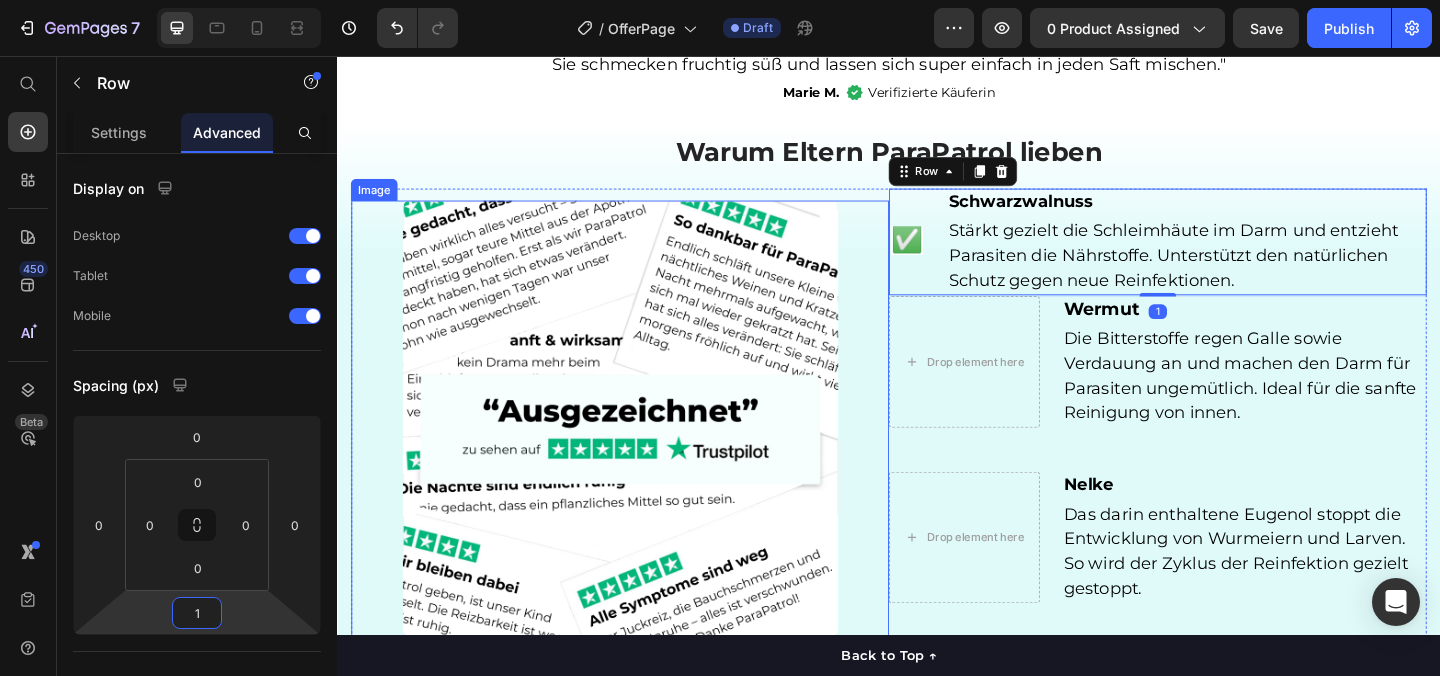type on "10" 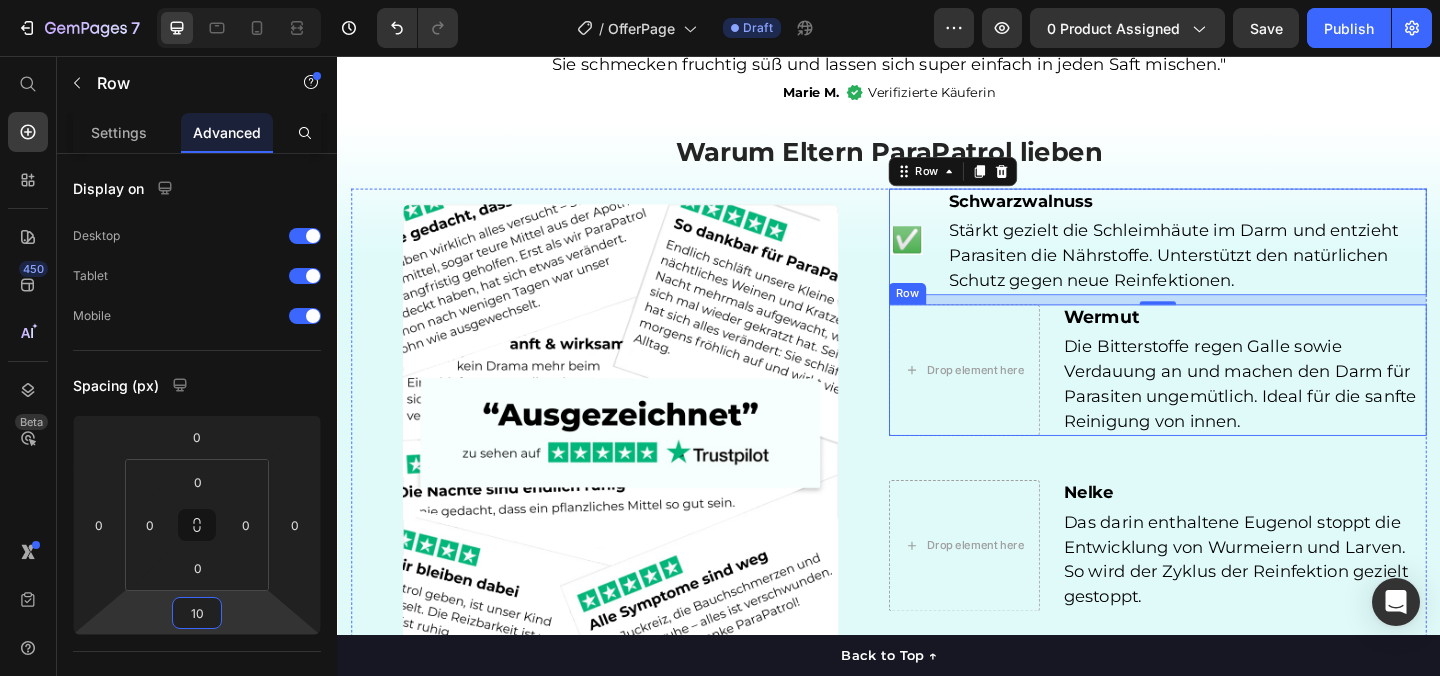 click on "Drop element here Wermut Heading Die Bitterstoffe regen Galle sowie Verdauung an und machen den Darm für Parasiten ungemütlich. Ideal für die sanfte Reinigung von innen. Text block Row" at bounding box center [1229, 397] 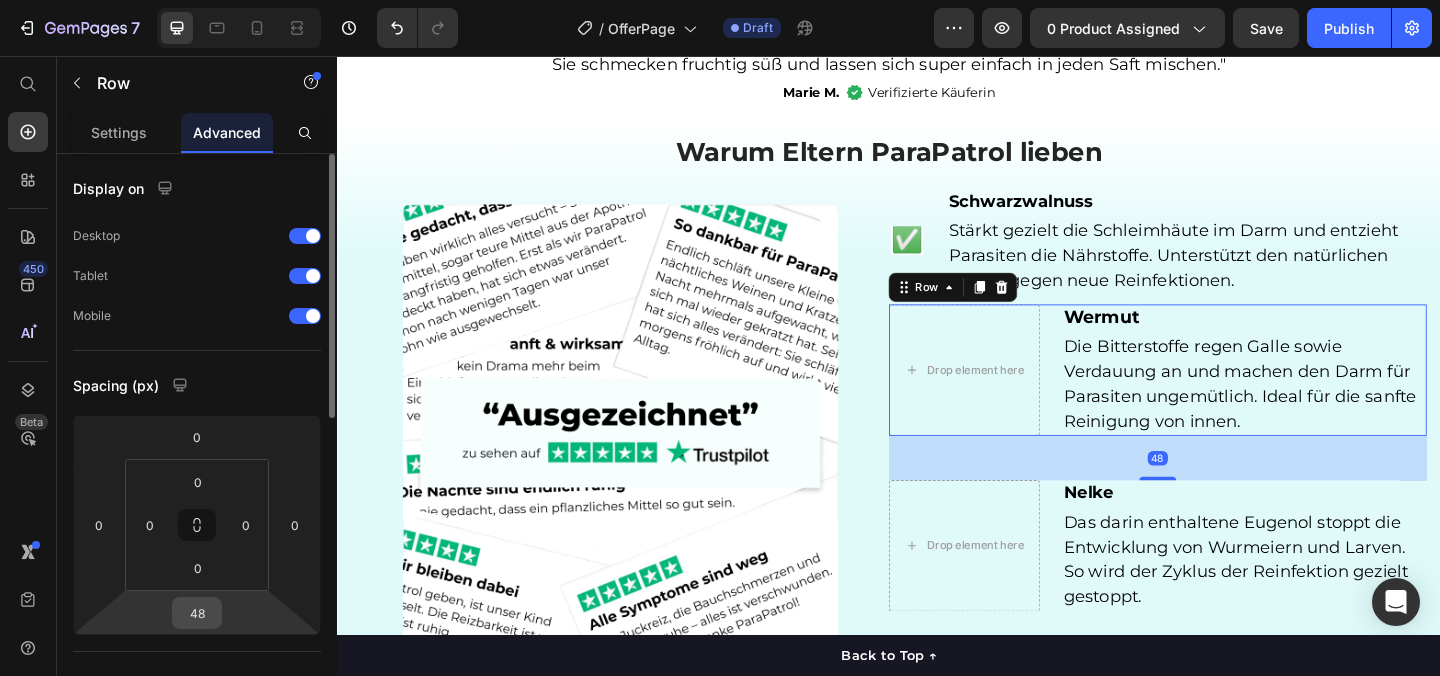click on "48" at bounding box center [197, 613] 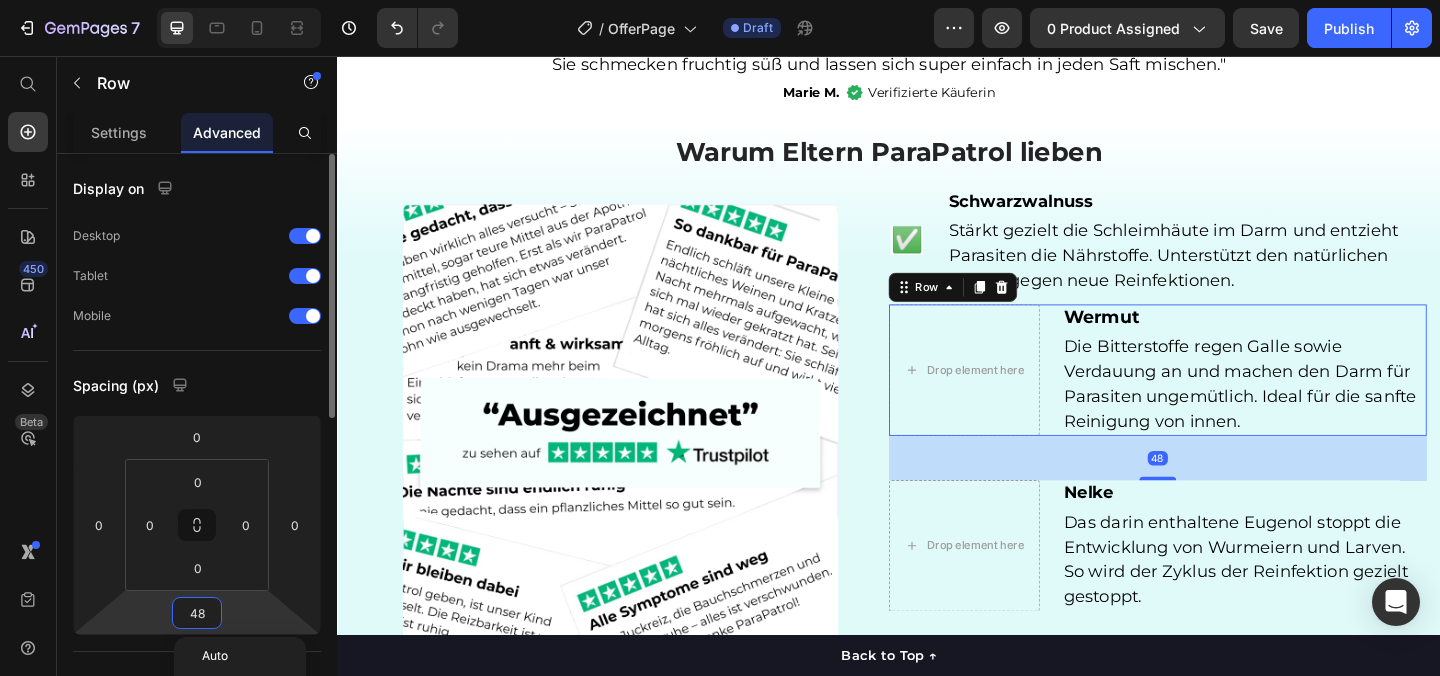 click on "48" at bounding box center [197, 613] 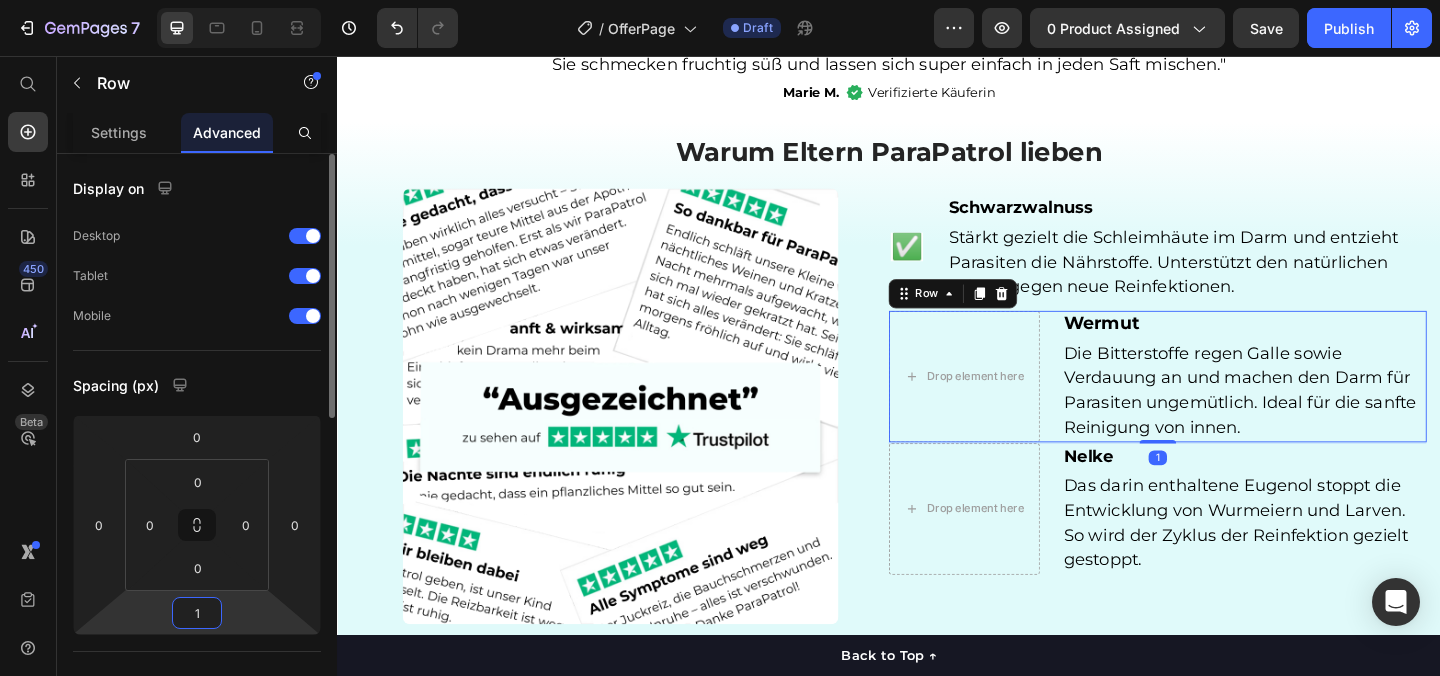 type on "10" 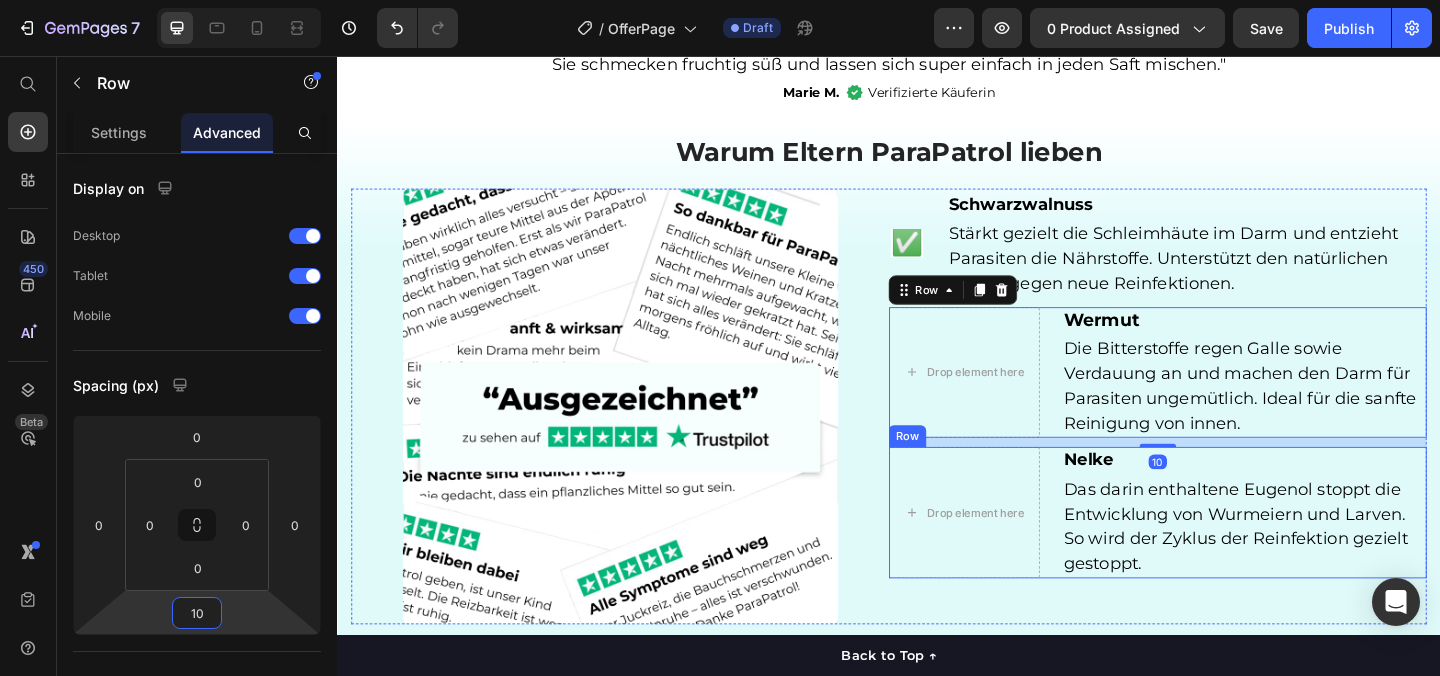 click on "Drop element here Nelke Heading Das darin enthaltene Eugenol stoppt die Entwicklung von Wurmeiern und Larven. So wird der Zyklus der Reinfektion gezielt gestoppt. Text block Row" at bounding box center (1229, 552) 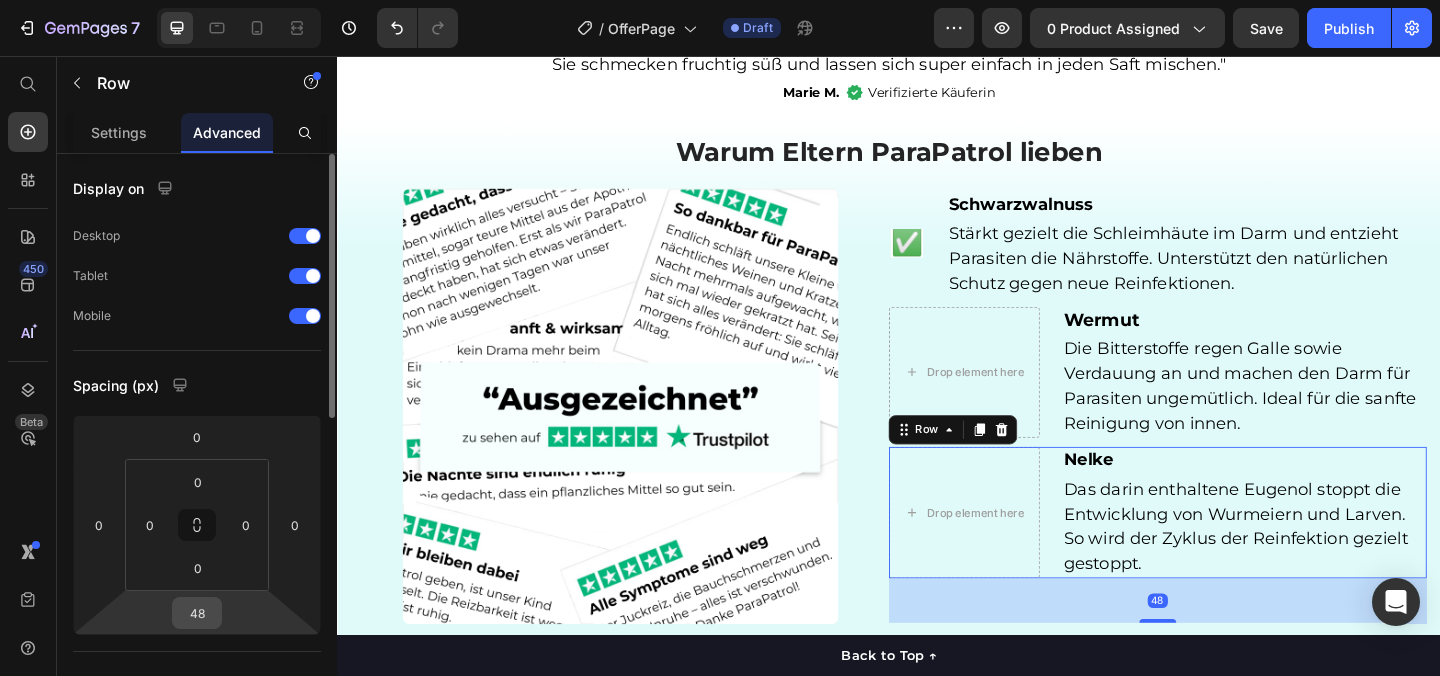 click on "48" at bounding box center [197, 613] 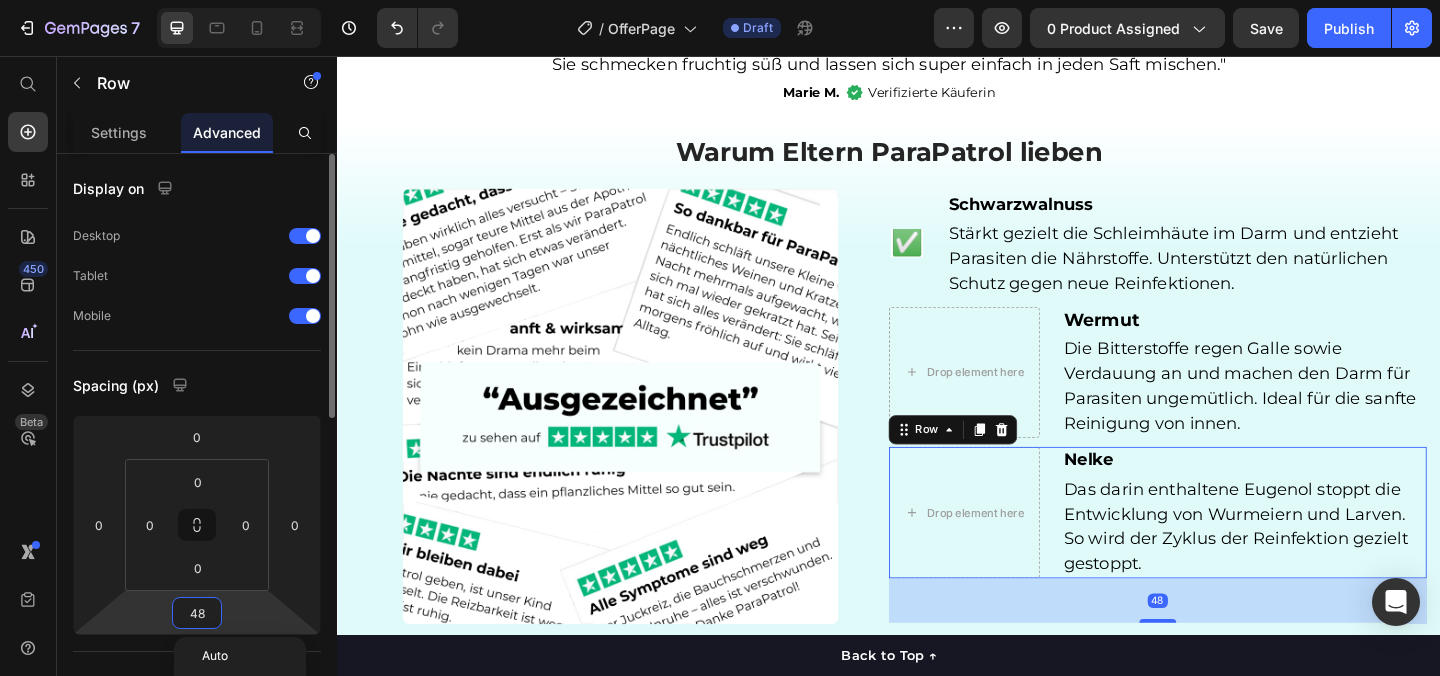 click on "48" at bounding box center [197, 613] 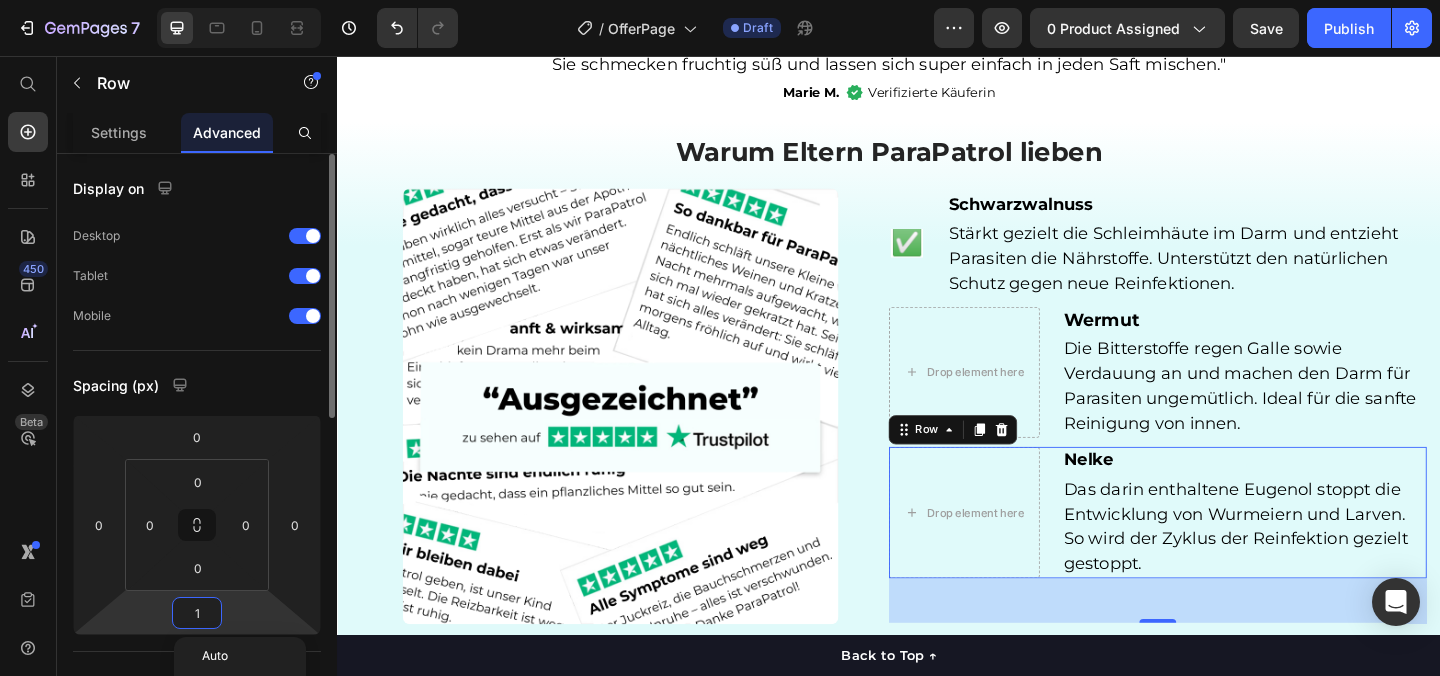 type on "10" 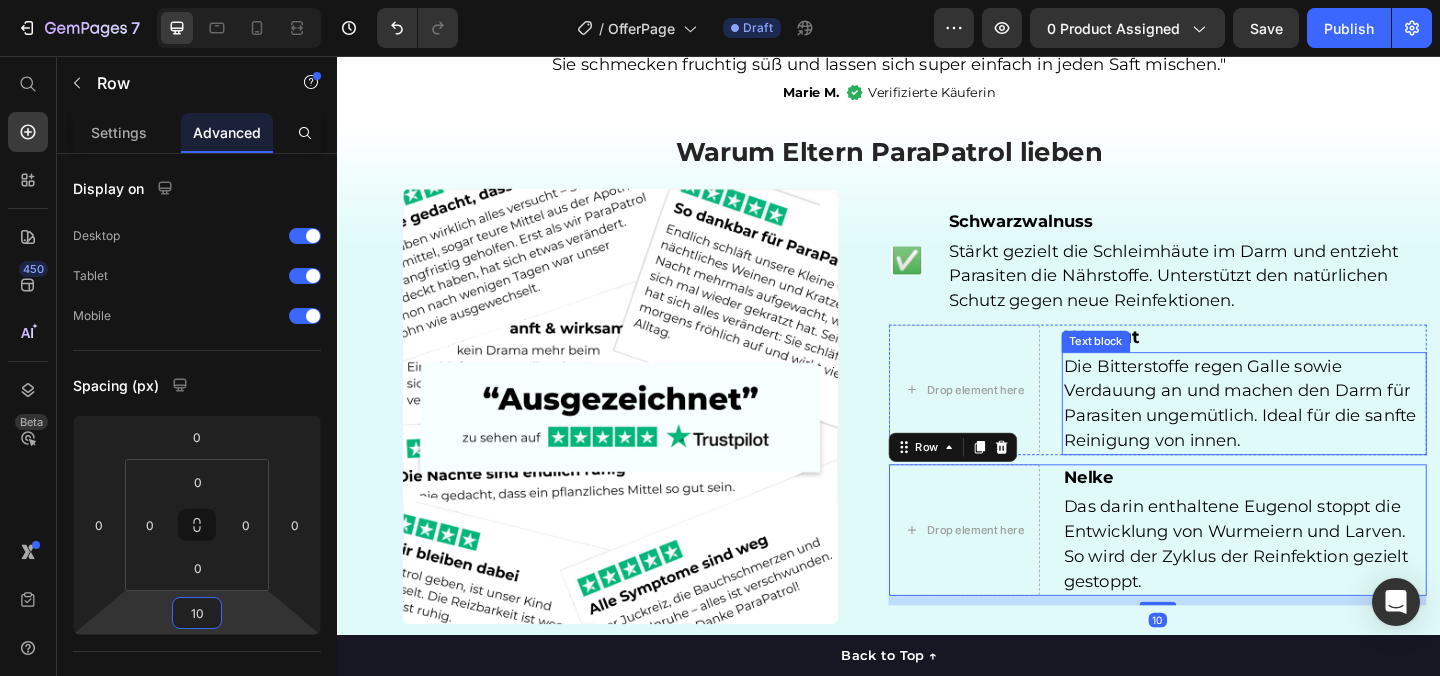 scroll, scrollTop: 4928, scrollLeft: 0, axis: vertical 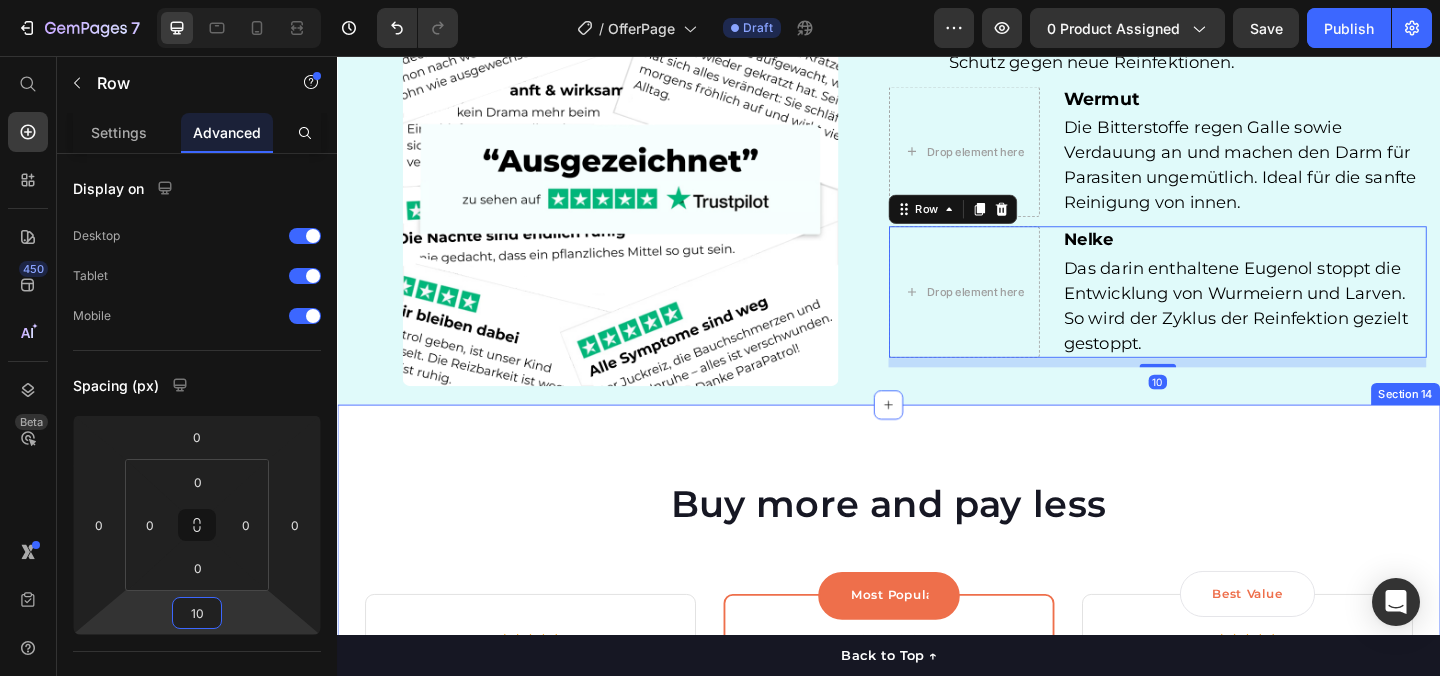 click on "Buy more and pay less Heading Row Icon Icon Icon Icon Icon Icon List Hoz Rated 4.8/5 by our customers Text block Row Image Icon Intro Text block Icon Row 1-Pack Text block 34,95€ Price                Title Line Total: Text block 44,95€ Price 34,95€ Price Row you save:  $8.59 60-day money-back guarantee +$2.95 Shipping Item list Add to cart Product Cart Button Image Product Row Most Popular Text block Row Icon Icon Icon Icon Icon Icon List Hoz Rated 4.8/5 by our customers Text block Row Image Icon Most Popular Text block Icon Row 3-Pack Text block 34,95€ Price                Title Line Total: Text block 44,95€ Price 34,95€ Price Row you save:  $38.69 30-day money-back guarantee Free delivery Item list Add to cart Product Cart Button Image Product Row Best Value Text block Row Icon Icon Icon Icon Icon Icon List Hoz Rated 4.8/5 by our customers Text block Row Image Icon Best offer Text block Icon Row 5-Pack Text block 34,95€ Price                Title Line Total: Text block 44,95€ Price 34,95€" at bounding box center (937, 964) 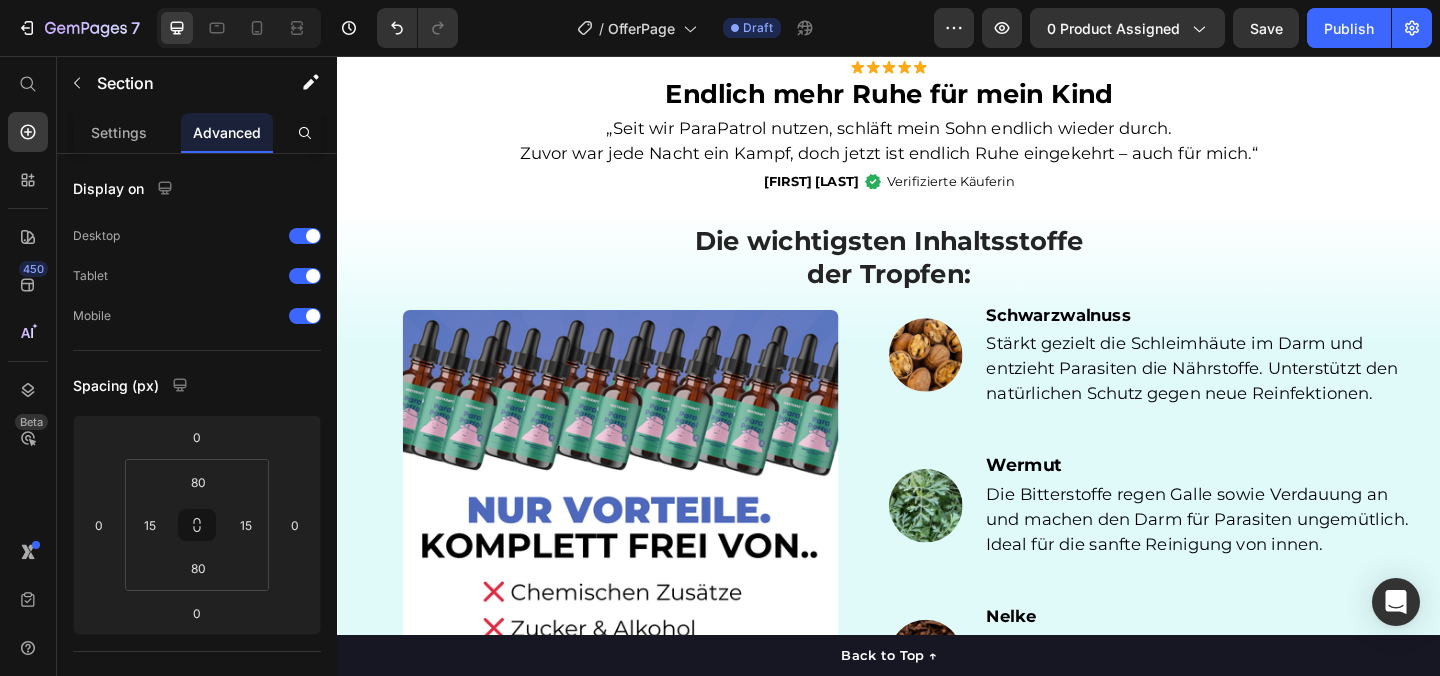 scroll, scrollTop: 3222, scrollLeft: 0, axis: vertical 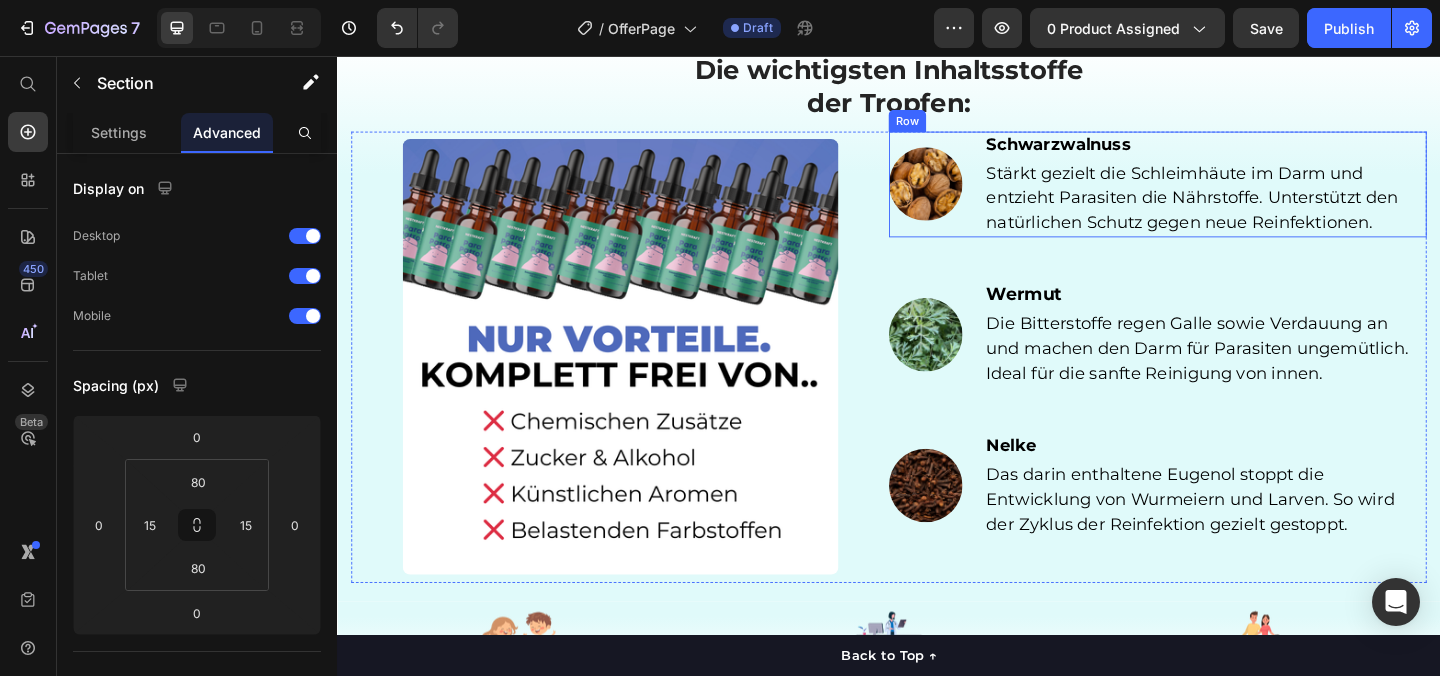 click on "Image" at bounding box center [977, 196] 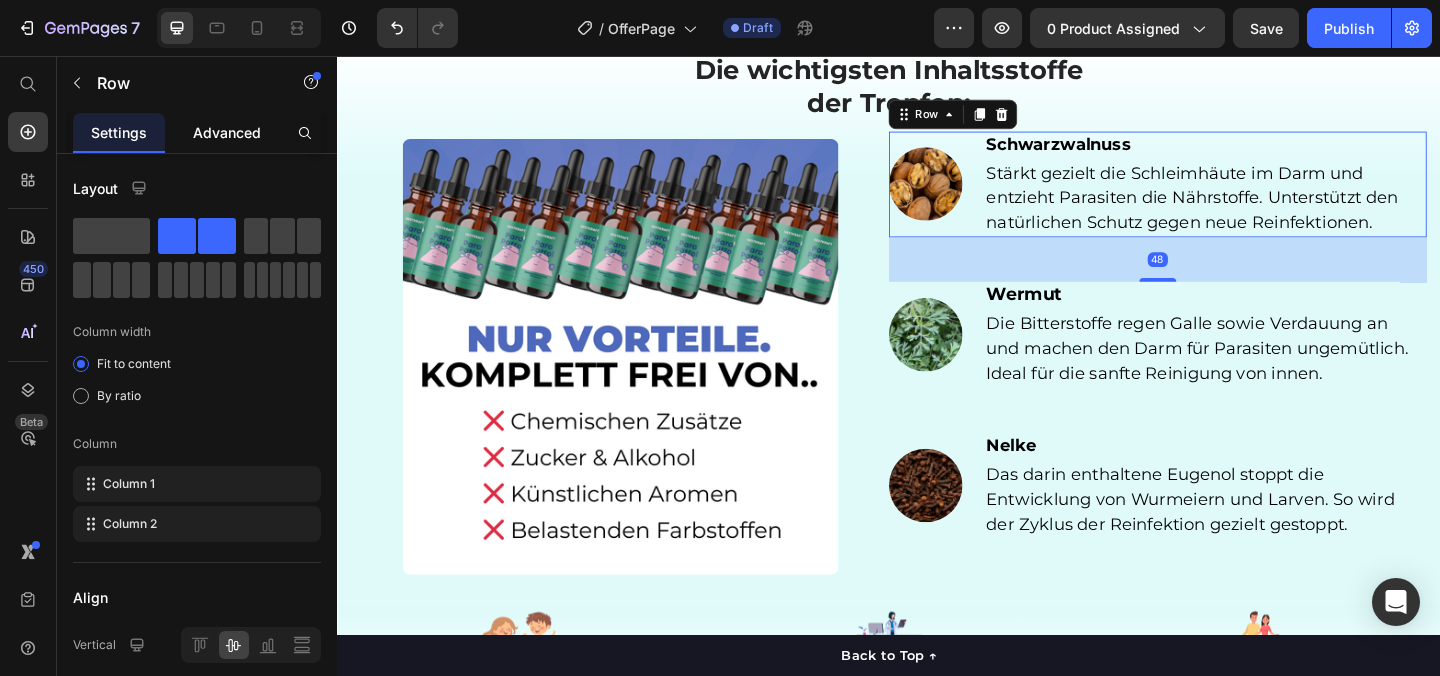 click on "Advanced" at bounding box center (227, 132) 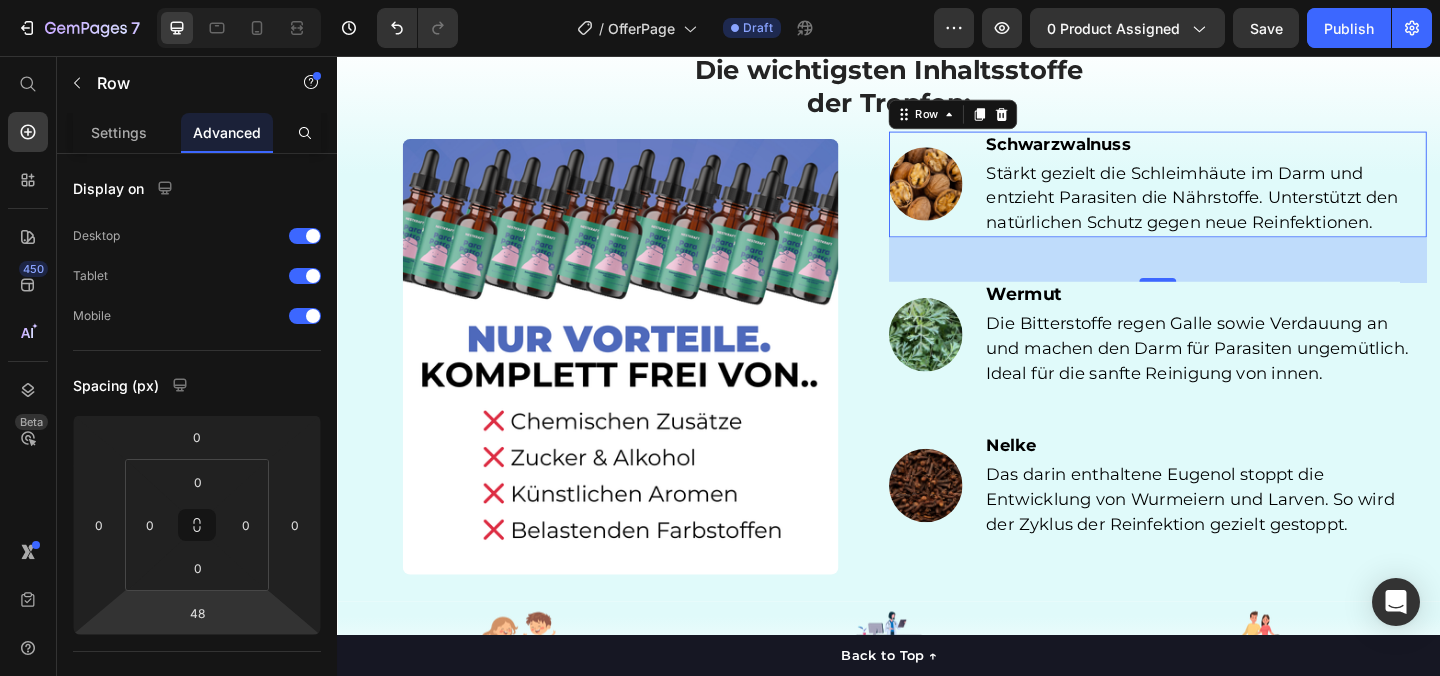click on "7  Version history  /  OfferPage Draft Preview 0 product assigned  Save   Publish  450 Beta Start with Sections Elements Hero Section Product Detail Brands Trusted Badges Guarantee Product Breakdown How to use Testimonials Compare Bundle FAQs Social Proof Brand Story Product List Collection Blog List Contact Sticky Add to Cart Custom Footer Browse Library 450 Layout
Row
Row
Row
Row Text
Heading
Text Block Button
Button
Button
Sticky Back to top Media
Image Image" at bounding box center [720, 0] 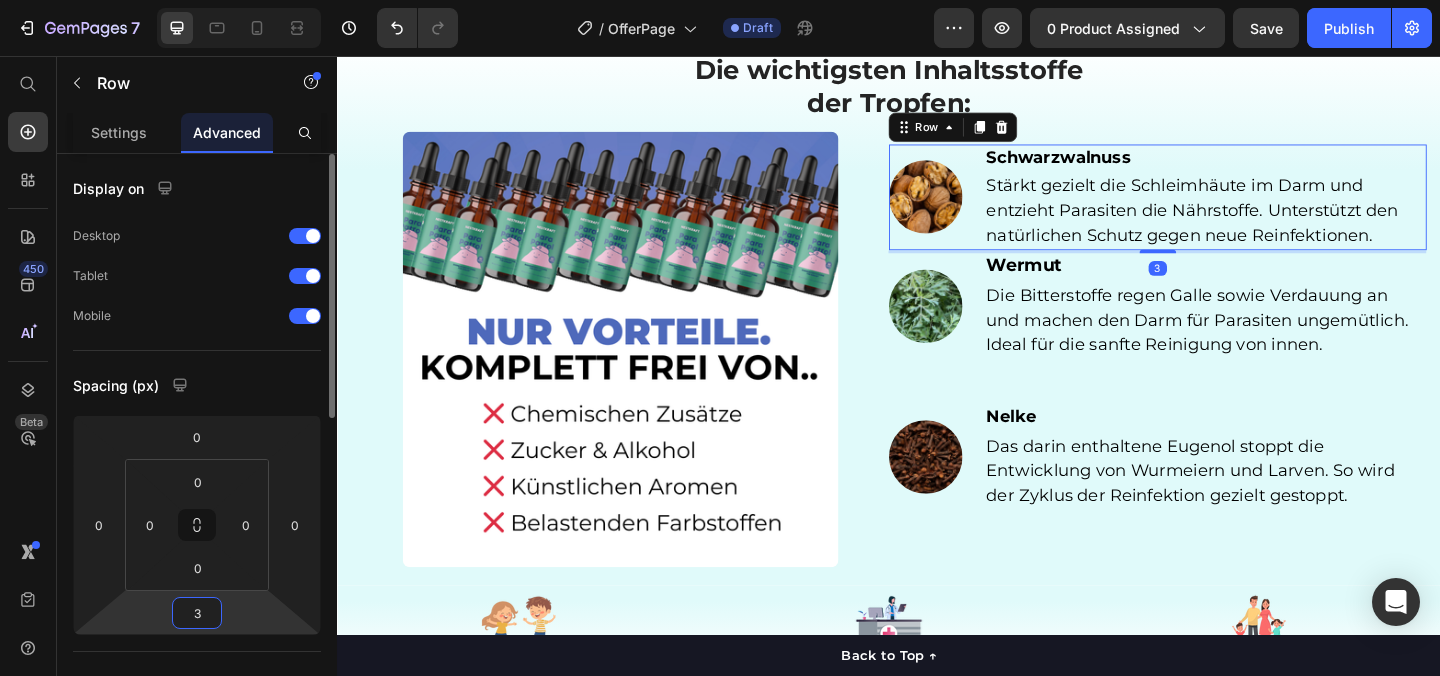 click on "3" at bounding box center [197, 613] 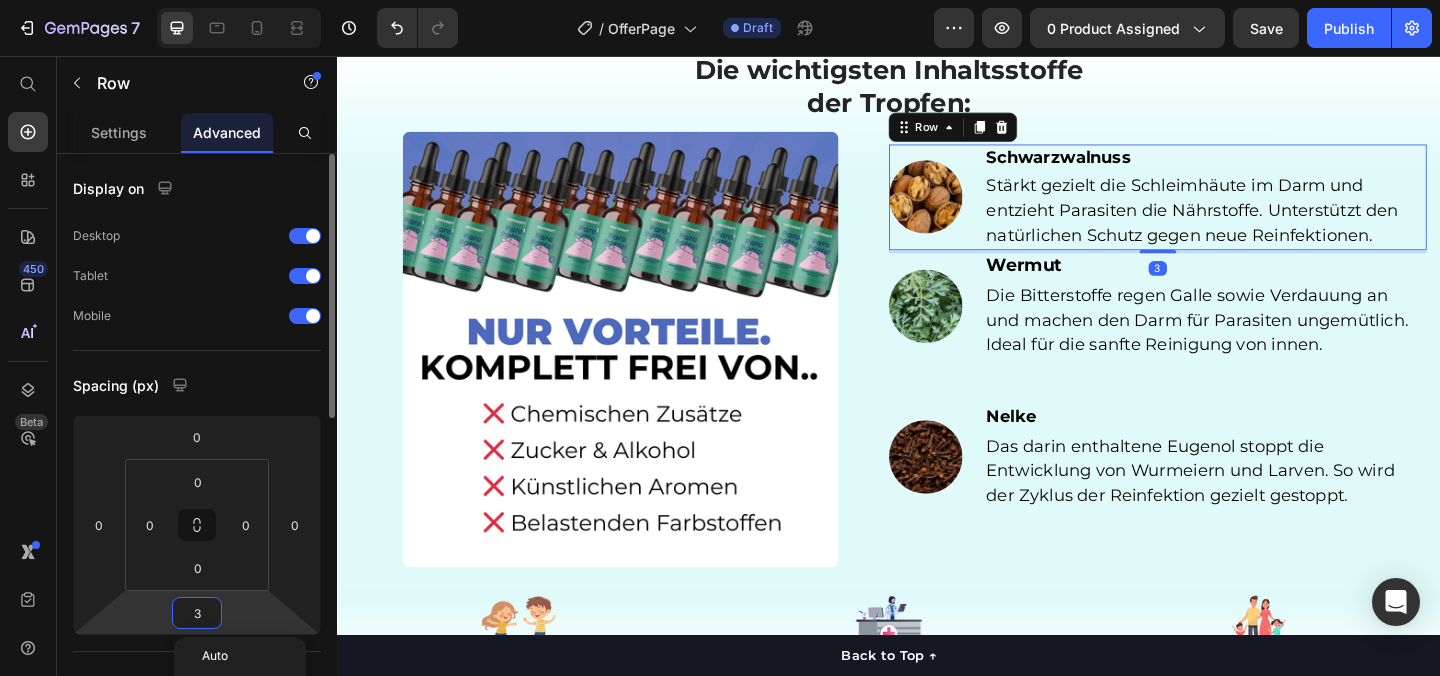 click on "3" at bounding box center (197, 613) 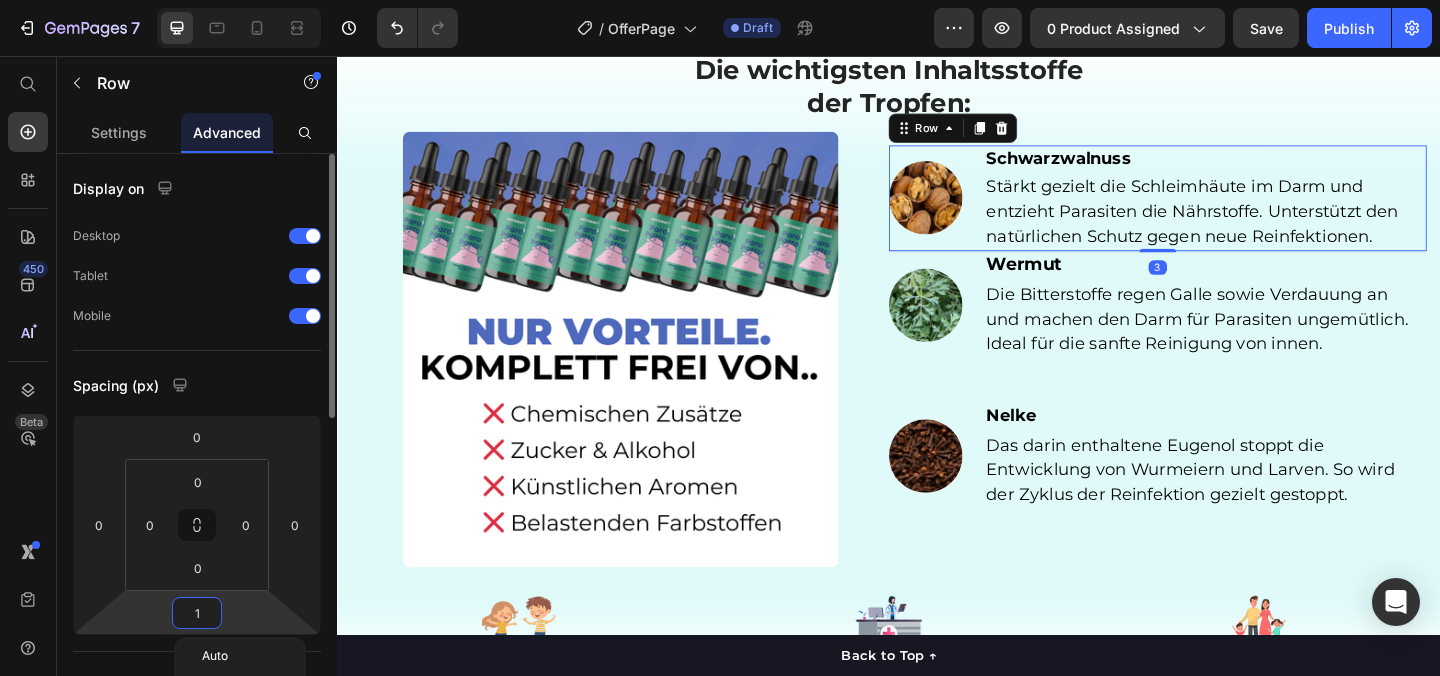 type on "10" 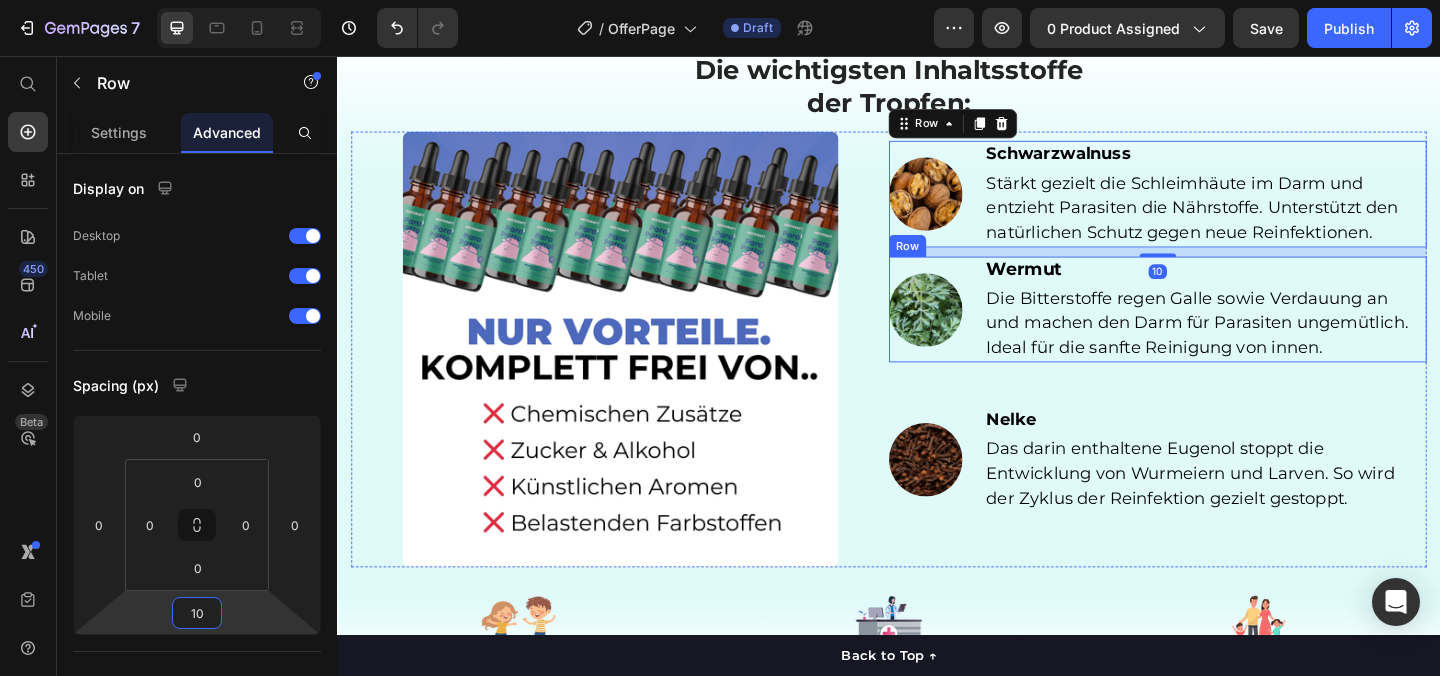 click on "Image" at bounding box center [977, 332] 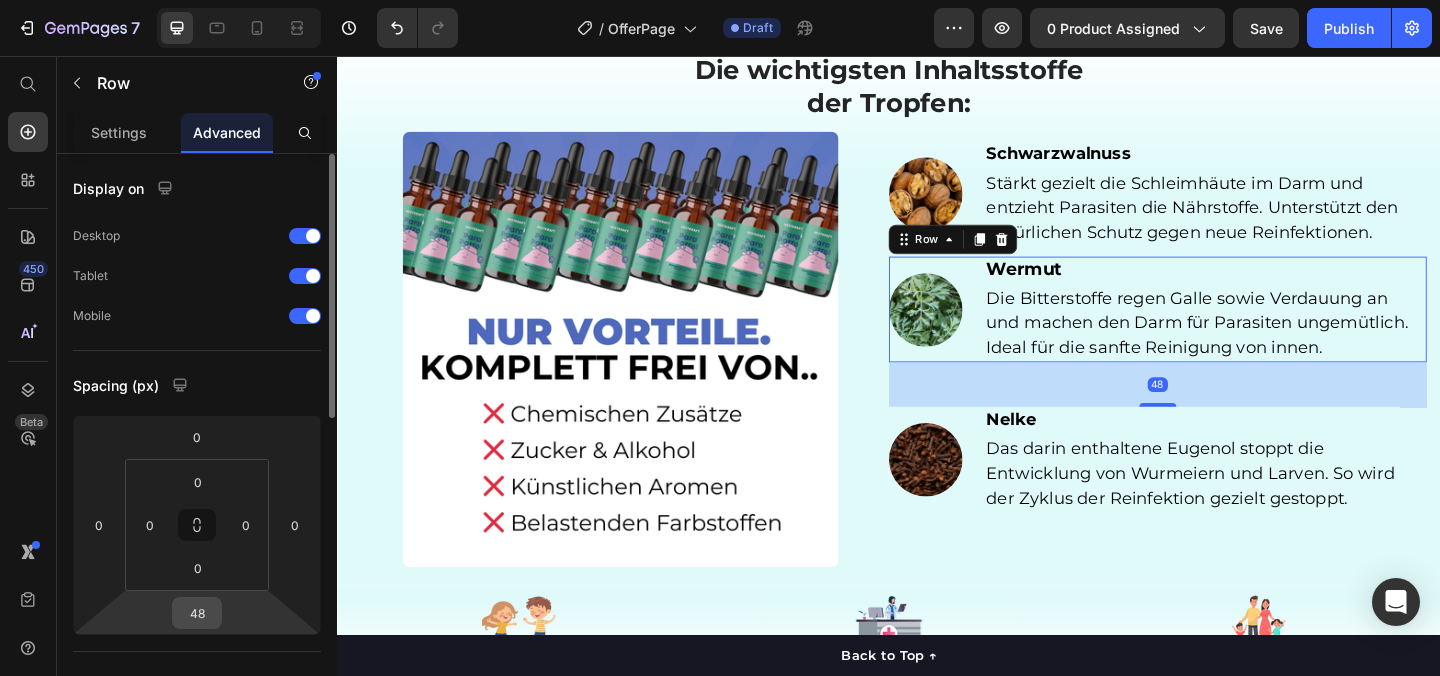 click on "48" at bounding box center (197, 613) 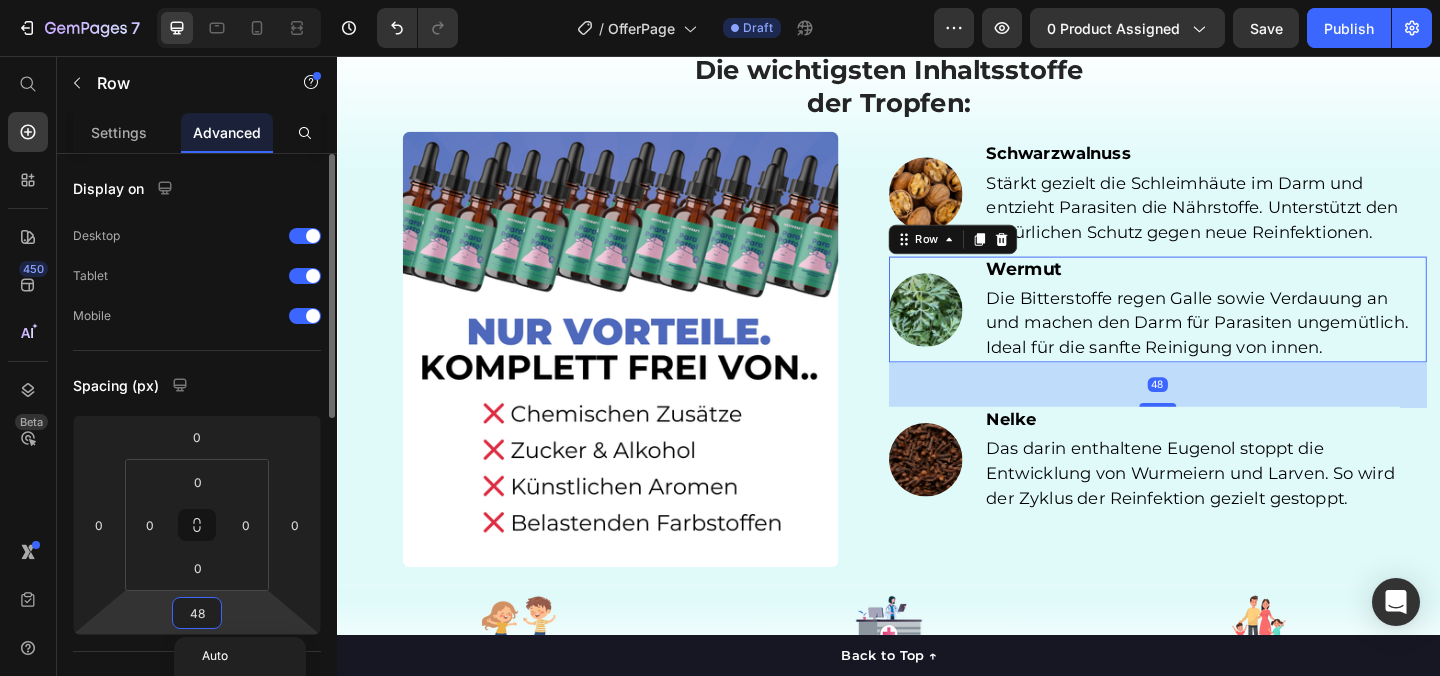 click on "48" at bounding box center (197, 613) 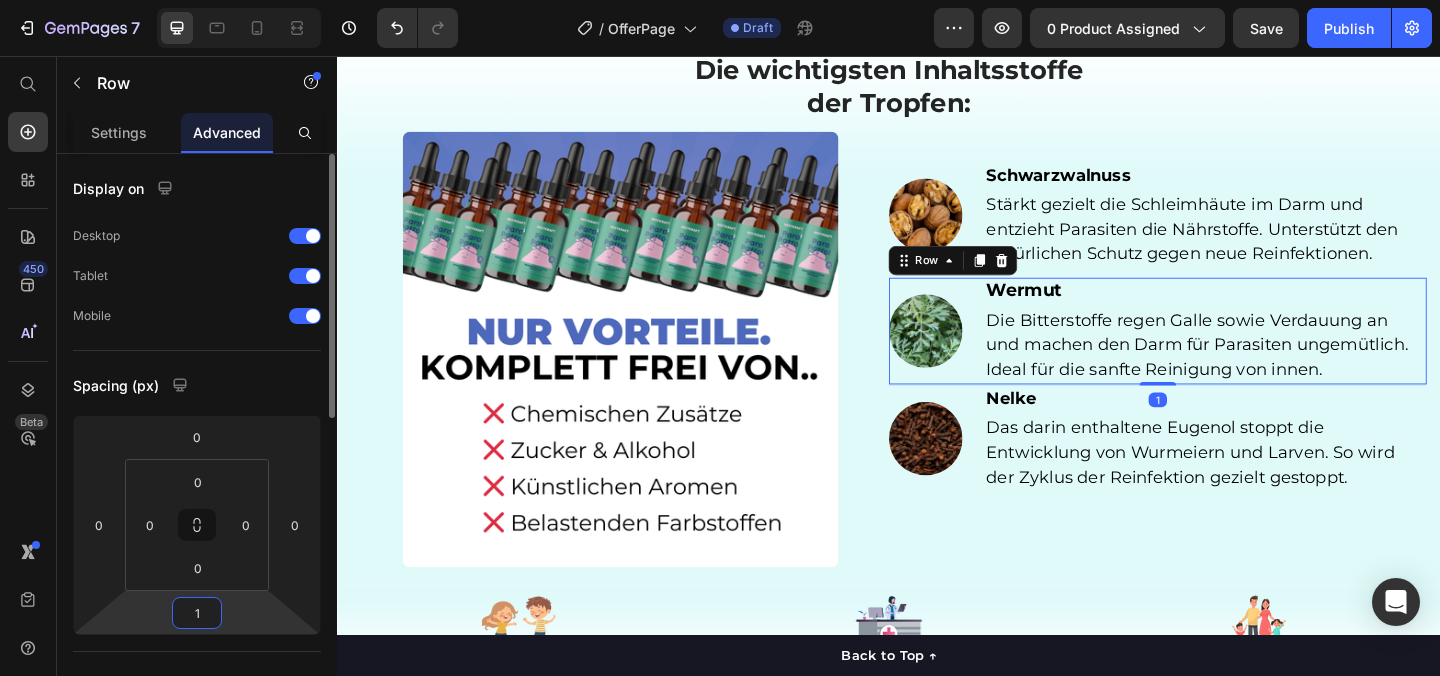 type on "10" 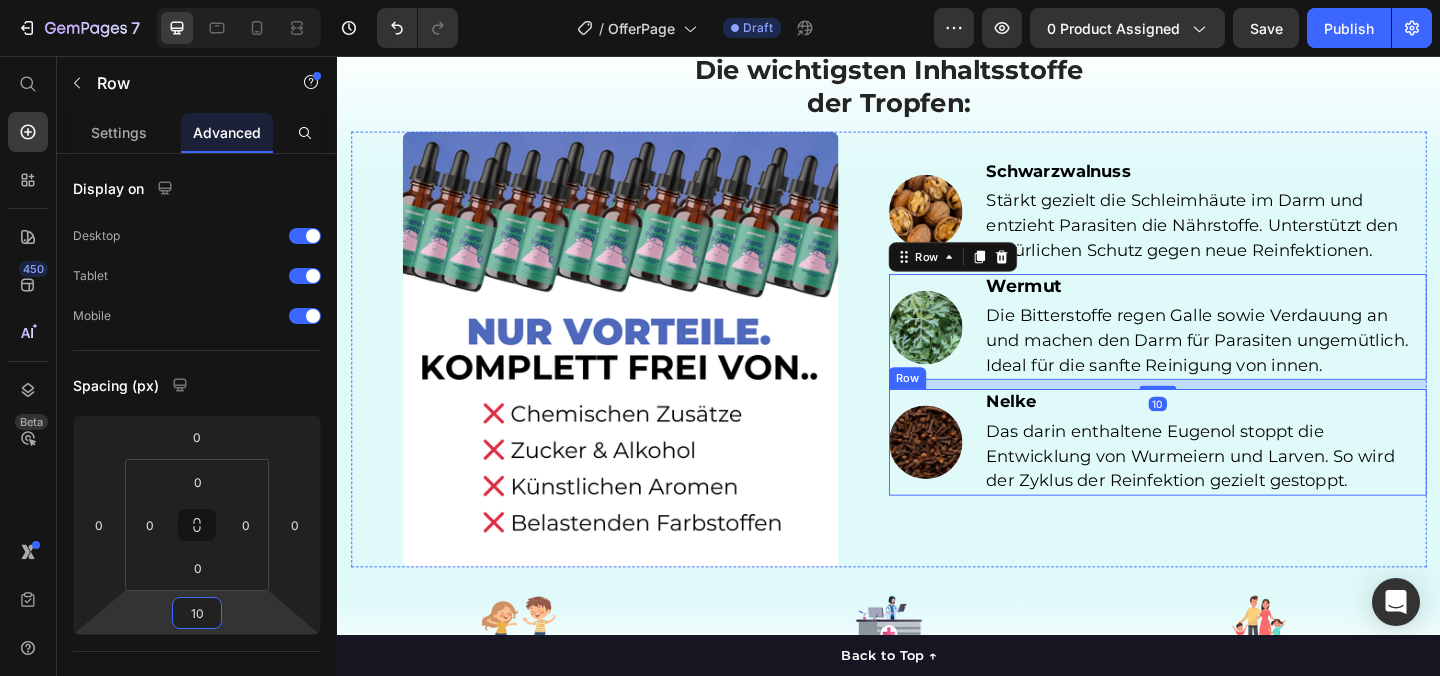 click on "Image" at bounding box center (977, 476) 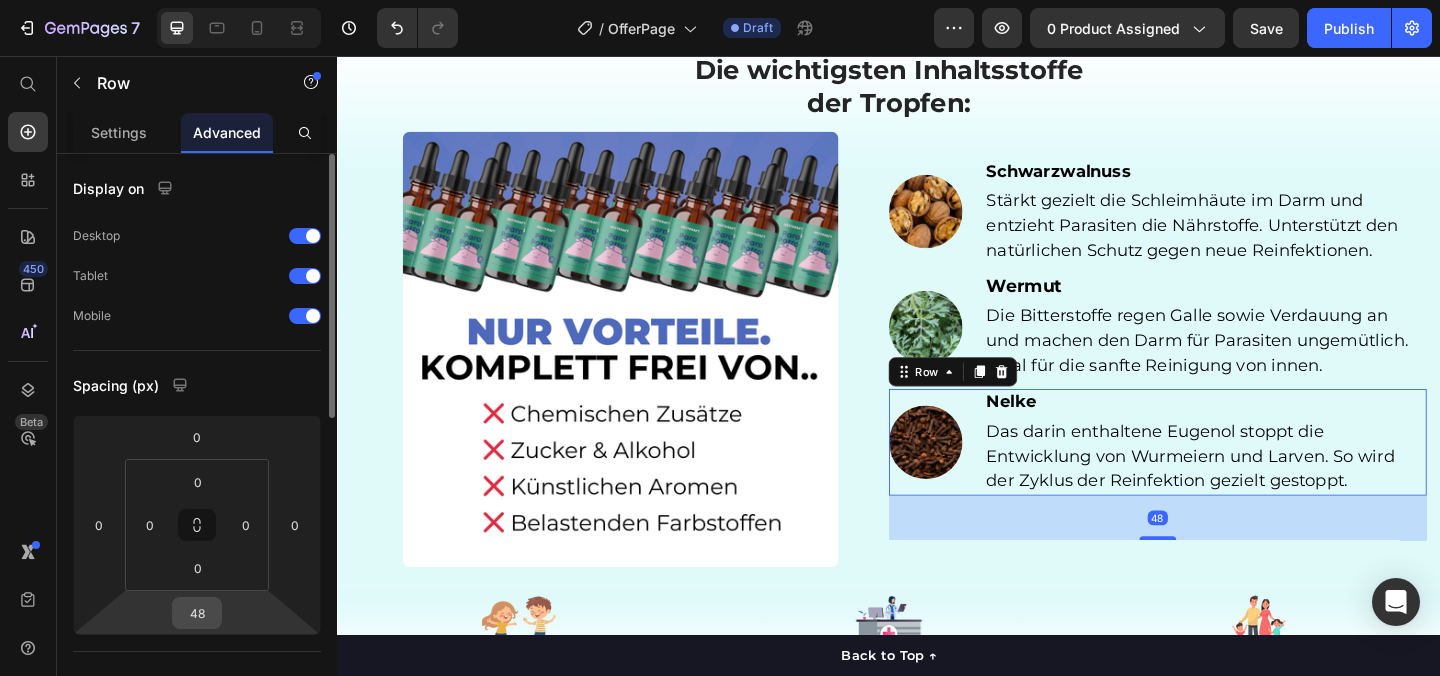 click on "48" at bounding box center (197, 613) 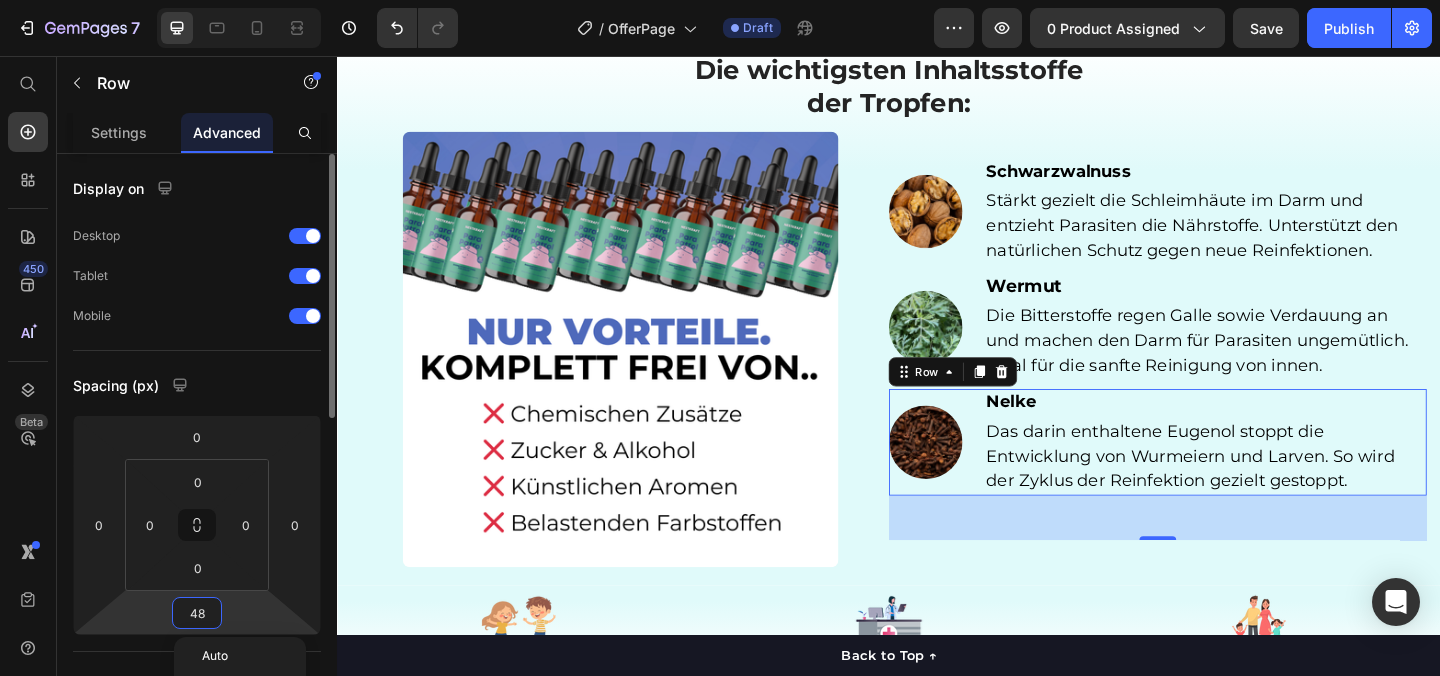 click on "48" at bounding box center (197, 613) 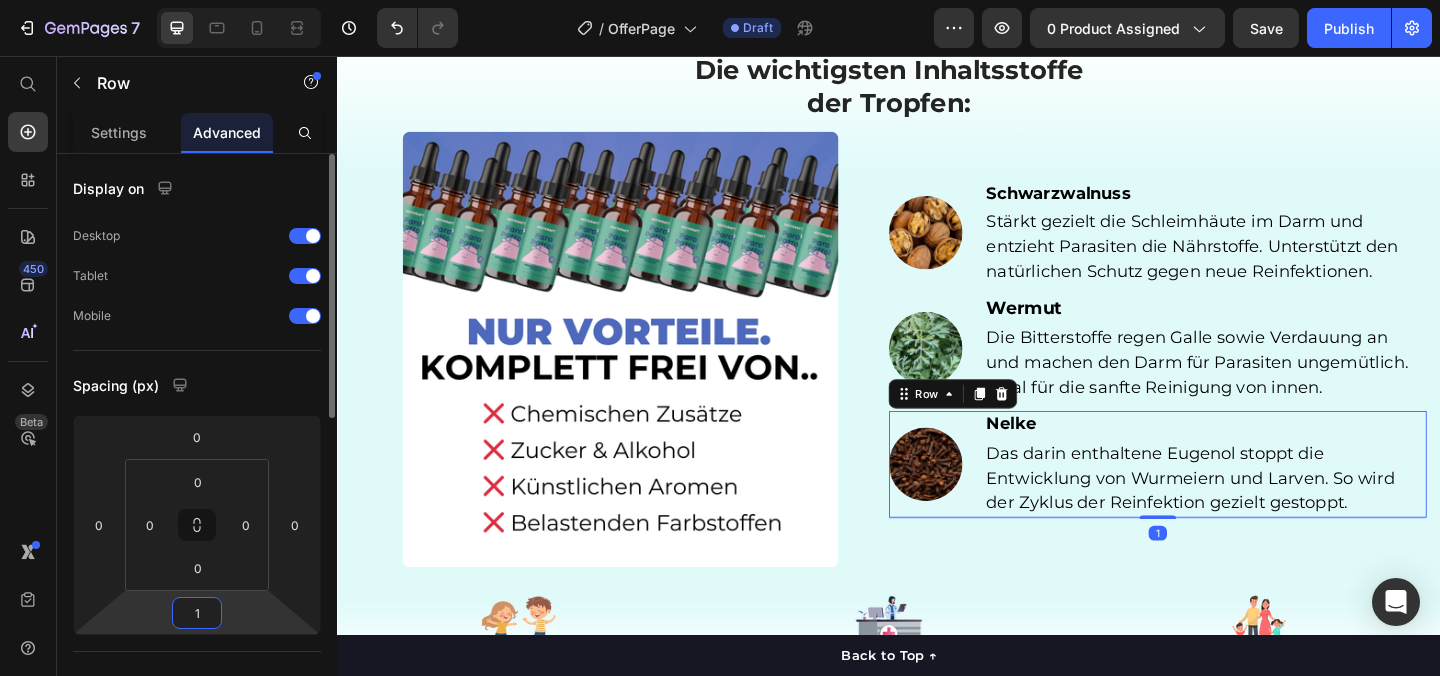 type on "10" 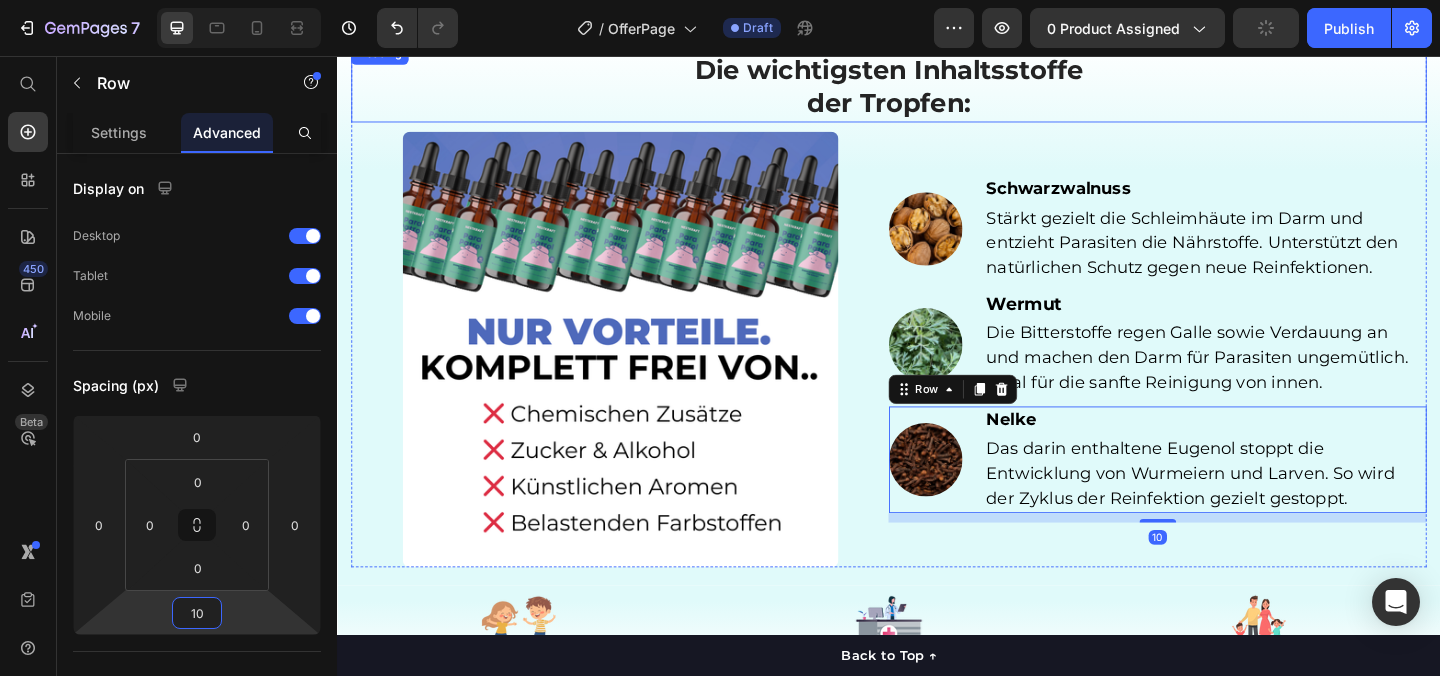 click on "Die wichtigsten Inhaltsstoffe  der Tropfen:" at bounding box center (937, 89) 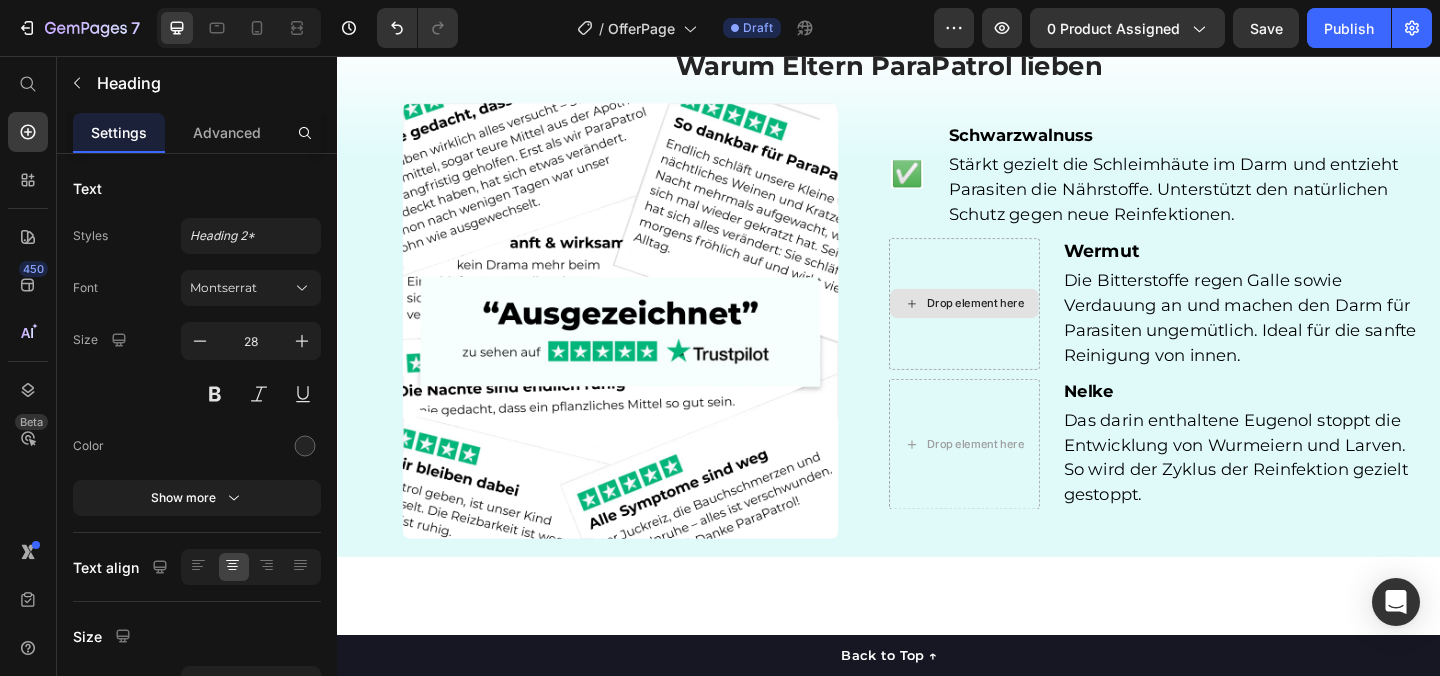 scroll, scrollTop: 4719, scrollLeft: 0, axis: vertical 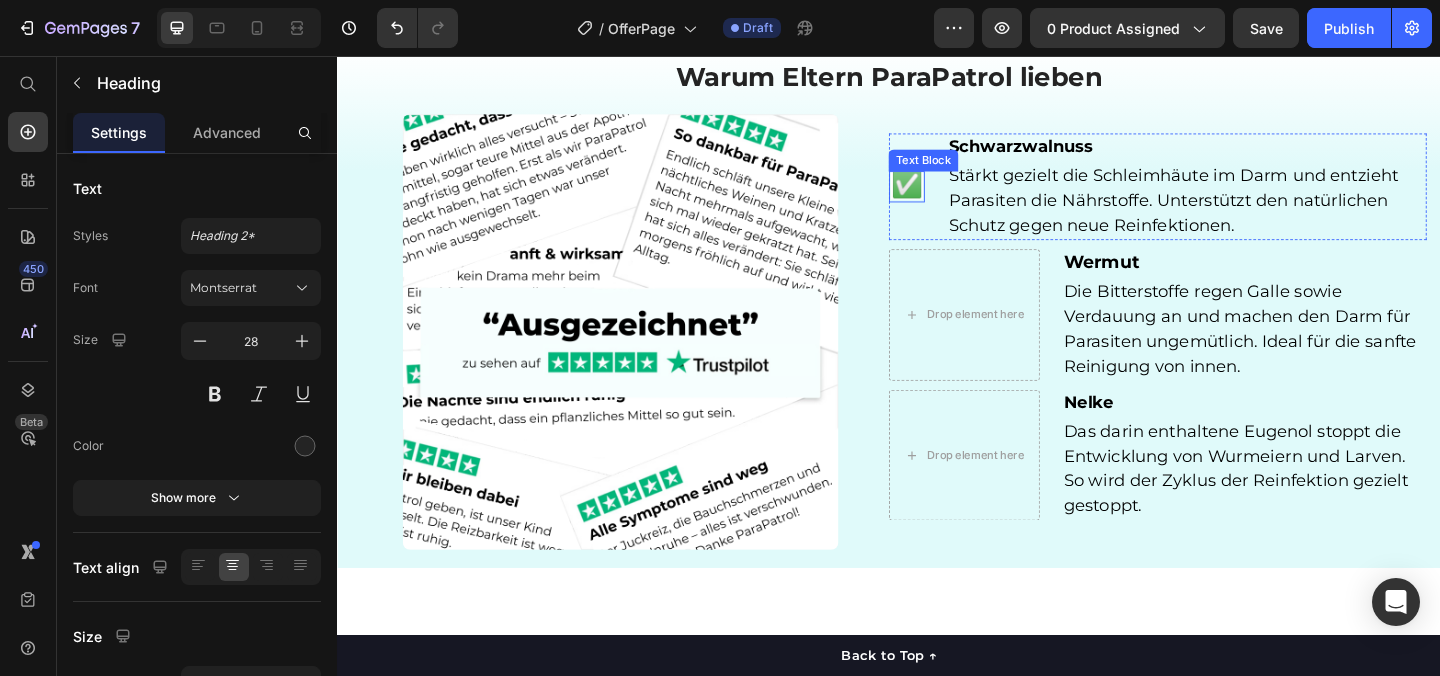 click on "✅" at bounding box center [956, 195] 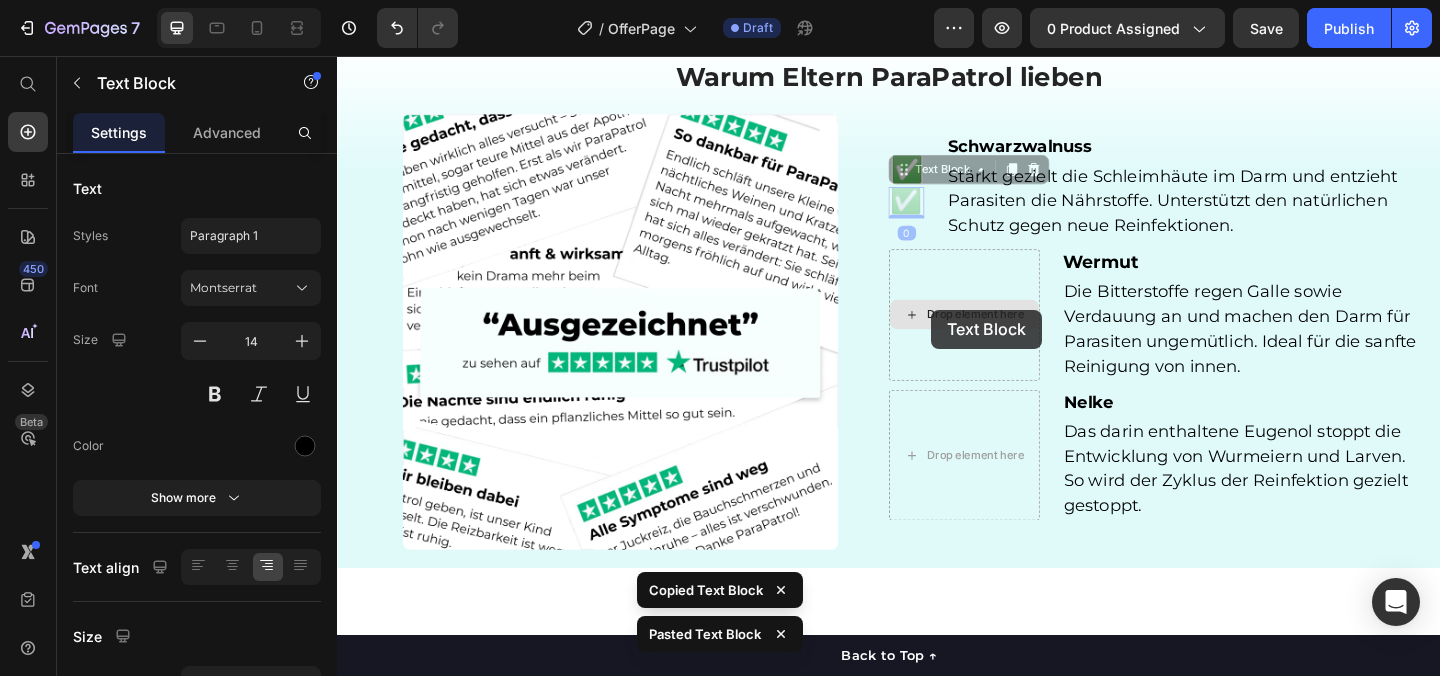 scroll, scrollTop: 4702, scrollLeft: 0, axis: vertical 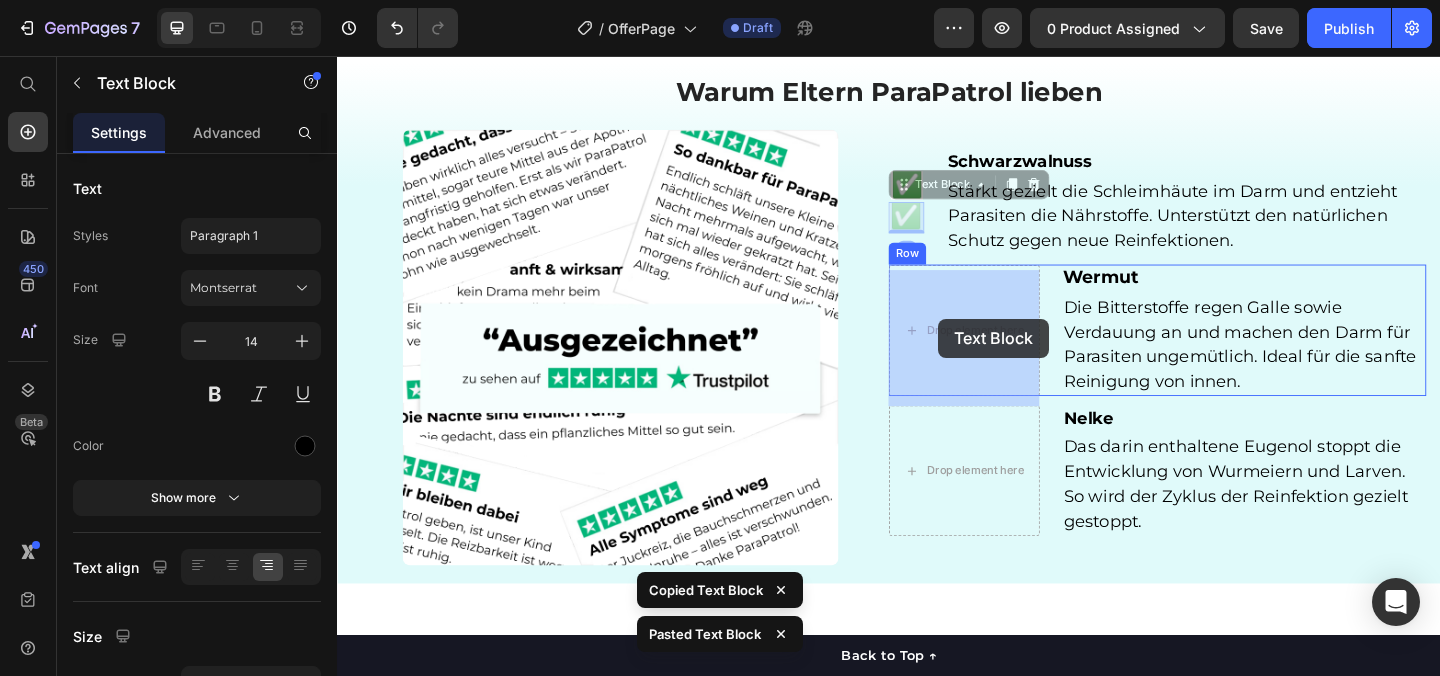 drag, startPoint x: 953, startPoint y: 216, endPoint x: 990, endPoint y: 340, distance: 129.40247 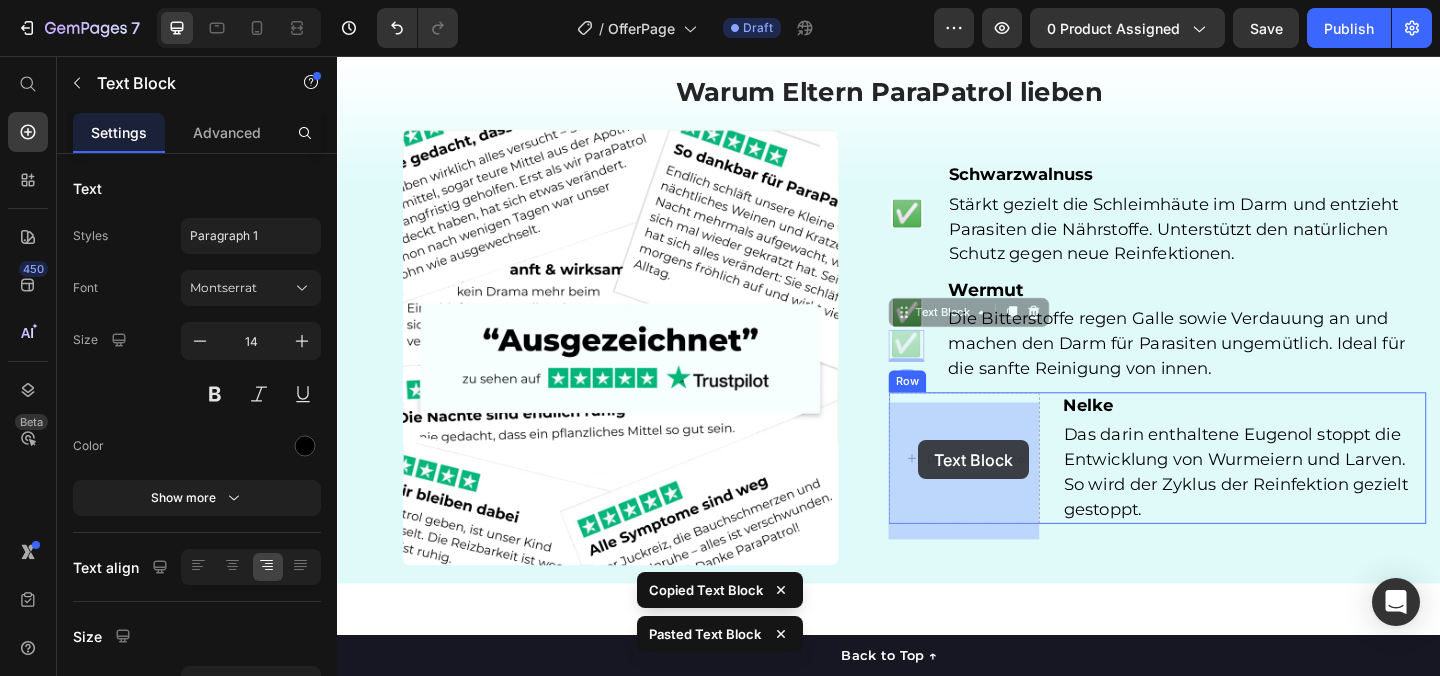 scroll, scrollTop: 4685, scrollLeft: 0, axis: vertical 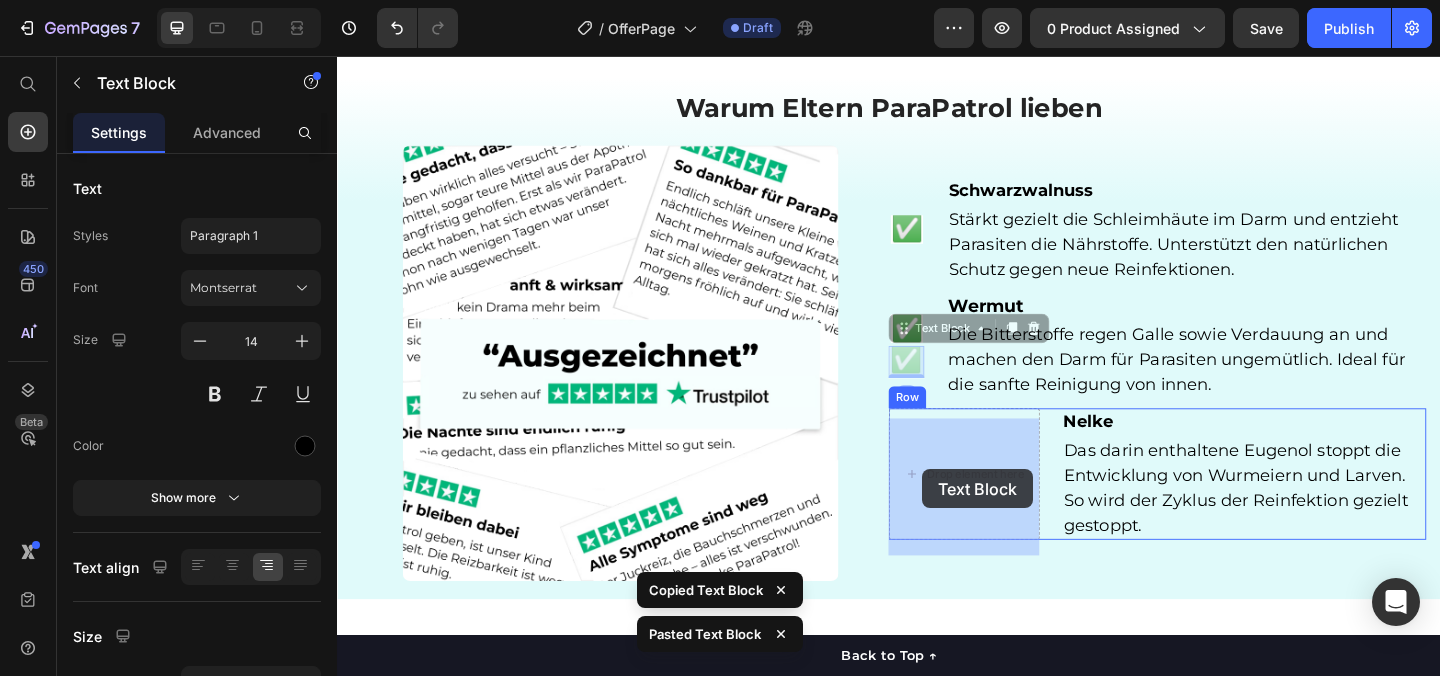 drag, startPoint x: 955, startPoint y: 381, endPoint x: 973, endPoint y: 504, distance: 124.3101 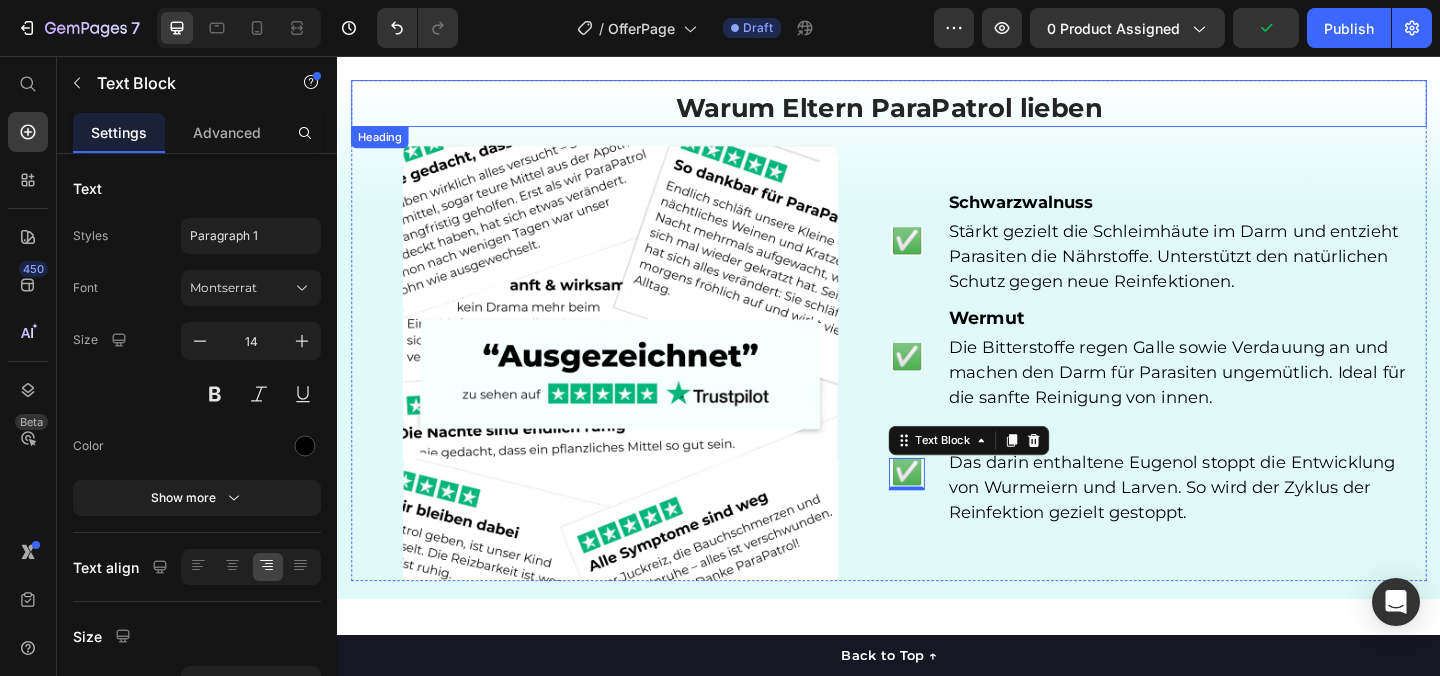 click on "Warum Eltern ParaPatrol lieben" at bounding box center [937, 112] 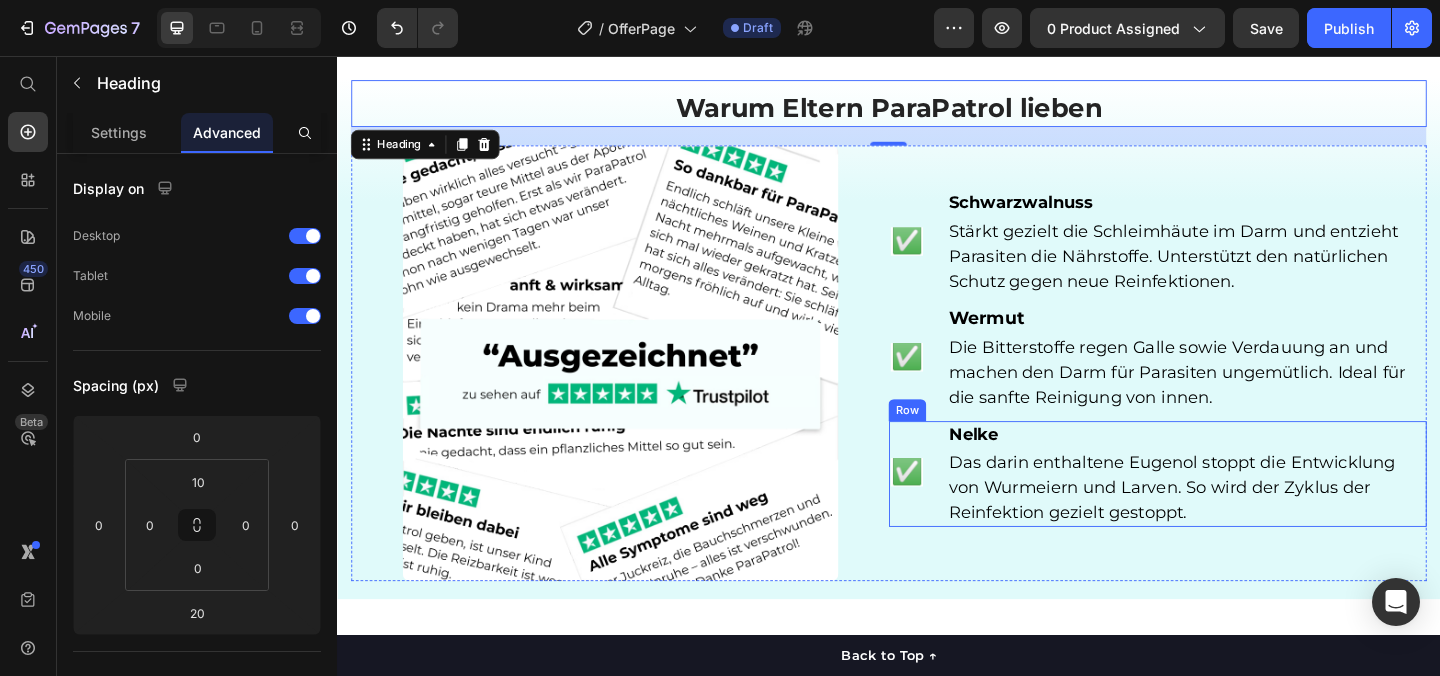 click on "✅ Text Block" at bounding box center (956, 511) 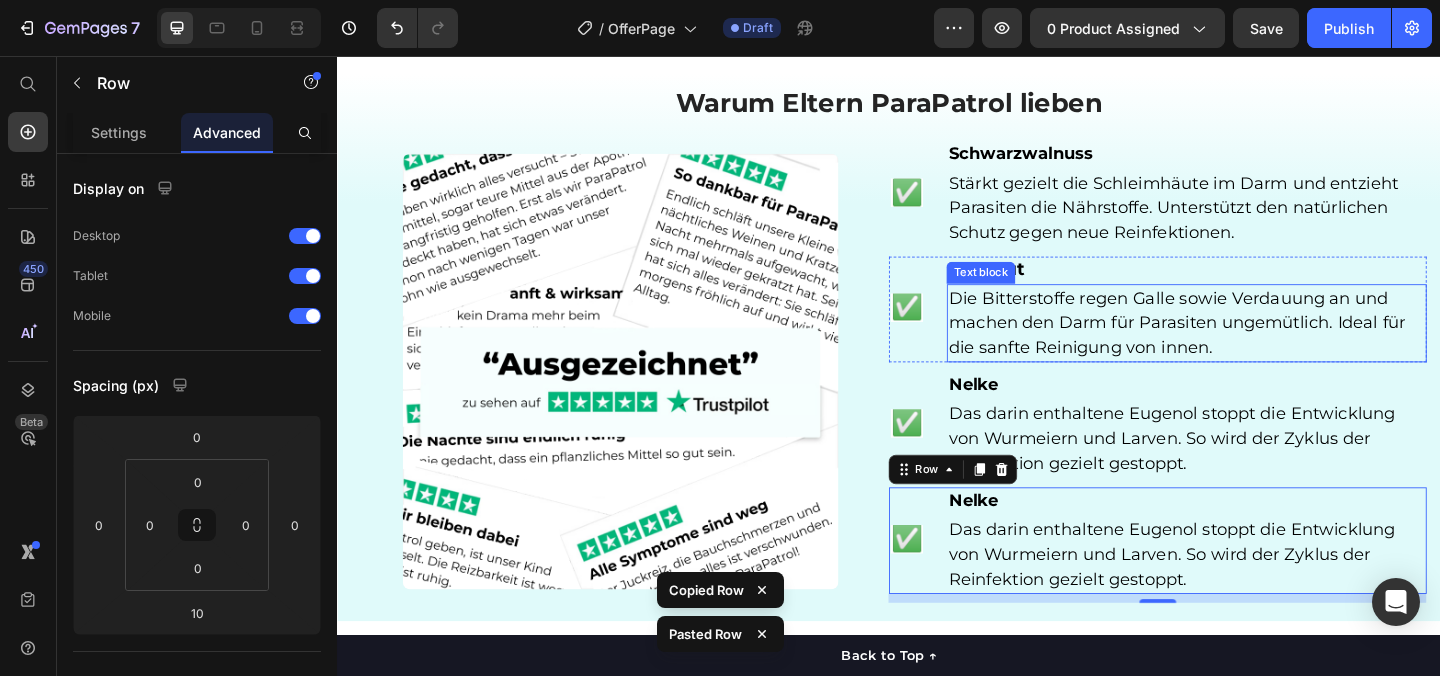 scroll, scrollTop: 4685, scrollLeft: 0, axis: vertical 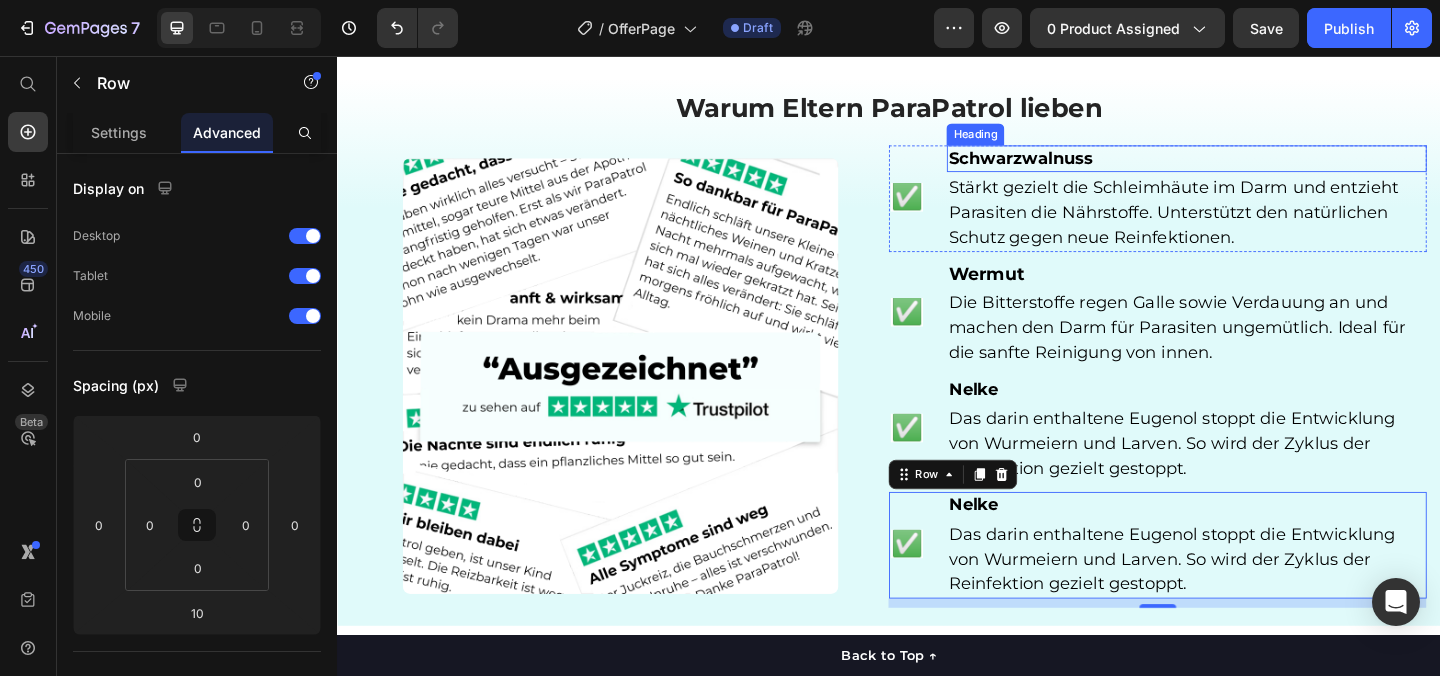 click on "Schwarzwalnuss" at bounding box center [1080, 167] 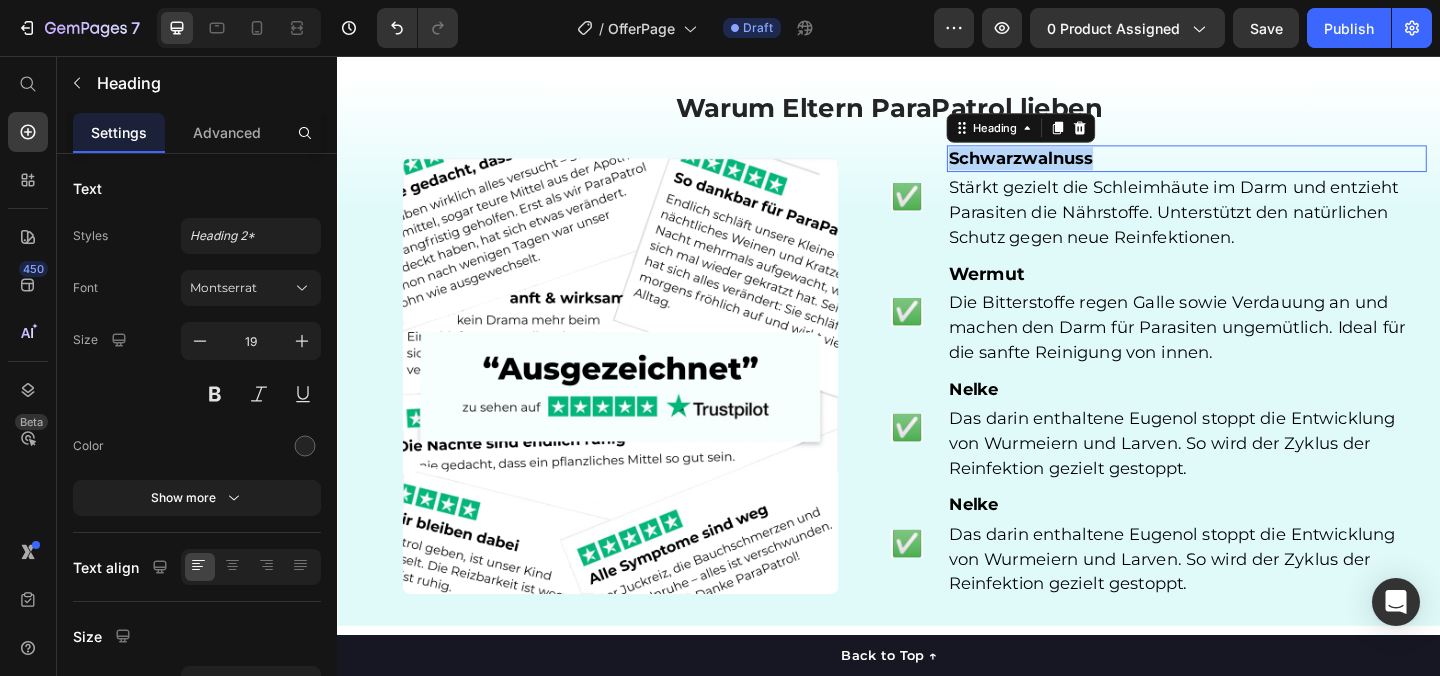 click on "Schwarzwalnuss" at bounding box center [1080, 167] 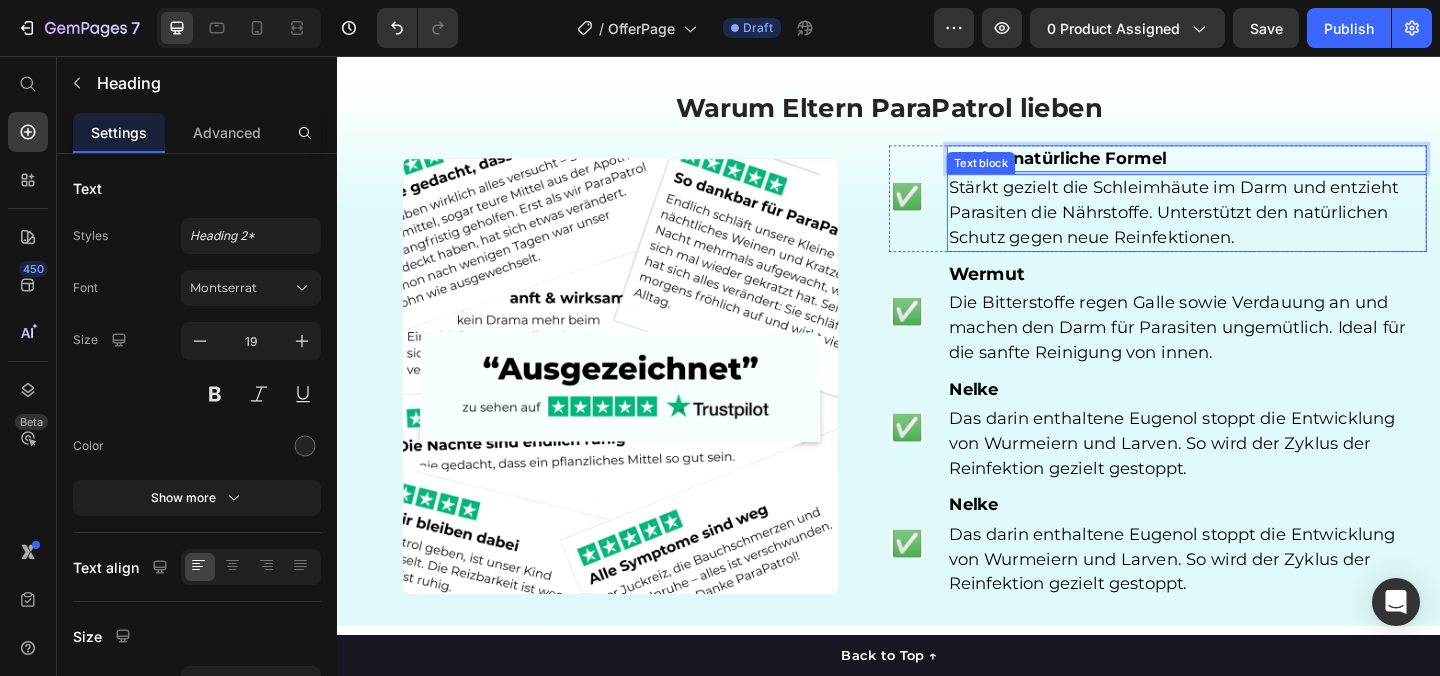 click on "Stärkt gezielt die Schleimhäute im Darm und entzieht Parasiten die Nährstoffe. Unterstützt den natürlichen Schutz gegen neue Reinfektionen." at bounding box center (1246, 226) 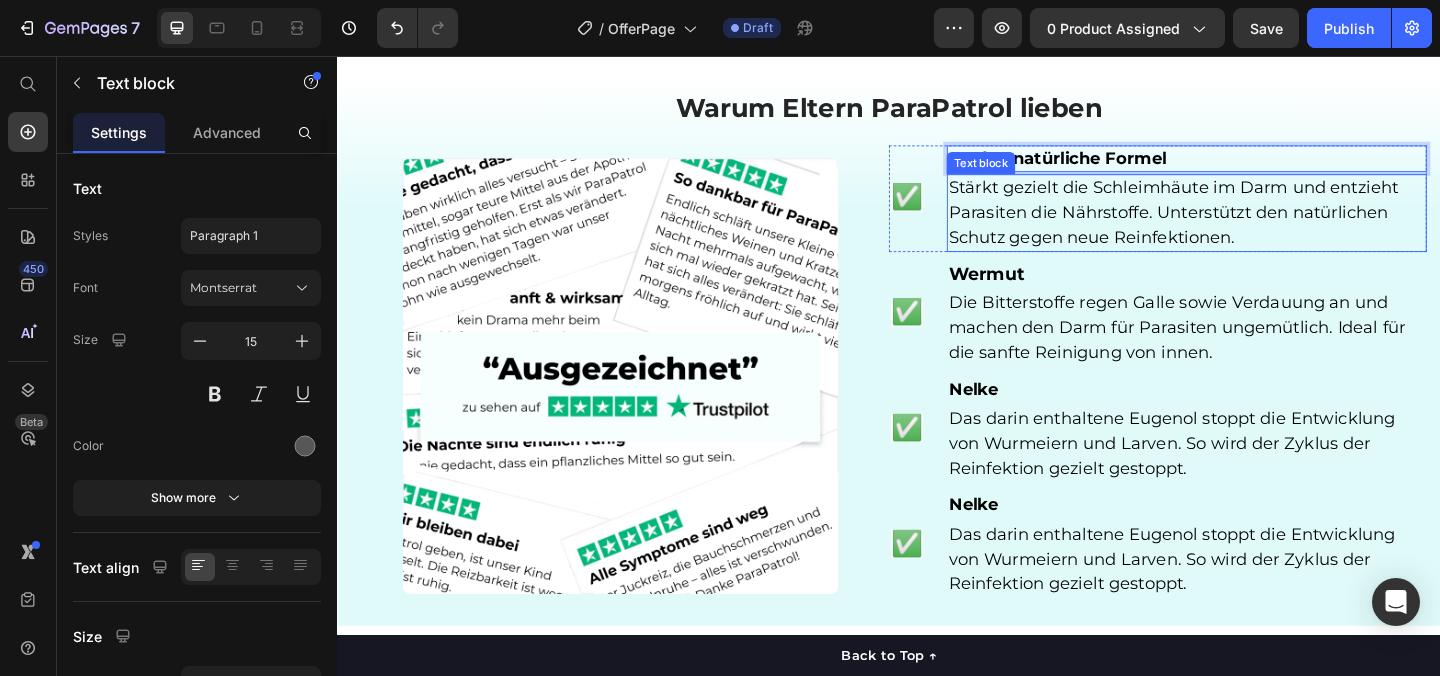click on "Stärkt gezielt die Schleimhäute im Darm und entzieht Parasiten die Nährstoffe. Unterstützt den natürlichen Schutz gegen neue Reinfektionen." at bounding box center (1246, 226) 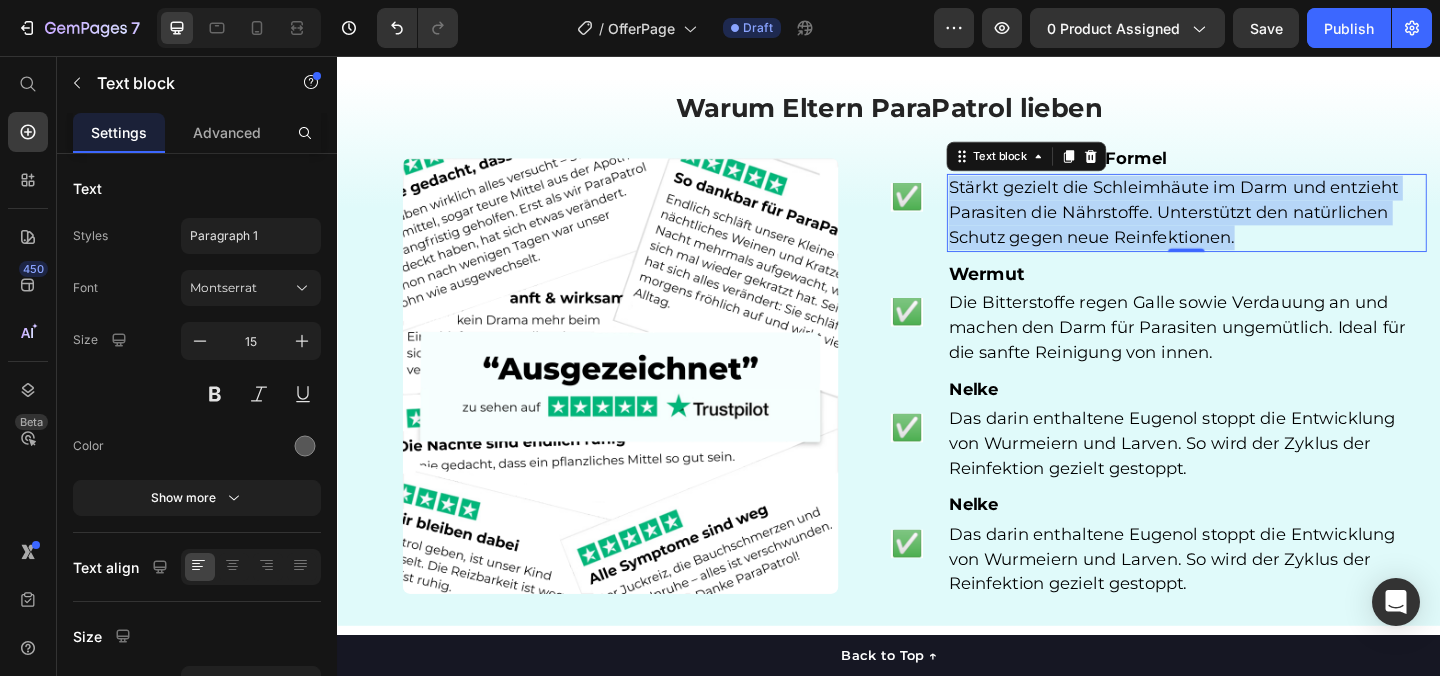 click on "Stärkt gezielt die Schleimhäute im Darm und entzieht Parasiten die Nährstoffe. Unterstützt den natürlichen Schutz gegen neue Reinfektionen." at bounding box center (1246, 226) 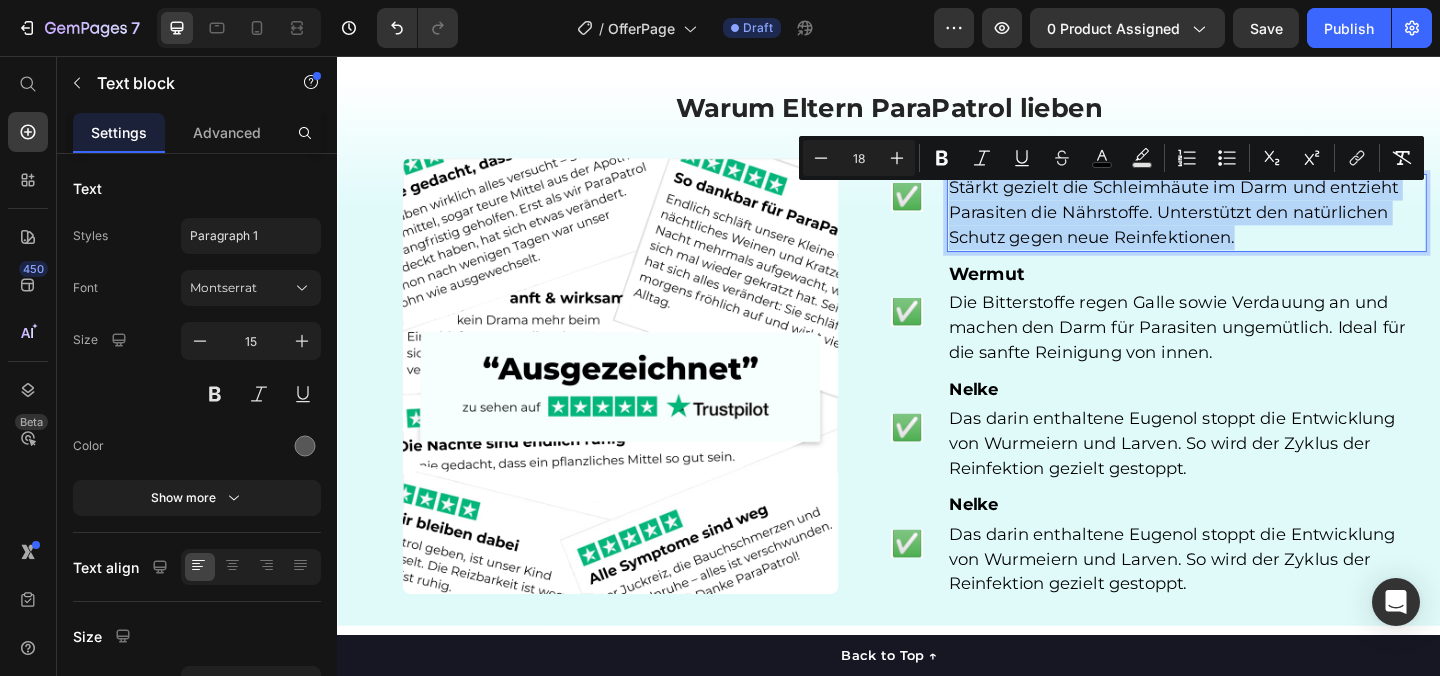 click on "Stärkt gezielt die Schleimhäute im Darm und entzieht Parasiten die Nährstoffe. Unterstützt den natürlichen Schutz gegen neue Reinfektionen." at bounding box center (1246, 226) 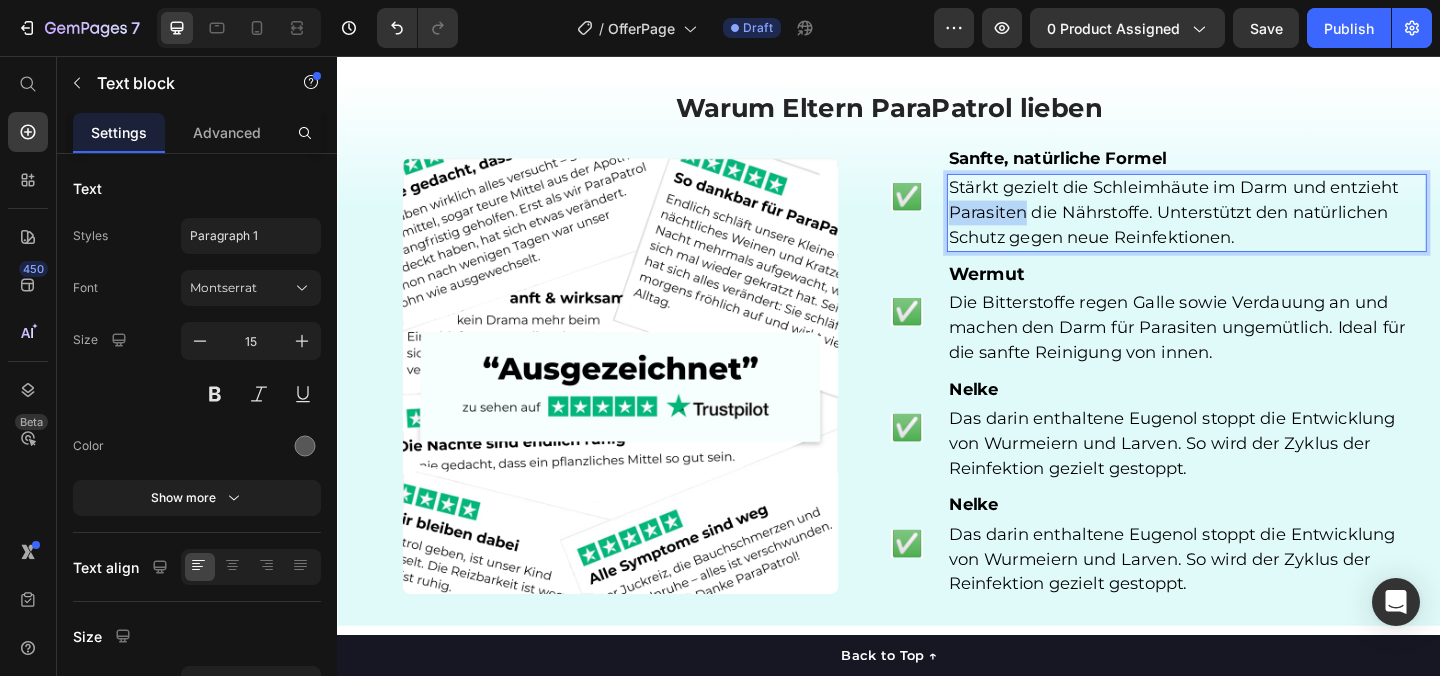 click on "Stärkt gezielt die Schleimhäute im Darm und entzieht Parasiten die Nährstoffe. Unterstützt den natürlichen Schutz gegen neue Reinfektionen." at bounding box center [1246, 226] 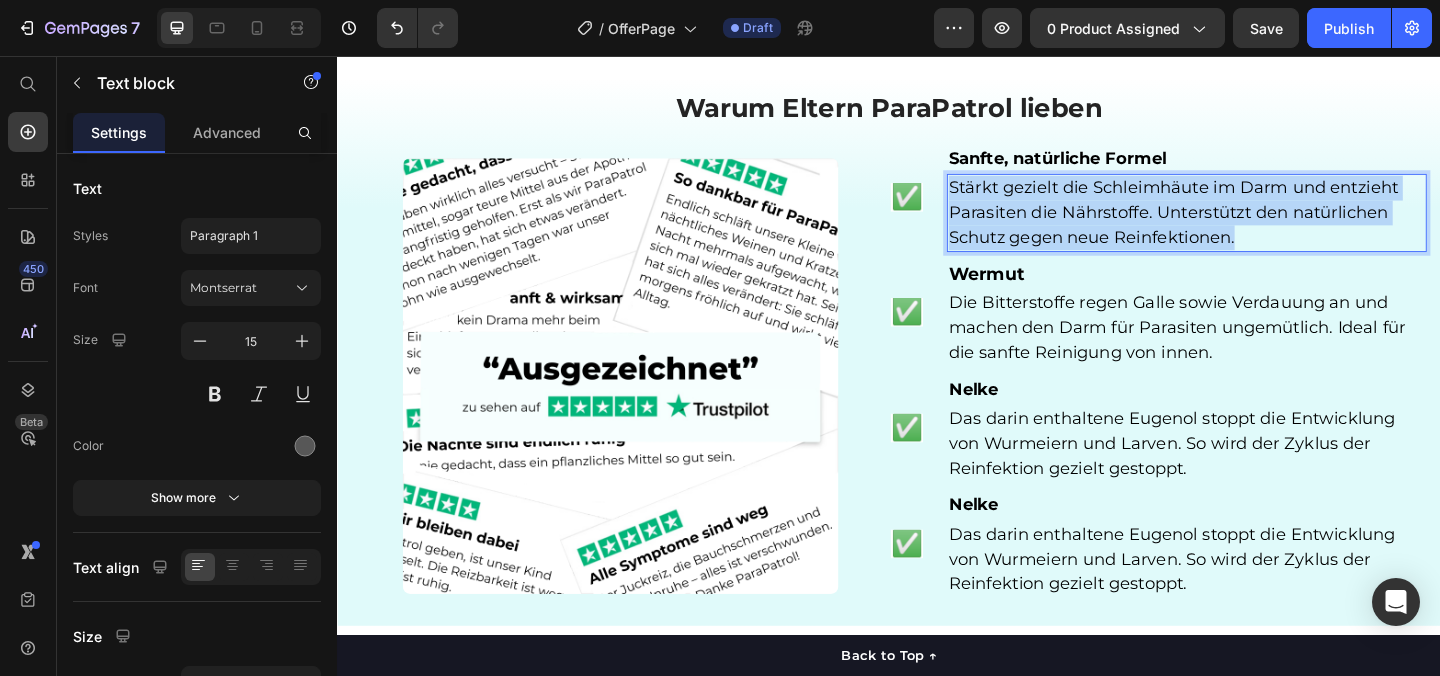click on "Stärkt gezielt die Schleimhäute im Darm und entzieht Parasiten die Nährstoffe. Unterstützt den natürlichen Schutz gegen neue Reinfektionen." at bounding box center [1246, 226] 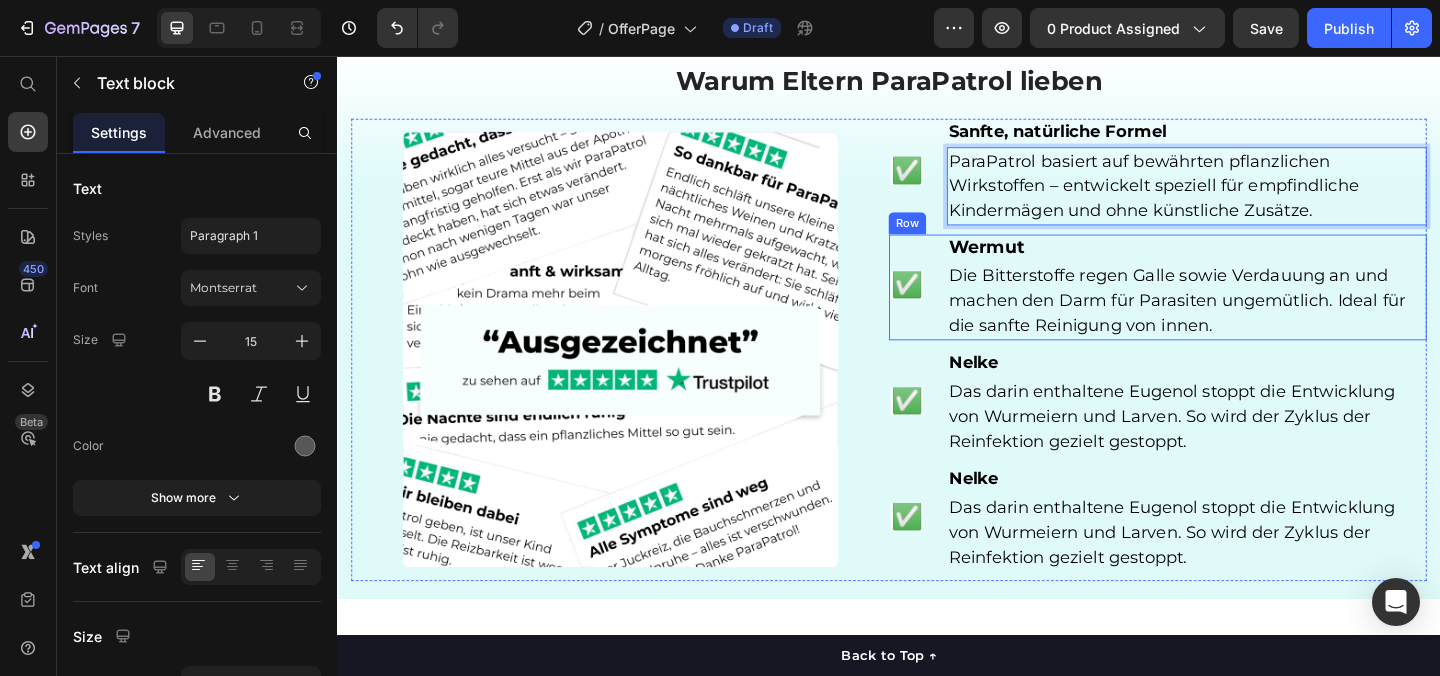 scroll, scrollTop: 4766, scrollLeft: 0, axis: vertical 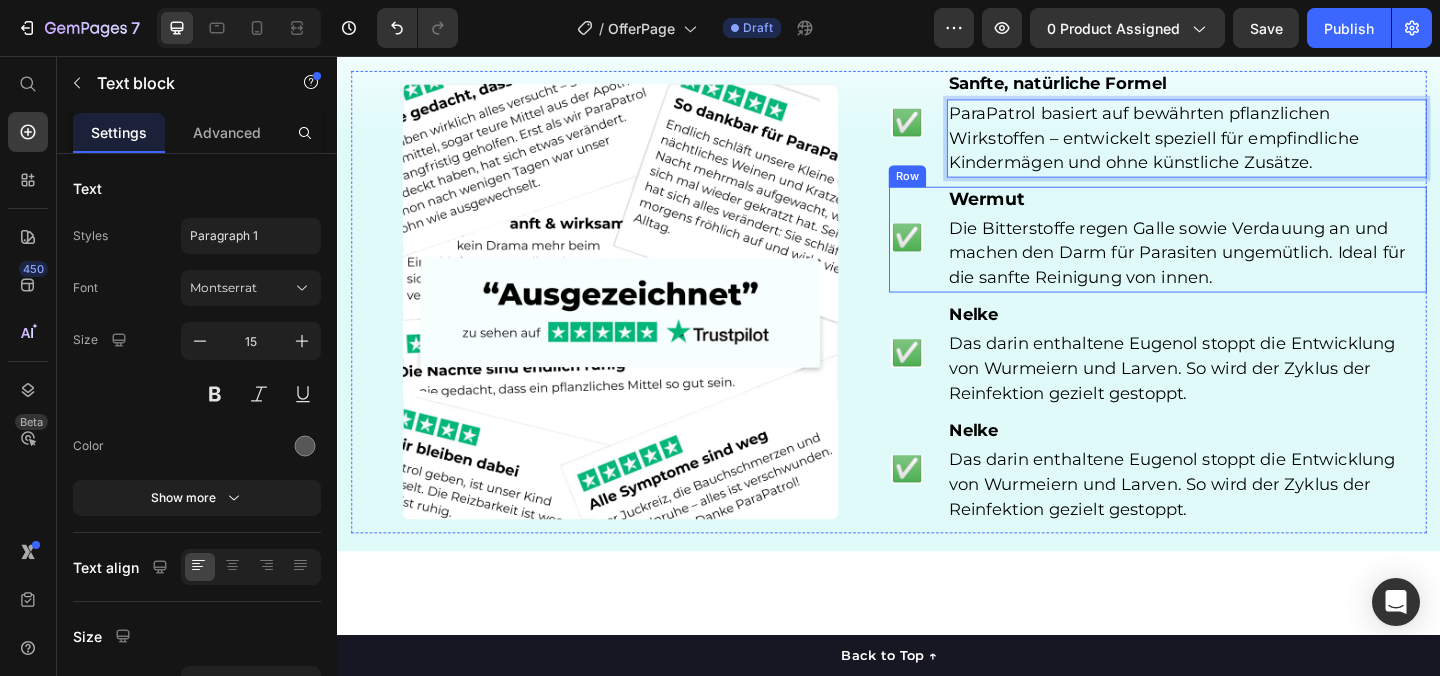 click on "Die Bitterstoffe regen Galle sowie Verdauung an und machen den Darm für Parasiten ungemütlich. Ideal für die sanfte Reinigung von innen." at bounding box center [1261, 270] 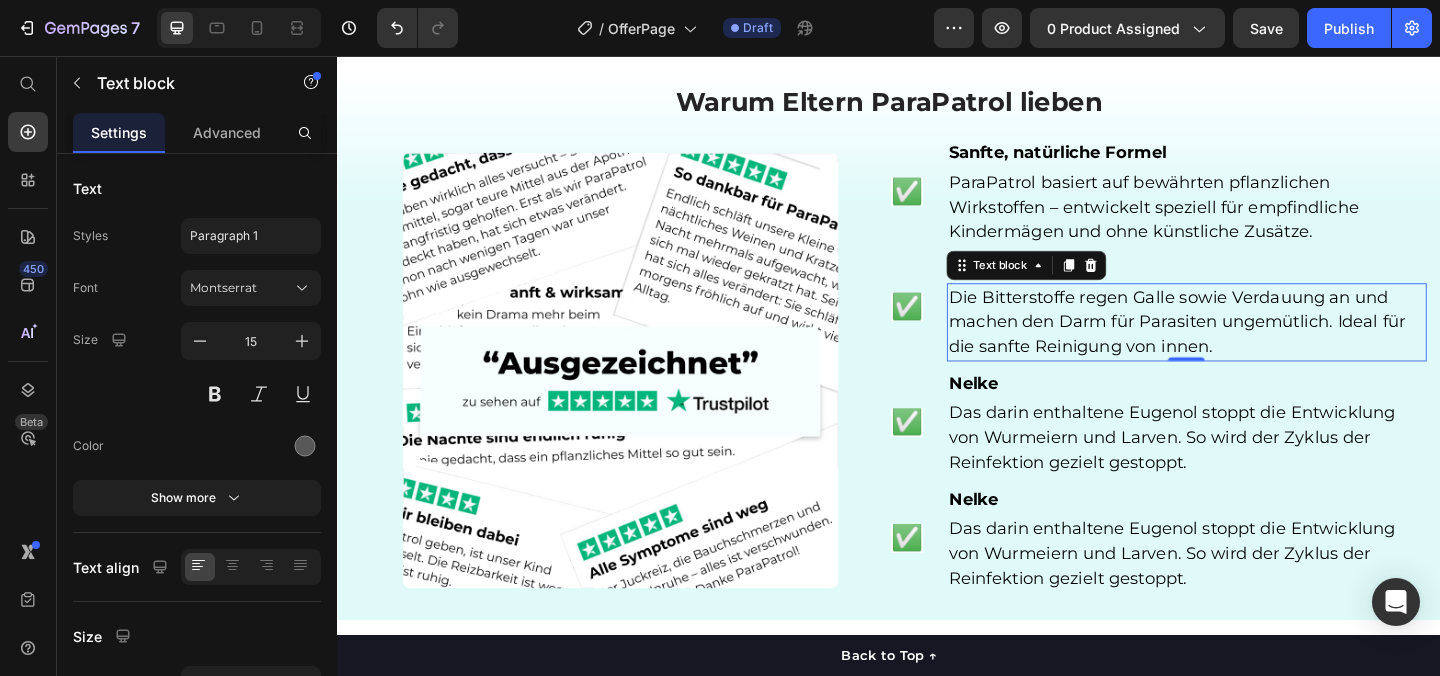 scroll, scrollTop: 4689, scrollLeft: 0, axis: vertical 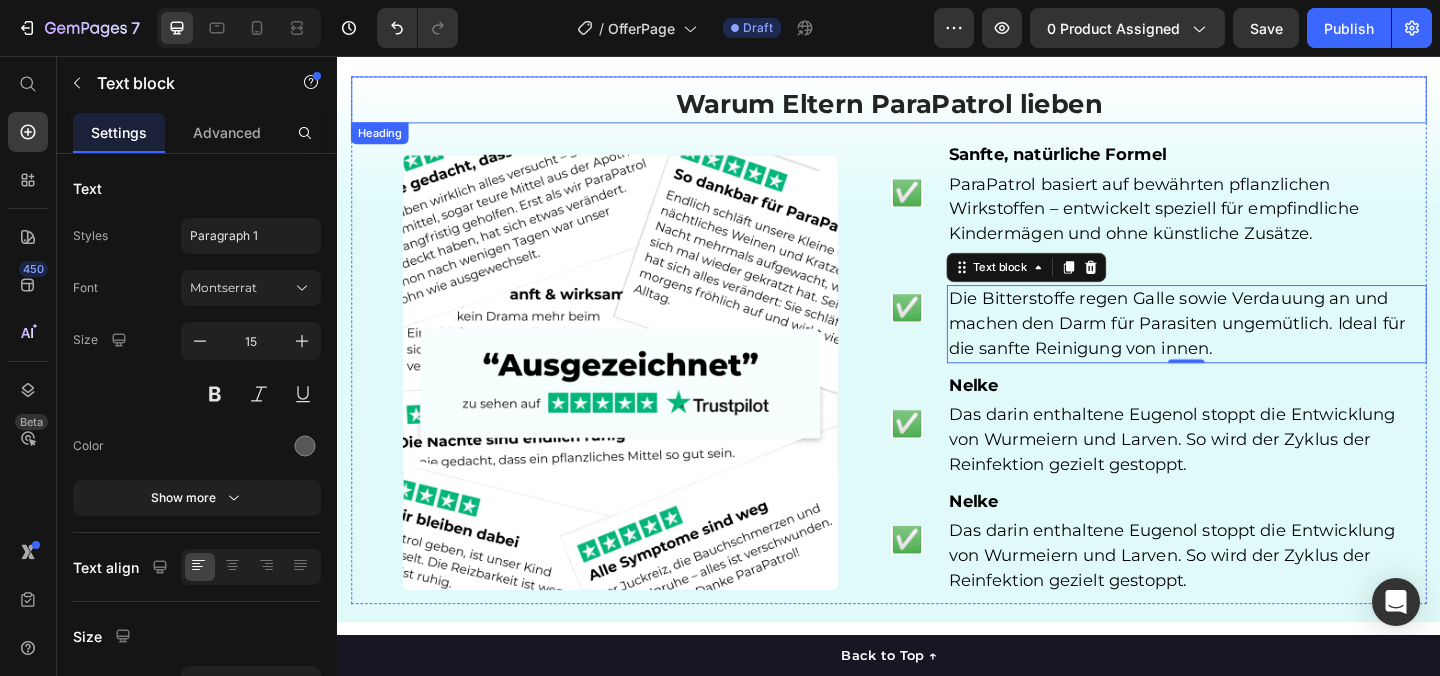 click on "Warum Eltern ParaPatrol lieben" at bounding box center (937, 108) 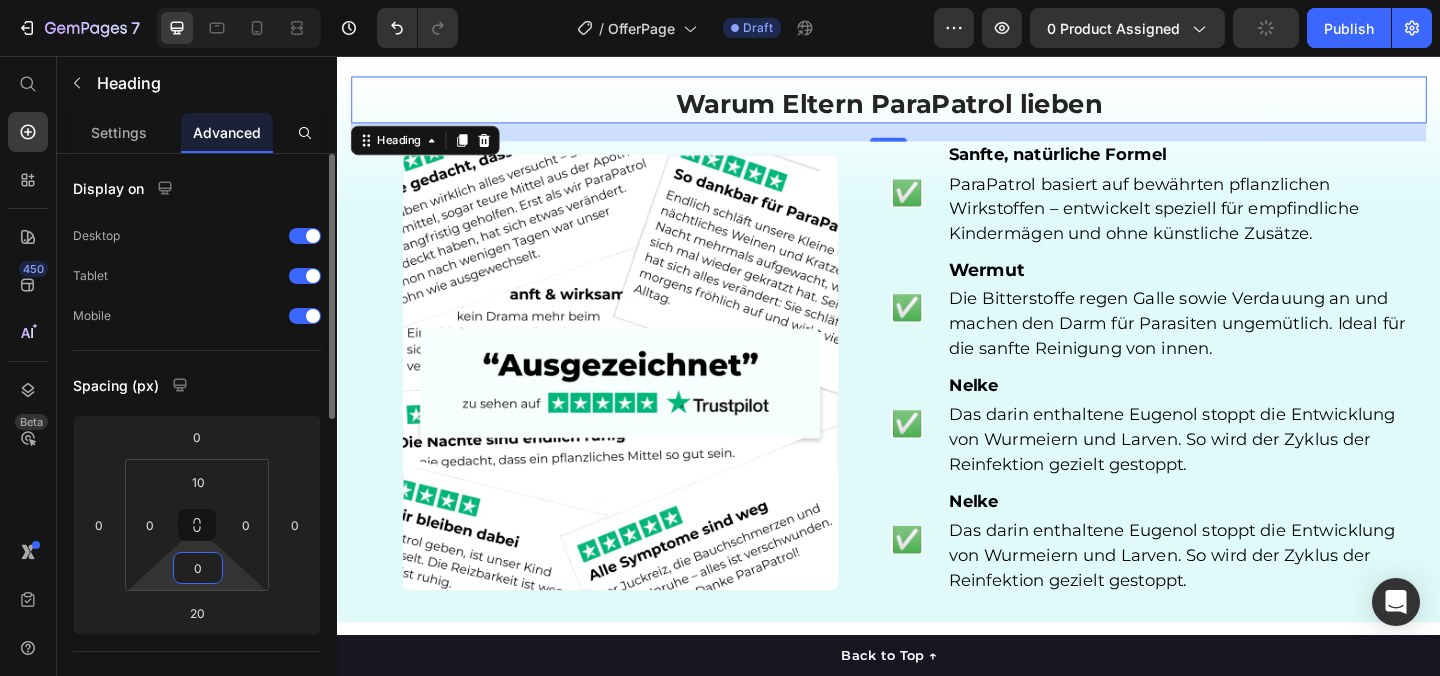 click on "0" at bounding box center (198, 568) 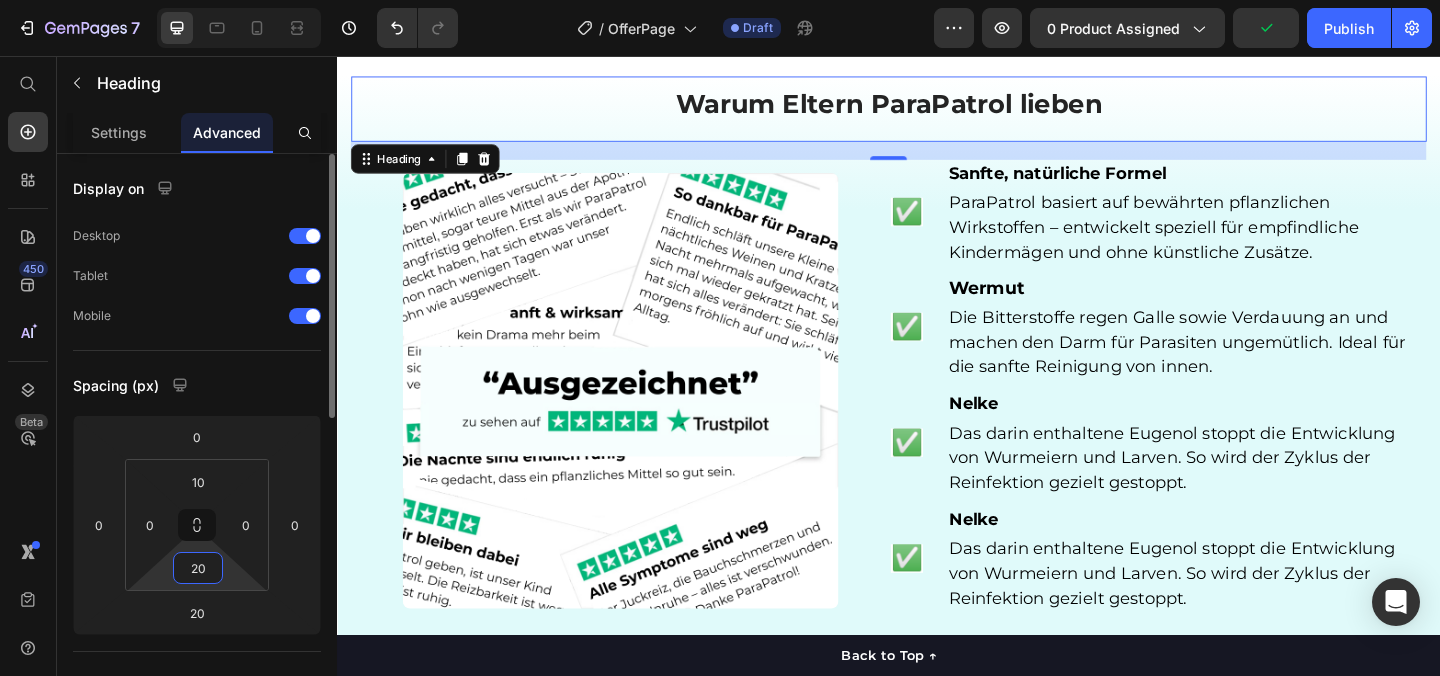 type on "2" 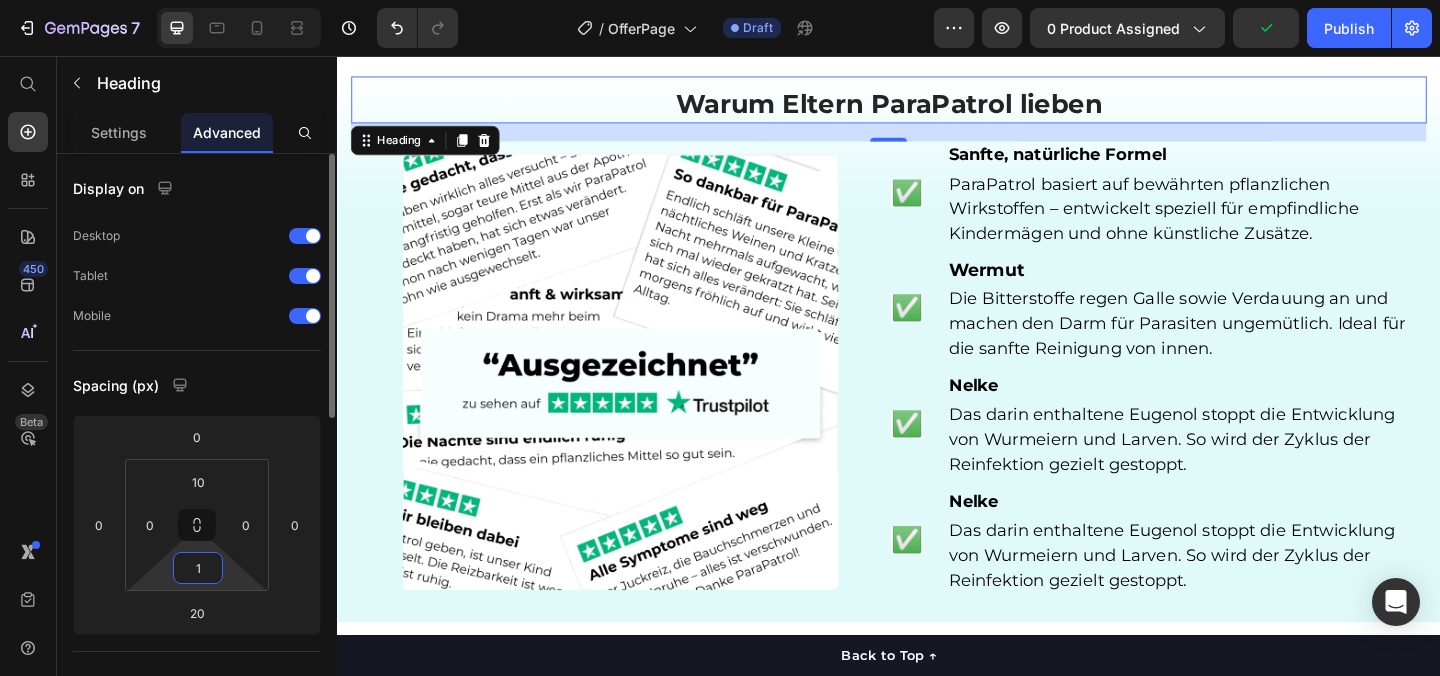 type on "10" 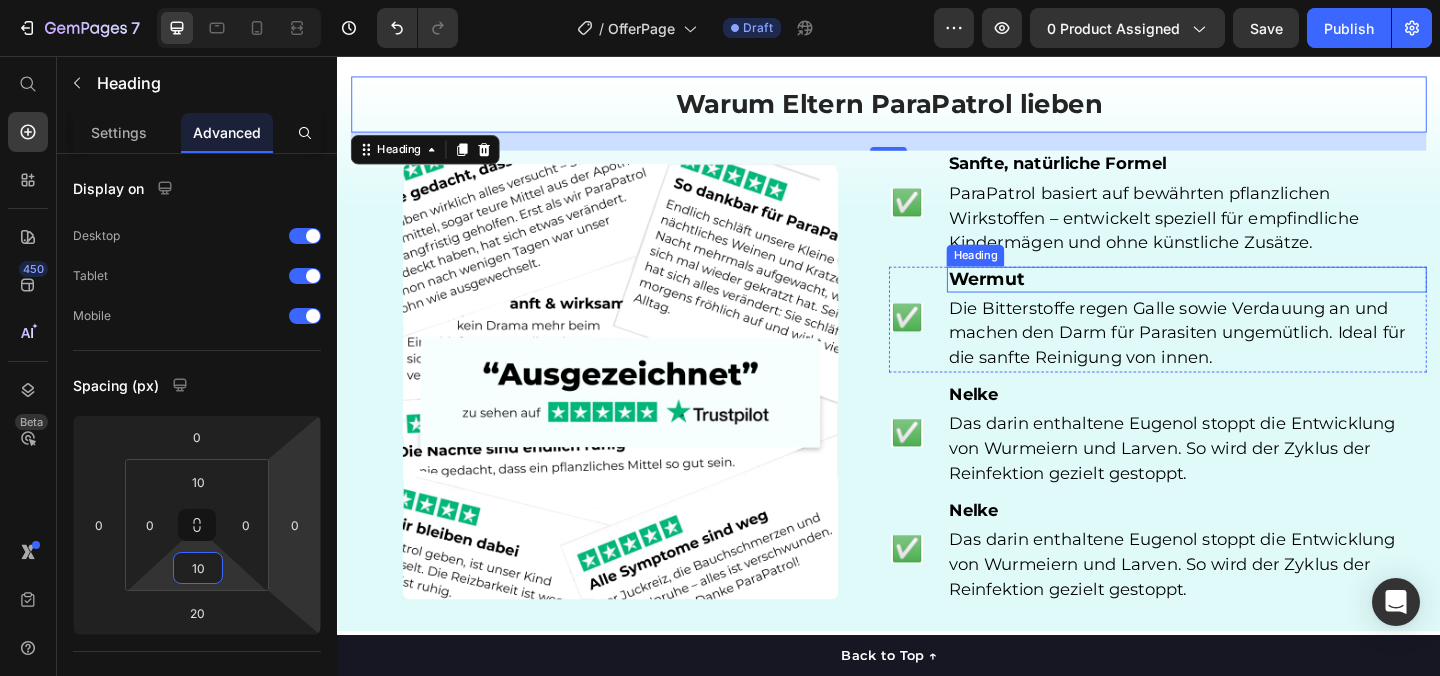 click on "Wermut" at bounding box center [1261, 299] 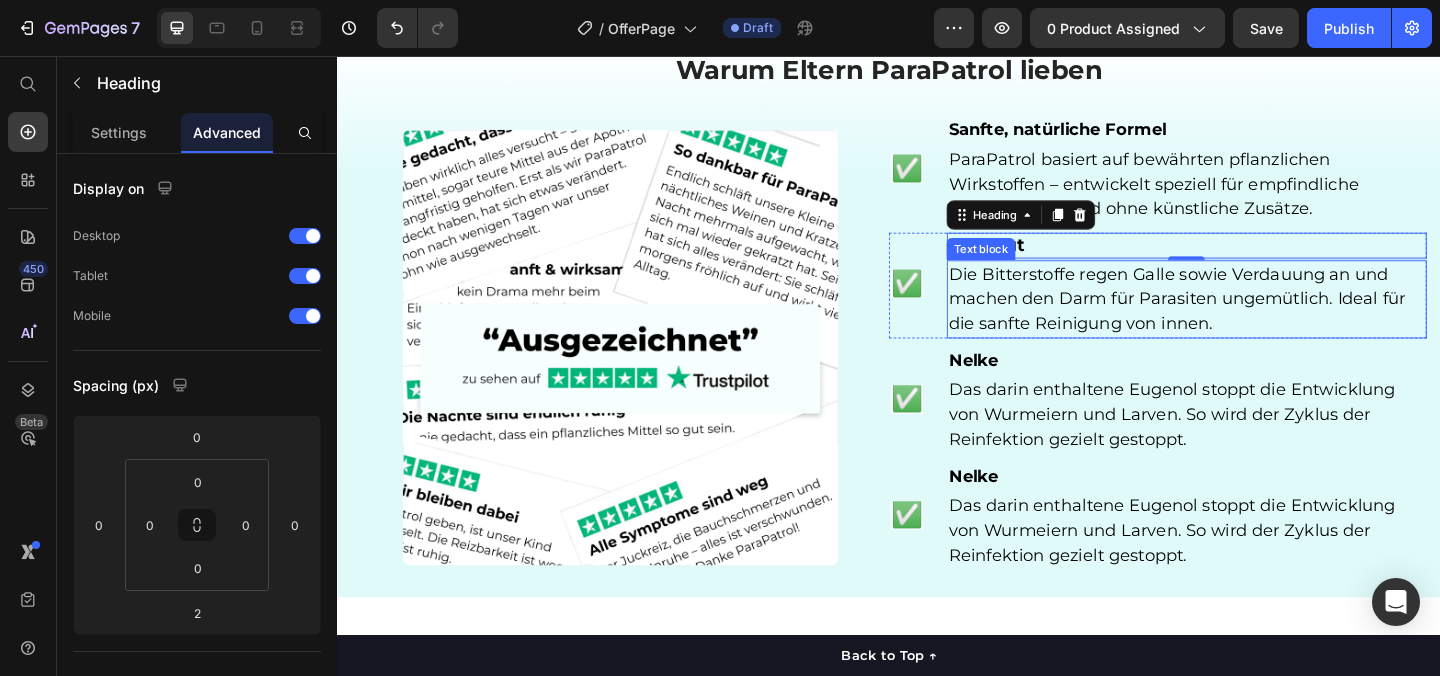 scroll, scrollTop: 4717, scrollLeft: 0, axis: vertical 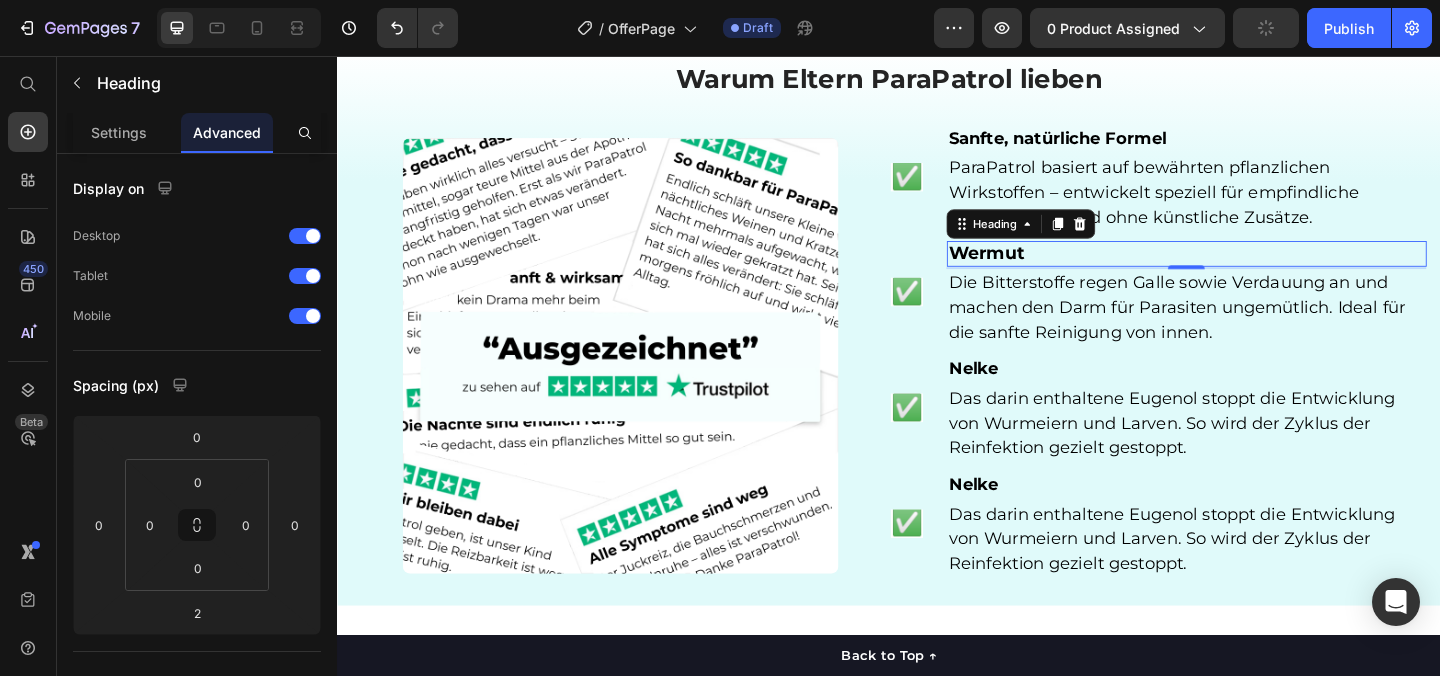 click on "Wermut" at bounding box center (1261, 271) 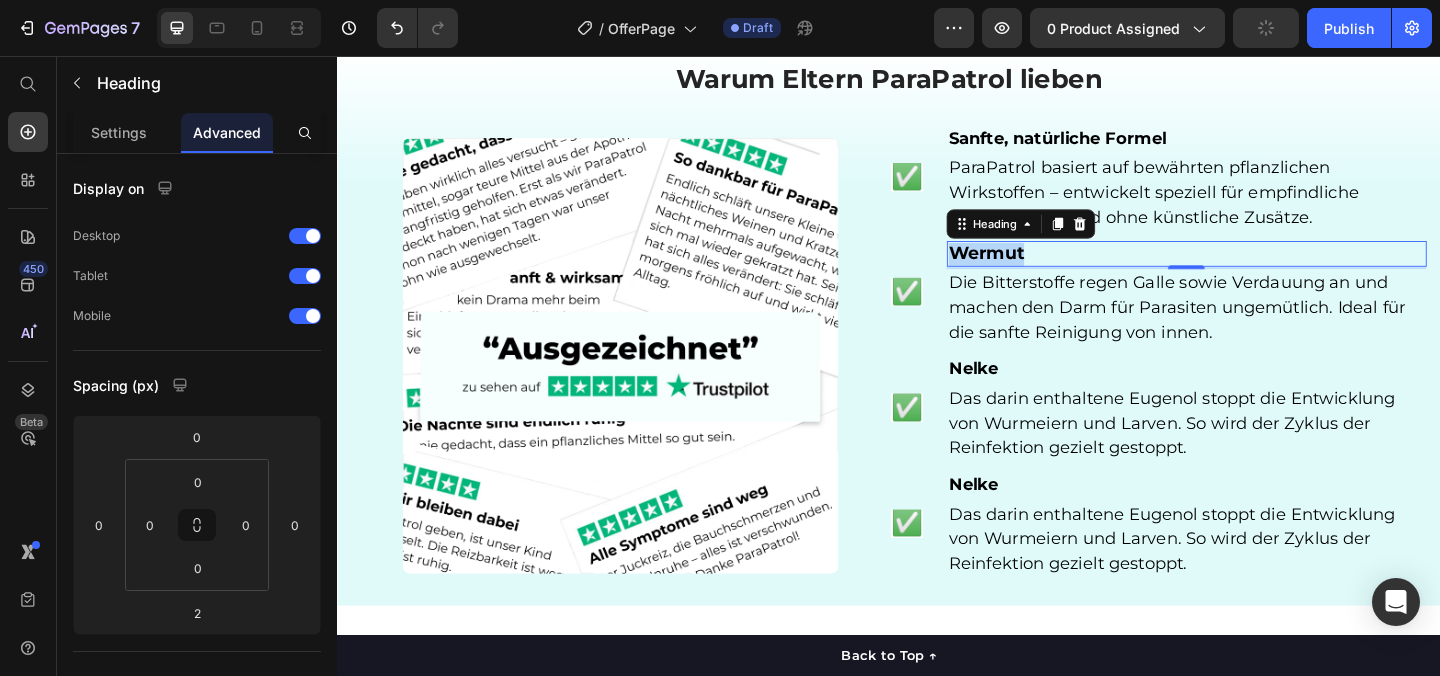 click on "Wermut" at bounding box center [1261, 271] 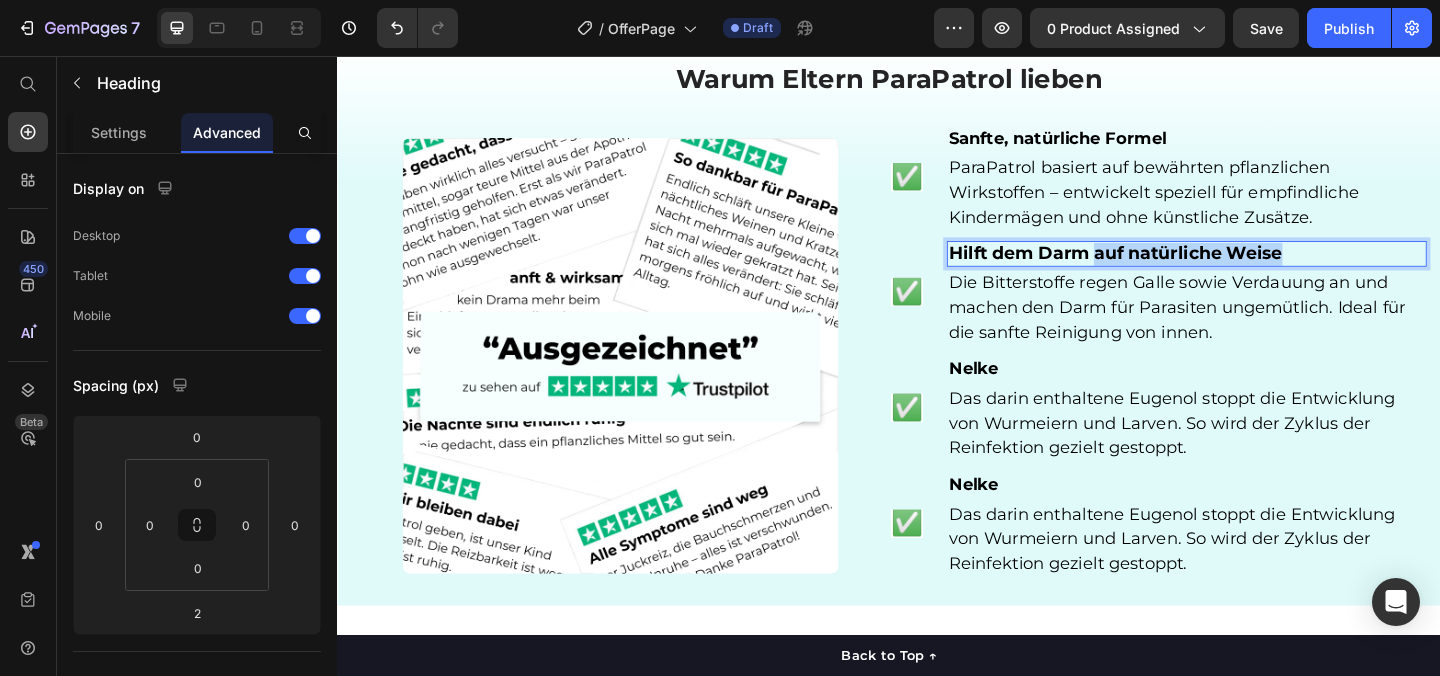drag, startPoint x: 1153, startPoint y: 282, endPoint x: 1374, endPoint y: 278, distance: 221.0362 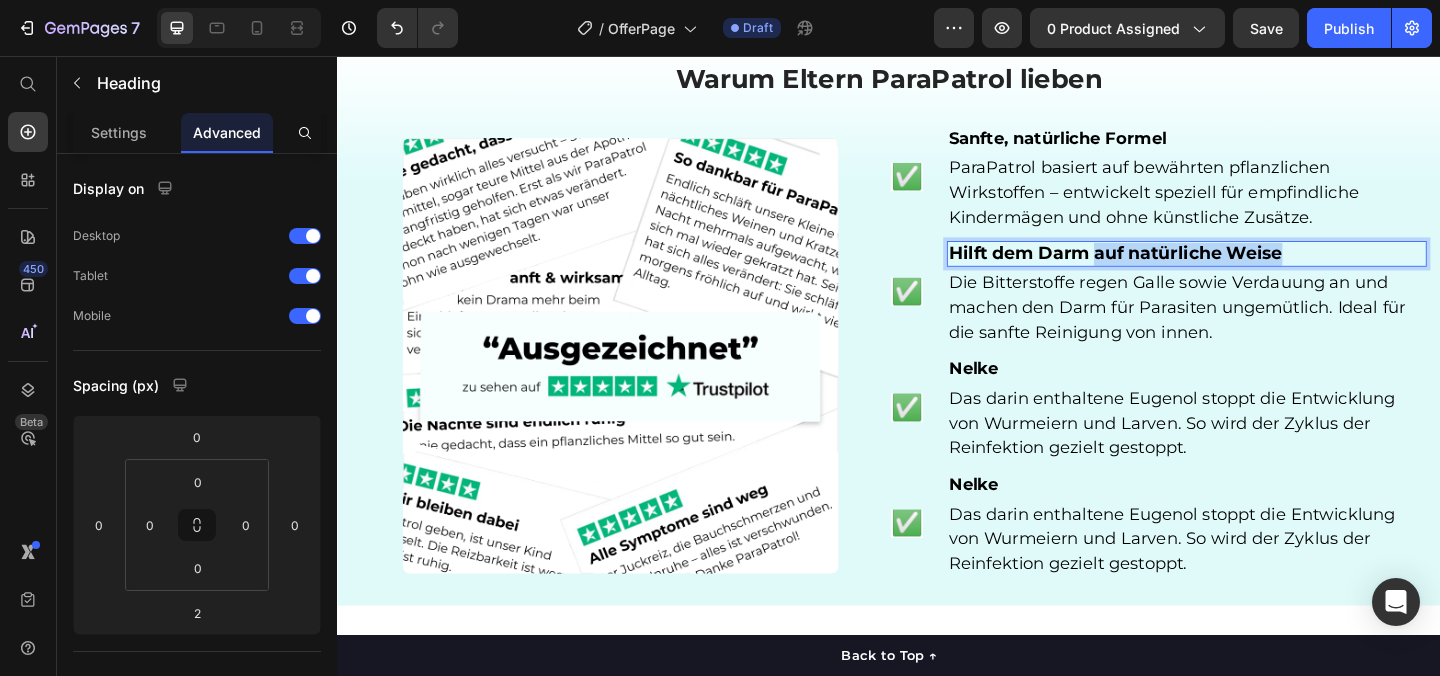 click on "Hilft dem Darm auf natürliche Weise" at bounding box center (1261, 271) 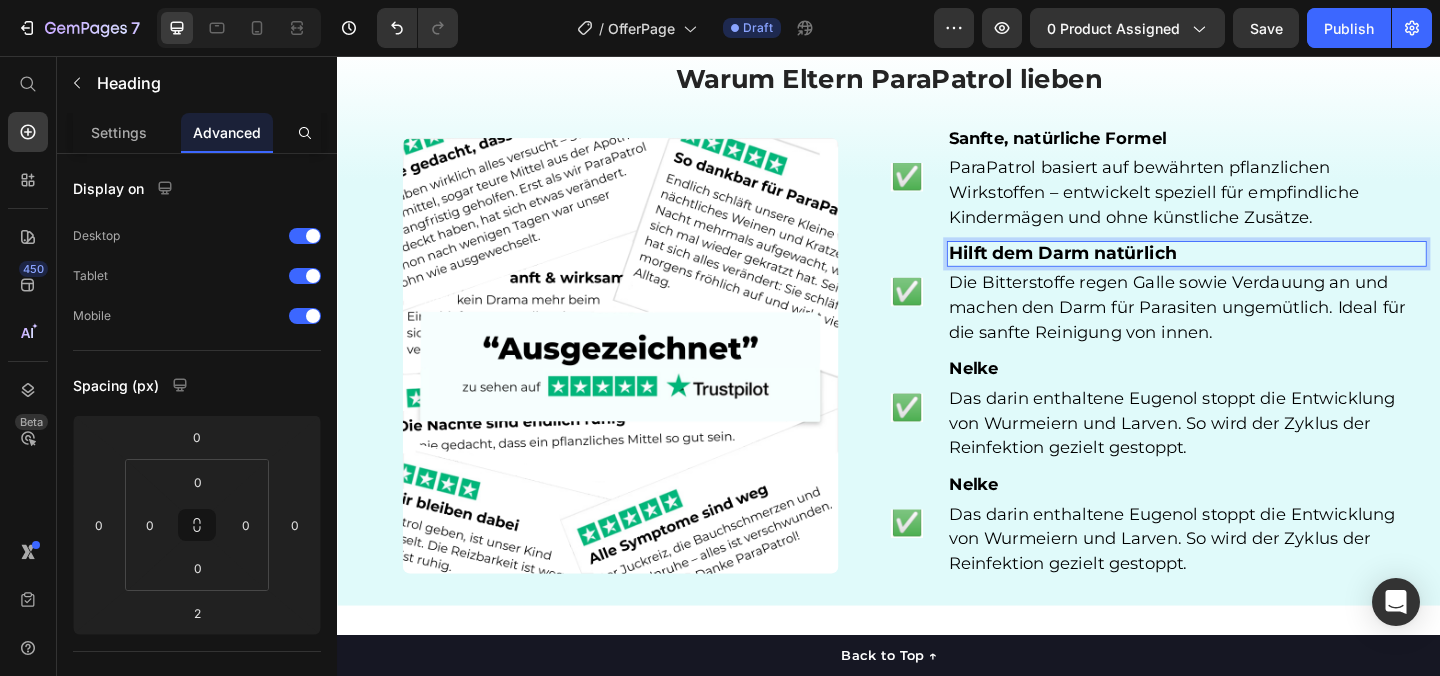 click on "Hilft dem Darm natürlich" at bounding box center (1126, 270) 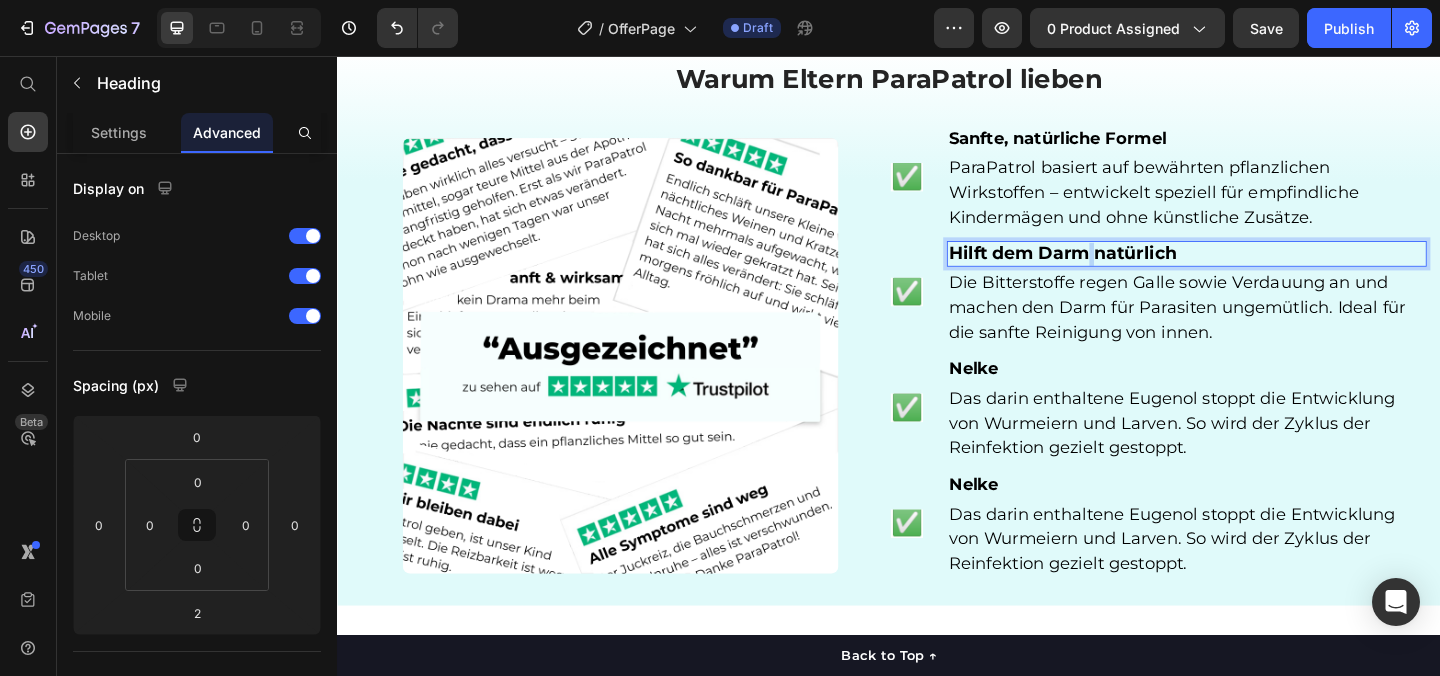 click on "Hilft dem Darm natürlich" at bounding box center [1126, 270] 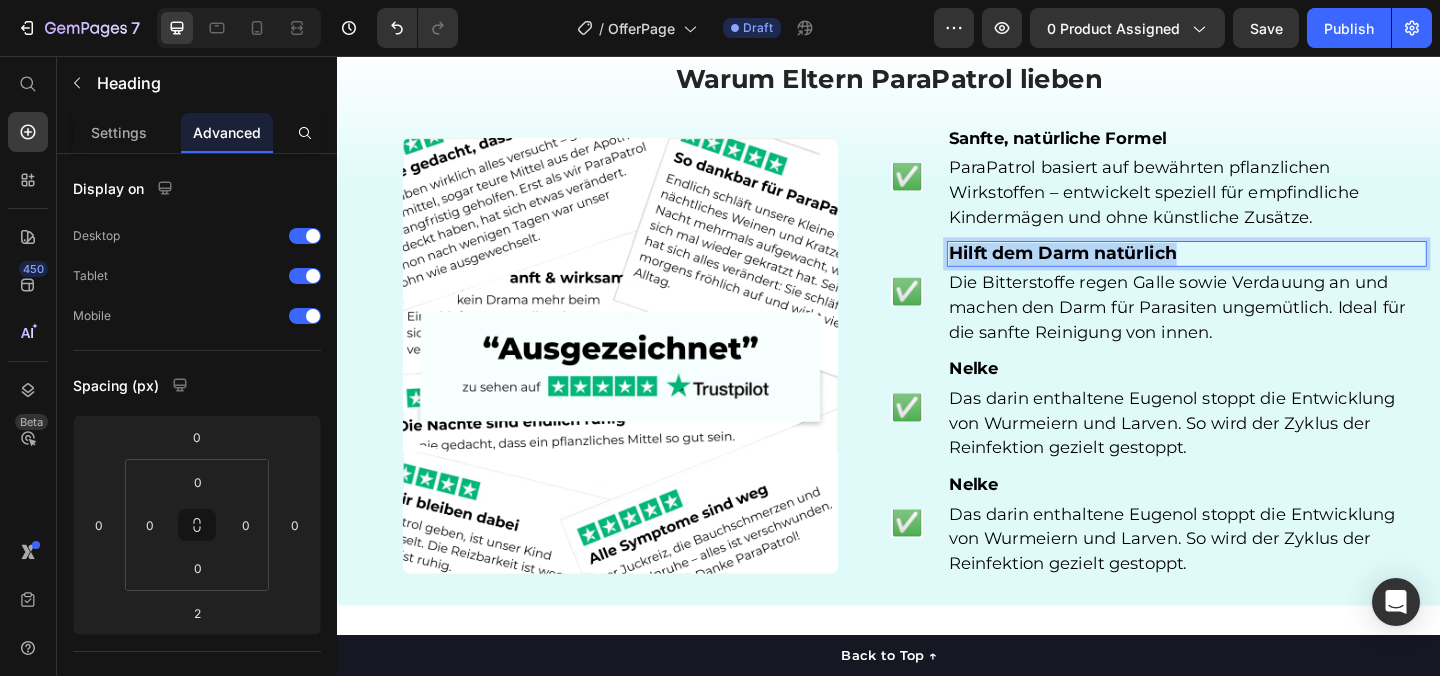 click on "Hilft dem Darm natürlich" at bounding box center [1126, 270] 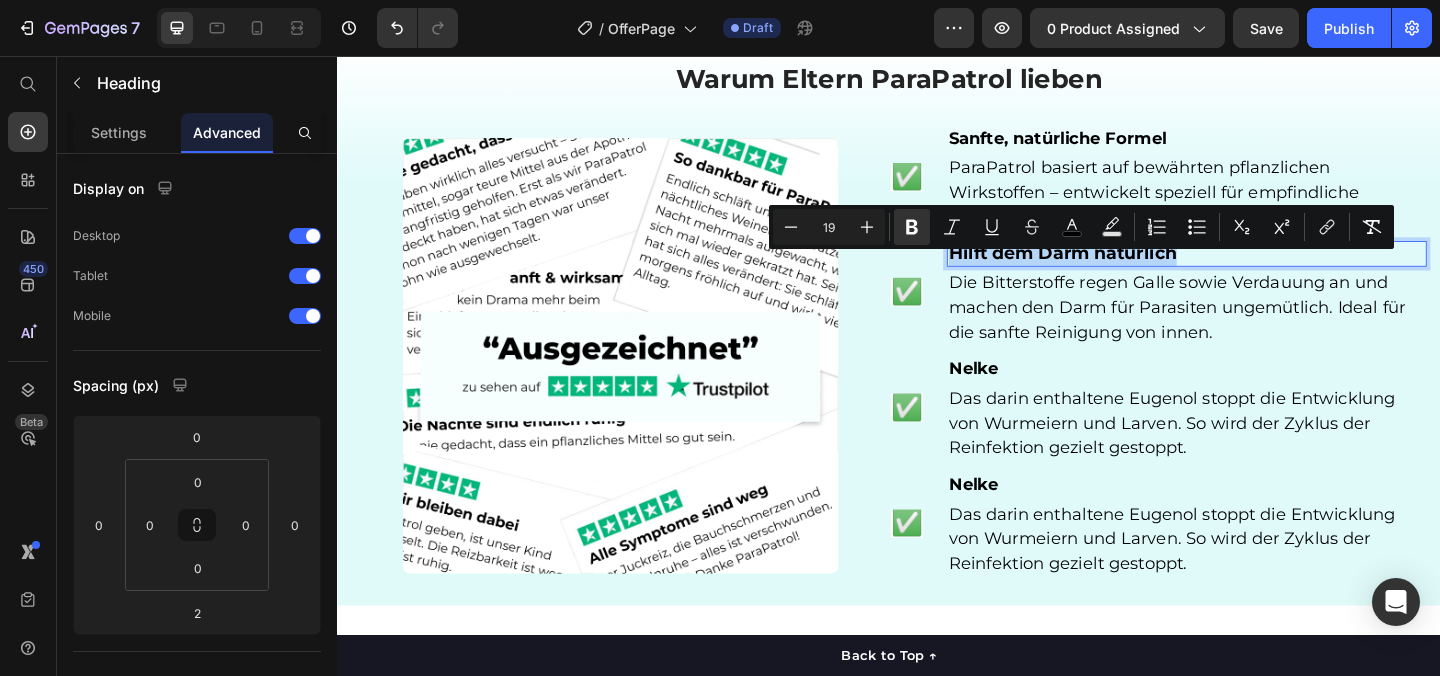 click on "Hilft dem Darm natürlich" at bounding box center [1126, 270] 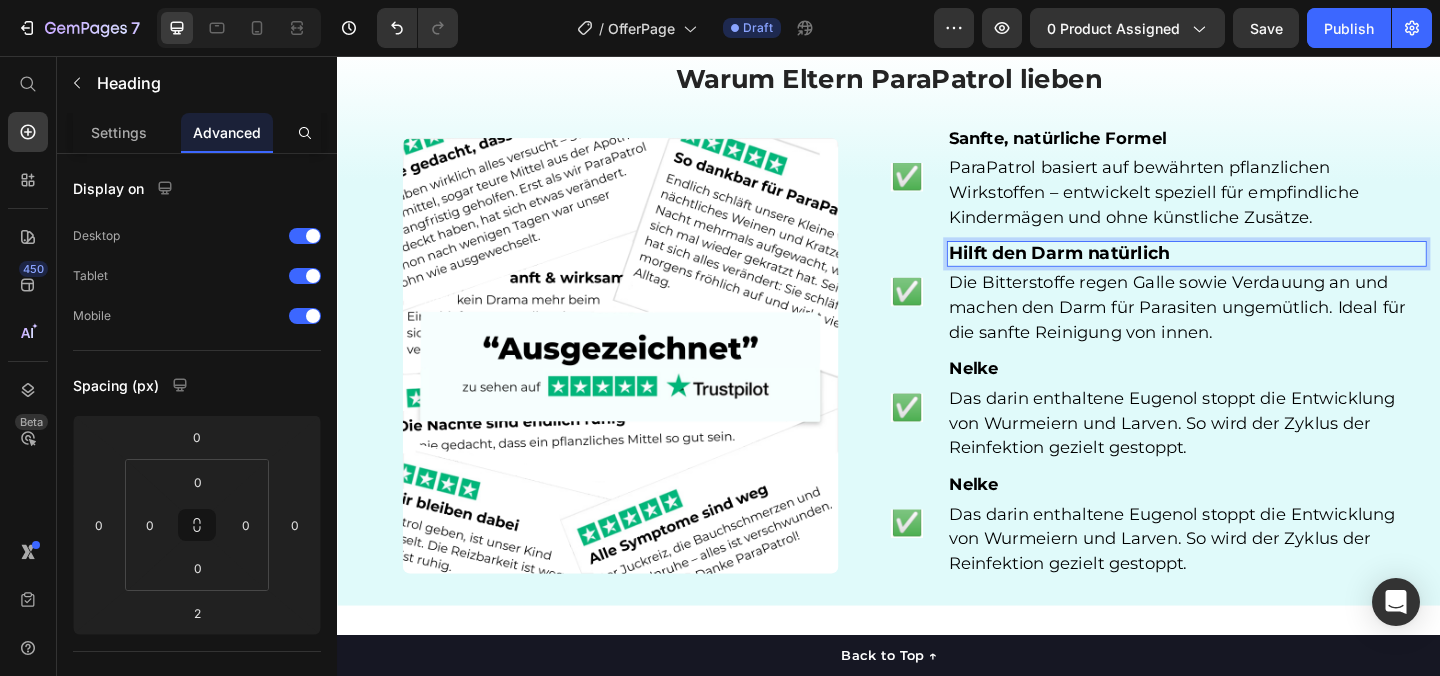 click on "Hilft den Darm natürlich" at bounding box center (1122, 270) 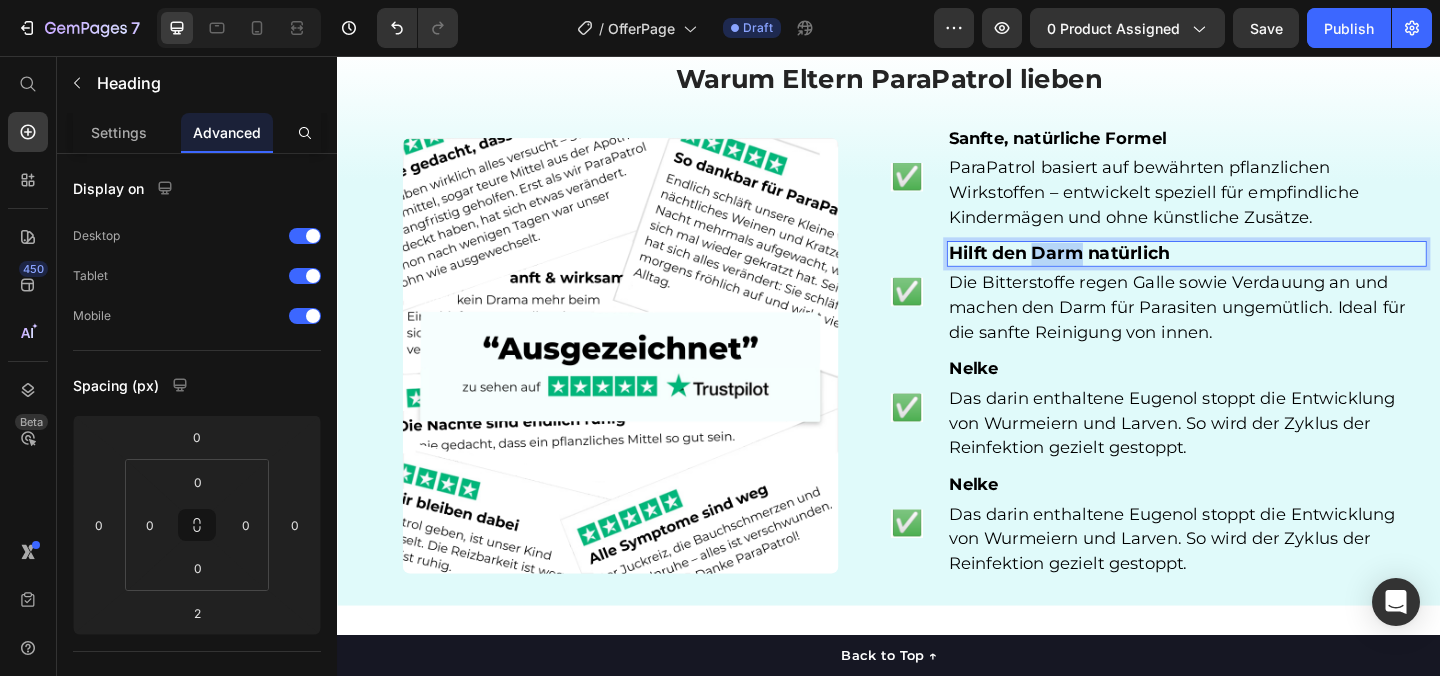 click on "Hilft den Darm natürlich" at bounding box center (1122, 270) 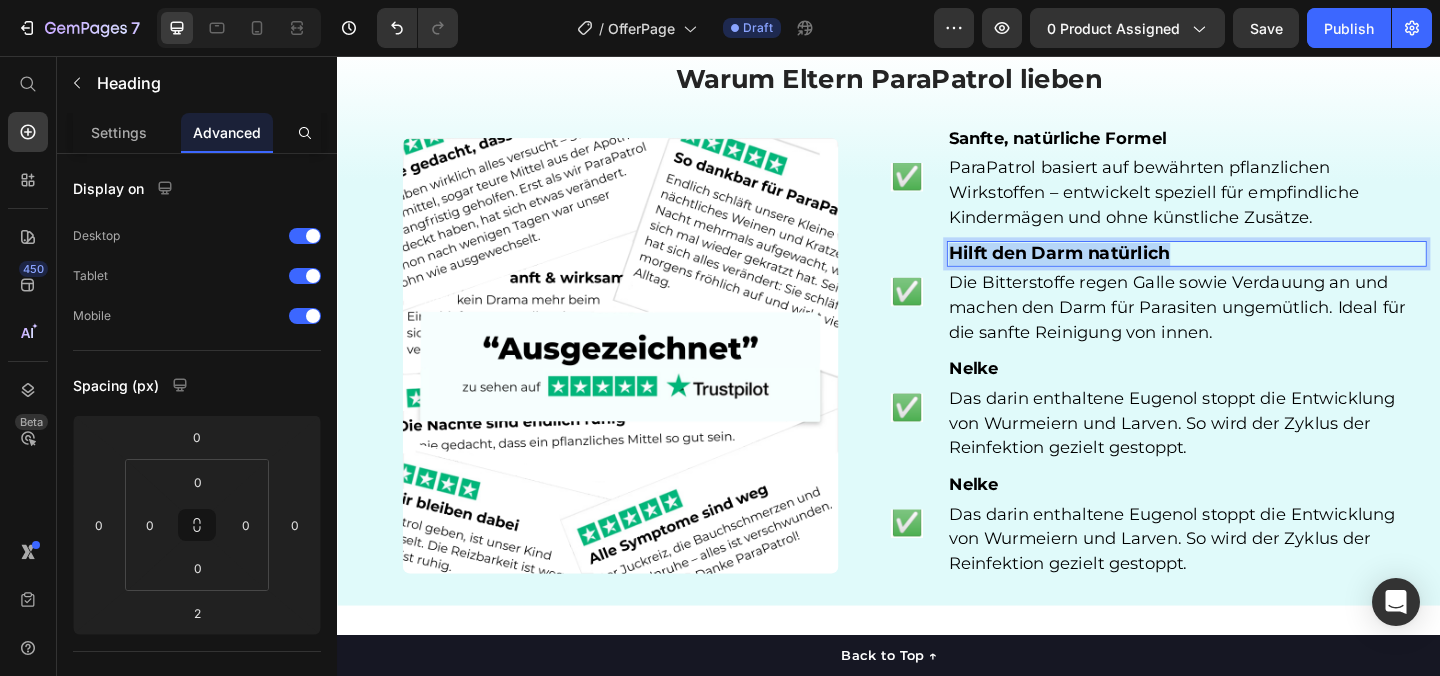 click on "Hilft den Darm natürlich" at bounding box center [1122, 270] 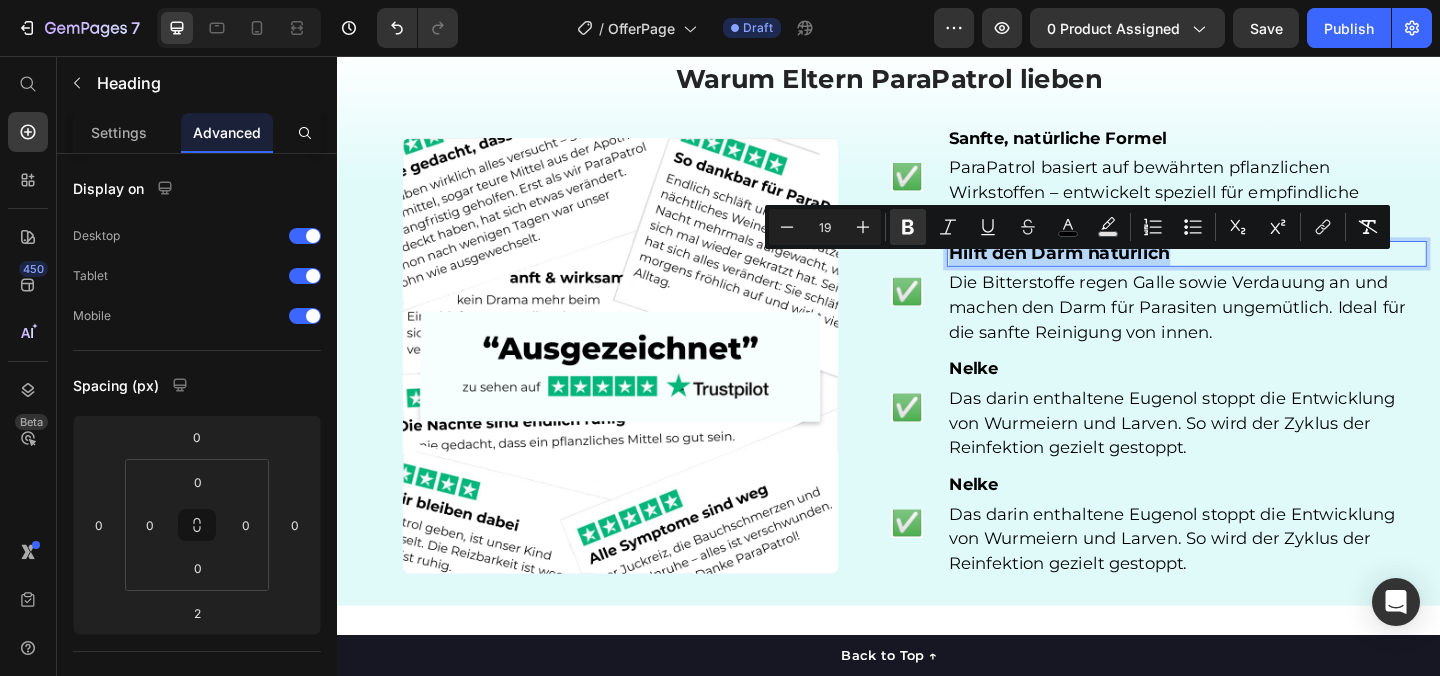 click on "Hilft den Darm natürlich" at bounding box center [1122, 270] 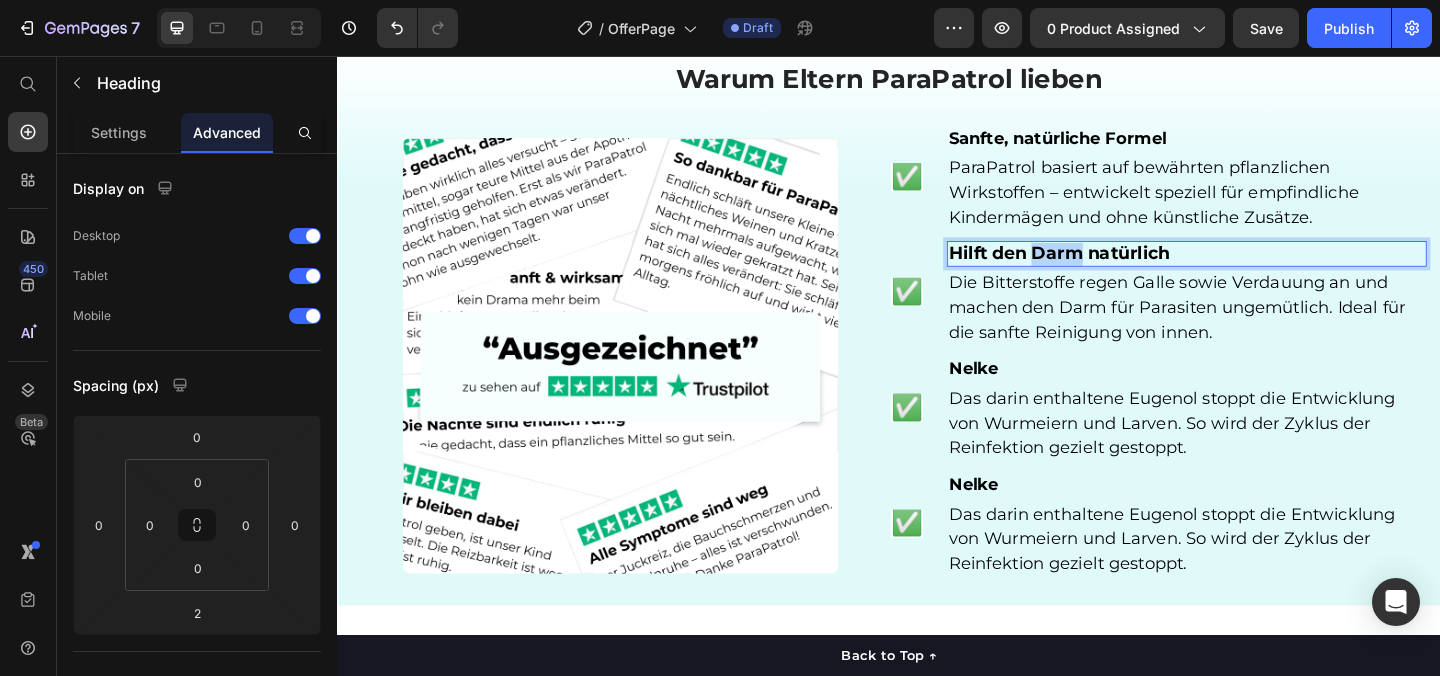 click on "Hilft den Darm natürlich" at bounding box center [1122, 270] 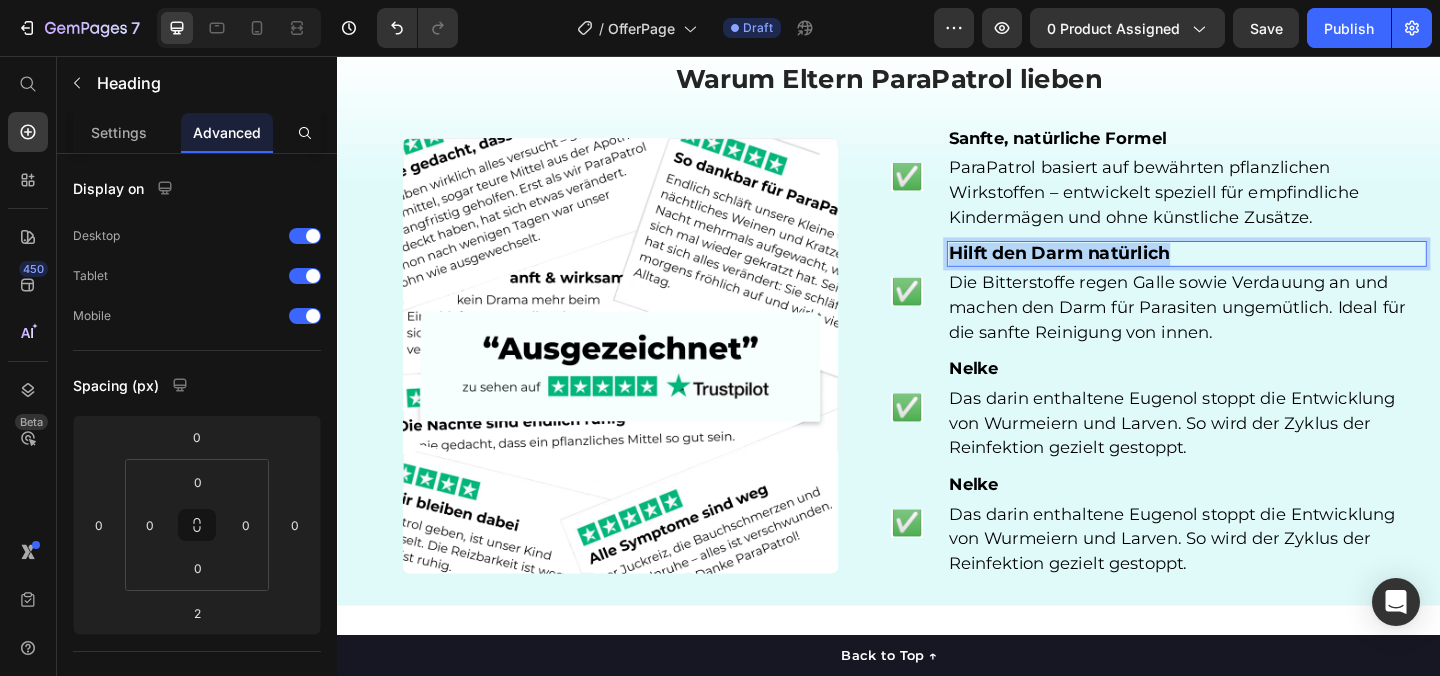 click on "Hilft den Darm natürlich" at bounding box center (1122, 270) 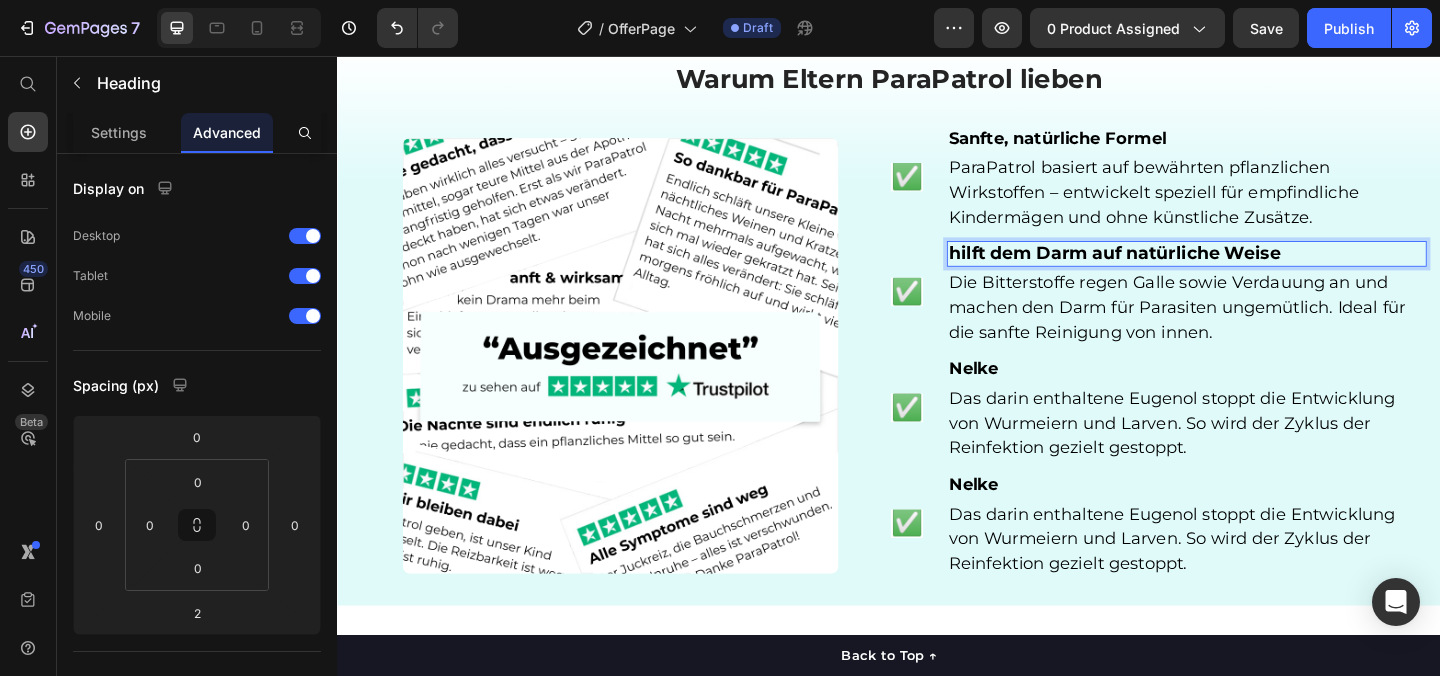 click on "hilft dem Darm auf natürliche Weise" at bounding box center [1182, 270] 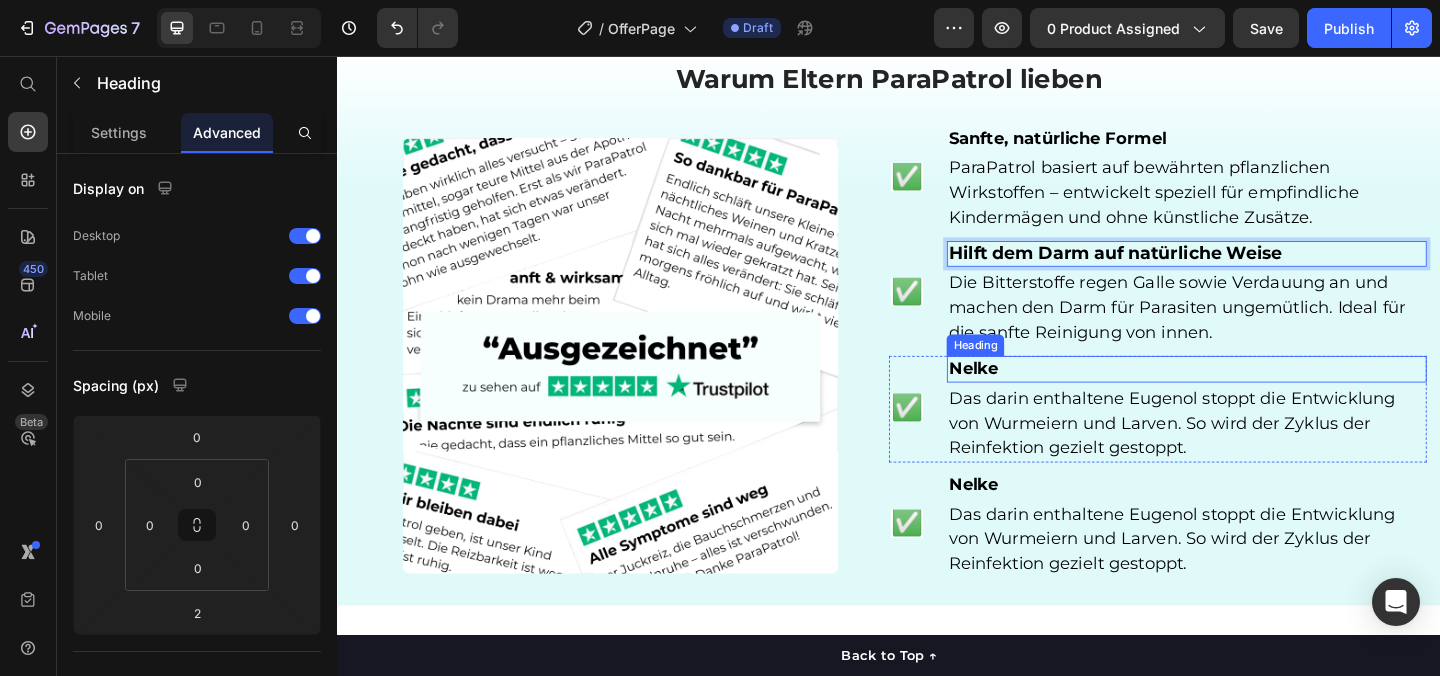 scroll, scrollTop: 4746, scrollLeft: 0, axis: vertical 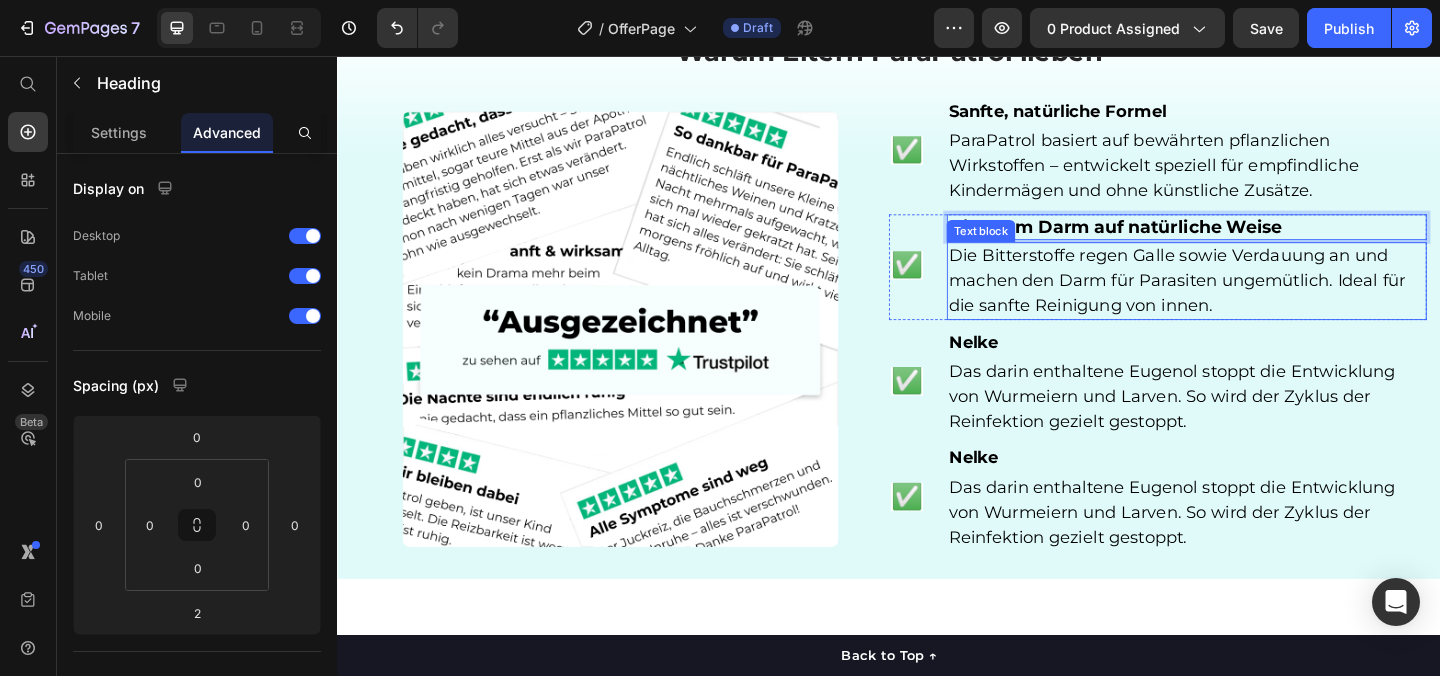 click on "Die Bitterstoffe regen Galle sowie Verdauung an und machen den Darm für Parasiten ungemütlich. Ideal für die sanfte Reinigung von innen." at bounding box center (1250, 300) 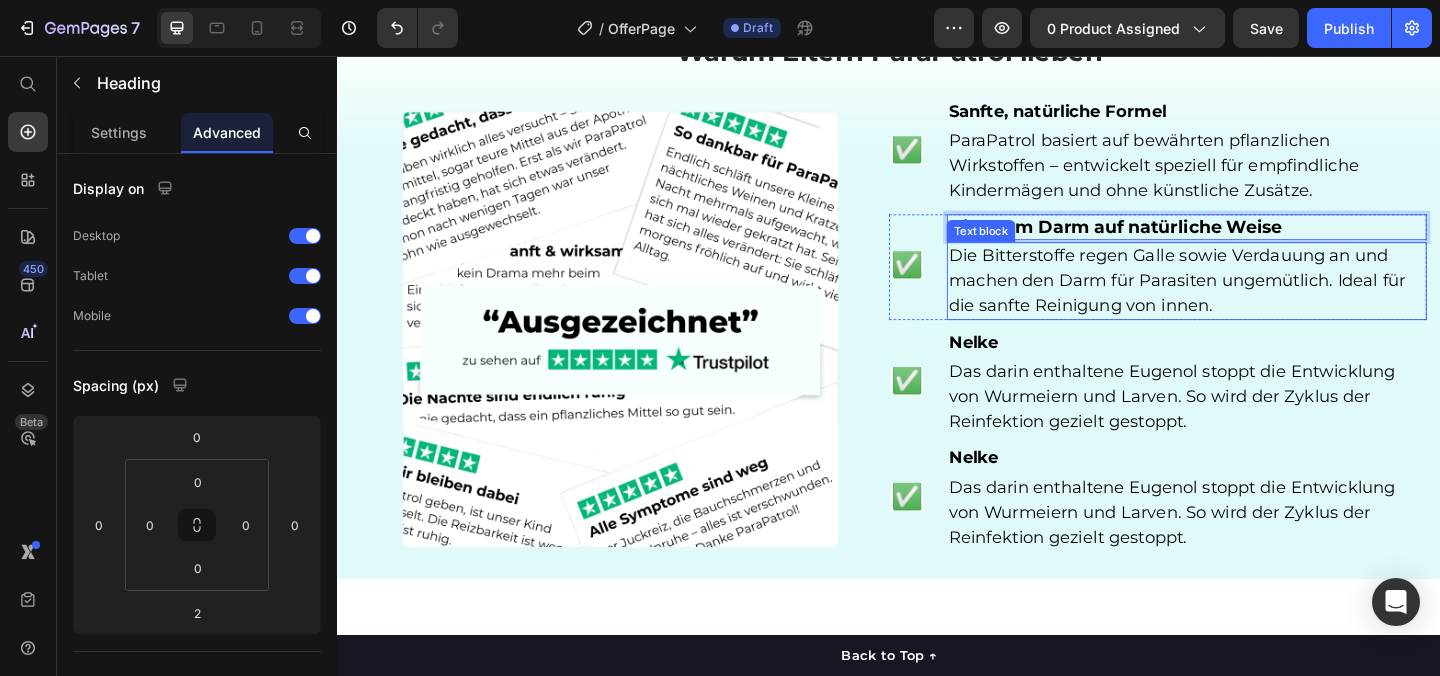 click on "Die Bitterstoffe regen Galle sowie Verdauung an und machen den Darm für Parasiten ungemütlich. Ideal für die sanfte Reinigung von innen." at bounding box center [1250, 300] 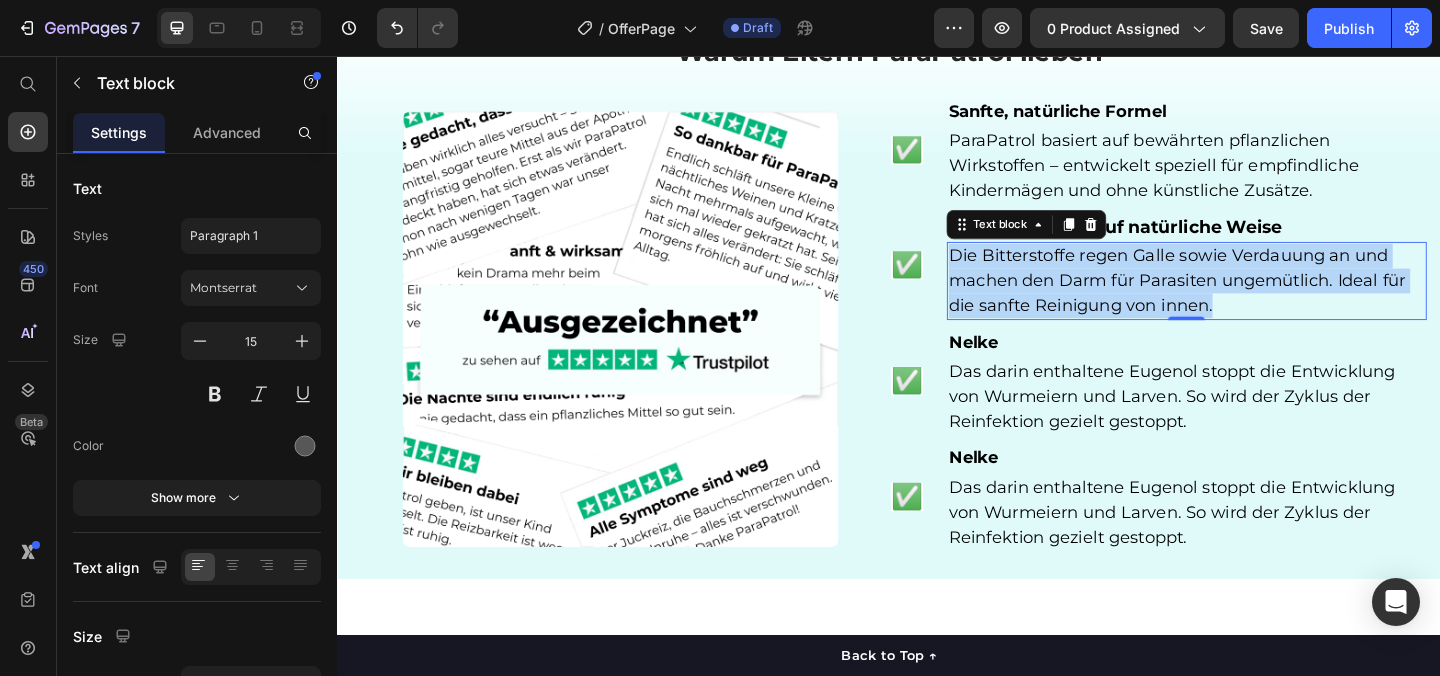 click on "Die Bitterstoffe regen Galle sowie Verdauung an und machen den Darm für Parasiten ungemütlich. Ideal für die sanfte Reinigung von innen." at bounding box center (1250, 300) 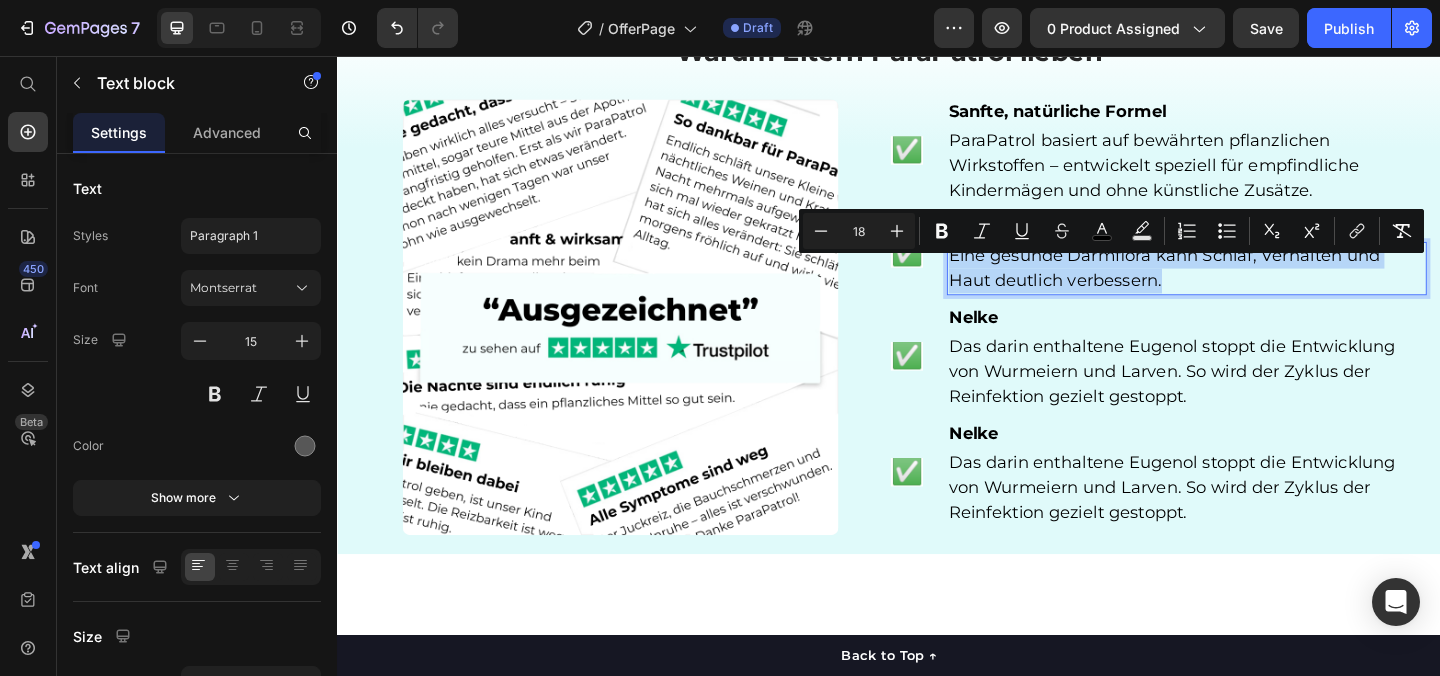 drag, startPoint x: 1206, startPoint y: 317, endPoint x: 993, endPoint y: 287, distance: 215.1023 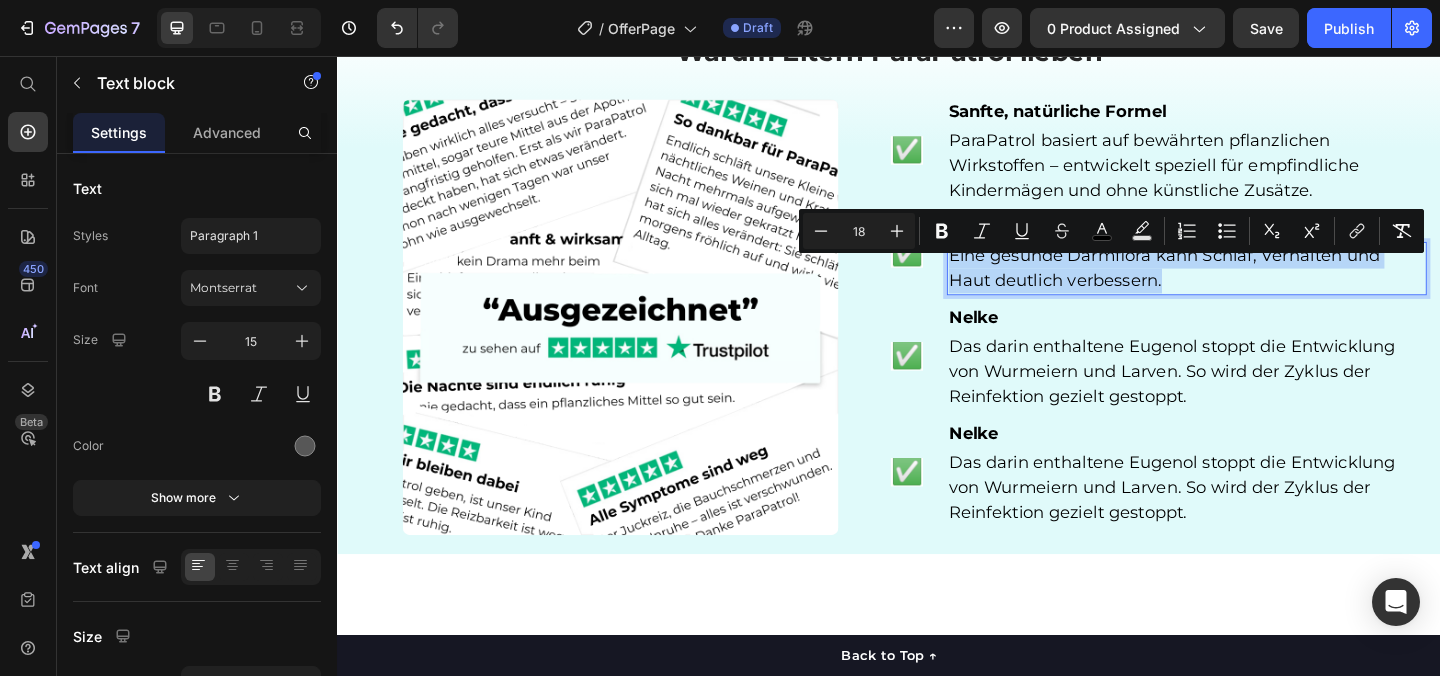 click on "Eine gesunde Darmflora kann Schlaf, Verhalten und Haut deutlich verbessern." at bounding box center [1236, 286] 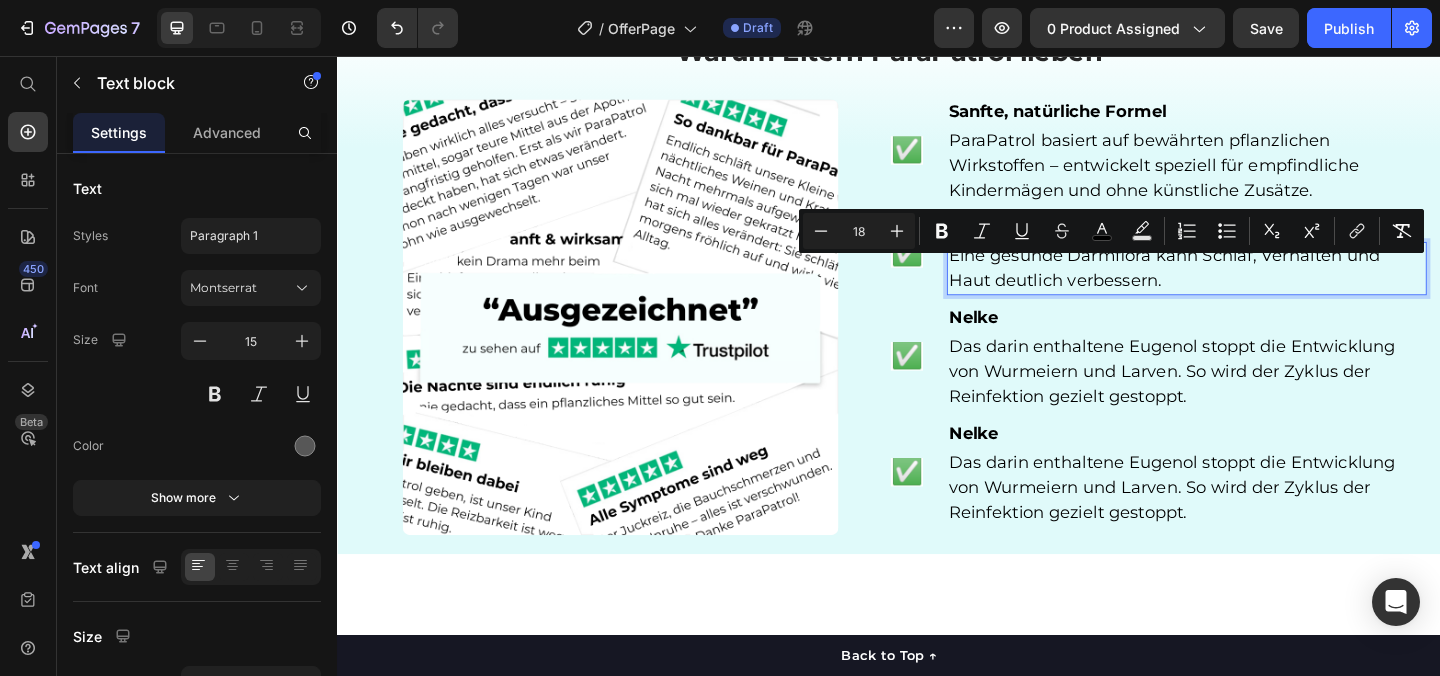 click on "Eine gesunde Darmflora kann Schlaf, Verhalten und Haut deutlich verbessern." at bounding box center [1236, 286] 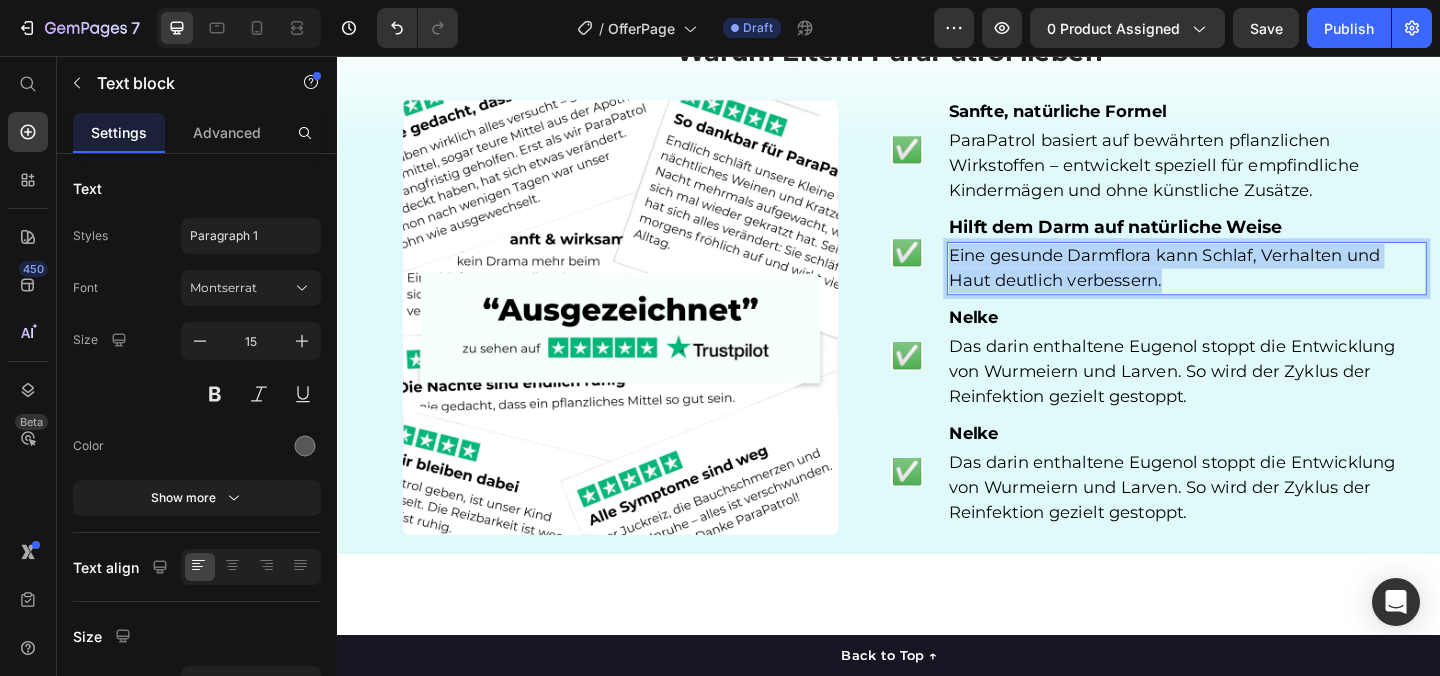 click on "Eine gesunde Darmflora kann Schlaf, Verhalten und Haut deutlich verbessern." at bounding box center [1236, 286] 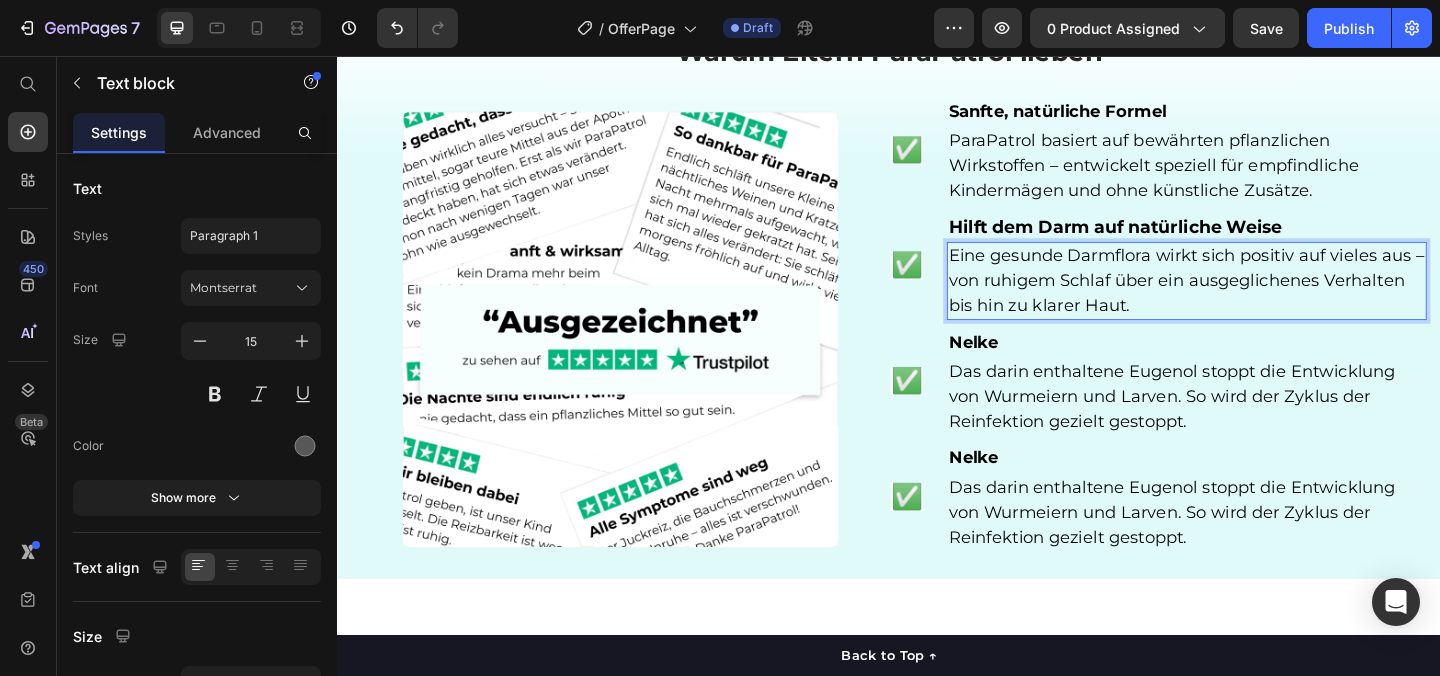 click on "Eine gesunde Darmflora wirkt sich positiv auf vieles aus – von ruhigem Schlaf über ein ausgeglichenes Verhalten bis hin zu klarer Haut." at bounding box center (1260, 300) 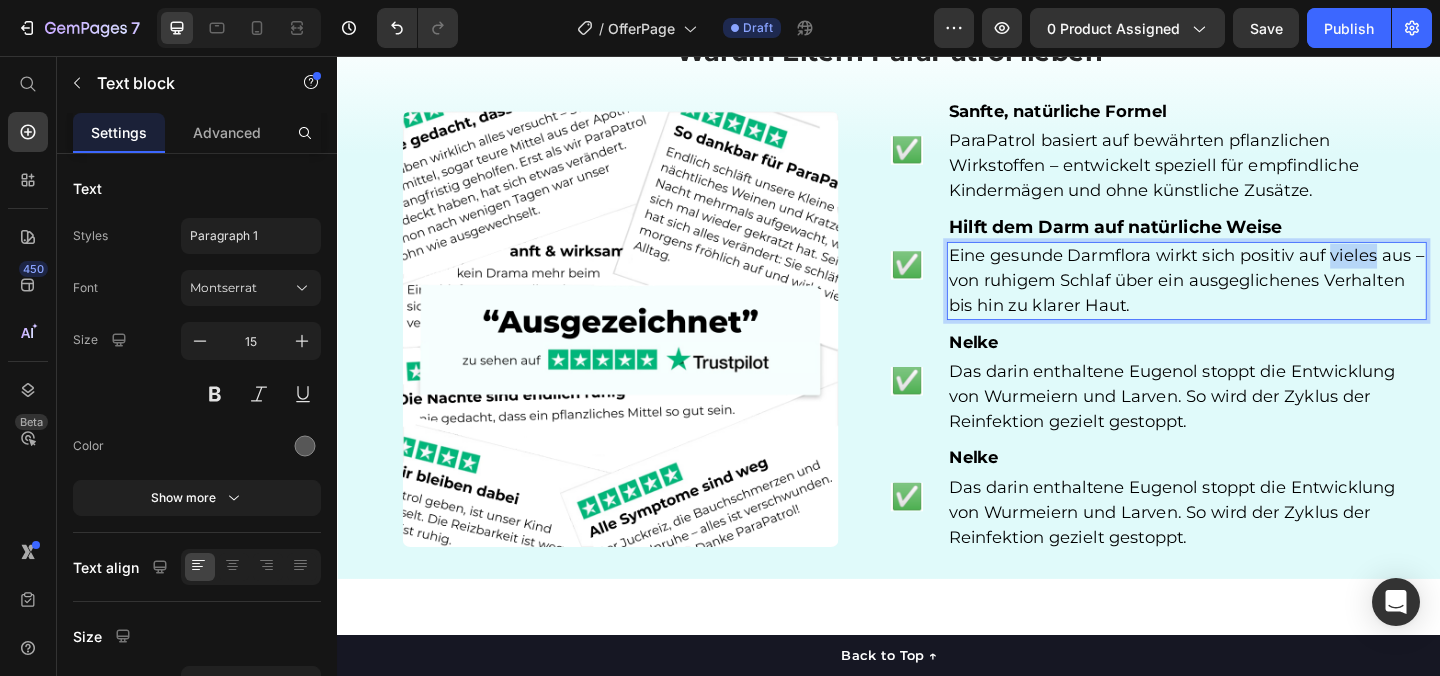 click on "Eine gesunde Darmflora wirkt sich positiv auf vieles aus – von ruhigem Schlaf über ein ausgeglichenes Verhalten bis hin zu klarer Haut." at bounding box center (1260, 300) 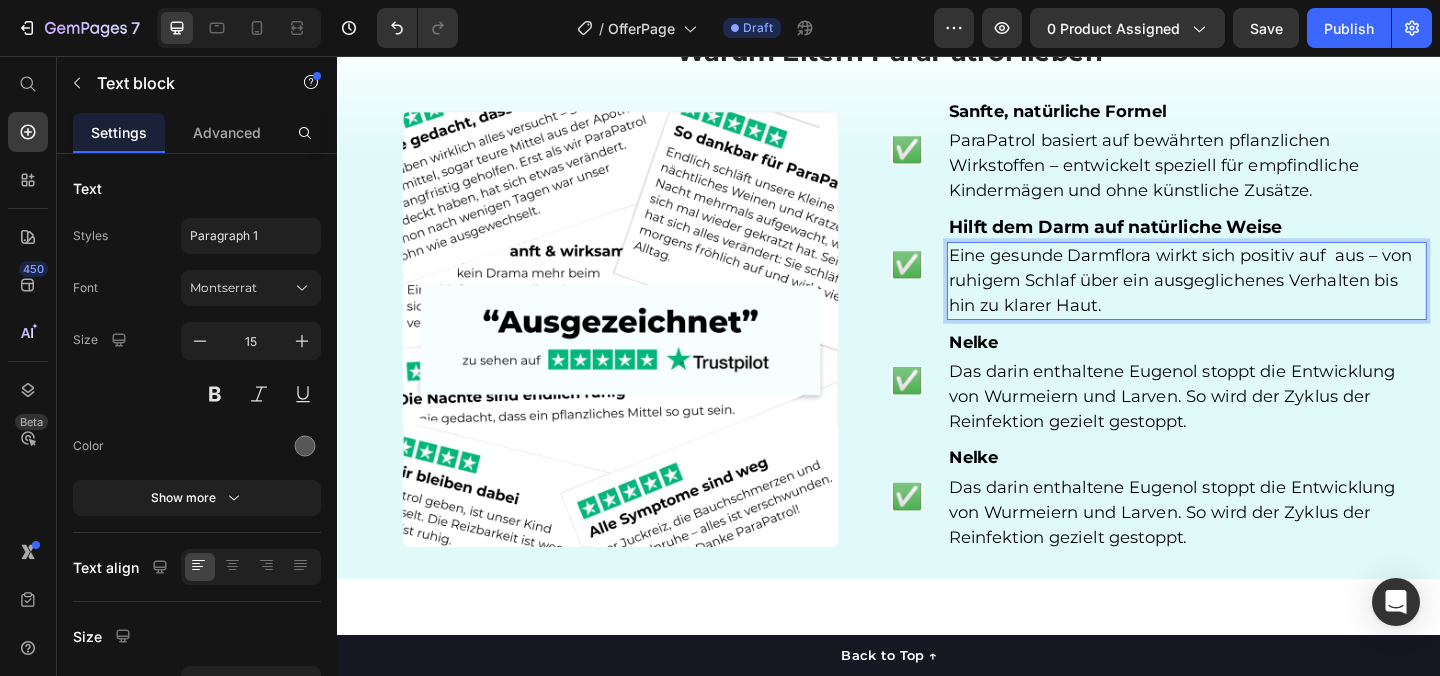 click on "Eine gesunde Darmflora wirkt sich positiv auf  aus – von ruhigem Schlaf über ein ausgeglichenes Verhalten bis hin zu klarer Haut." at bounding box center [1254, 300] 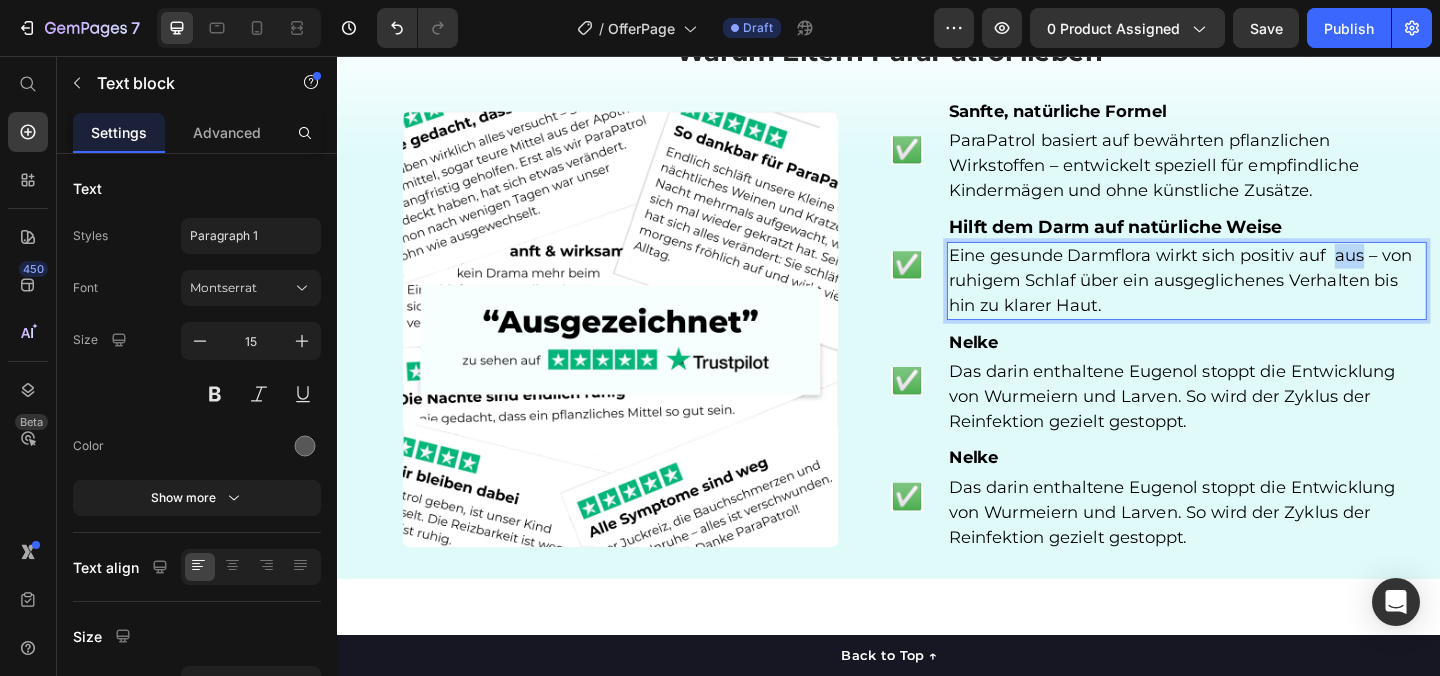 click on "Eine gesunde Darmflora wirkt sich positiv auf  aus – von ruhigem Schlaf über ein ausgeglichenes Verhalten bis hin zu klarer Haut." at bounding box center (1254, 300) 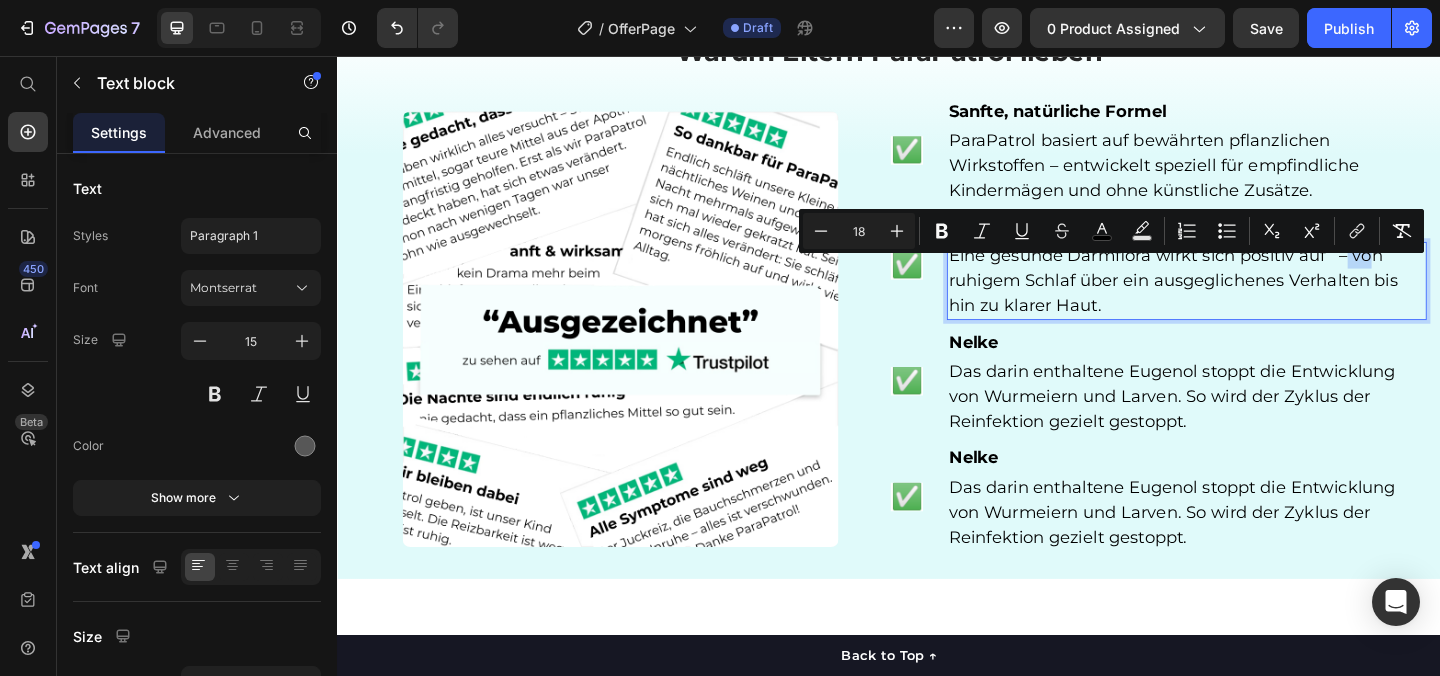 drag, startPoint x: 1449, startPoint y: 286, endPoint x: 1421, endPoint y: 286, distance: 28 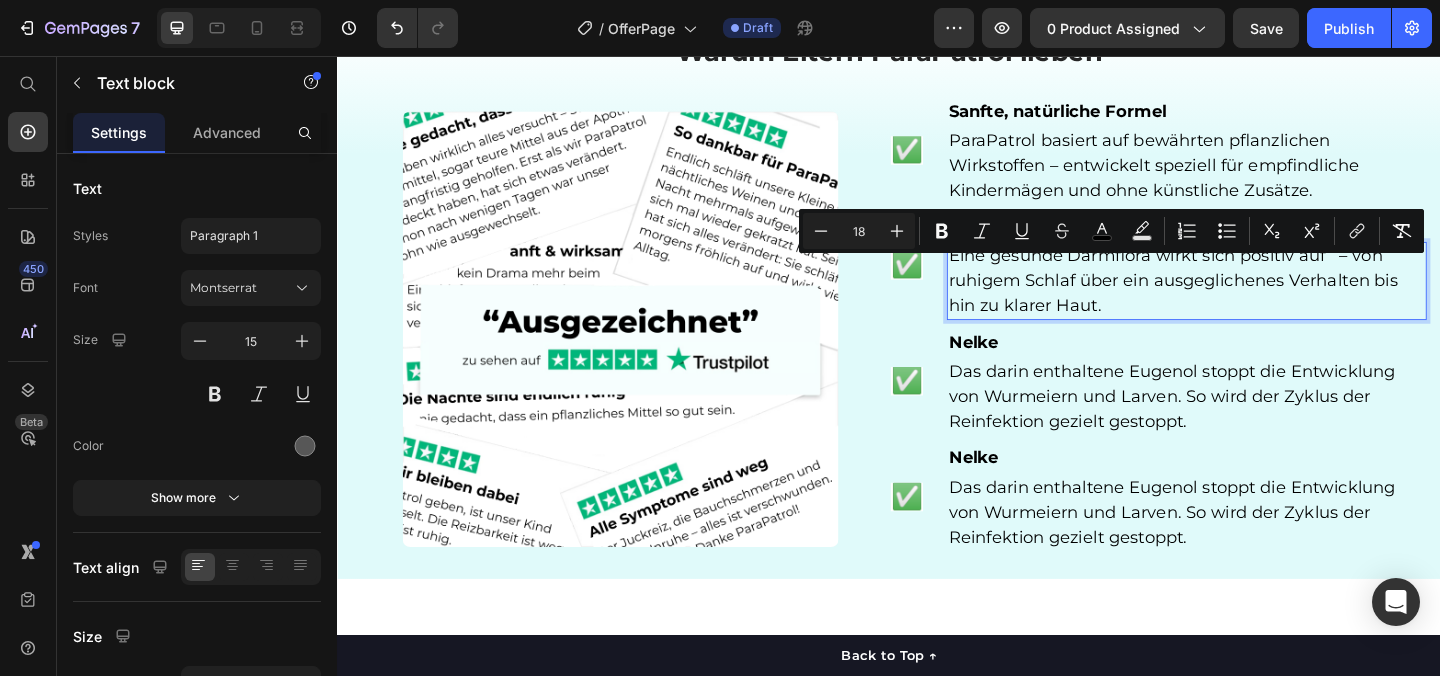 click on "Eine gesunde Darmflora wirkt sich positiv auf   – von ruhigem Schlaf über ein ausgeglichenes Verhalten bis hin zu klarer Haut." at bounding box center (1261, 300) 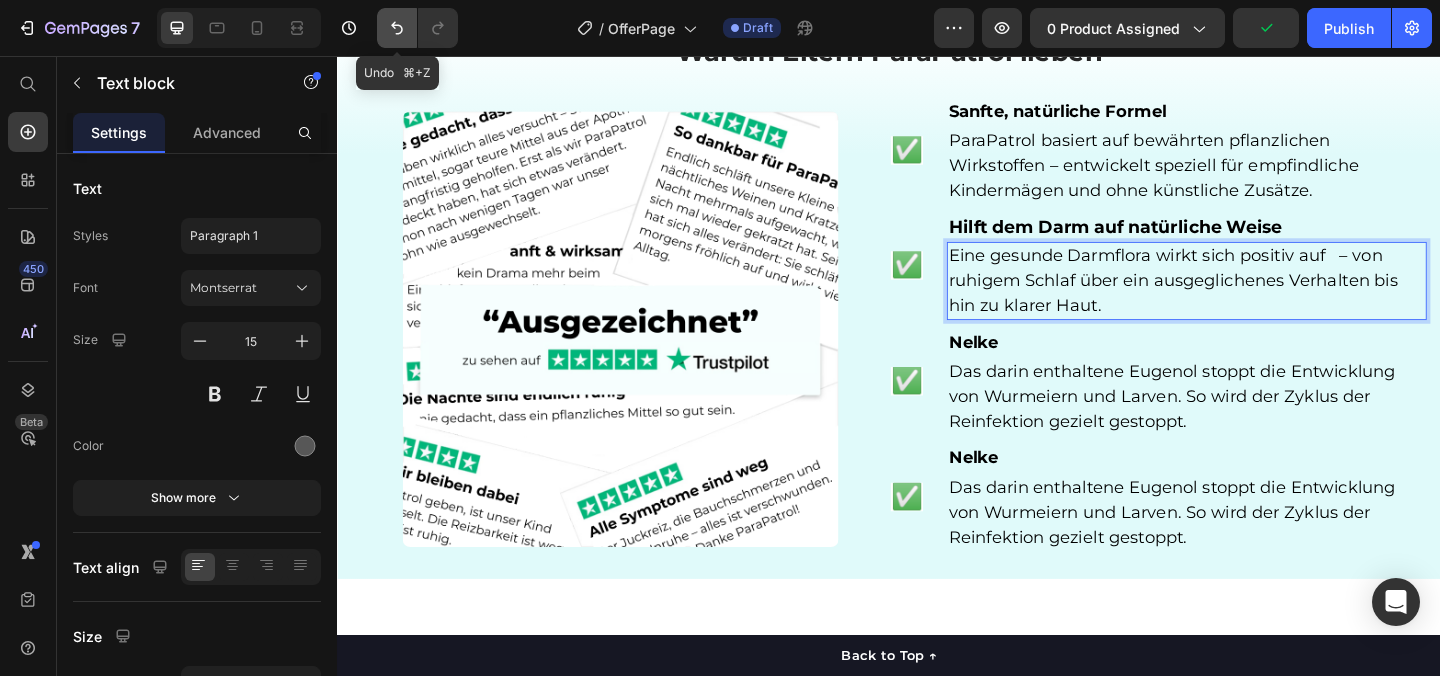 click 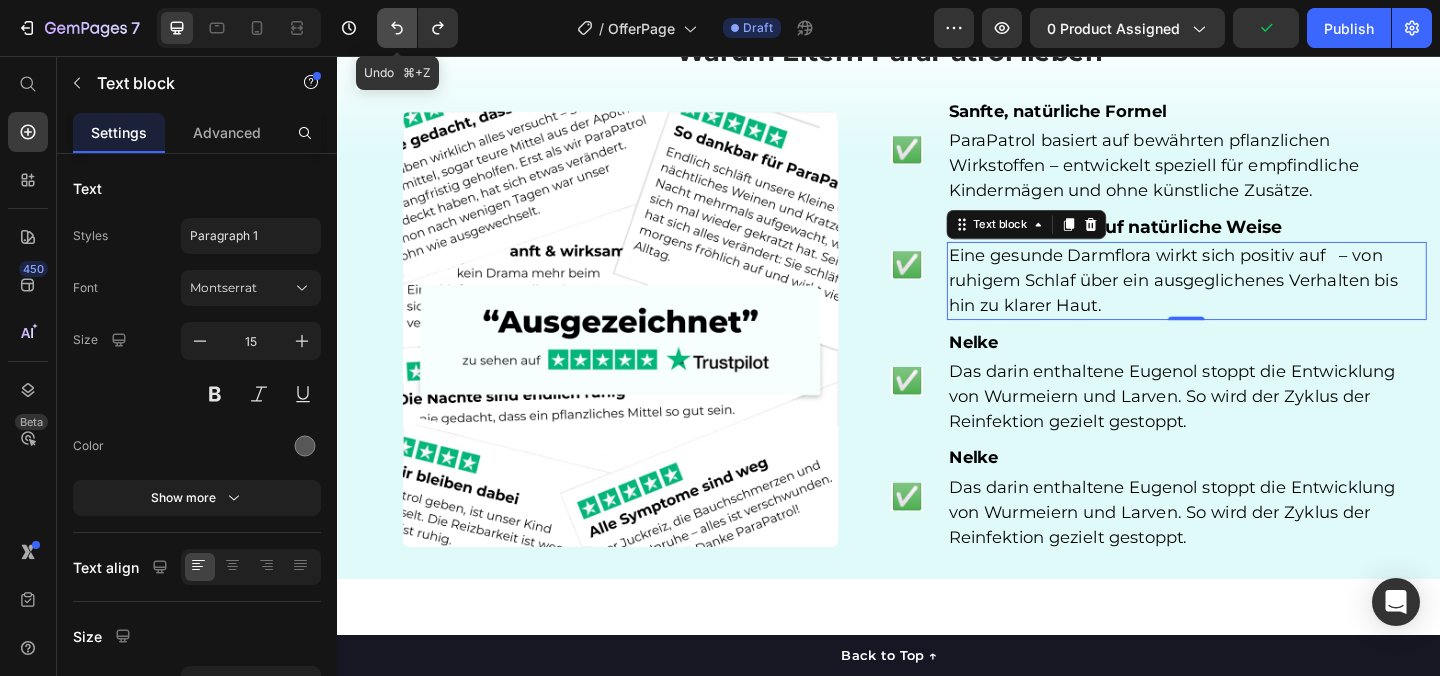 click 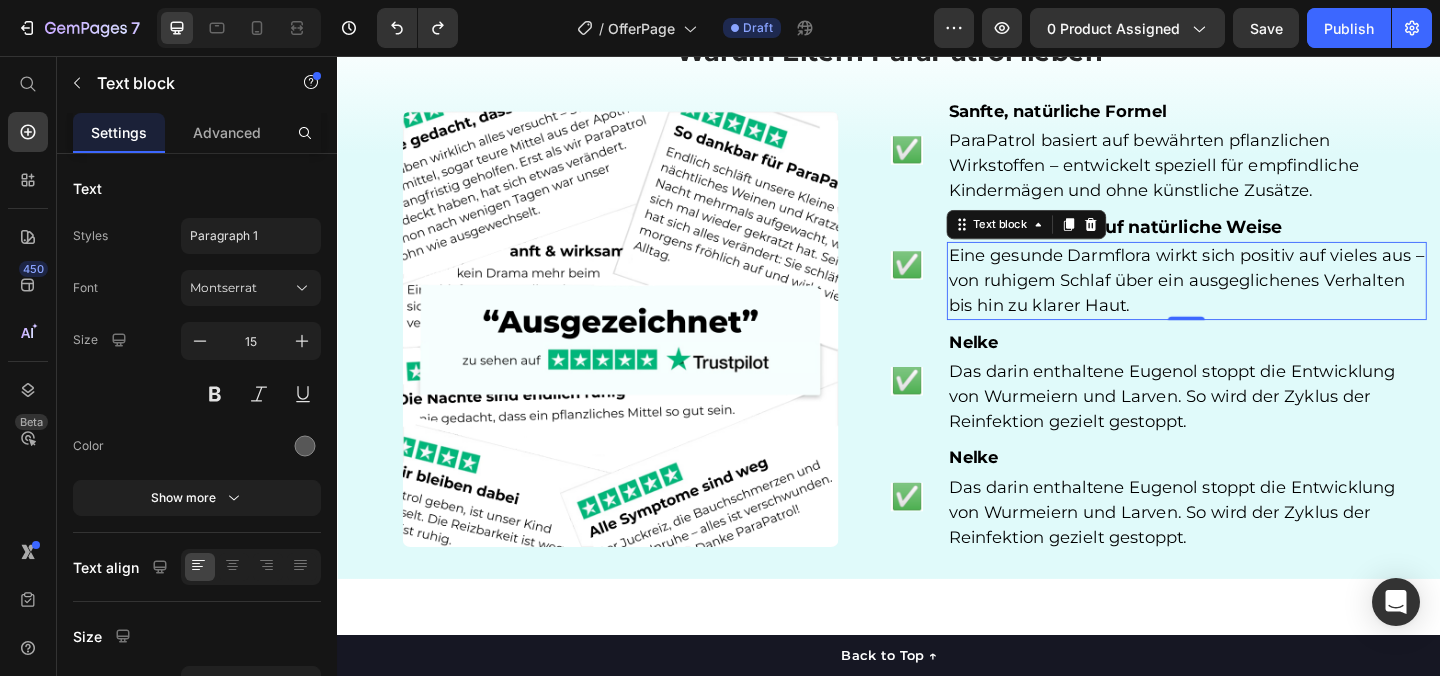 click on "Eine gesunde Darmflora wirkt sich positiv auf vieles aus – von ruhigem Schlaf über ein ausgeglichenes Verhalten bis hin zu klarer Haut." at bounding box center (1260, 300) 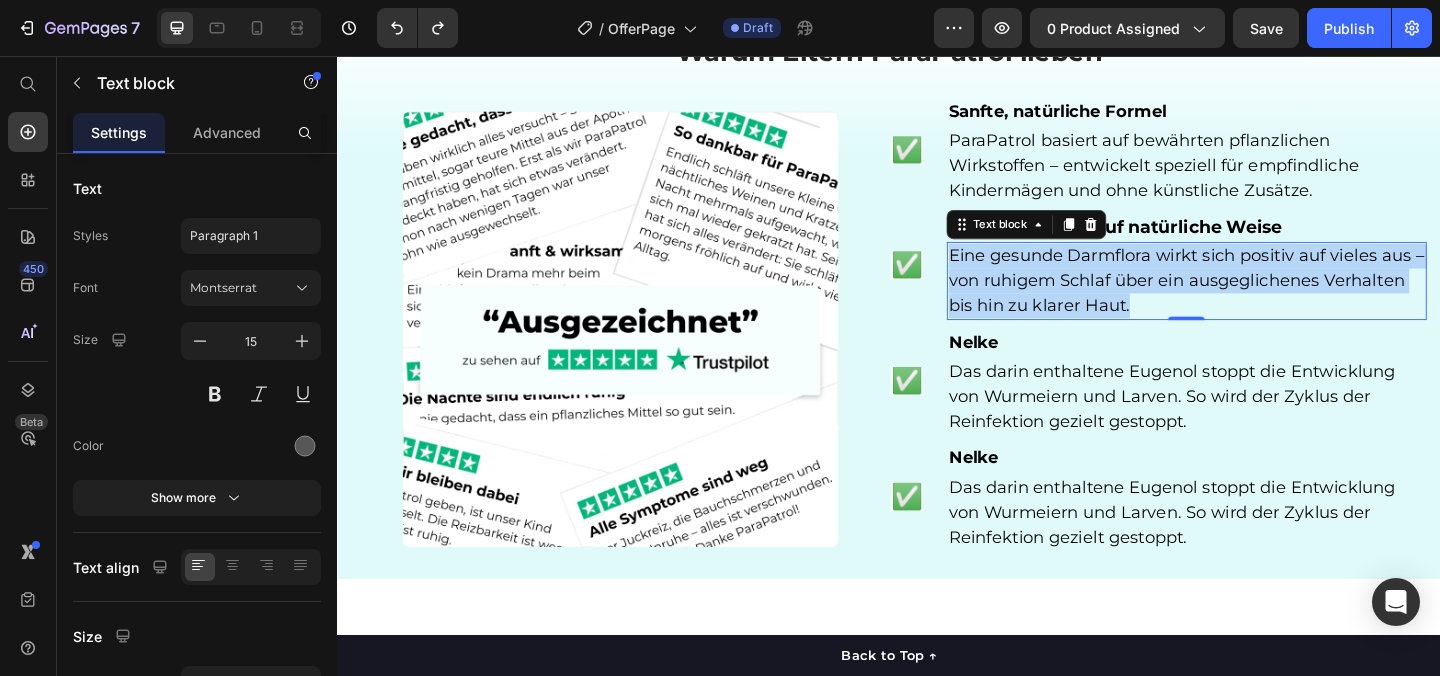 click on "Eine gesunde Darmflora wirkt sich positiv auf vieles aus – von ruhigem Schlaf über ein ausgeglichenes Verhalten bis hin zu klarer Haut." at bounding box center [1260, 300] 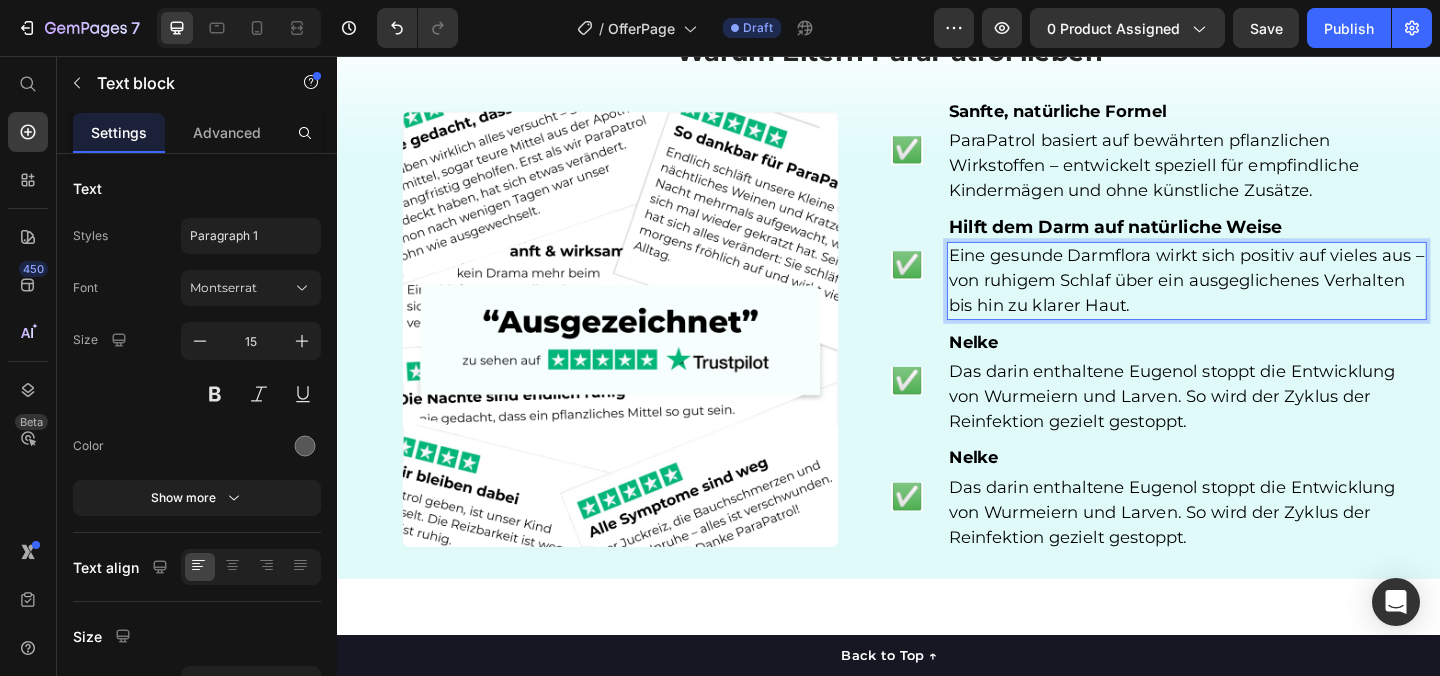 click on "Eine gesunde Darmflora wirkt sich positiv auf vieles aus – von ruhigem Schlaf über ein ausgeglichenes Verhalten bis hin zu klarer Haut." at bounding box center [1260, 300] 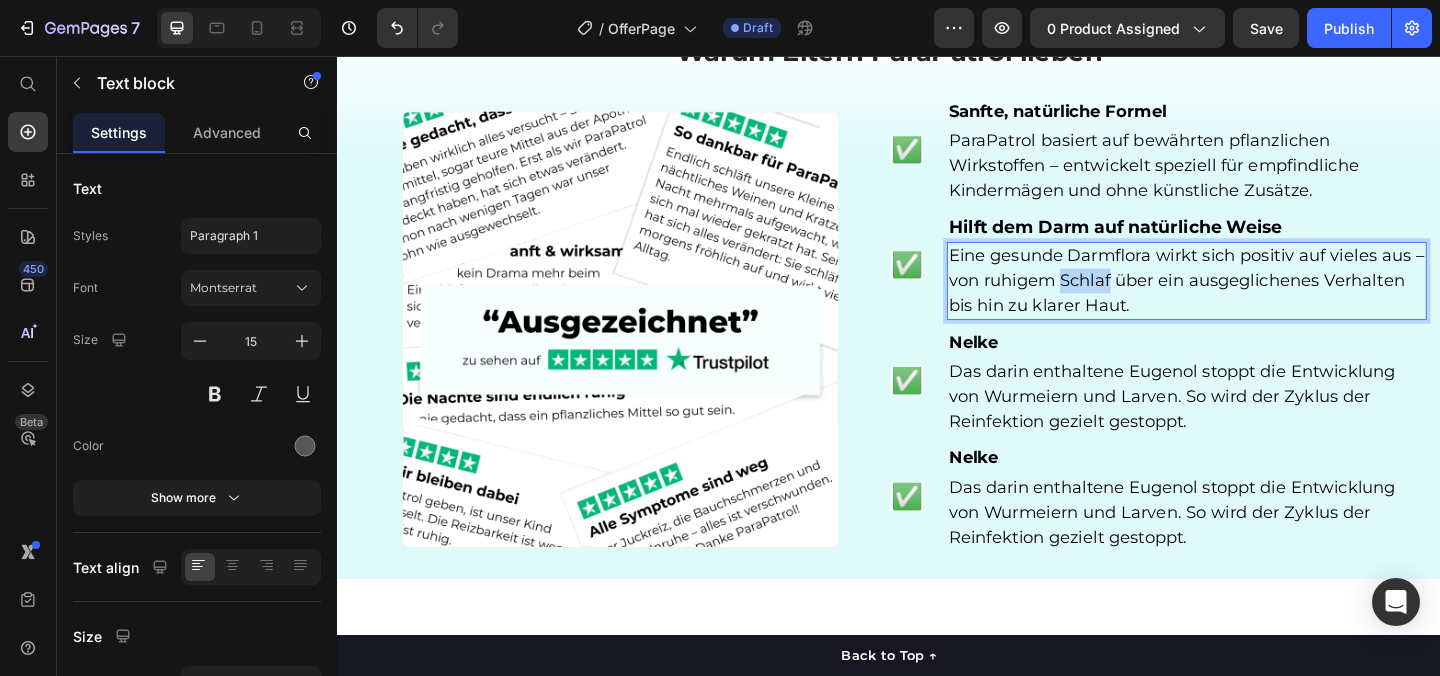 click on "Eine gesunde Darmflora wirkt sich positiv auf vieles aus – von ruhigem Schlaf über ein ausgeglichenes Verhalten bis hin zu klarer Haut." at bounding box center [1260, 300] 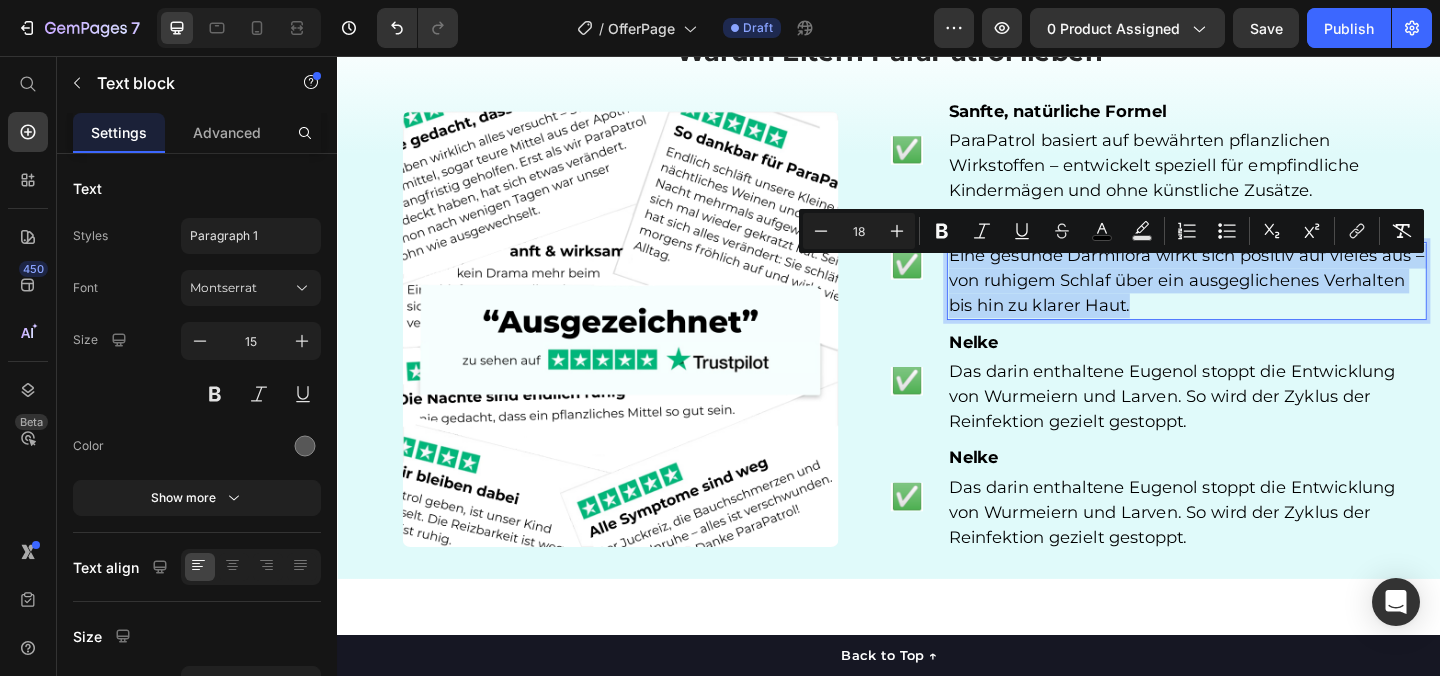 copy on "Eine gesunde Darmflora wirkt sich positiv auf vieles aus – von ruhigem Schlaf über ein ausgeglichenes Verhalten bis hin zu klarer Haut." 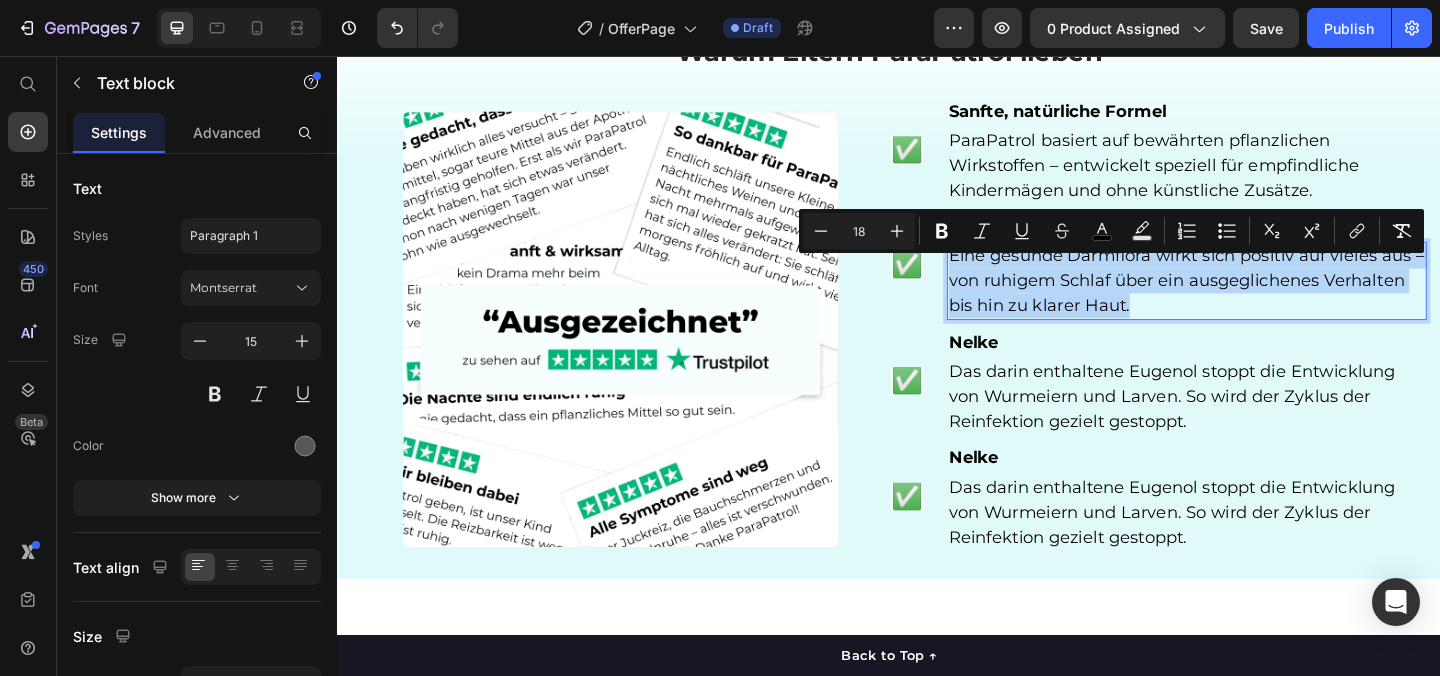 click on "Eine gesunde Darmflora wirkt sich positiv auf vieles aus – von ruhigem Schlaf über ein ausgeglichenes Verhalten bis hin zu klarer Haut." at bounding box center (1260, 300) 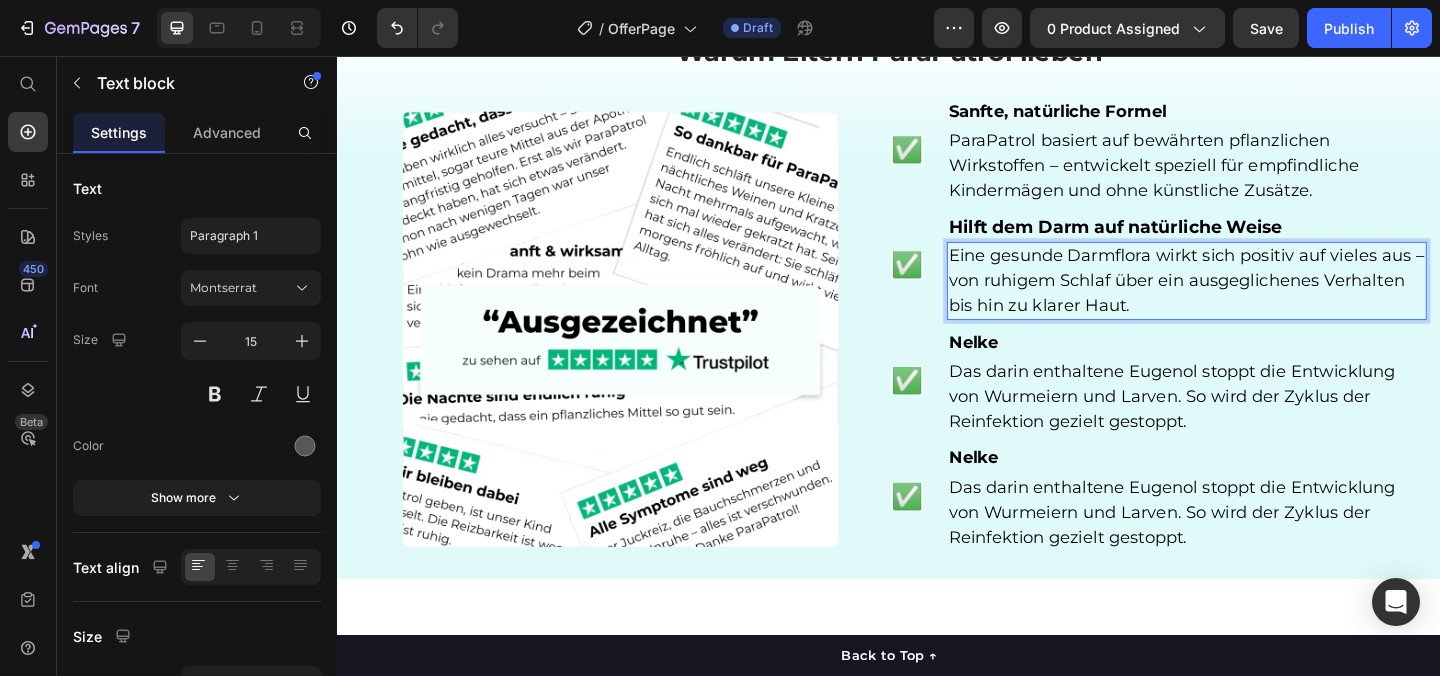 click on "Eine gesunde Darmflora wirkt sich positiv auf vieles aus – von ruhigem Schlaf über ein ausgeglichenes Verhalten bis hin zu klarer Haut." at bounding box center [1260, 300] 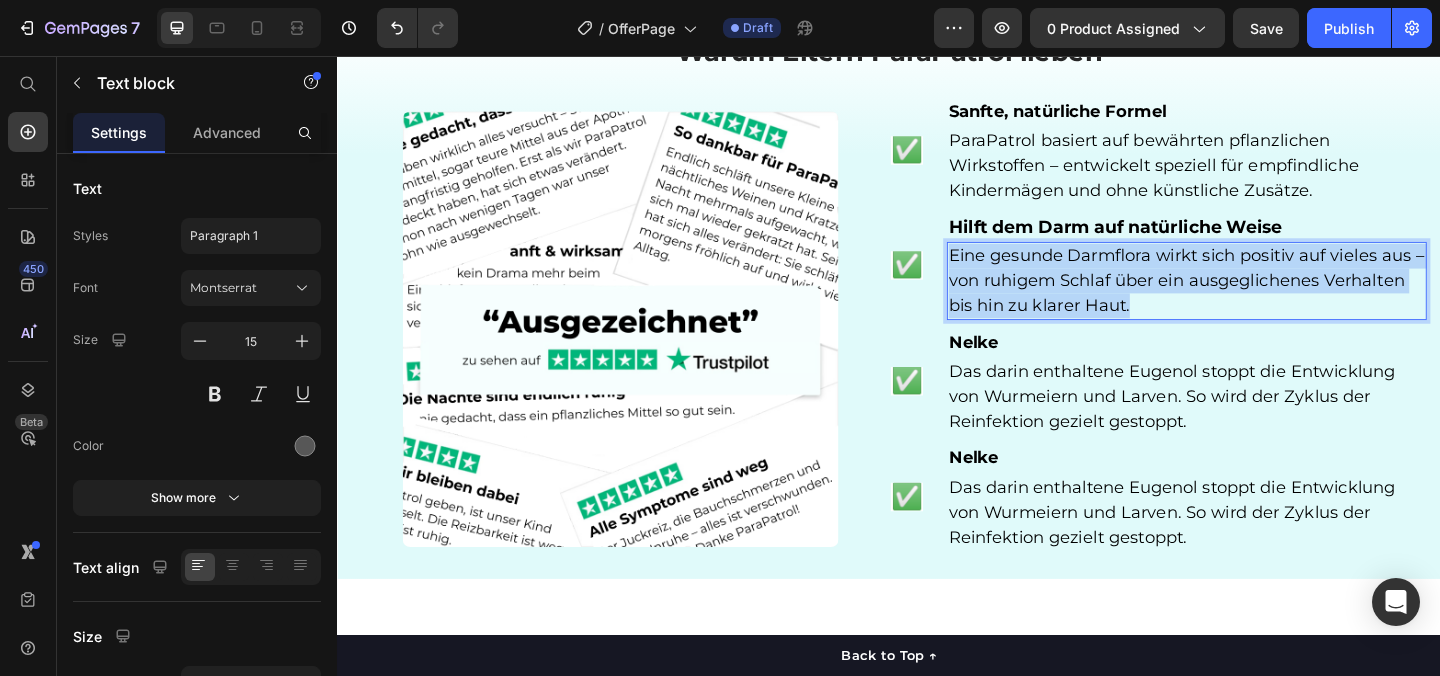 click on "Eine gesunde Darmflora wirkt sich positiv auf vieles aus – von ruhigem Schlaf über ein ausgeglichenes Verhalten bis hin zu klarer Haut." at bounding box center [1260, 300] 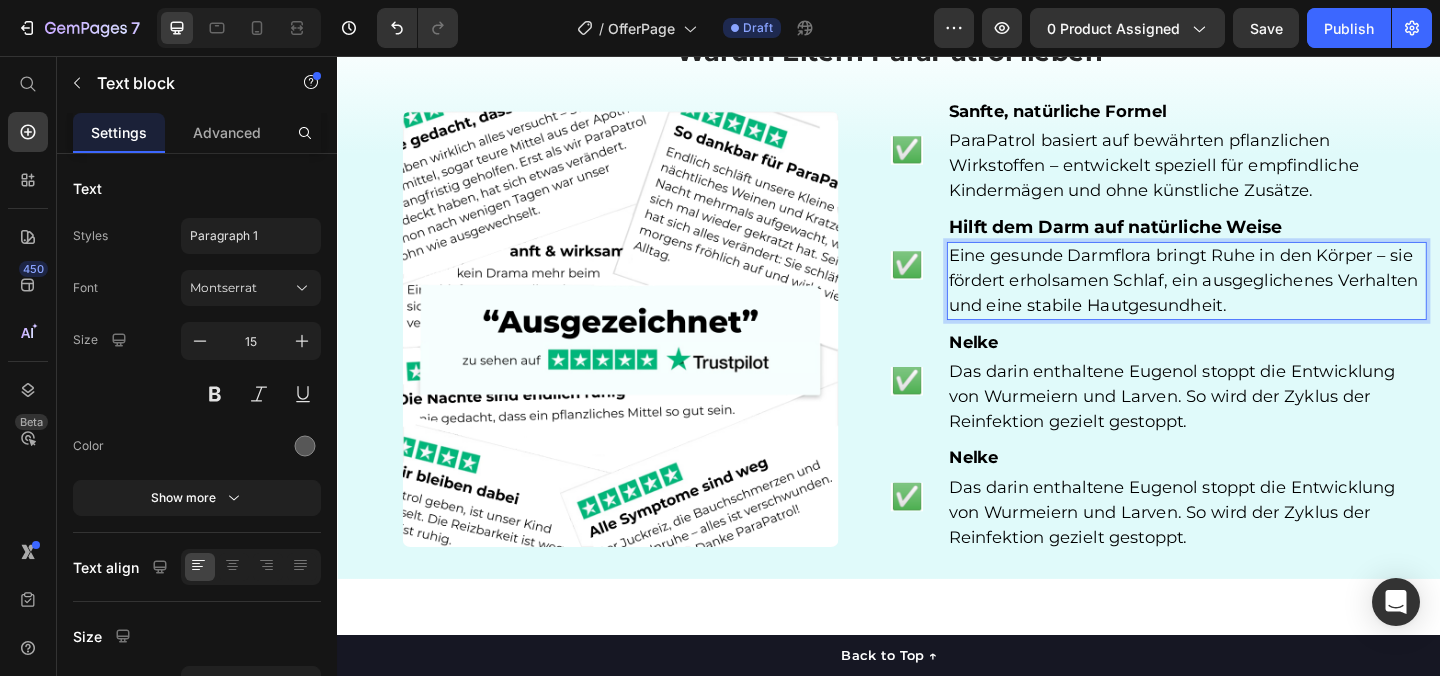 click on "Eine gesunde Darmflora bringt Ruhe in den Körper – sie fördert erholsamen Schlaf, ein ausgeglichenes Verhalten und eine stabile Hautgesundheit." at bounding box center [1257, 300] 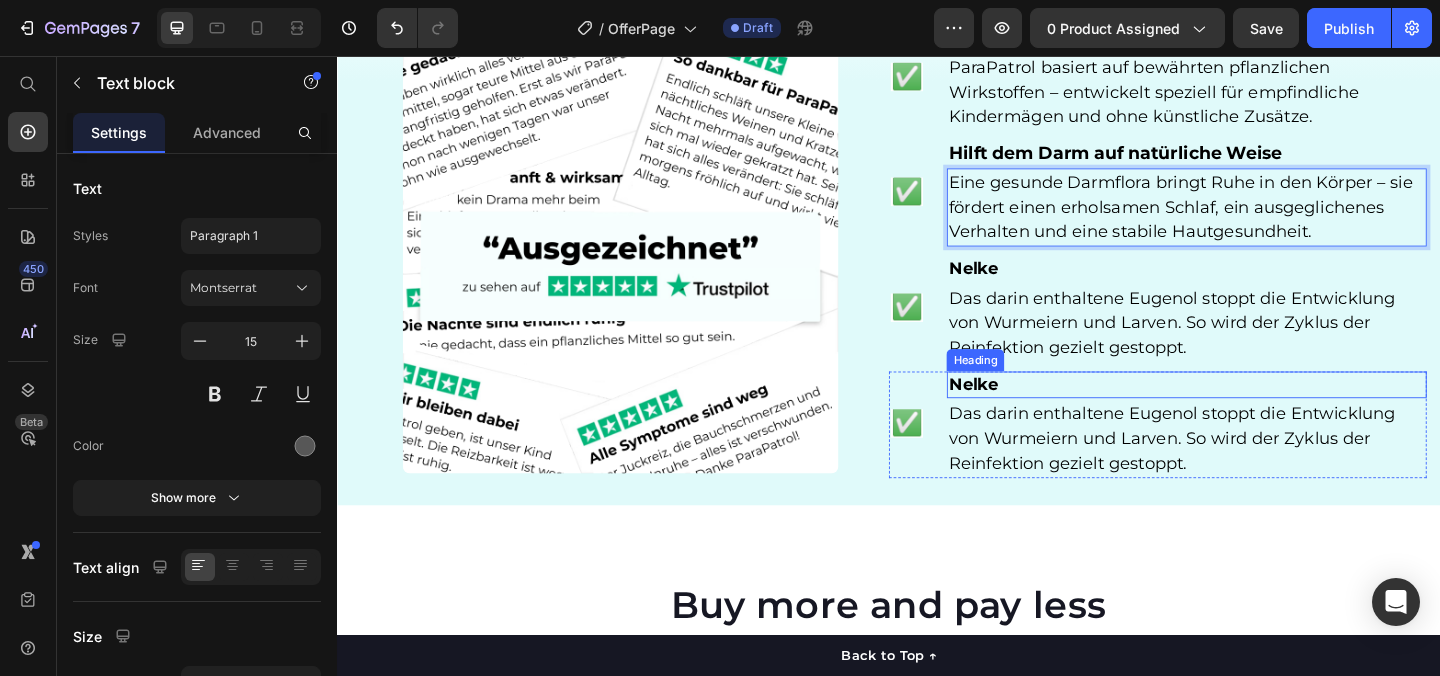 scroll, scrollTop: 4845, scrollLeft: 0, axis: vertical 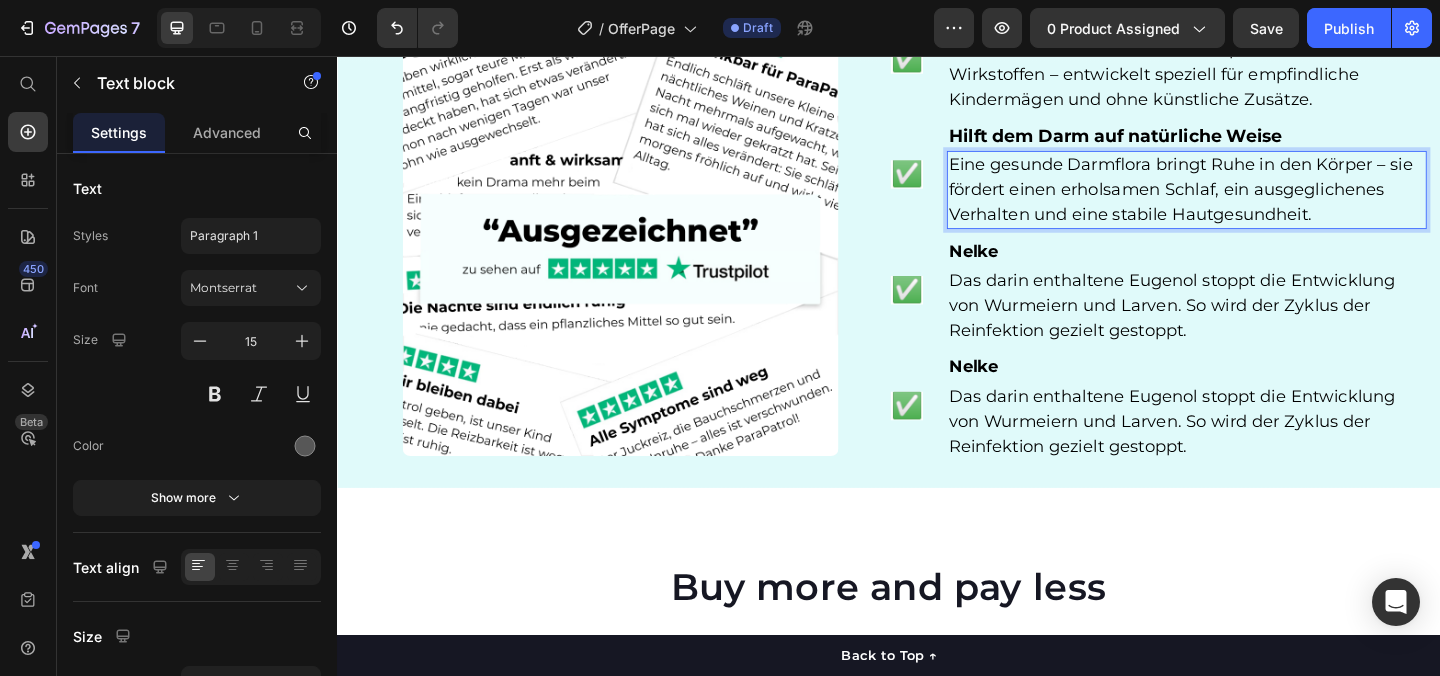 click on "Eine gesunde Darmflora bringt Ruhe in den Körper – sie fördert einen erholsamen Schlaf, ein ausgeglichenes Verhalten und eine stabile Hautgesundheit." at bounding box center [1254, 201] 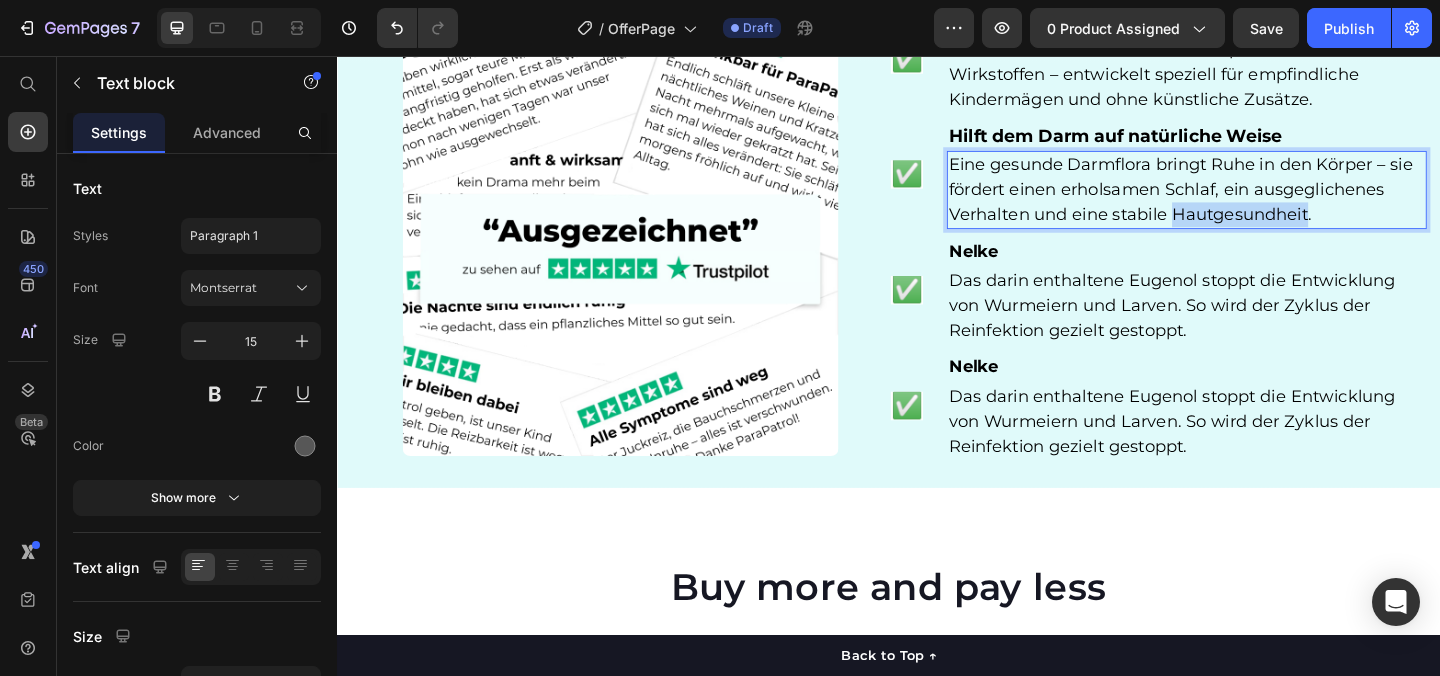 click on "Eine gesunde Darmflora bringt Ruhe in den Körper – sie fördert einen erholsamen Schlaf, ein ausgeglichenes Verhalten und eine stabile Hautgesundheit." at bounding box center [1254, 201] 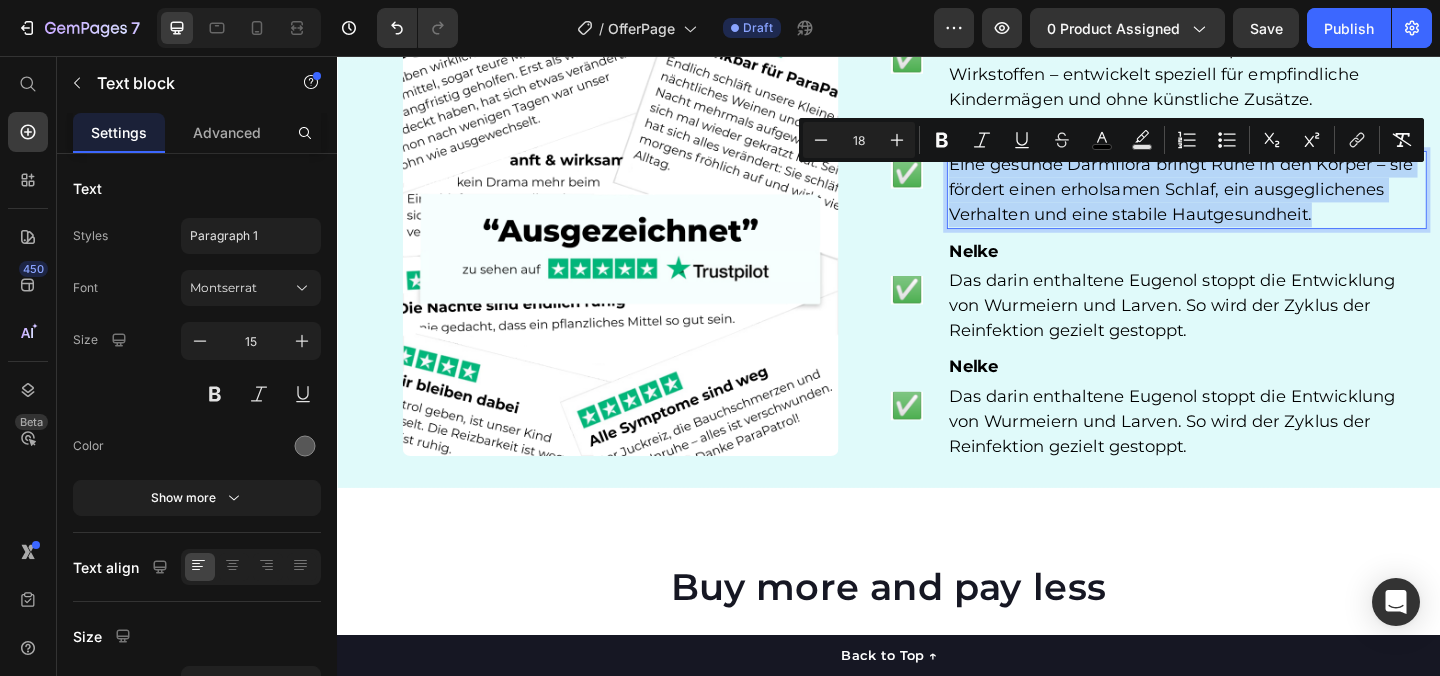 copy on "Eine gesunde Darmflora bringt Ruhe in den Körper – sie fördert einen erholsamen Schlaf, ein ausgeglichenes Verhalten und eine stabile Hautgesundheit." 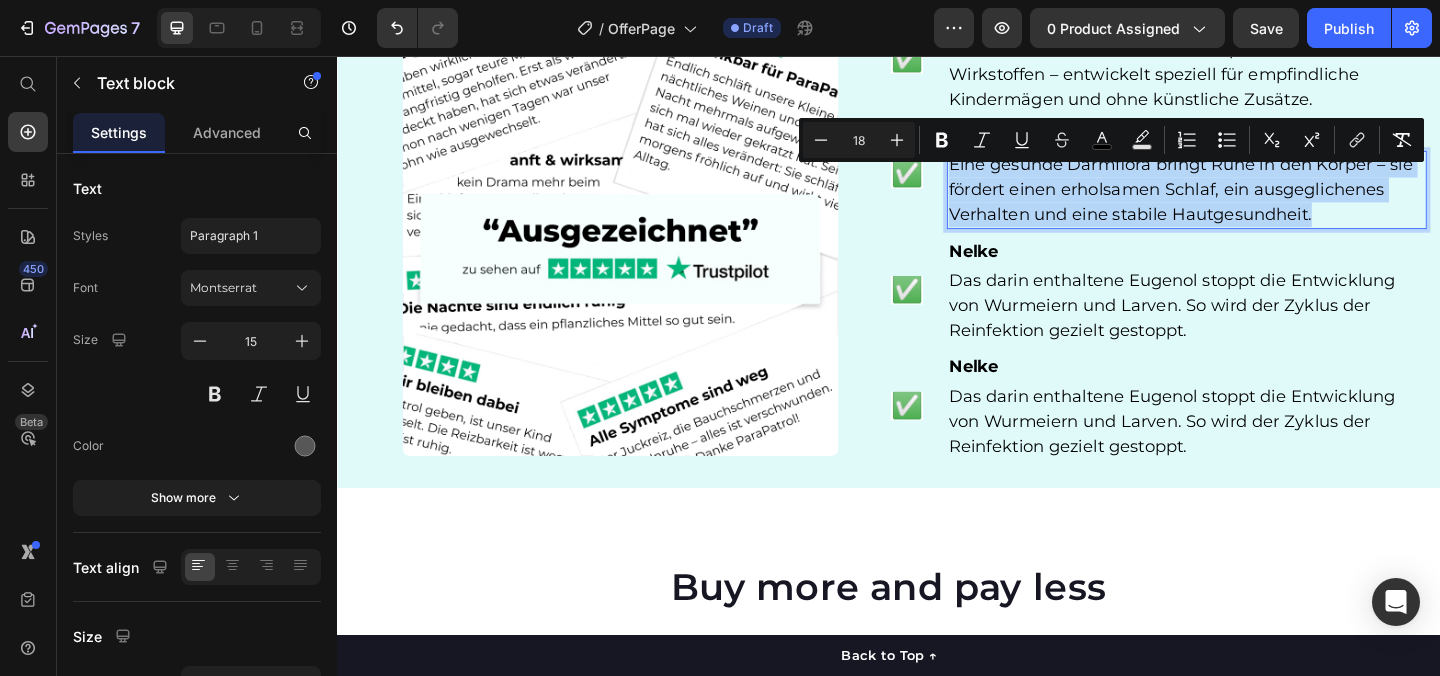 copy on "Eine gesunde Darmflora bringt Ruhe in den Körper – sie fördert einen erholsamen Schlaf, ein ausgeglichenes Verhalten und eine stabile Hautgesundheit." 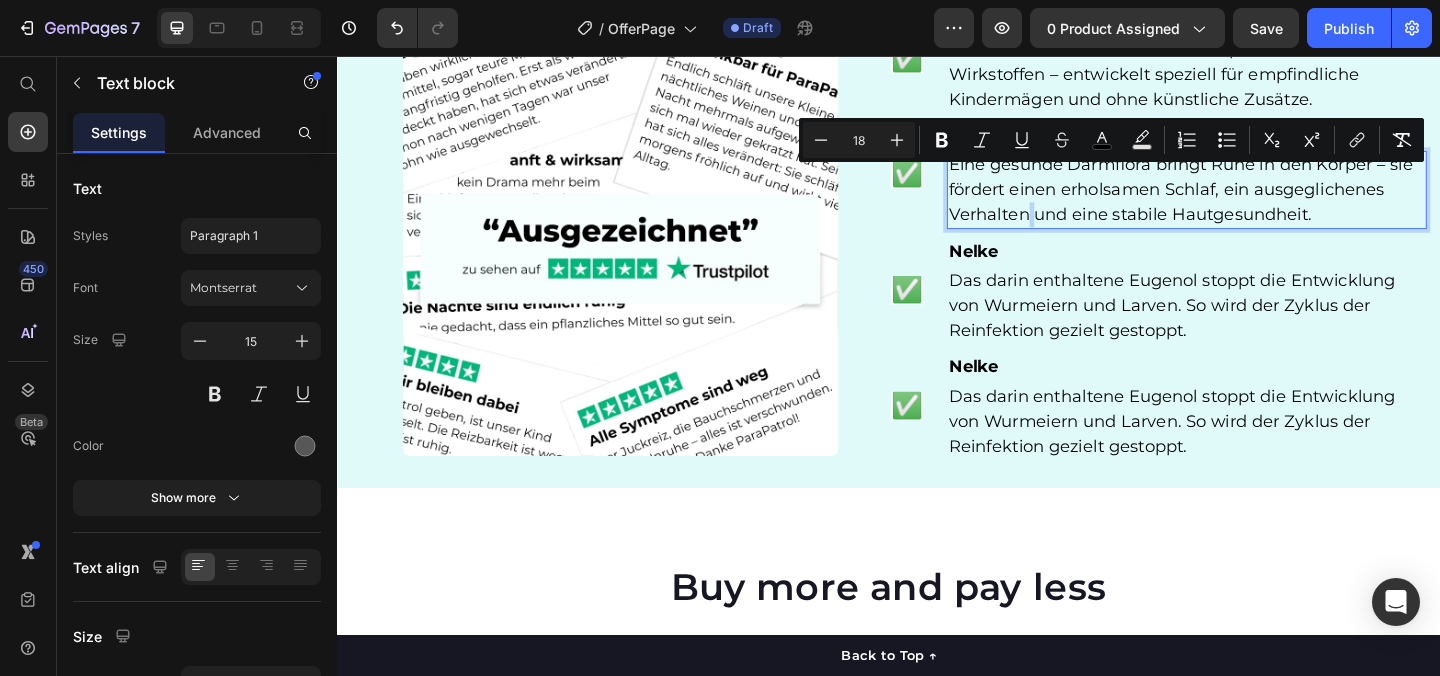 click on "Eine gesunde Darmflora bringt Ruhe in den Körper – sie fördert einen erholsamen Schlaf, ein ausgeglichenes Verhalten und eine stabile Hautgesundheit." at bounding box center [1254, 201] 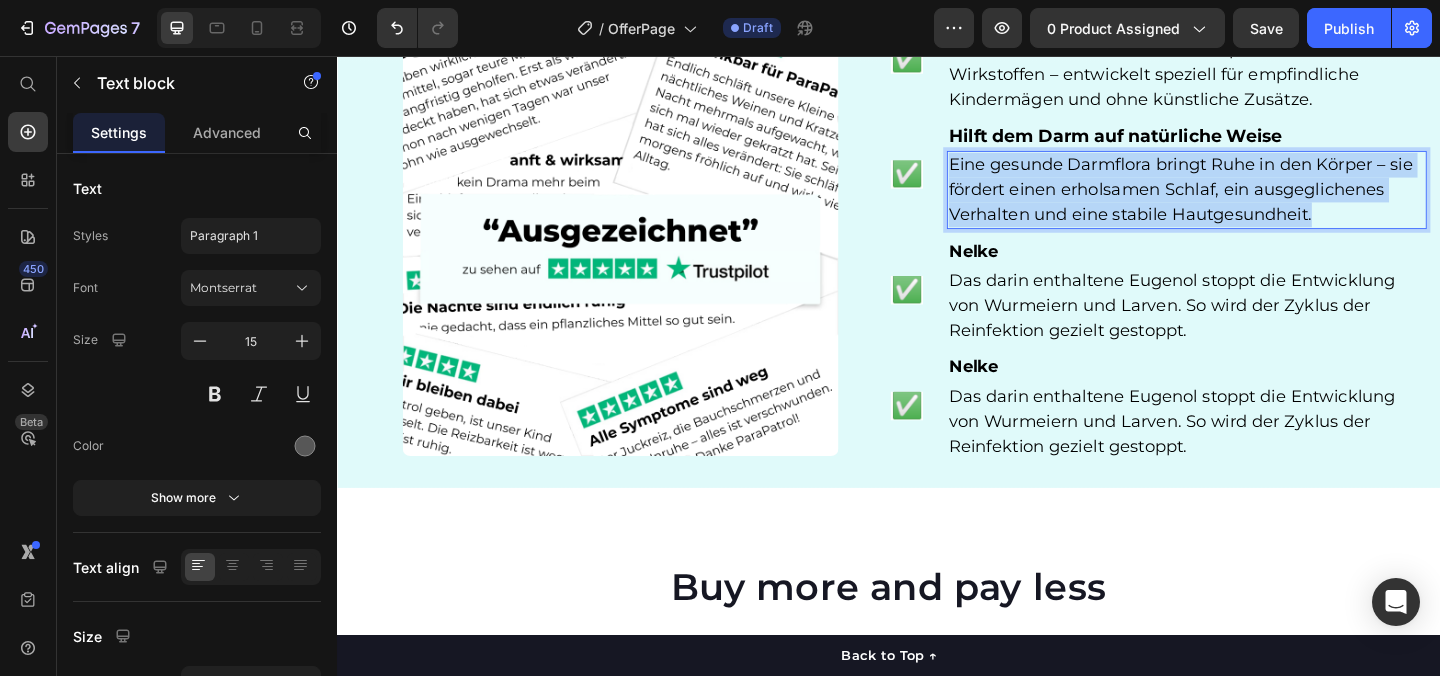 click on "Eine gesunde Darmflora bringt Ruhe in den Körper – sie fördert einen erholsamen Schlaf, ein ausgeglichenes Verhalten und eine stabile Hautgesundheit." at bounding box center [1254, 201] 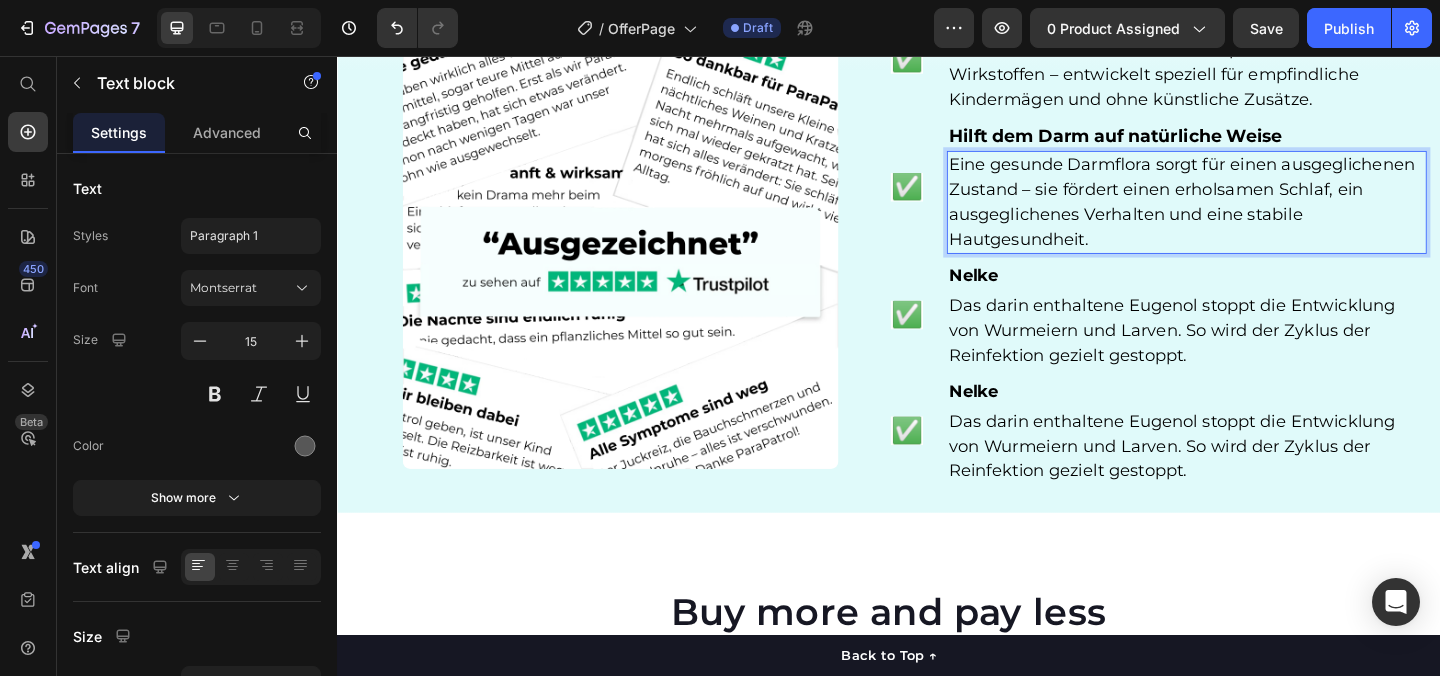 click on "Eine gesunde Darmflora sorgt für einen ausgeglichenen Zustand – sie fördert einen erholsamen Schlaf, ein ausgeglichenes Verhalten und eine stabile Hautgesundheit." at bounding box center (1255, 214) 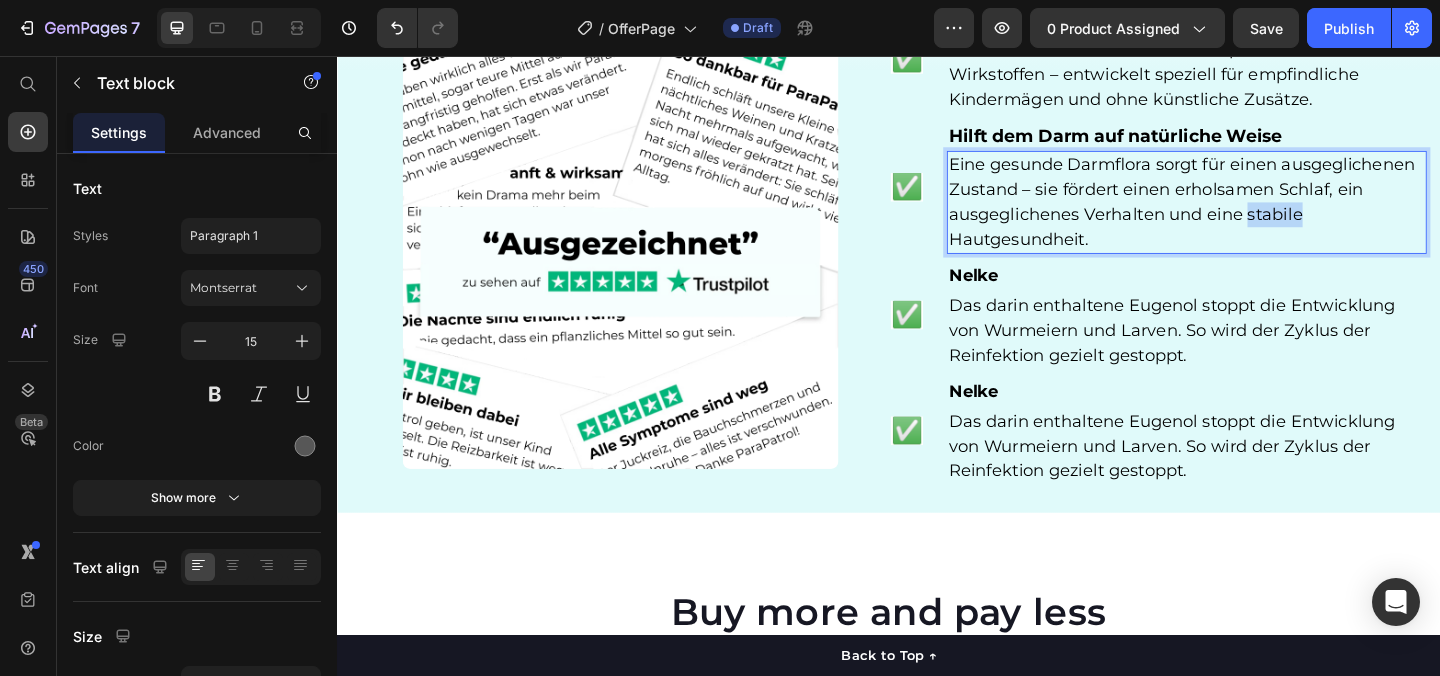 click on "Eine gesunde Darmflora sorgt für einen ausgeglichenen Zustand – sie fördert einen erholsamen Schlaf, ein ausgeglichenes Verhalten und eine stabile Hautgesundheit." at bounding box center (1255, 214) 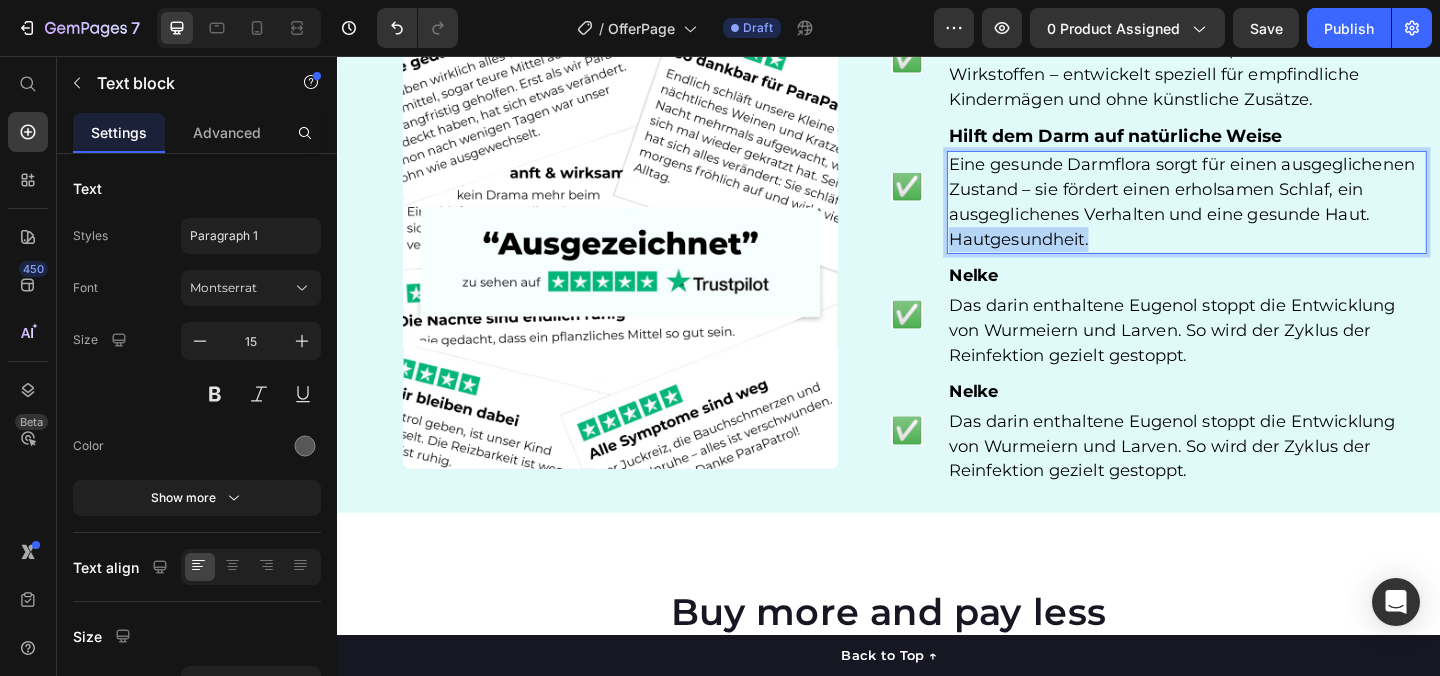 drag, startPoint x: 1158, startPoint y: 279, endPoint x: 998, endPoint y: 282, distance: 160.02812 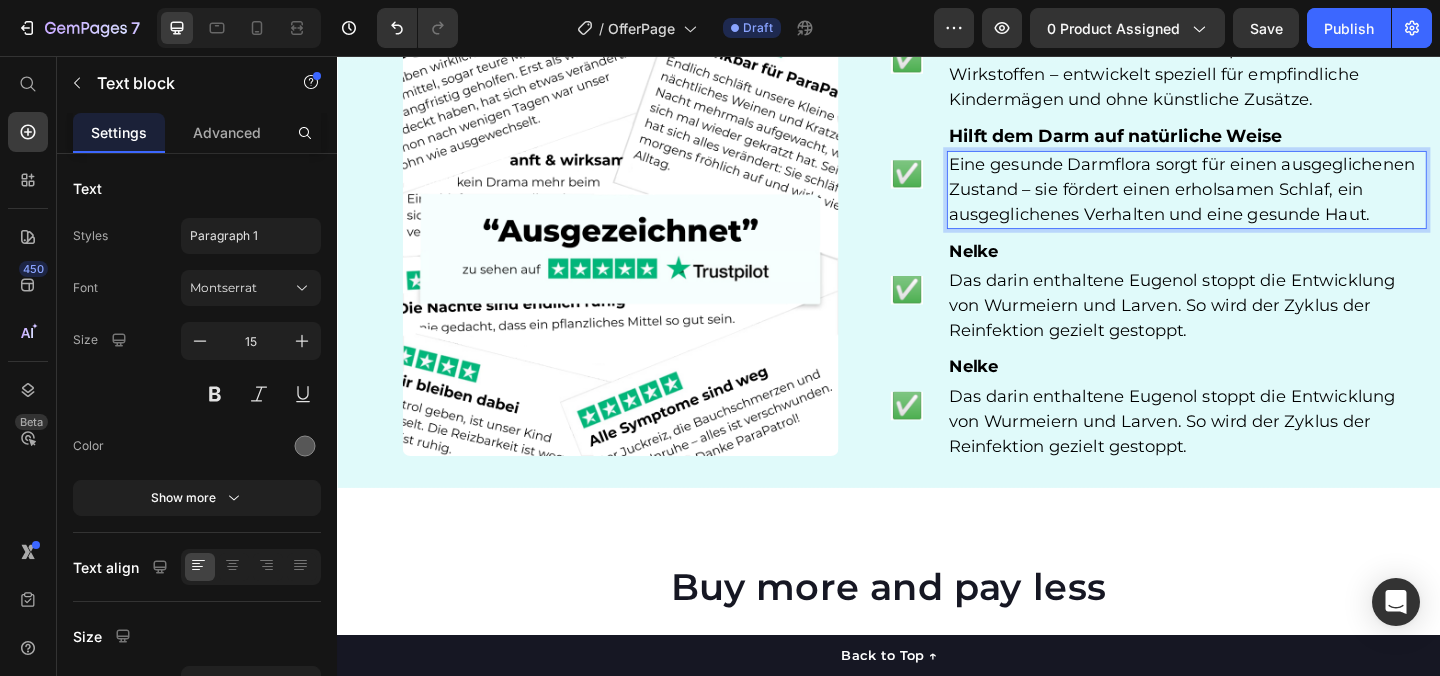 click on "Eine gesunde Darmflora sorgt für einen ausgeglichenen Zustand – sie fördert einen erholsamen Schlaf, ein ausgeglichenes Verhalten und eine gesunde Haut." at bounding box center (1261, 201) 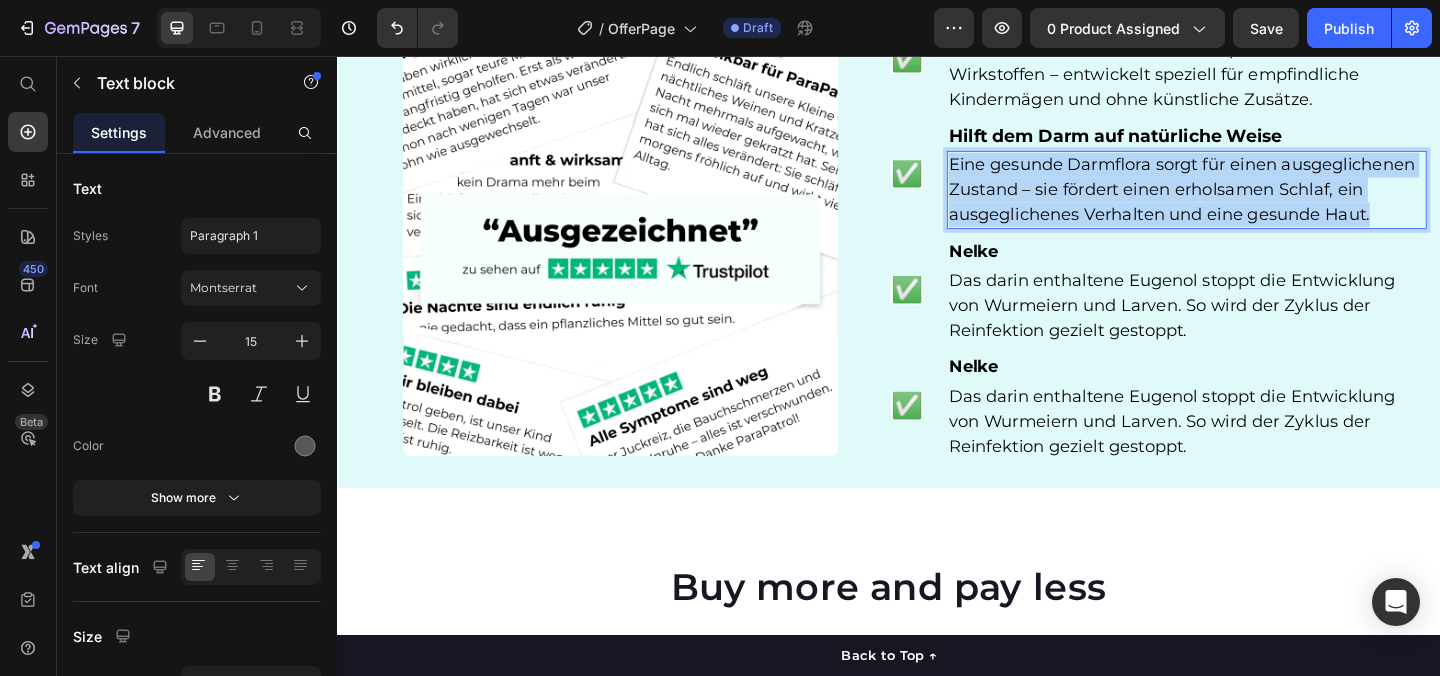 click on "Eine gesunde Darmflora sorgt für einen ausgeglichenen Zustand – sie fördert einen erholsamen Schlaf, ein ausgeglichenes Verhalten und eine gesunde Haut." at bounding box center (1261, 201) 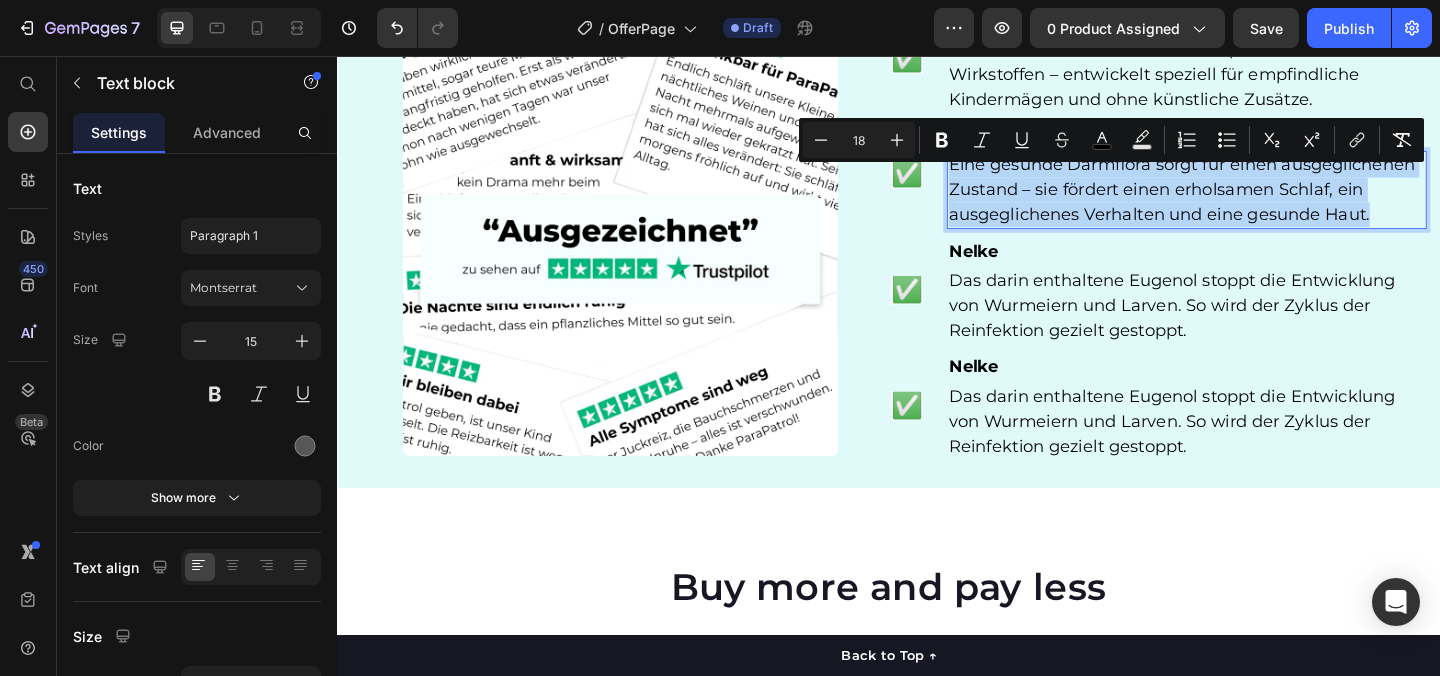 copy on "Eine gesunde Darmflora sorgt für einen ausgeglichenen Zustand – sie fördert einen erholsamen Schlaf, ein ausgeglichenes Verhalten und eine gesunde Haut." 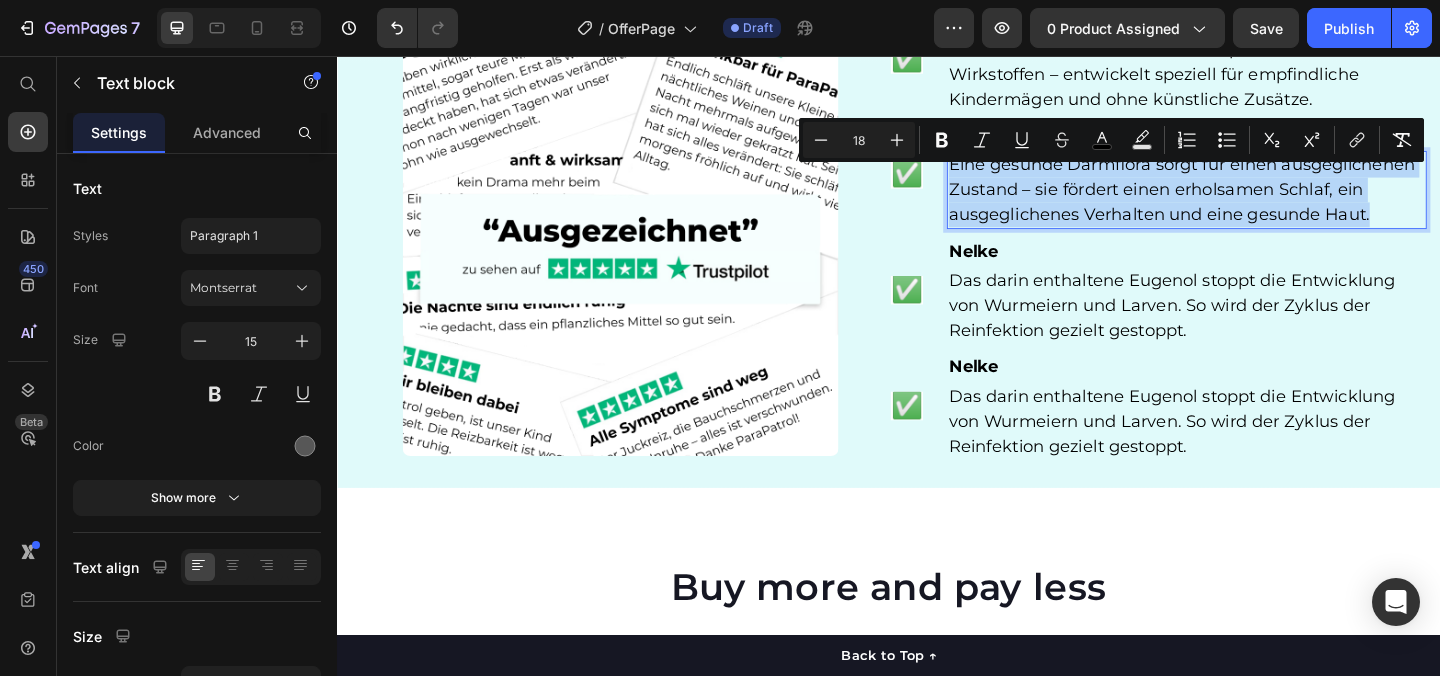 click on "Eine gesunde Darmflora sorgt für einen ausgeglichenen Zustand – sie fördert einen erholsamen Schlaf, ein ausgeglichenes Verhalten und eine gesunde Haut." at bounding box center [1255, 201] 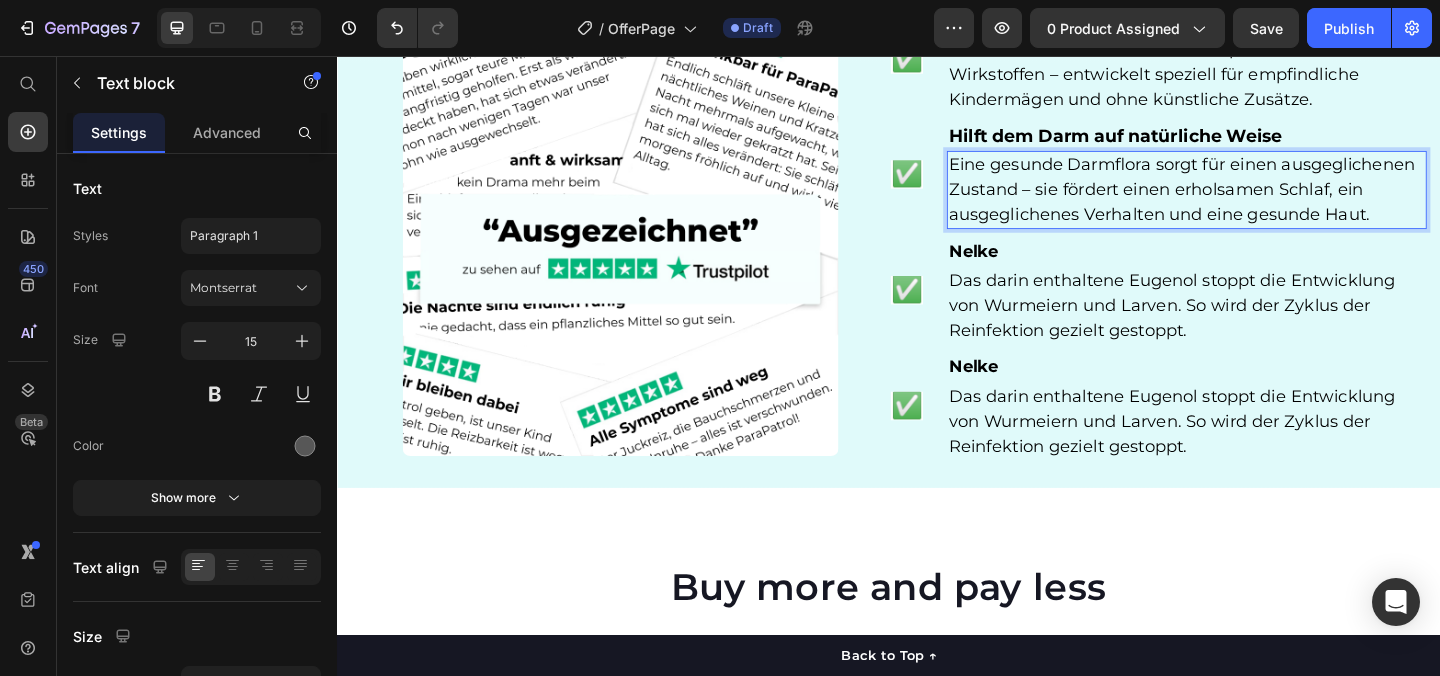 click on "Eine gesunde Darmflora sorgt für einen ausgeglichenen Zustand – sie fördert einen erholsamen Schlaf, ein ausgeglichenes Verhalten und eine gesunde Haut." at bounding box center [1255, 201] 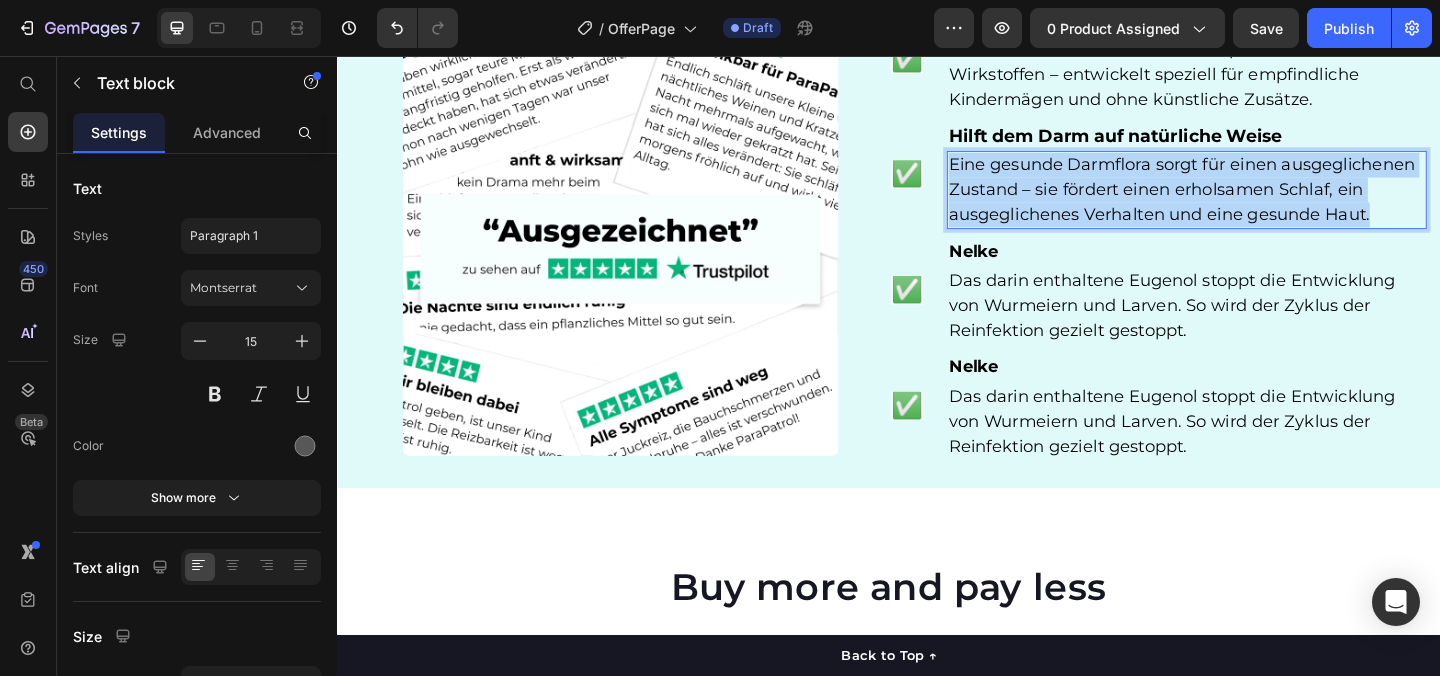 click on "Eine gesunde Darmflora sorgt für einen ausgeglichenen Zustand – sie fördert einen erholsamen Schlaf, ein ausgeglichenes Verhalten und eine gesunde Haut." at bounding box center (1255, 201) 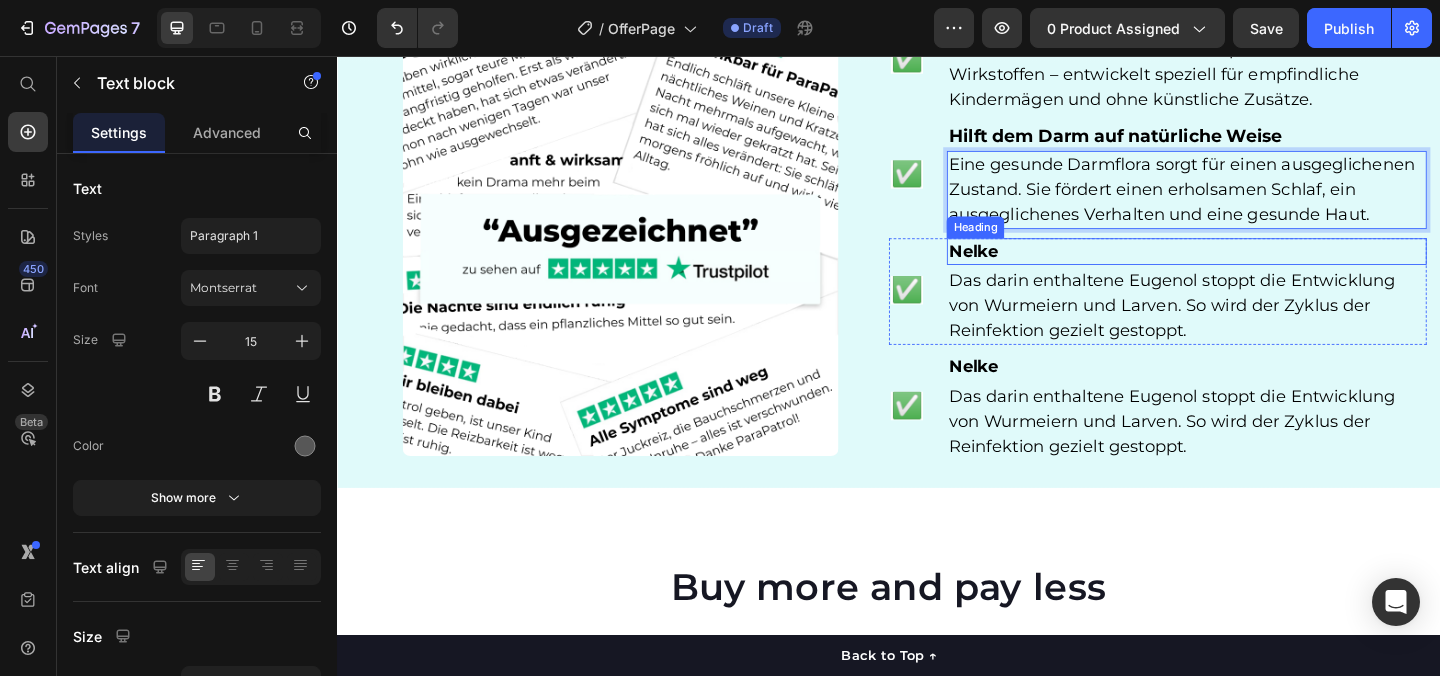 click on "Nelke" at bounding box center (1029, 268) 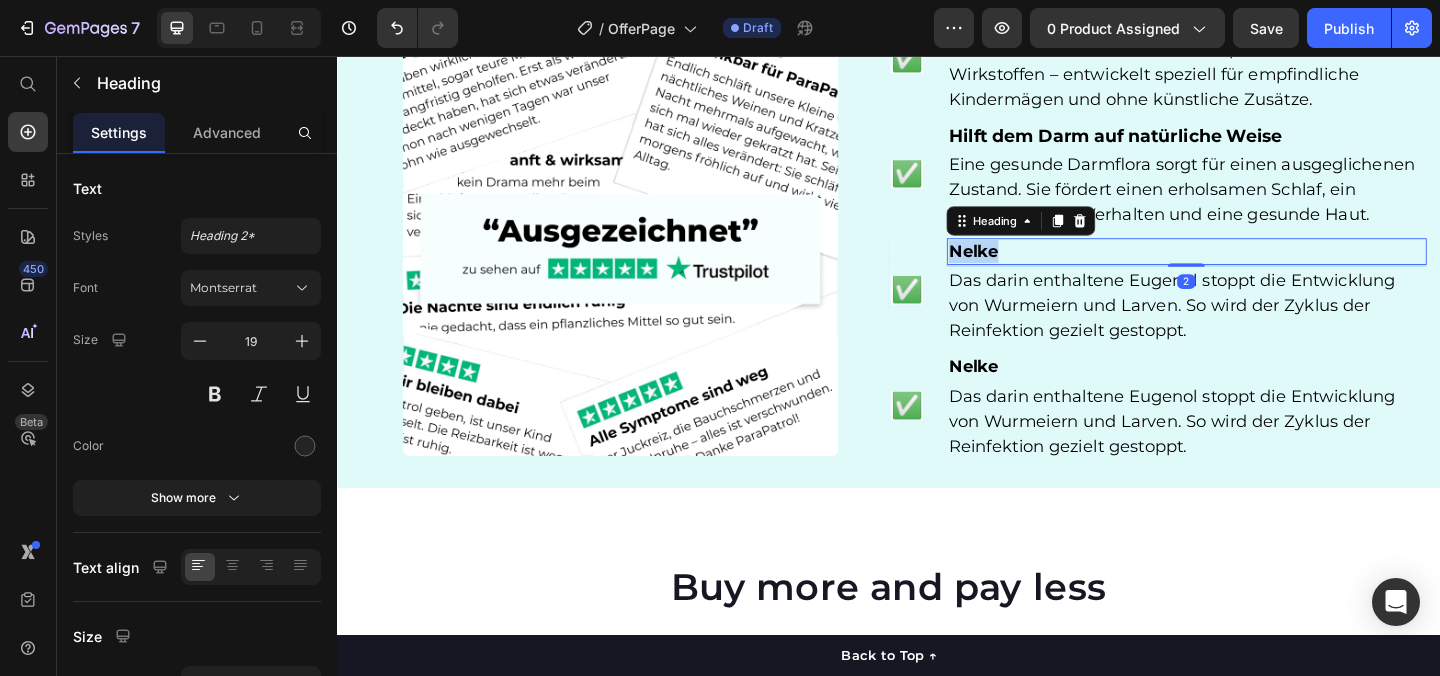 click on "Nelke" at bounding box center [1029, 268] 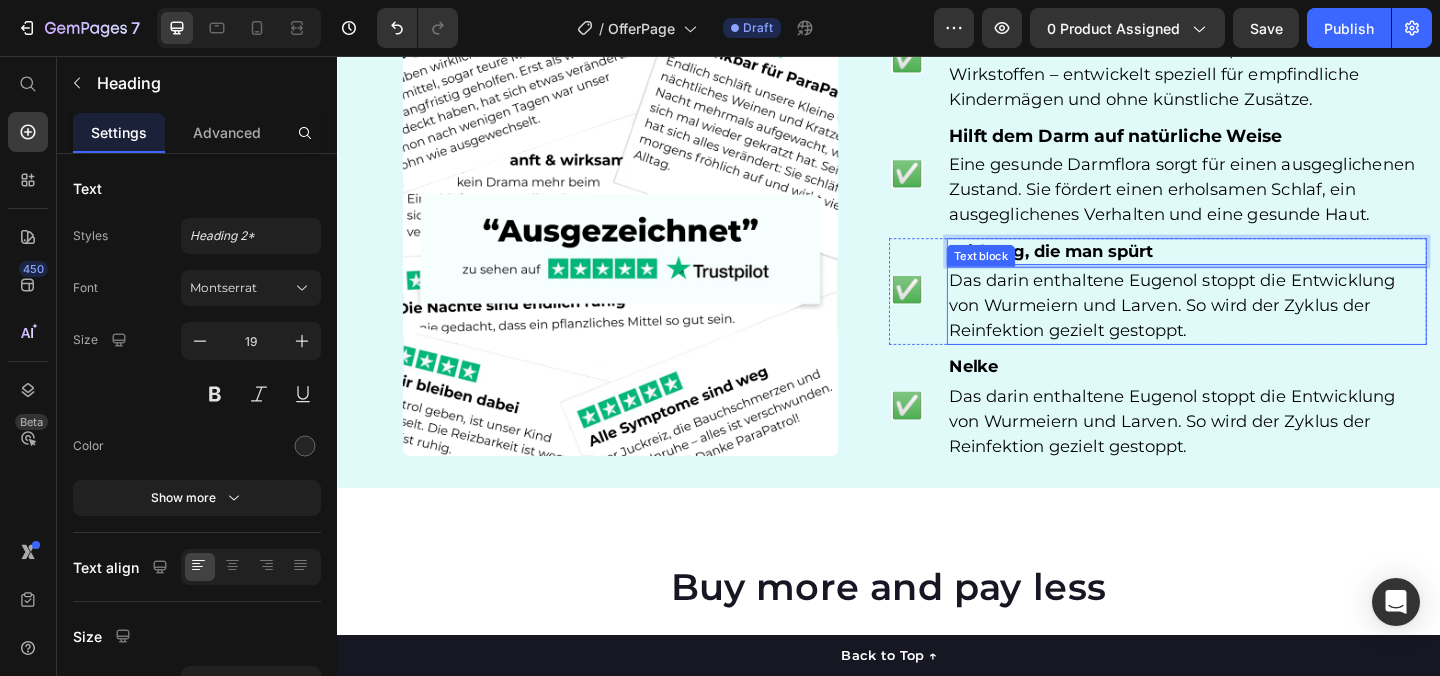 click on "Das darin enthaltene Eugenol stoppt die Entwicklung von Wurmeiern und Larven. So wird der Zyklus der Reinfektion gezielt gestoppt." at bounding box center (1245, 327) 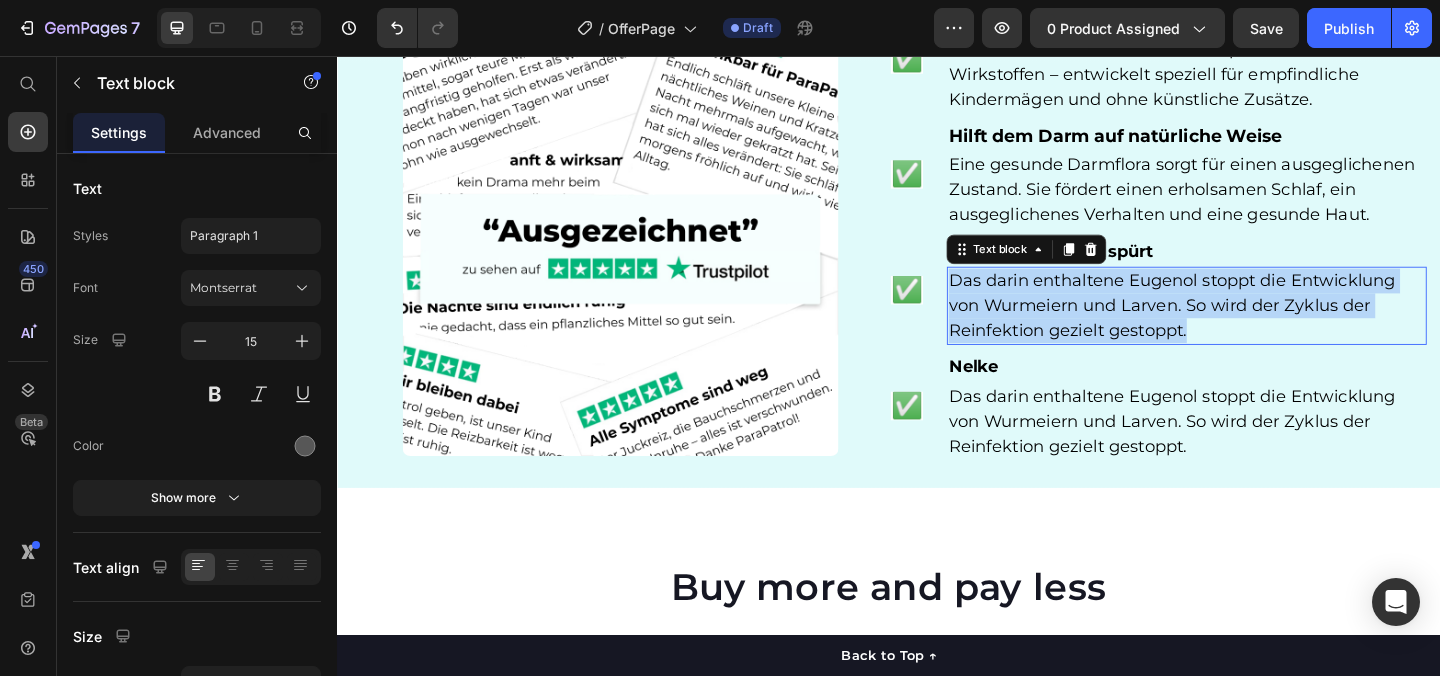 click on "Das darin enthaltene Eugenol stoppt die Entwicklung von Wurmeiern und Larven. So wird der Zyklus der Reinfektion gezielt gestoppt." at bounding box center (1245, 327) 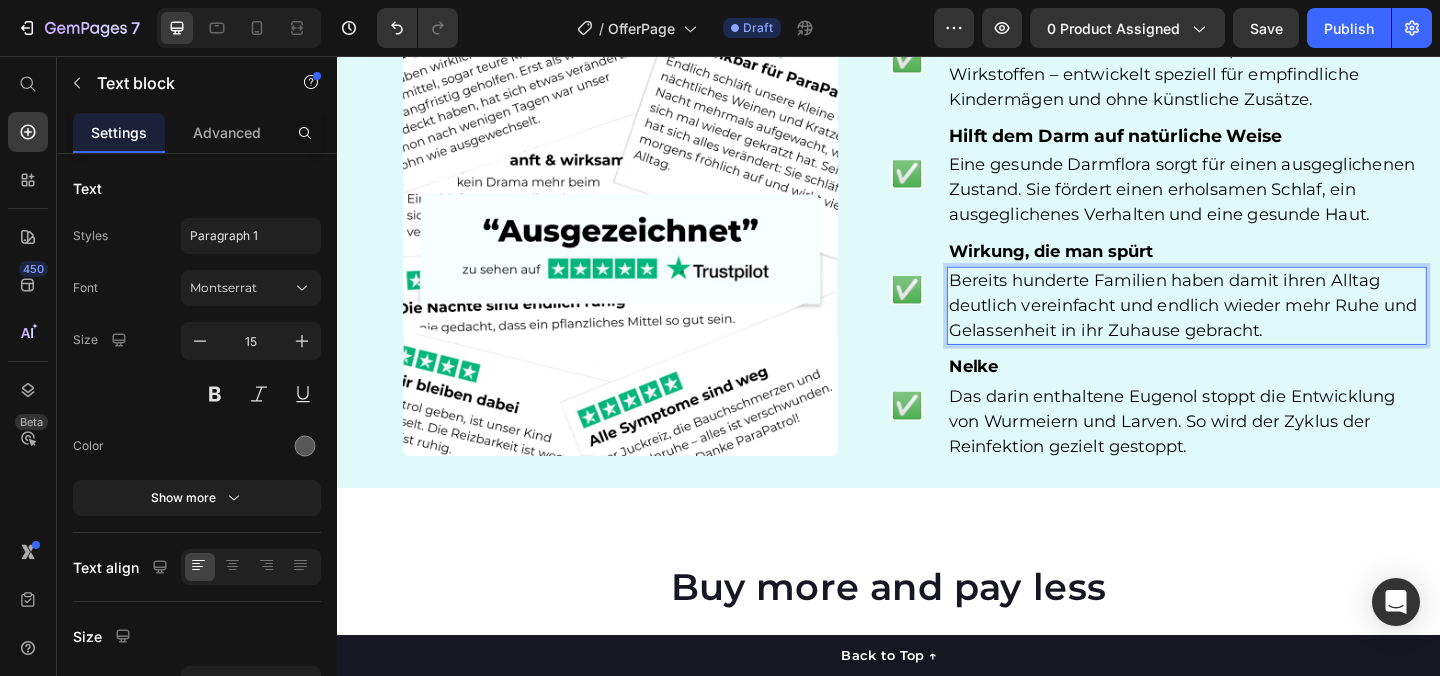 click on "Bereits hunderte Familien haben damit ihren Alltag deutlich vereinfacht und endlich wieder mehr Ruhe und Gelassenheit in ihr Zuhause gebracht." at bounding box center [1256, 327] 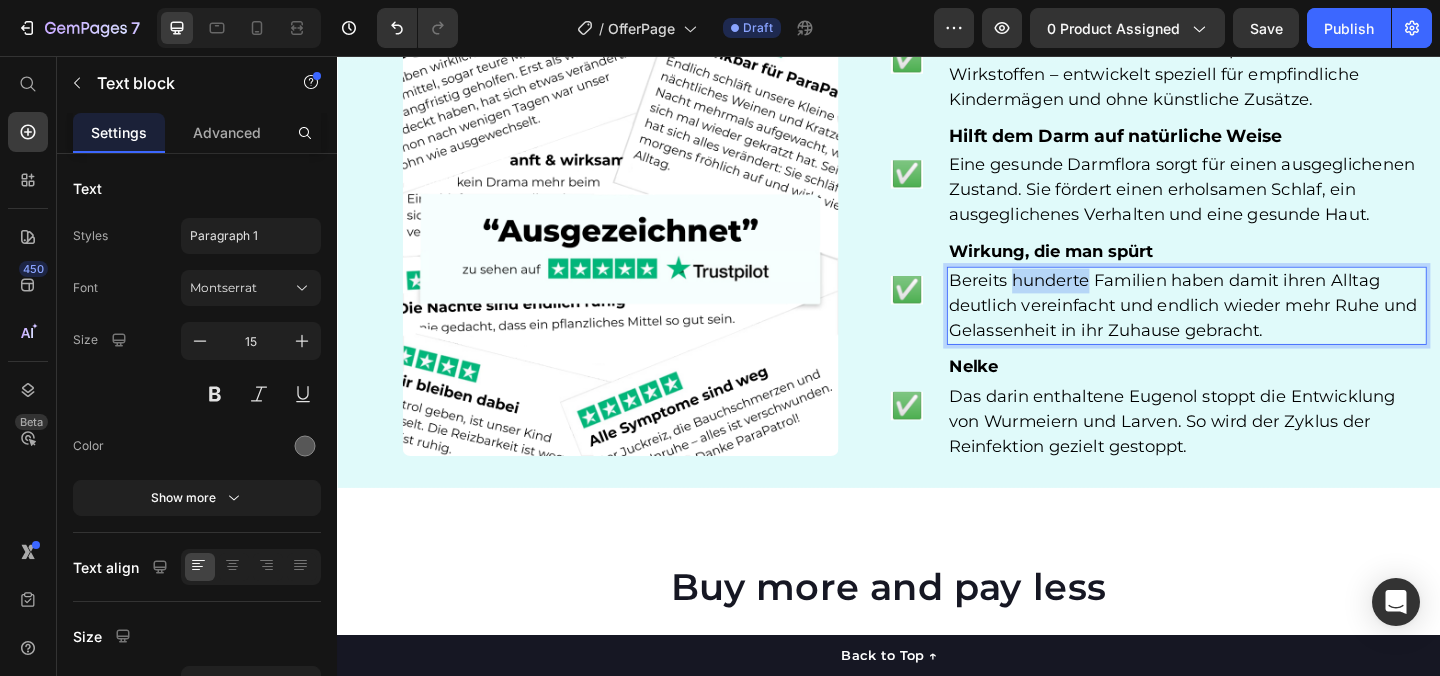 click on "Bereits hunderte Familien haben damit ihren Alltag deutlich vereinfacht und endlich wieder mehr Ruhe und Gelassenheit in ihr Zuhause gebracht." at bounding box center [1256, 327] 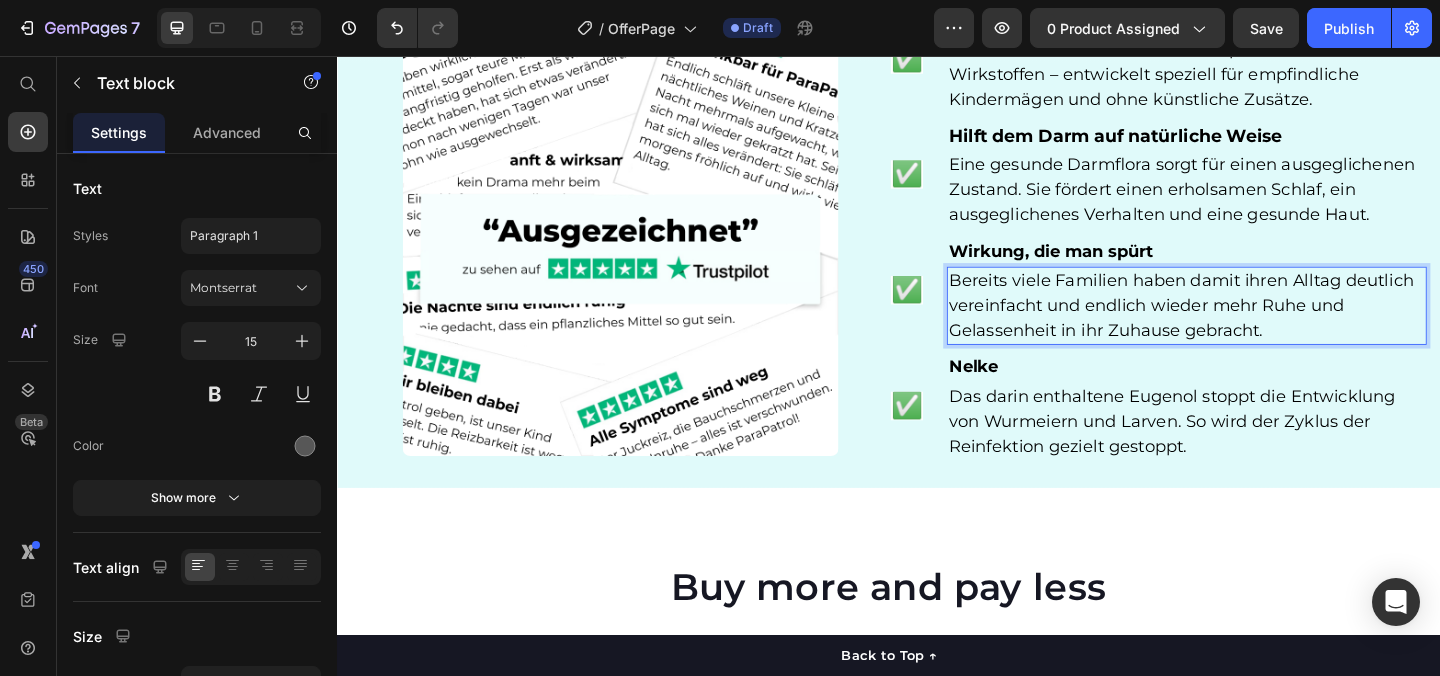 click on "Bereits viele Familien haben damit ihren Alltag deutlich vereinfacht und endlich wieder mehr Ruhe und Gelassenheit in ihr Zuhause gebracht." at bounding box center (1255, 327) 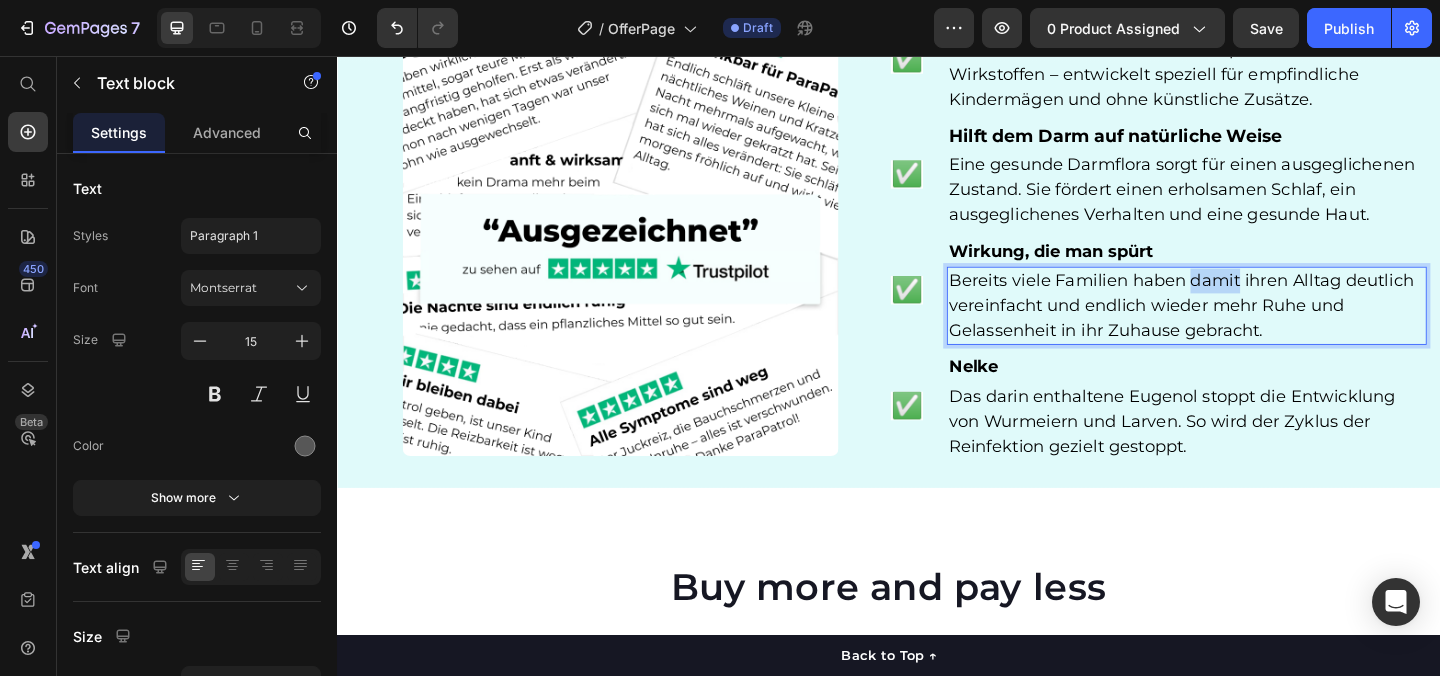 click on "Bereits viele Familien haben damit ihren Alltag deutlich vereinfacht und endlich wieder mehr Ruhe und Gelassenheit in ihr Zuhause gebracht." at bounding box center (1255, 327) 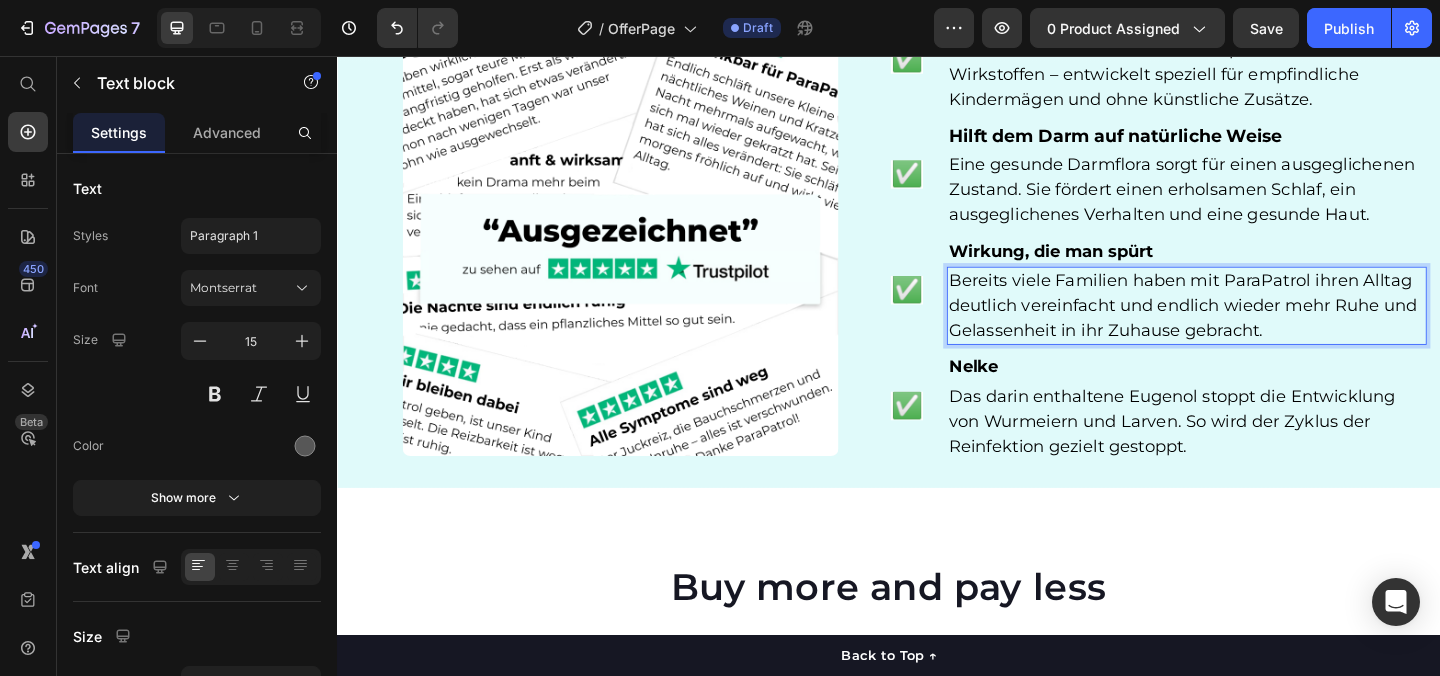 click on "Bereits viele Familien haben mit ParaPatrol ihren Alltag deutlich vereinfacht und endlich wieder mehr Ruhe und Gelassenheit in ihr Zuhause gebracht." at bounding box center [1256, 327] 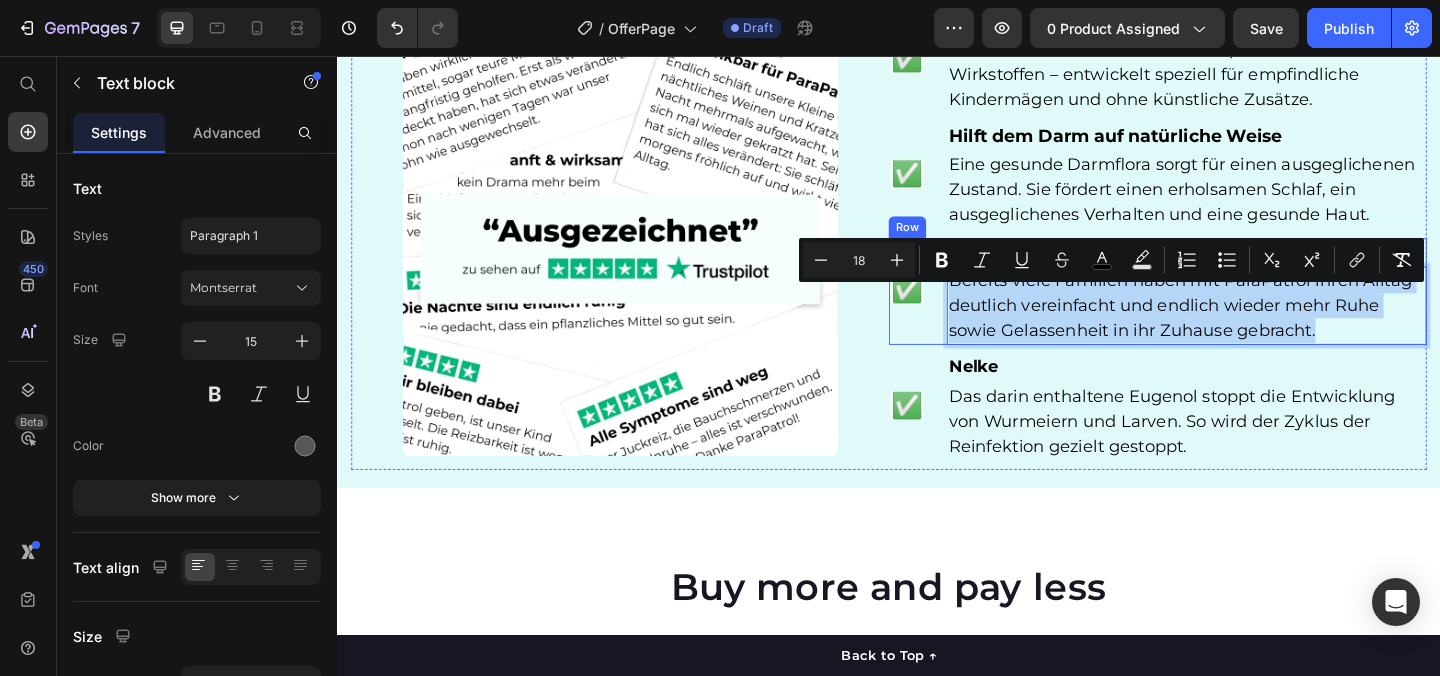 drag, startPoint x: 1351, startPoint y: 375, endPoint x: 988, endPoint y: 310, distance: 368.77365 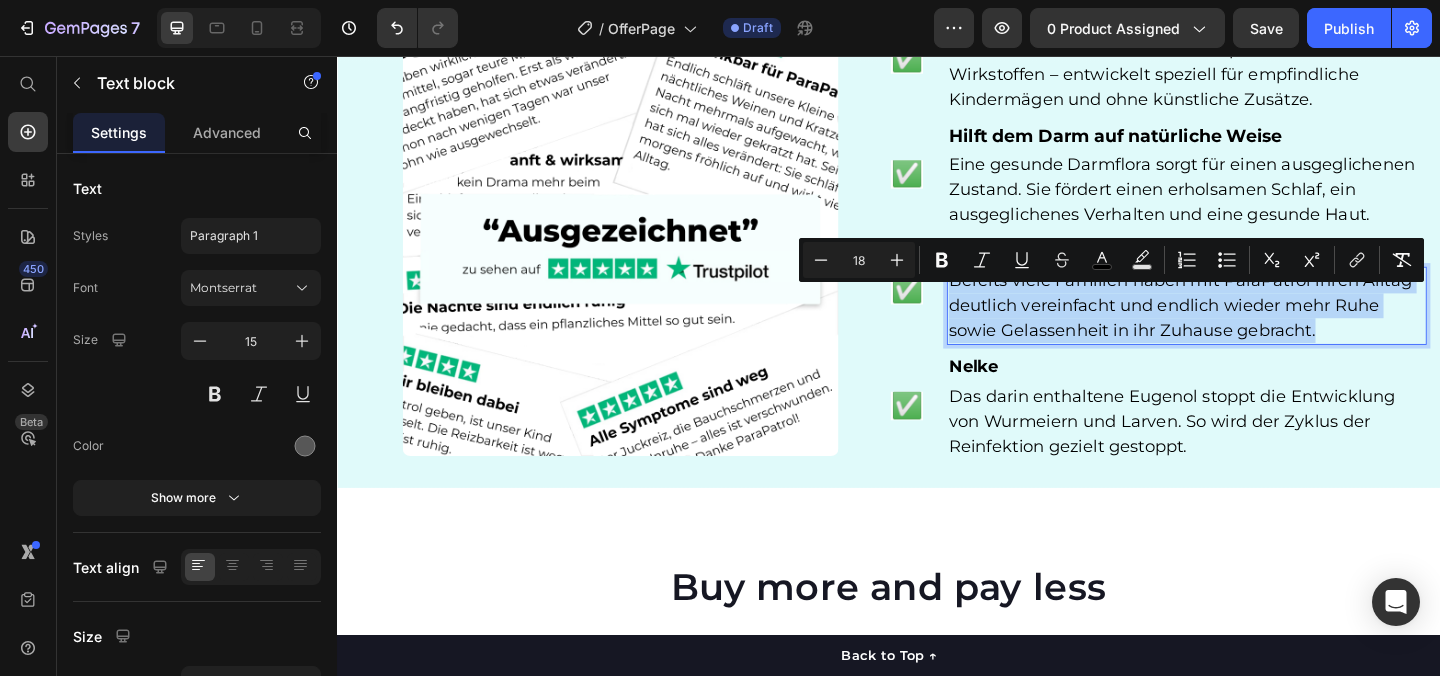 click on "Bereits viele Familien haben mit ParaPatrol ihren Alltag deutlich vereinfacht und endlich wieder mehr Ruhe sowie Gelassenheit in ihr Zuhause gebracht." at bounding box center (1261, 327) 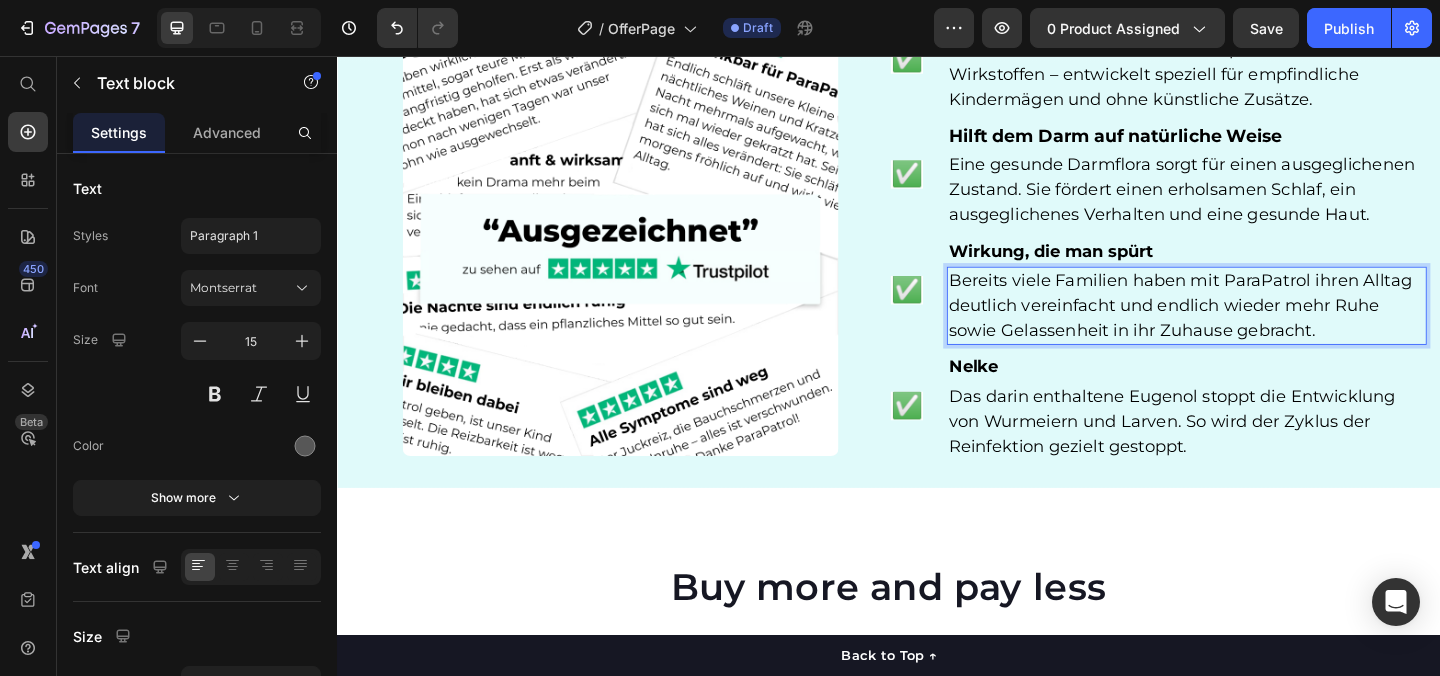 click on "Bereits viele Familien haben mit ParaPatrol ihren Alltag deutlich vereinfacht und endlich wieder mehr Ruhe sowie Gelassenheit in ihr Zuhause gebracht." at bounding box center (1254, 327) 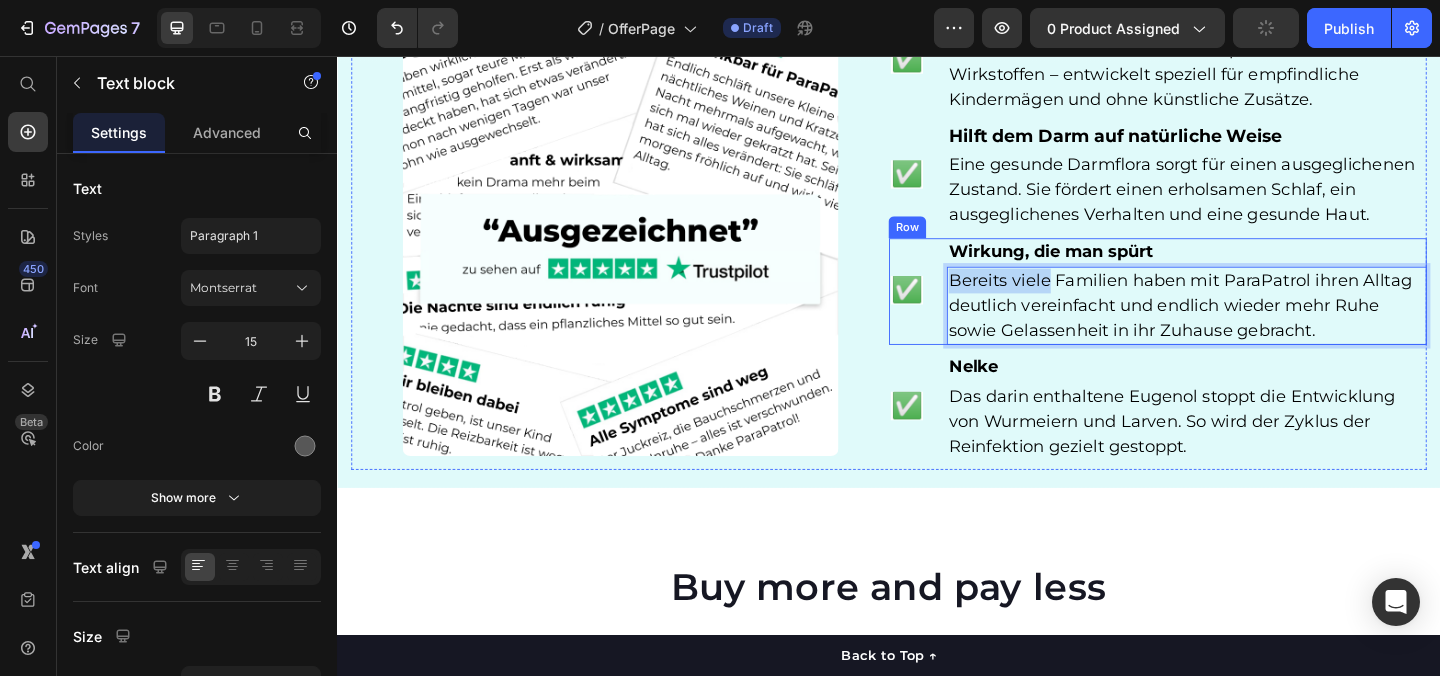drag, startPoint x: 1102, startPoint y: 321, endPoint x: 985, endPoint y: 320, distance: 117.00427 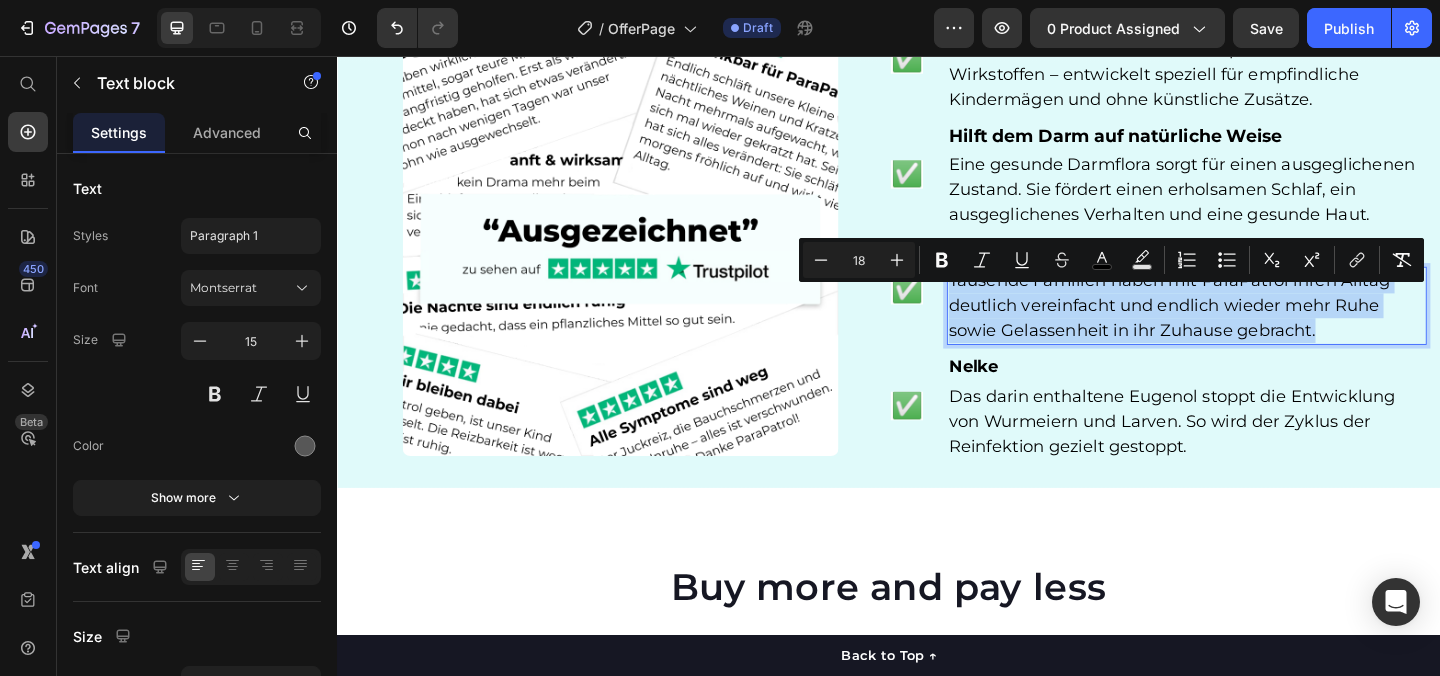 drag, startPoint x: 1336, startPoint y: 381, endPoint x: 995, endPoint y: 319, distance: 346.59055 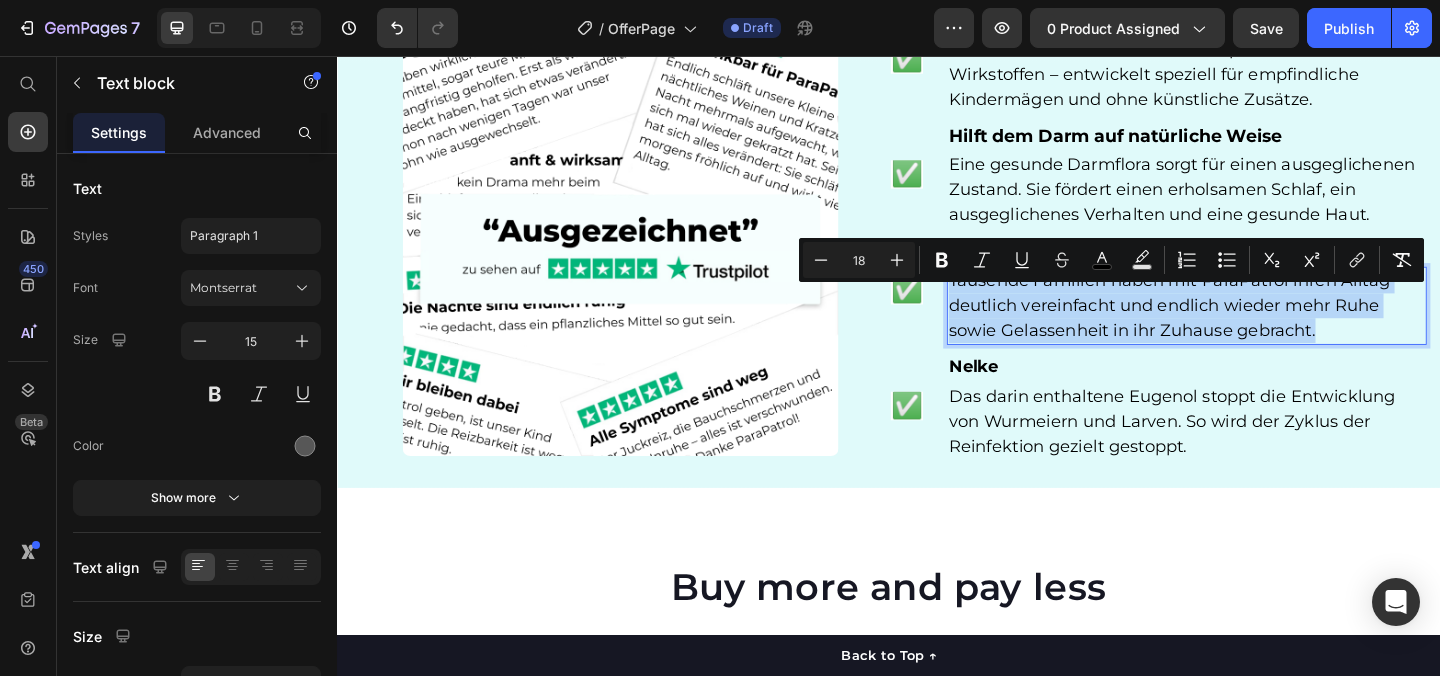 click on "Tausende Familien haben mit ParaPatrol ihren Alltag deutlich vereinfacht und endlich wieder mehr Ruhe sowie Gelassenheit in ihr Zuhause gebracht." at bounding box center [1261, 327] 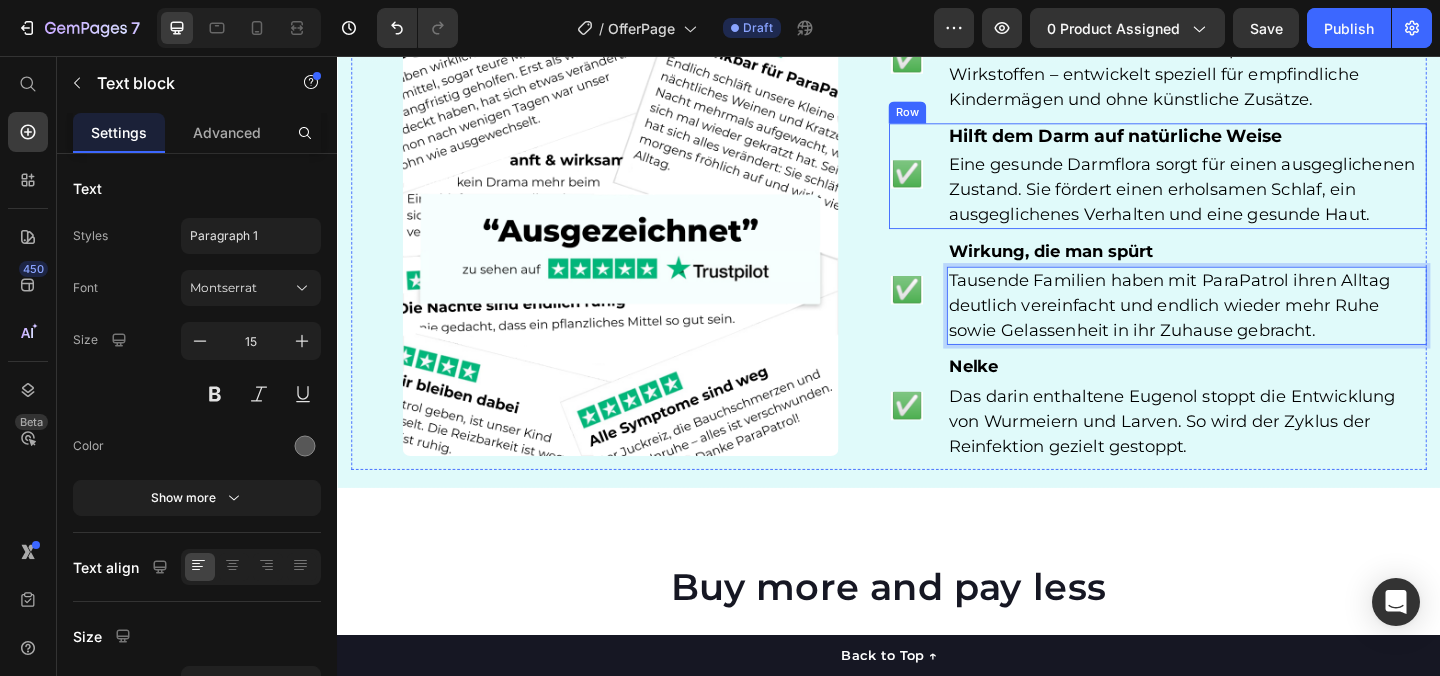 click on "✅ Text Block" at bounding box center [956, 187] 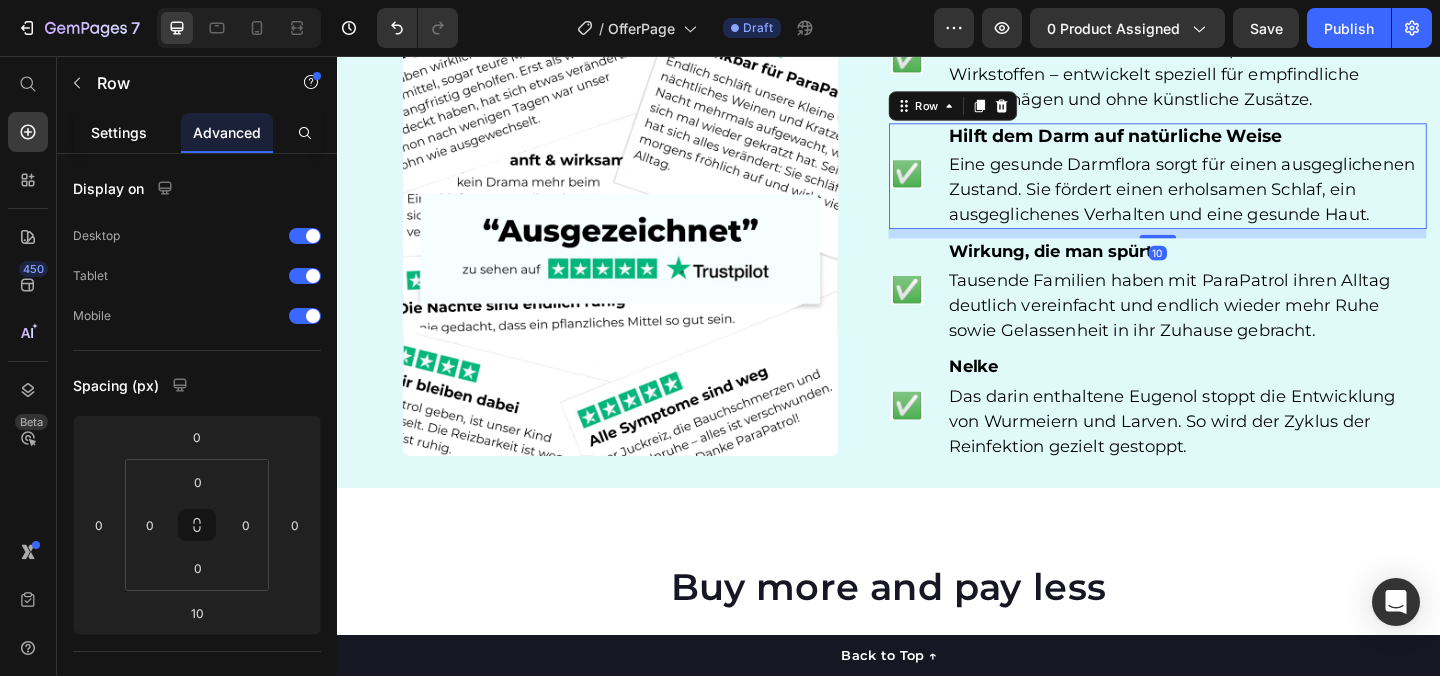 click on "Settings" at bounding box center [119, 132] 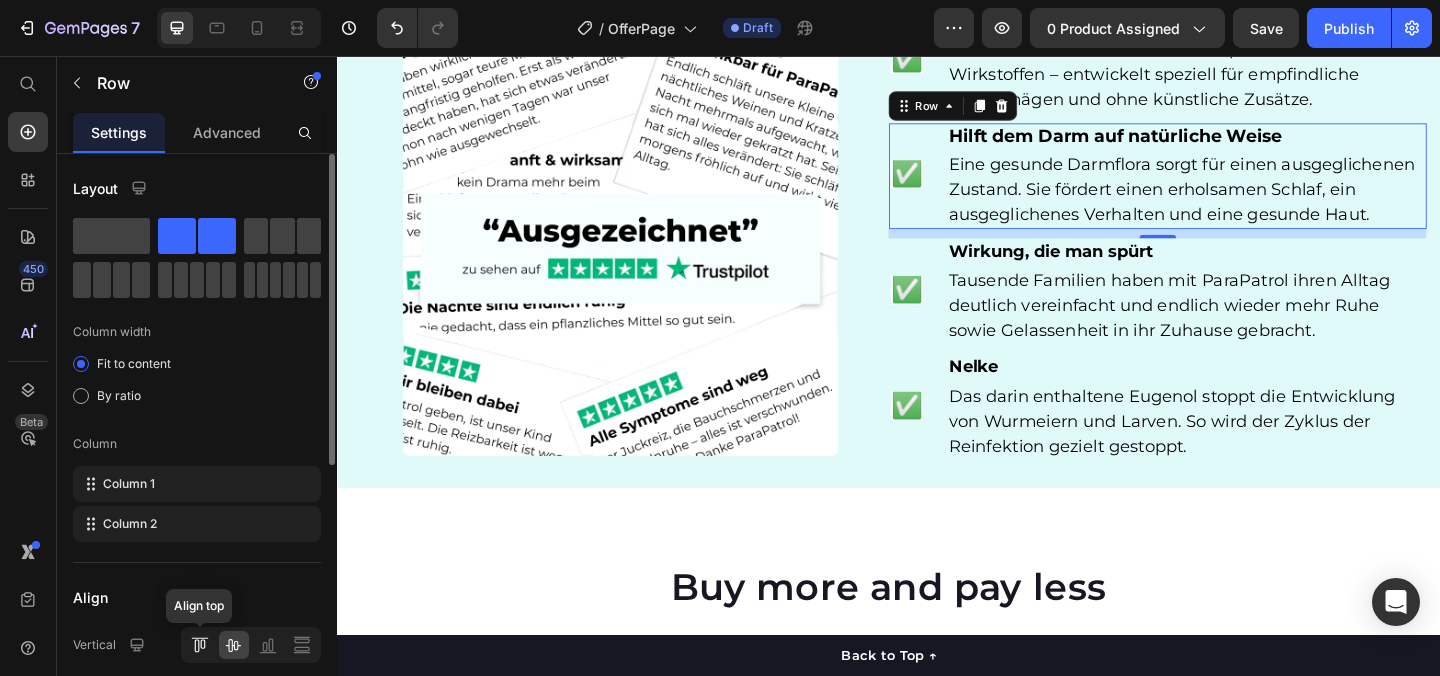 click 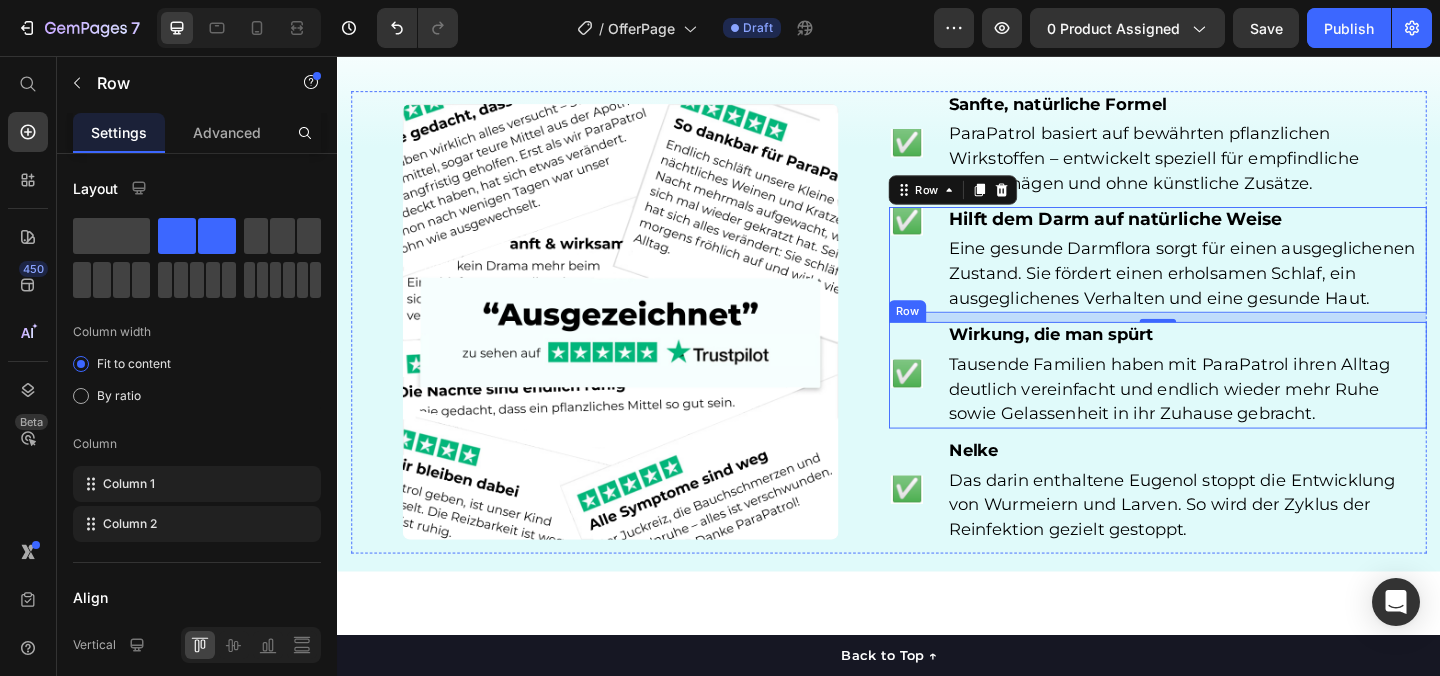 scroll, scrollTop: 4716, scrollLeft: 0, axis: vertical 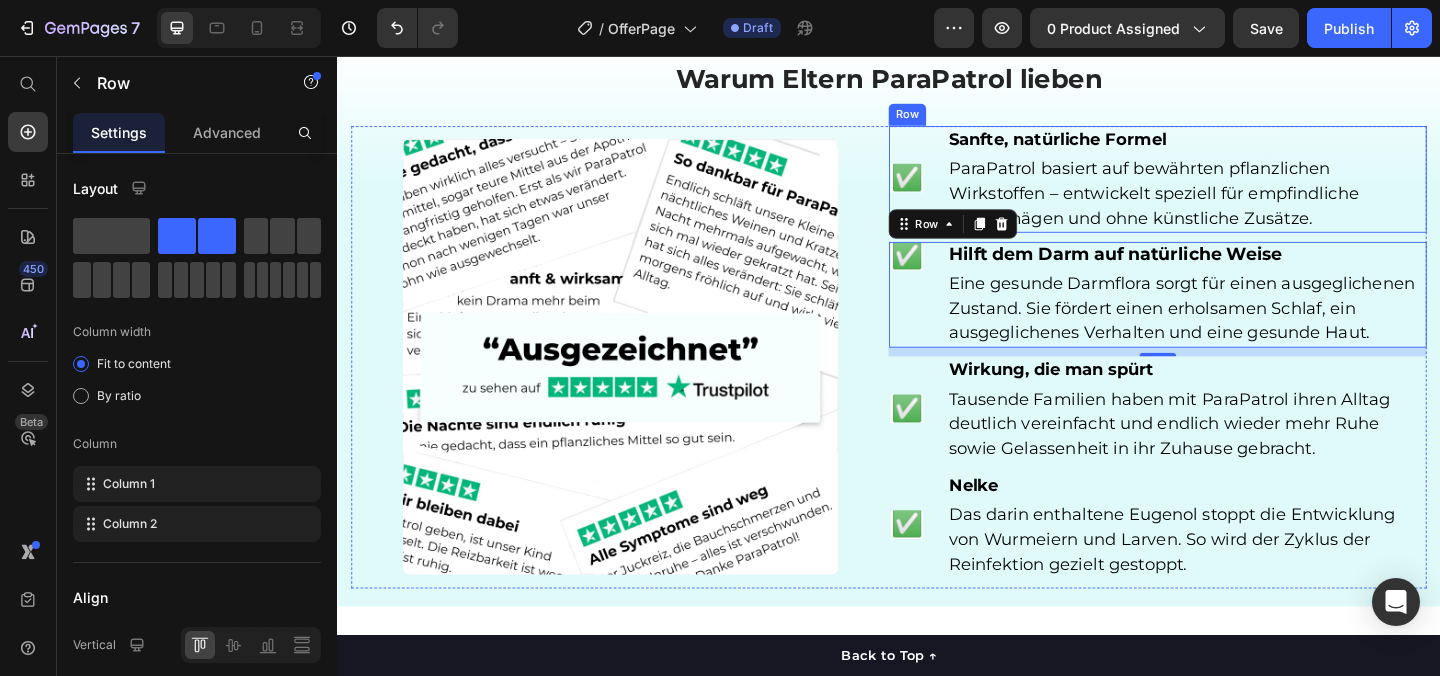 click on "✅ Text Block ⁠⁠⁠⁠⁠⁠⁠ Sanfte, natürliche Formel Heading ParaPatrol basiert auf bewährten pflanzlichen Wirkstoffen – entwickelt speziell für empfindliche Kindermägen und ohne künstliche Zusätze. Text block Row" at bounding box center [1229, 190] 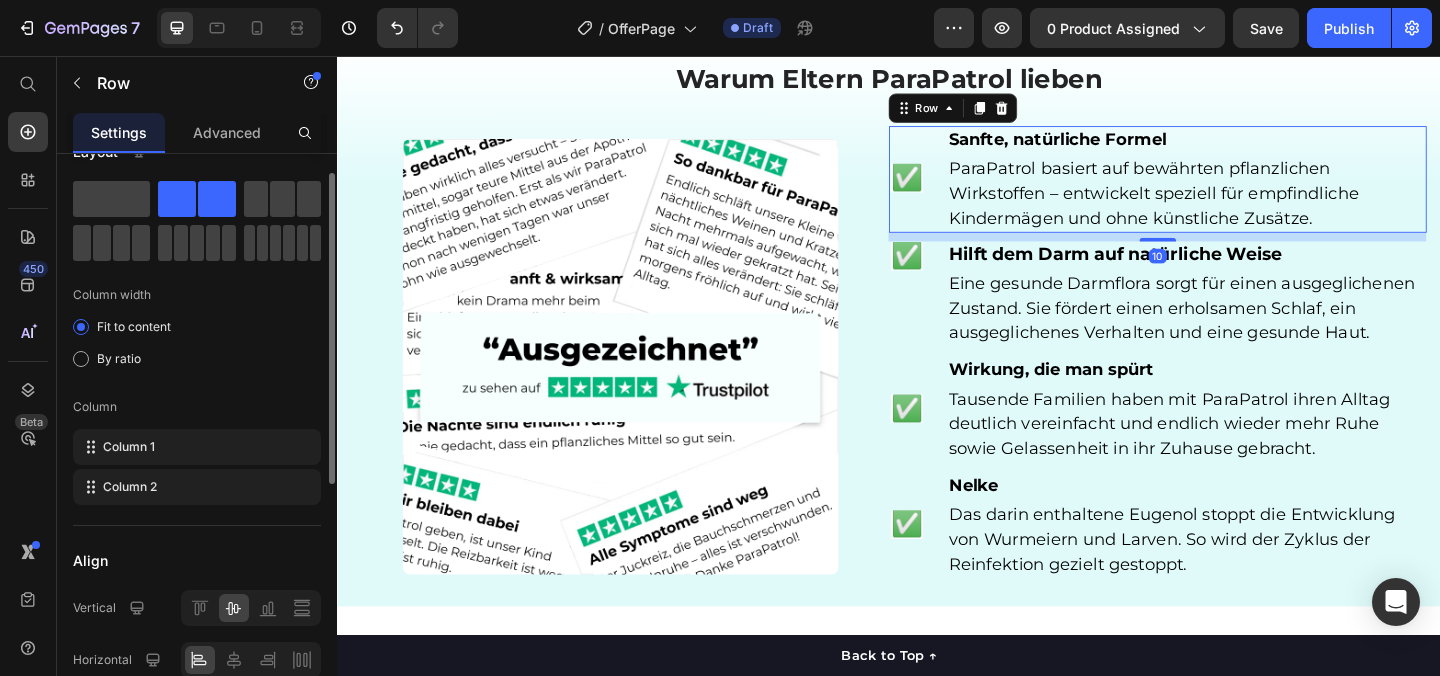 scroll, scrollTop: 38, scrollLeft: 0, axis: vertical 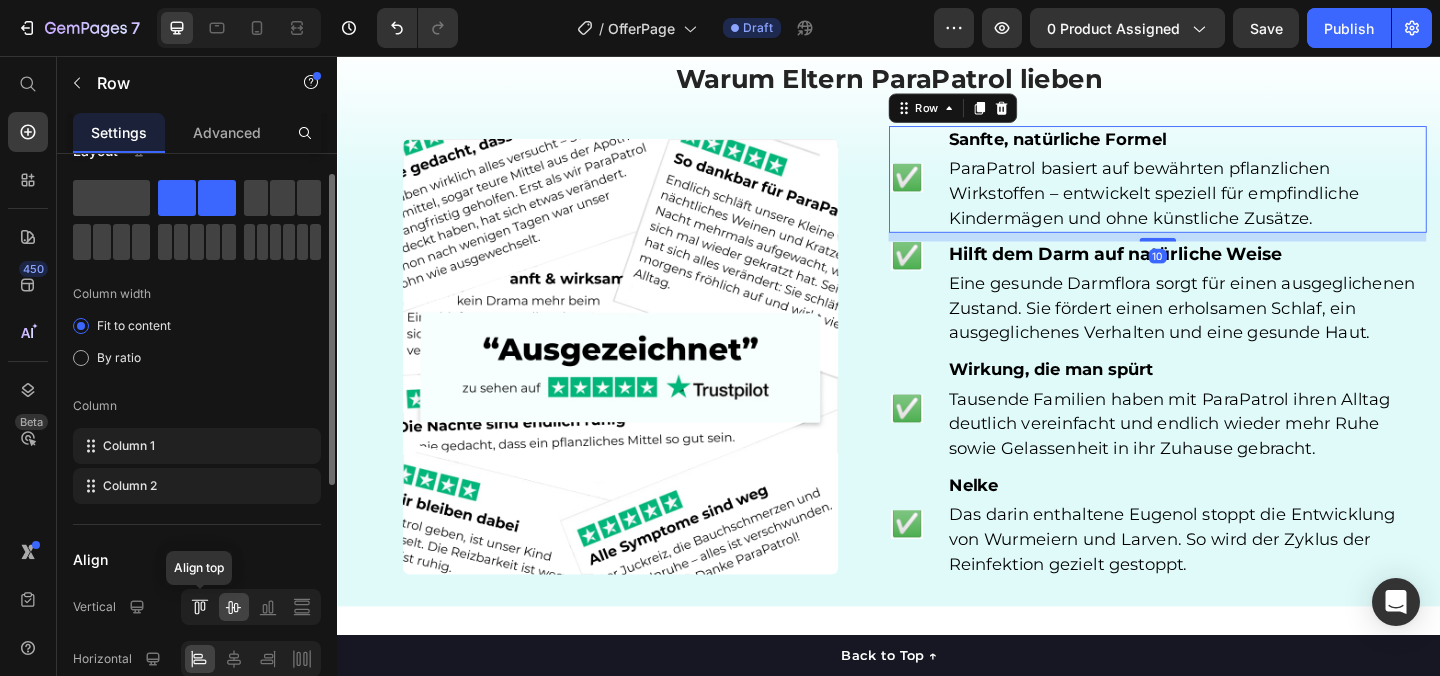 click 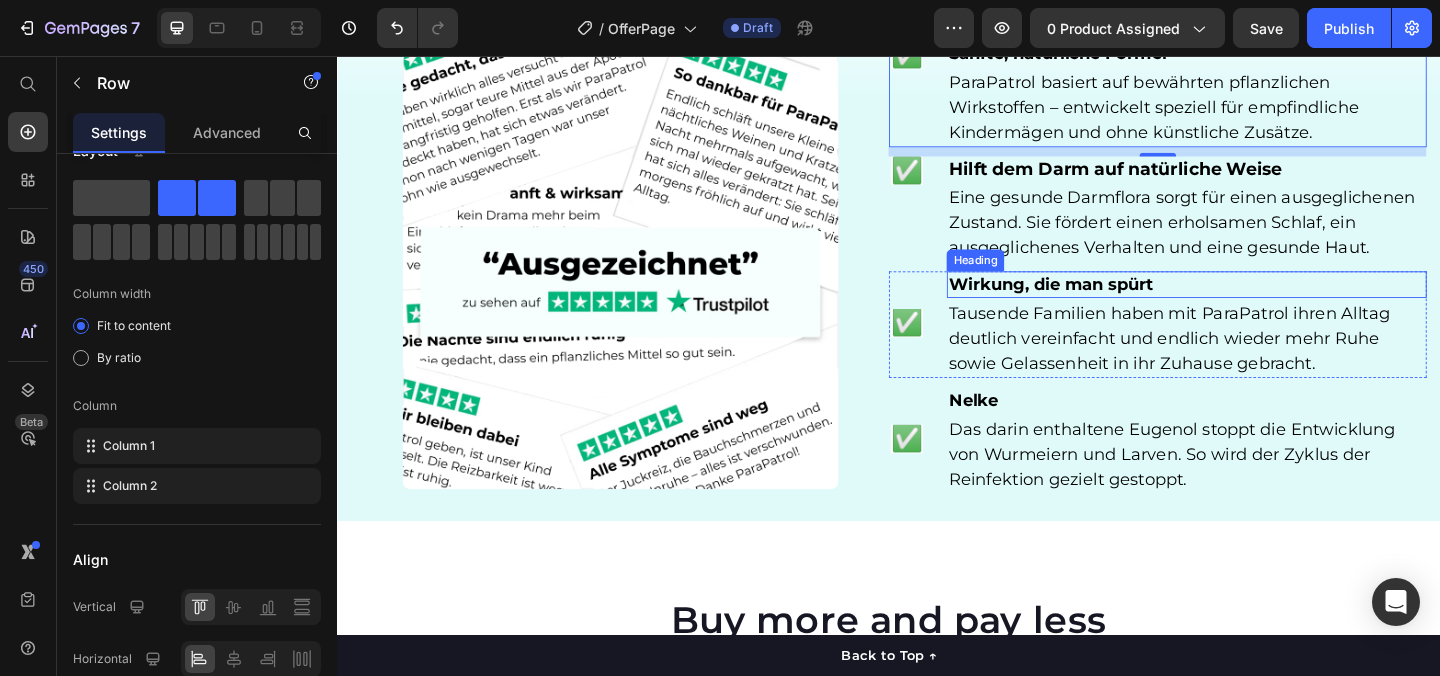 scroll, scrollTop: 4853, scrollLeft: 0, axis: vertical 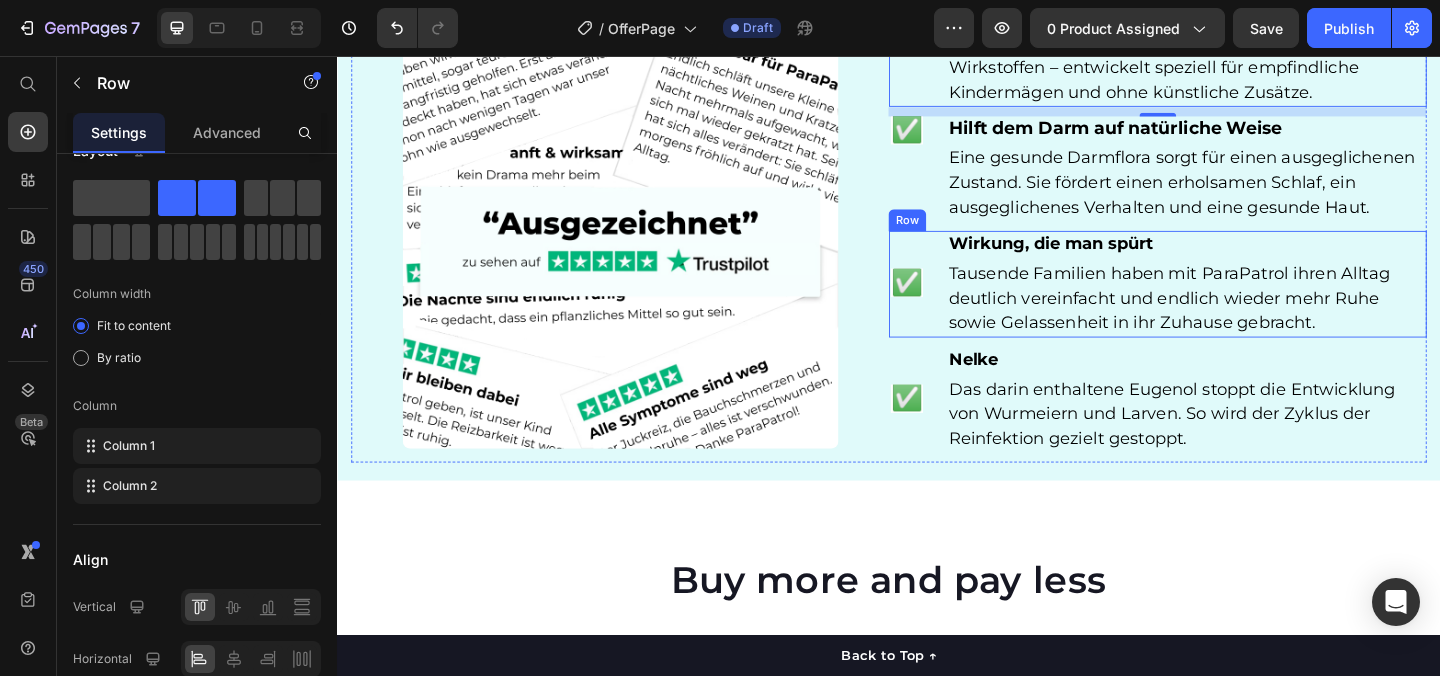 click on "✅ Text Block" at bounding box center (956, 304) 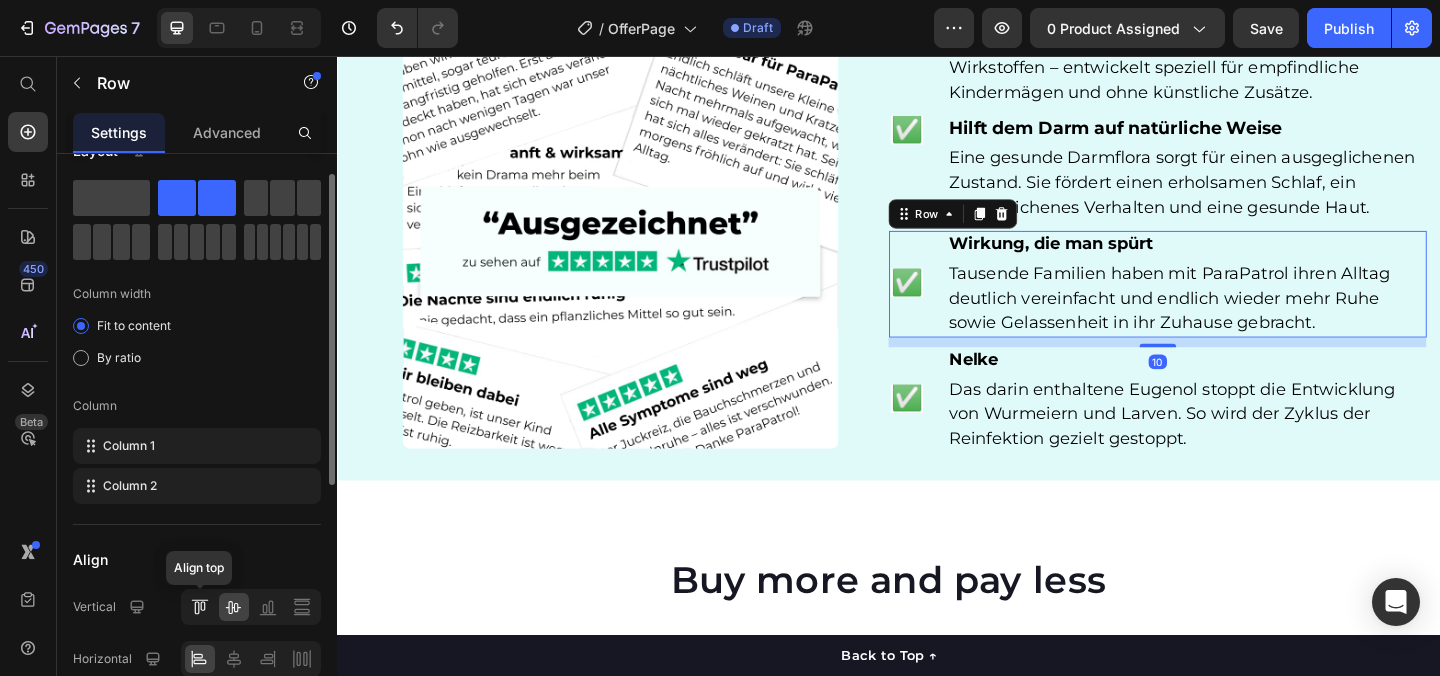 click 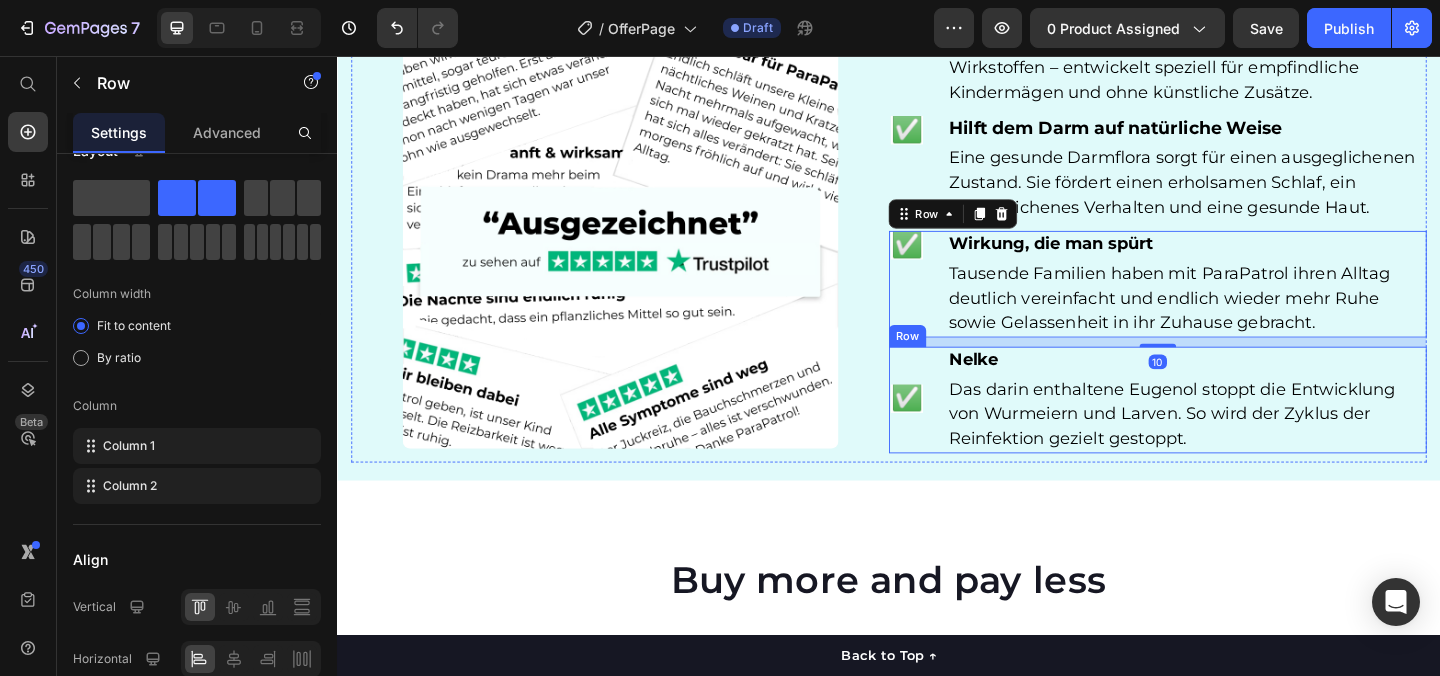click on "✅ Text Block" at bounding box center (956, 430) 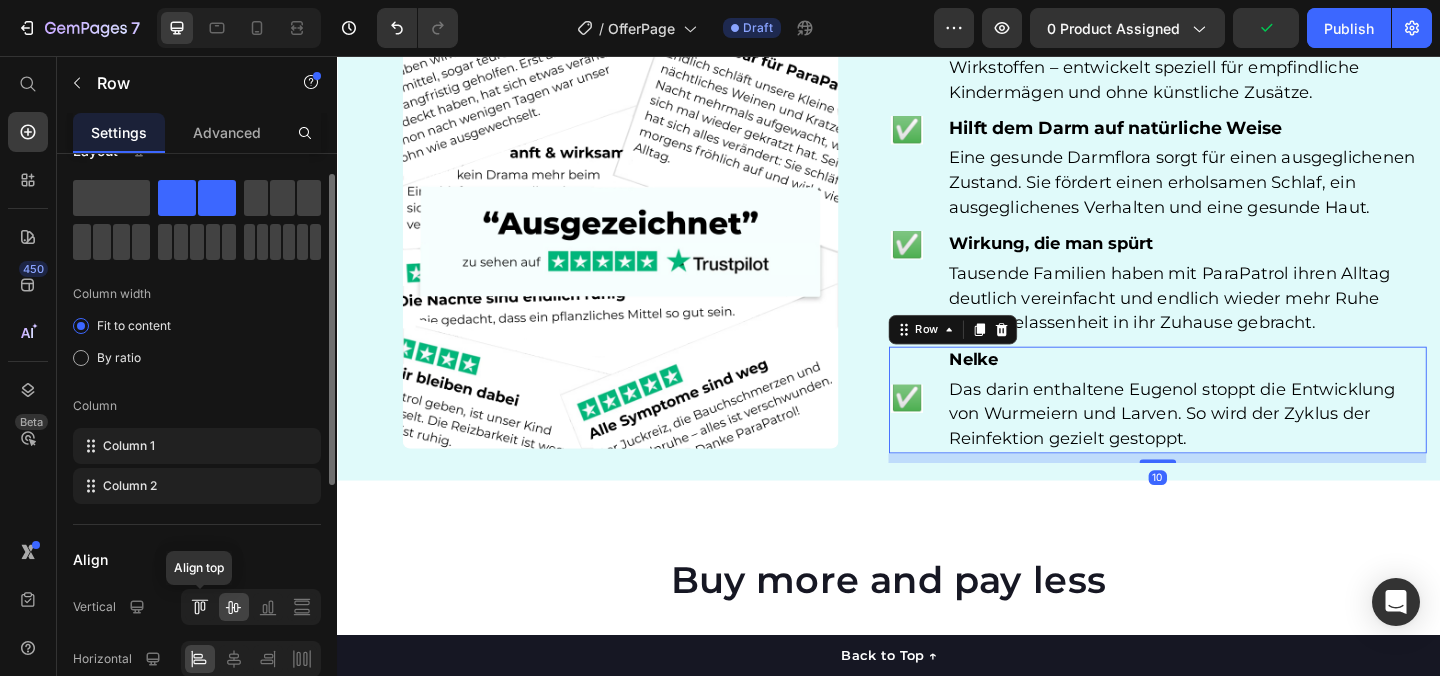 click 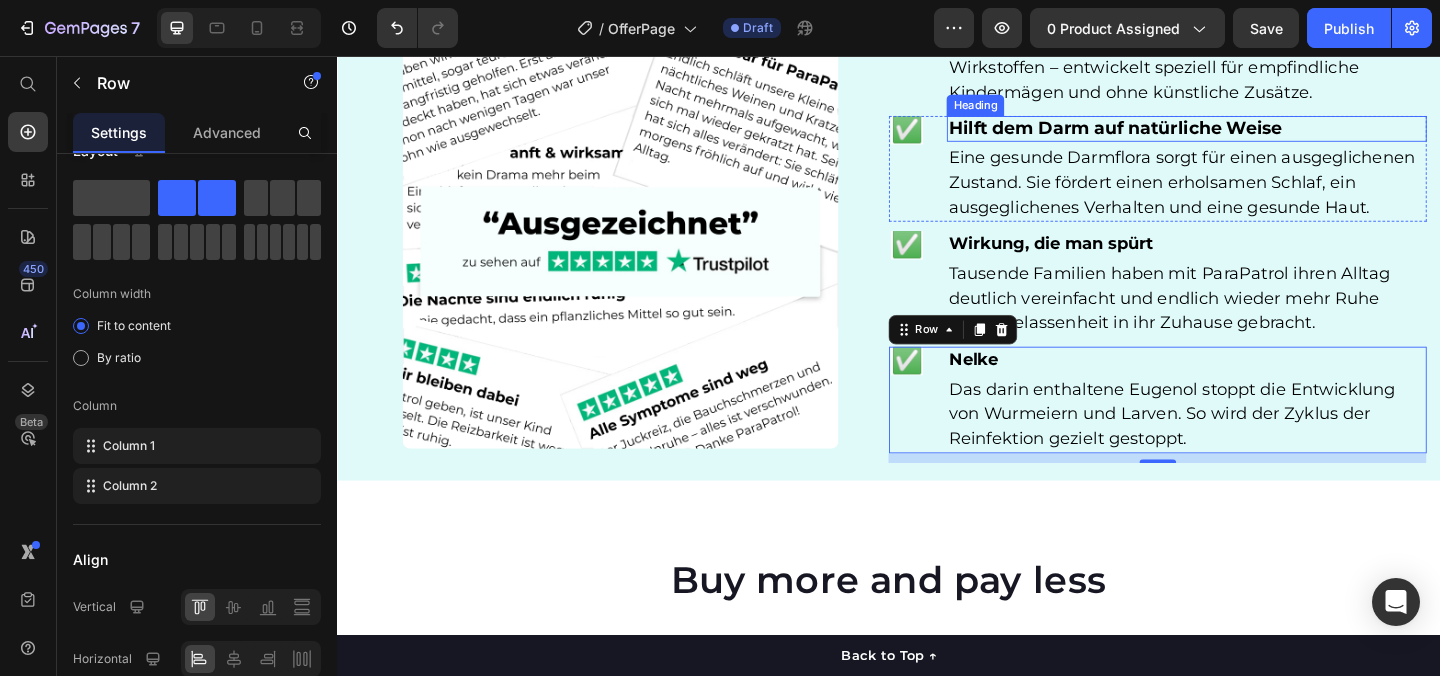 click on "Hilft dem Darm auf natürliche Weise" at bounding box center [1183, 134] 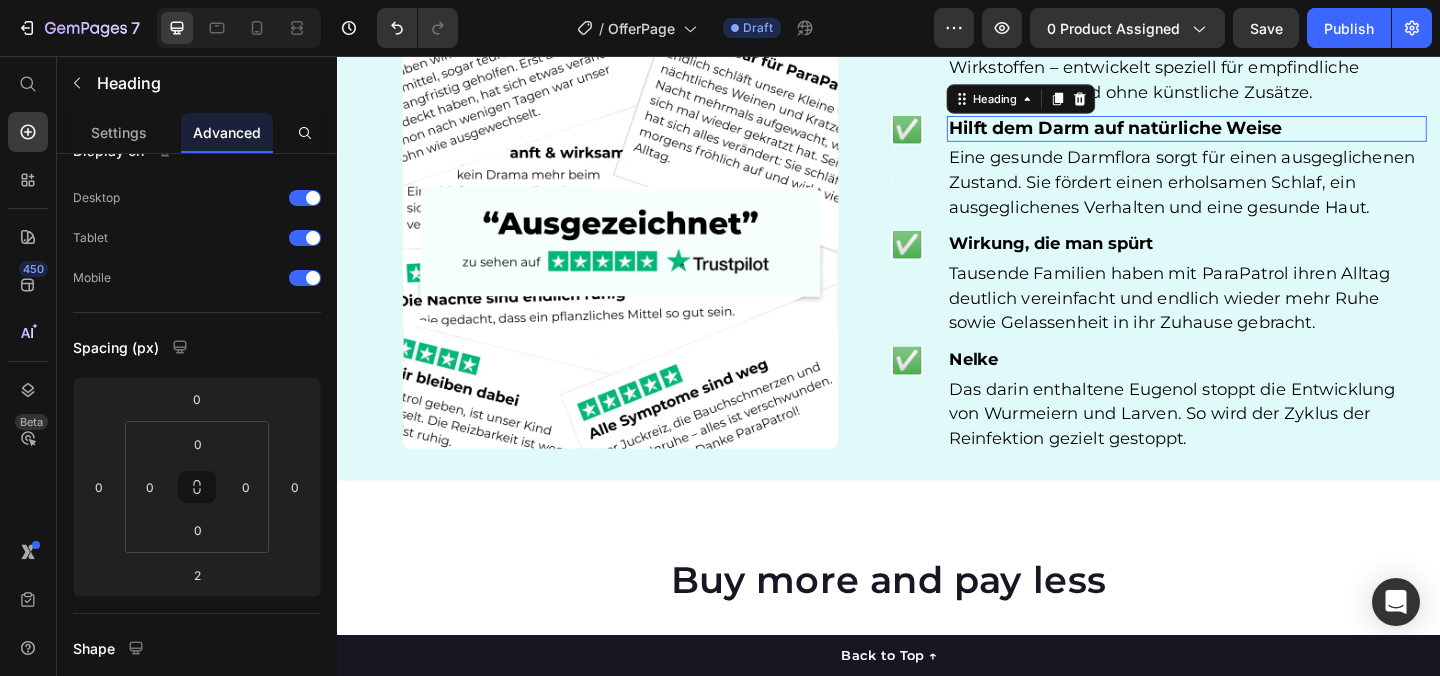 click on "Hilft dem Darm auf natürliche Weise" at bounding box center [1183, 134] 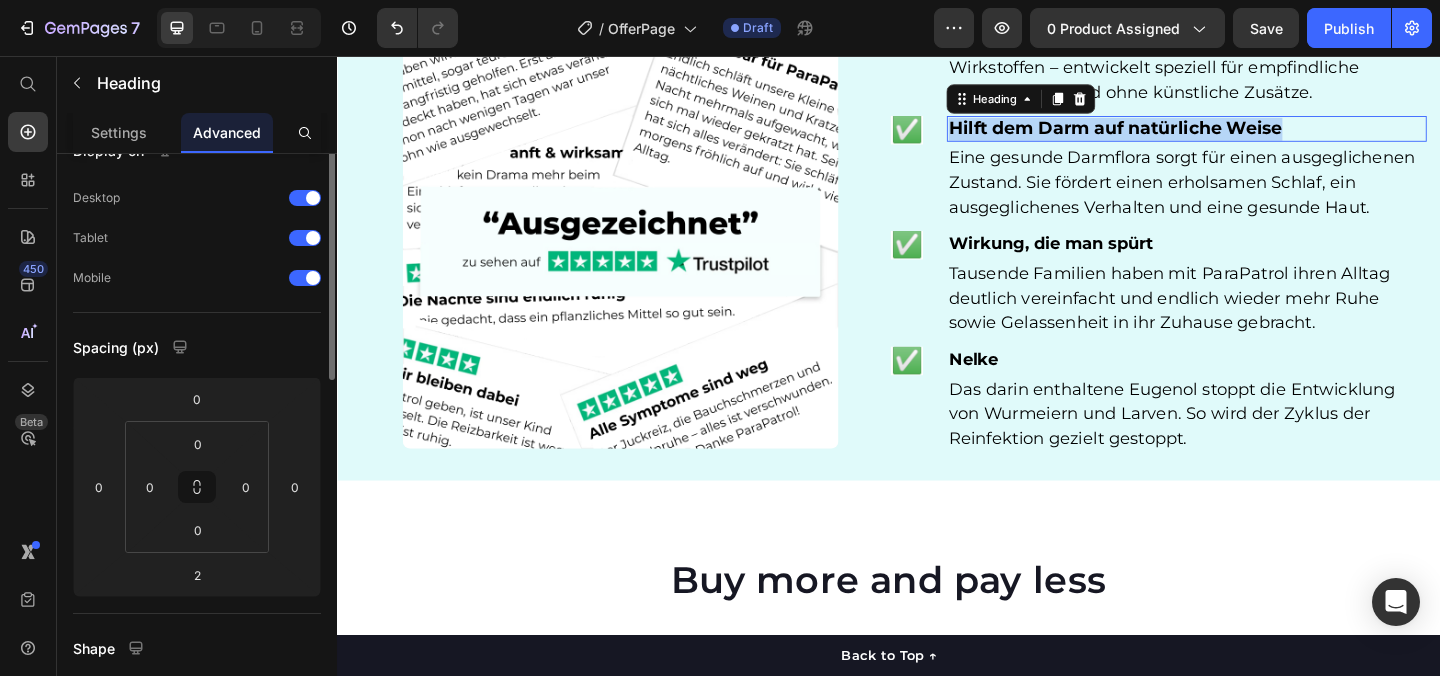 scroll, scrollTop: 0, scrollLeft: 0, axis: both 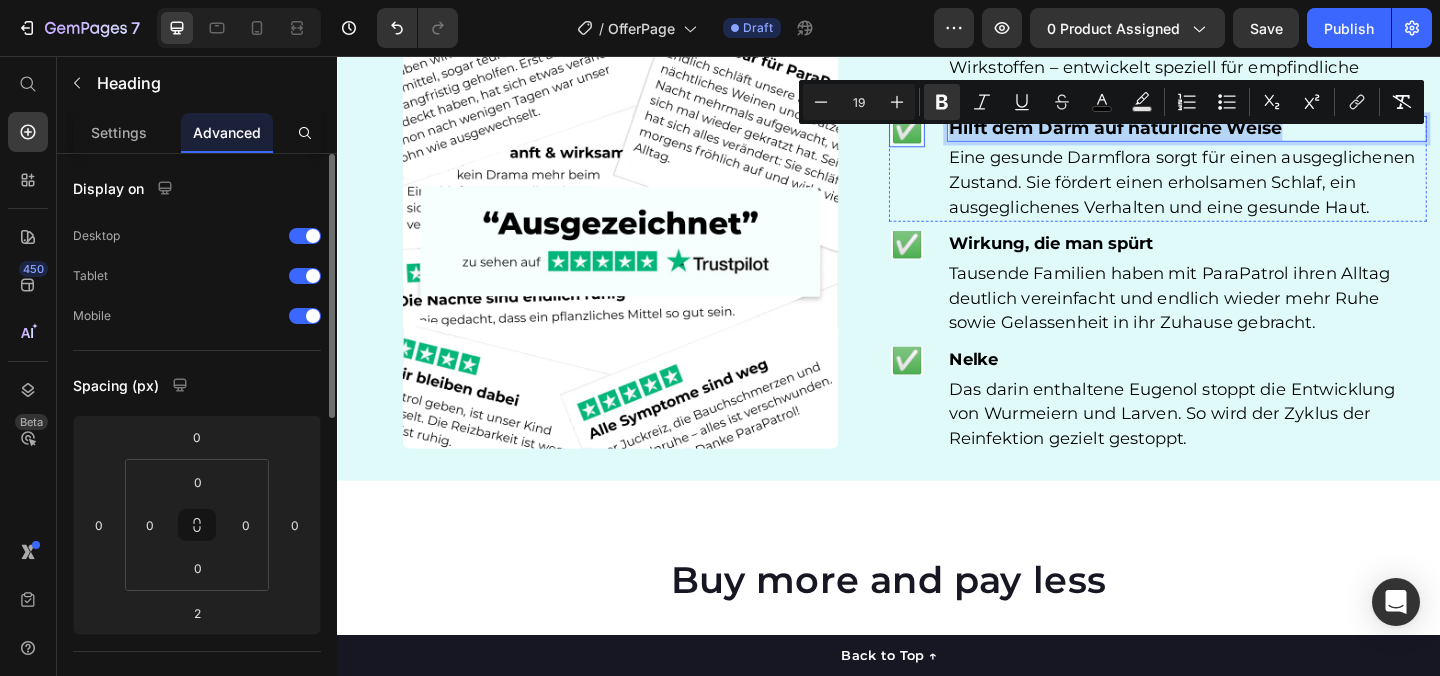 click on "✅" at bounding box center (956, 135) 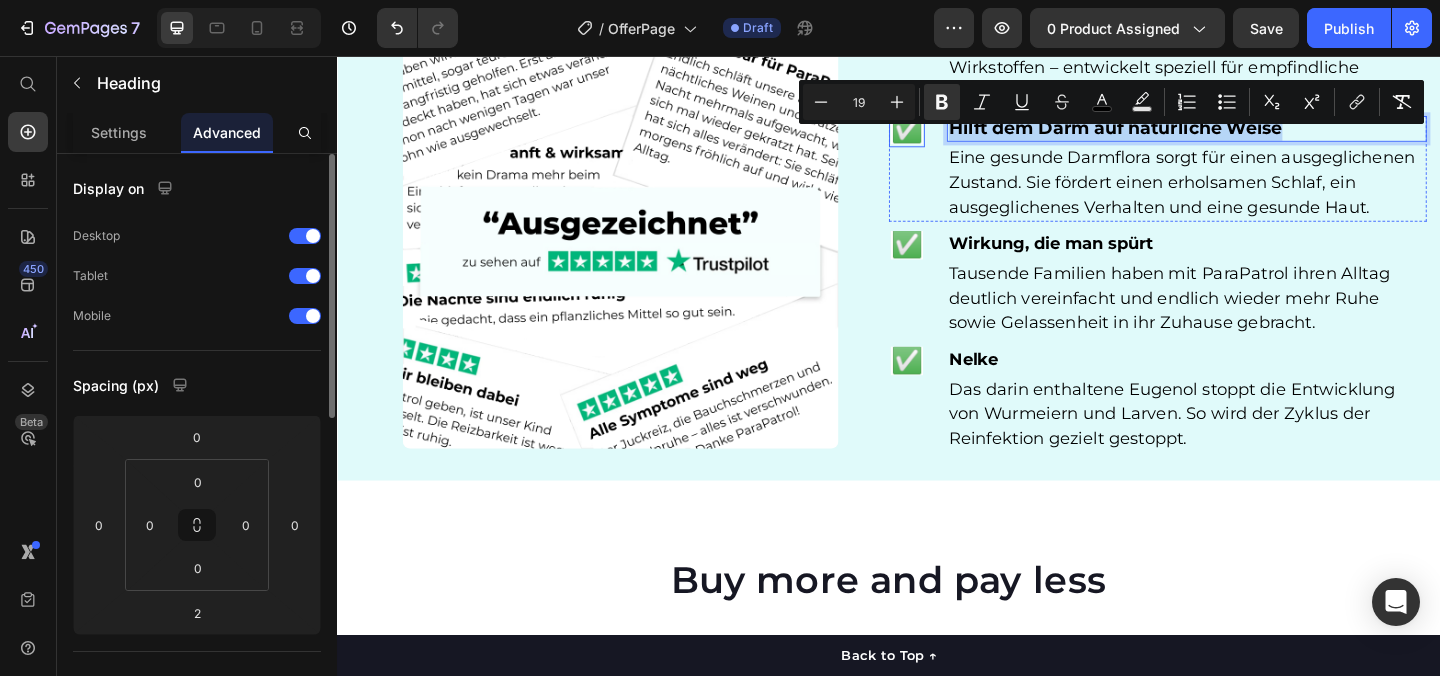 click on "✅" at bounding box center [956, 135] 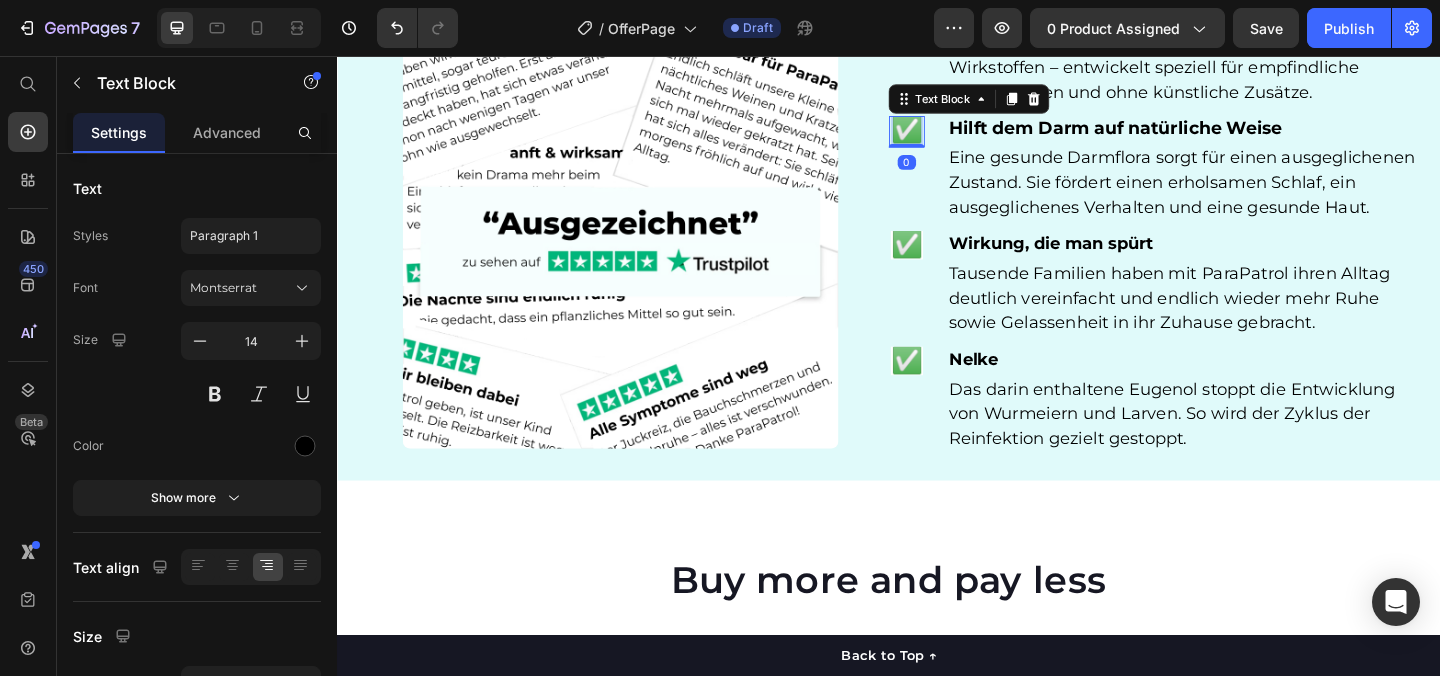click on "✅" at bounding box center (956, 135) 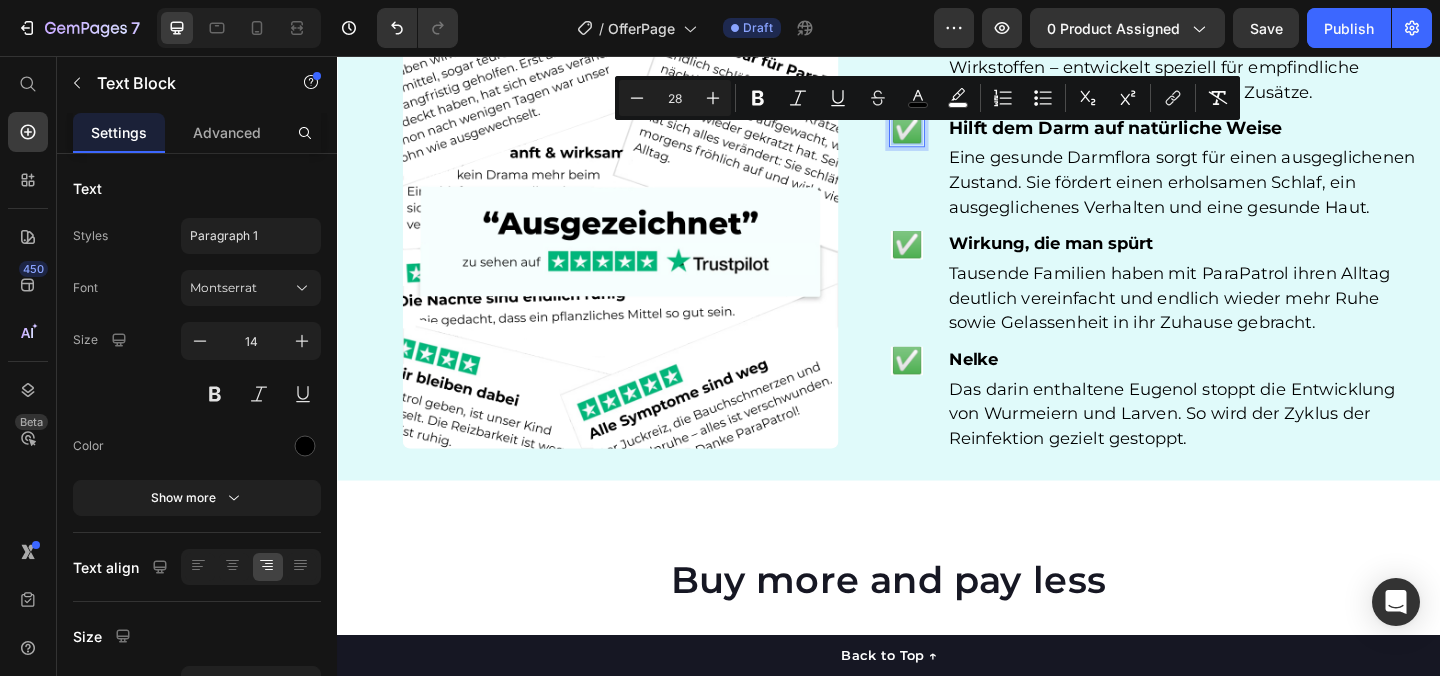 click on "28" at bounding box center [675, 98] 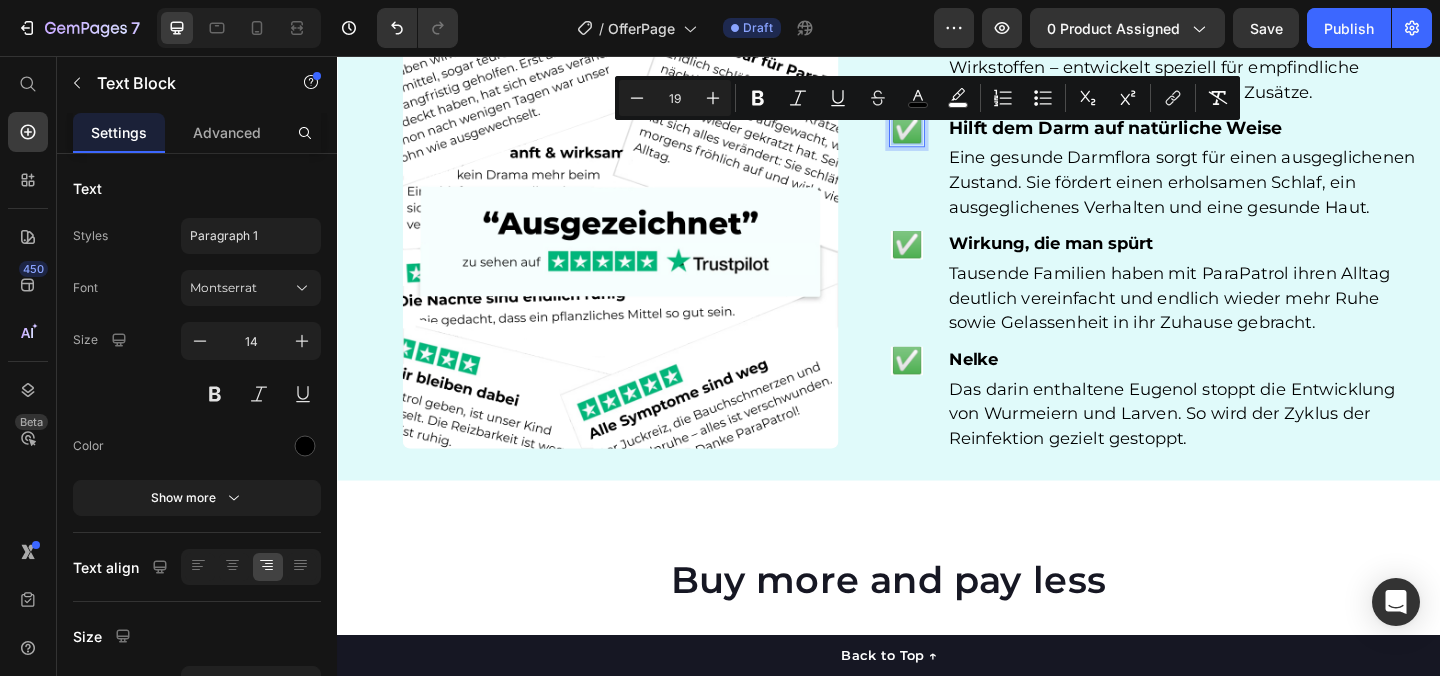 type on "19" 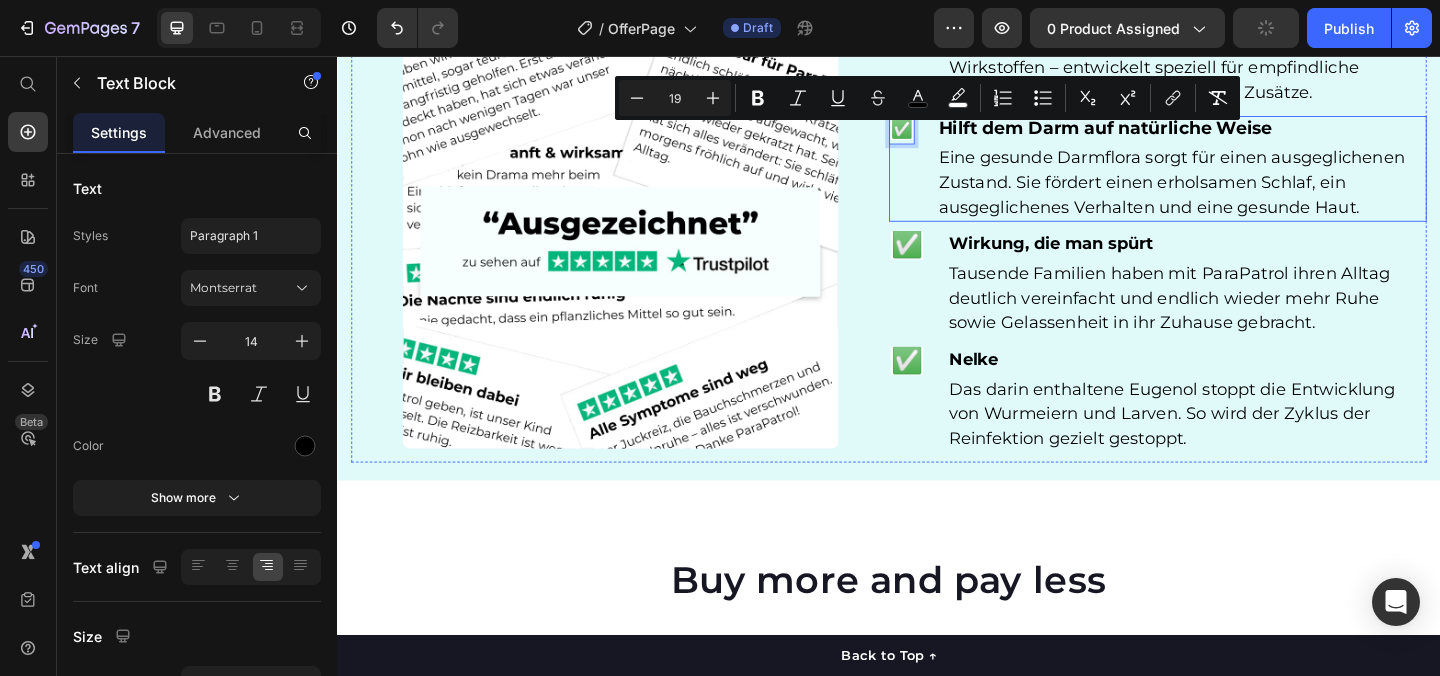 click on "Hilft dem Darm auf natürliche Weise" at bounding box center [1172, 134] 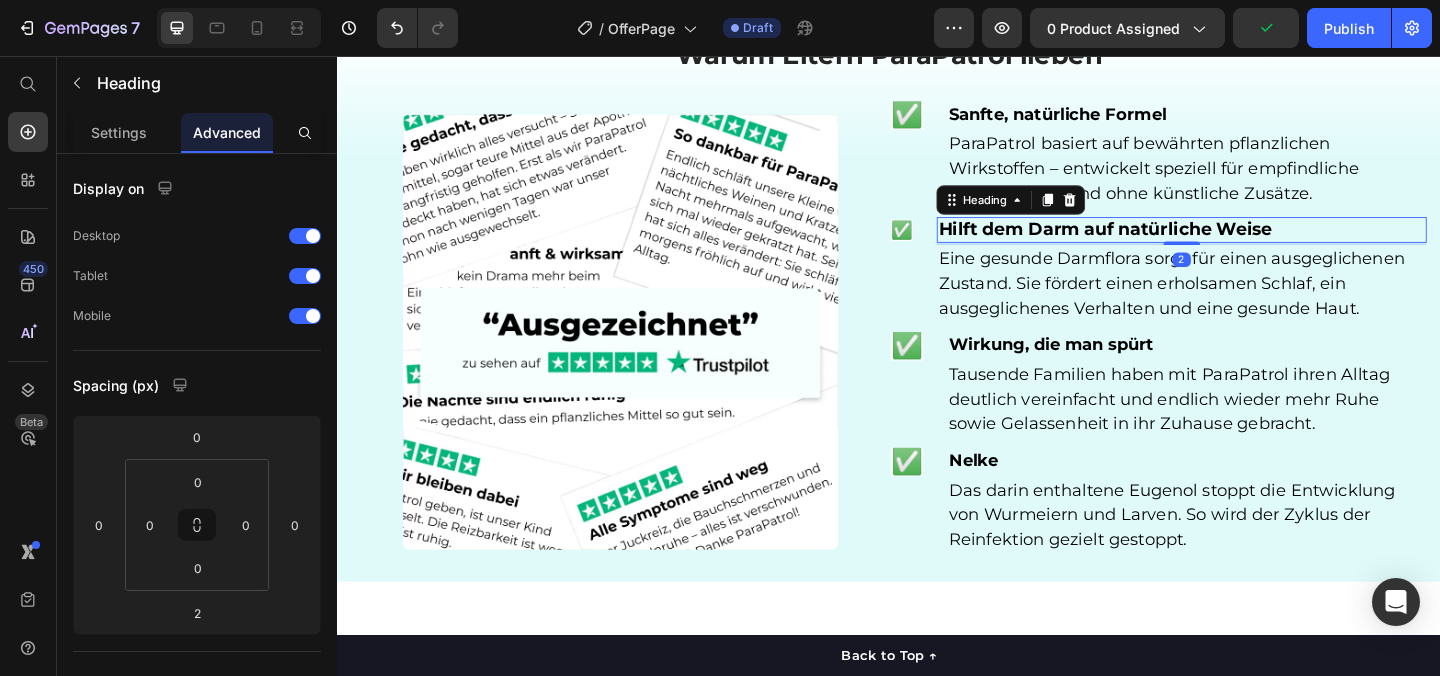 scroll, scrollTop: 4698, scrollLeft: 0, axis: vertical 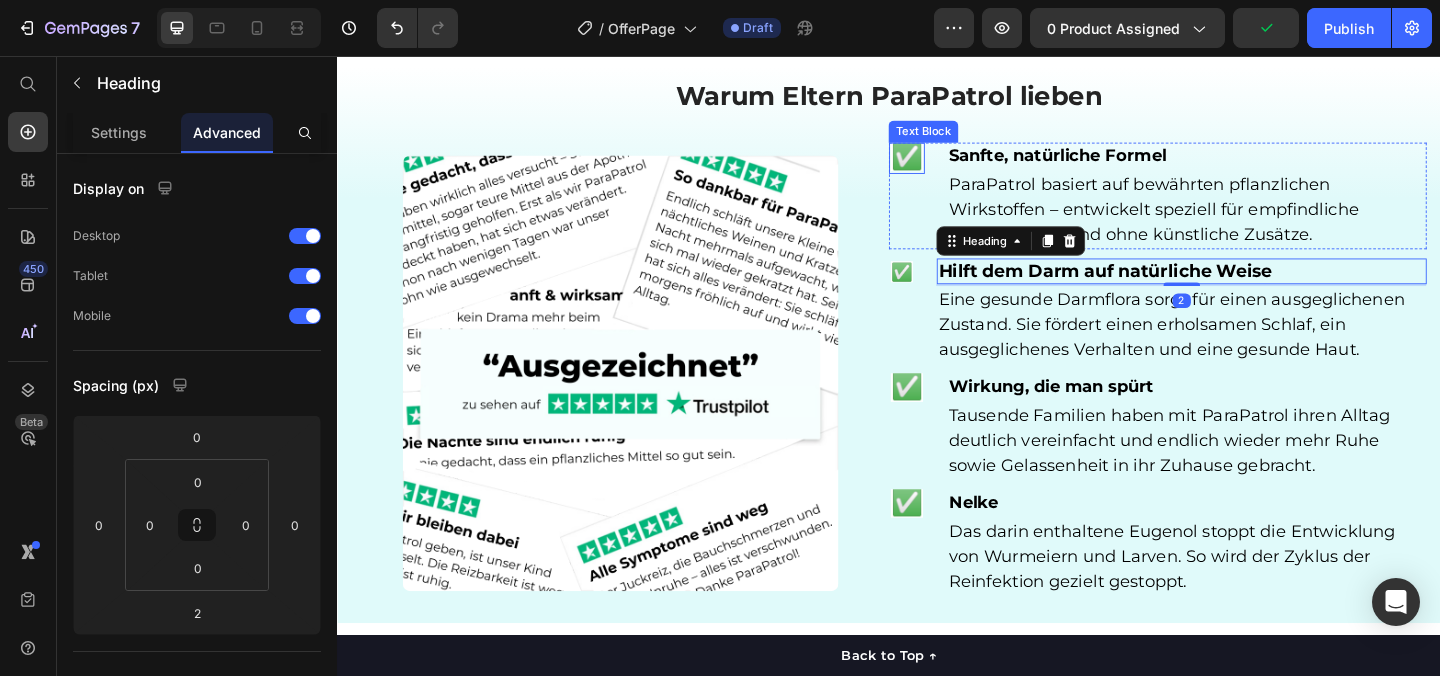 click on "✅" at bounding box center (956, 164) 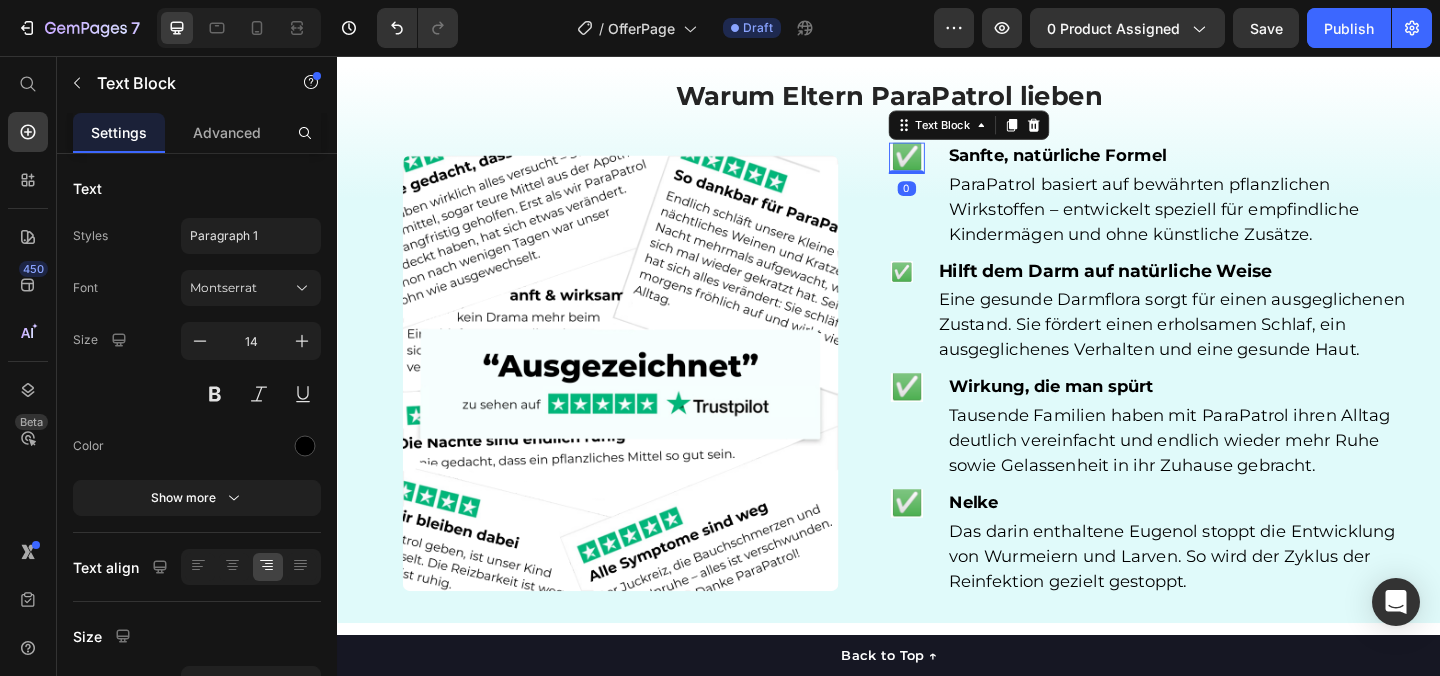 click on "✅" at bounding box center [956, 164] 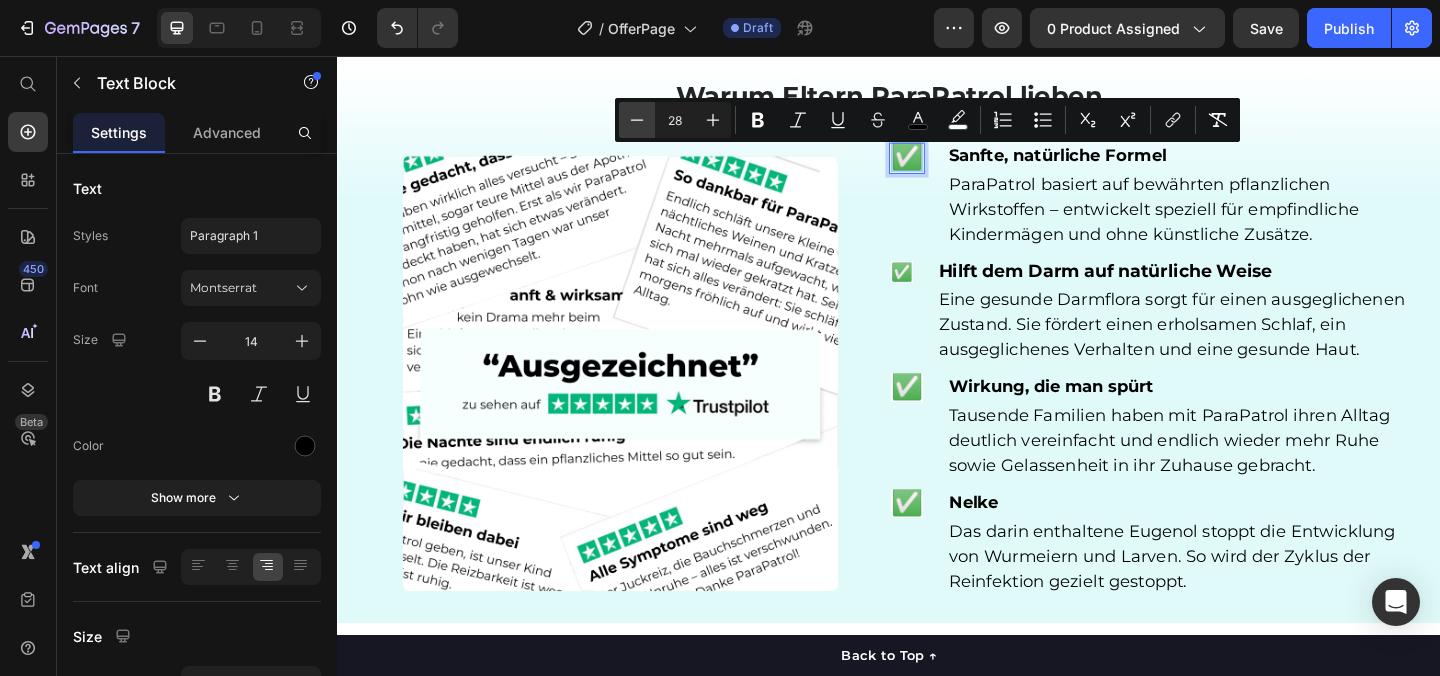 click 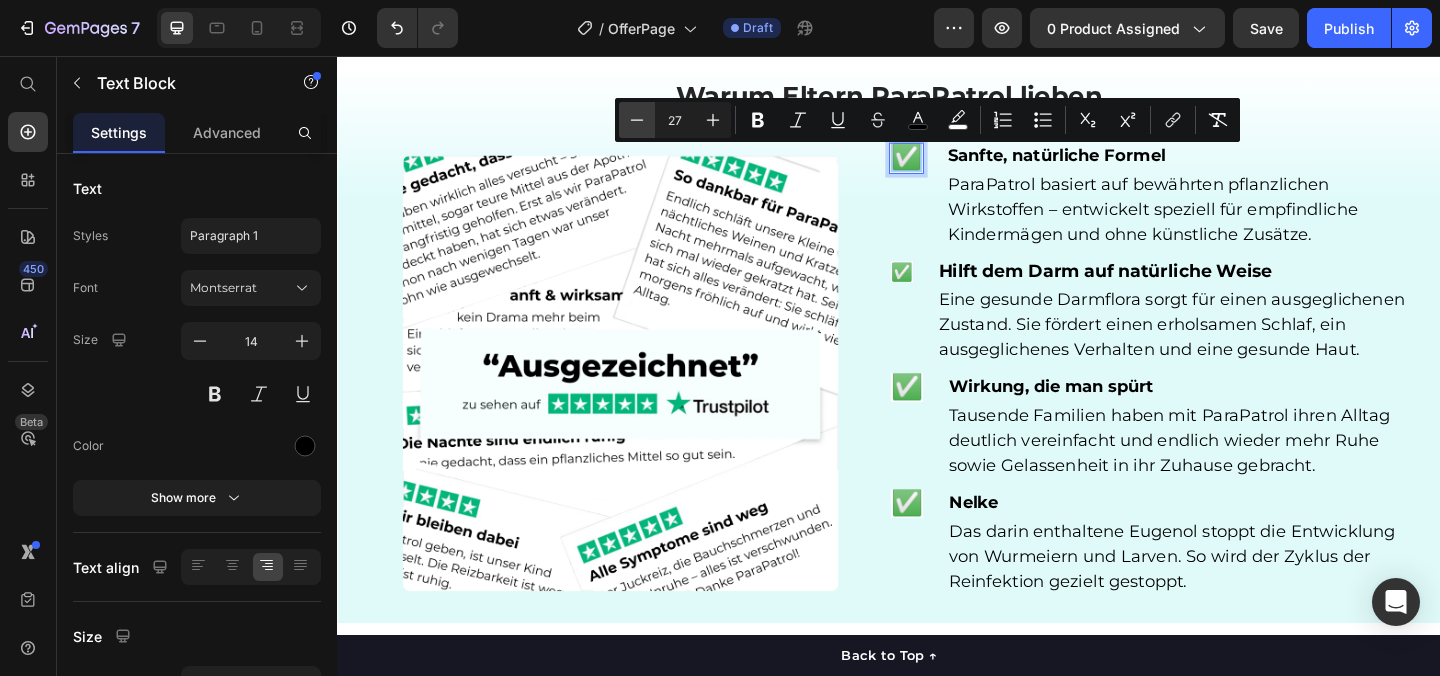click 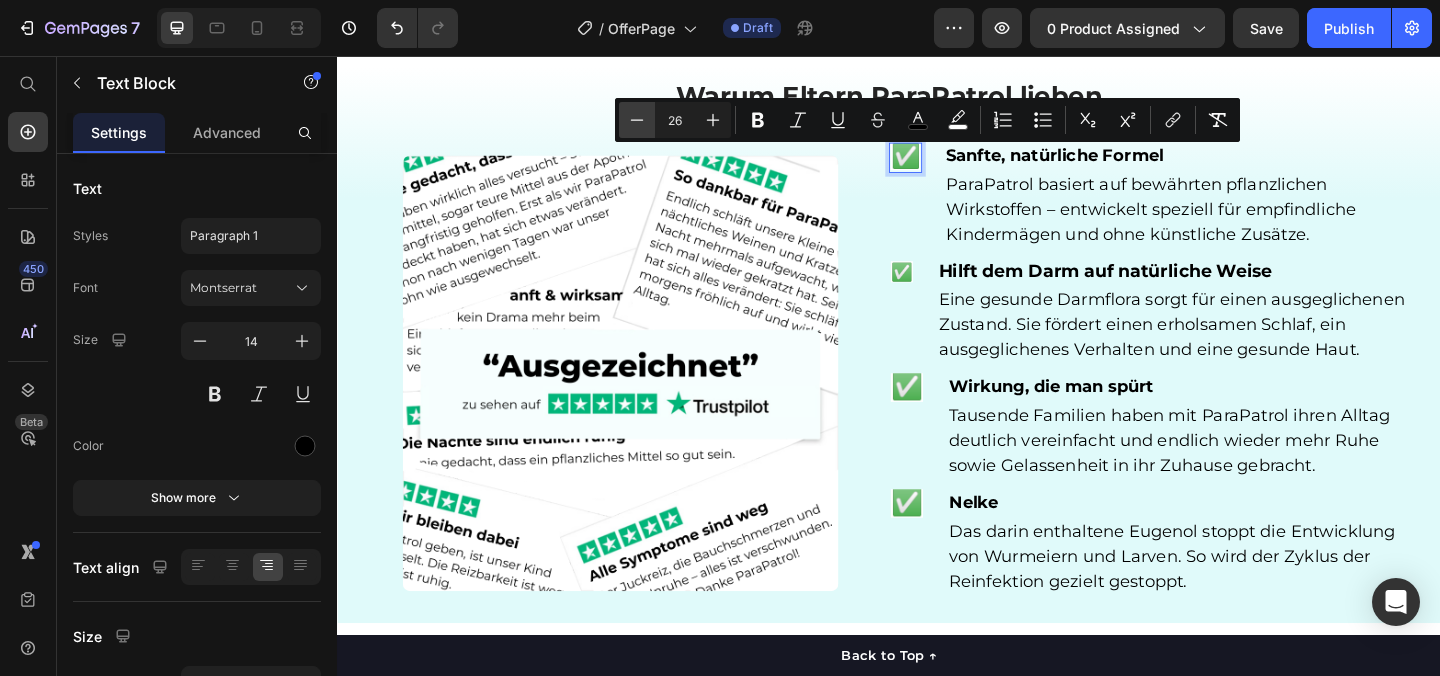 click 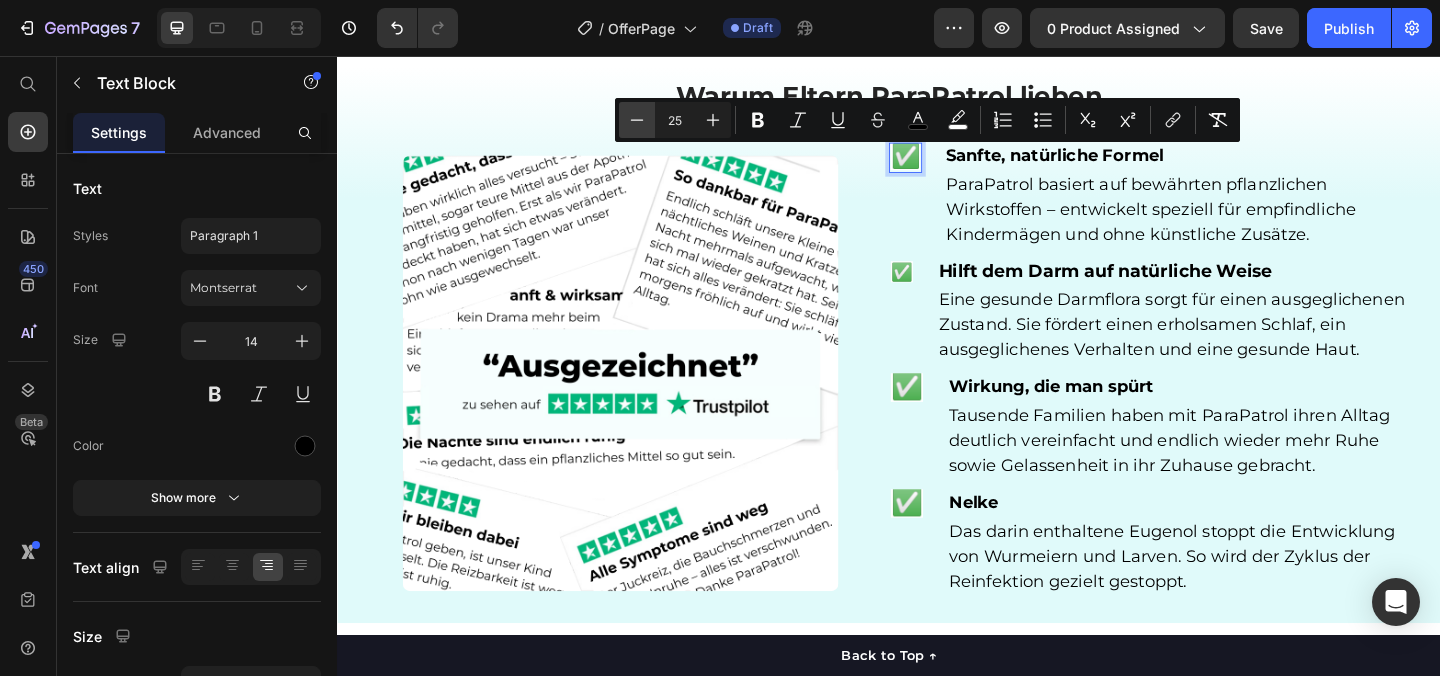 click 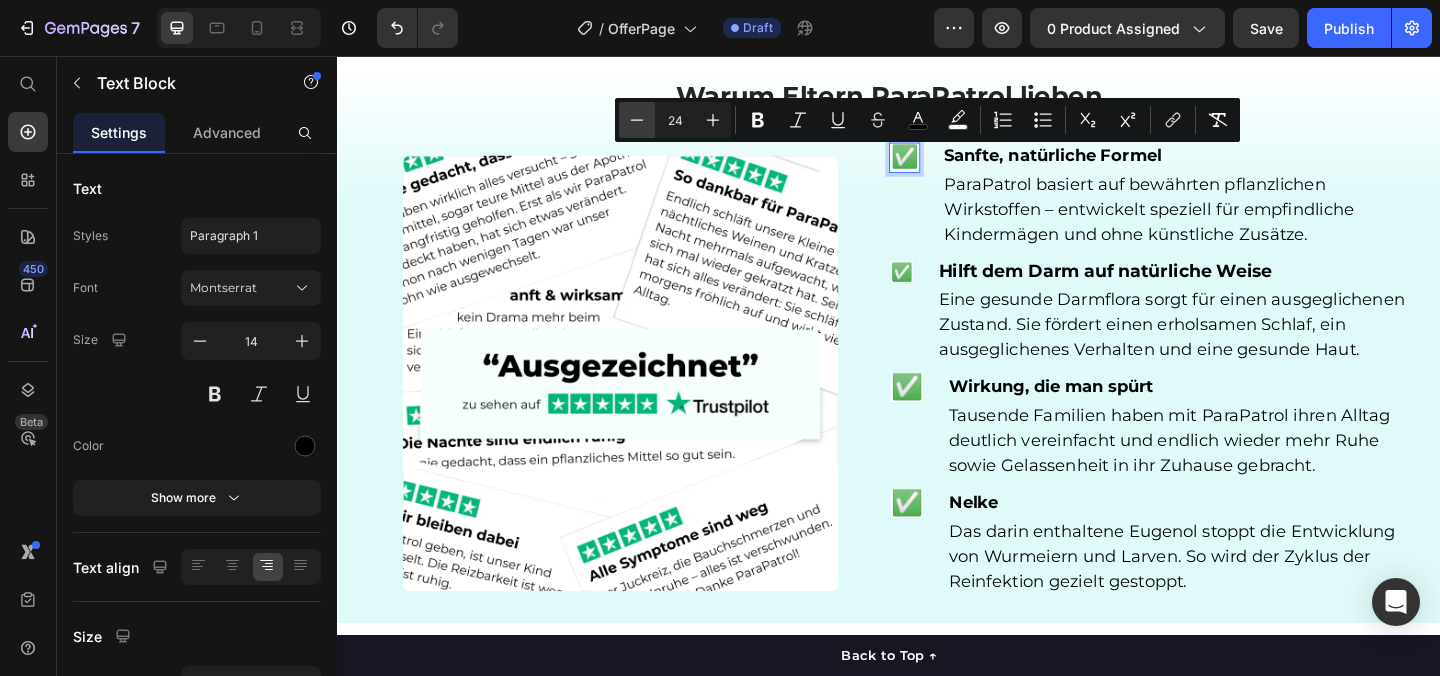 click 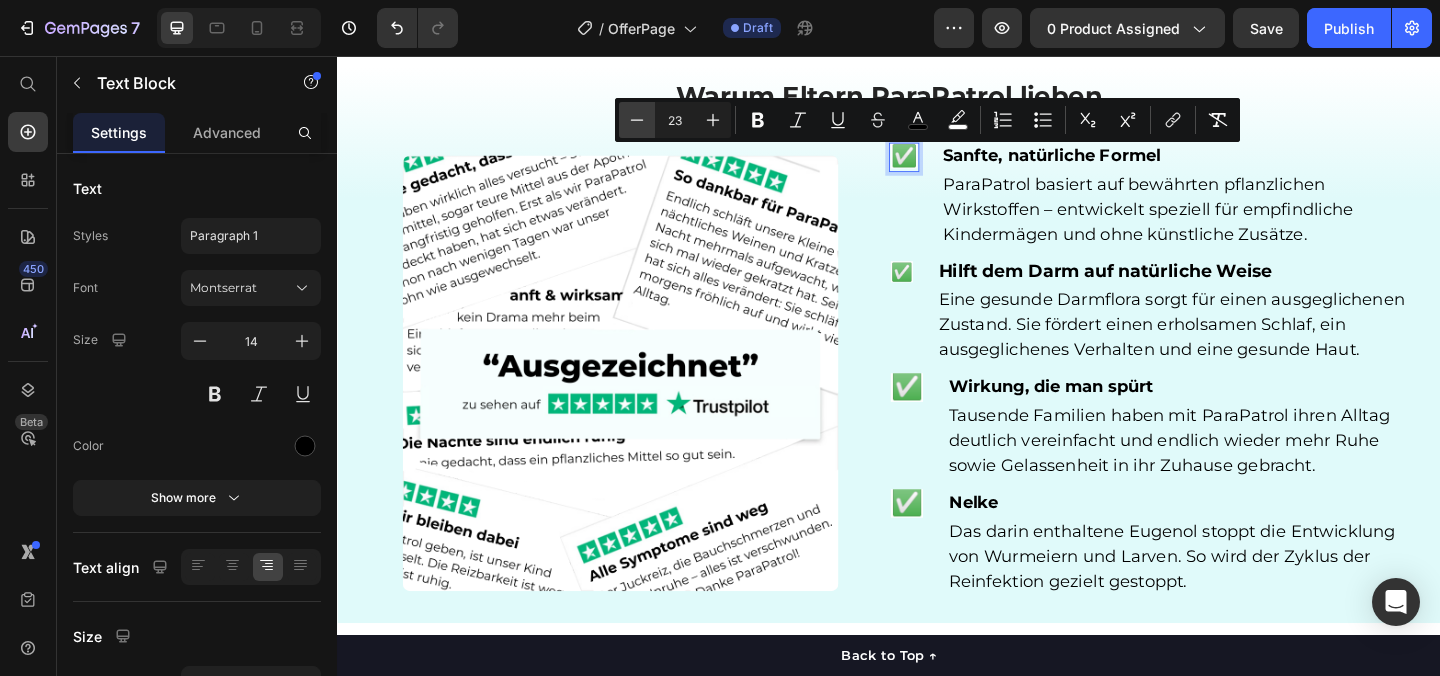 click 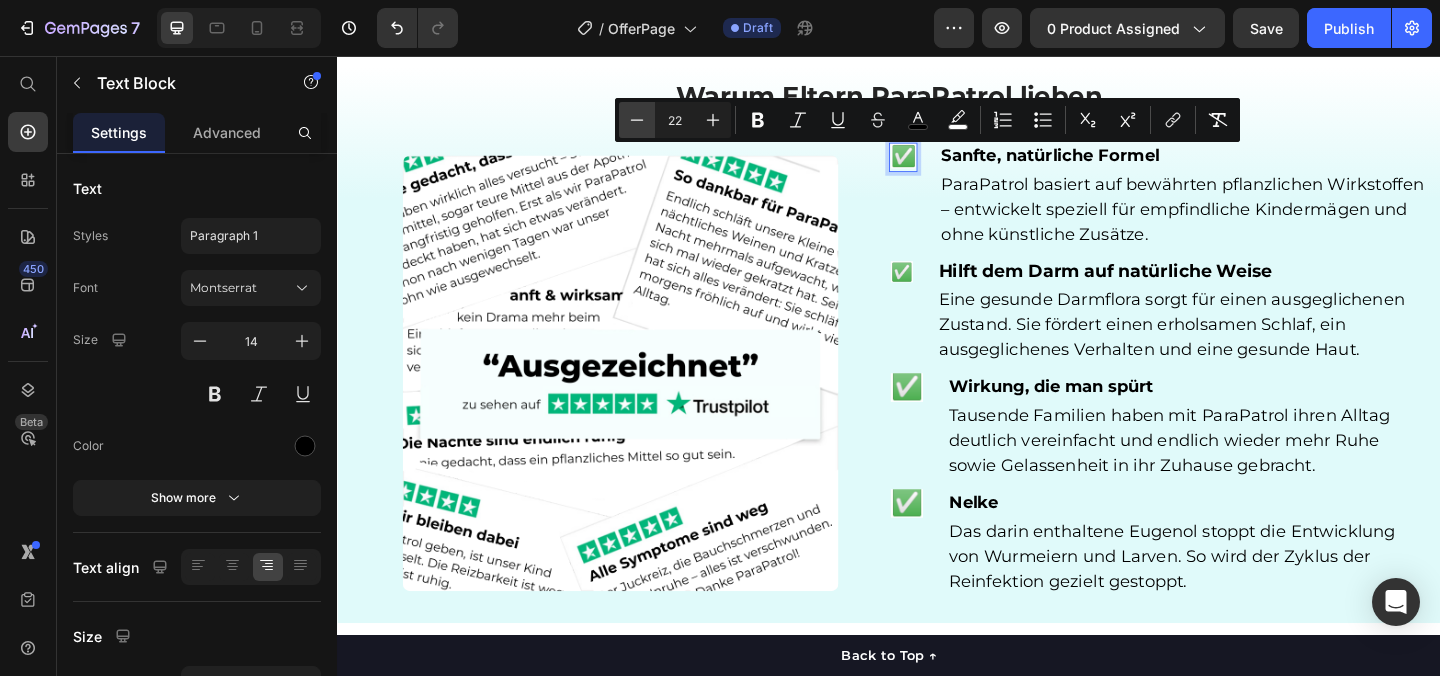 click 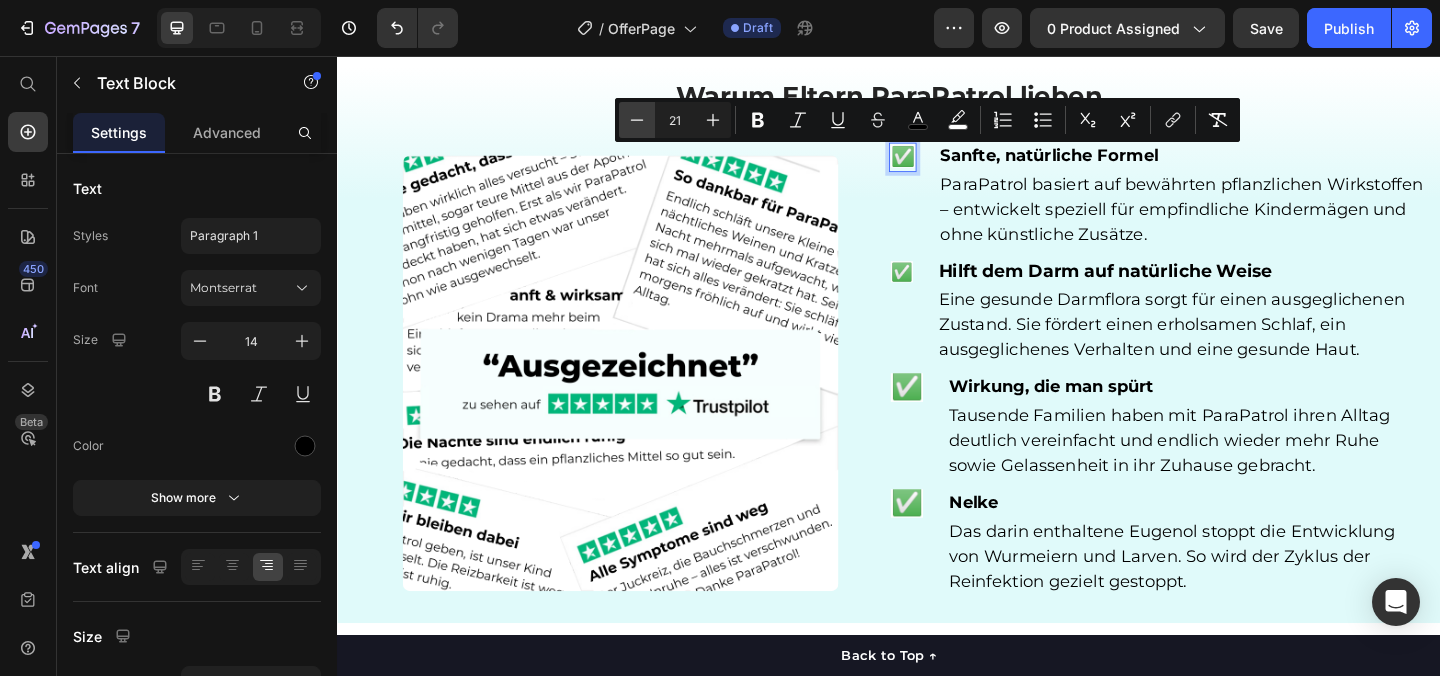 click 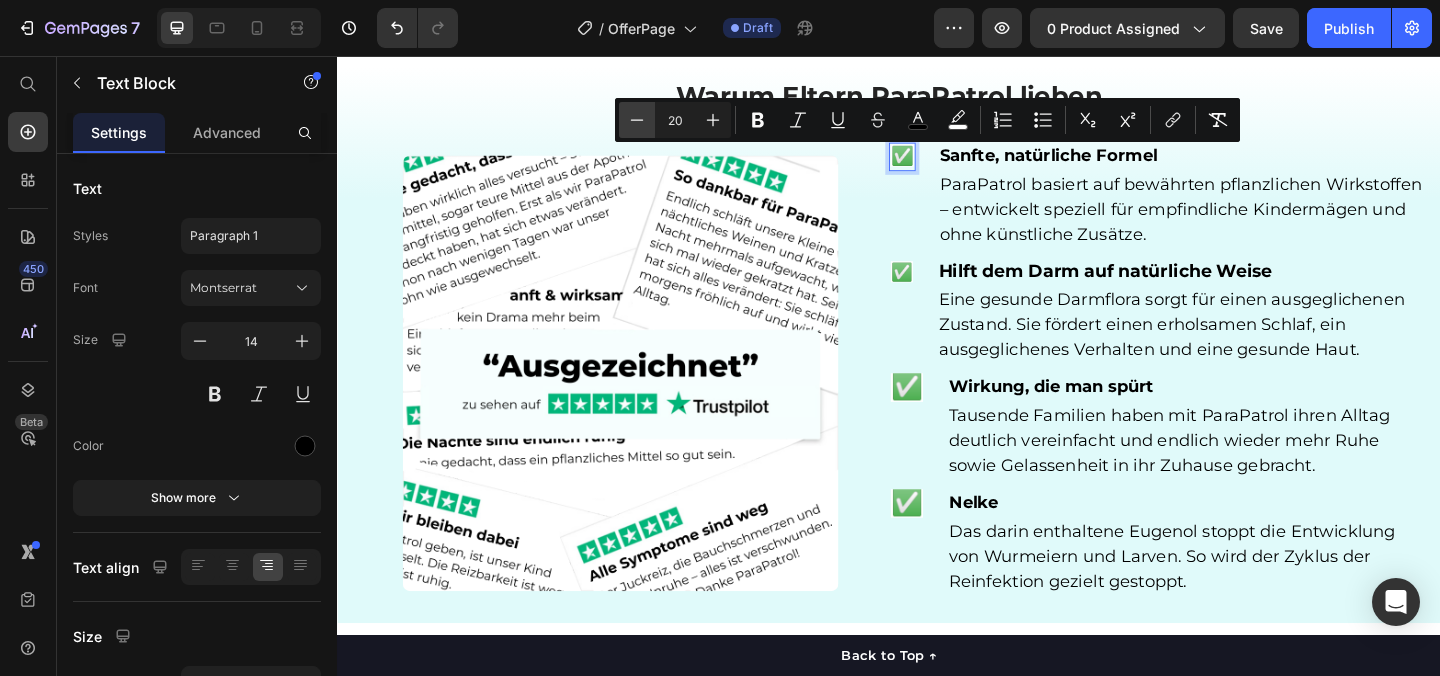 click 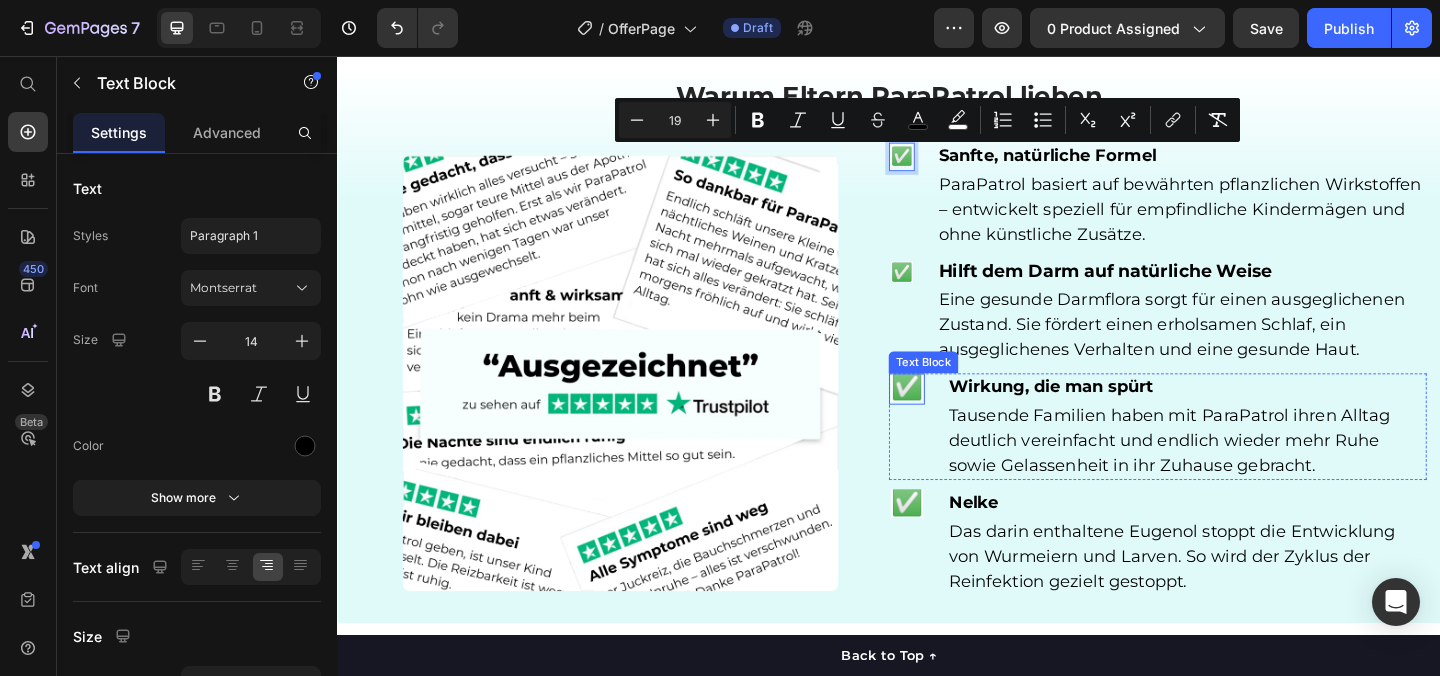 click on "✅" at bounding box center [956, 415] 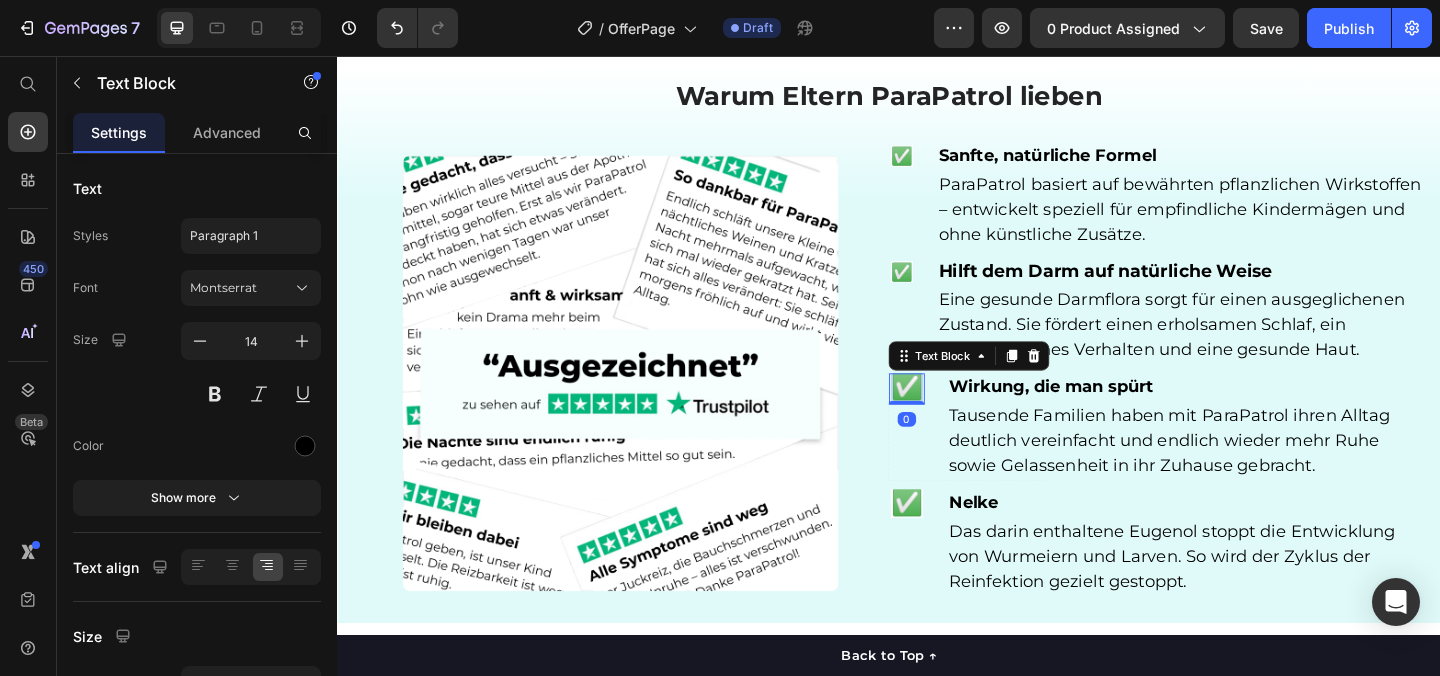click on "✅" at bounding box center (956, 415) 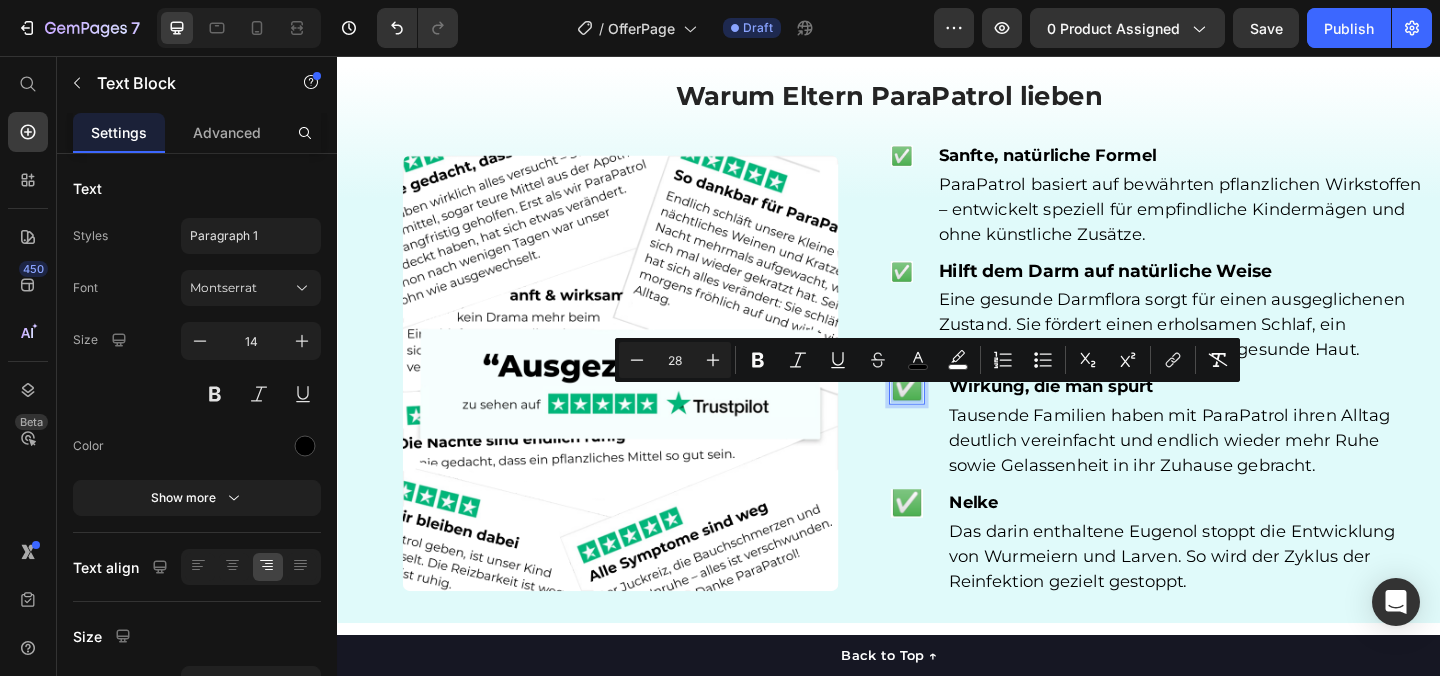 click on "28" at bounding box center [675, 360] 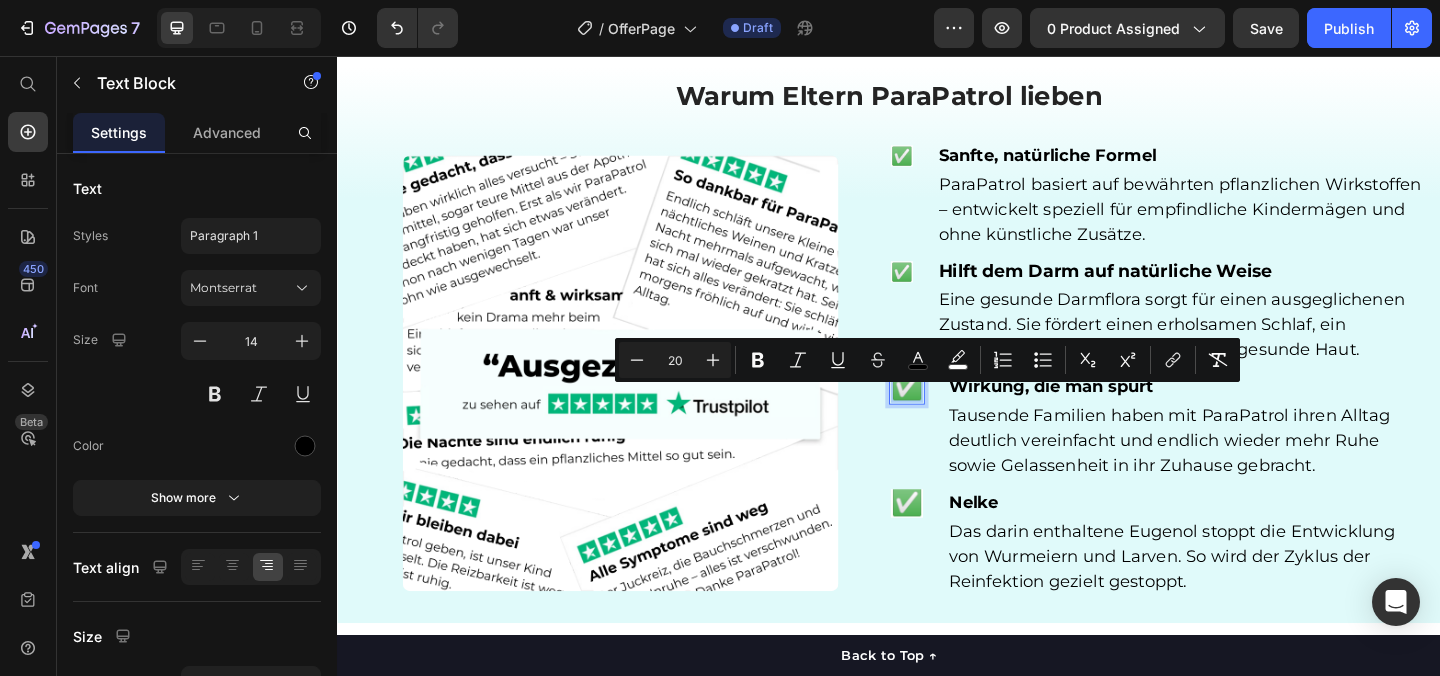 type on "20" 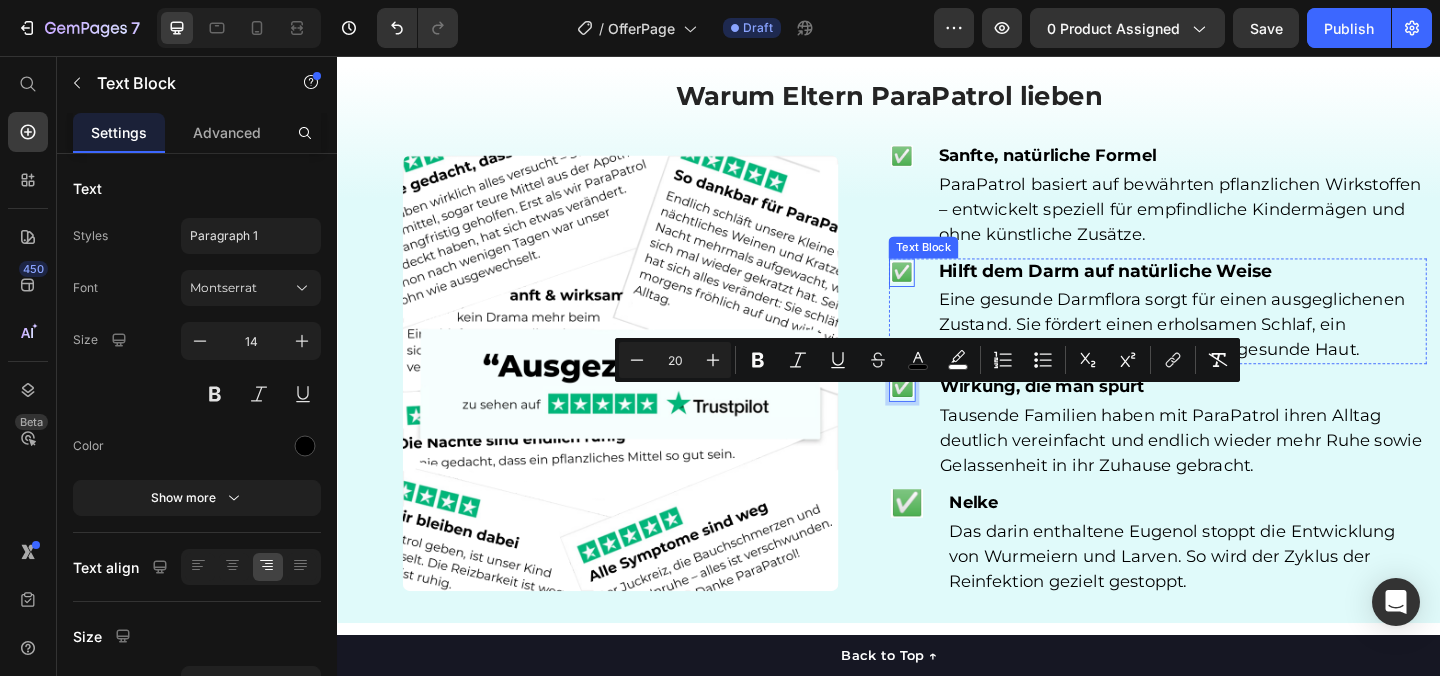 click on "✅" at bounding box center (951, 290) 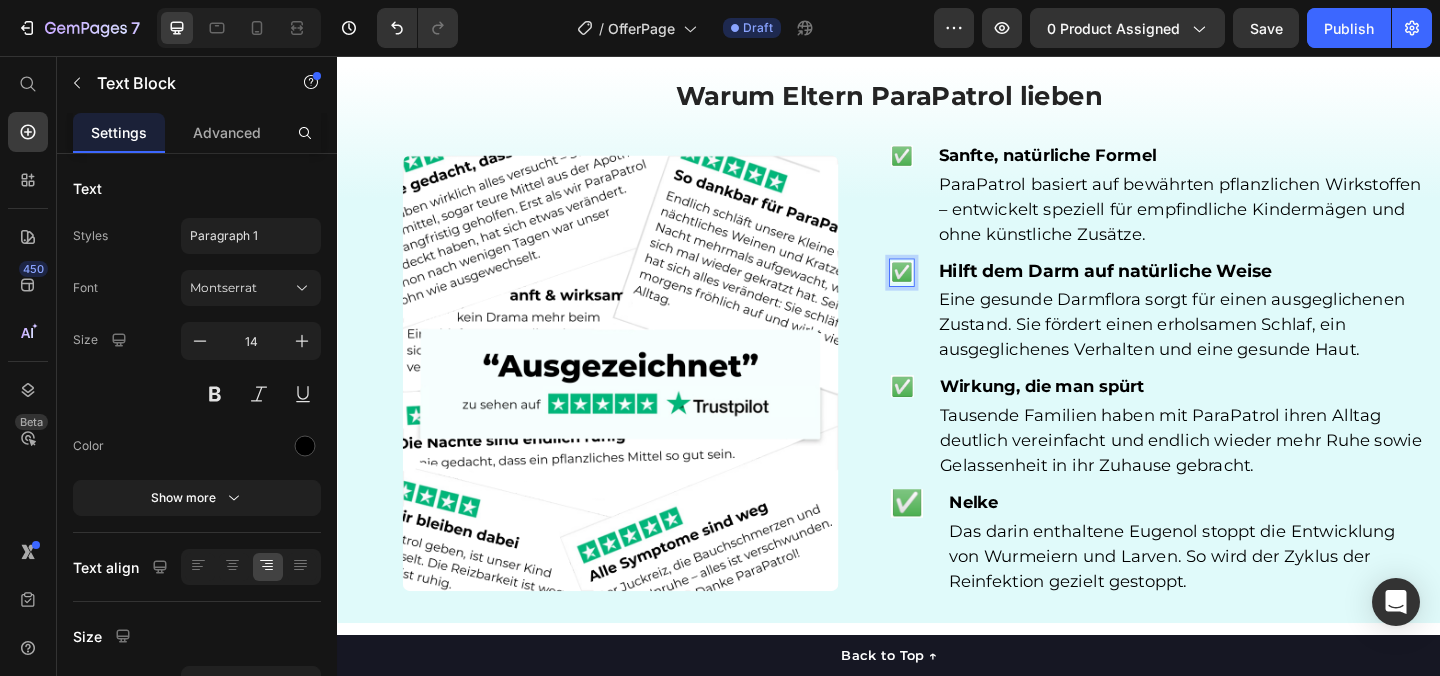 click on "✅" at bounding box center [951, 290] 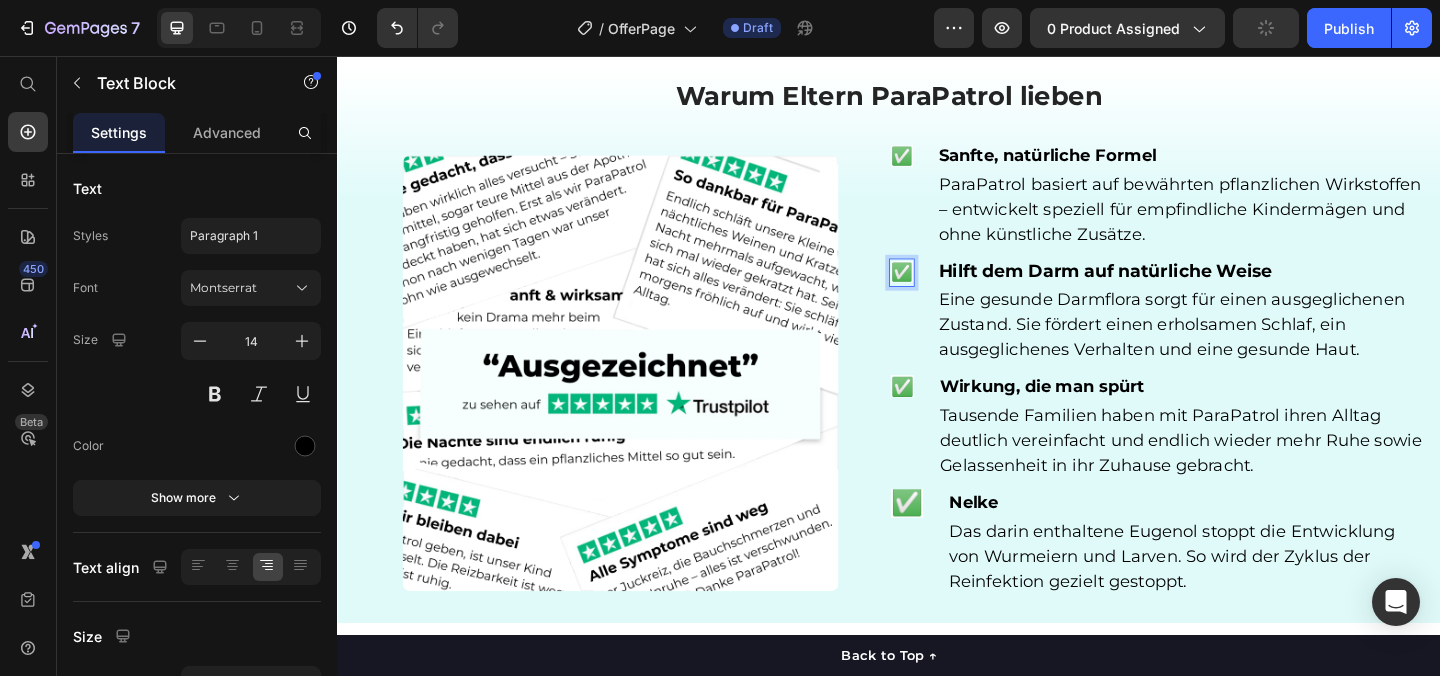 click on "✅" at bounding box center (951, 290) 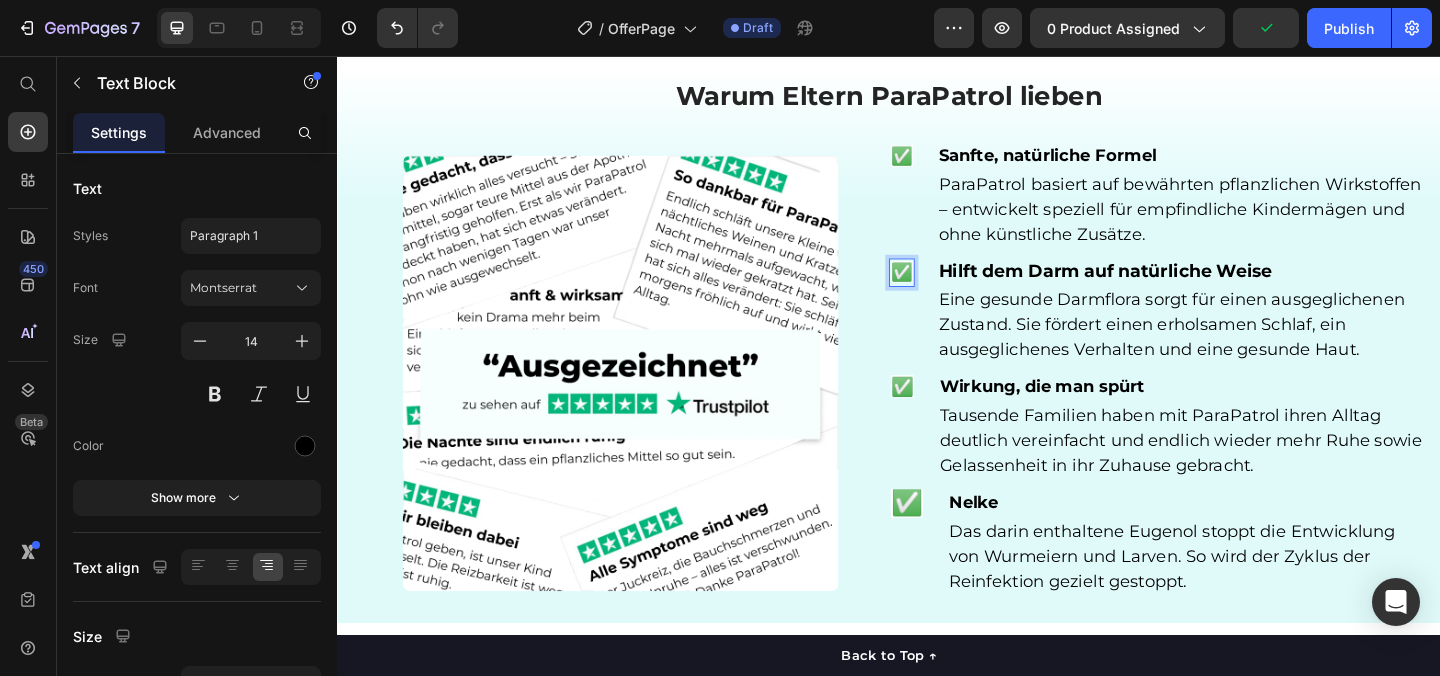 click on "✅" at bounding box center (951, 290) 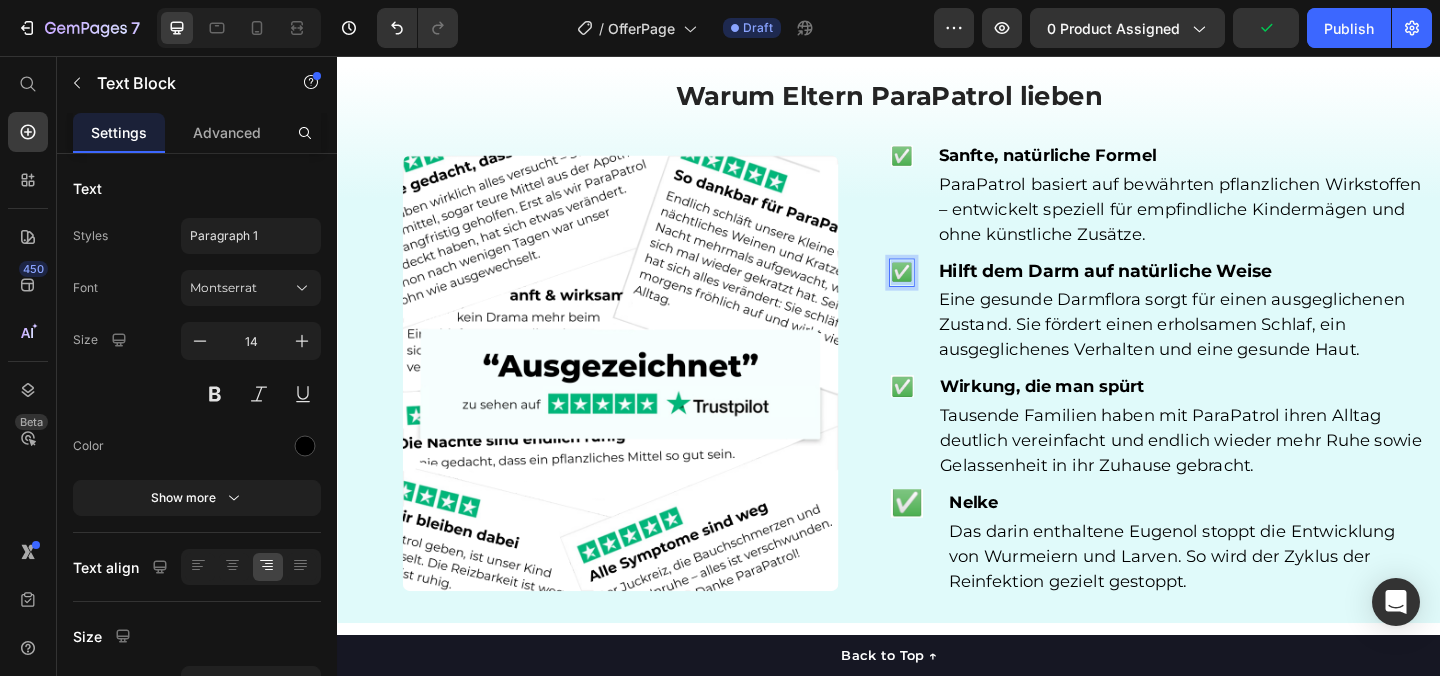click on "✅" at bounding box center (951, 290) 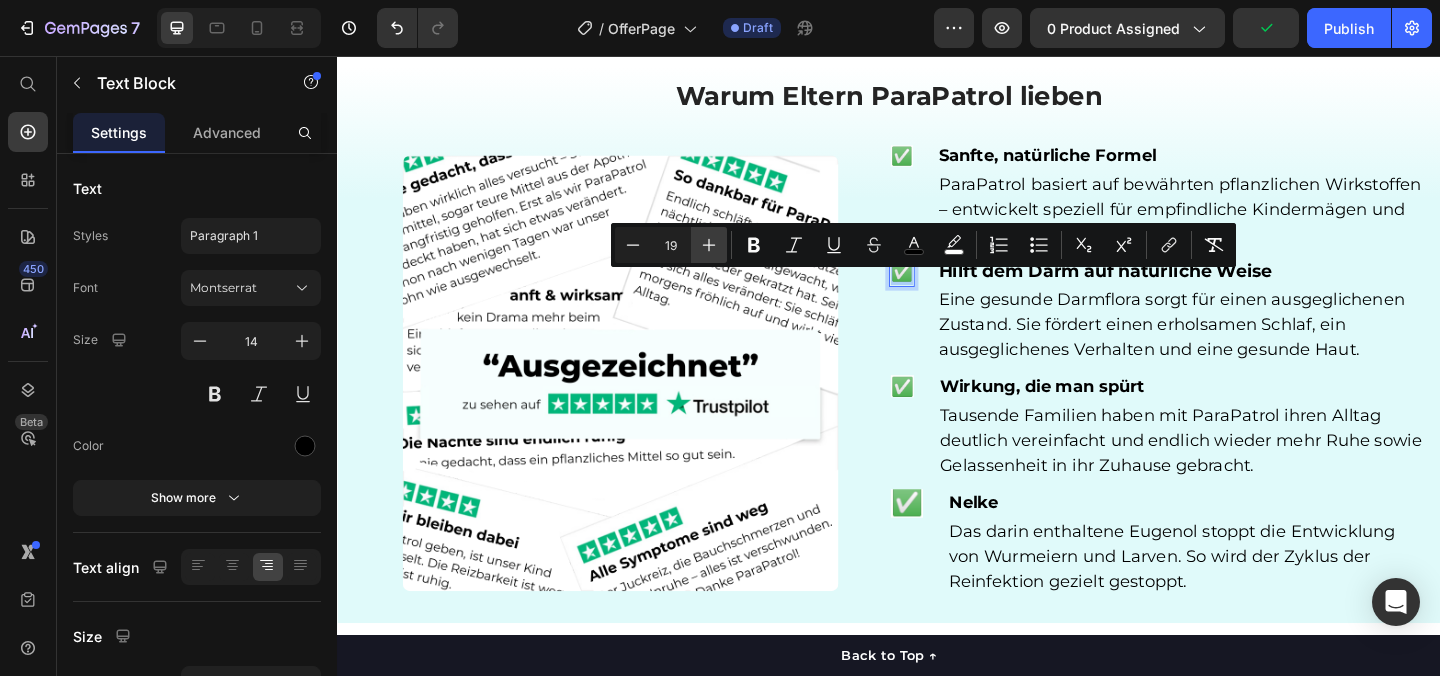 click 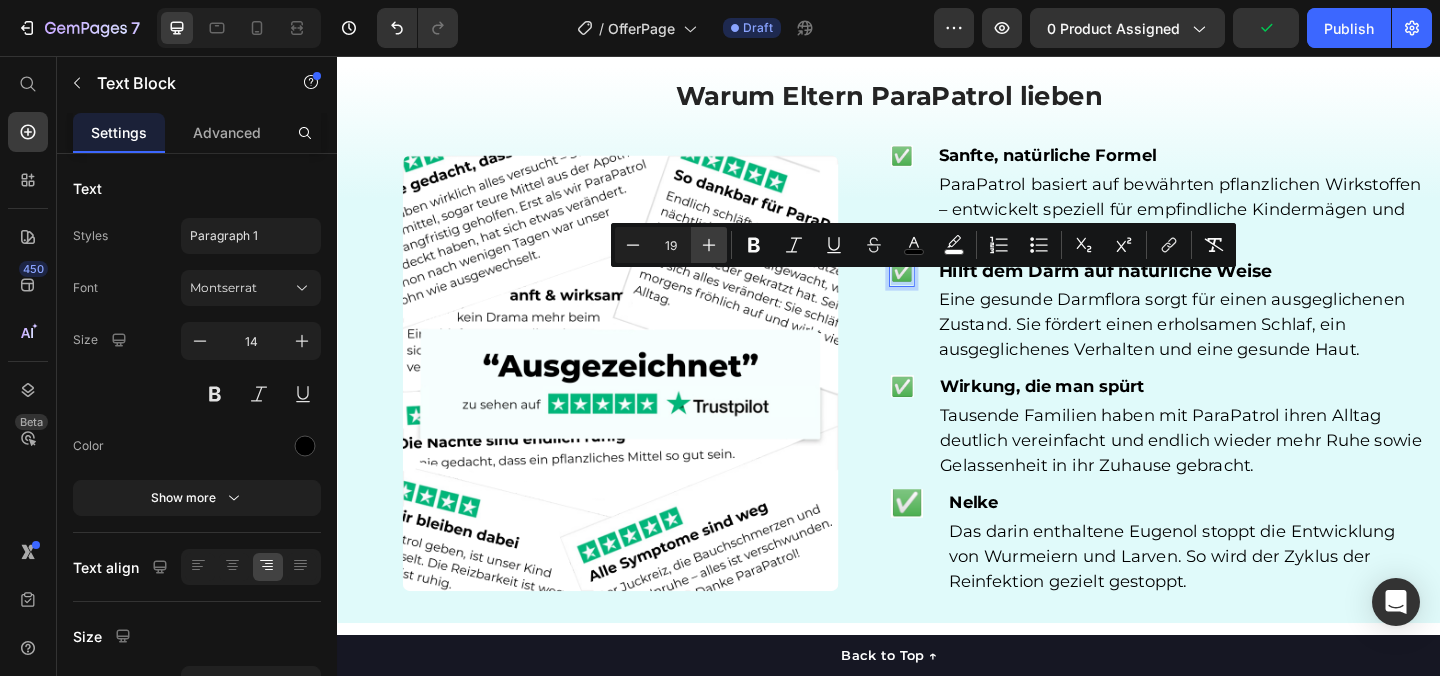 type on "20" 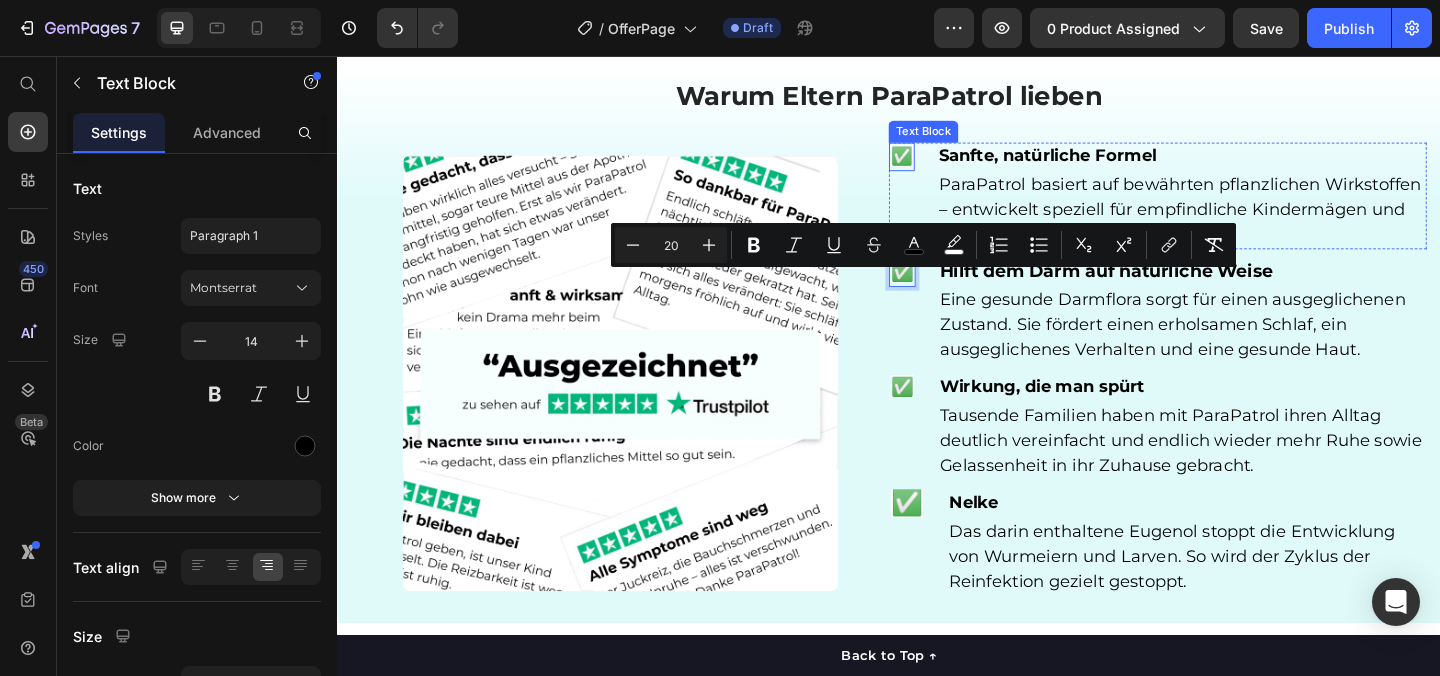 click on "✅" at bounding box center [951, 165] 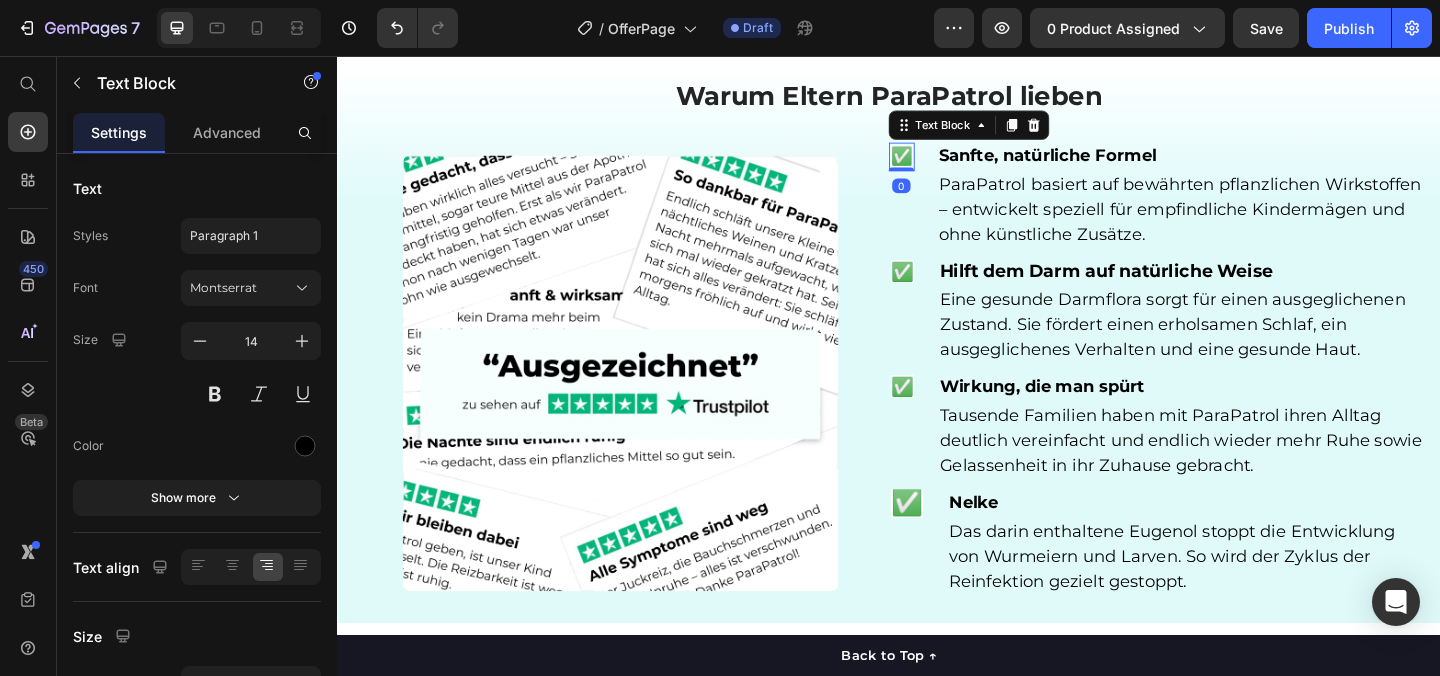 click on "✅" at bounding box center [951, 165] 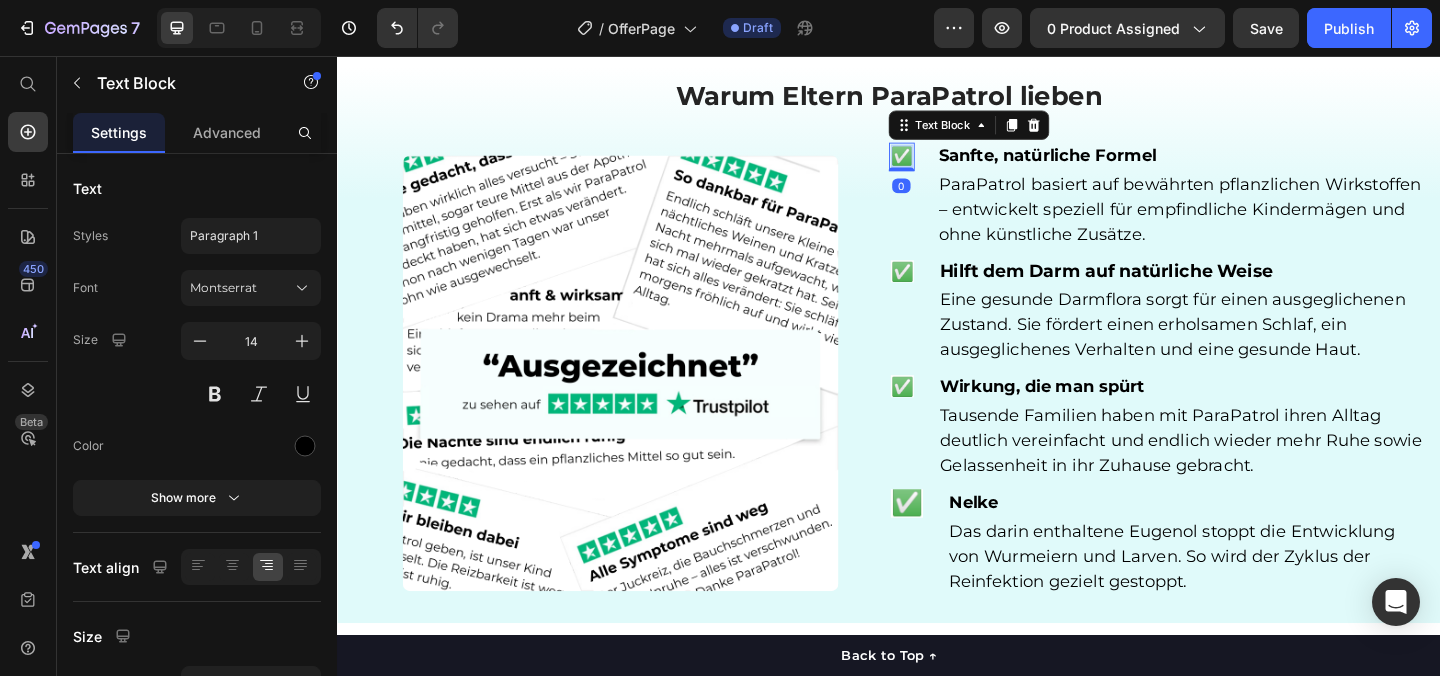 click on "✅" at bounding box center [951, 165] 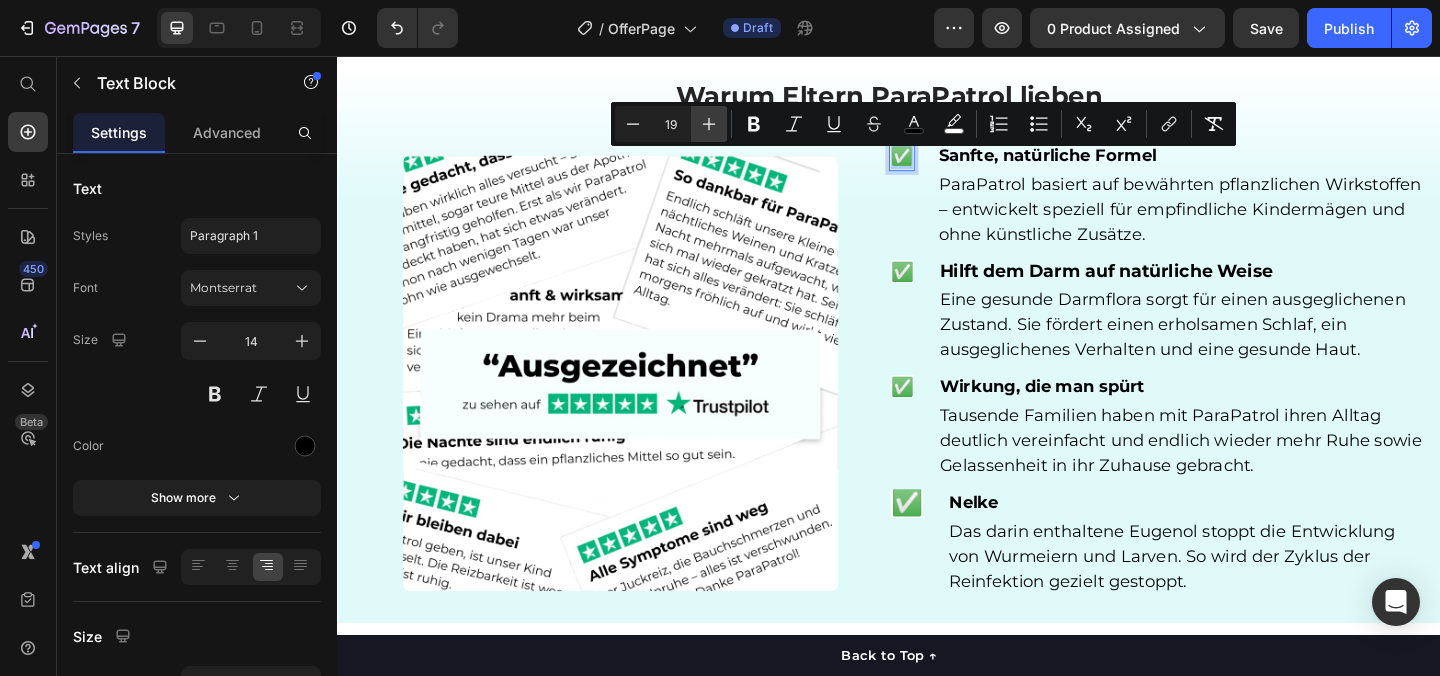 click 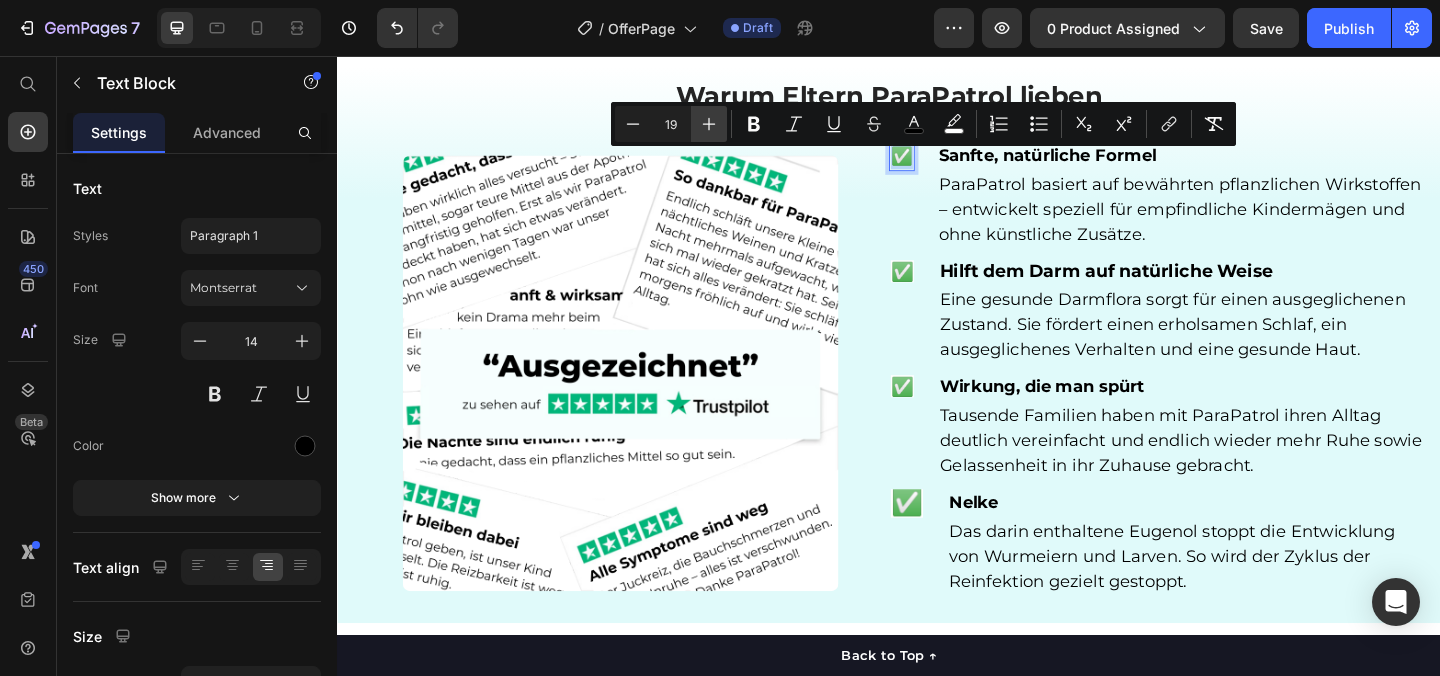 type on "20" 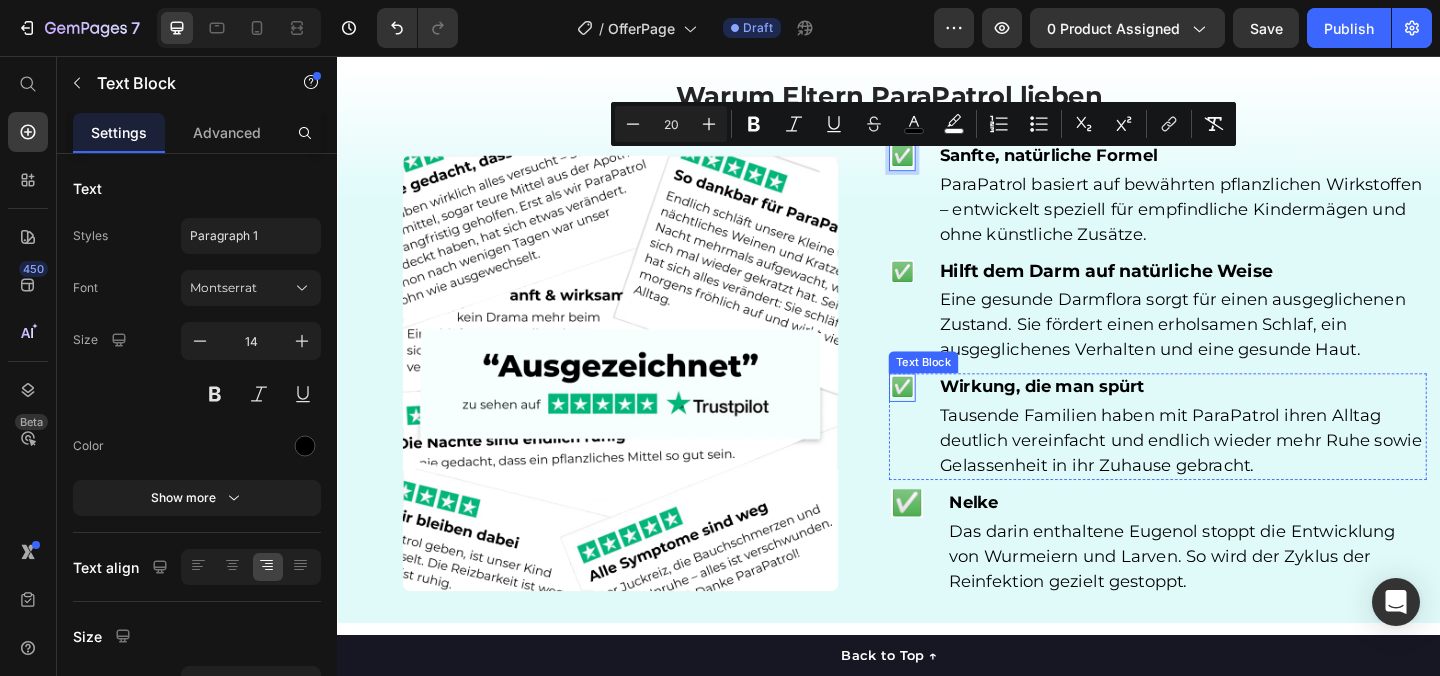 click on "✅" at bounding box center (951, 415) 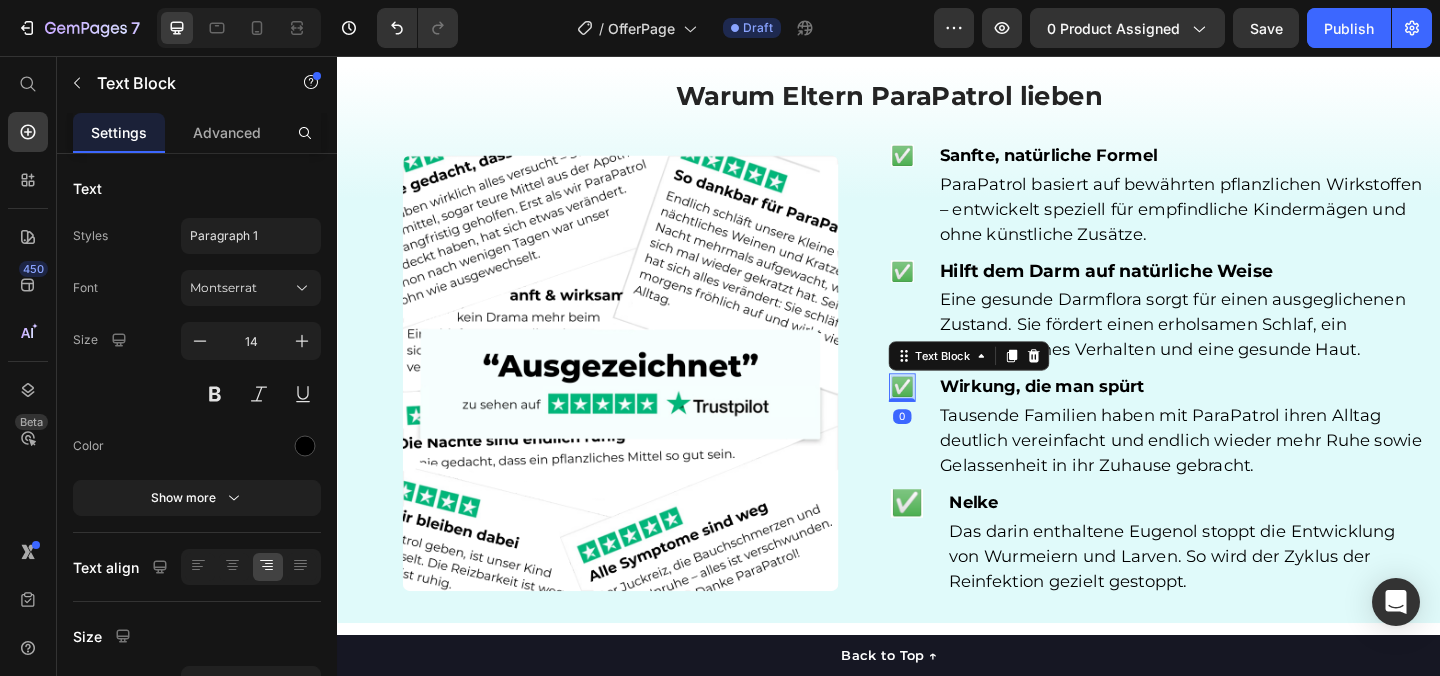 click on "✅" at bounding box center (951, 415) 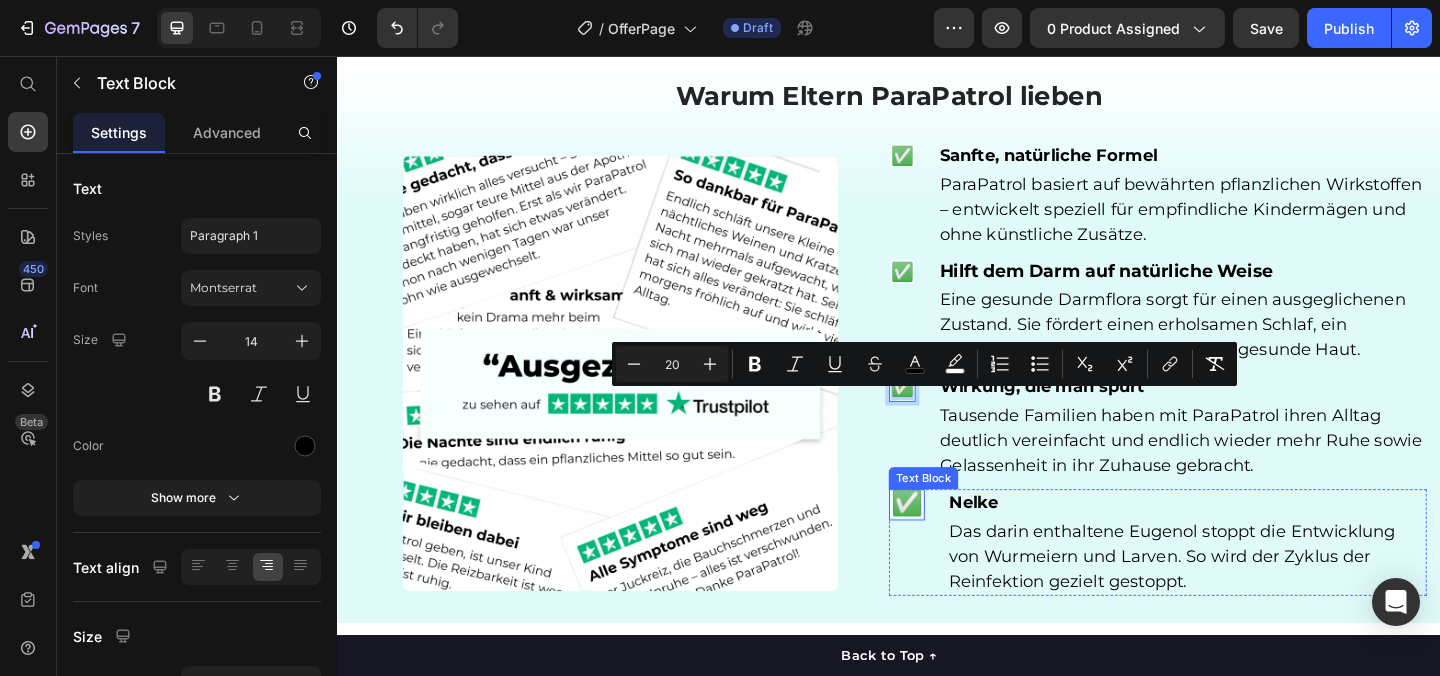 click on "✅" at bounding box center [956, 541] 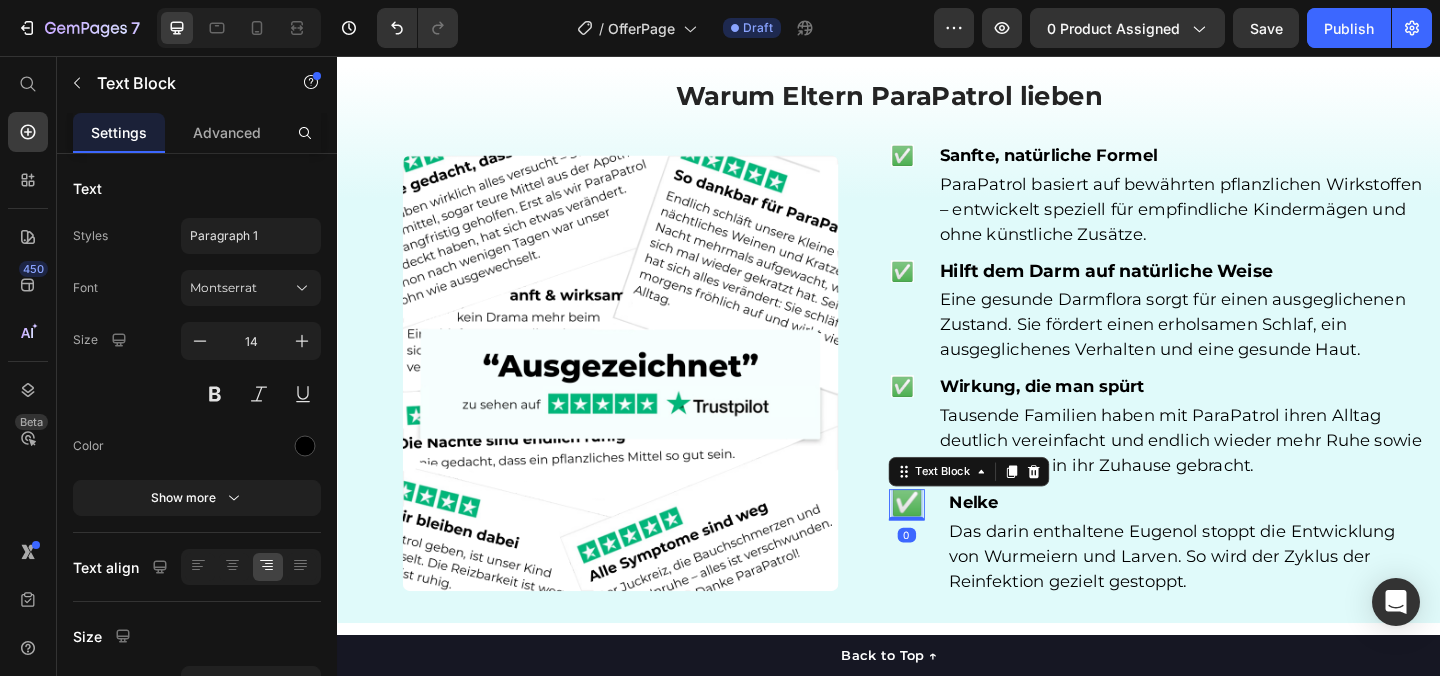 click on "✅" at bounding box center [956, 541] 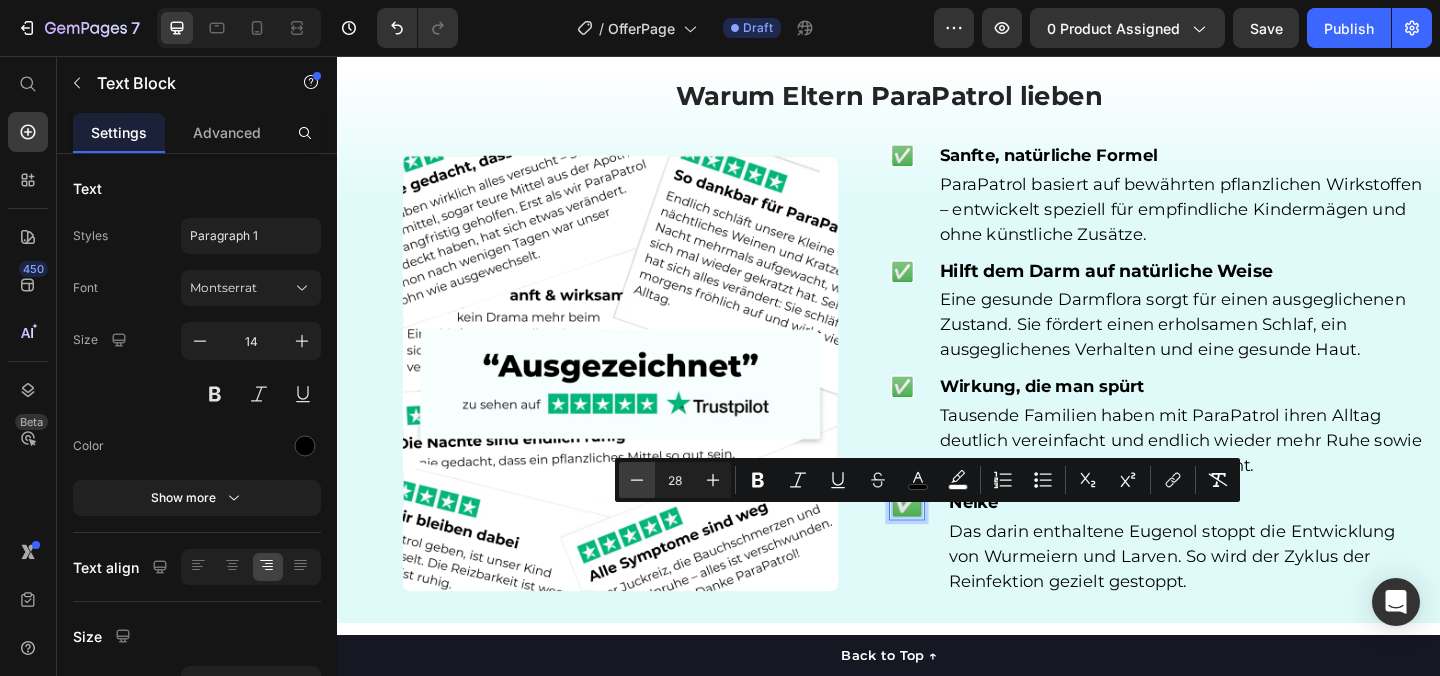 click 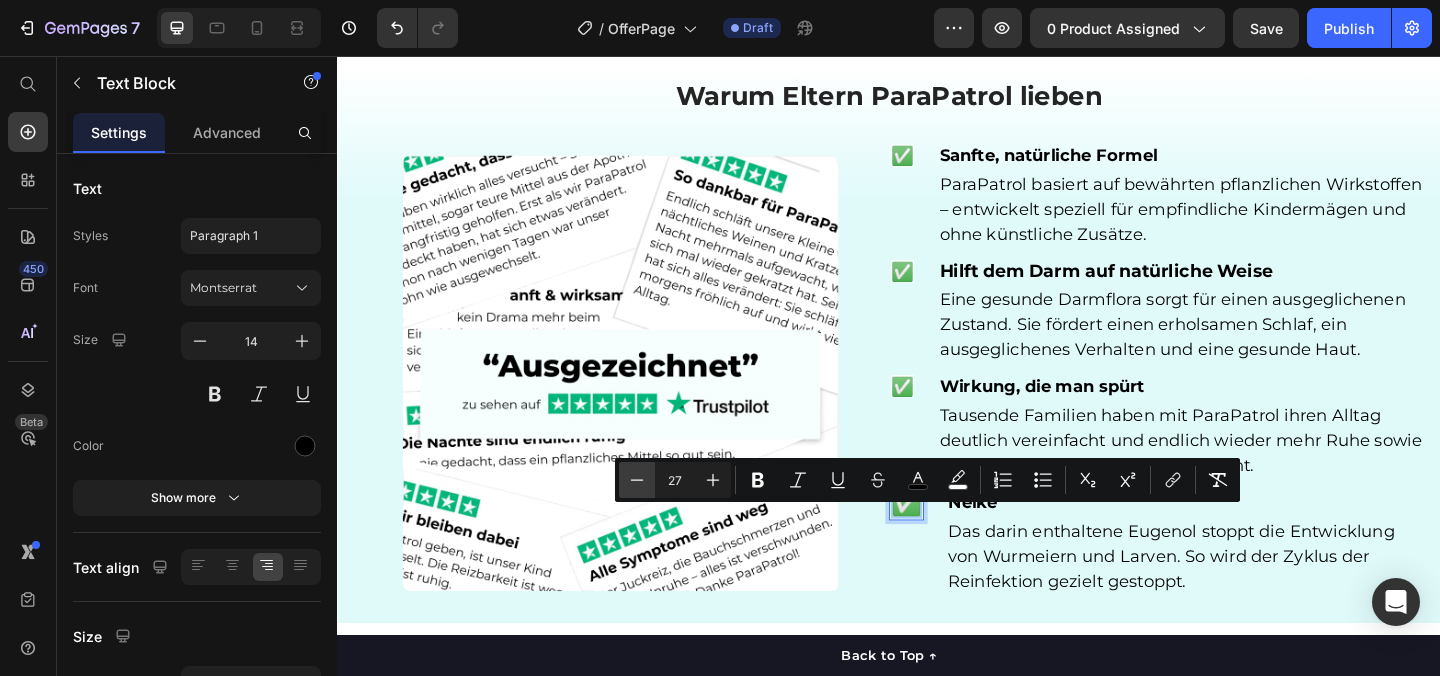 click 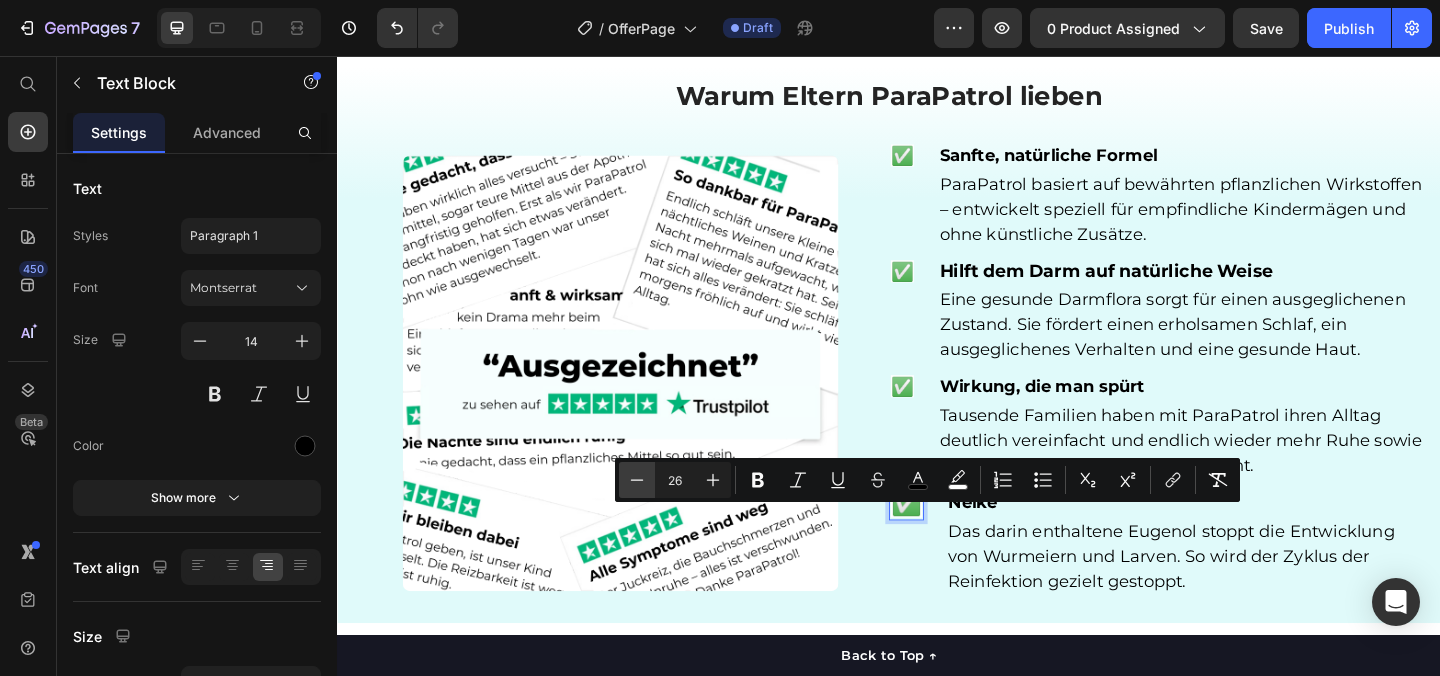 click 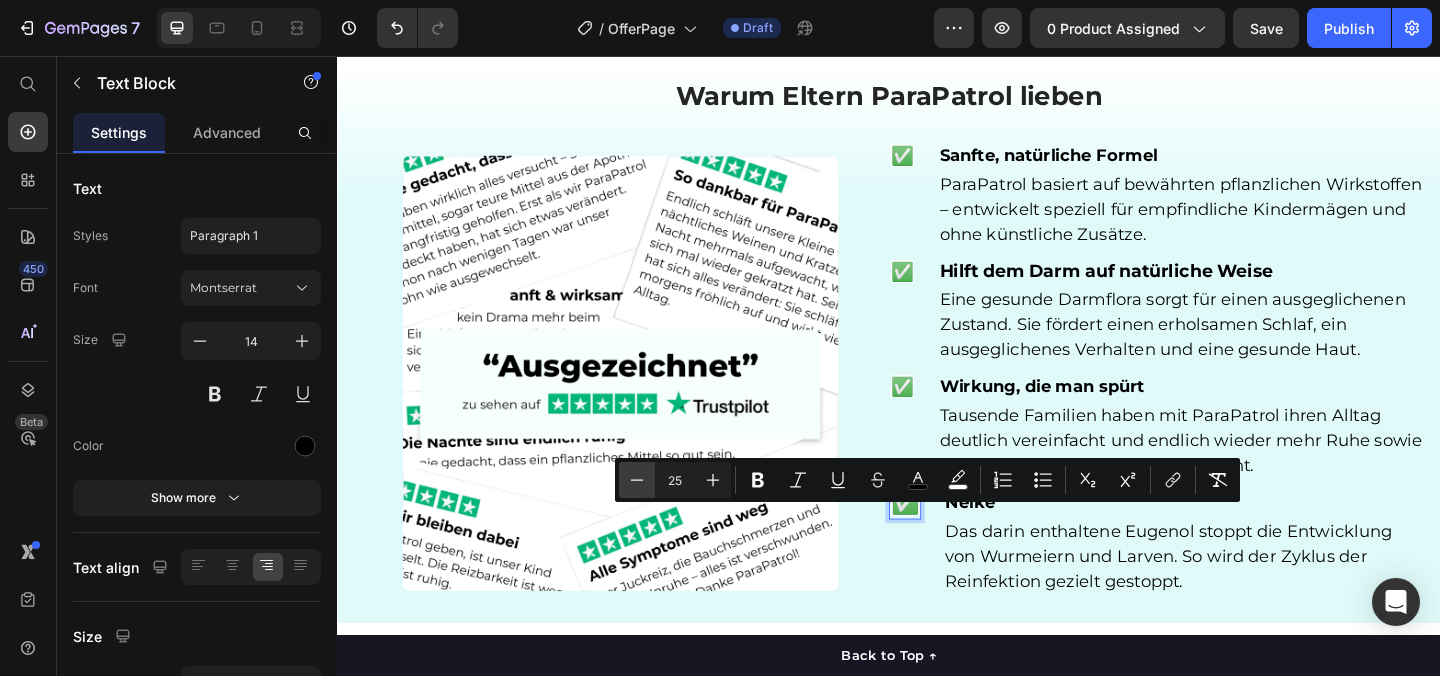 click 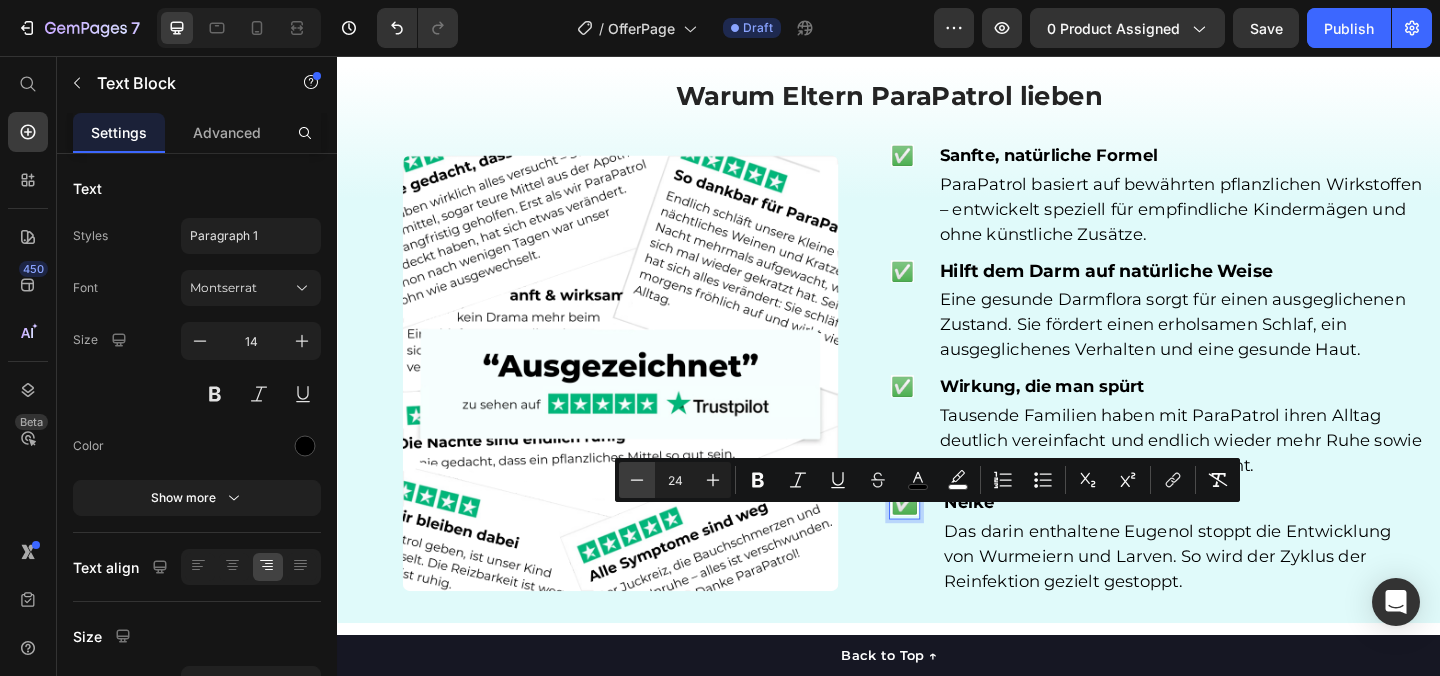 click 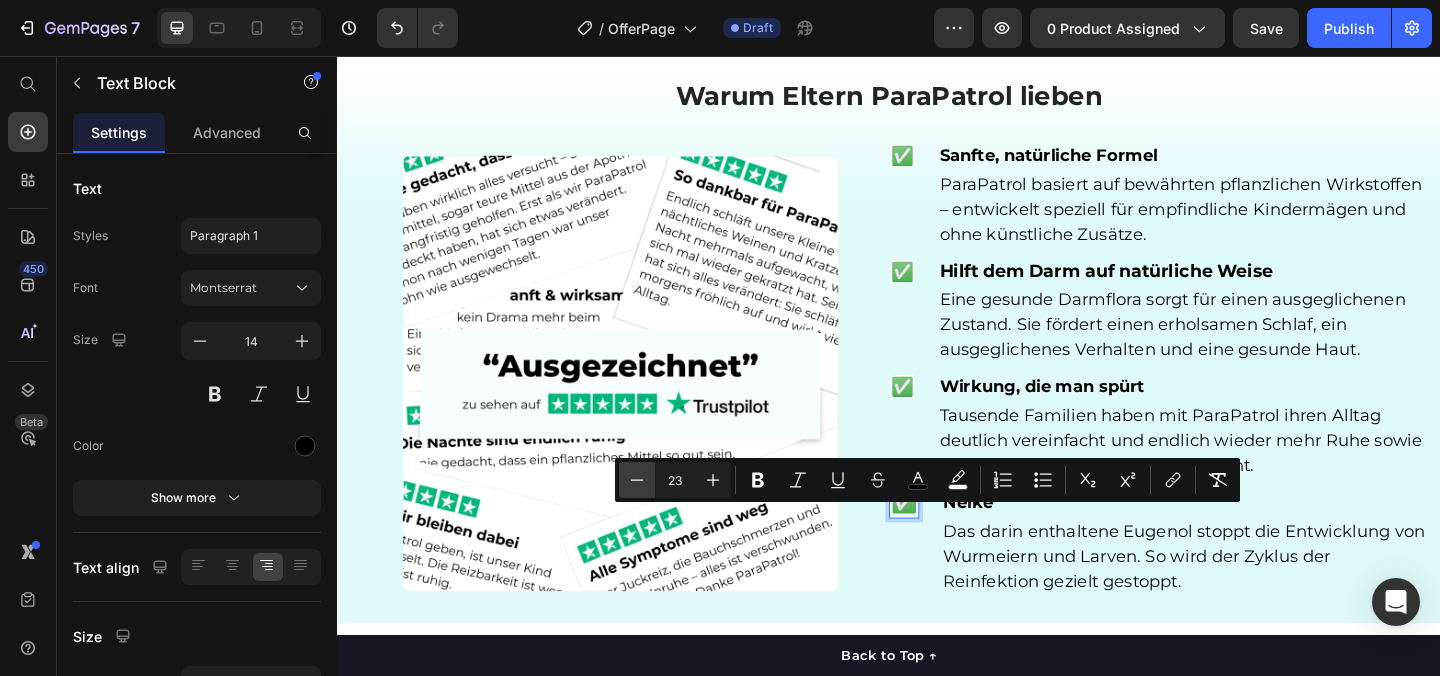 click 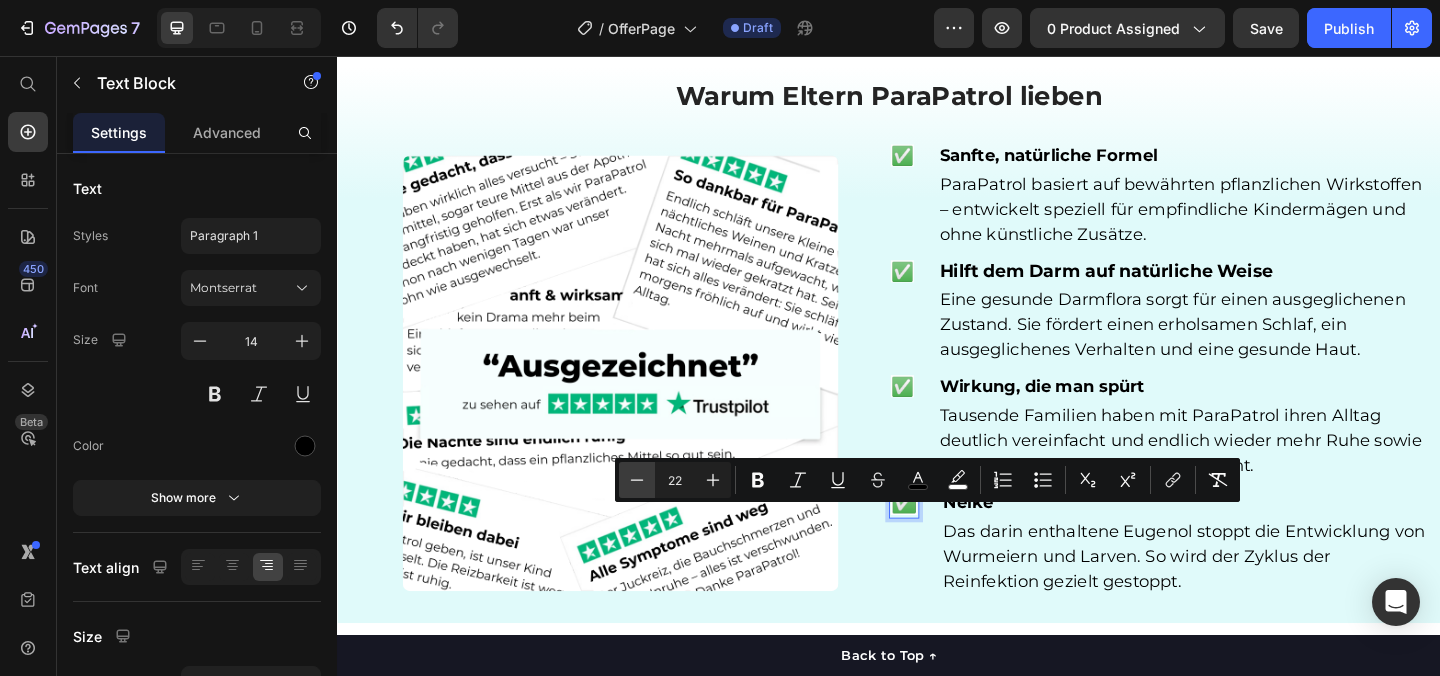 click 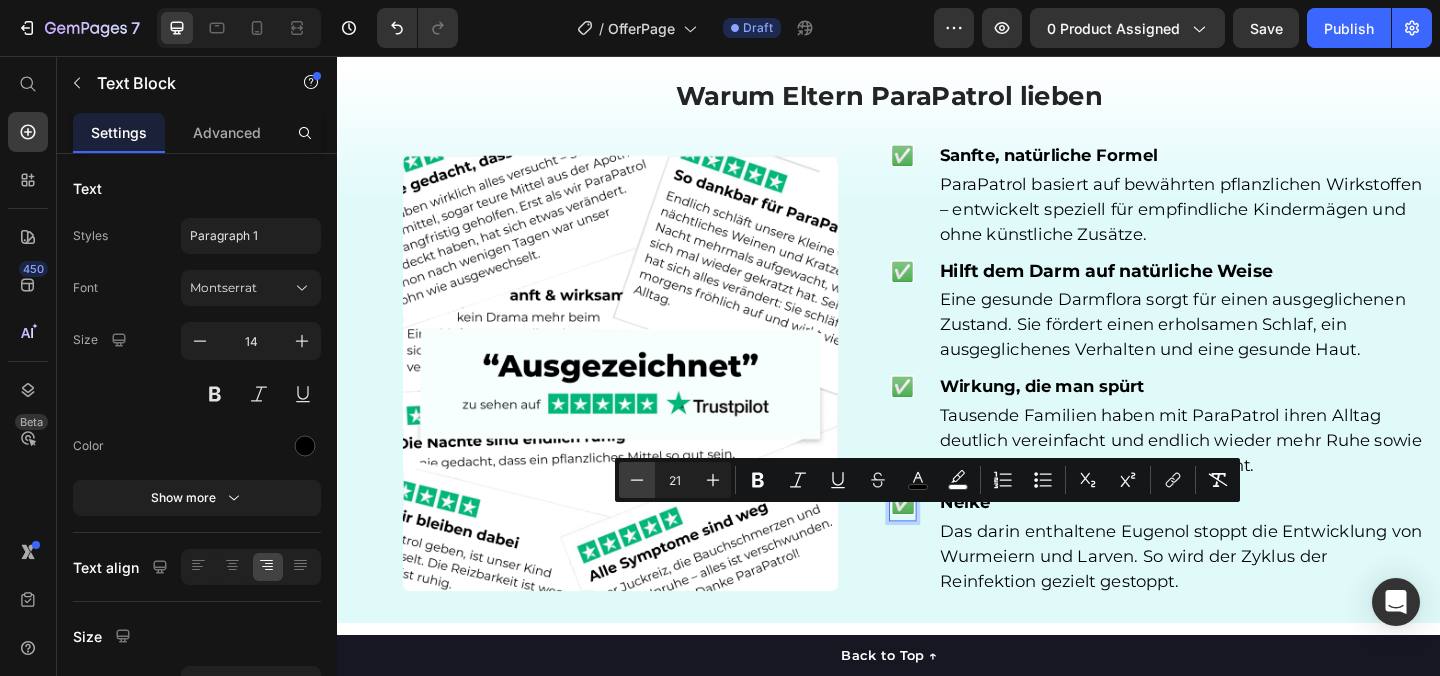 click 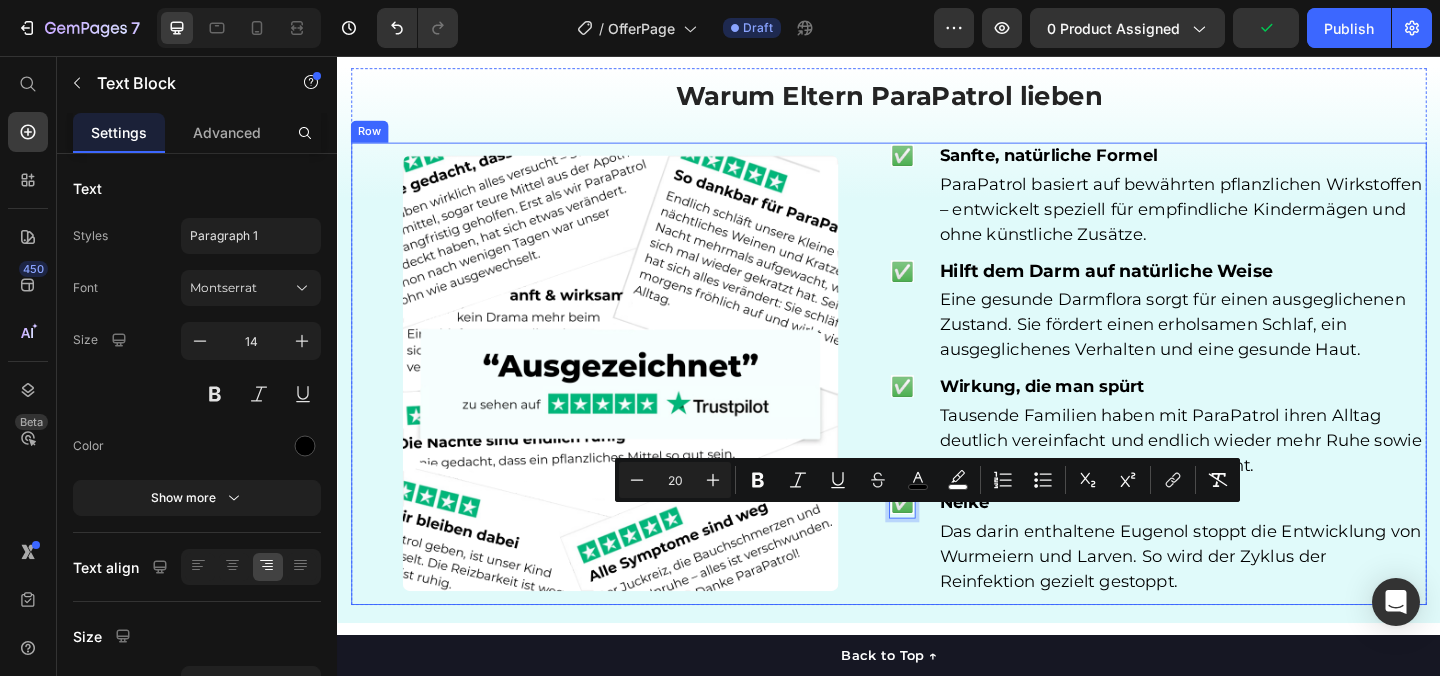 click on "✅ Text Block ⁠⁠⁠⁠⁠⁠⁠ Sanfte, natürliche Formel Heading ParaPatrol basiert auf bewährten pflanzlichen Wirkstoffen – entwickelt speziell für empfindliche Kindermägen und ohne künstliche Zusätze. Text block Row ✅ Text Block ⁠⁠⁠⁠⁠⁠⁠ Hilft dem Darm auf natürliche Weise Heading Eine gesunde Darmflora sorgt für einen ausgeglichenen Zustand. Sie fördert einen erholsamen Schlaf, ein ausgeglichenes Verhalten und eine gesunde Haut. Text block Row ✅ Text Block ⁠⁠⁠⁠⁠⁠⁠ Wirkung, die man spürt Heading Tausende Familien haben mit ParaPatrol ihren Alltag deutlich vereinfacht und endlich wieder mehr Ruhe sowie Gelassenheit in ihr Zuhause gebracht. Text block Row ✅ Text Block   0 Nelke Heading Das darin enthaltene Eugenol stoppt die Entwicklung von Wurmeiern und Larven. So wird der Zyklus der Reinfektion gezielt gestoppt. Text block Row" at bounding box center [1229, 401] 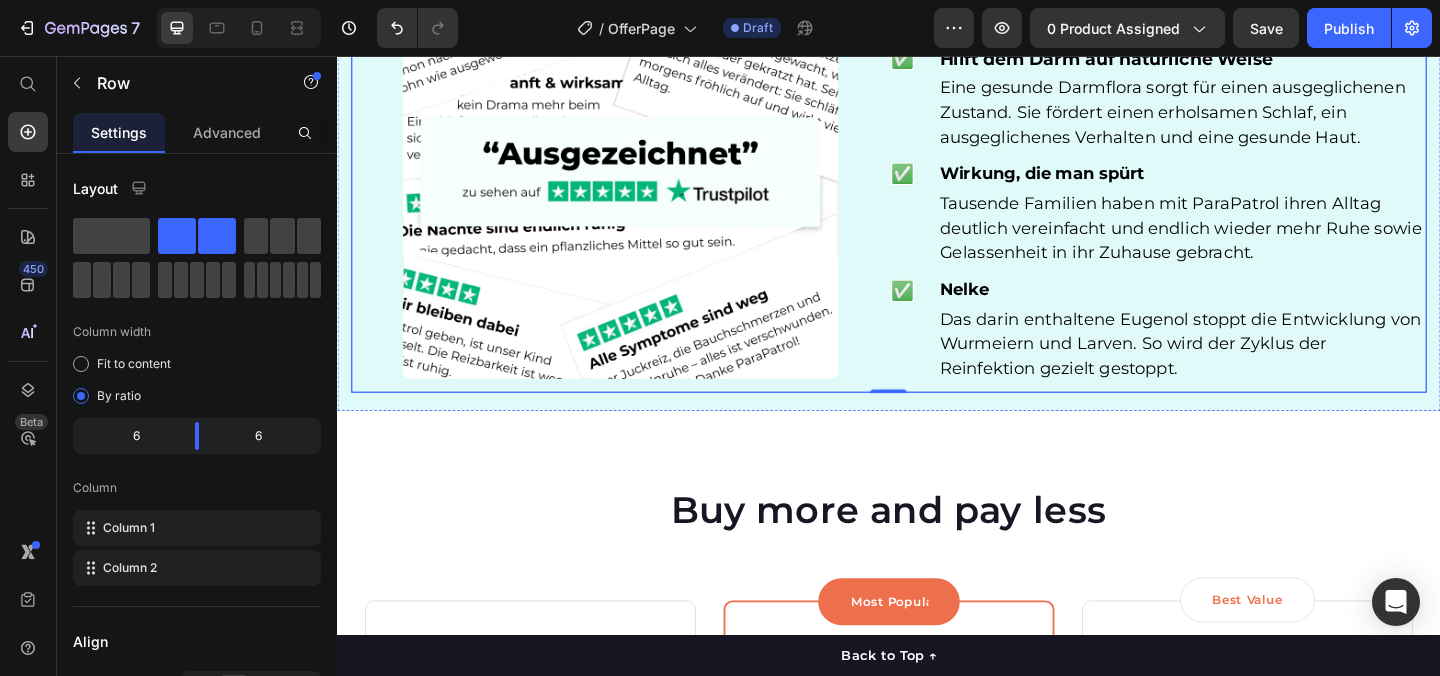 scroll, scrollTop: 4931, scrollLeft: 0, axis: vertical 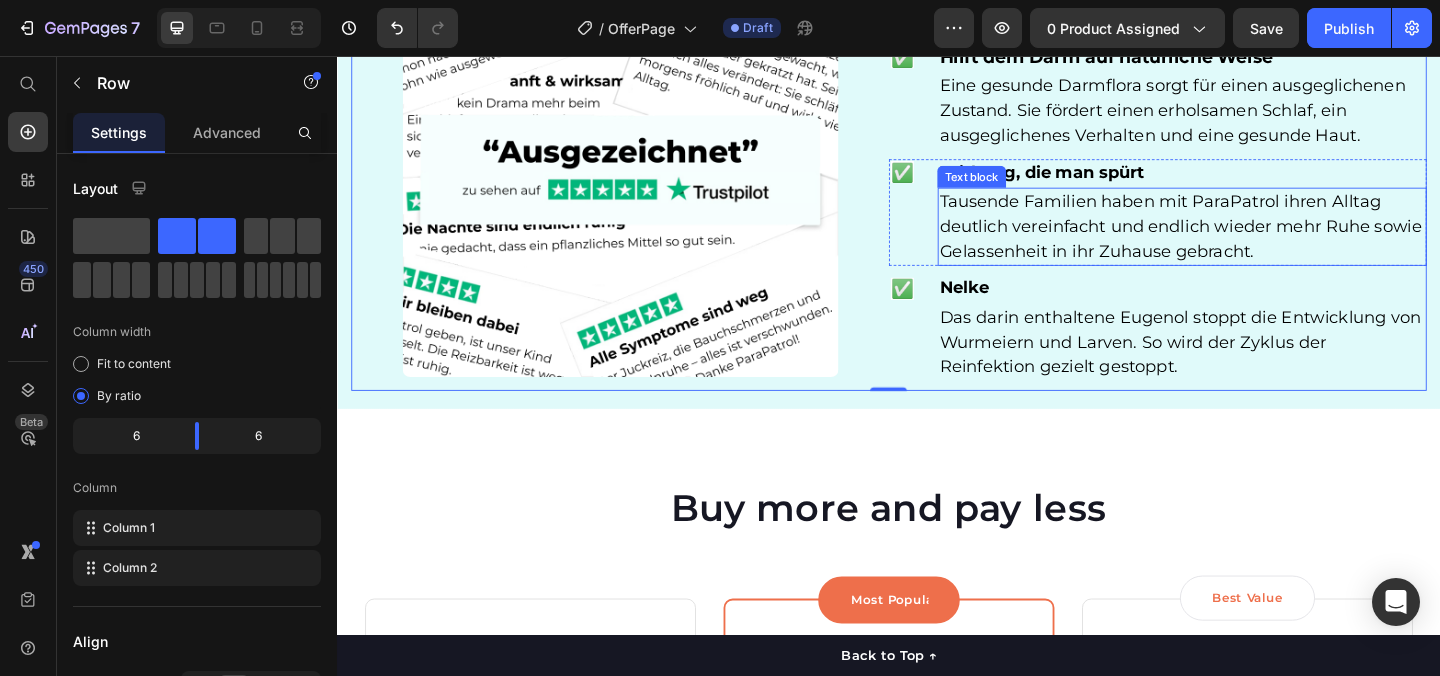 click on "Tausende Familien haben mit ParaPatrol ihren Alltag deutlich vereinfacht und endlich wieder mehr Ruhe sowie Gelassenheit in ihr Zuhause gebracht." at bounding box center (1256, 241) 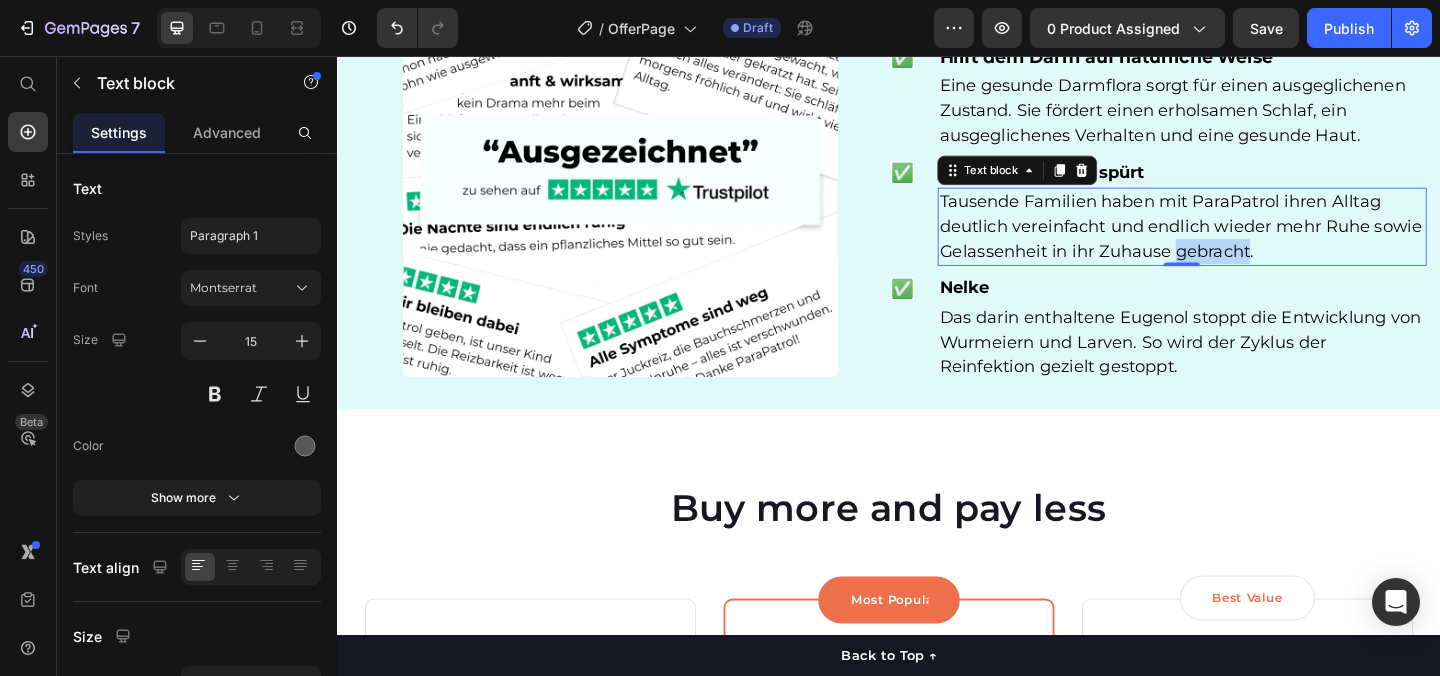 click on "Tausende Familien haben mit ParaPatrol ihren Alltag deutlich vereinfacht und endlich wieder mehr Ruhe sowie Gelassenheit in ihr Zuhause gebracht." at bounding box center [1254, 241] 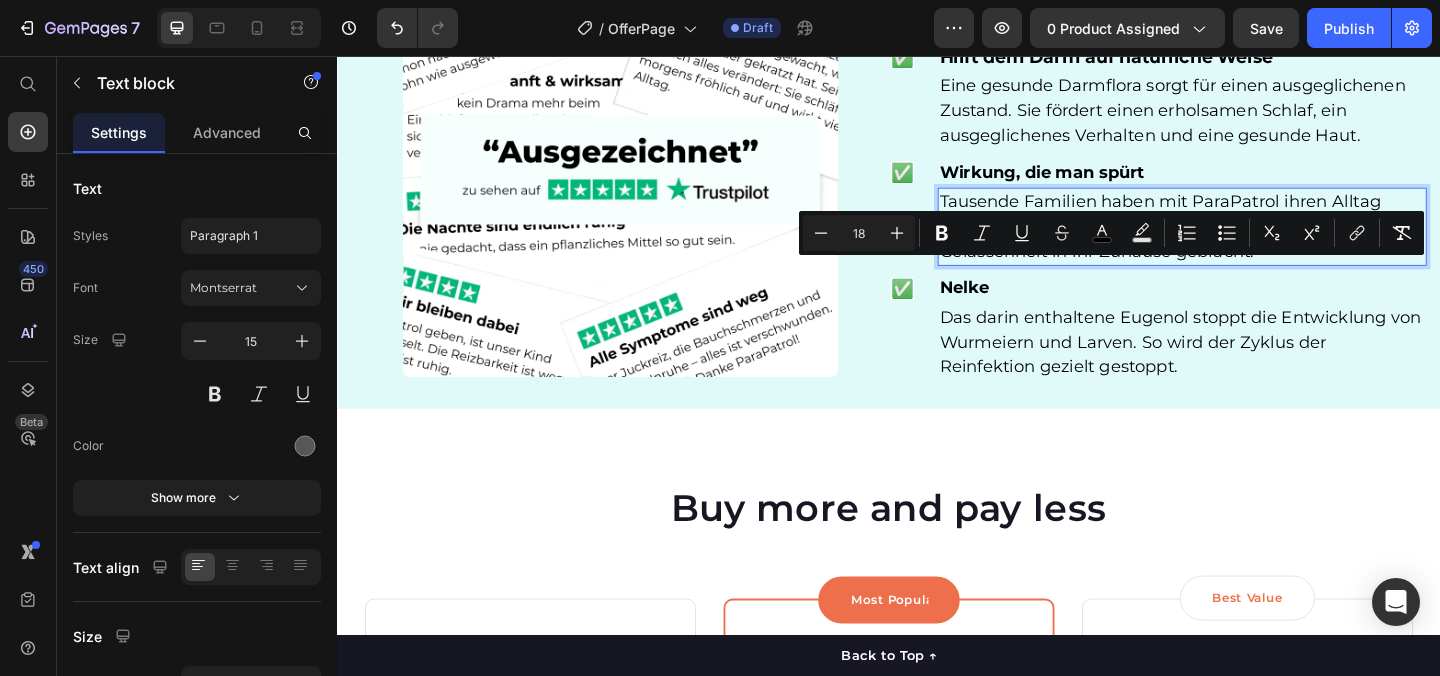 click on "Tausende Familien haben mit ParaPatrol ihren Alltag deutlich vereinfacht und endlich wieder mehr Ruhe sowie Gelassenheit in ihr Zuhause gebracht." at bounding box center (1256, 241) 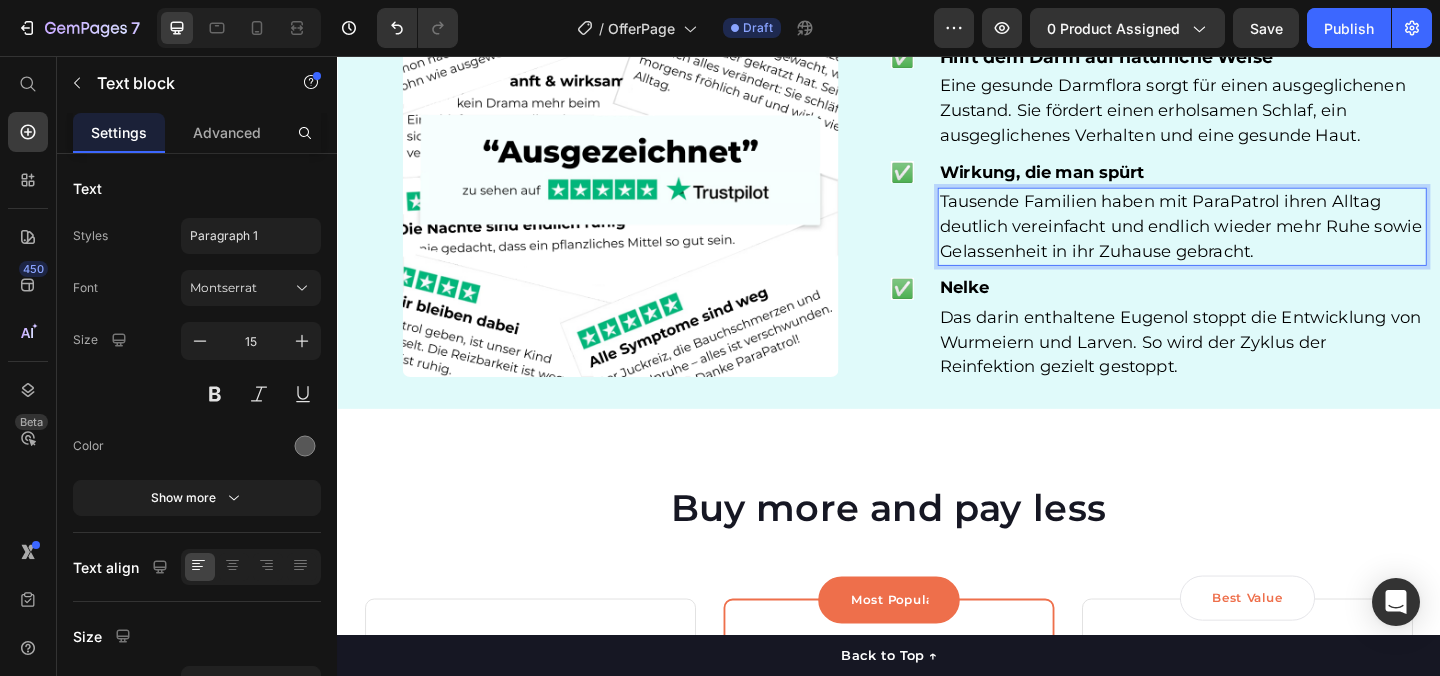 click on "Tausende Familien haben mit ParaPatrol ihren Alltag deutlich vereinfacht und endlich wieder mehr Ruhe sowie Gelassenheit in ihr Zuhause gebracht." at bounding box center (1254, 241) 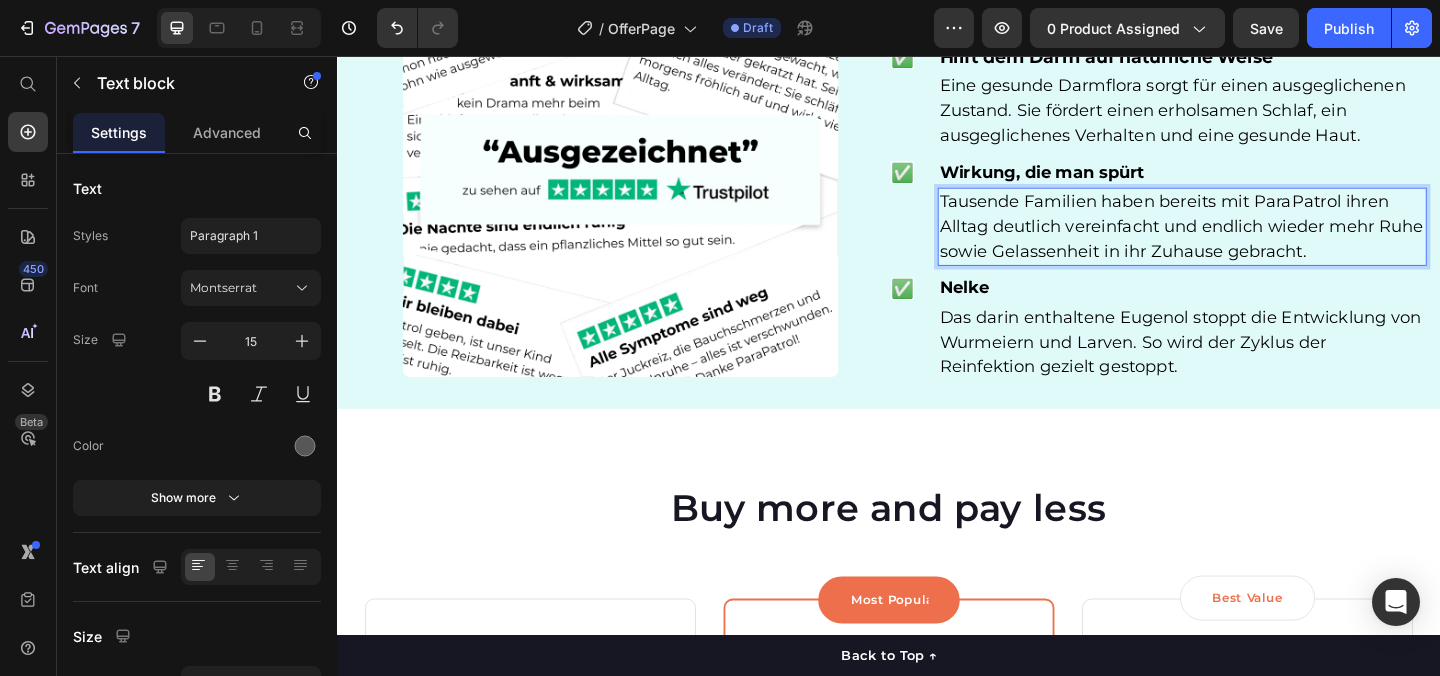 click on "Tausende Familien haben bereits mit ParaPatrol ihren Alltag deutlich vereinfacht und endlich wieder mehr Ruhe sowie Gelassenheit in ihr Zuhause gebracht." at bounding box center [1255, 241] 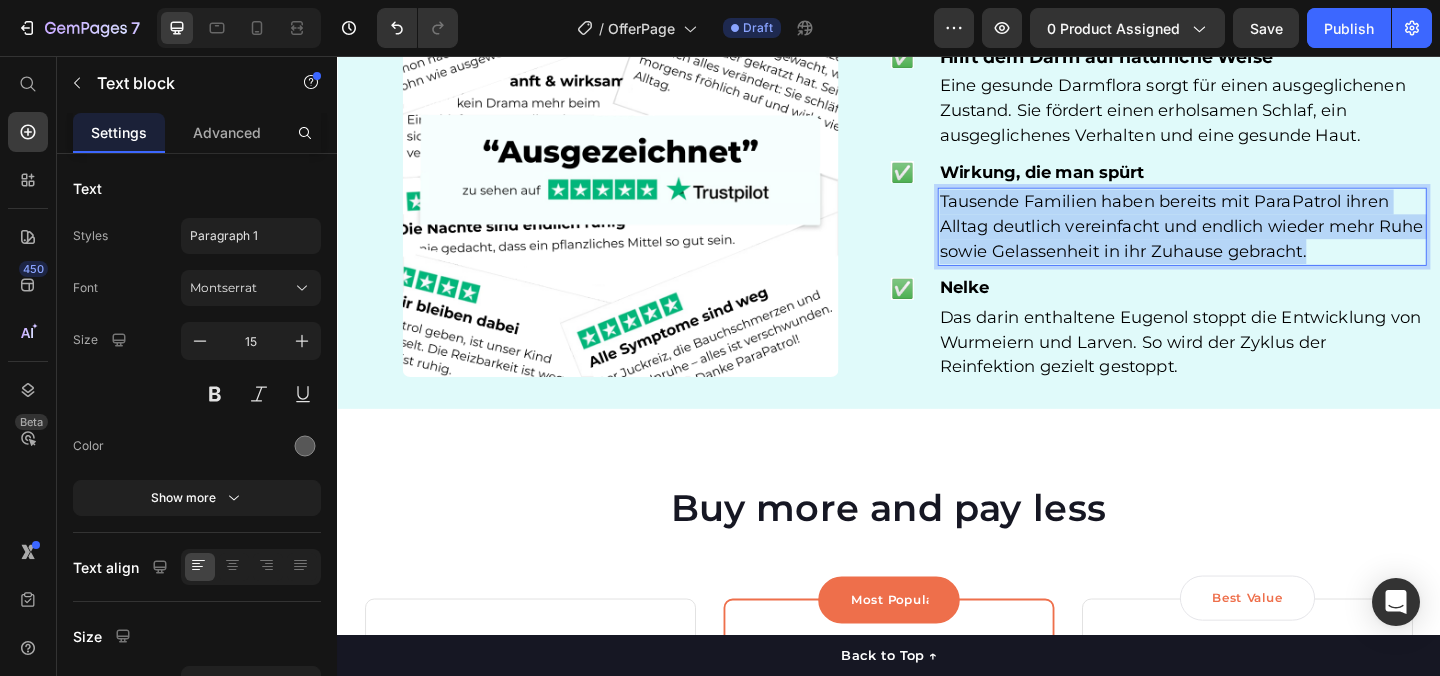 click on "Tausende Familien haben bereits mit ParaPatrol ihren Alltag deutlich vereinfacht und endlich wieder mehr Ruhe sowie Gelassenheit in ihr Zuhause gebracht." at bounding box center [1255, 241] 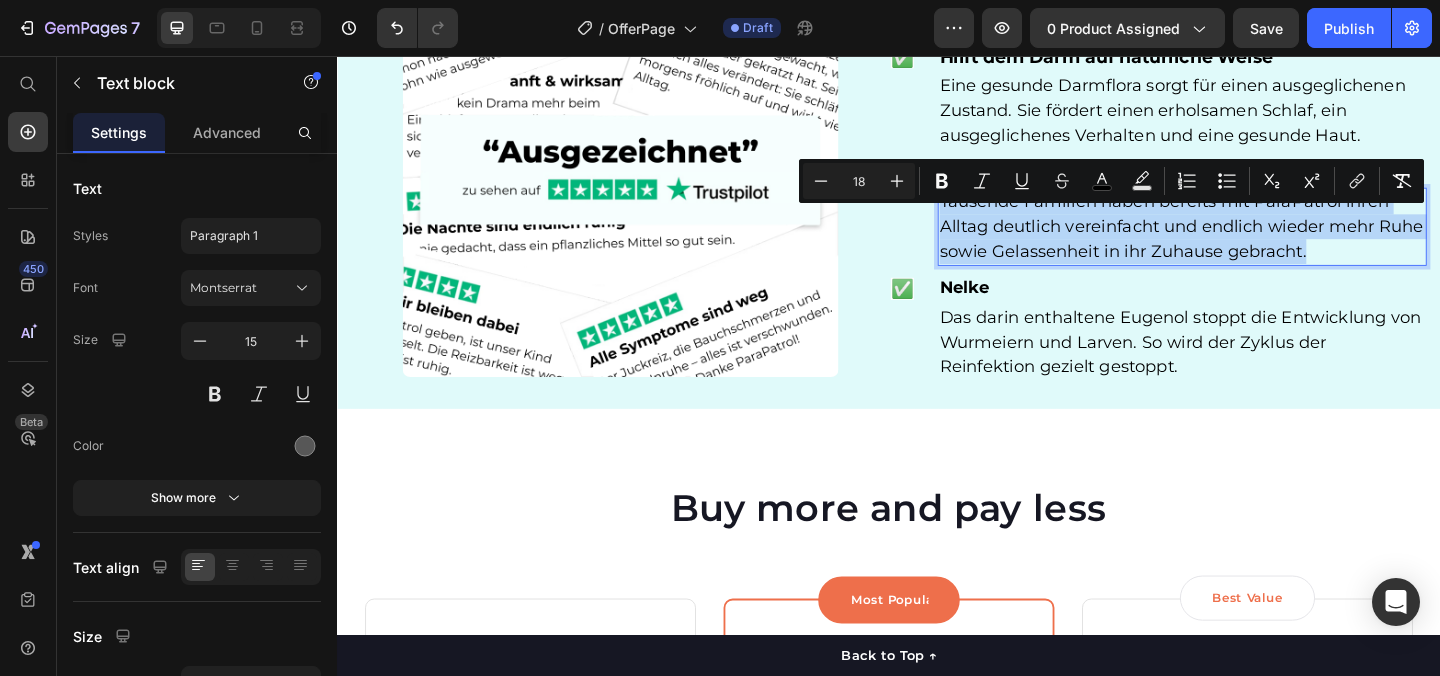 copy on "Tausende Familien haben bereits mit ParaPatrol ihren Alltag deutlich vereinfacht und endlich wieder mehr Ruhe sowie Gelassenheit in ihr Zuhause gebracht." 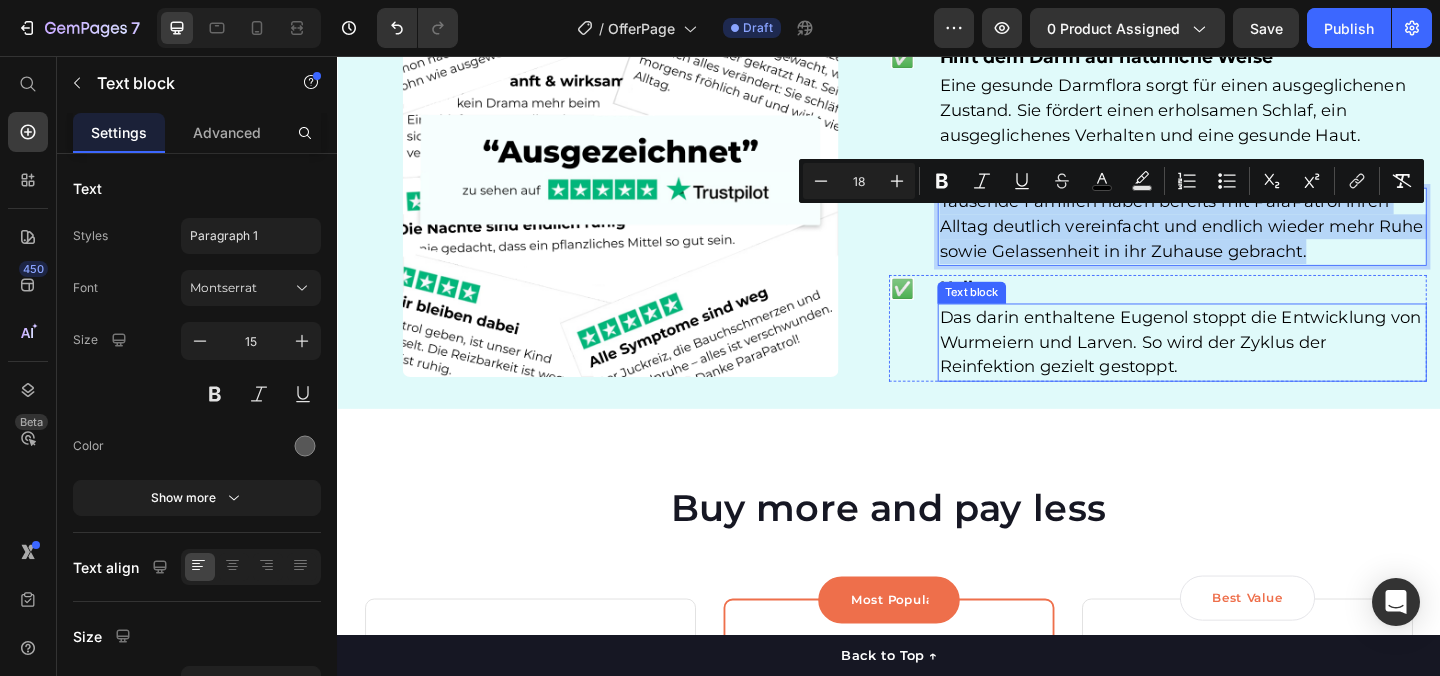 click on "Das darin enthaltene Eugenol stoppt die Entwicklung von Wurmeiern und Larven. So wird der Zyklus der Reinfektion gezielt gestoppt." at bounding box center [1256, 367] 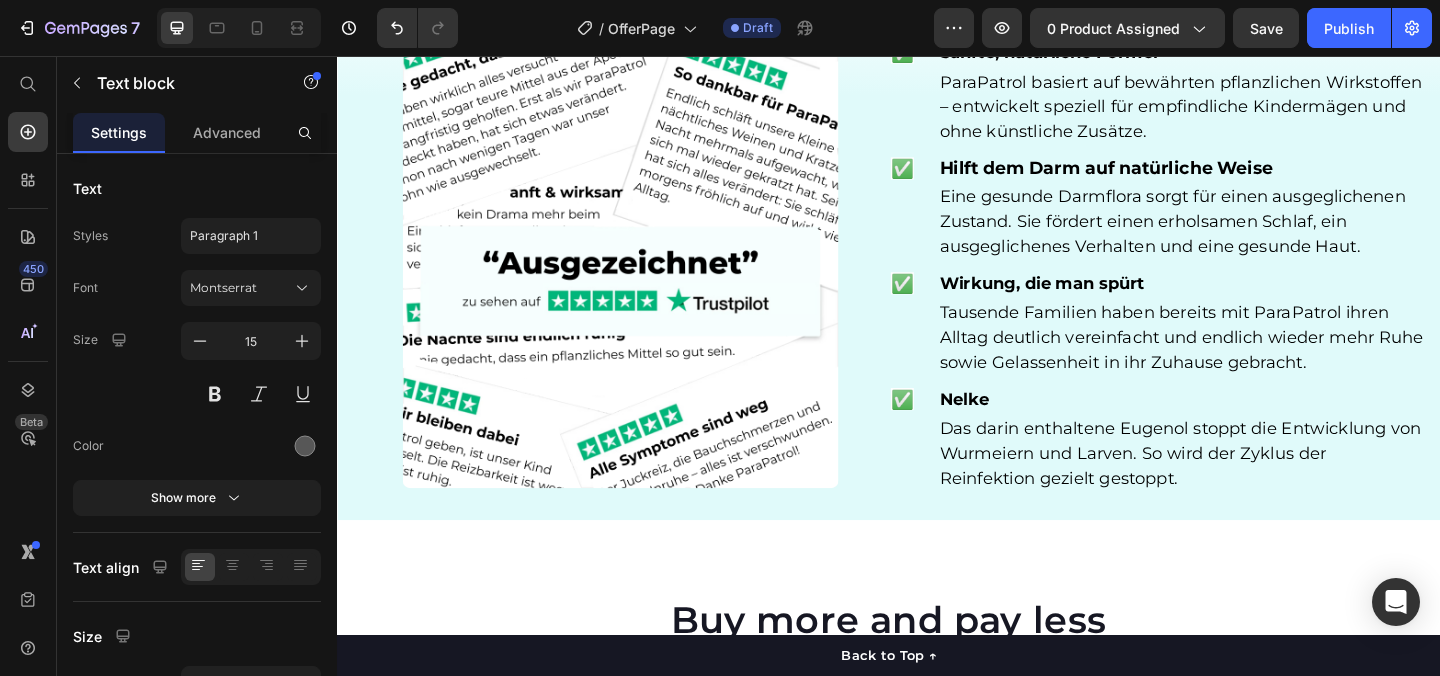 scroll, scrollTop: 4824, scrollLeft: 0, axis: vertical 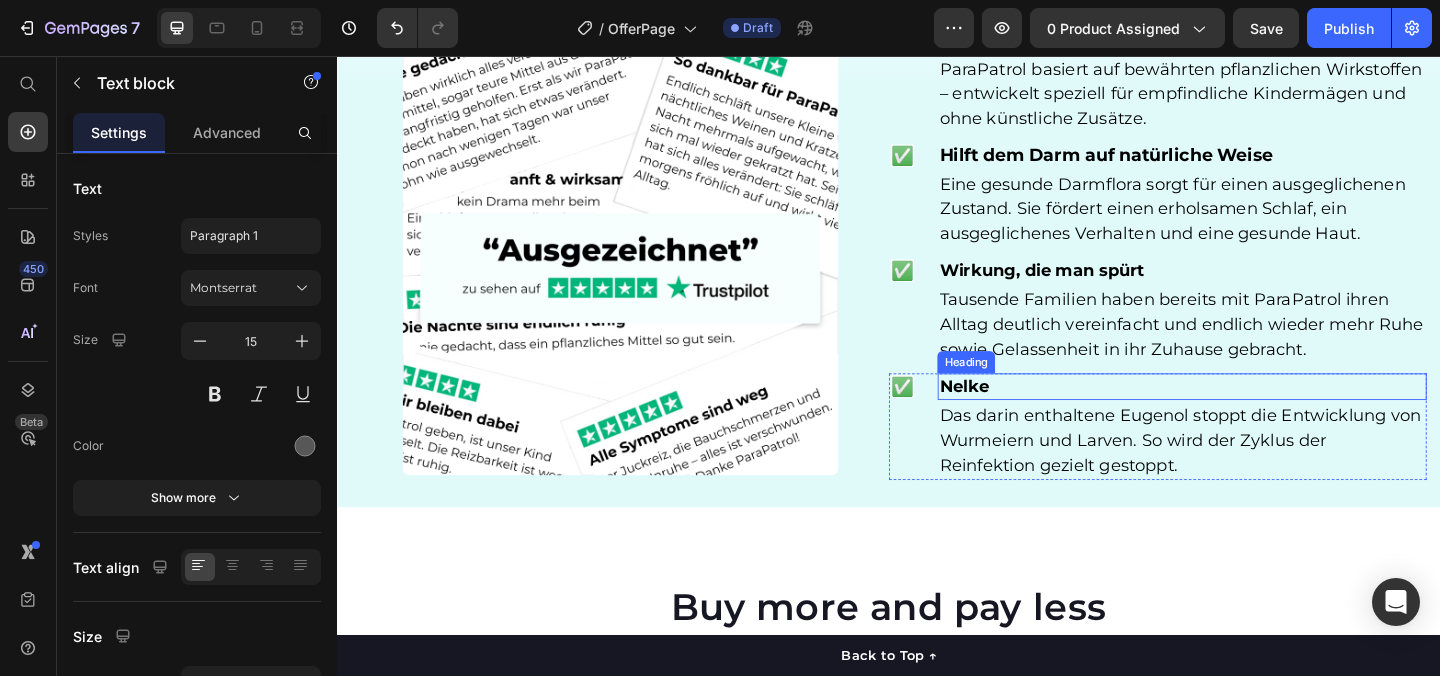 click on "Nelke" at bounding box center (1019, 415) 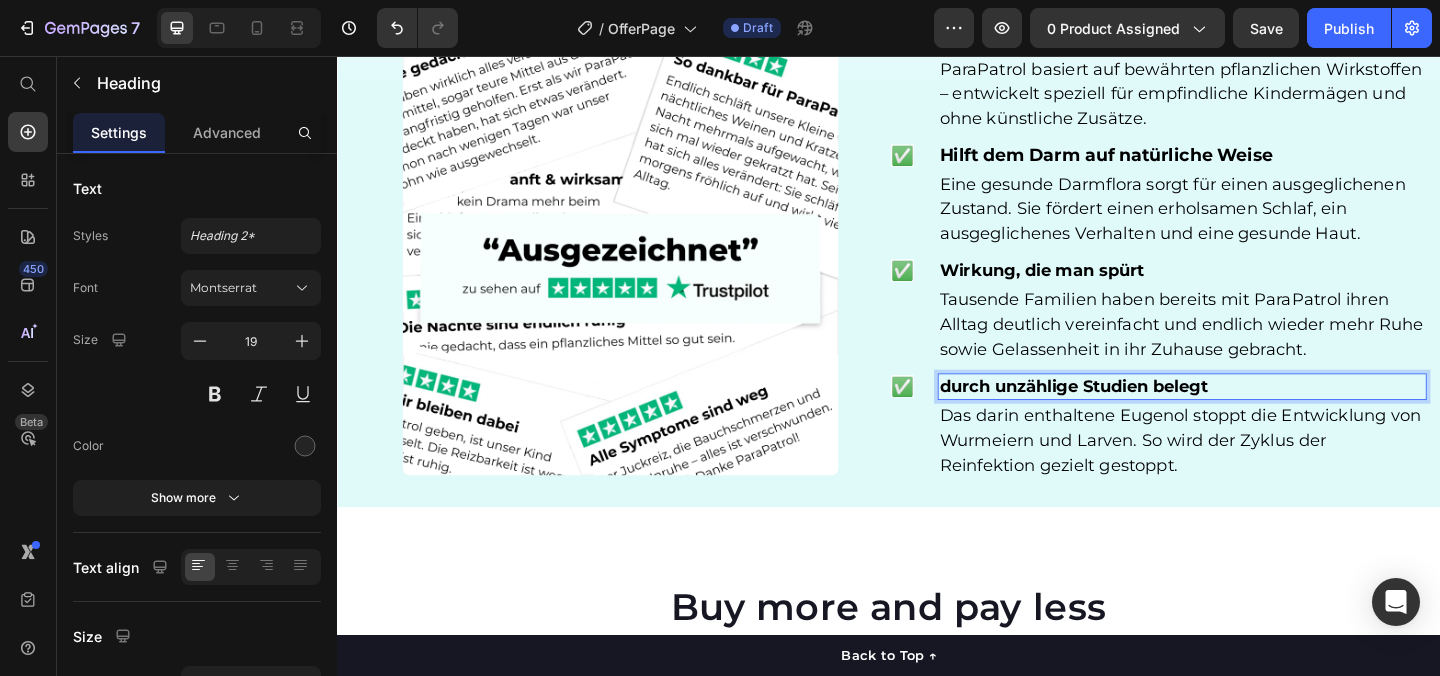 click on "durch unzählige Studien belegt" at bounding box center [1138, 415] 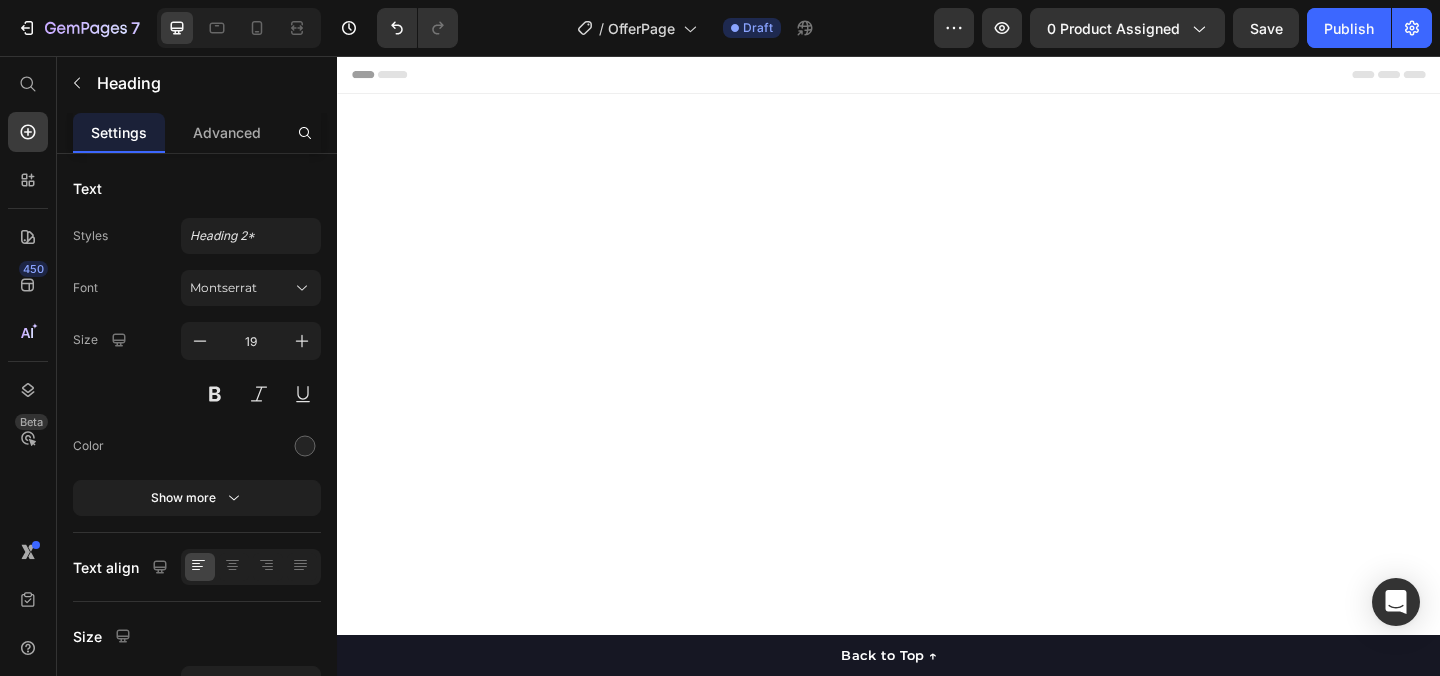 scroll, scrollTop: 0, scrollLeft: 0, axis: both 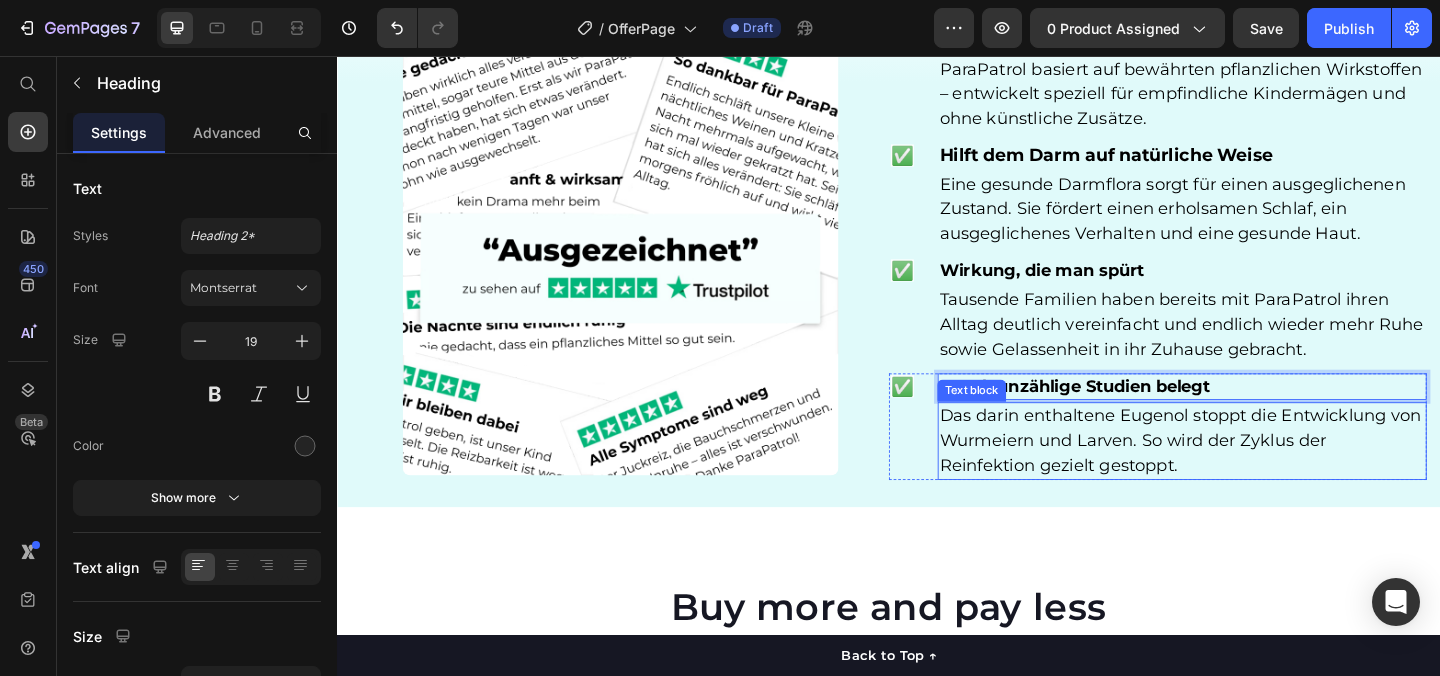 click on "Das darin enthaltene Eugenol stoppt die Entwicklung von Wurmeiern und Larven. So wird der Zyklus der Reinfektion gezielt gestoppt." at bounding box center (1254, 474) 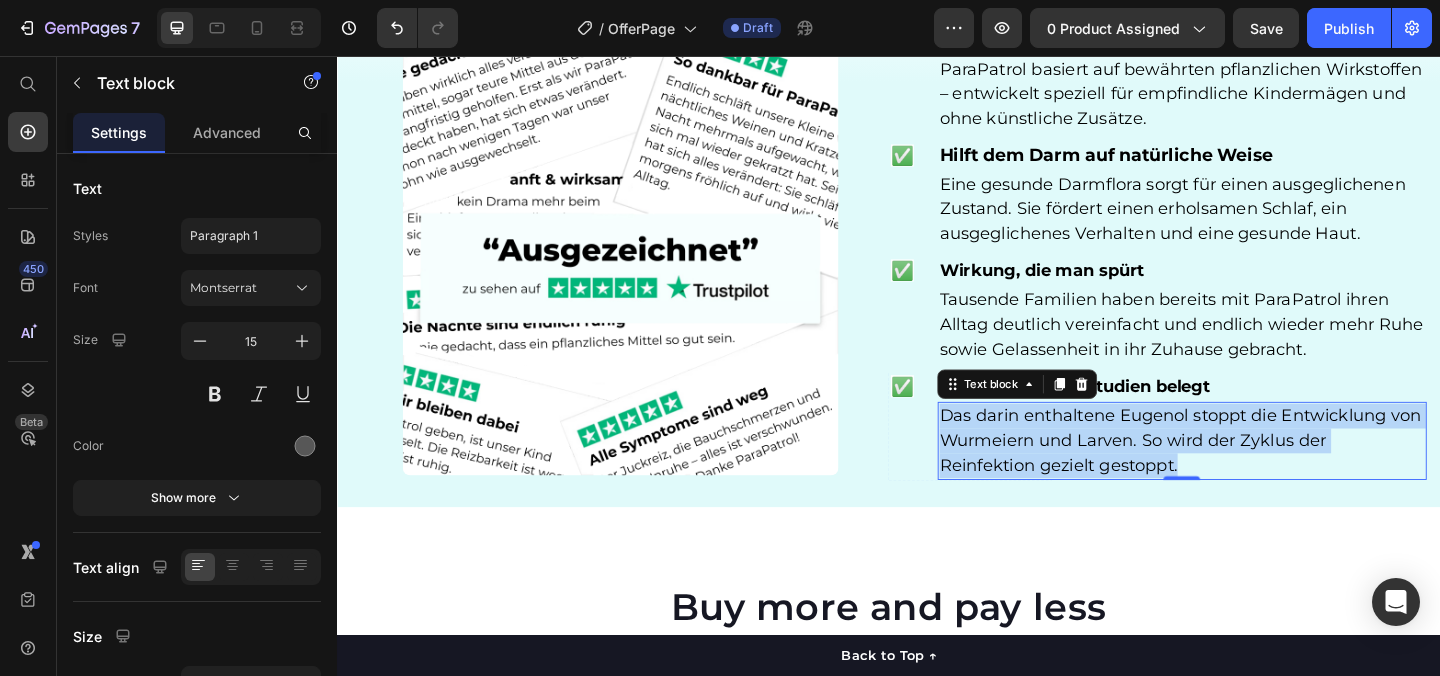 click on "Das darin enthaltene Eugenol stoppt die Entwicklung von Wurmeiern und Larven. So wird der Zyklus der Reinfektion gezielt gestoppt." at bounding box center [1254, 474] 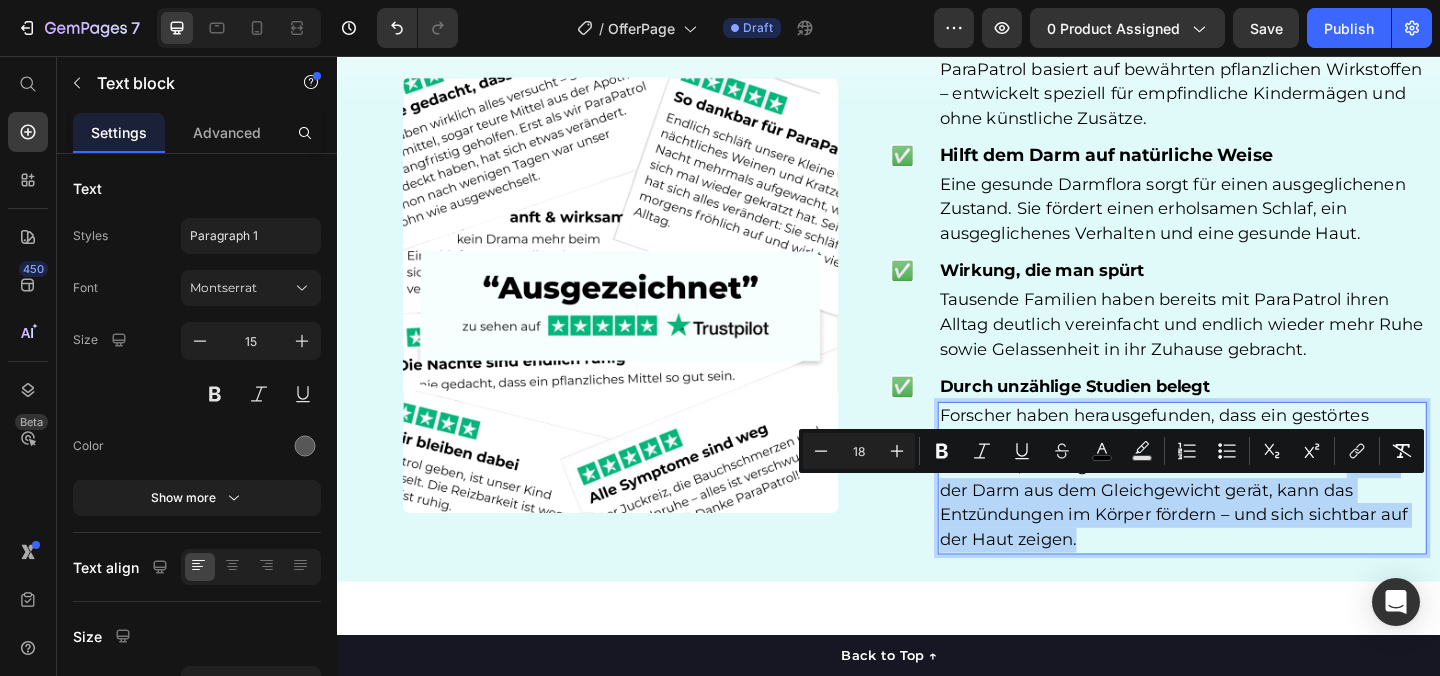 drag, startPoint x: 1431, startPoint y: 530, endPoint x: 1453, endPoint y: 619, distance: 91.67879 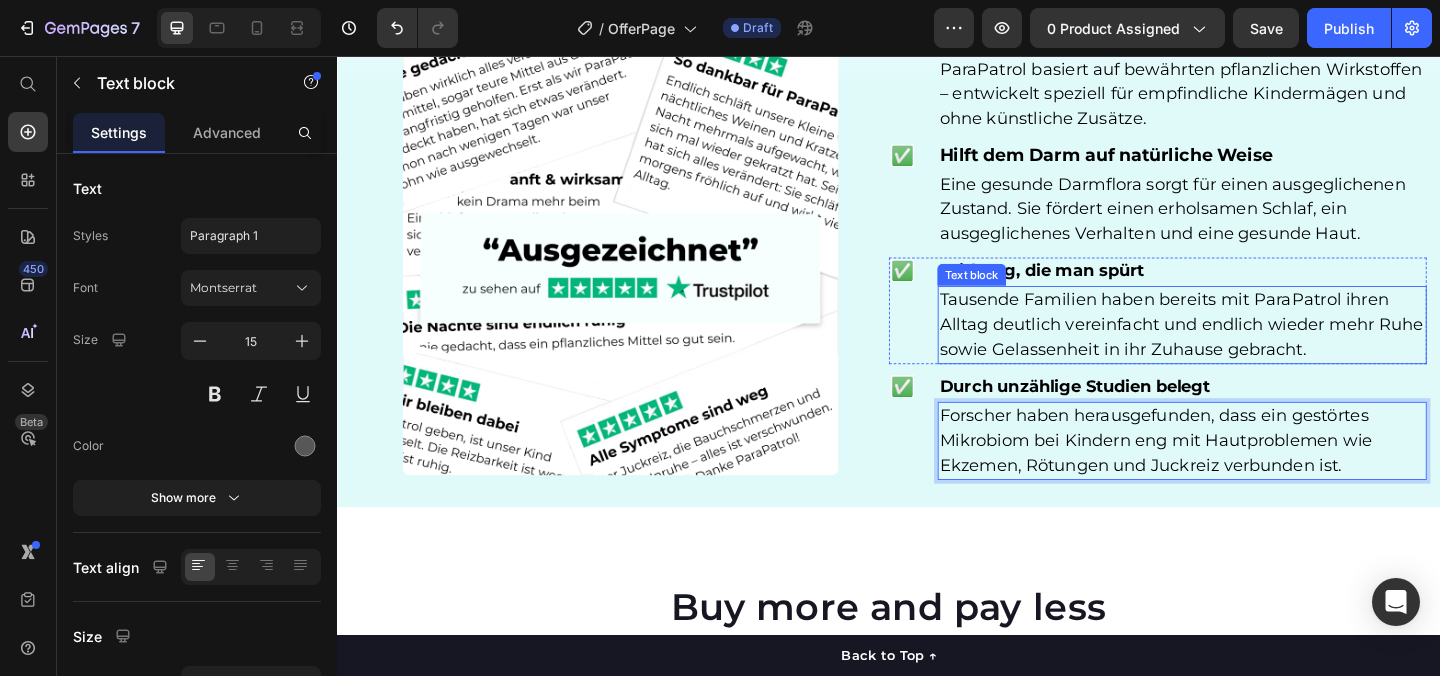 click on "Tausende Familien haben bereits mit ParaPatrol ihren Alltag deutlich vereinfacht und endlich wieder mehr Ruhe sowie Gelassenheit in ihr Zuhause gebracht." at bounding box center (1255, 348) 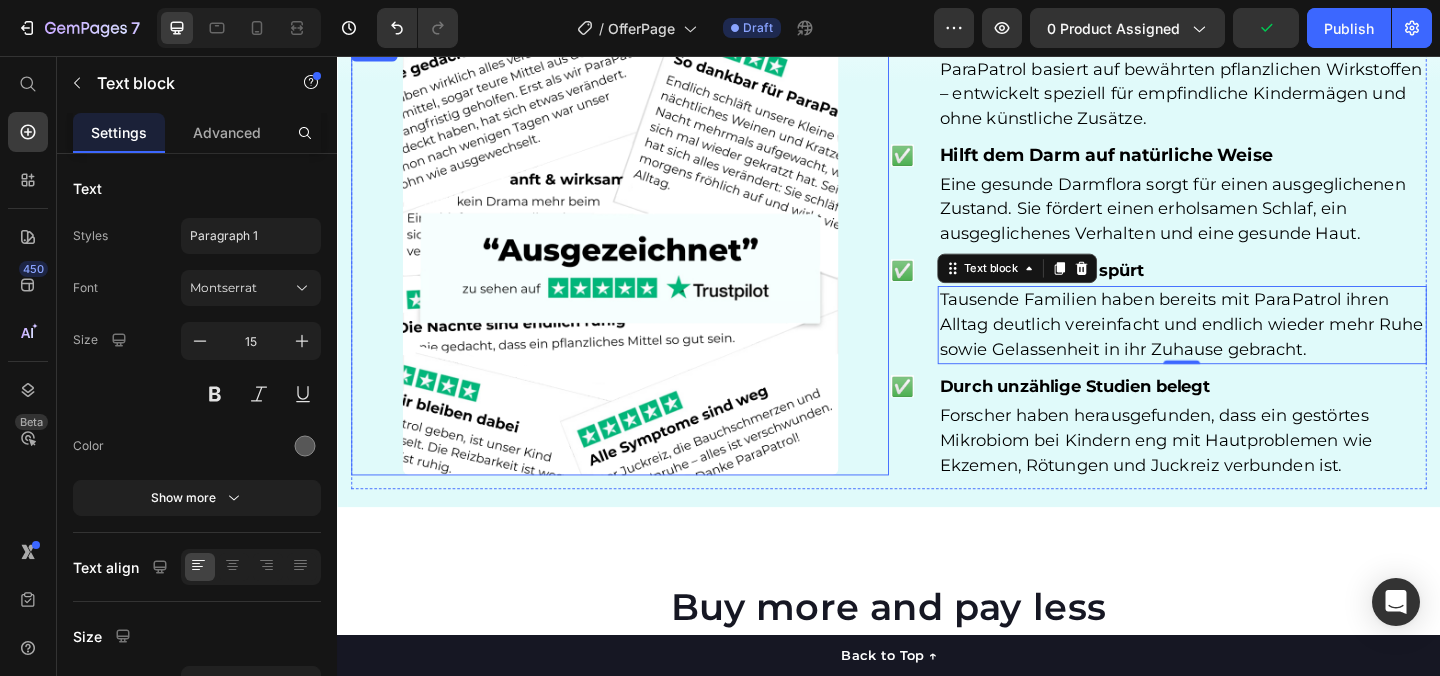click at bounding box center (644, 275) 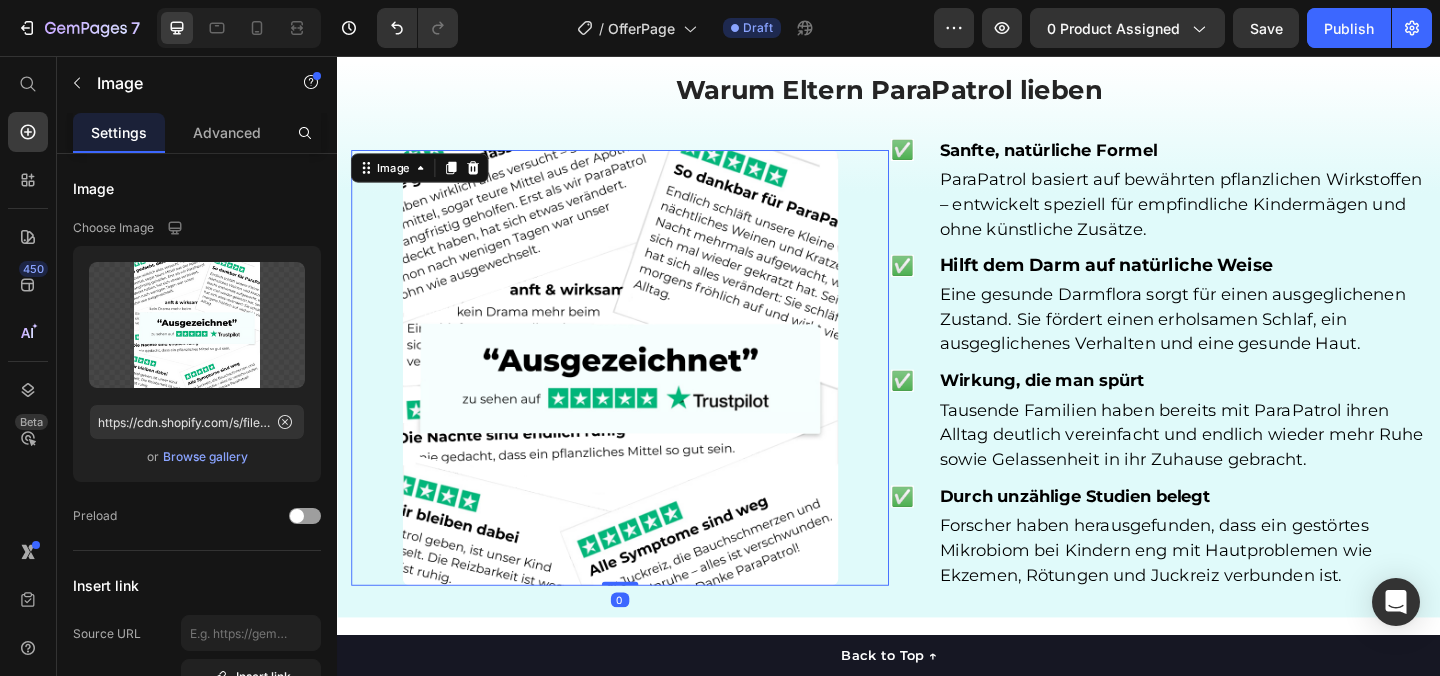 scroll, scrollTop: 4700, scrollLeft: 0, axis: vertical 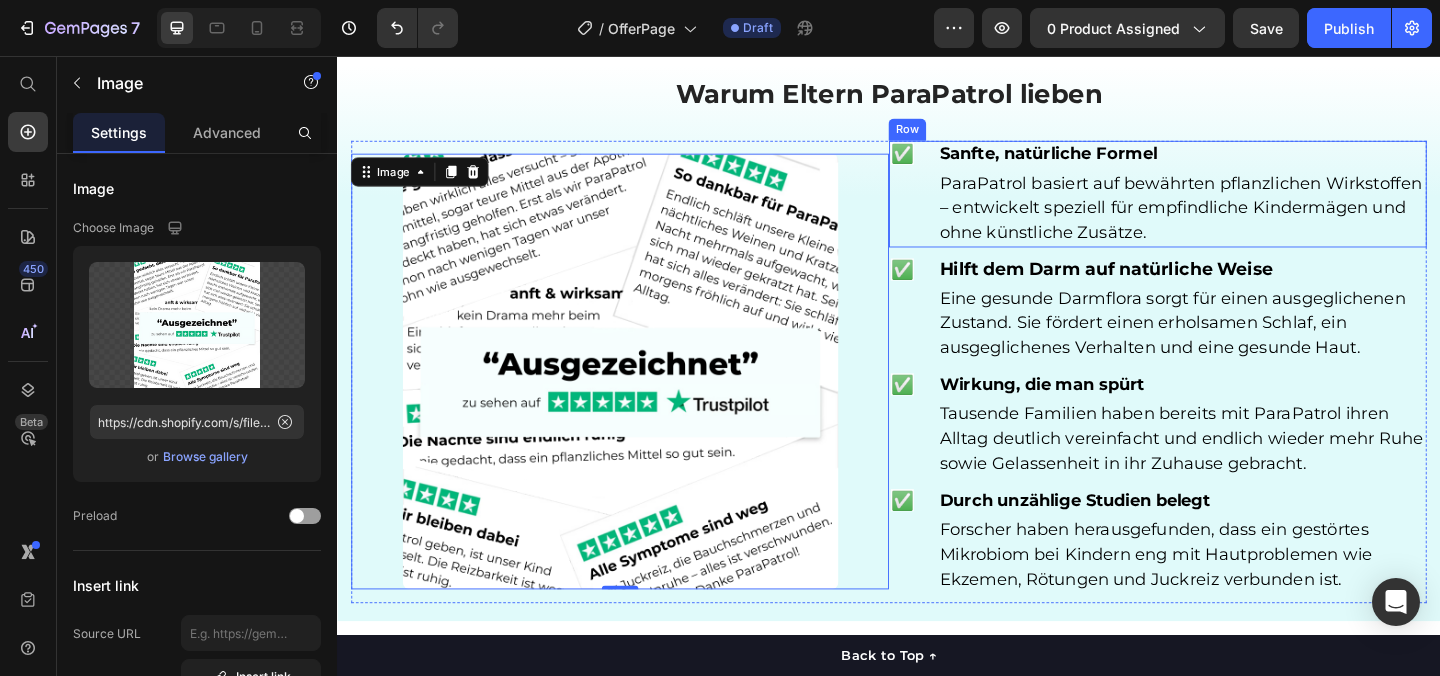 click on "✅ Text Block Sanfte, natürliche Formel Heading ParaPatrol basiert auf bewährten pflanzlichen Wirkstoffen – entwickelt speziell für empfindliche Kindermägen und ohne künstliche Zusätze. Text block Row" at bounding box center [1229, 206] 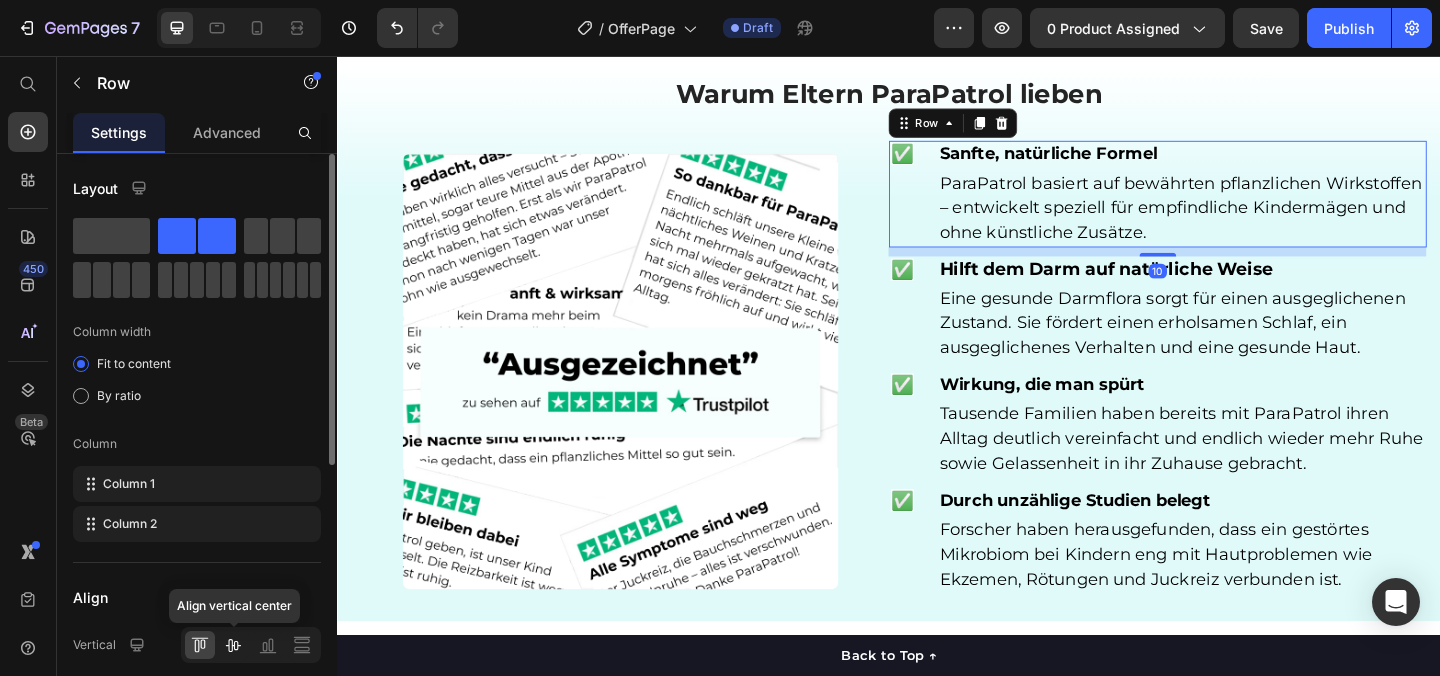 click 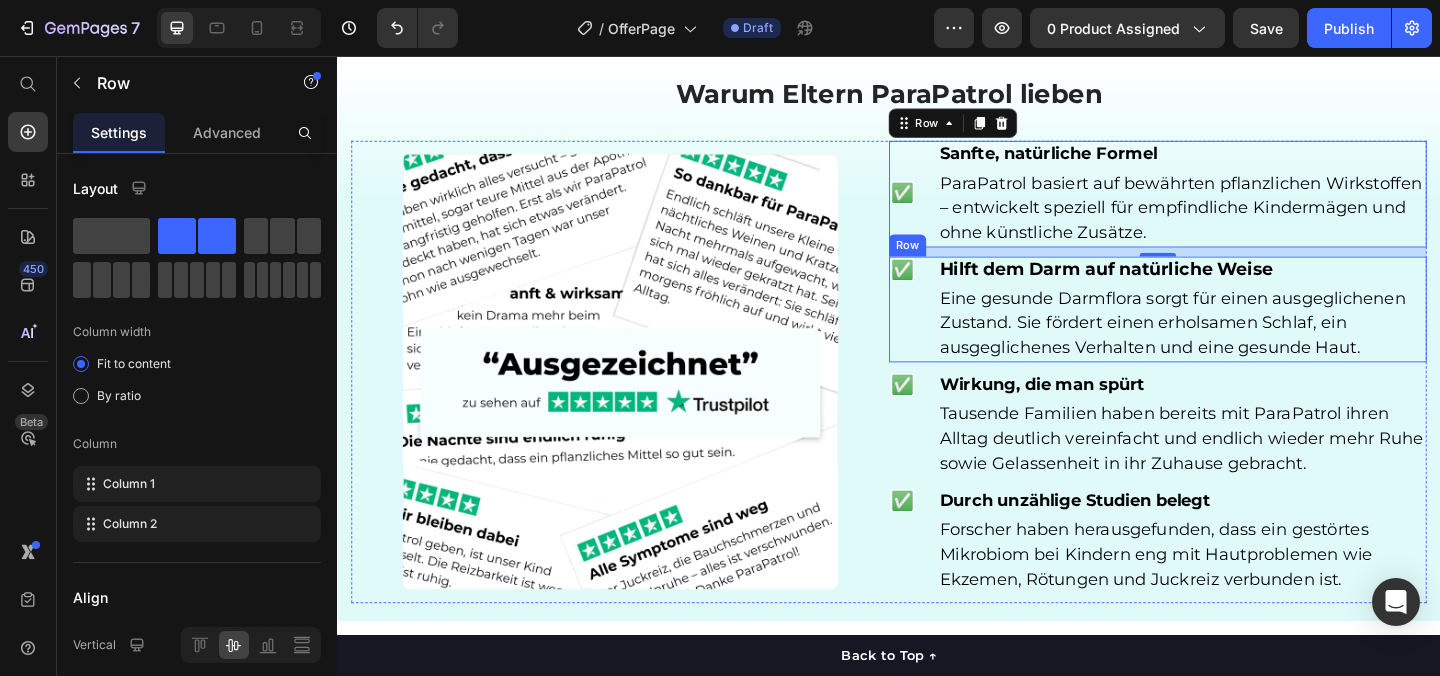 click on "✅ Text Block Hilft dem Darm auf natürliche Weise Heading Eine gesunde Darmflora sorgt für einen ausgeglichenen Zustand. Sie fördert einen erholsamen Schlaf, ein ausgeglichenes Verhalten und eine gesunde Haut. Text block Row" at bounding box center (1229, 332) 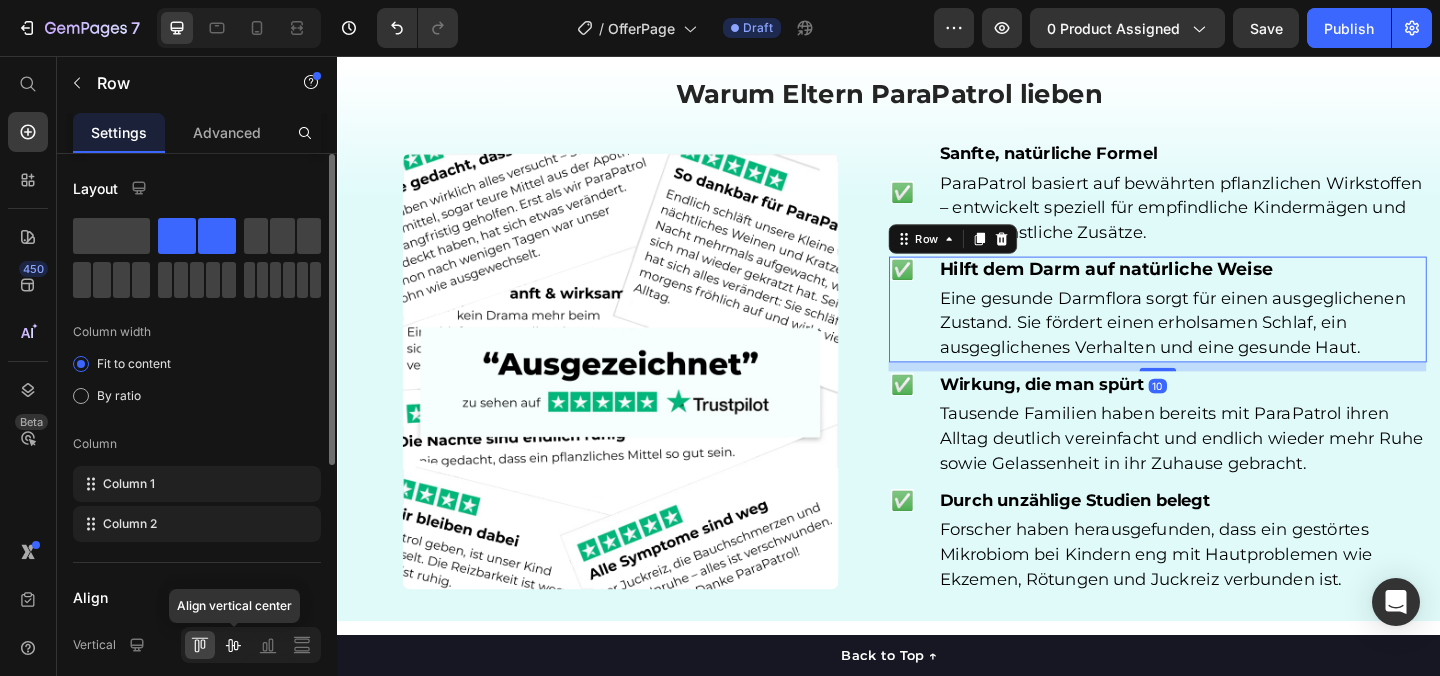 click 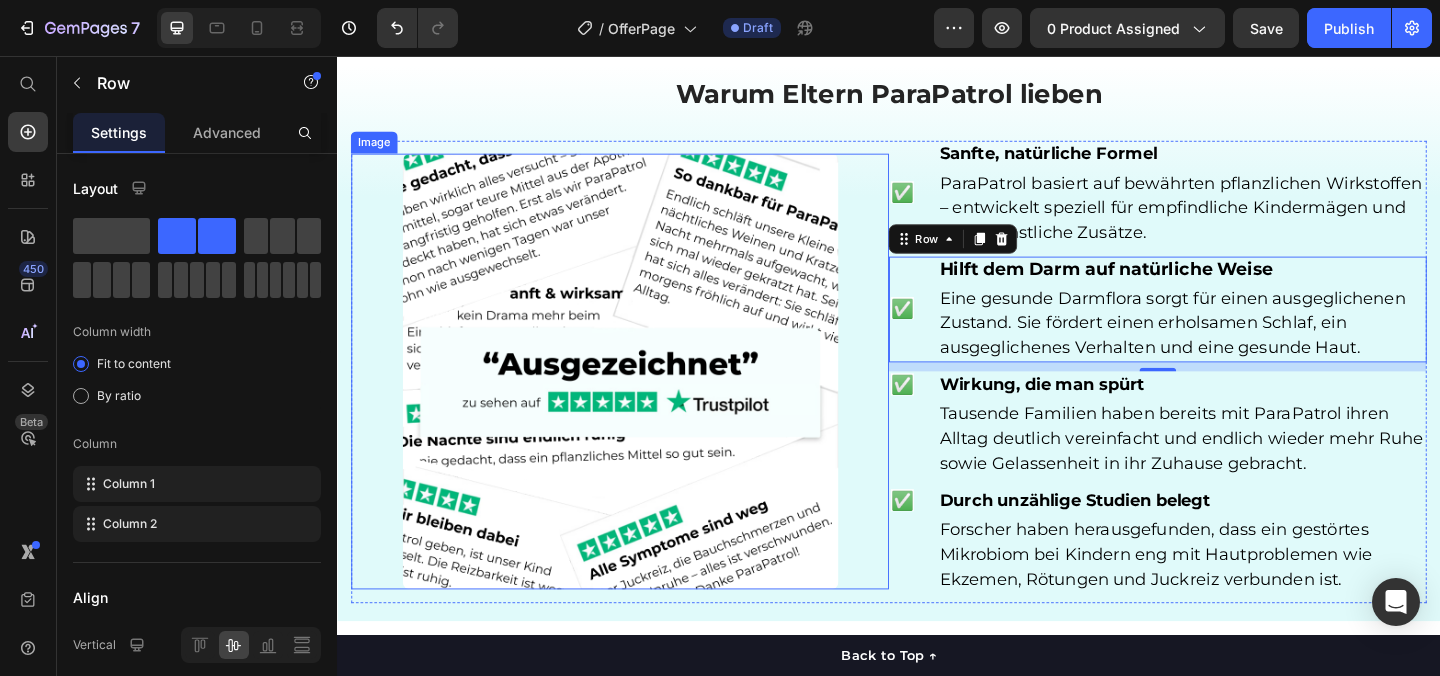 click on "✅ Text Block" at bounding box center [951, 457] 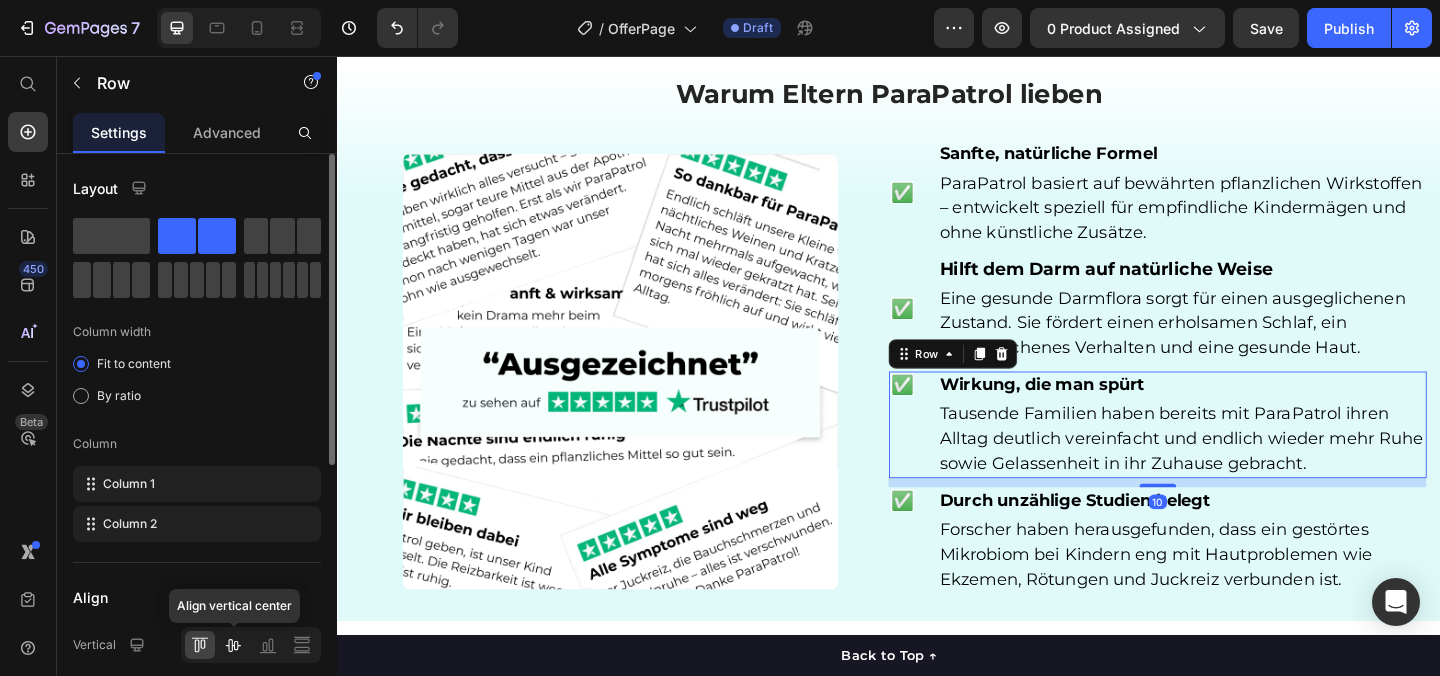 click 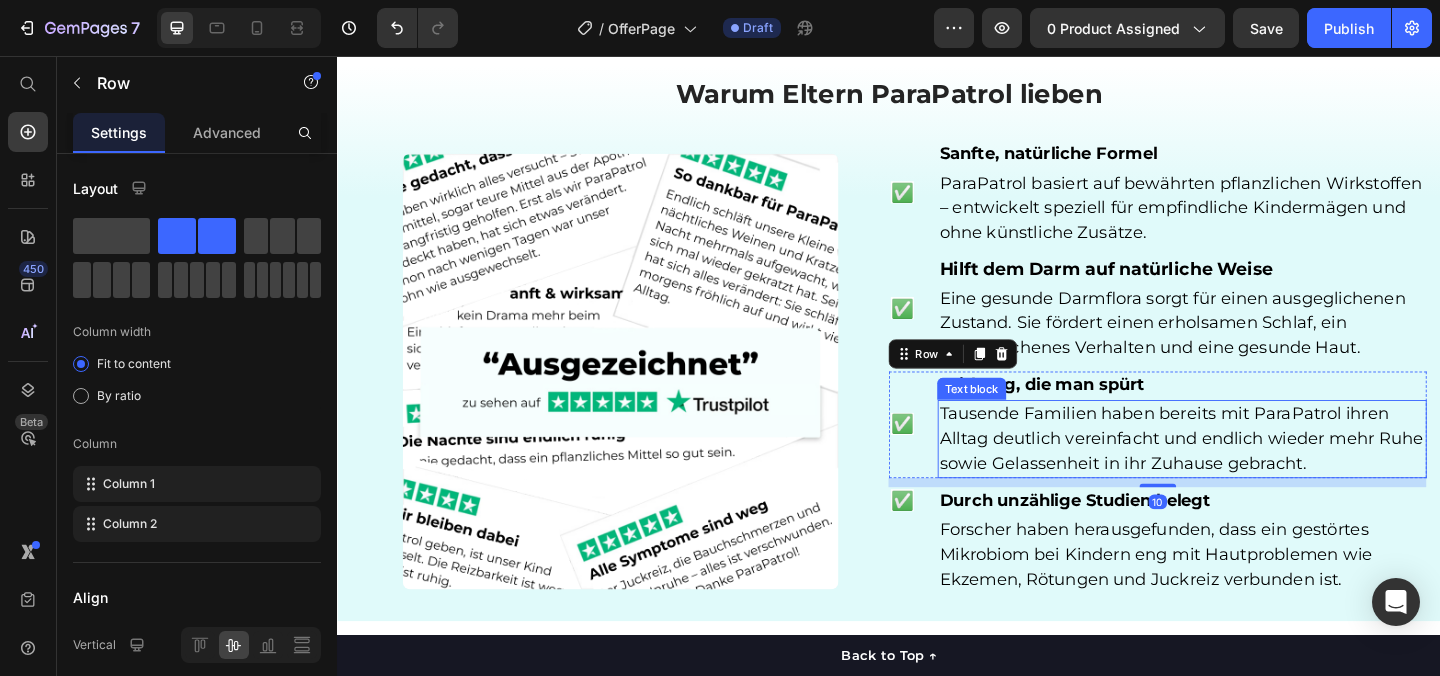 scroll, scrollTop: 4785, scrollLeft: 0, axis: vertical 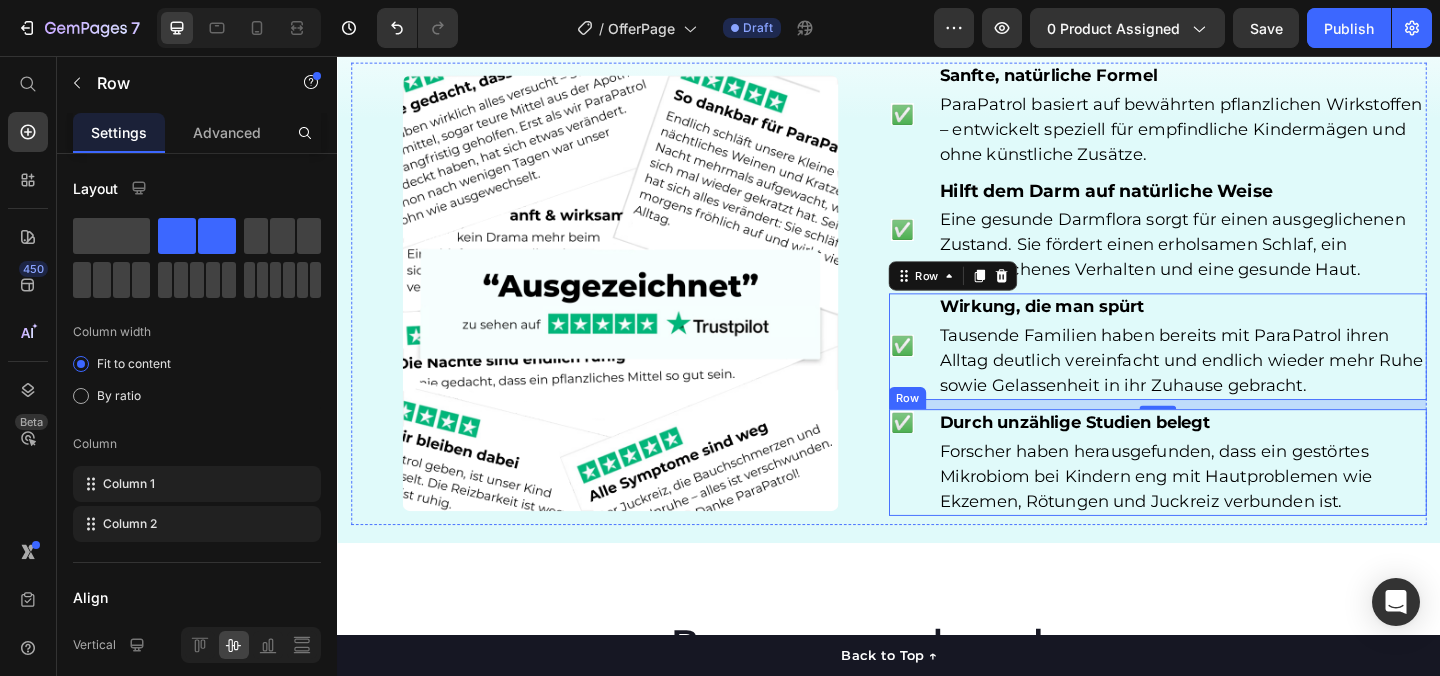 click on "✅ Text Block" at bounding box center [951, 498] 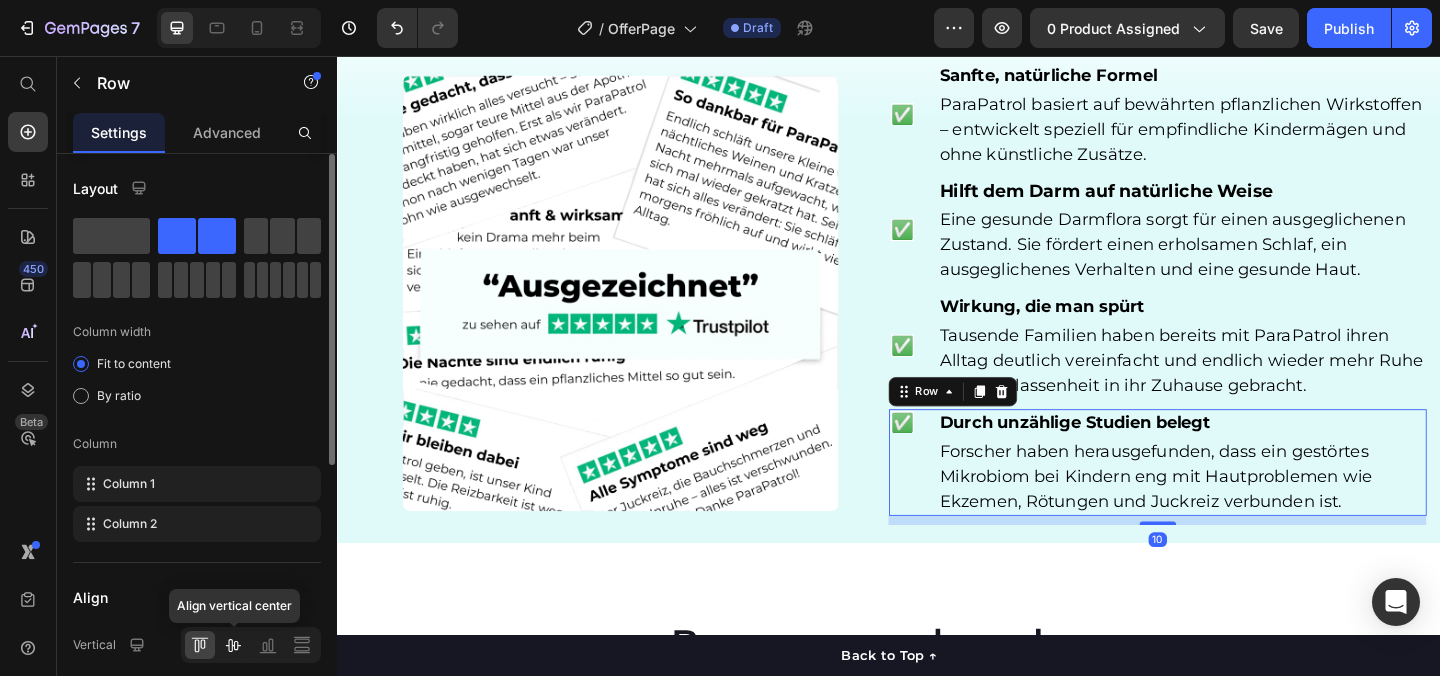 click 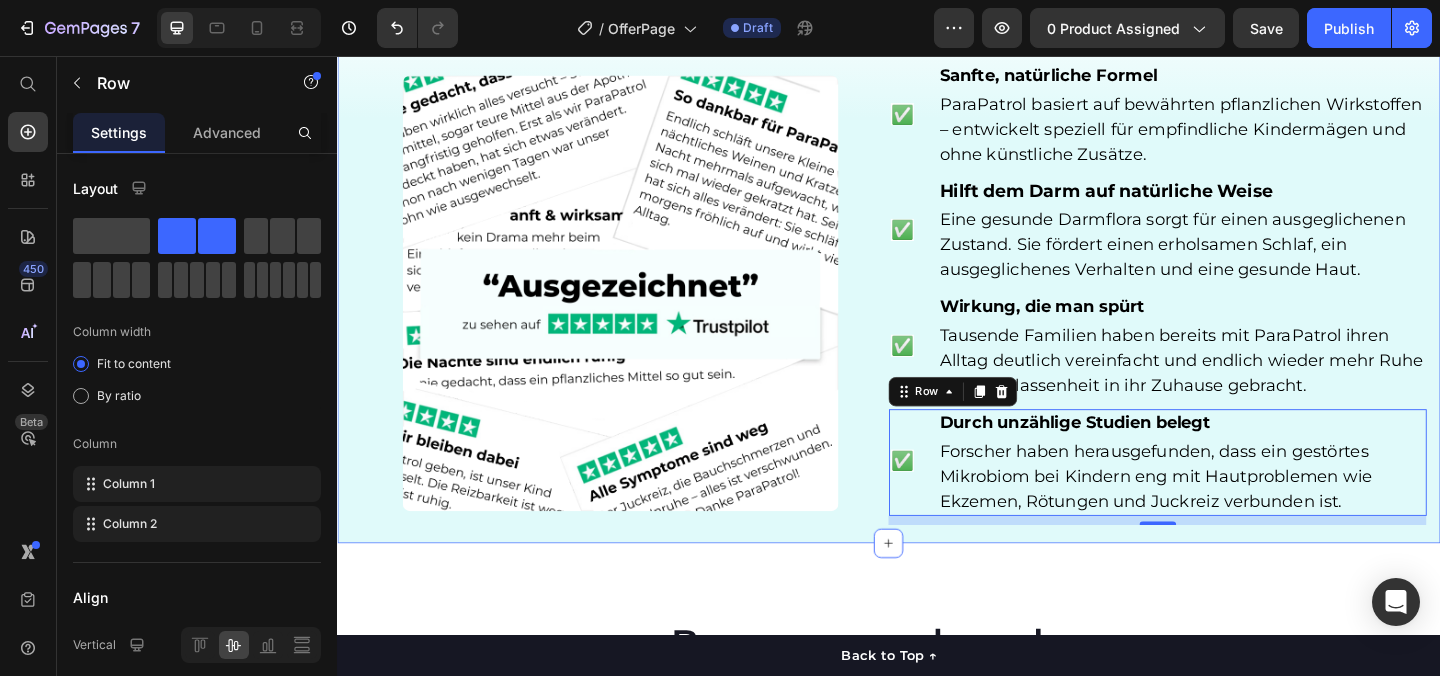 click on "Warum Eltern ParaPatrol lieben Heading Image ✅ Text Block Sanfte, natürliche Formel Heading ParaPatrol basiert auf bewährten pflanzlichen Wirkstoffen – entwickelt speziell für empfindliche Kindermägen und ohne künstliche Zusätze. Text block Row ✅ Text Block Hilft dem Darm auf natürliche Weise Heading Eine gesunde Darmflora sorgt für einen ausgeglichenen Zustand. Sie fördert einen erholsamen Schlaf, ein ausgeglichenes Verhalten und eine gesunde Haut. Text block Row ✅ Text Block Wirkung, die man spürt Heading Tausende Familien haben bereits mit ParaPatrol ihren Alltag deutlich vereinfacht und endlich wieder mehr Ruhe sowie Gelassenheit in ihr Zuhause gebracht. Text block Row ✅ Text Block ⁠⁠⁠⁠⁠⁠⁠ Durch unzählige Studien belegt Heading Forscher haben herausgefunden, dass ein gestörtes Mikrobiom bei Kindern eng mit Hautproblemen wie Ekzemen, Rötungen und Juckreiz verbunden ist. Text block Row   10 Row Product Section 13" at bounding box center [937, 273] 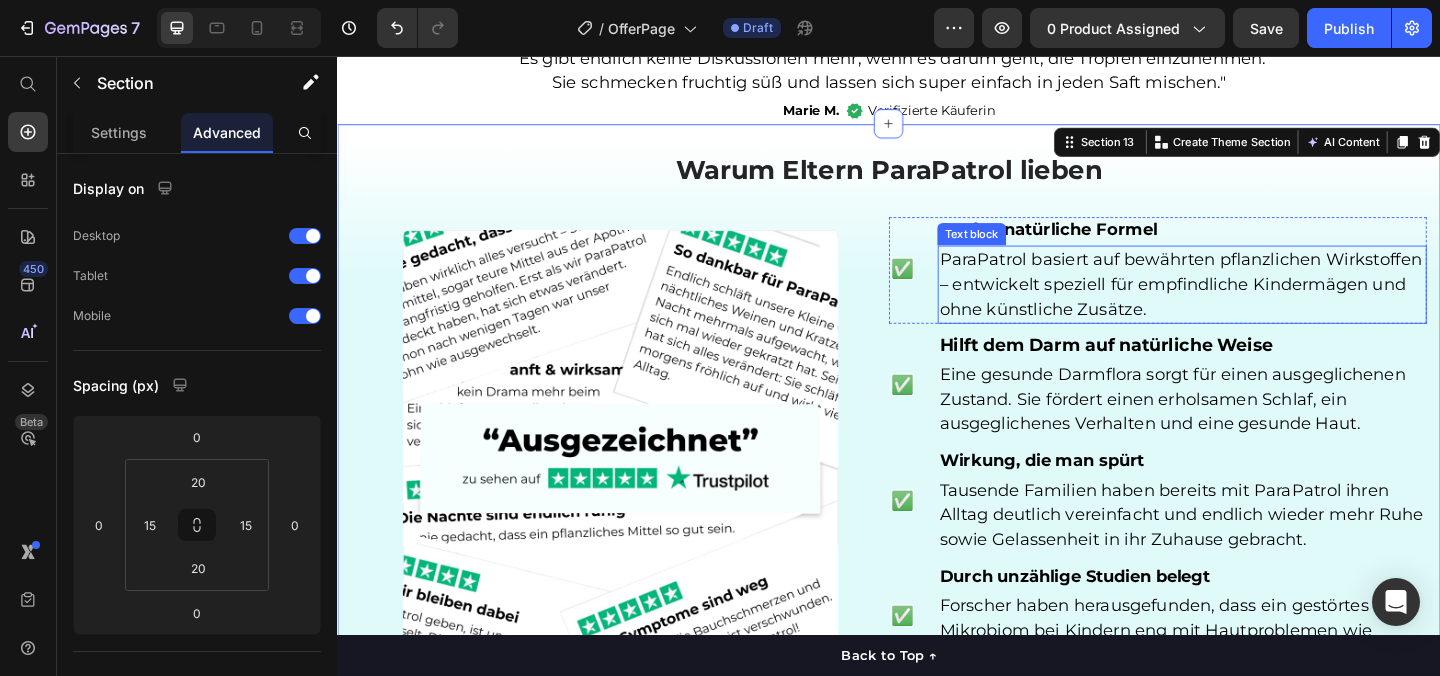 scroll, scrollTop: 4591, scrollLeft: 0, axis: vertical 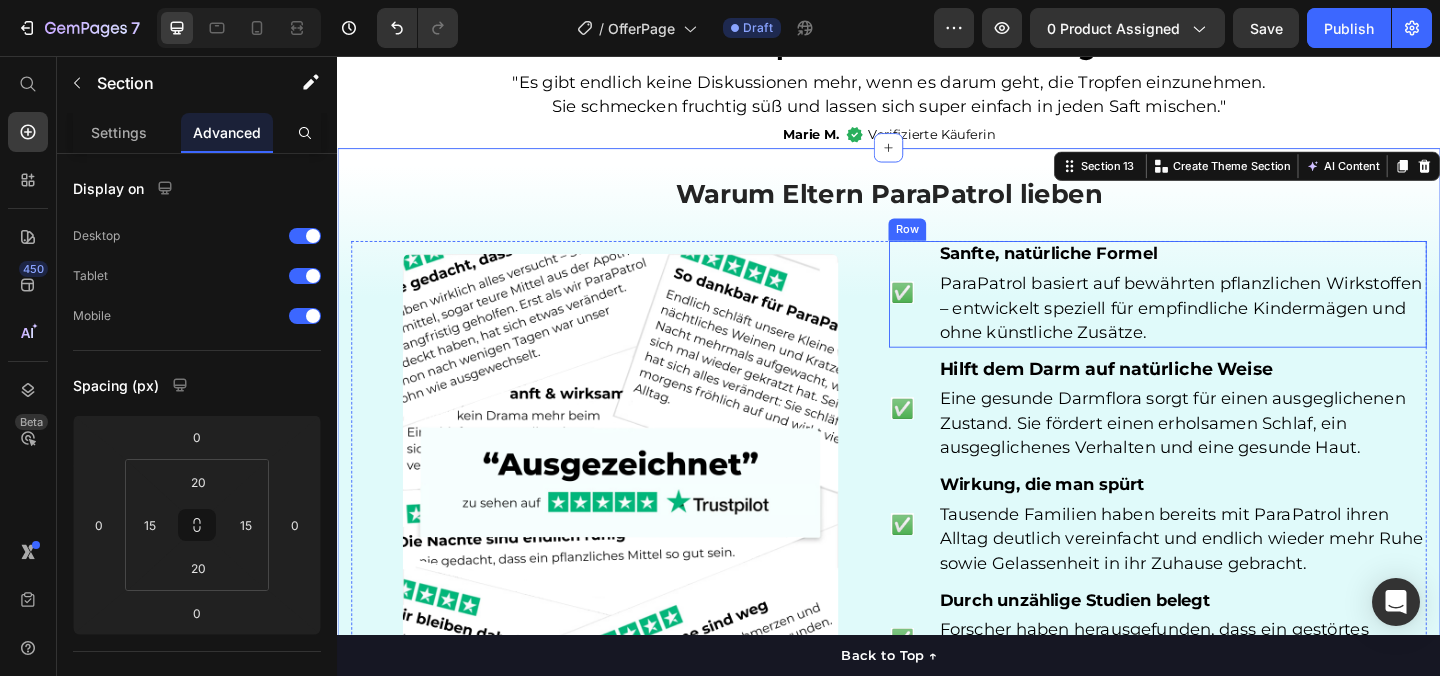 click on "✅ Text Block Sanfte, natürliche Formel Heading ParaPatrol basiert auf bewährten pflanzlichen Wirkstoffen – entwickelt speziell für empfindliche Kindermägen und ohne künstliche Zusätze. Text block Row" at bounding box center (1229, 315) 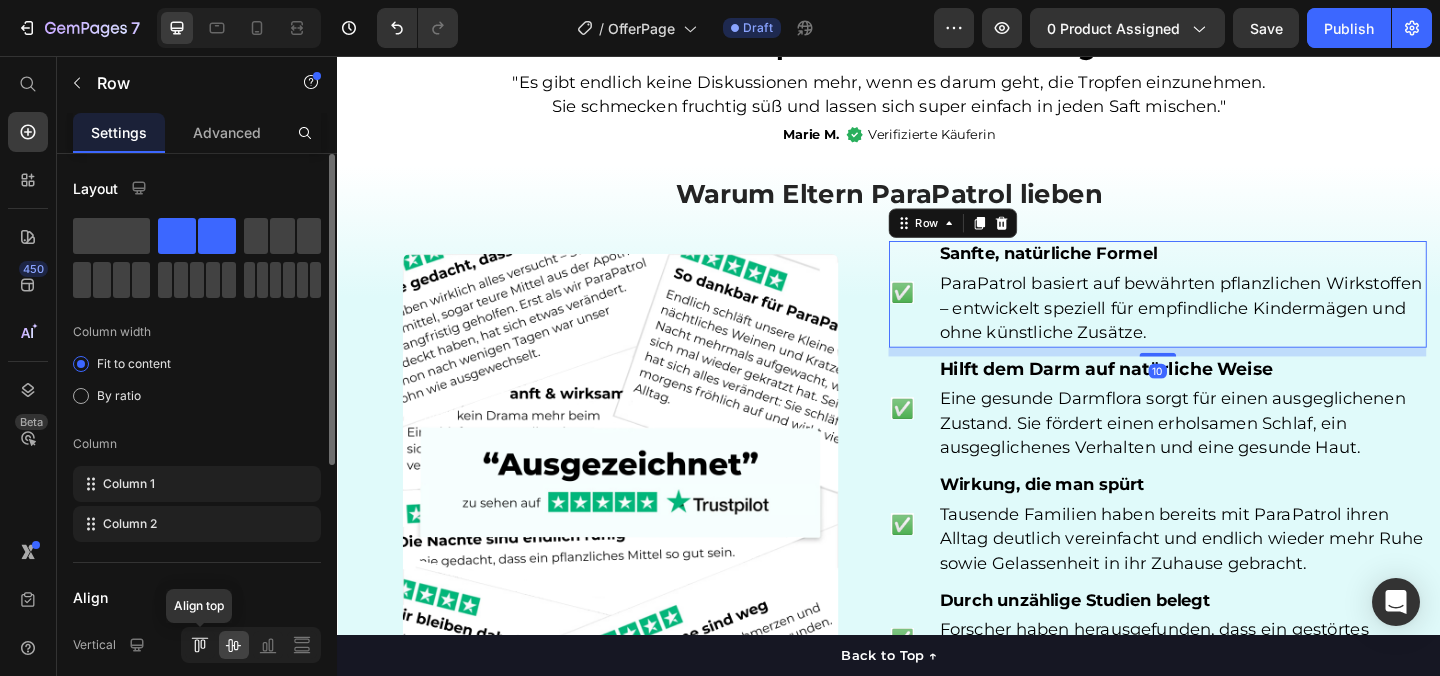 click 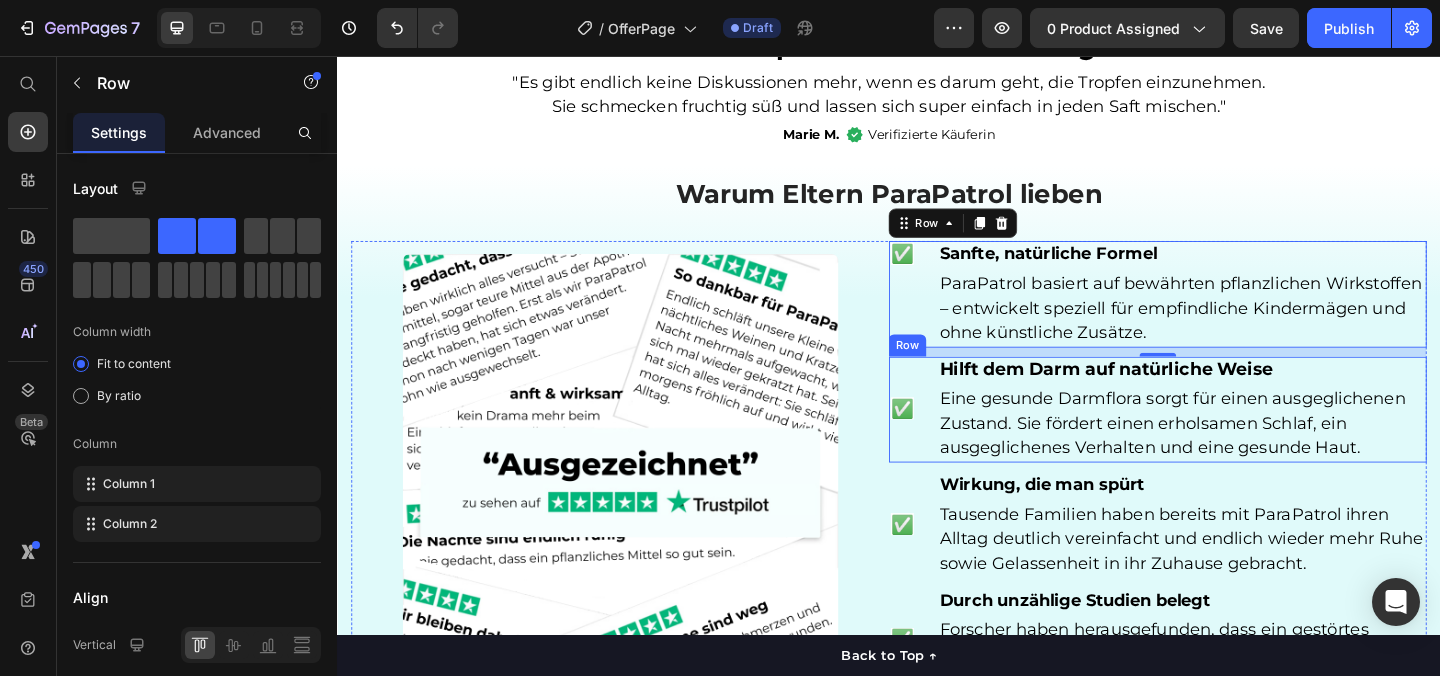 click on "✅ Text Block" at bounding box center [951, 441] 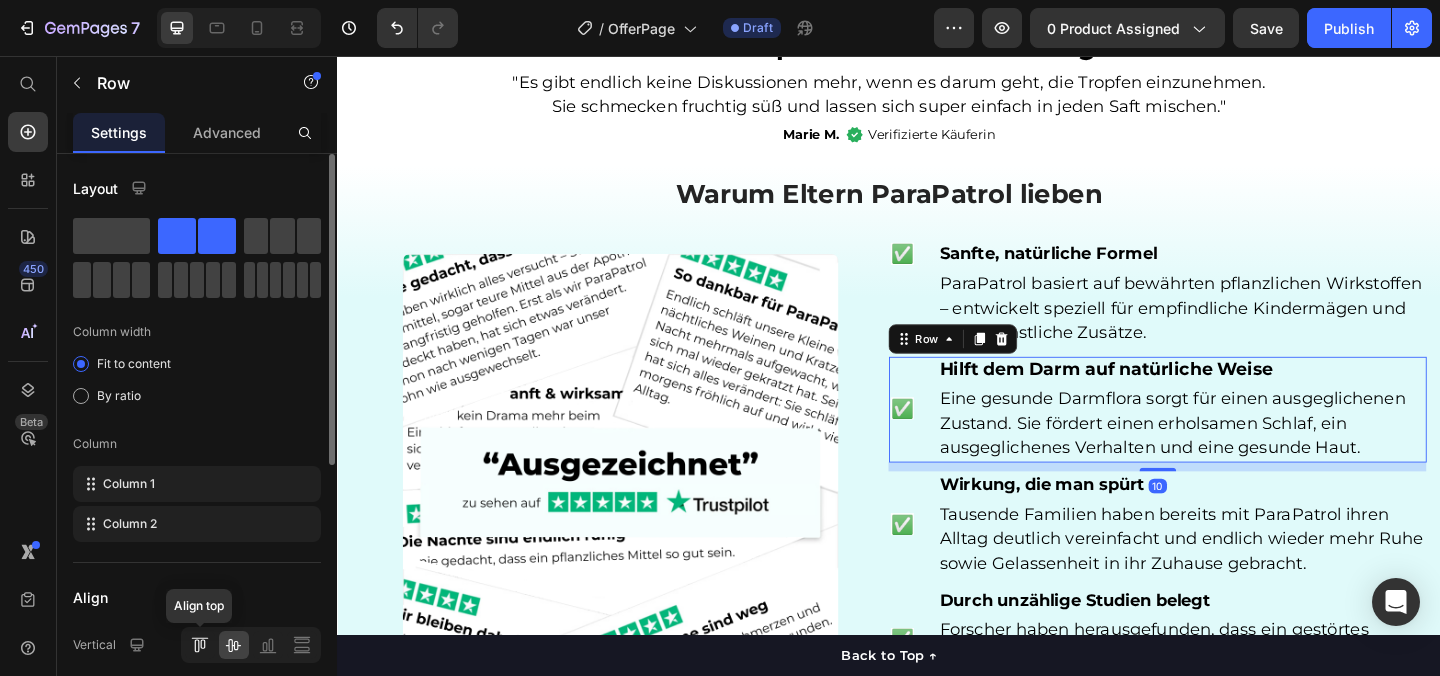 click 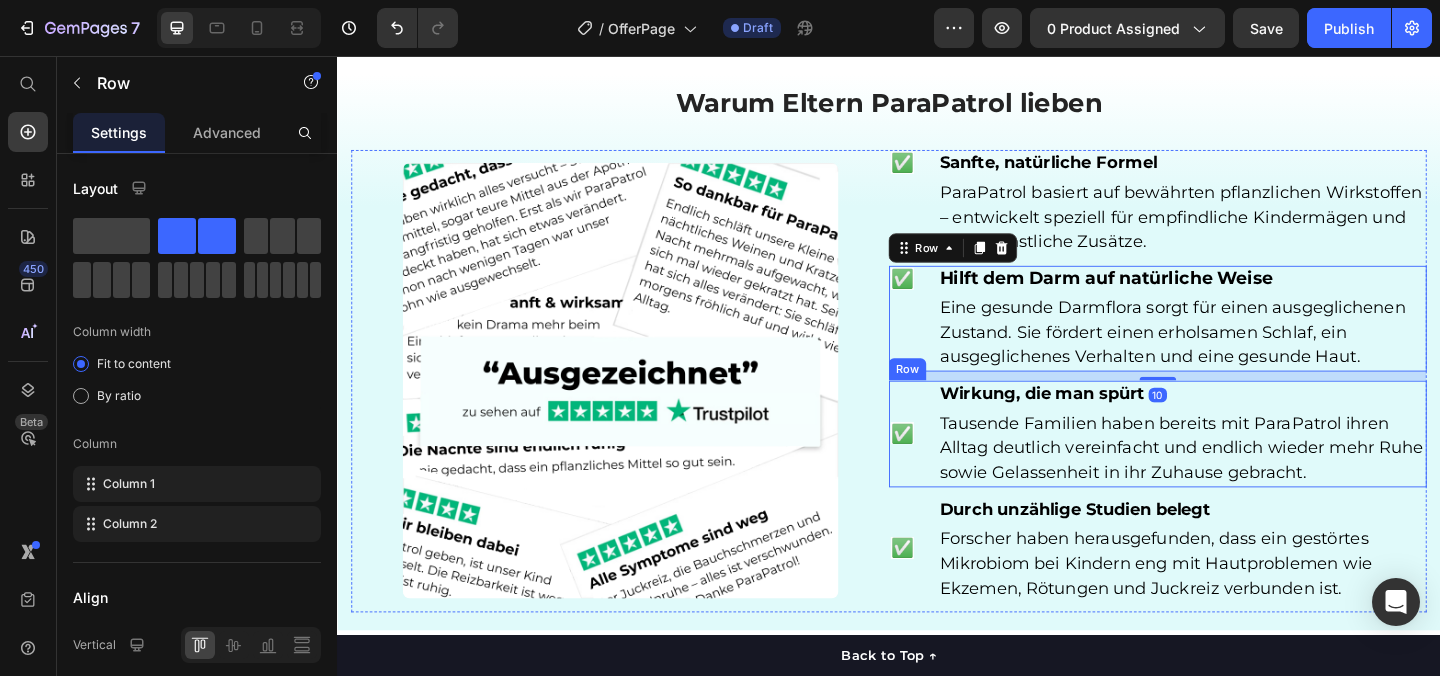 scroll, scrollTop: 4694, scrollLeft: 0, axis: vertical 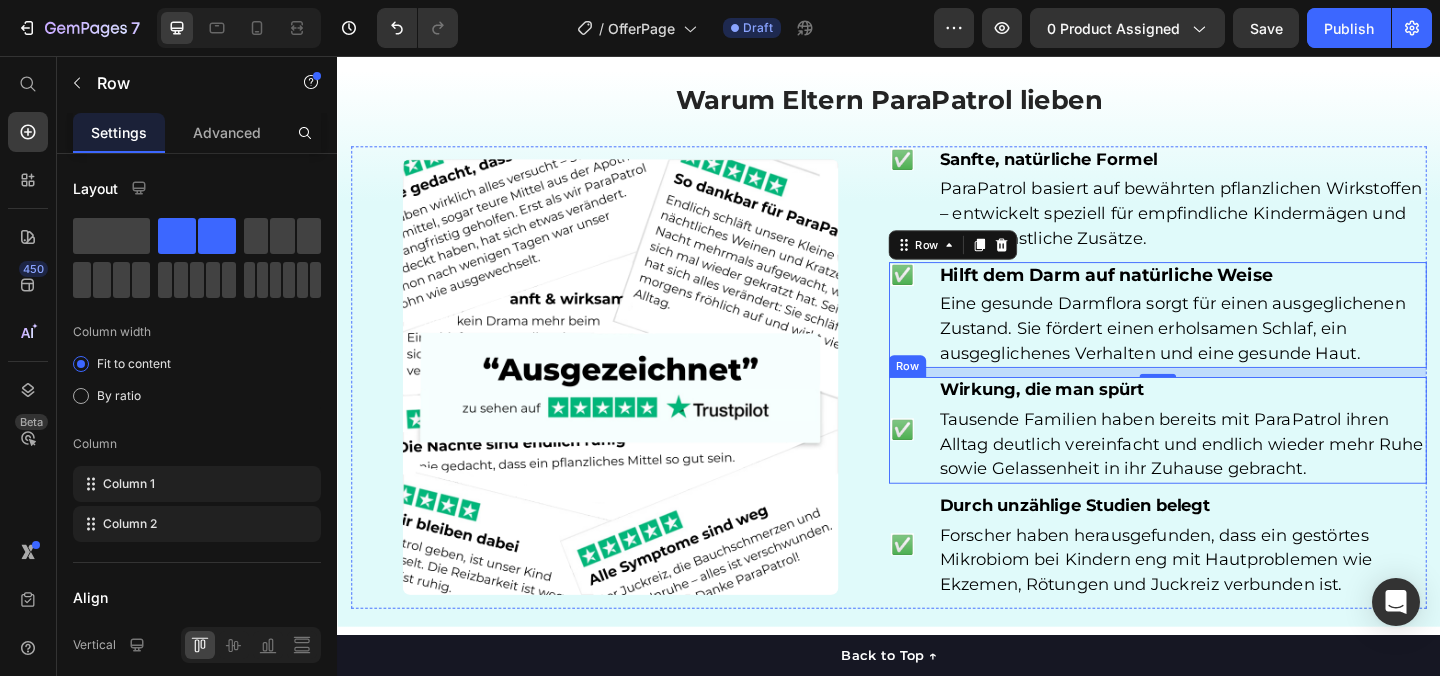 click on "✅ Text Block" at bounding box center [951, 463] 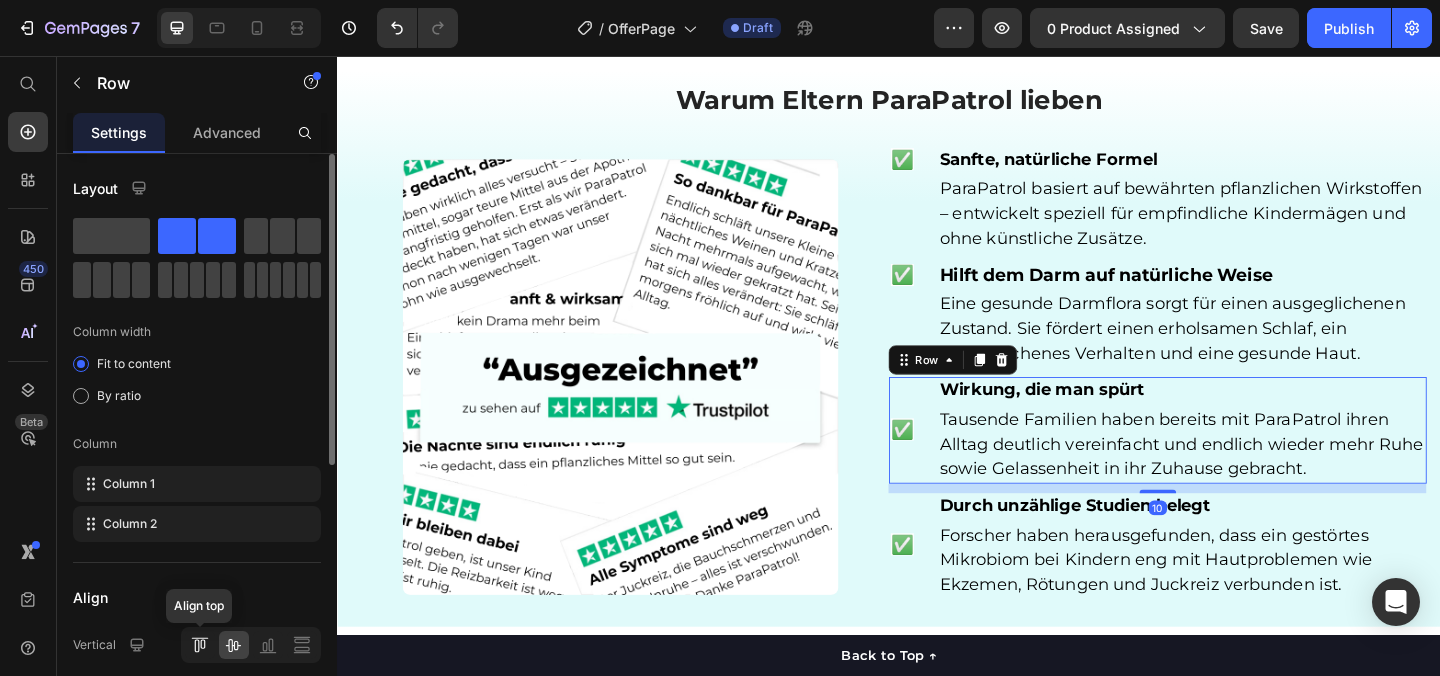click 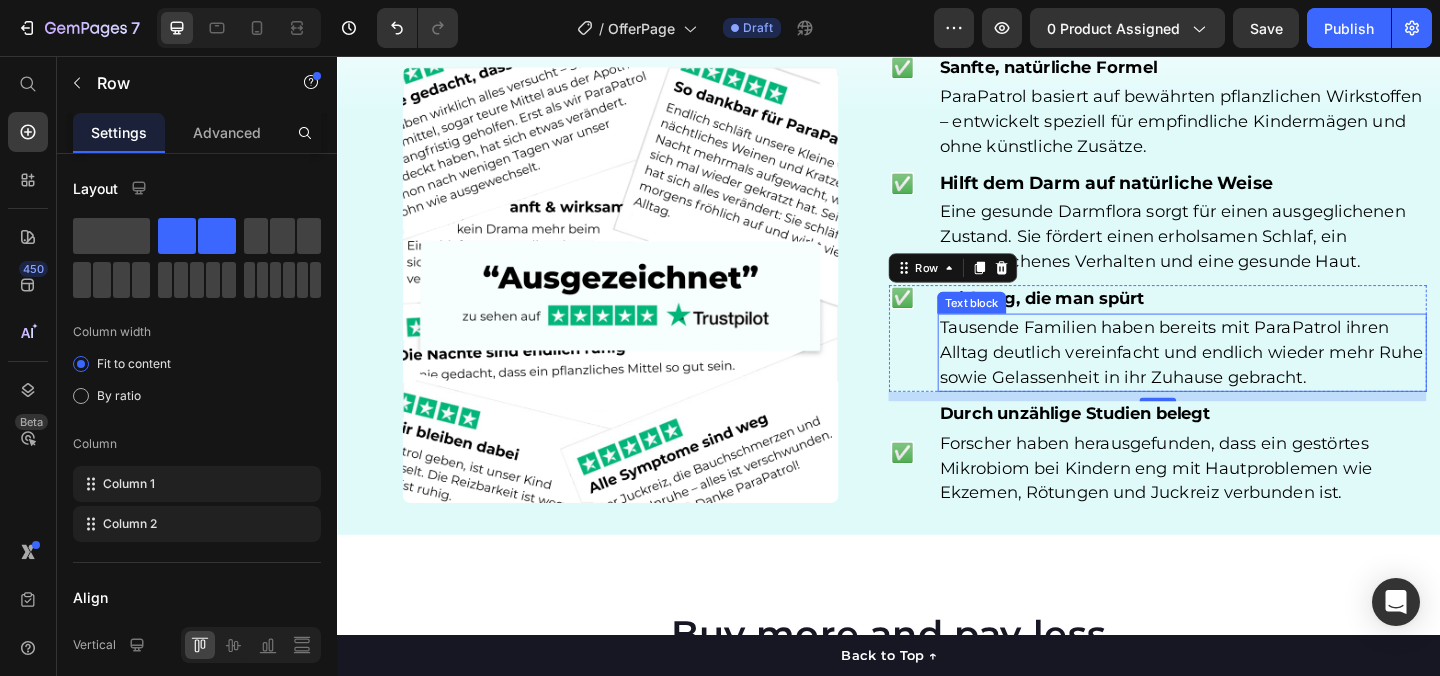 scroll, scrollTop: 4816, scrollLeft: 0, axis: vertical 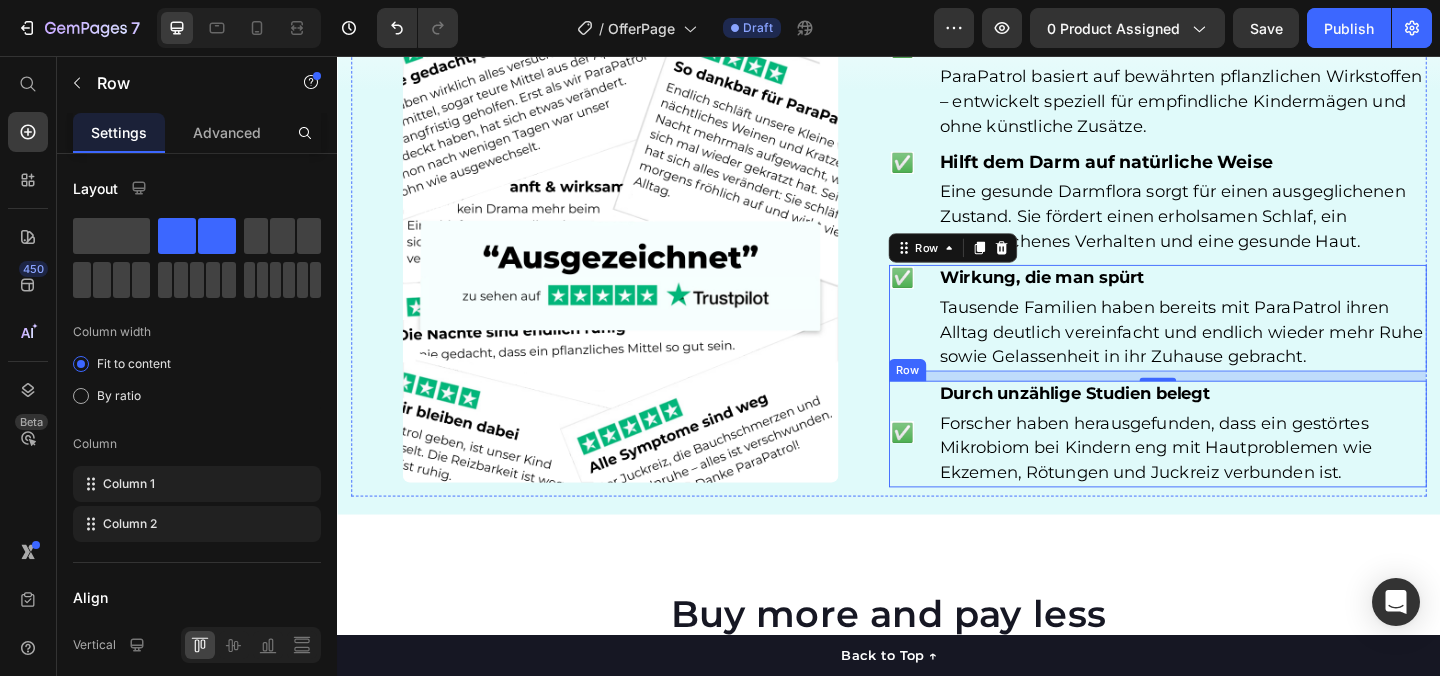 click on "✅ Text Block" at bounding box center [951, 467] 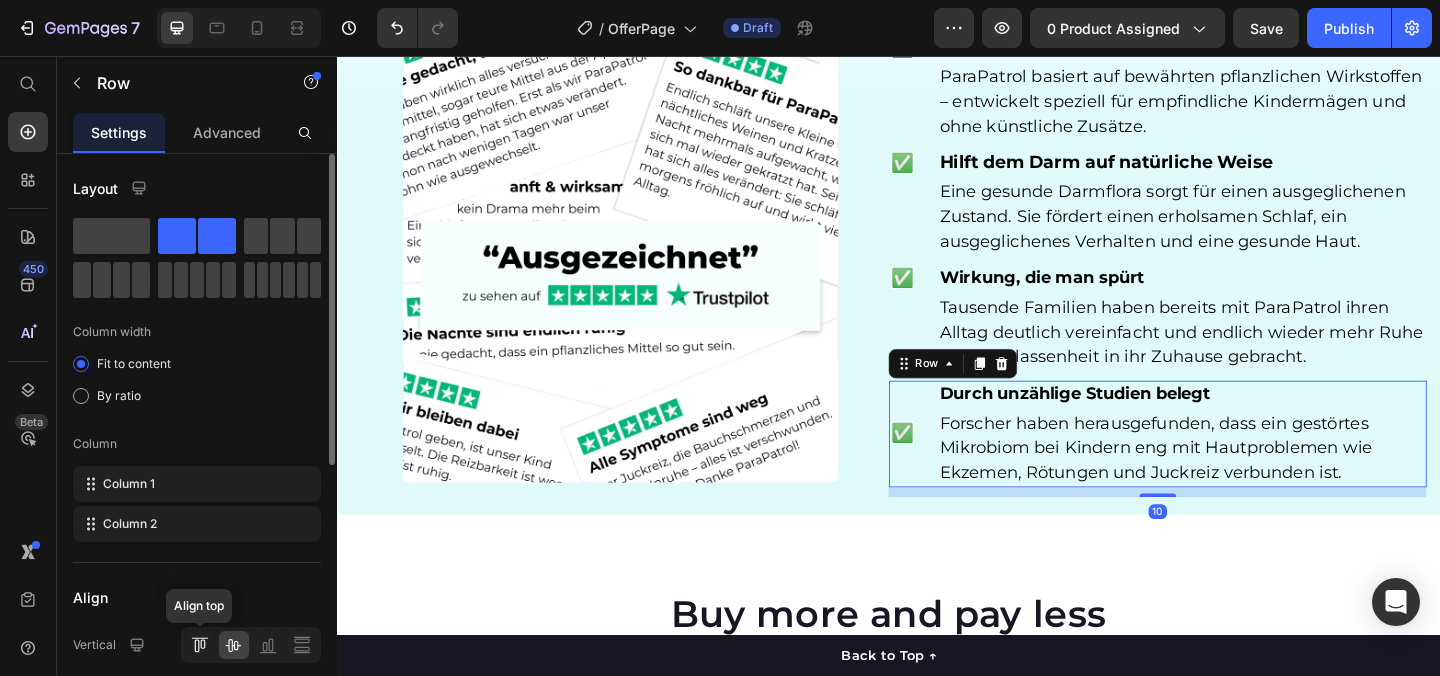 click 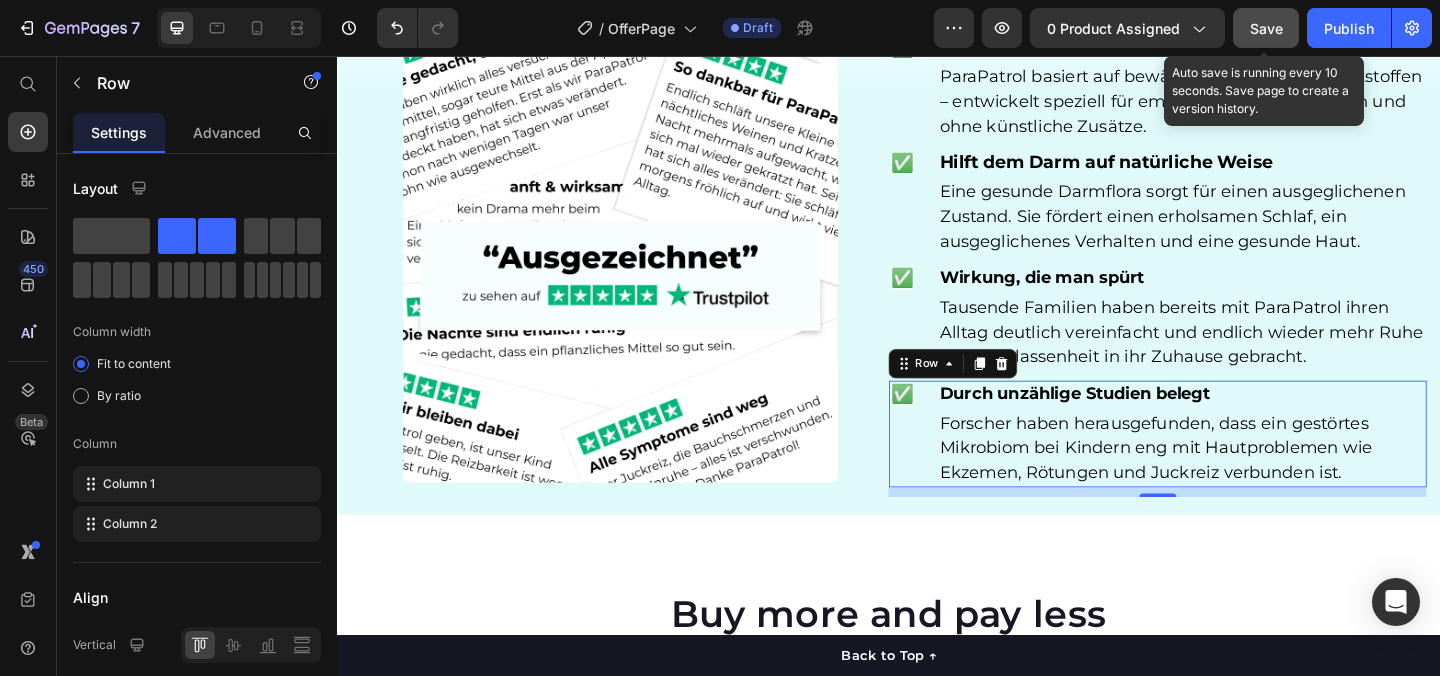 click on "Save" at bounding box center [1266, 28] 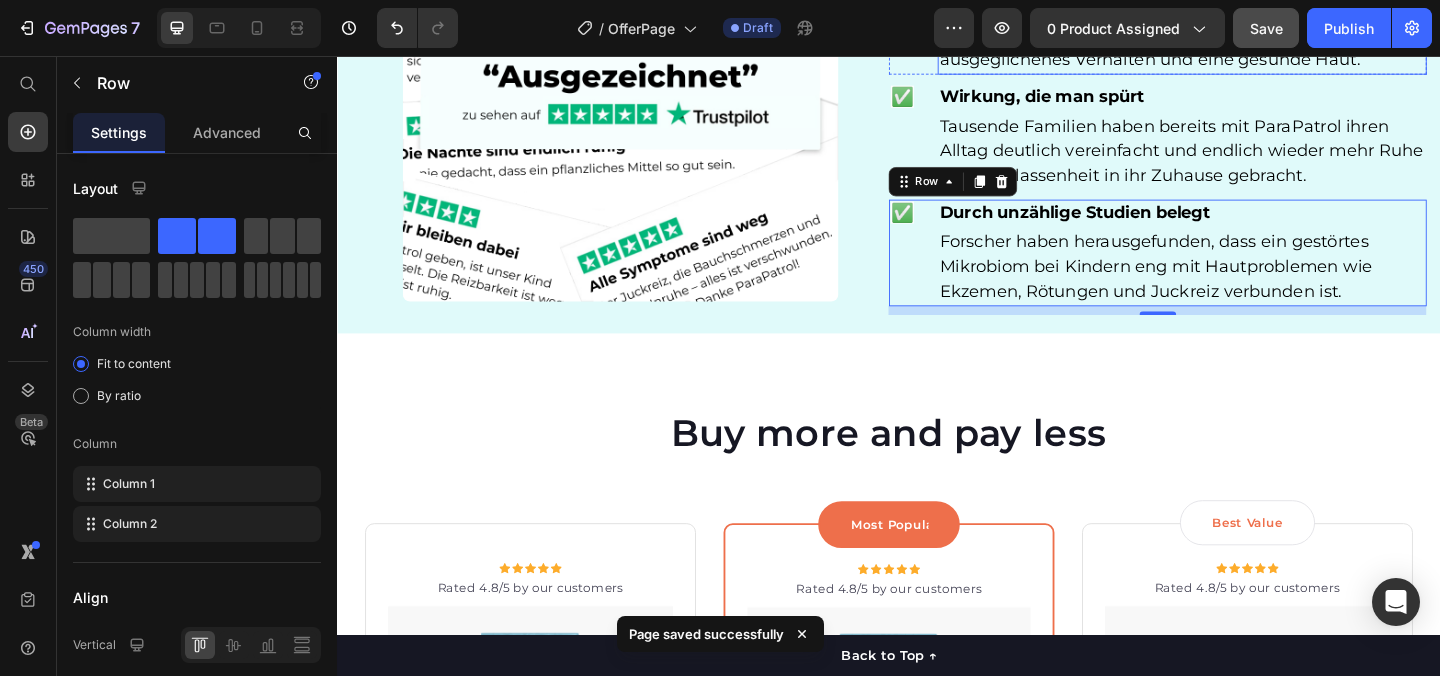scroll, scrollTop: 5028, scrollLeft: 0, axis: vertical 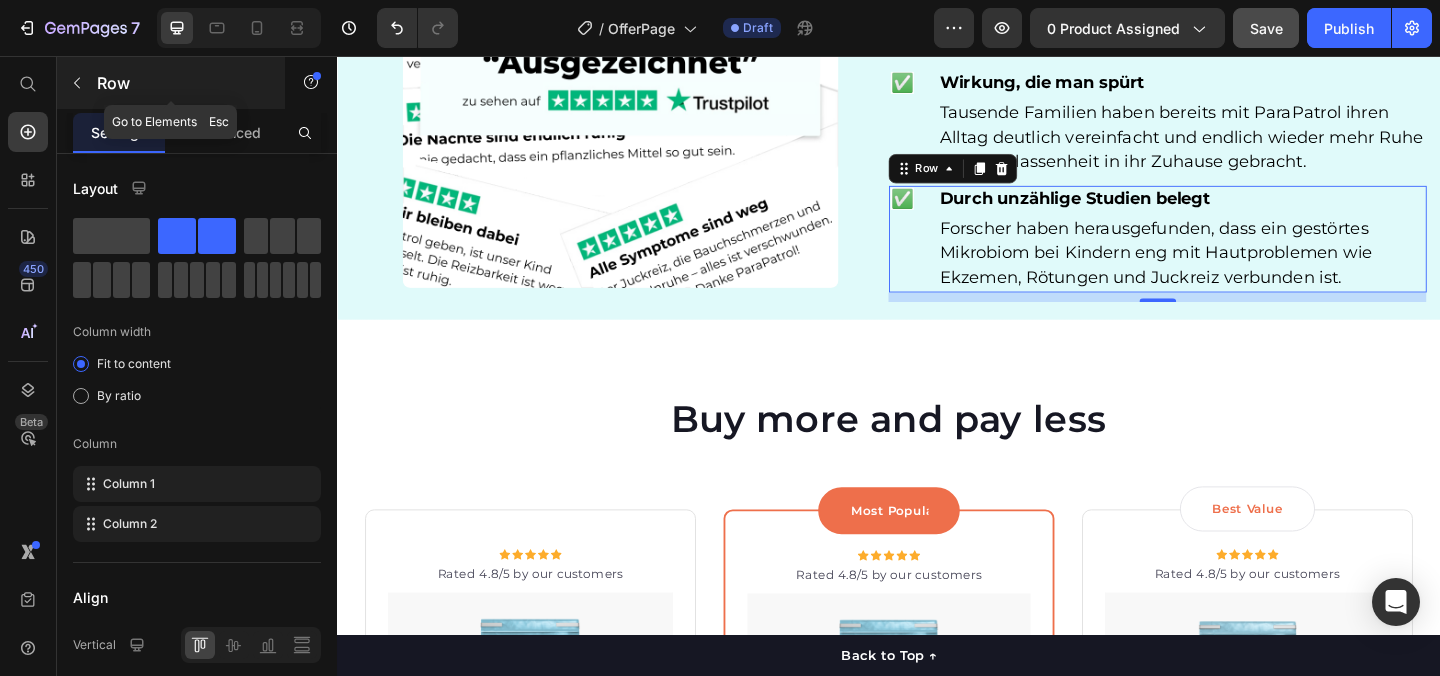 click on "Row" at bounding box center (171, 83) 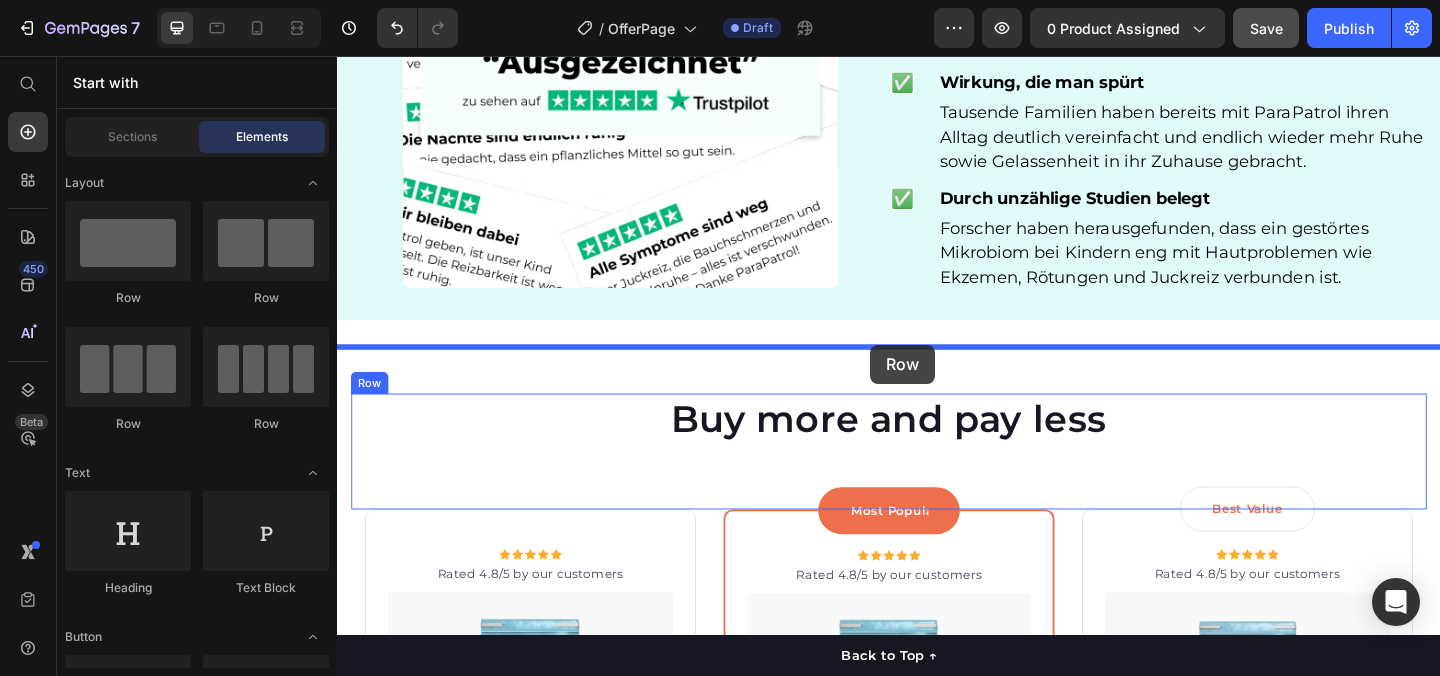 drag, startPoint x: 434, startPoint y: 292, endPoint x: 917, endPoint y: 371, distance: 489.41803 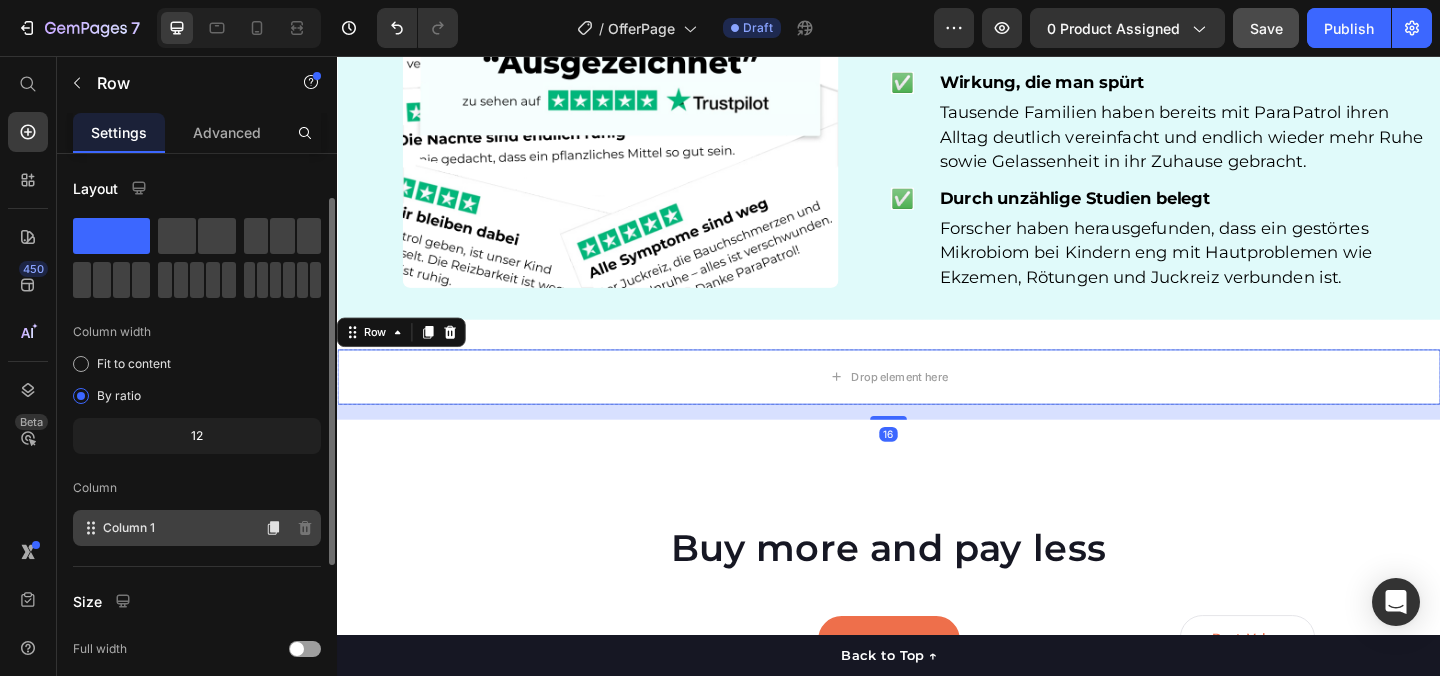 scroll, scrollTop: 333, scrollLeft: 0, axis: vertical 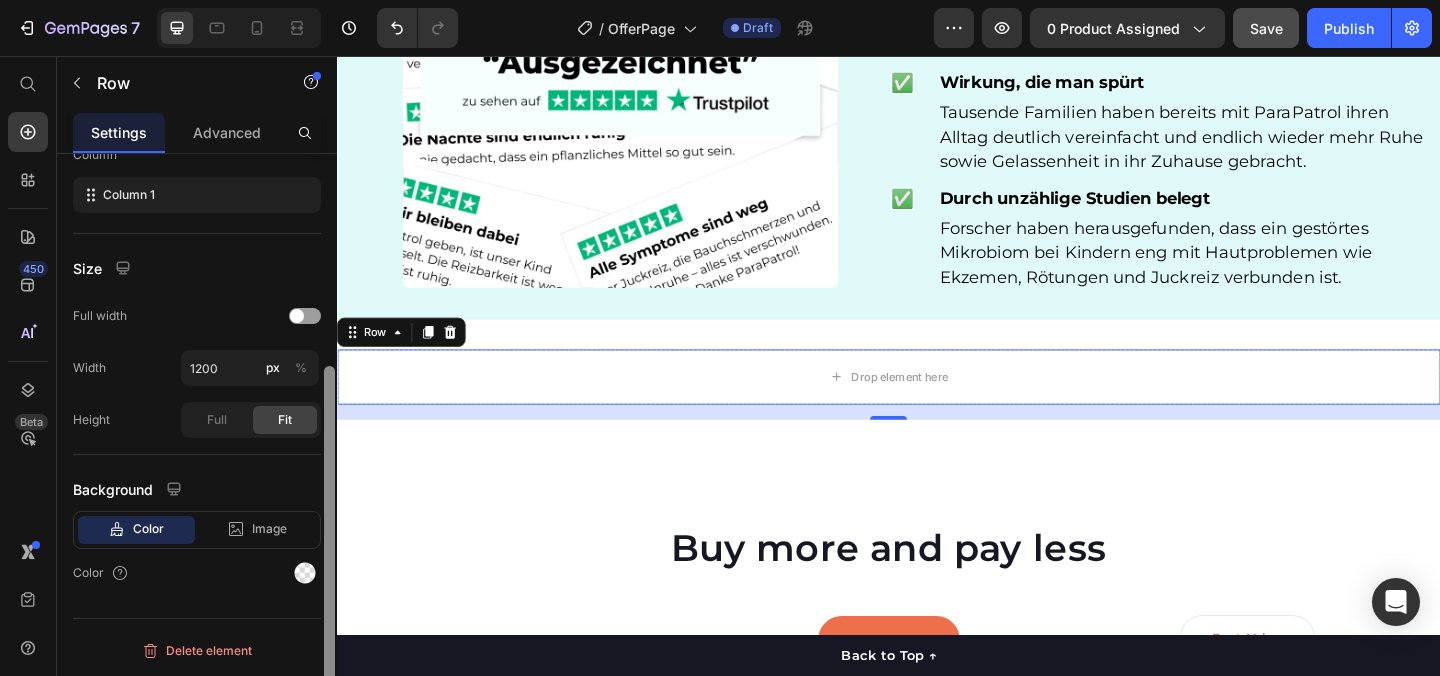 click at bounding box center (329, 443) 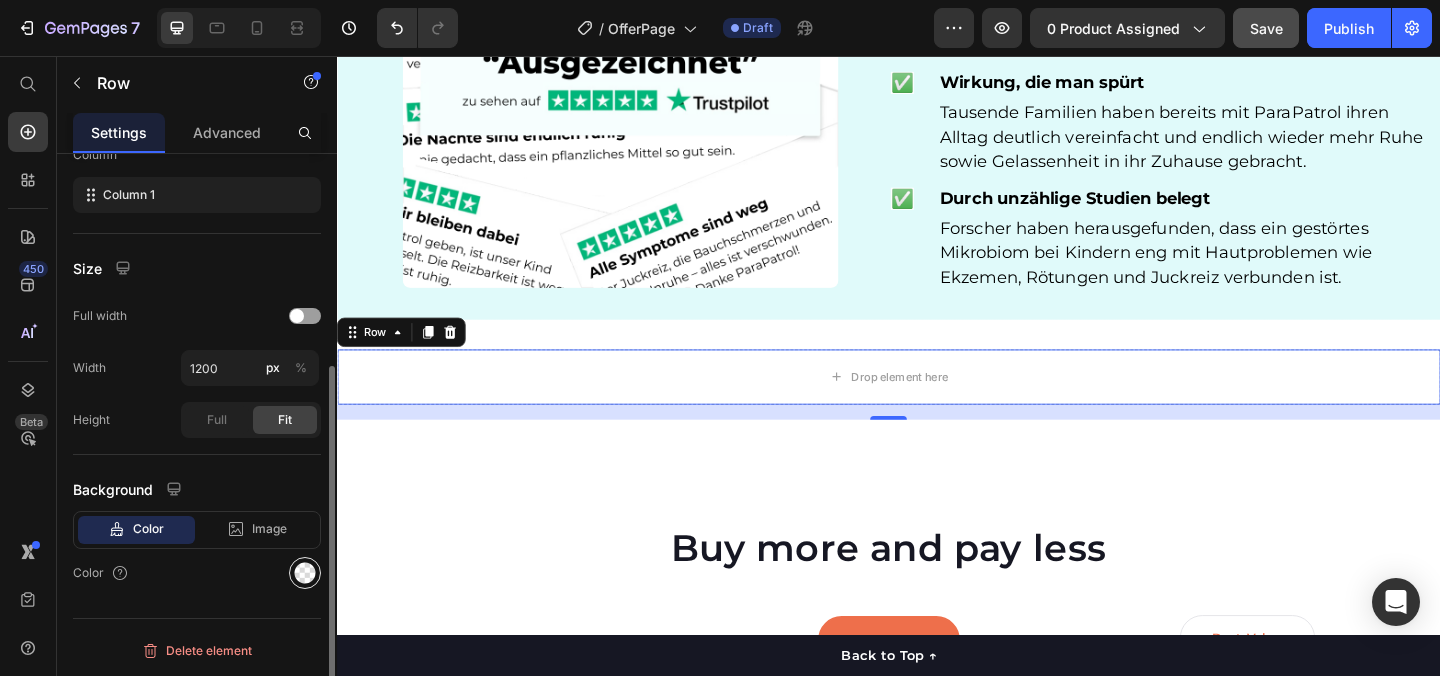 click at bounding box center (305, 573) 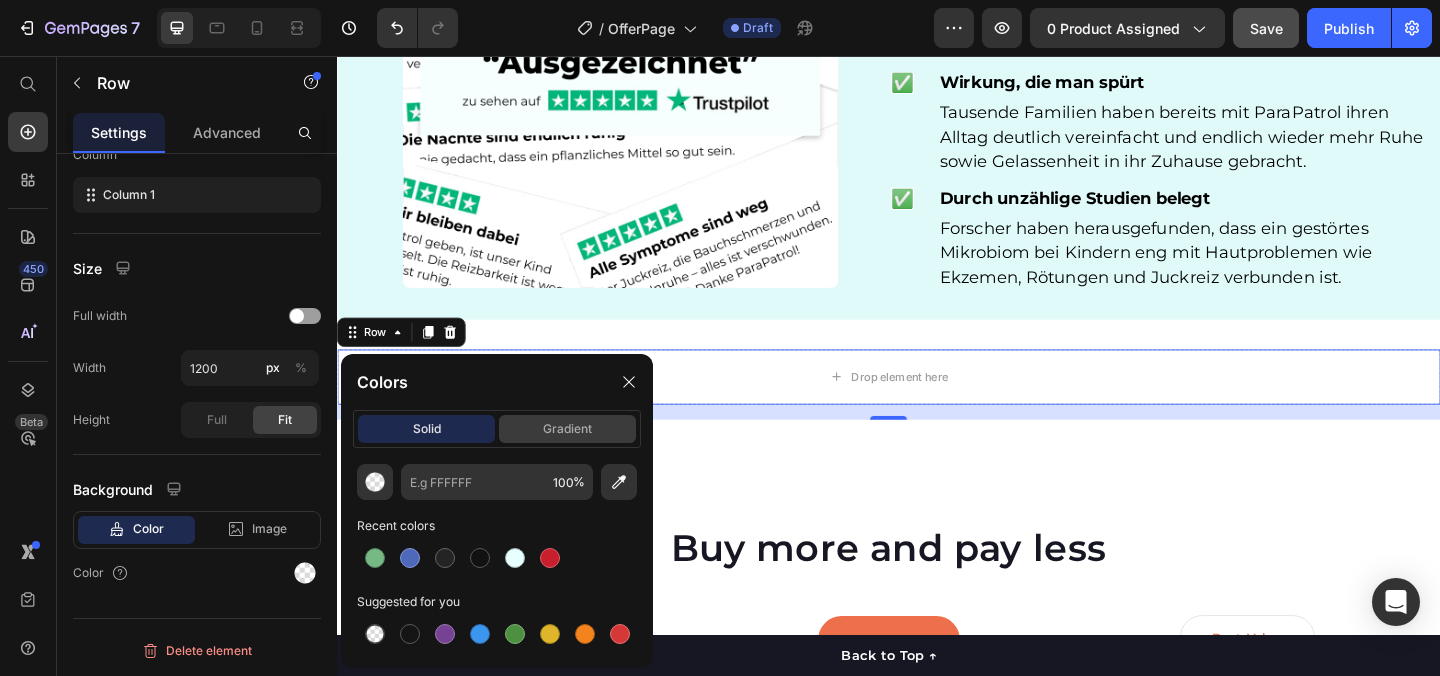 click on "gradient" 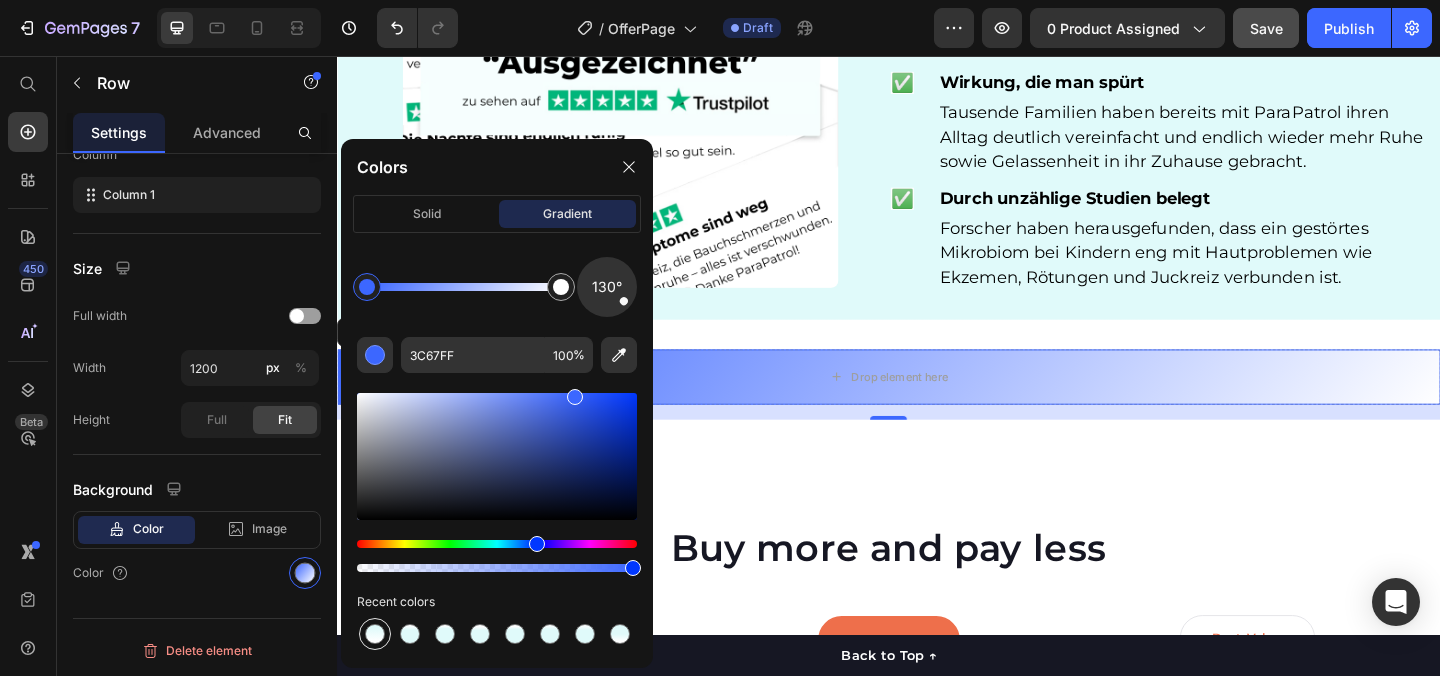 click at bounding box center (375, 634) 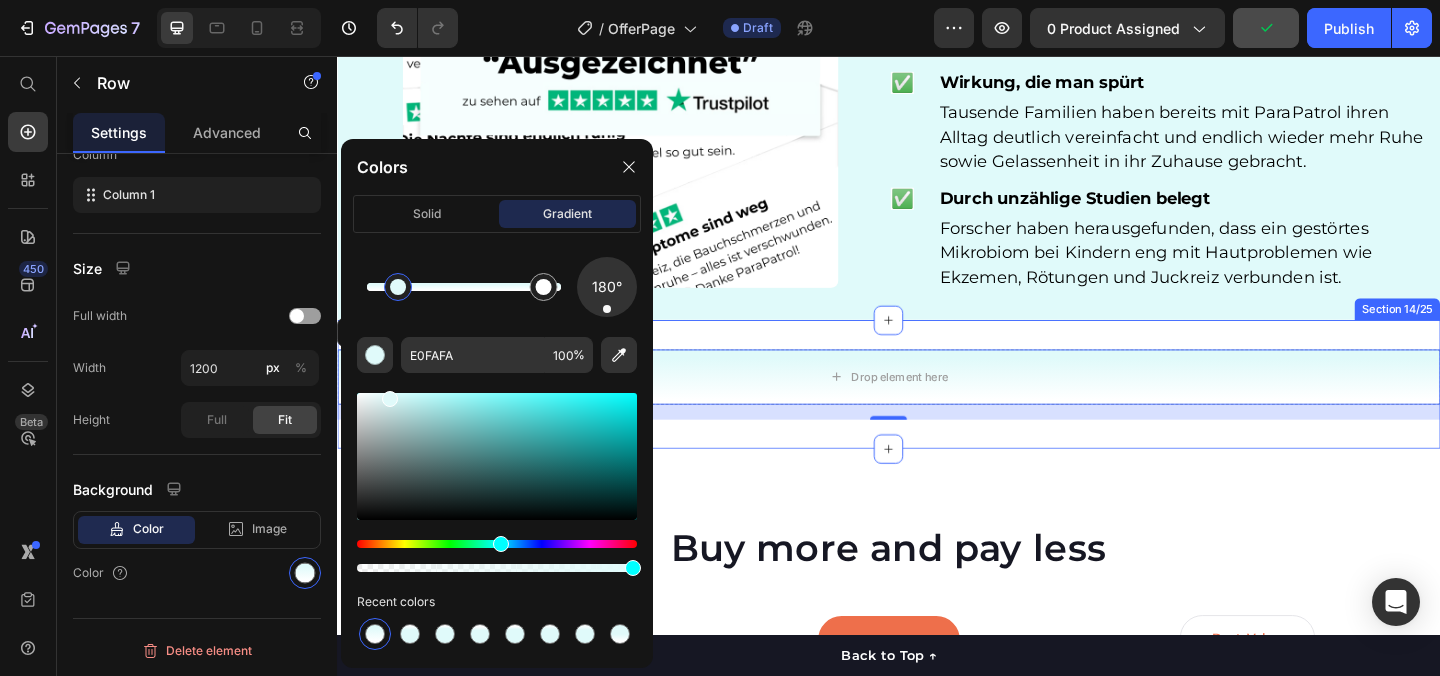 click on "Drop element here Row   16 Section 14/25" at bounding box center (937, 413) 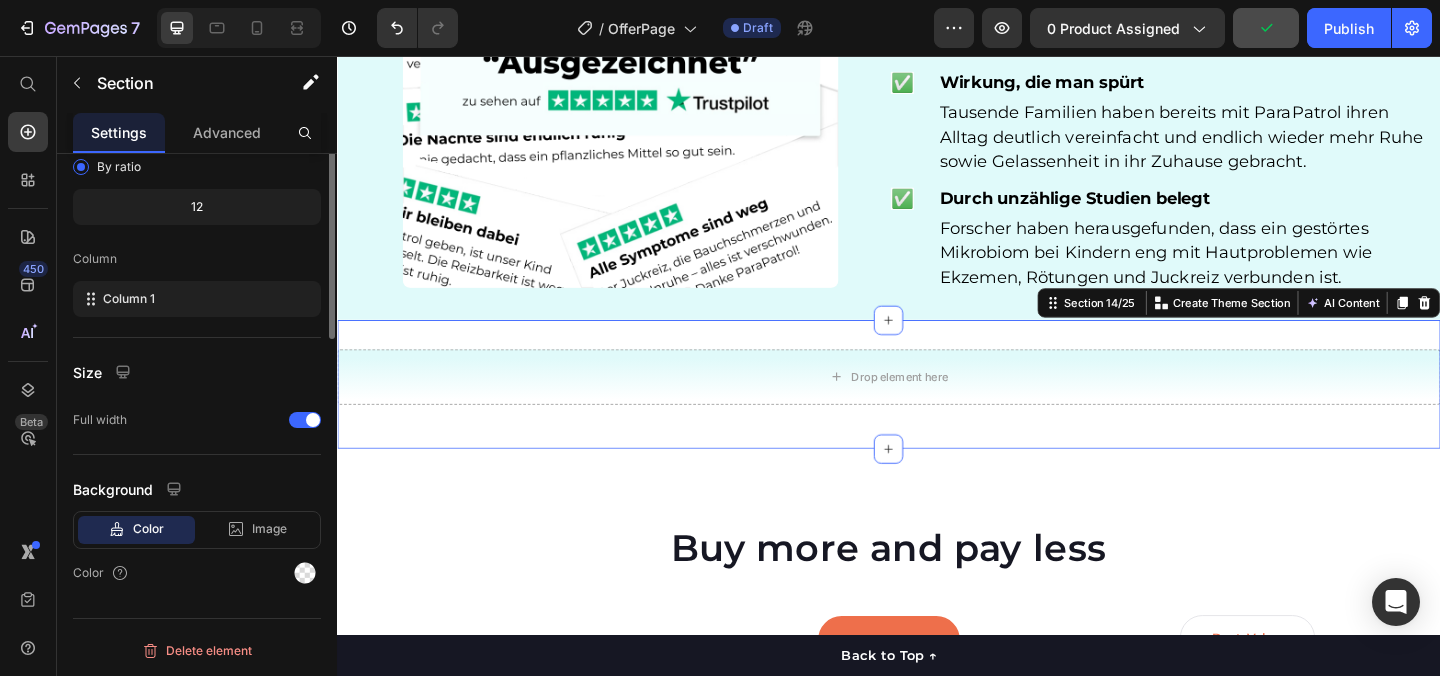 scroll, scrollTop: 0, scrollLeft: 0, axis: both 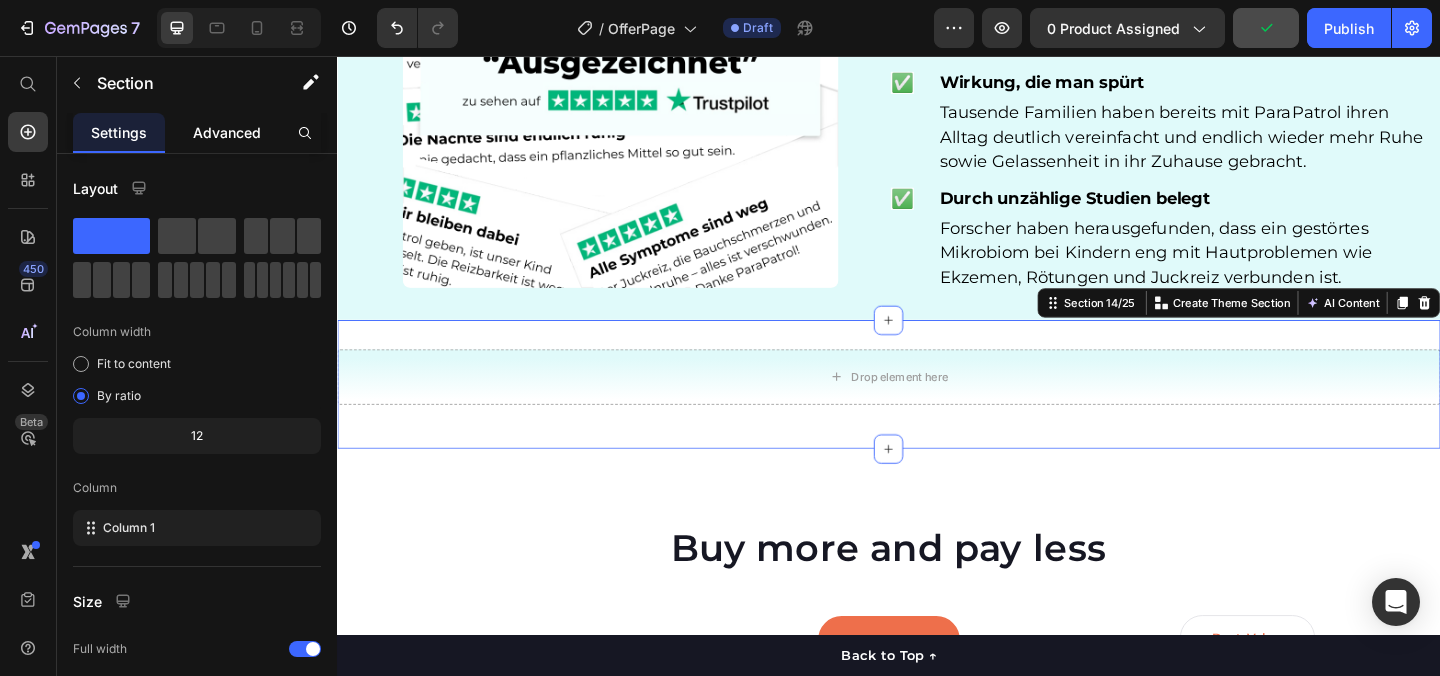 click on "Advanced" at bounding box center [227, 132] 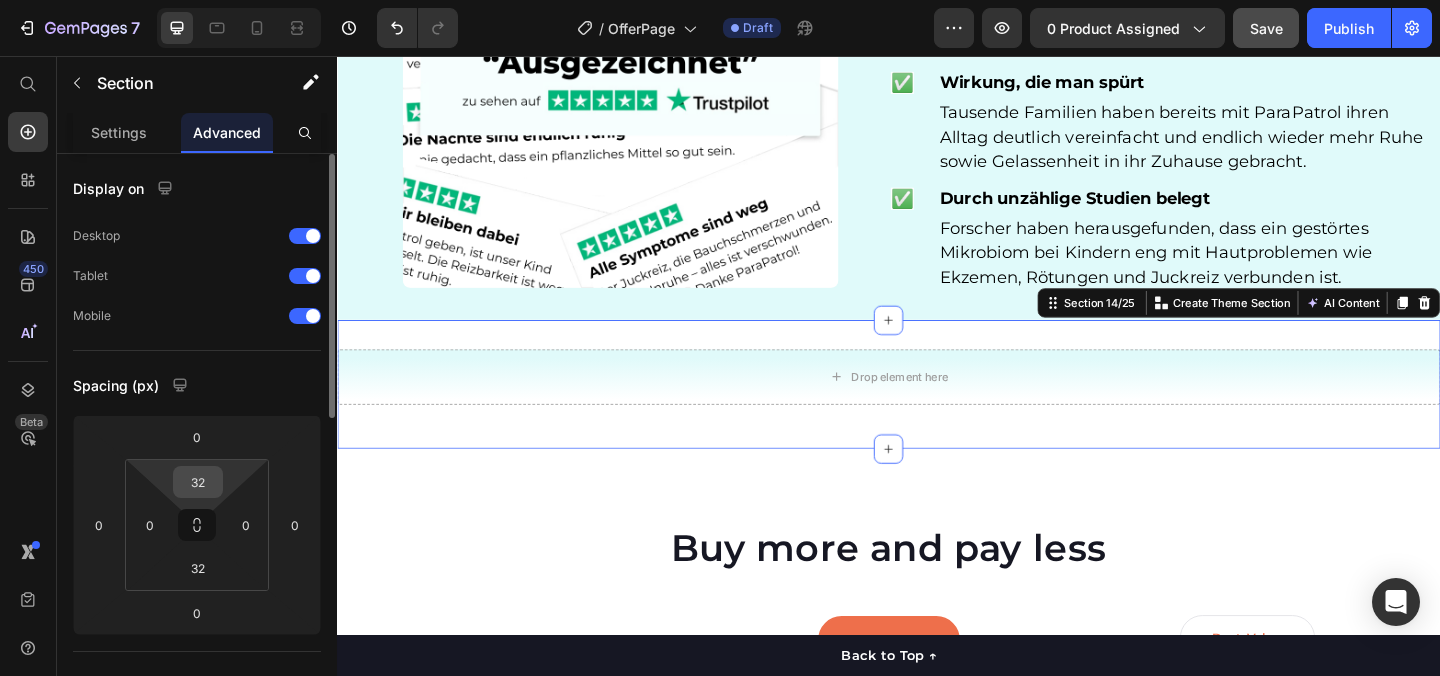 click on "32" at bounding box center (198, 482) 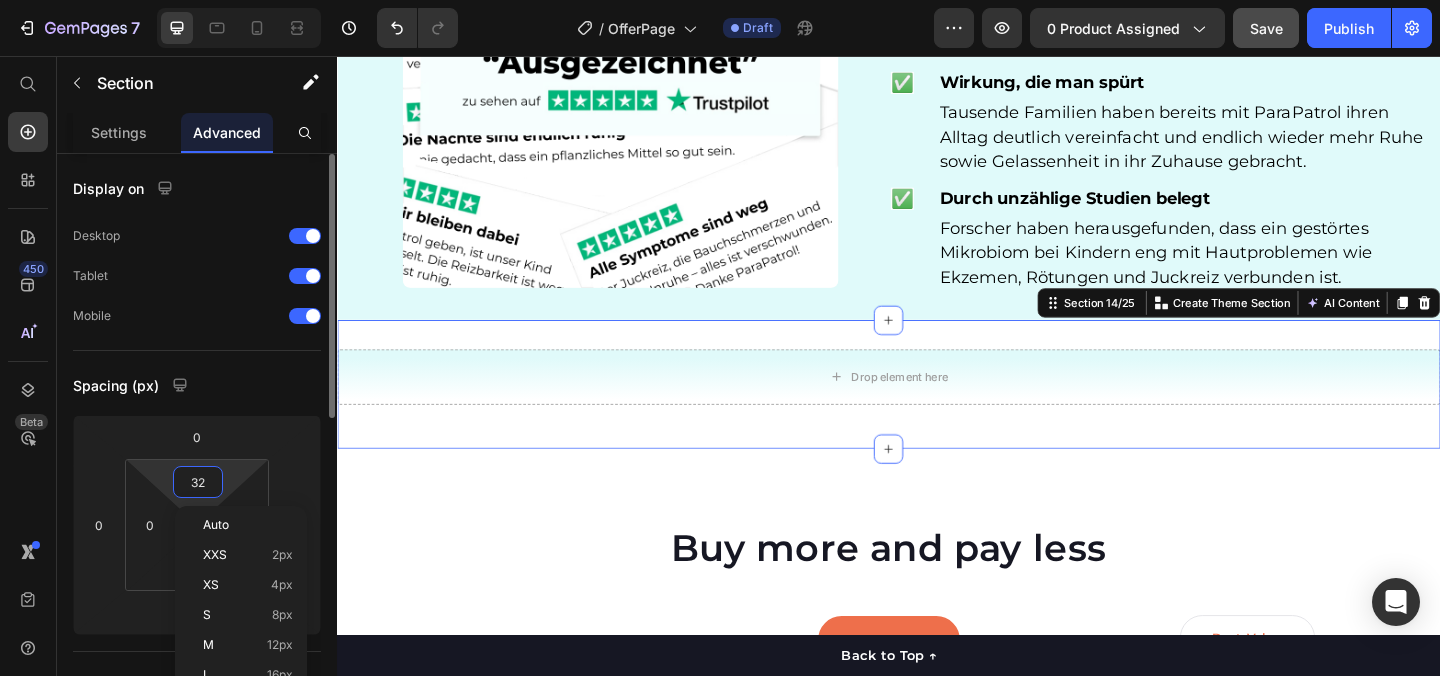 click on "32" at bounding box center [198, 482] 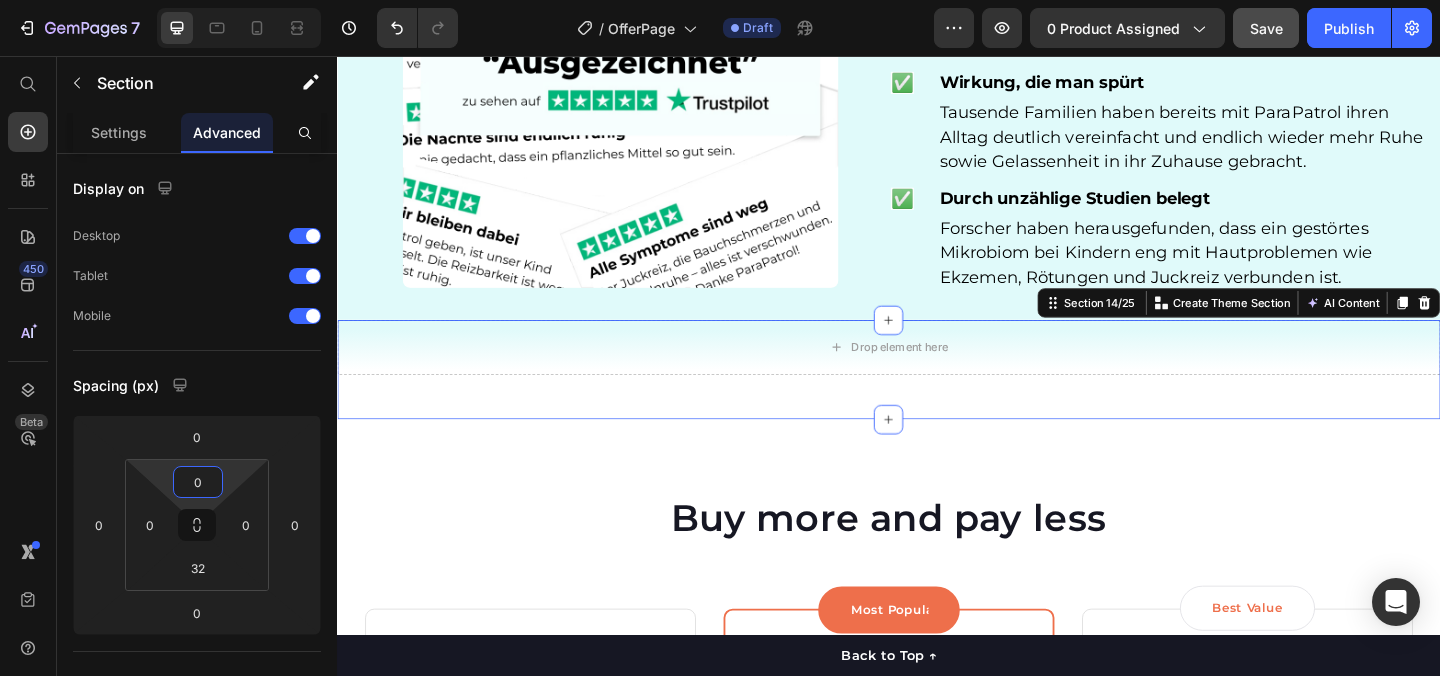 type on "0" 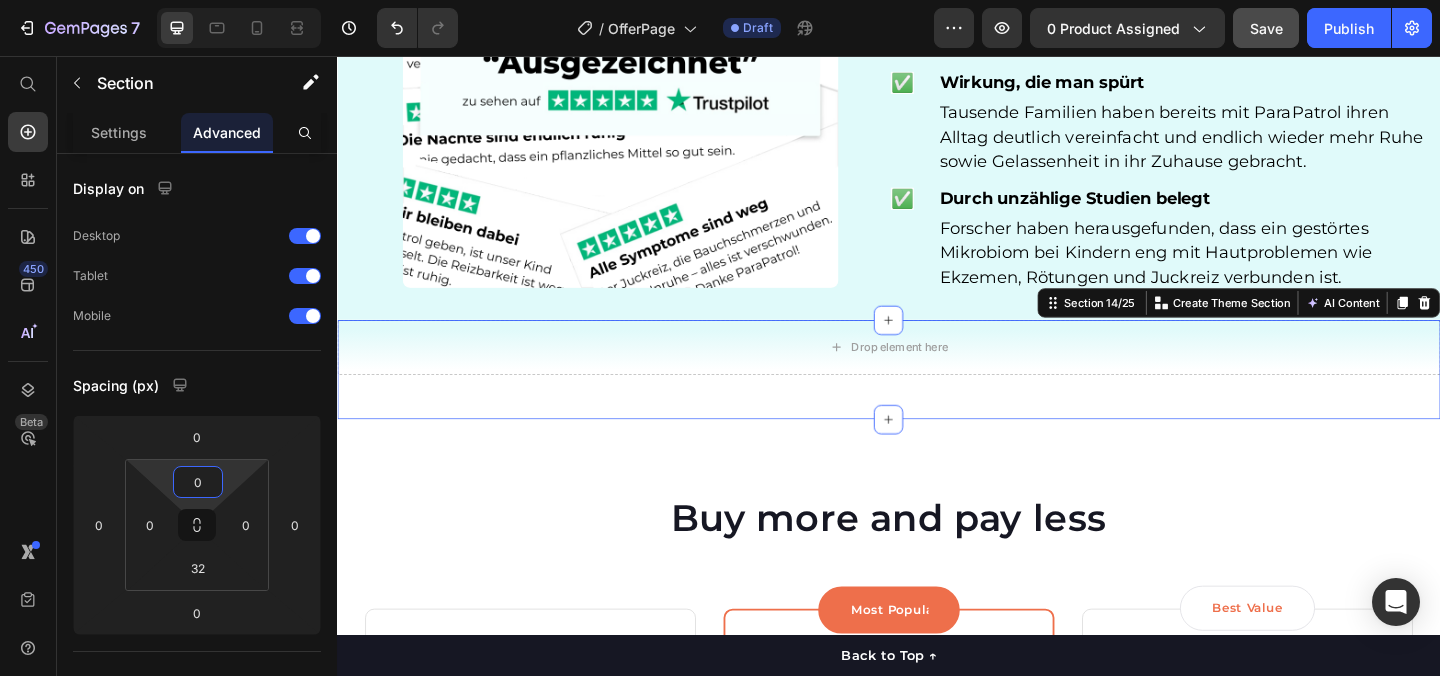 click on "Drop element here Row Section 14/25   You can create reusable sections Create Theme Section AI Content Write with GemAI What would you like to describe here? Tone and Voice Persuasive Product ParaPatrol Show more Generate" at bounding box center (937, 397) 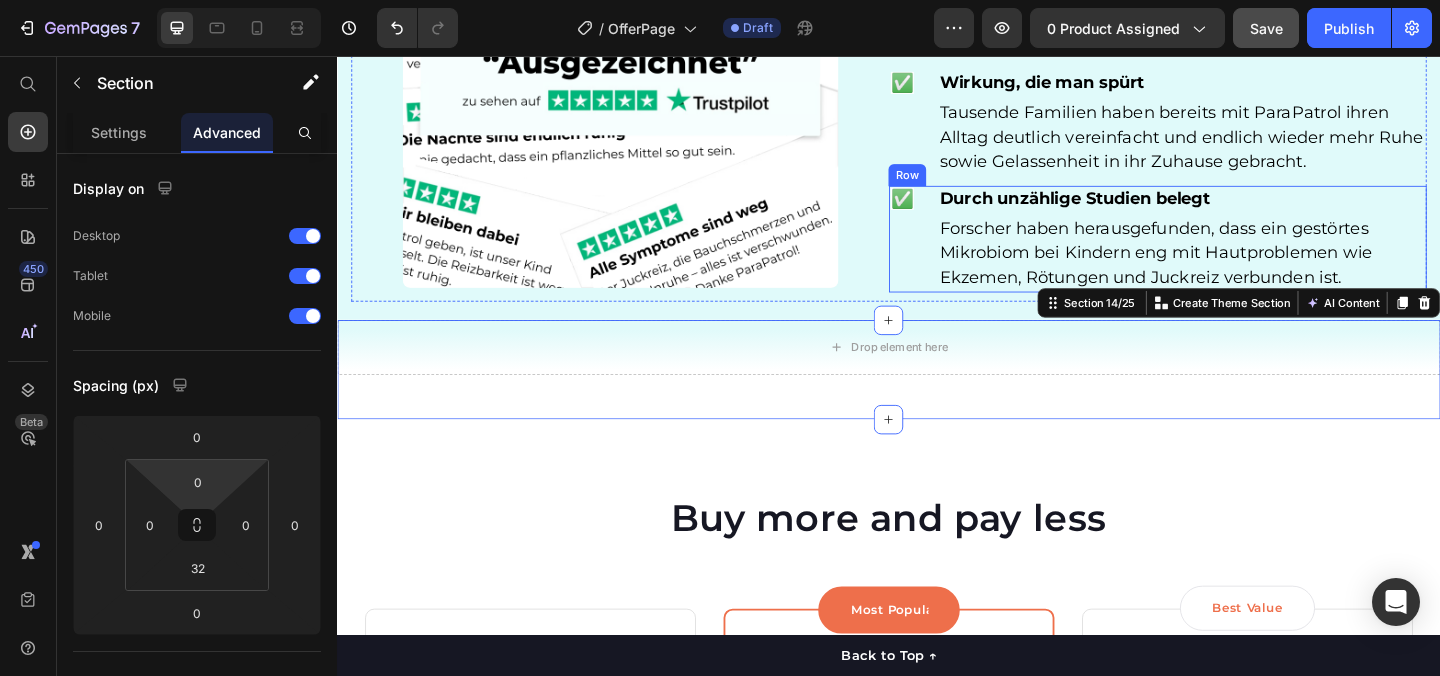 click on "✅ Text Block" at bounding box center [951, 255] 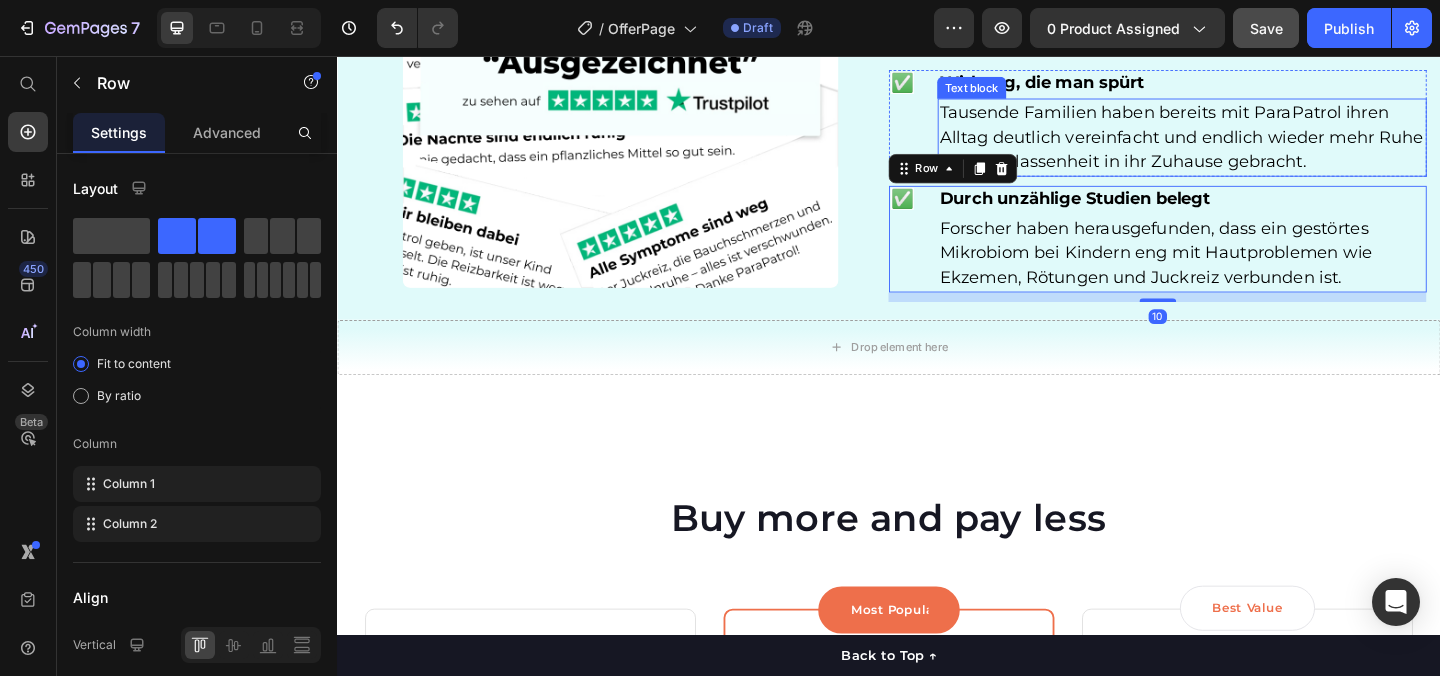click on "Tausende Familien haben bereits mit ParaPatrol ihren Alltag deutlich vereinfacht und endlich wieder mehr Ruhe sowie Gelassenheit in ihr Zuhause gebracht." at bounding box center (1256, 144) 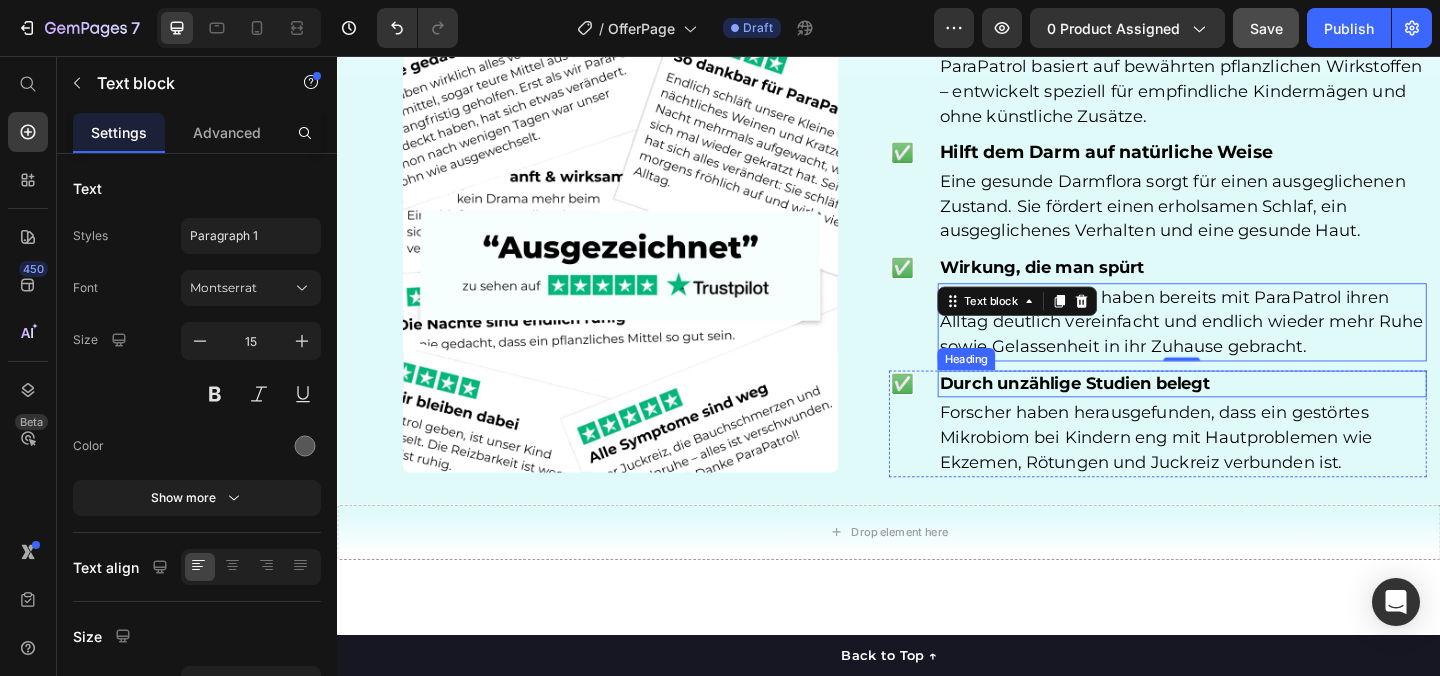 scroll, scrollTop: 4825, scrollLeft: 0, axis: vertical 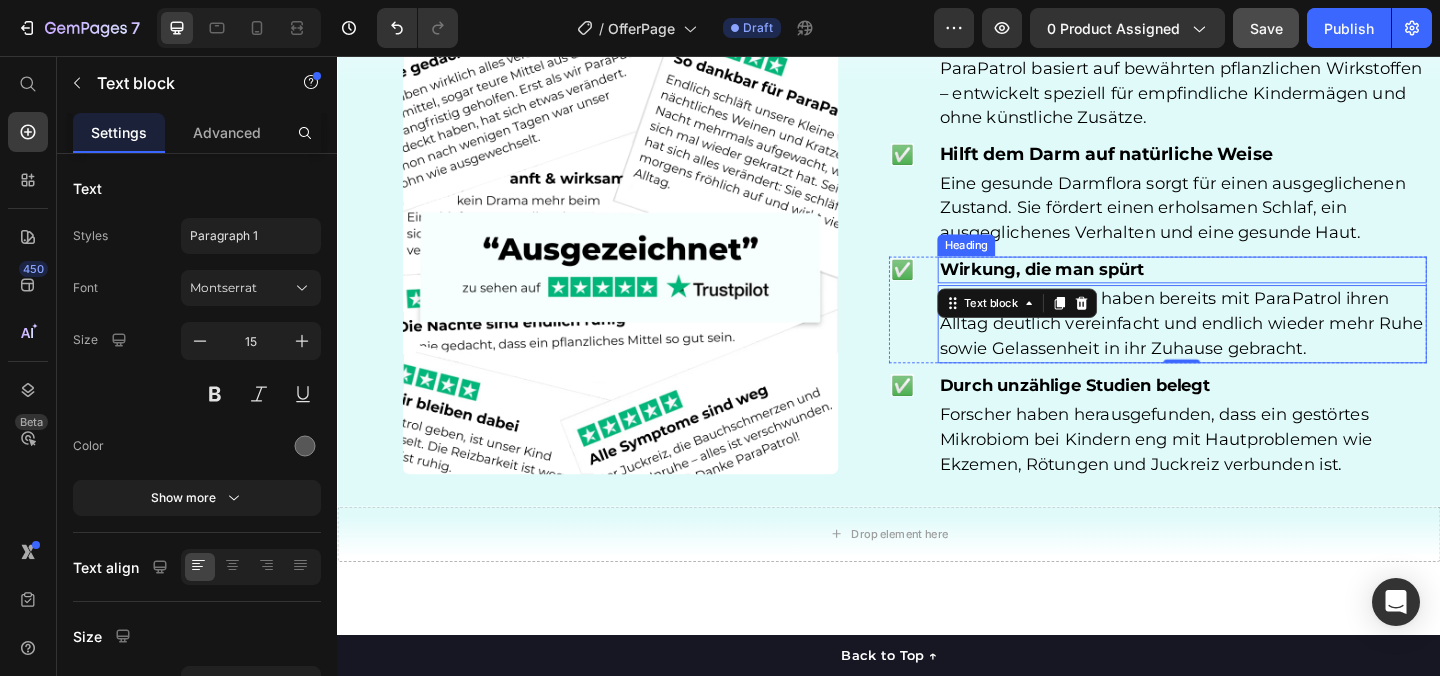click on "Wirkung, die man spürt" at bounding box center [1103, 288] 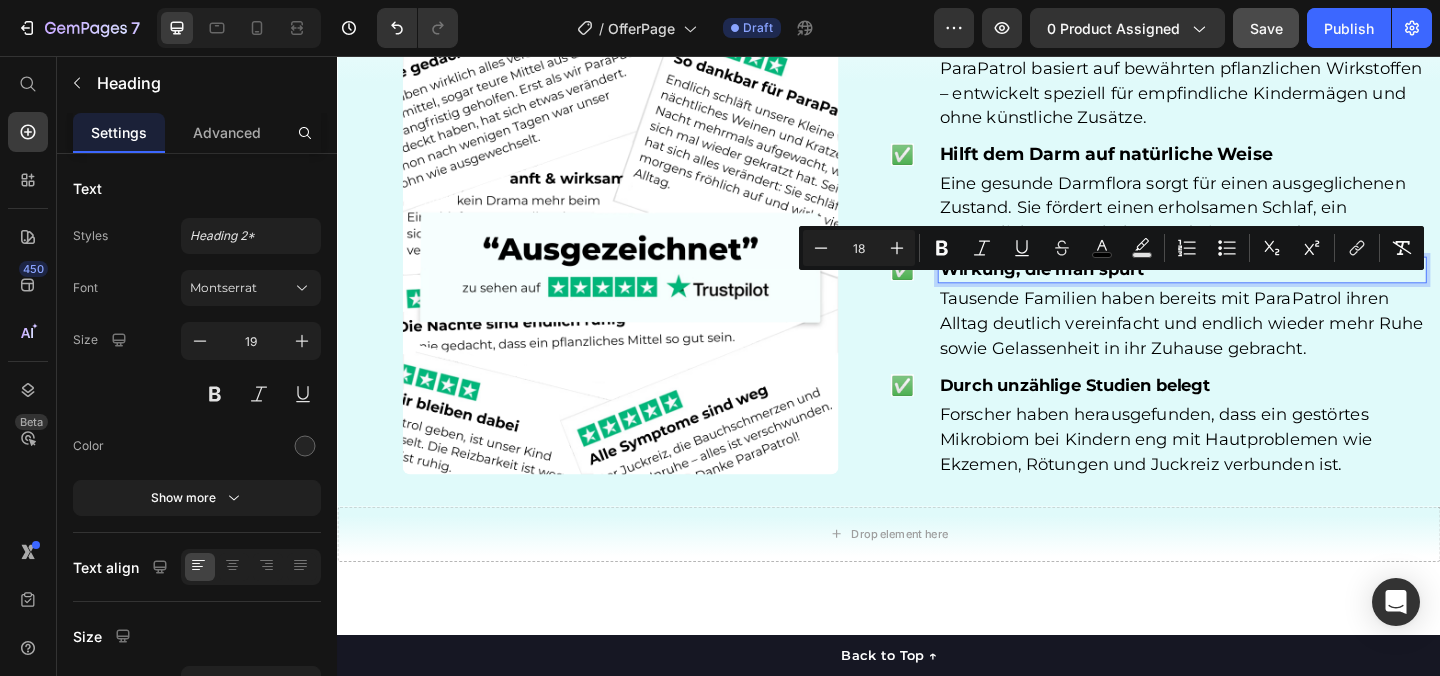 click on "Wirkung, die man spürt" at bounding box center (1103, 288) 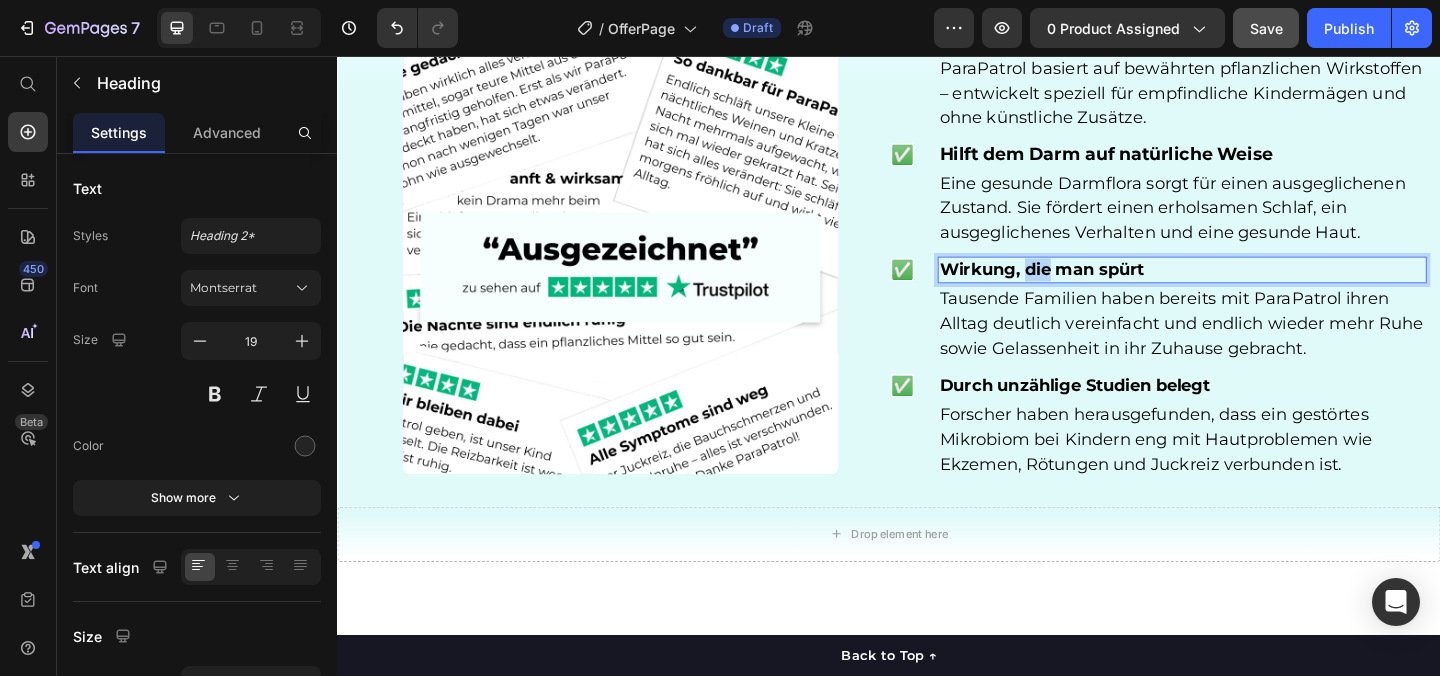 click on "Wirkung, die man spürt" at bounding box center [1103, 288] 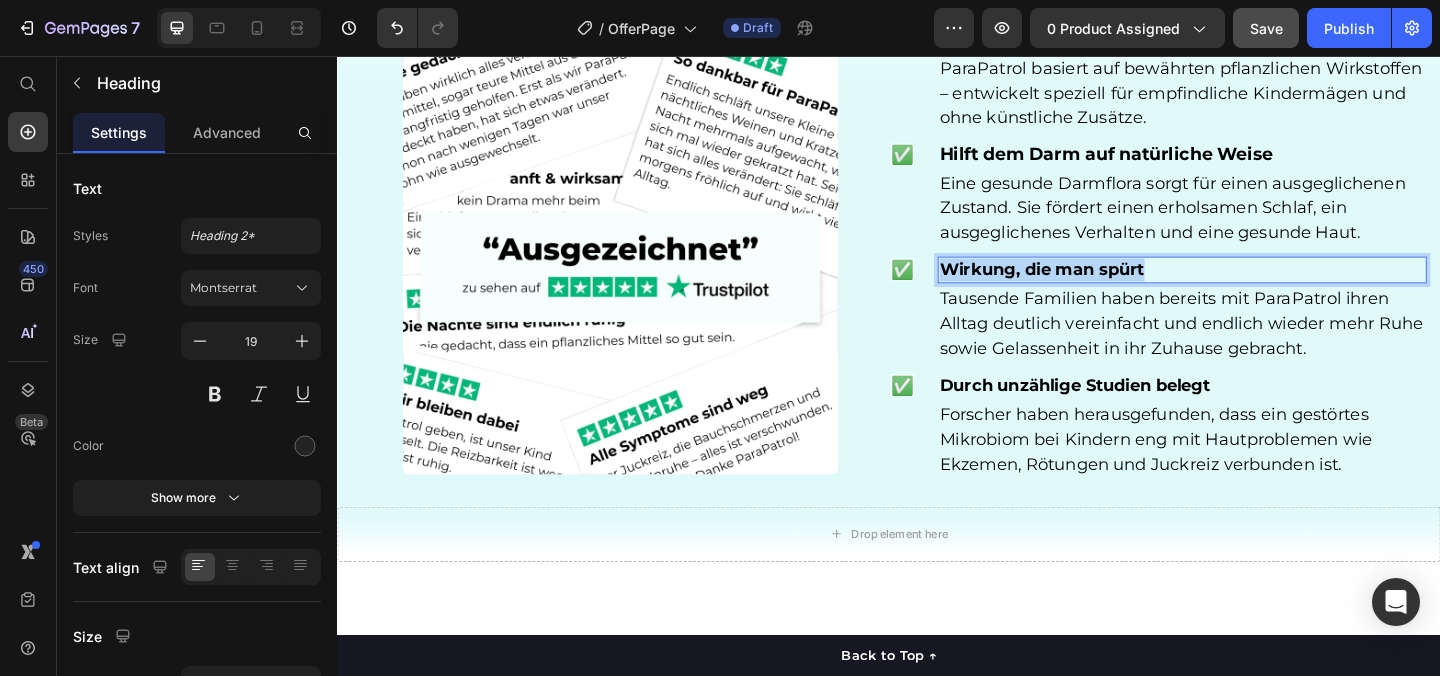 click on "Wirkung, die man spürt" at bounding box center [1103, 288] 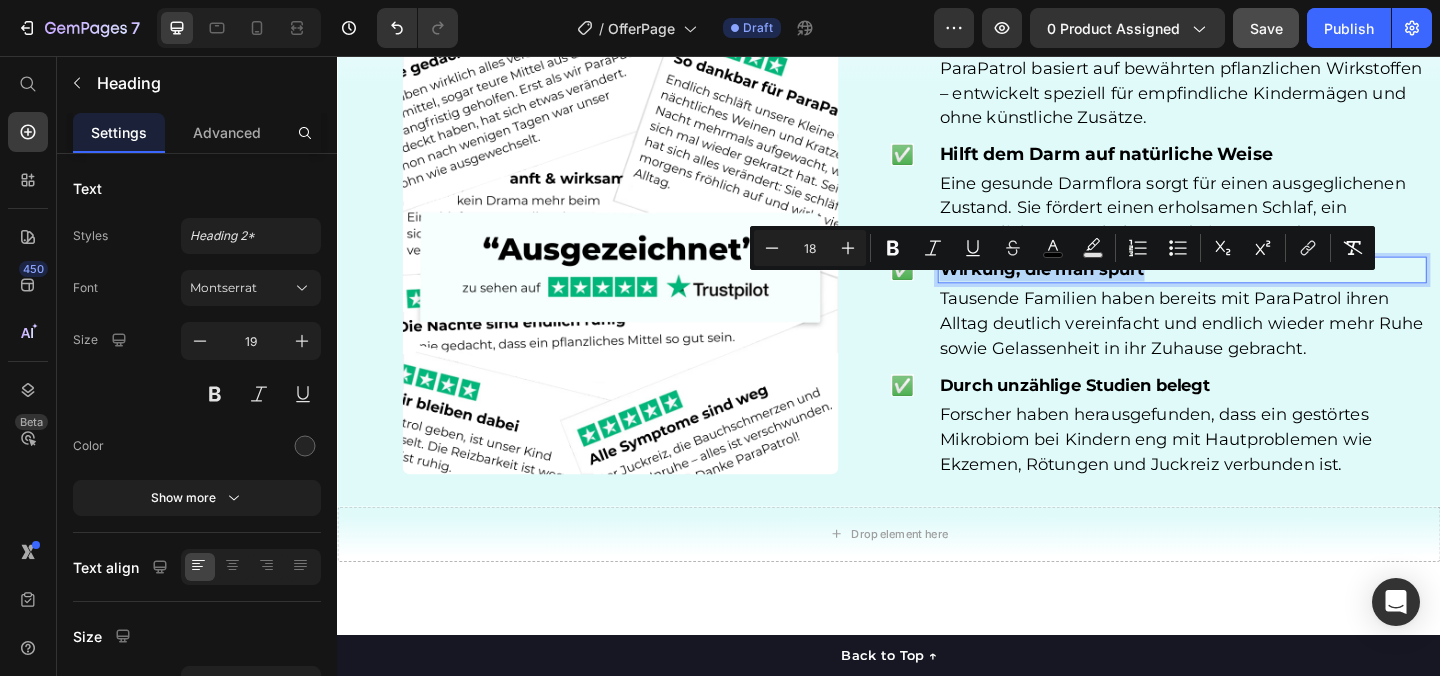 copy on "Wirkung, die man spürt" 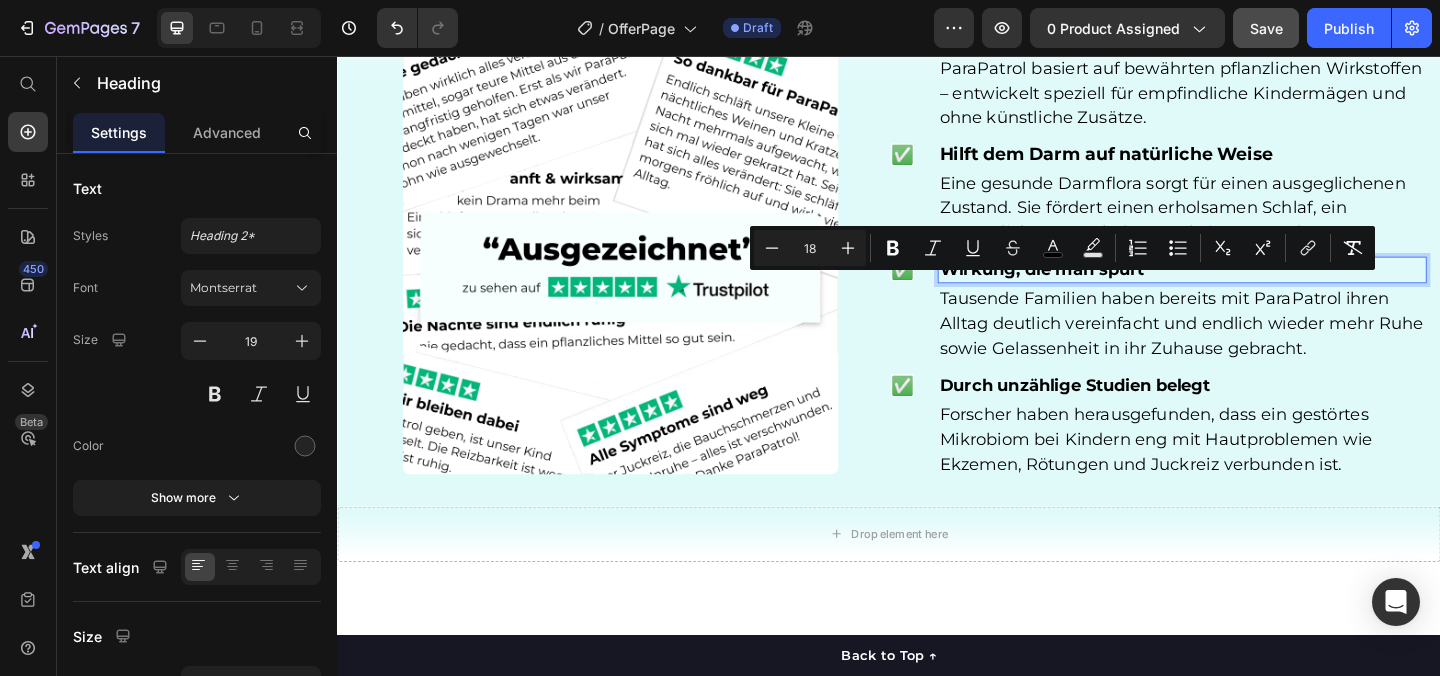click on "Wirkung, die man spürt" at bounding box center [1103, 288] 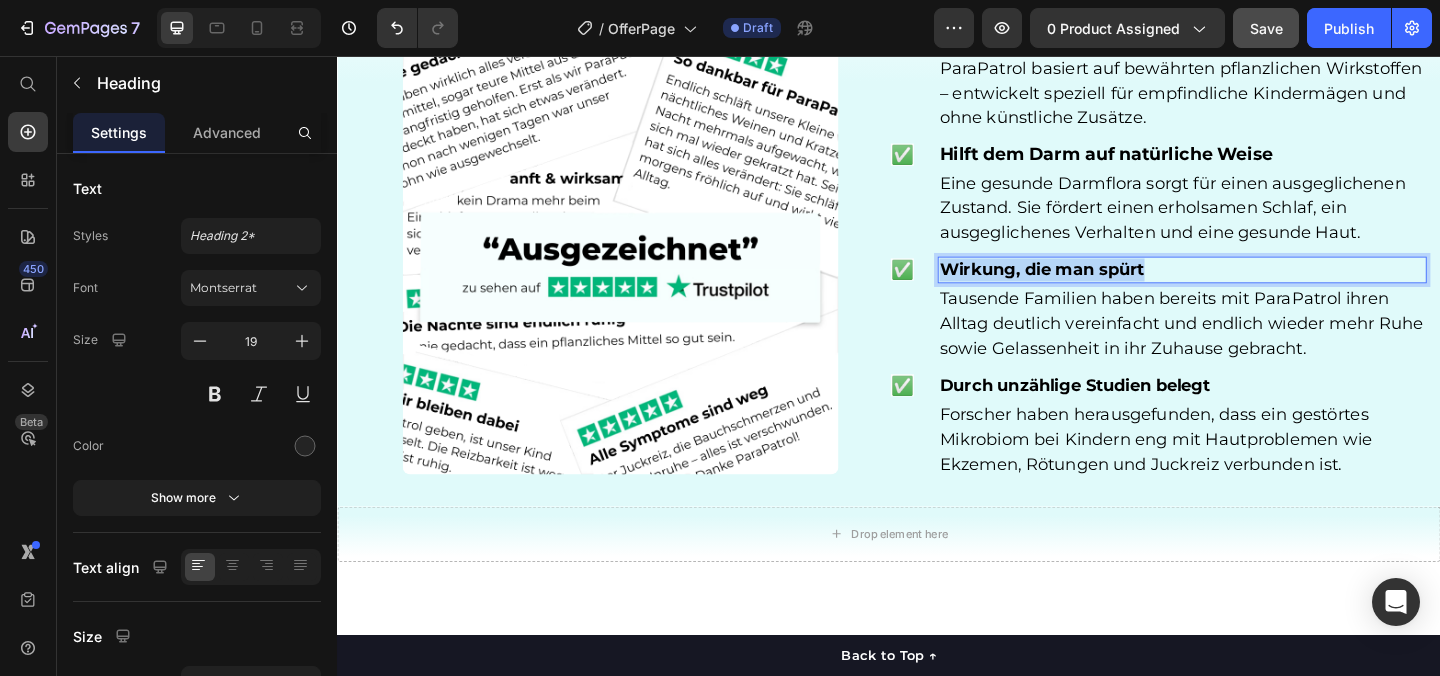 click on "Wirkung, die man spürt" at bounding box center [1103, 288] 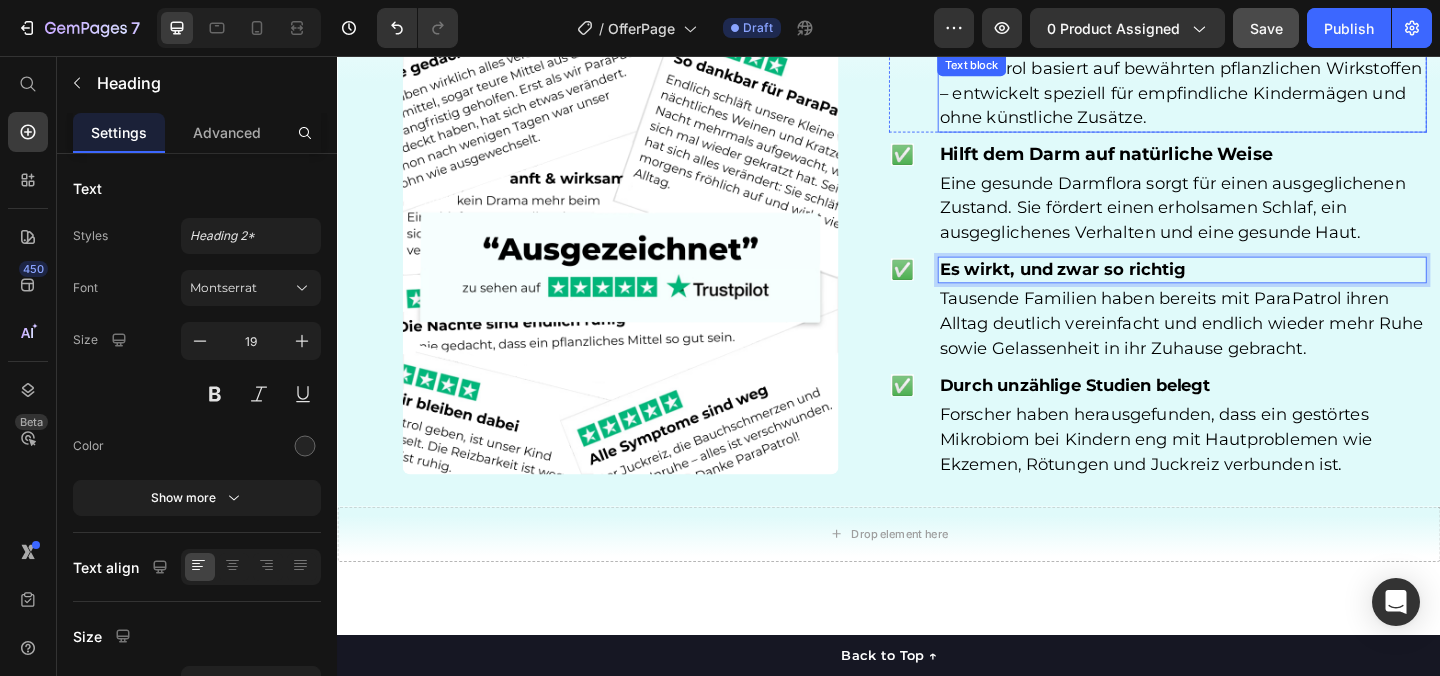 scroll, scrollTop: 4762, scrollLeft: 0, axis: vertical 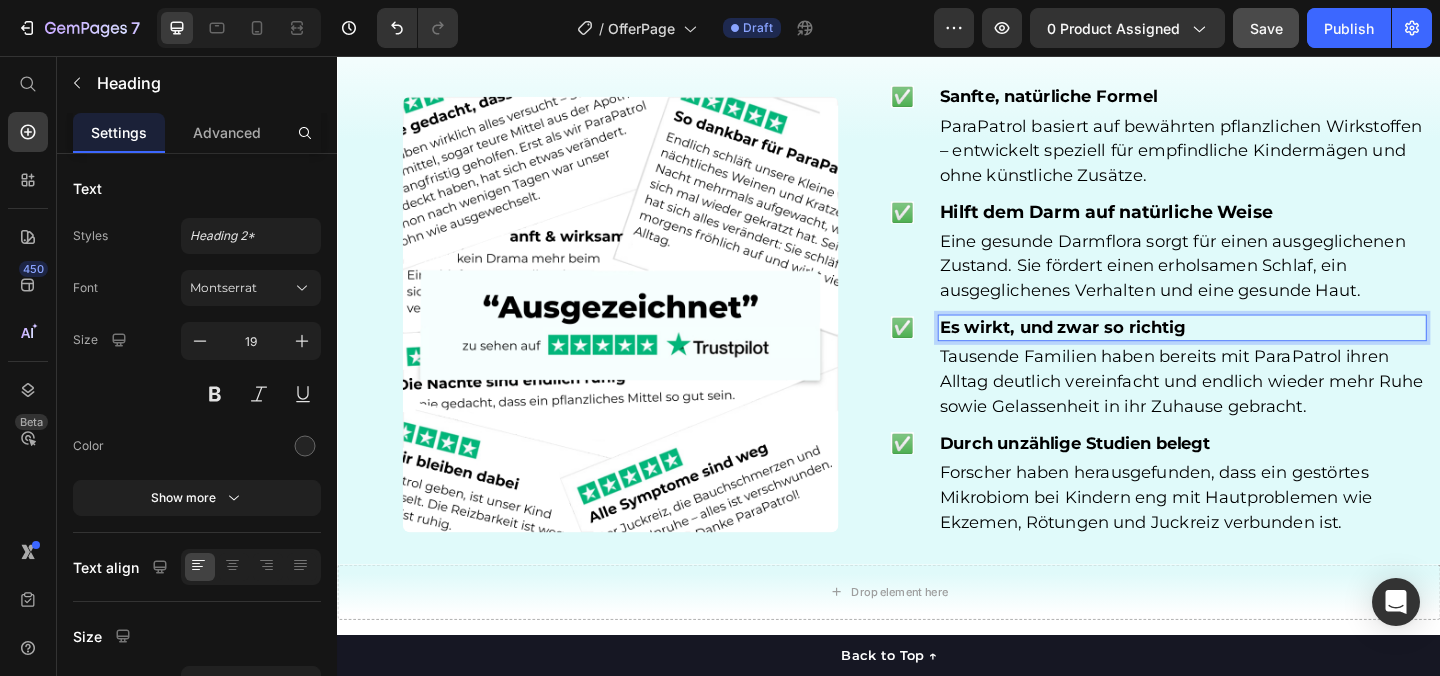 click on "Es wirkt, und zwar so richtig" at bounding box center (1126, 351) 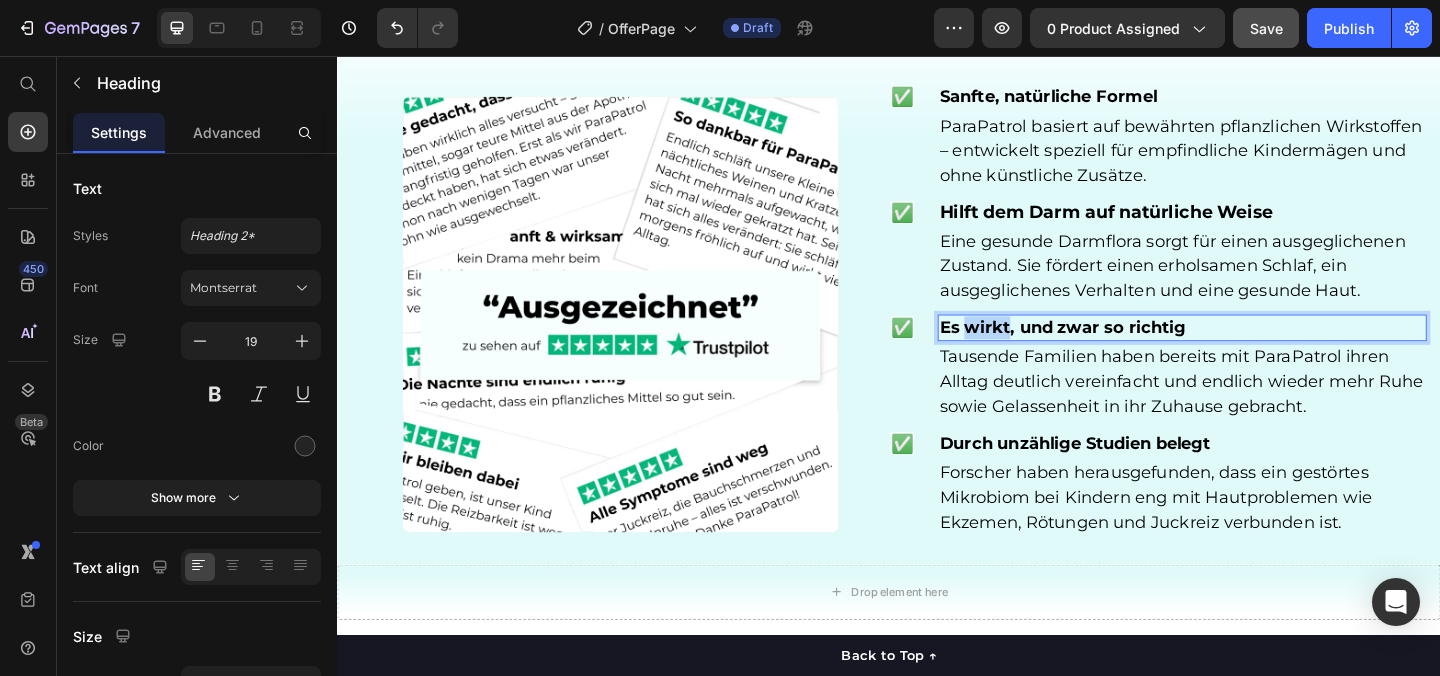 click on "Es wirkt, und zwar so richtig" at bounding box center [1126, 351] 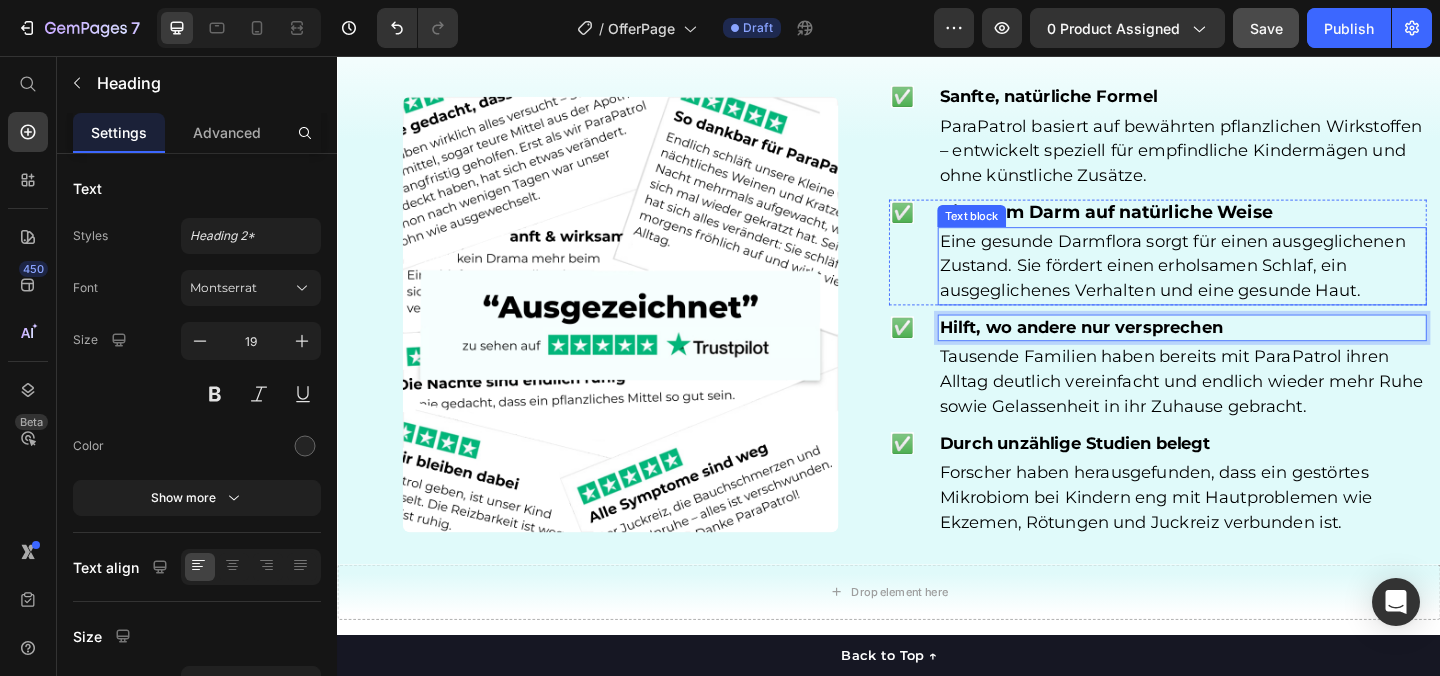 click on "Hilft dem Darm auf natürliche Weise" at bounding box center [1173, 225] 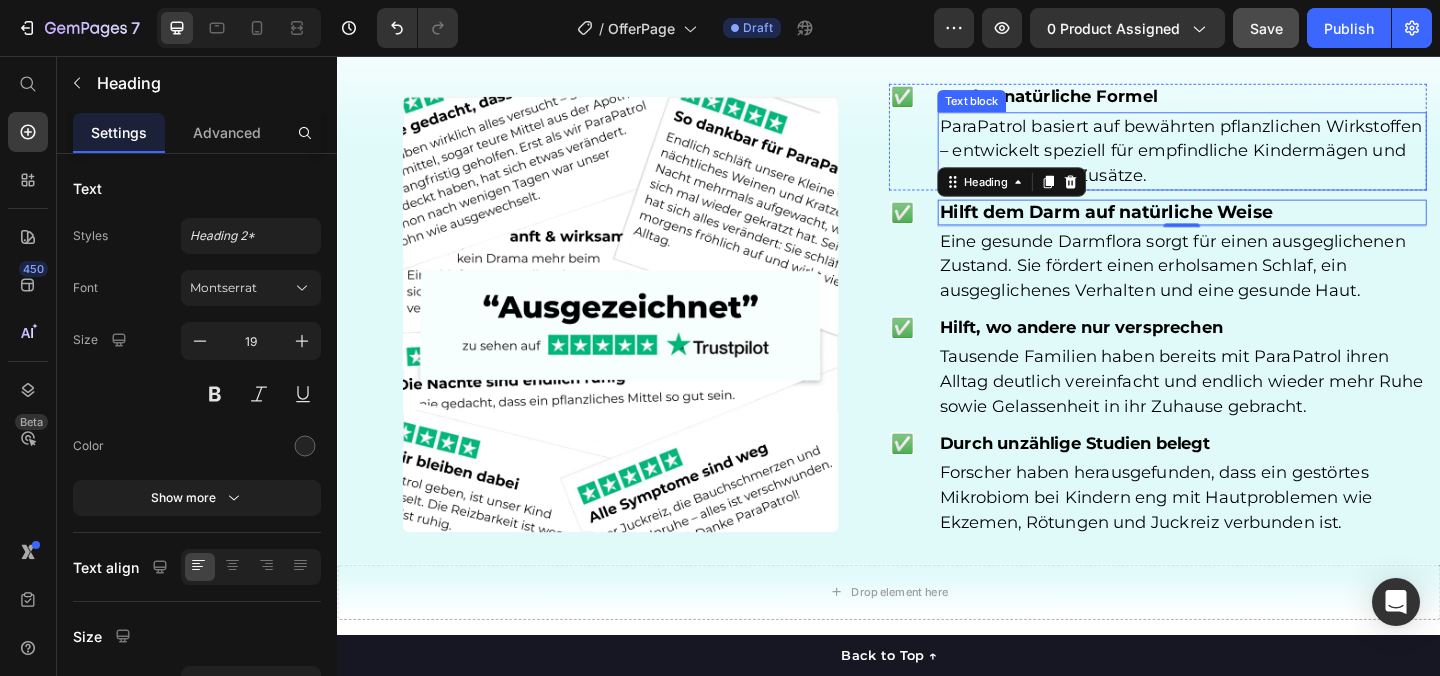 click on "ParaPatrol basiert auf bewährten pflanzlichen Wirkstoffen – entwickelt speziell für empfindliche Kindermägen und ohne künstliche Zusätze." at bounding box center [1256, 159] 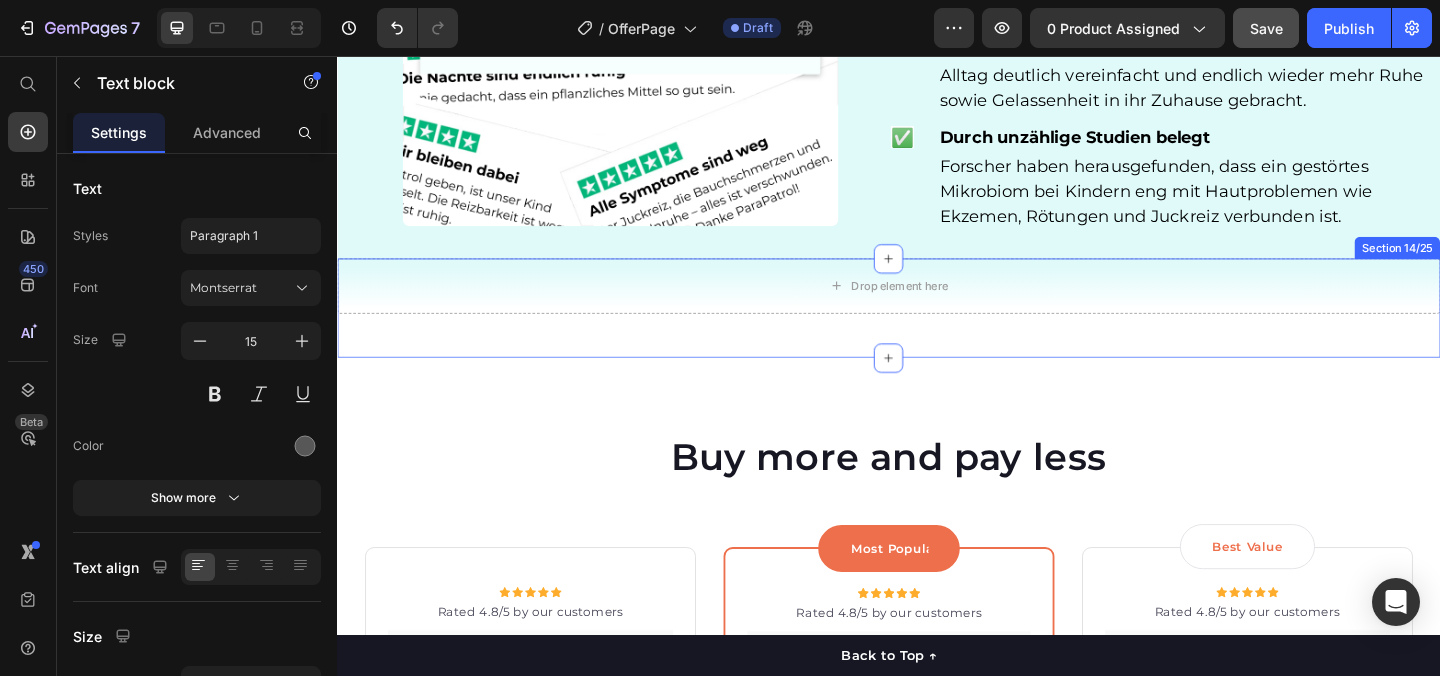 scroll, scrollTop: 5103, scrollLeft: 0, axis: vertical 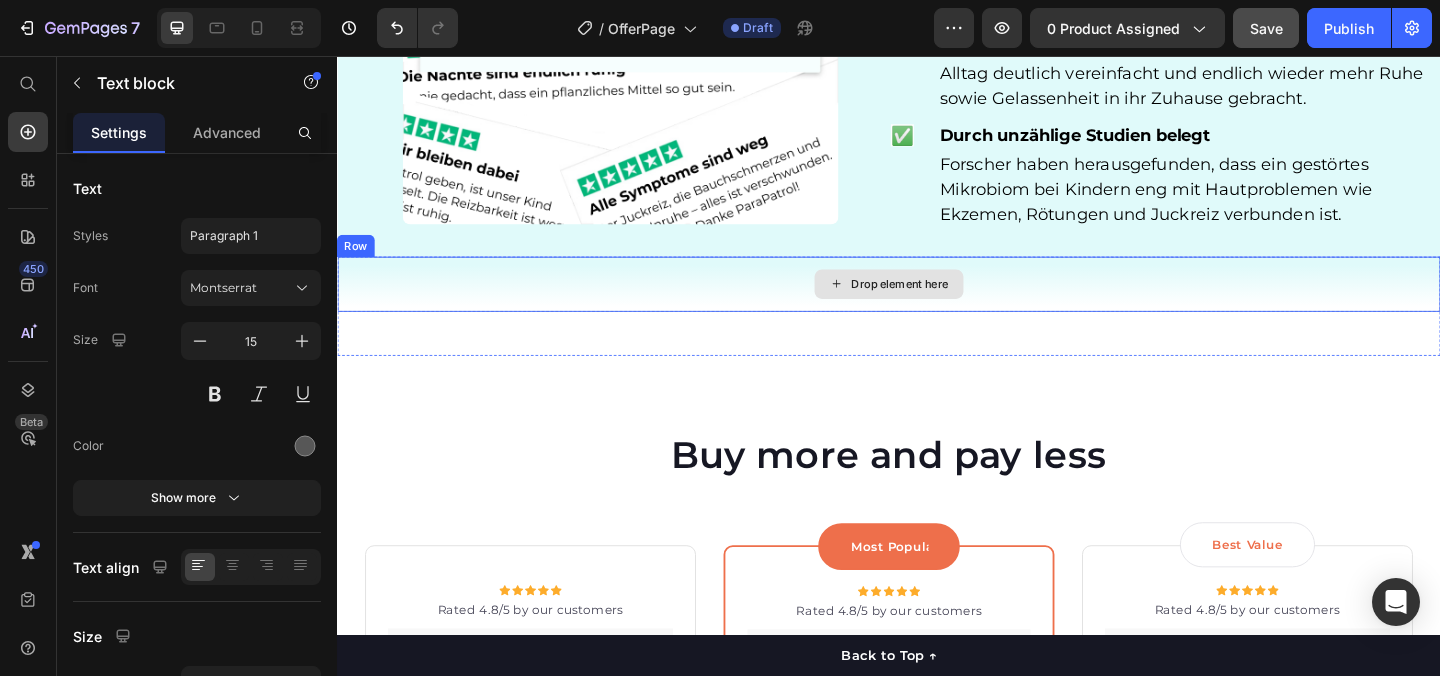 click on "Drop element here" at bounding box center [937, 304] 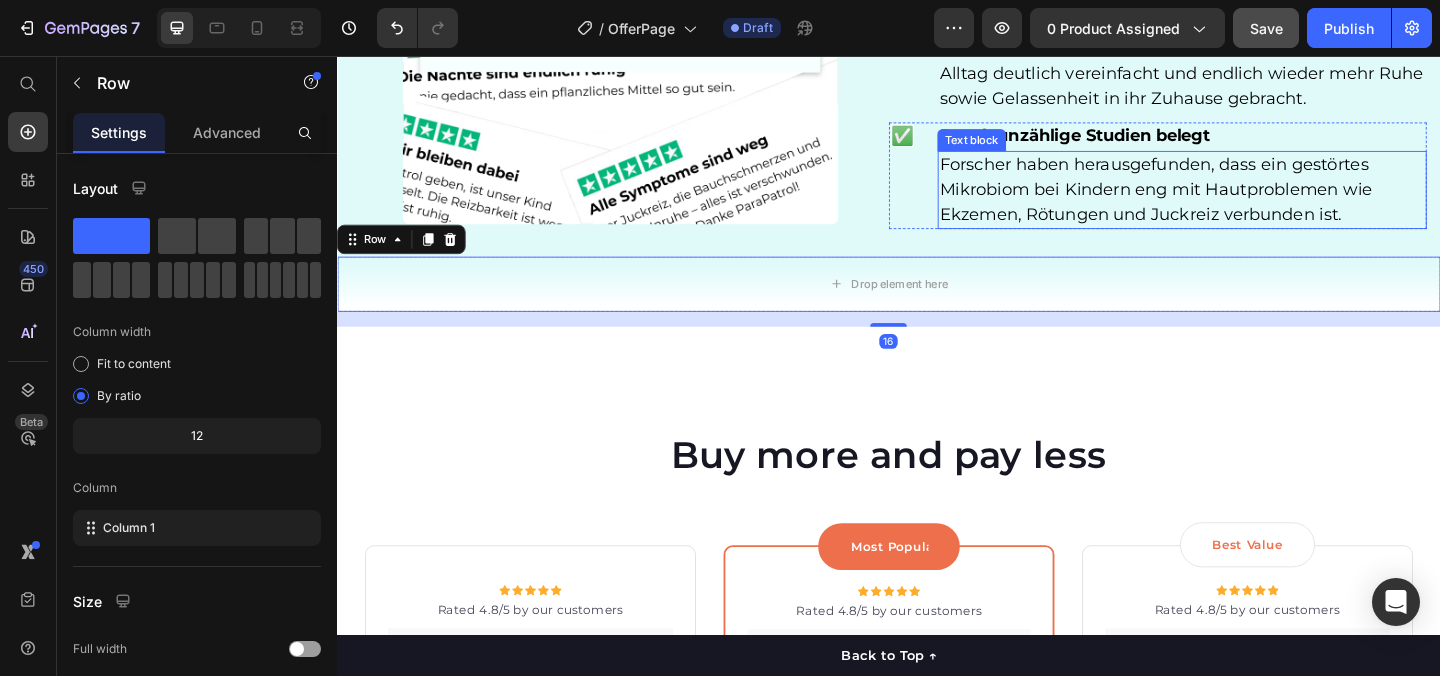 click on "Forscher haben herausgefunden, dass ein gestörtes Mikrobiom bei Kindern eng mit Hautproblemen wie Ekzemen, Rötungen und Juckreiz verbunden ist." at bounding box center (1227, 201) 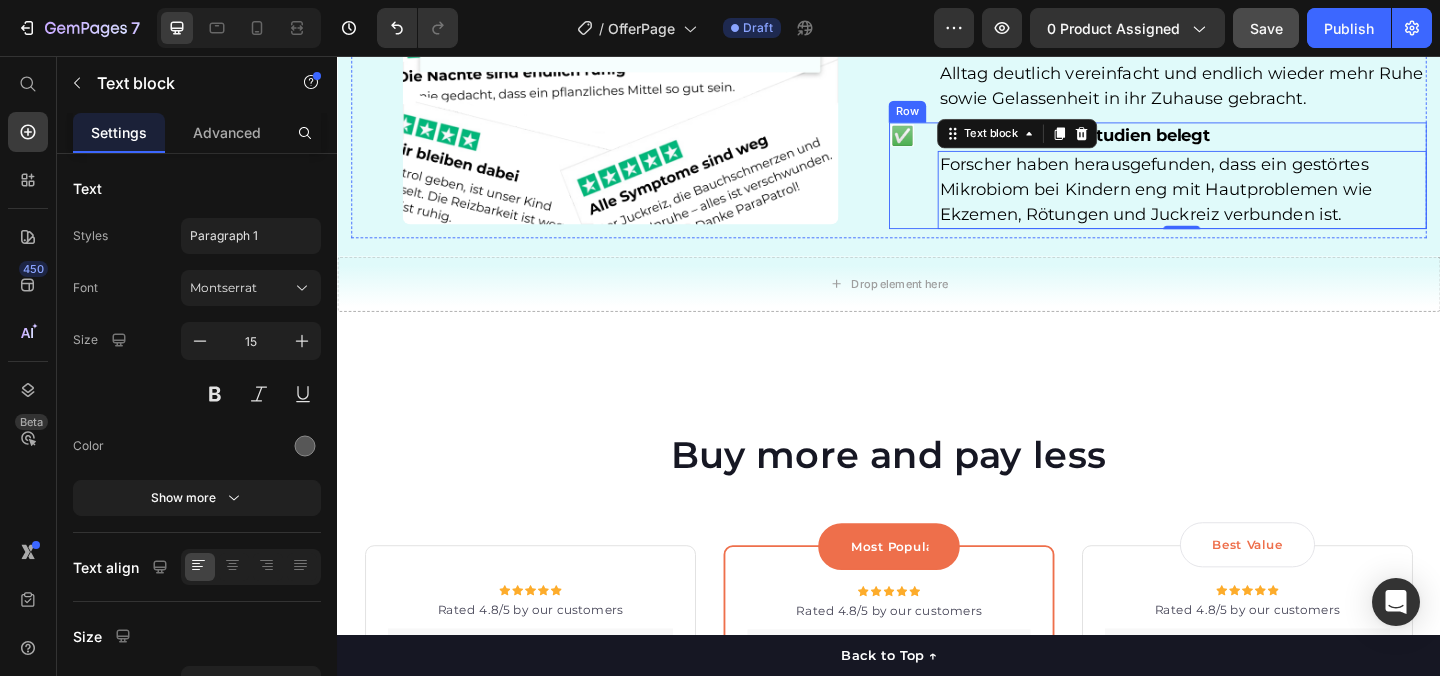 click on "✅ Text Block" at bounding box center (951, 186) 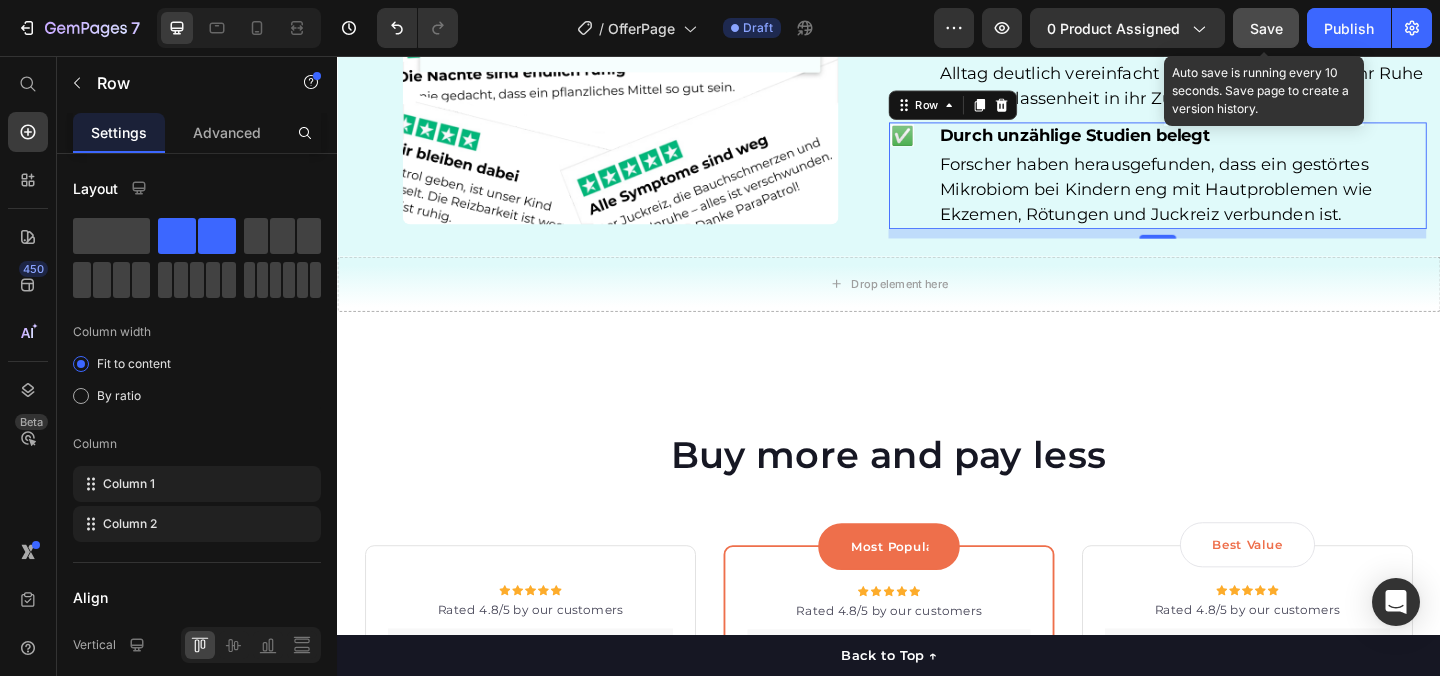 click on "Save" at bounding box center (1266, 28) 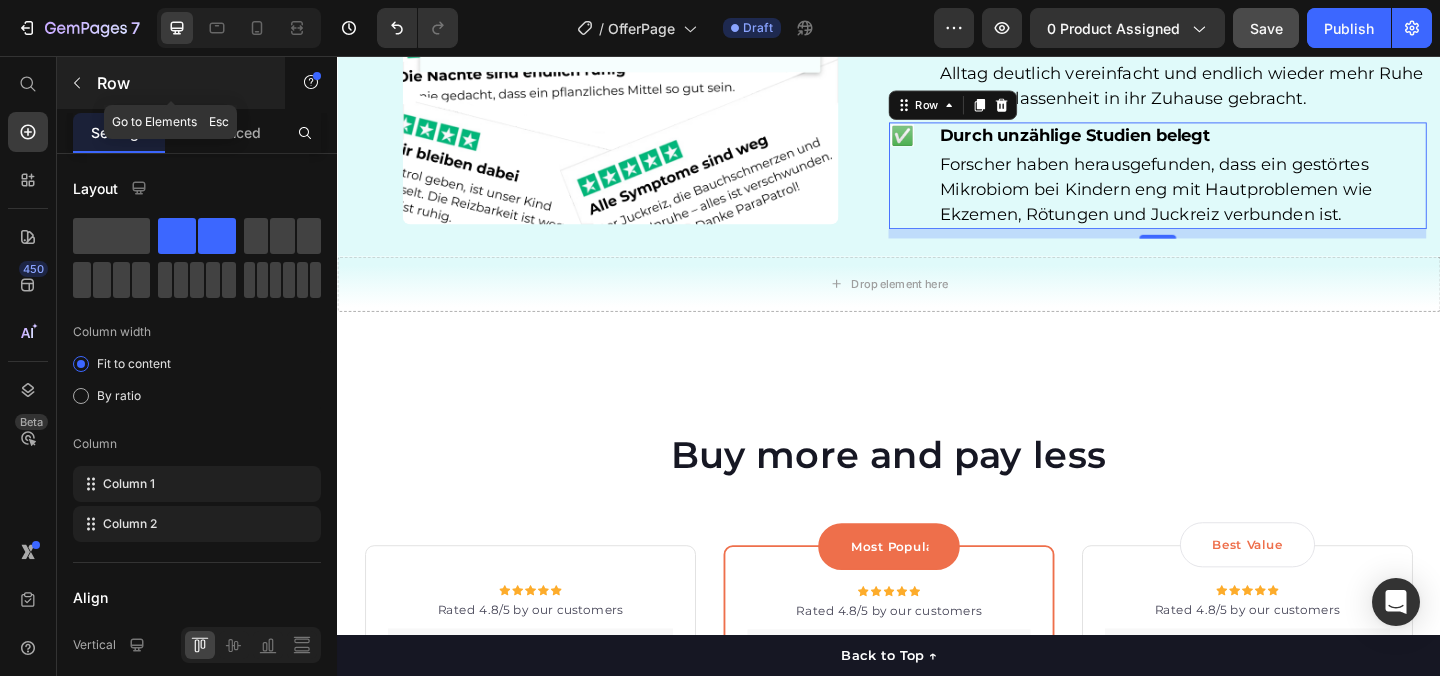 click 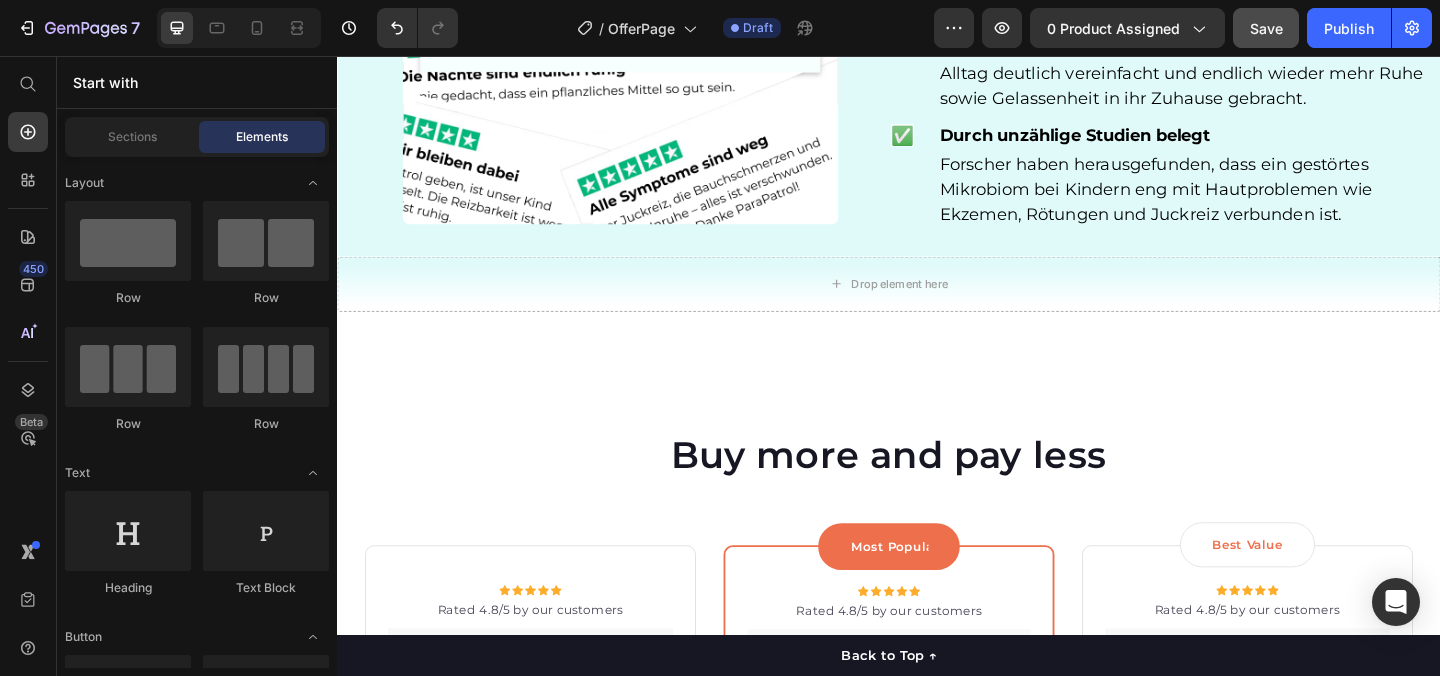 click 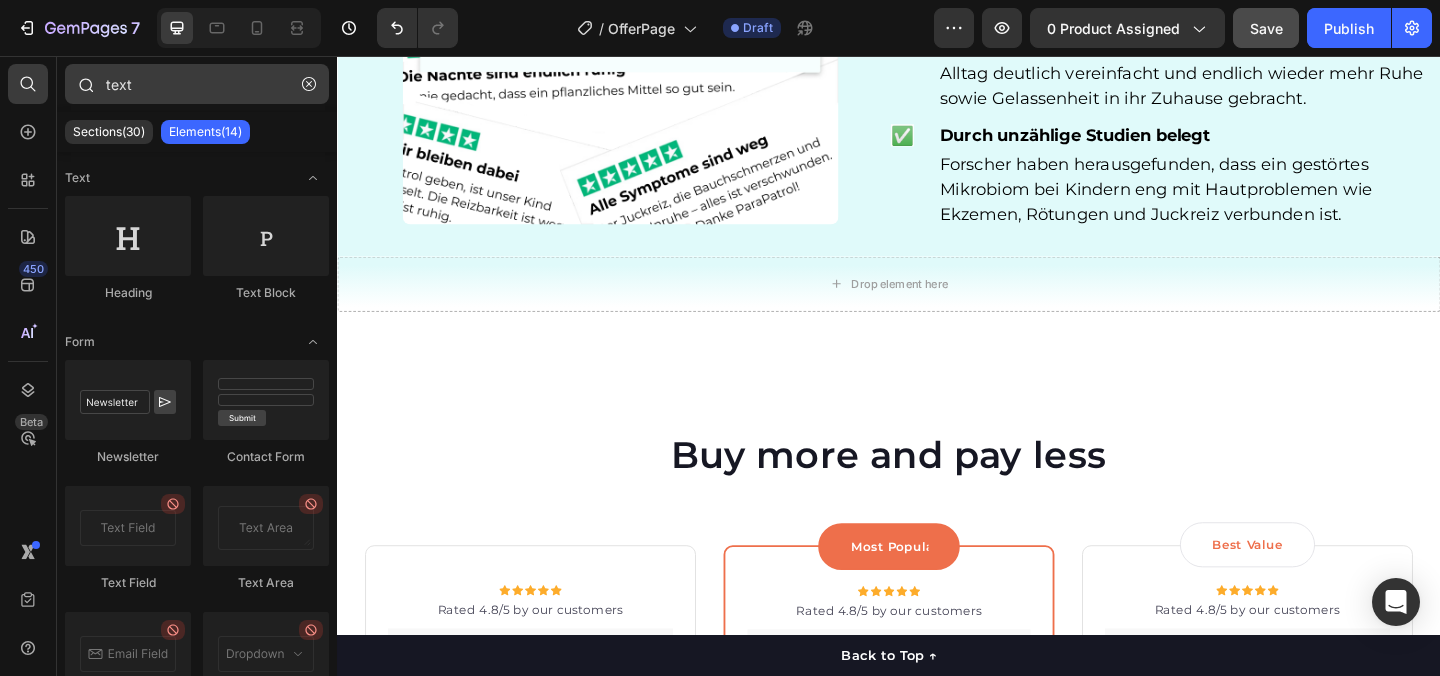 click on "text" at bounding box center [197, 84] 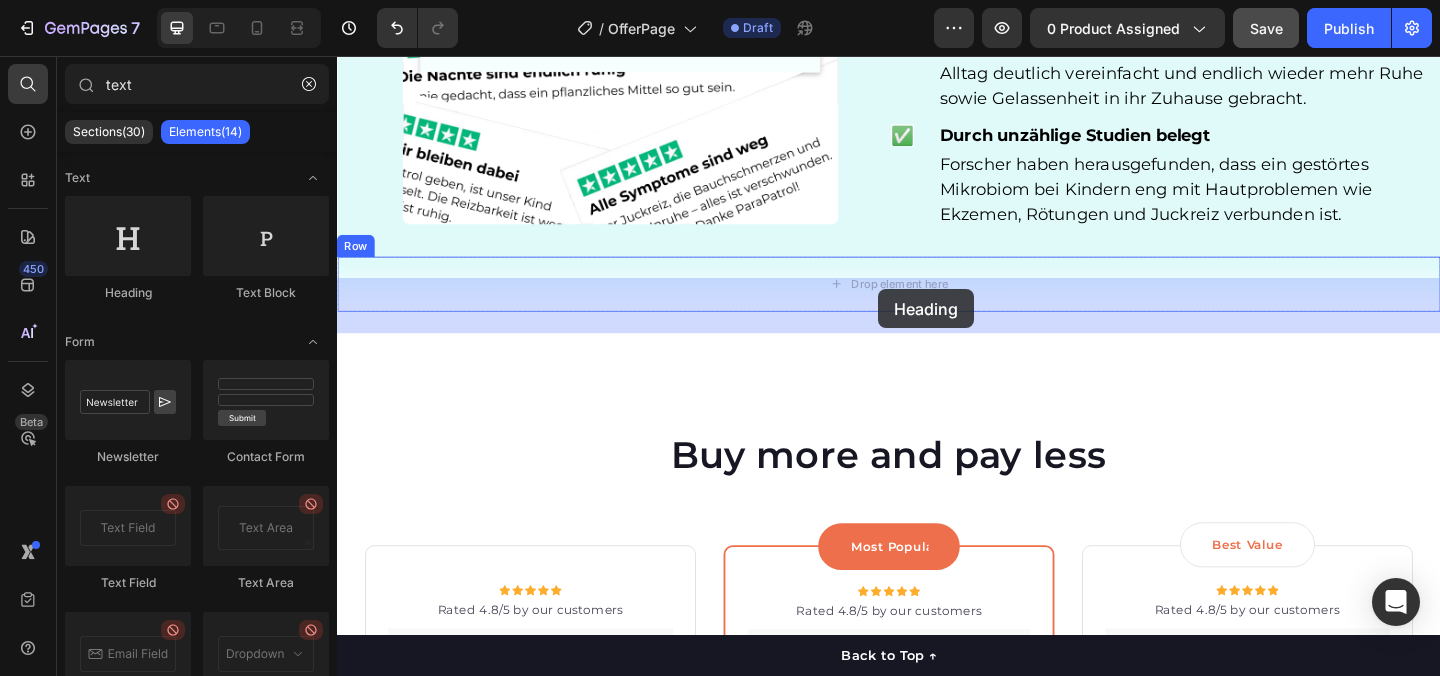 drag, startPoint x: 487, startPoint y: 282, endPoint x: 926, endPoint y: 310, distance: 439.89203 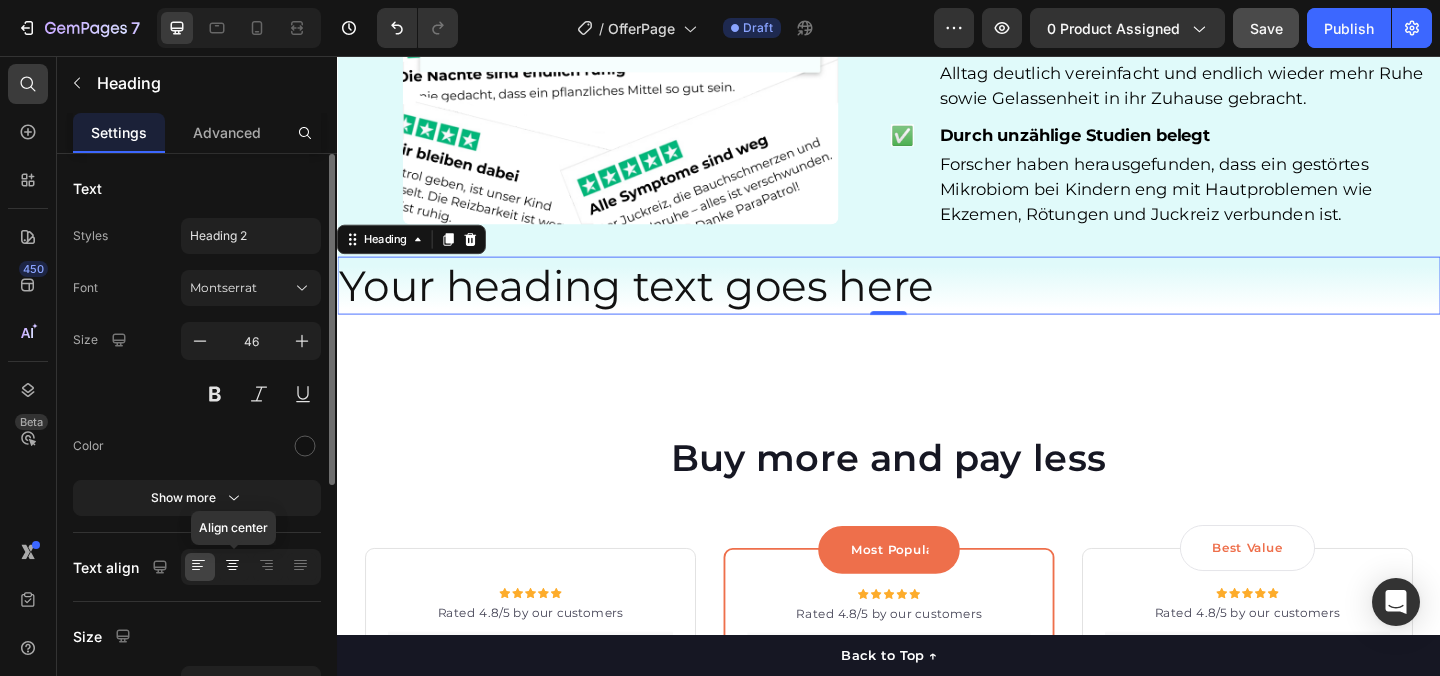 click 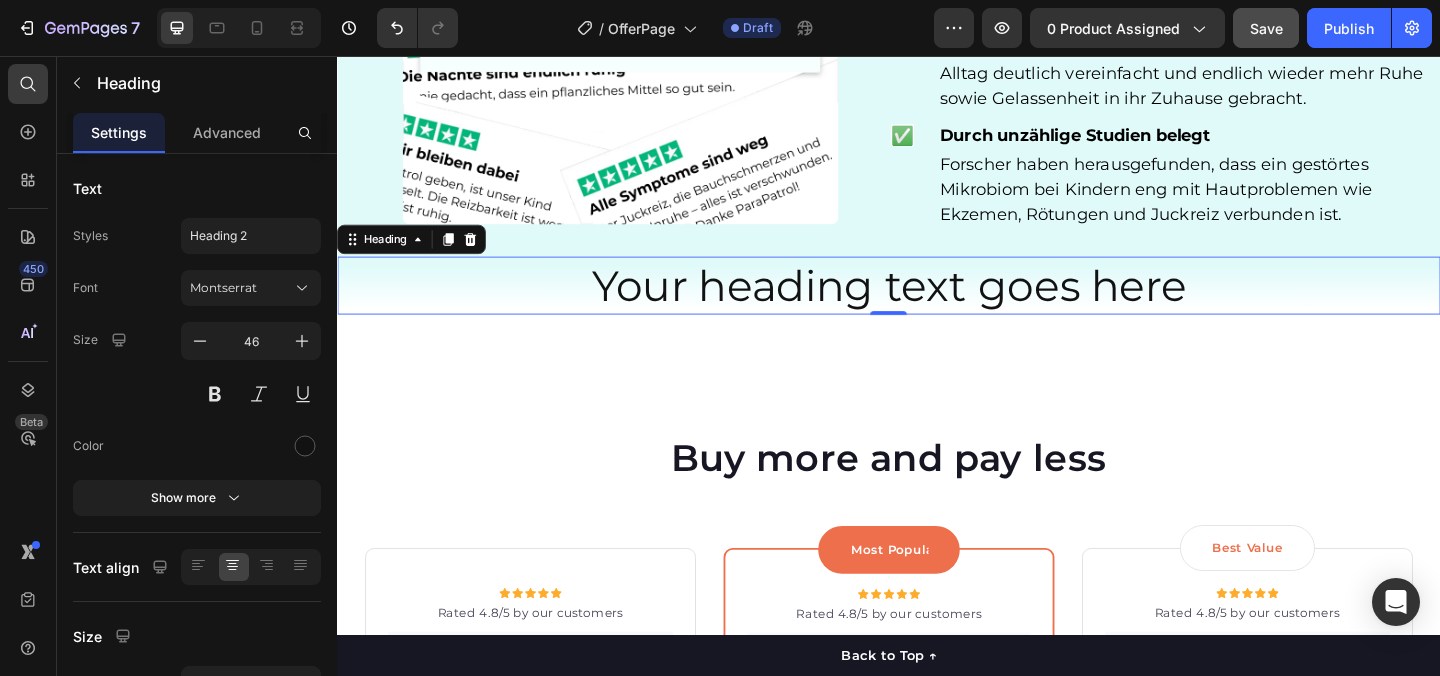 click on "Your heading text goes here" at bounding box center [937, 306] 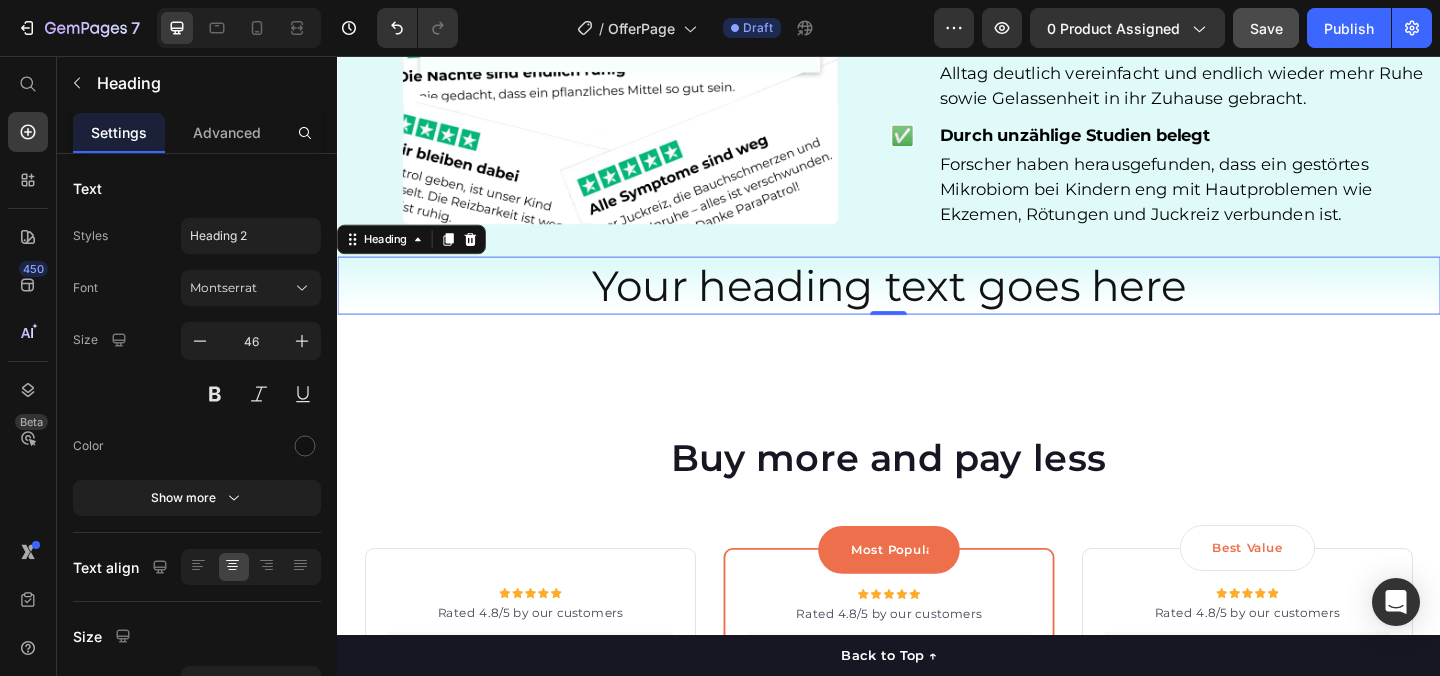 click on "Your heading text goes here" at bounding box center (937, 306) 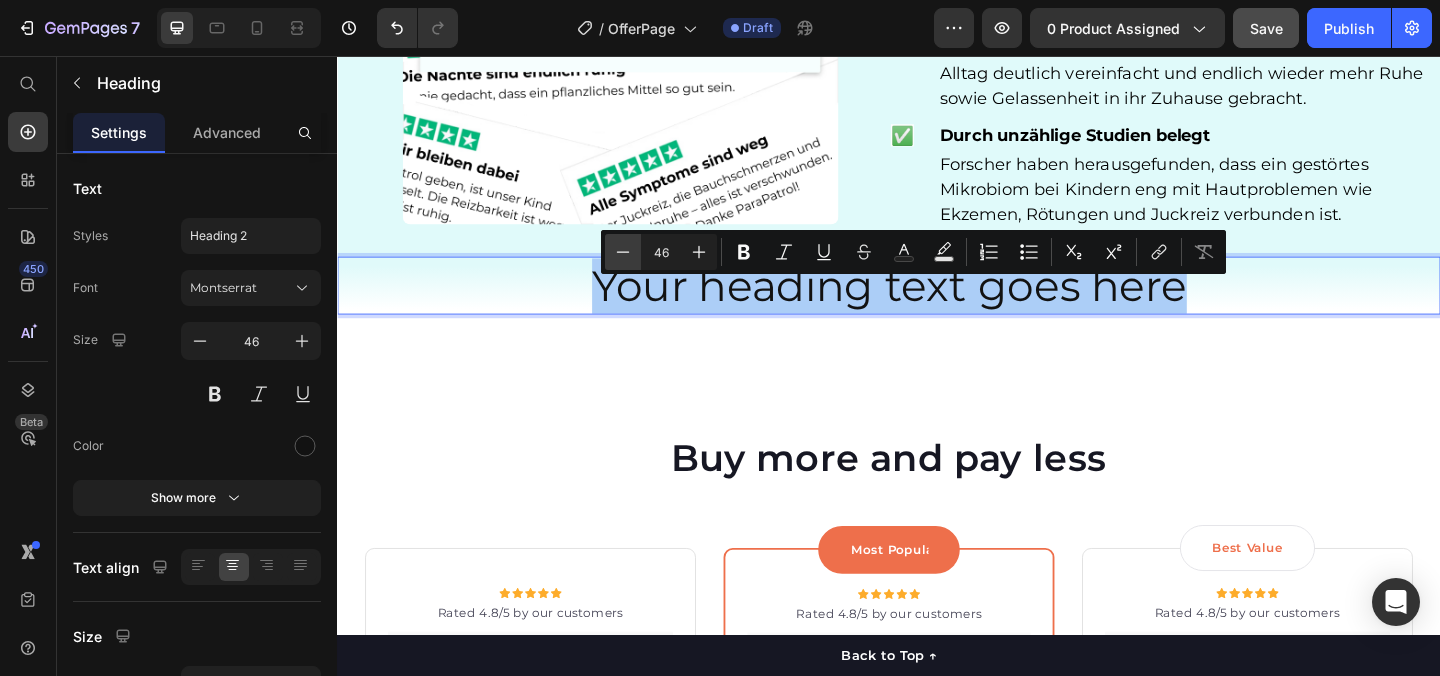 click 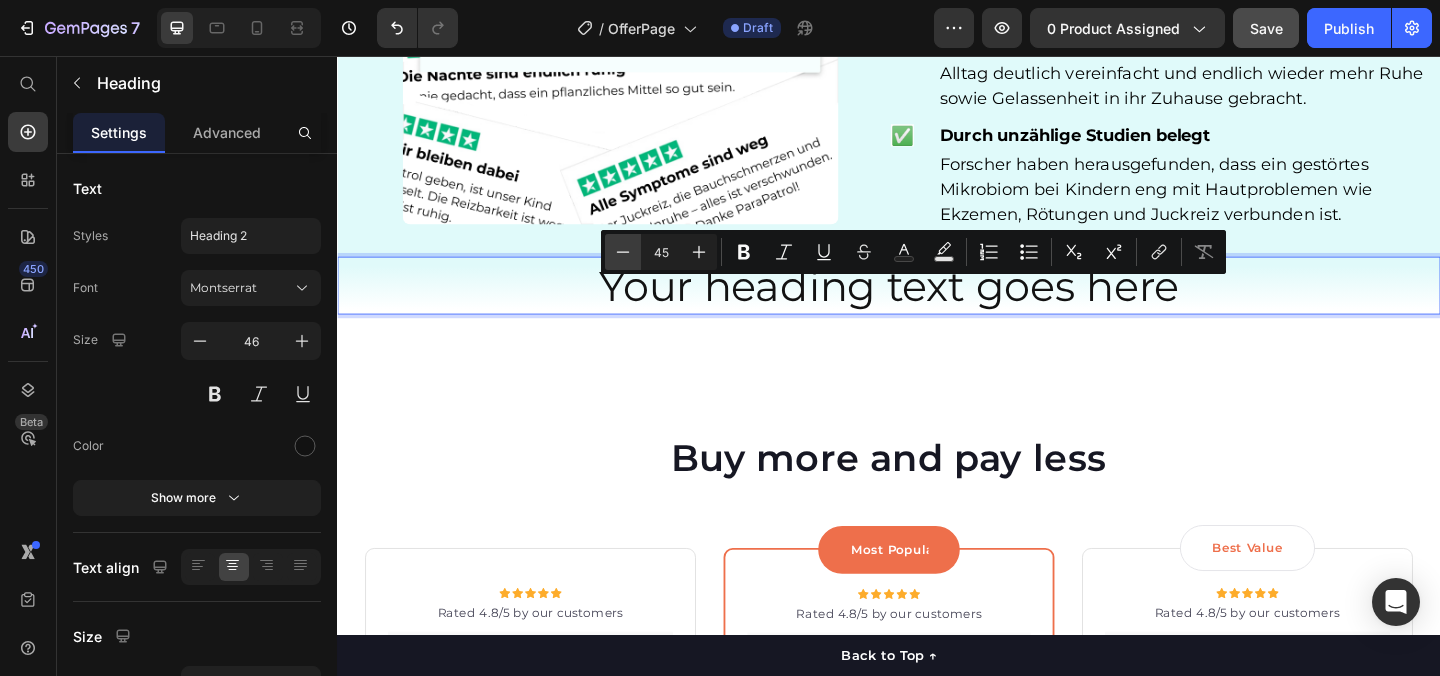 click 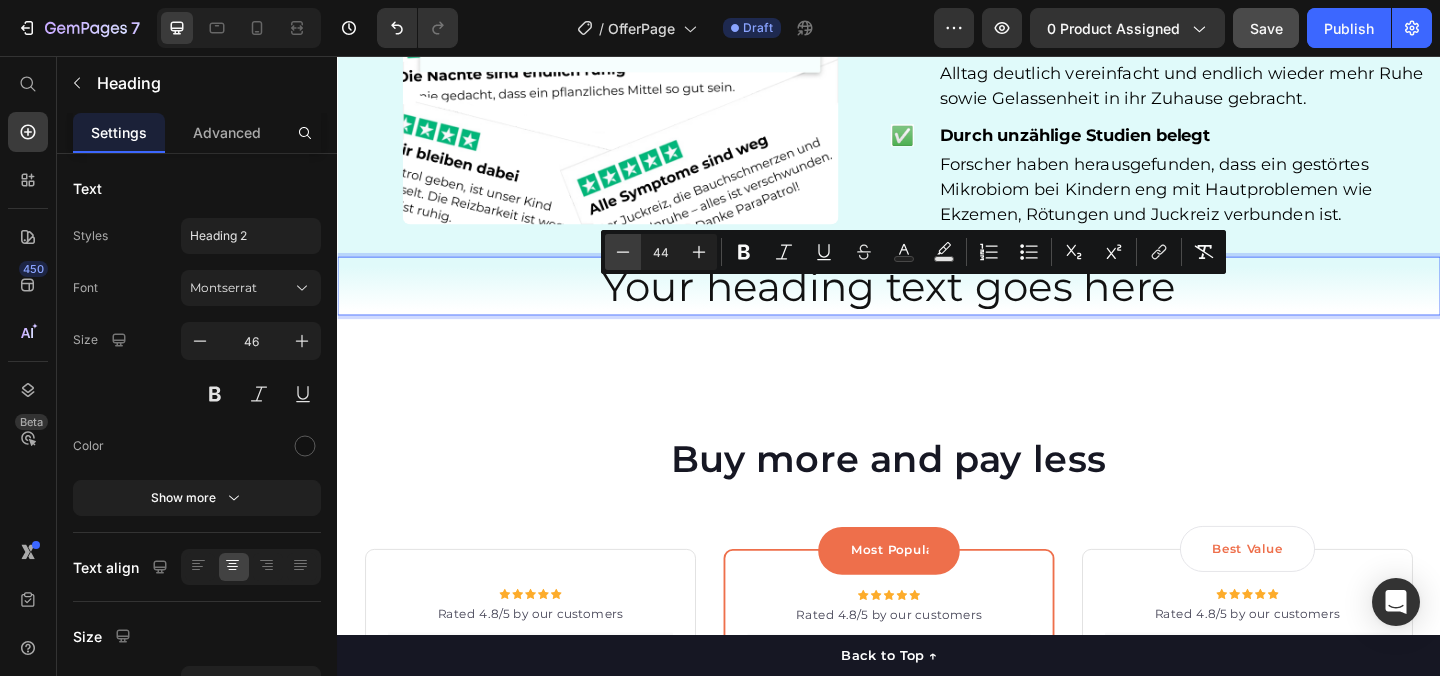 click 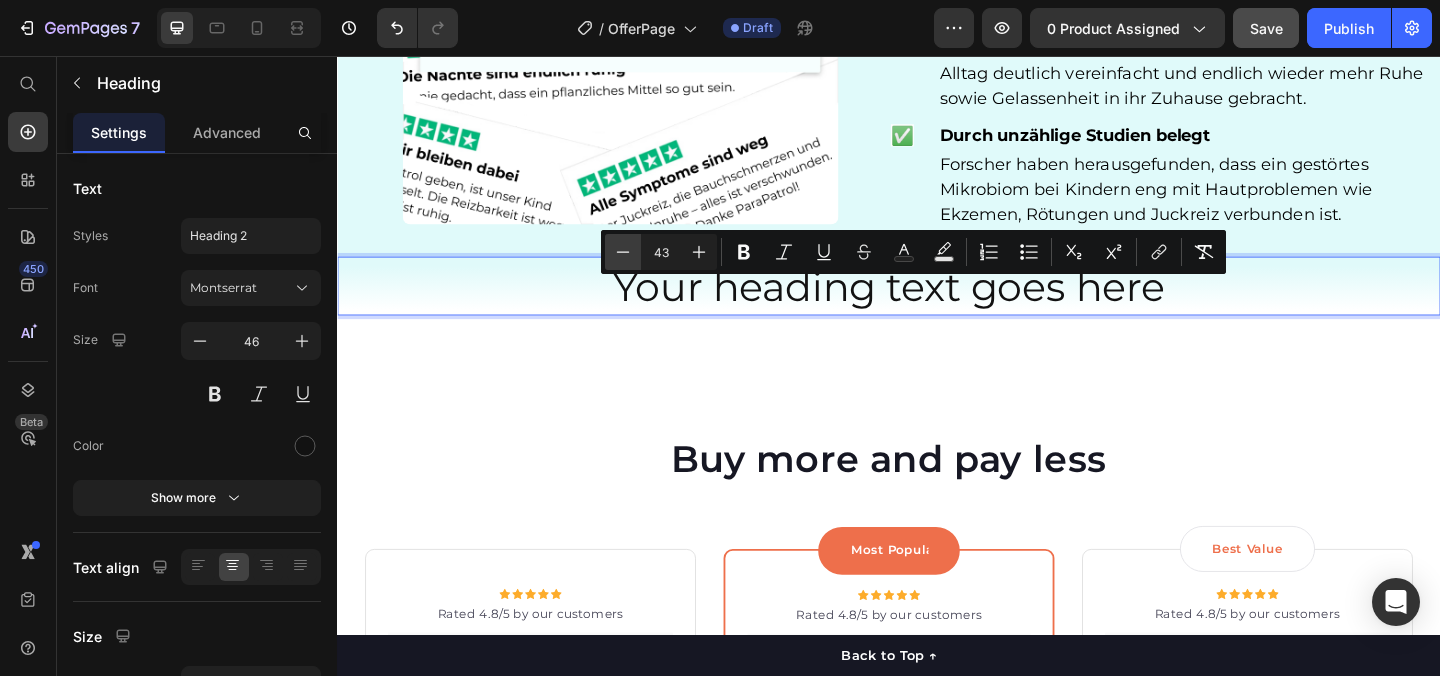 click 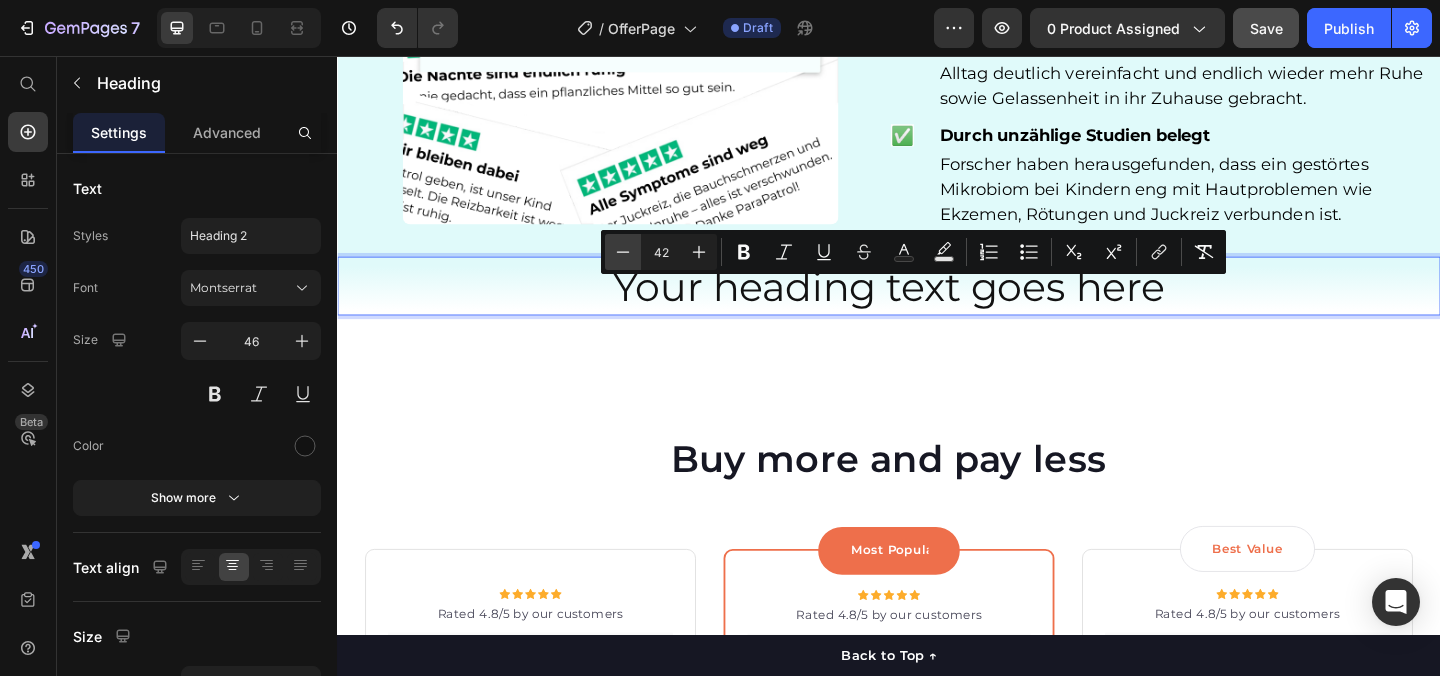 click 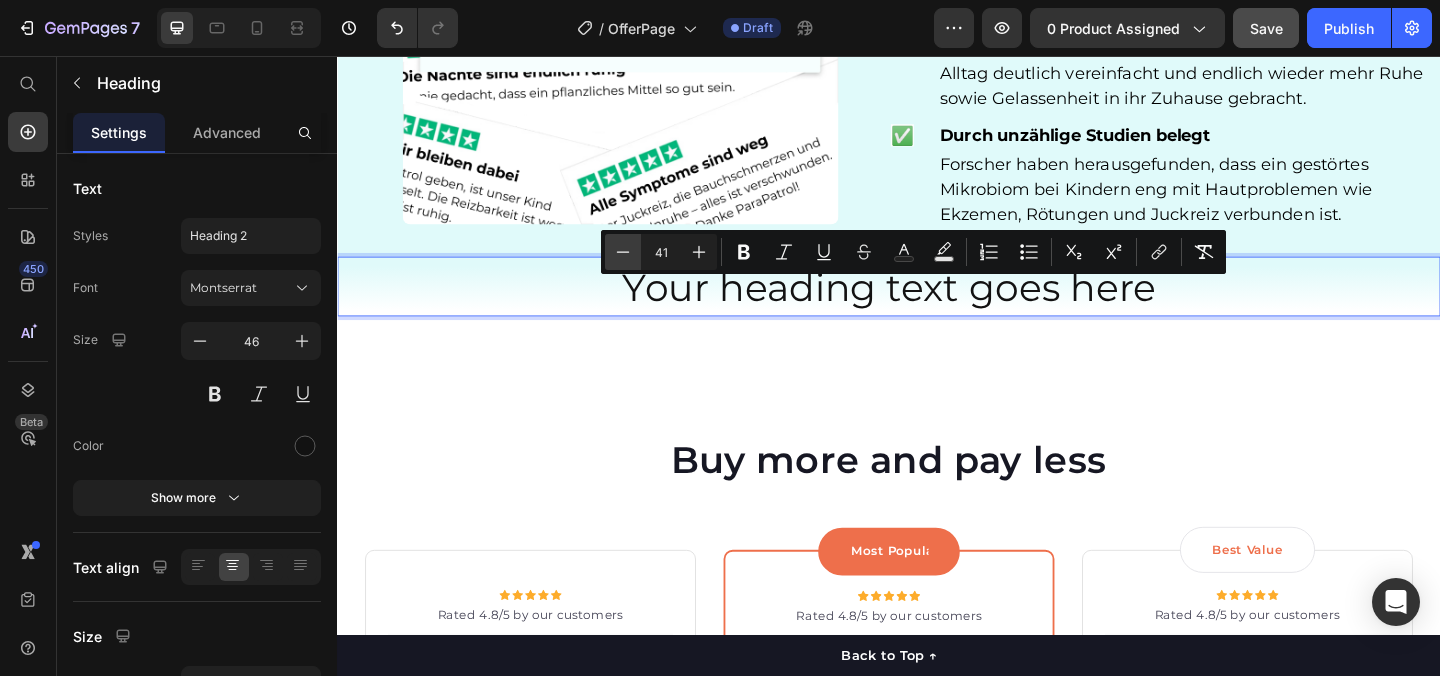click 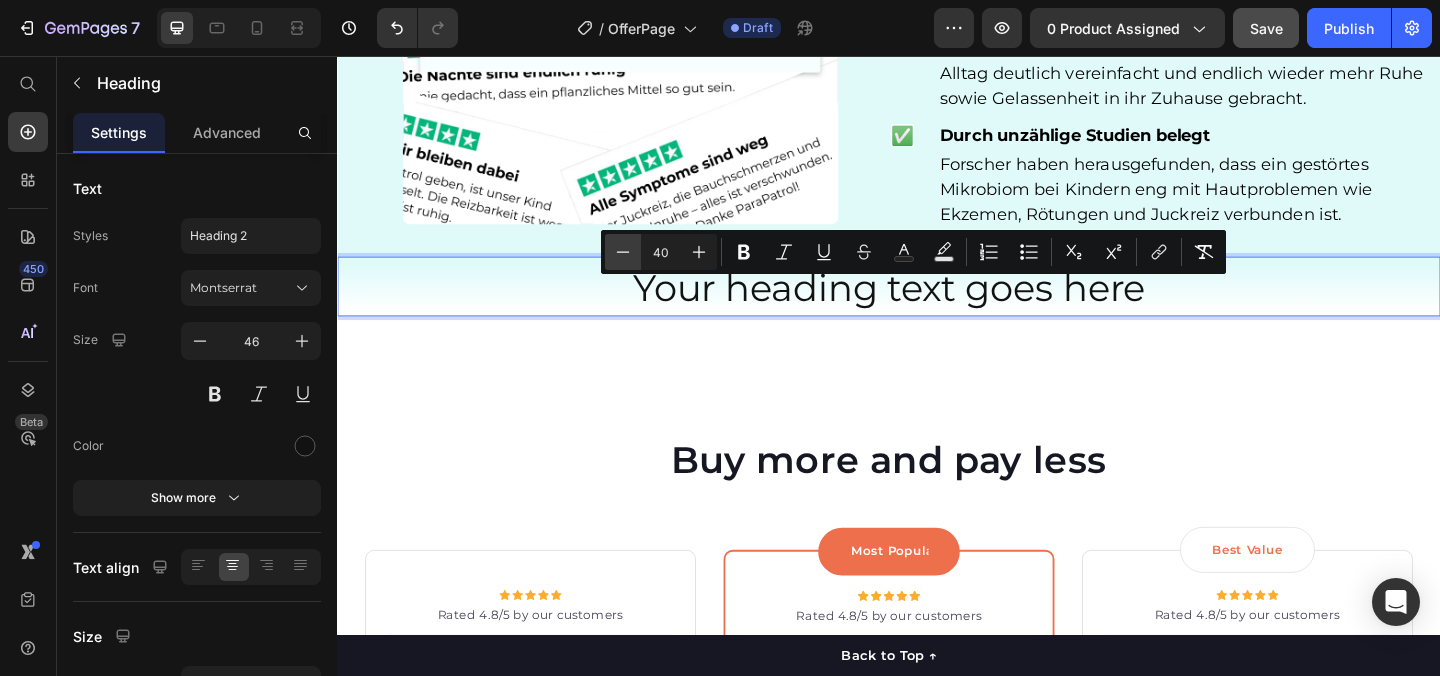 click 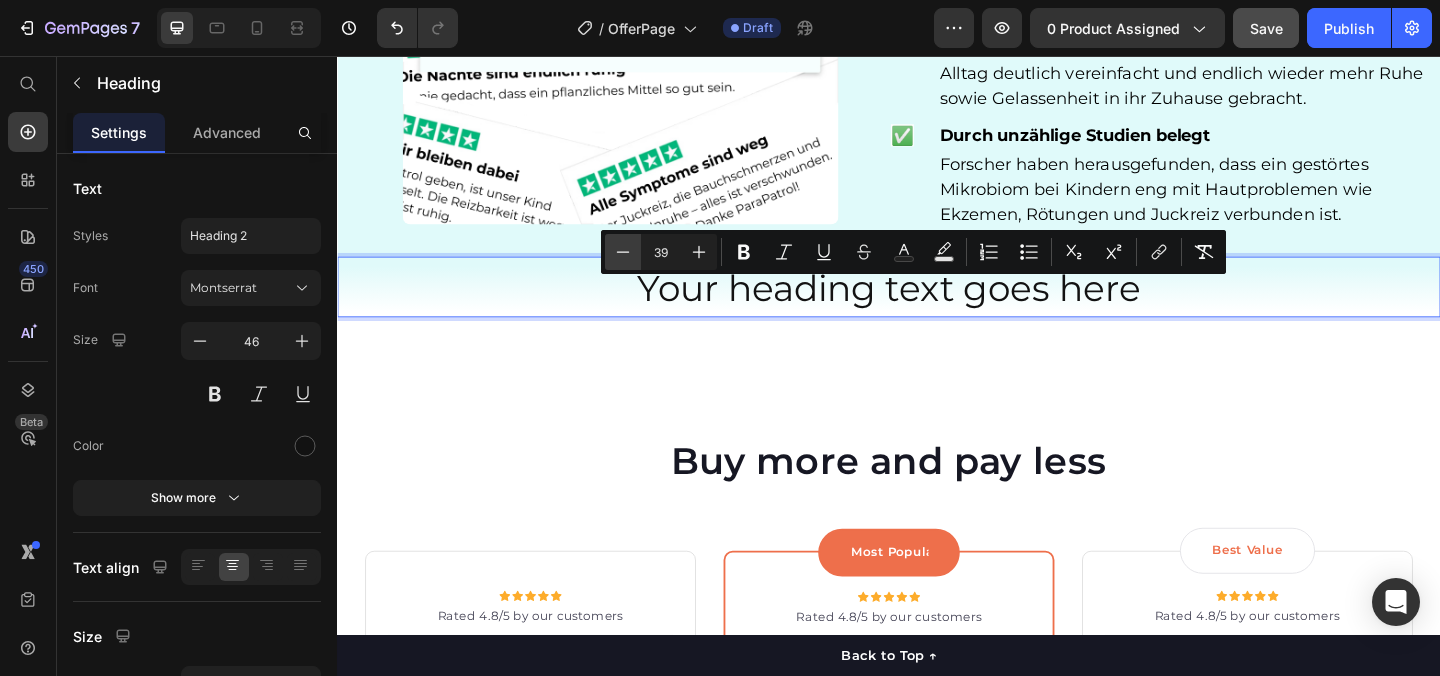 click 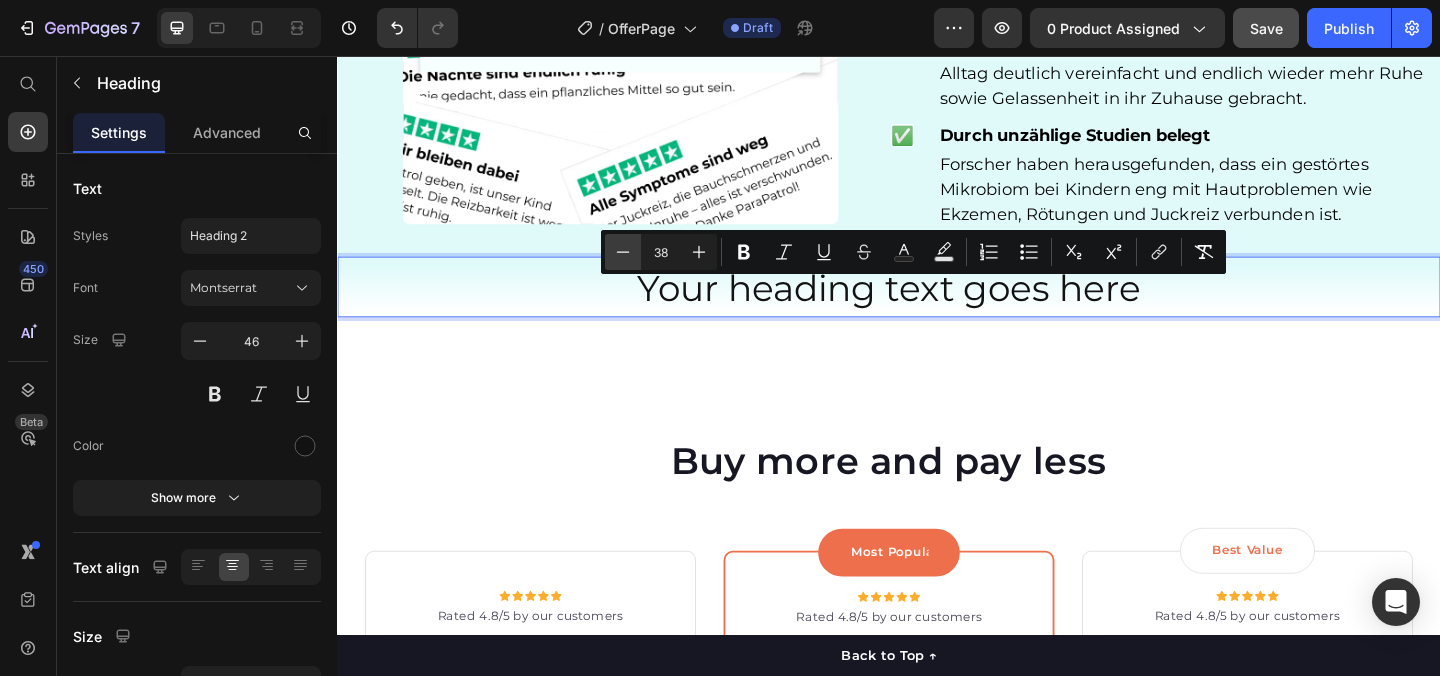 click 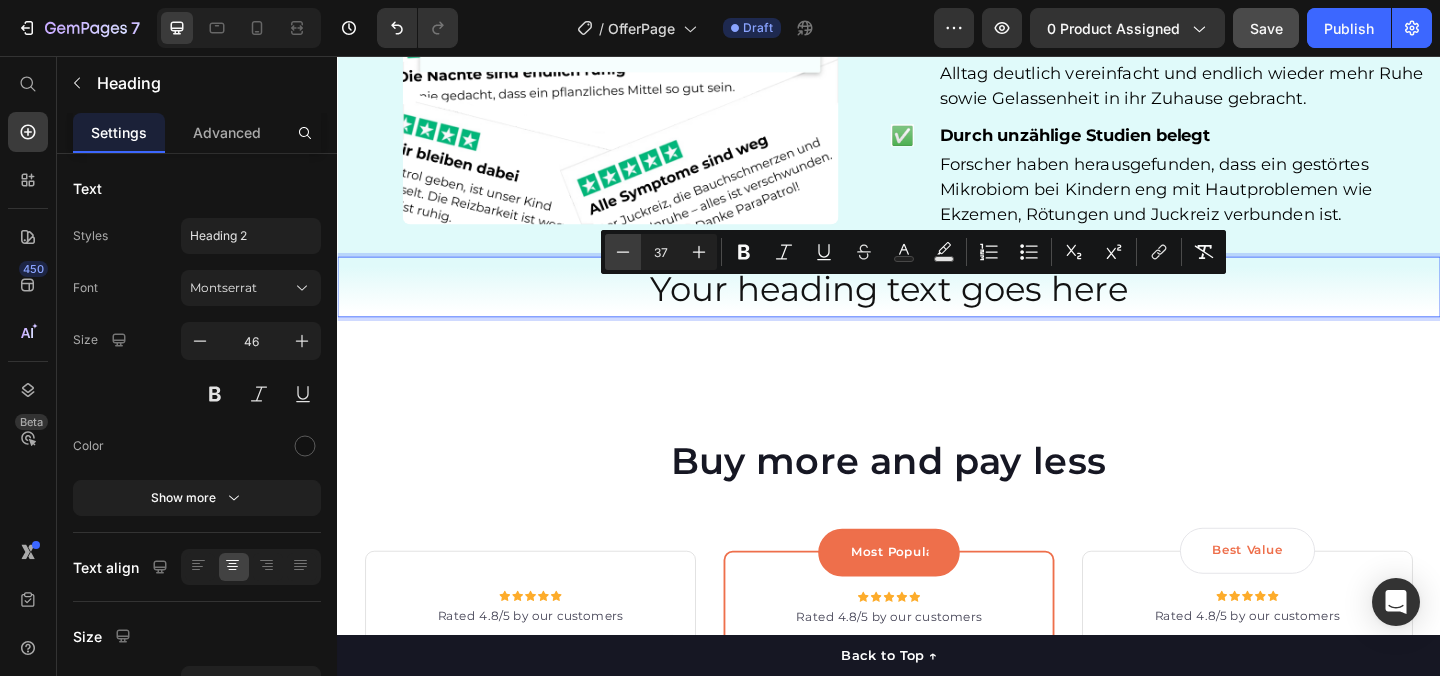 click 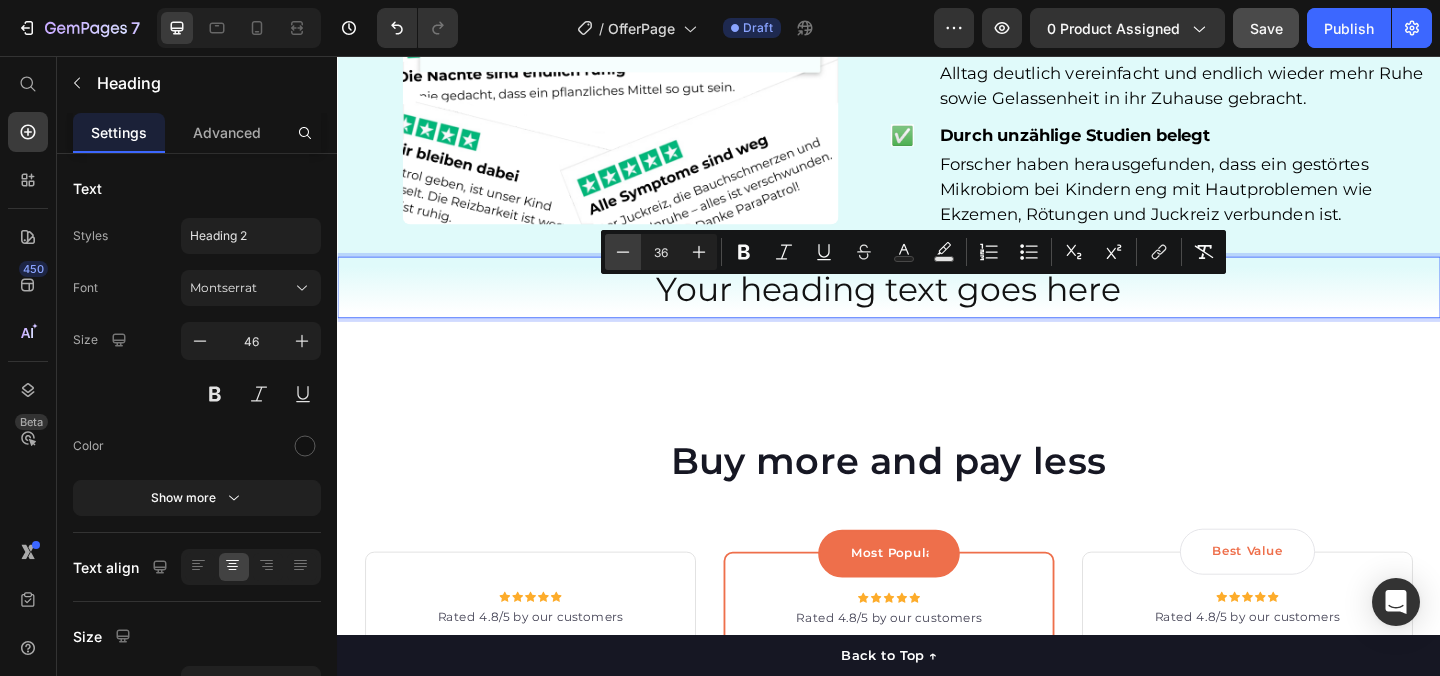 click 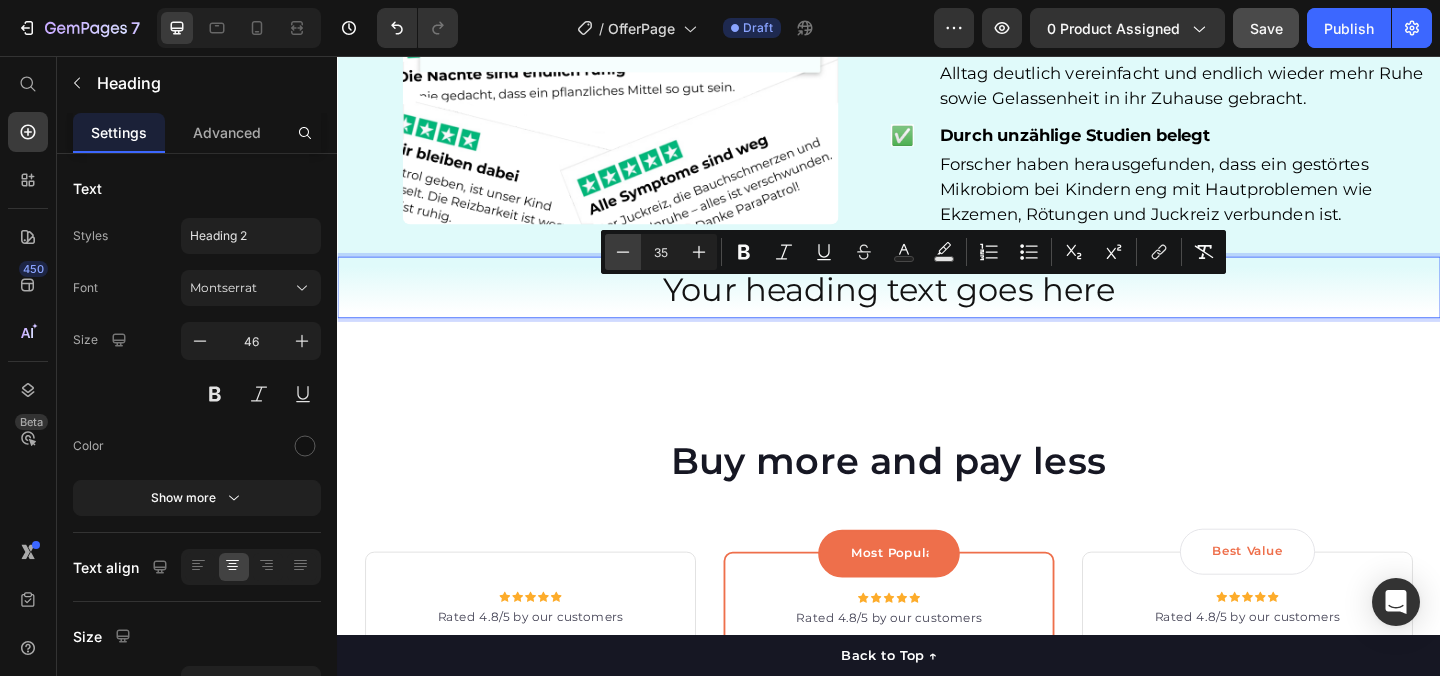 click 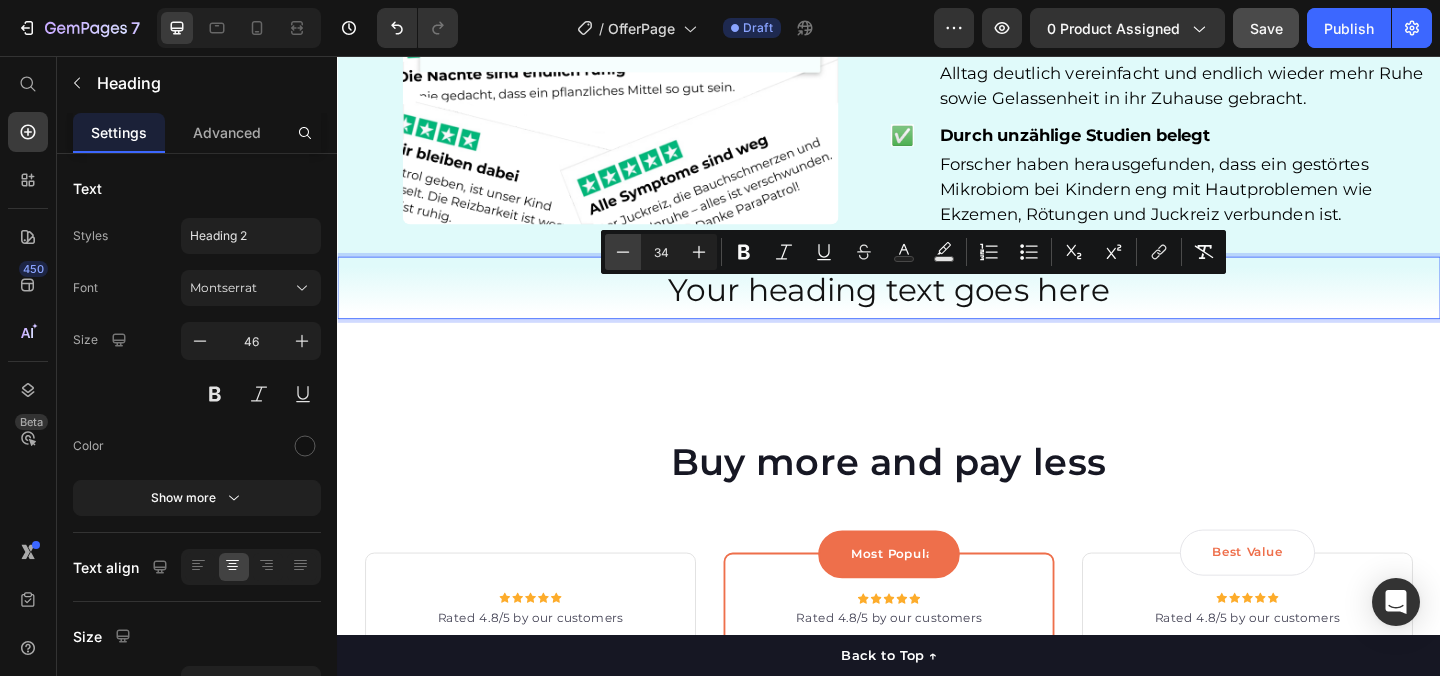 click 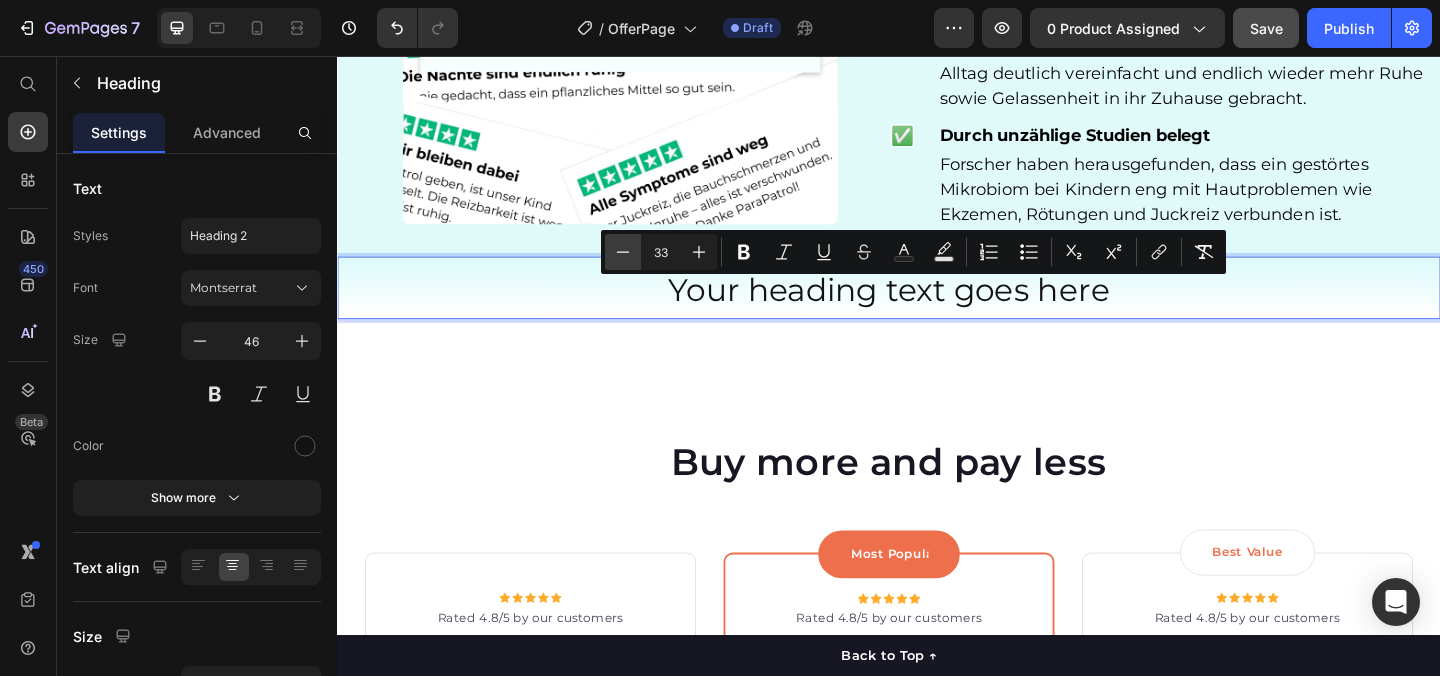 click 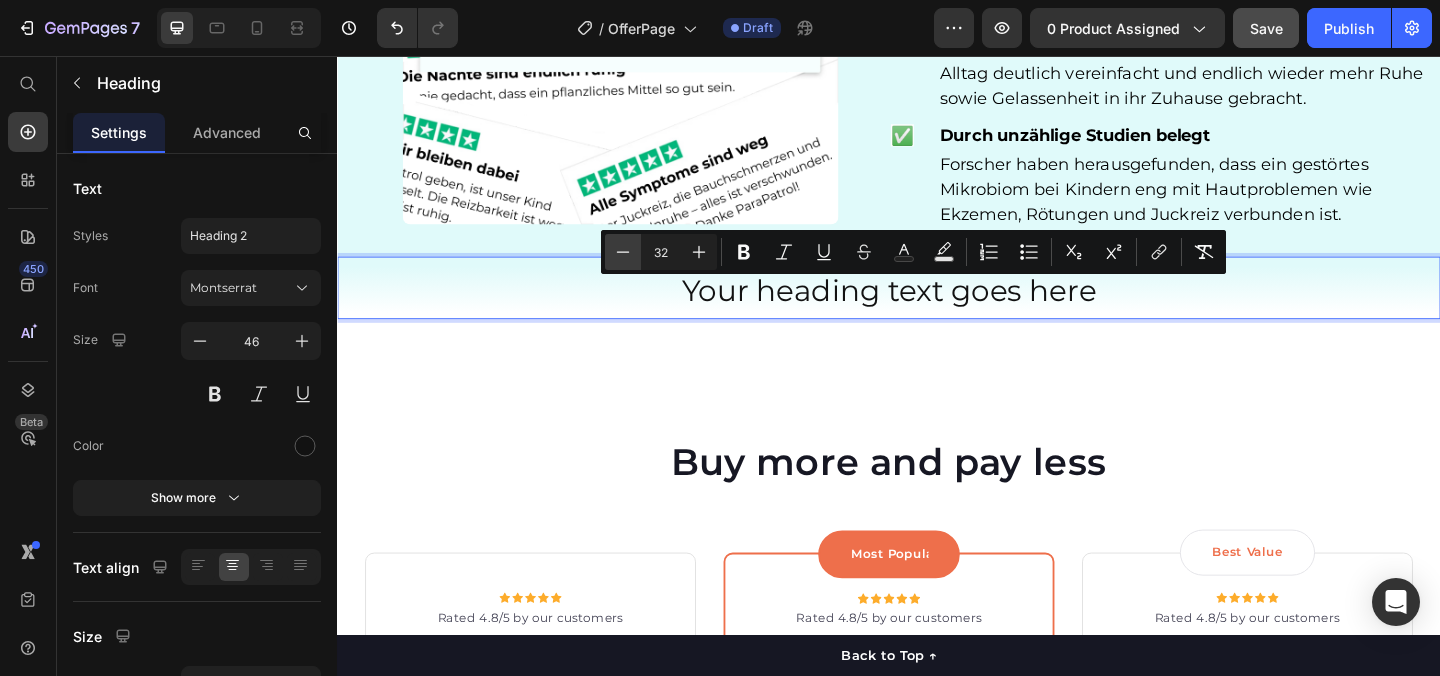 click 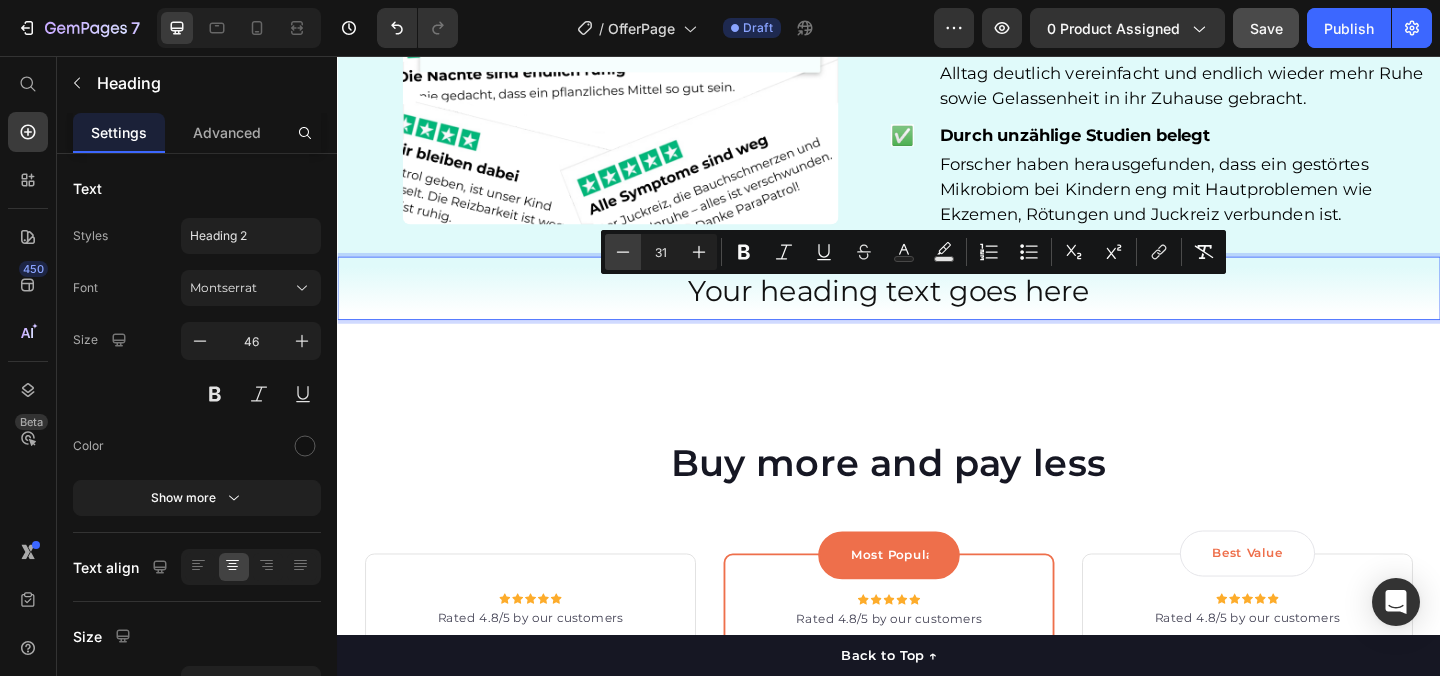 click 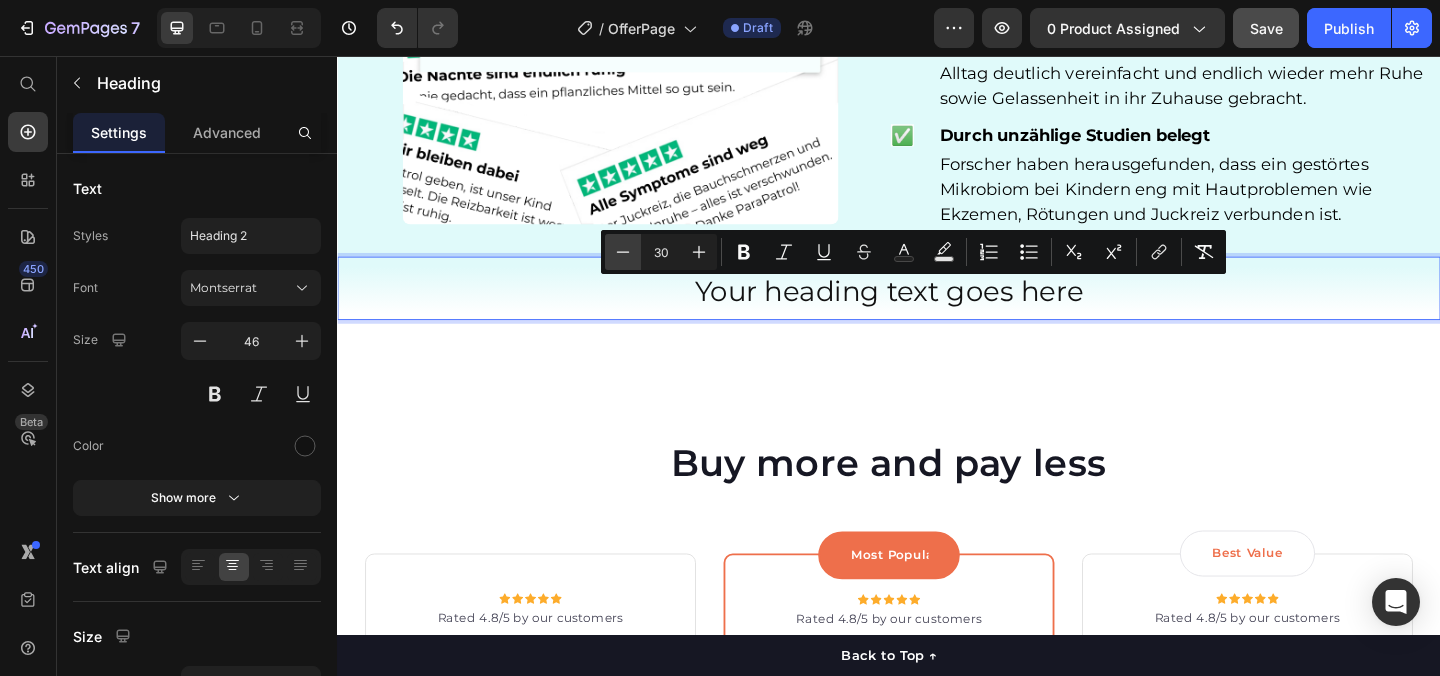 click 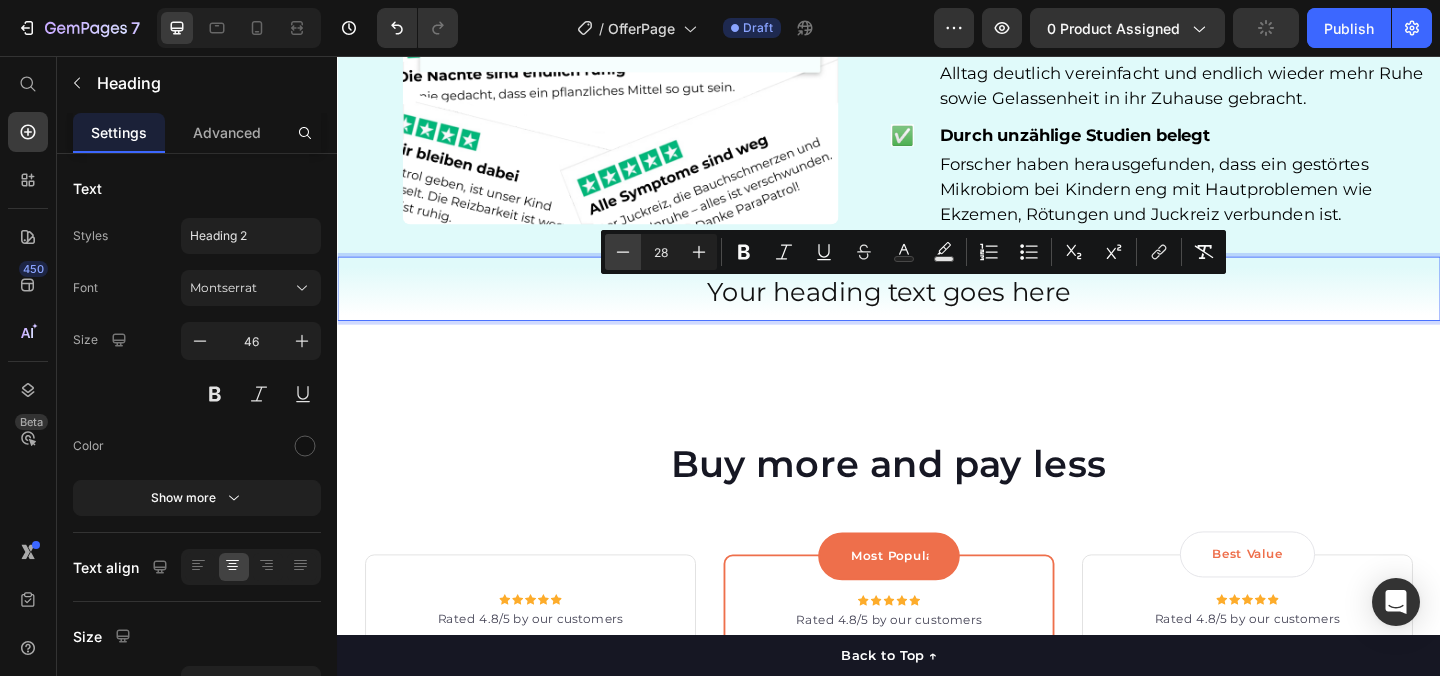 click 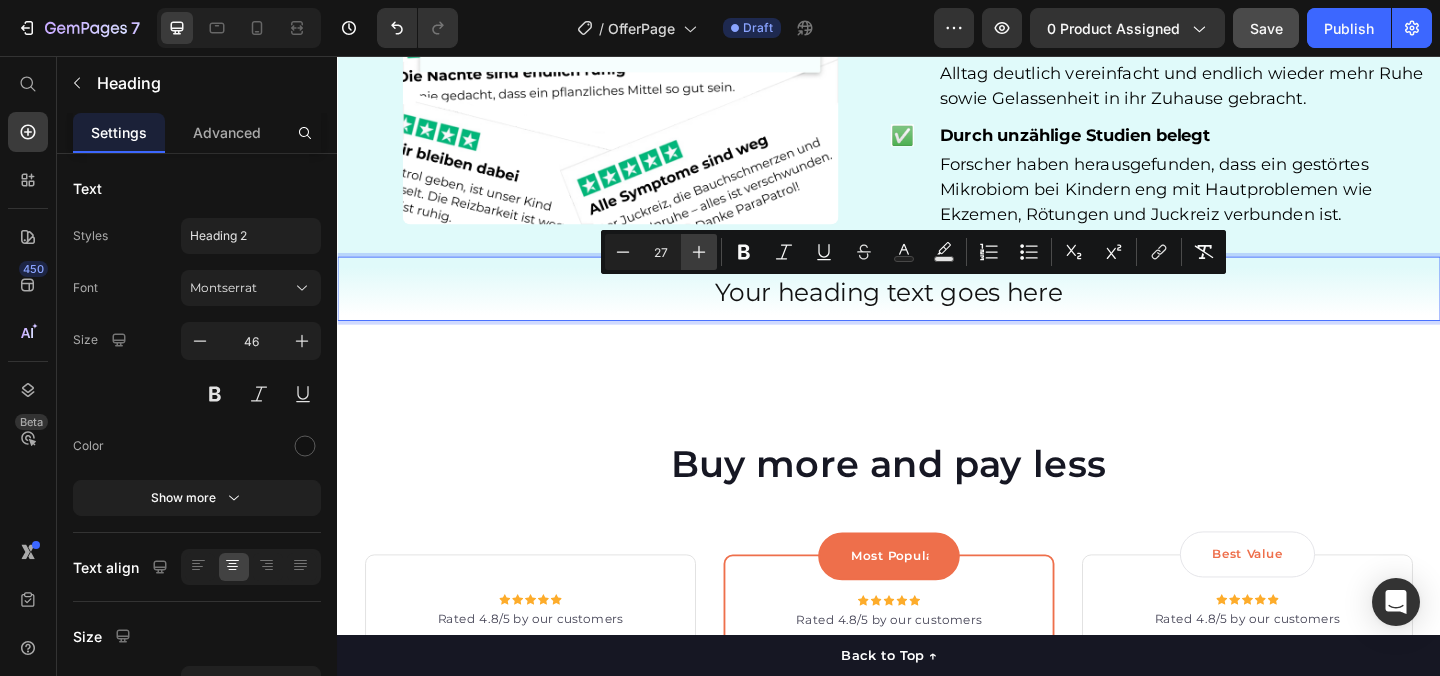 click 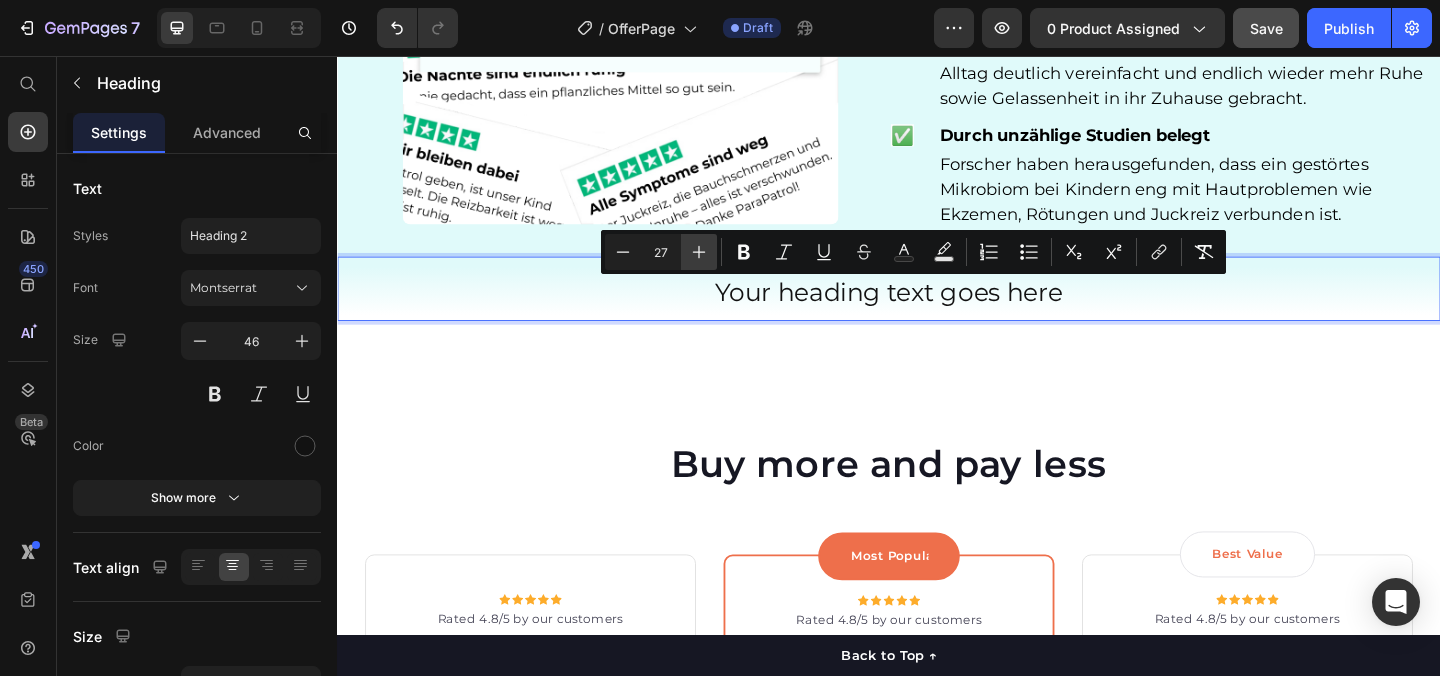 type on "28" 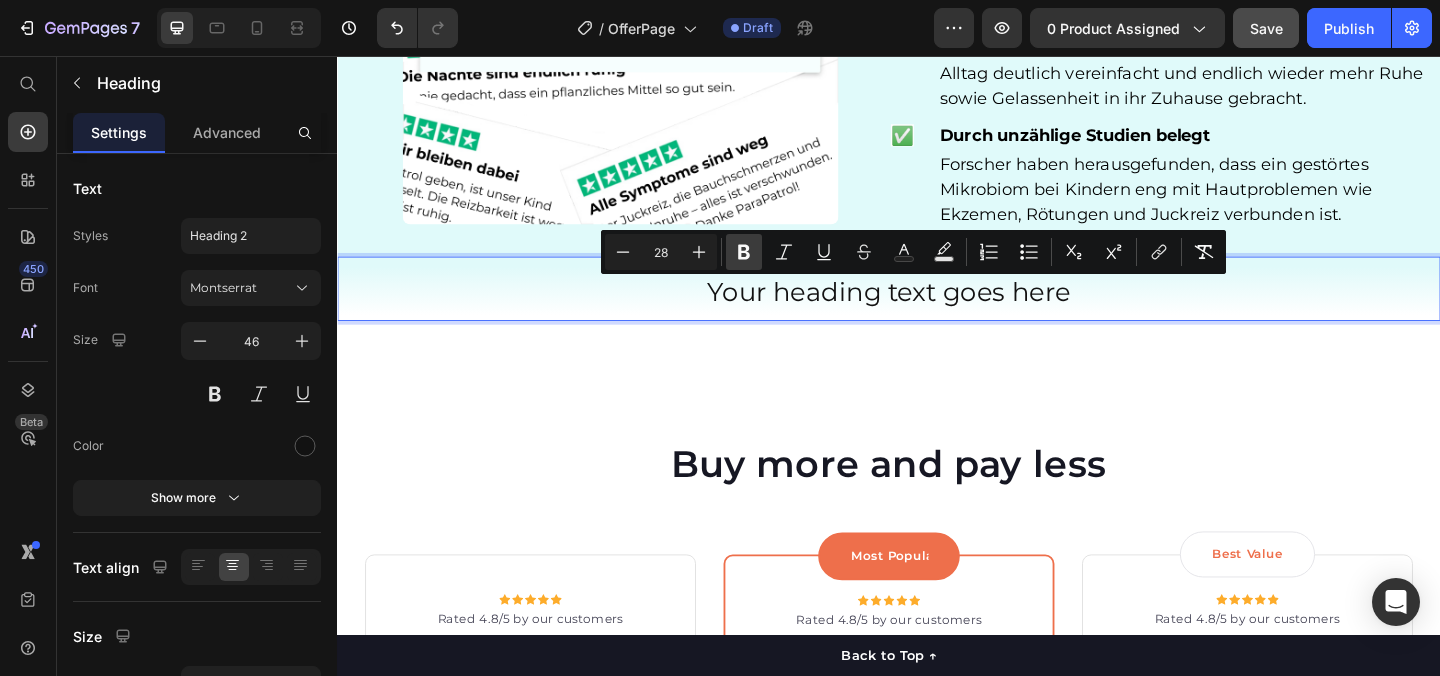 click on "Bold" at bounding box center (744, 252) 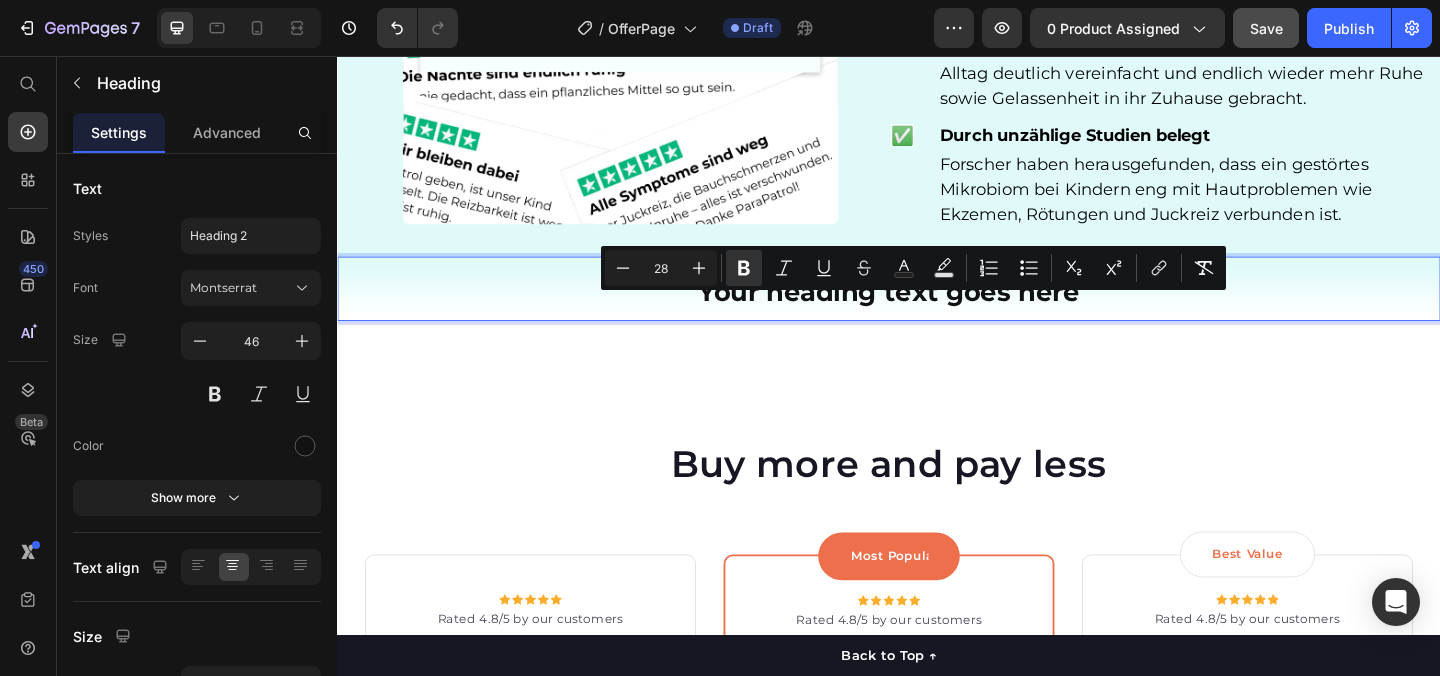 click on "Your heading text goes here" at bounding box center [937, 312] 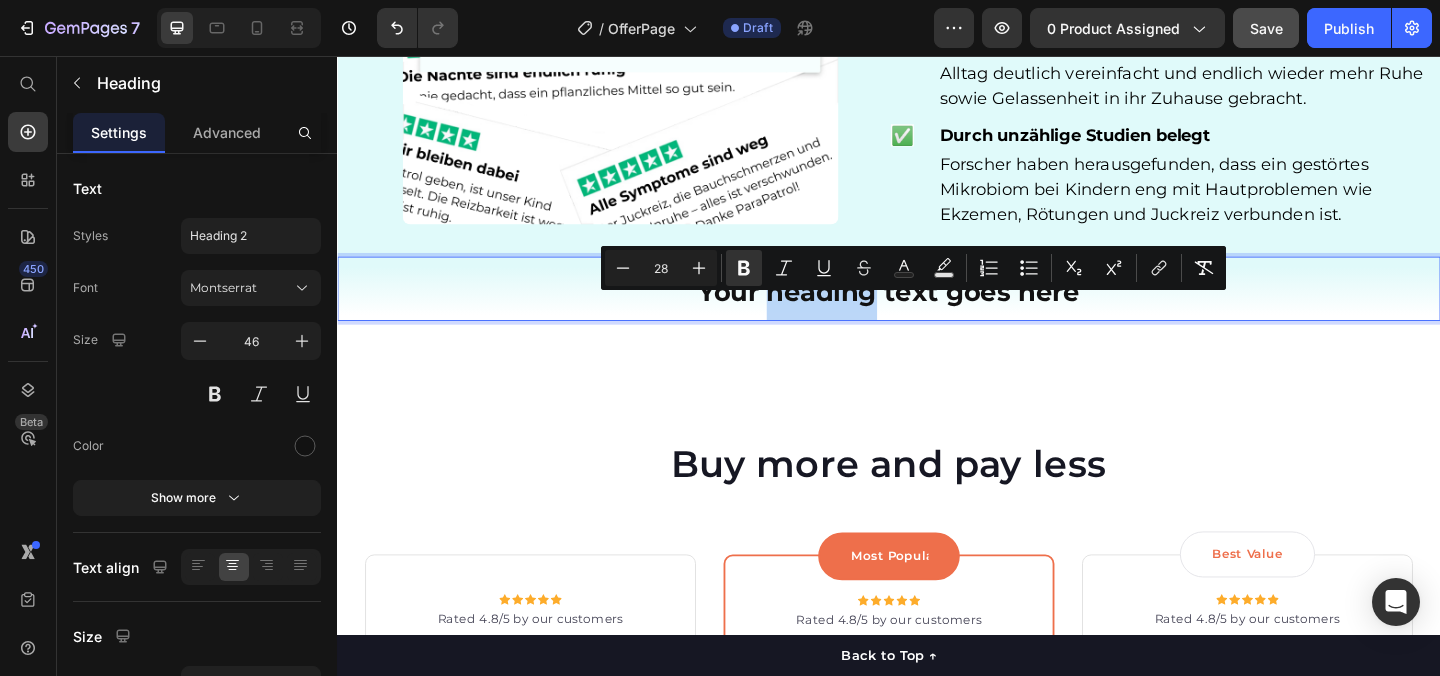 click on "Your heading text goes here" at bounding box center [937, 312] 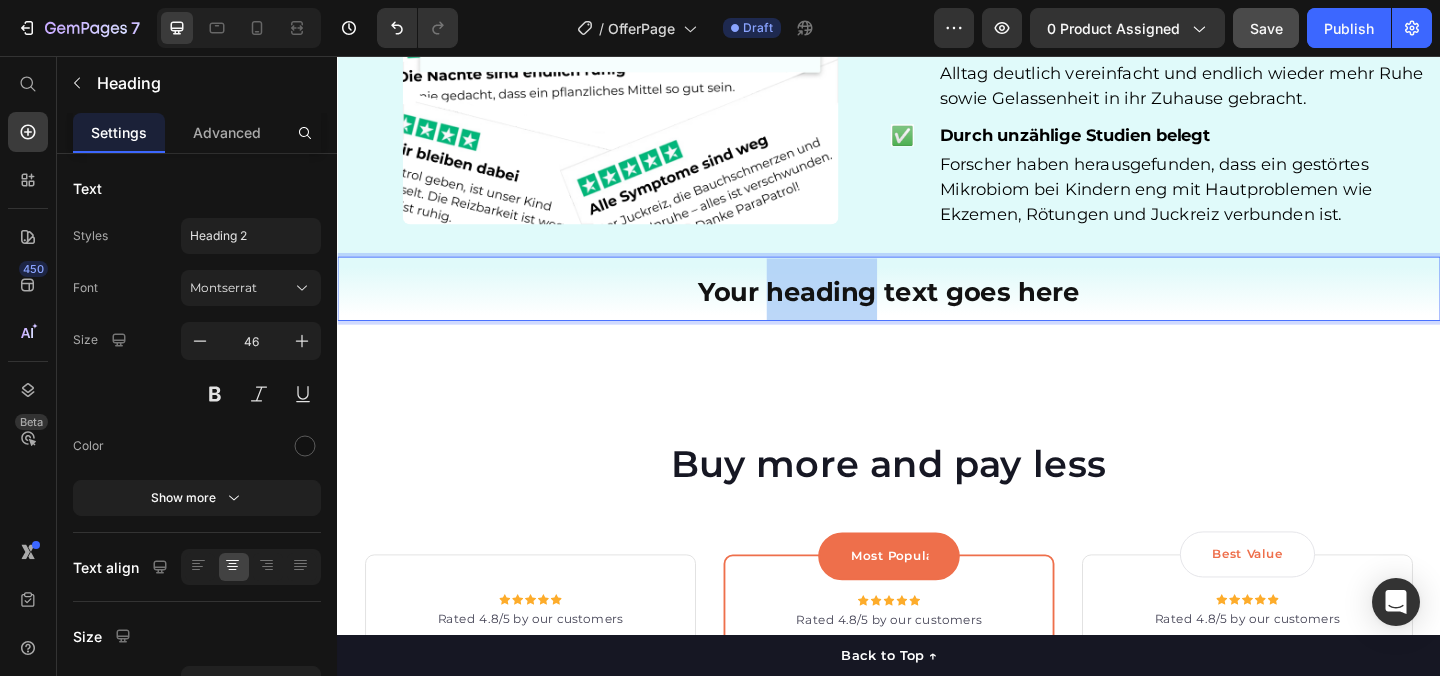 click on "Your heading text goes here" at bounding box center [937, 312] 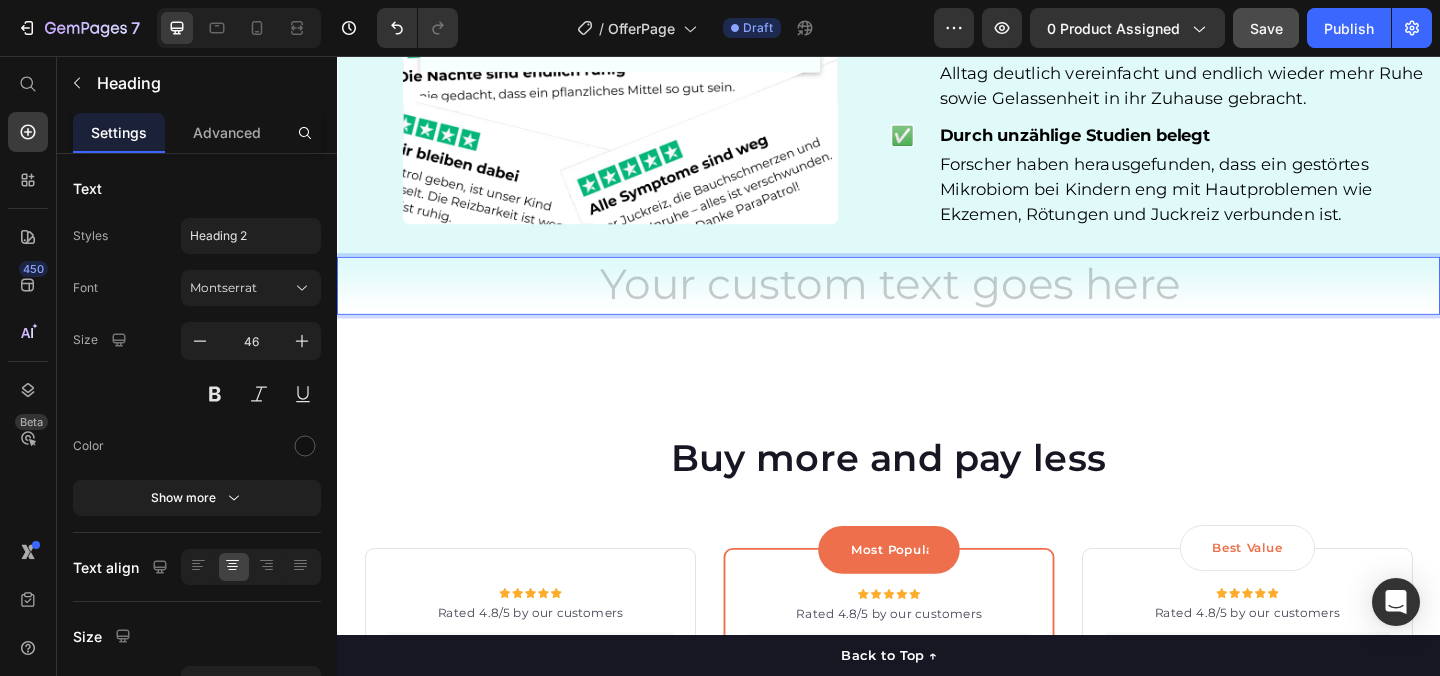 click at bounding box center [937, 306] 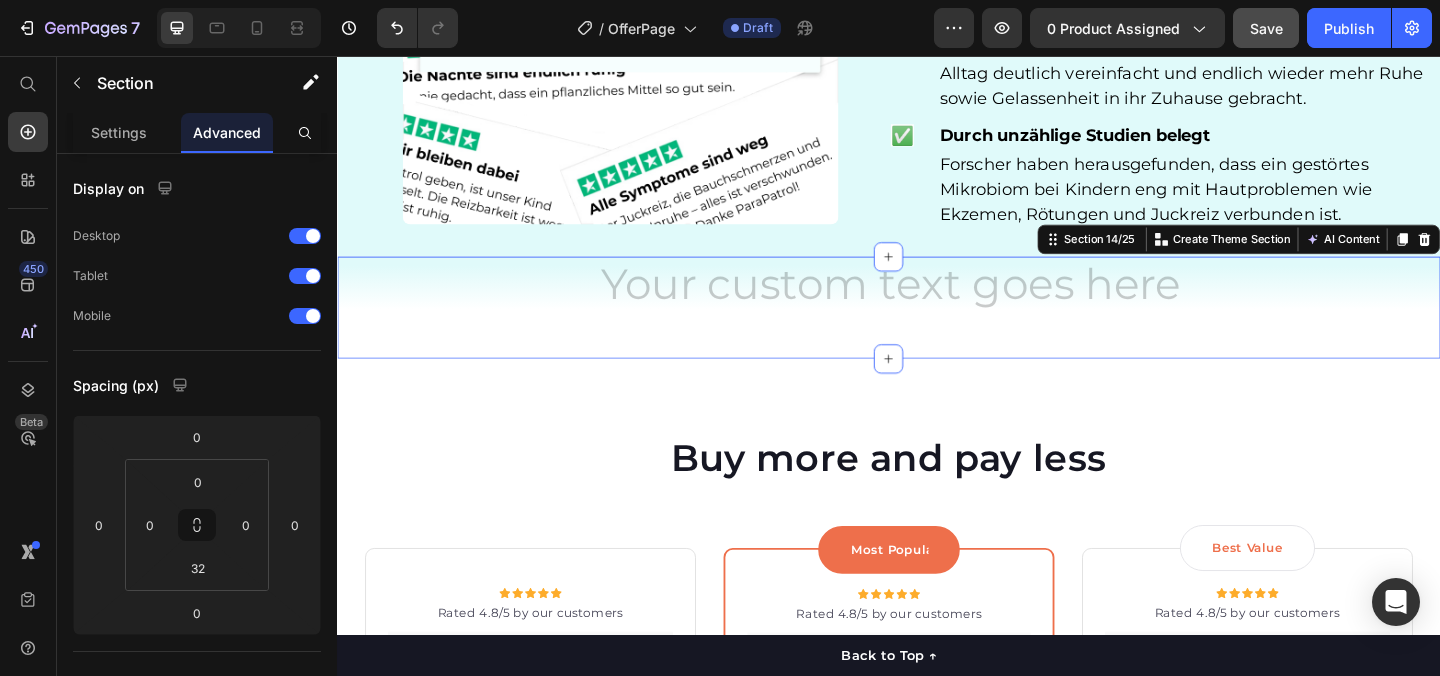 click at bounding box center (937, 306) 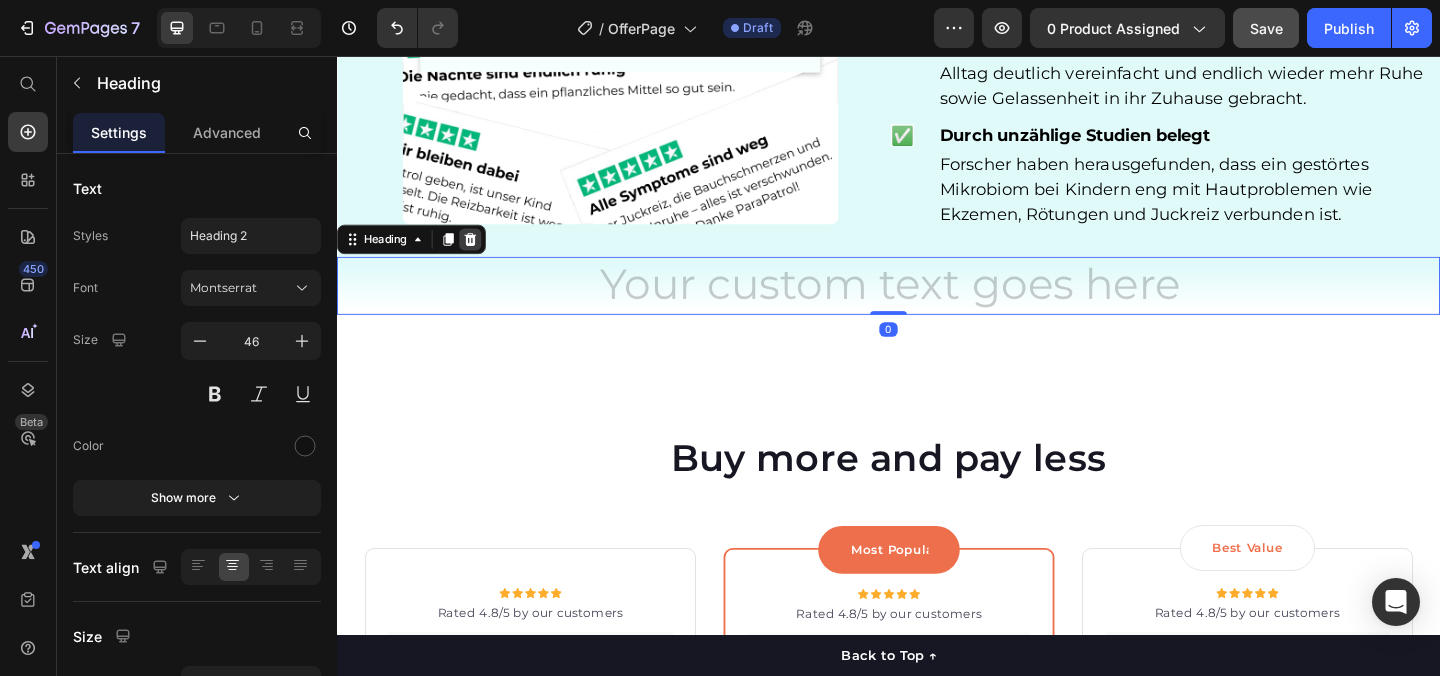 click 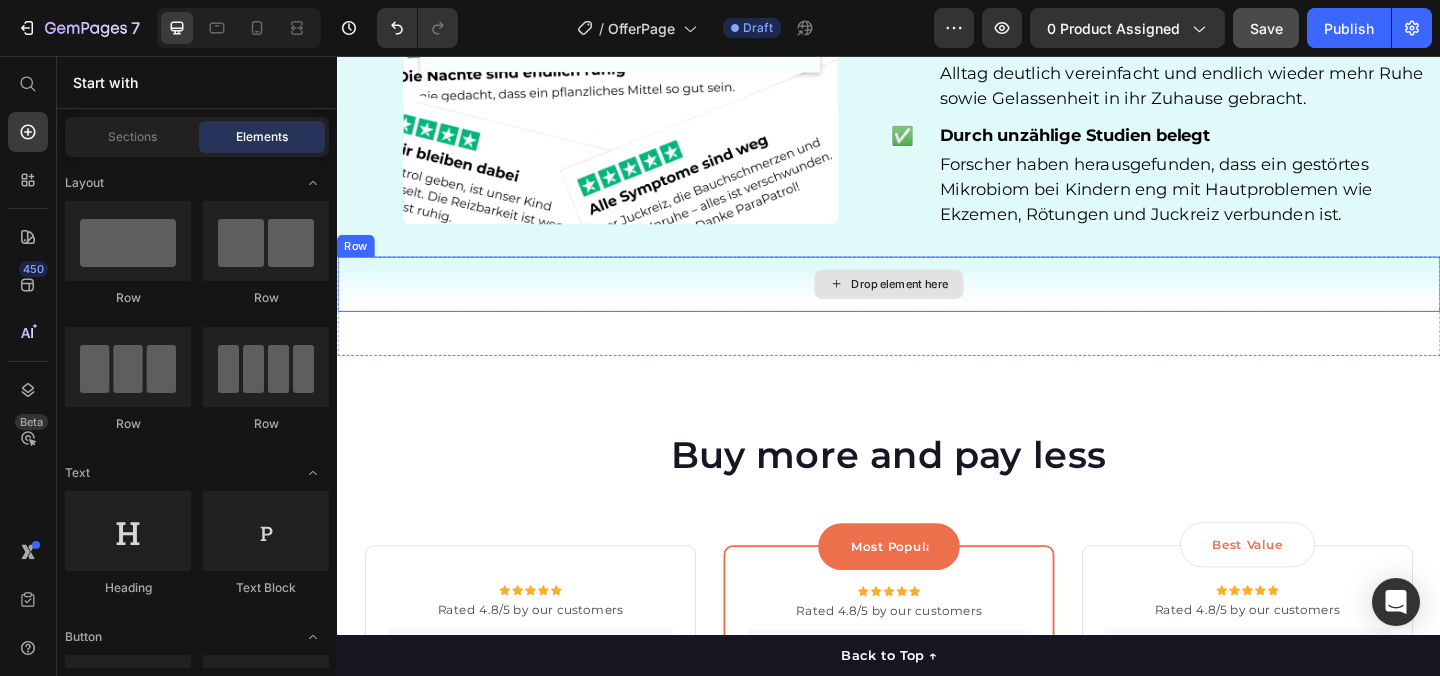 click on "Drop element here" at bounding box center (949, 304) 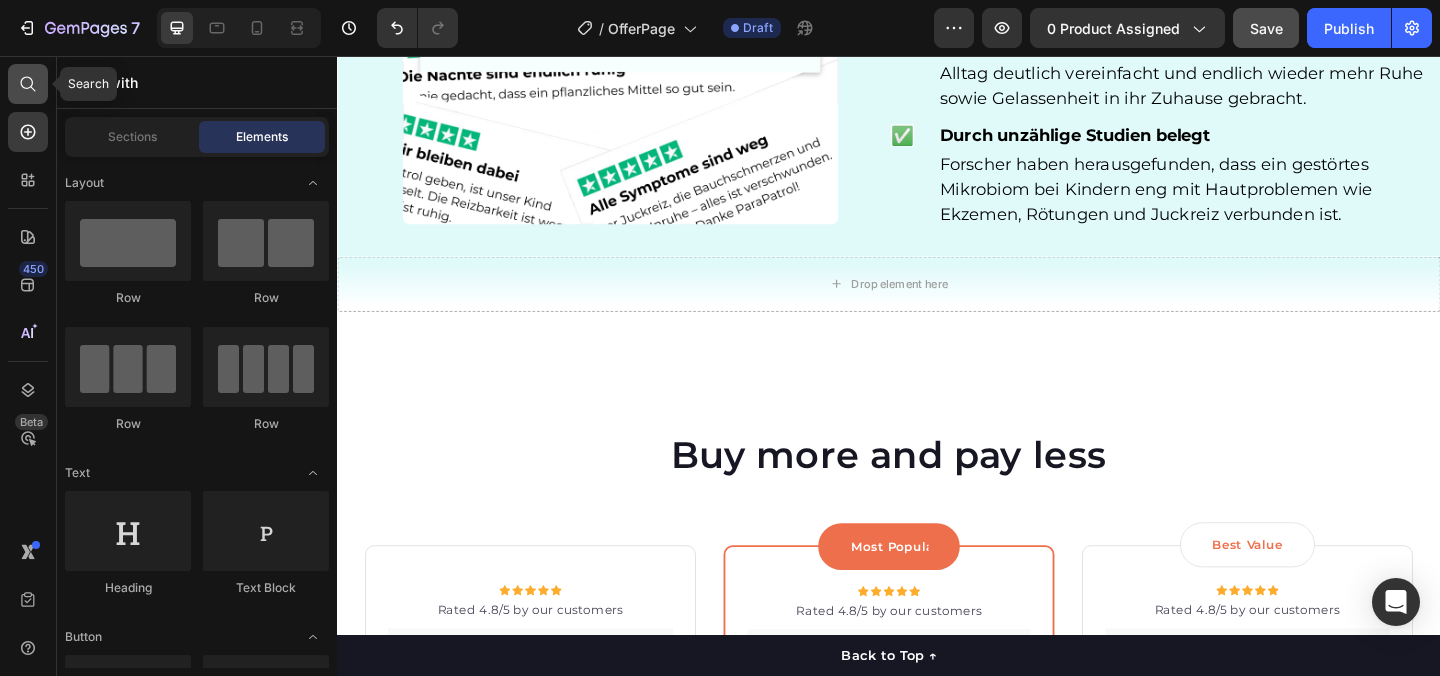 click 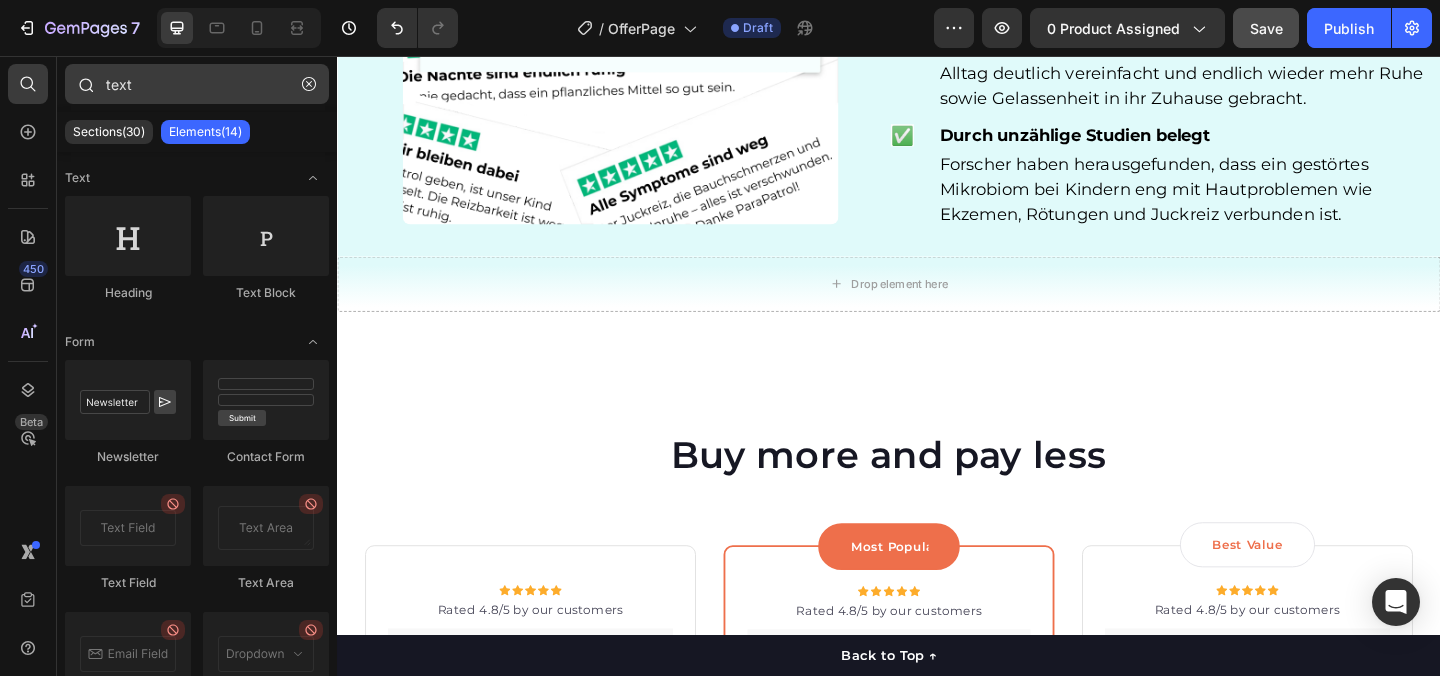 click on "text" at bounding box center (197, 84) 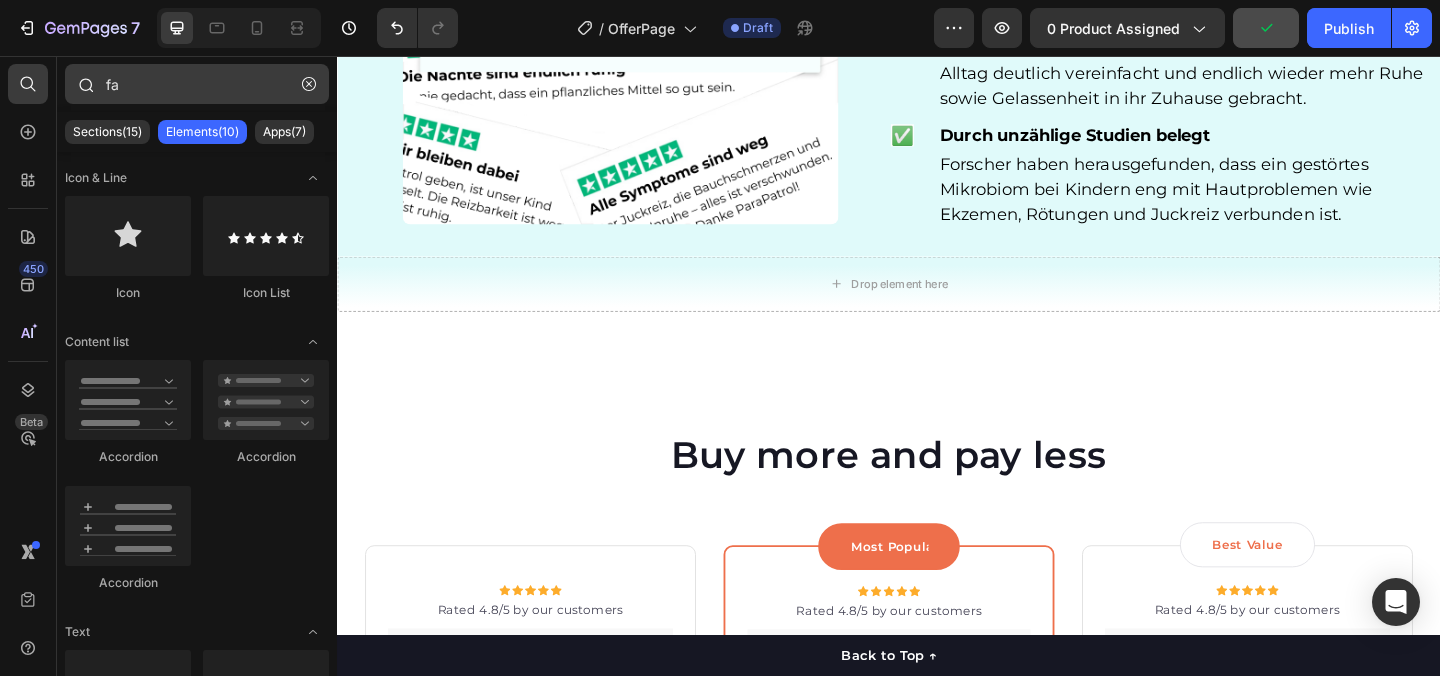 type on "f" 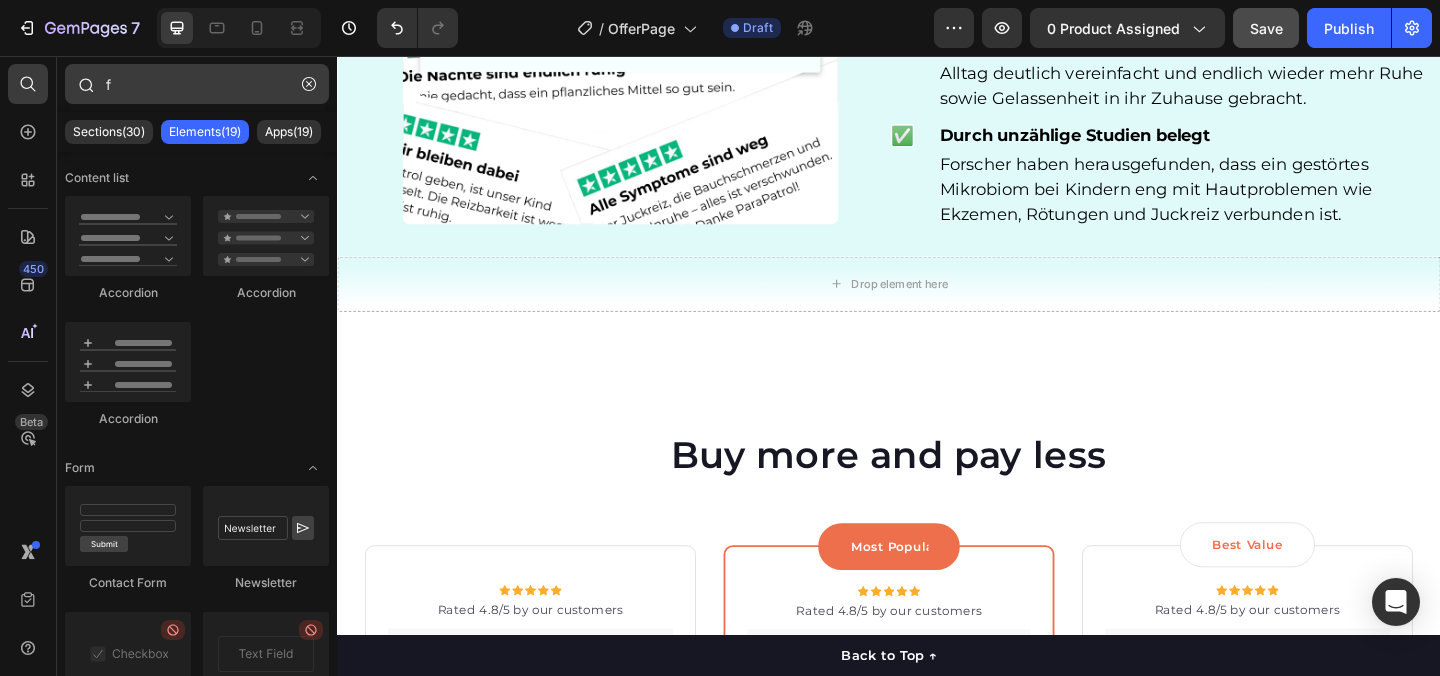 type 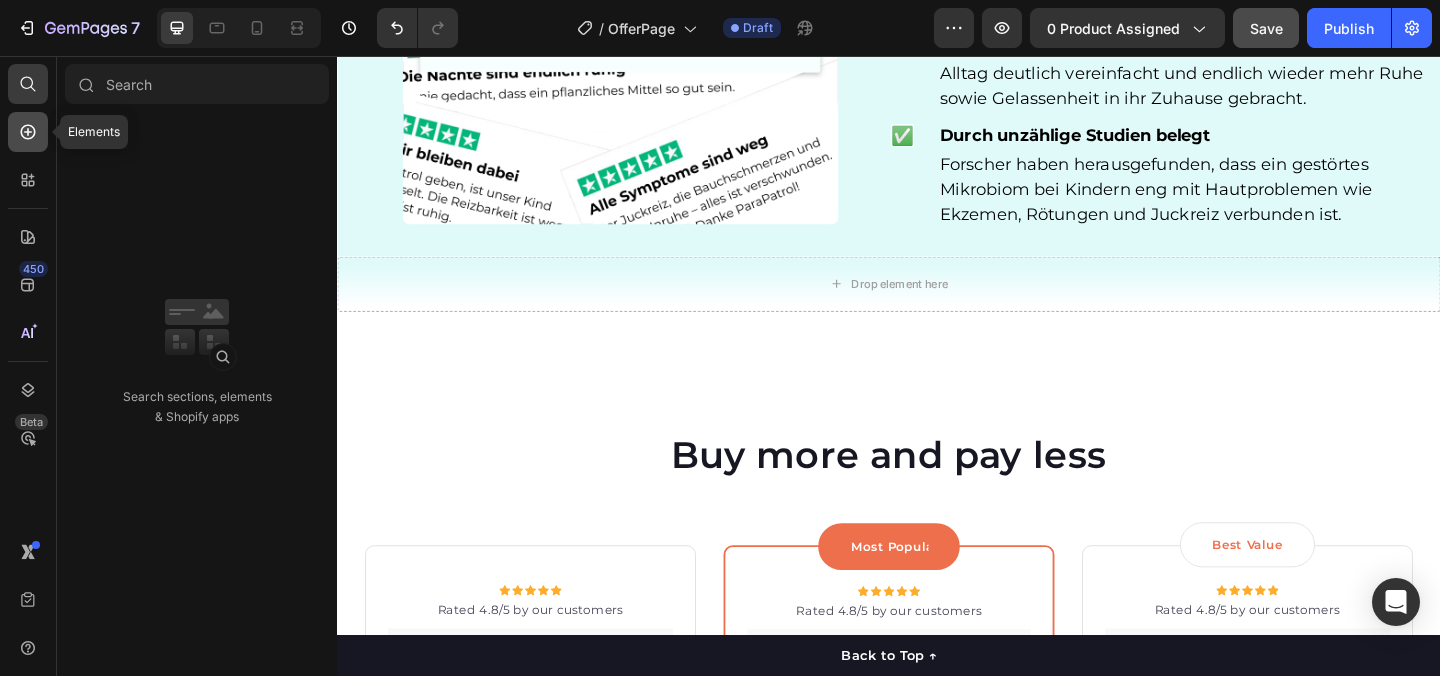 click 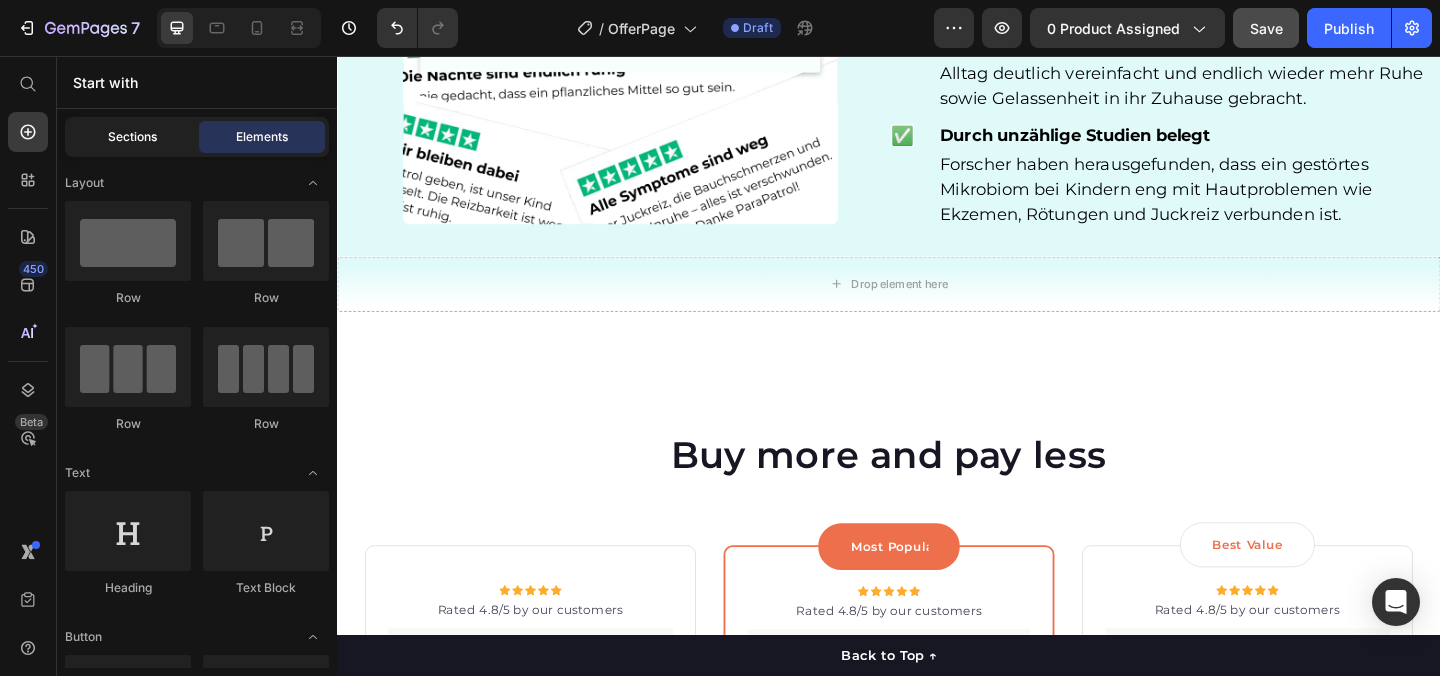 click on "Sections" at bounding box center [132, 137] 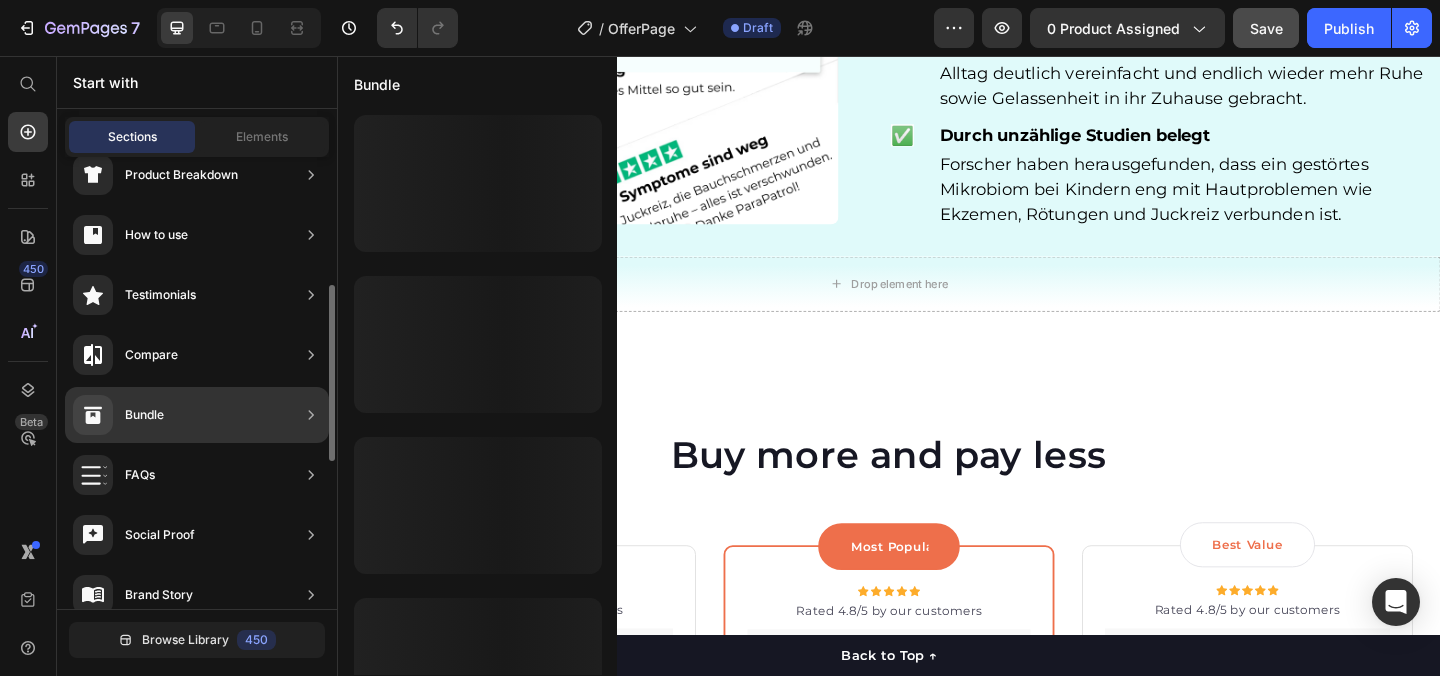 scroll, scrollTop: 327, scrollLeft: 0, axis: vertical 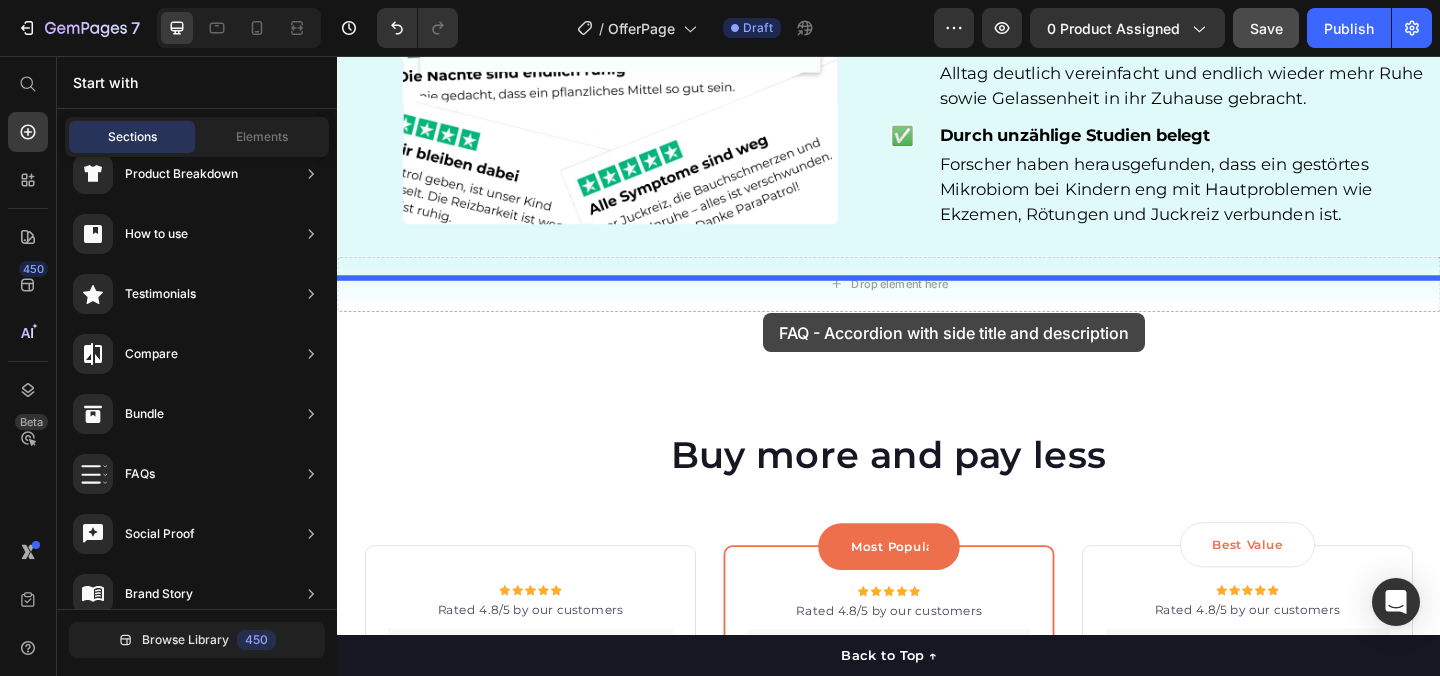 drag, startPoint x: 750, startPoint y: 390, endPoint x: 800, endPoint y: 334, distance: 75.073296 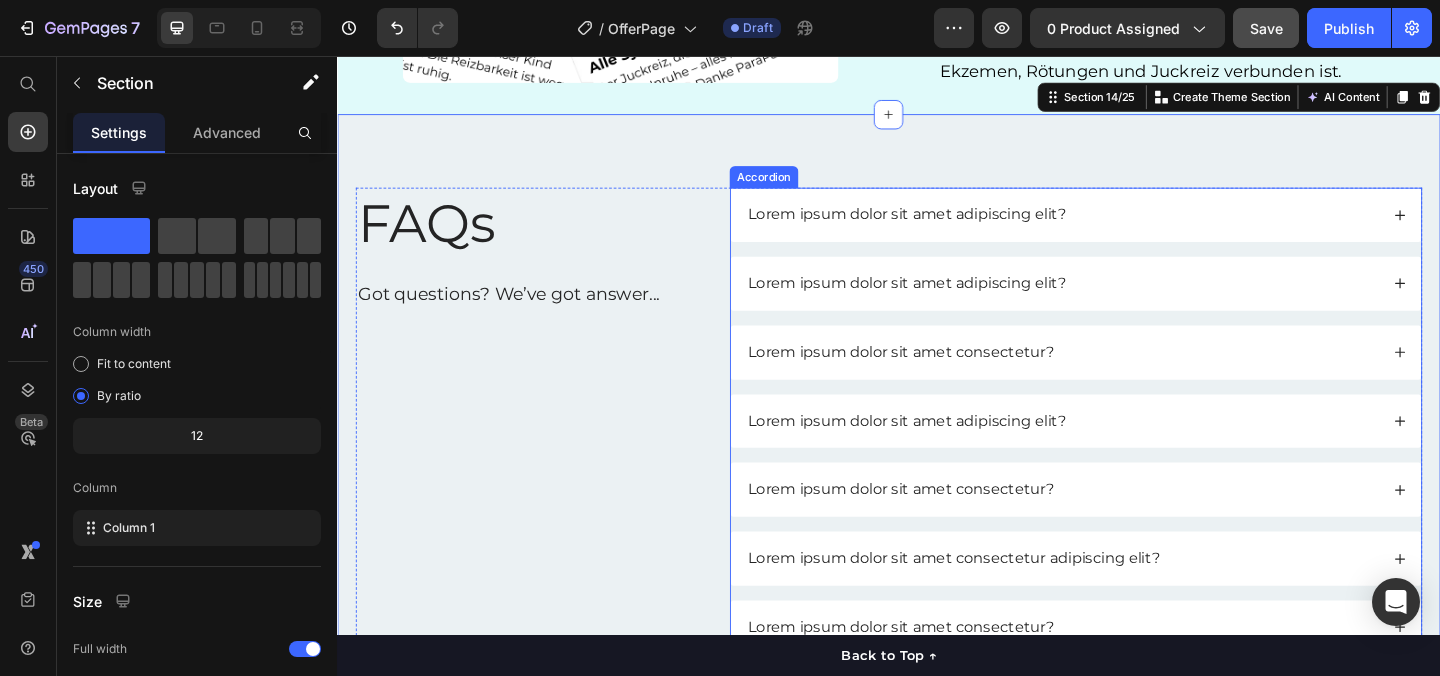 scroll, scrollTop: 5258, scrollLeft: 0, axis: vertical 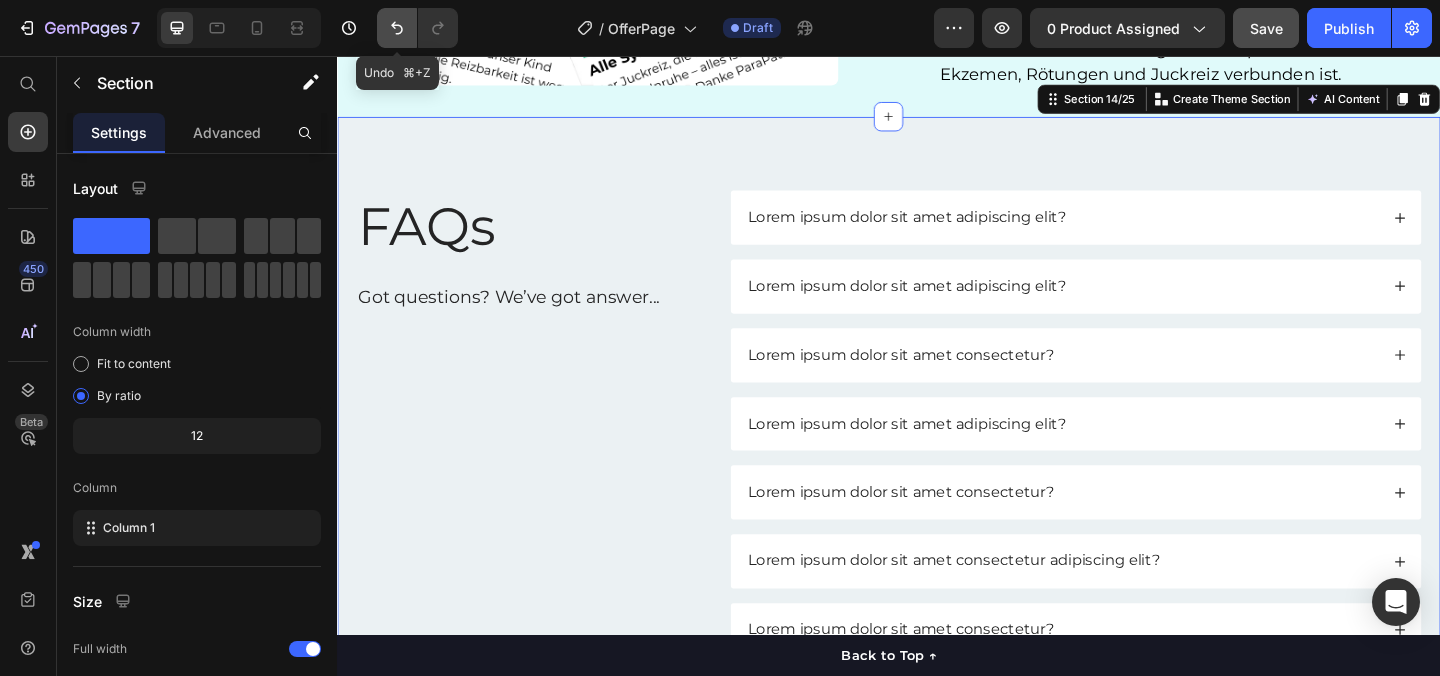 click 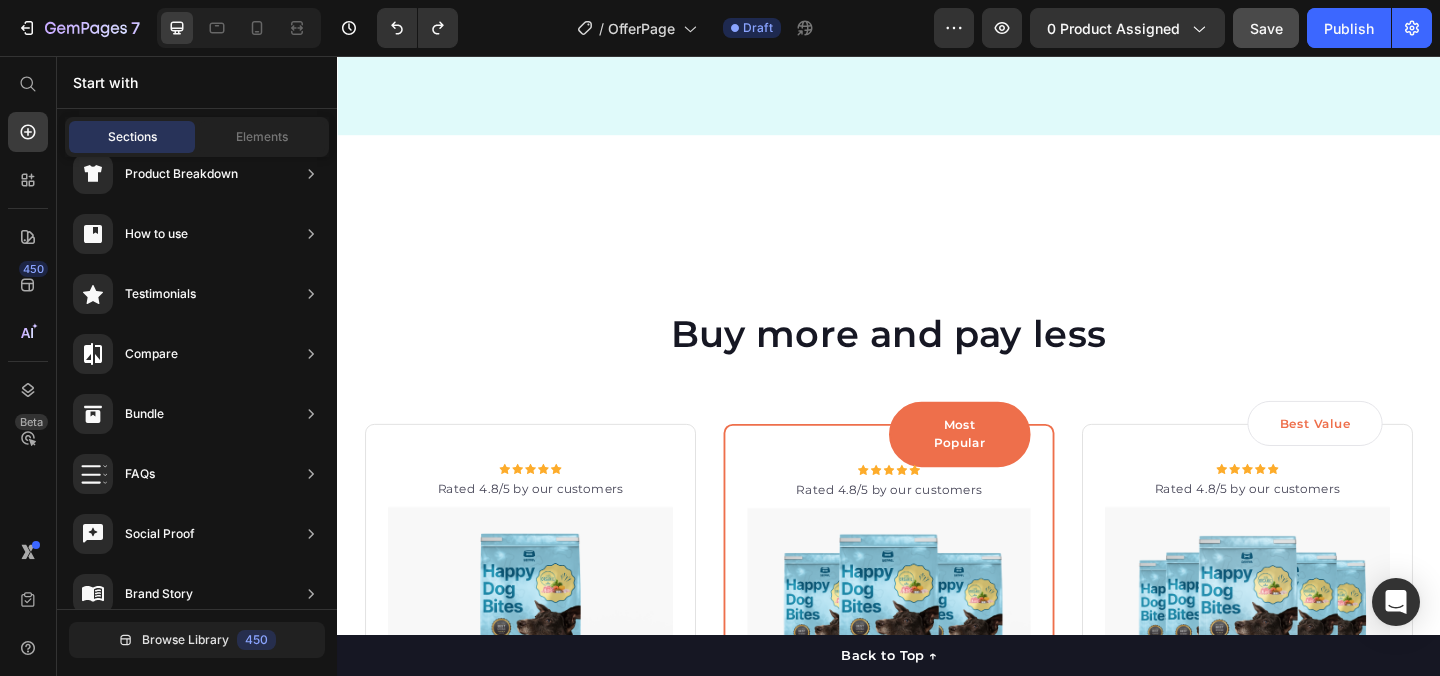 scroll, scrollTop: 4995, scrollLeft: 0, axis: vertical 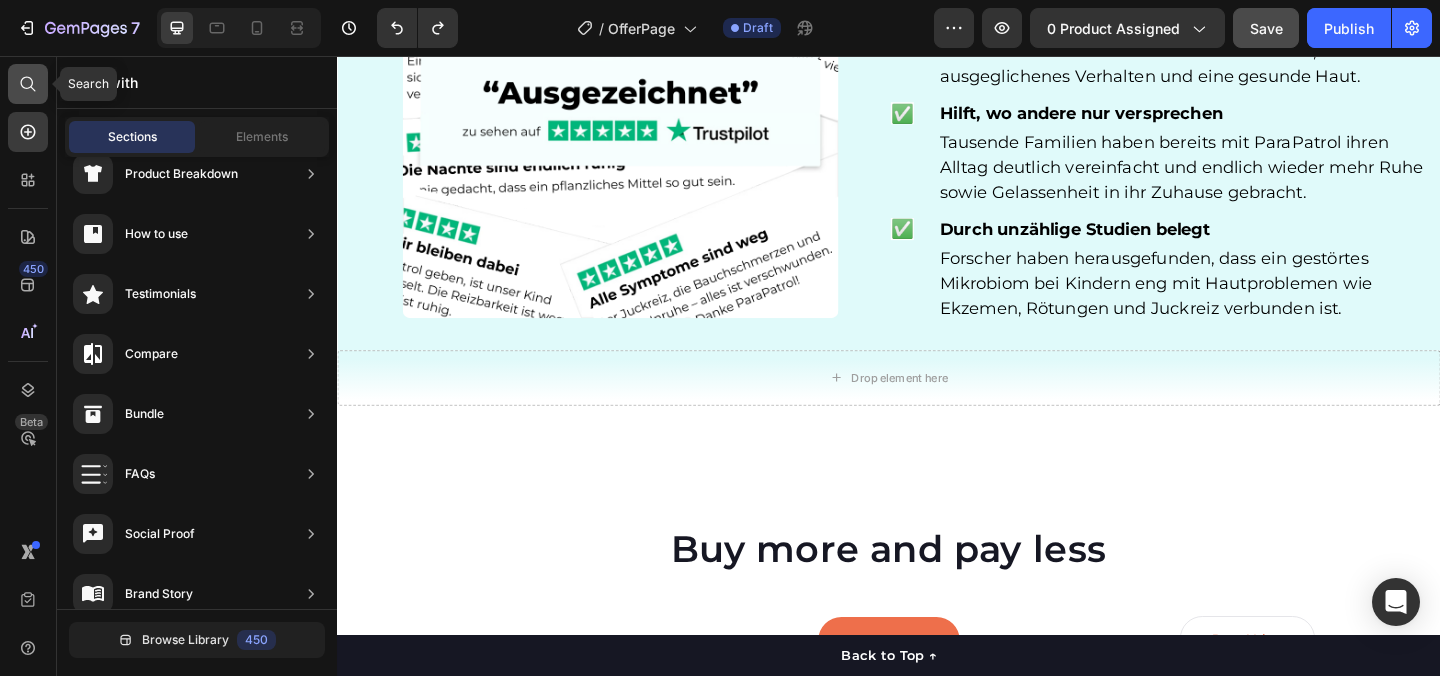 click 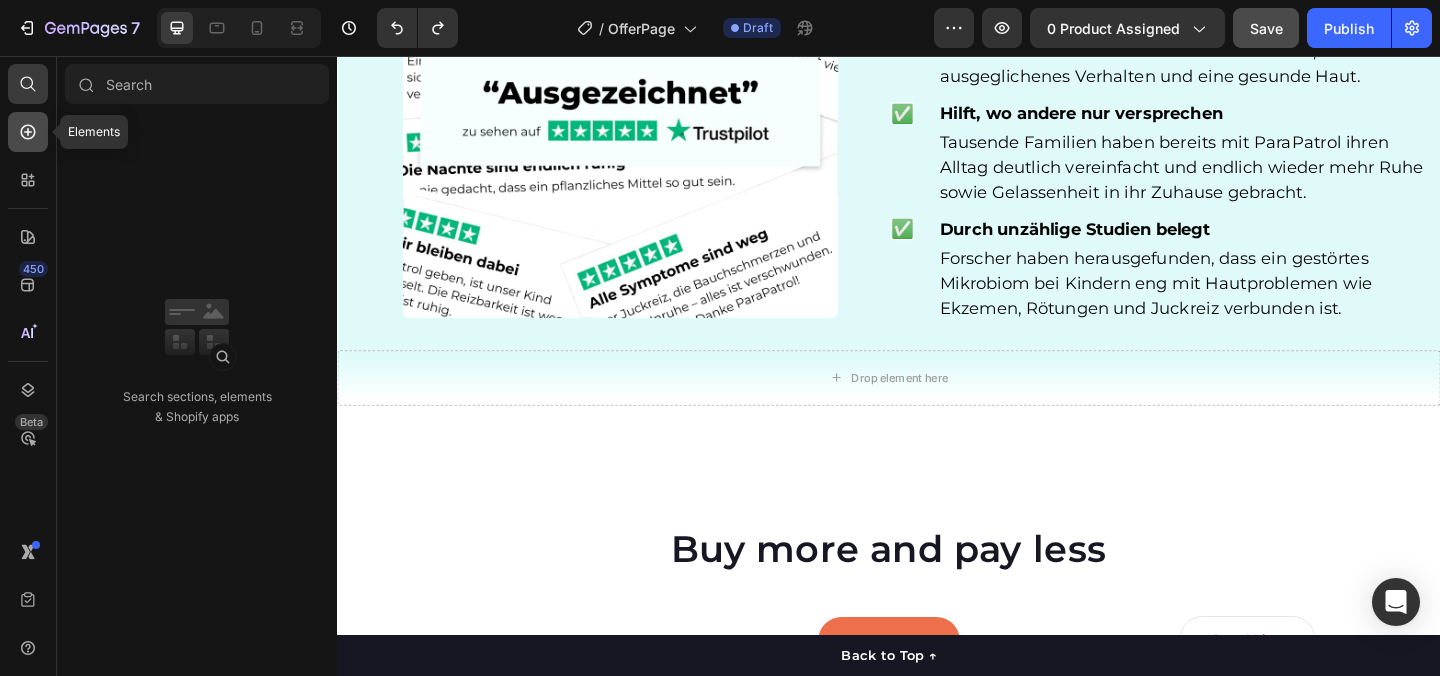 click 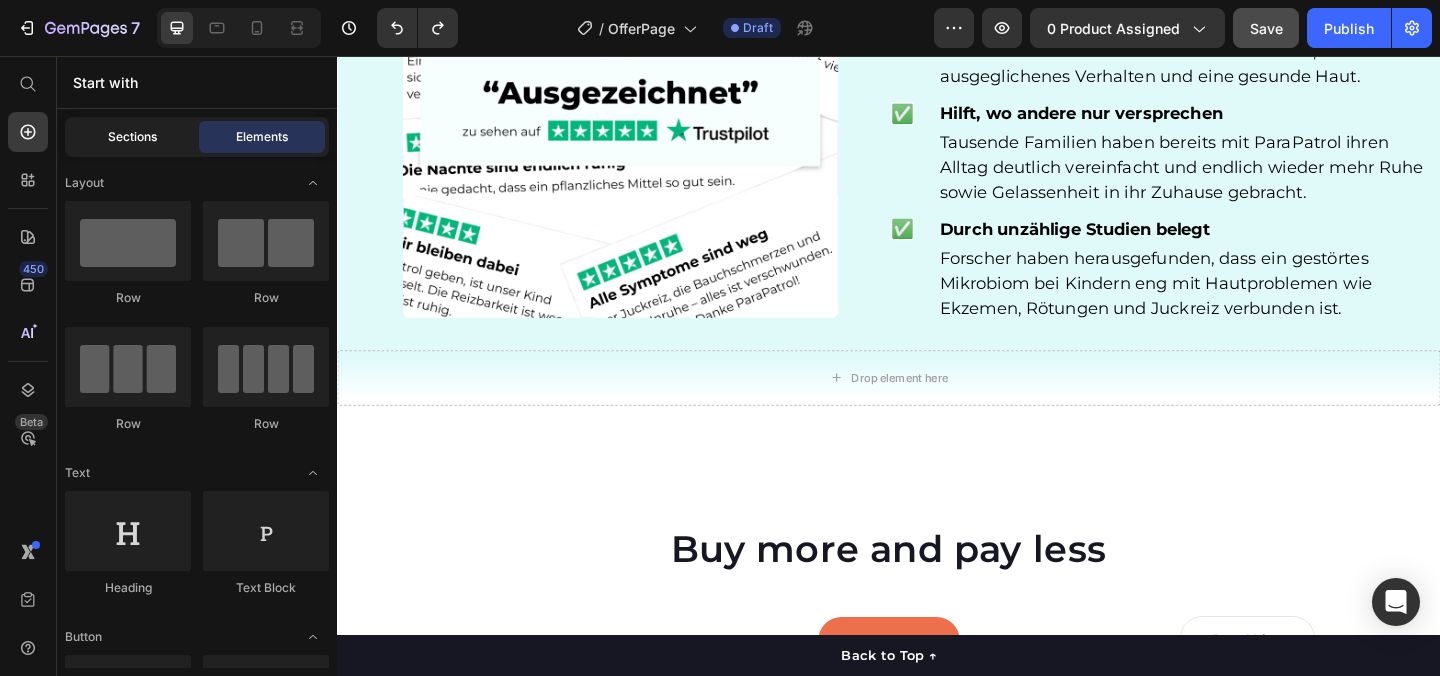 click on "Sections" at bounding box center (132, 137) 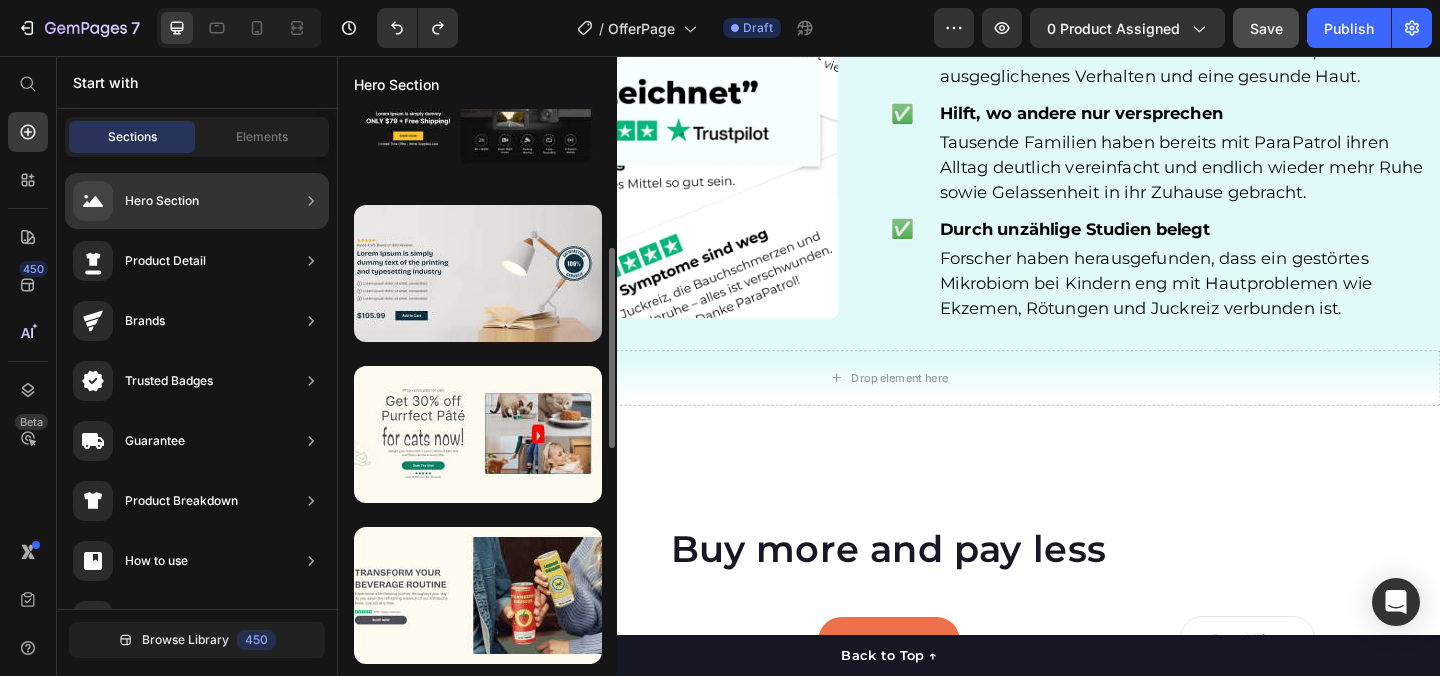scroll, scrollTop: 227, scrollLeft: 0, axis: vertical 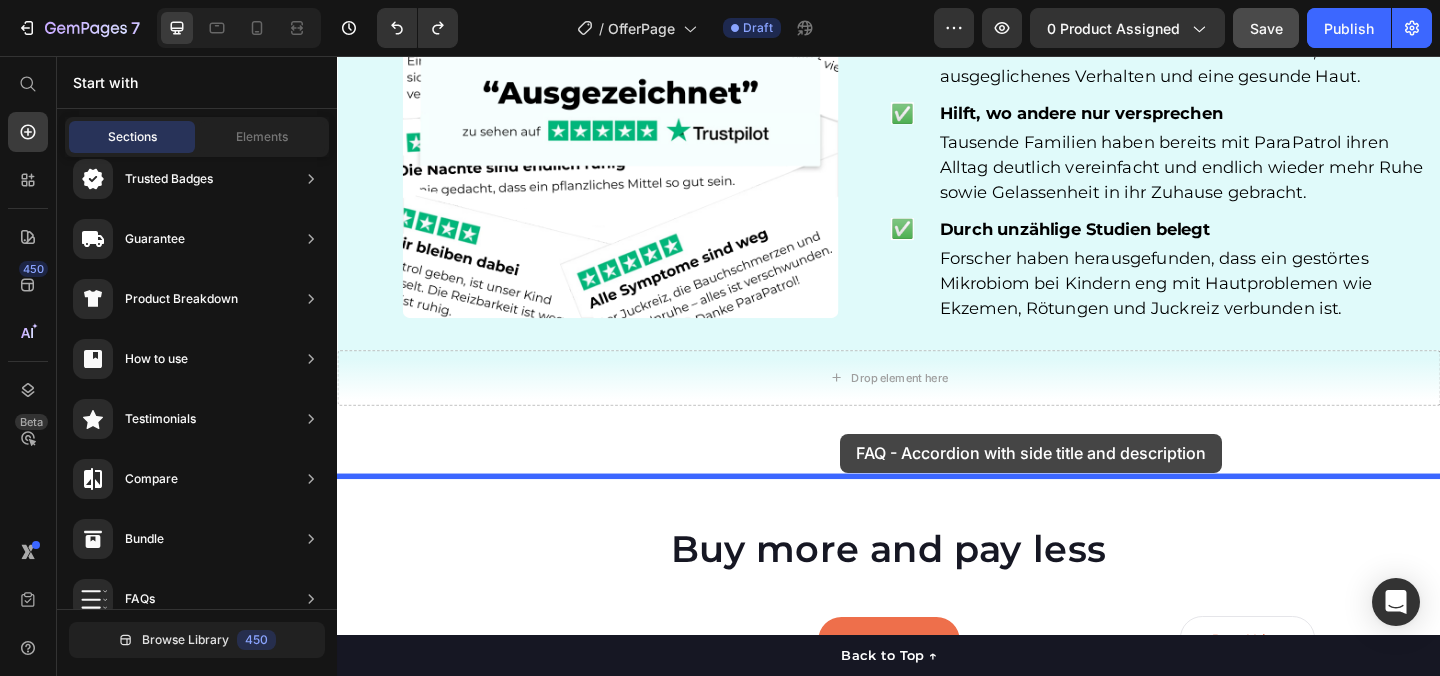 drag, startPoint x: 772, startPoint y: 299, endPoint x: 884, endPoint y: 467, distance: 201.91087 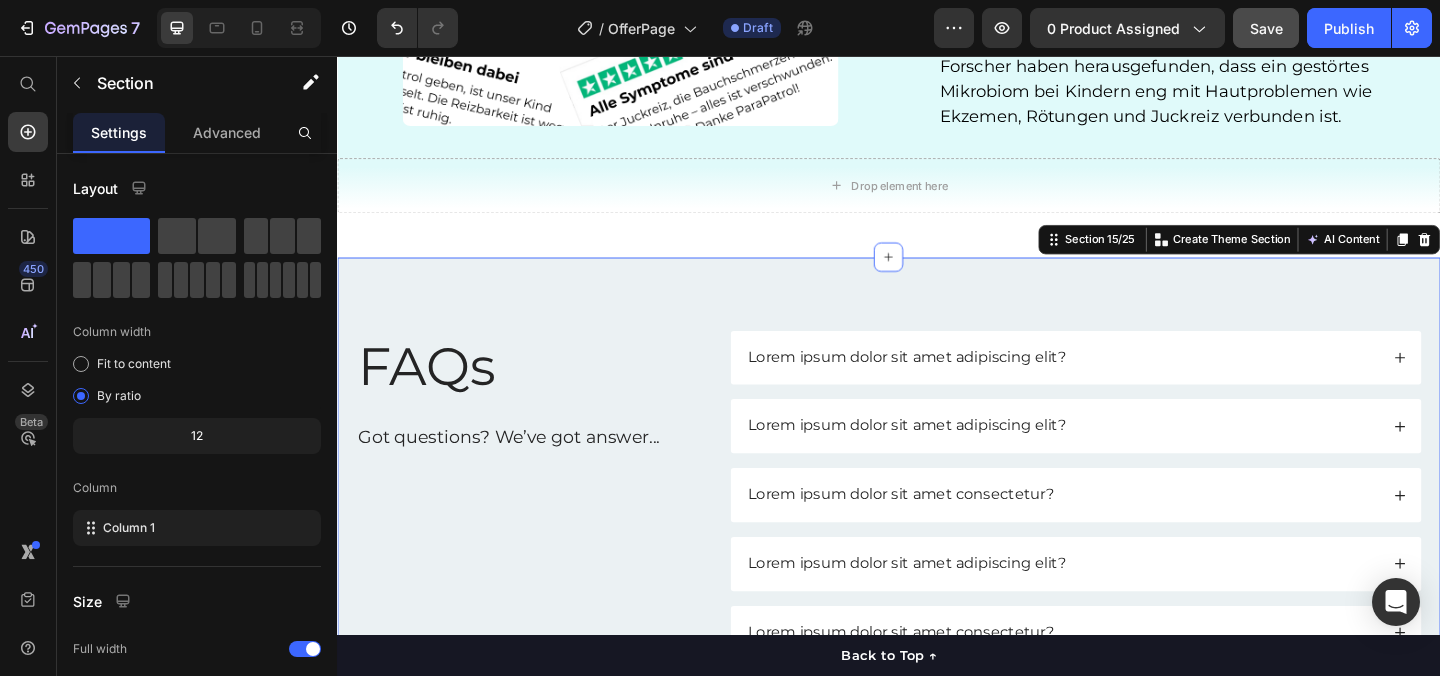 scroll, scrollTop: 5186, scrollLeft: 0, axis: vertical 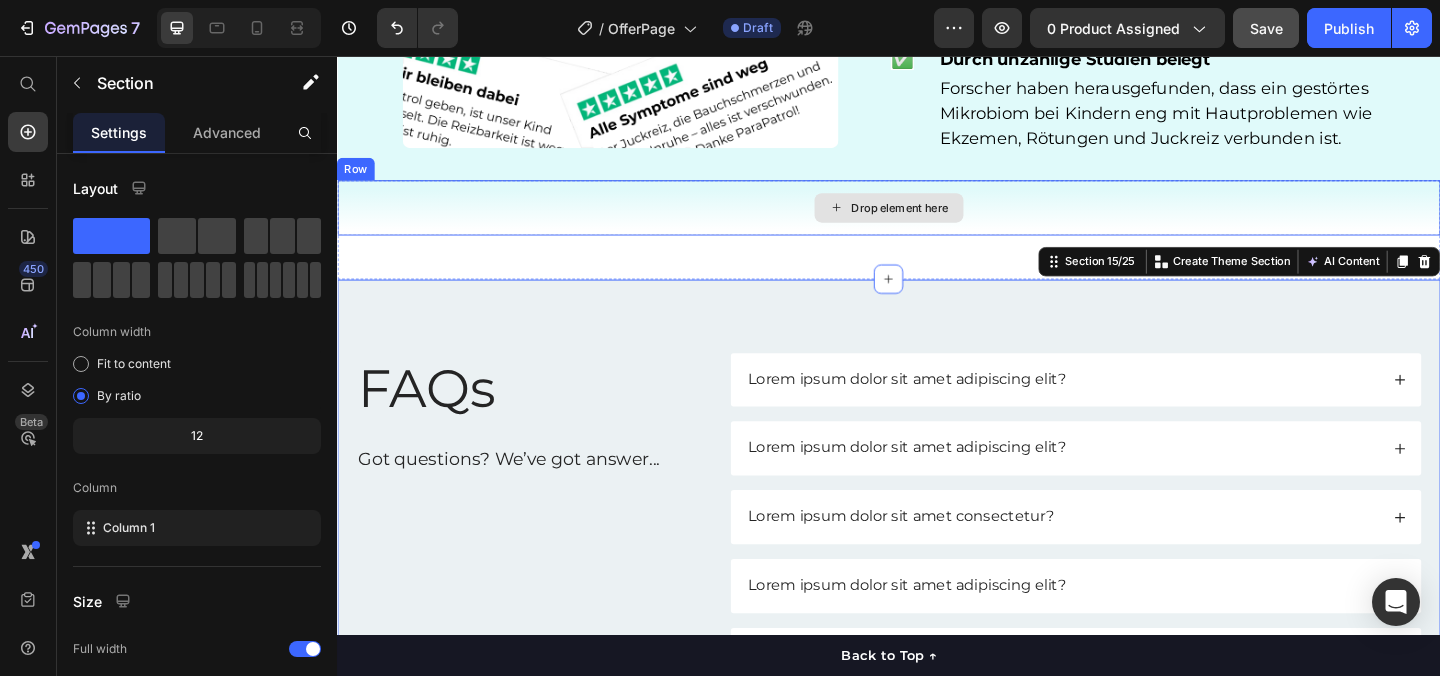 click on "Drop element here" at bounding box center (937, 221) 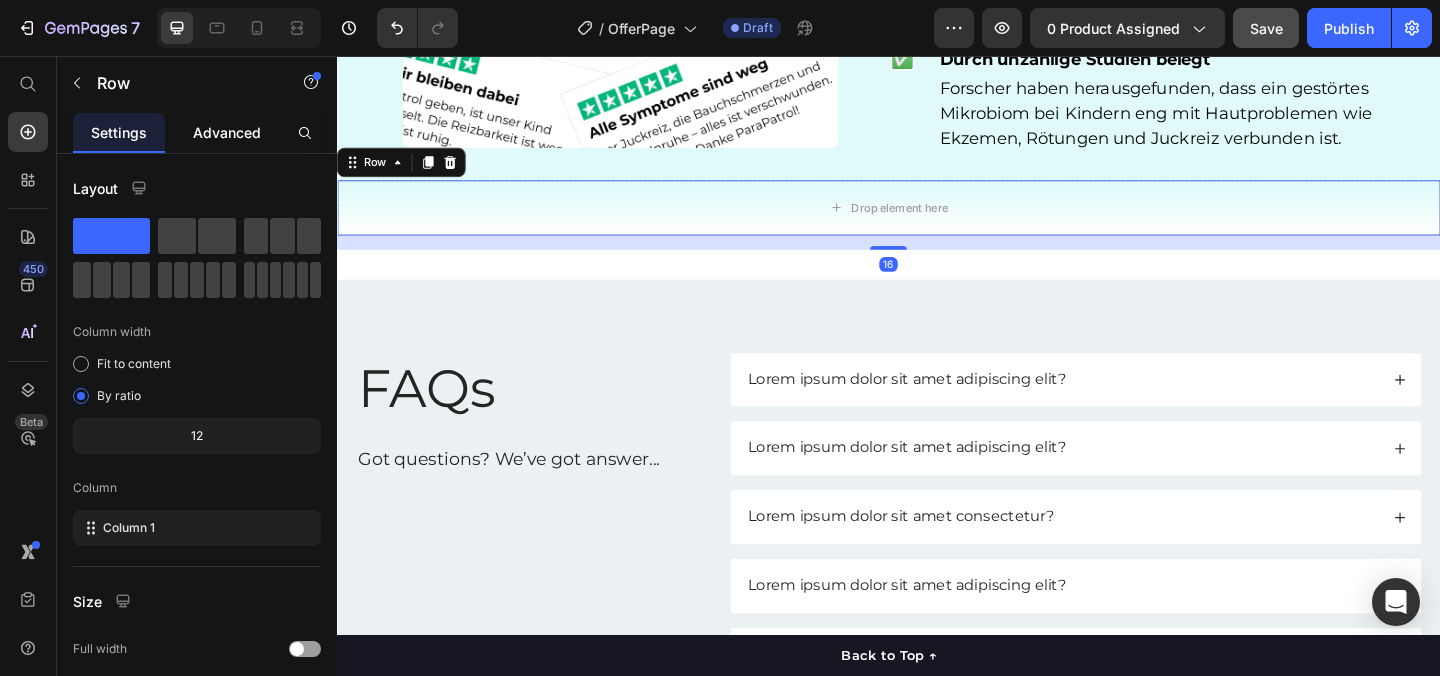 click on "Advanced" at bounding box center (227, 132) 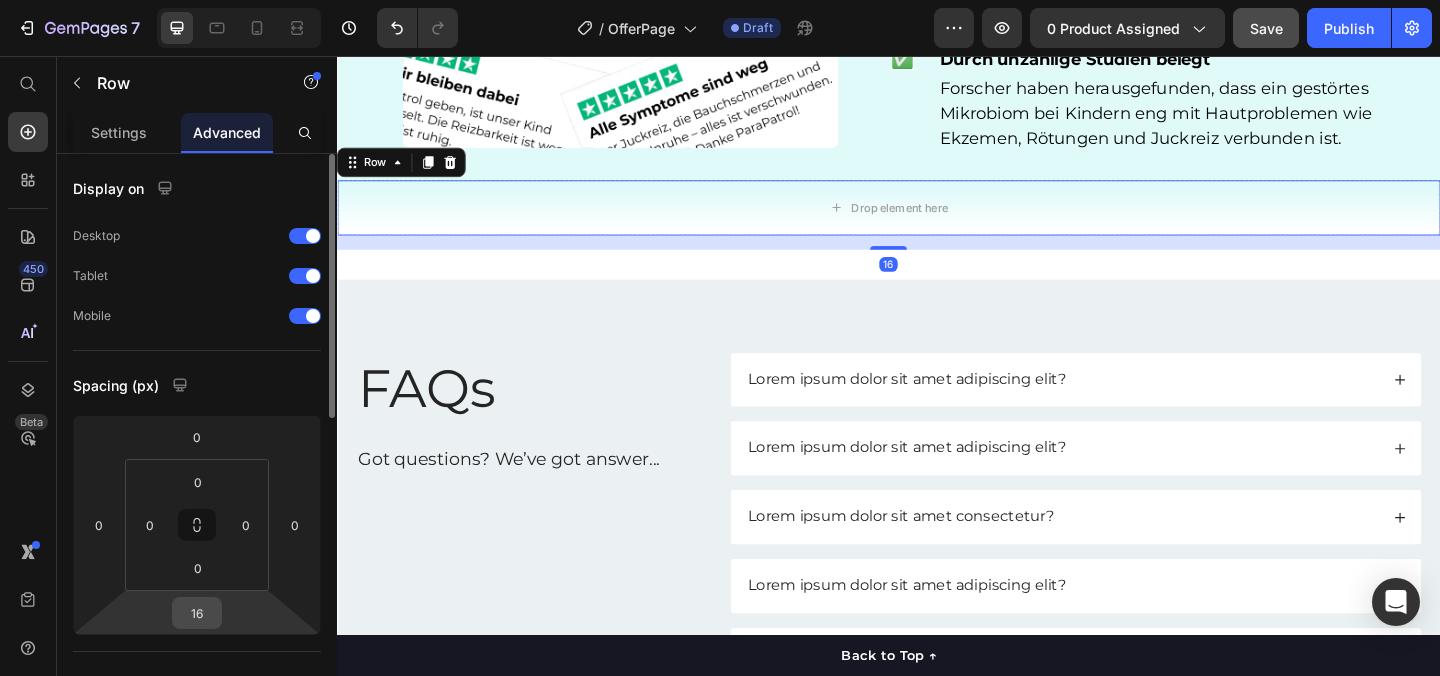 click on "16" at bounding box center [197, 613] 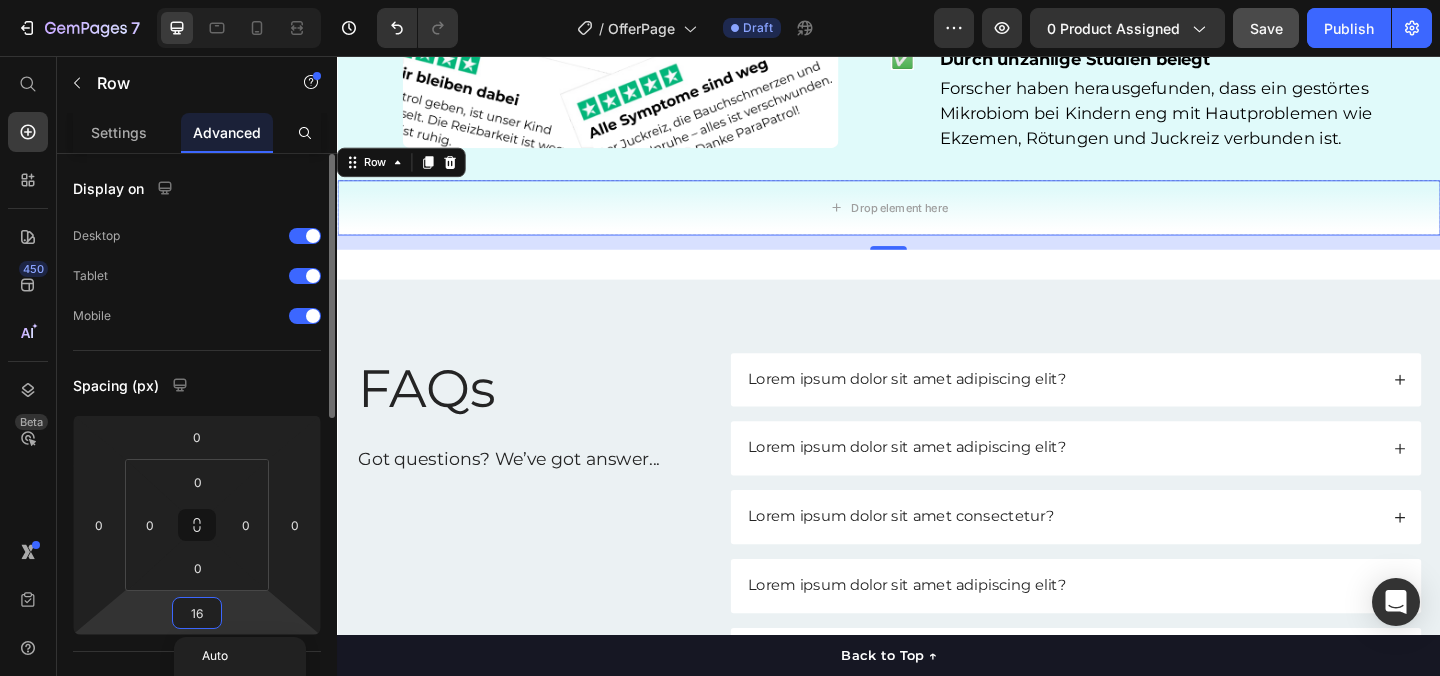 click on "16" at bounding box center [197, 613] 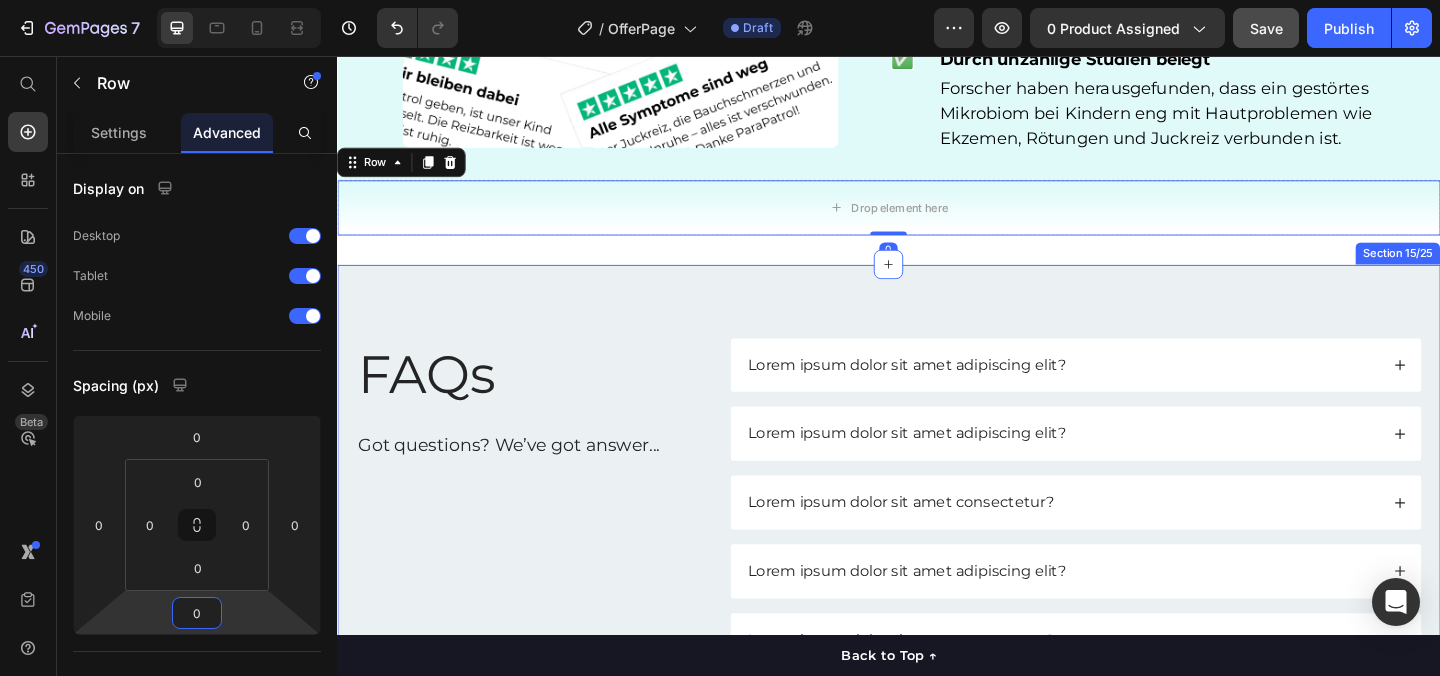 click on "FAQs Heading Got questions? We’ve got answer... Text Block
Lorem ipsum dolor sit amet adipiscing elit?
Lorem ipsum dolor sit amet adipiscing elit?
Lorem ipsum dolor sit amet consectetur?
Lorem ipsum dolor sit amet adipiscing elit?
Lorem ipsum dolor sit amet consectetur?
Lorem ipsum dolor sit amet consectetur adipiscing elit?
Lorem ipsum dolor sit amet consectetur?
Lorem ipsum dolor sit amet consectetur adipiscing elit?
Lorem ipsum dolor sit amet consectetur adipiscing?
Lorem ipsum dolor sit amet consectetur adipiscing elit?
Lorem ipsum dolor sit amet consectetur adipiscing?
Lorem ipsum dolor sit amet consectetur adipiscing elit?
Lorem ipsum dolor sit amet consectetur adipiscing? Accordion Row Section 15/25" at bounding box center (937, 841) 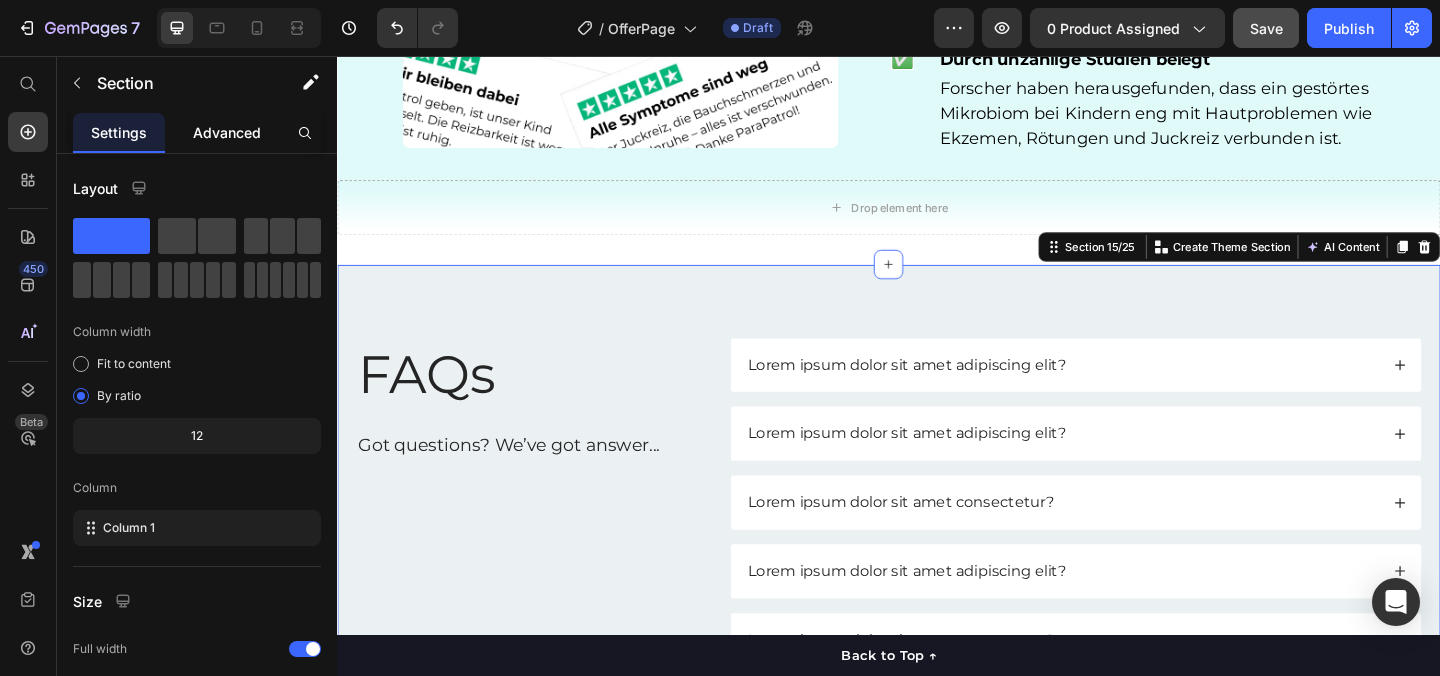 click on "Advanced" at bounding box center (227, 132) 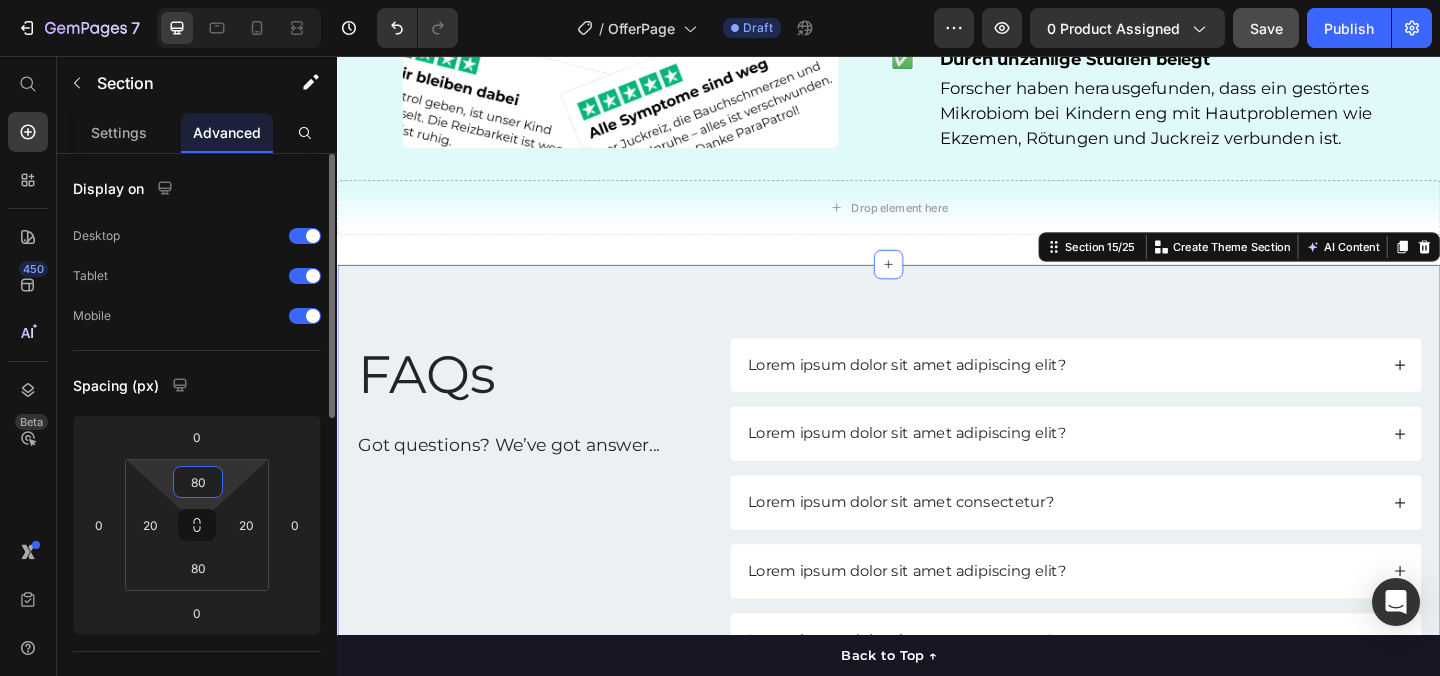 click on "80" at bounding box center (198, 482) 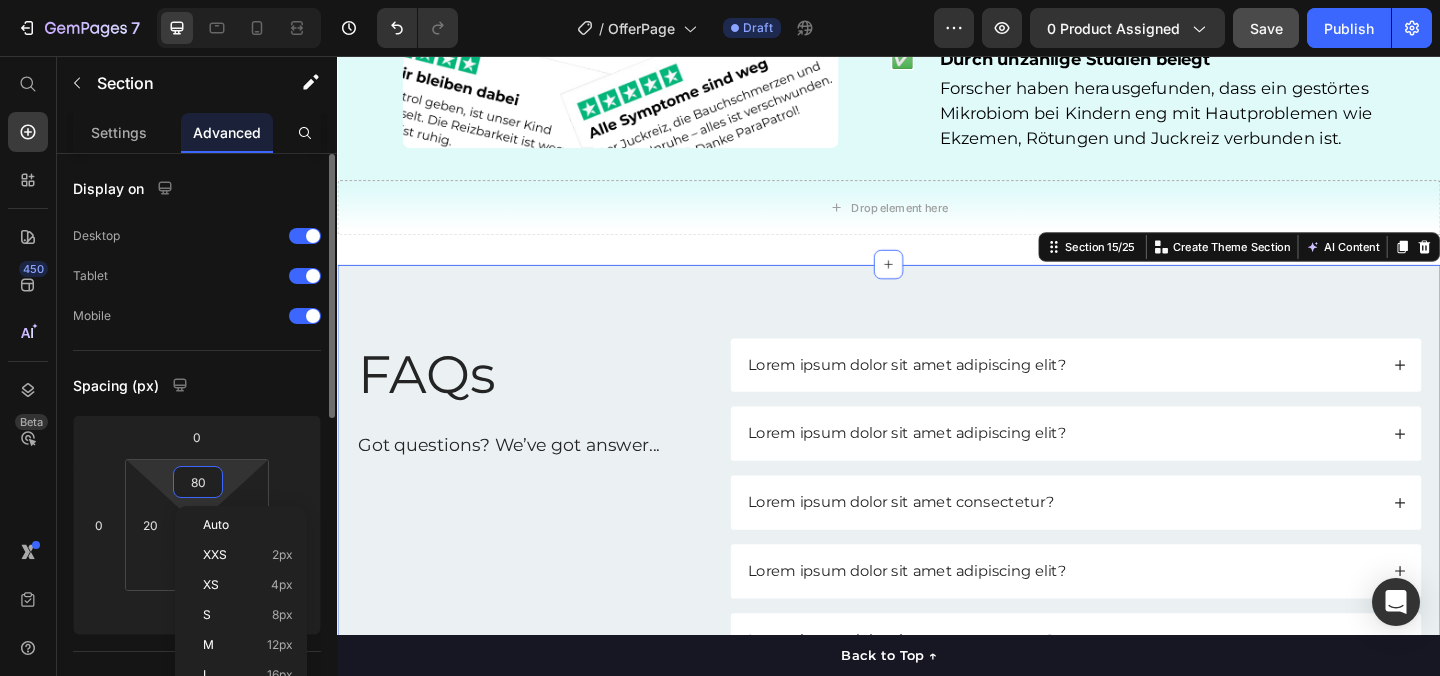 type on "0" 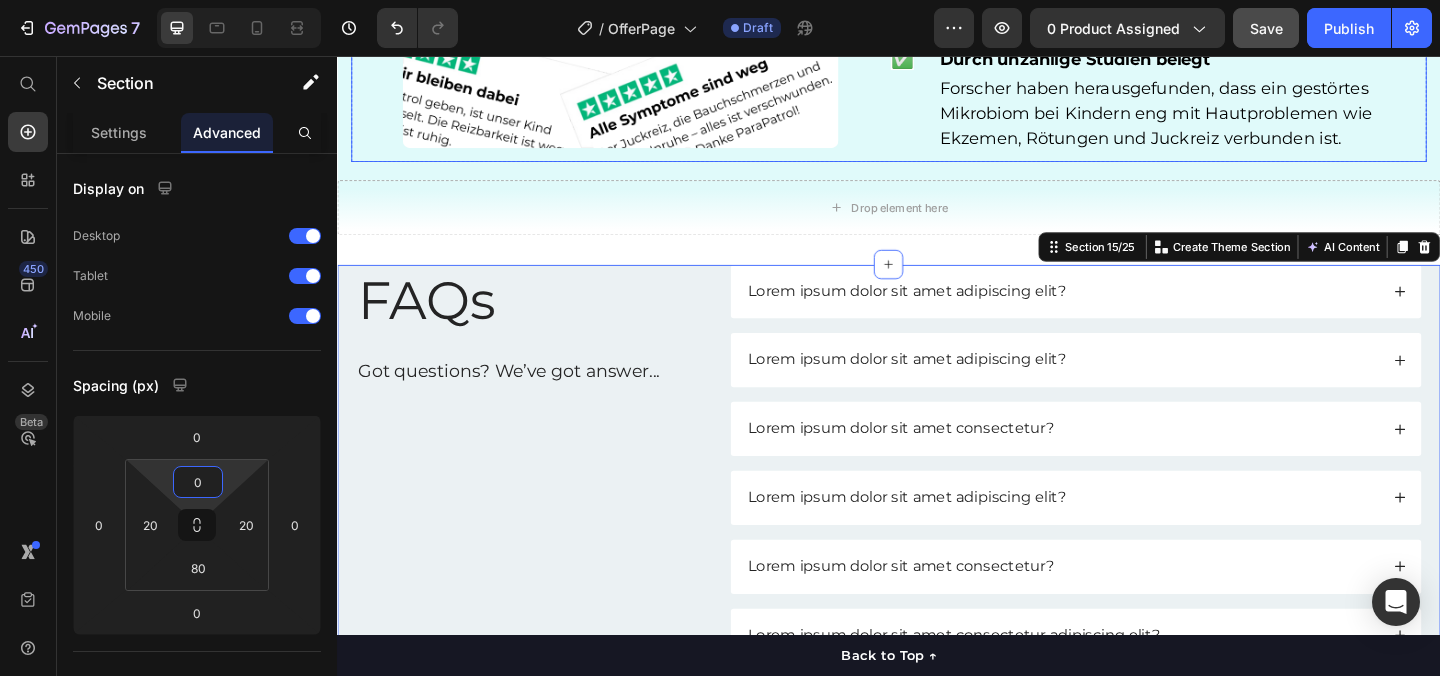 click on "✅ Text Block Durch unzählige Studien belegt Heading Forscher haben herausgefunden, dass ein gestörtes Mikrobiom bei Kindern eng mit Hautproblemen wie Ekzemen, Rötungen und Juckreiz verbunden ist. Text block Row" at bounding box center (1229, 103) 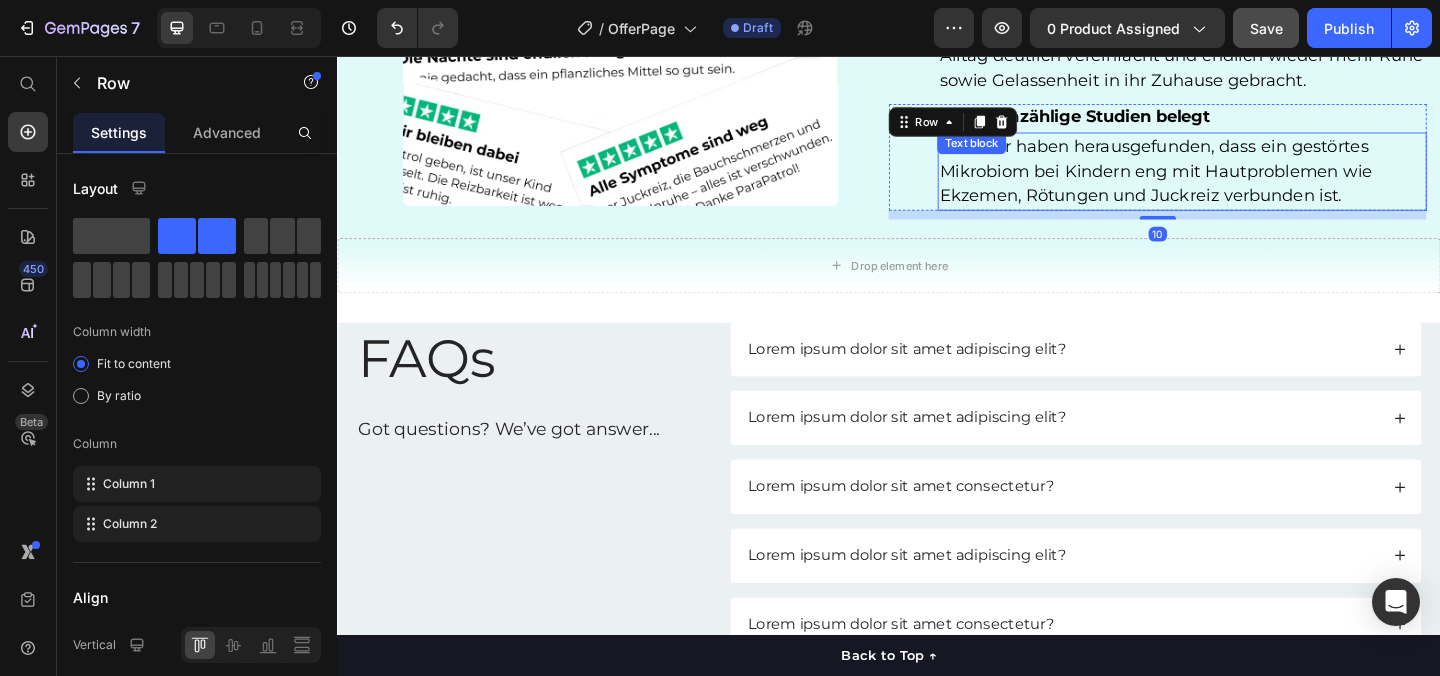 scroll, scrollTop: 5121, scrollLeft: 0, axis: vertical 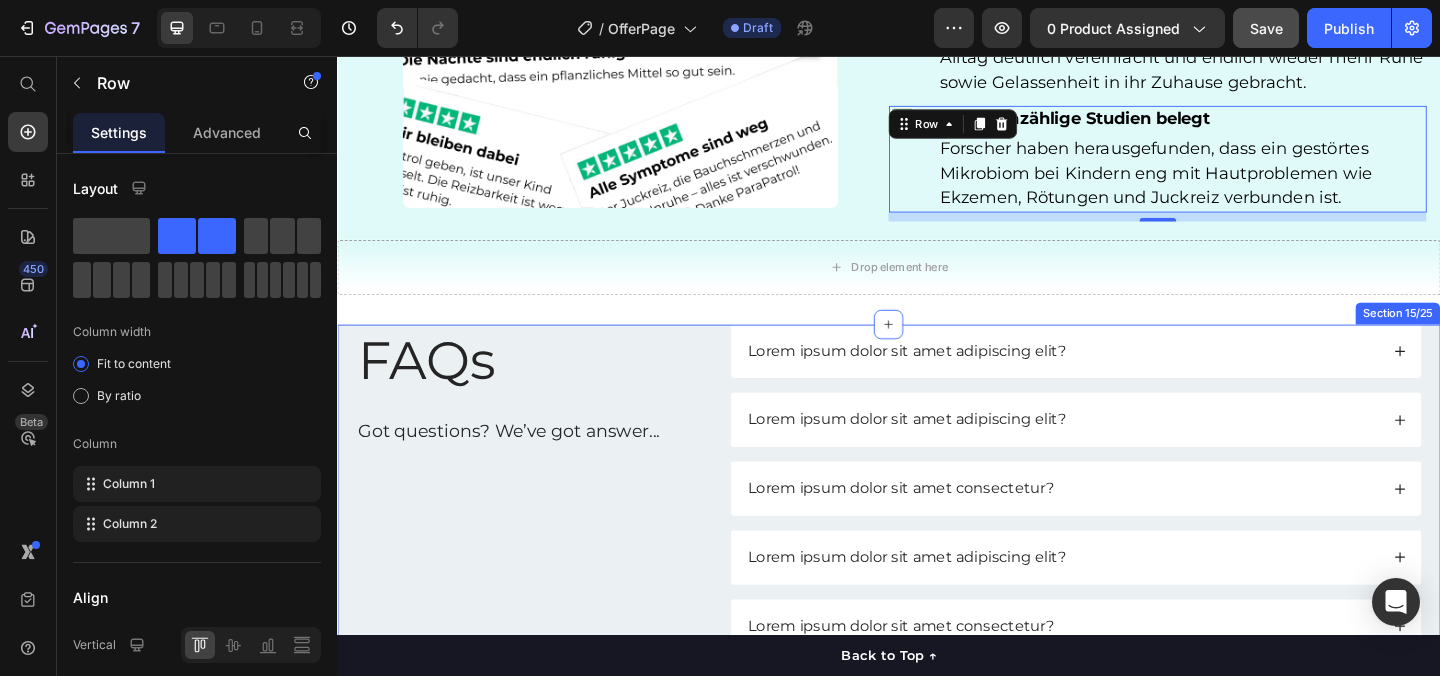 click on "FAQs Heading Got questions? We’ve got answer... Text Block
Lorem ipsum dolor sit amet adipiscing elit?
Lorem ipsum dolor sit amet adipiscing elit?
Lorem ipsum dolor sit amet consectetur?
Lorem ipsum dolor sit amet adipiscing elit?
Lorem ipsum dolor sit amet consectetur?
Lorem ipsum dolor sit amet consectetur adipiscing elit?
Lorem ipsum dolor sit amet consectetur?
Lorem ipsum dolor sit amet consectetur adipiscing elit?
Lorem ipsum dolor sit amet consectetur adipiscing?
Lorem ipsum dolor sit amet consectetur adipiscing elit?
Lorem ipsum dolor sit amet consectetur adipiscing?
Lorem ipsum dolor sit amet consectetur adipiscing elit?
Lorem ipsum dolor sit amet consectetur adipiscing? Accordion Row Section 15/25" at bounding box center [937, 866] 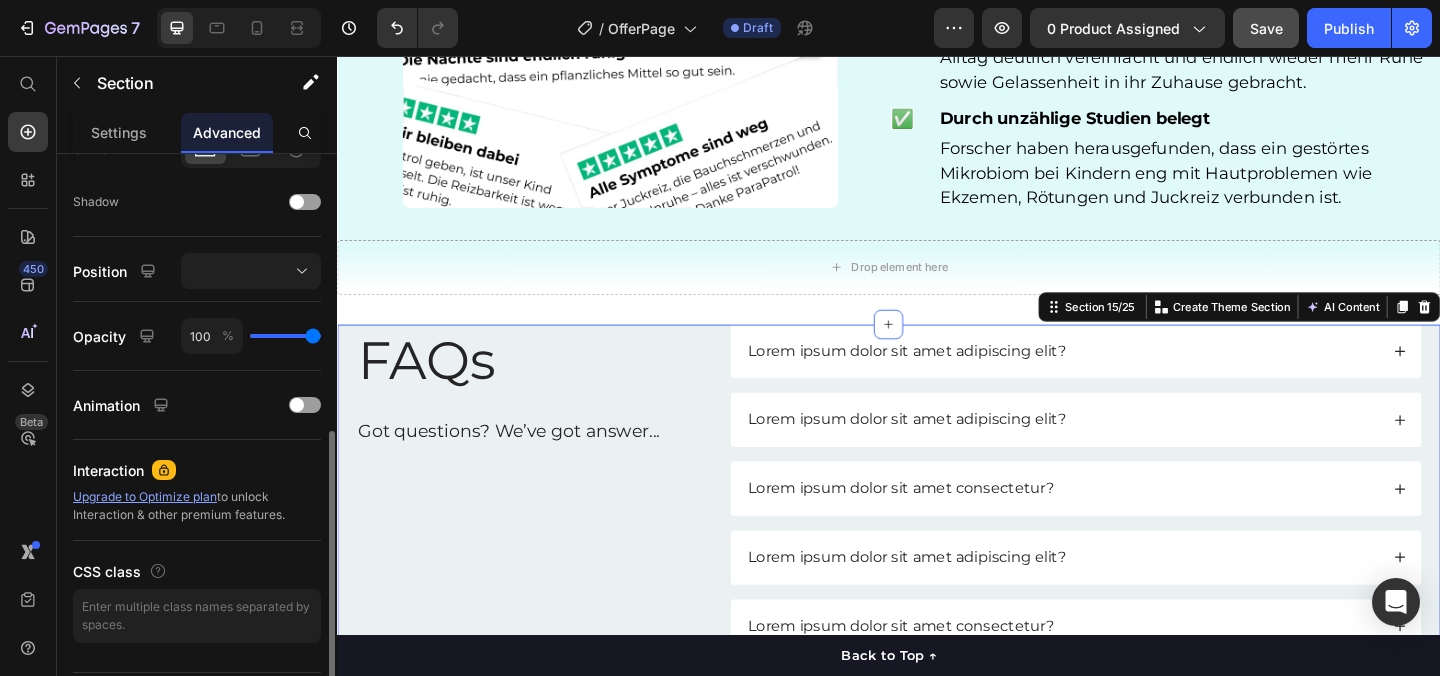 scroll, scrollTop: 690, scrollLeft: 0, axis: vertical 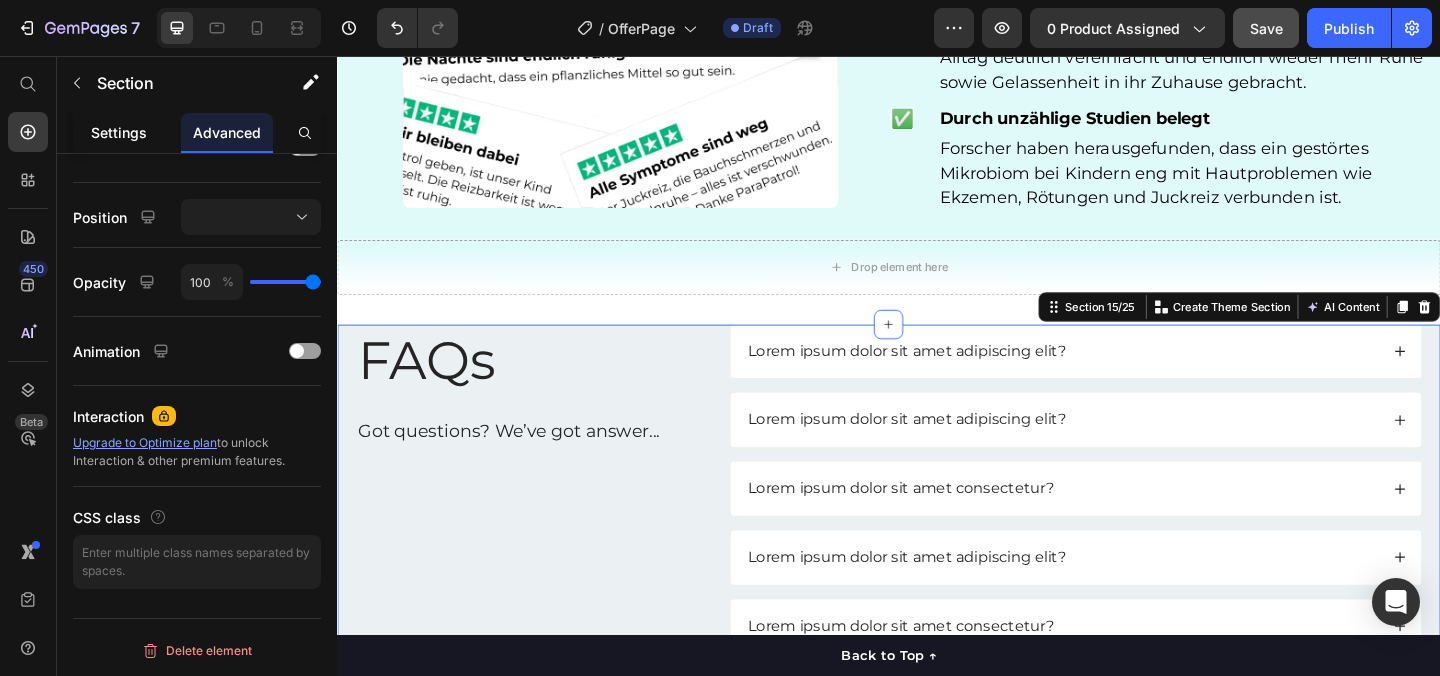click on "Settings" at bounding box center (119, 132) 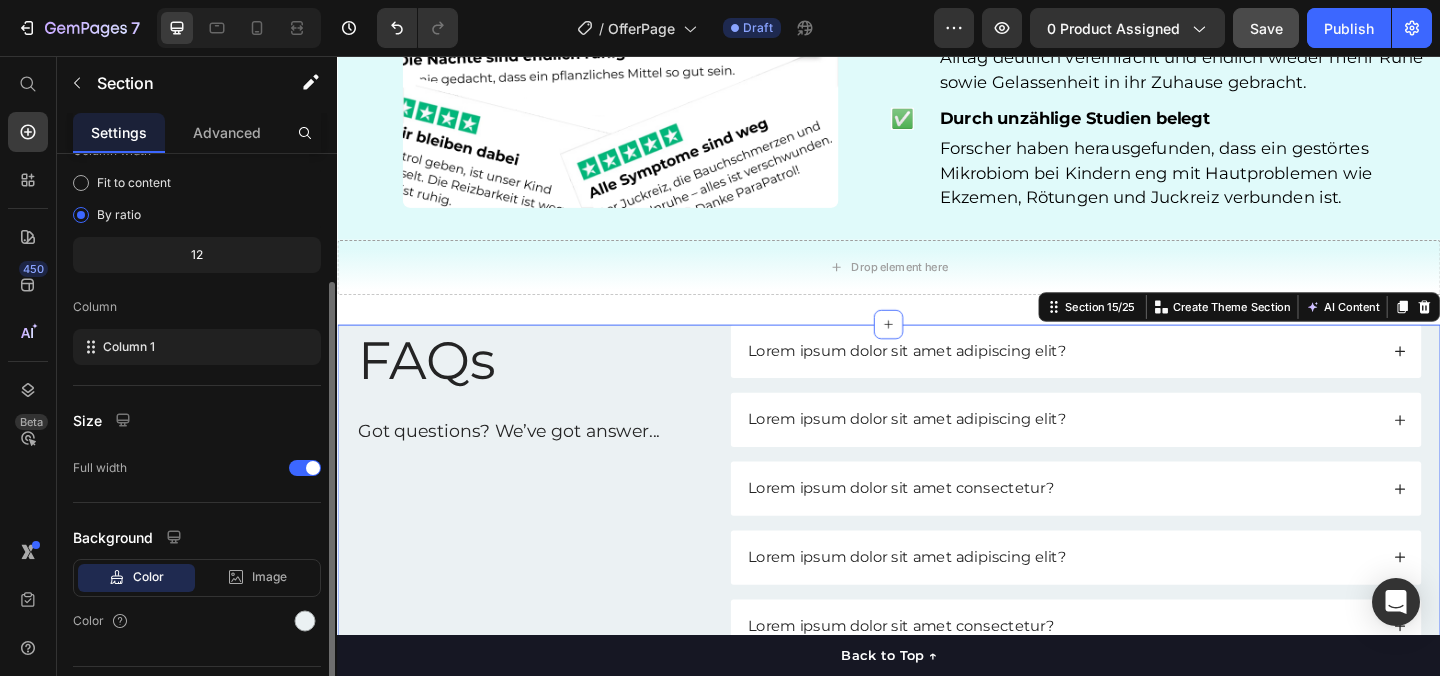 scroll, scrollTop: 229, scrollLeft: 0, axis: vertical 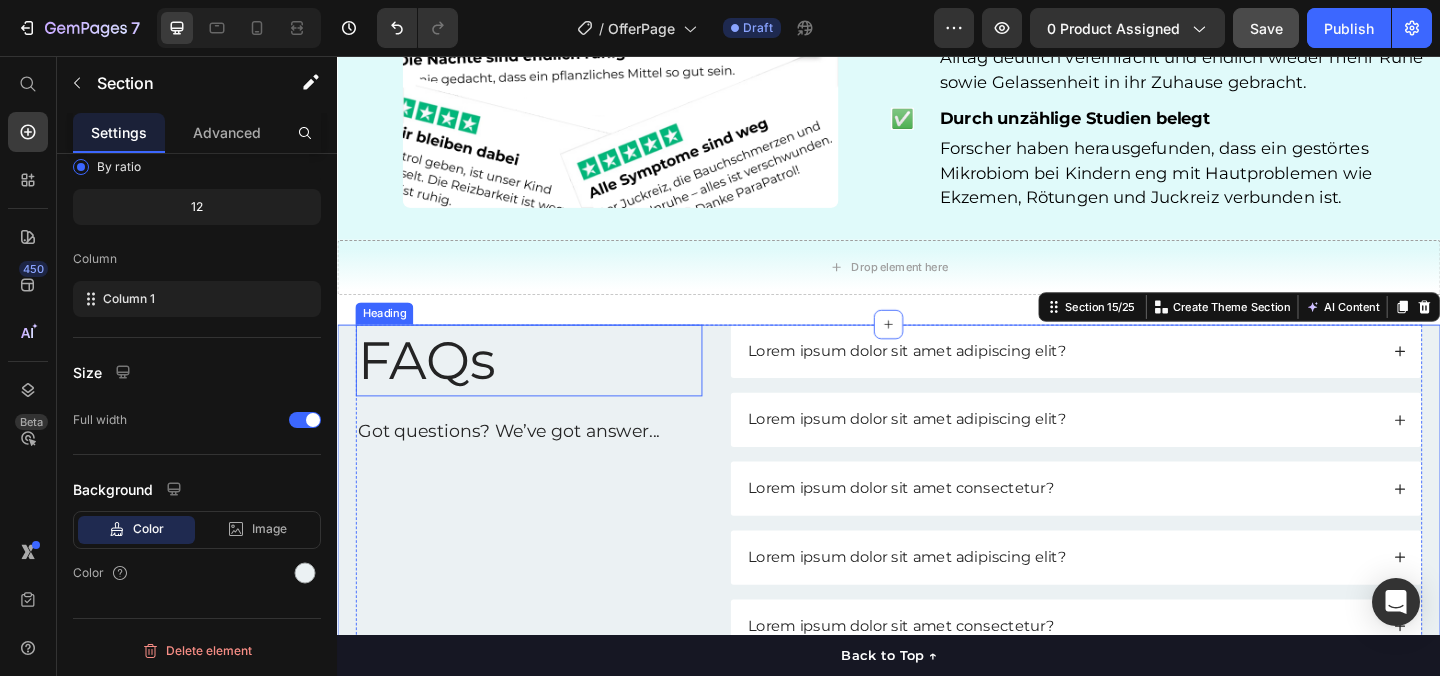 click on "FAQs" at bounding box center [545, 387] 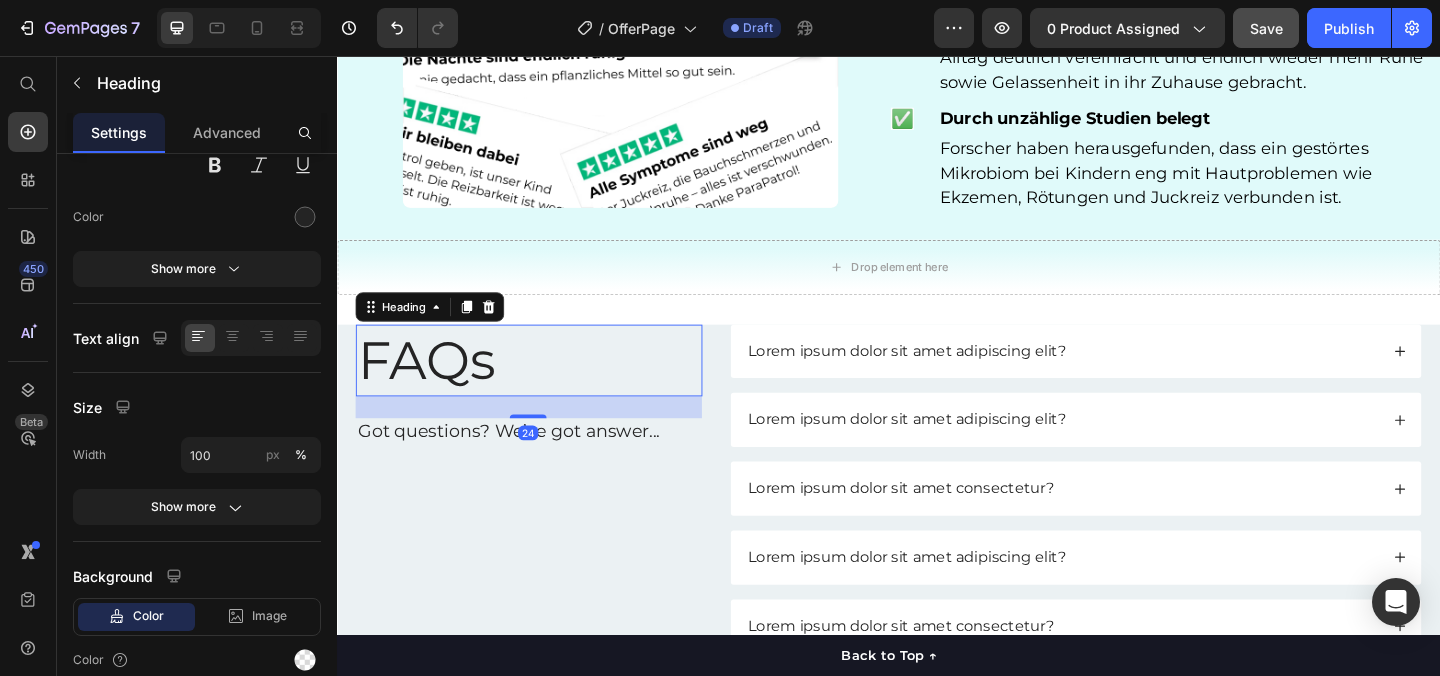 scroll, scrollTop: 0, scrollLeft: 0, axis: both 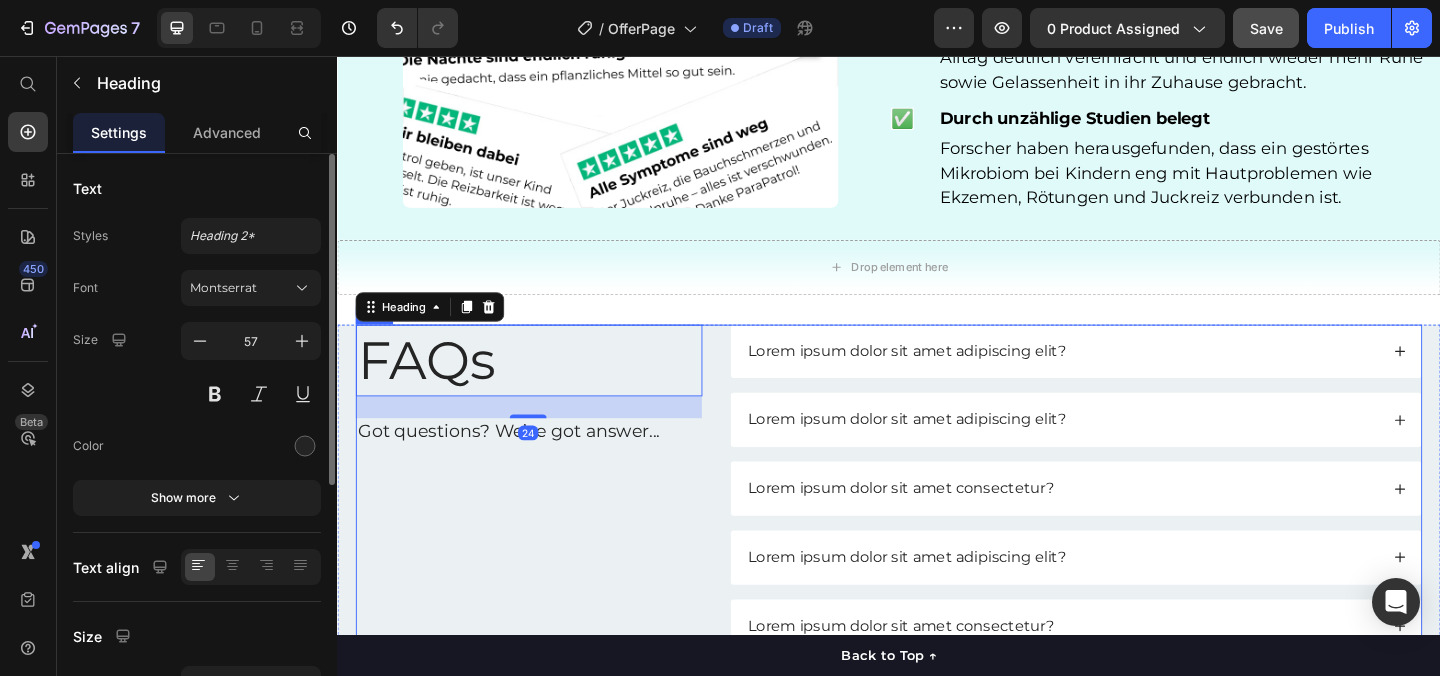 click on "FAQs Heading   24 Got questions? We’ve got answer... Text Block
Lorem ipsum dolor sit amet adipiscing elit?
Lorem ipsum dolor sit amet adipiscing elit?
Lorem ipsum dolor sit amet consectetur?
Lorem ipsum dolor sit amet adipiscing elit?
Lorem ipsum dolor sit amet consectetur?
Lorem ipsum dolor sit amet consectetur adipiscing elit?
Lorem ipsum dolor sit amet consectetur?
Lorem ipsum dolor sit amet consectetur adipiscing elit?
Lorem ipsum dolor sit amet consectetur adipiscing?
Lorem ipsum dolor sit amet consectetur adipiscing elit?
Lorem ipsum dolor sit amet consectetur adipiscing?
Lorem ipsum dolor sit amet consectetur adipiscing elit?
Lorem ipsum dolor sit amet consectetur adipiscing? Accordion Row" at bounding box center (937, 826) 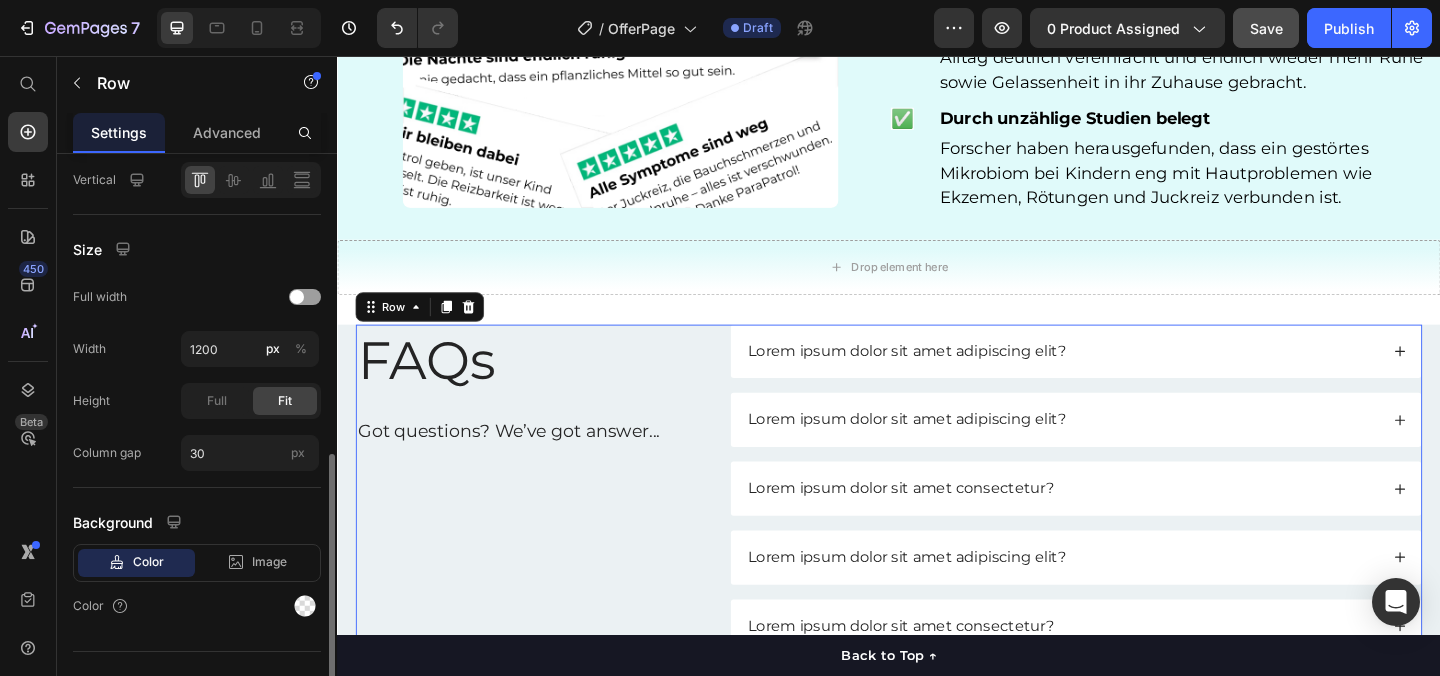 scroll, scrollTop: 542, scrollLeft: 0, axis: vertical 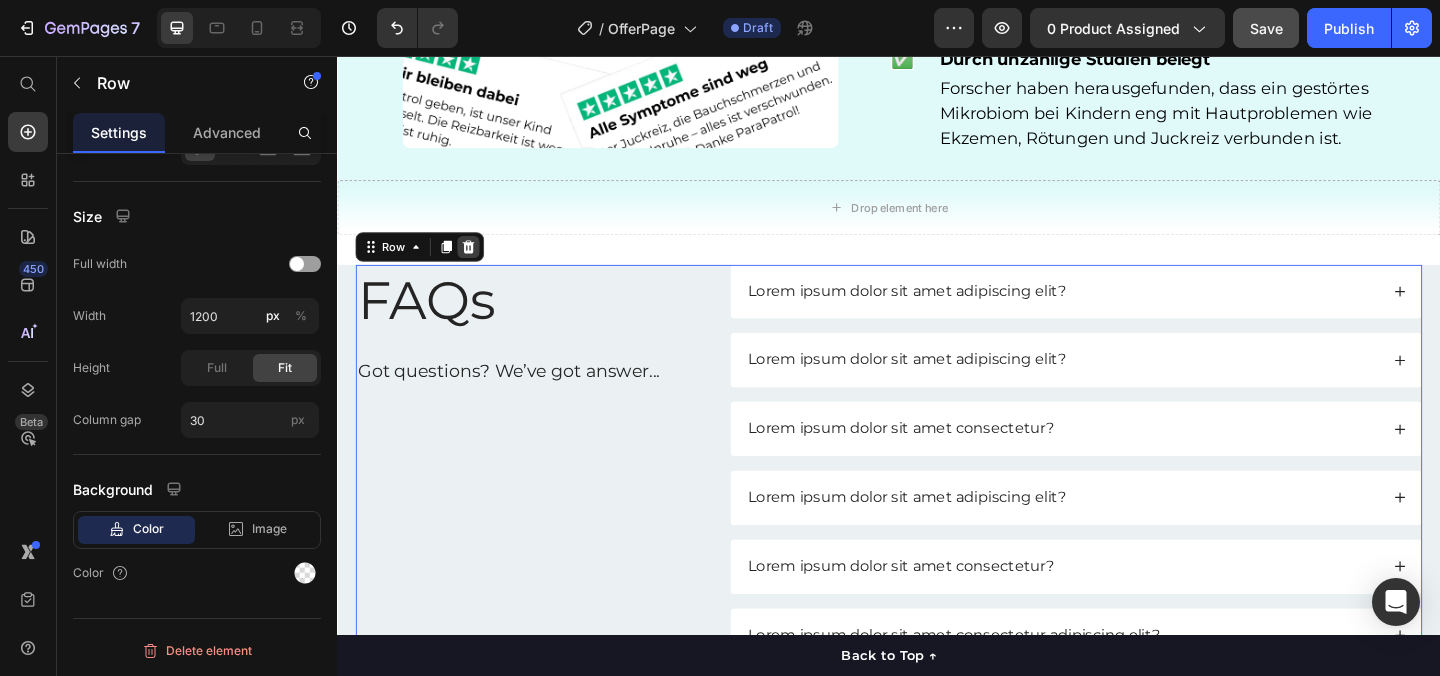click 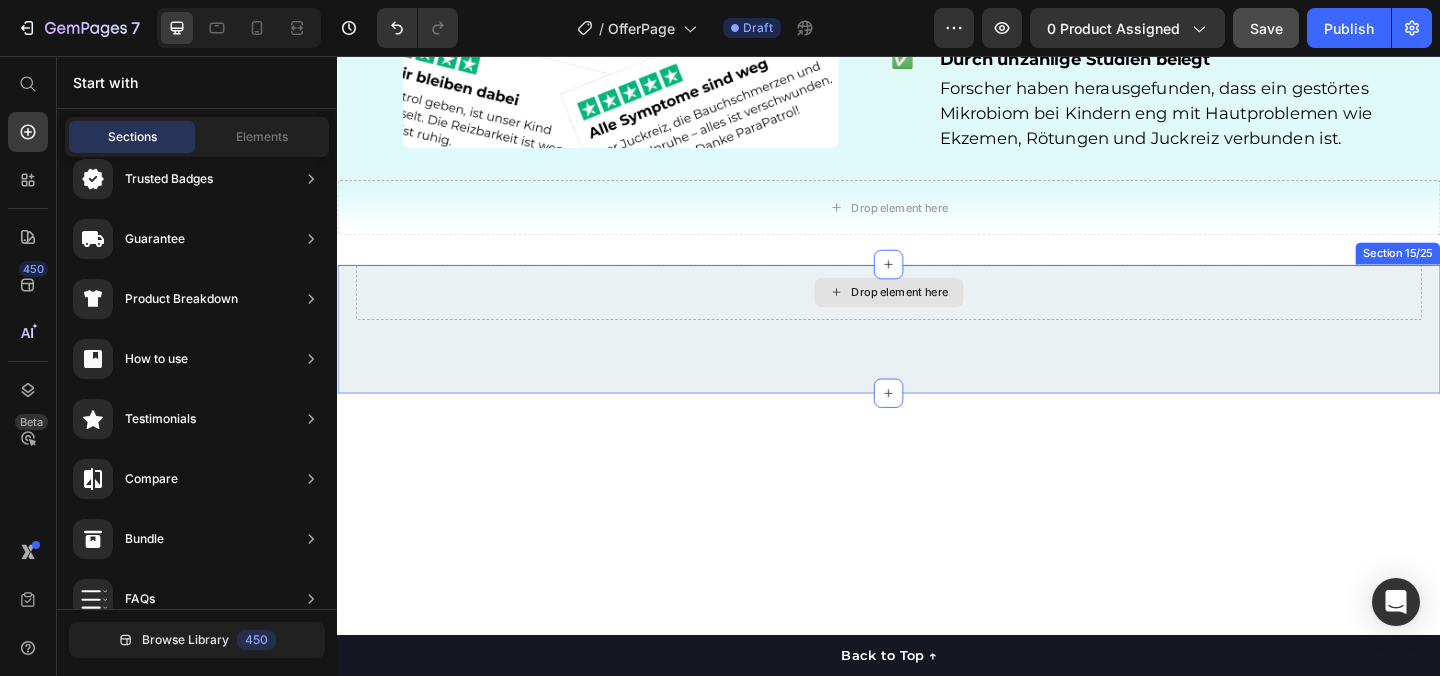 click on "Drop element here" at bounding box center (937, 313) 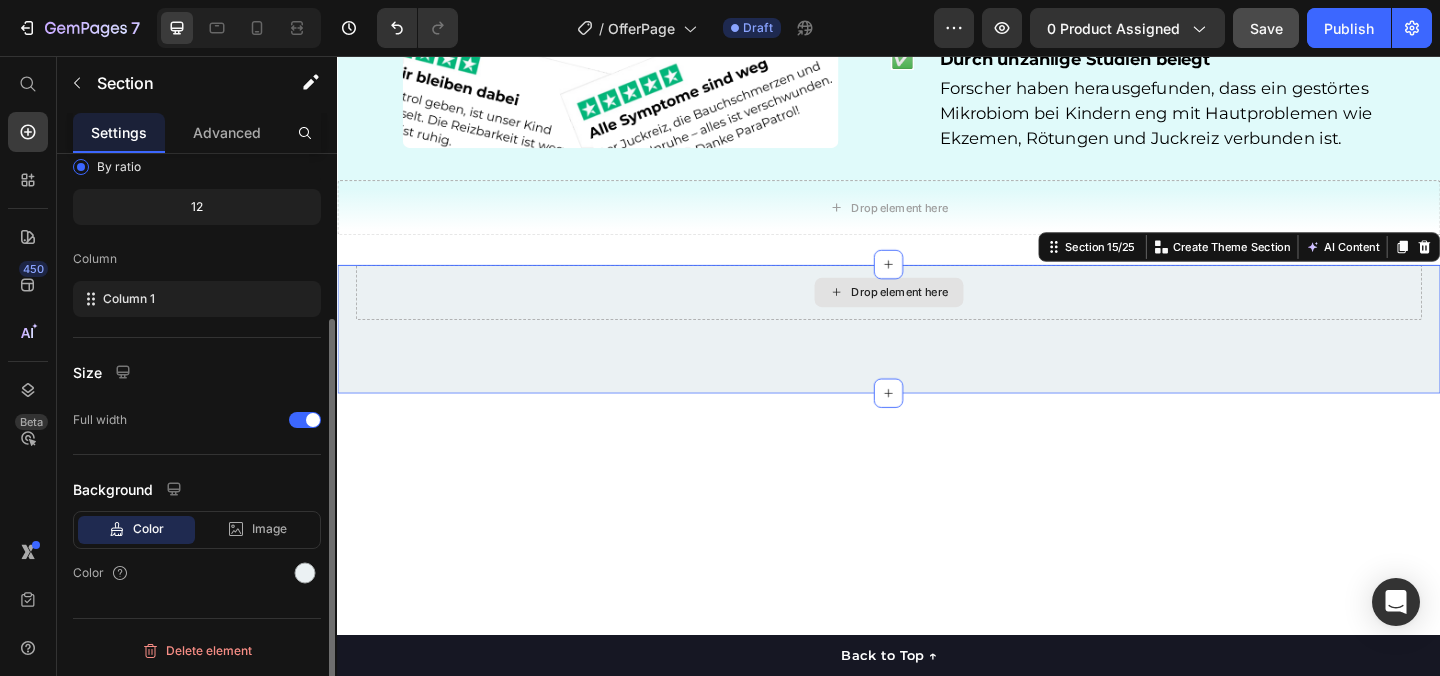 scroll, scrollTop: 0, scrollLeft: 0, axis: both 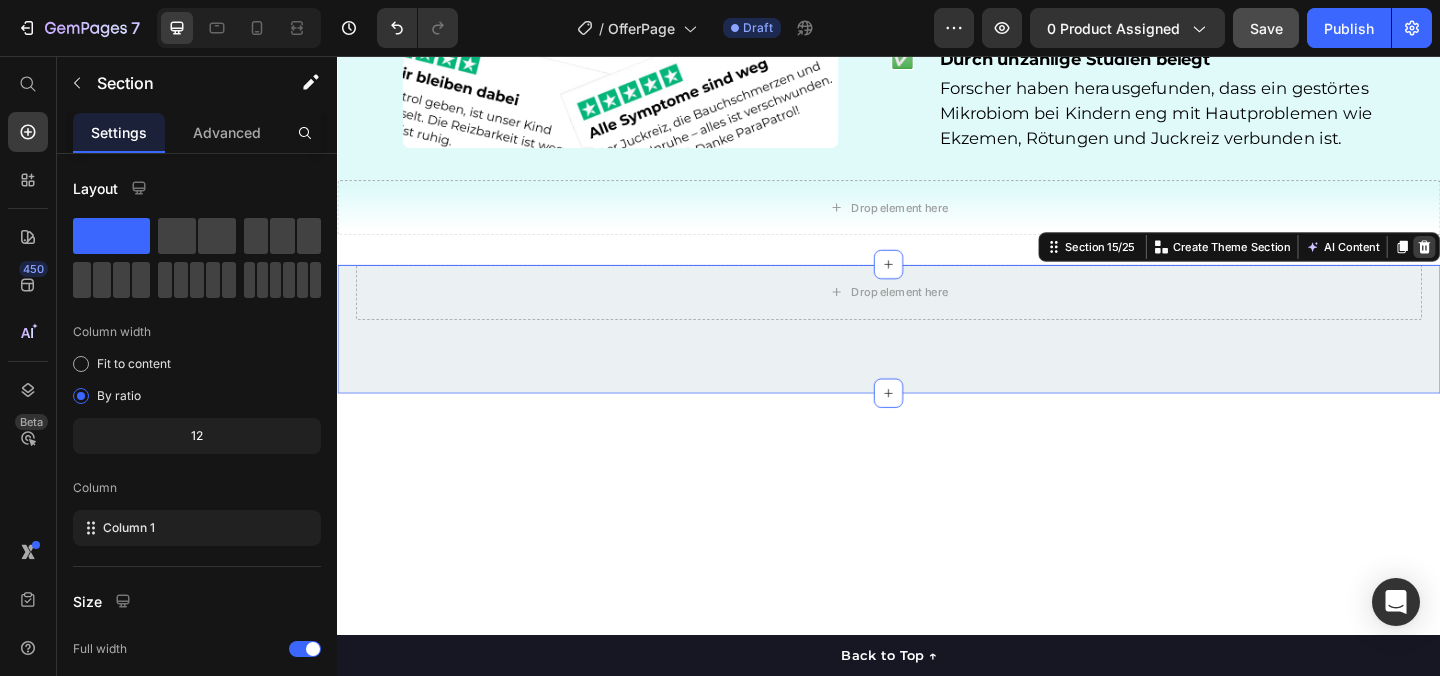click 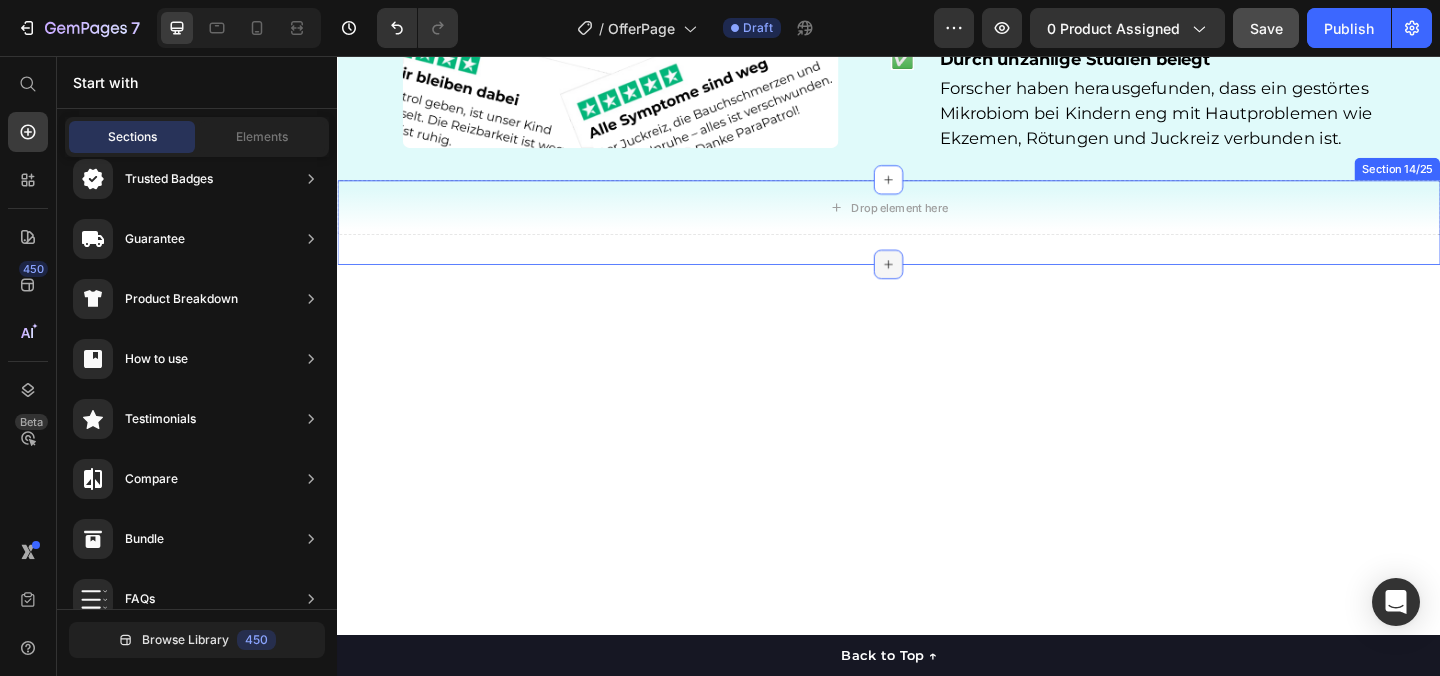 click 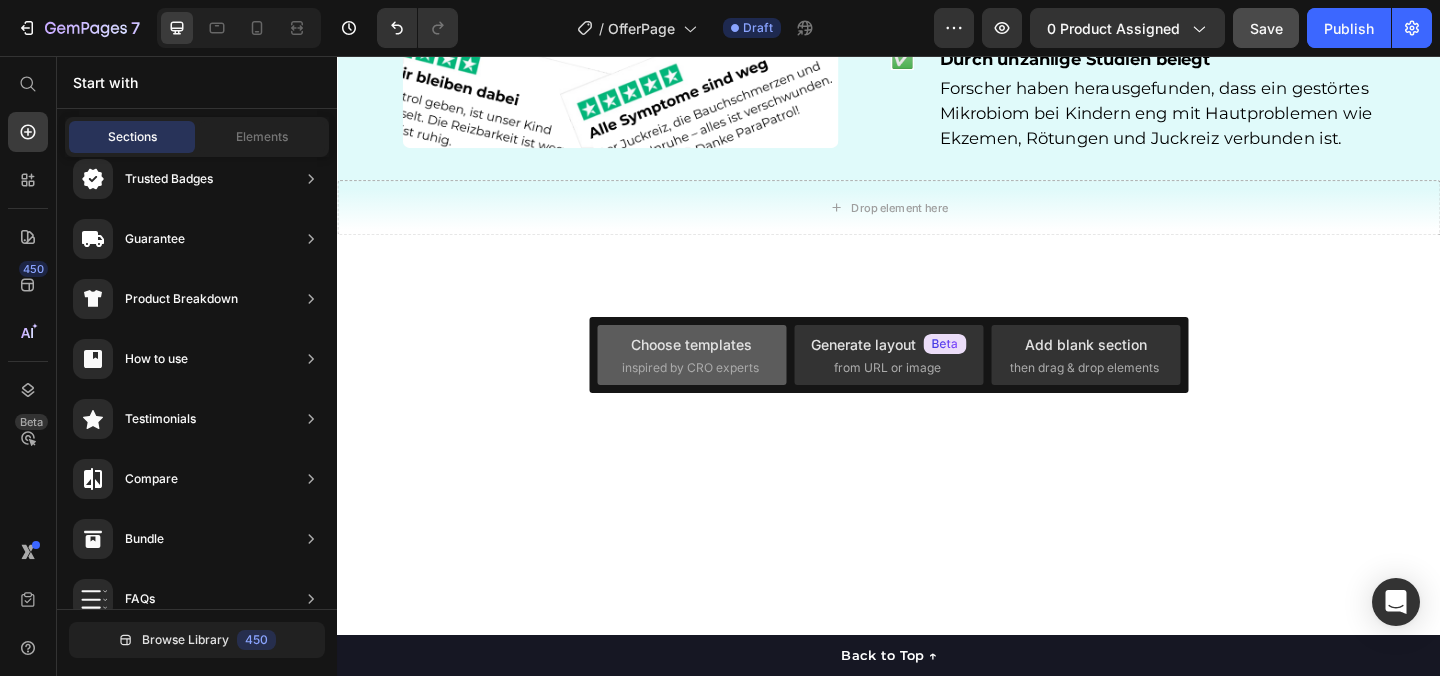 click on "Choose templates" at bounding box center [691, 344] 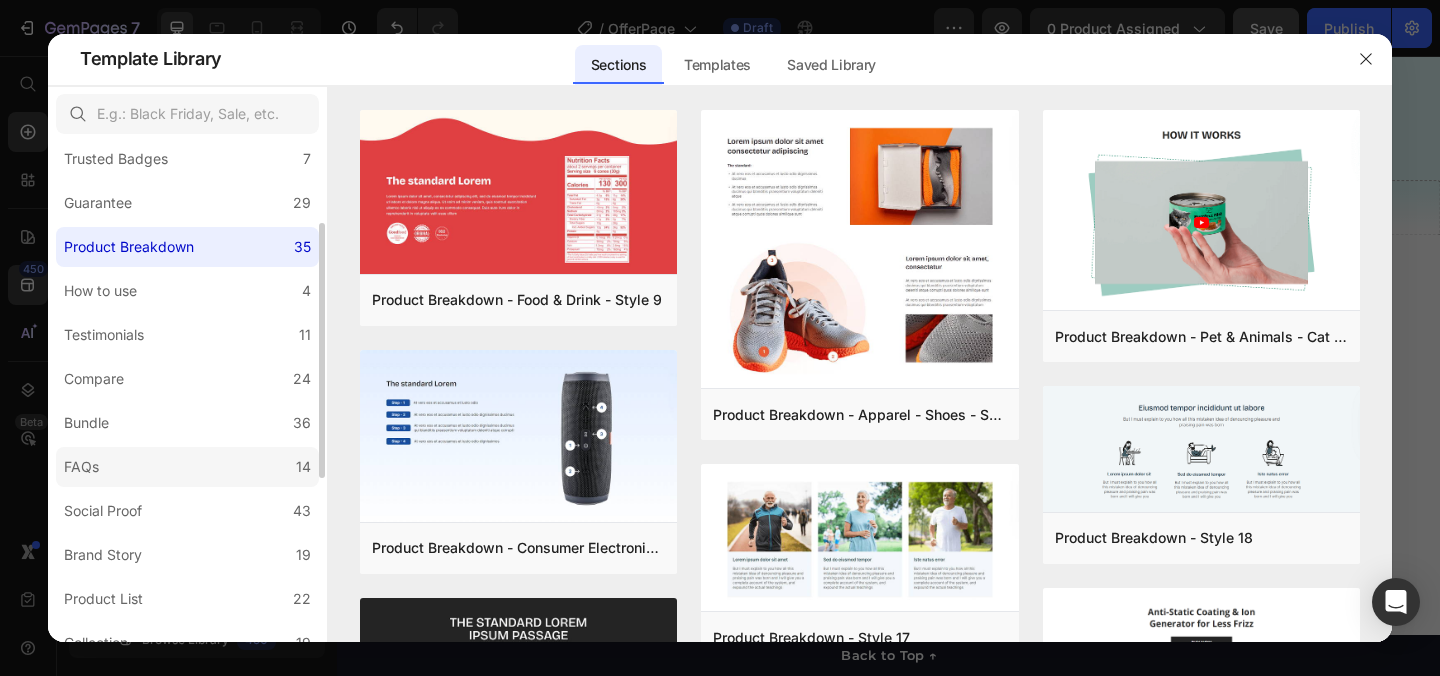 scroll, scrollTop: 212, scrollLeft: 0, axis: vertical 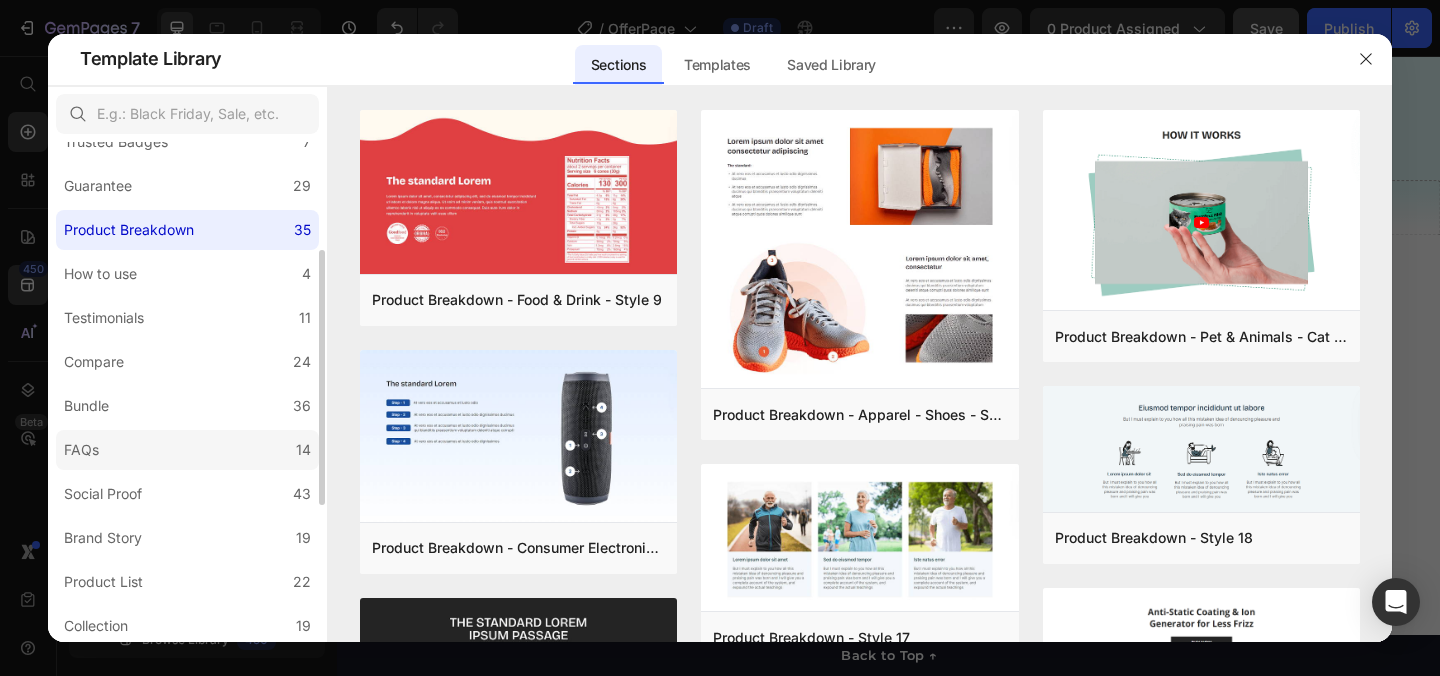 click on "FAQs 14" 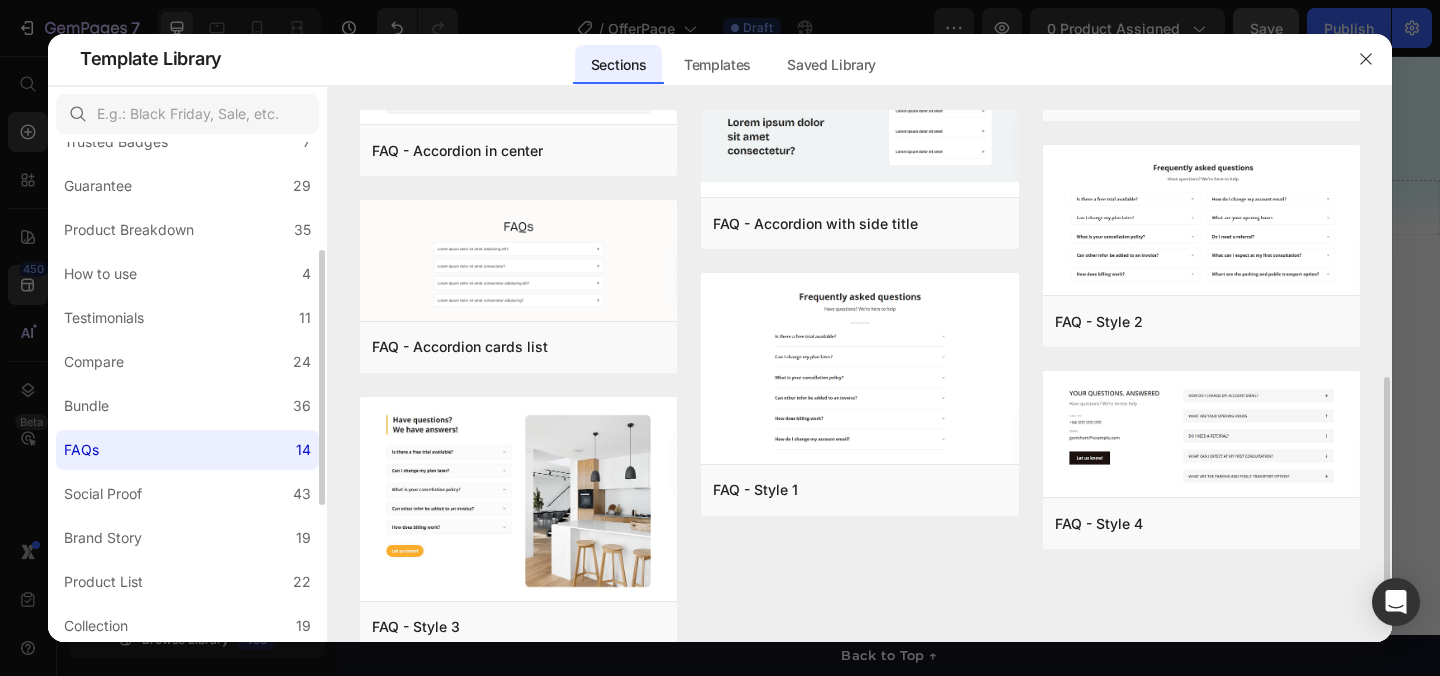 scroll, scrollTop: 587, scrollLeft: 0, axis: vertical 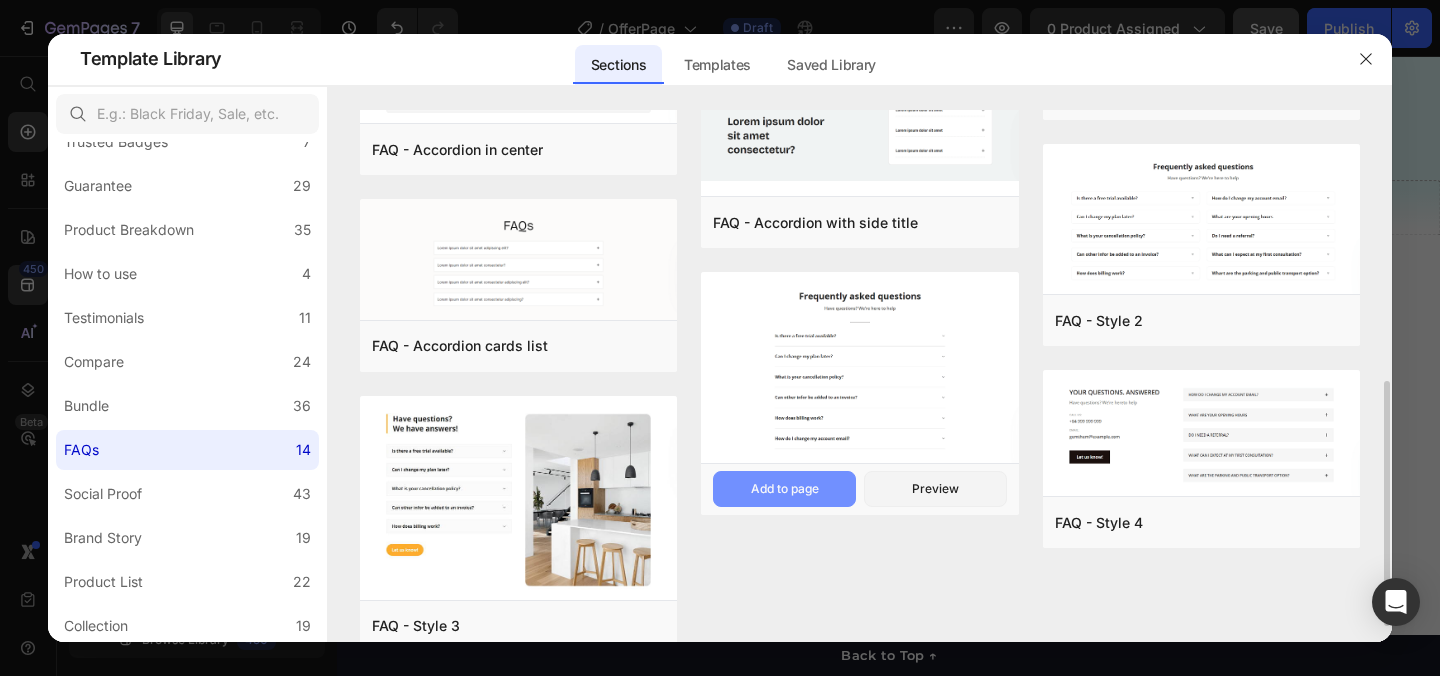 click on "Add to page" at bounding box center (785, 489) 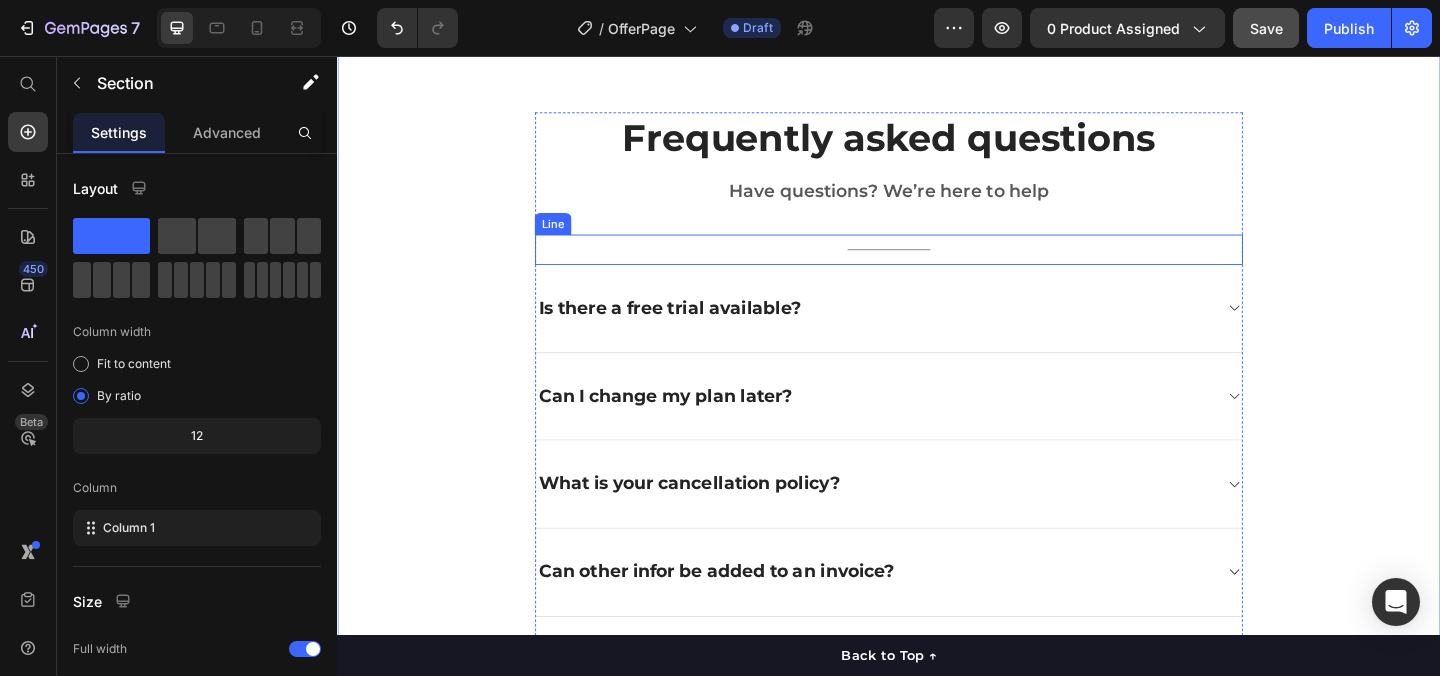 scroll, scrollTop: 5290, scrollLeft: 0, axis: vertical 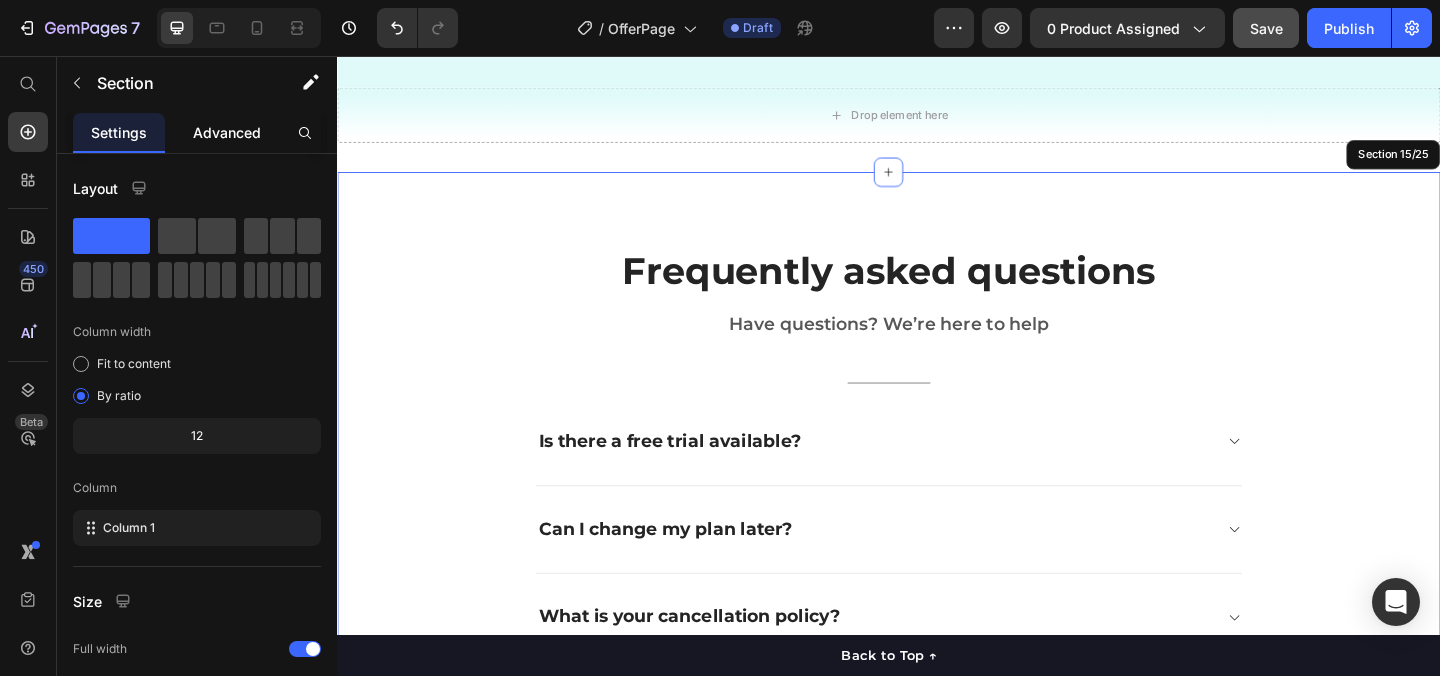 click on "Advanced" 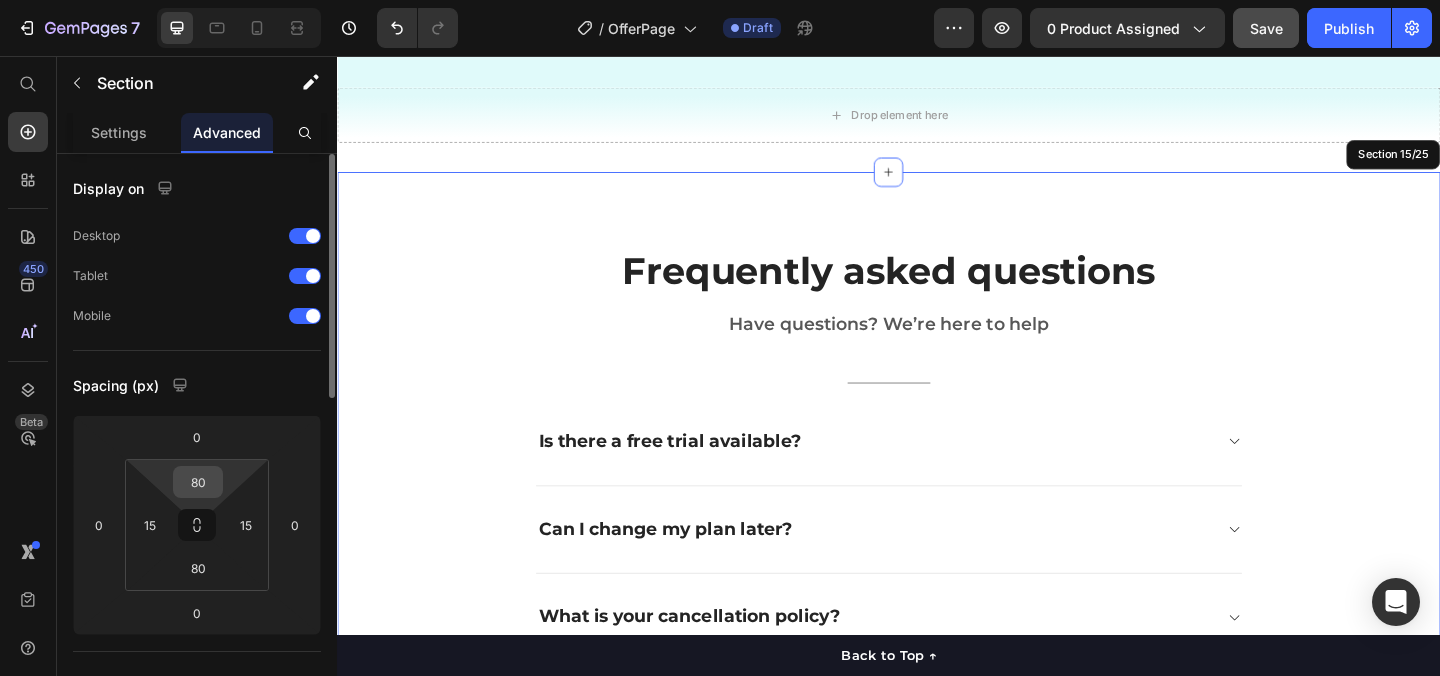 click on "80" at bounding box center [198, 482] 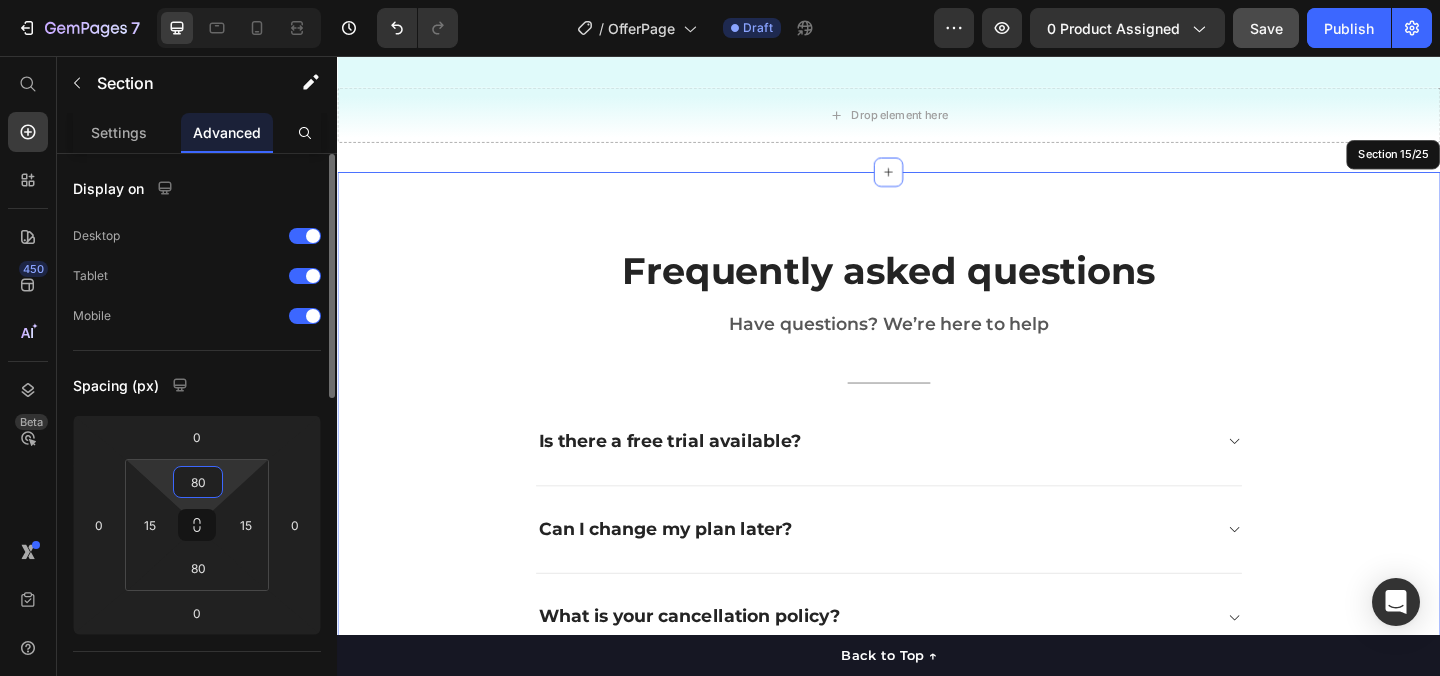 click on "80" at bounding box center [198, 482] 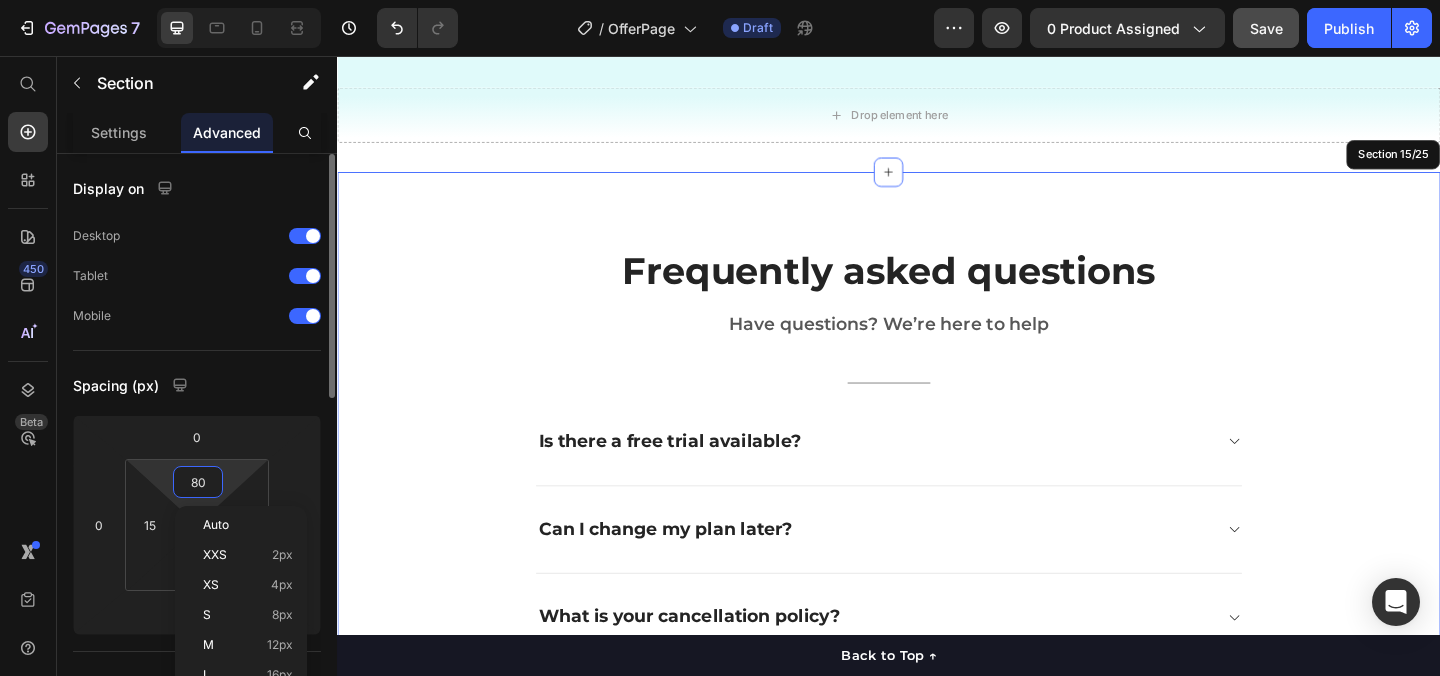 type on "0" 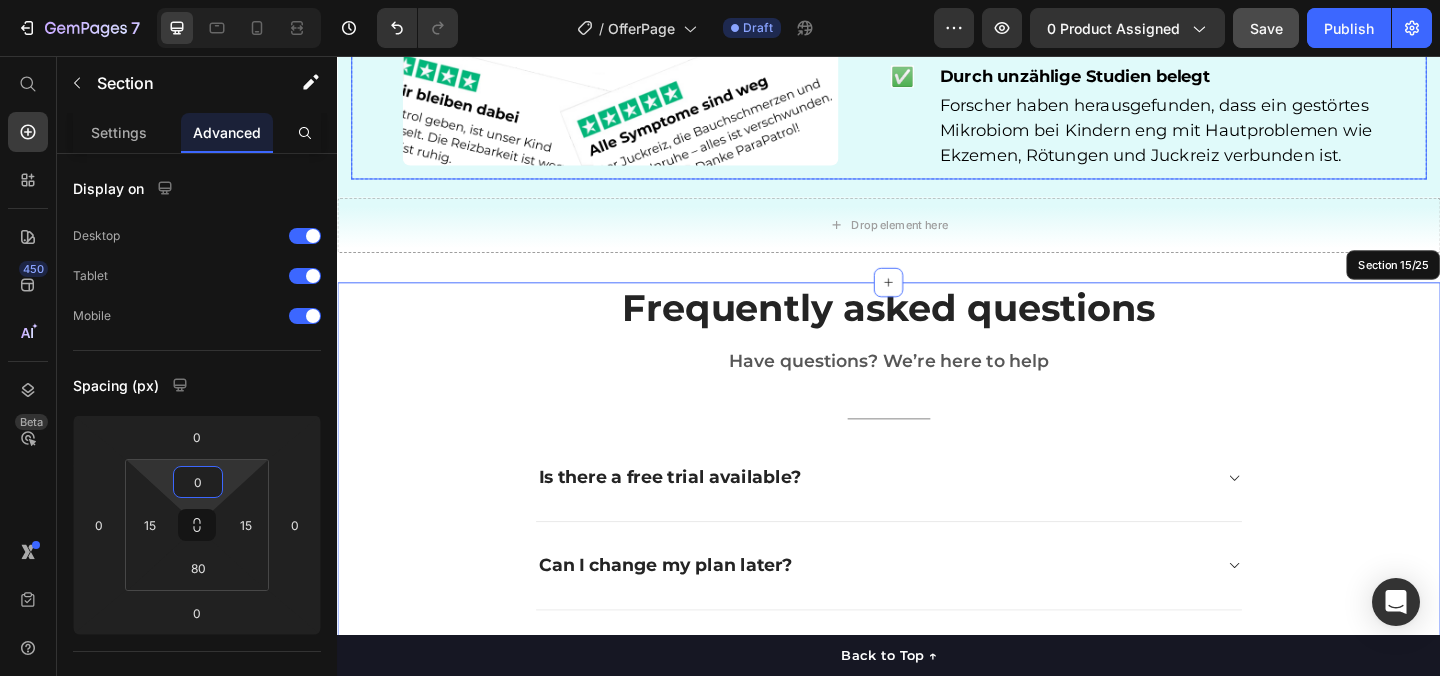 scroll, scrollTop: 5117, scrollLeft: 0, axis: vertical 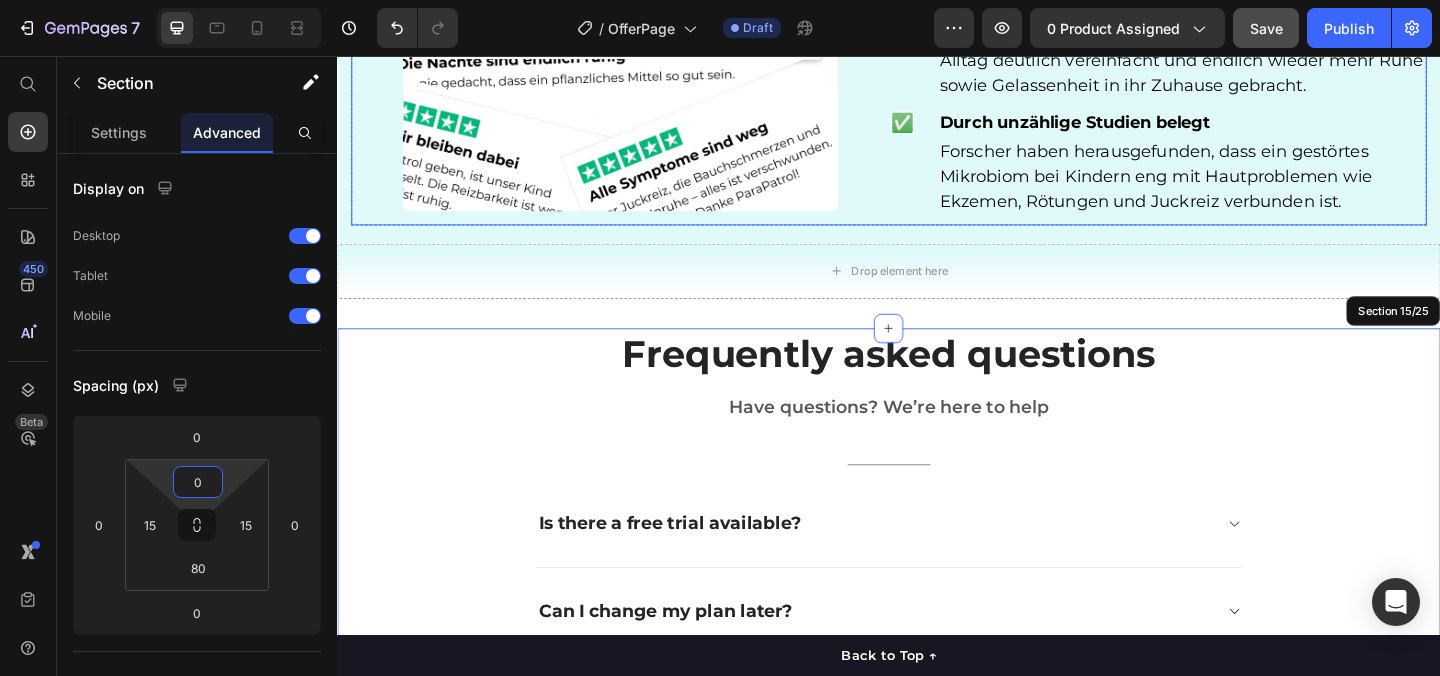 click on "Image" at bounding box center [644, -12] 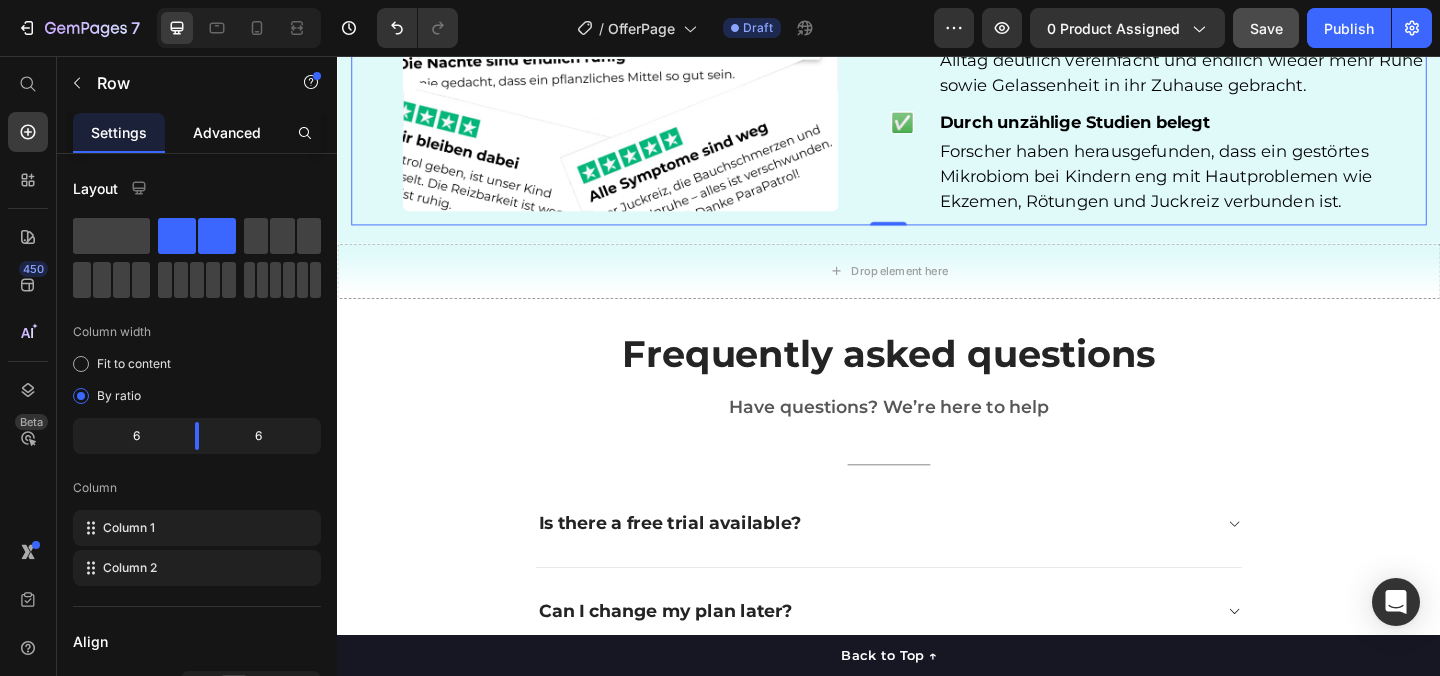 click on "Advanced" at bounding box center (227, 132) 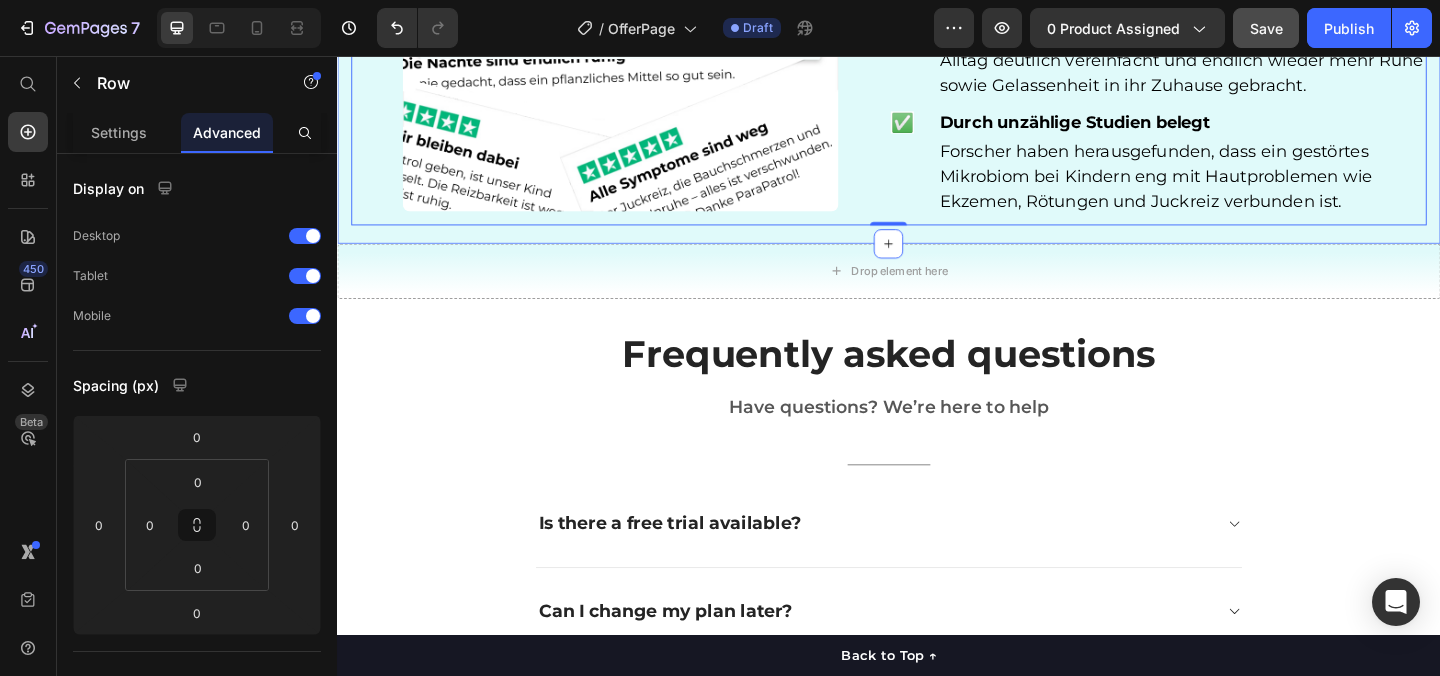 click on "Warum Eltern ParaPatrol lieben Heading Image ✅ Text Block Sanfte, natürliche Formel Heading ParaPatrol basiert auf bewährten pflanzlichen Wirkstoffen – entwickelt speziell für empfindliche Kindermägen und ohne künstliche Zusätze. Text block Row ✅ Text Block Hilft dem Darm auf natürliche Weise Heading Eine gesunde Darmflora sorgt für einen ausgeglichenen Zustand. Sie fördert einen erholsamen Schlaf, ein ausgeglichenes Verhalten und eine gesunde Haut. Text block Row ✅ Text Block Hilft, wo andere nur versprechen Heading Tausende Familien haben bereits mit ParaPatrol ihren Alltag deutlich vereinfacht und endlich wieder mehr Ruhe sowie Gelassenheit in ihr Zuhause gebracht. Text block Row ✅ Text Block Durch unzählige Studien belegt Heading Forscher haben herausgefunden, dass ein gestörtes Mikrobiom bei Kindern eng mit Hautproblemen wie Ekzemen, Rötungen und Juckreiz verbunden ist. Text block Row Row   0 Product Section 13/25" at bounding box center (937, -53) 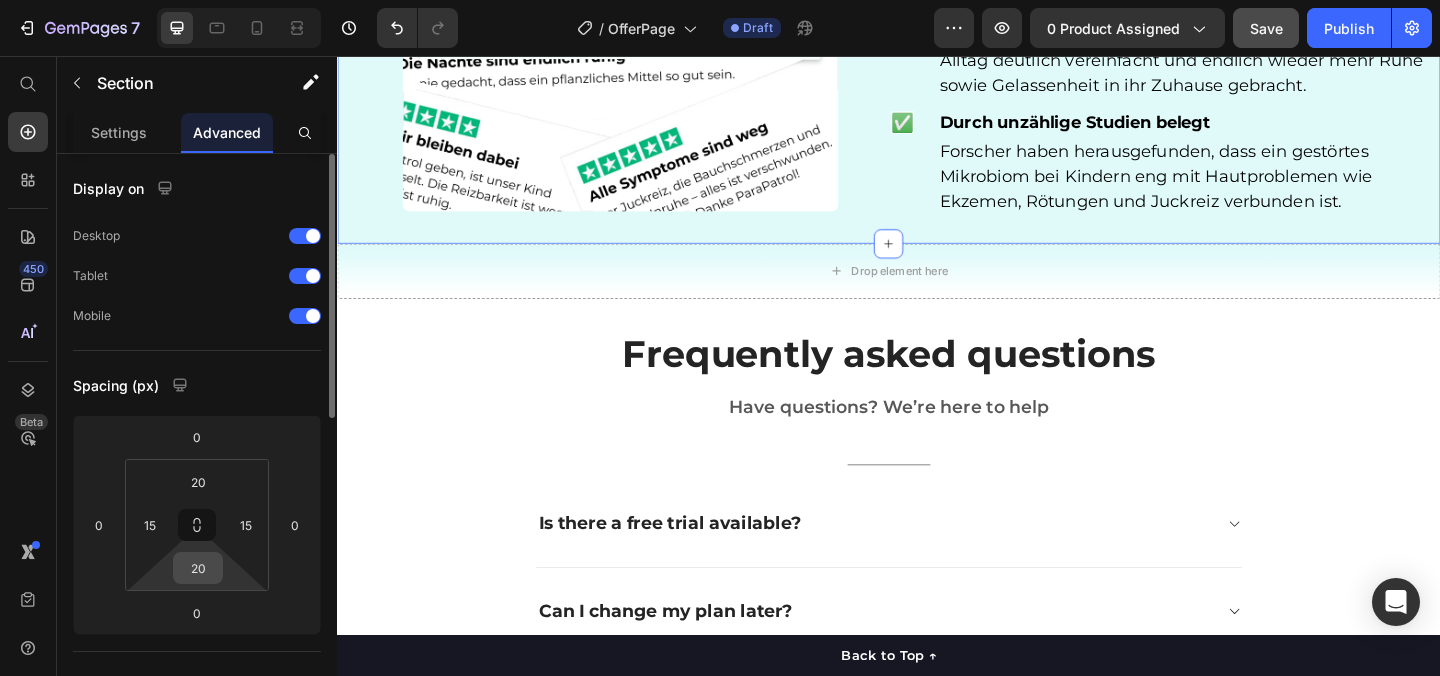 click on "20" at bounding box center [198, 568] 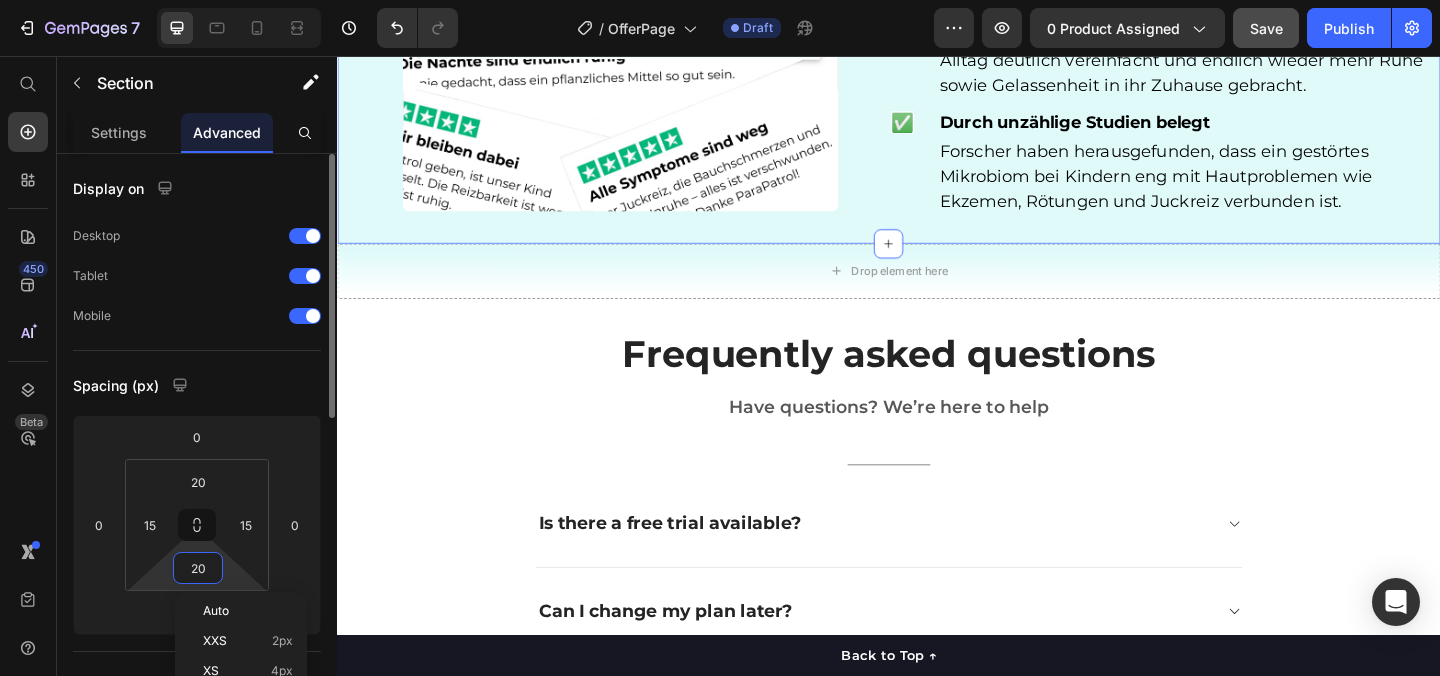 click on "20" at bounding box center [198, 568] 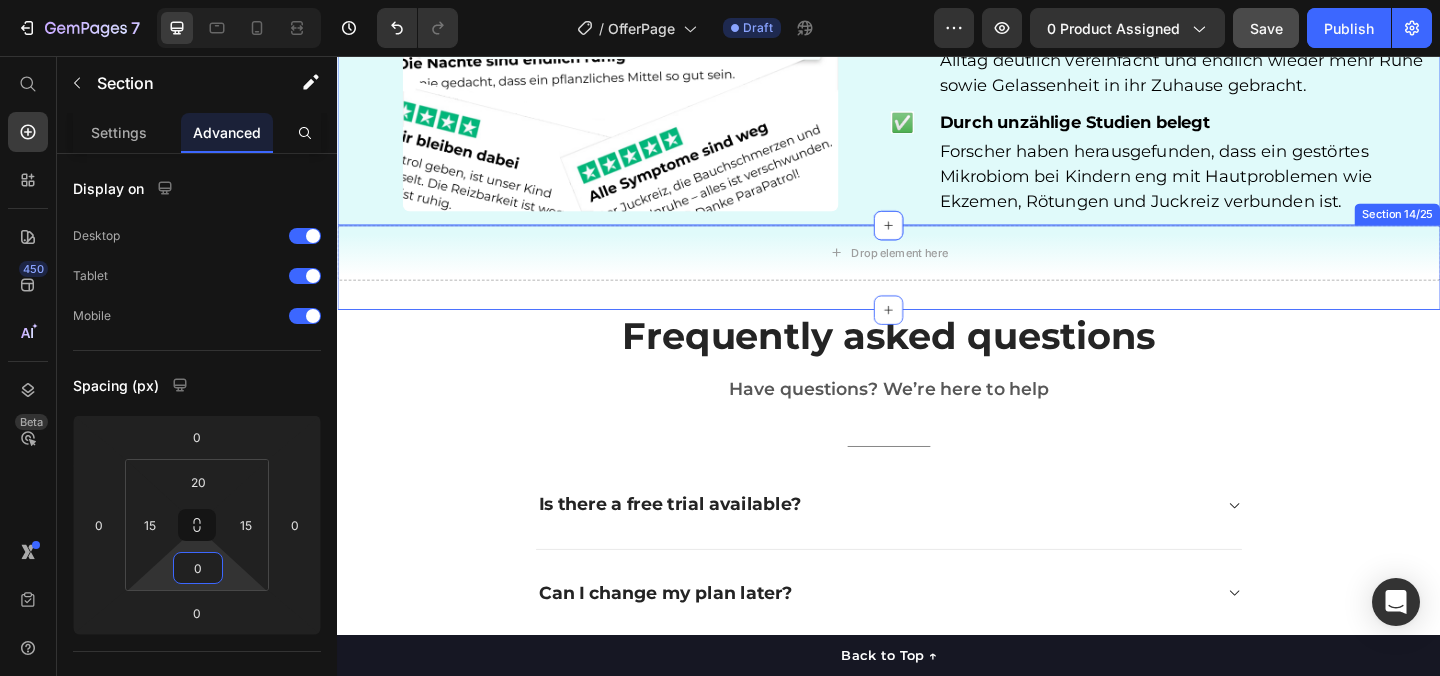 click on "Drop element here Row Section 14/25" at bounding box center [937, 286] 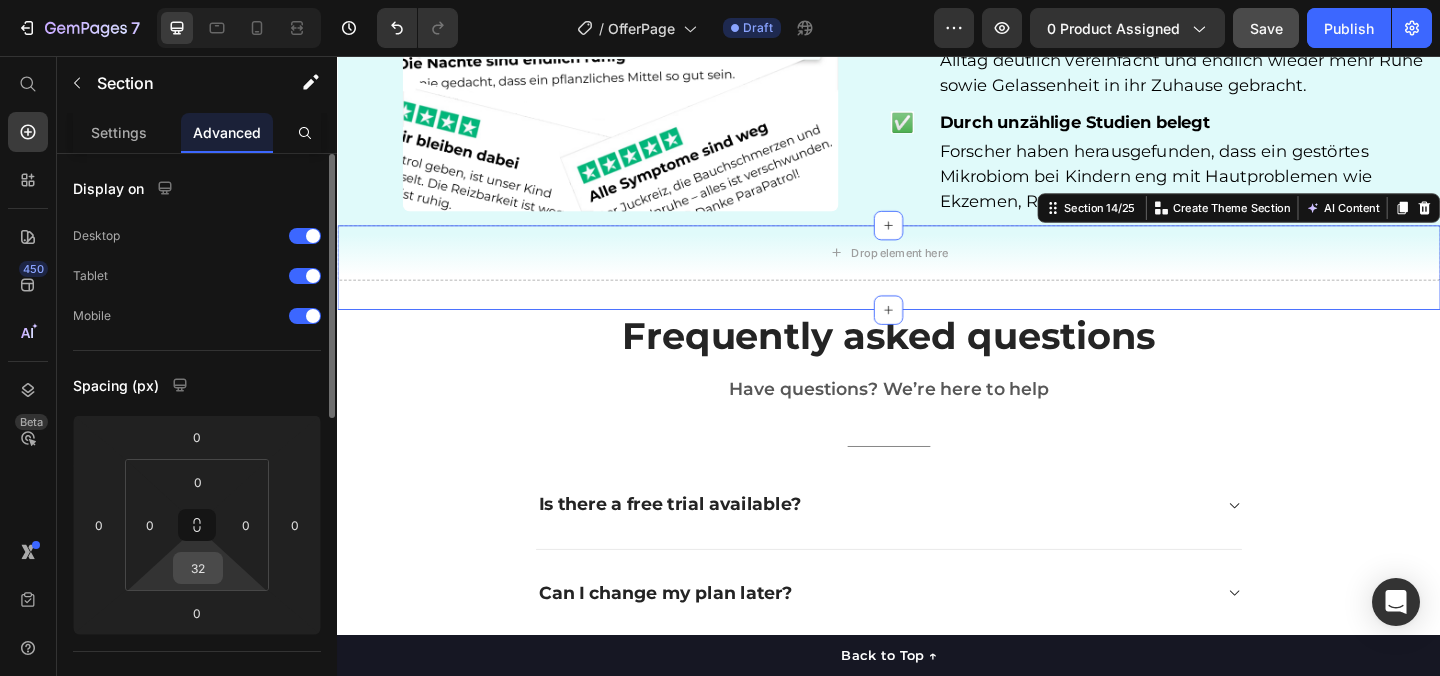 click on "32" at bounding box center (198, 568) 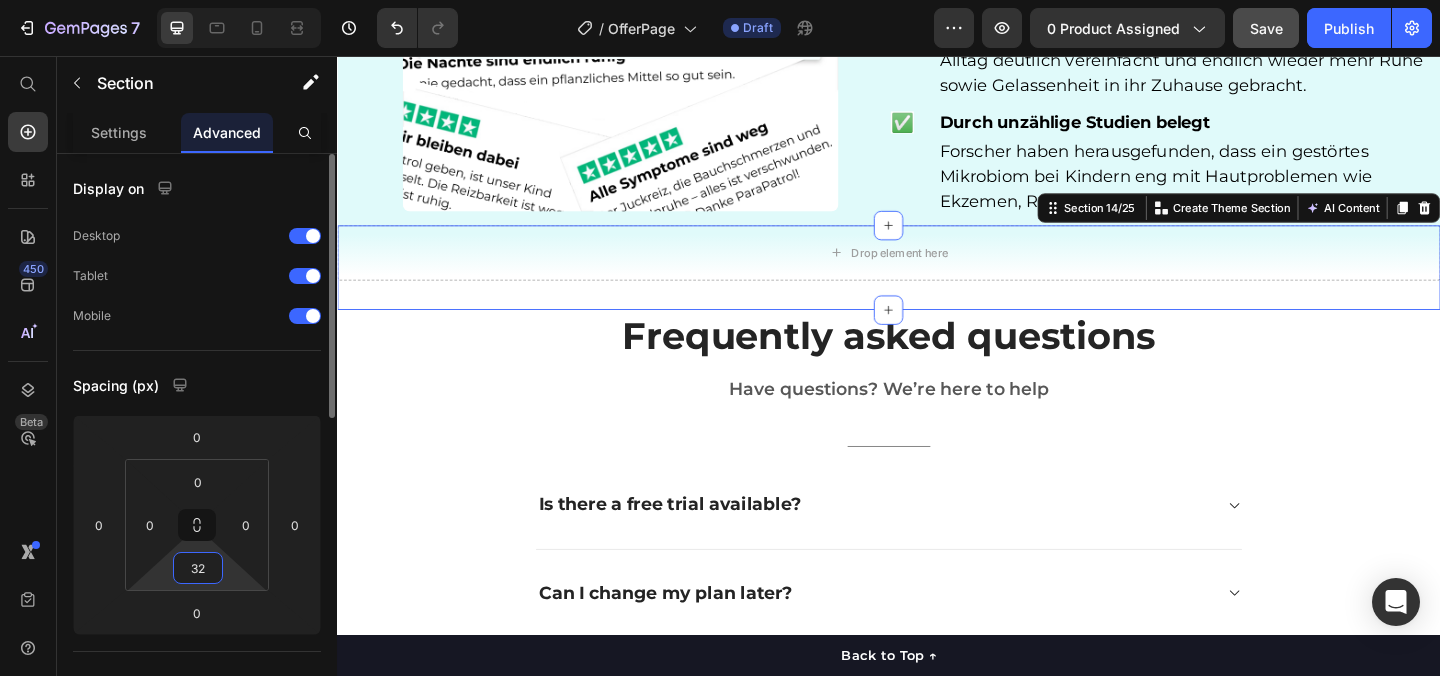 click on "32" at bounding box center [198, 568] 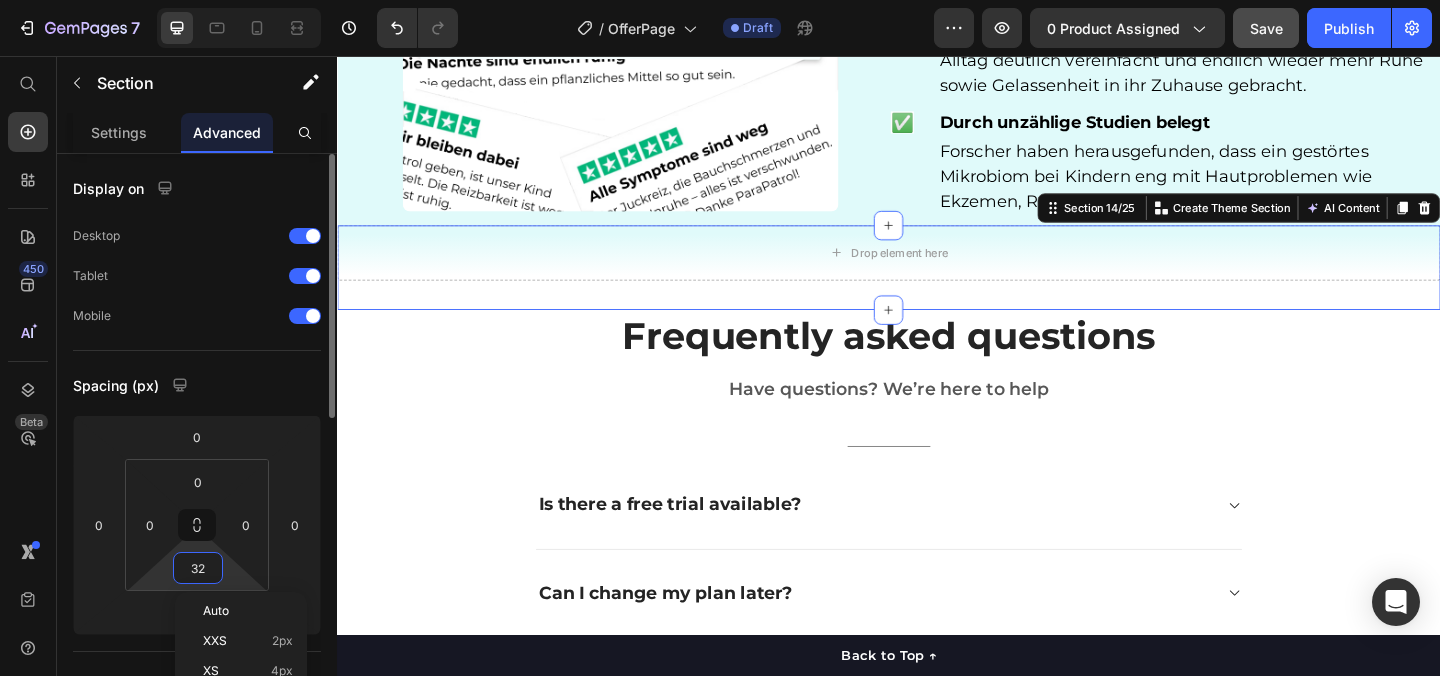 type on "0" 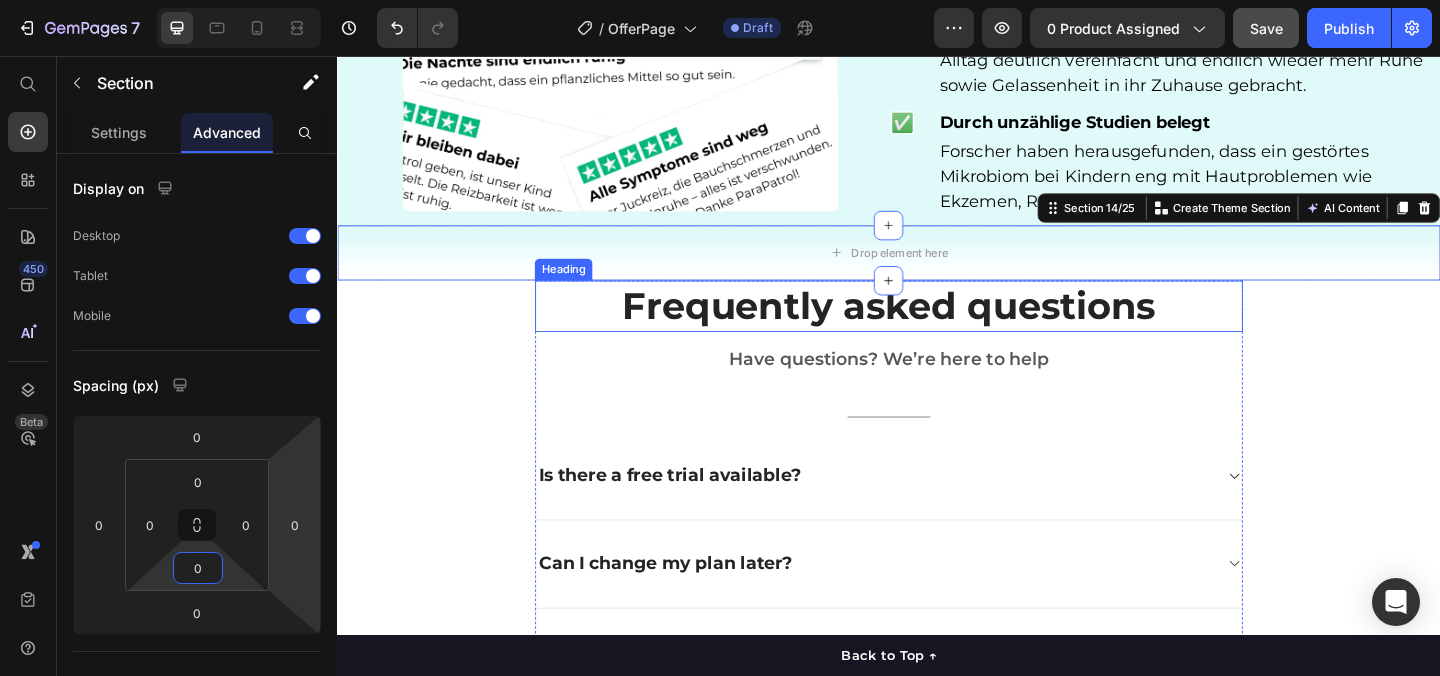 click on "Frequently asked questions Heading Have questions? We’re here to help Text block                Title Line
Is there a free trial available?
Can I change my plan later?
What is your cancellation policy?
Can other infor be added to an invoice?
How does billing work?
How do I change my account email? Accordion Row" at bounding box center [937, 670] 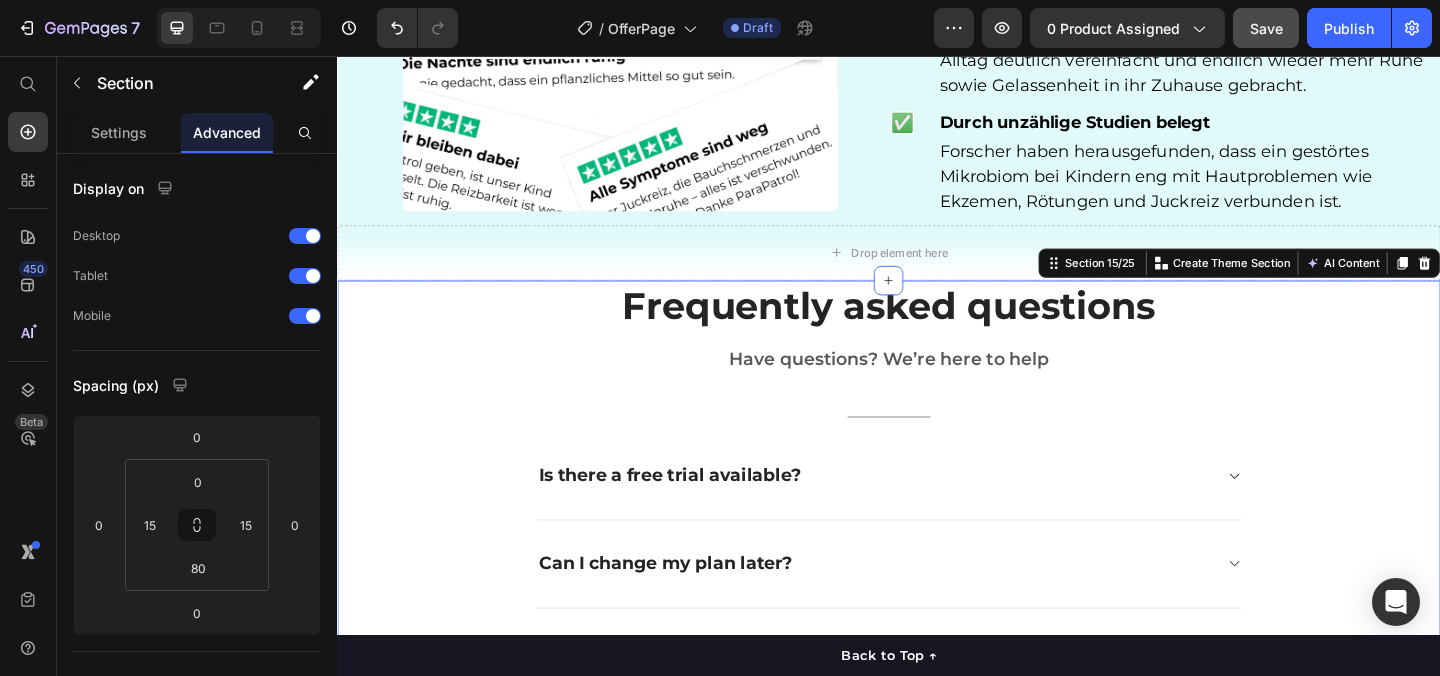 click on "Frequently asked questions Heading Have questions? We’re here to help Text block                Title Line
Is there a free trial available?
Can I change my plan later?
What is your cancellation policy?
Can other infor be added to an invoice?
How does billing work?
How do I change my account email? Accordion Row" at bounding box center [937, 670] 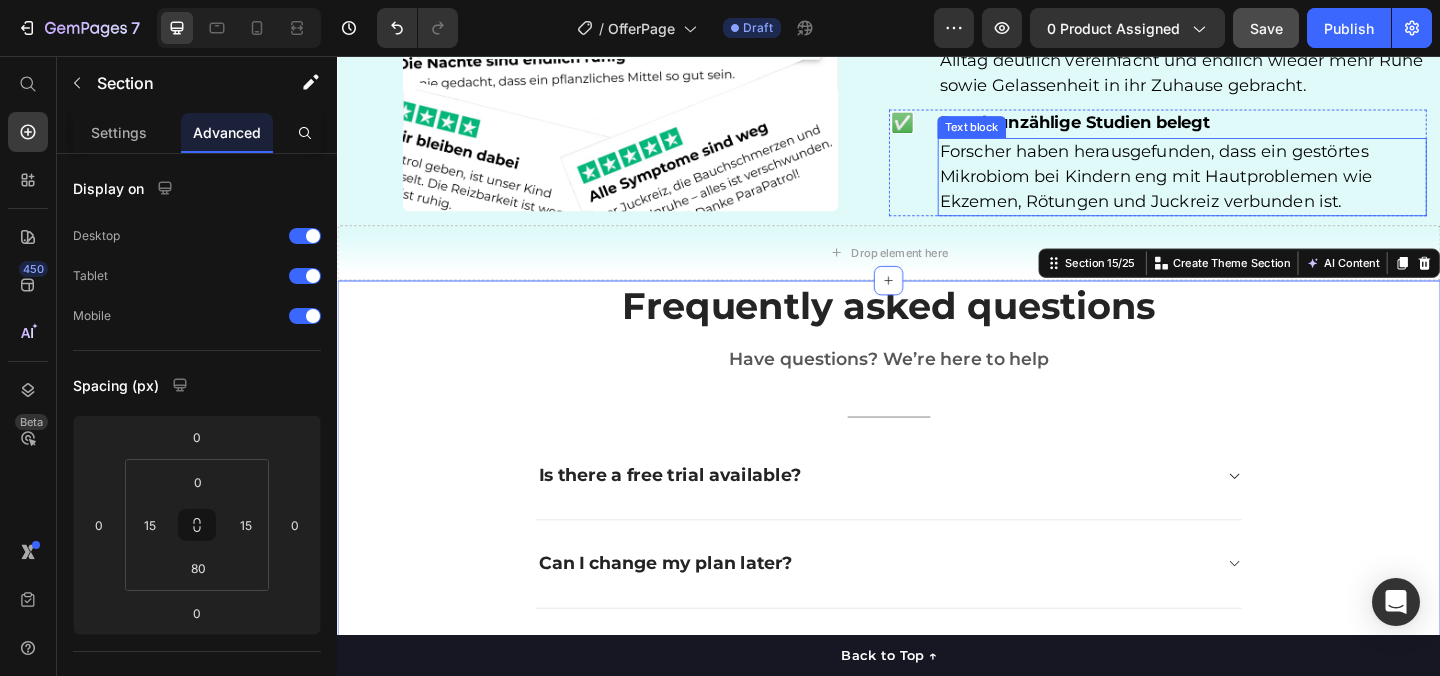 click on "Forscher haben herausgefunden, dass ein gestörtes Mikrobiom bei Kindern eng mit Hautproblemen wie Ekzemen, Rötungen und Juckreiz verbunden ist." at bounding box center [1227, 187] 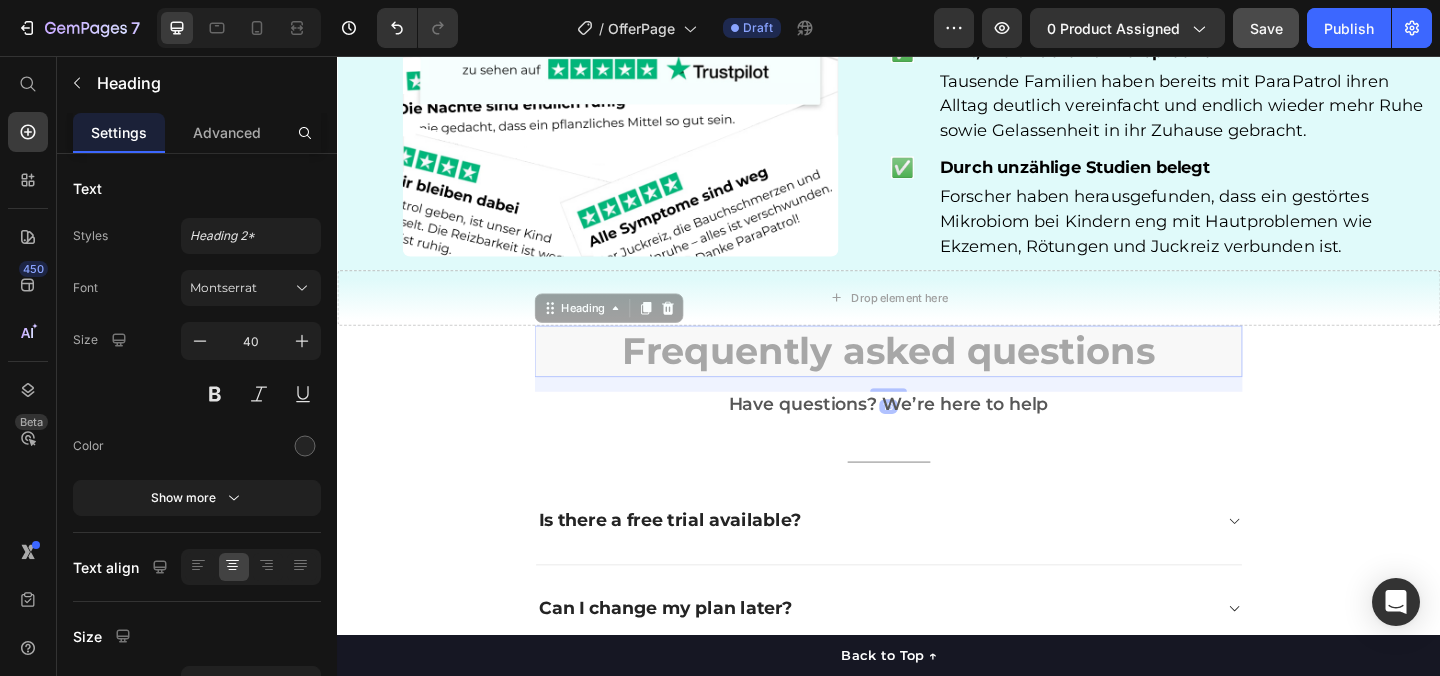 scroll, scrollTop: 5092, scrollLeft: 0, axis: vertical 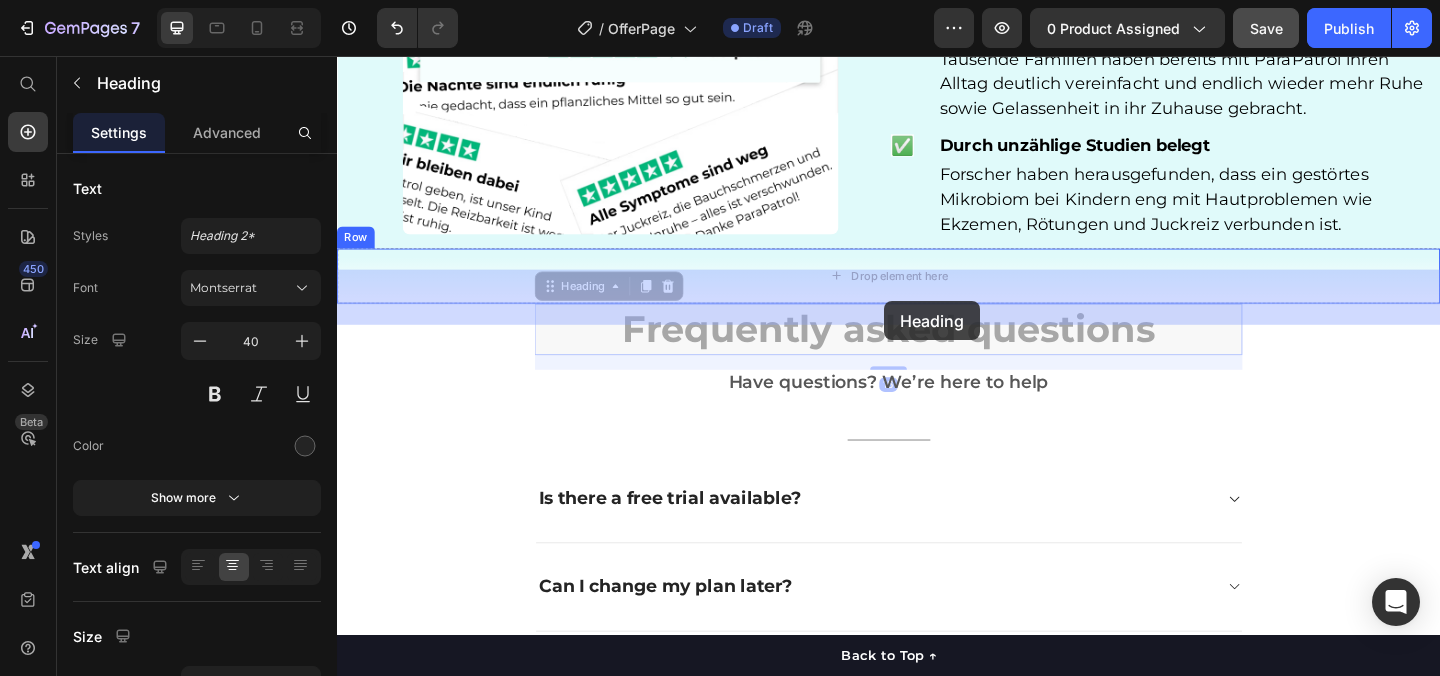 drag, startPoint x: 935, startPoint y: 377, endPoint x: 932, endPoint y: 323, distance: 54.08327 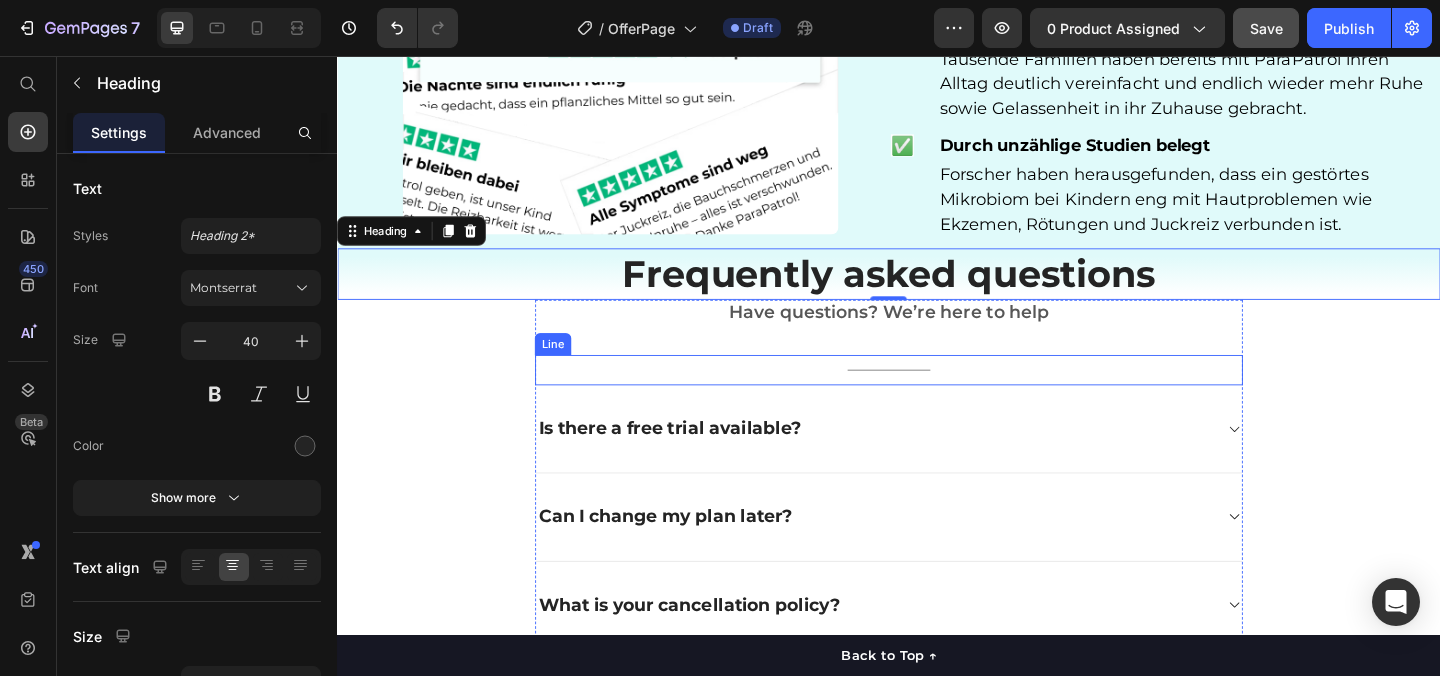 click on "Title Line" at bounding box center [937, 397] 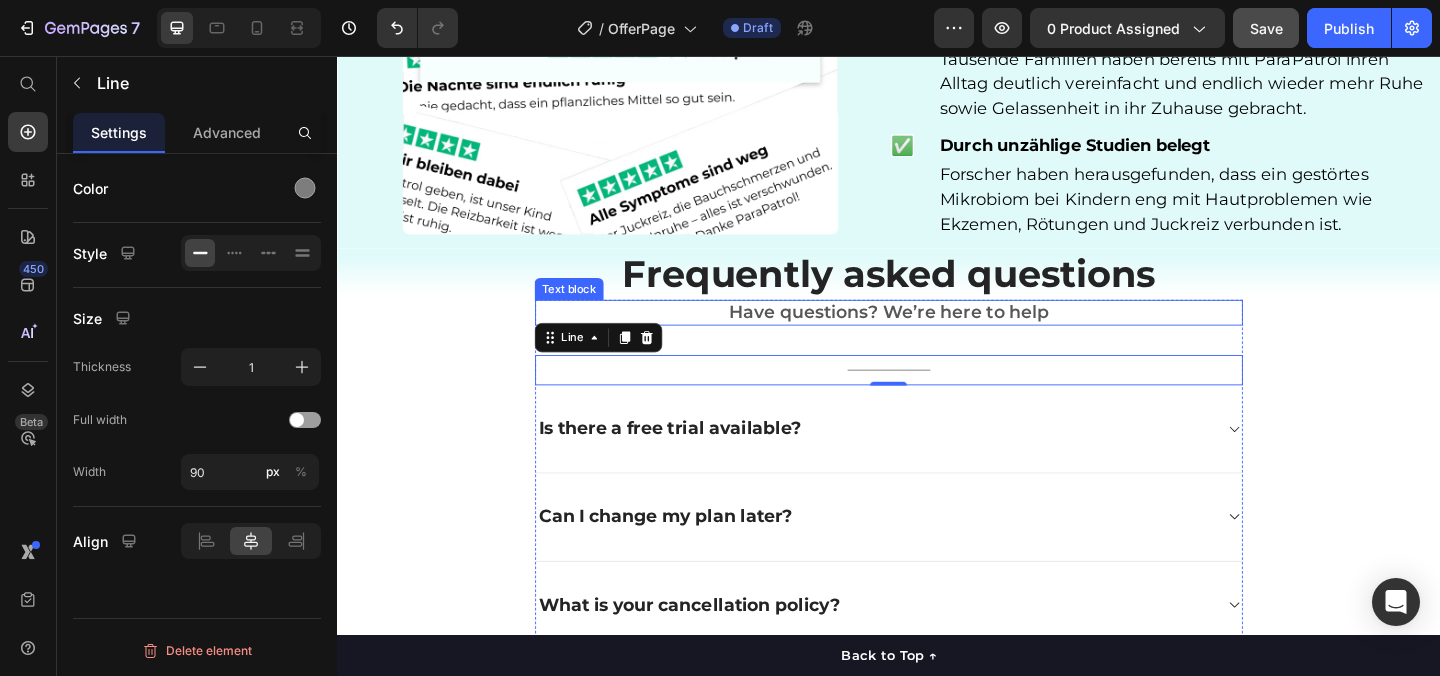 click on "Have questions? We’re here to help" at bounding box center [937, 335] 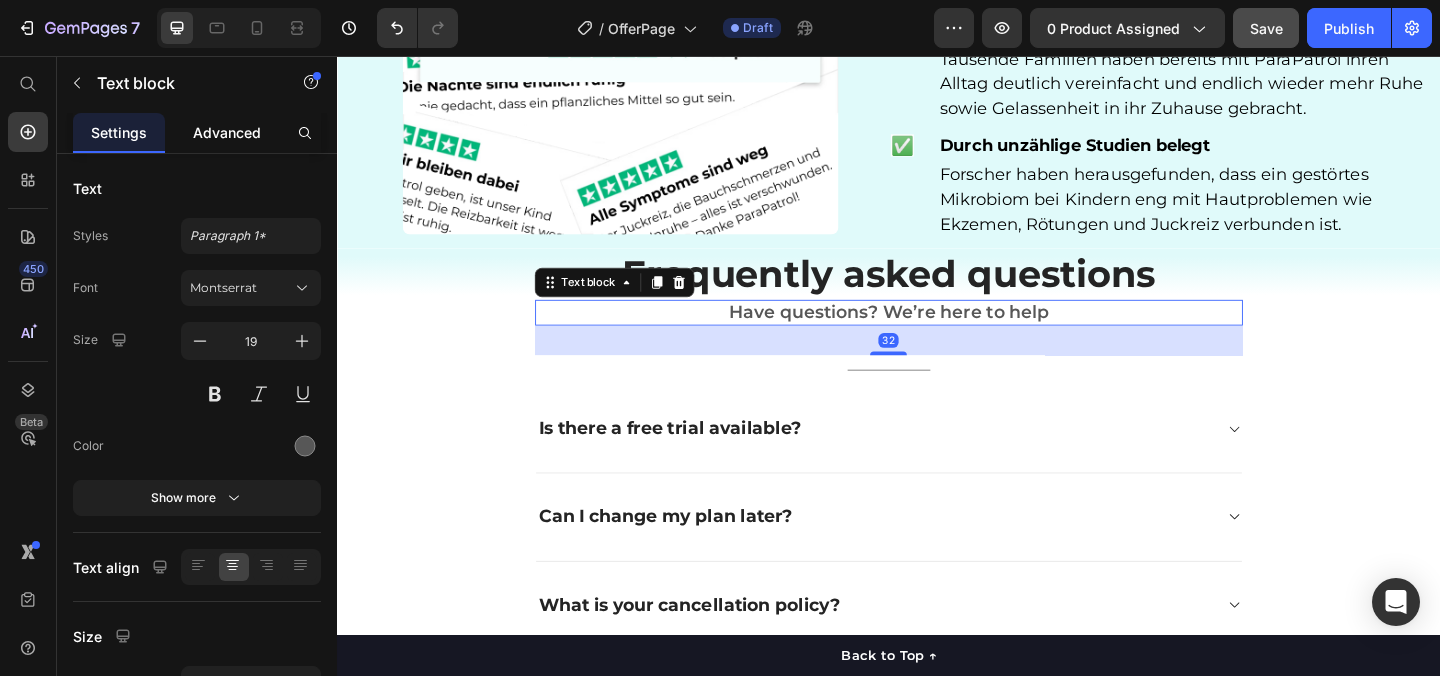 click on "Advanced" at bounding box center (227, 132) 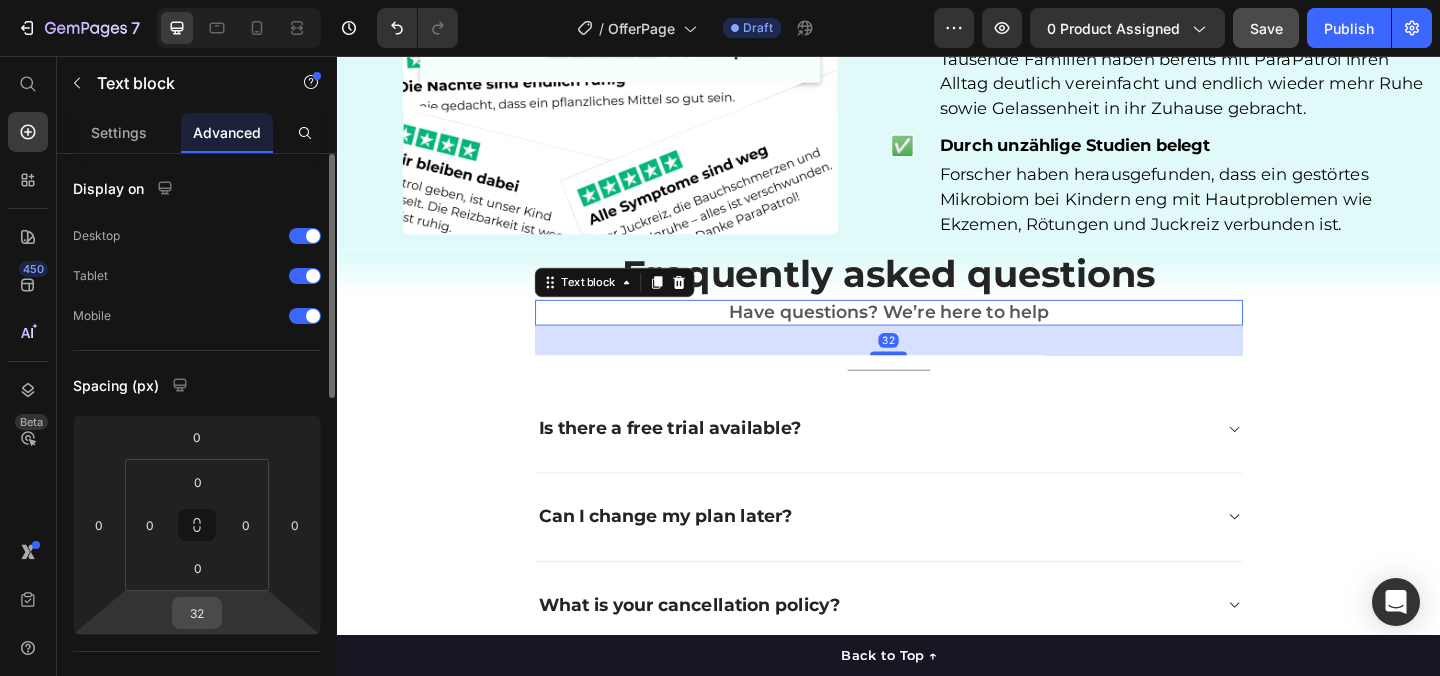 click on "32" at bounding box center [197, 613] 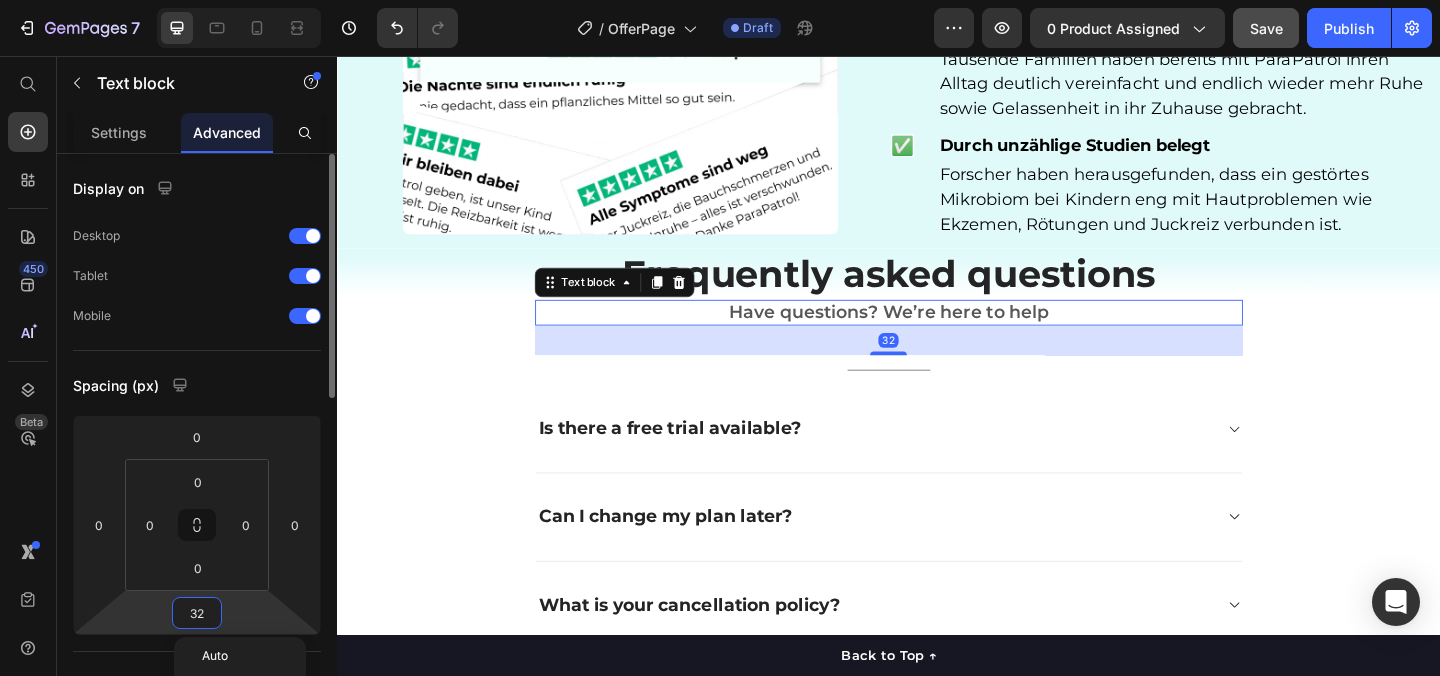click on "32" at bounding box center [197, 613] 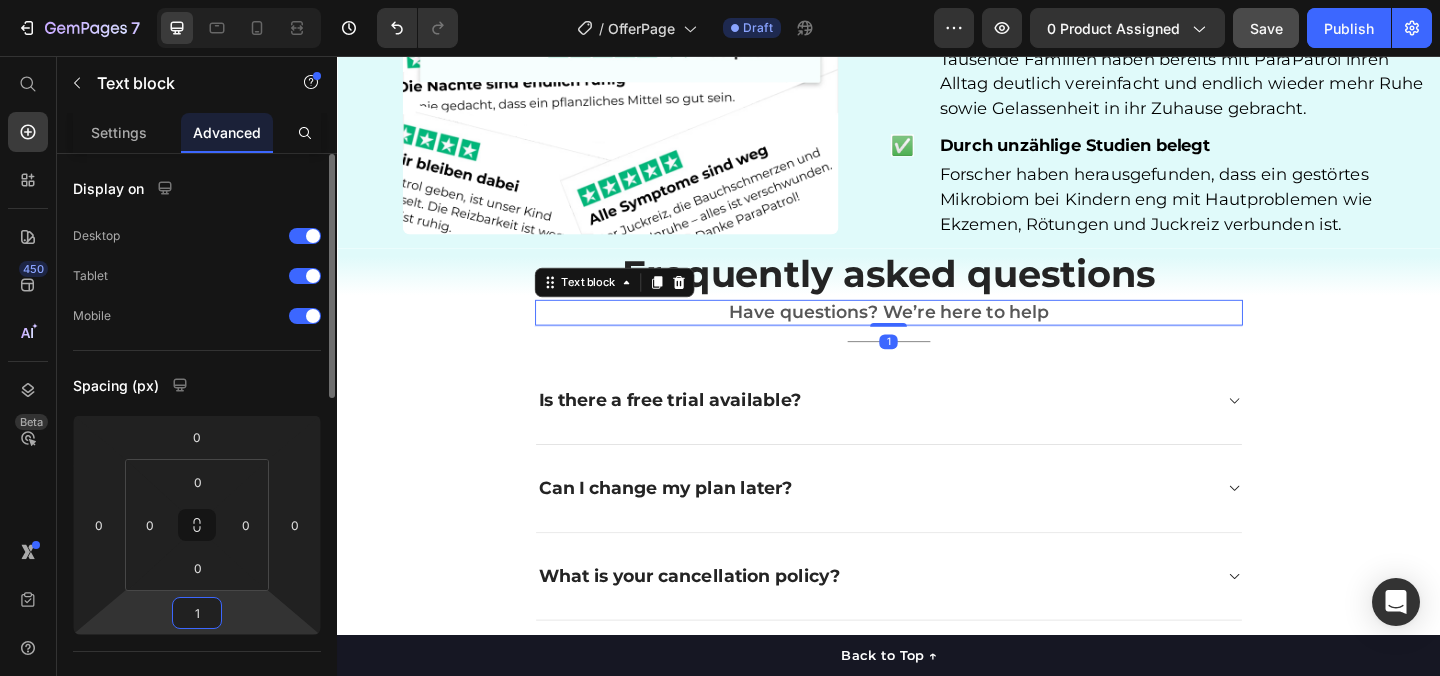 type on "10" 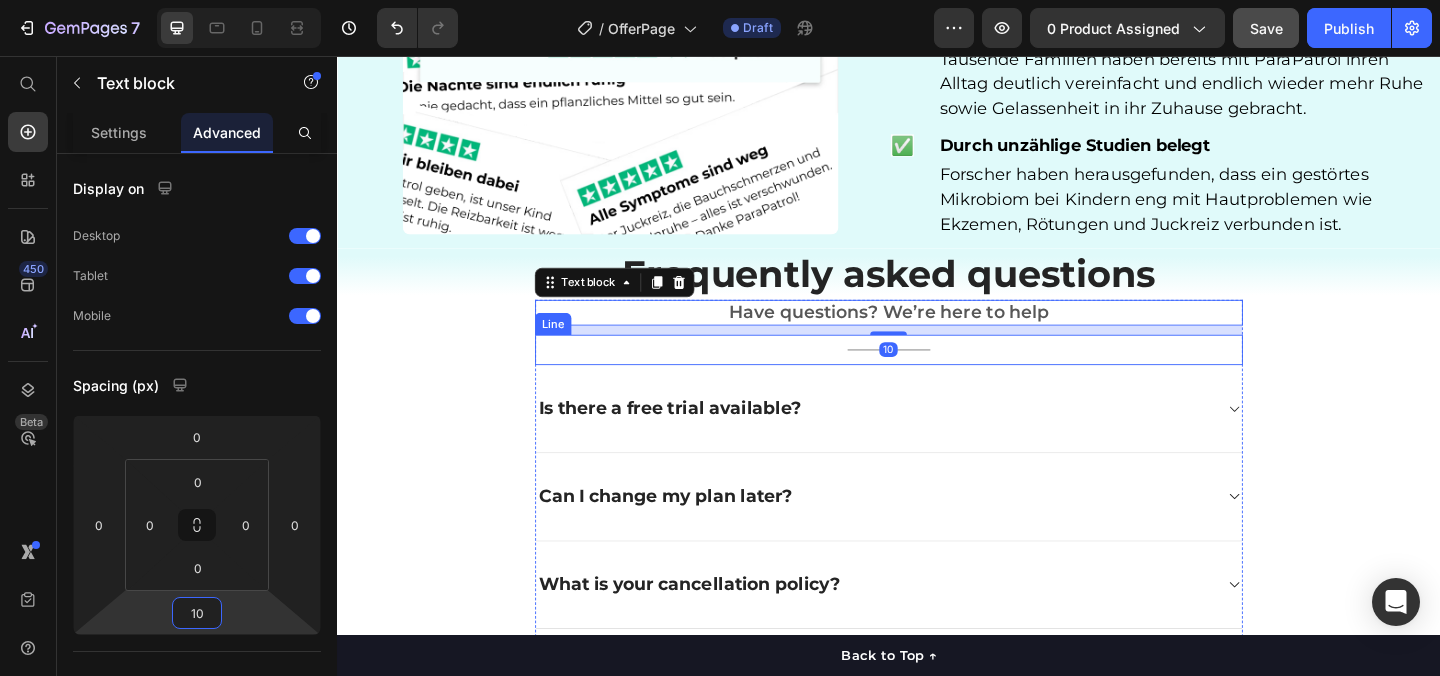 click on "Title Line" at bounding box center (937, 375) 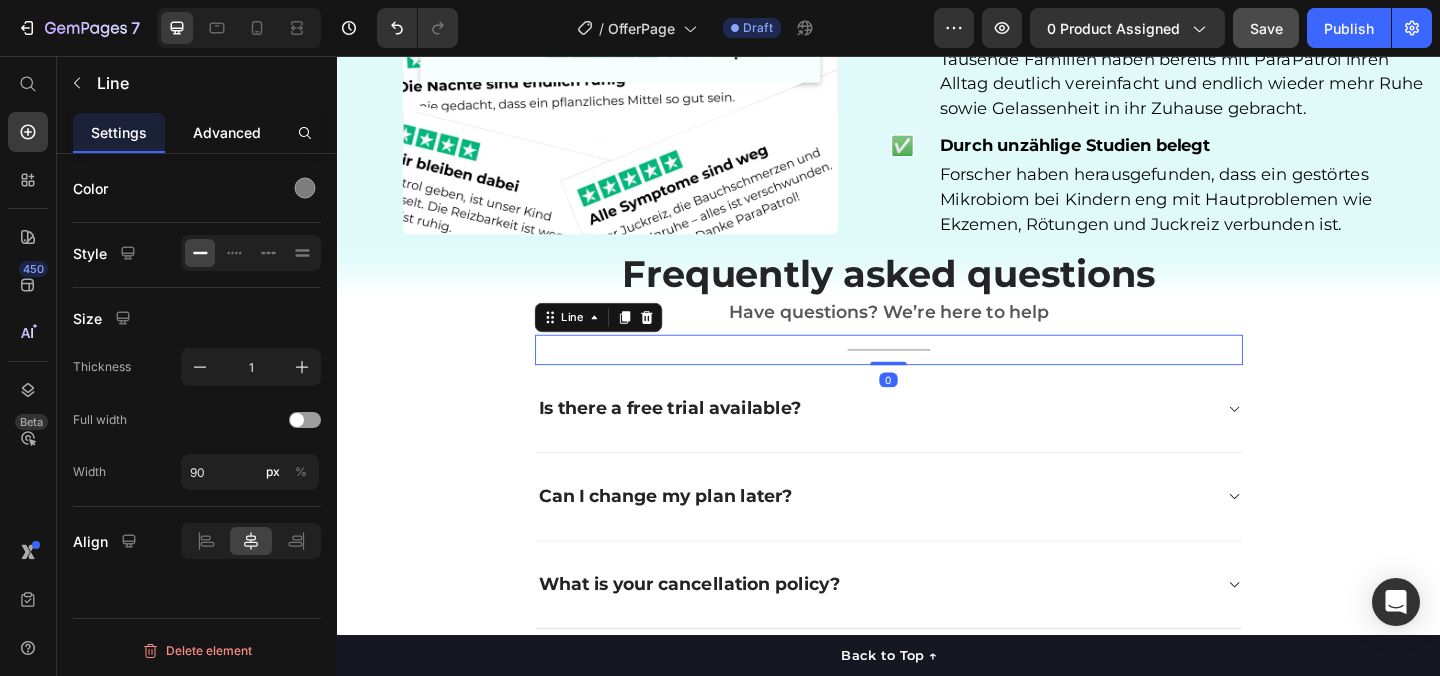 click on "Advanced" at bounding box center [227, 132] 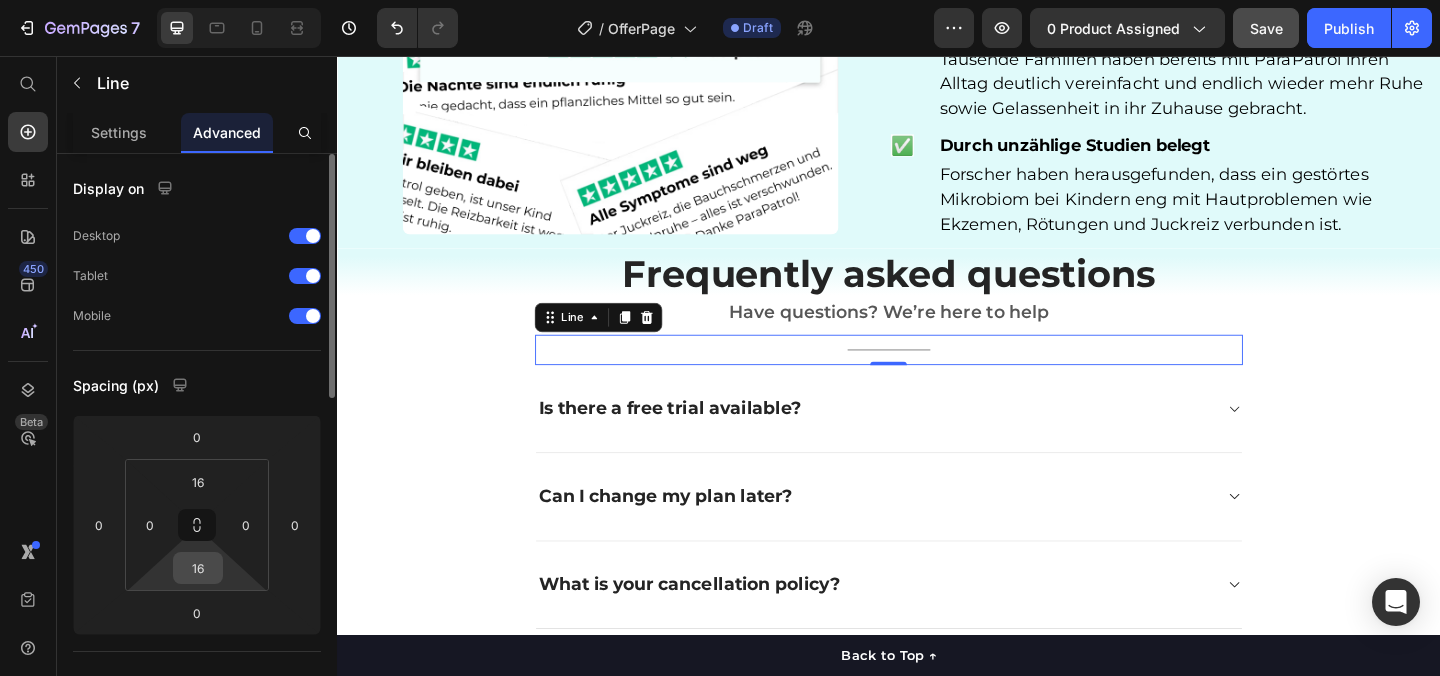 click on "16" at bounding box center (198, 568) 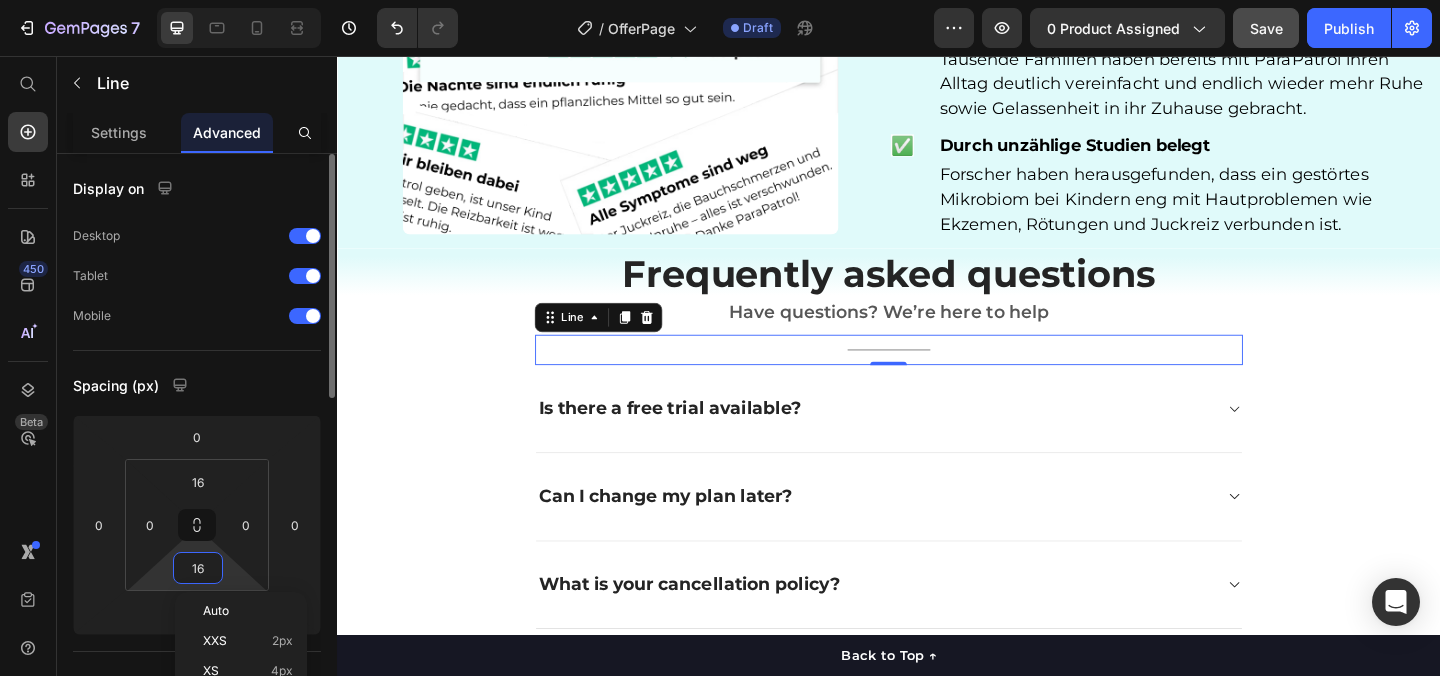 type on "5" 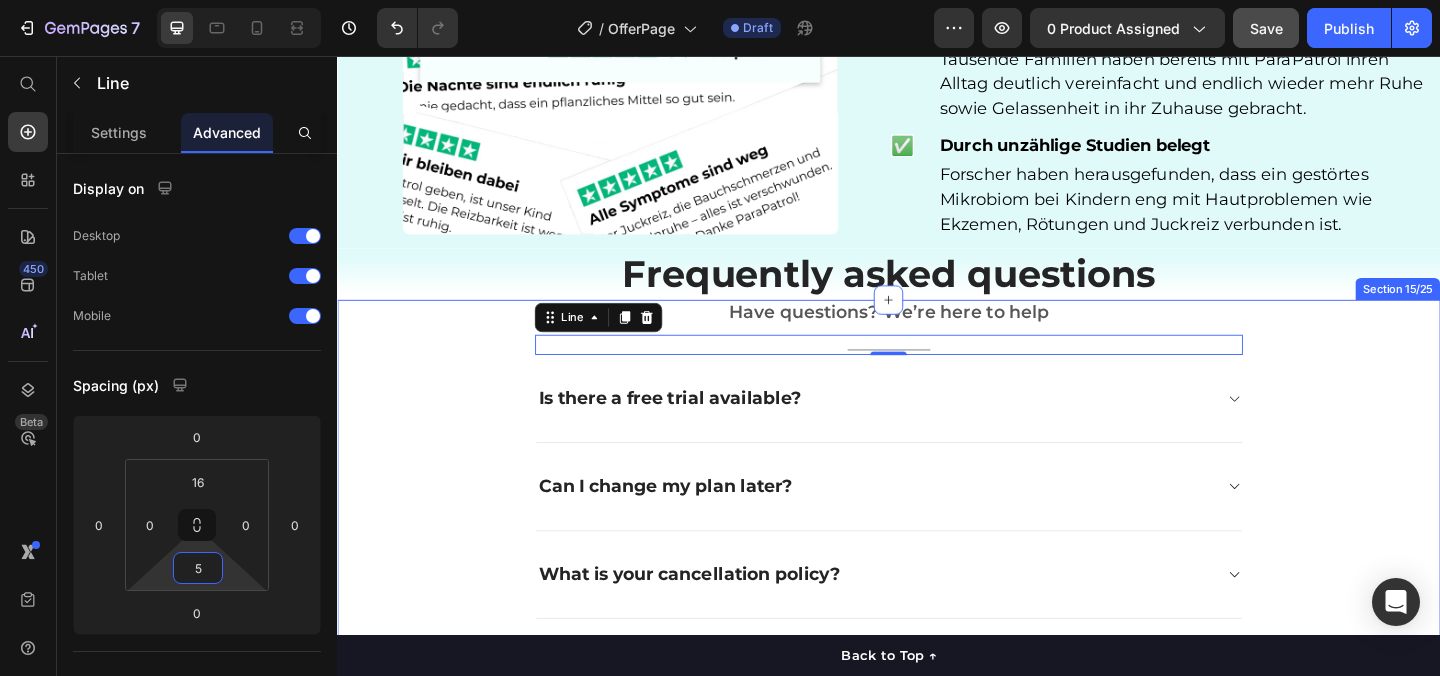 click on "Have questions? We’re here to help Text block                Title Line   0
Is there a free trial available?
Can I change my plan later?
What is your cancellation policy?
Can other infor be added to an invoice?
How does billing work?
How do I change my account email? Accordion Row" at bounding box center [937, 638] 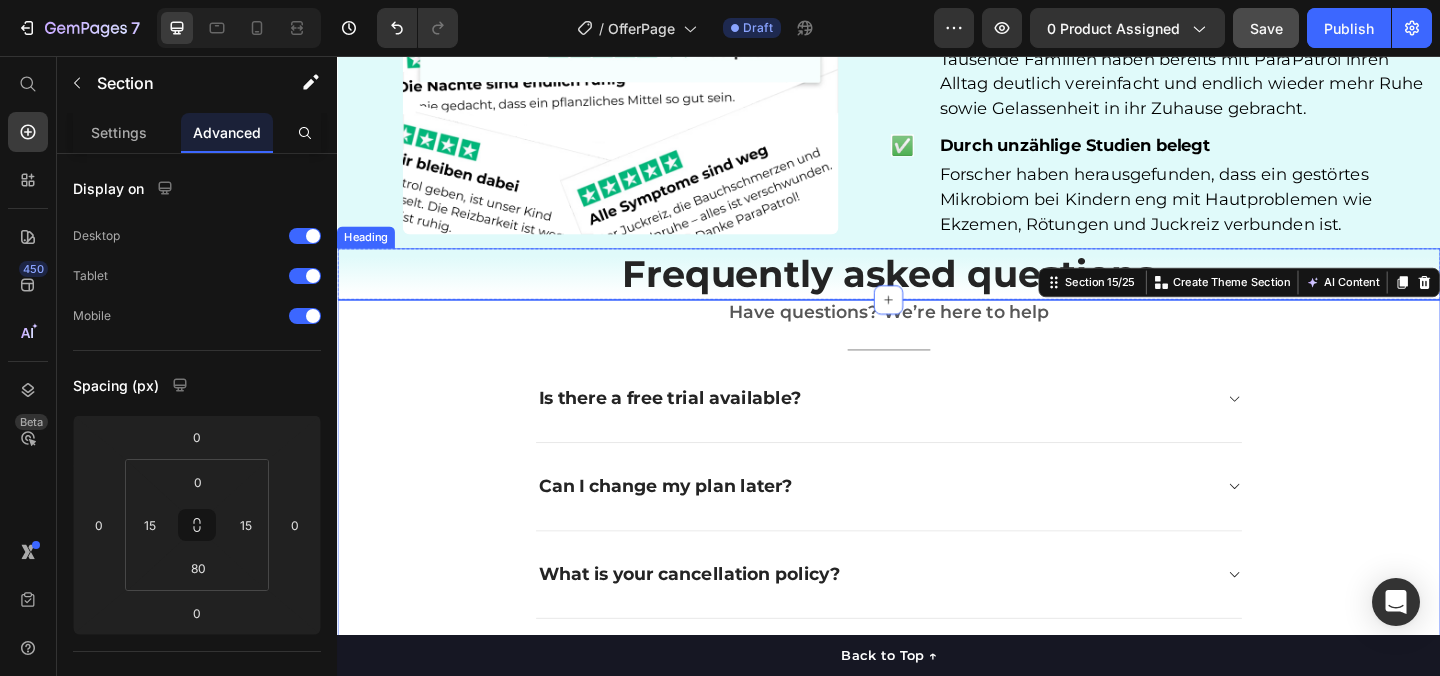 click on "Frequently asked questions" at bounding box center [937, 293] 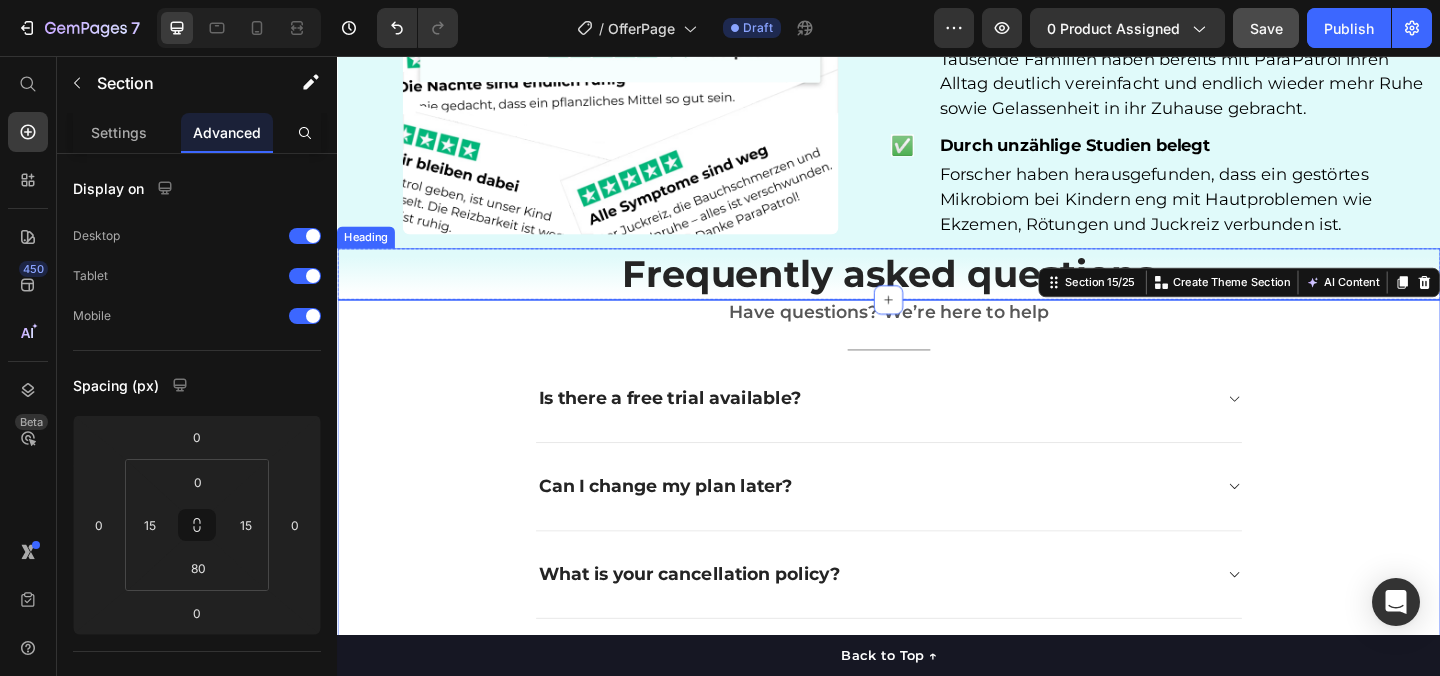 click on "Frequently asked questions" at bounding box center (937, 293) 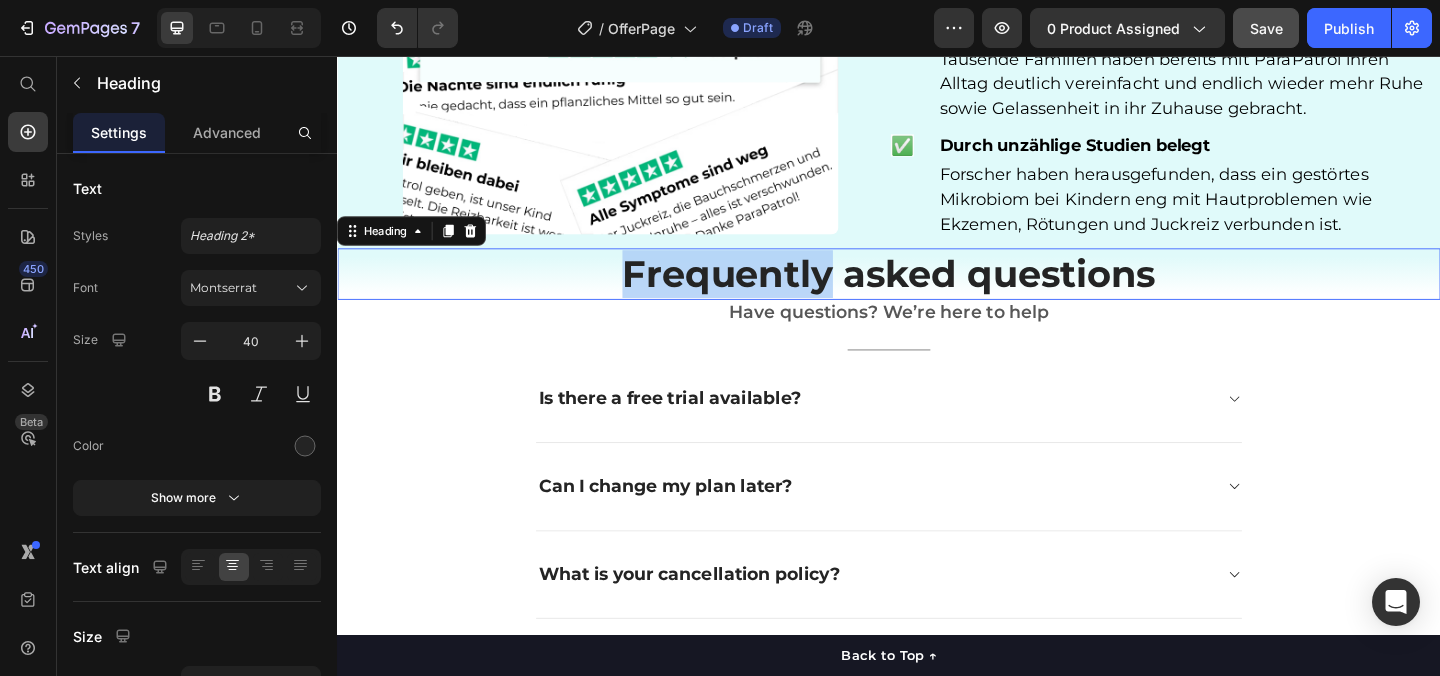 click on "Frequently asked questions" at bounding box center (937, 293) 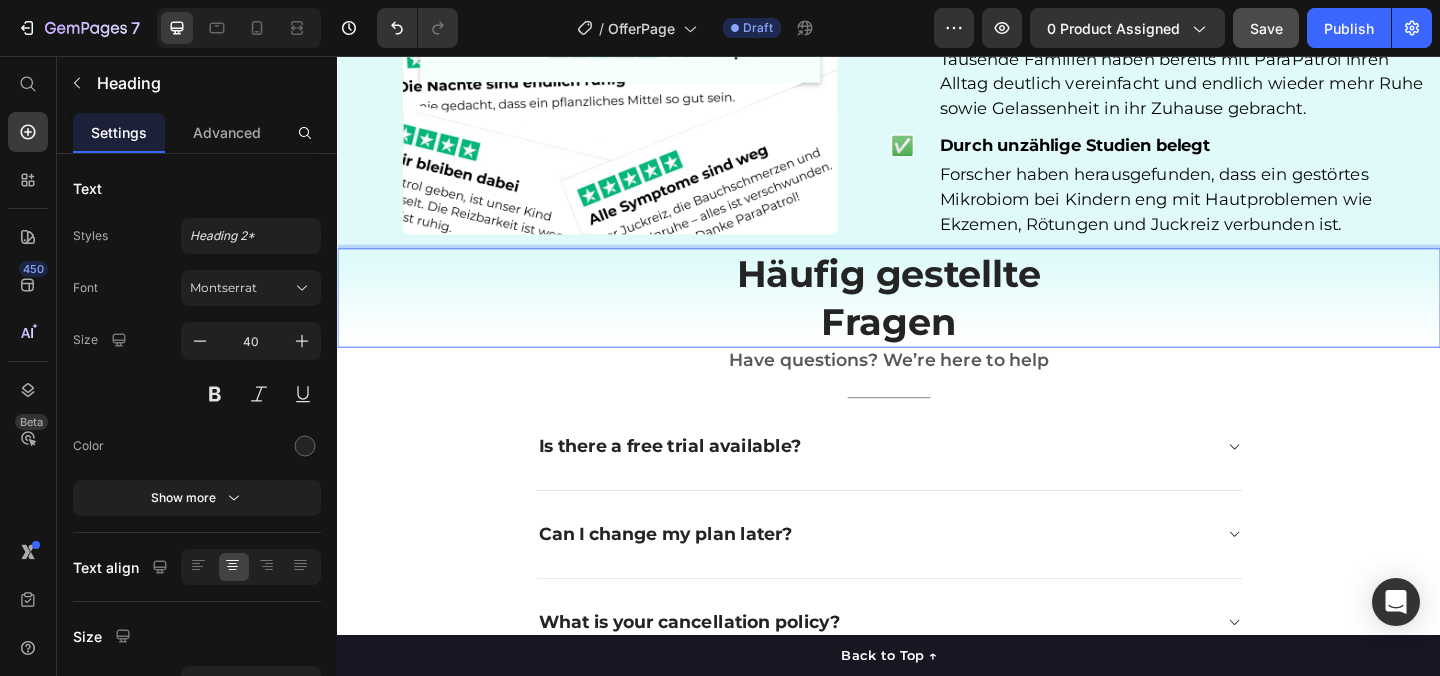 click on "Häufig gestellte Fragen" at bounding box center (937, 319) 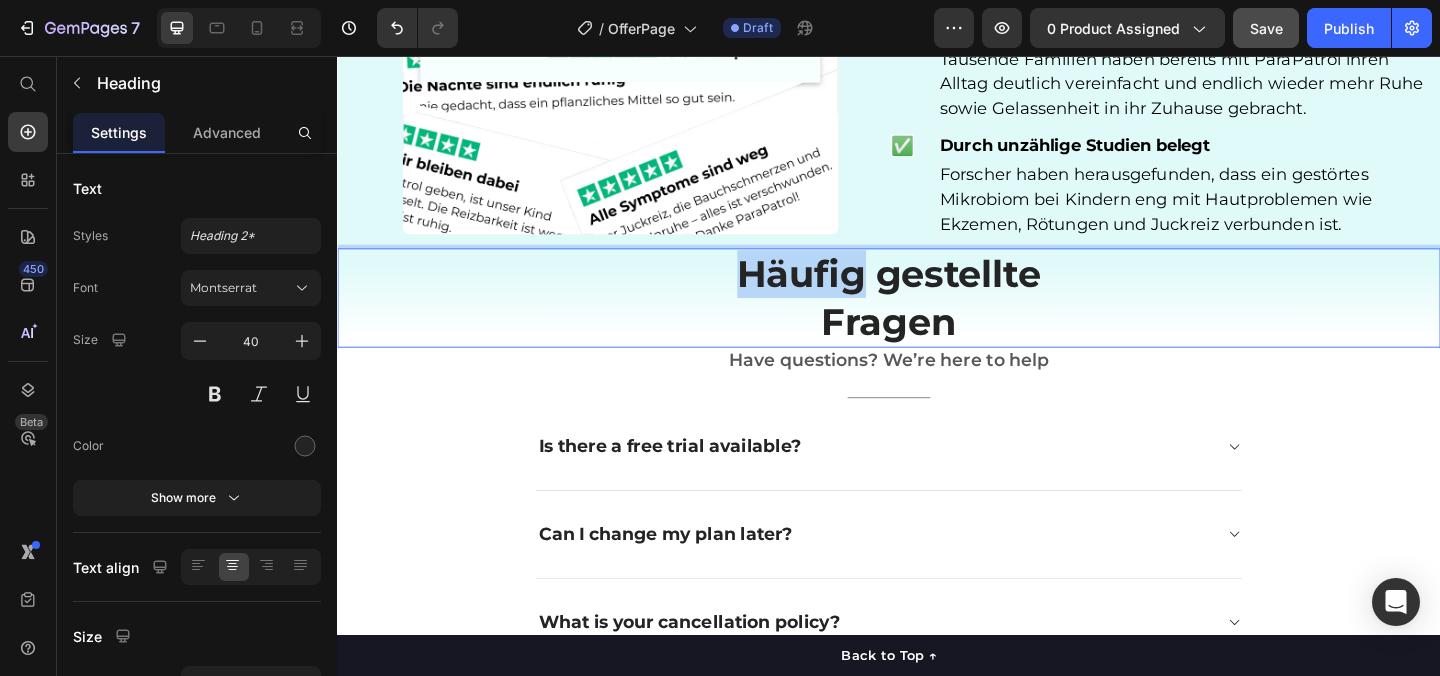 click on "Häufig gestellte Fragen" at bounding box center (937, 319) 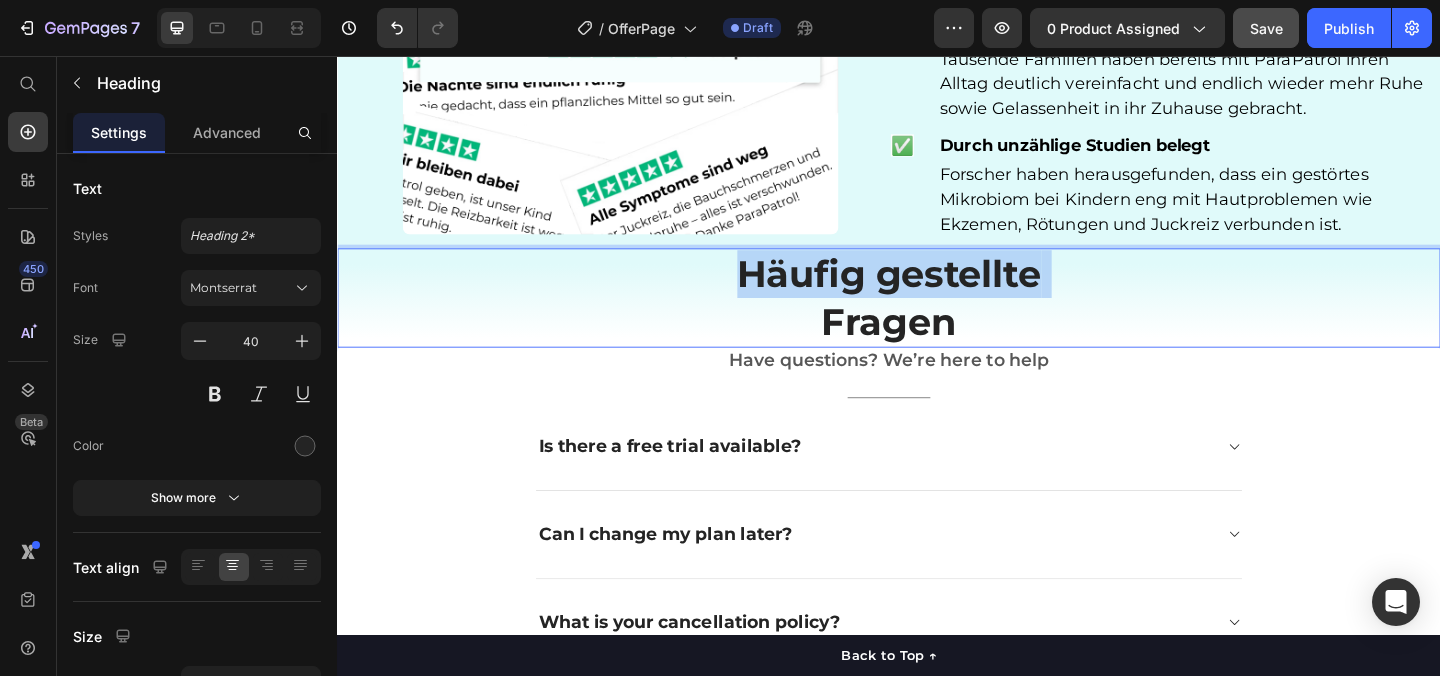 click on "Häufig gestellte Fragen" at bounding box center (937, 319) 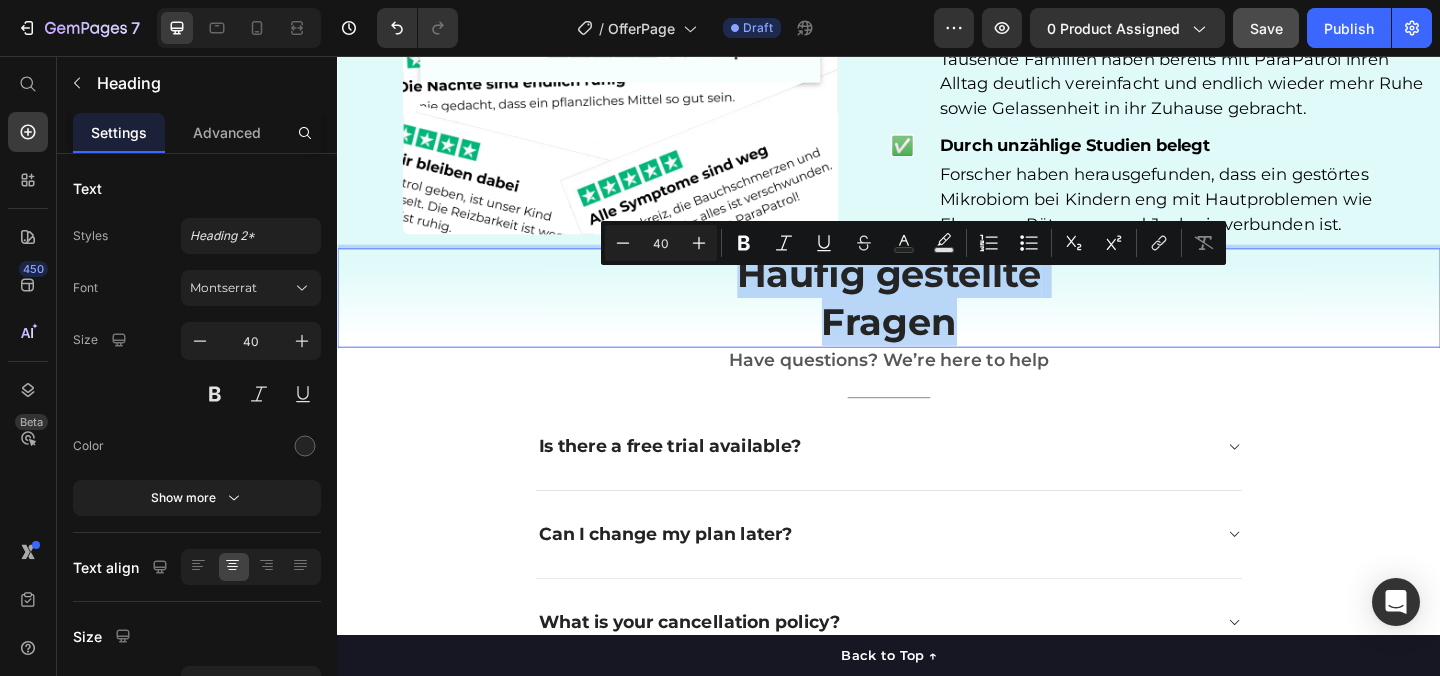 drag, startPoint x: 1067, startPoint y: 359, endPoint x: 744, endPoint y: 318, distance: 325.59177 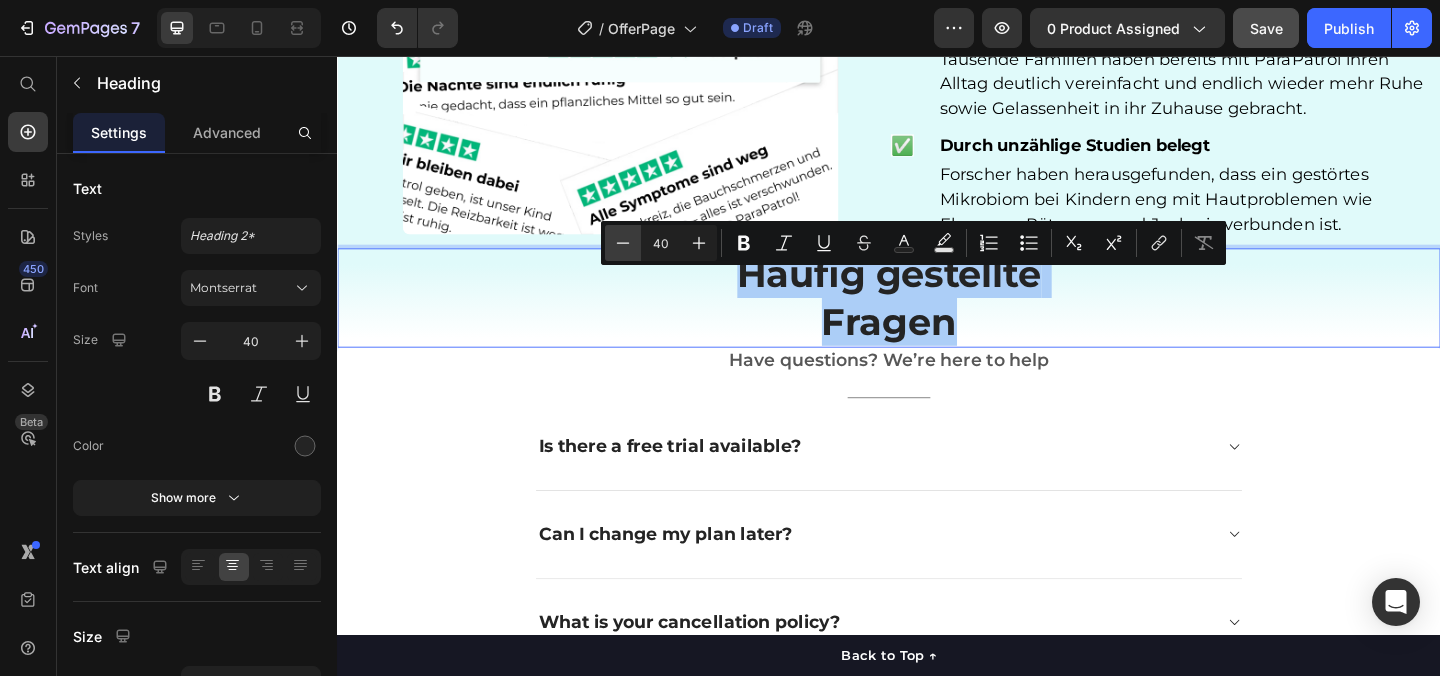 click on "Minus" at bounding box center [623, 243] 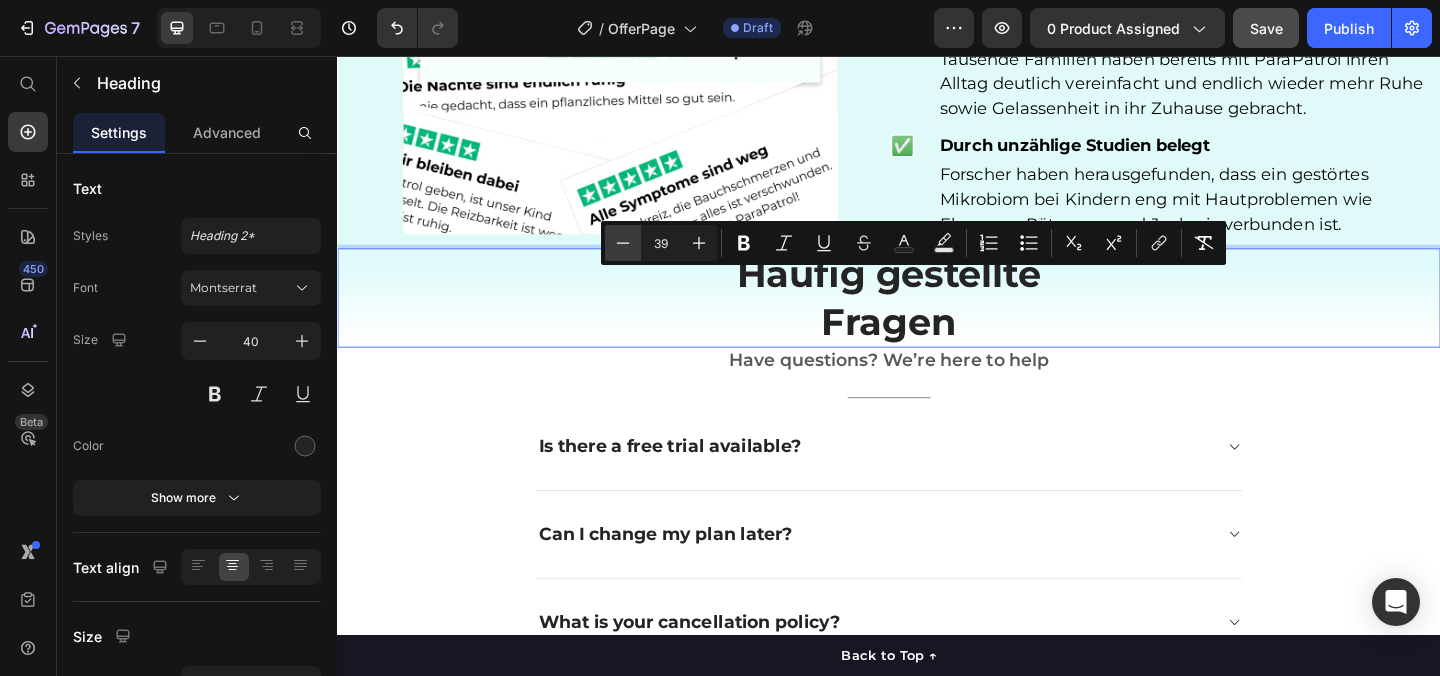 click on "Minus" at bounding box center [623, 243] 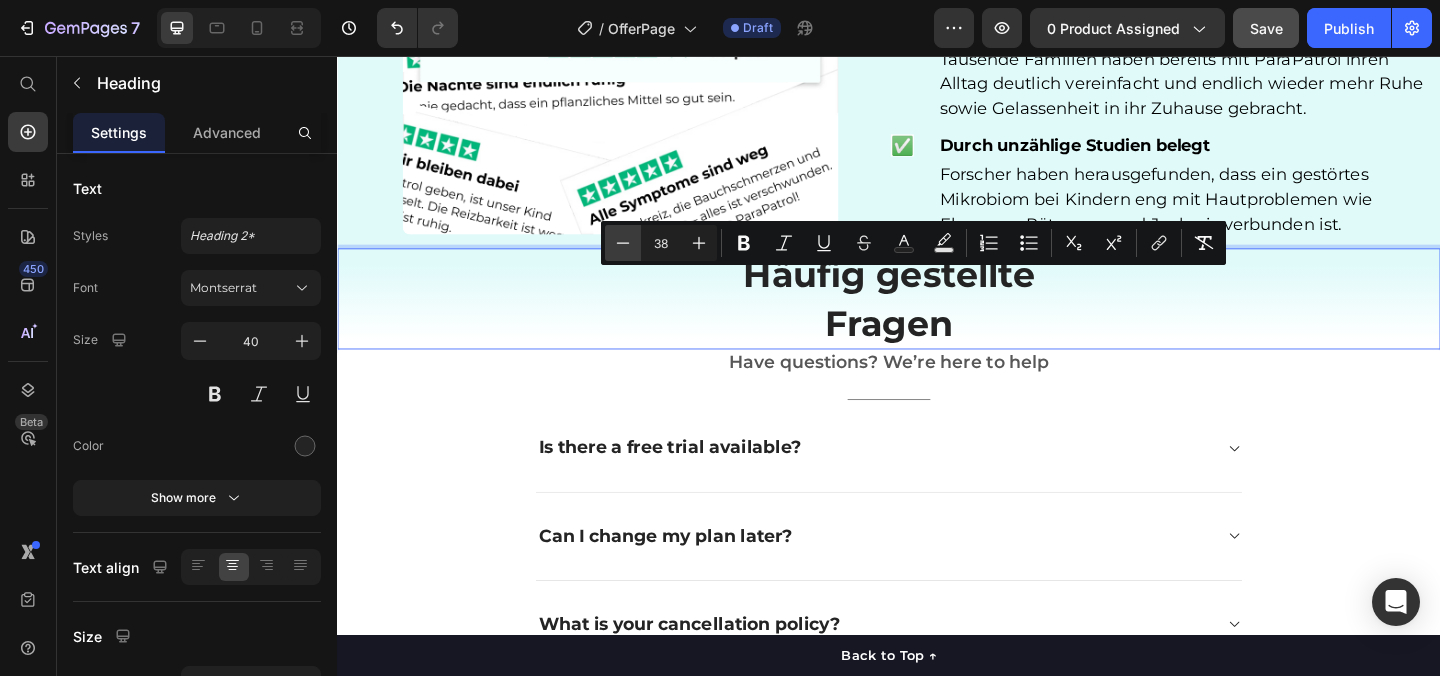 click on "Minus" at bounding box center [623, 243] 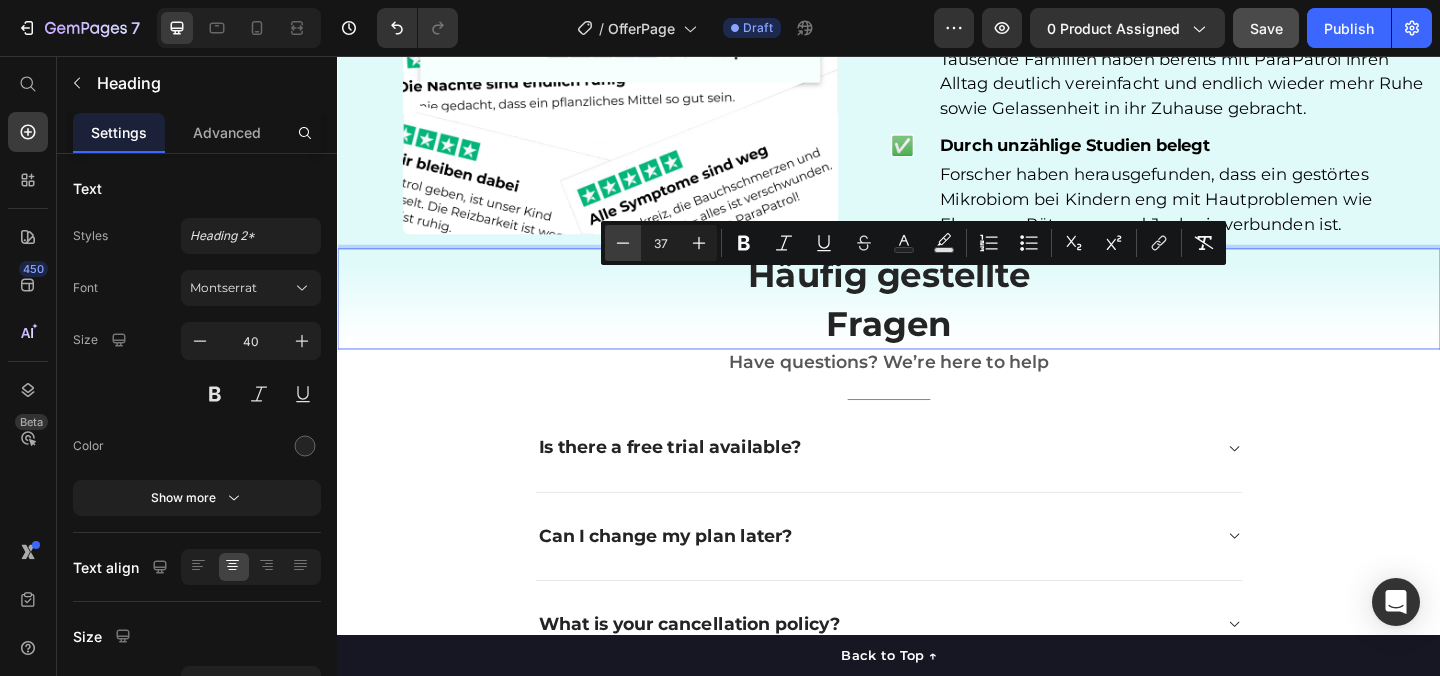 click 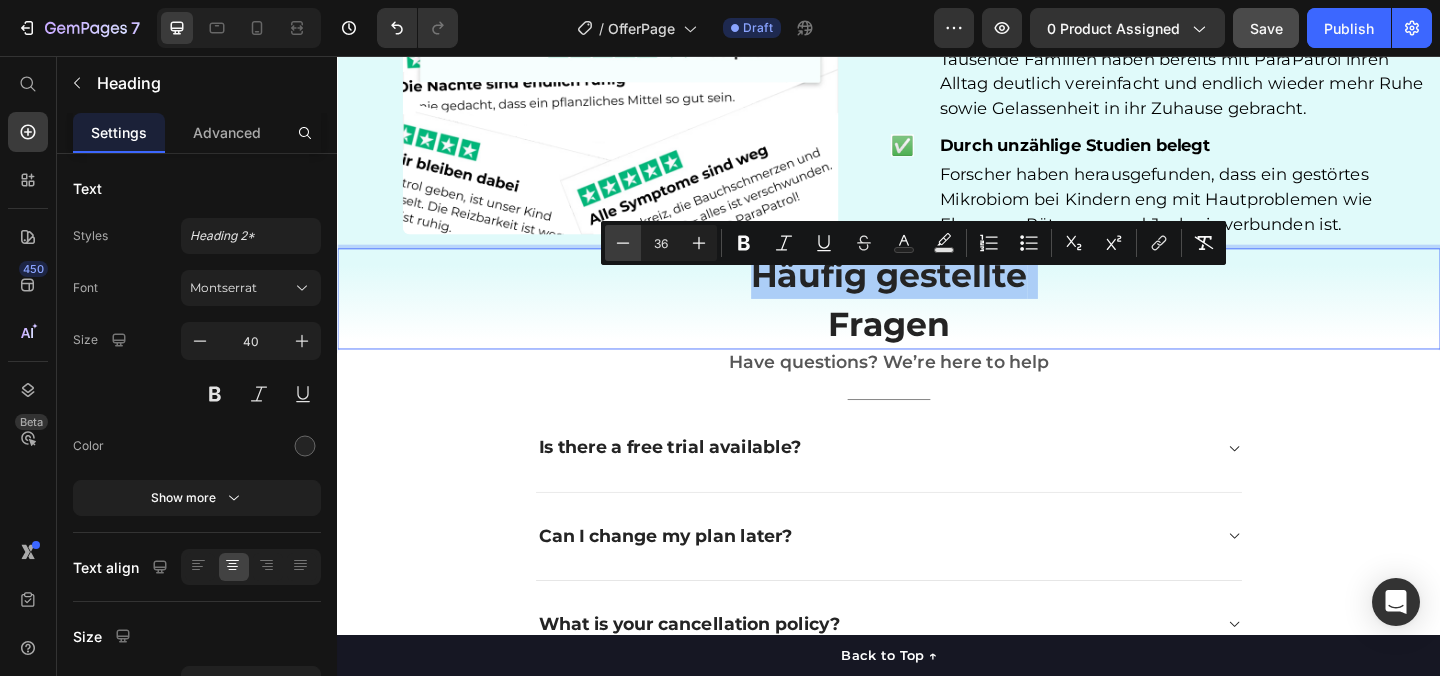 click 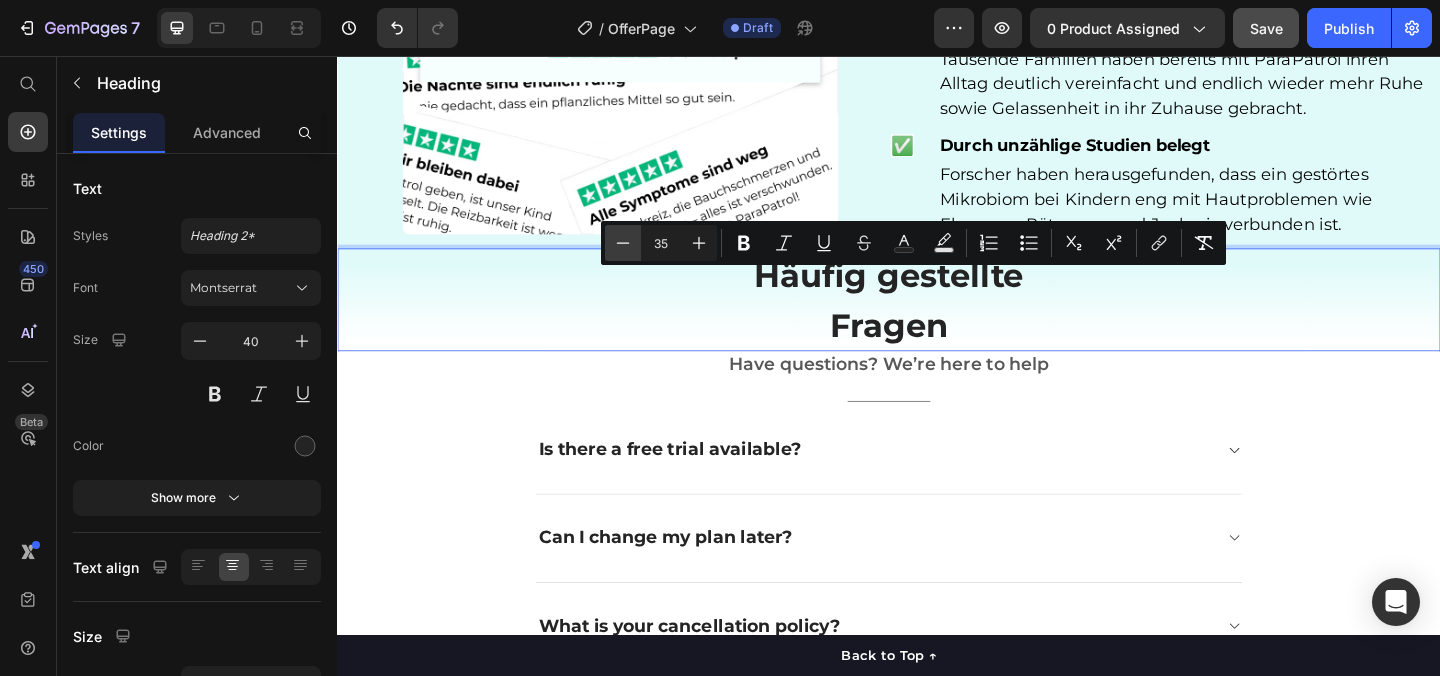 click 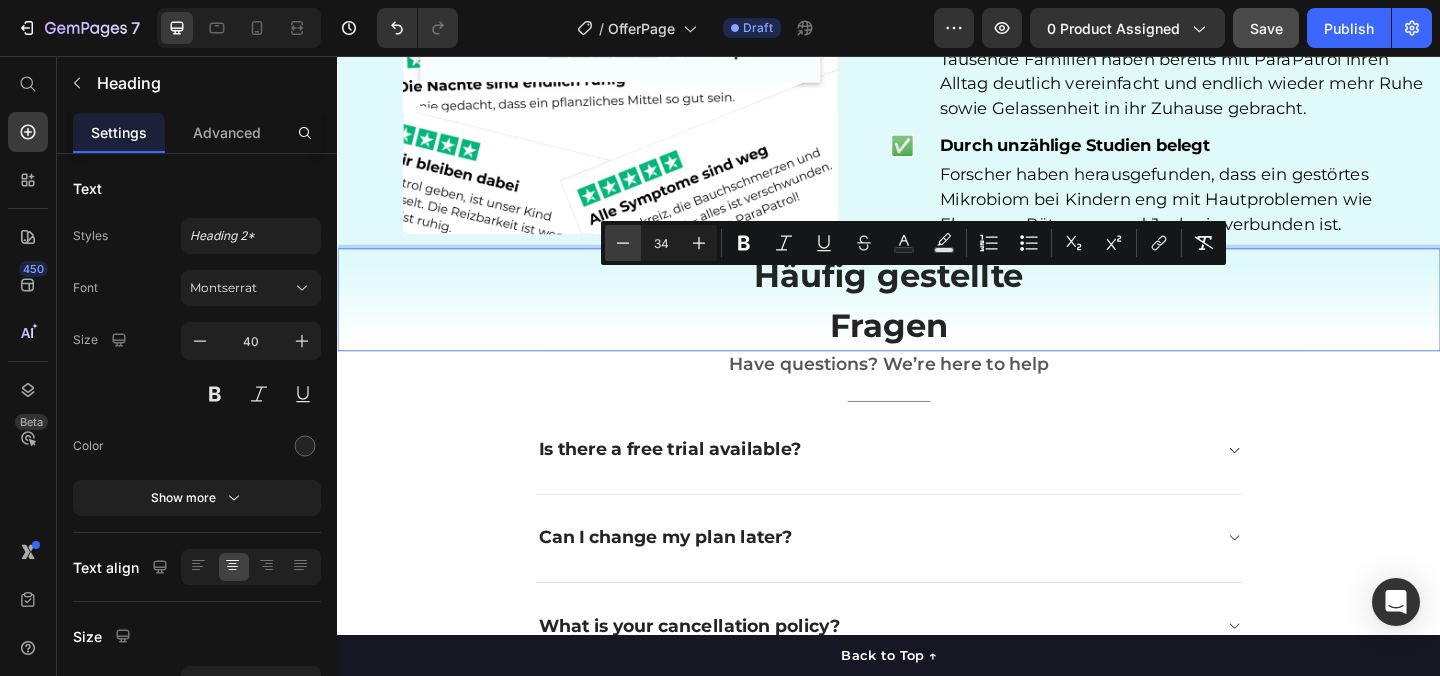 click 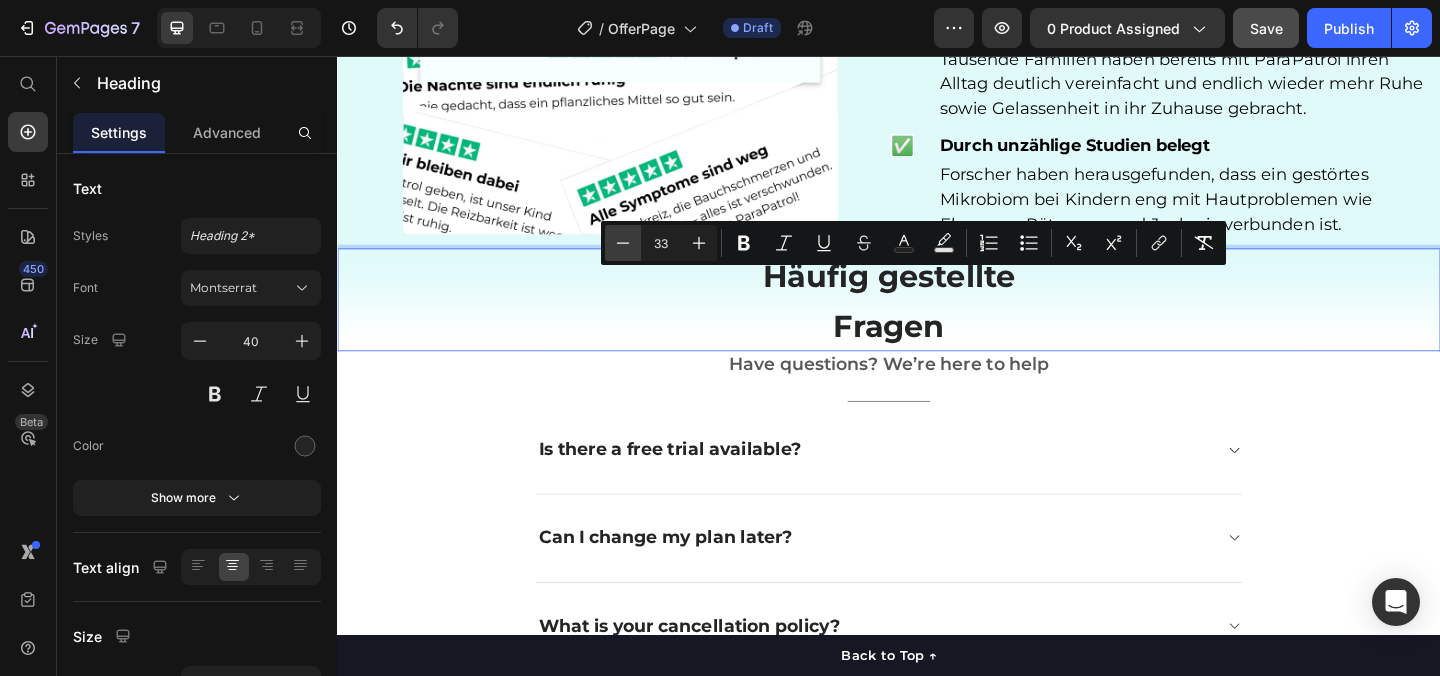 click 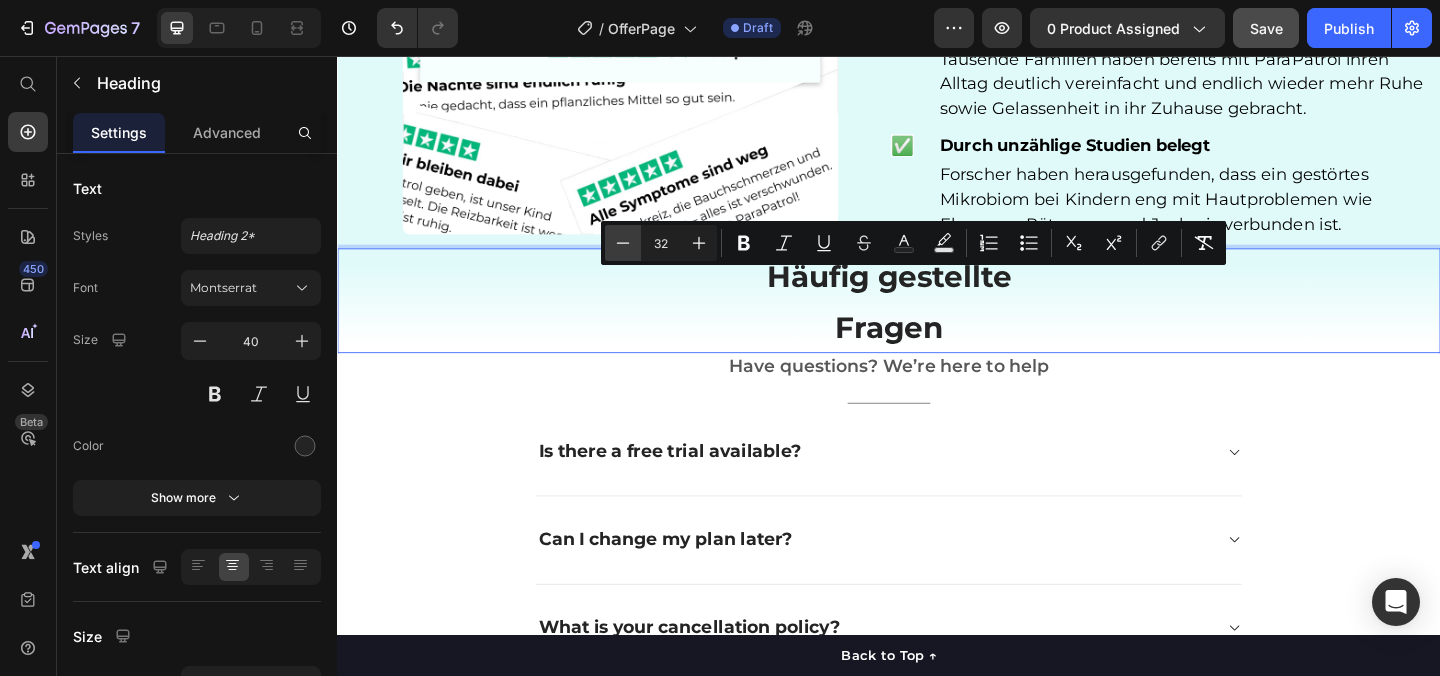 click 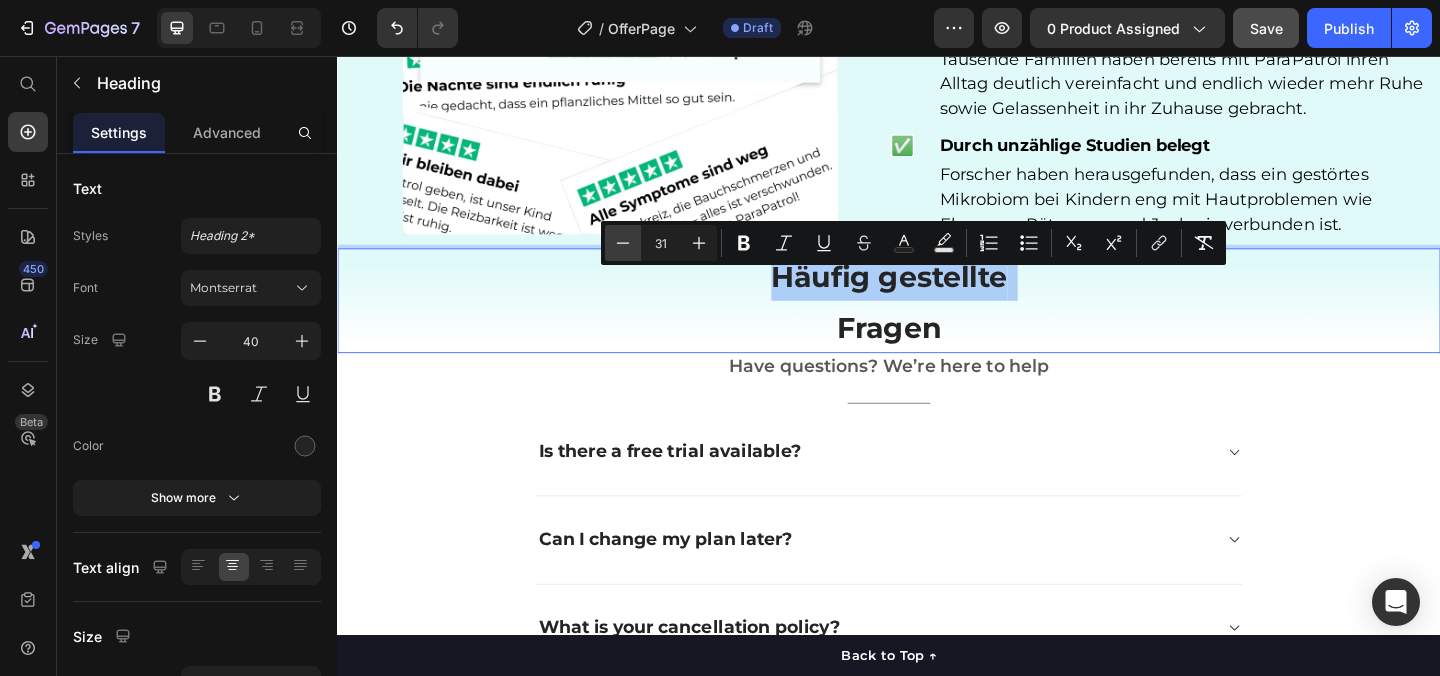 click 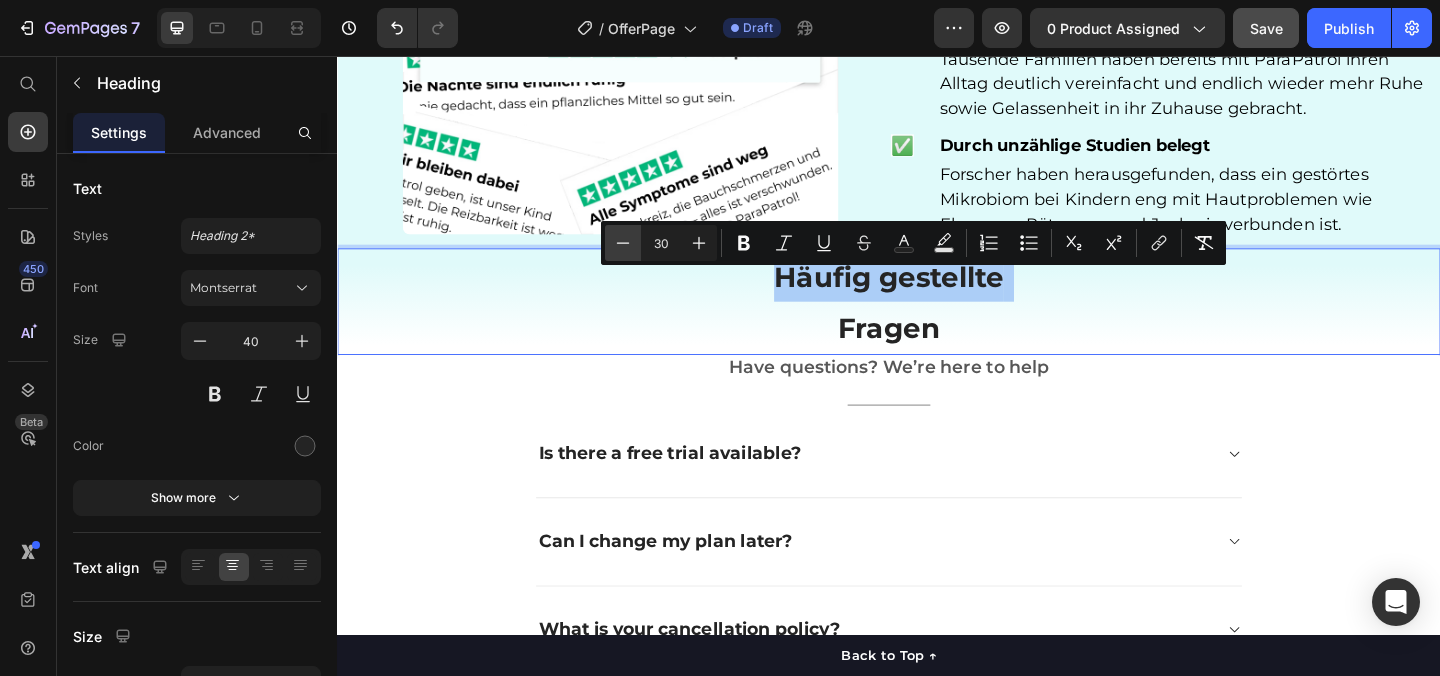 click 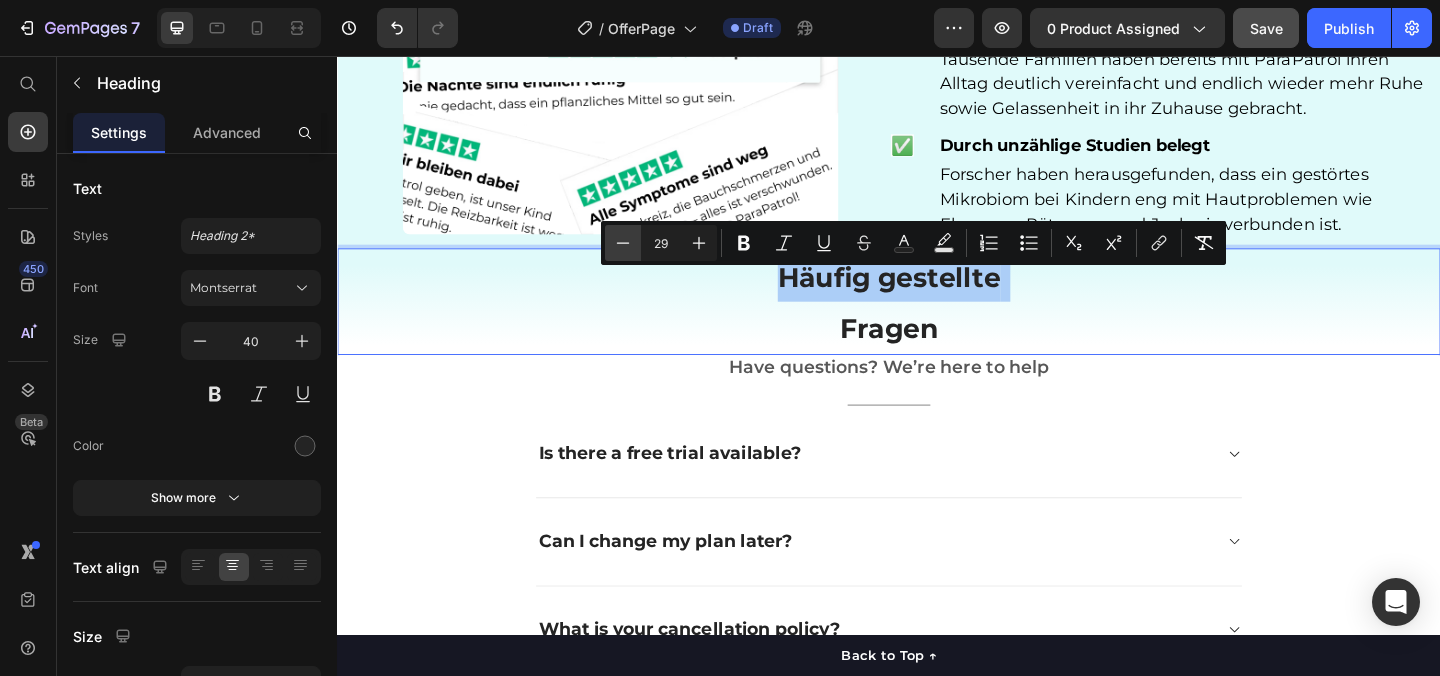 click 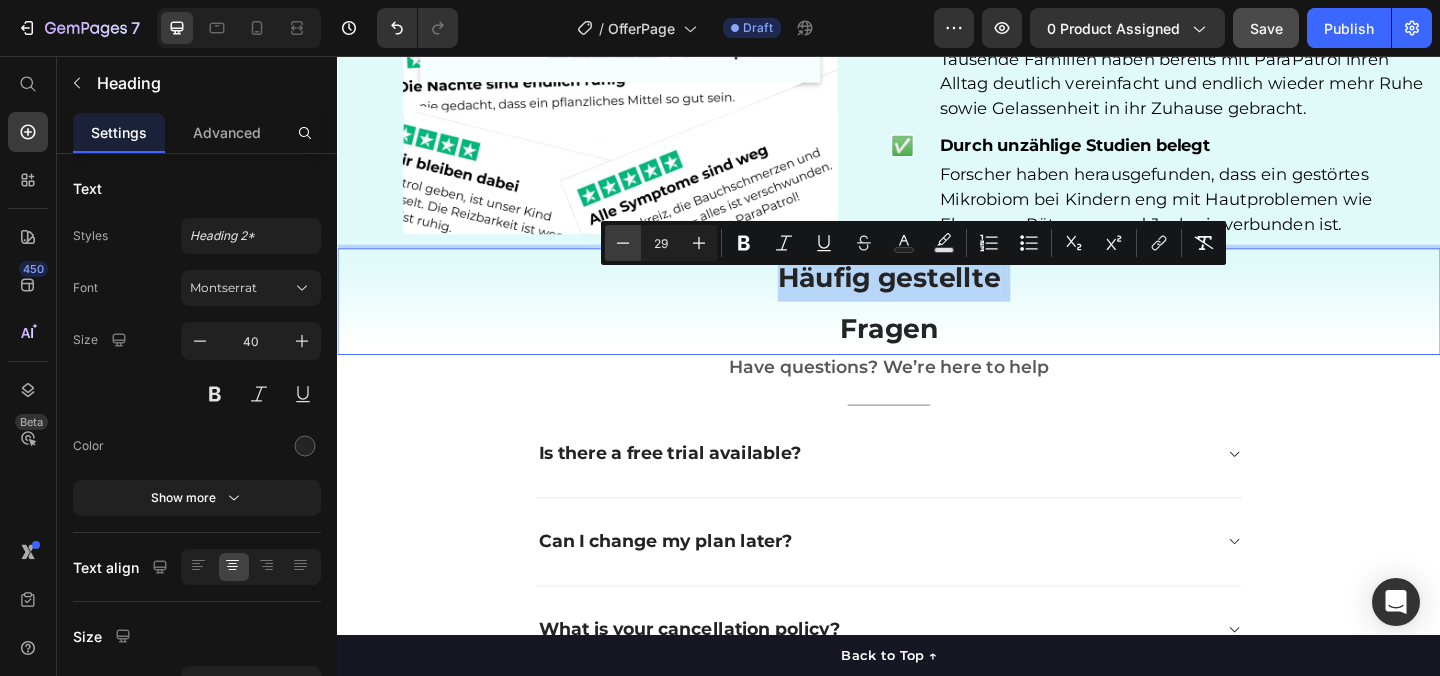 type on "28" 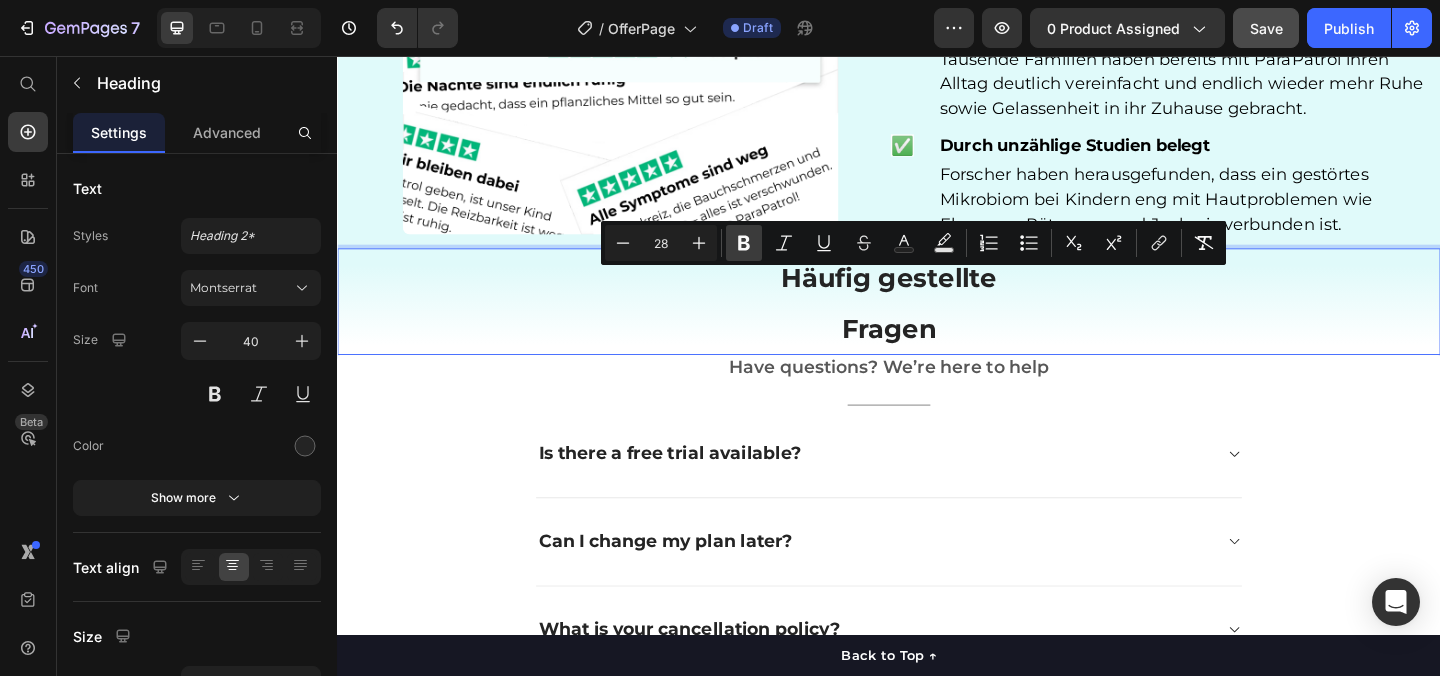 click 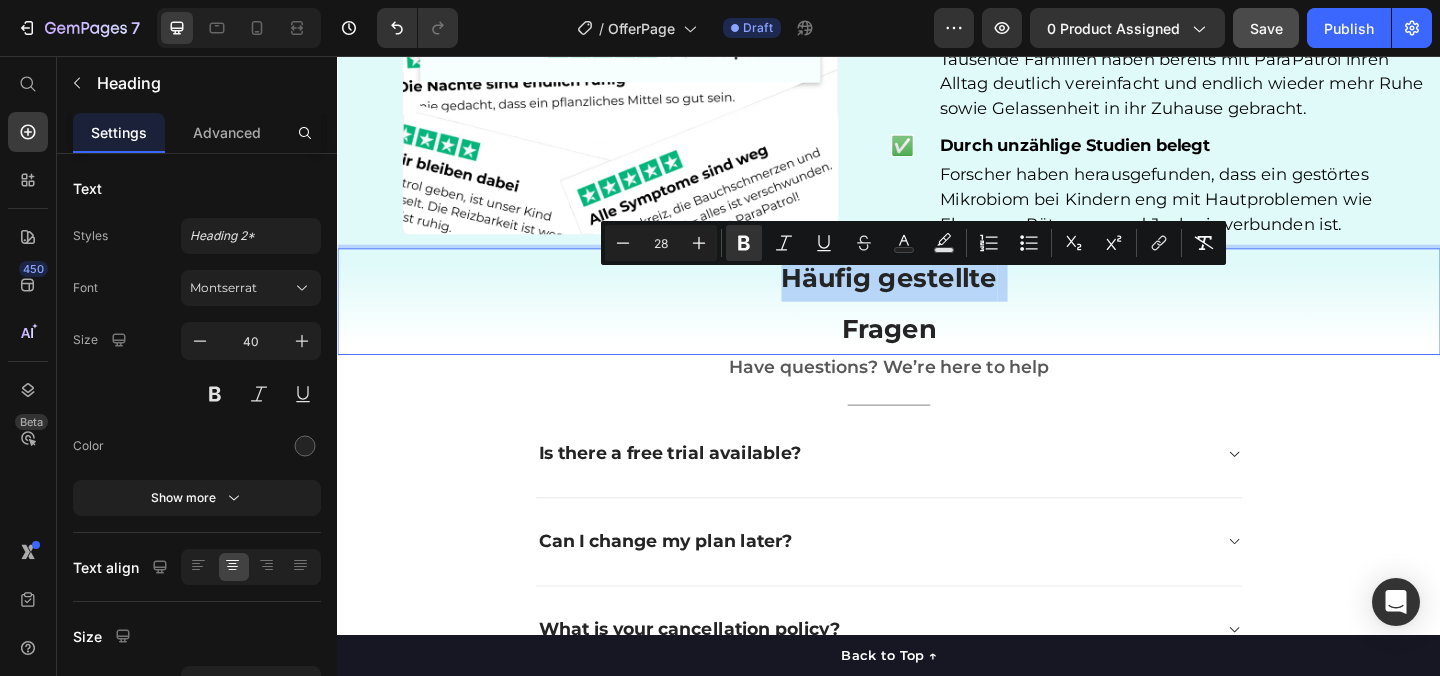 click on "Häufig gestellte Fragen" at bounding box center [937, 323] 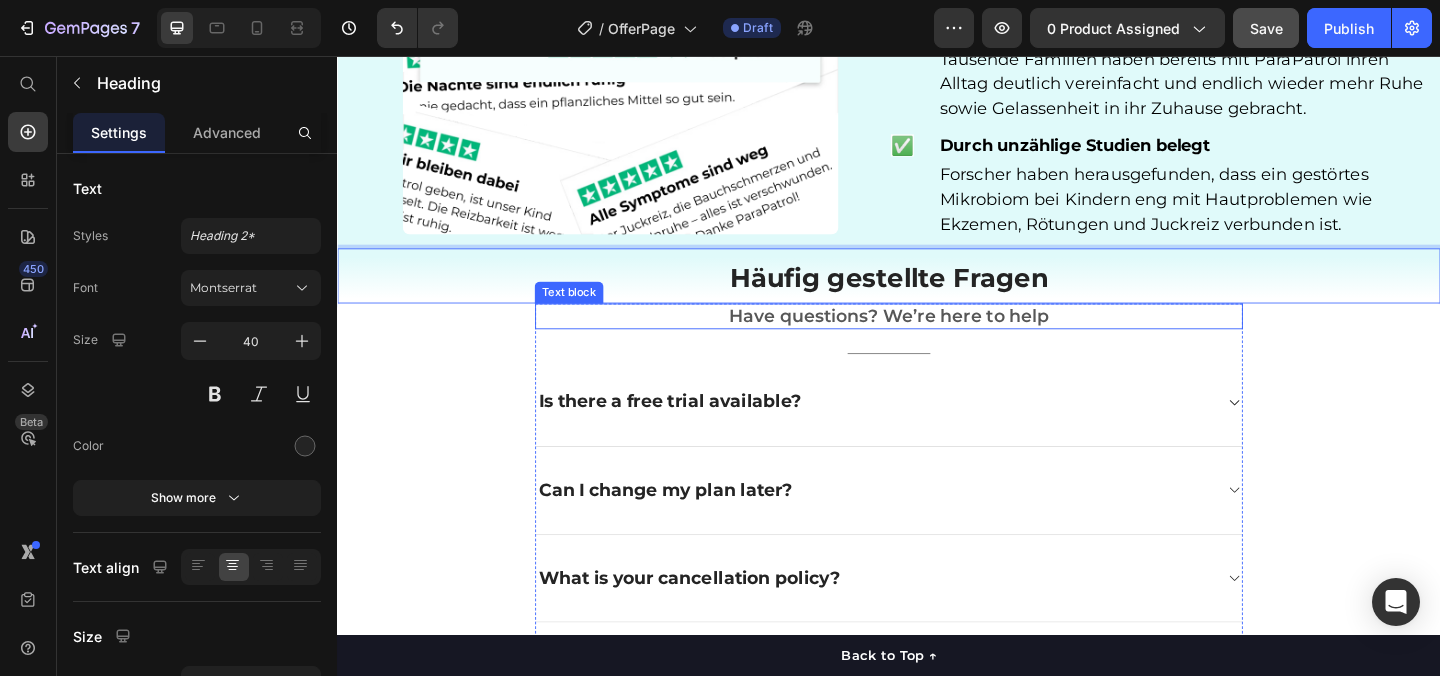 click on "Have questions? We’re here to help" at bounding box center [937, 339] 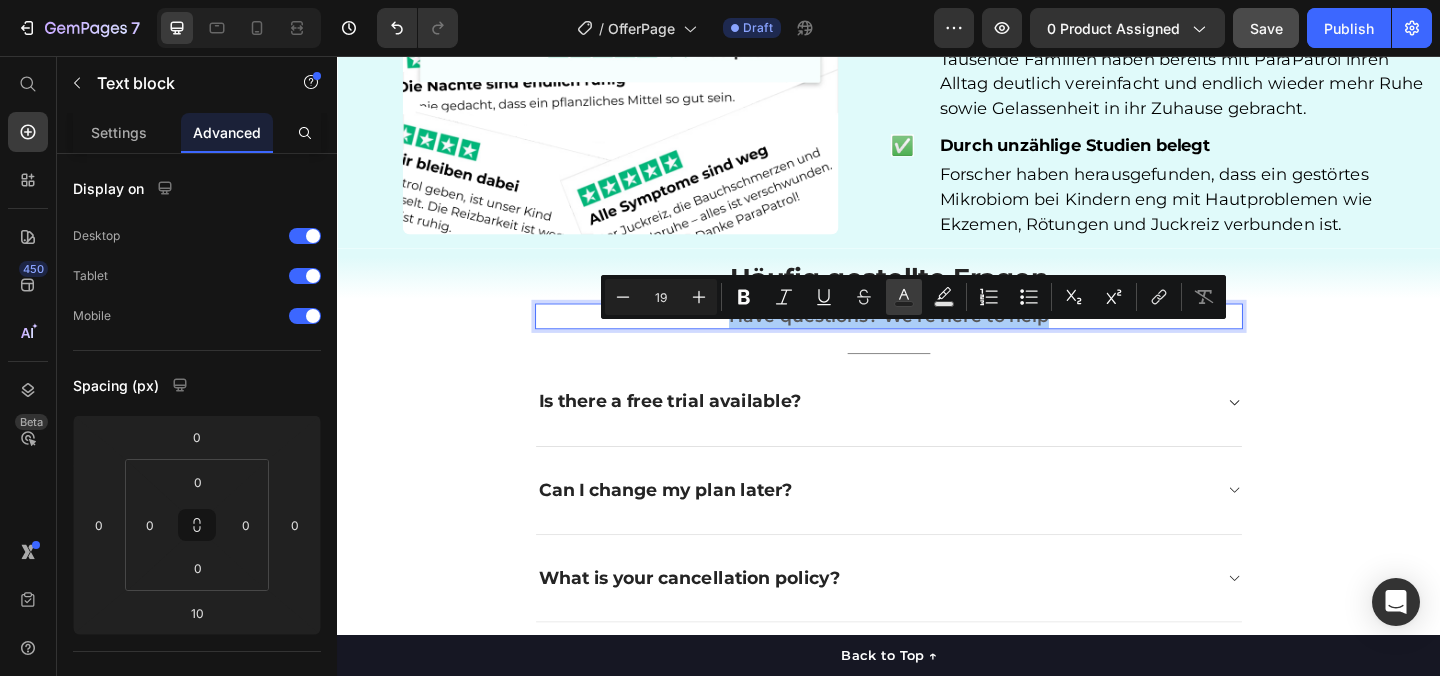 click 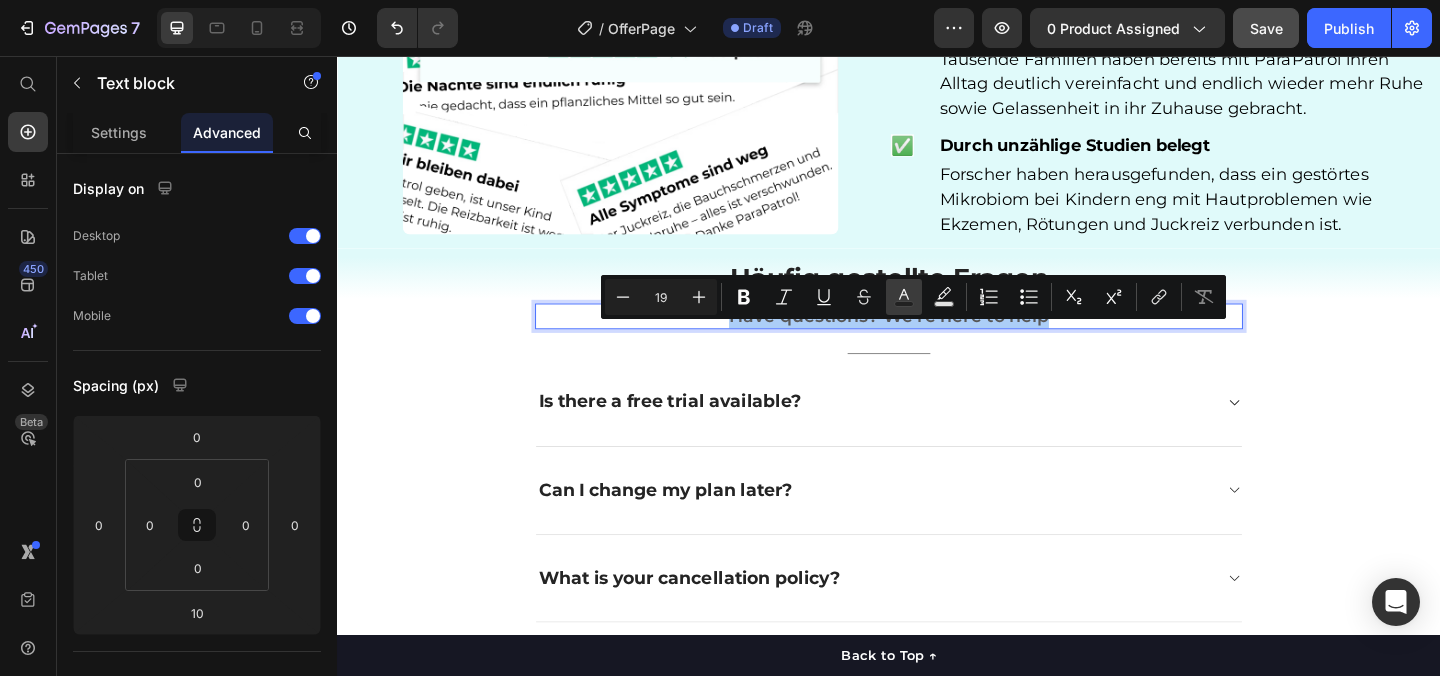 type on "575757" 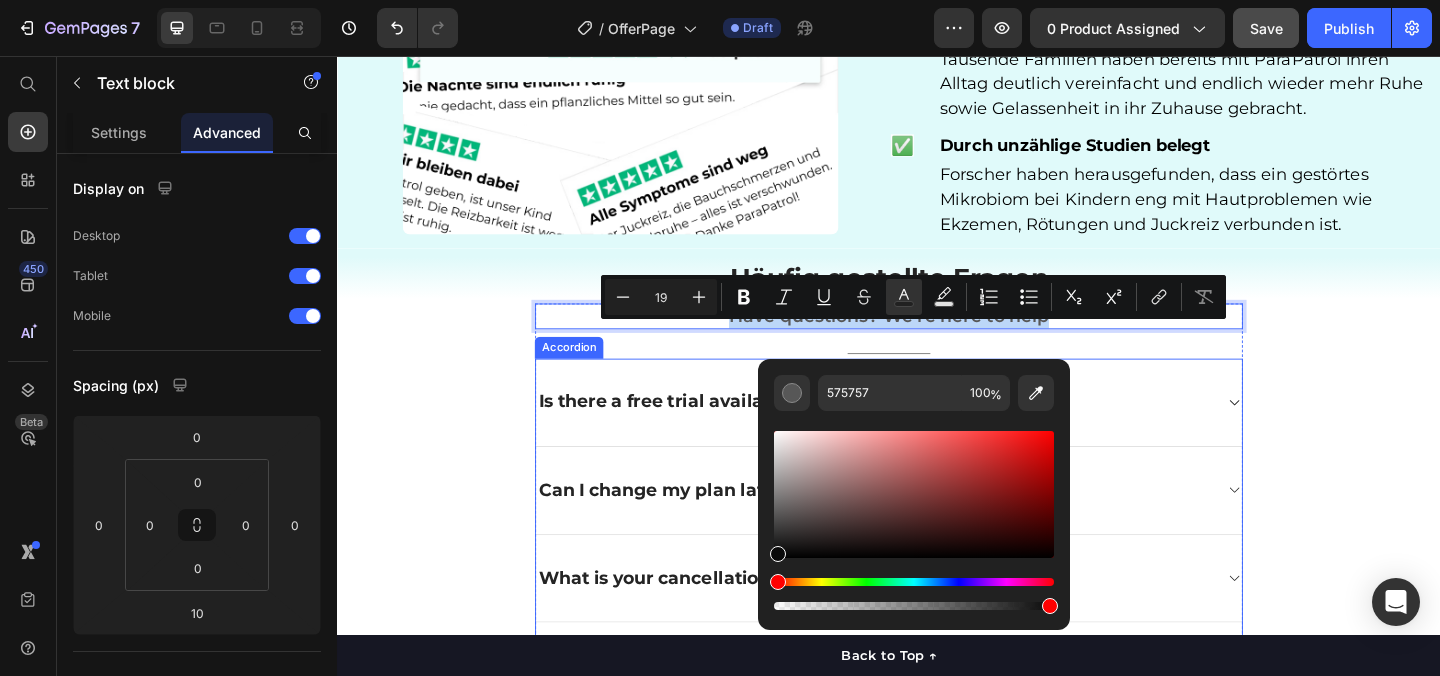 drag, startPoint x: 1122, startPoint y: 571, endPoint x: 778, endPoint y: 626, distance: 348.36905 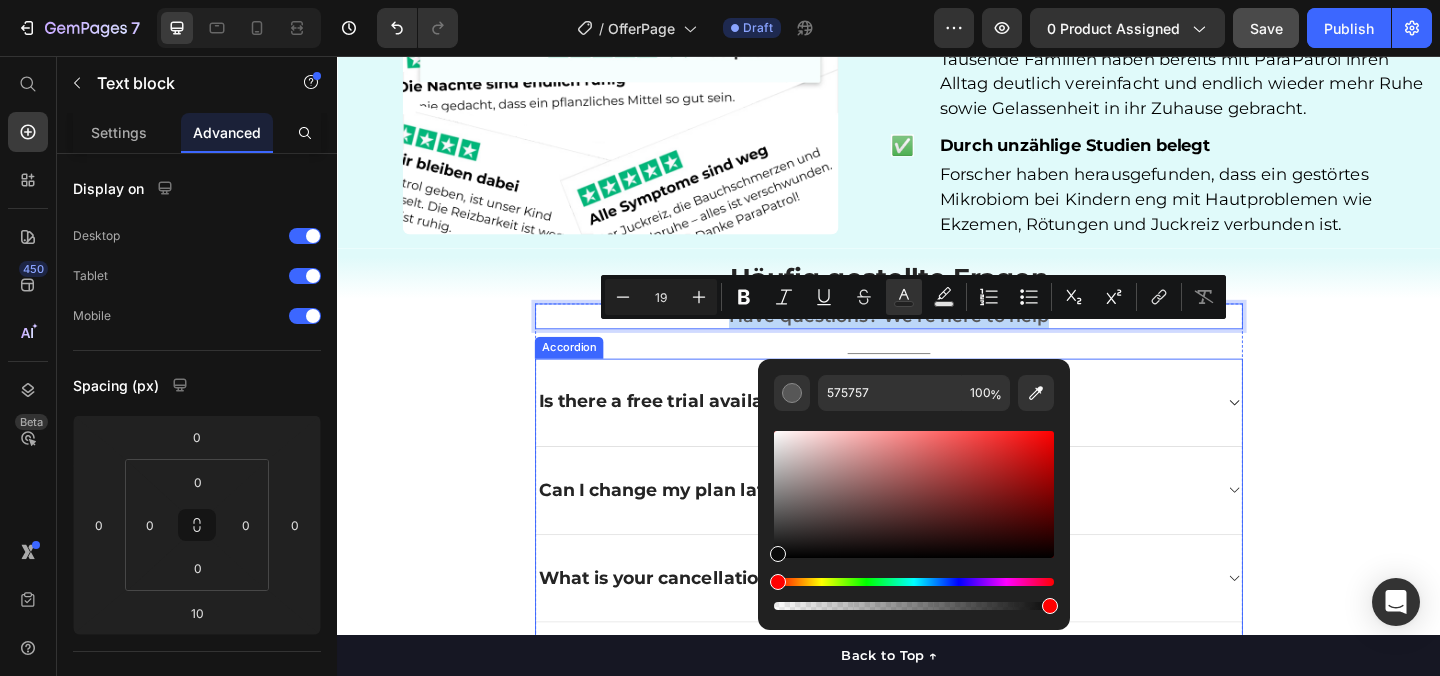 type on "000000" 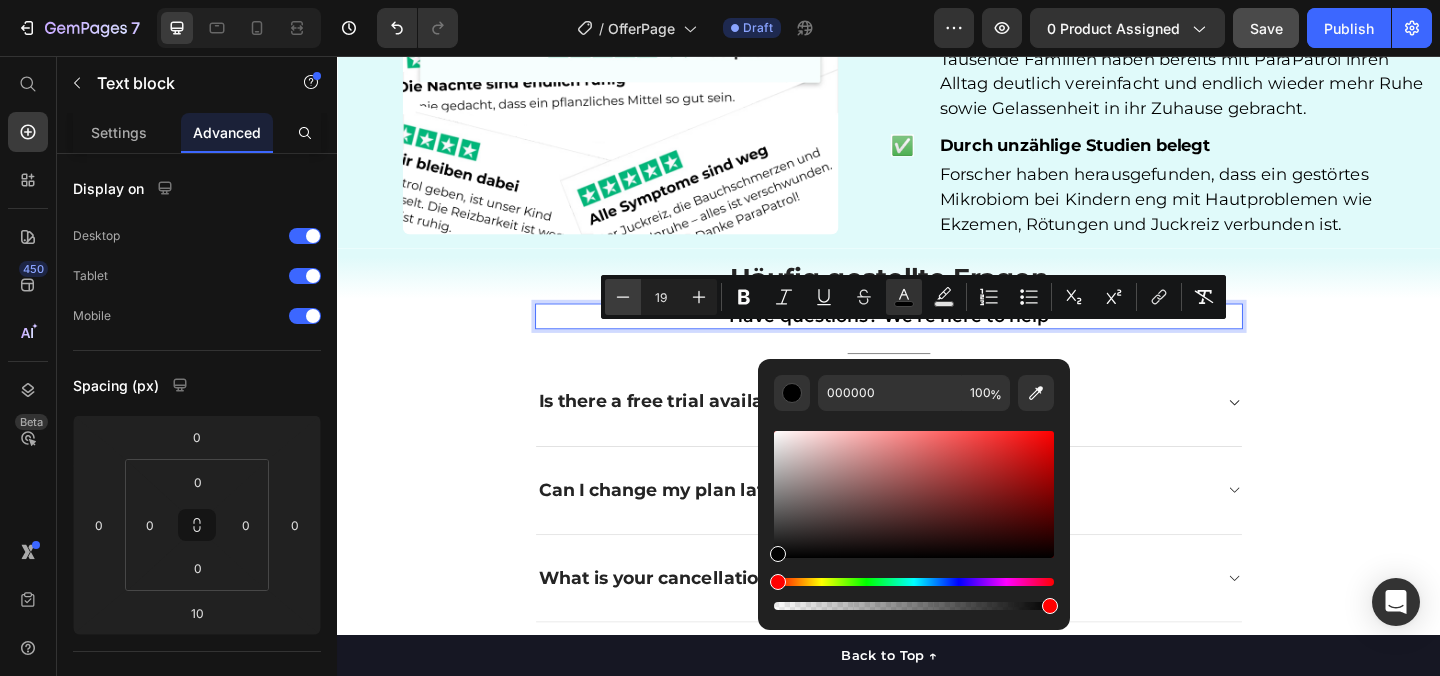 click 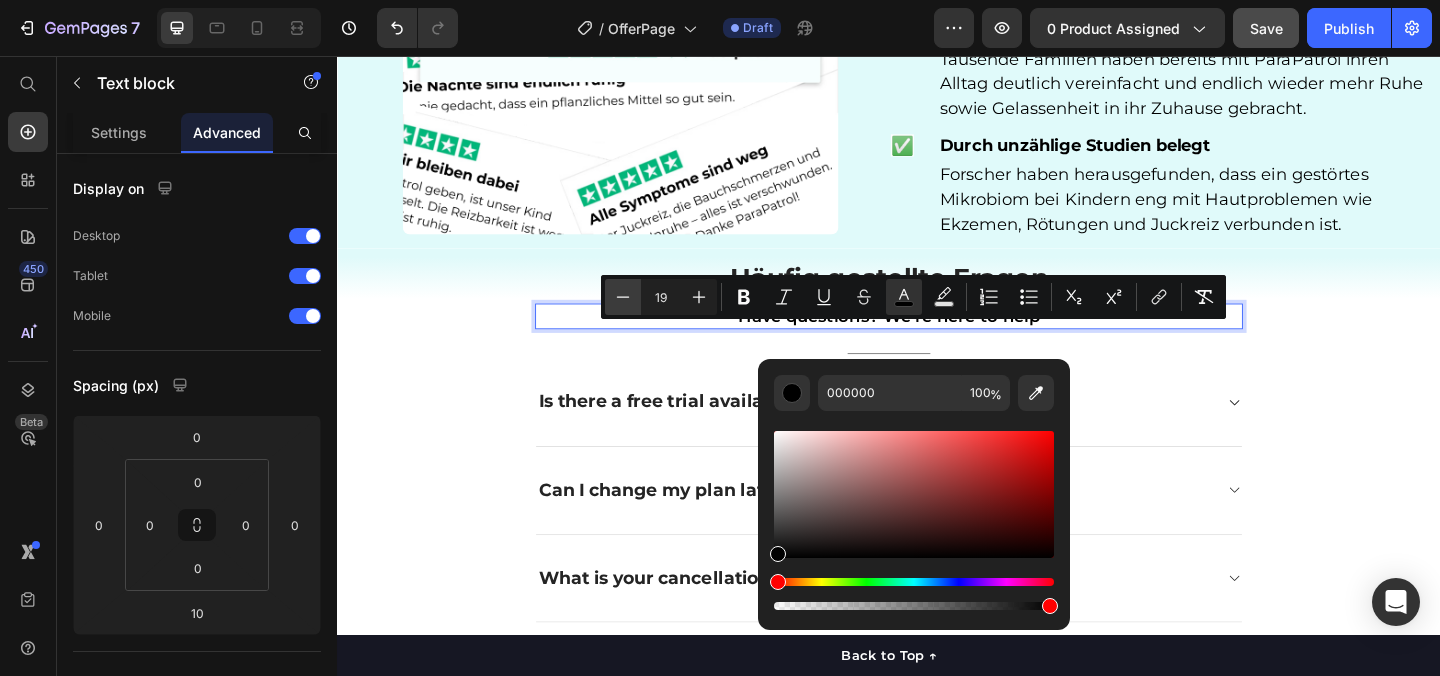 type on "18" 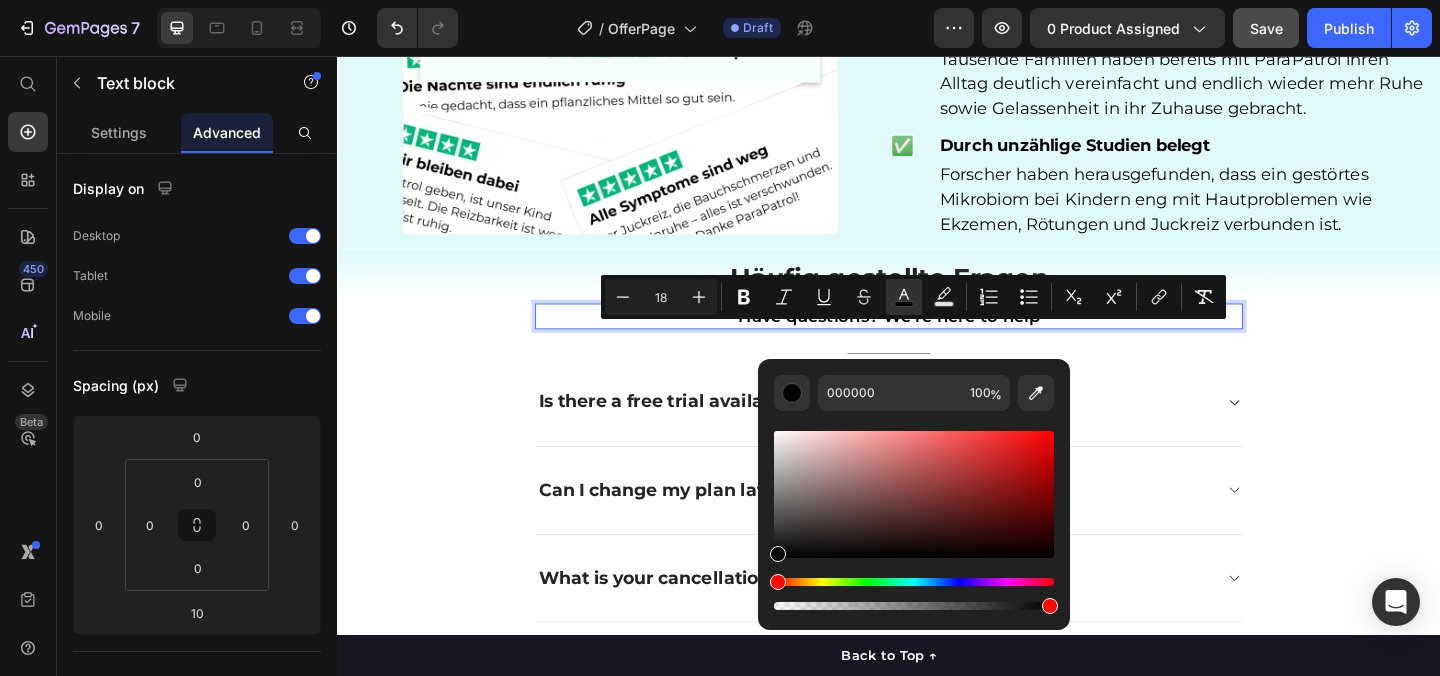 click on "Have questions? We’re here to help" at bounding box center (937, 339) 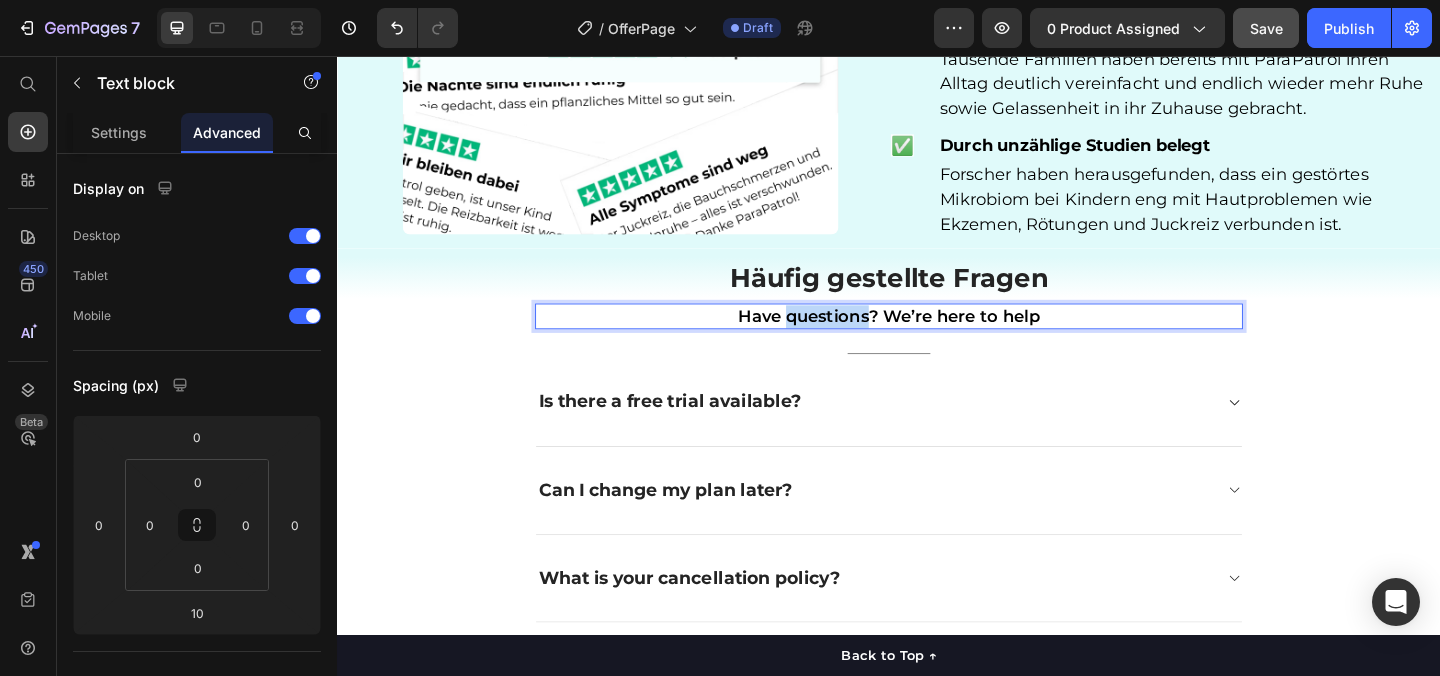 click on "Have questions? We’re here to help" at bounding box center (937, 339) 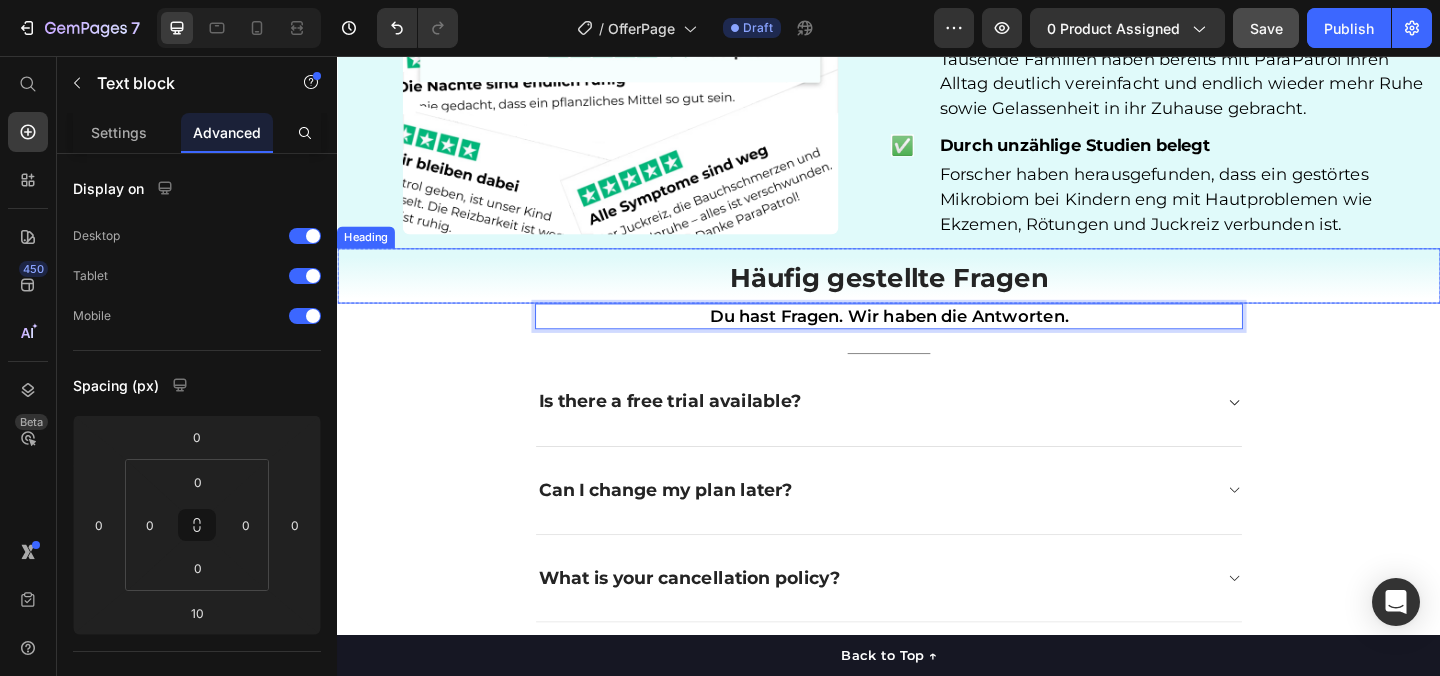 scroll, scrollTop: 5105, scrollLeft: 0, axis: vertical 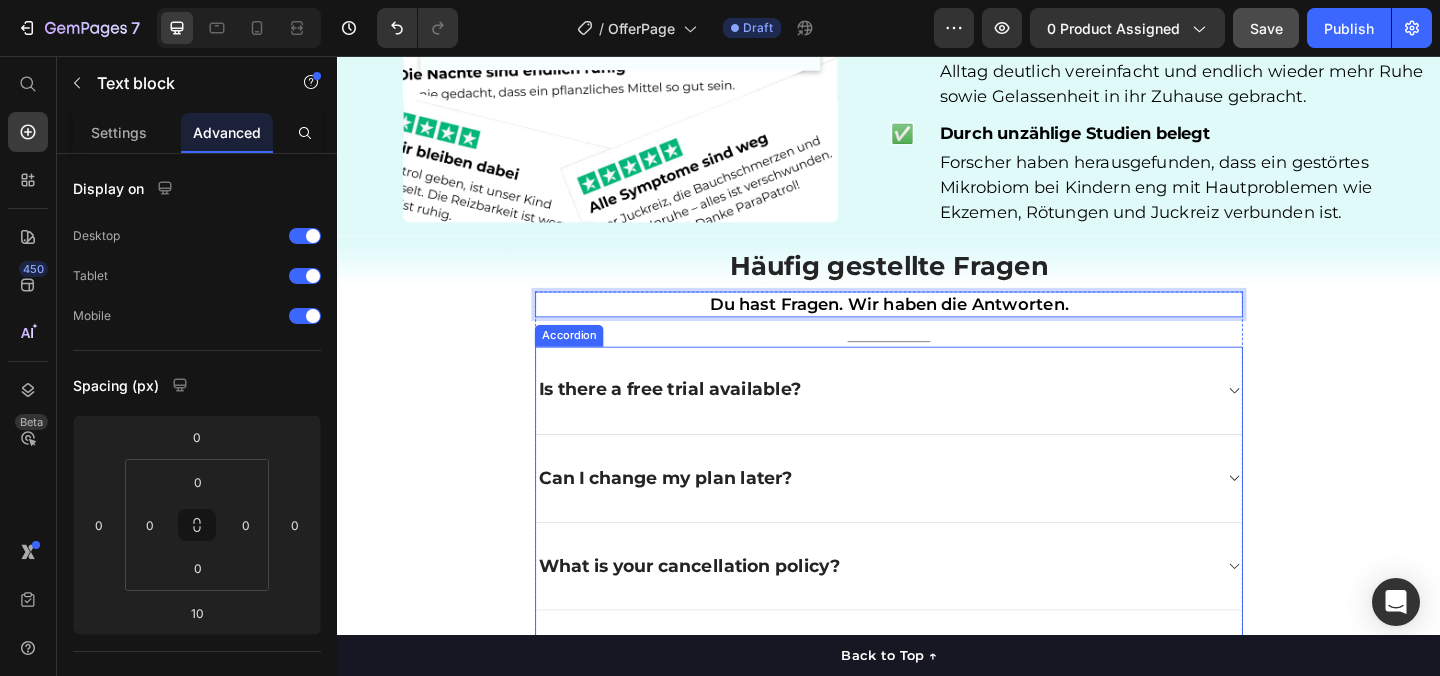 click on "Is there a free trial available?" at bounding box center [937, 420] 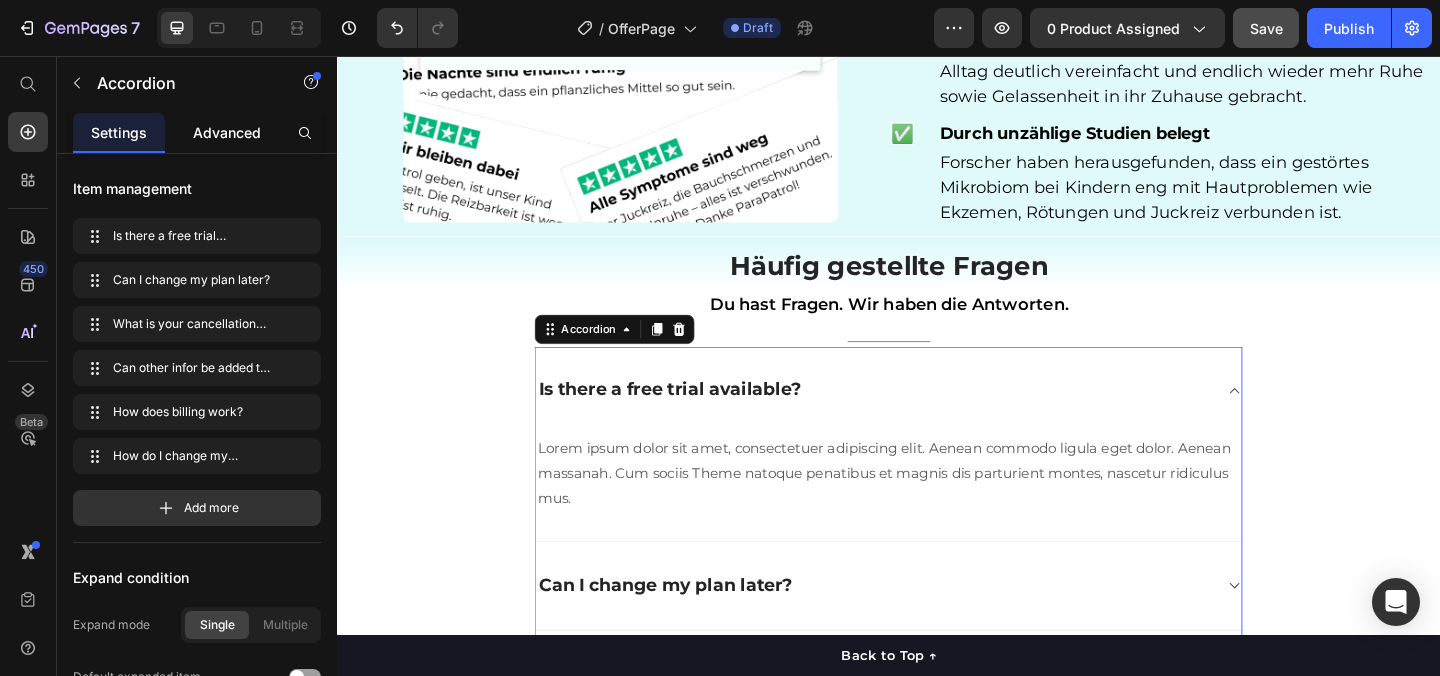 click on "Advanced" at bounding box center (227, 132) 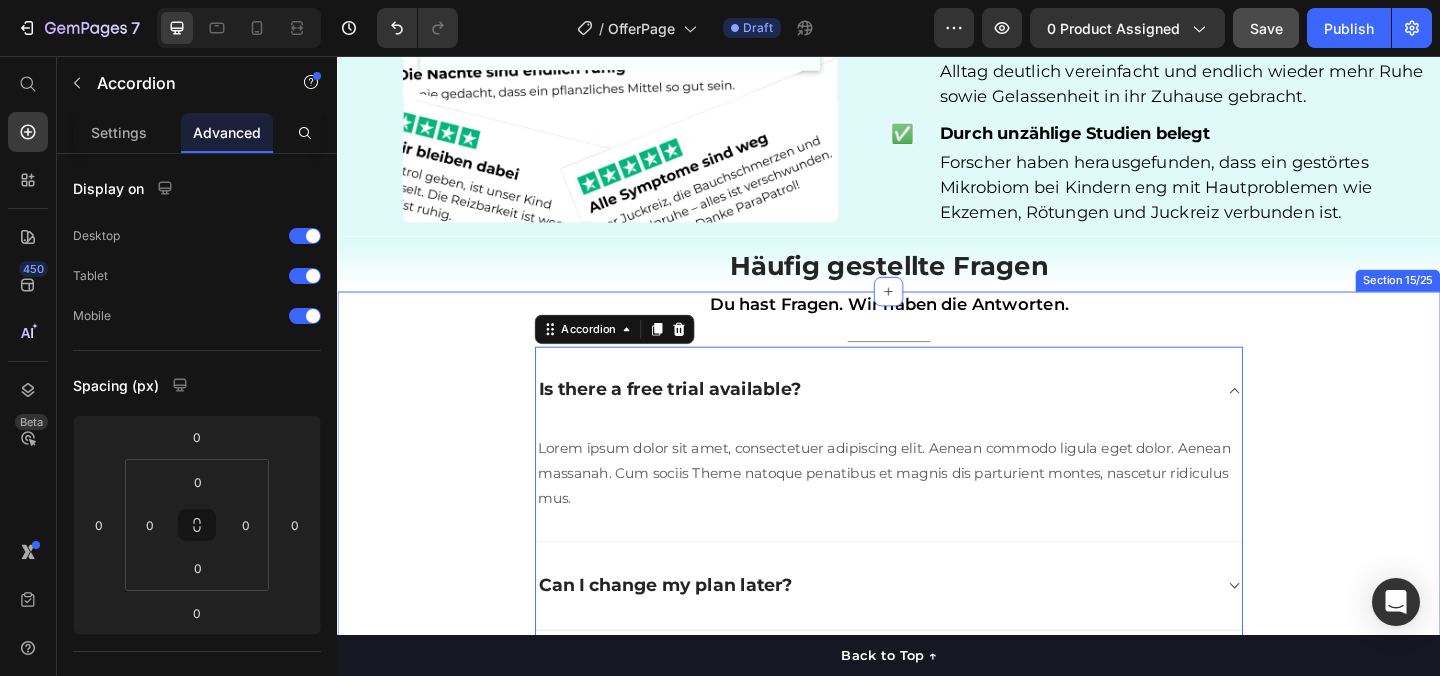 click on "Du hast Fragen. Wir haben die Antworten. Text block                Title Line
Is there a free trial available? Lorem ipsum dolor sit amet, consectetuer adipiscing elit. Aenean commodo ligula eget dolor. Aenean massanah. Cum sociis Theme natoque penatibus et magnis dis parturient montes, nascetur ridiculus mus. Text block
Can I change my plan later?
What is your cancellation policy?
Can other infor be added to an invoice?
How does billing work?
How do I change my account email? Accordion   0 Row" at bounding box center [937, 688] 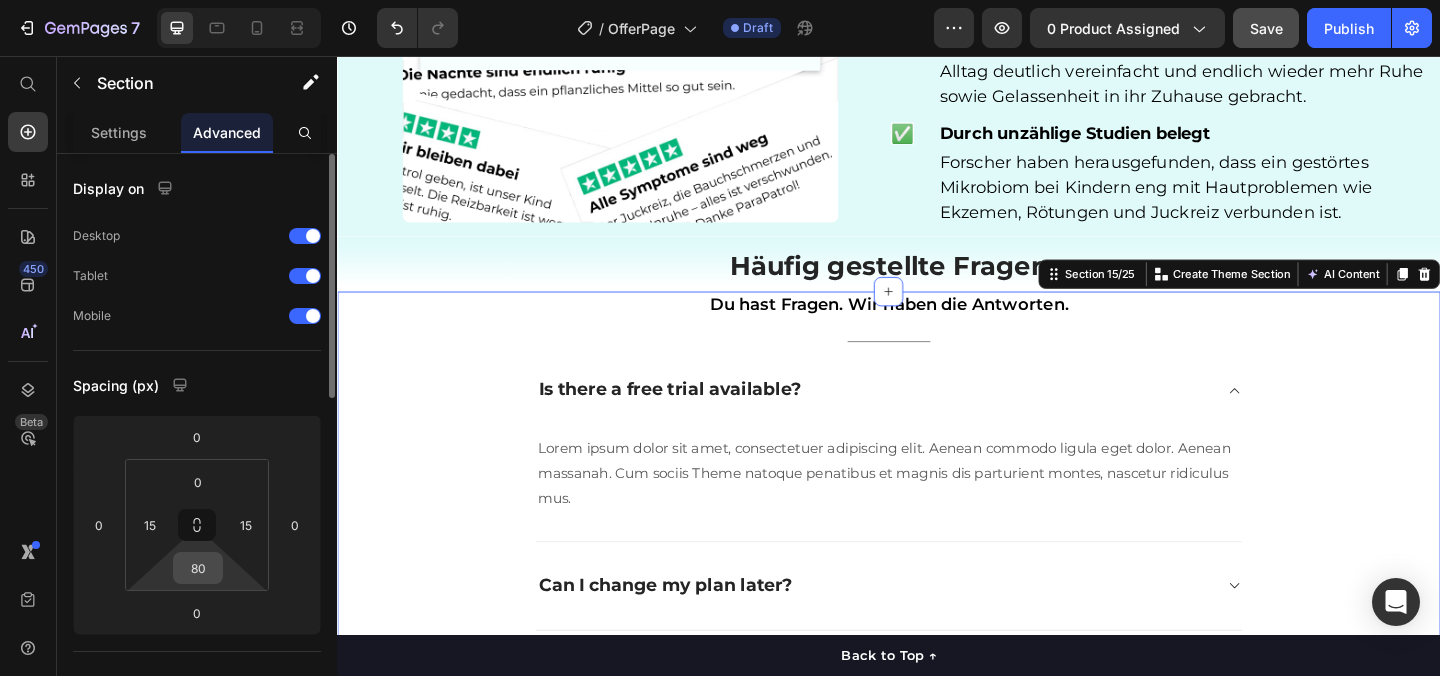 click on "80" at bounding box center [198, 568] 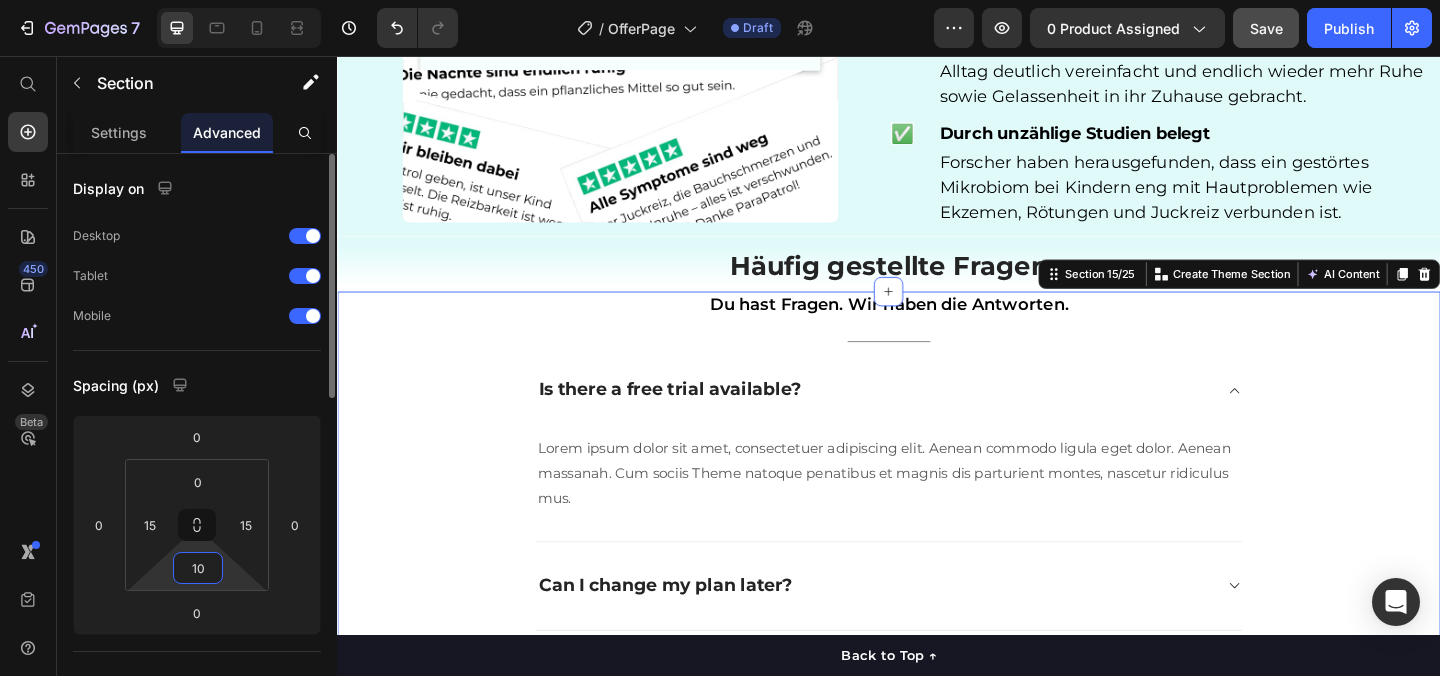 type on "1" 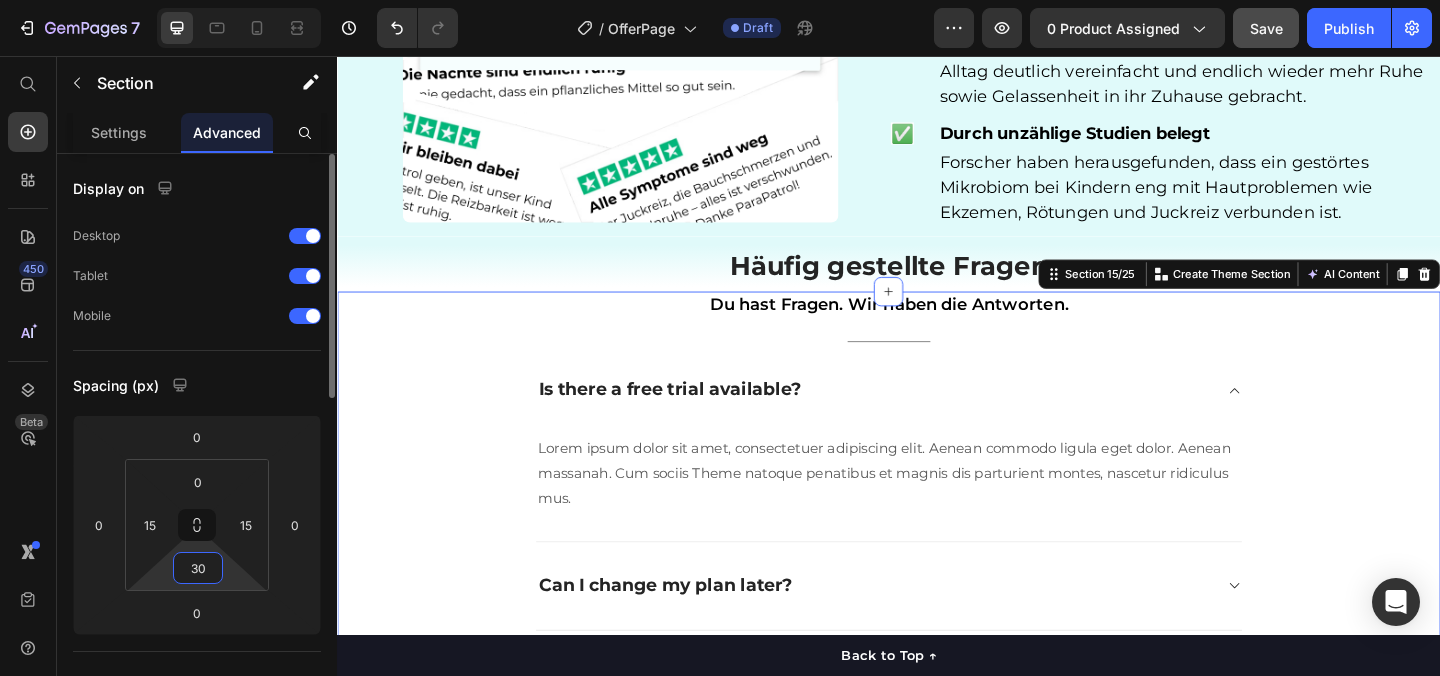 type on "3" 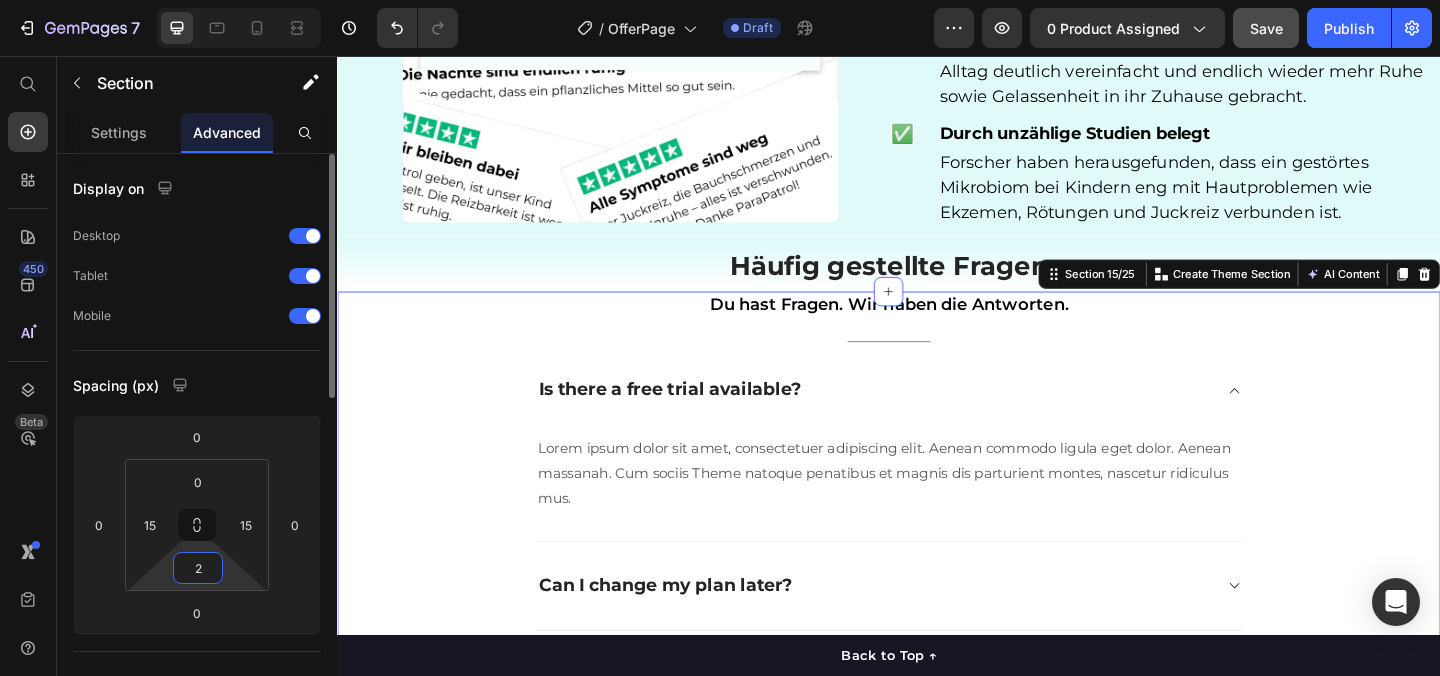 type on "20" 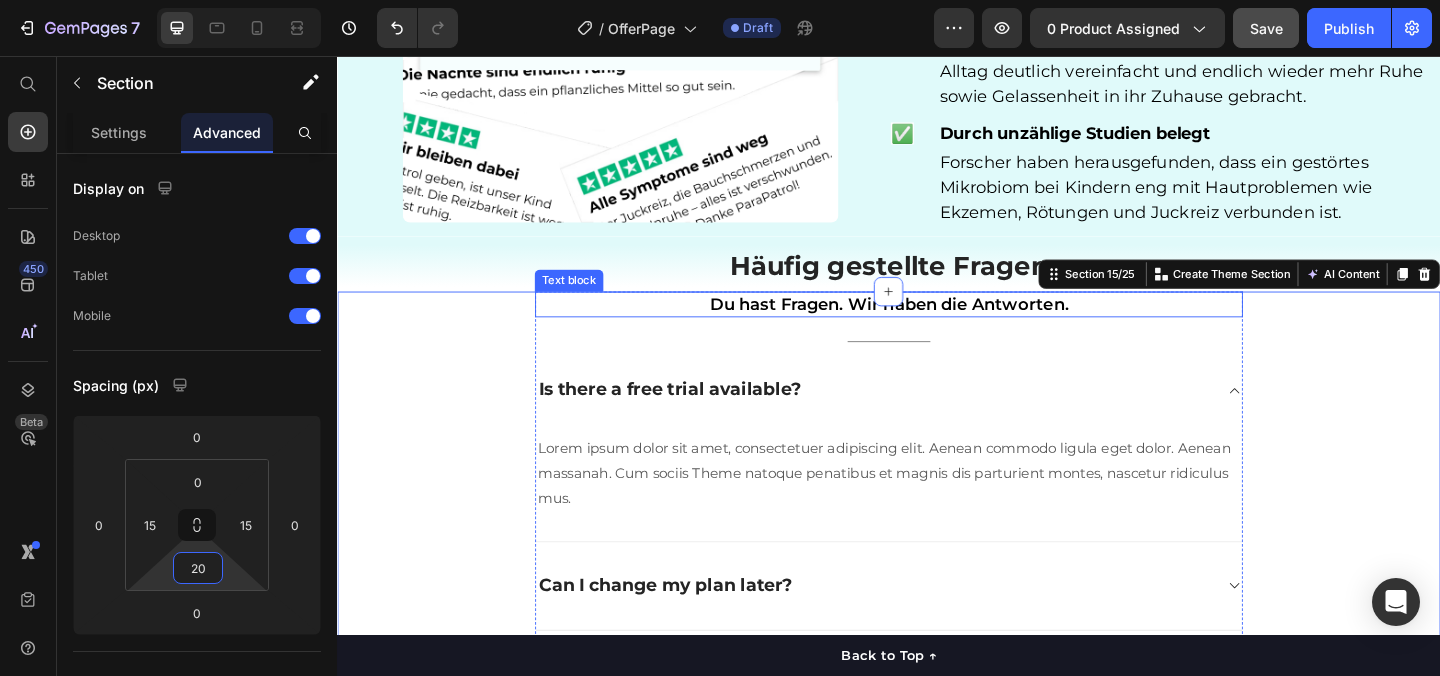 click on "Du hast Fragen. Wir haben die Antworten." at bounding box center (937, 326) 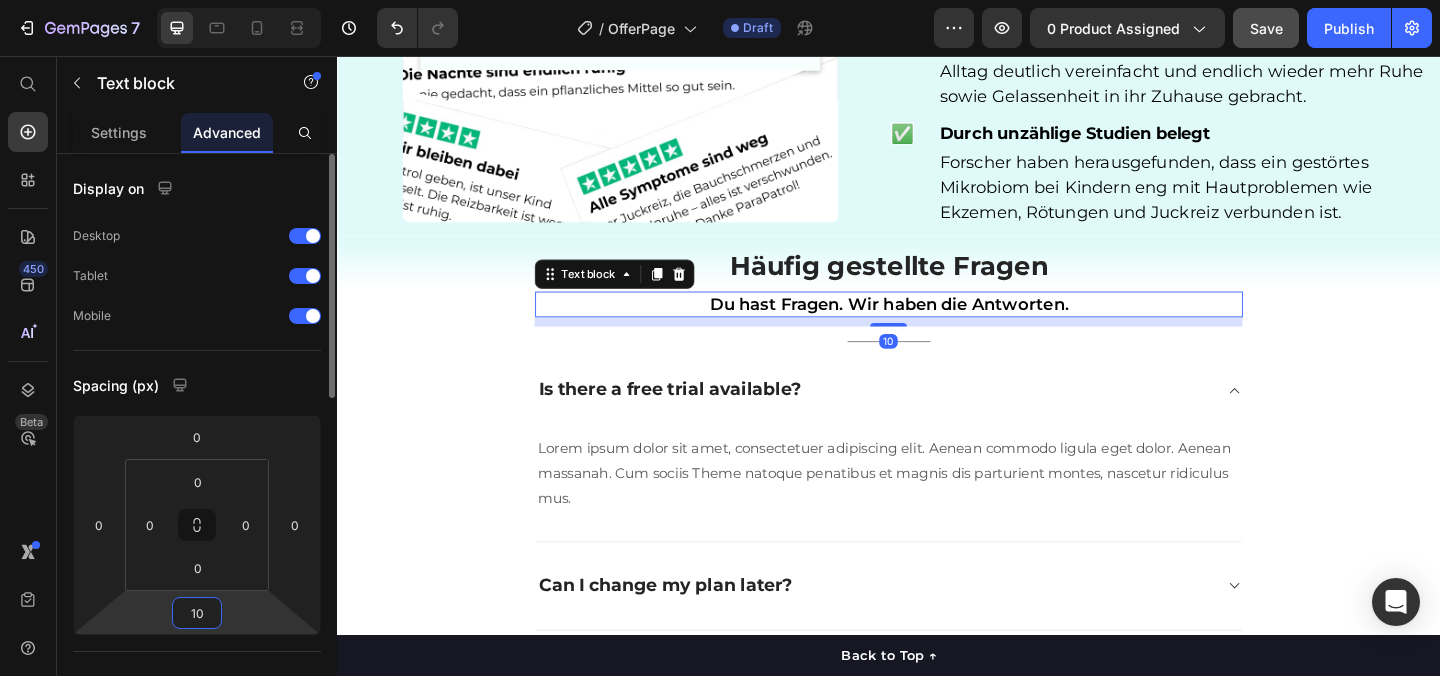 click on "10" at bounding box center (197, 613) 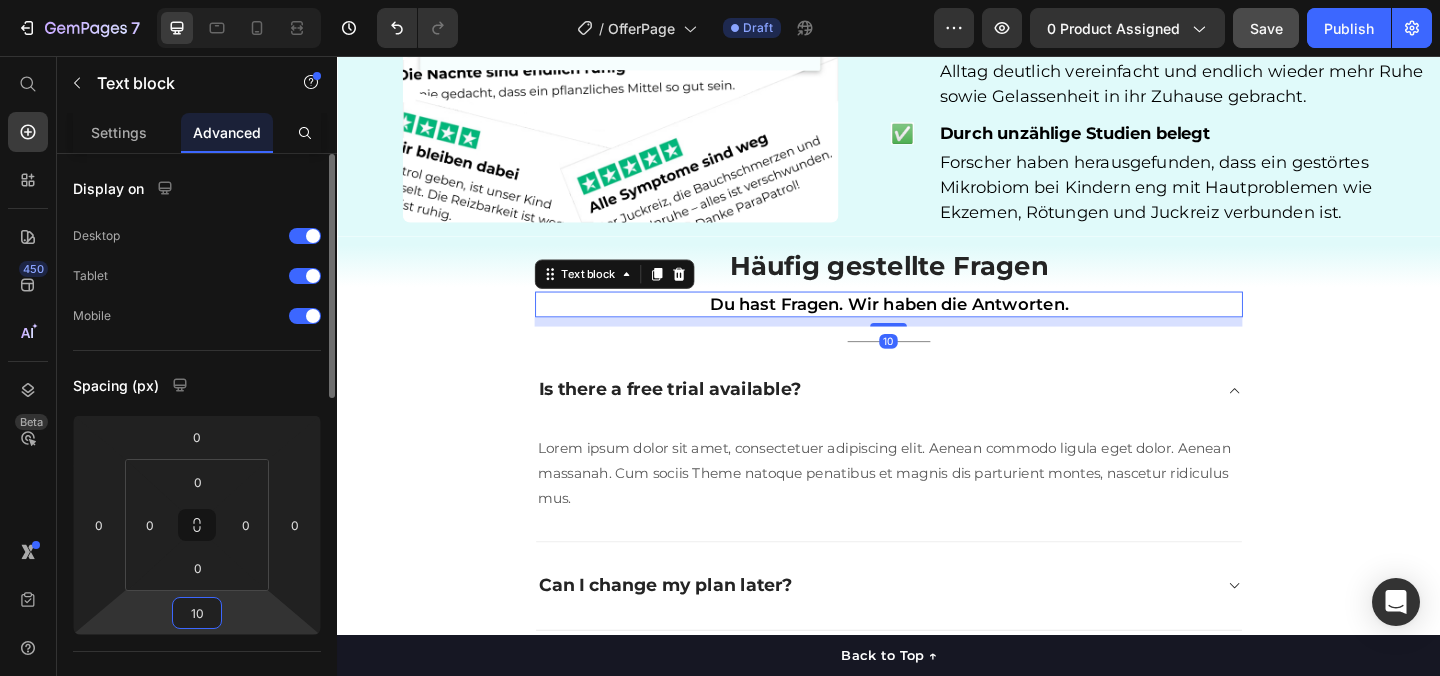 click on "10" at bounding box center (197, 613) 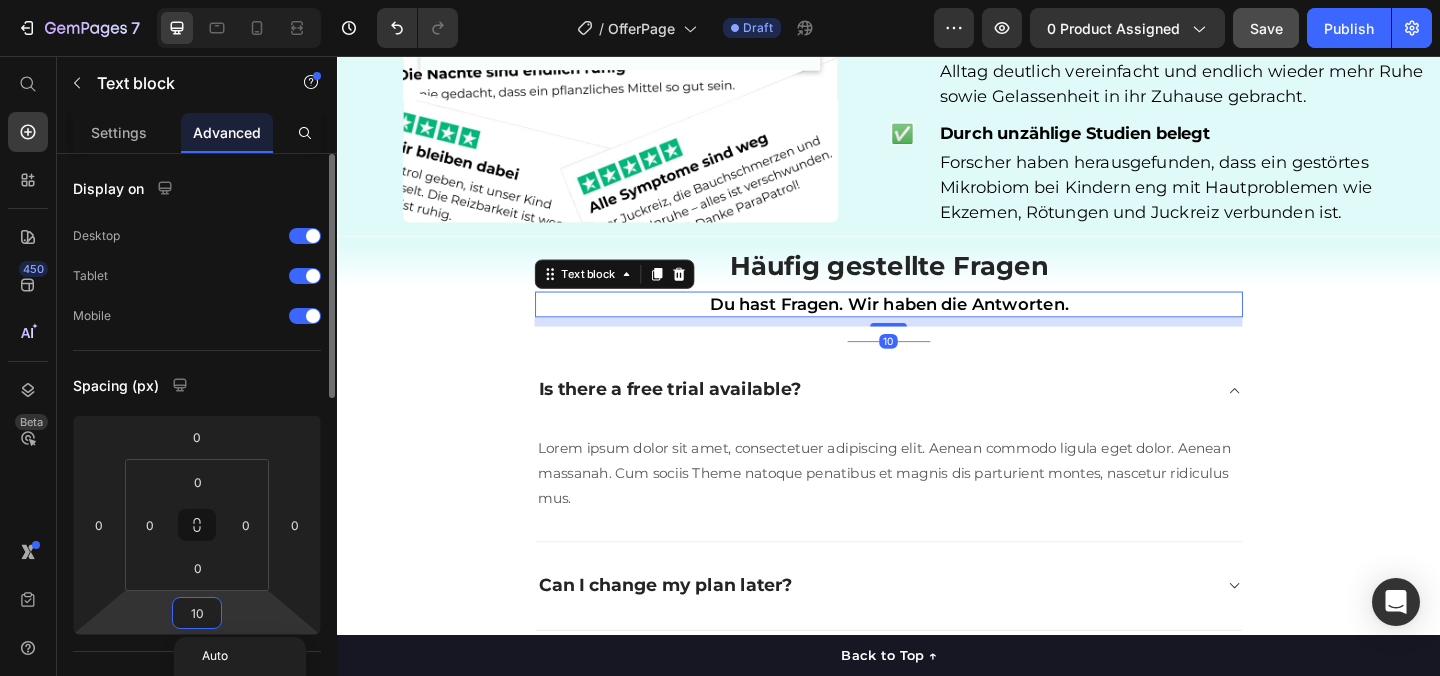 type on "0" 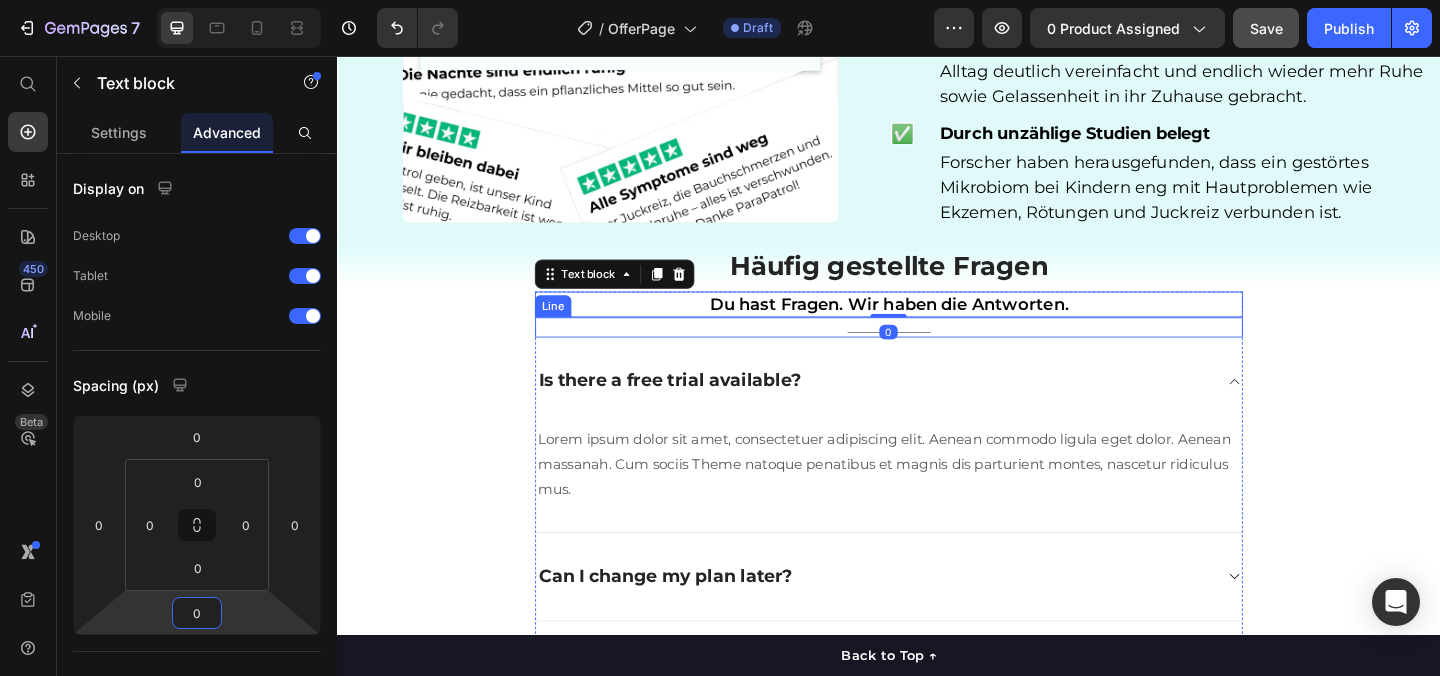 click on "Title Line" at bounding box center [937, 351] 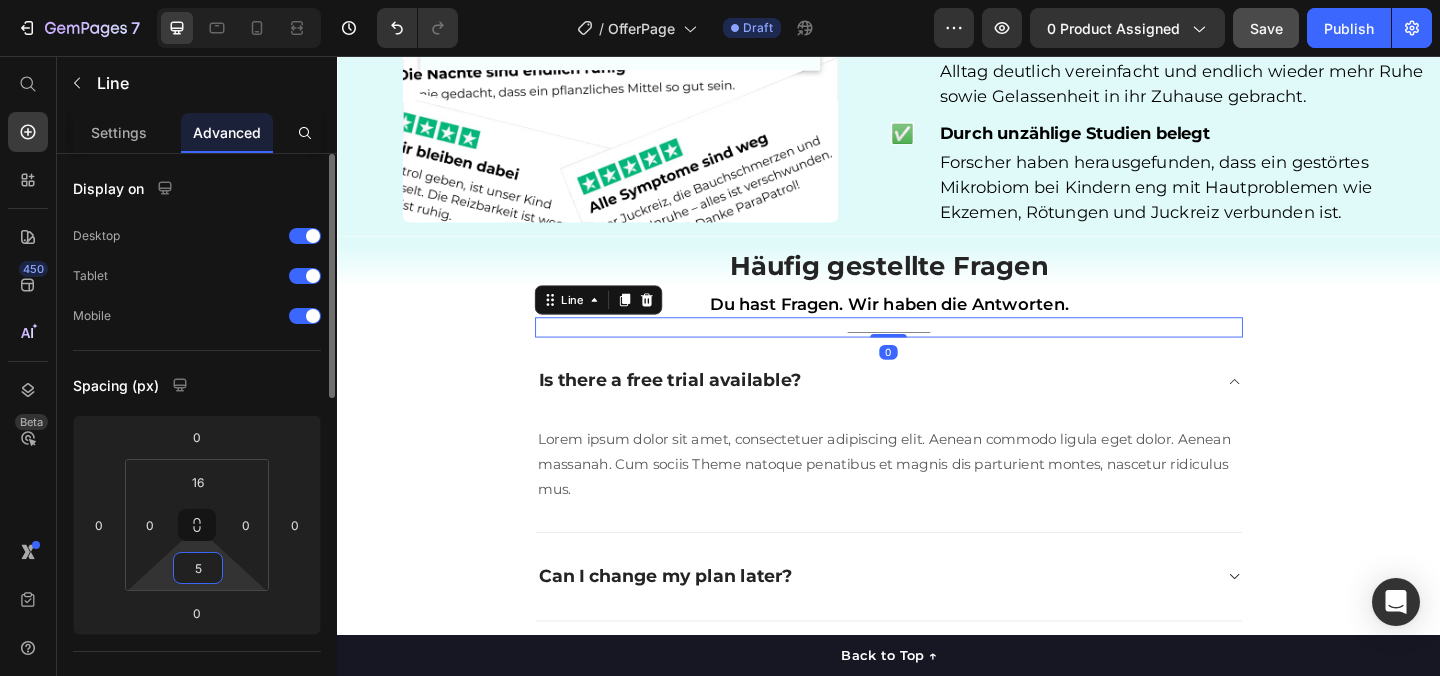 click on "5" at bounding box center [198, 568] 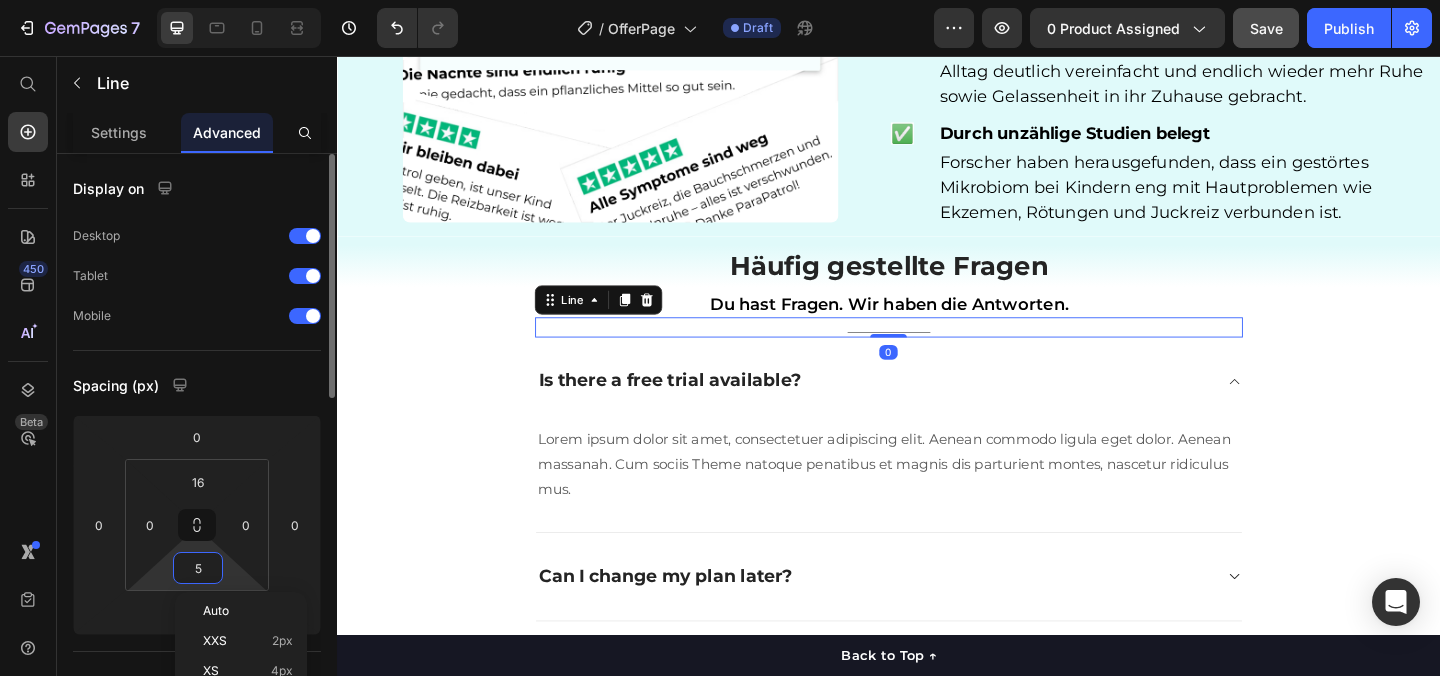 type on "0" 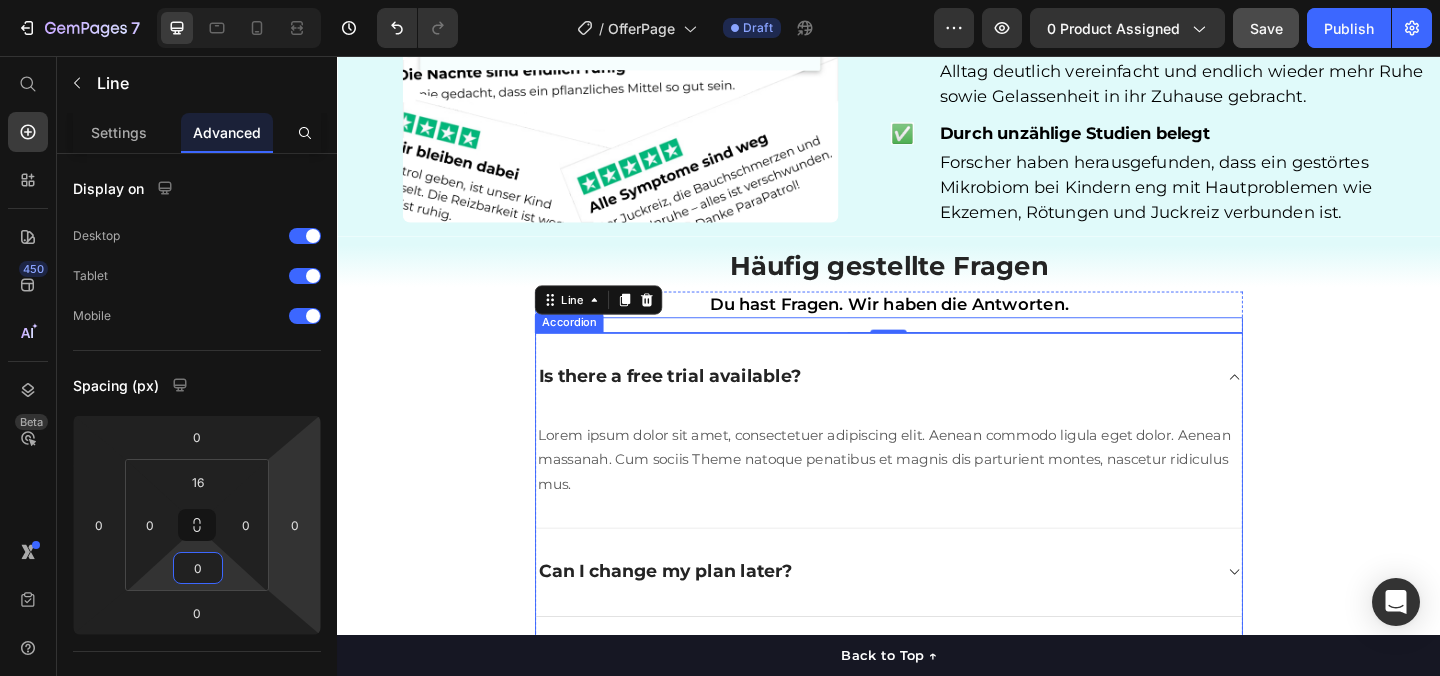 click on "Is there a free trial available?" at bounding box center [937, 404] 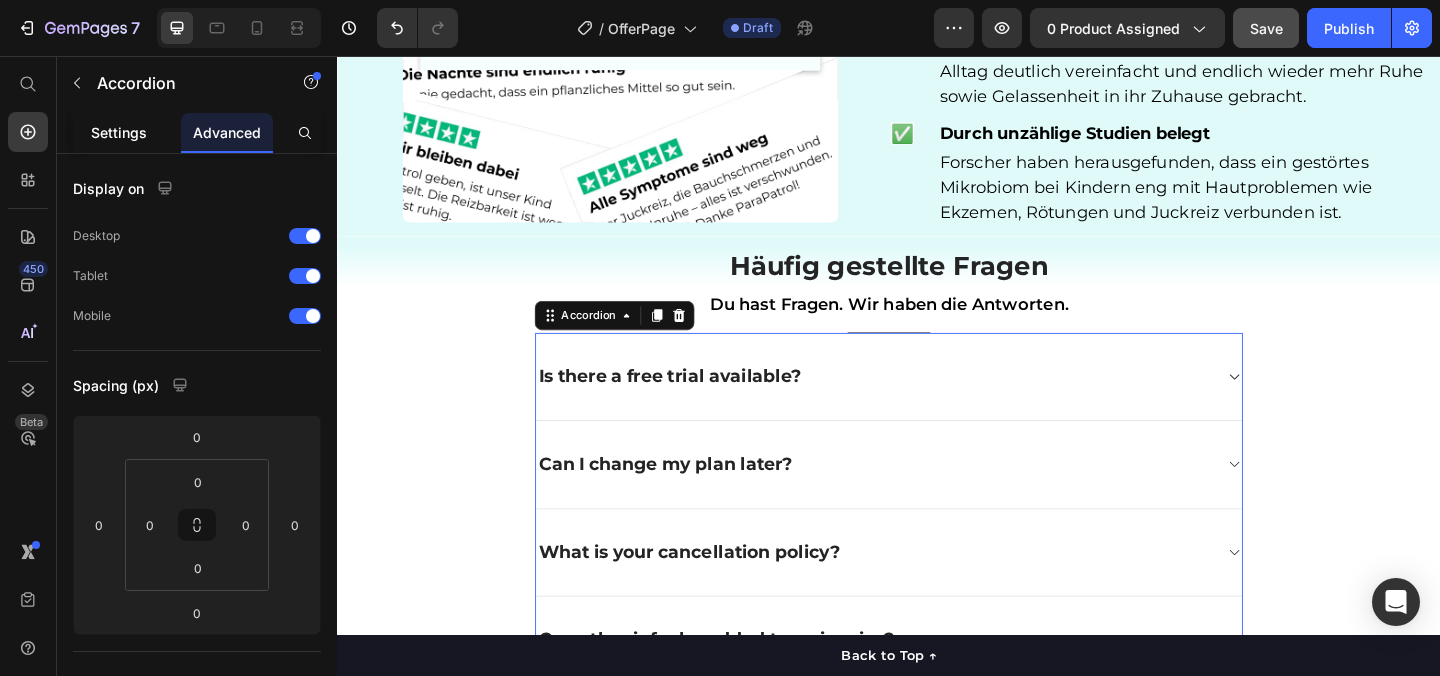 click on "Settings" at bounding box center (119, 132) 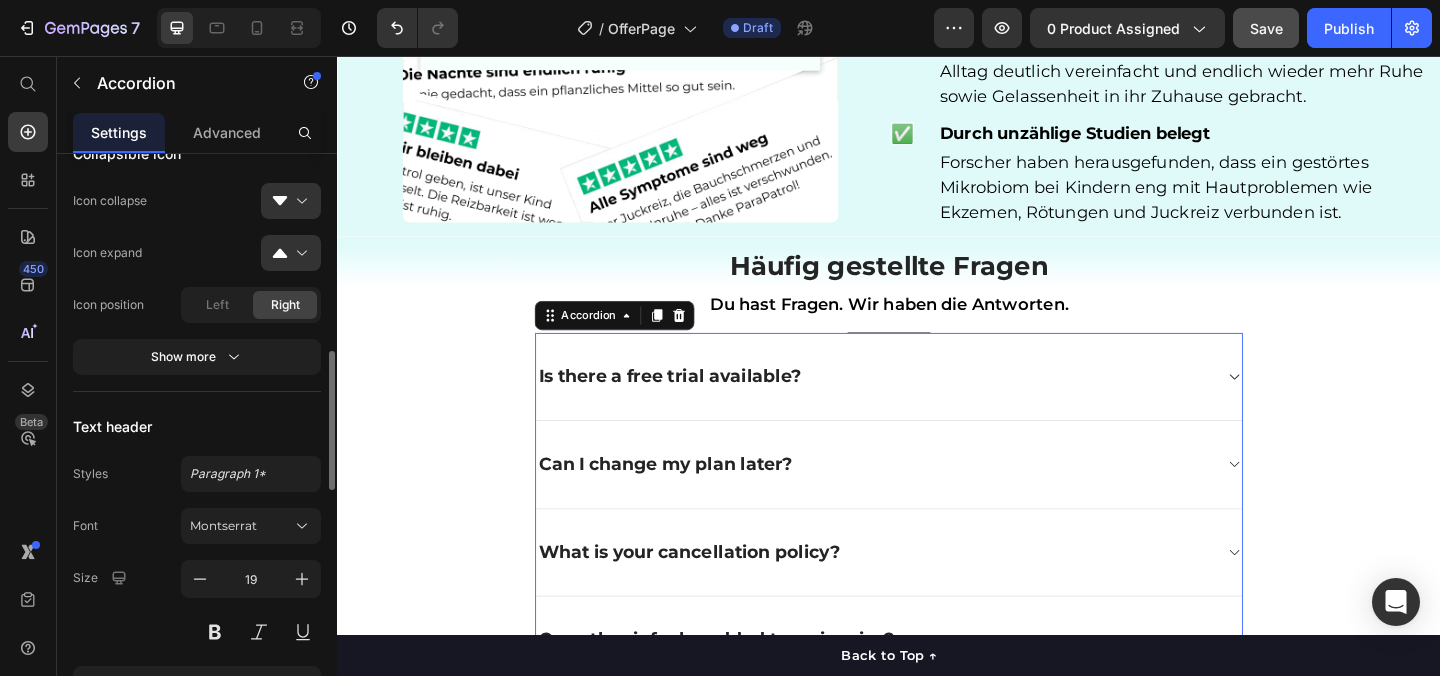 scroll, scrollTop: 787, scrollLeft: 0, axis: vertical 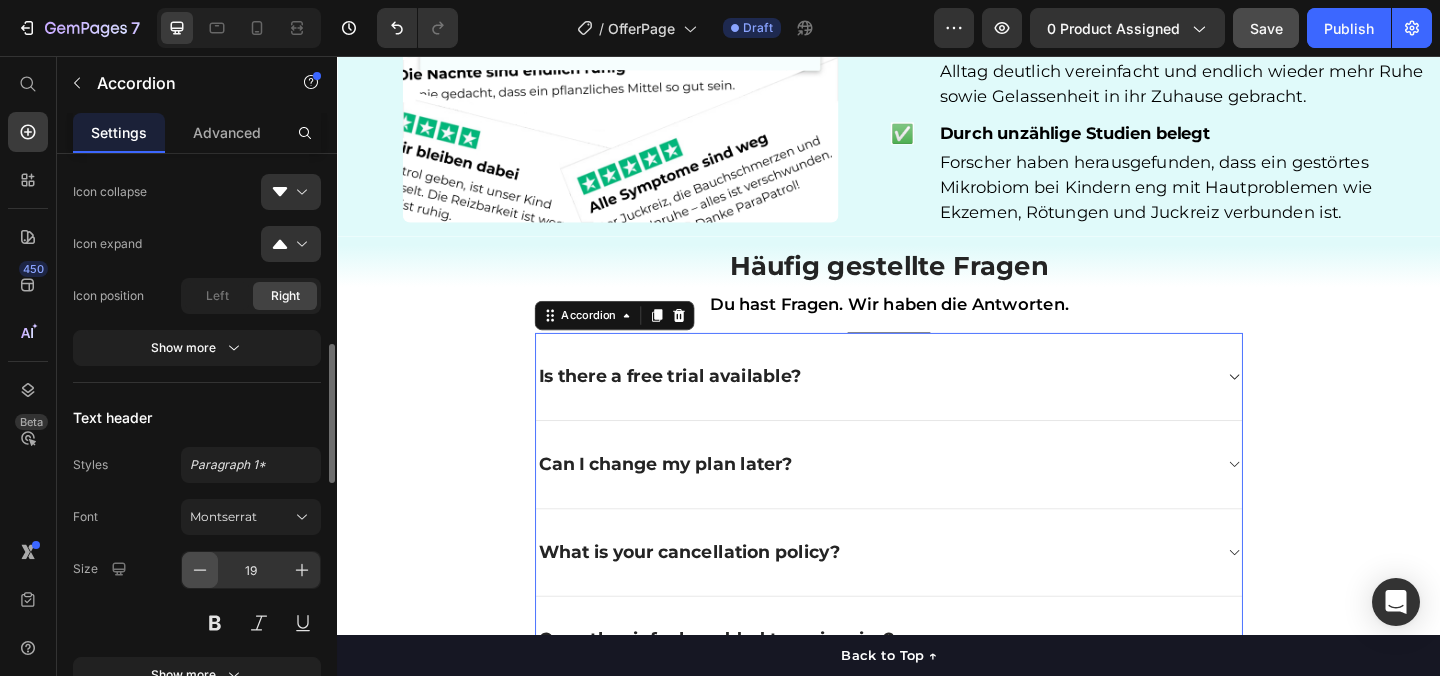 click 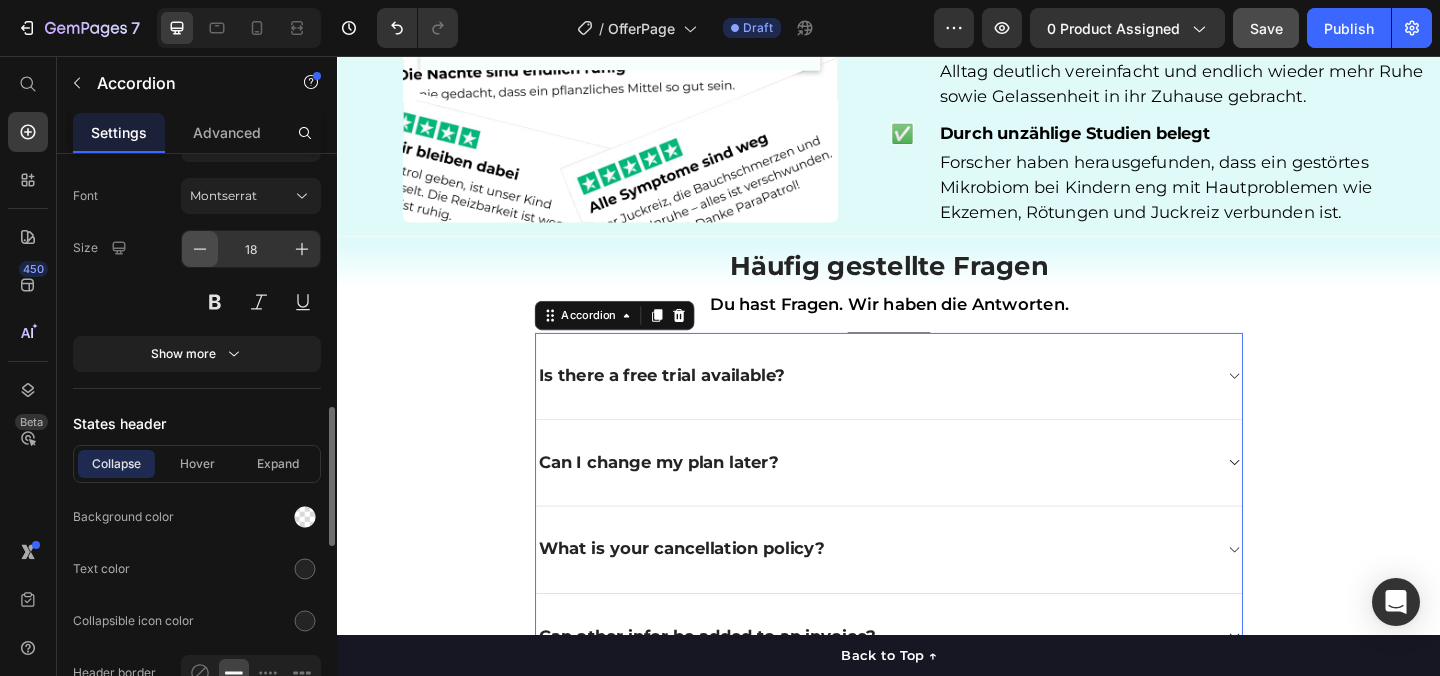 scroll, scrollTop: 1118, scrollLeft: 0, axis: vertical 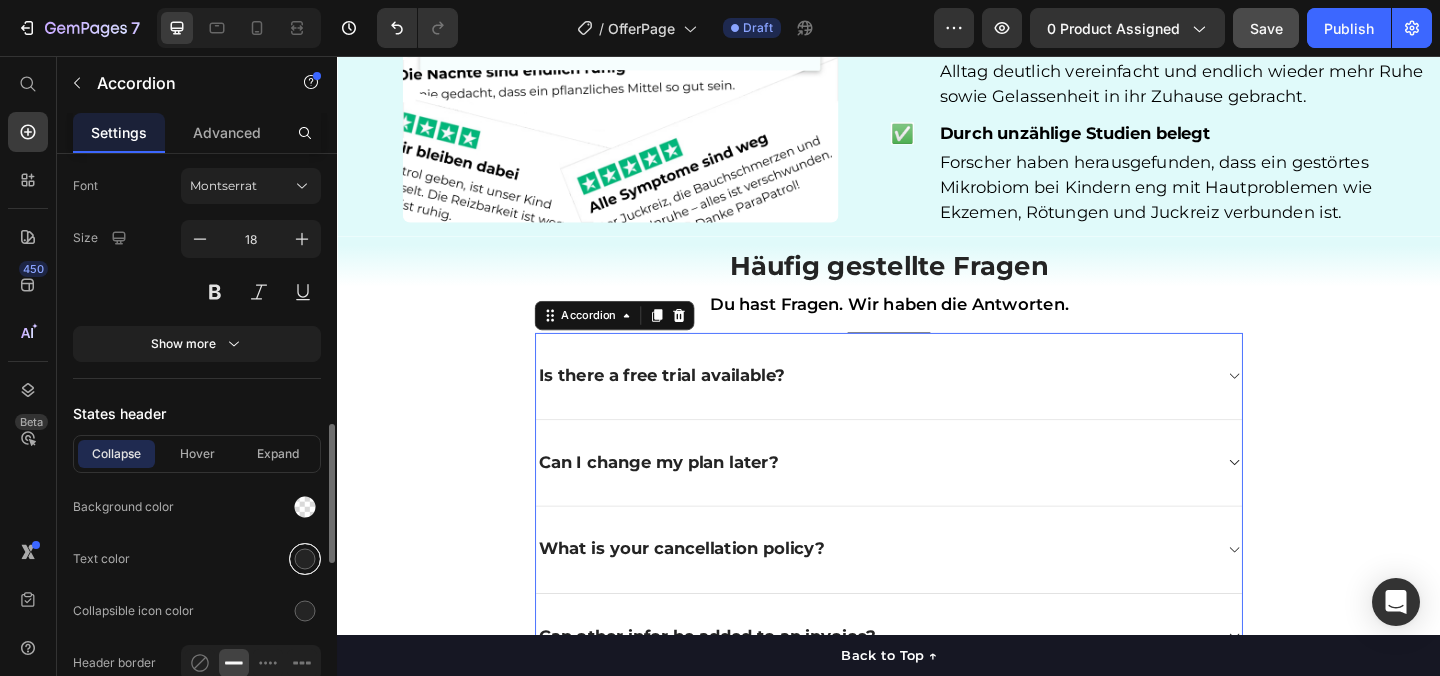 click at bounding box center [305, 559] 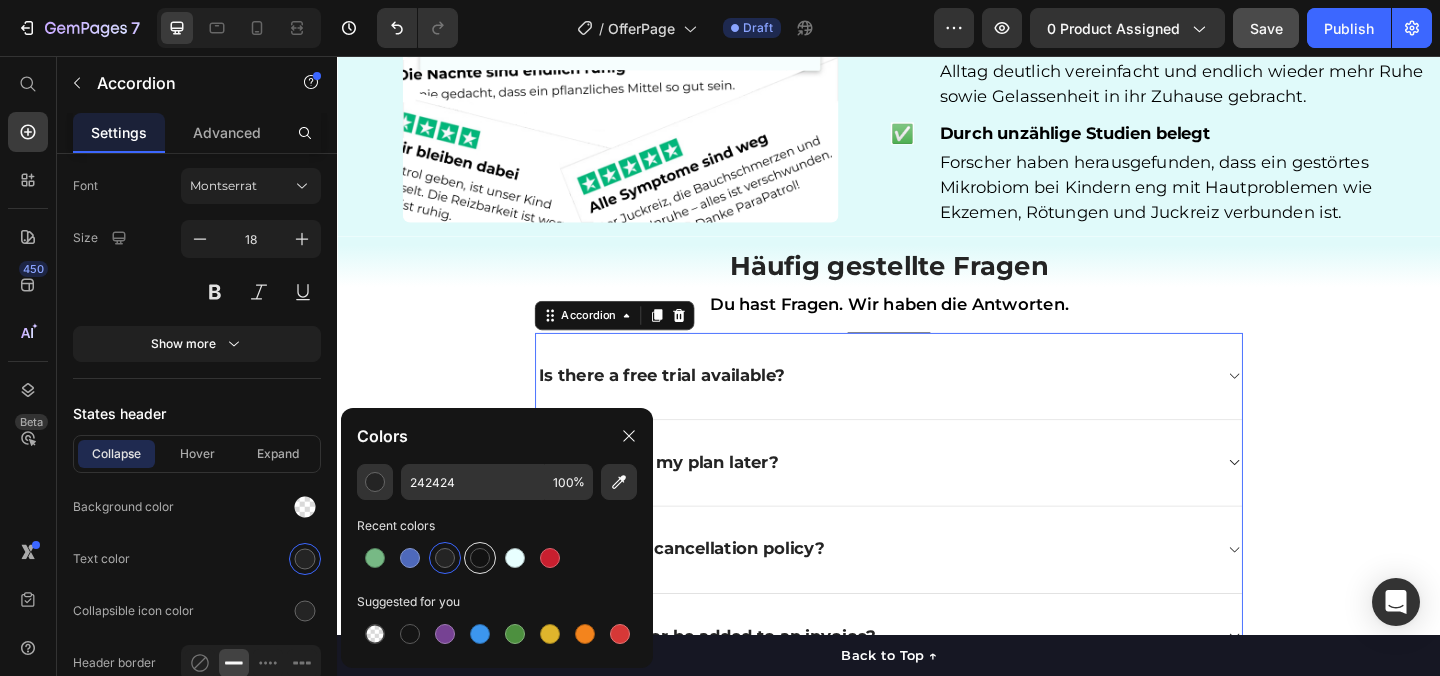 click at bounding box center [480, 558] 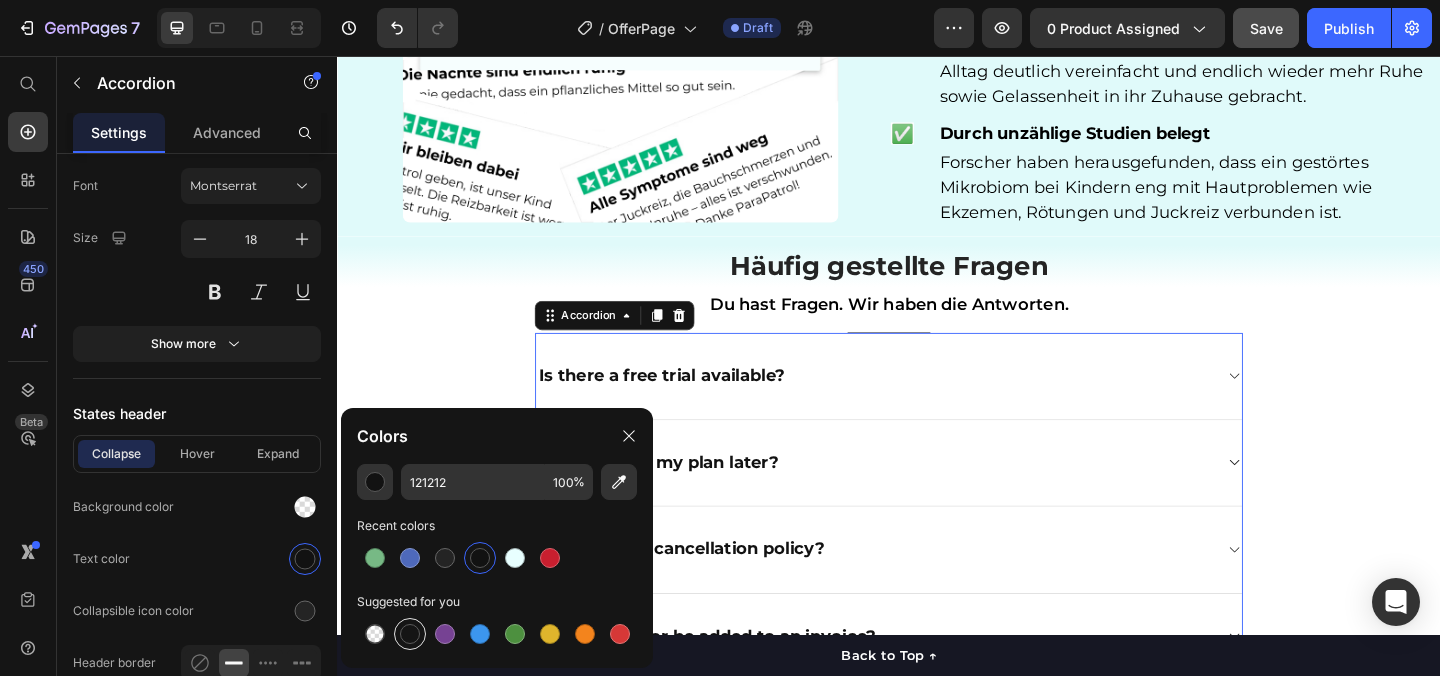 click at bounding box center (410, 634) 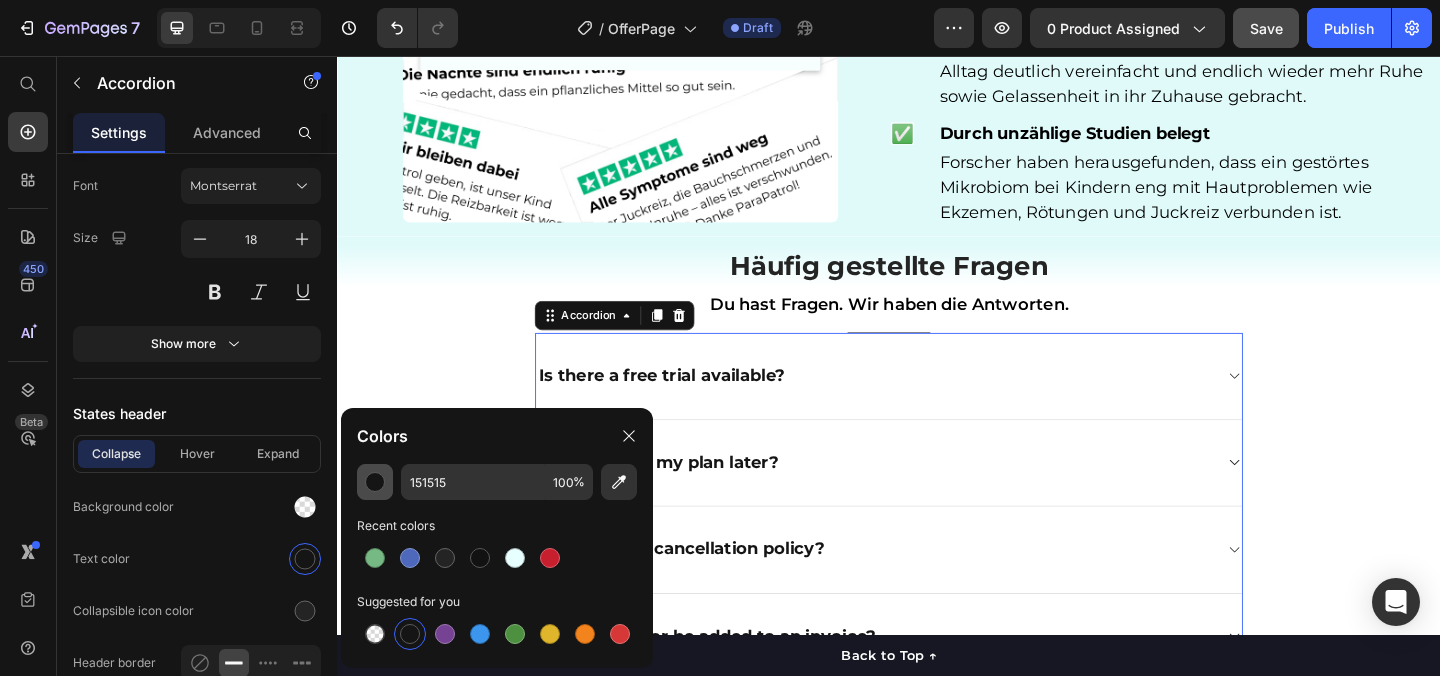 click at bounding box center [375, 482] 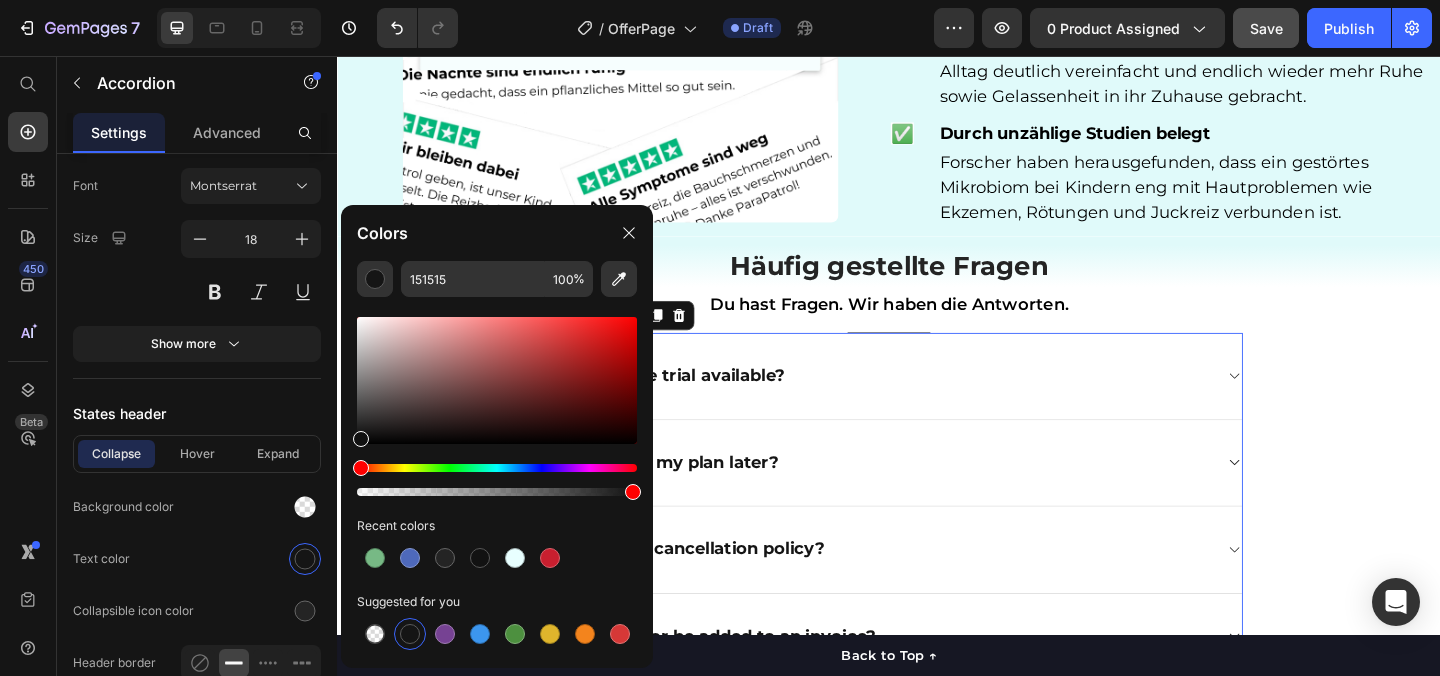 click at bounding box center (361, 439) 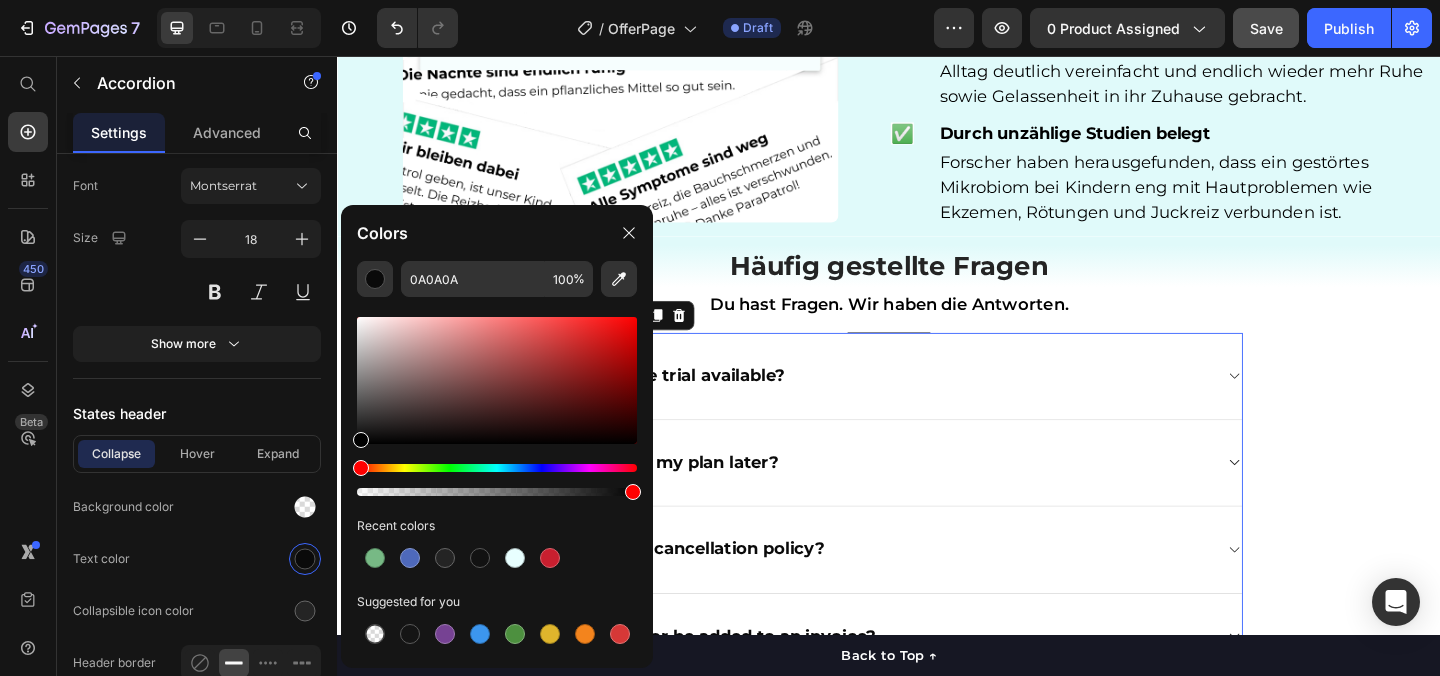 drag, startPoint x: 356, startPoint y: 438, endPoint x: 342, endPoint y: 470, distance: 34.928497 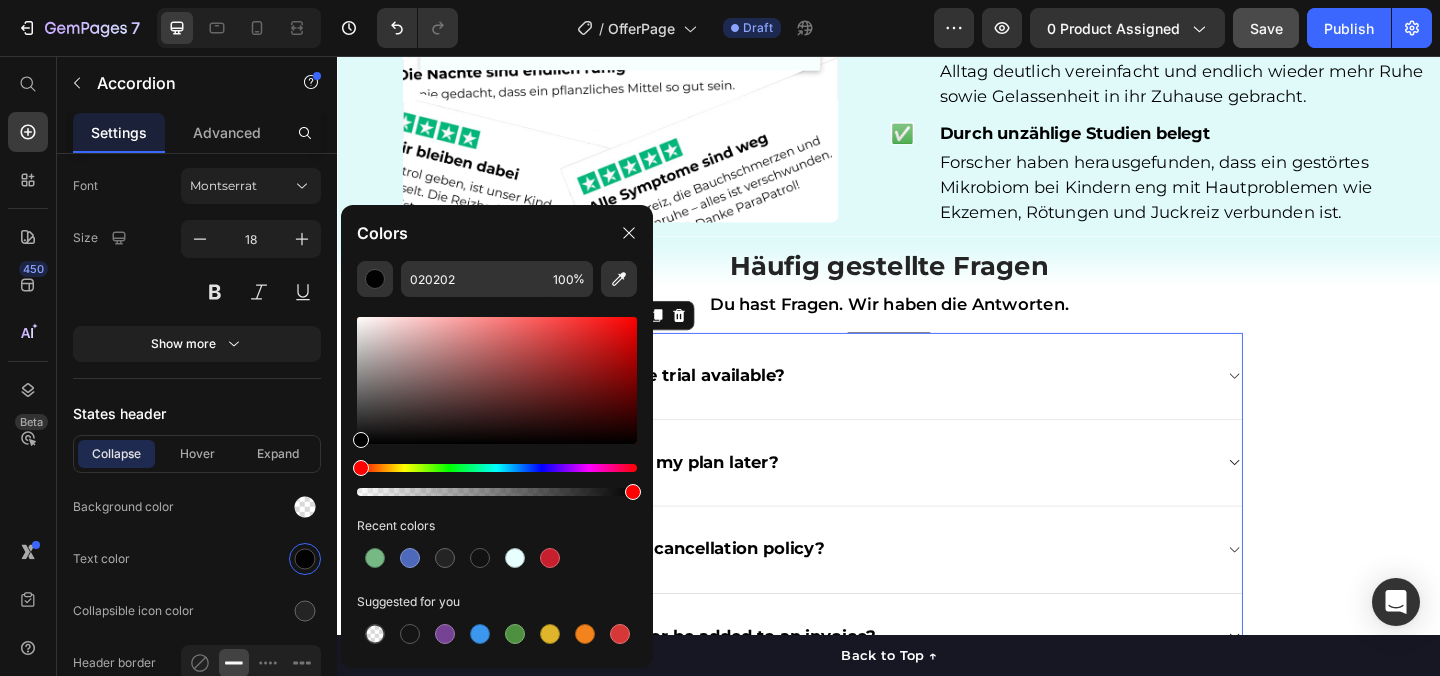 drag, startPoint x: 367, startPoint y: 442, endPoint x: 353, endPoint y: 460, distance: 22.803509 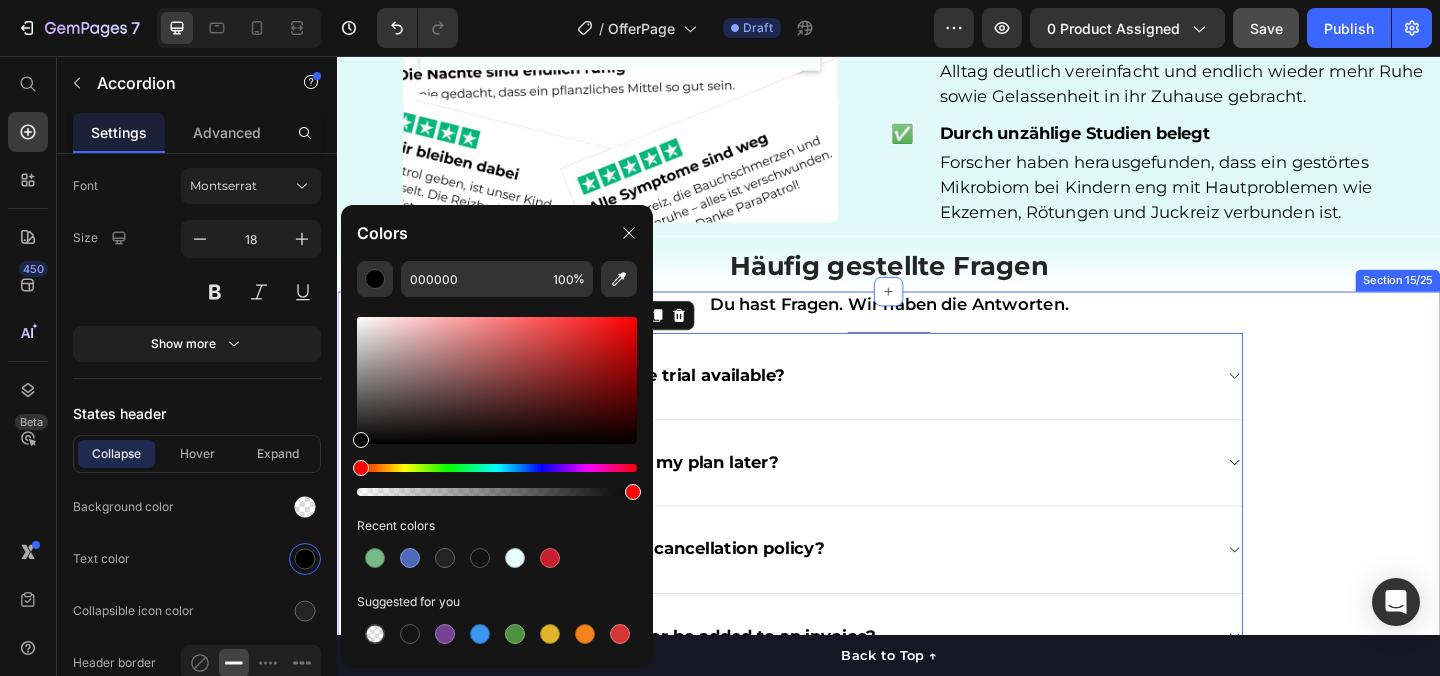 click on "Du hast Fragen. Wir haben die Antworten. Text block                Title Line
Is there a free trial available?
Can I change my plan later?
What is your cancellation policy?
Can other infor be added to an invoice?
How does billing work?
How do I change my account email? Accordion   0 Row" at bounding box center [937, 618] 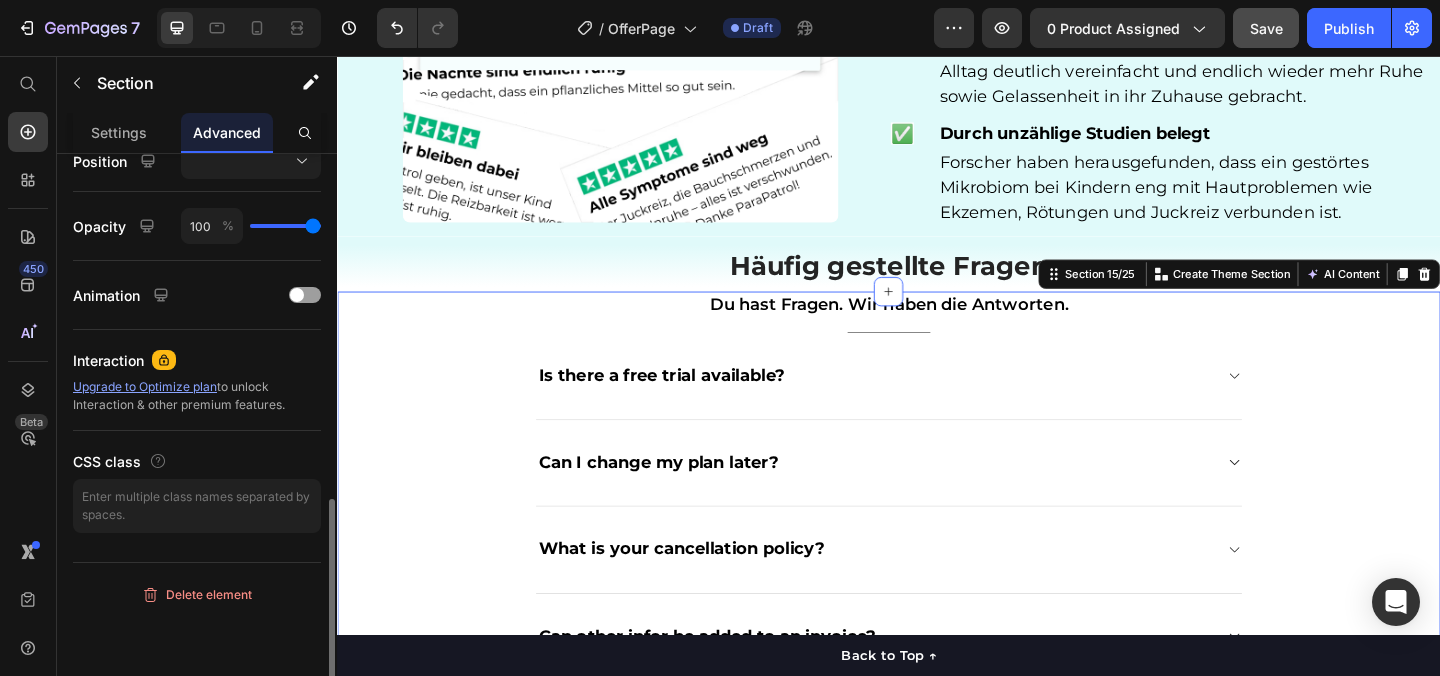scroll, scrollTop: 0, scrollLeft: 0, axis: both 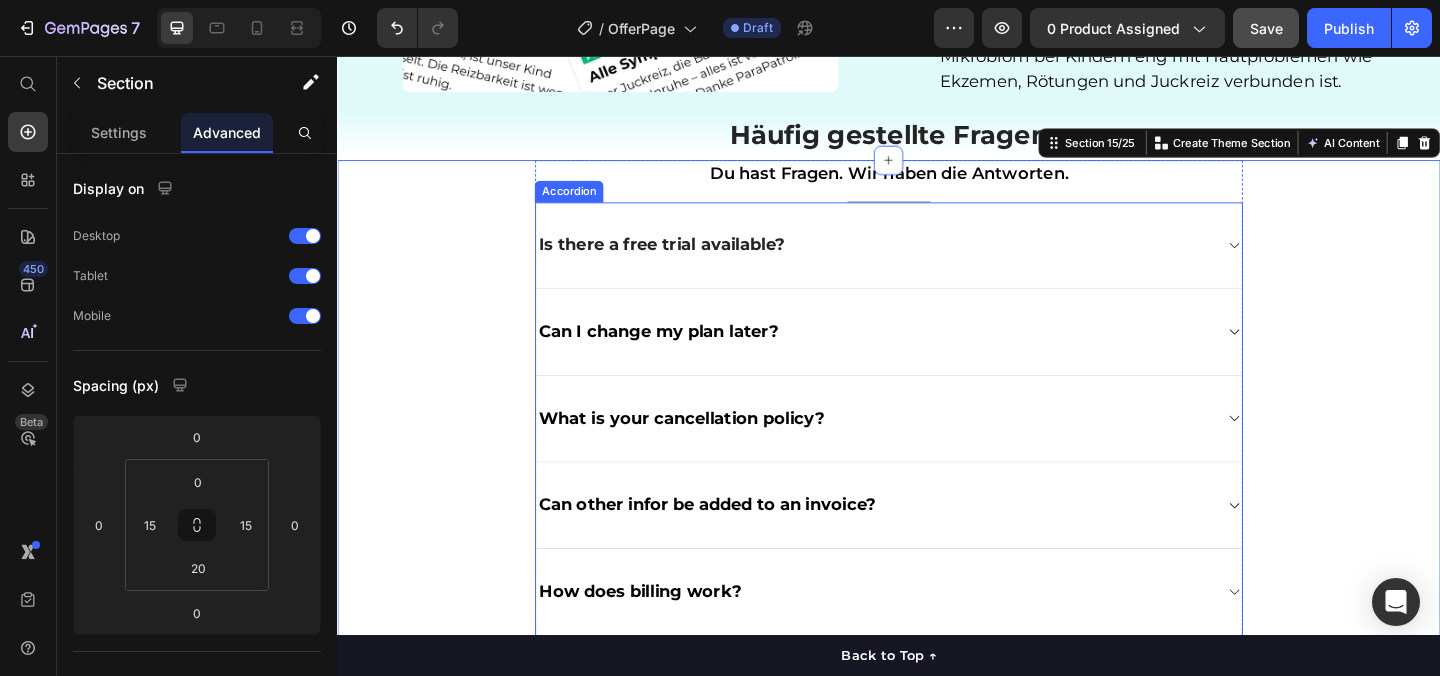 click on "Is there a free trial available?" at bounding box center [921, 261] 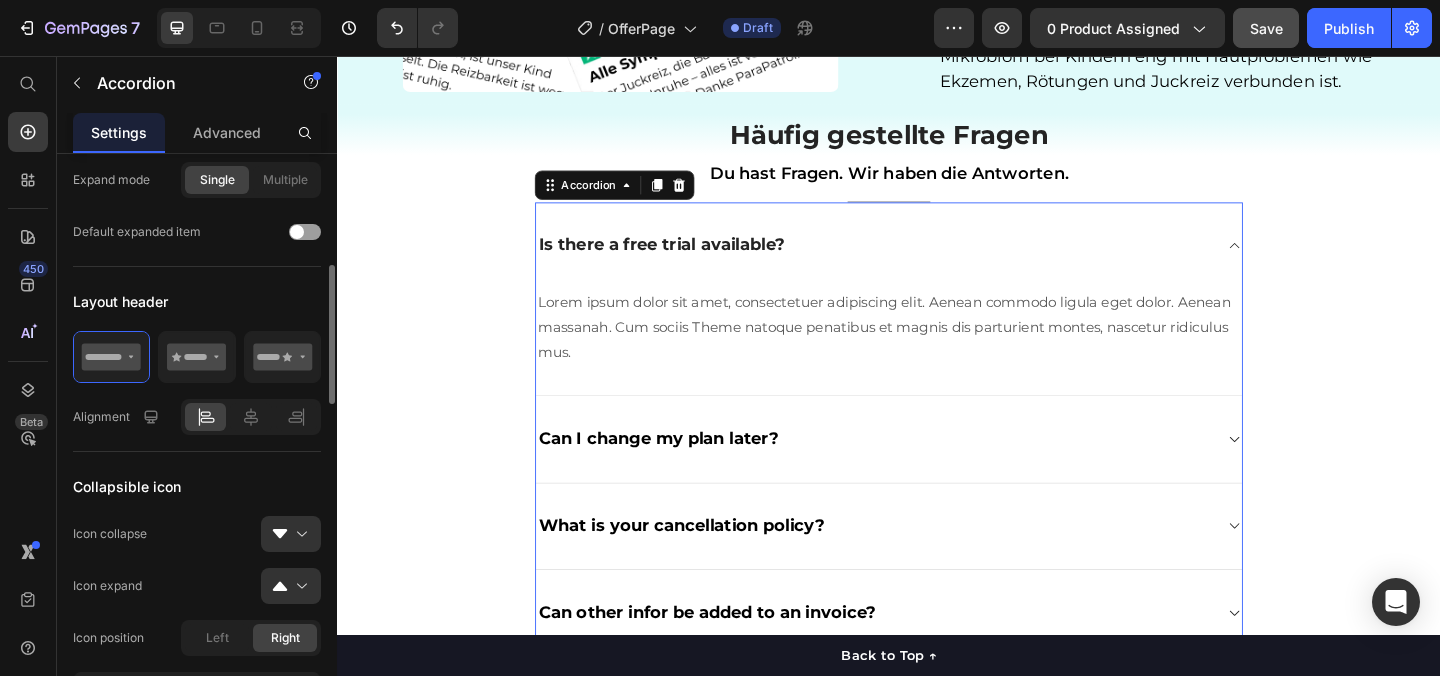 scroll, scrollTop: 448, scrollLeft: 0, axis: vertical 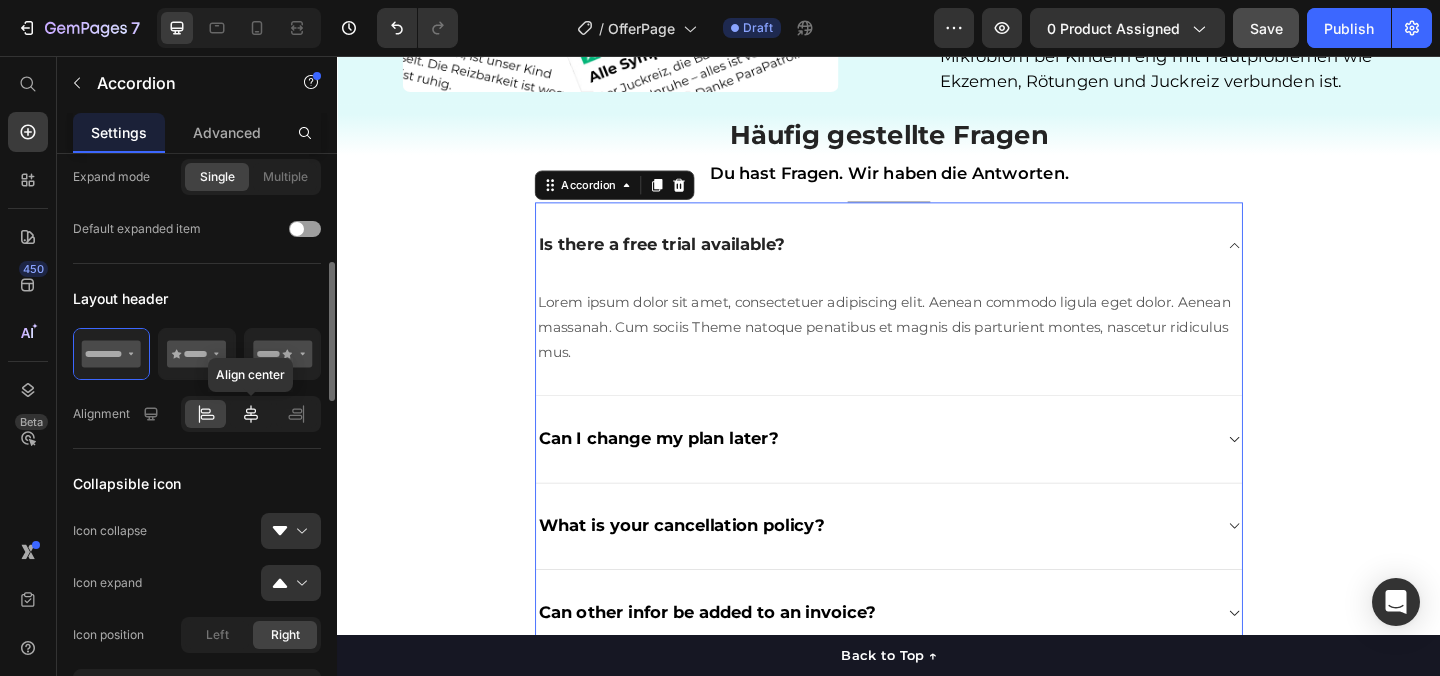 click 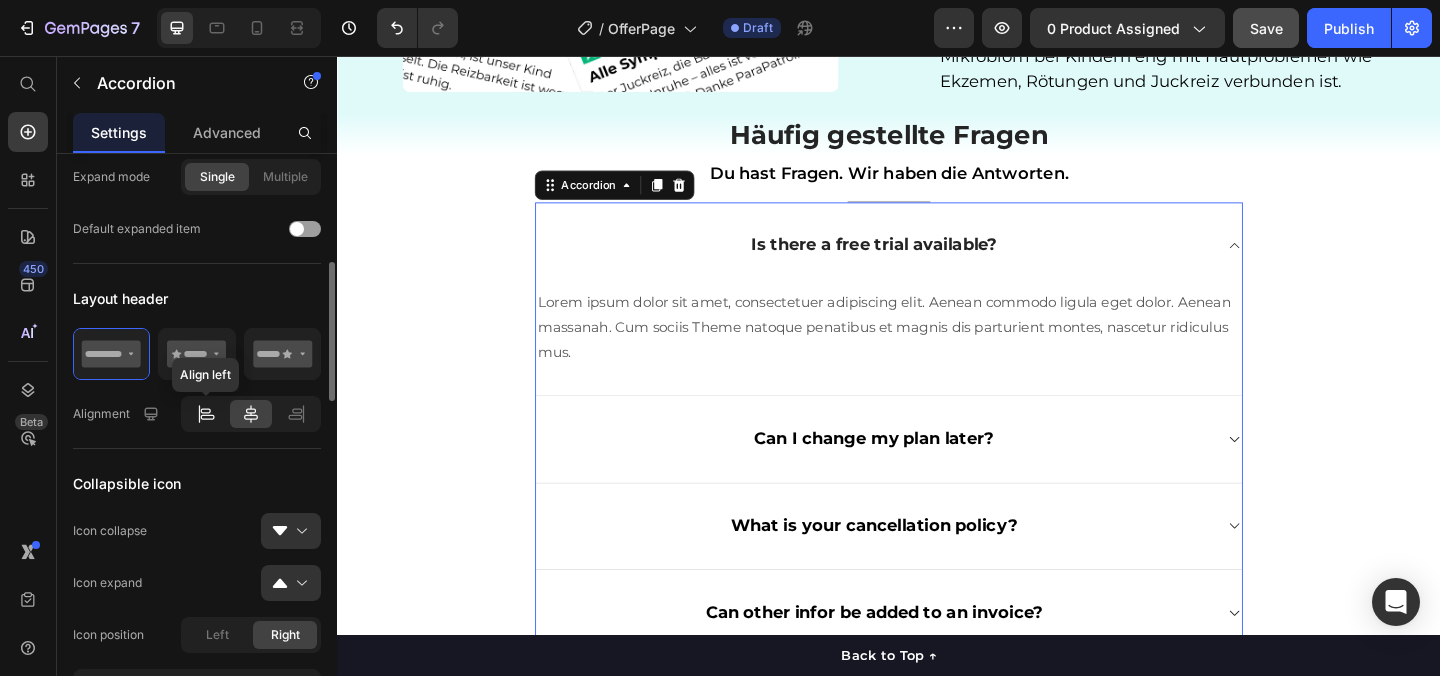 click 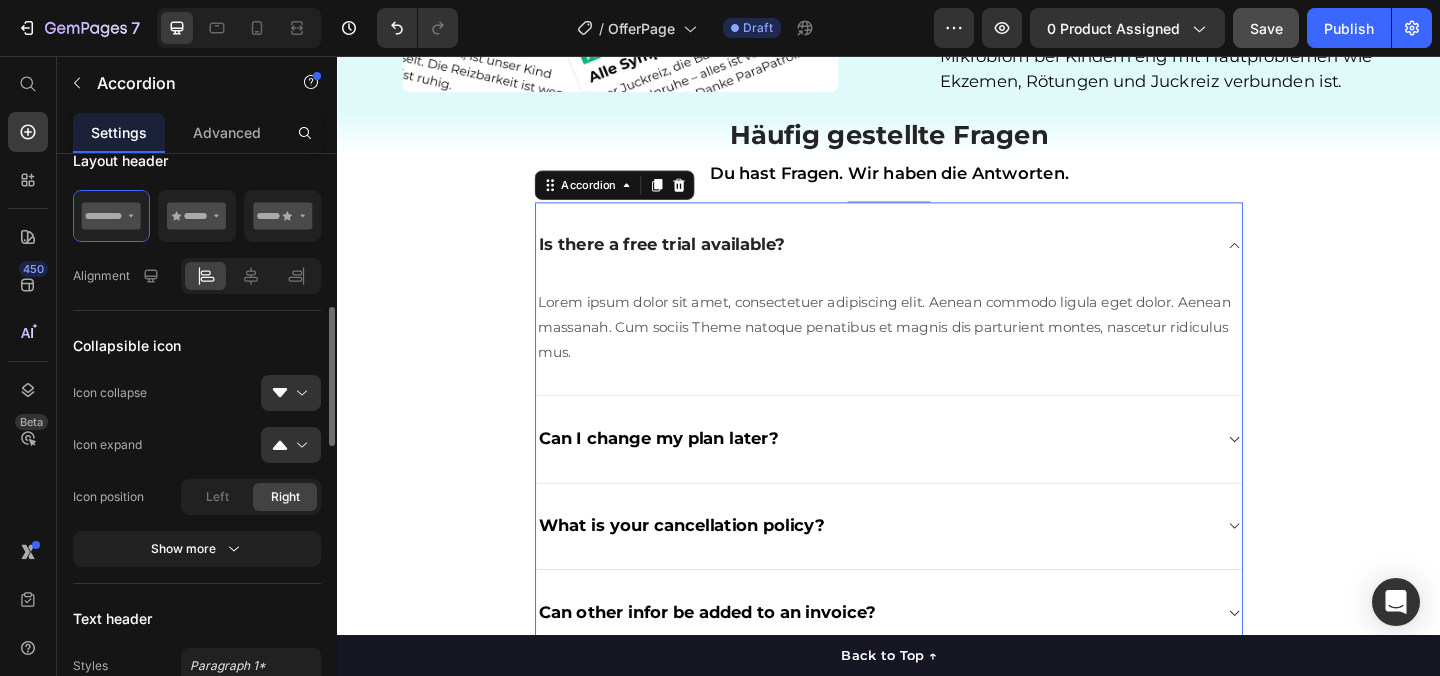 scroll, scrollTop: 613, scrollLeft: 0, axis: vertical 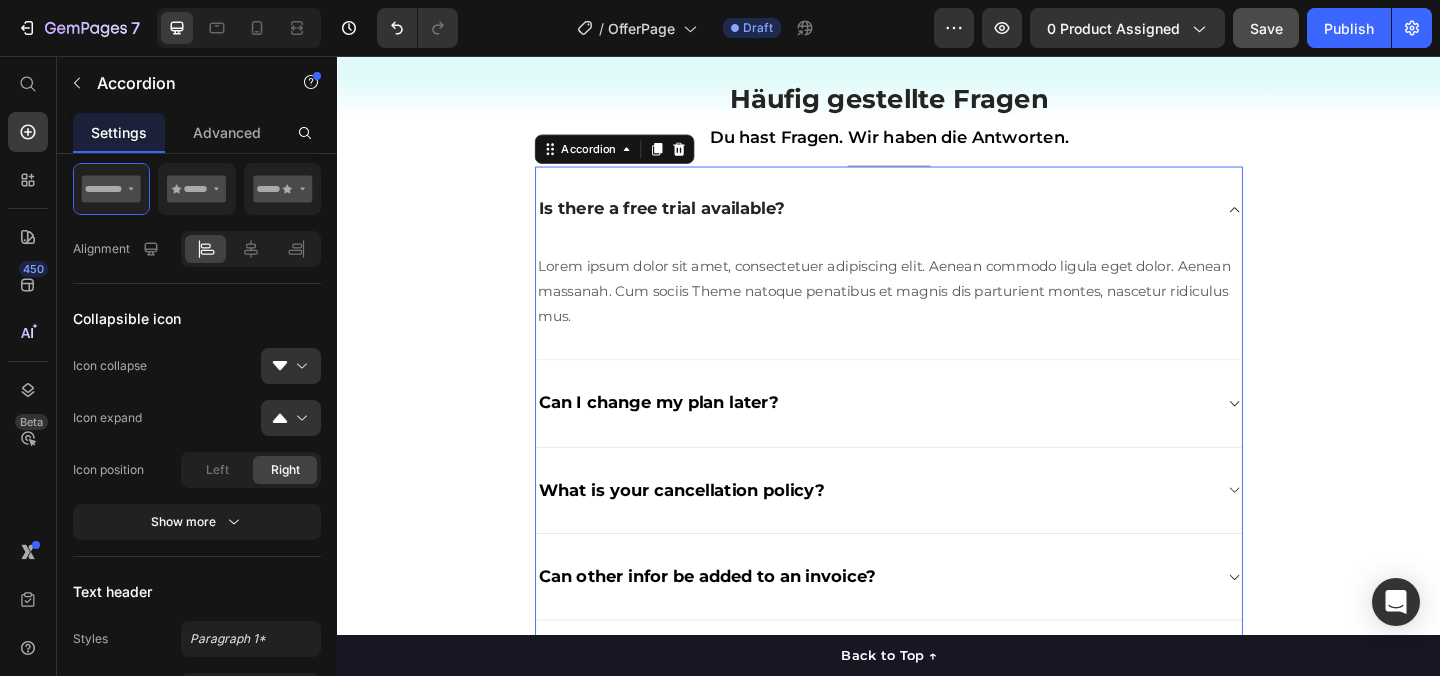 click on "Is there a free trial available?" at bounding box center [921, 222] 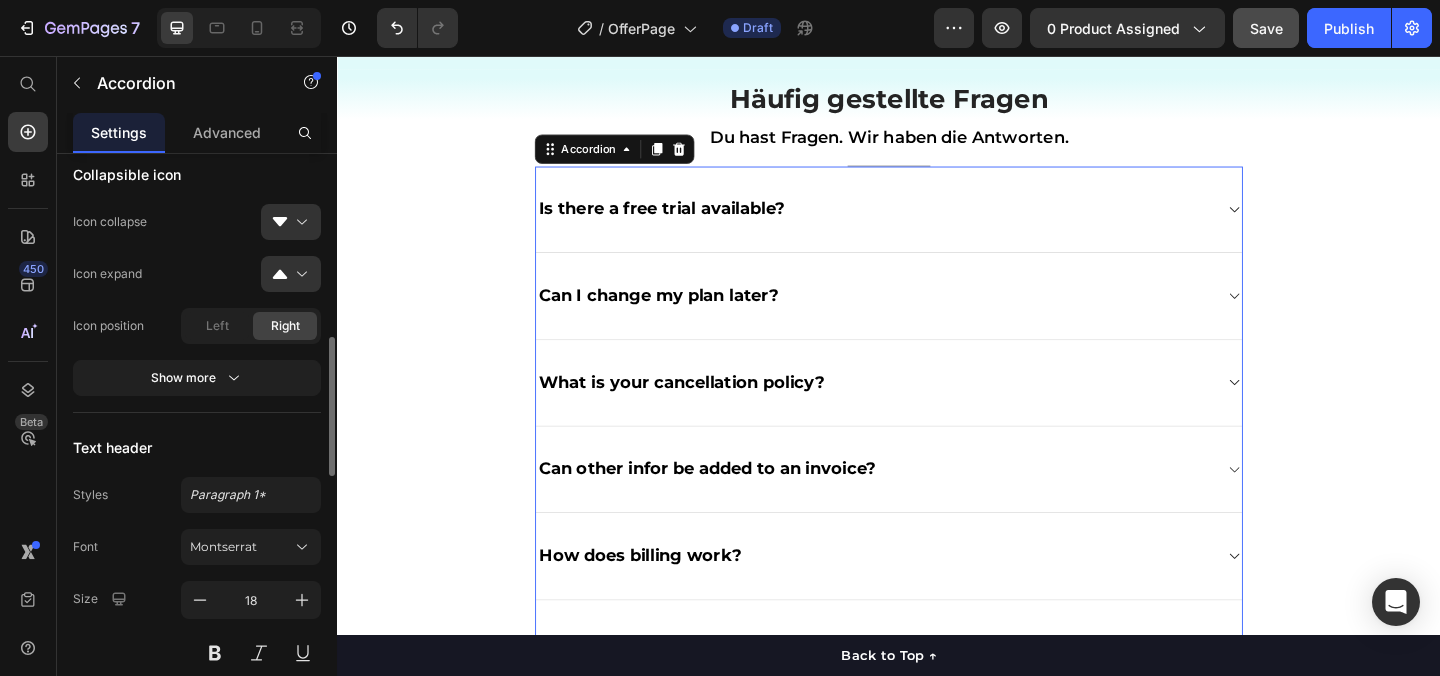 click on "Show more" at bounding box center [197, 378] 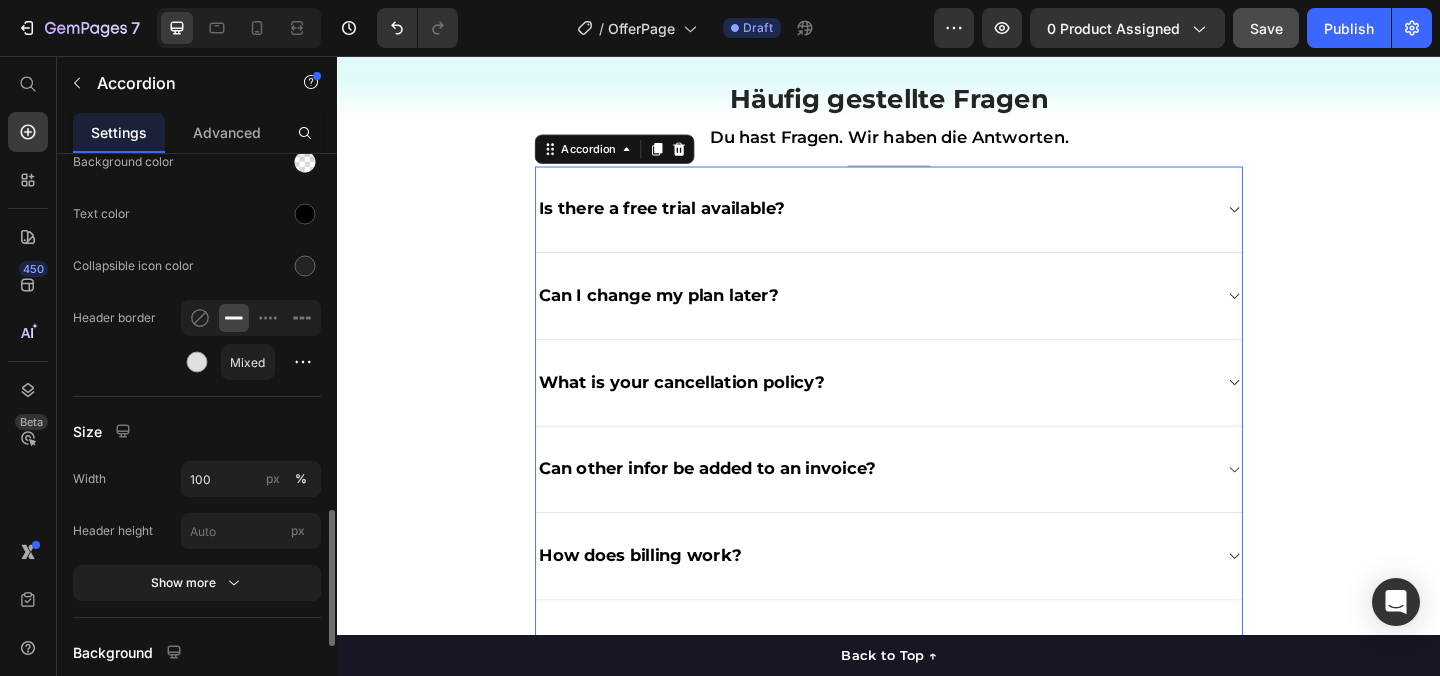 scroll, scrollTop: 1523, scrollLeft: 0, axis: vertical 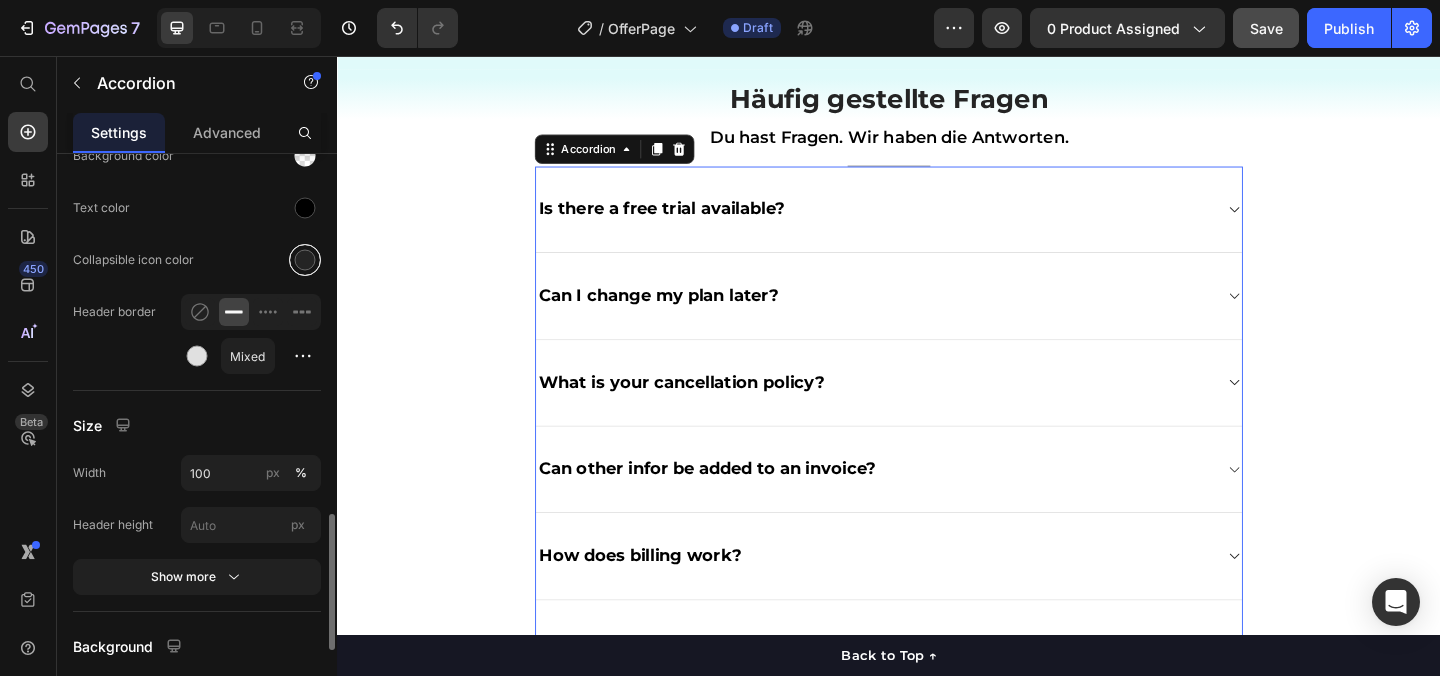 click at bounding box center (305, 260) 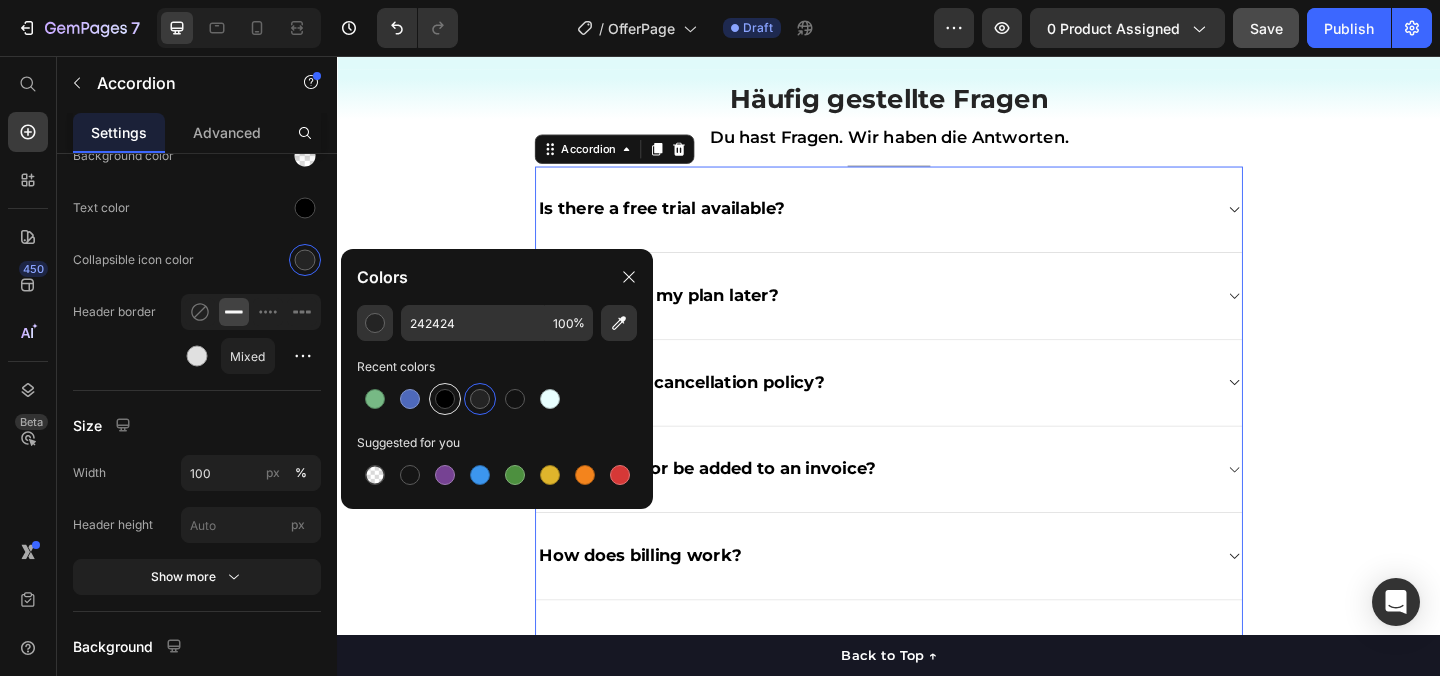 click at bounding box center [445, 399] 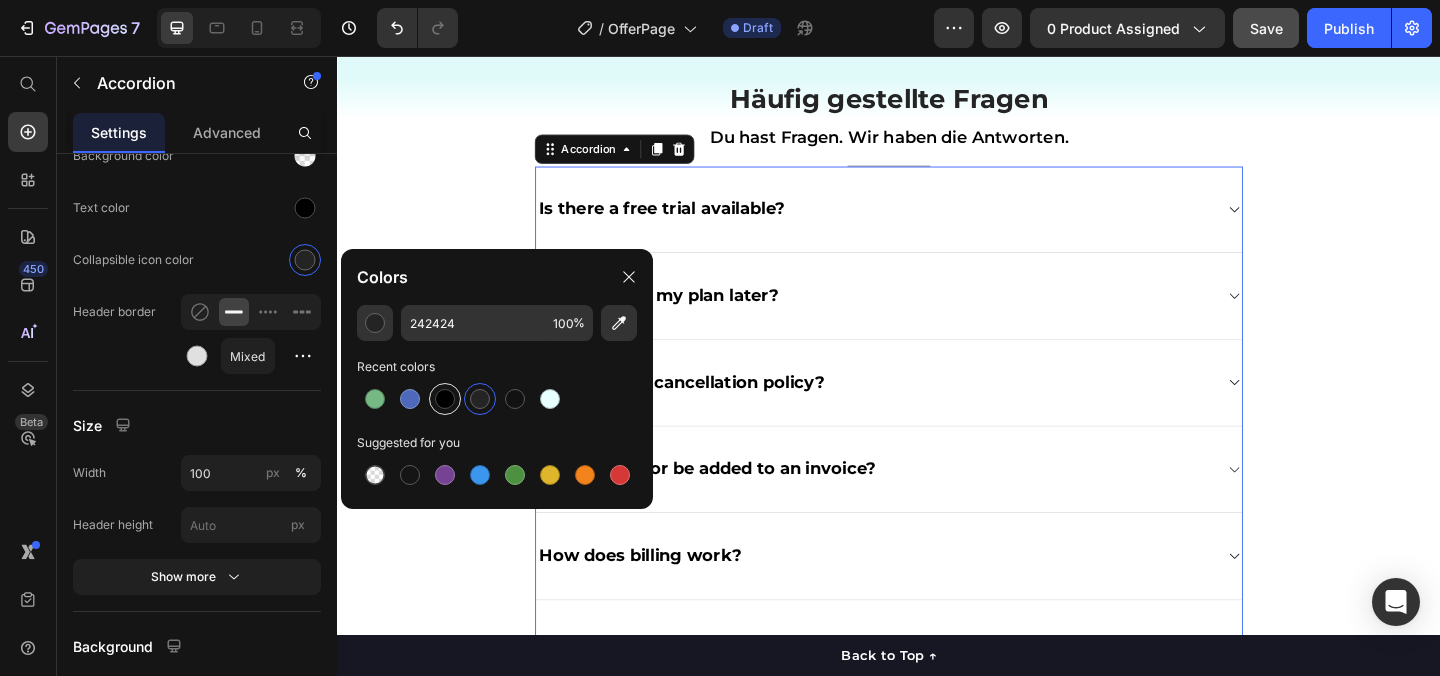 type on "000000" 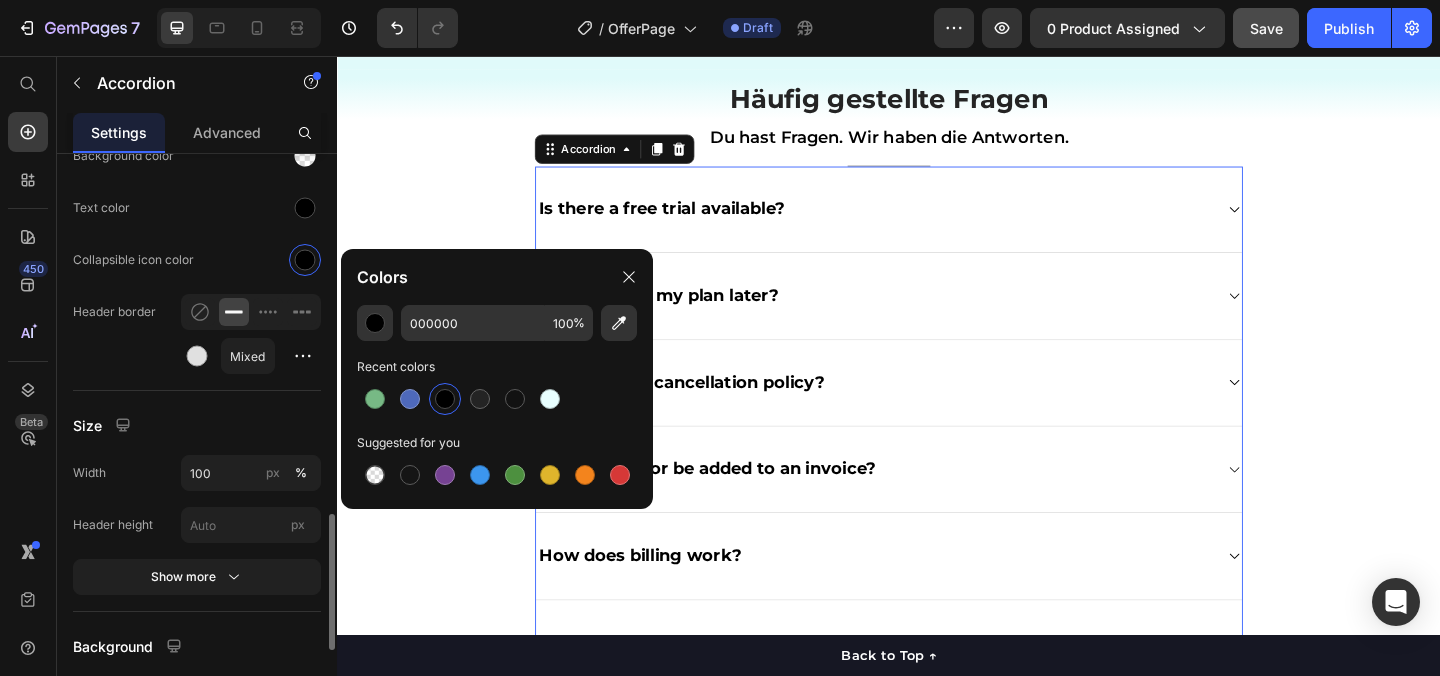 click on "Header border Mixed" 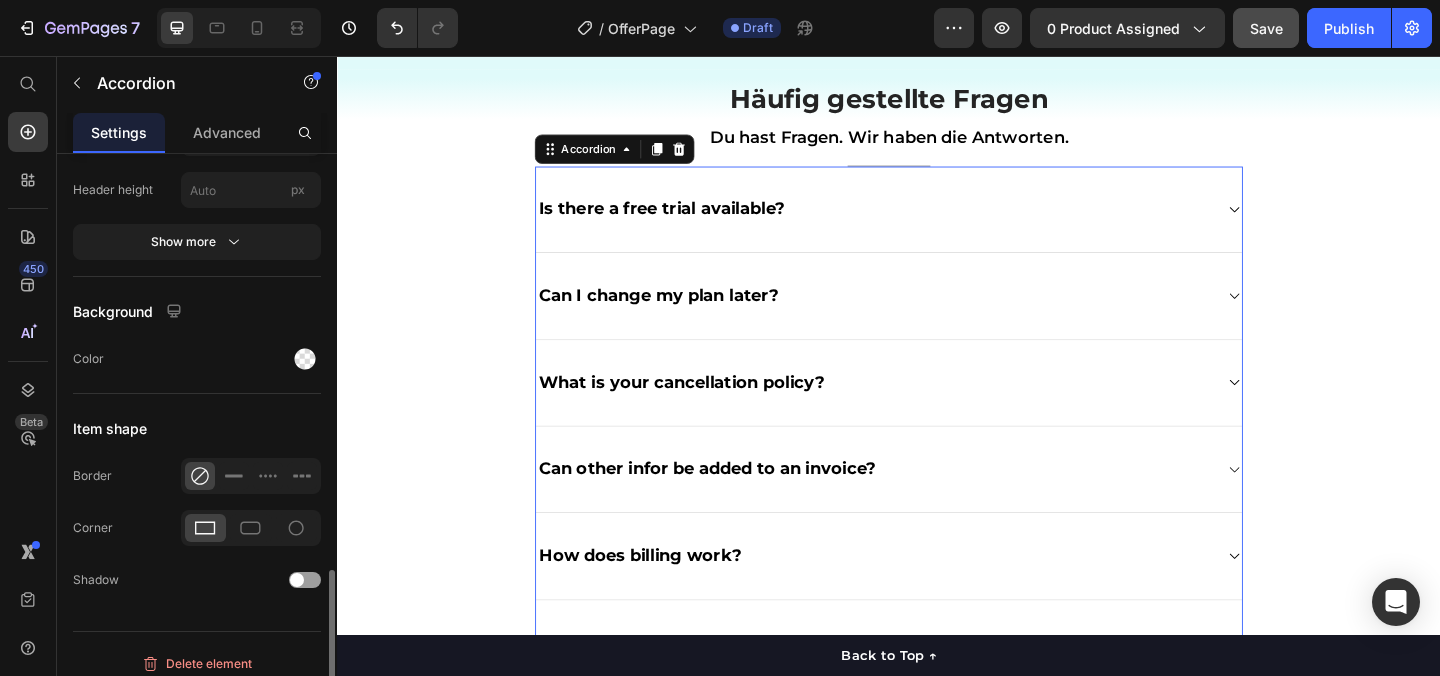 scroll, scrollTop: 1871, scrollLeft: 0, axis: vertical 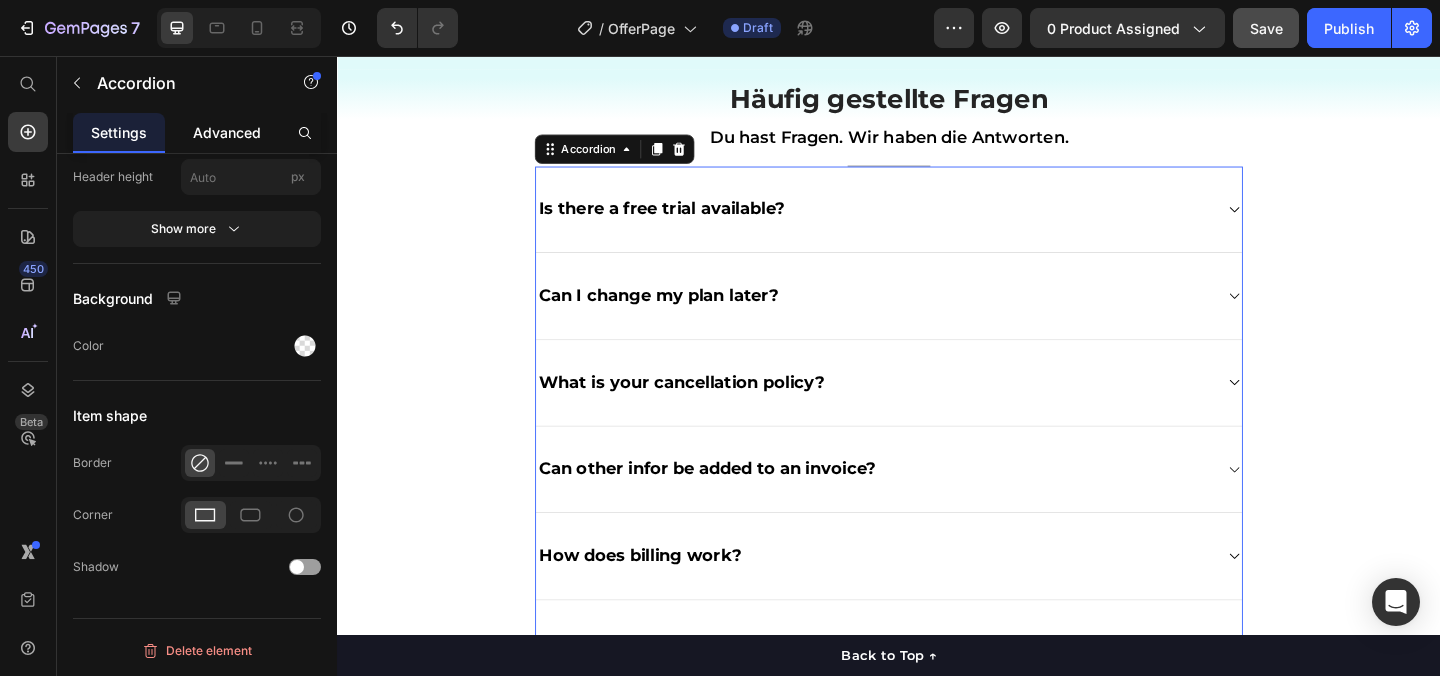 click on "Advanced" at bounding box center (227, 132) 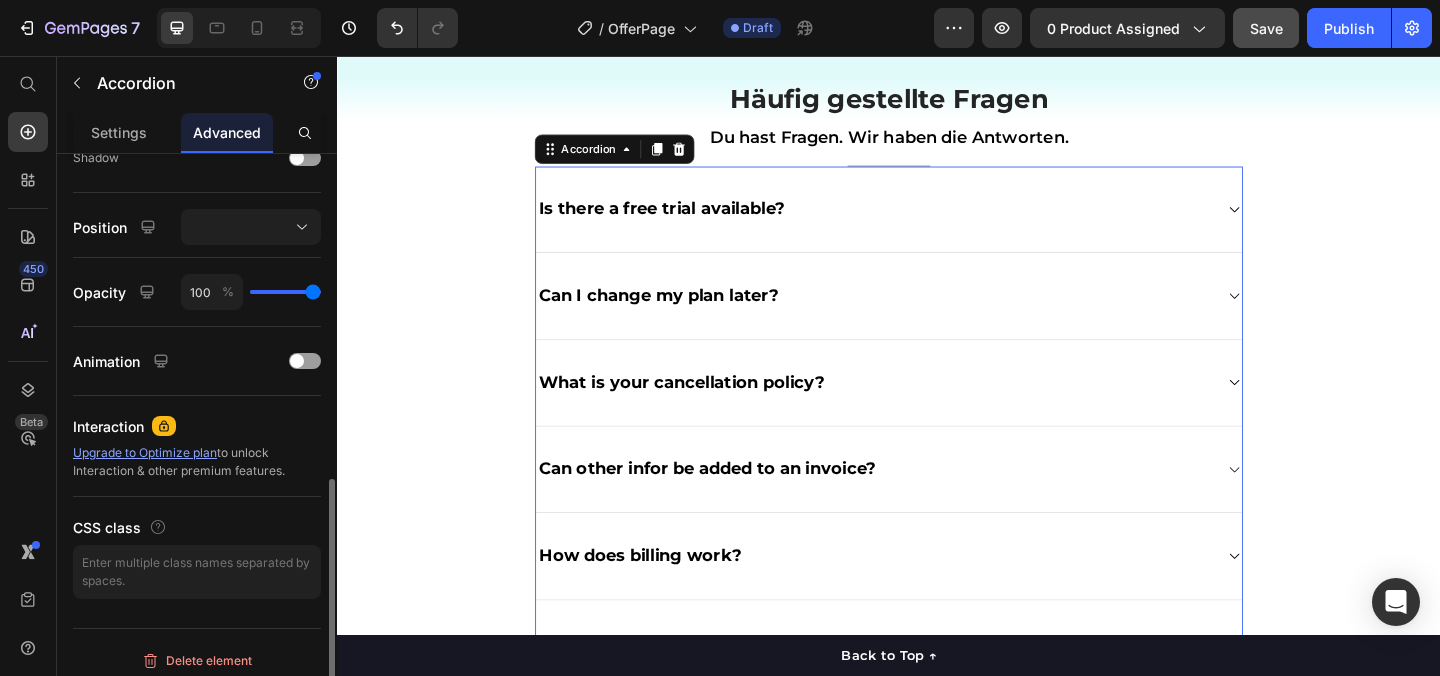 scroll, scrollTop: 690, scrollLeft: 0, axis: vertical 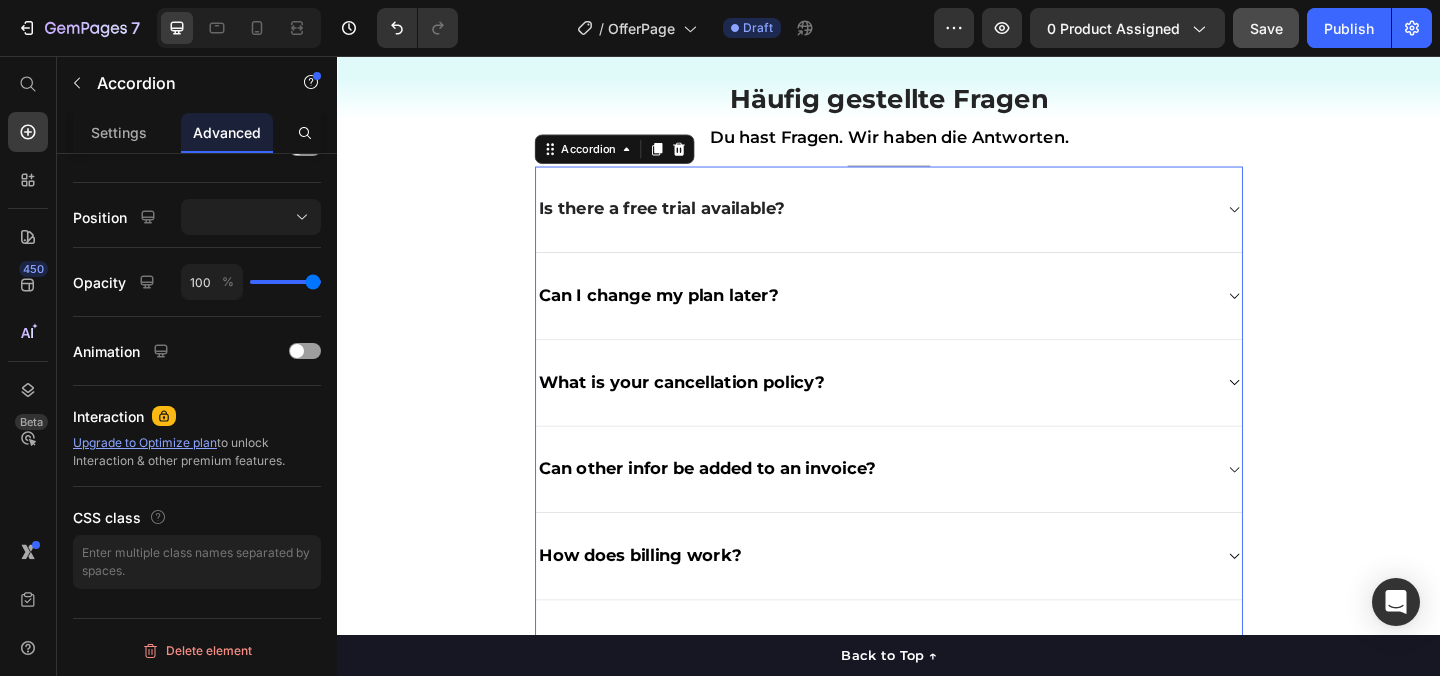 click on "Is there a free trial available?" at bounding box center [690, 222] 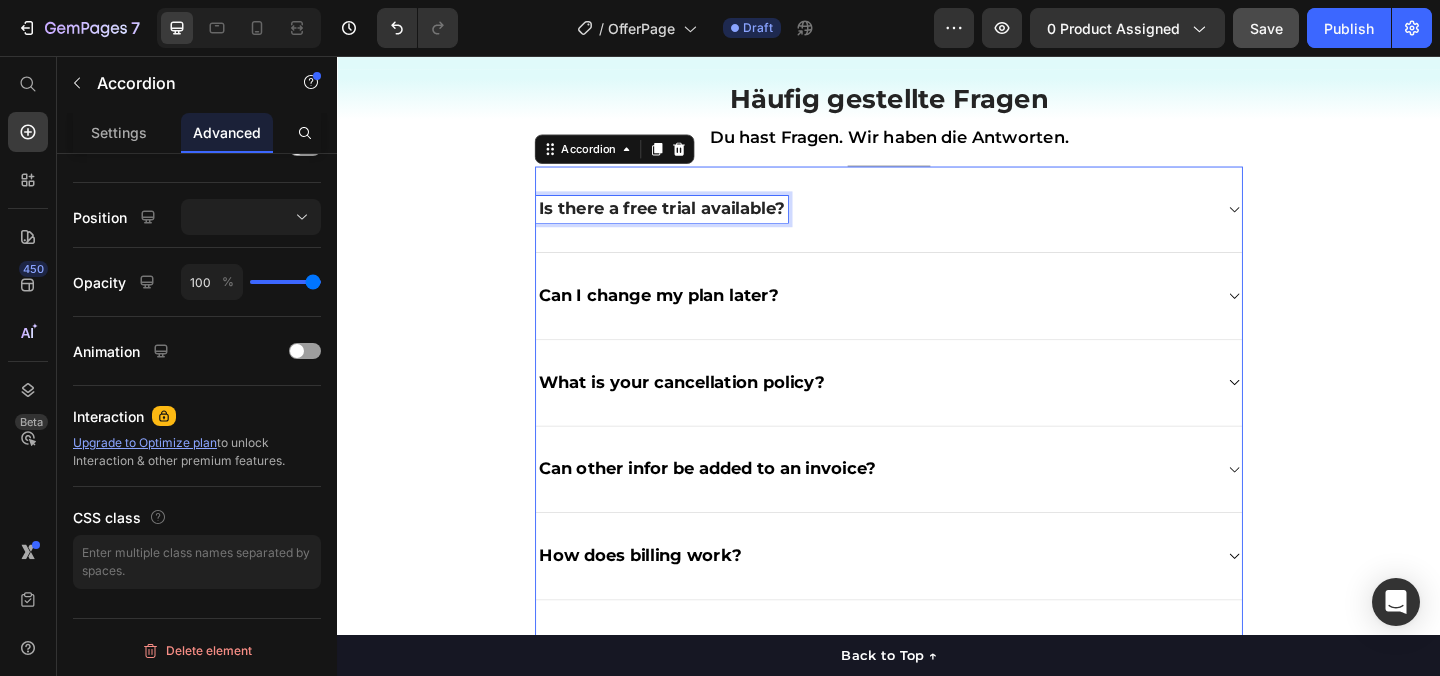 click on "Is there a free trial available?" at bounding box center [690, 222] 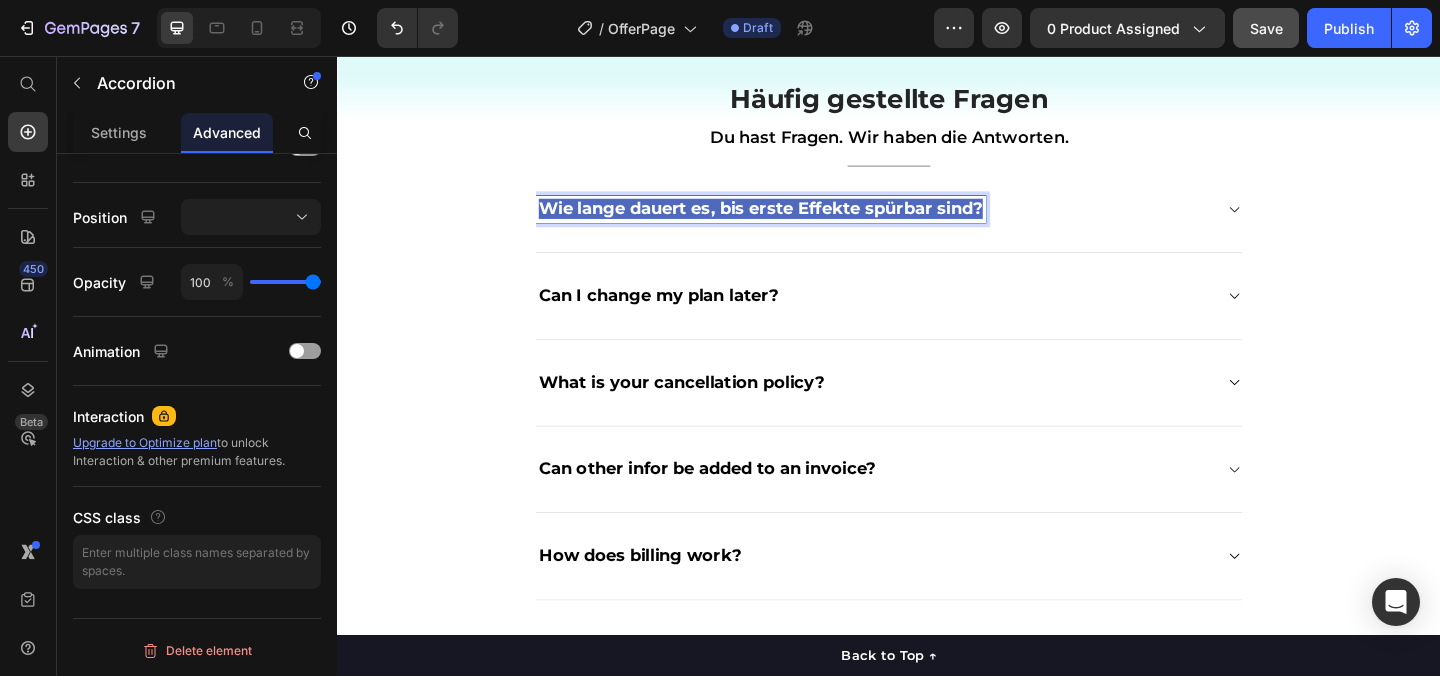 click on "Wie lange dauert es, bis erste Effekte spürbar sind?" at bounding box center (921, 222) 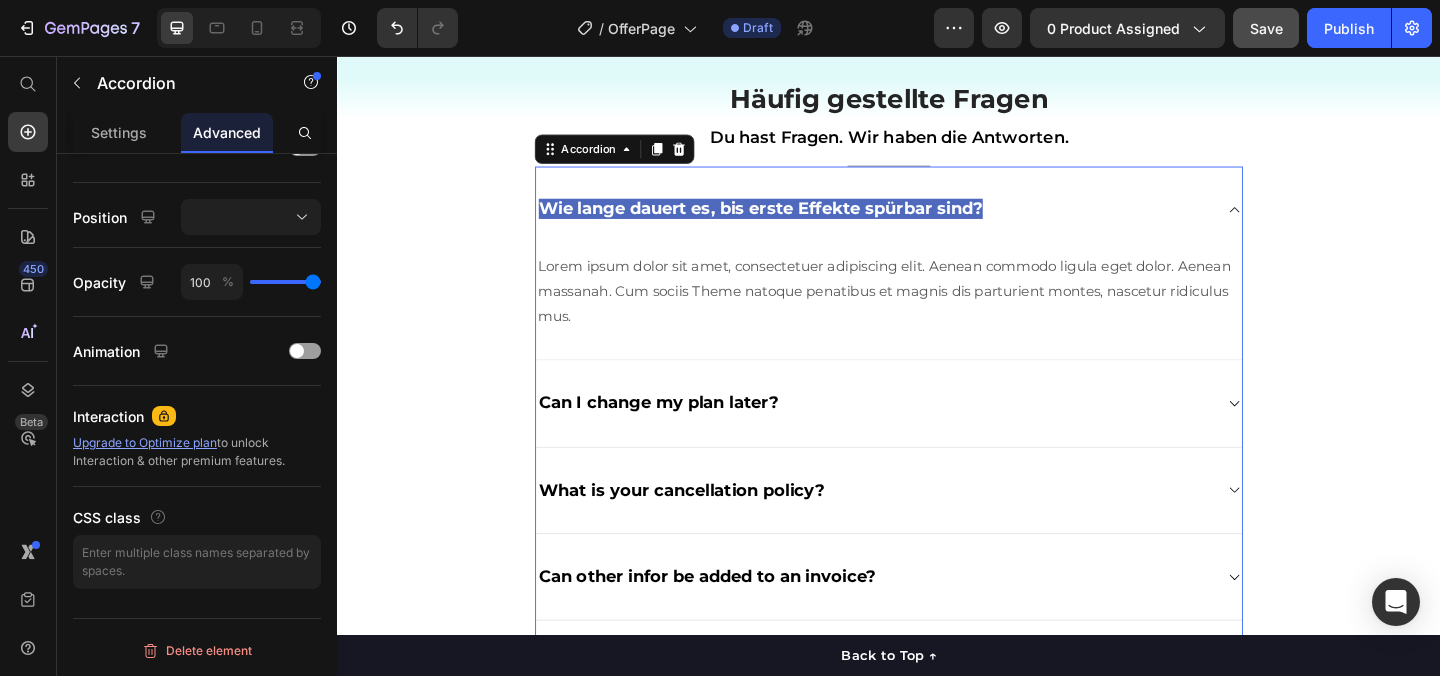 click on "Wie lange dauert es, bis erste Effekte spürbar sind?" at bounding box center (797, 222) 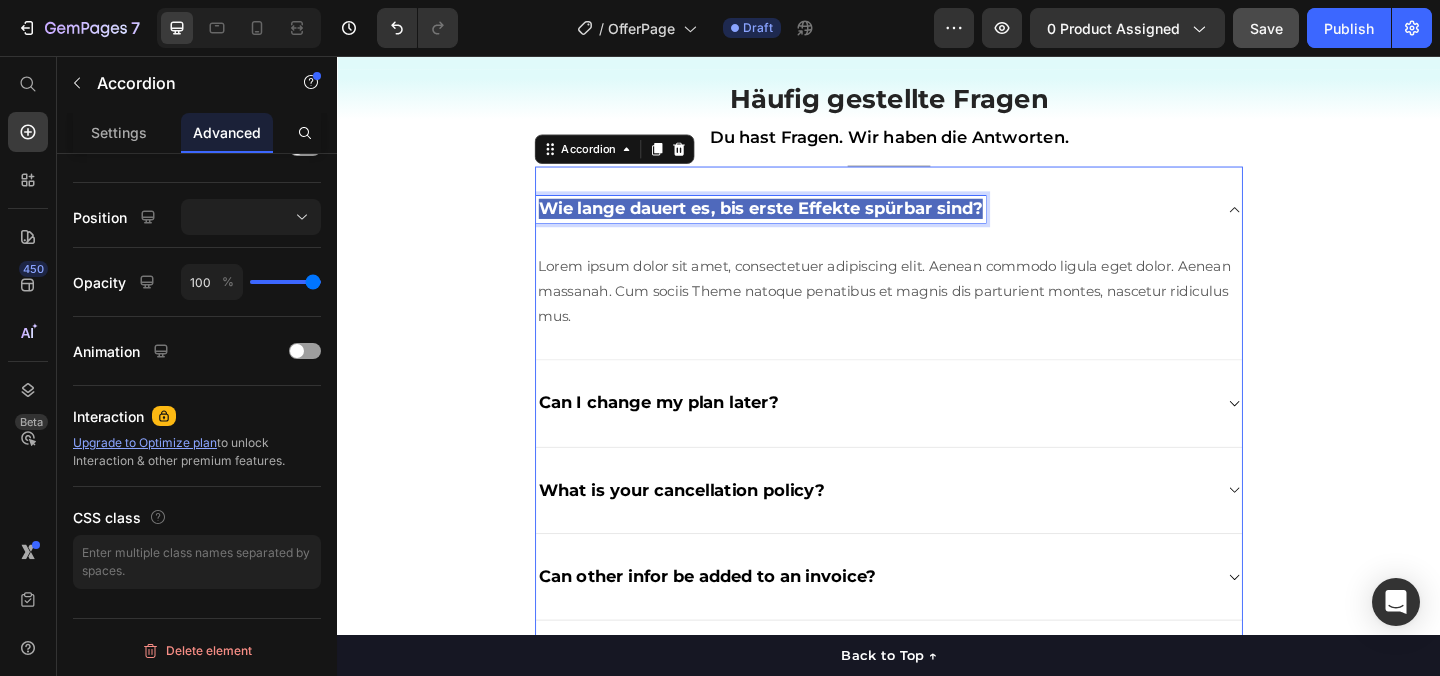 click on "Wie lange dauert es, bis erste Effekte spürbar sind?" at bounding box center [797, 222] 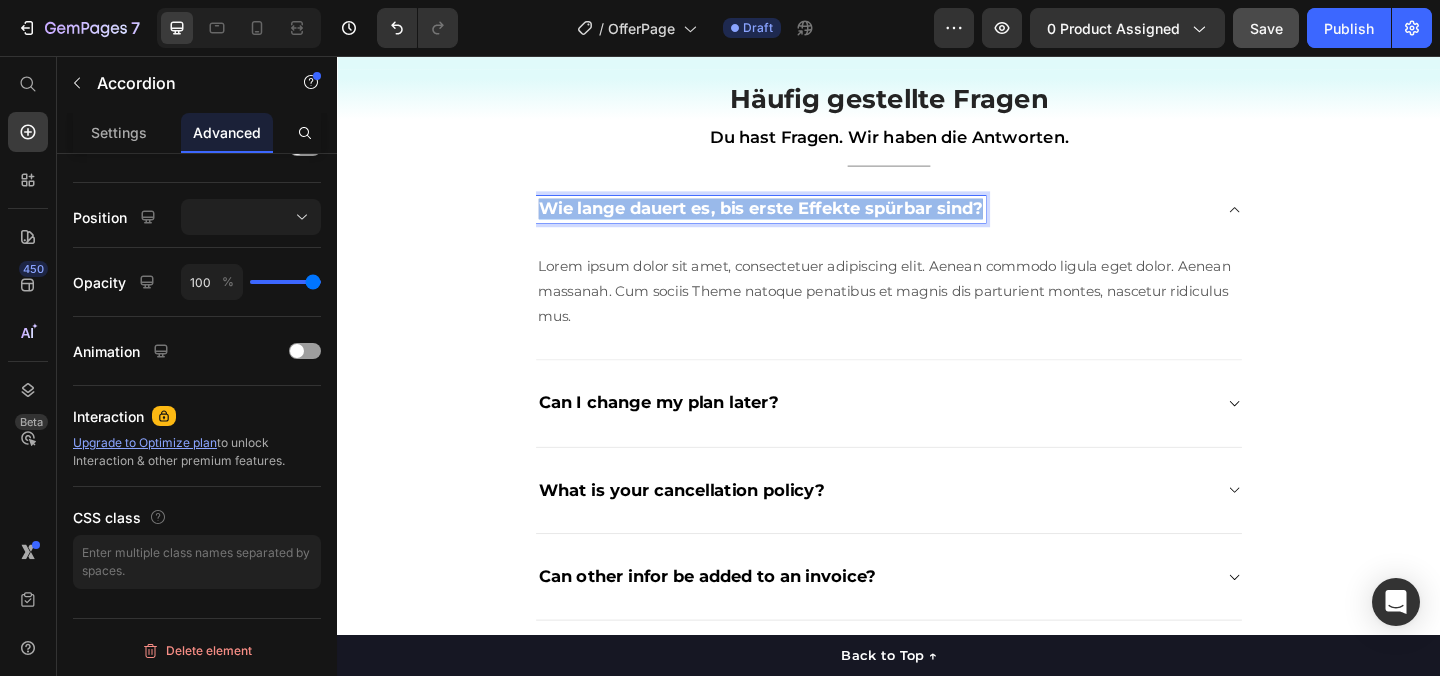click on "Wie lange dauert es, bis erste Effekte spürbar sind?" at bounding box center (797, 222) 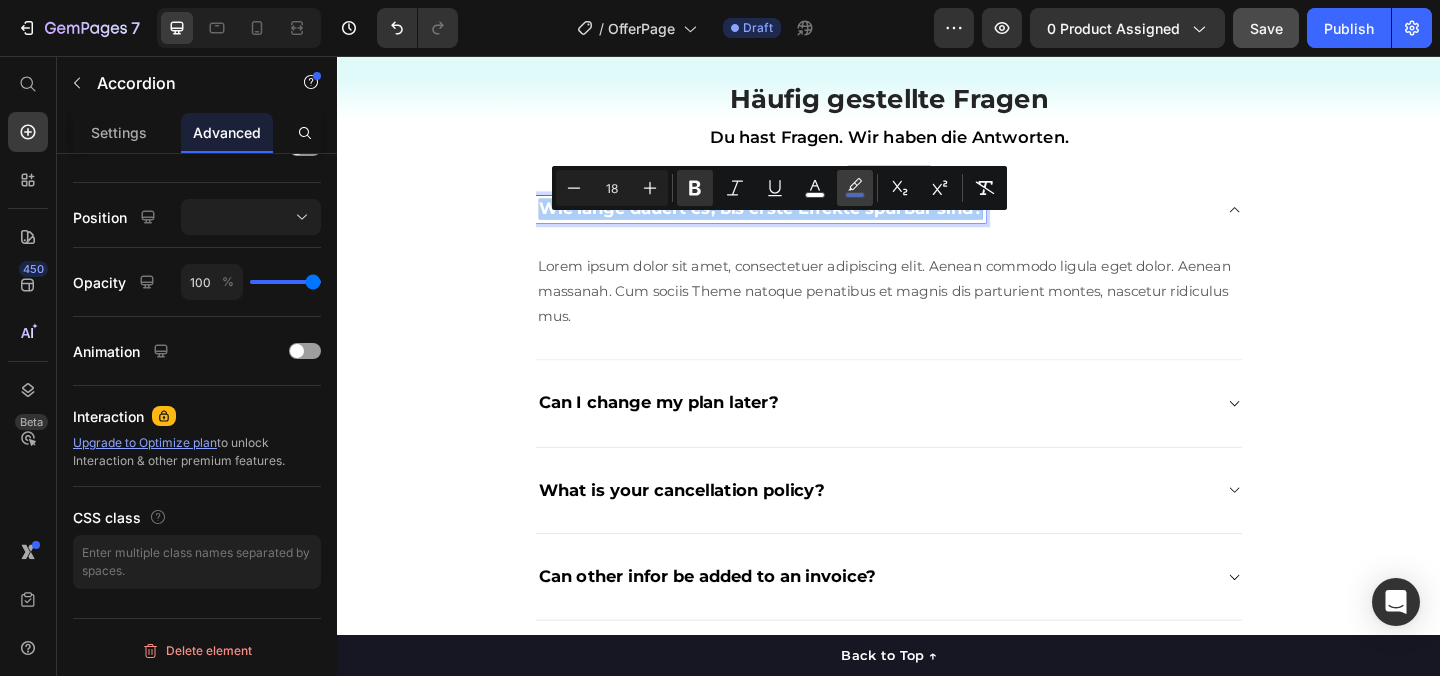 click 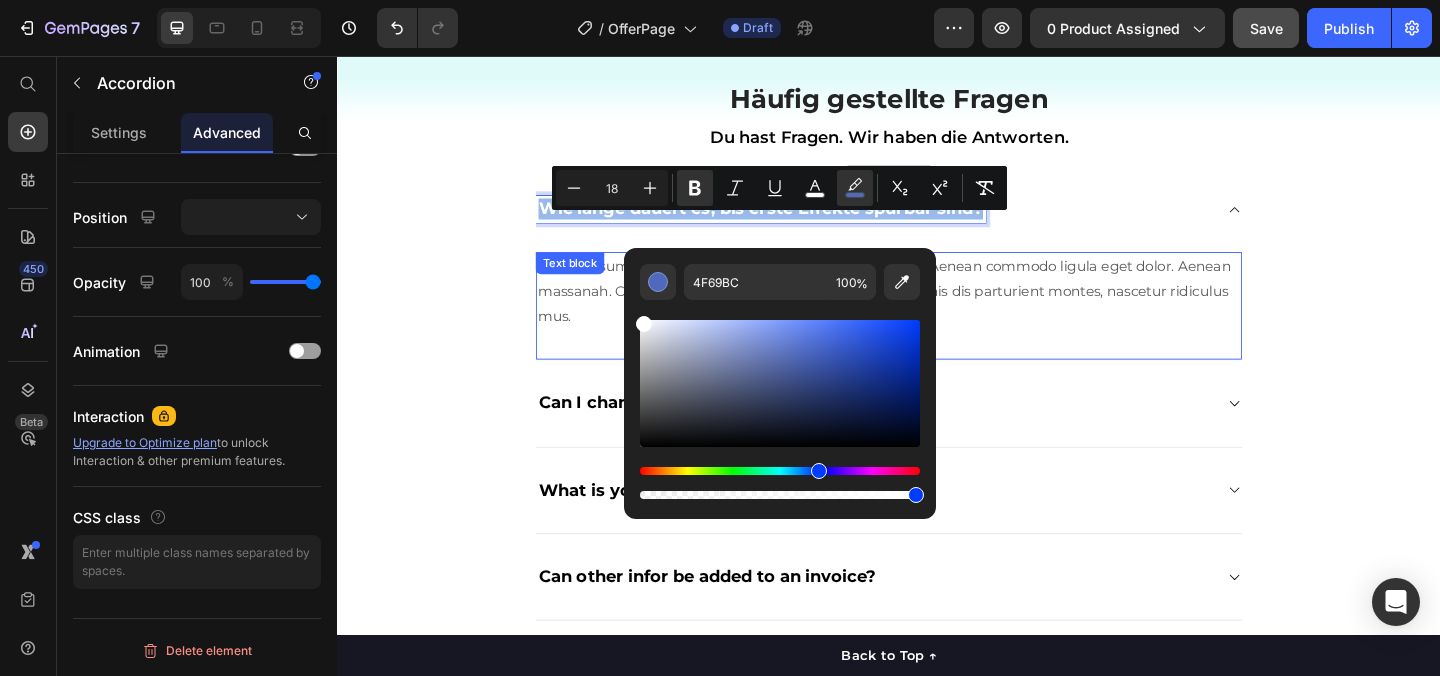 drag, startPoint x: 1008, startPoint y: 423, endPoint x: 641, endPoint y: 331, distance: 378.35565 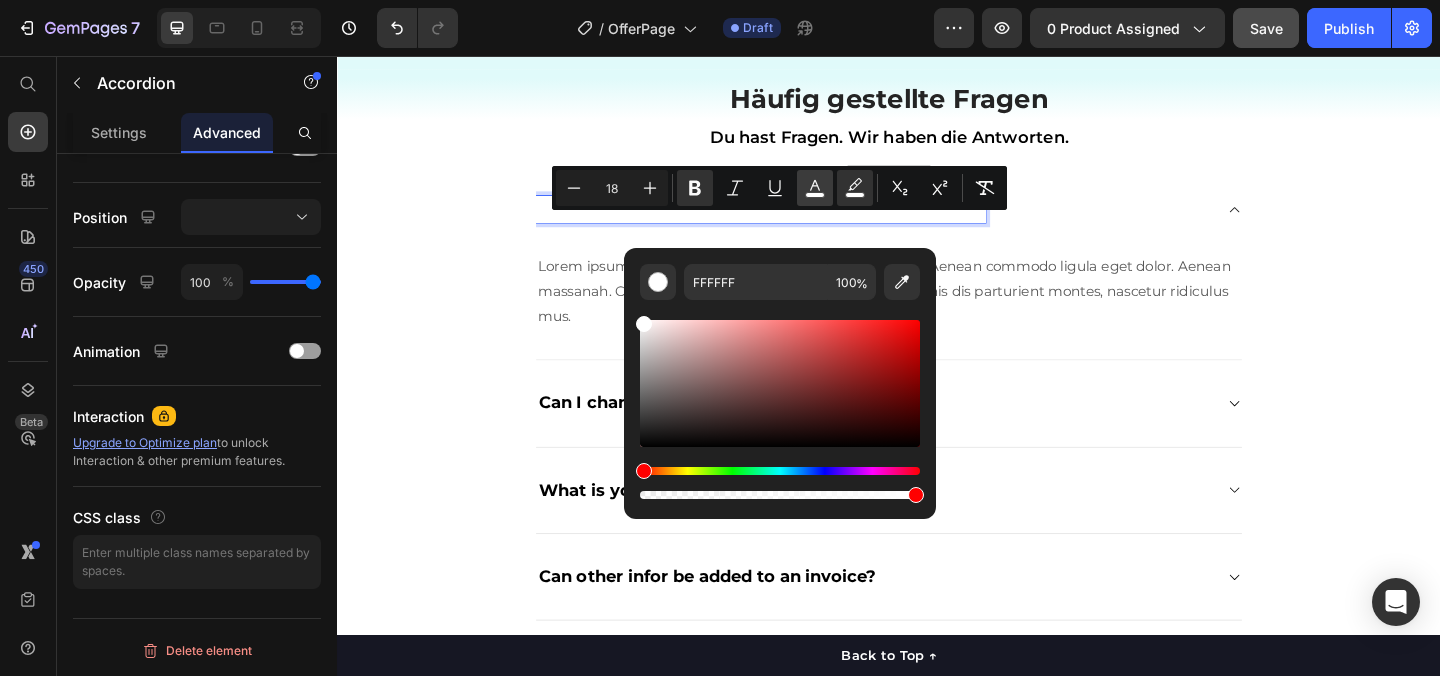 click 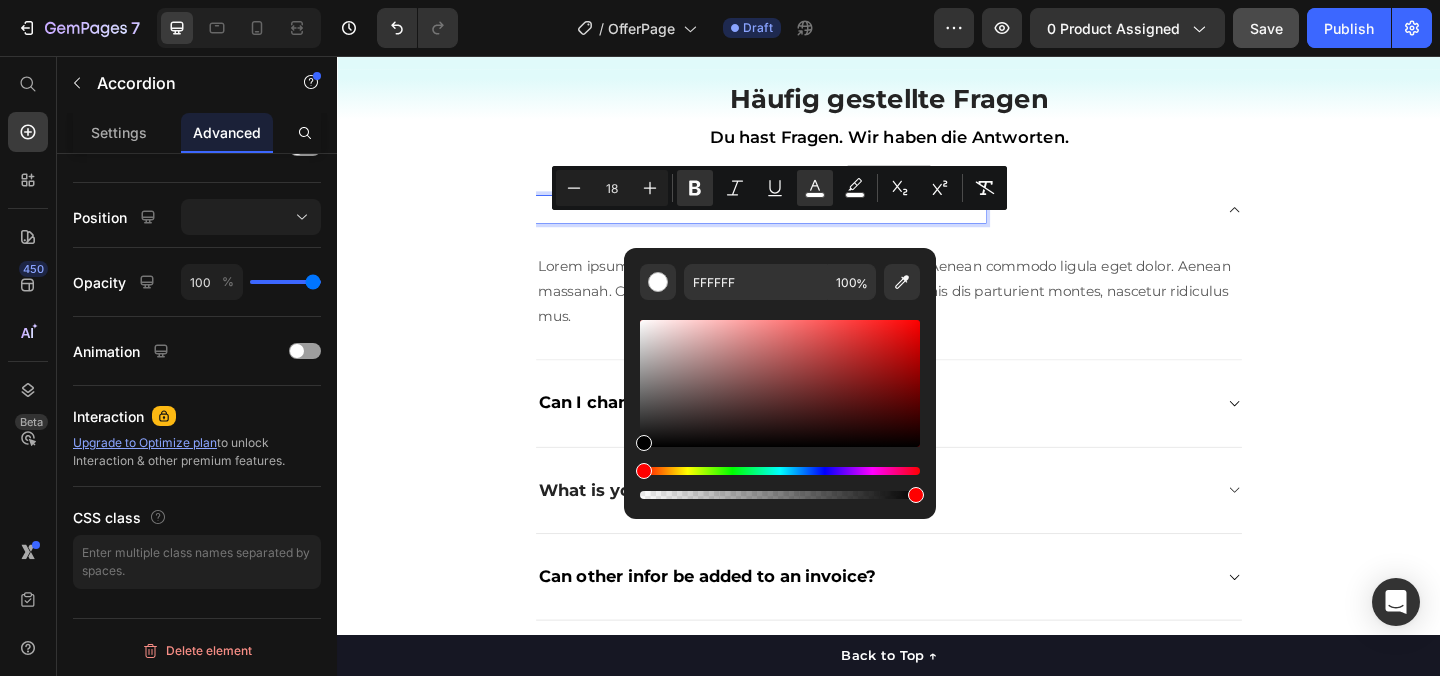 drag, startPoint x: 996, startPoint y: 466, endPoint x: 632, endPoint y: 506, distance: 366.1912 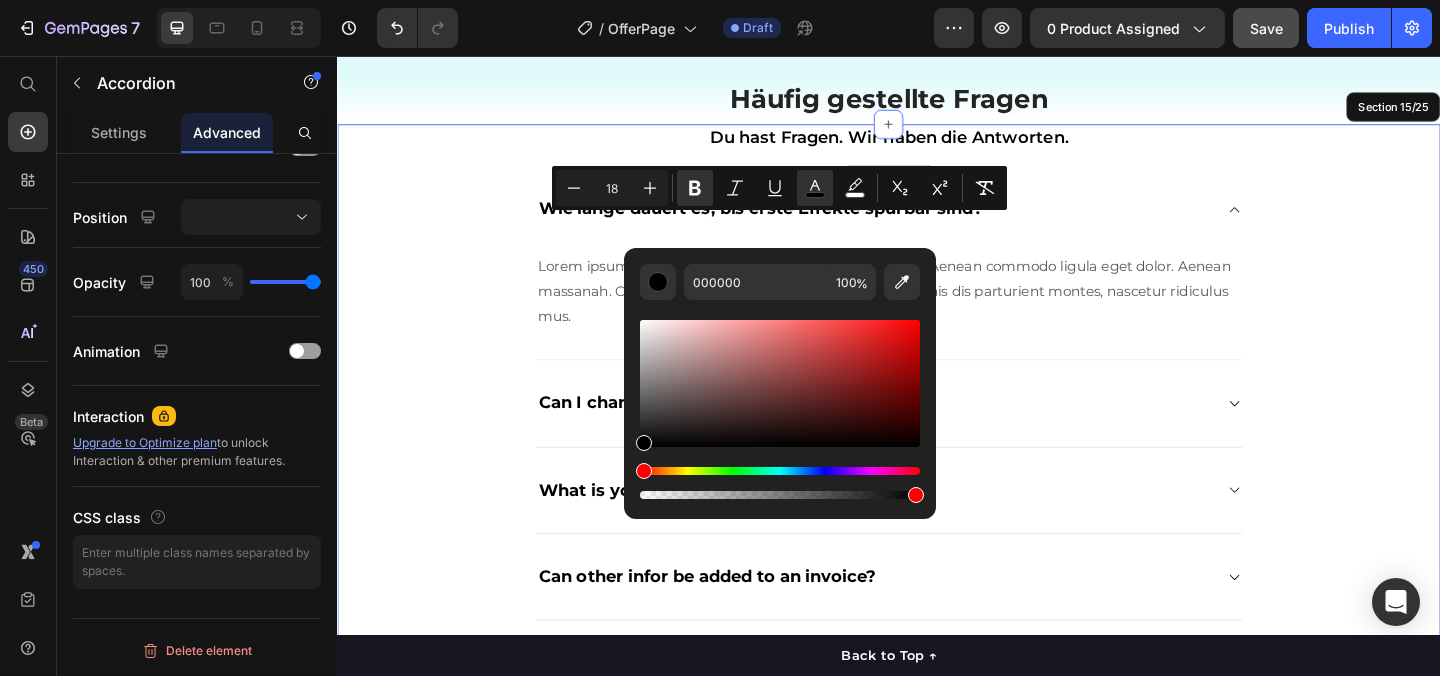 click on "Du hast Fragen. Wir haben die Antworten. Text block                Title Line
Wie lange dauert es, bis erste Effekte spürbar sind? Lorem ipsum dolor sit amet, consectetuer adipiscing elit. Aenean commodo ligula eget dolor. Aenean massanah. Cum sociis Theme natoque penatibus et magnis dis parturient montes, nascetur ridiculus mus. Text block
Can I change my plan later?
What is your cancellation policy?
Can other infor be added to an invoice?
How does billing work?
How do I change my account email? Accordion   0 Row" at bounding box center [937, 494] 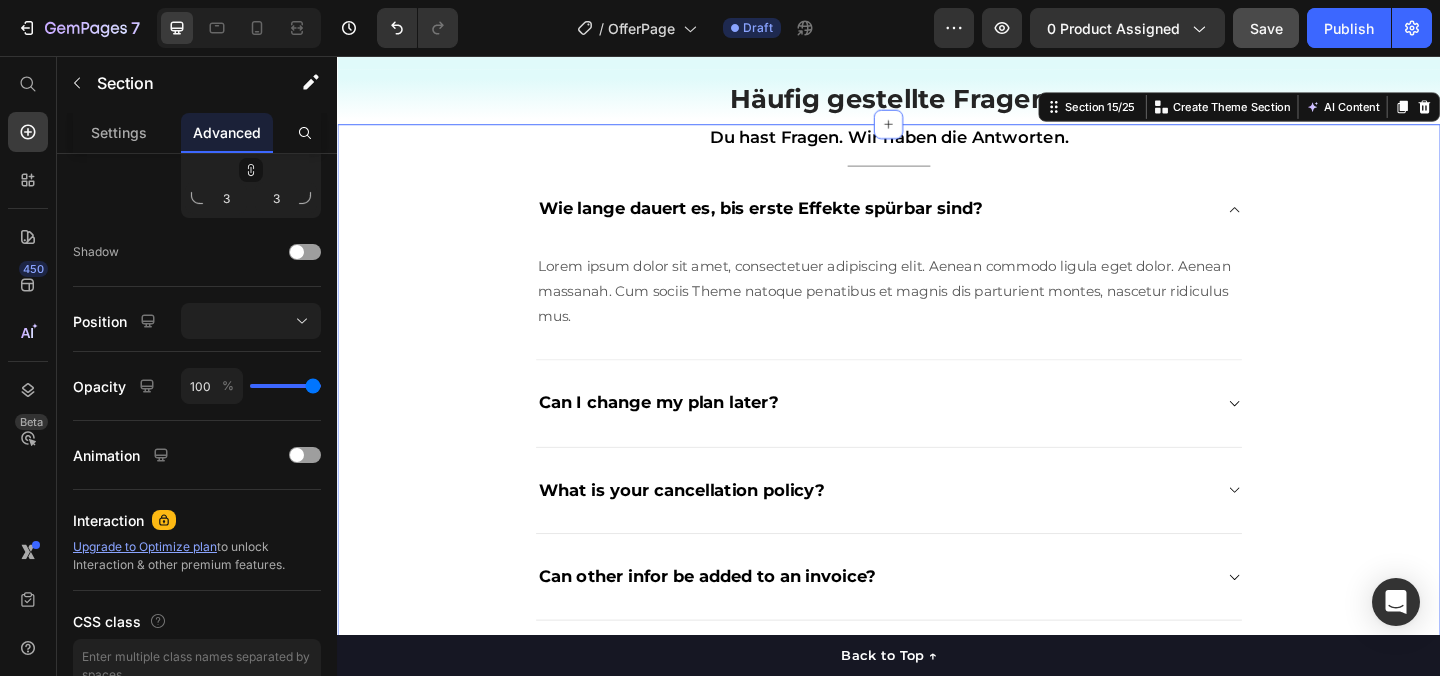 scroll, scrollTop: 0, scrollLeft: 0, axis: both 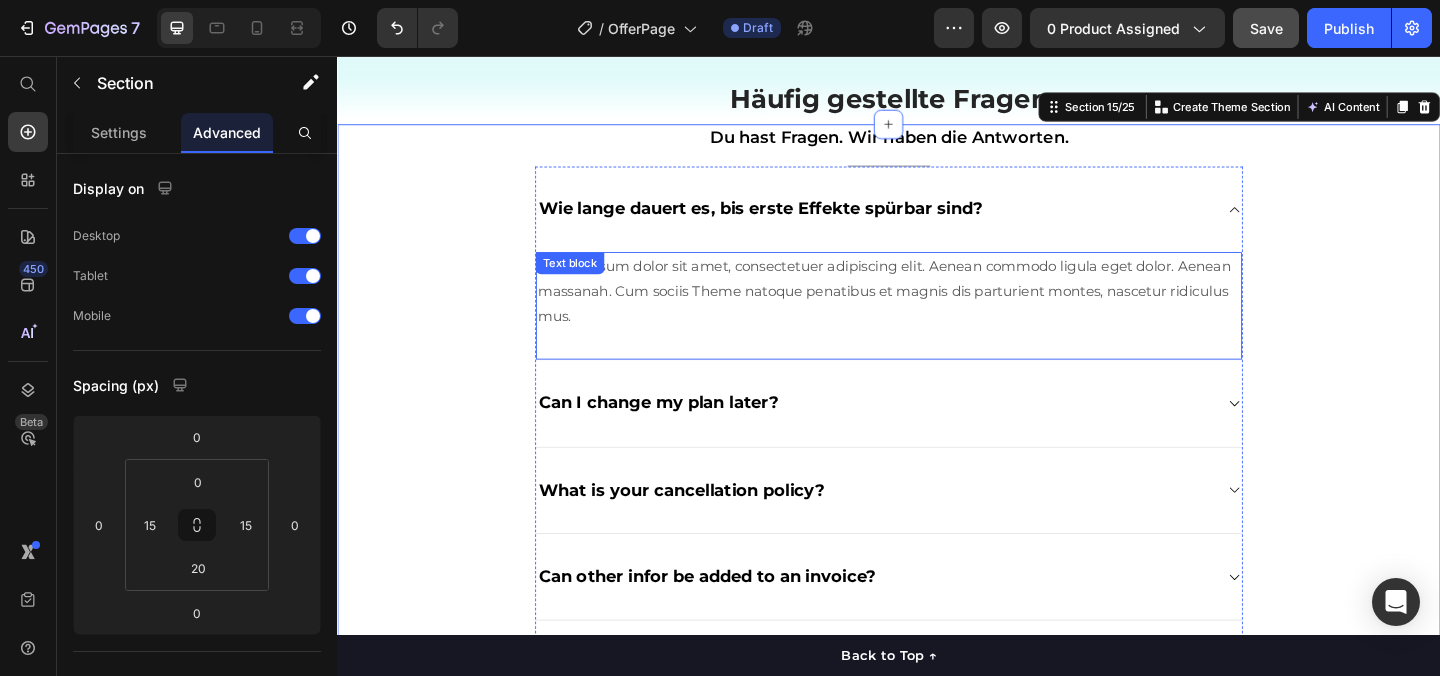 click on "Text block" at bounding box center (590, 281) 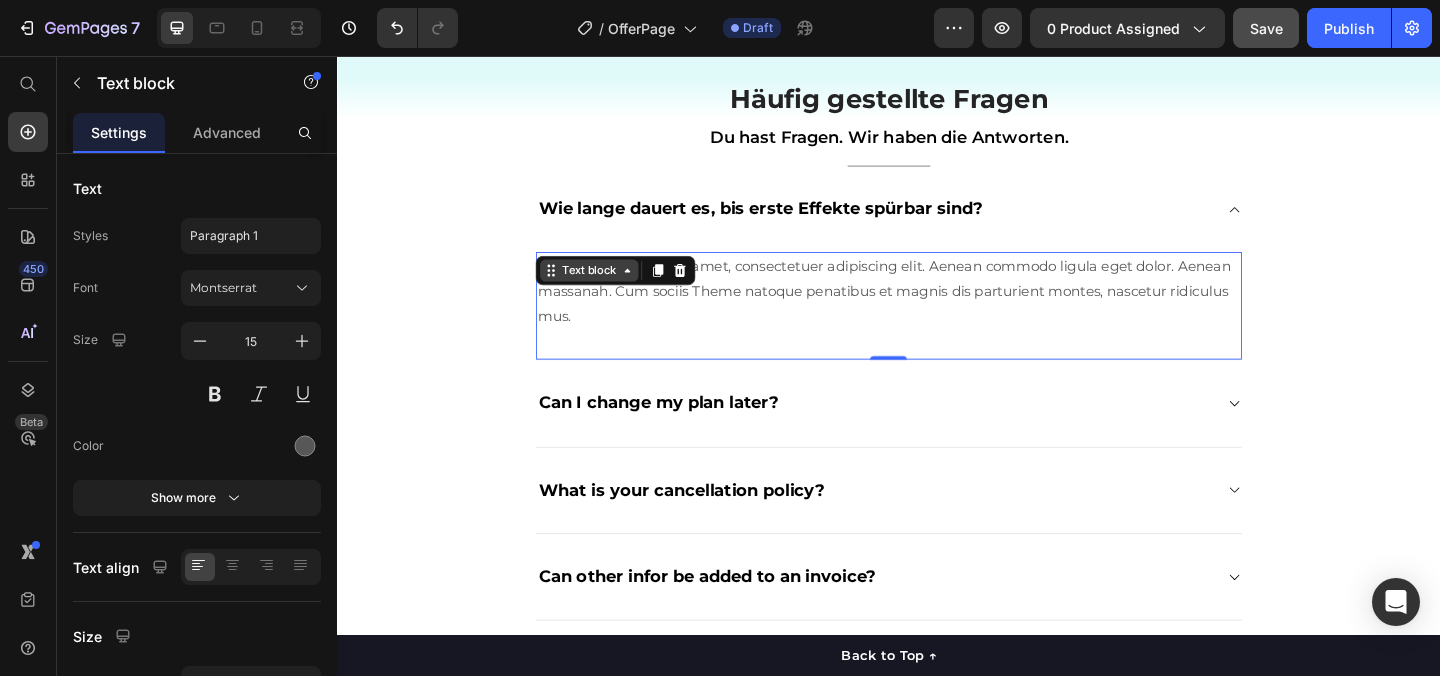click on "Text block" at bounding box center (611, 289) 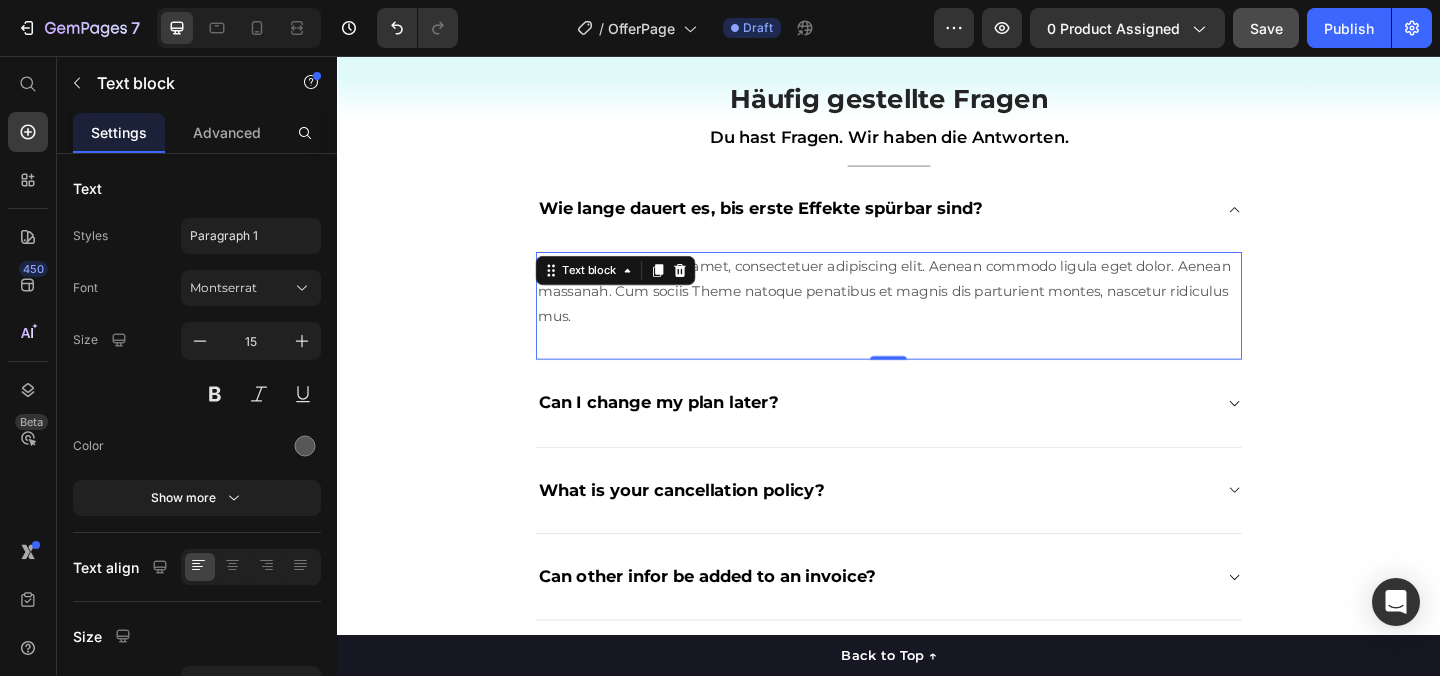 click on "Lorem ipsum dolor sit amet, consectetuer adipiscing elit. Aenean commodo ligula eget dolor. Aenean massanah. Cum sociis Theme natoque penatibus et magnis dis parturient montes, nascetur ridiculus mus." at bounding box center (937, 311) 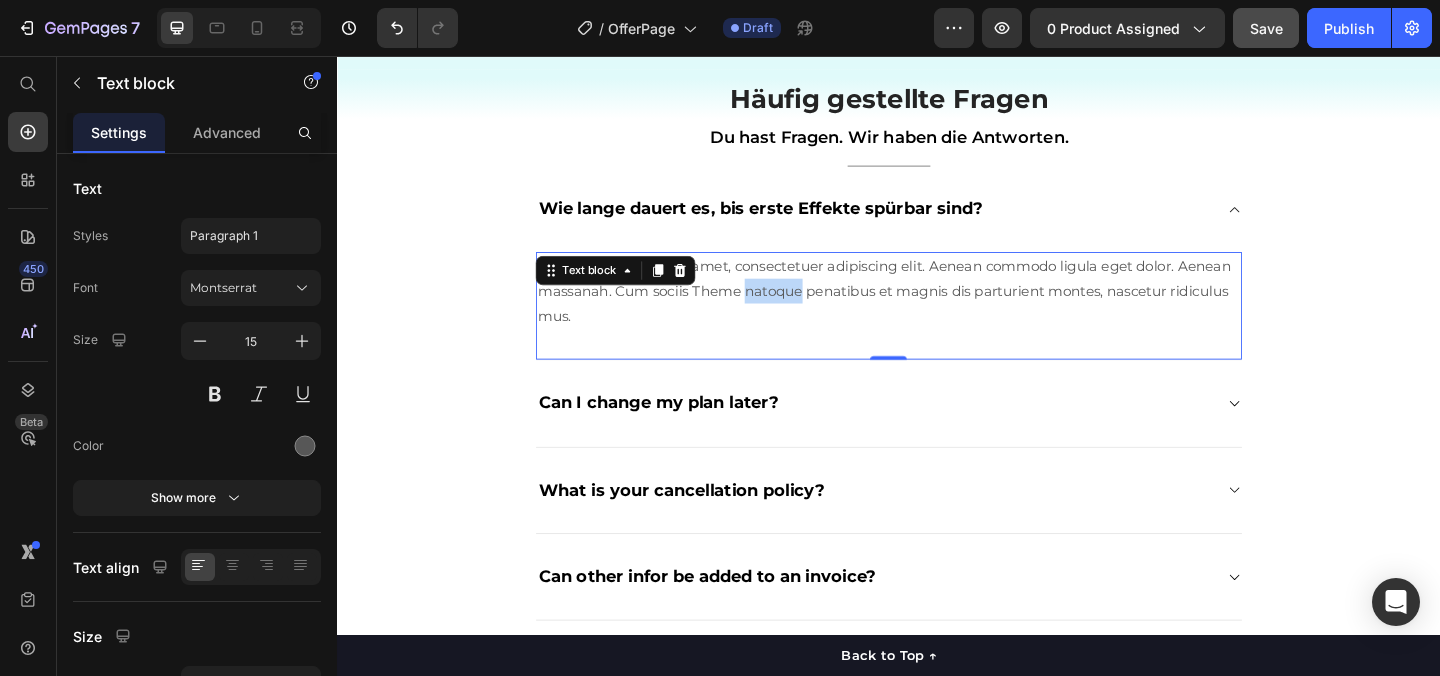 click on "Lorem ipsum dolor sit amet, consectetuer adipiscing elit. Aenean commodo ligula eget dolor. Aenean massanah. Cum sociis Theme natoque penatibus et magnis dis parturient montes, nascetur ridiculus mus." at bounding box center [937, 311] 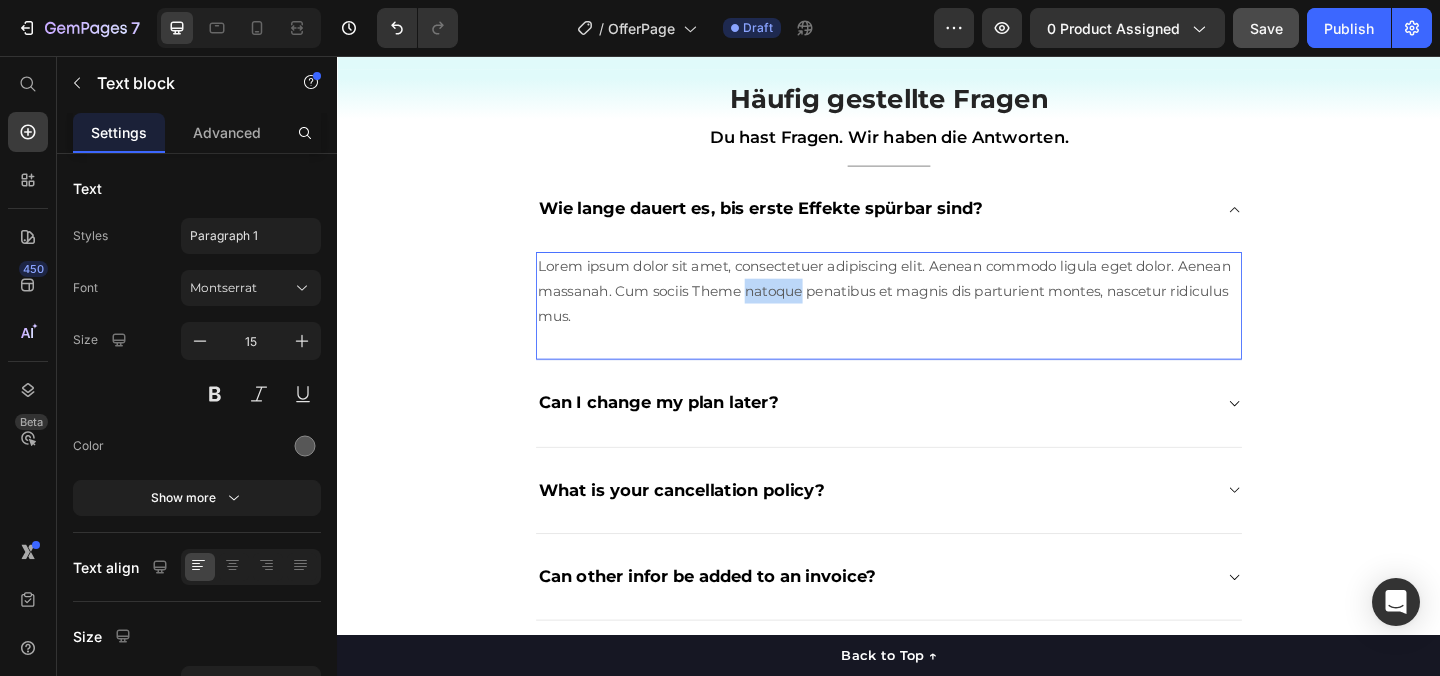 click on "Lorem ipsum dolor sit amet, consectetuer adipiscing elit. Aenean commodo ligula eget dolor. Aenean massanah. Cum sociis Theme natoque penatibus et magnis dis parturient montes, nascetur ridiculus mus." at bounding box center (937, 311) 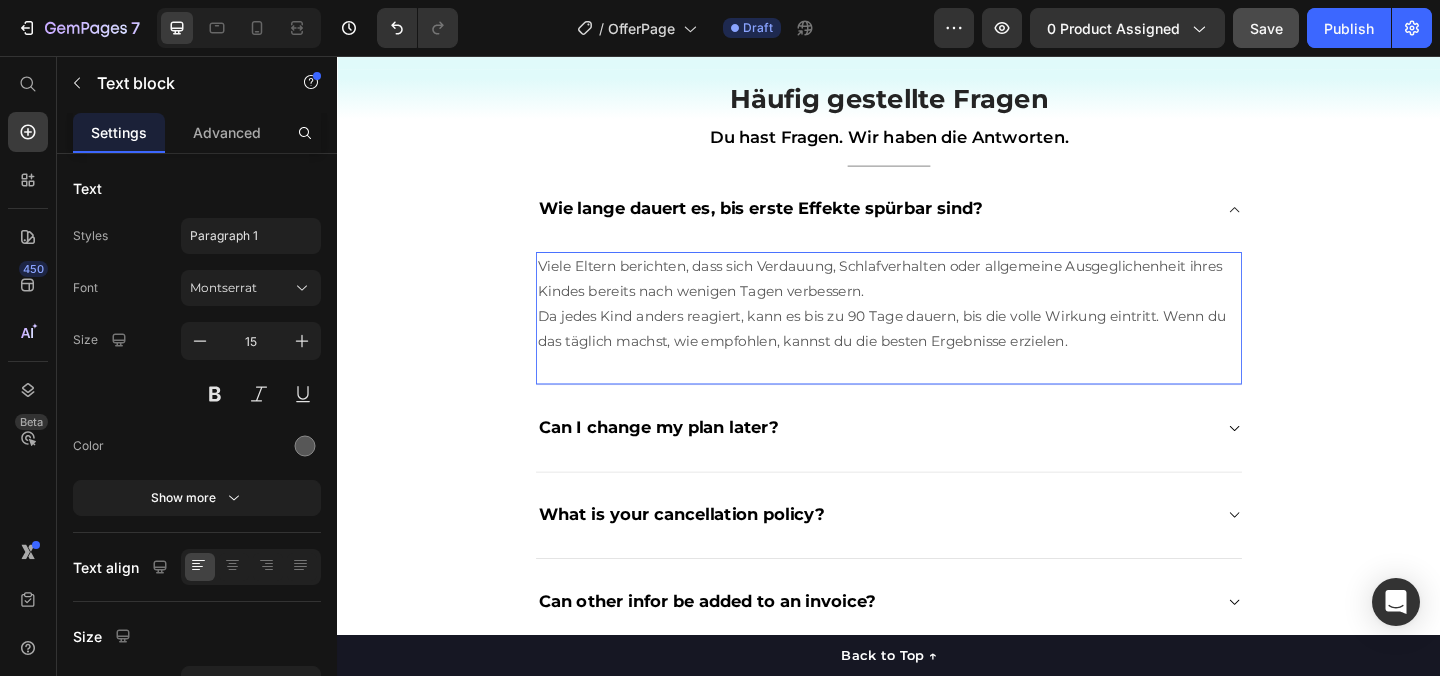 click on "Viele Eltern berichten, dass sich Verdauung, Schlafverhalten oder allgemeine Ausgeglichenheit ihres Kindes bereits nach wenigen Tagen verbessern. Da jedes Kind anders reagiert, kann es bis zu 90 Tage dauern, bis die volle Wirkung eintritt. Wenn du das täglich machst, wie empfohlen, kannst du die besten Ergebnisse erzielen." at bounding box center [937, 325] 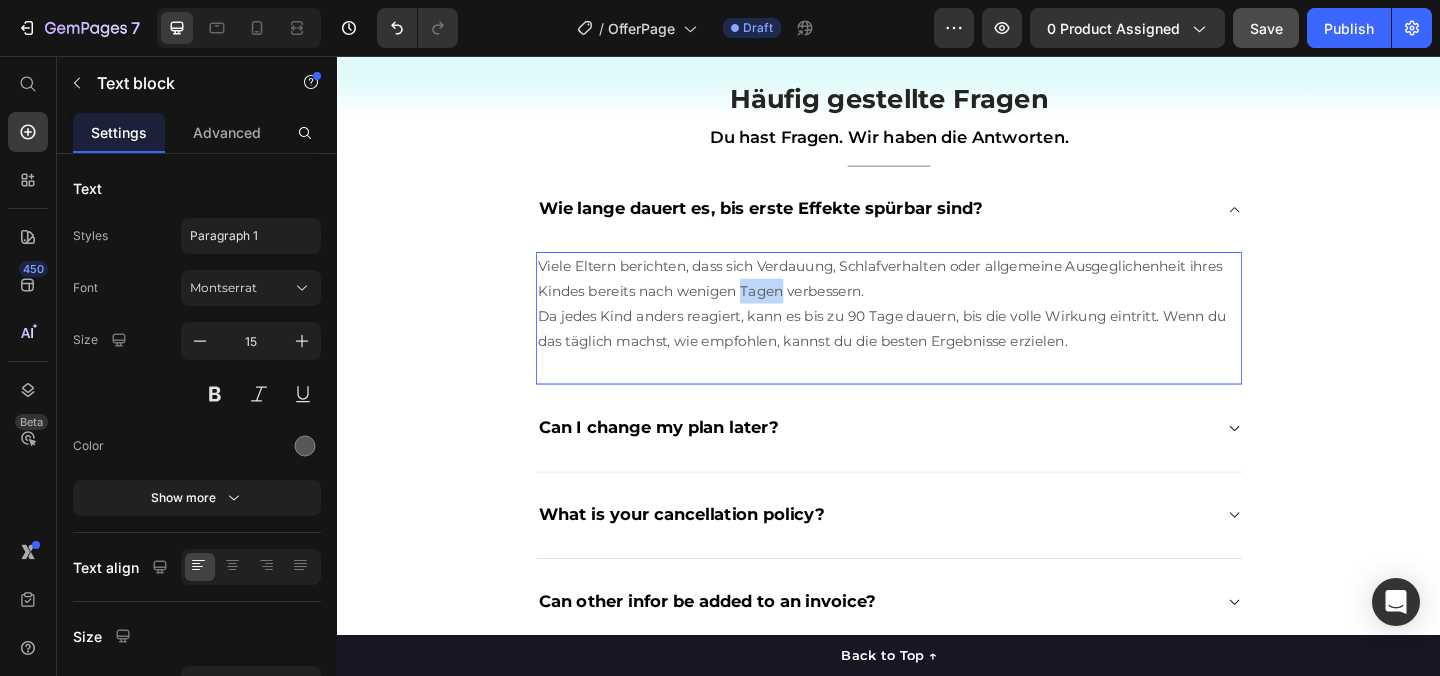 click on "Viele Eltern berichten, dass sich Verdauung, Schlafverhalten oder allgemeine Ausgeglichenheit ihres Kindes bereits nach wenigen Tagen verbessern. Da jedes Kind anders reagiert, kann es bis zu 90 Tage dauern, bis die volle Wirkung eintritt. Wenn du das täglich machst, wie empfohlen, kannst du die besten Ergebnisse erzielen." at bounding box center (937, 325) 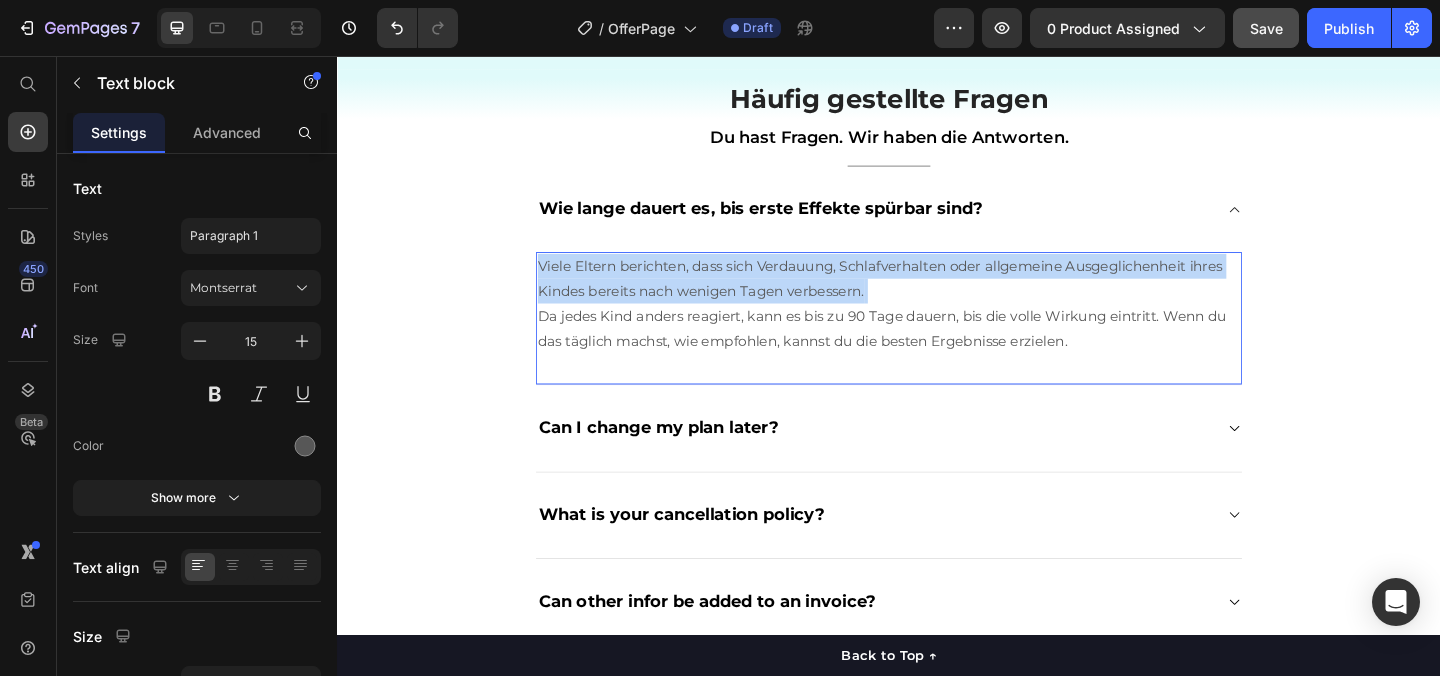 click on "Viele Eltern berichten, dass sich Verdauung, Schlafverhalten oder allgemeine Ausgeglichenheit ihres Kindes bereits nach wenigen Tagen verbessern. Da jedes Kind anders reagiert, kann es bis zu 90 Tage dauern, bis die volle Wirkung eintritt. Wenn du das täglich machst, wie empfohlen, kannst du die besten Ergebnisse erzielen." at bounding box center (937, 325) 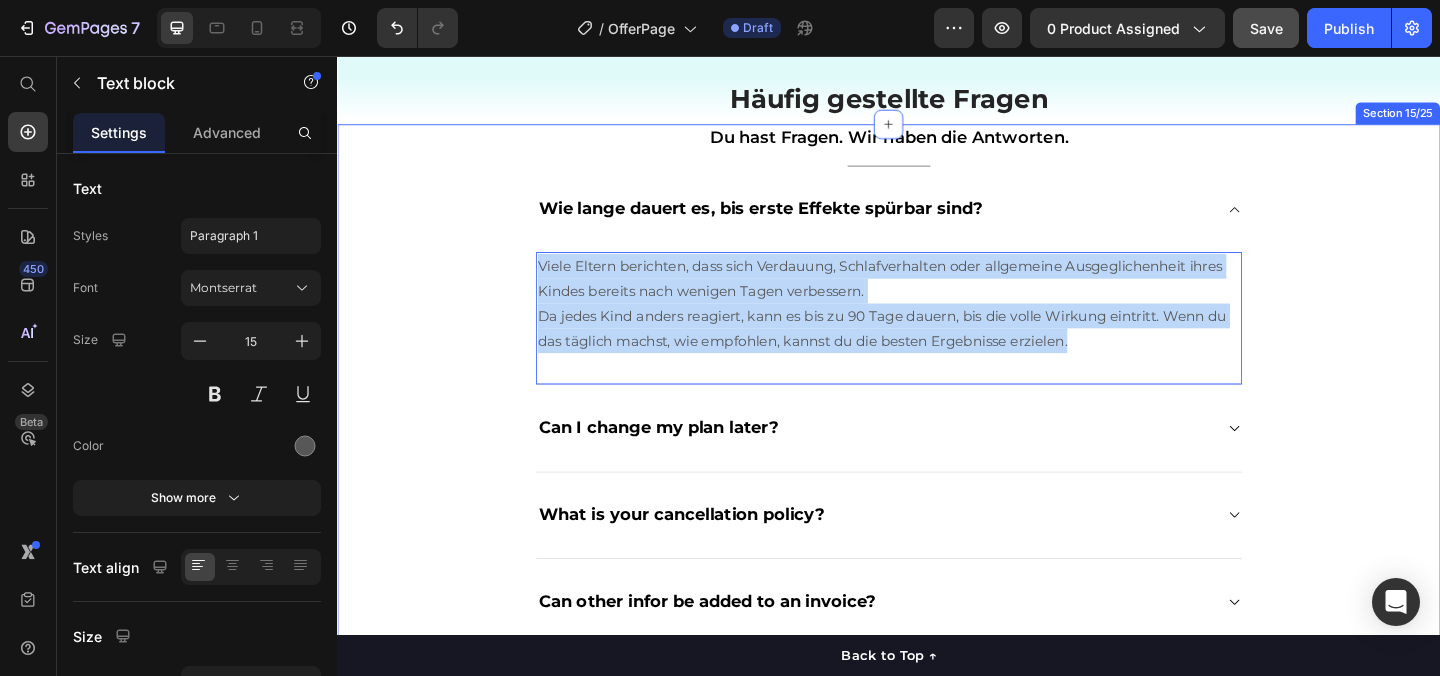 drag, startPoint x: 1143, startPoint y: 386, endPoint x: 549, endPoint y: 306, distance: 599.363 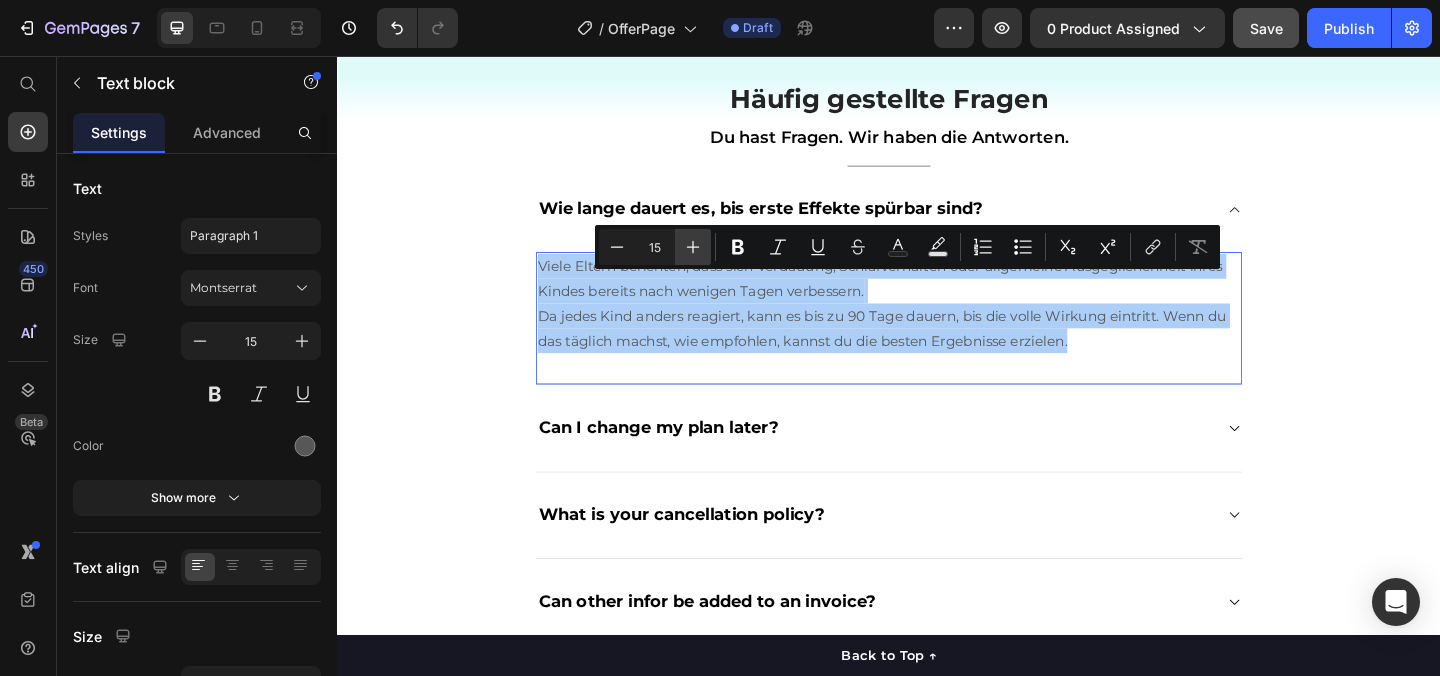 click 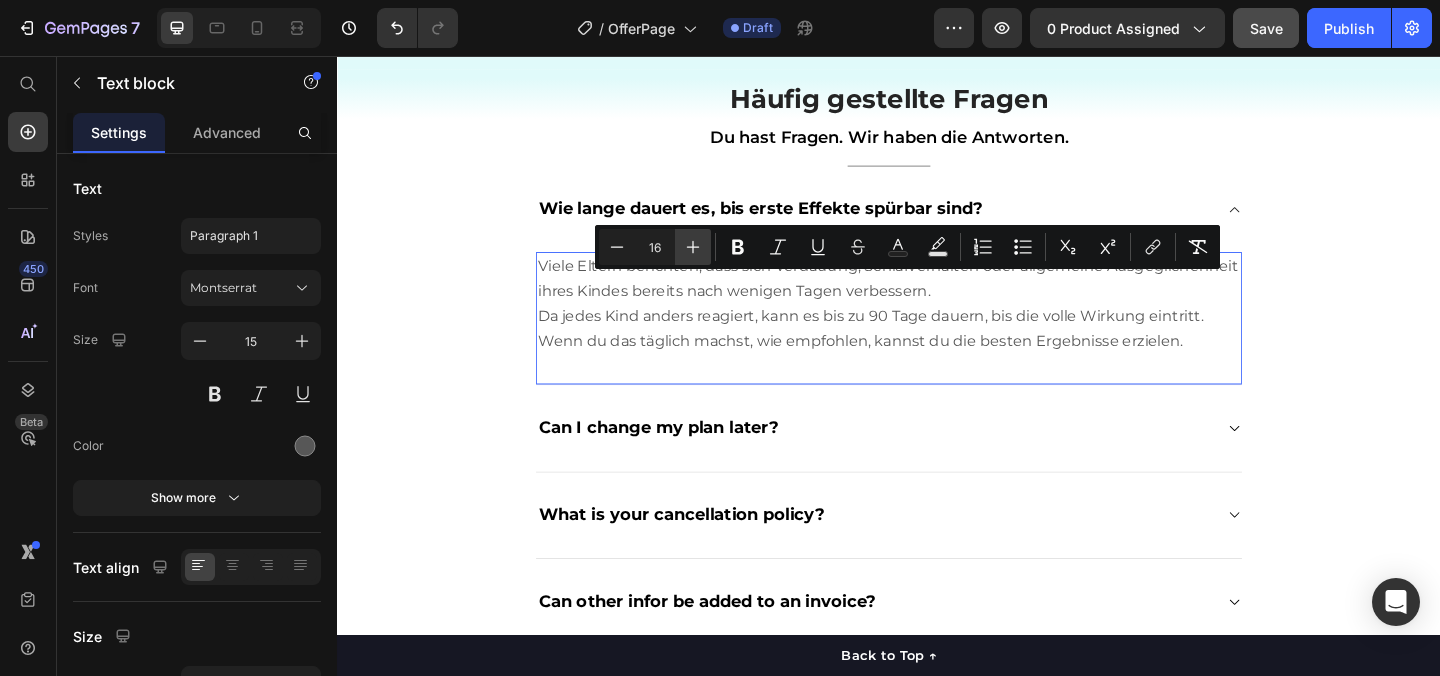 click 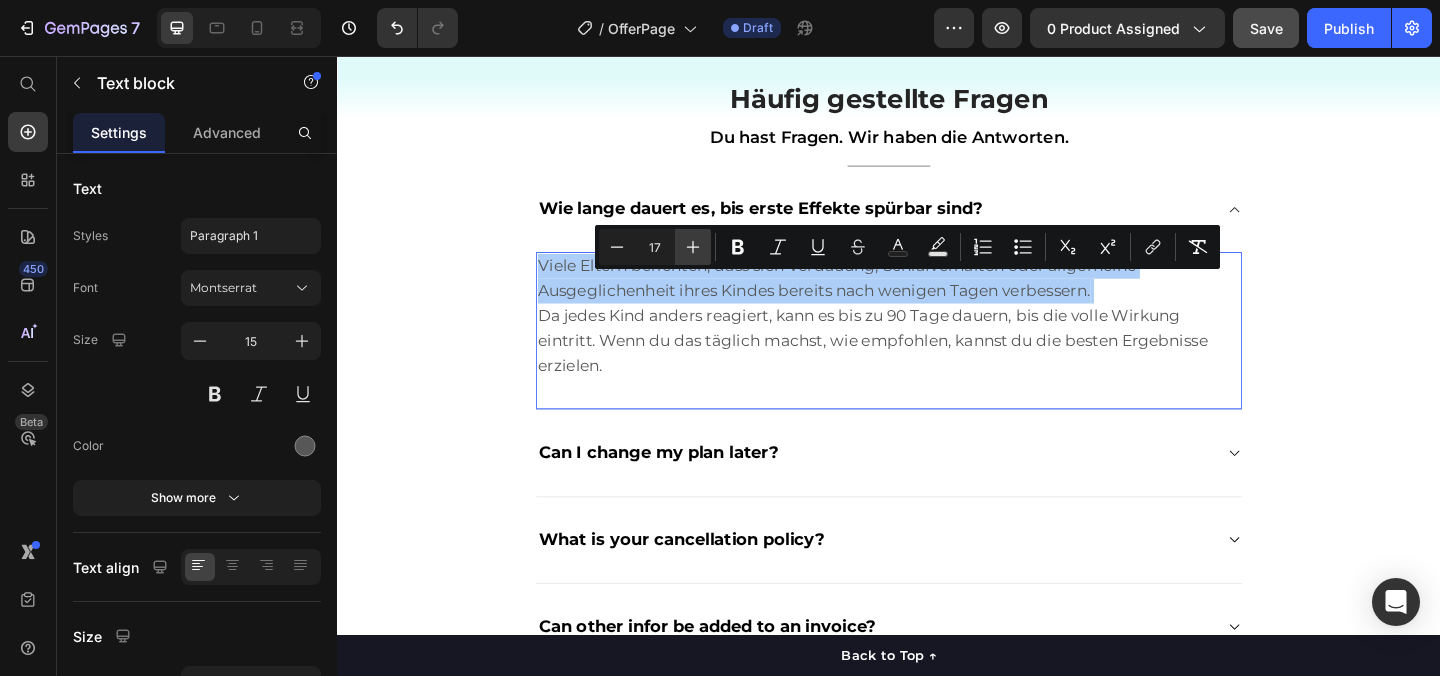 click 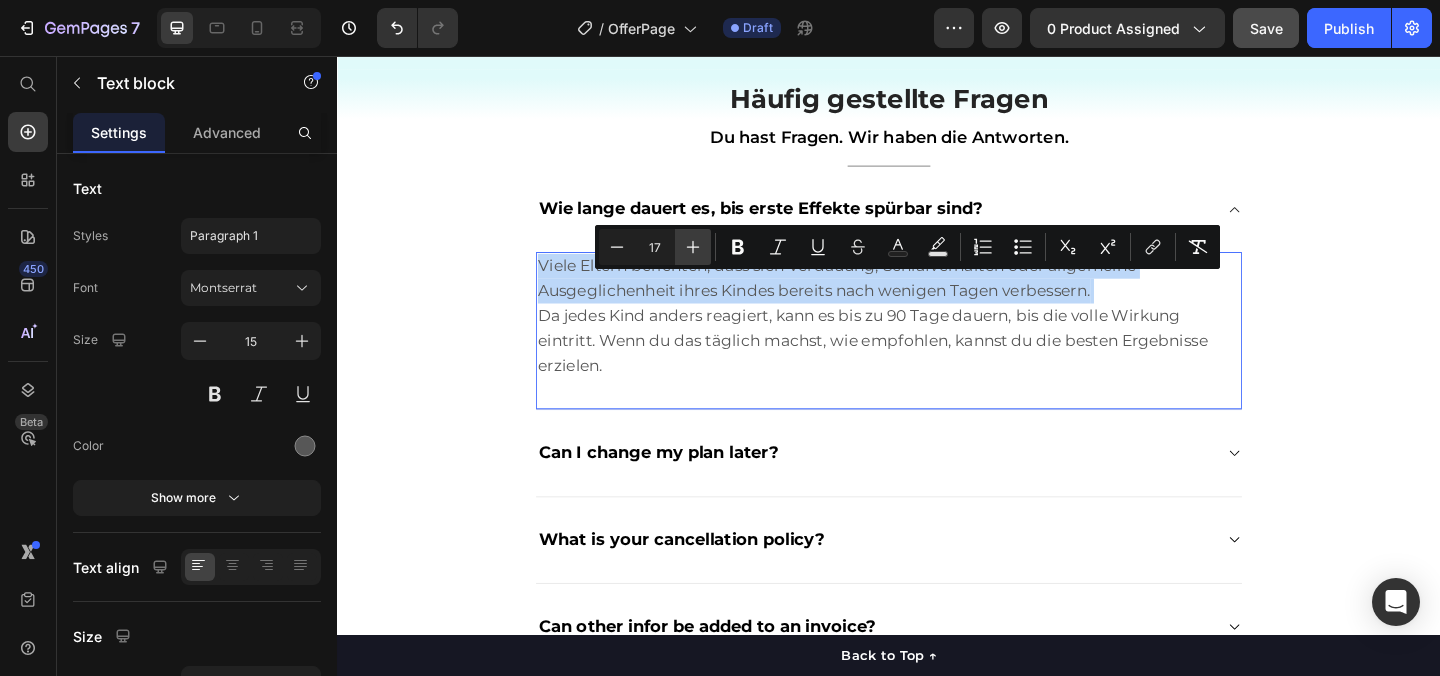 type on "18" 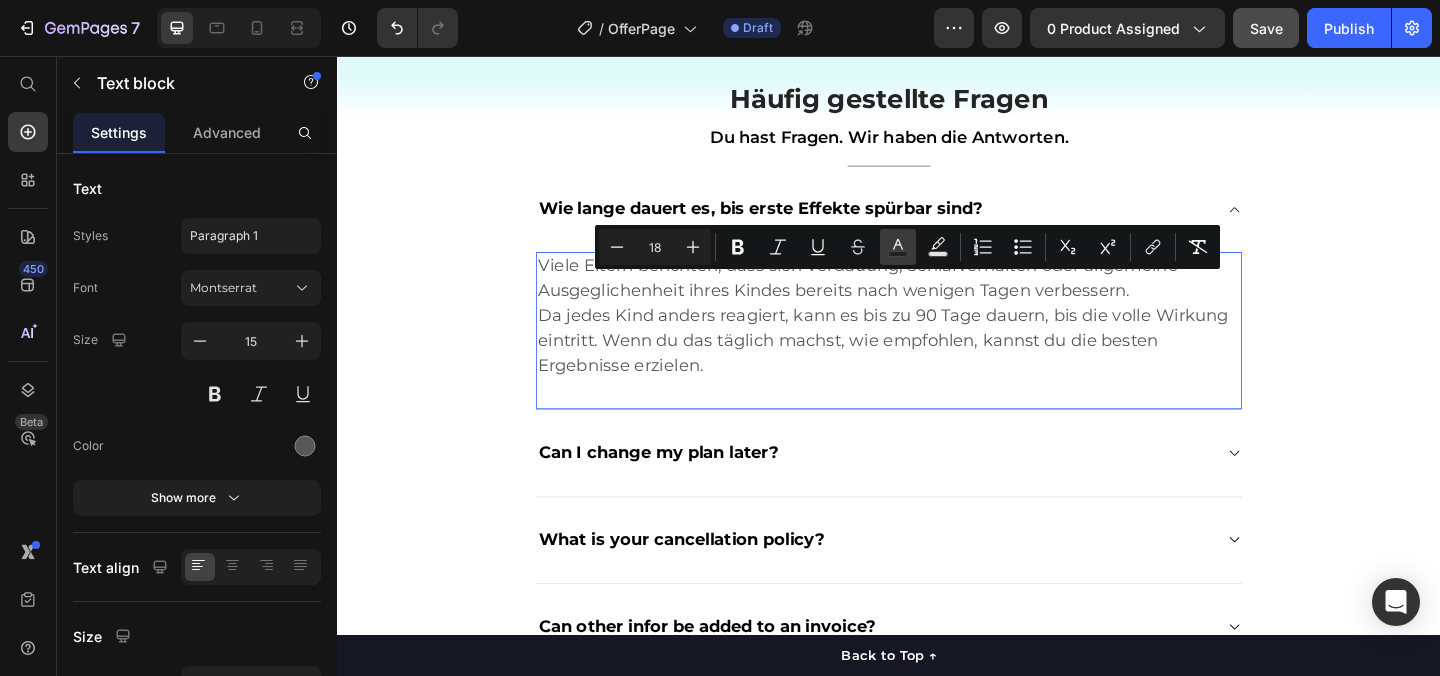 click 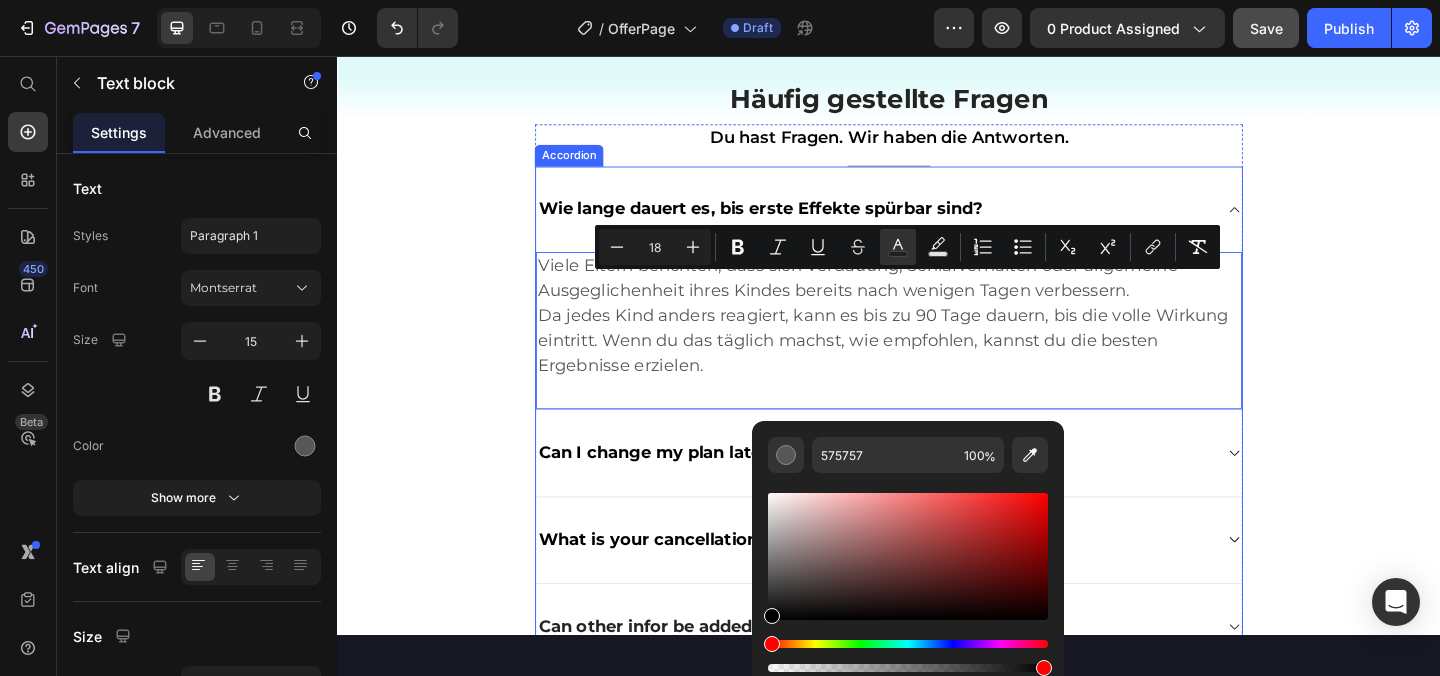 type on "000000" 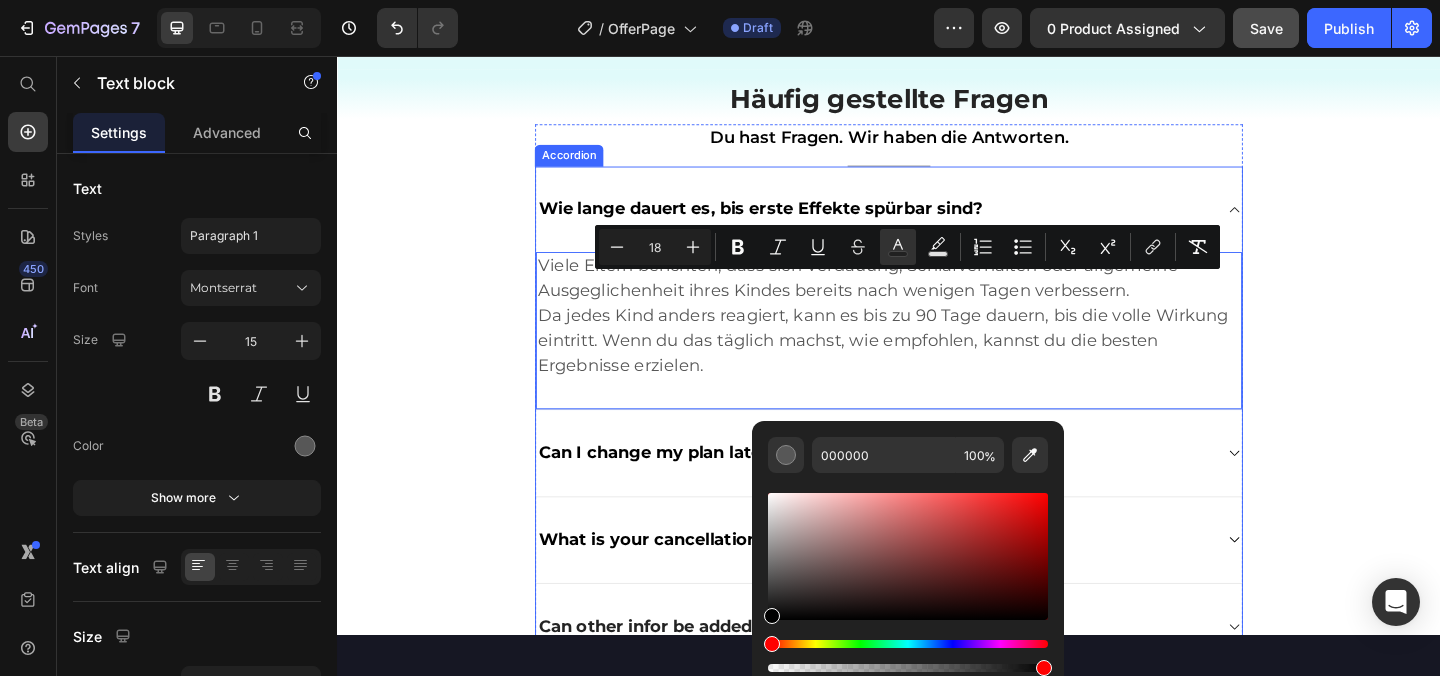 drag, startPoint x: 1122, startPoint y: 606, endPoint x: 782, endPoint y: 677, distance: 347.33414 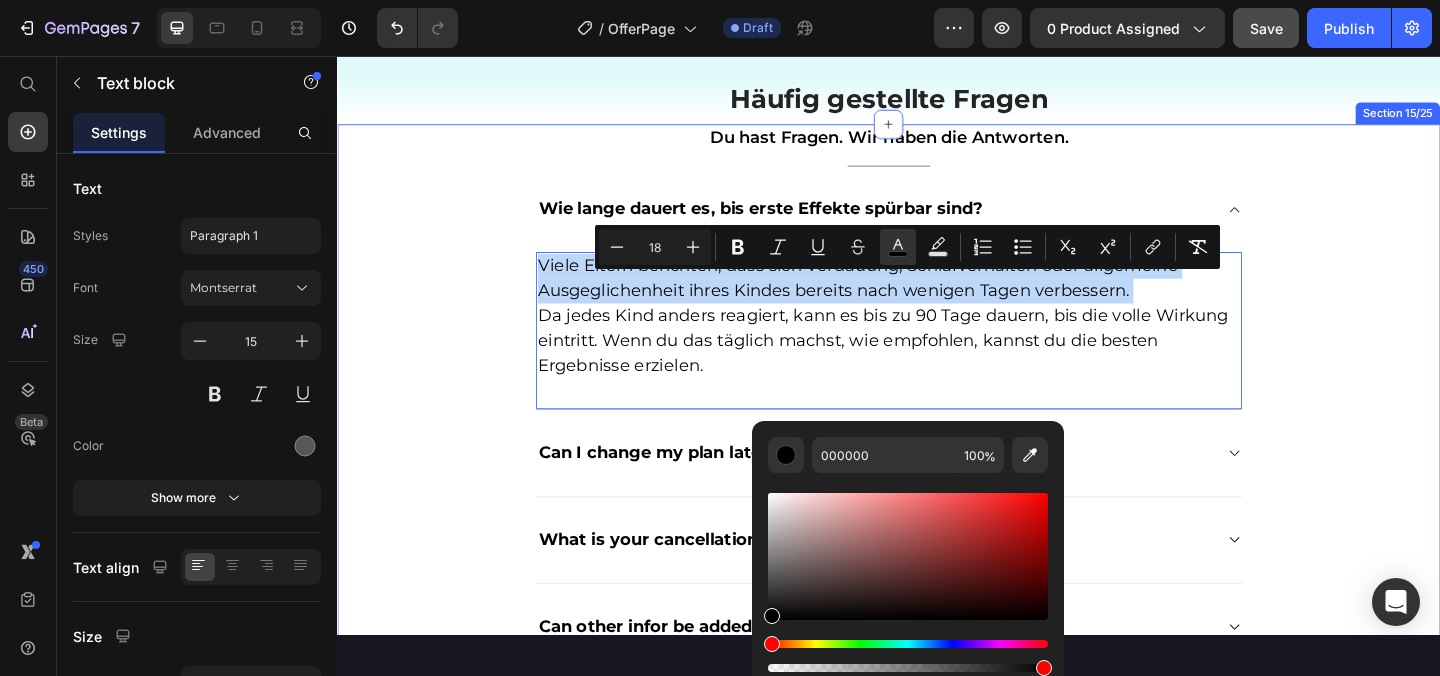 click on "Du hast Fragen. Wir haben die Antworten. Text block                Title Line
Wie lange dauert es, bis erste Effekte spürbar sind? Viele Eltern berichten, dass sich Verdauung, Schlafverhalten oder allgemeine Ausgeglichenheit ihres Kindes bereits nach wenigen Tagen verbessern. Da jedes Kind anders reagiert, kann es bis zu 90 Tage dauern, bis die volle Wirkung eintritt. Wenn du das täglich machst, wie empfohlen, kannst du die besten Ergebnisse erzielen. Text block   0
Can I change my plan later?
What is your cancellation policy?
Can other infor be added to an invoice?
How does billing work?
How do I change my account email? Accordion Row" at bounding box center [937, 521] 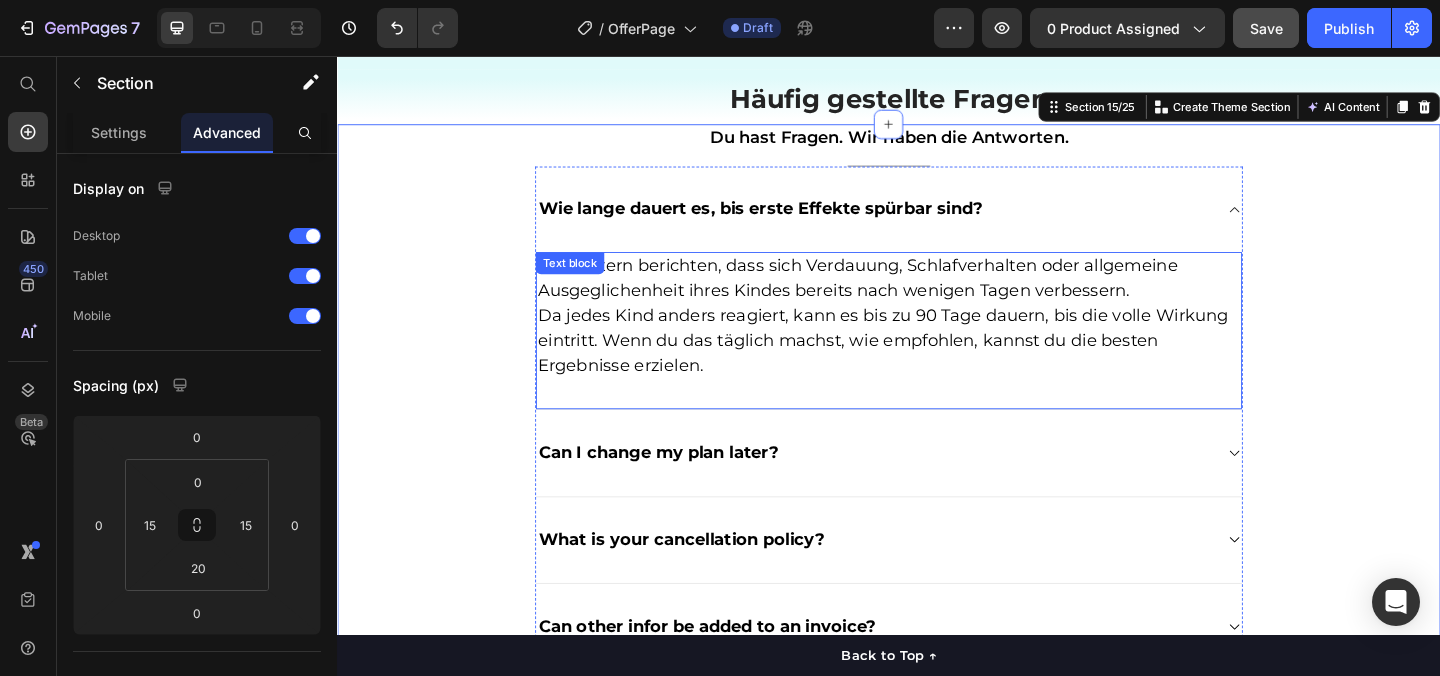 click on "Da jedes Kind anders reagiert, kann es bis zu 90 Tage dauern, bis die volle Wirkung eintritt. Wenn du das täglich machst, wie empfohlen, kannst du die besten Ergebnisse erzielen." at bounding box center (930, 365) 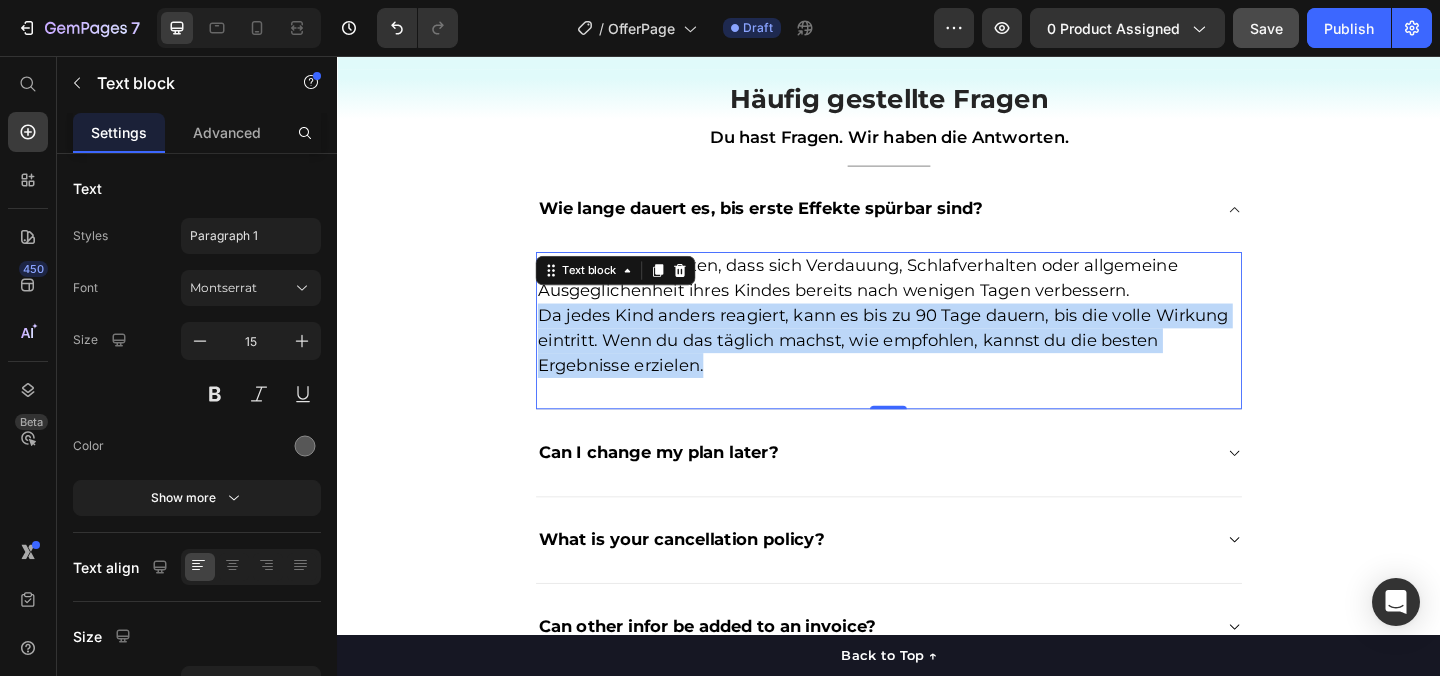 click on "Da jedes Kind anders reagiert, kann es bis zu 90 Tage dauern, bis die volle Wirkung eintritt. Wenn du das täglich machst, wie empfohlen, kannst du die besten Ergebnisse erzielen." at bounding box center (930, 365) 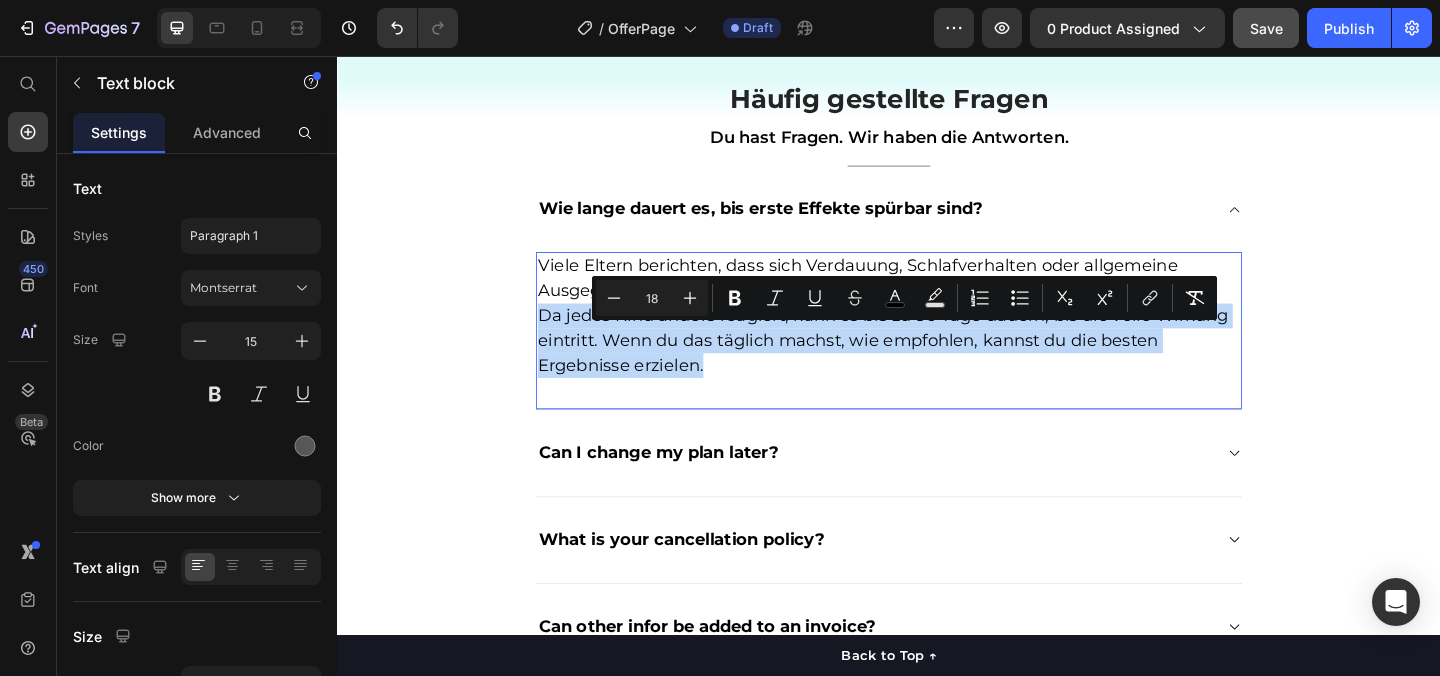 click on "Viele Eltern berichten, dass sich Verdauung, Schlafverhalten oder allgemeine Ausgeglichenheit ihres Kindes bereits nach wenigen Tagen verbessern. Da jedes Kind anders reagiert, kann es bis zu 90 Tage dauern, bis die volle Wirkung eintritt. Wenn du das täglich machst, wie empfohlen, kannst du die besten Ergebnisse erzielen." at bounding box center (937, 338) 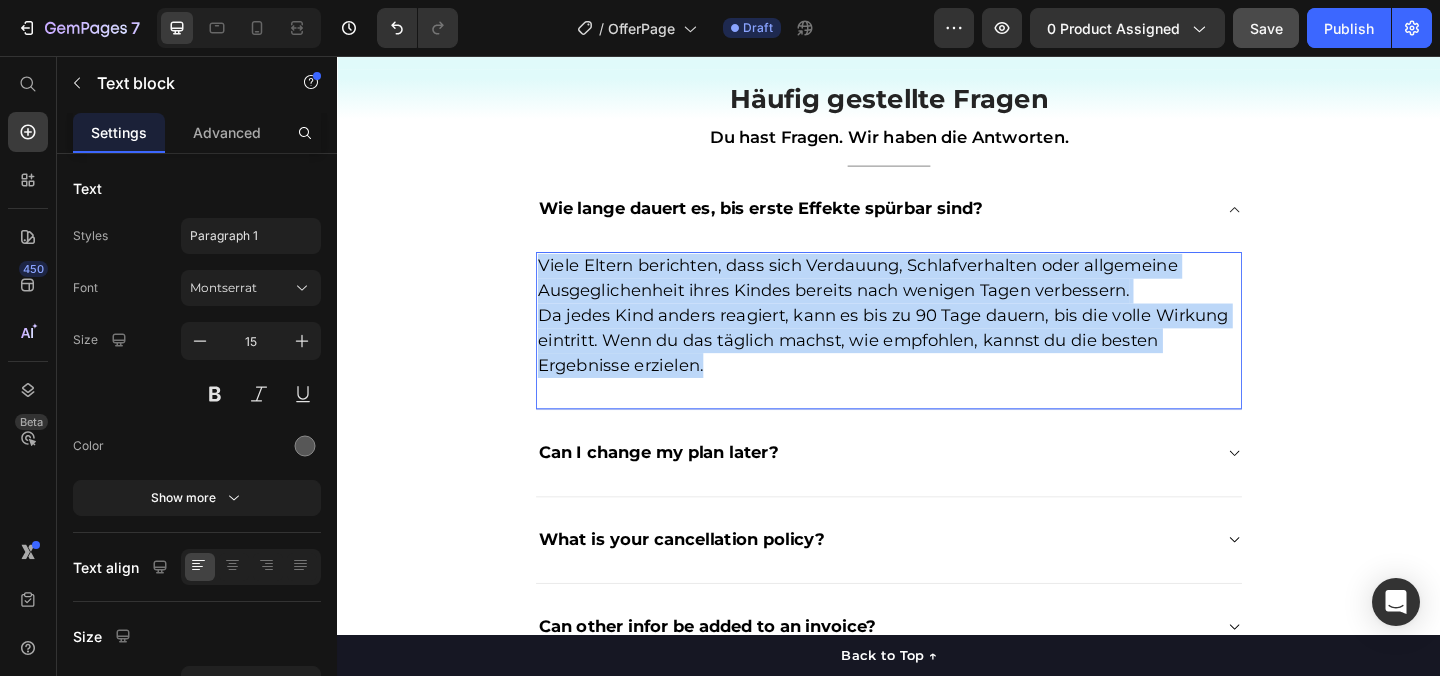 drag, startPoint x: 772, startPoint y: 426, endPoint x: 553, endPoint y: 295, distance: 255.19012 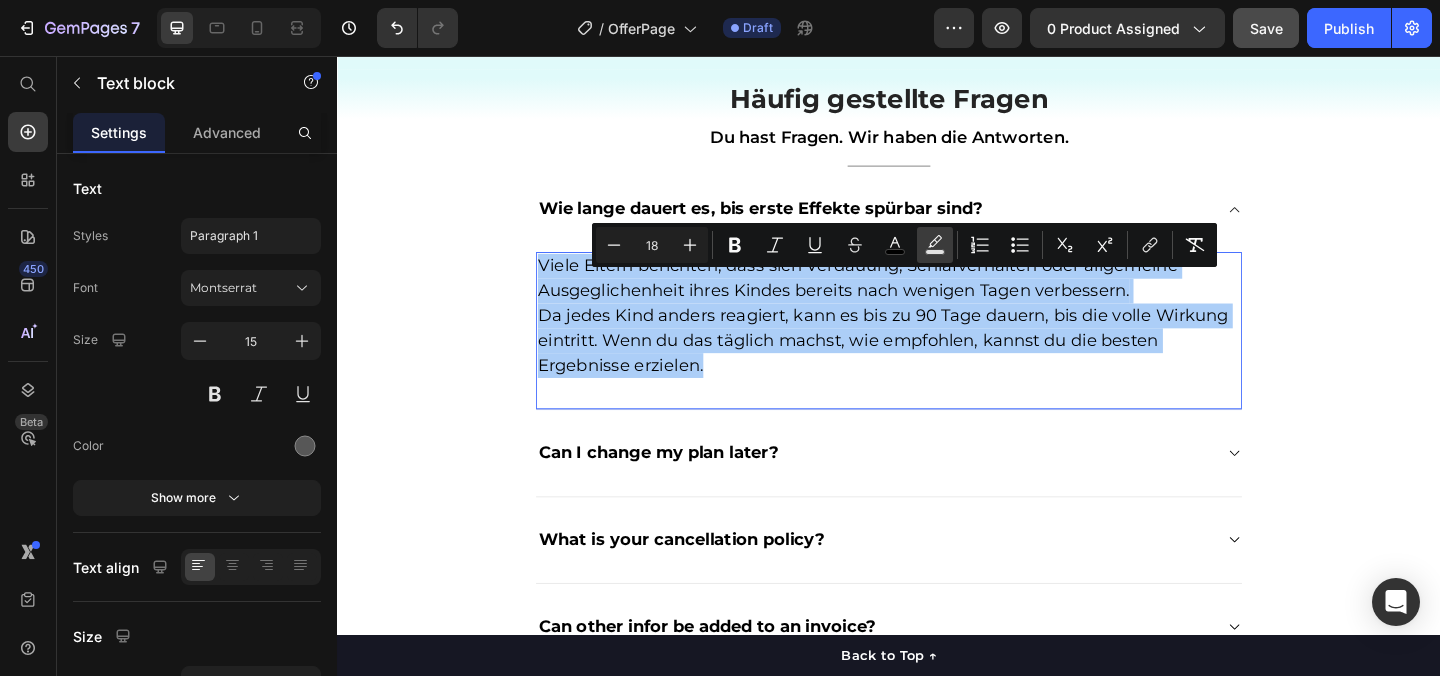 click on "Text Background Color" at bounding box center [935, 245] 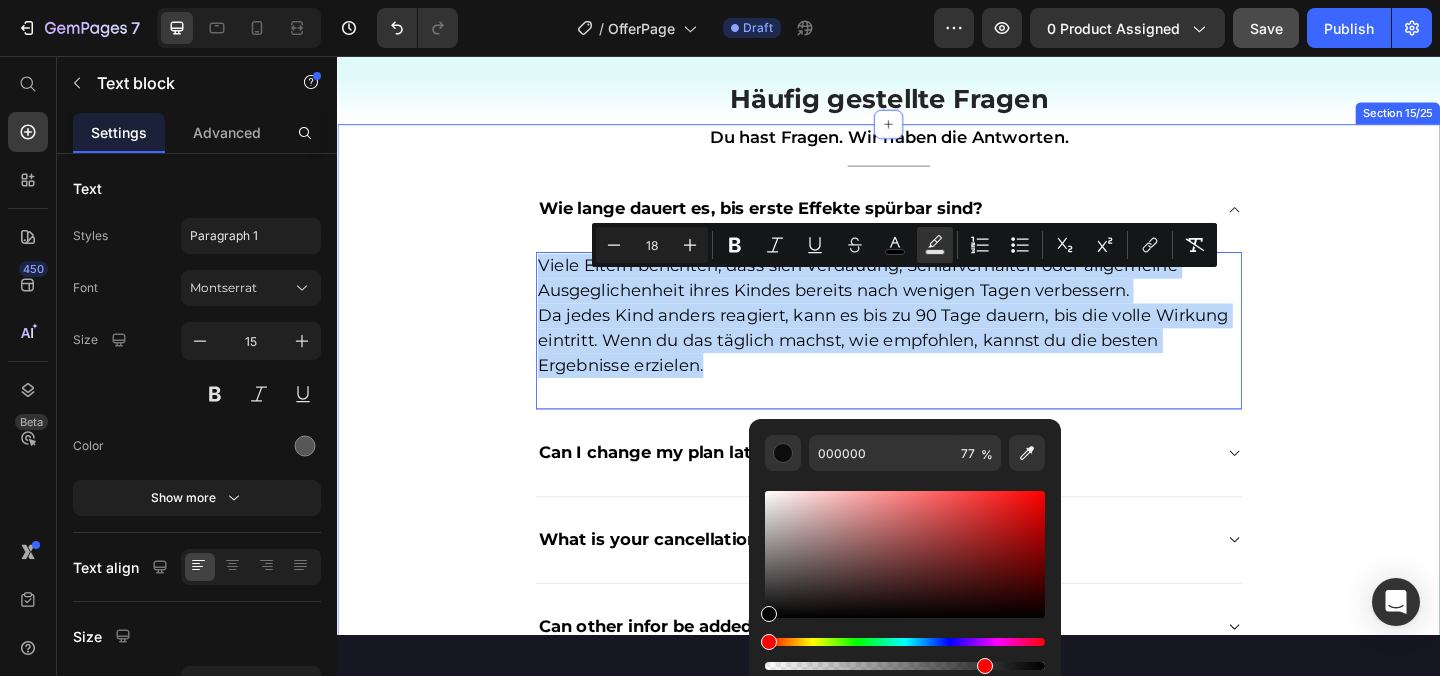 click on "Du hast Fragen. Wir haben die Antworten. Text block                Title Line
Wie lange dauert es, bis erste Effekte spürbar sind? Viele Eltern berichten, dass sich Verdauung, Schlafverhalten oder allgemeine Ausgeglichenheit ihres Kindes bereits nach wenigen Tagen verbessern. Da jedes Kind anders reagiert, kann es bis zu 90 Tage dauern, bis die volle Wirkung eintritt. Wenn du das täglich machst, wie empfohlen, kannst du die besten Ergebnisse erzielen. Text block   0
Can I change my plan later?
What is your cancellation policy?
Can other infor be added to an invoice?
How does billing work?
How do I change my account email? Accordion Row" at bounding box center [937, 521] 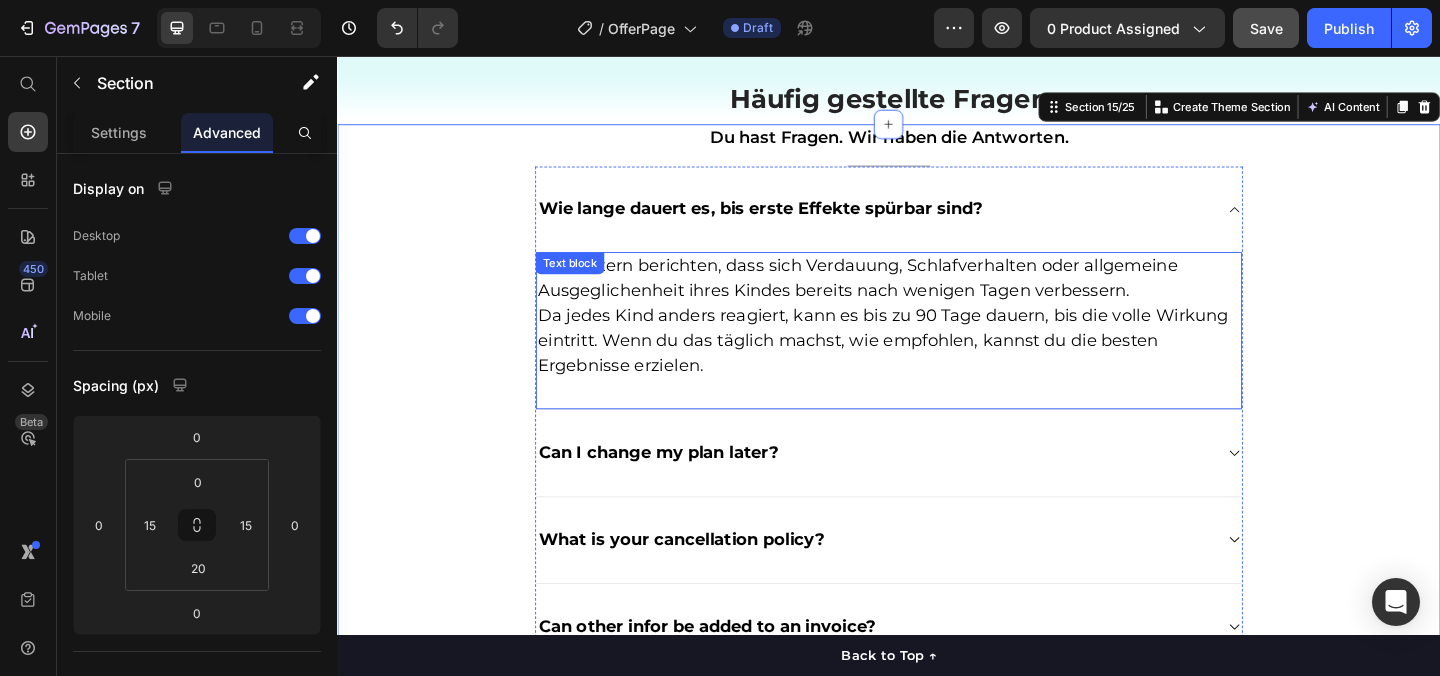 click on "Viele Eltern berichten, dass sich Verdauung, Schlafverhalten oder allgemeine Ausgeglichenheit ihres Kindes bereits nach wenigen Tagen verbessern." at bounding box center (903, 297) 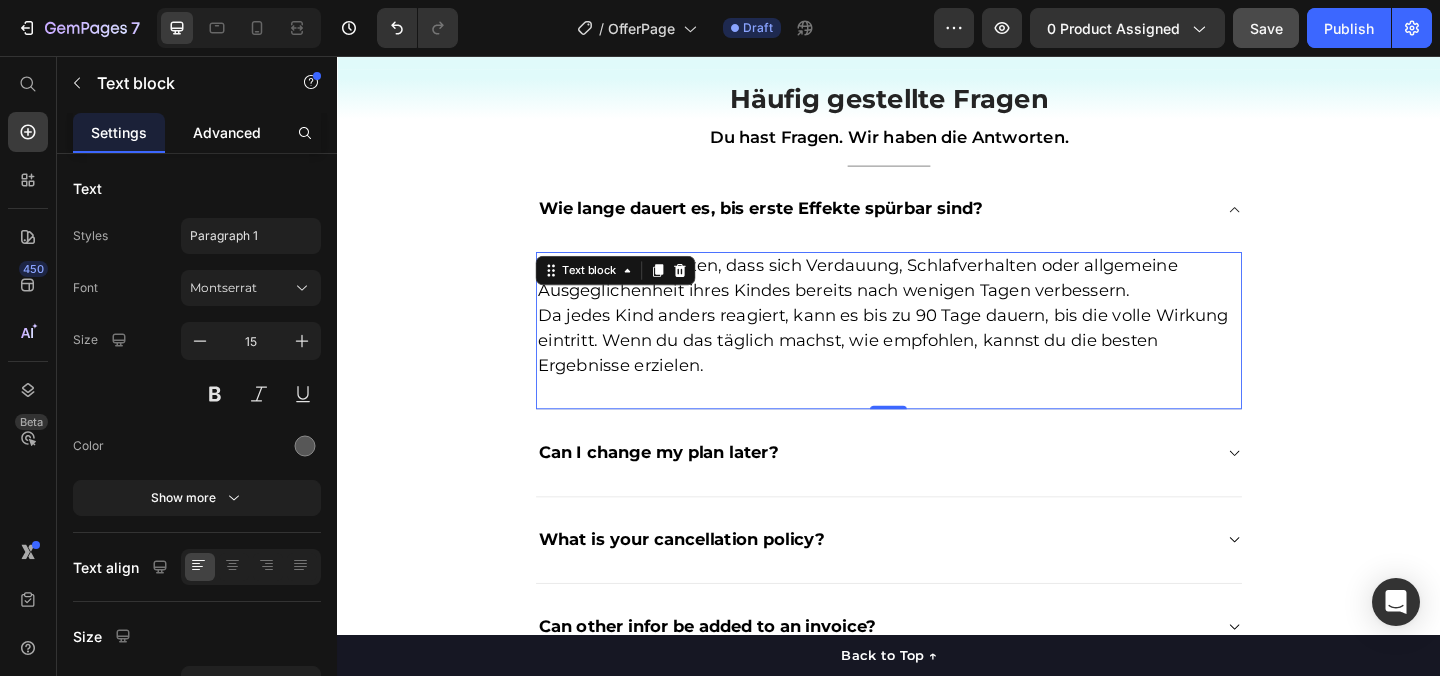 click on "Advanced" at bounding box center (227, 132) 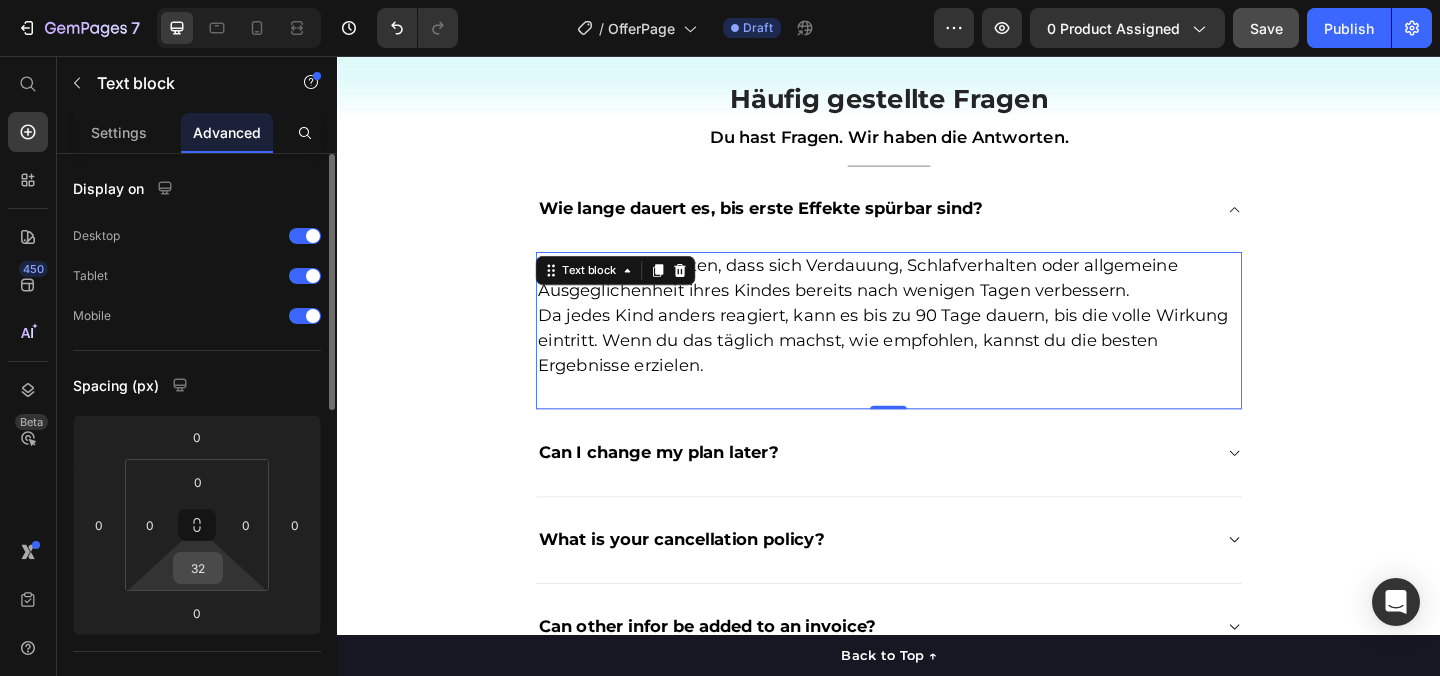 click on "32" at bounding box center [198, 568] 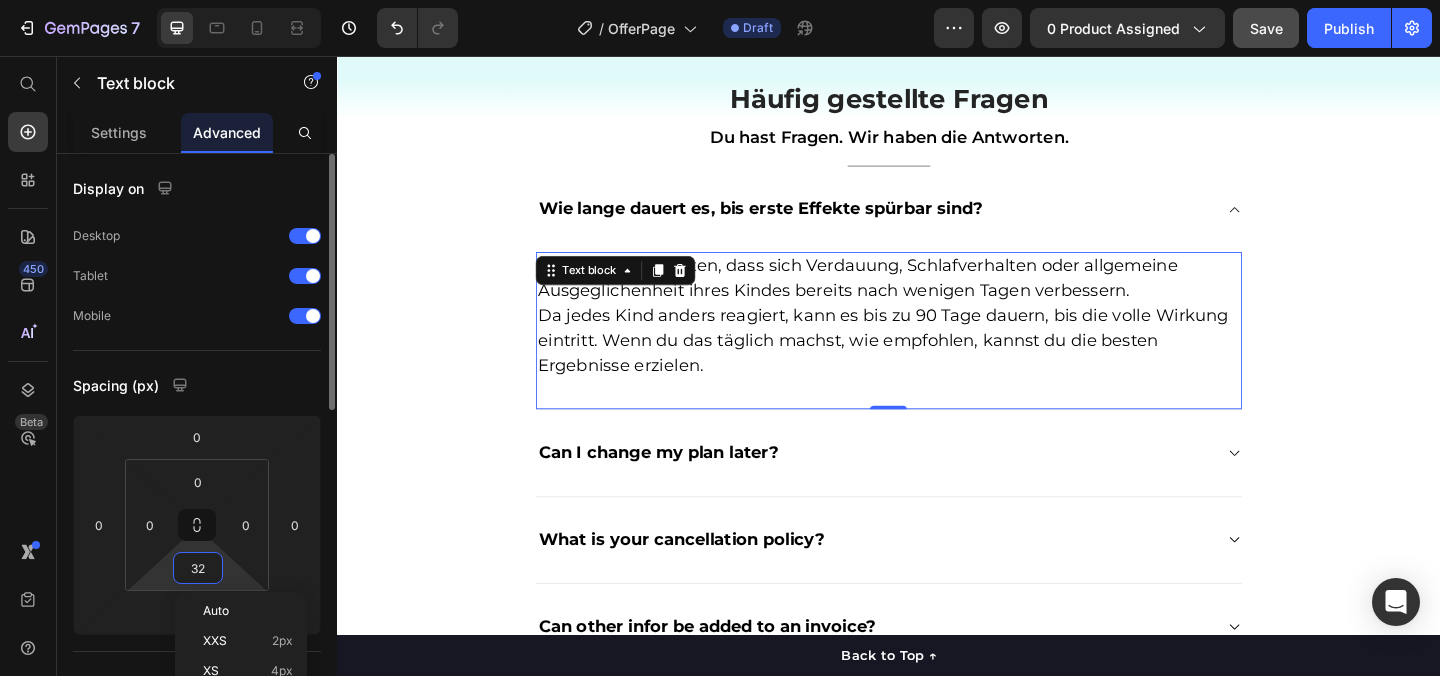 type on "0" 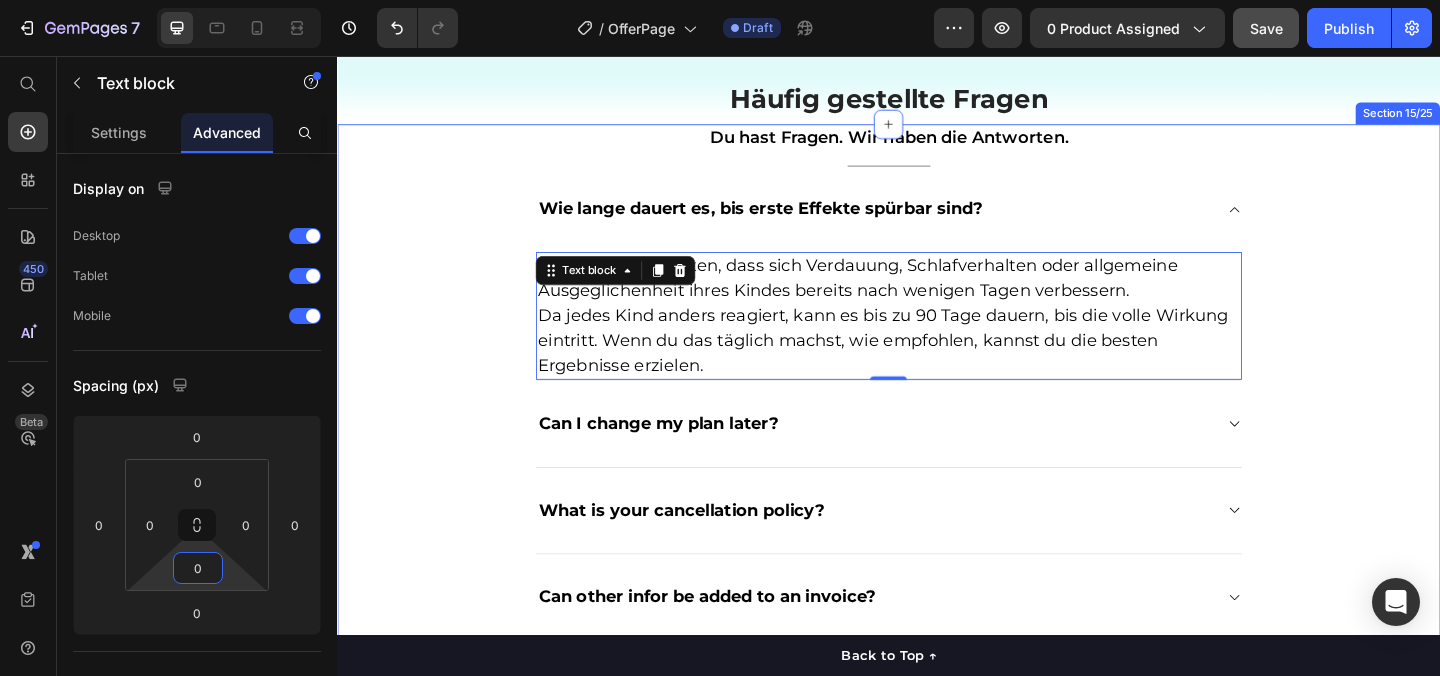 click on "Du hast Fragen. Wir haben die Antworten. Text block                Title Line
Wie lange dauert es, bis erste Effekte spürbar sind? Viele Eltern berichten, dass sich Verdauung, Schlafverhalten oder allgemeine Ausgeglichenheit ihres Kindes bereits nach wenigen Tagen verbessern. Da jedes Kind anders reagiert, kann es bis zu 90 Tage dauern, bis die volle Wirkung eintritt. Wenn du das täglich machst, wie empfohlen, kannst du die besten Ergebnisse erzielen. Text block   0
Can I change my plan later?
What is your cancellation policy?
Can other infor be added to an invoice?
How does billing work?
How do I change my account email? Accordion Row" at bounding box center [937, 505] 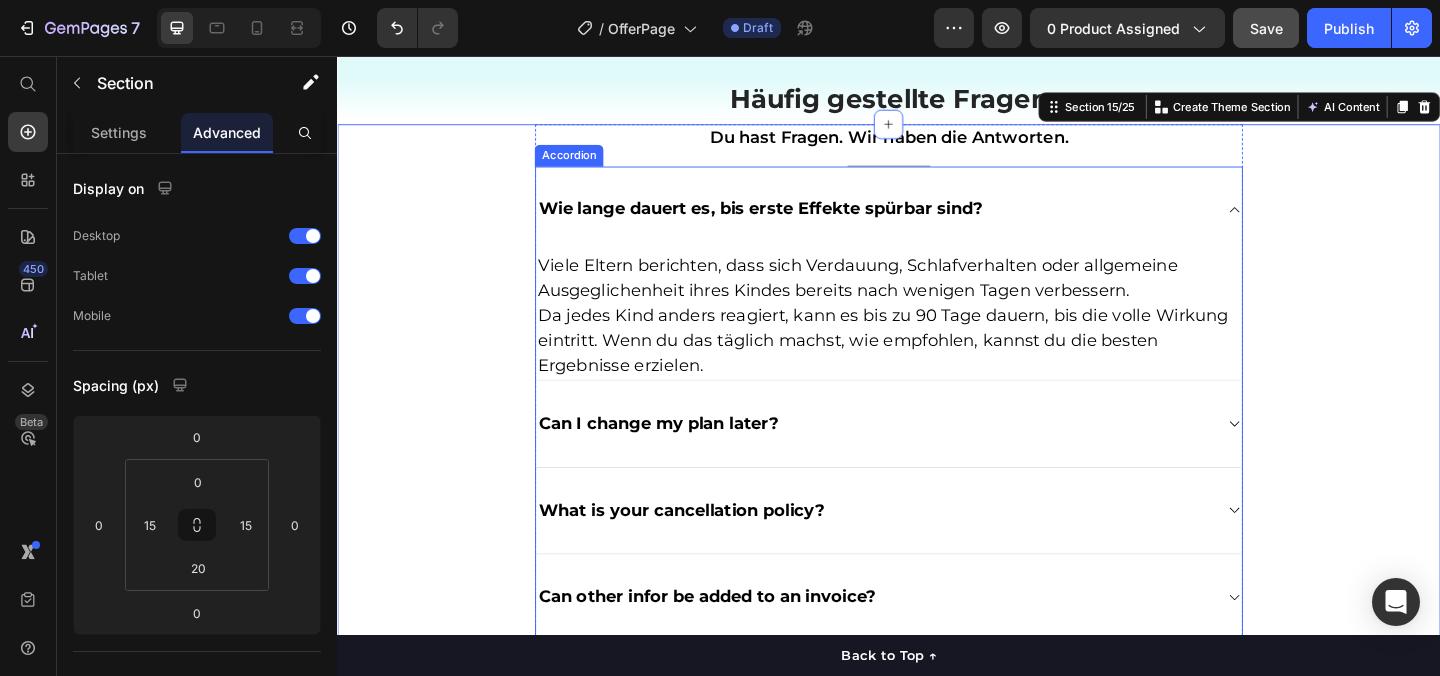 click on "Wie lange dauert es, bis erste Effekte spürbar sind?" at bounding box center (937, 222) 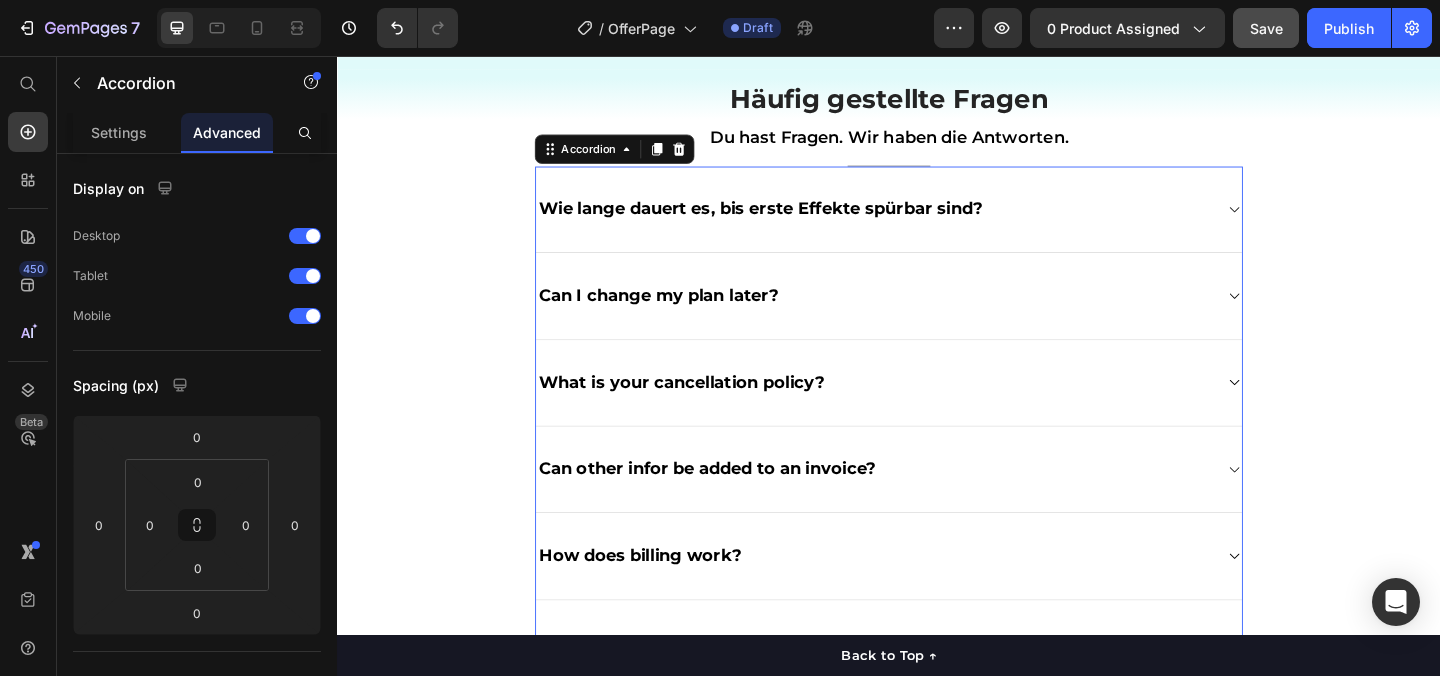 click on "Wie lange dauert es, bis erste Effekte spürbar sind?" at bounding box center [937, 223] 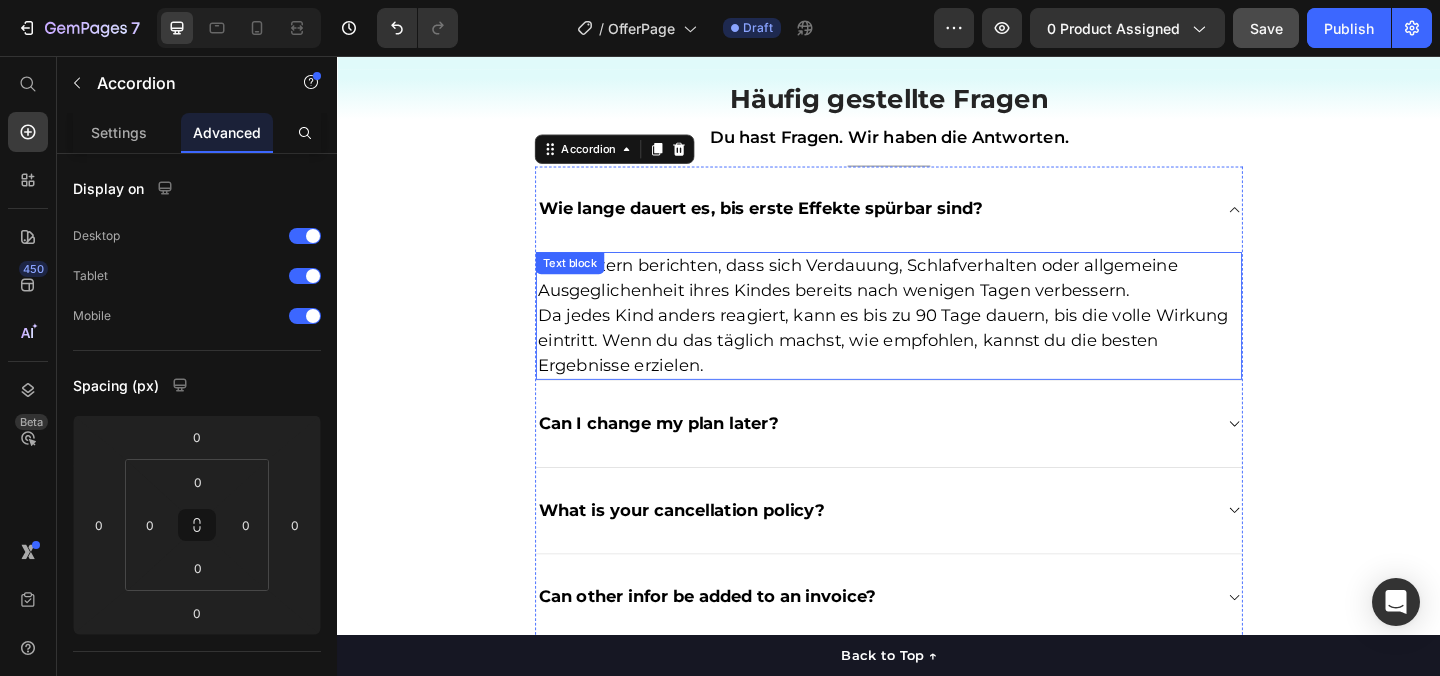 click on "Viele Eltern berichten, dass sich Verdauung, Schlafverhalten oder allgemeine Ausgeglichenheit ihres Kindes bereits nach wenigen Tagen verbessern. Da jedes Kind anders reagiert, kann es bis zu 90 Tage dauern, bis die volle Wirkung eintritt. Wenn du das täglich machst, wie empfohlen, kannst du die besten Ergebnisse erzielen." at bounding box center [937, 338] 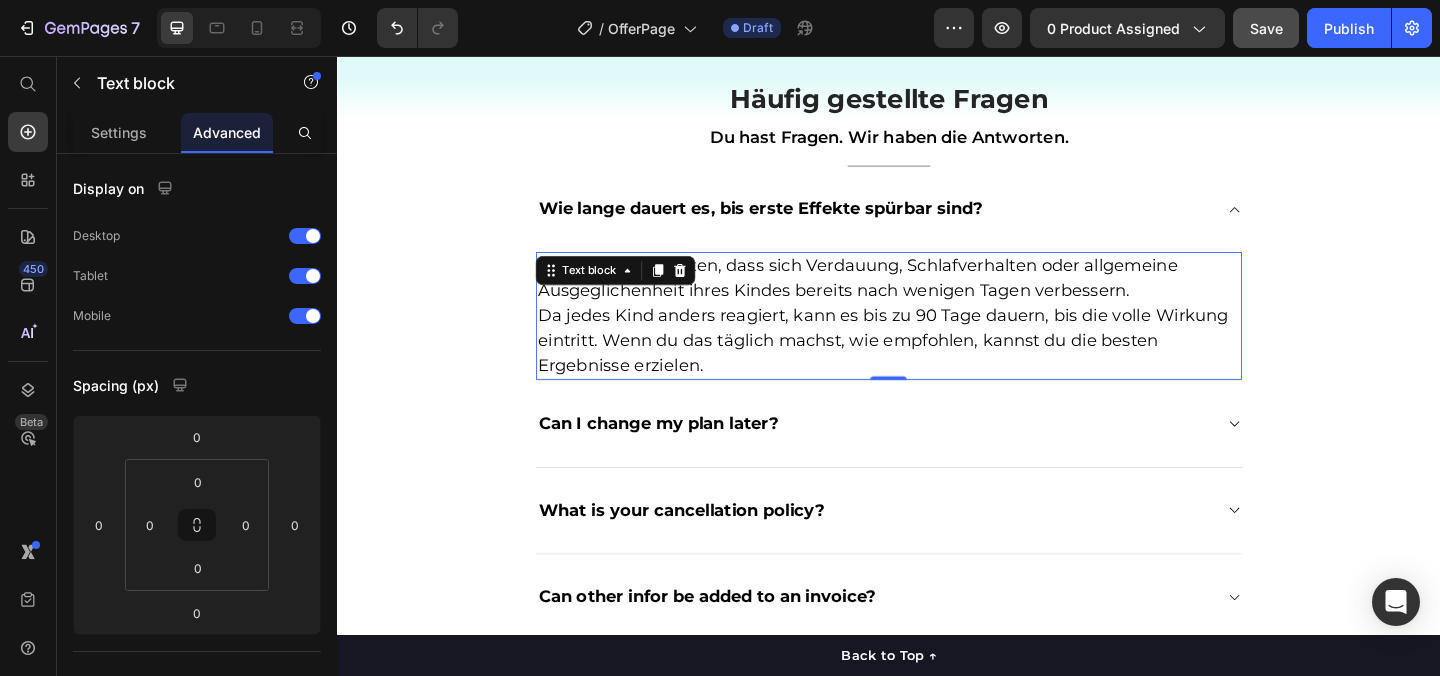 click on "Viele Eltern berichten, dass sich Verdauung, Schlafverhalten oder allgemeine Ausgeglichenheit ihres Kindes bereits nach wenigen Tagen verbessern. Da jedes Kind anders reagiert, kann es bis zu 90 Tage dauern, bis die volle Wirkung eintritt. Wenn du das täglich machst, wie empfohlen, kannst du die besten Ergebnisse erzielen." at bounding box center [937, 338] 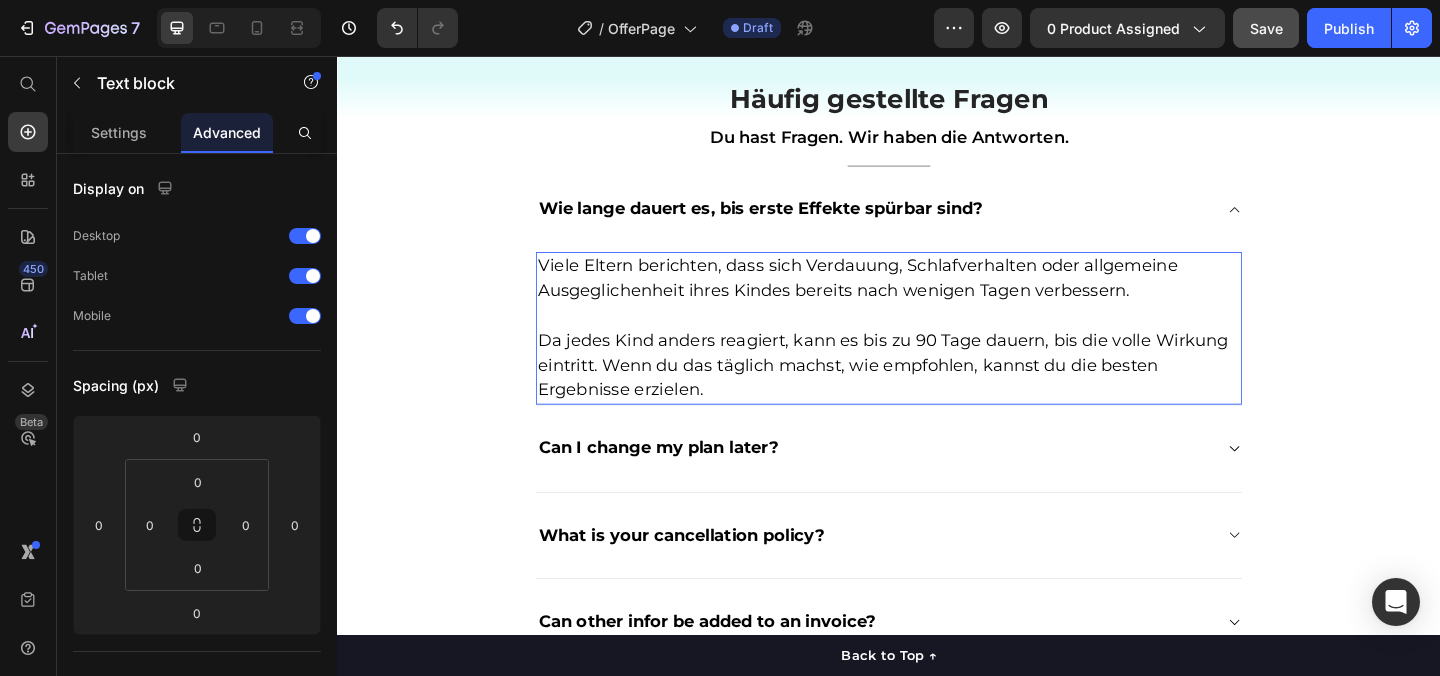 click on "Da jedes Kind anders reagiert, kann es bis zu 90 Tage dauern, bis die volle Wirkung eintritt. Wenn du das täglich machst, wie empfohlen, kannst du die besten Ergebnisse erzielen." at bounding box center (930, 392) 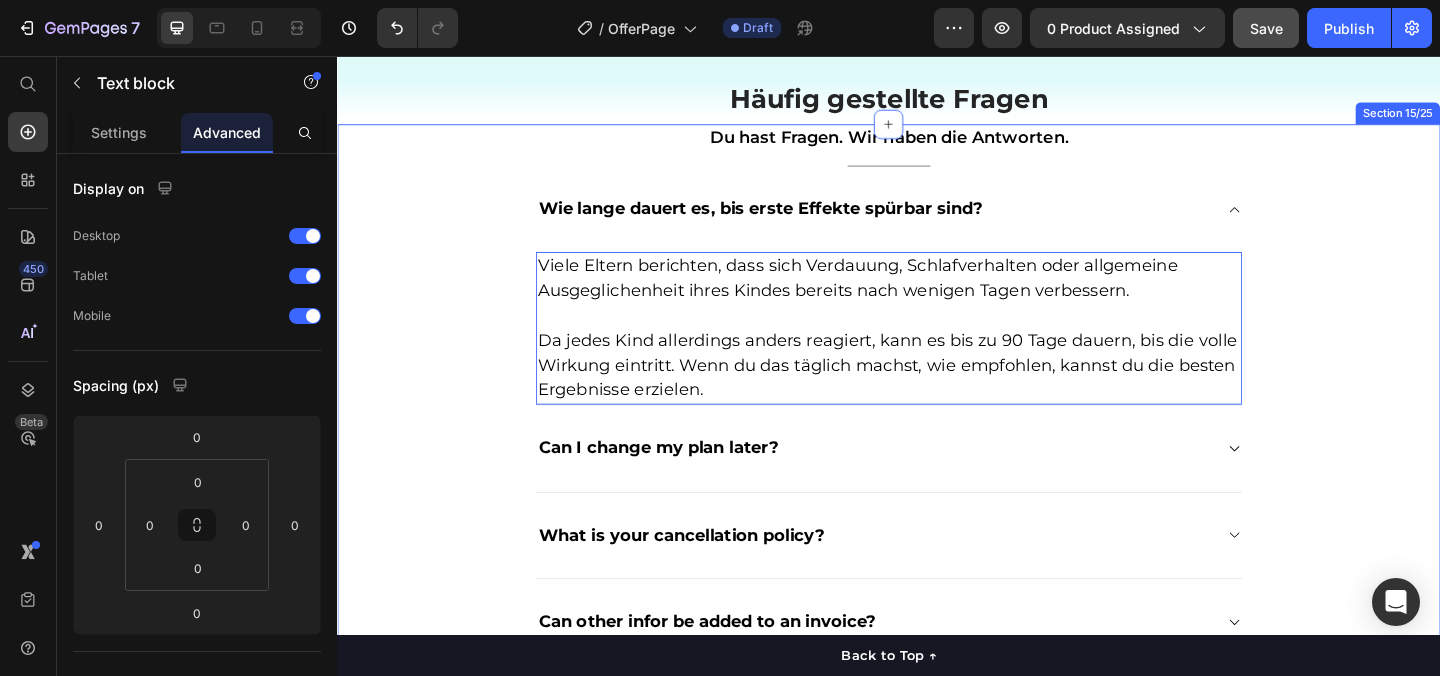 click on "Du hast Fragen. Wir haben die Antworten. Text block                Title Line
Wie lange dauert es, bis erste Effekte spürbar sind? Viele Eltern berichten, dass sich Verdauung, Schlafverhalten oder allgemeine Ausgeglichenheit ihres Kindes bereits nach wenigen Tagen verbessern. Da jedes Kind allerdings anders reagiert, kann es bis zu 90 Tage dauern, bis die volle Wirkung eintritt. Wenn du das täglich machst, wie empfohlen, kannst du die besten Ergebnisse erzielen. Text block   0
Can I change my plan later?
What is your cancellation policy?
Can other infor be added to an invoice?
How does billing work?
How do I change my account email? Accordion Row" at bounding box center (937, 519) 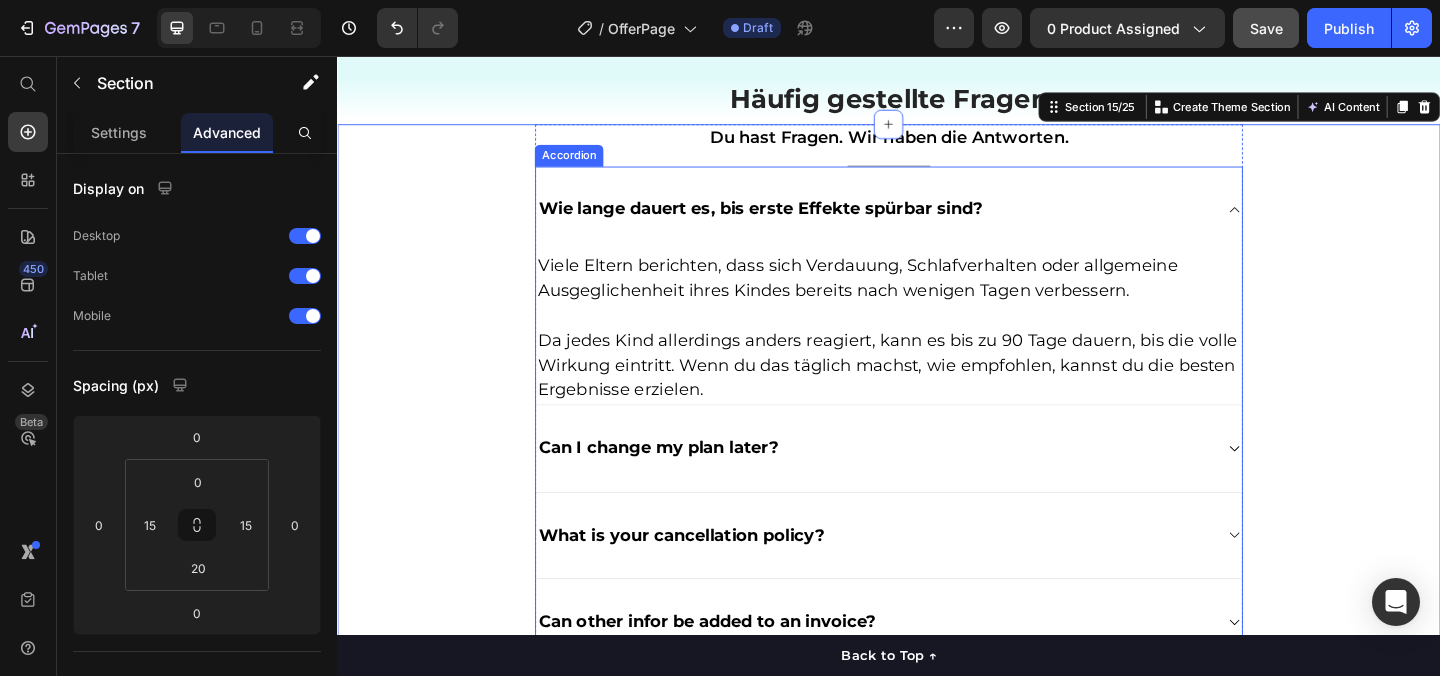 click 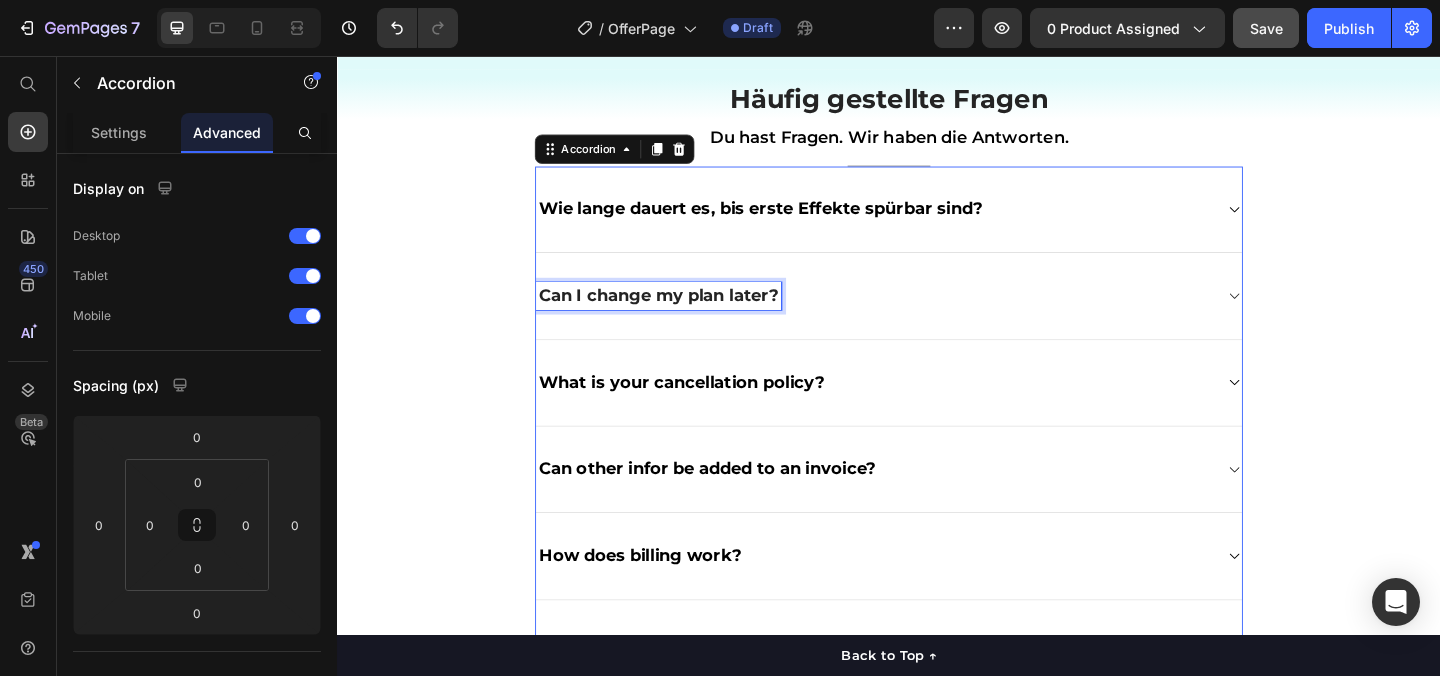 click on "Can I change my plan later?" at bounding box center (686, 316) 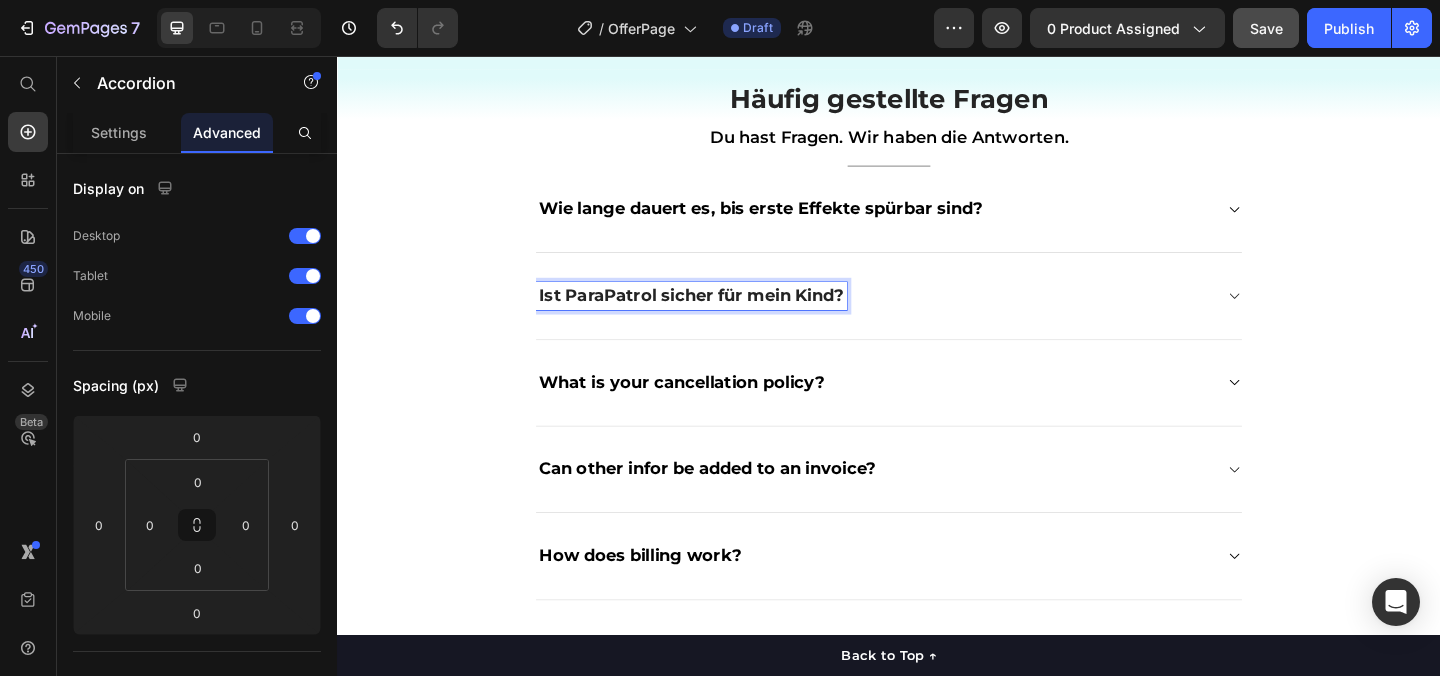 click 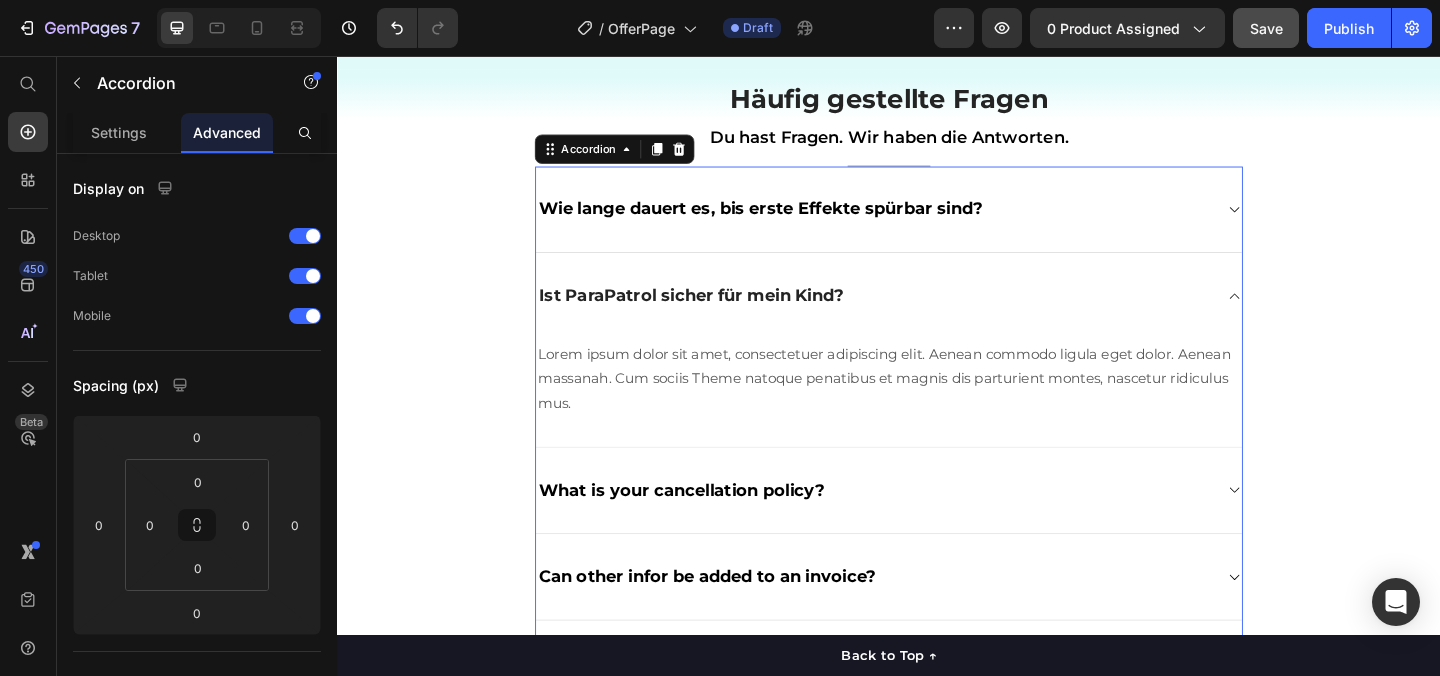 click on "Wie lange dauert es, bis erste Effekte spürbar sind?" at bounding box center [797, 222] 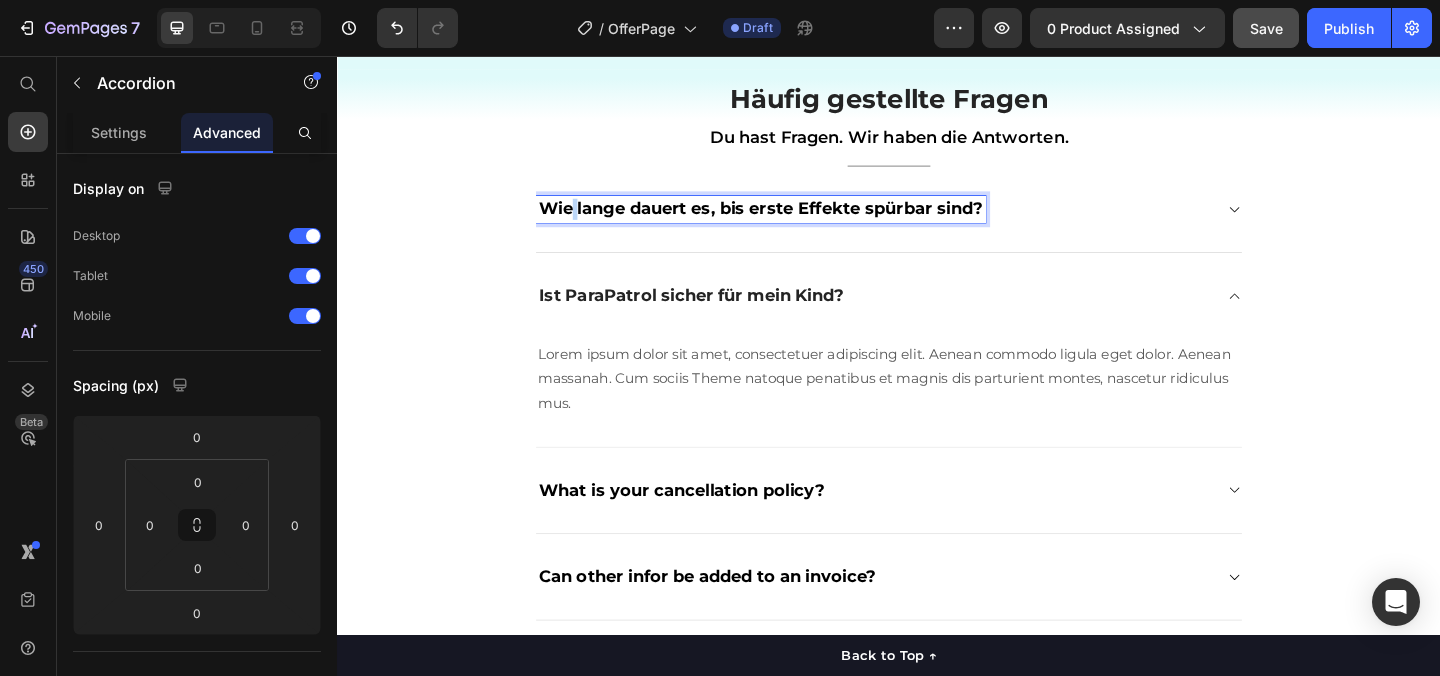 click on "Wie lange dauert es, bis erste Effekte spürbar sind?" at bounding box center (797, 222) 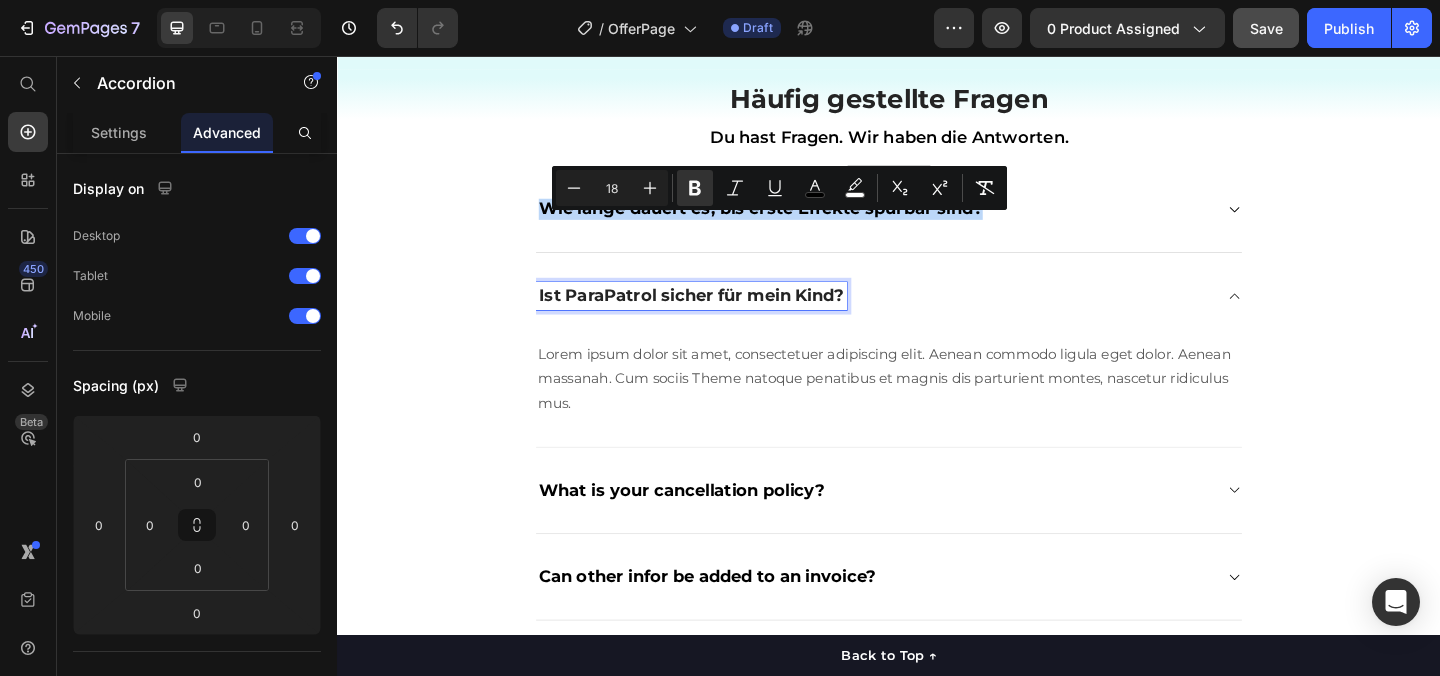 click on "Ist ParaPatrol sicher für mein Kind?" at bounding box center (722, 316) 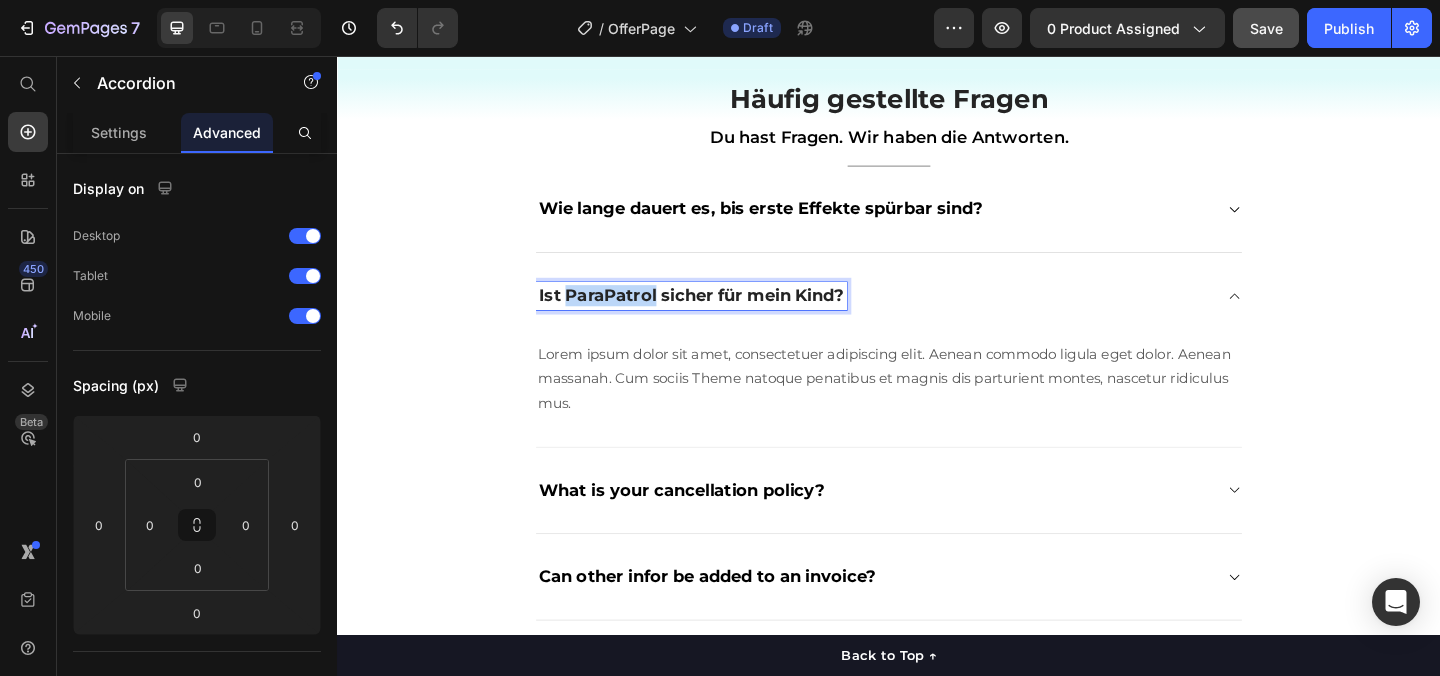 click on "Ist ParaPatrol sicher für mein Kind?" at bounding box center [722, 316] 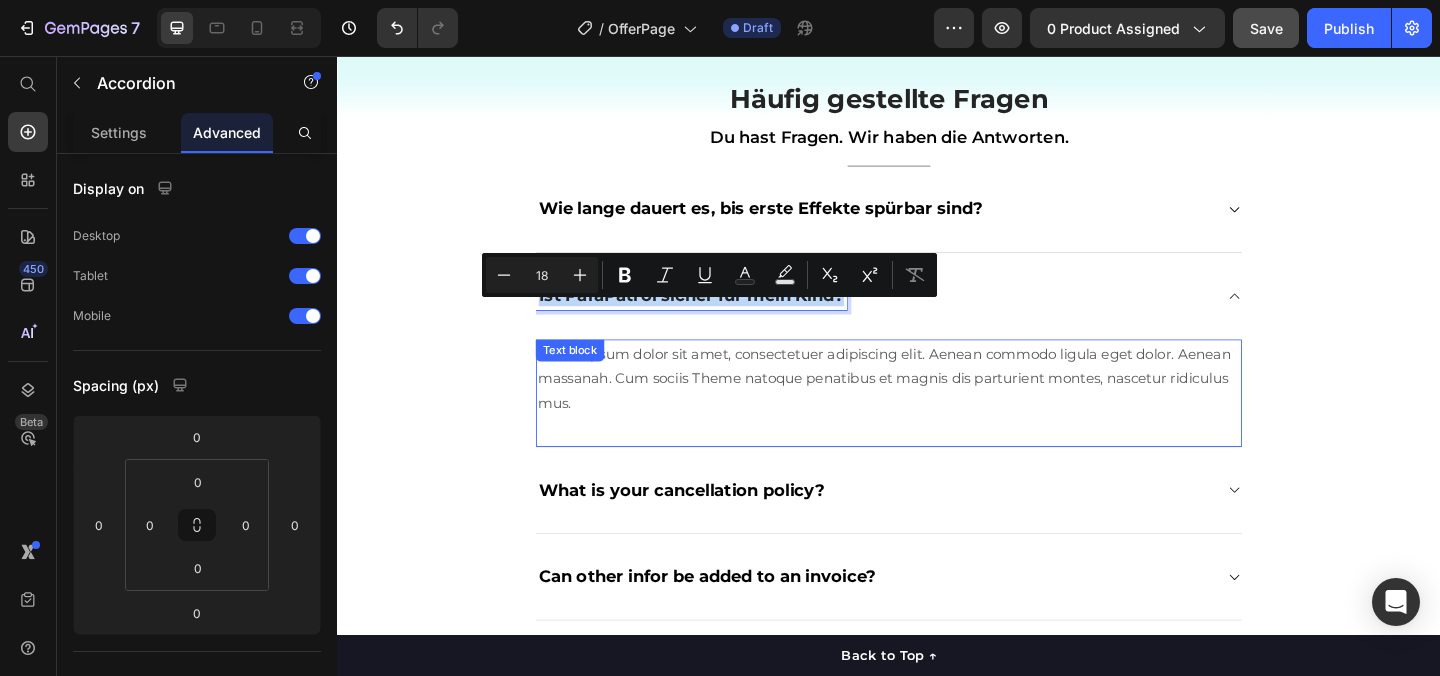 click on "Lorem ipsum dolor sit amet, consectetuer adipiscing elit. Aenean commodo ligula eget dolor. Aenean massanah. Cum sociis Theme natoque penatibus et magnis dis parturient montes, nascetur ridiculus mus. Text block" at bounding box center [937, 423] 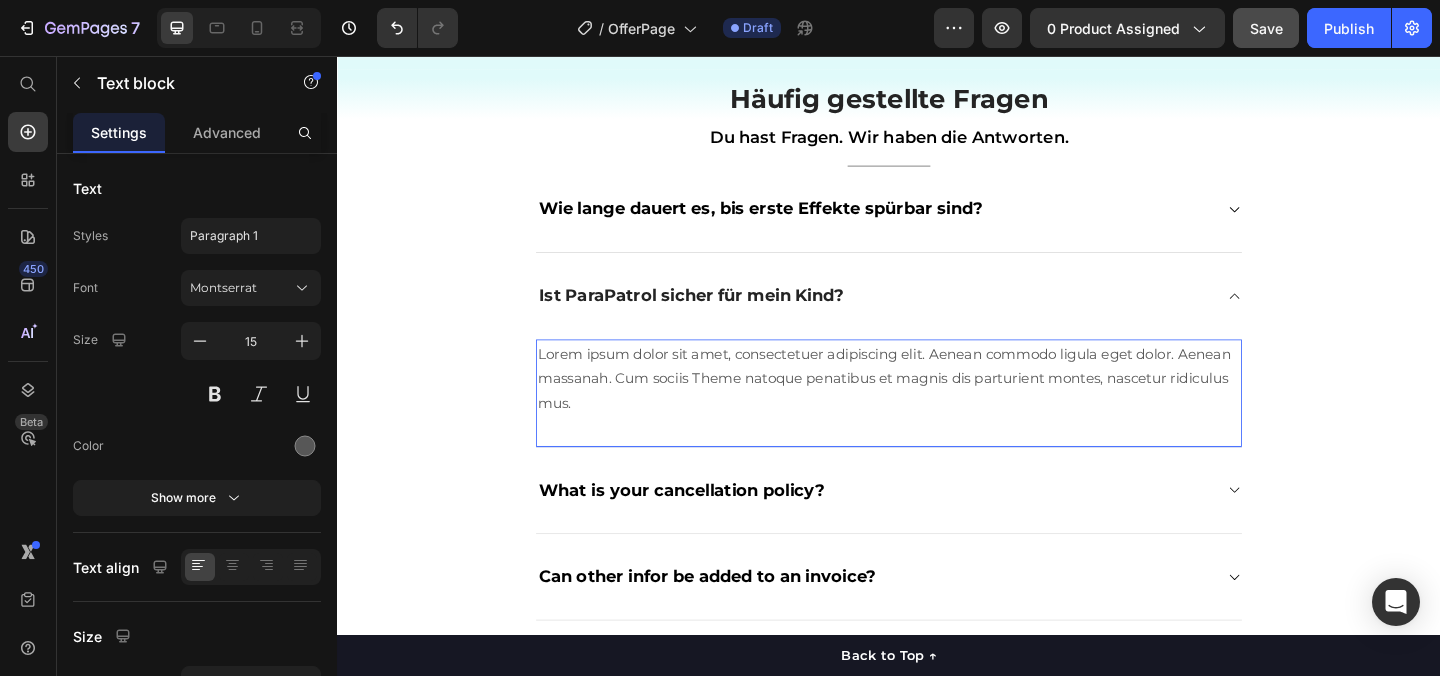 click on "Lorem ipsum dolor sit amet, consectetuer adipiscing elit. Aenean commodo ligula eget dolor. Aenean massanah. Cum sociis Theme natoque penatibus et magnis dis parturient montes, nascetur ridiculus mus." at bounding box center [937, 406] 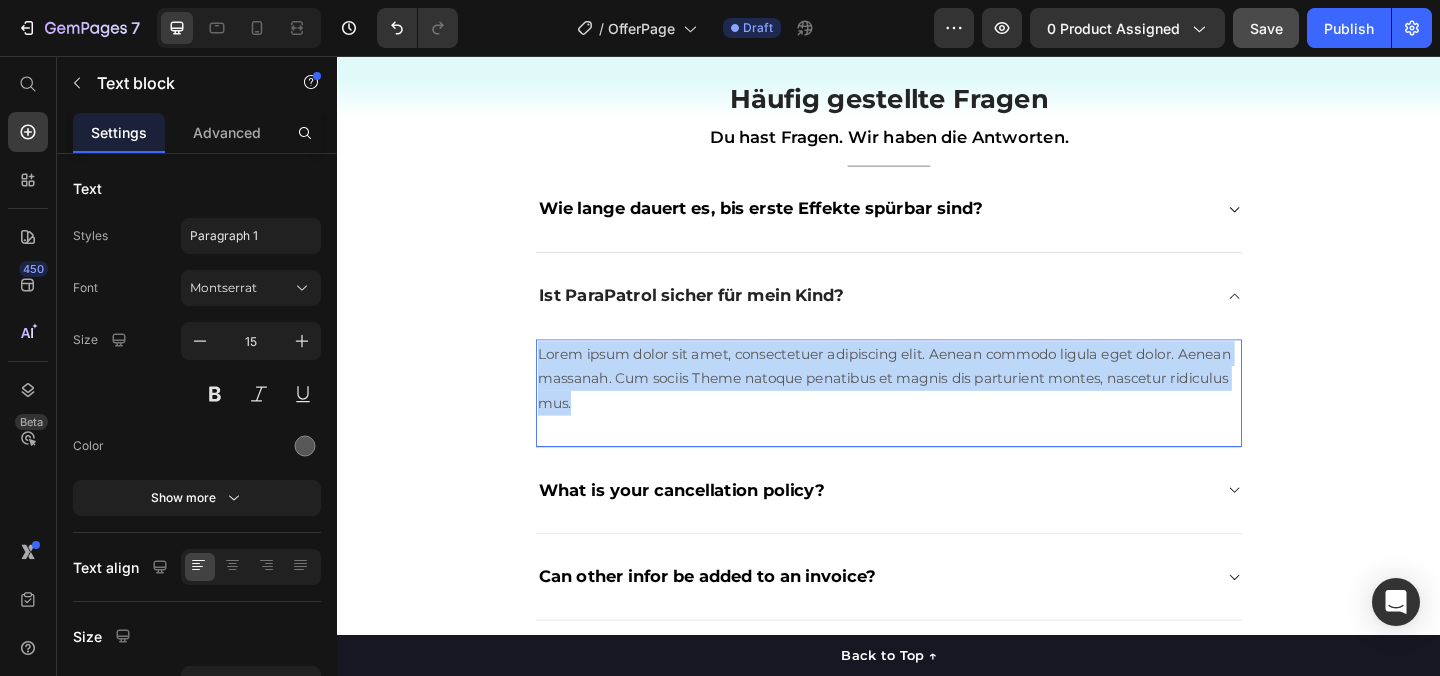 click on "Lorem ipsum dolor sit amet, consectetuer adipiscing elit. Aenean commodo ligula eget dolor. Aenean massanah. Cum sociis Theme natoque penatibus et magnis dis parturient montes, nascetur ridiculus mus." at bounding box center (937, 406) 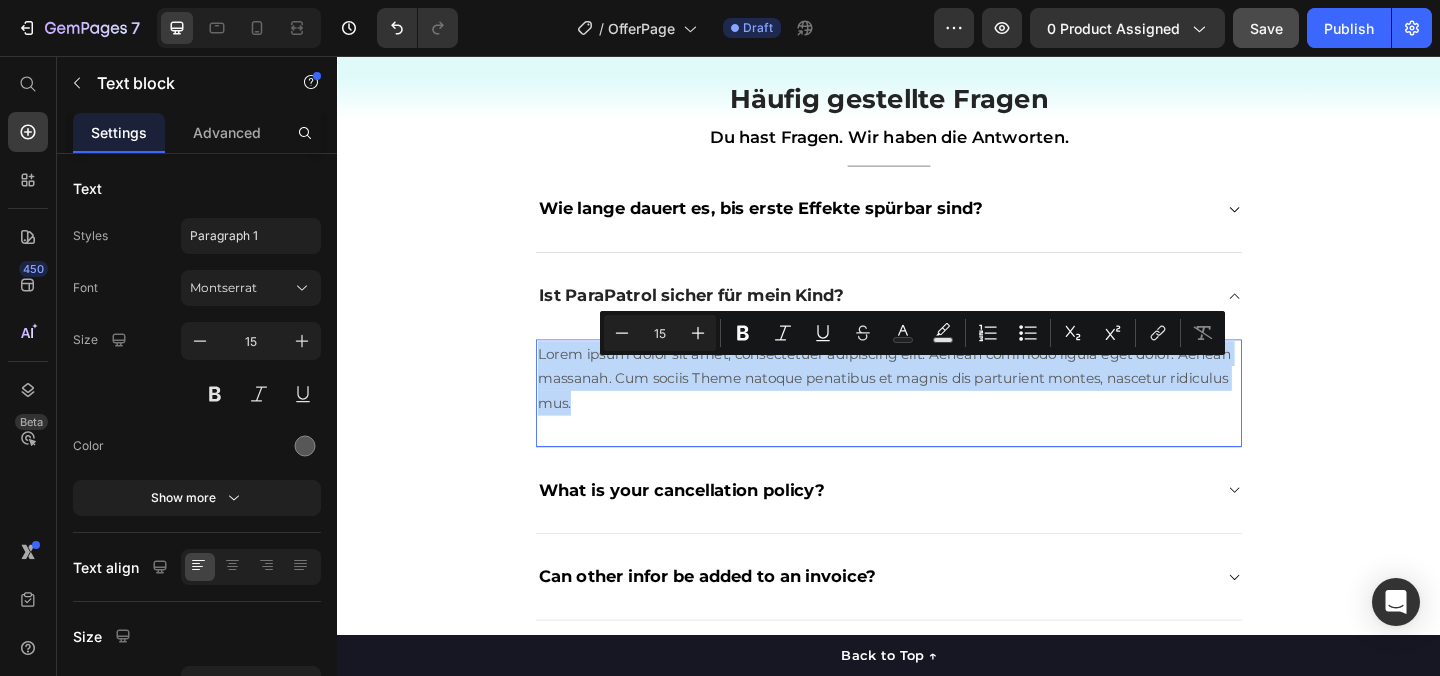 click on "Lorem ipsum dolor sit amet, consectetuer adipiscing elit. Aenean commodo ligula eget dolor. Aenean massanah. Cum sociis Theme natoque penatibus et magnis dis parturient montes, nascetur ridiculus mus." at bounding box center (937, 406) 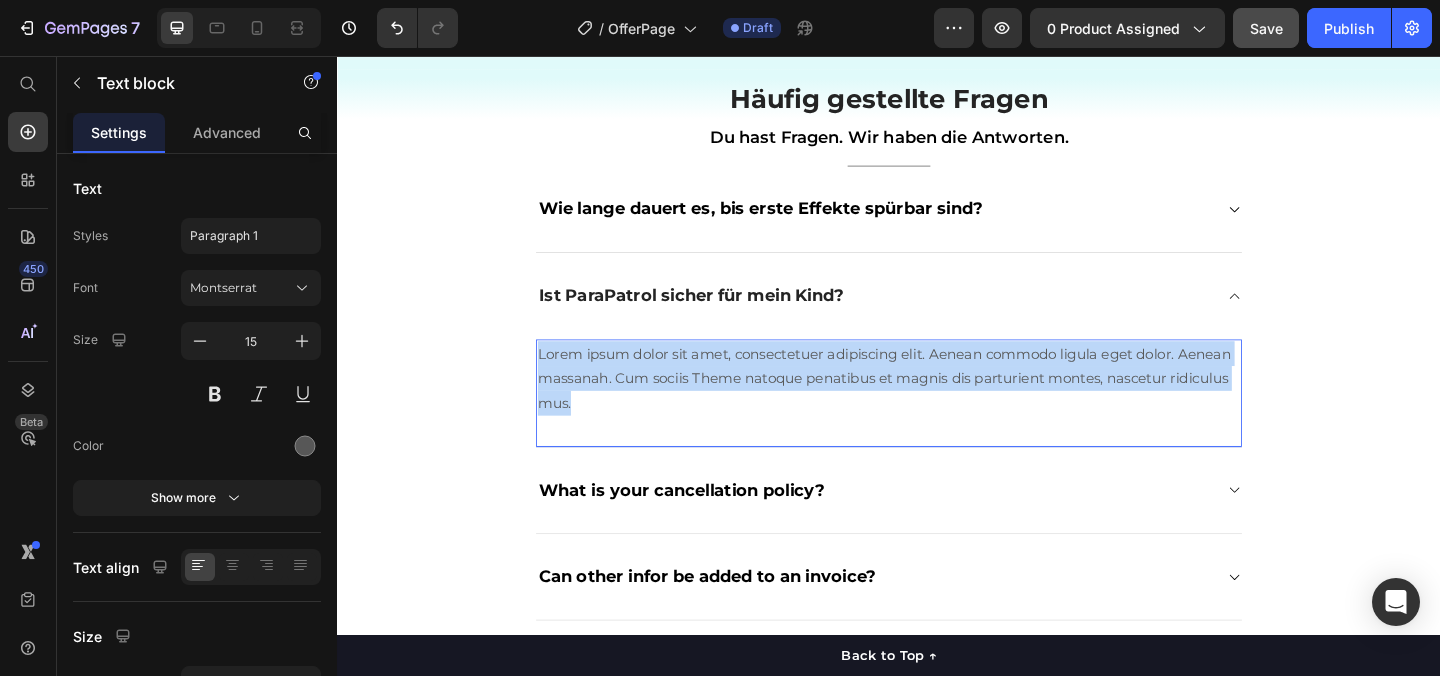 click on "Lorem ipsum dolor sit amet, consectetuer adipiscing elit. Aenean commodo ligula eget dolor. Aenean massanah. Cum sociis Theme natoque penatibus et magnis dis parturient montes, nascetur ridiculus mus." at bounding box center [937, 406] 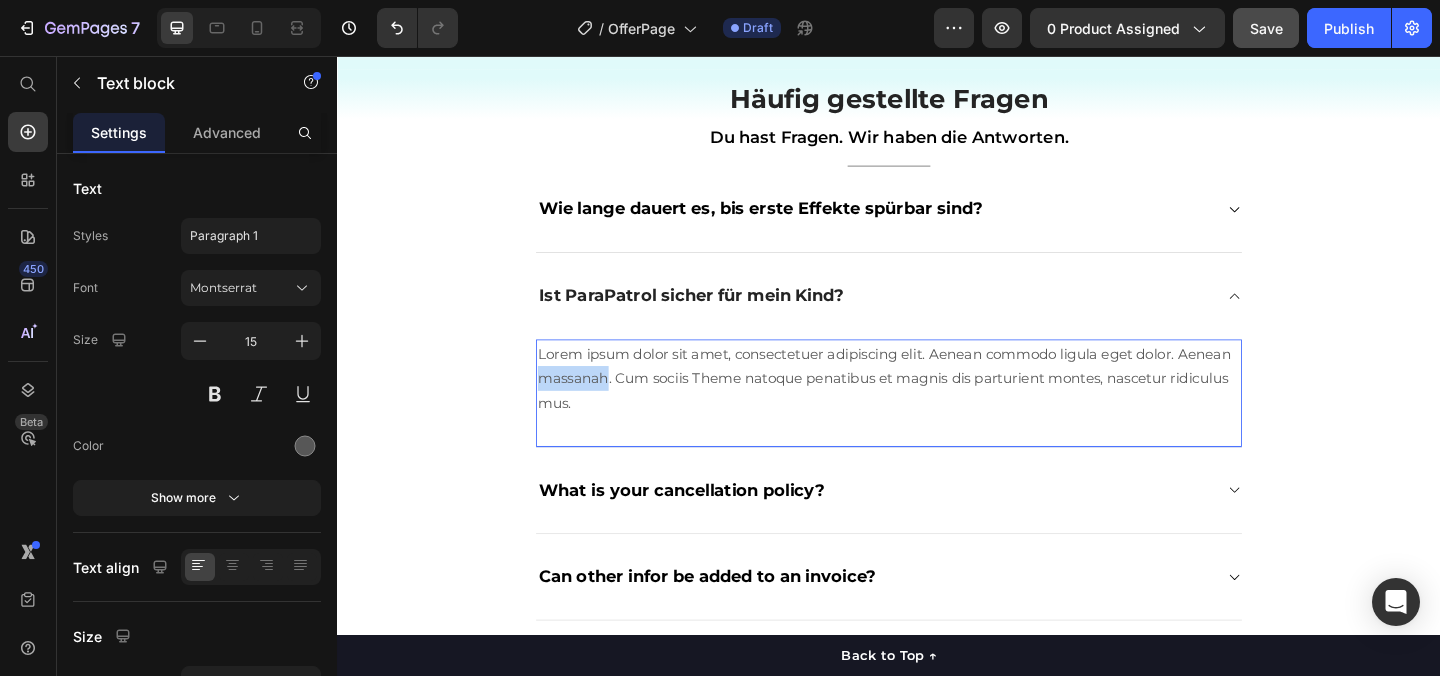 click on "Lorem ipsum dolor sit amet, consectetuer adipiscing elit. Aenean commodo ligula eget dolor. Aenean massanah. Cum sociis Theme natoque penatibus et magnis dis parturient montes, nascetur ridiculus mus." at bounding box center (937, 406) 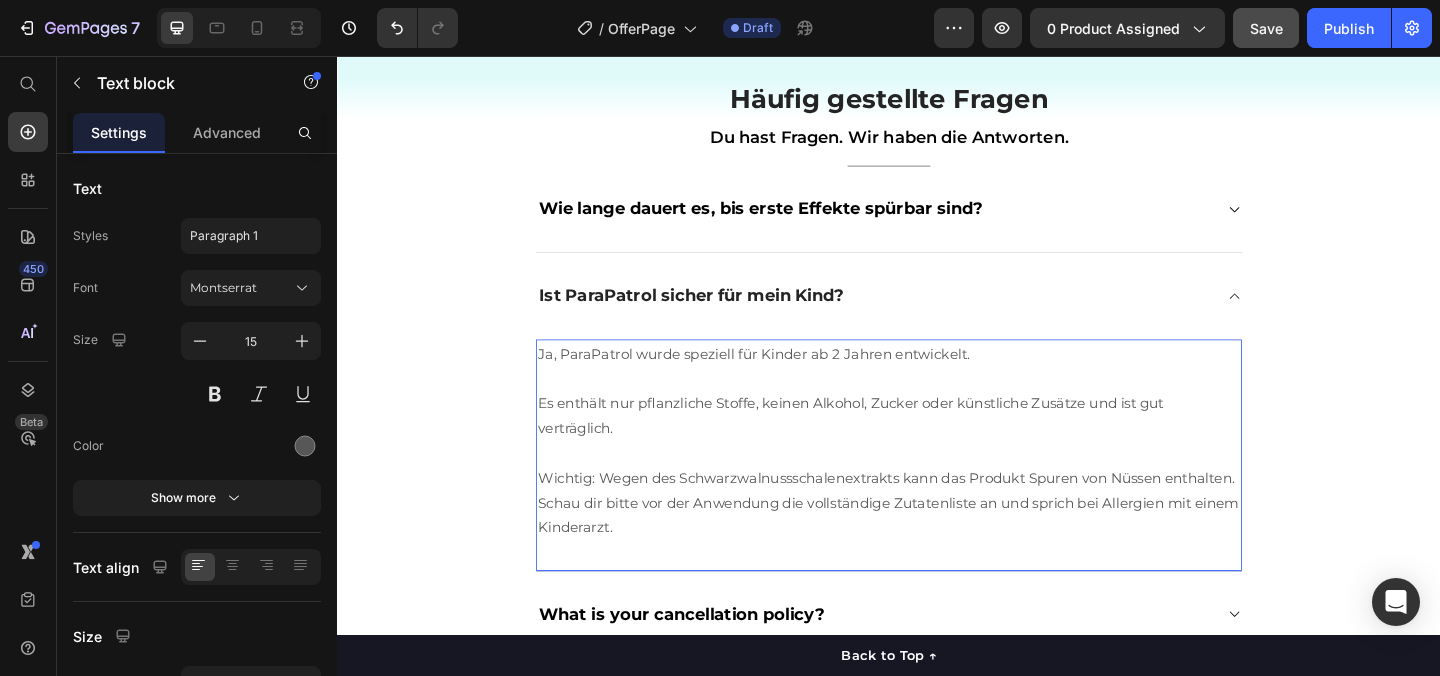 click on "Es enthält nur pflanzliche Stoffe, keinen Alkohol, Zucker oder künstliche Zusätze und ist gut verträglich." at bounding box center (937, 433) 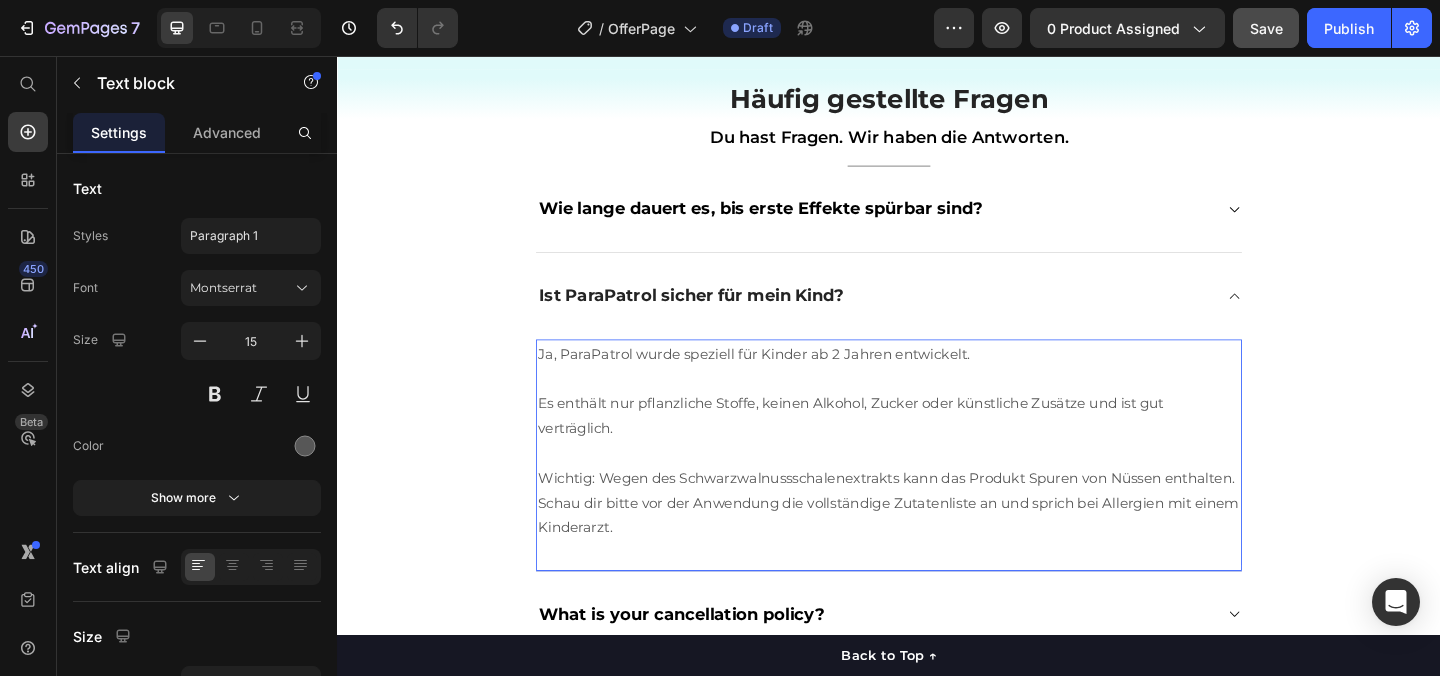 click at bounding box center (937, 487) 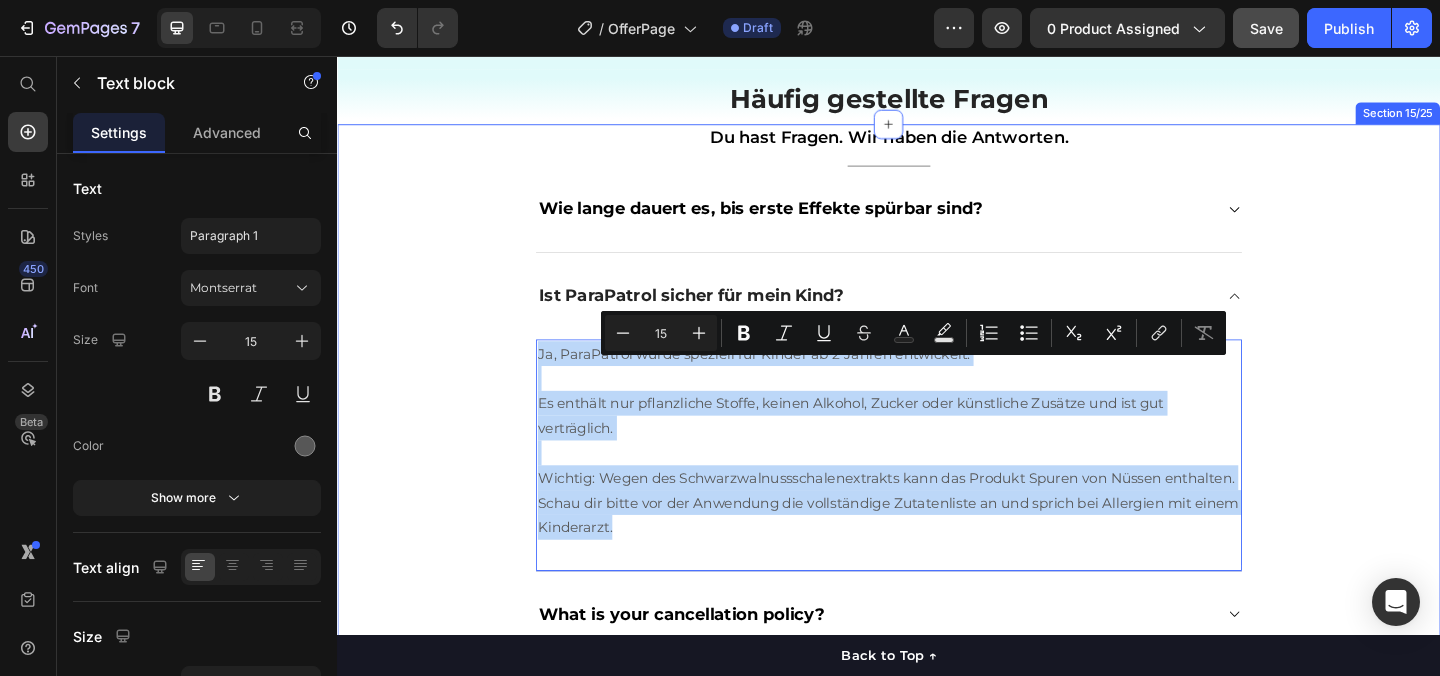 drag, startPoint x: 710, startPoint y: 593, endPoint x: 547, endPoint y: 409, distance: 245.81497 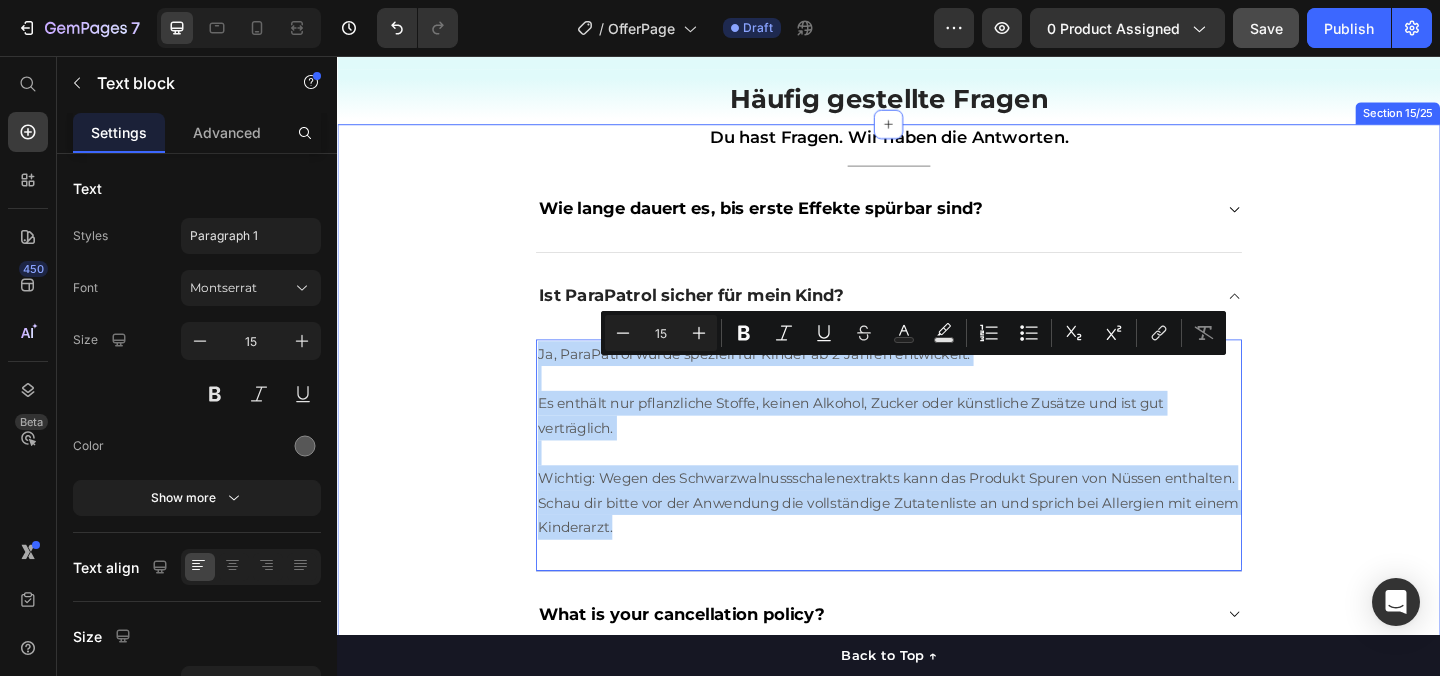 click on "Du hast Fragen. Wir haben die Antworten. Text block                Title Line
Wie lange dauert es, bis erste Effekte spürbar sind?
Ist ParaPatrol sicher für mein Kind? Ja, ParaPatrol wurde speziell für Kinder ab 2 Jahren entwickelt. Es enthält nur pflanzliche Stoffe, keinen Alkohol, Zucker oder künstliche Zusätze und ist gut verträglich. Wichtig: Wegen des Schwarzwalnussschalenextrakts kann das Produkt Spuren von Nüssen enthalten. Schau dir bitte vor der Anwendung die vollständige Zutatenliste an und sprich bei Allergien mit einem Kinderarzt. Text block   0
What is your cancellation policy?
Can other infor be added to an invoice?
How does billing work?
How do I change my account email? Accordion Row" at bounding box center (937, 562) 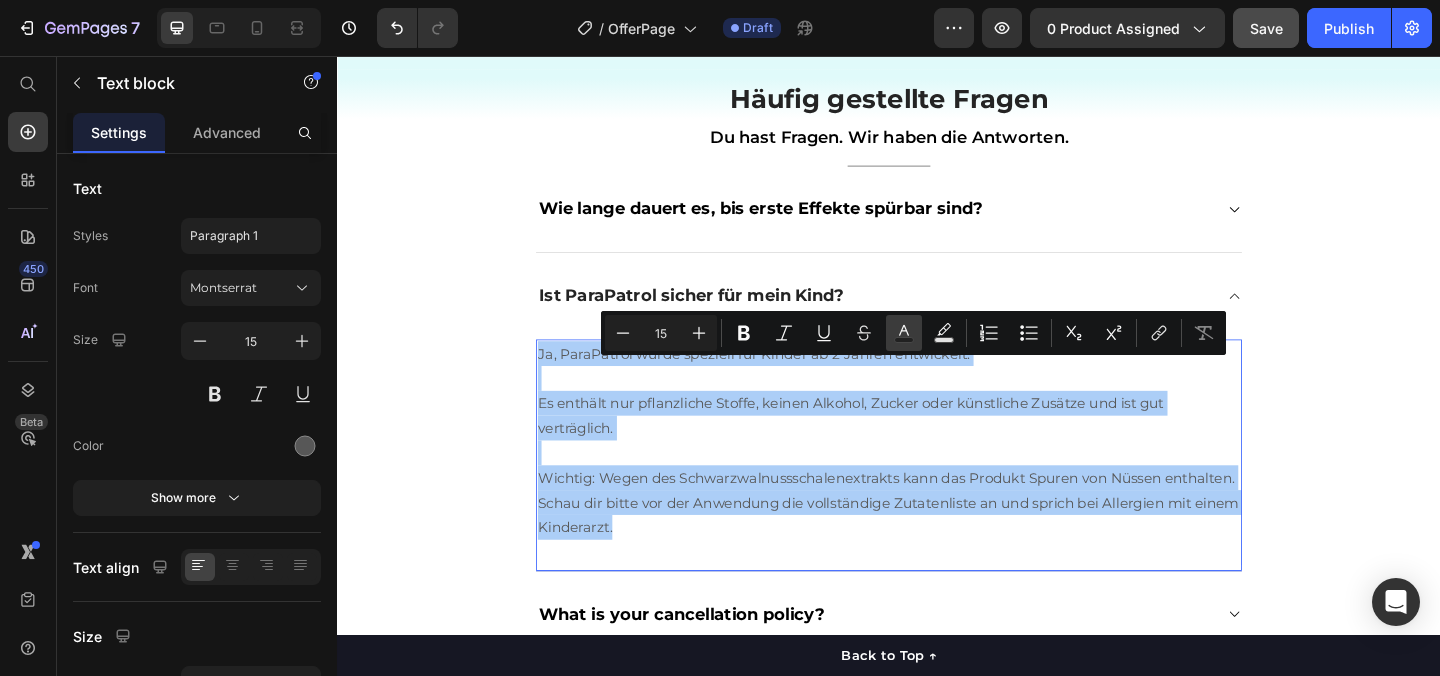 click 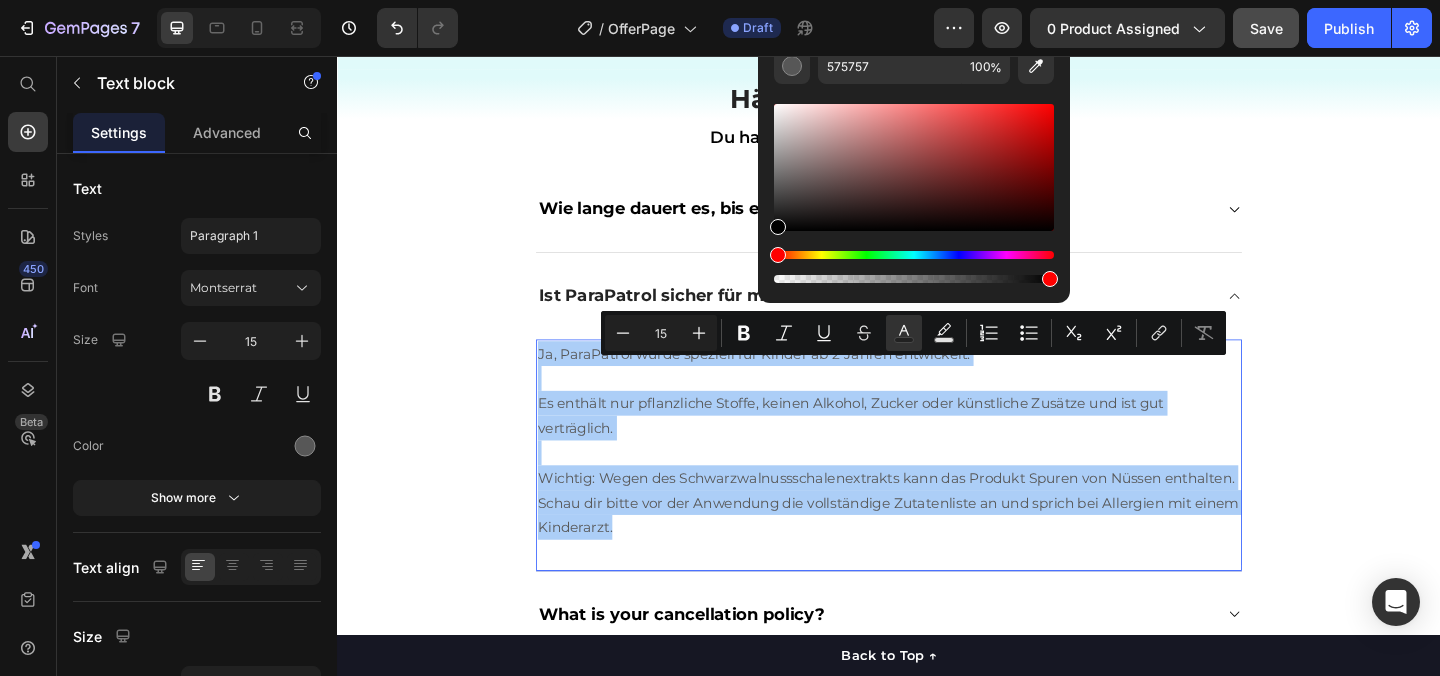 drag, startPoint x: 780, startPoint y: 195, endPoint x: 761, endPoint y: 240, distance: 48.8467 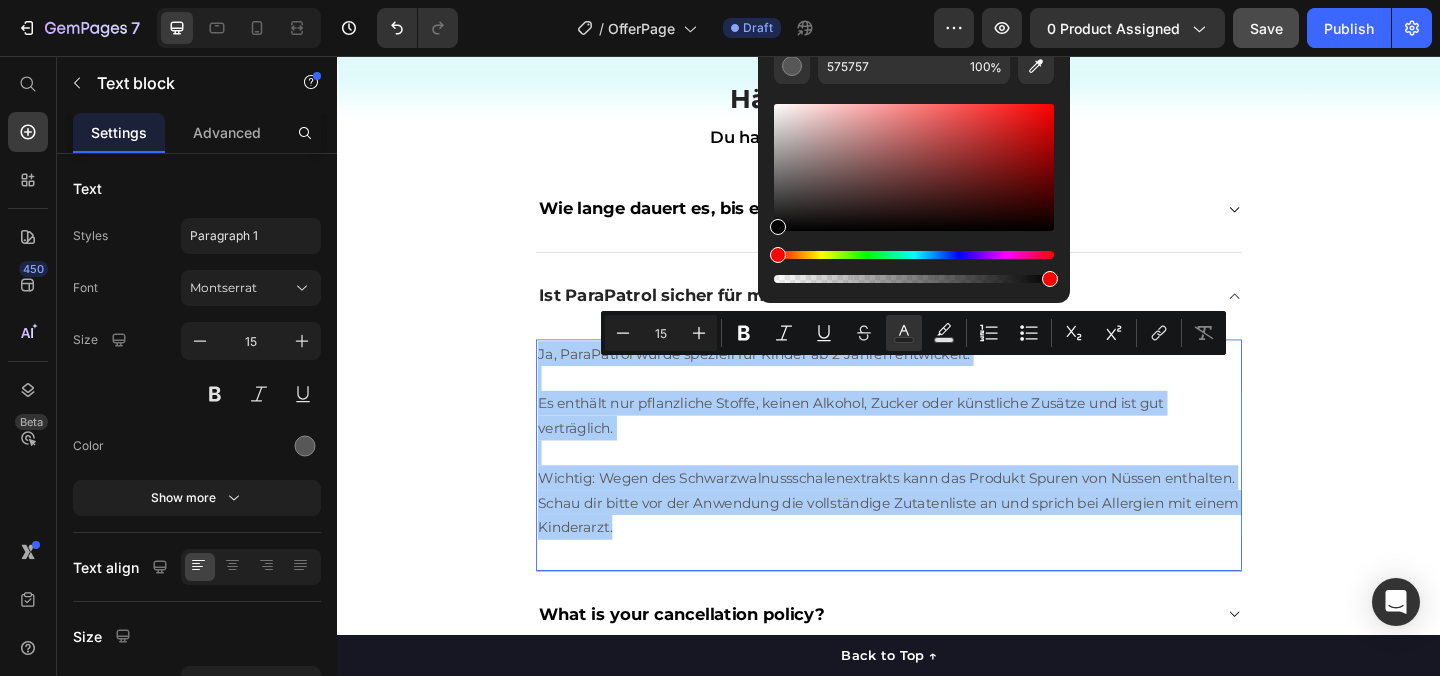 click on "575757 100 %" at bounding box center (914, 159) 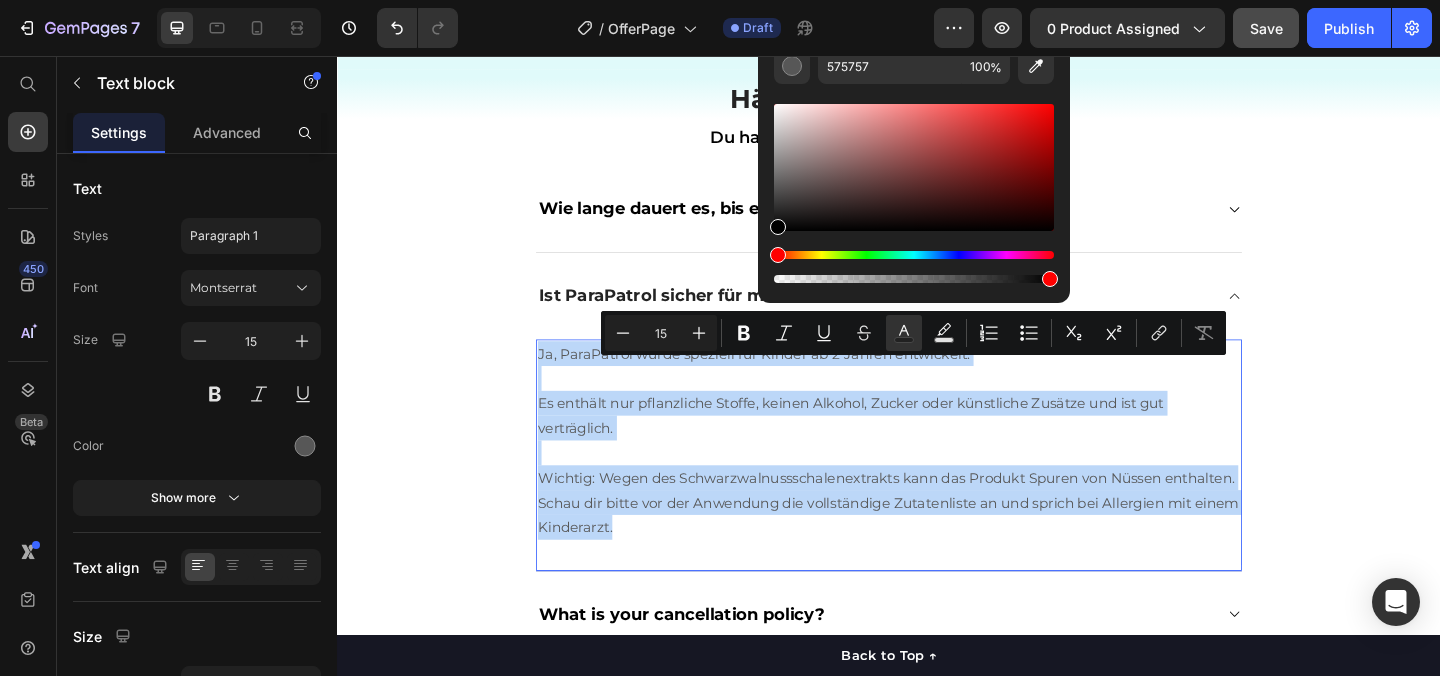 type on "000000" 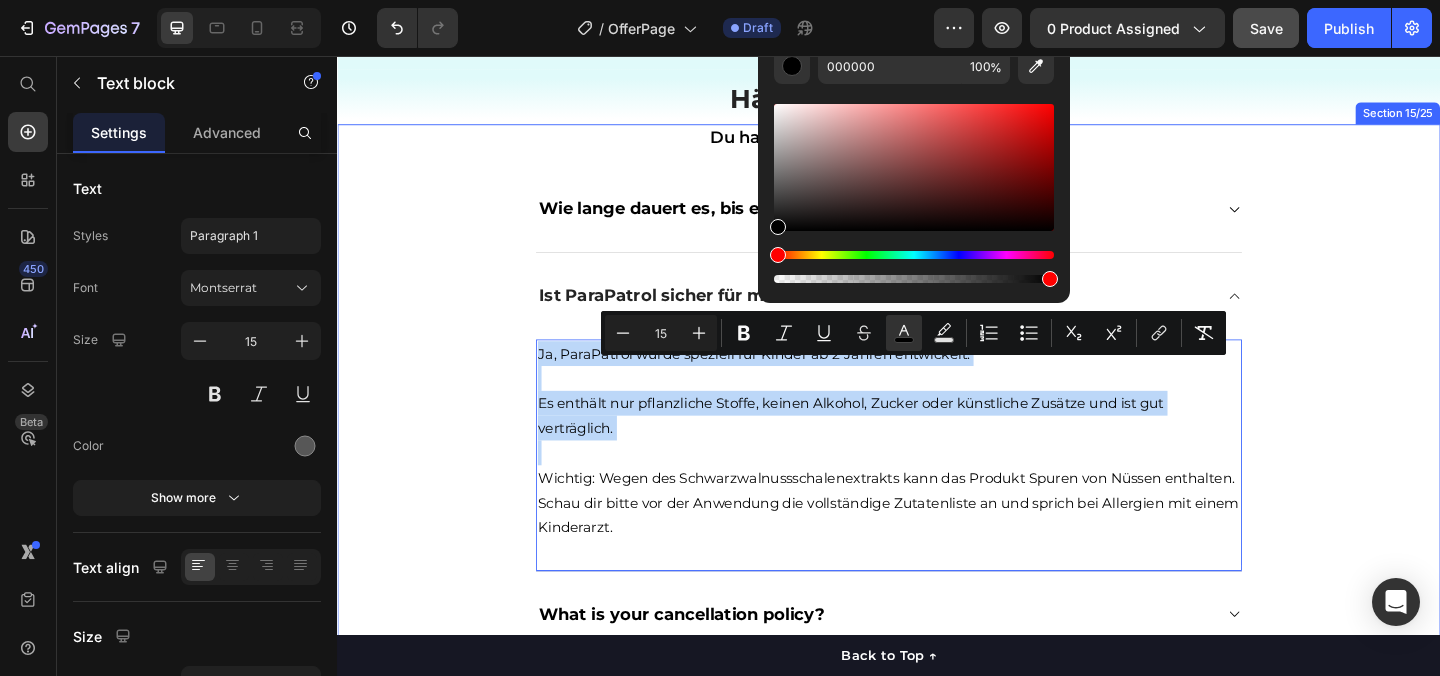 click on "Du hast Fragen. Wir haben die Antworten. Text block                Title Line
Wie lange dauert es, bis erste Effekte spürbar sind?
Ist ParaPatrol sicher für mein Kind? Ja, ParaPatrol wurde speziell für Kinder ab 2 Jahren entwickelt. Es enthält nur pflanzliche Stoffe, keinen Alkohol, Zucker oder künstliche Zusätze und ist gut verträglich. Wichtig: Wegen des Schwarzwalnussschalenextrakts kann das Produkt Spuren von Nüssen enthalten. Schau dir bitte vor der Anwendung die vollständige Zutatenliste an und sprich bei Allergien mit einem Kinderarzt. Text block   0
What is your cancellation policy?
Can other infor be added to an invoice?
How does billing work?
How do I change my account email? Accordion Row" at bounding box center (937, 562) 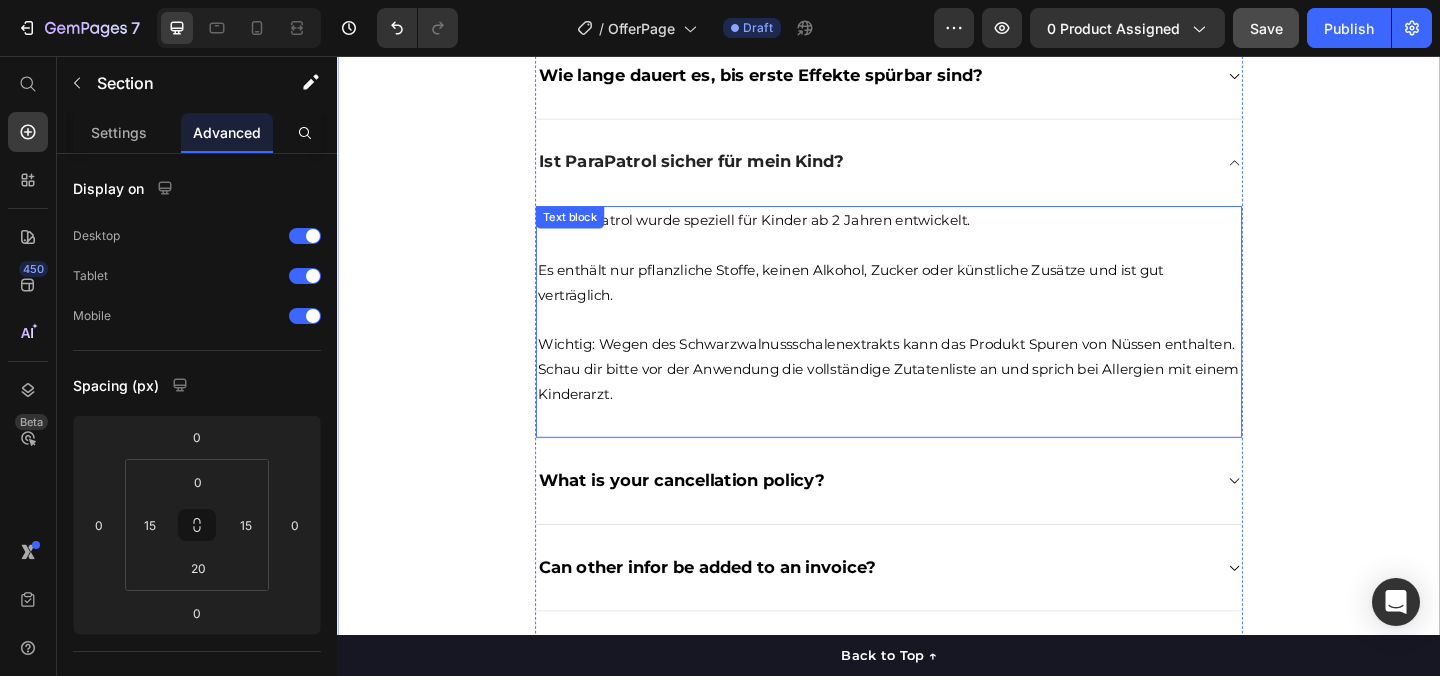 scroll, scrollTop: 5453, scrollLeft: 0, axis: vertical 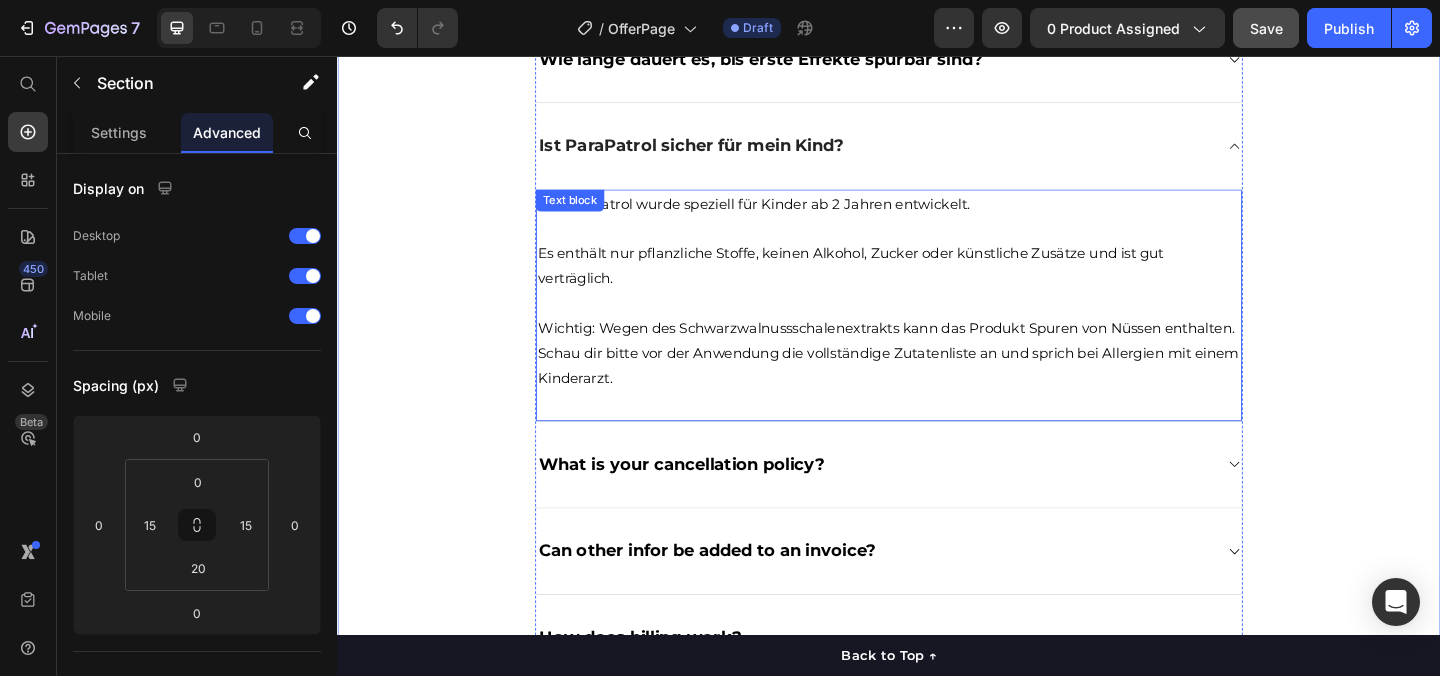 click on "Wichtig: Wegen des Schwarzwalnussschalenextrakts kann das Produkt Spuren von Nüssen enthalten. Schau dir bitte vor der Anwendung die vollständige Zutatenliste an und sprich bei Allergien mit einem Kinderarzt." at bounding box center (936, 378) 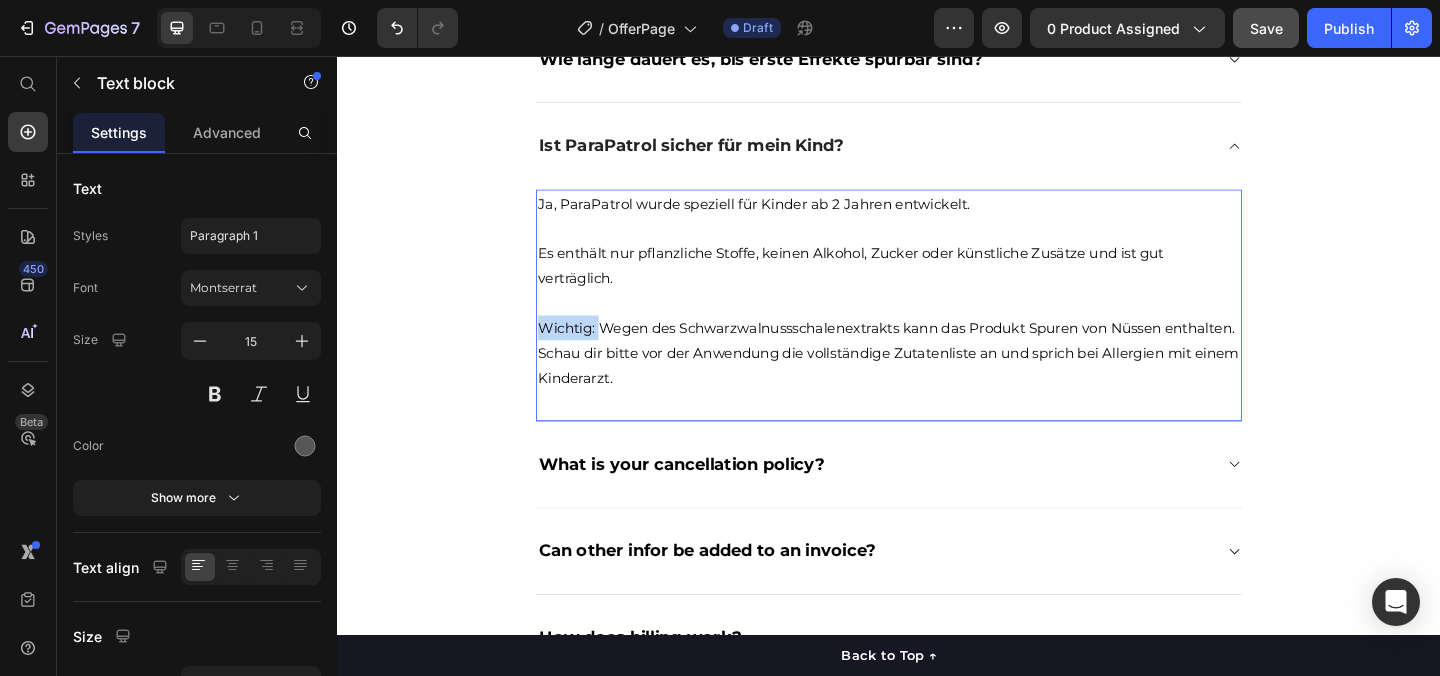 drag, startPoint x: 620, startPoint y: 370, endPoint x: 553, endPoint y: 374, distance: 67.11929 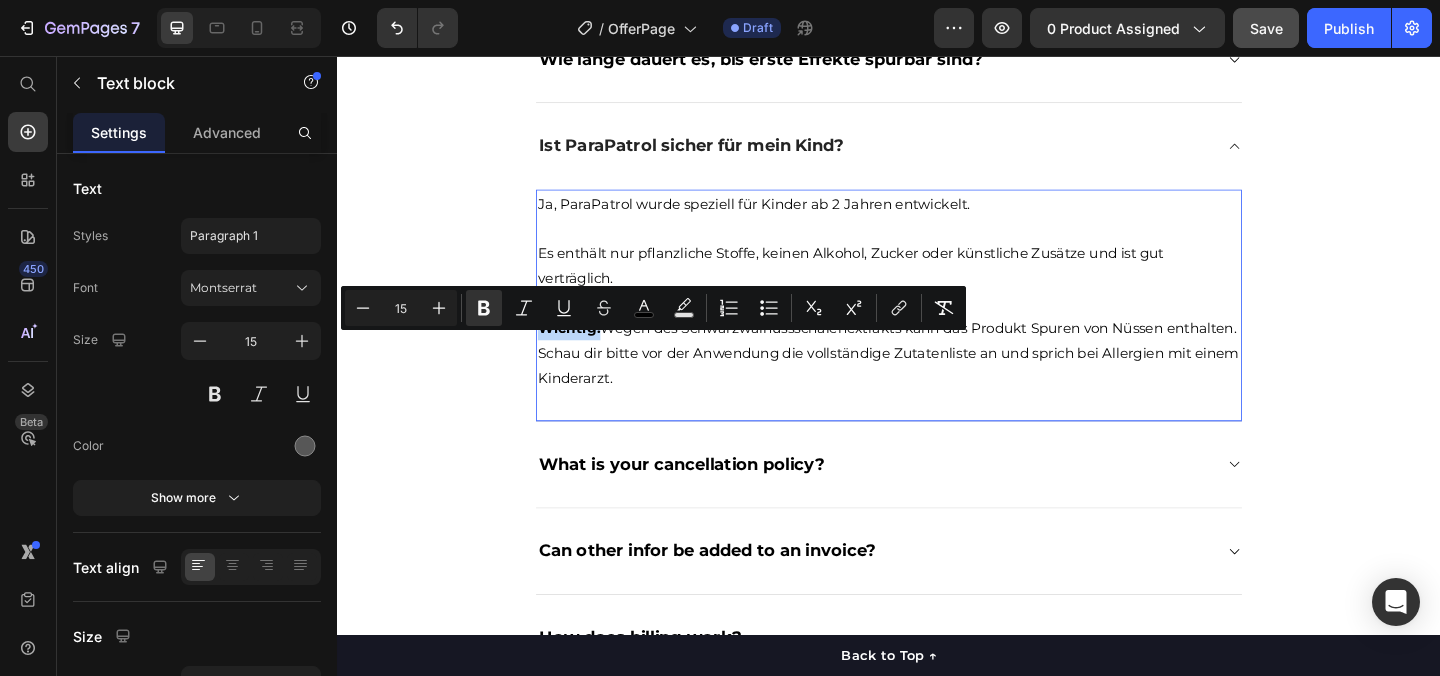 click on "Wichtig:  Wegen des Schwarzwalnussschalenextrakts kann das Produkt Spuren von Nüssen enthalten. Schau dir bitte vor der Anwendung die vollständige Zutatenliste an und sprich bei Allergien mit einem Kinderarzt." at bounding box center (936, 378) 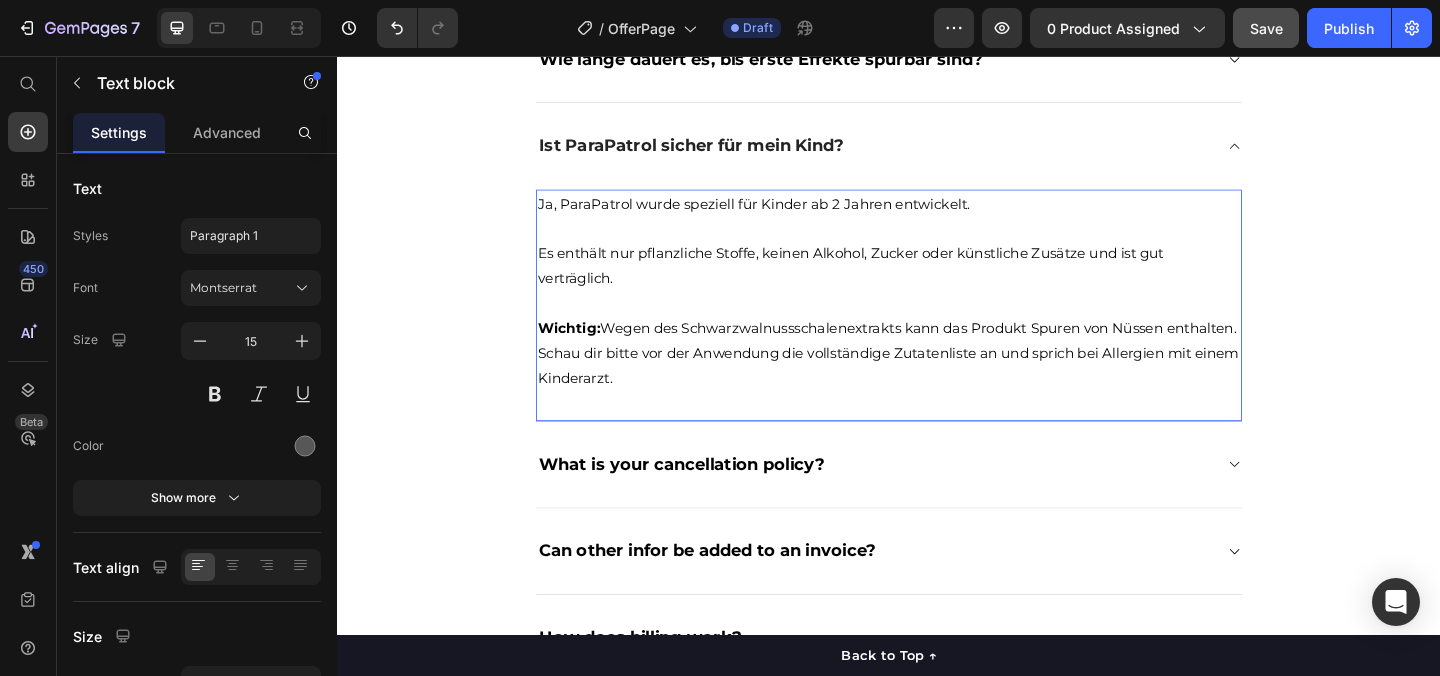 click on "Wichtig:  Wegen des Schwarzwalnussschalenextrakts kann das Produkt Spuren von Nüssen enthalten. Schau dir bitte vor der Anwendung die vollständige Zutatenliste an und sprich bei Allergien mit einem Kinderarzt." at bounding box center [936, 378] 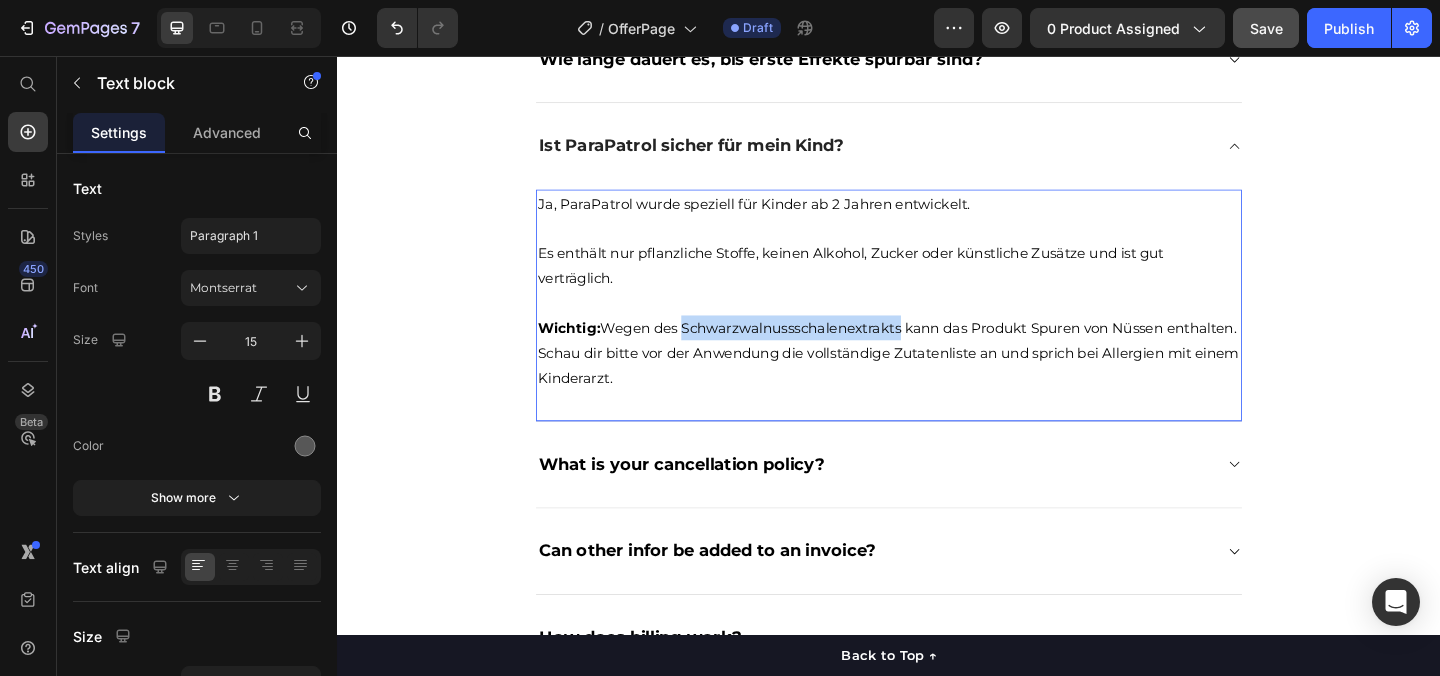 click on "Wichtig:  Wegen des Schwarzwalnussschalenextrakts kann das Produkt Spuren von Nüssen enthalten. Schau dir bitte vor der Anwendung die vollständige Zutatenliste an und sprich bei Allergien mit einem Kinderarzt." at bounding box center [936, 378] 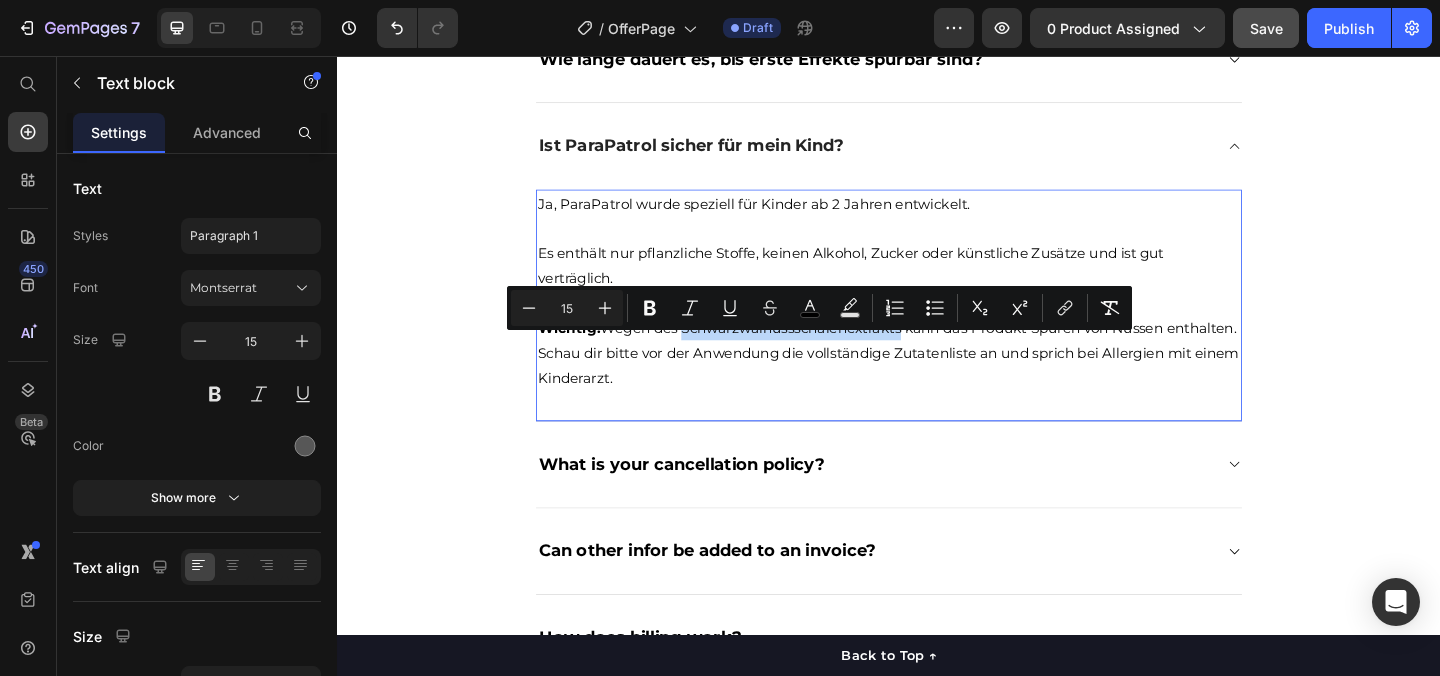 copy on "Schwarzwalnussschalenextrakts" 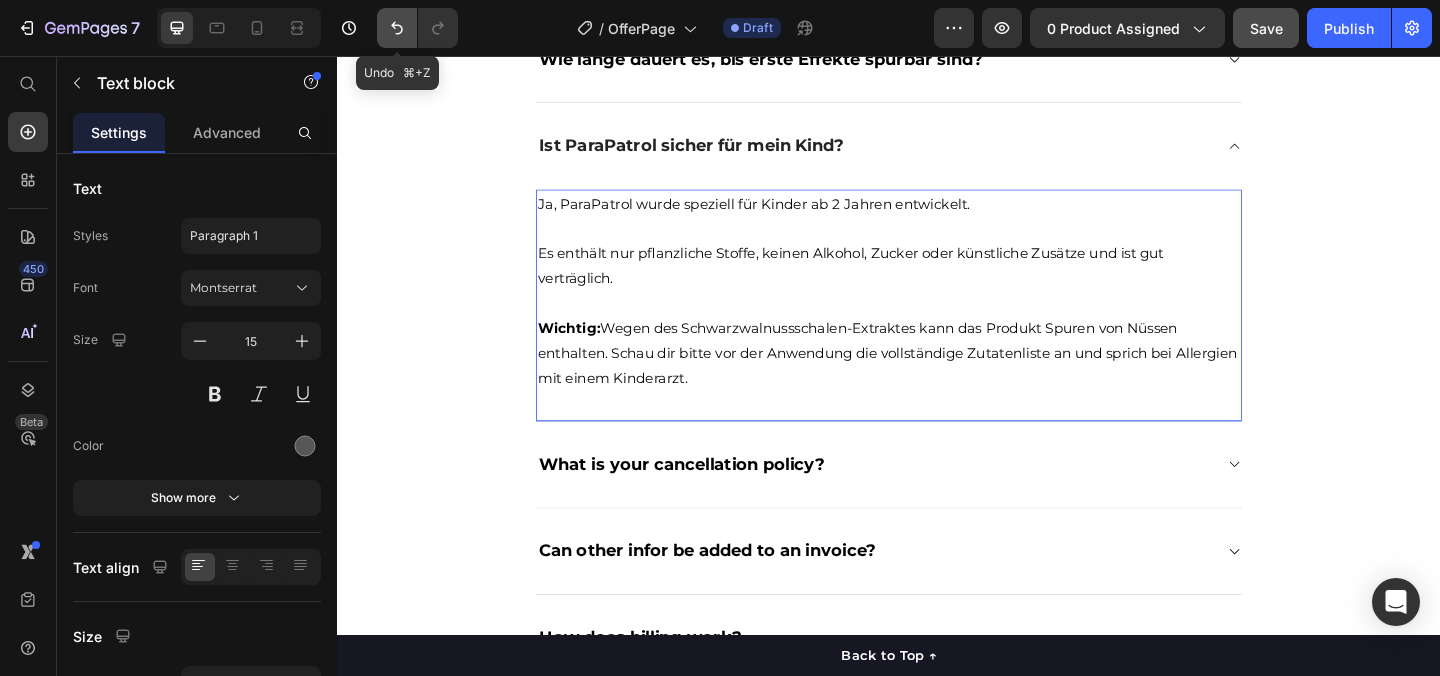 click 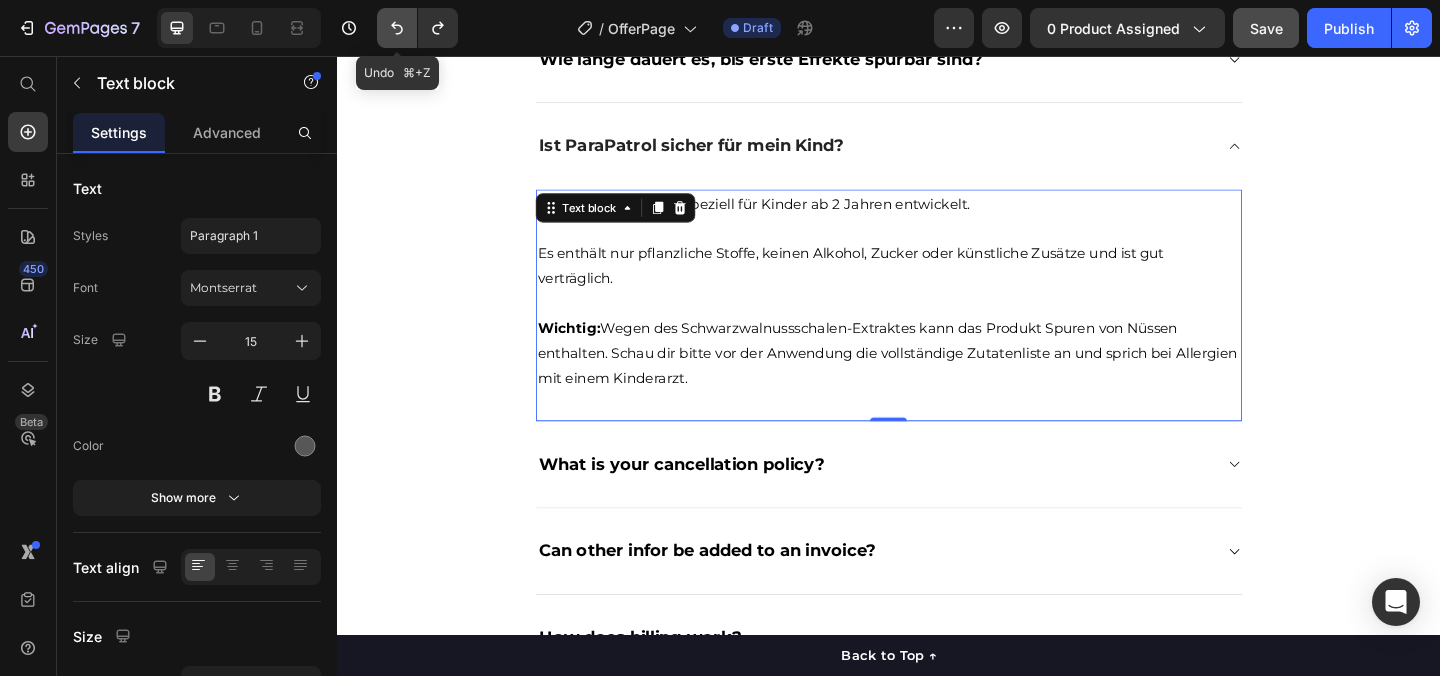 click 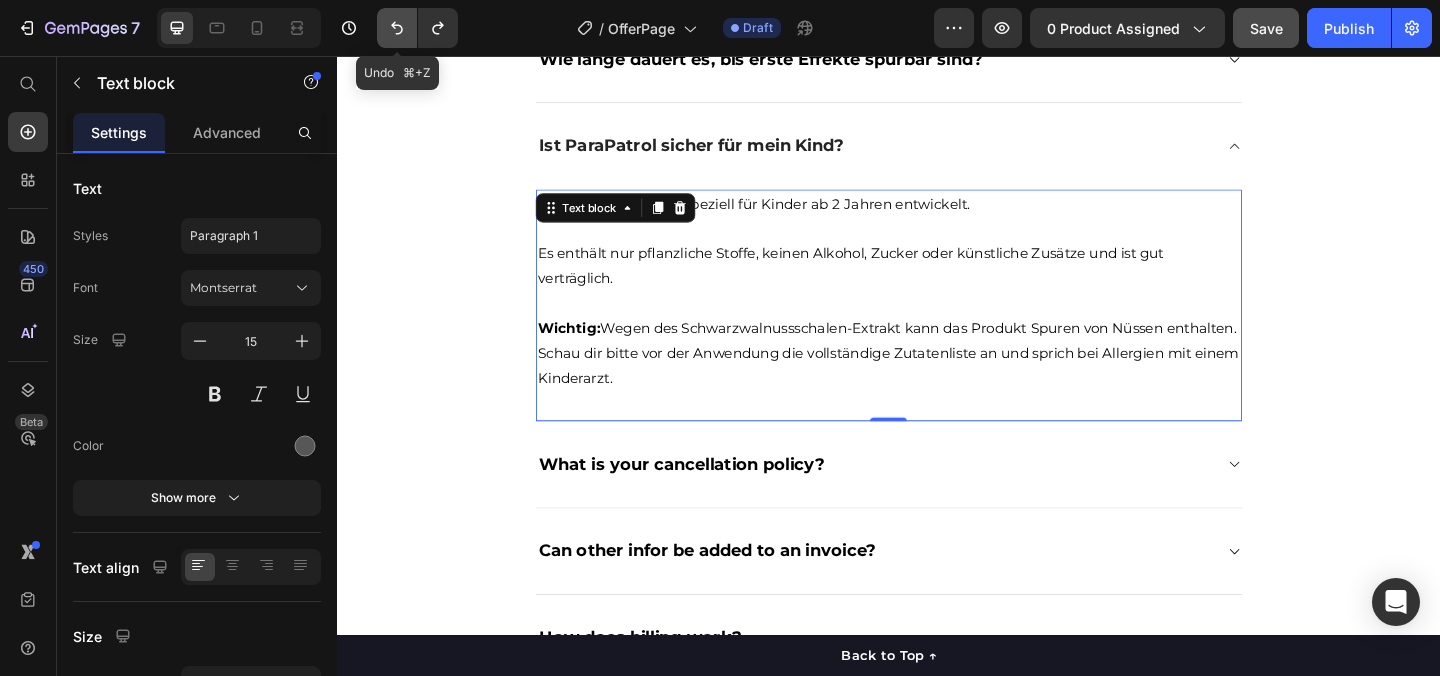 click 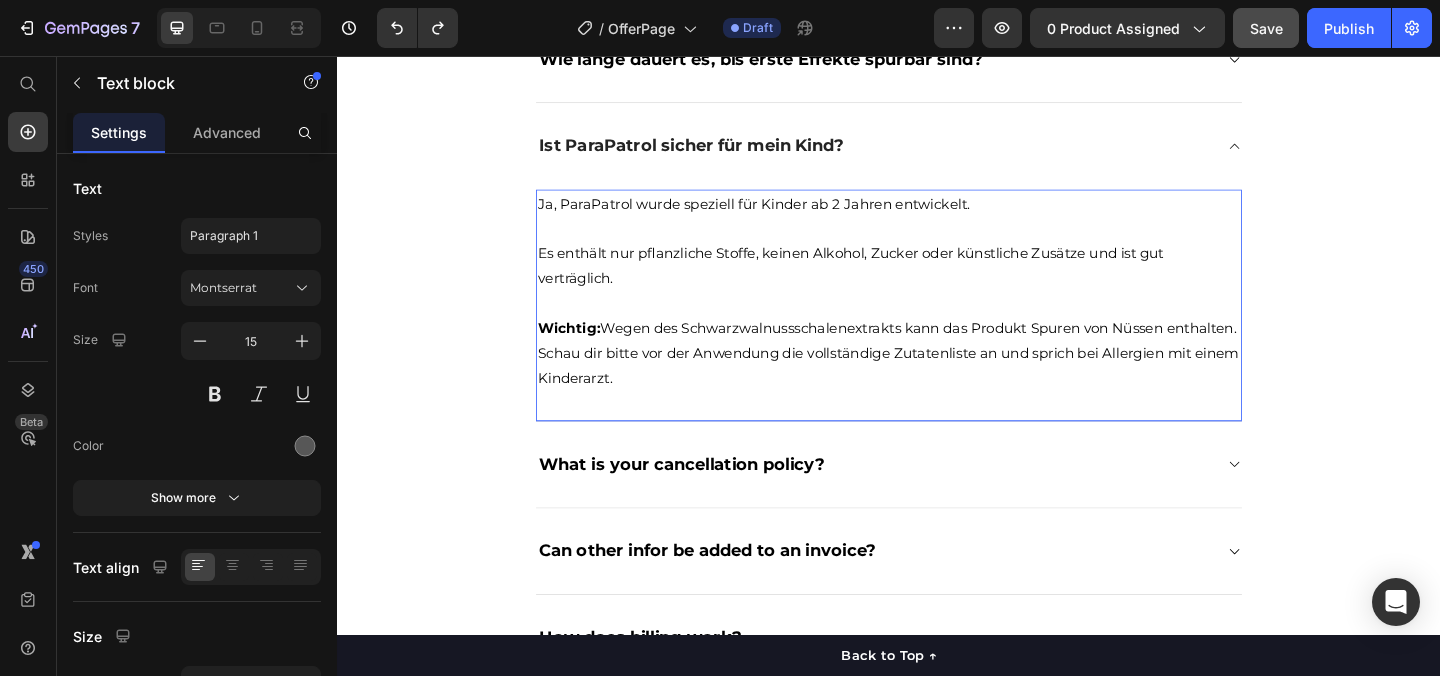 click on "Ja, ParaPatrol wurde speziell für Kinder ab 2 Jahren entwickelt. Es enthält nur pflanzliche Stoffe, keinen Alkohol, Zucker oder künstliche Zusätze und ist gut verträglich. Wichtig:  Wegen des Schwarzwalnussschalenextrakts kann das Produkt Spuren von Nüssen enthalten. Schau dir bitte vor der Anwendung die vollständige Zutatenliste an und sprich bei Allergien mit einem Kinderarzt. Text block   0" at bounding box center (937, 327) 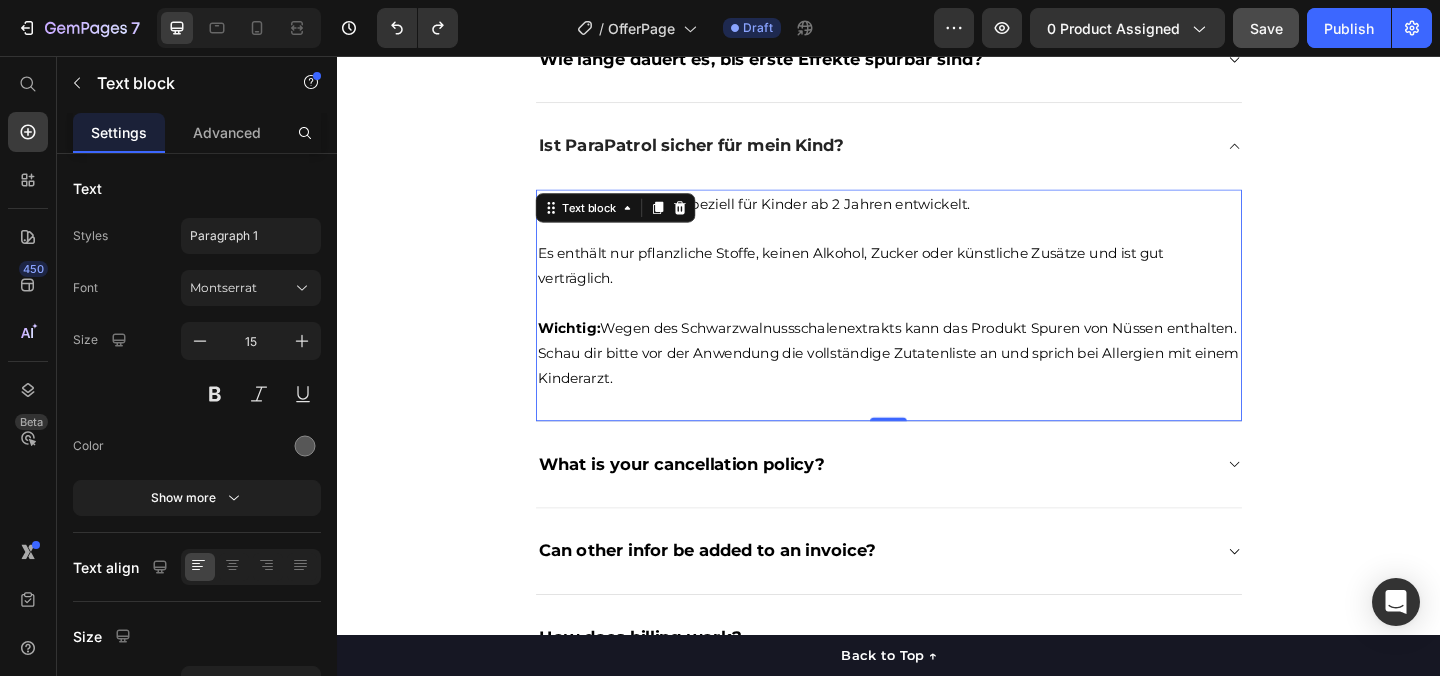click on "Ja, ParaPatrol wurde speziell für Kinder ab 2 Jahren entwickelt. Es enthält nur pflanzliche Stoffe, keinen Alkohol, Zucker oder künstliche Zusätze und ist gut verträglich. Wichtig:  Wegen des Schwarzwalnussschalenextrakts kann das Produkt Spuren von Nüssen enthalten. Schau dir bitte vor der Anwendung die vollständige Zutatenliste an und sprich bei Allergien mit einem Kinderarzt. Text block   0" at bounding box center (937, 327) 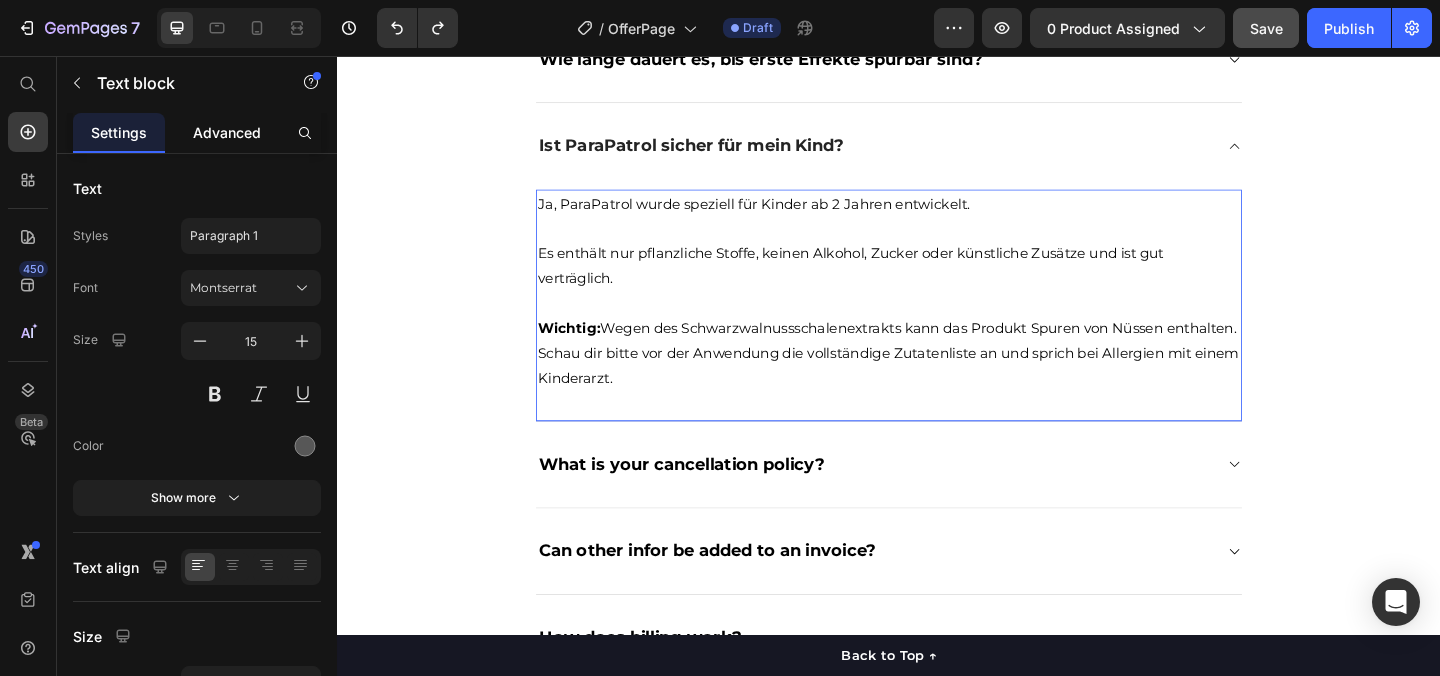 click on "Advanced" at bounding box center (227, 132) 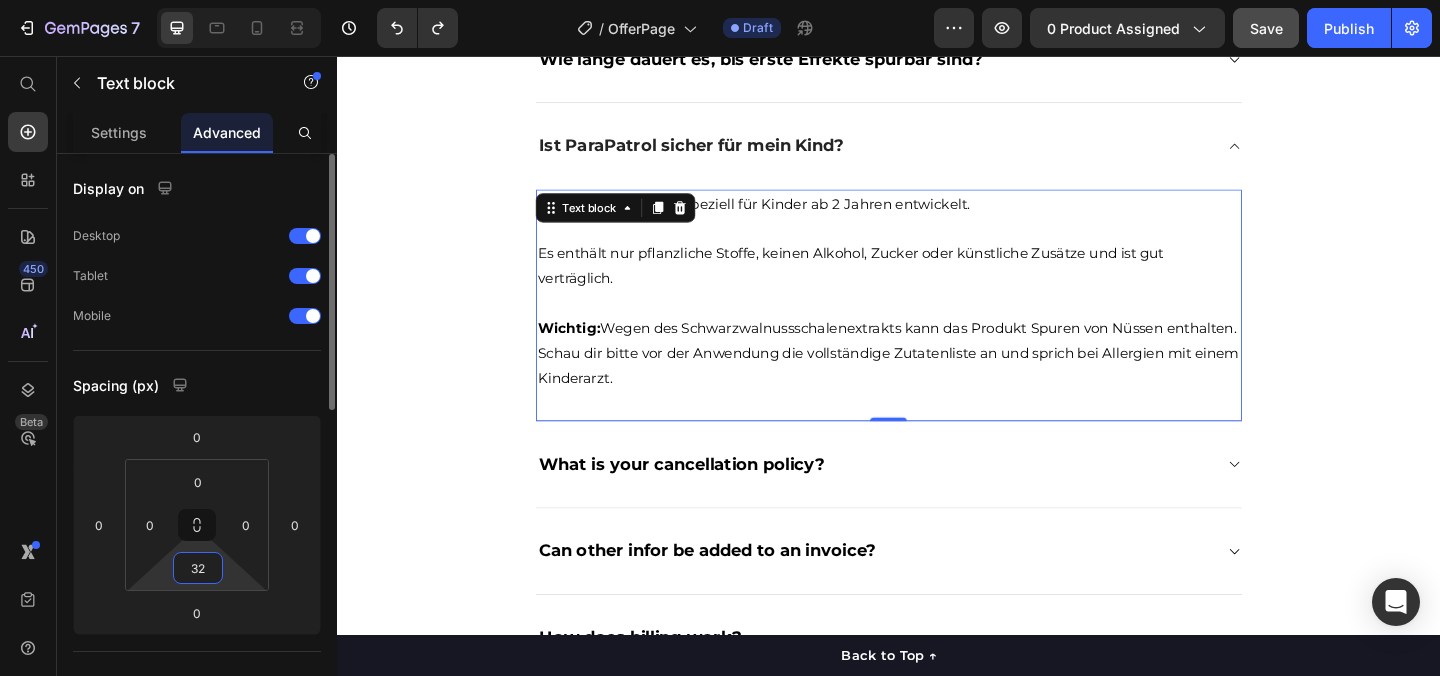click on "32" at bounding box center [198, 568] 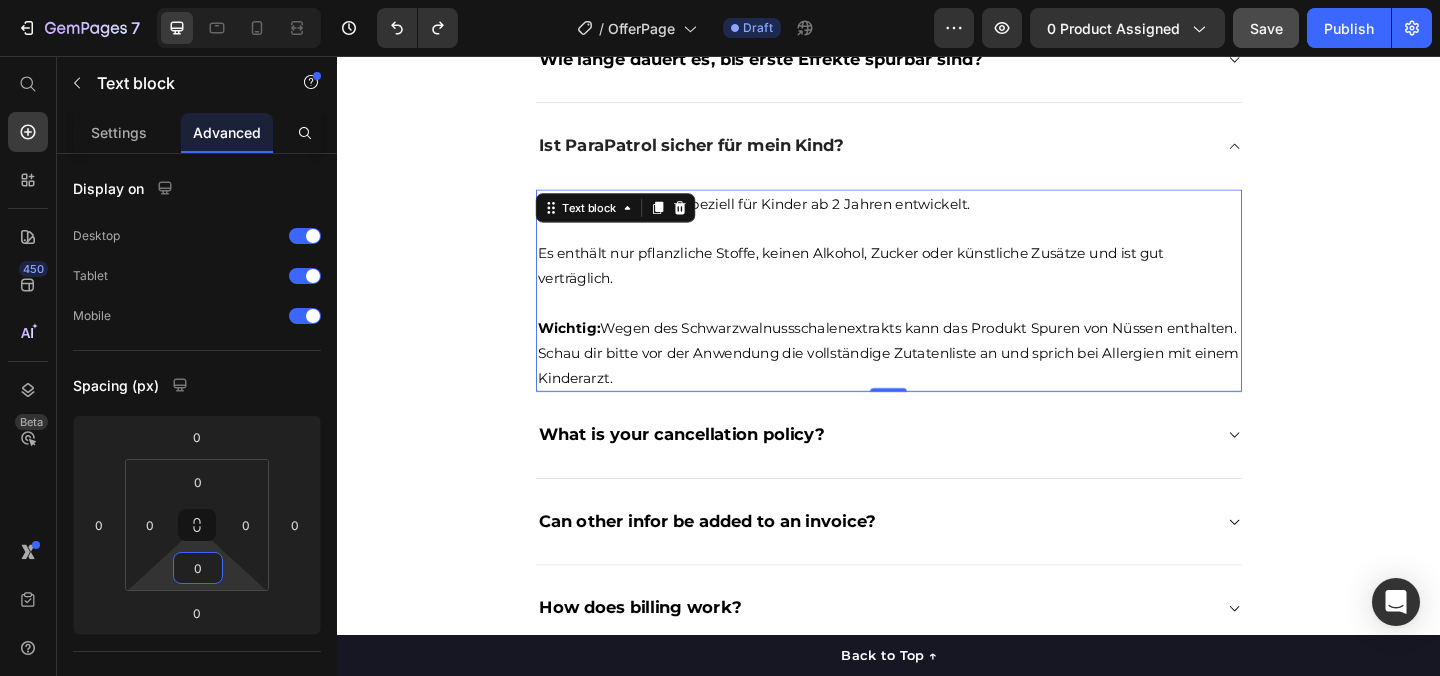 type on "0" 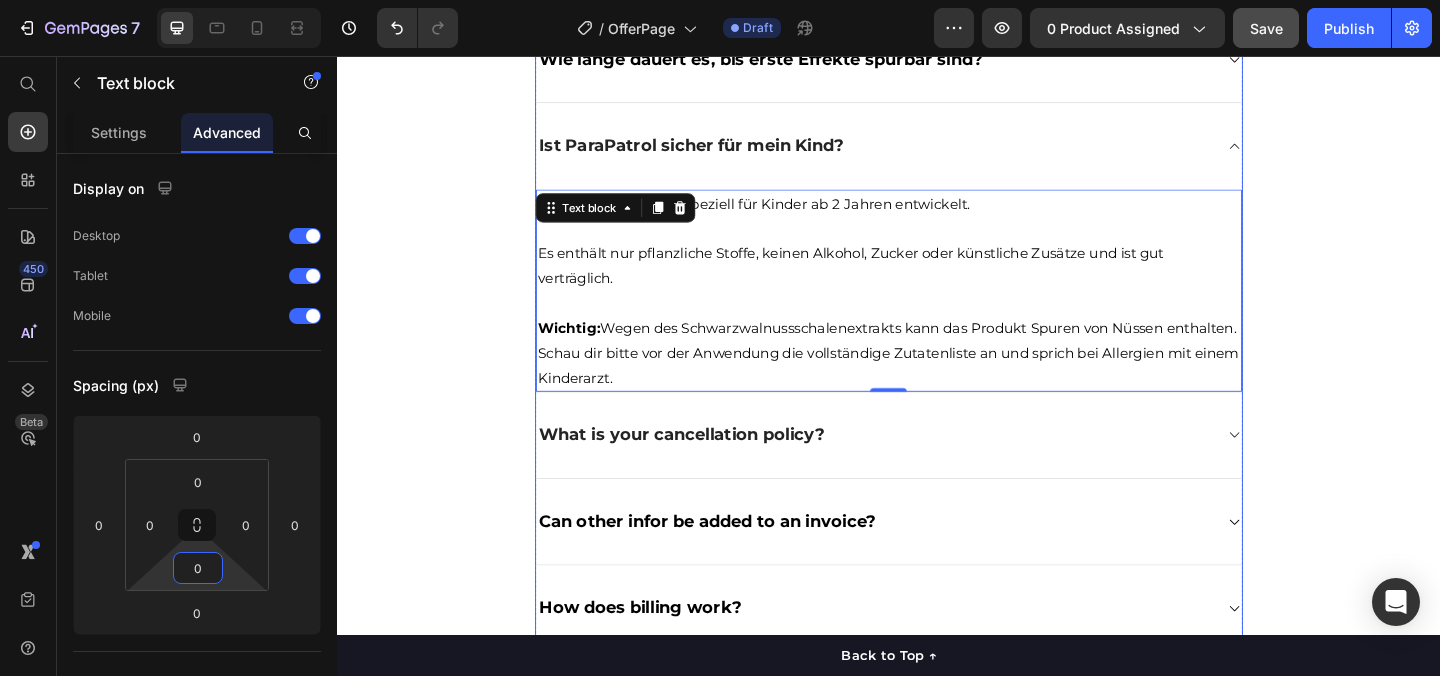 click on "What is your cancellation policy?" at bounding box center (712, 468) 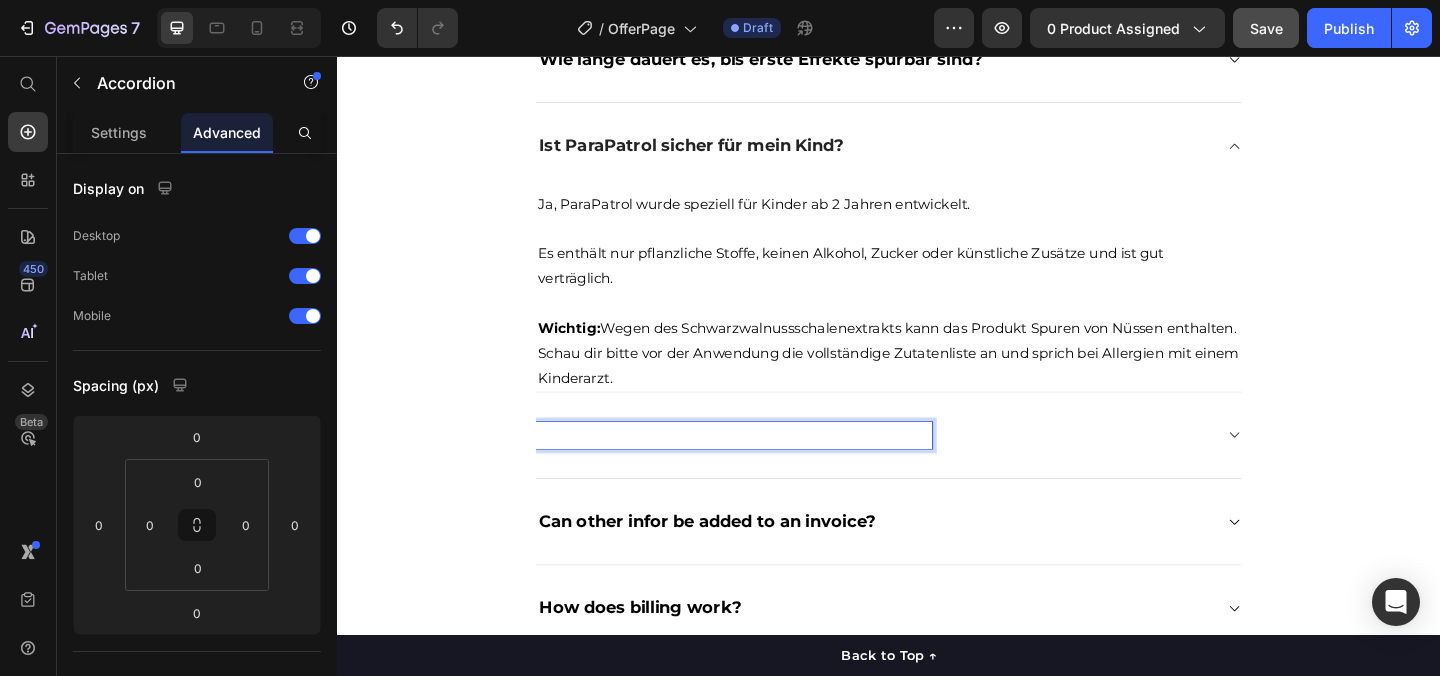 click on "Wie merke ich, dass mein Kind Hilfe braucht?" at bounding box center (768, 468) 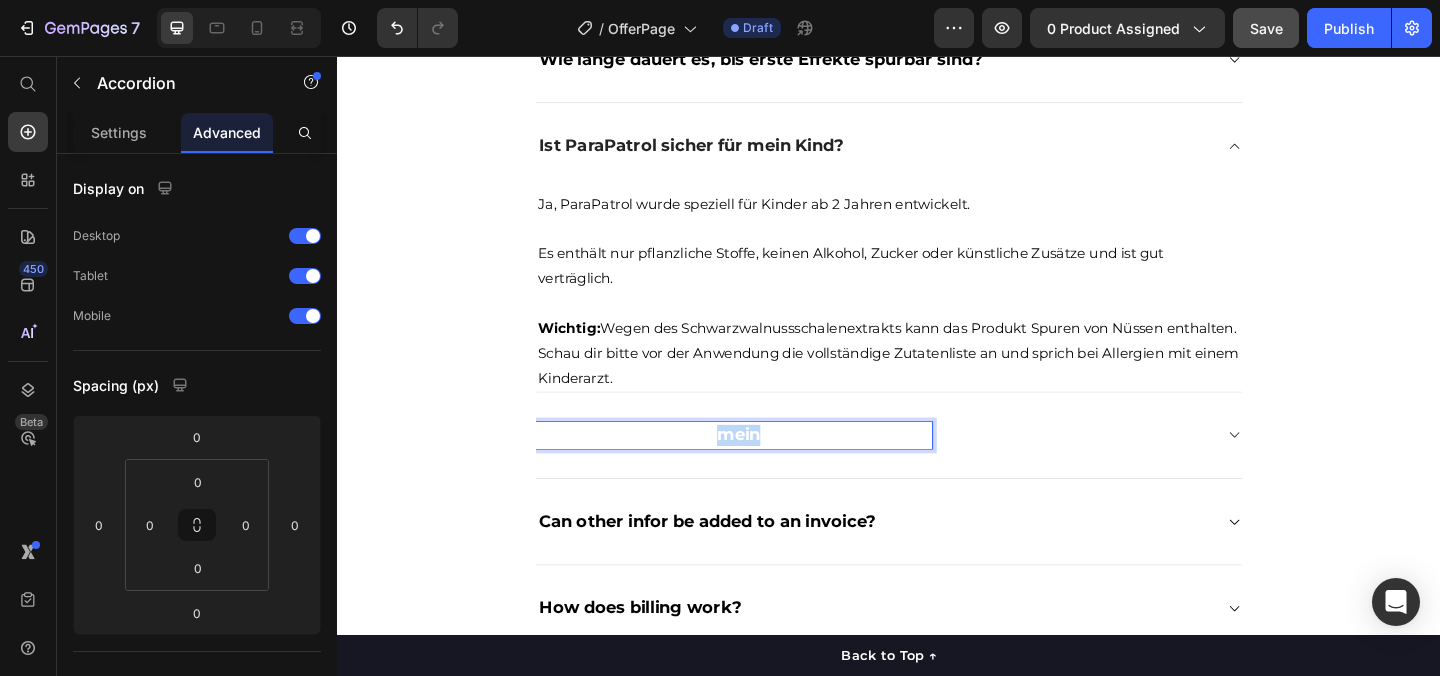 click on "Wie merke ich, dass mein Kind Hilfe braucht?" at bounding box center [768, 468] 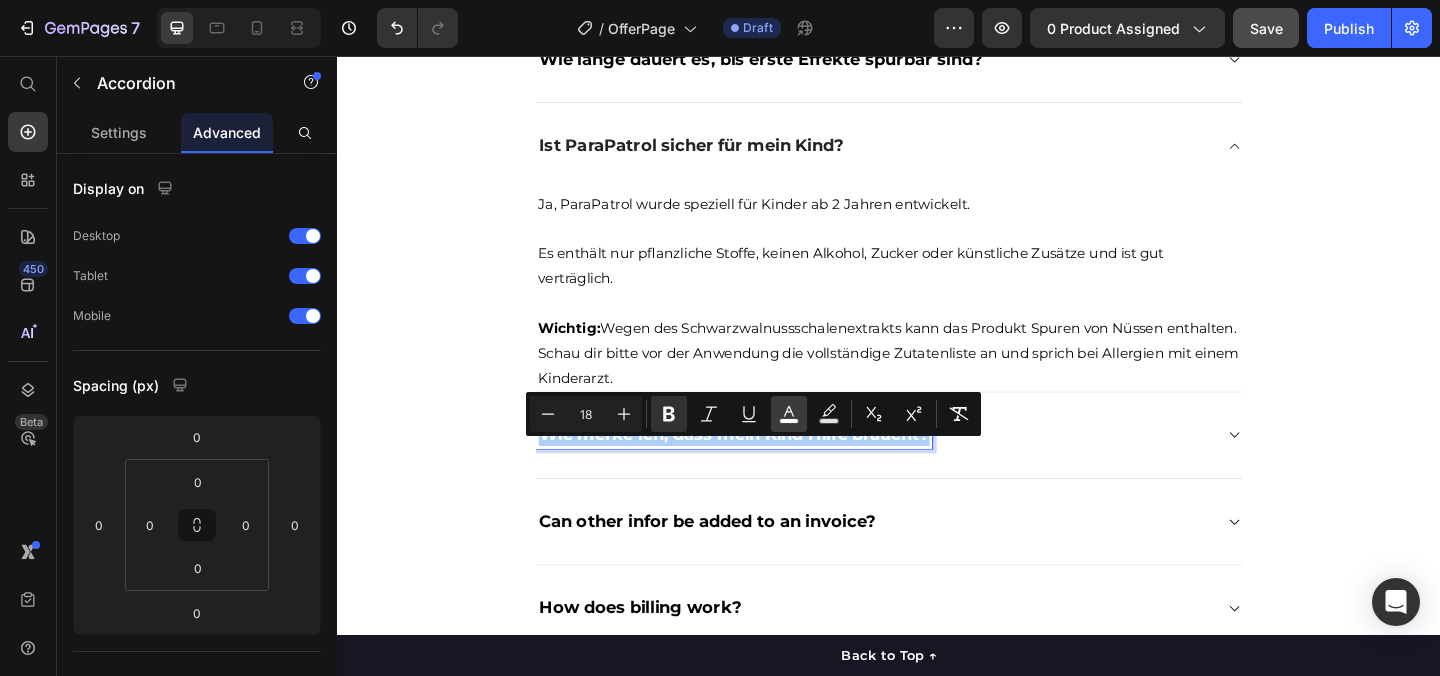 click 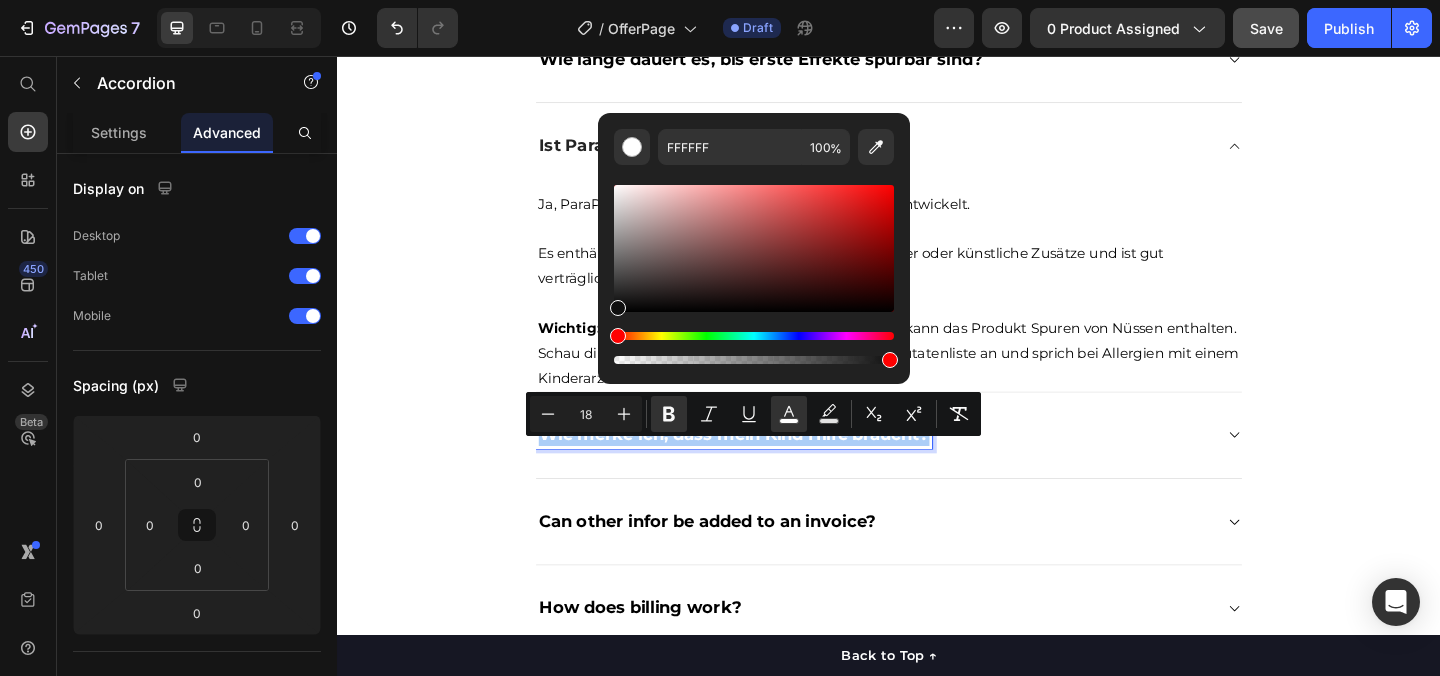 drag, startPoint x: 646, startPoint y: 248, endPoint x: 597, endPoint y: 306, distance: 75.9276 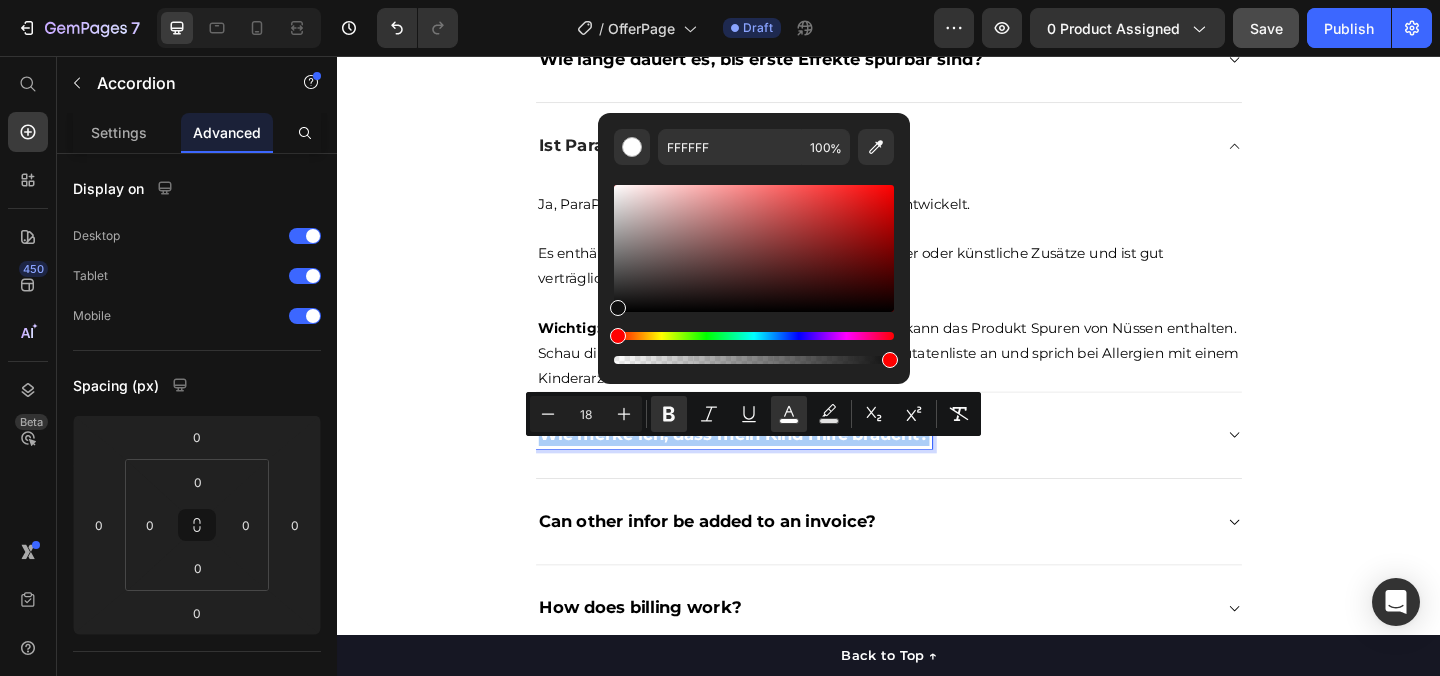 click on "FFFFFF 100 %" at bounding box center [754, 240] 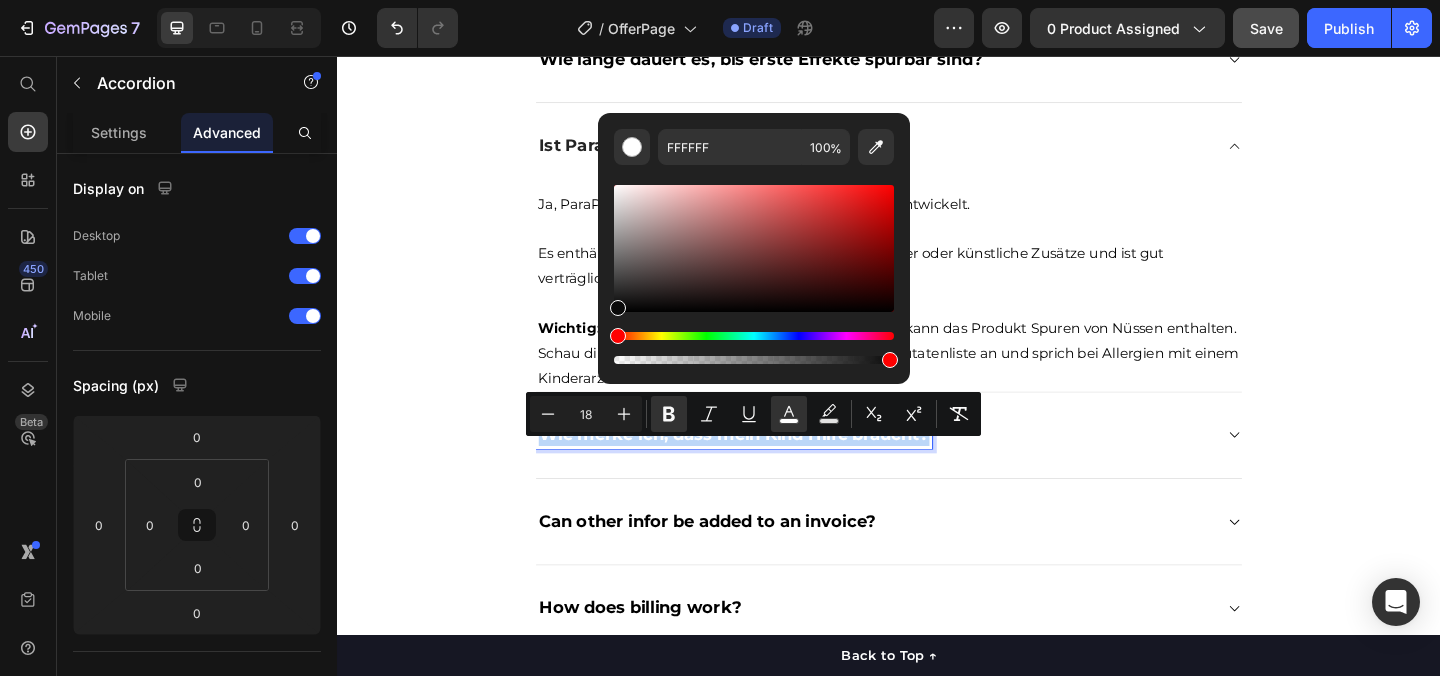 type on "0A0A0A" 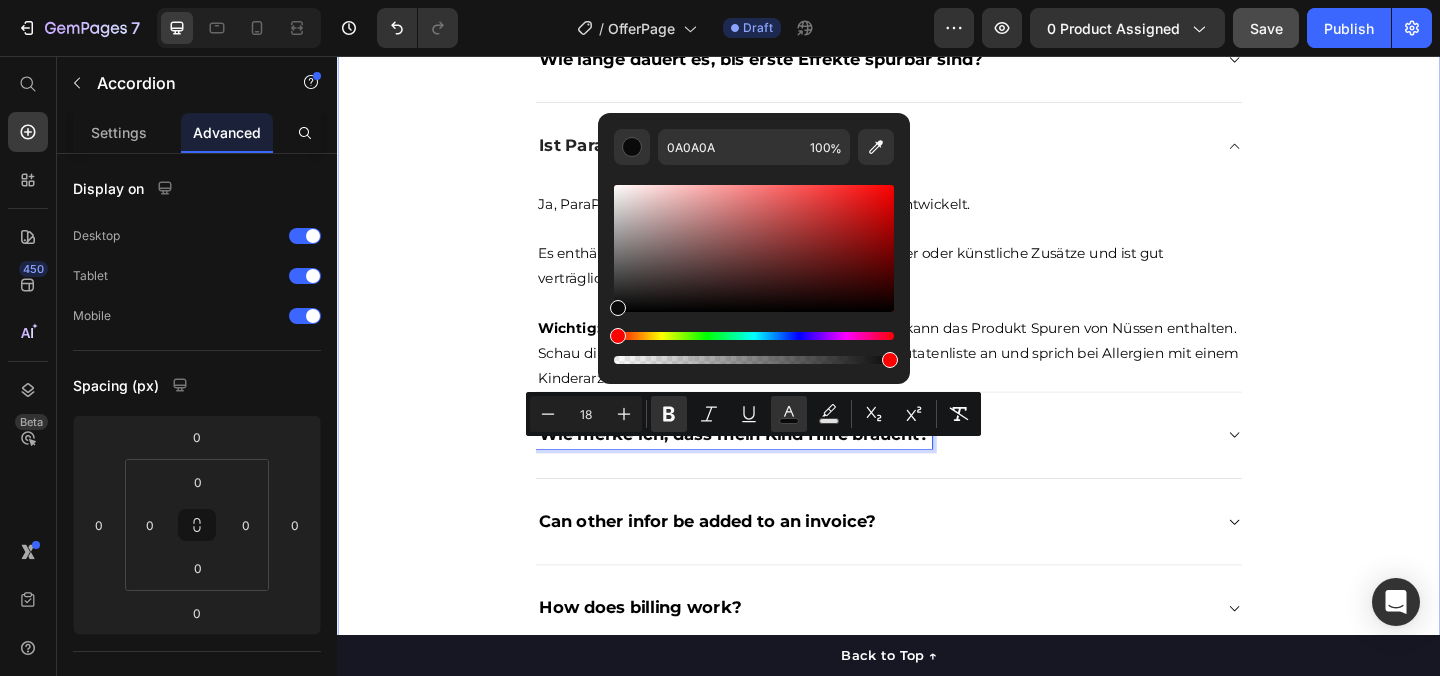 click on "Du hast Fragen. Wir haben die Antworten. Text block                Title Line
Wie lange dauert es, bis erste Effekte spürbar sind?
Ist ParaPatrol sicher für mein Kind? Ja, ParaPatrol wurde speziell für Kinder ab 2 Jahren entwickelt. Es enthält nur pflanzliche Stoffe, keinen Alkohol, Zucker oder künstliche Zusätze und ist gut verträglich. Wichtig:  Wegen des Schwarzwalnussschalenextrakts kann das Produkt Spuren von Nüssen enthalten. Schau dir bitte vor der Anwendung die vollständige Zutatenliste an und sprich bei Allergien mit einem Kinderarzt. Text block
Wie merke ich, dass mein Kind Hilfe braucht?
Can other infor be added to an invoice?
How does billing work?
How do I change my account email? Accordion   0 Row" at bounding box center [937, 383] 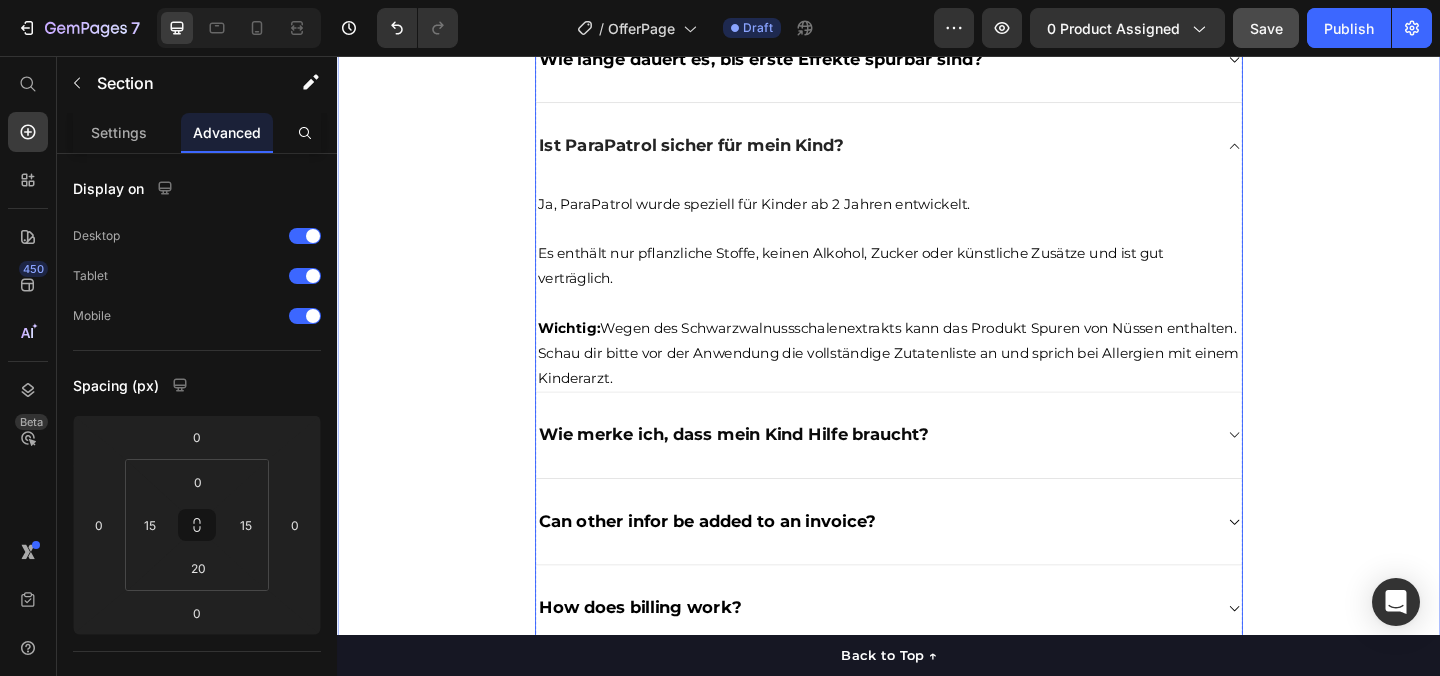 click on "Wie merke ich, dass mein Kind Hilfe braucht?" at bounding box center [768, 468] 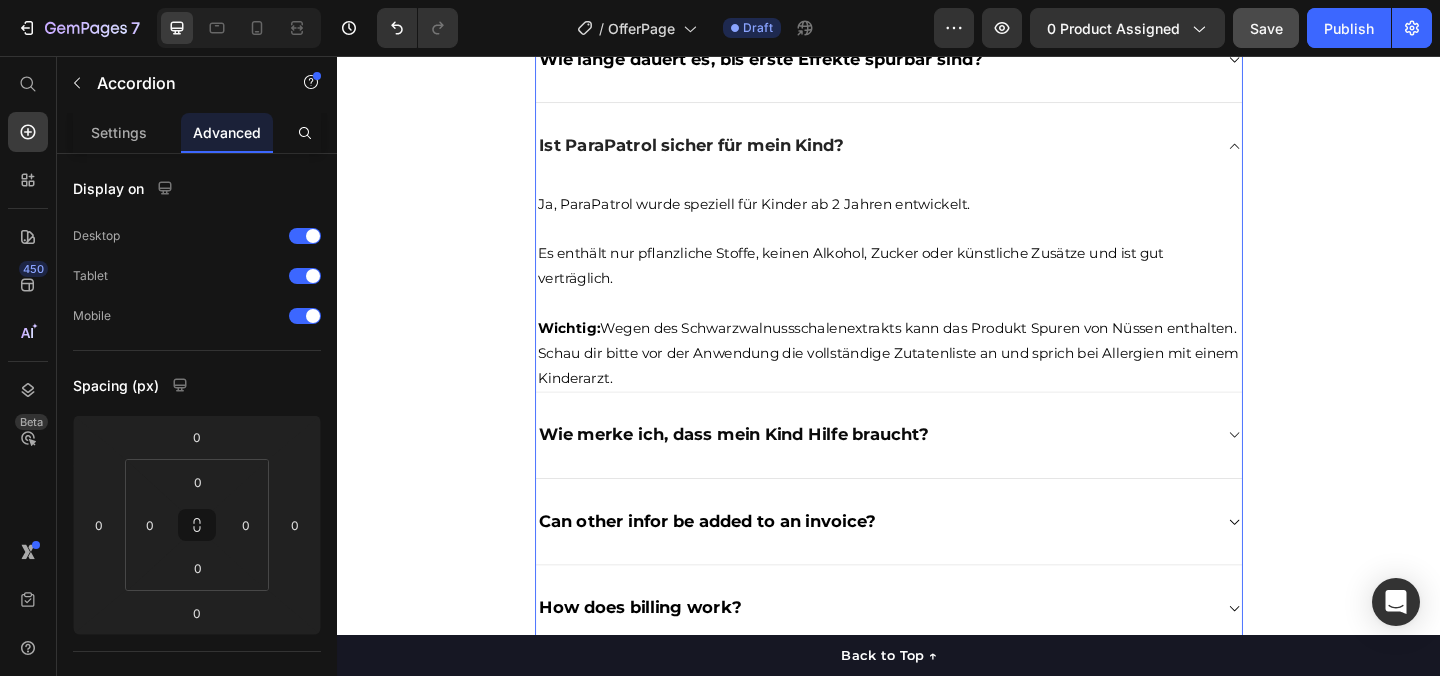 click on "Wie merke ich, dass mein Kind Hilfe braucht?" at bounding box center [921, 468] 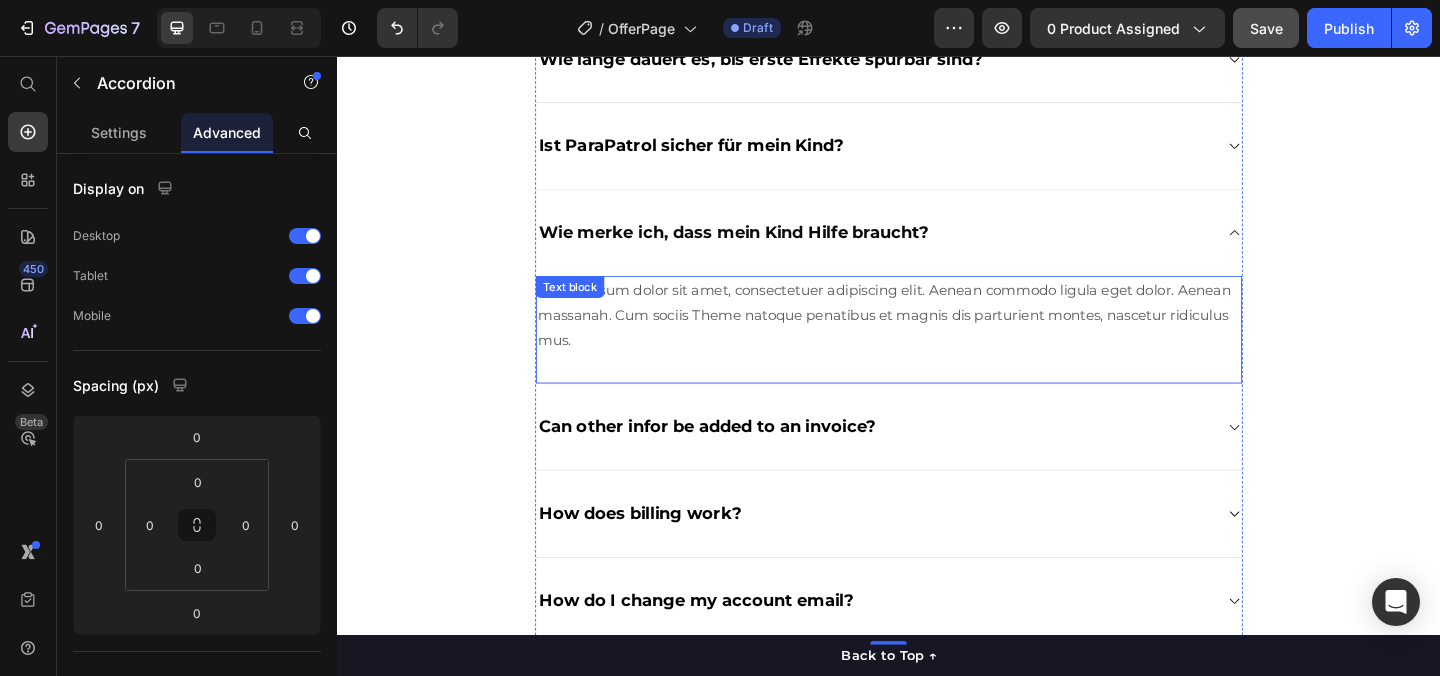 click on "Lorem ipsum dolor sit amet, consectetuer adipiscing elit. Aenean commodo ligula eget dolor. Aenean massanah. Cum sociis Theme natoque penatibus et magnis dis parturient montes, nascetur ridiculus mus." at bounding box center [937, 337] 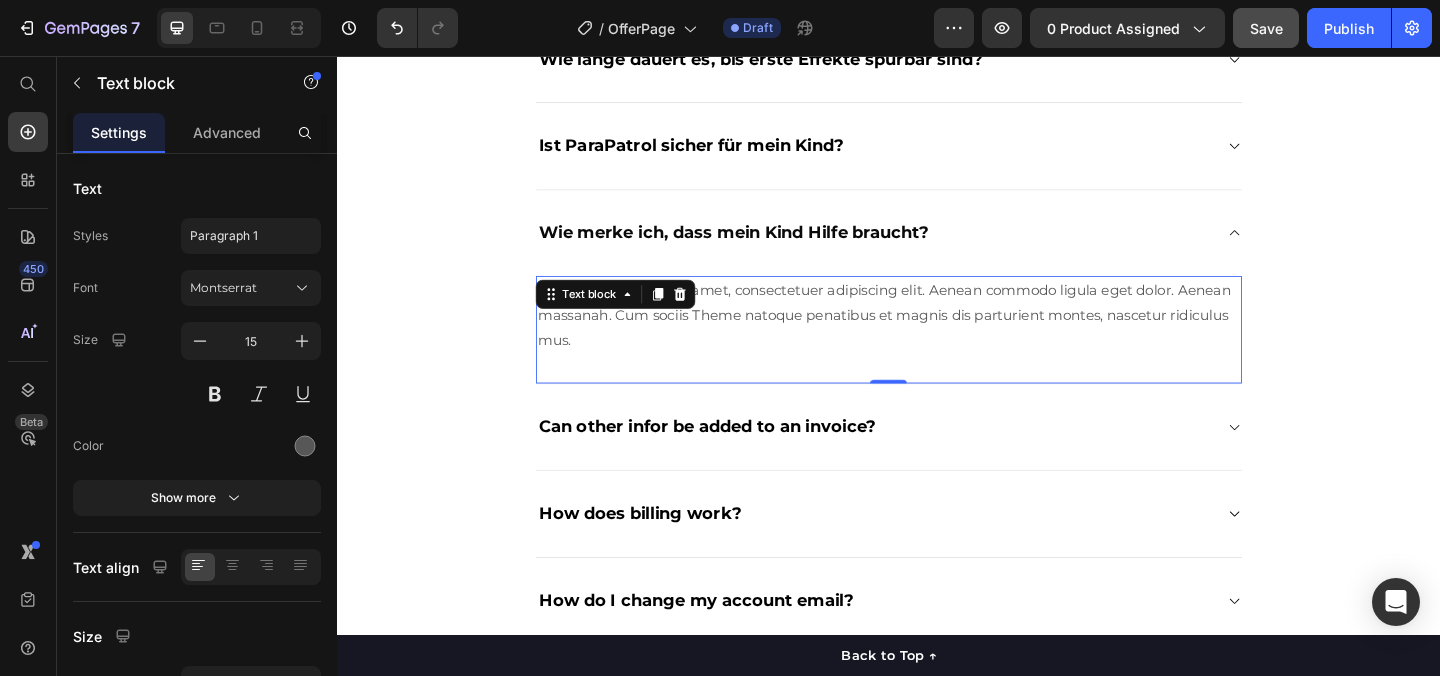 click on "Lorem ipsum dolor sit amet, consectetuer adipiscing elit. Aenean commodo ligula eget dolor. Aenean massanah. Cum sociis Theme natoque penatibus et magnis dis parturient montes, nascetur ridiculus mus." at bounding box center [937, 337] 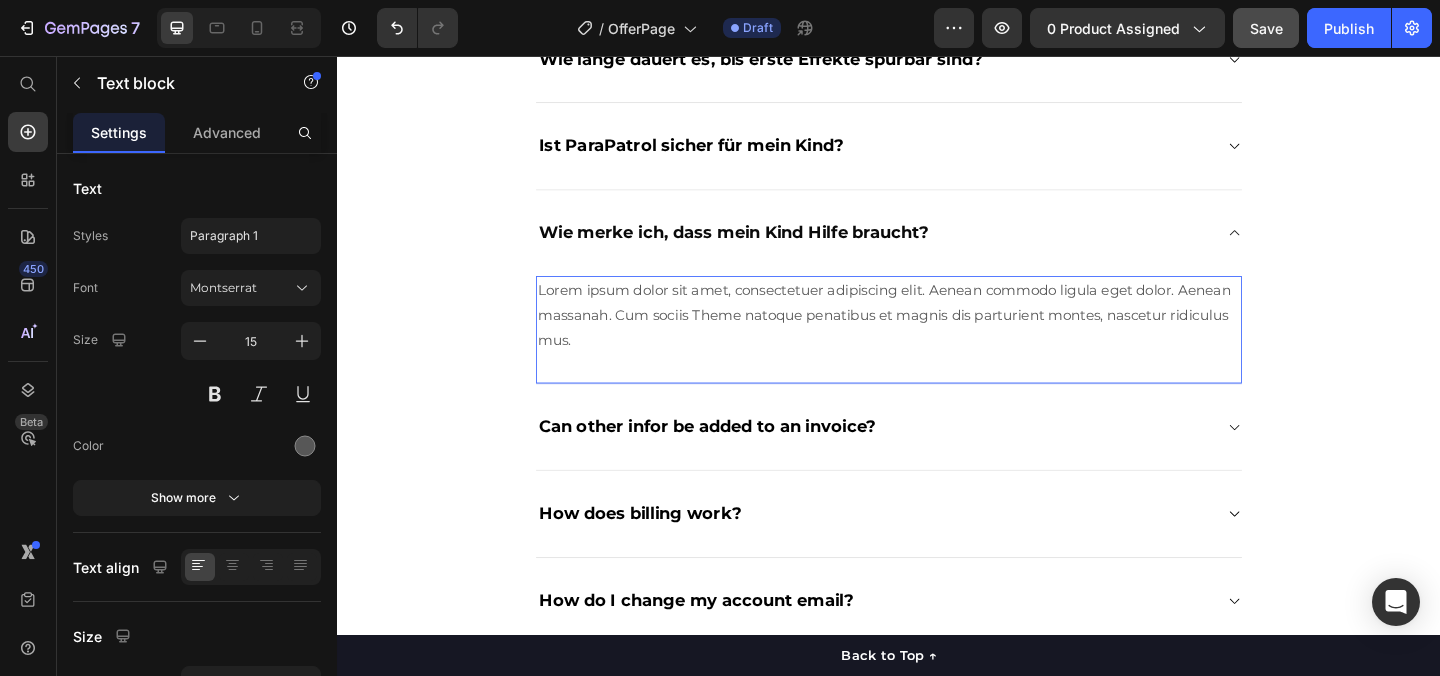 click on "Lorem ipsum dolor sit amet, consectetuer adipiscing elit. Aenean commodo ligula eget dolor. Aenean massanah. Cum sociis Theme natoque penatibus et magnis dis parturient montes, nascetur ridiculus mus." at bounding box center (937, 337) 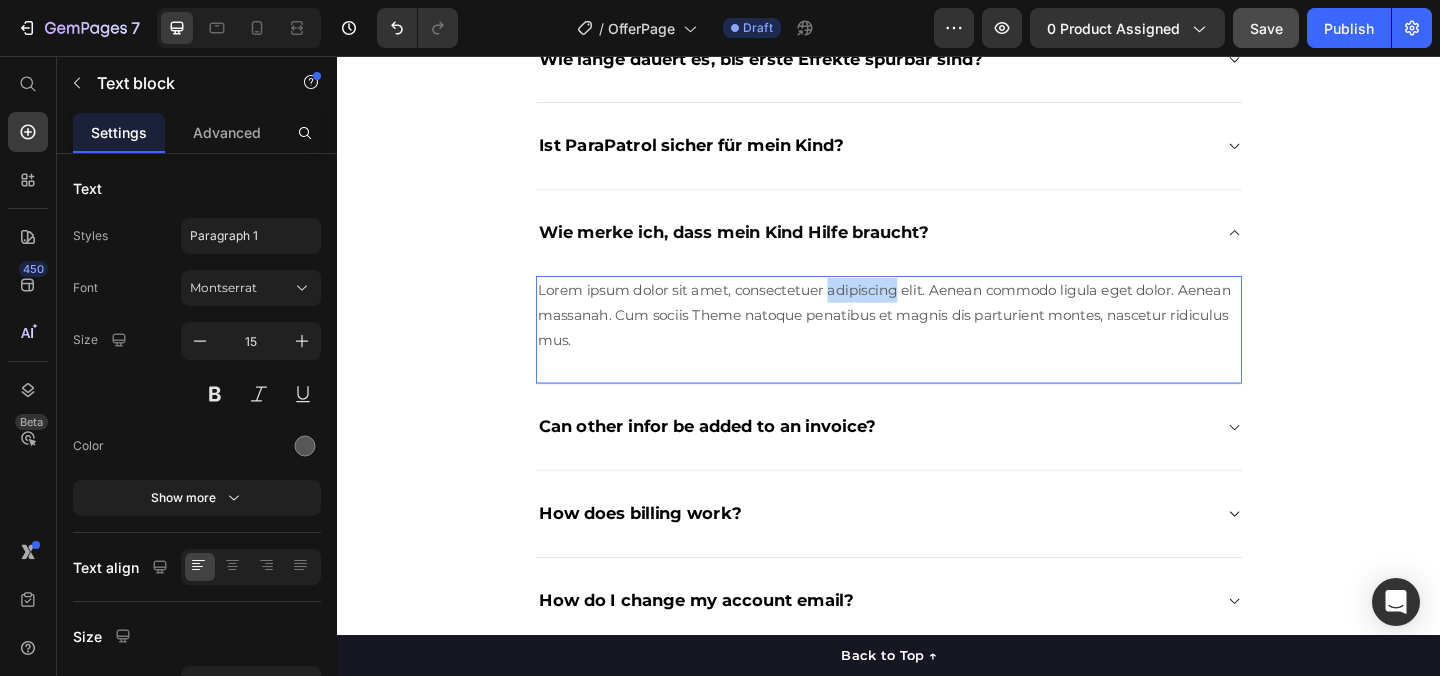 click on "Lorem ipsum dolor sit amet, consectetuer adipiscing elit. Aenean commodo ligula eget dolor. Aenean massanah. Cum sociis Theme natoque penatibus et magnis dis parturient montes, nascetur ridiculus mus." at bounding box center [937, 337] 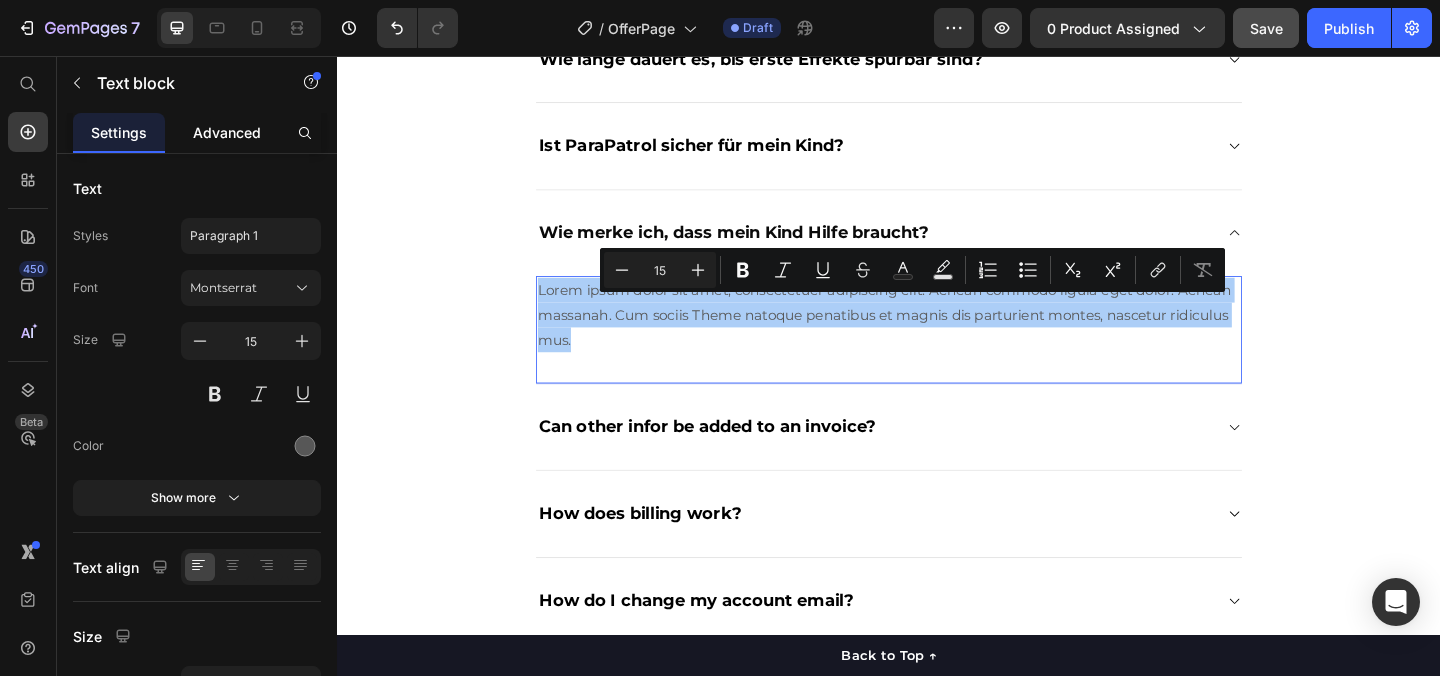click on "Advanced" at bounding box center (227, 132) 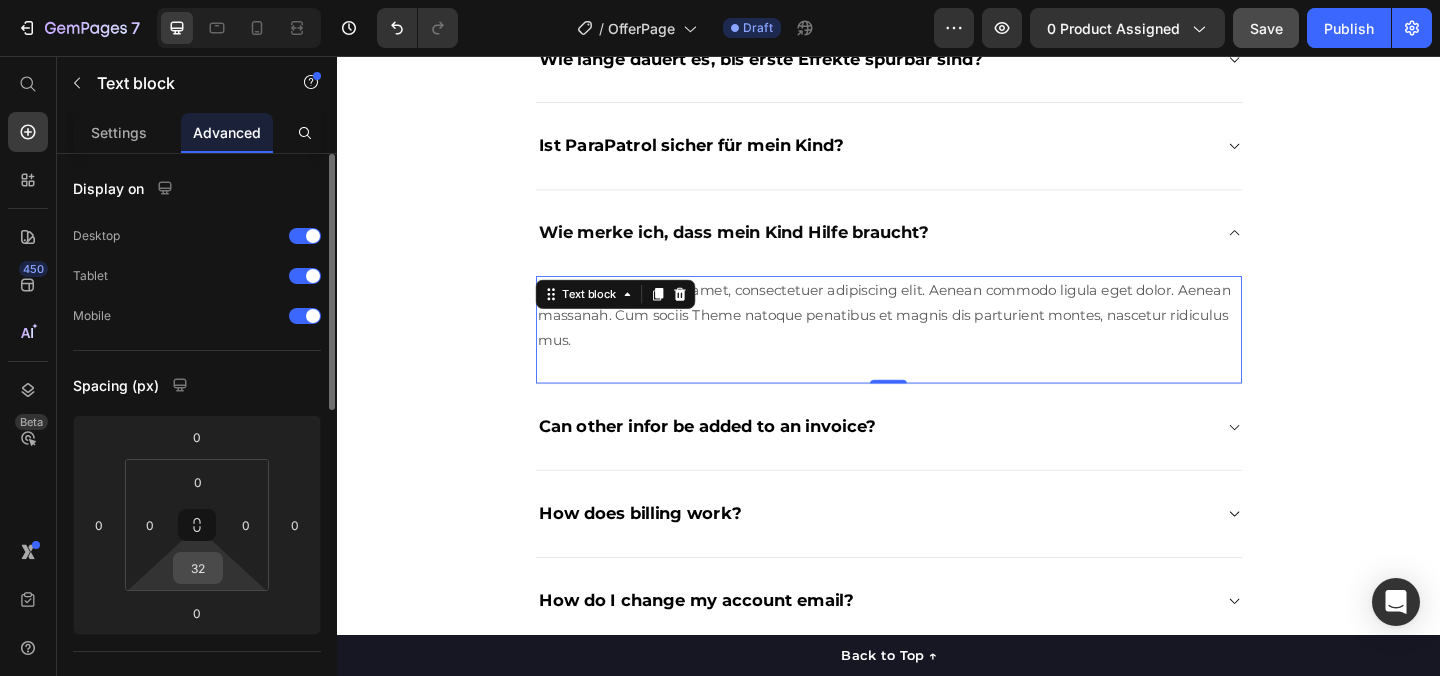 click on "32" at bounding box center (198, 568) 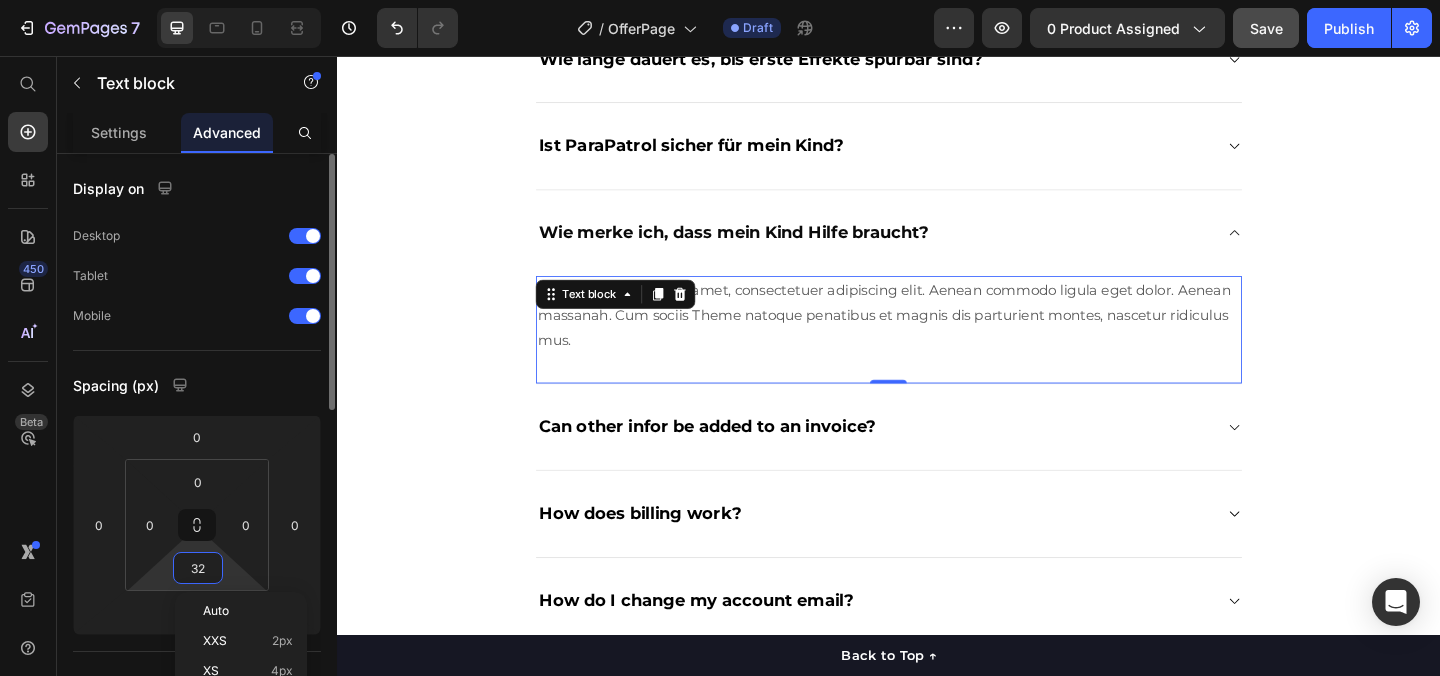 click on "32" at bounding box center (198, 568) 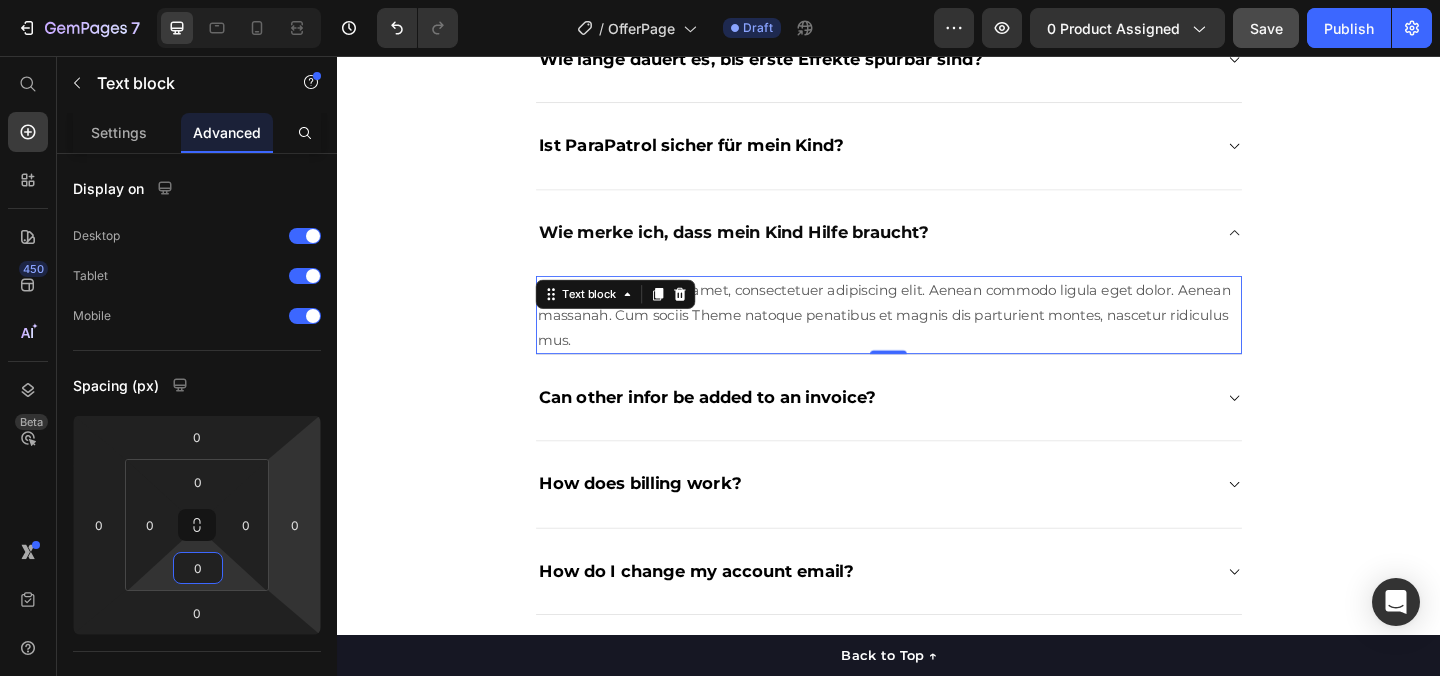 type on "0" 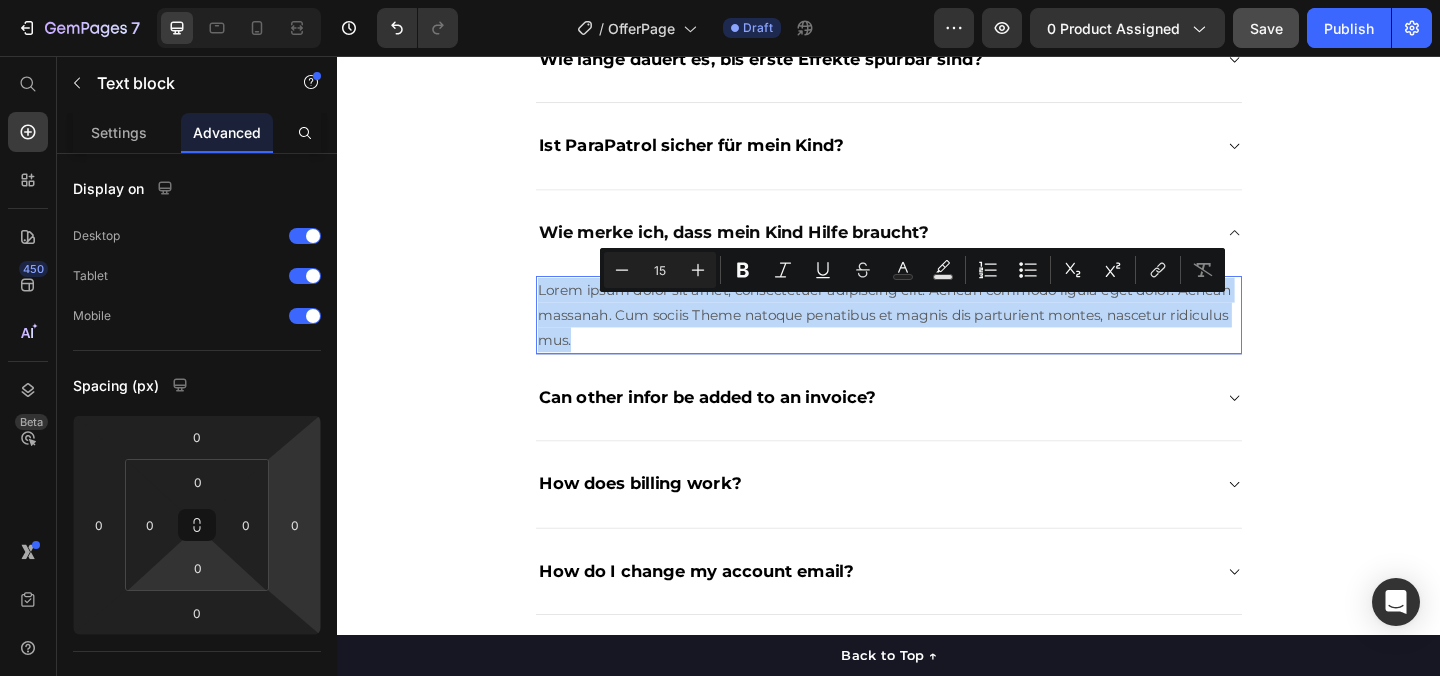 drag, startPoint x: 625, startPoint y: 378, endPoint x: 556, endPoint y: 329, distance: 84.6286 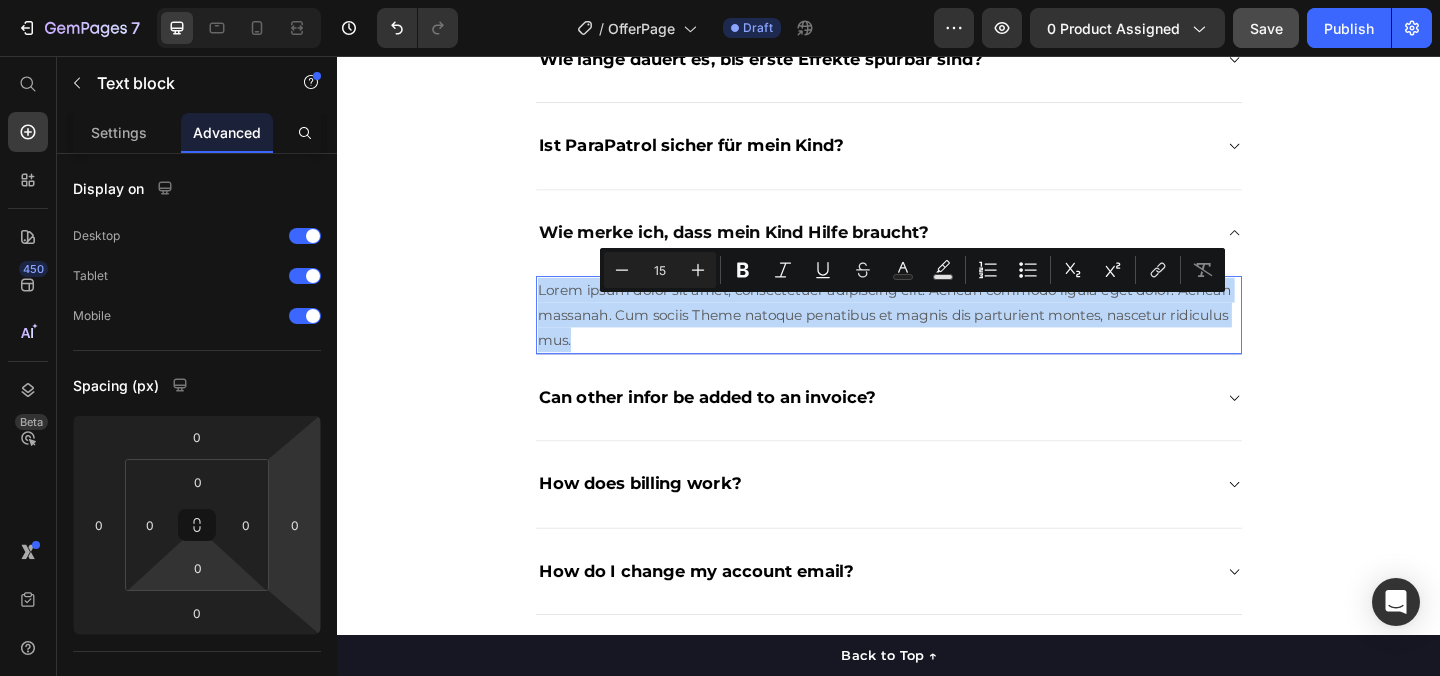 click on "Lorem ipsum dolor sit amet, consectetuer adipiscing elit. Aenean commodo ligula eget dolor. Aenean massanah. Cum sociis Theme natoque penatibus et magnis dis parturient montes, nascetur ridiculus mus." at bounding box center [937, 337] 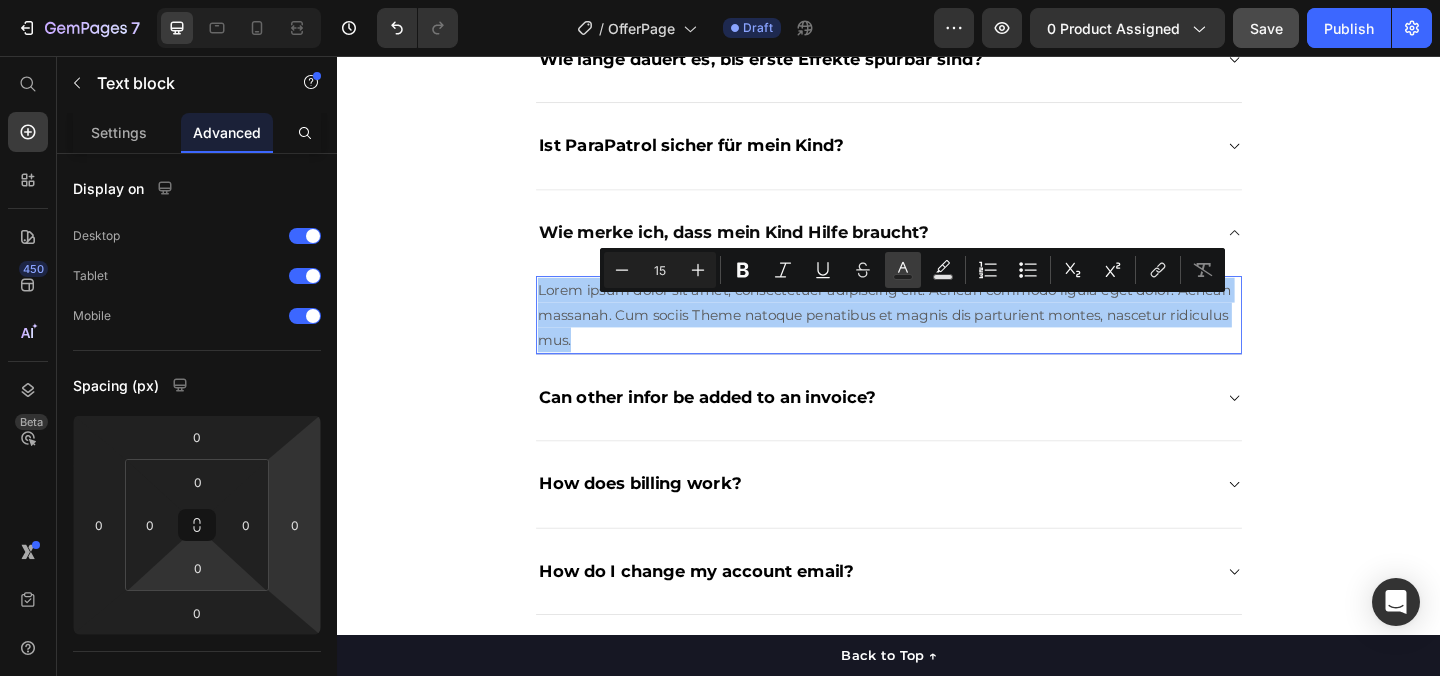 click 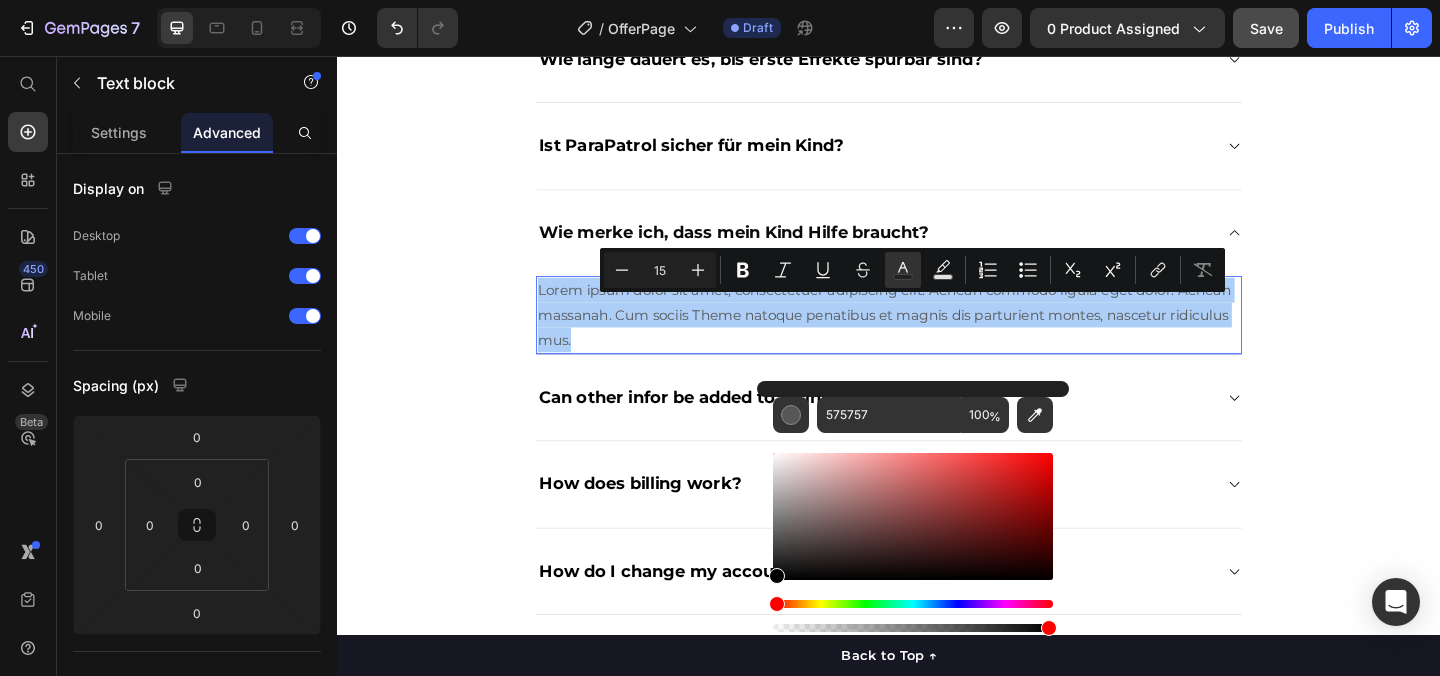 drag, startPoint x: 782, startPoint y: 534, endPoint x: 761, endPoint y: 585, distance: 55.154327 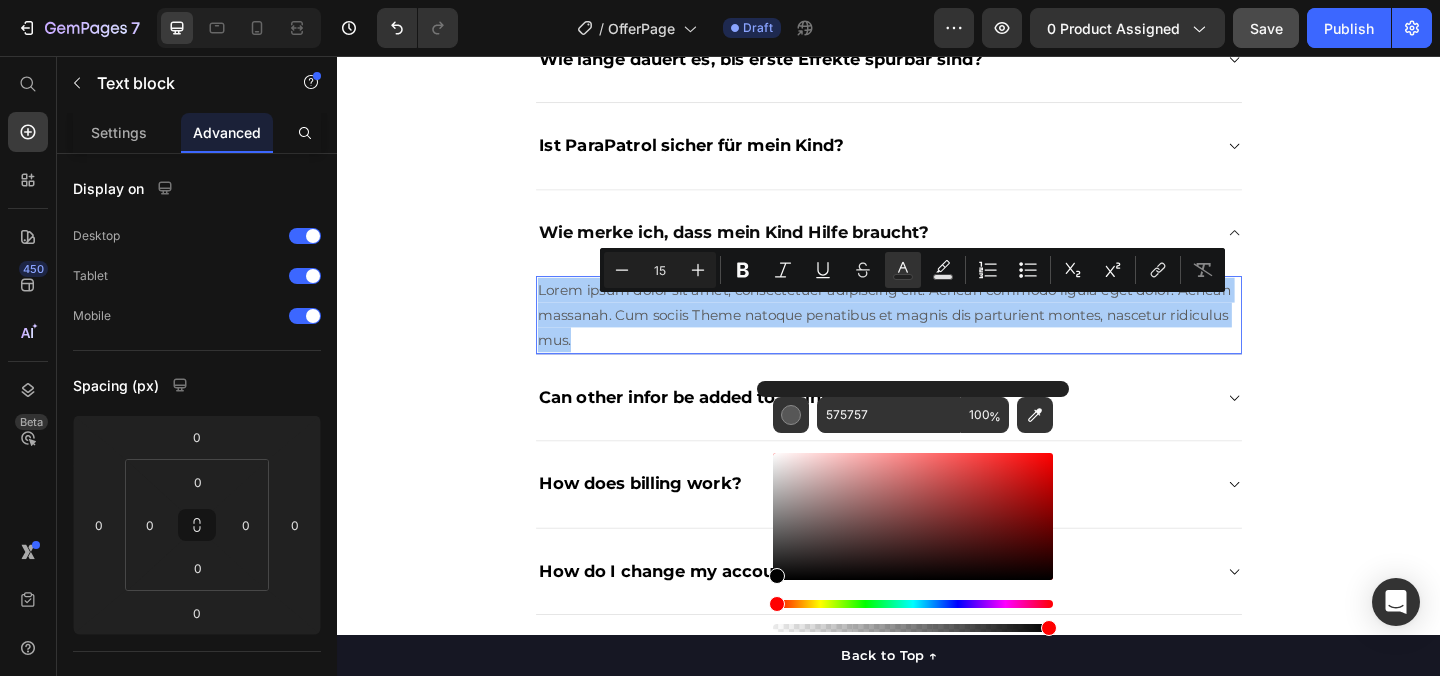 click on "575757 100 %" at bounding box center (913, 508) 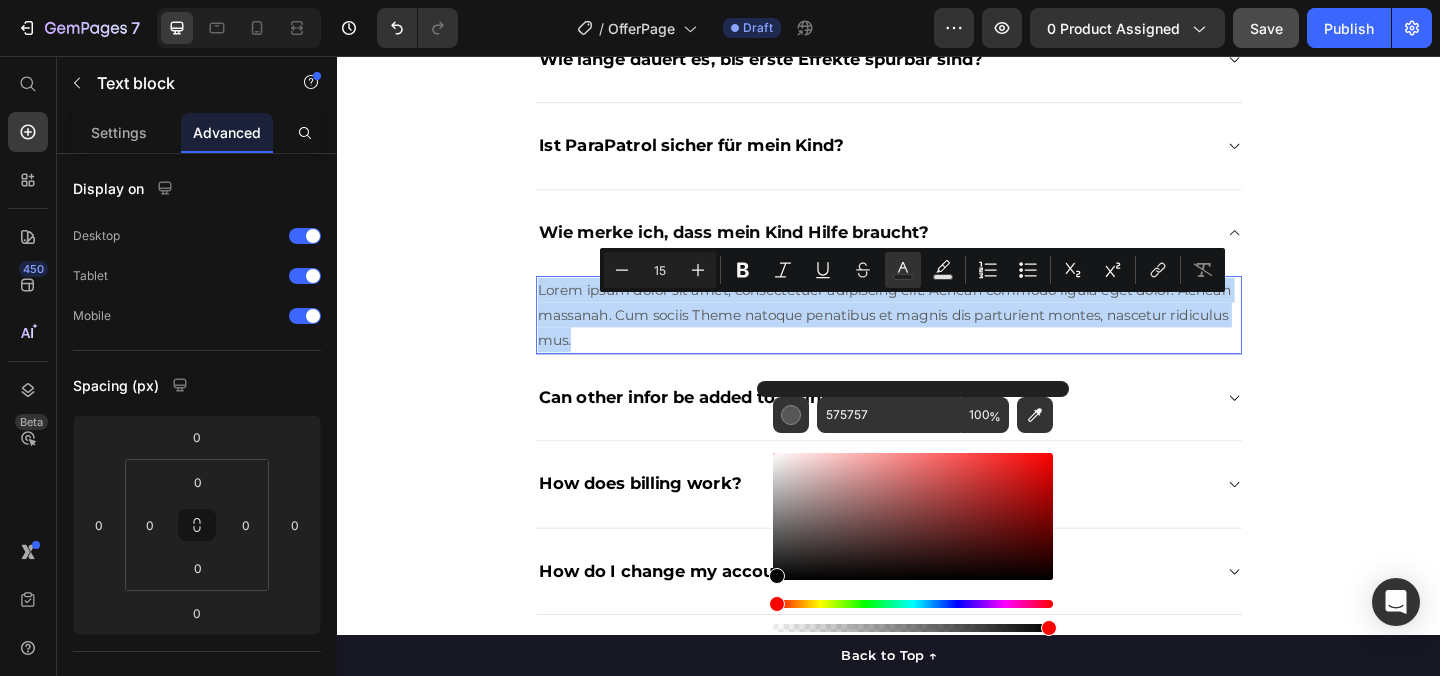 type on "000000" 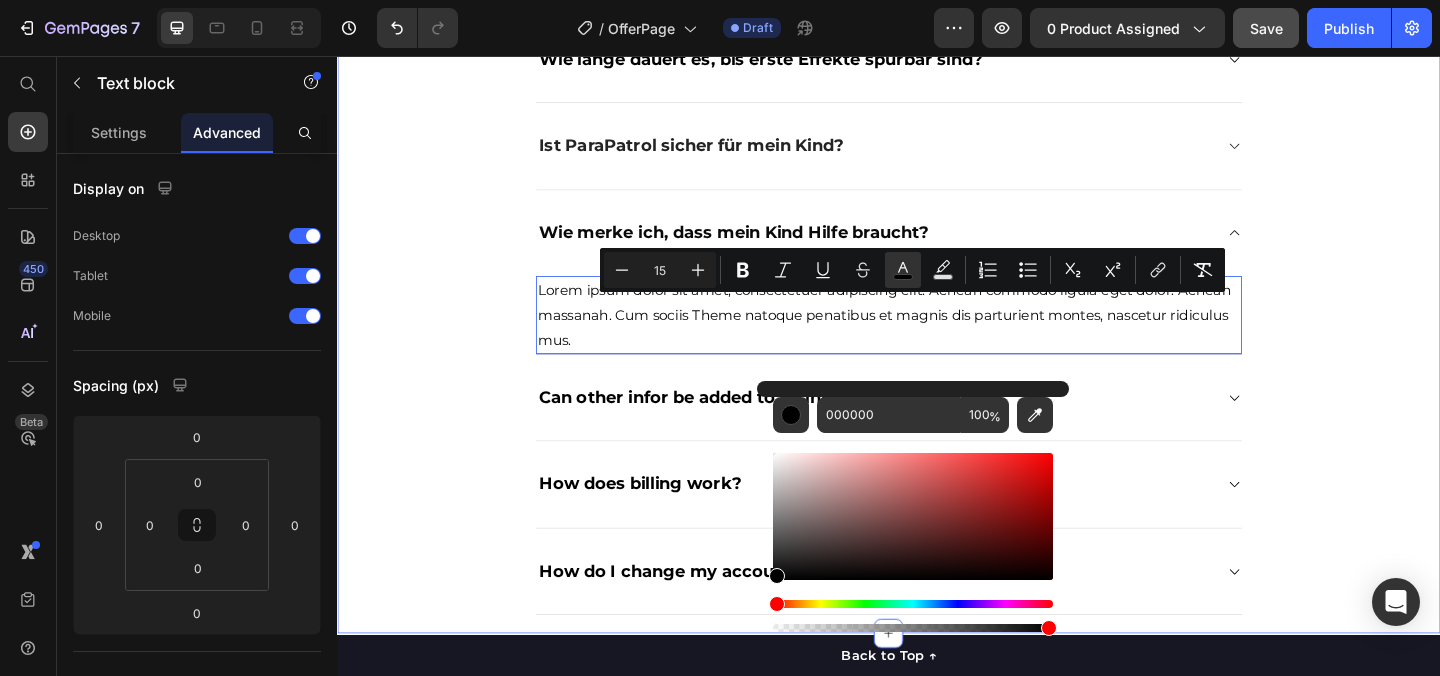 click on "Ist ParaPatrol sicher für mein Kind?" at bounding box center [937, 154] 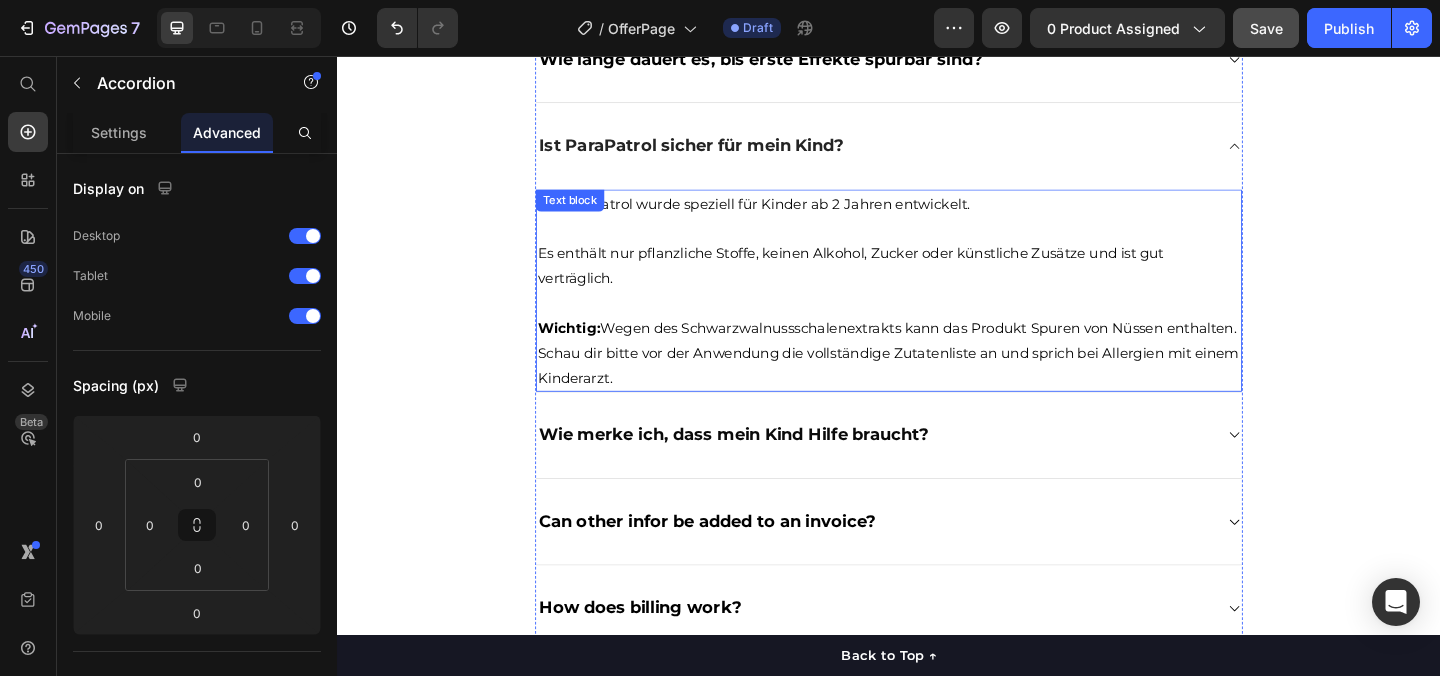 click on "Es enthält nur pflanzliche Stoffe, keinen Alkohol, Zucker oder künstliche Zusätze und ist gut verträglich." at bounding box center [937, 270] 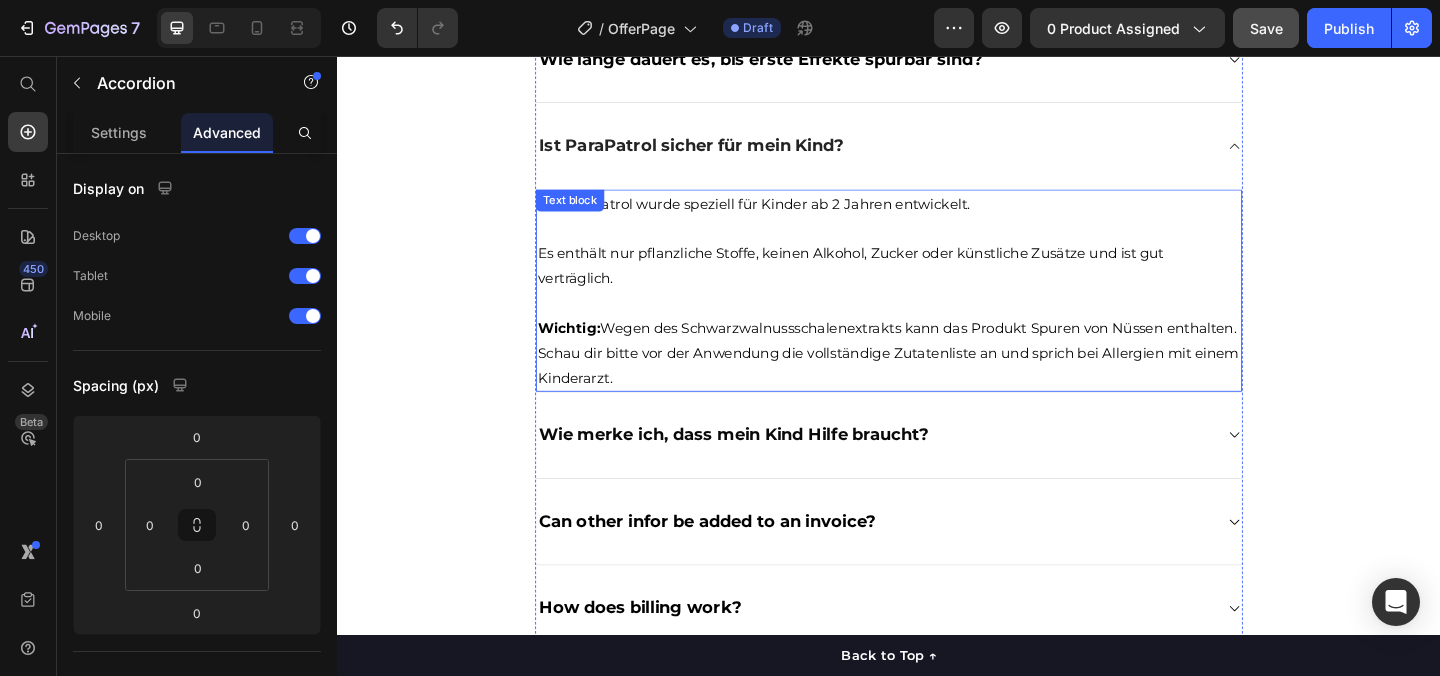 click on "Es enthält nur pflanzliche Stoffe, keinen Alkohol, Zucker oder künstliche Zusätze und ist gut verträglich." at bounding box center [937, 270] 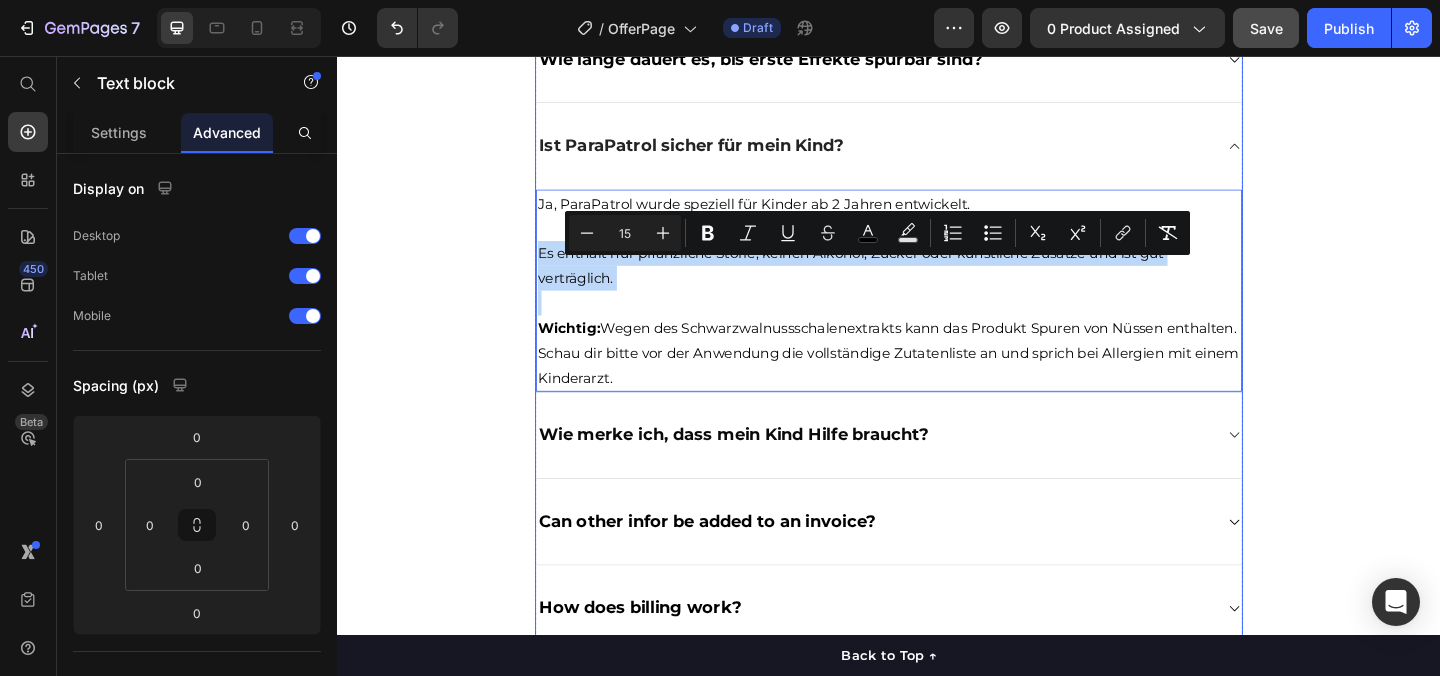 click on "Wie merke ich, dass mein Kind Hilfe braucht?" at bounding box center (937, 469) 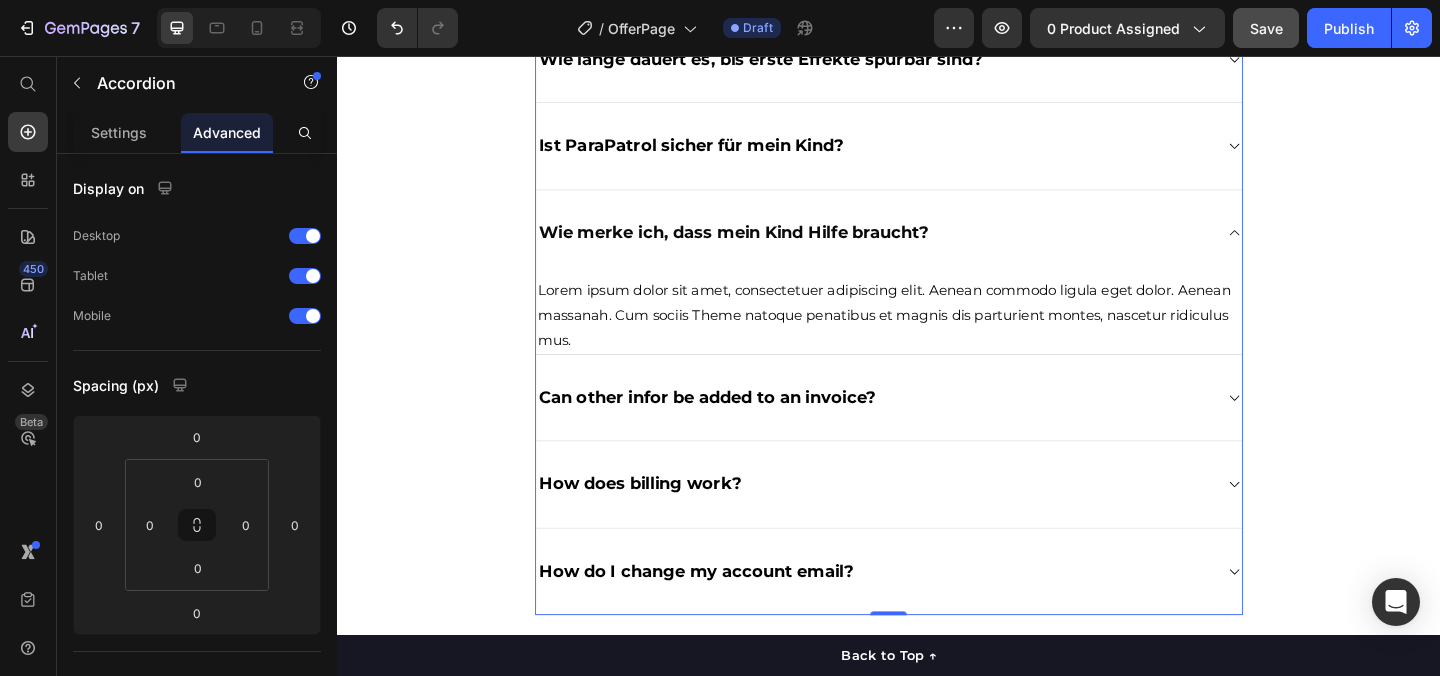 click on "Lorem ipsum dolor sit amet, consectetuer adipiscing elit. Aenean commodo ligula eget dolor. Aenean massanah. Cum sociis Theme natoque penatibus et magnis dis parturient montes, nascetur ridiculus mus." at bounding box center (937, 337) 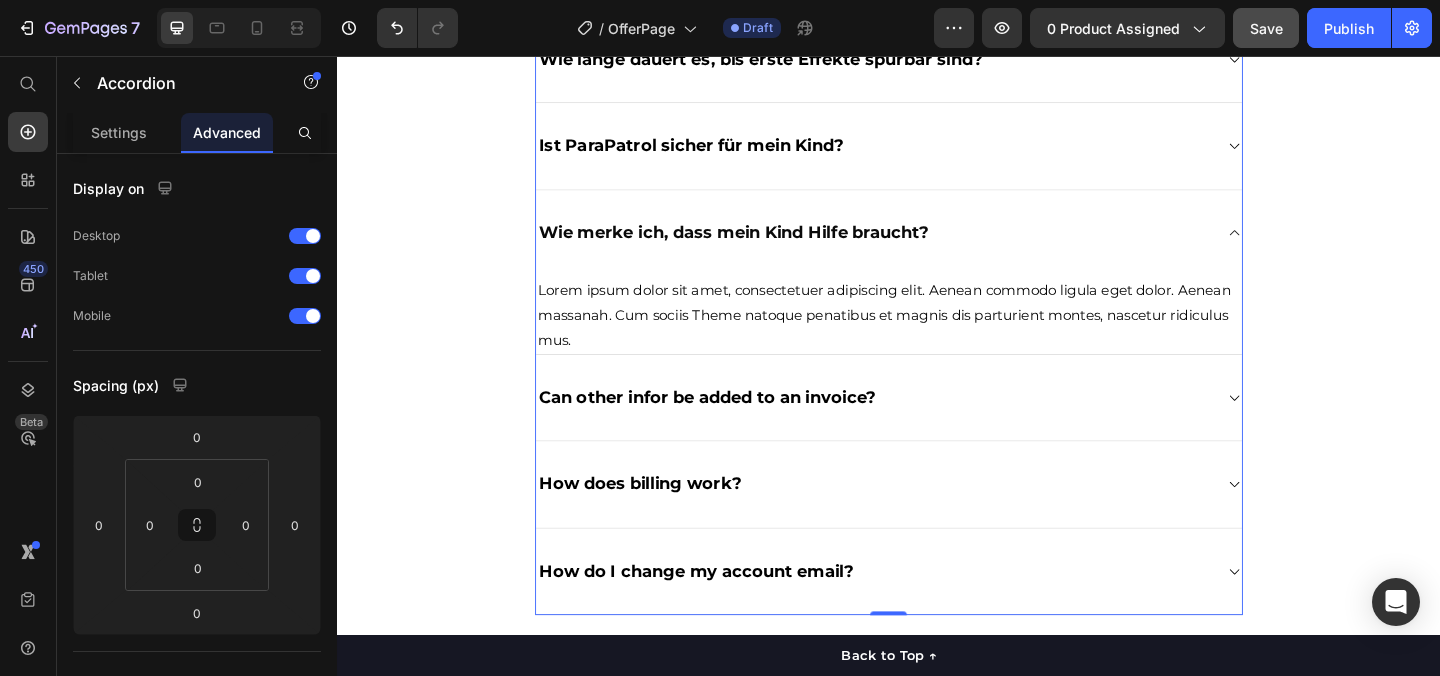click on "Lorem ipsum dolor sit amet, consectetuer adipiscing elit. Aenean commodo ligula eget dolor. Aenean massanah. Cum sociis Theme natoque penatibus et magnis dis parturient montes, nascetur ridiculus mus." at bounding box center (937, 337) 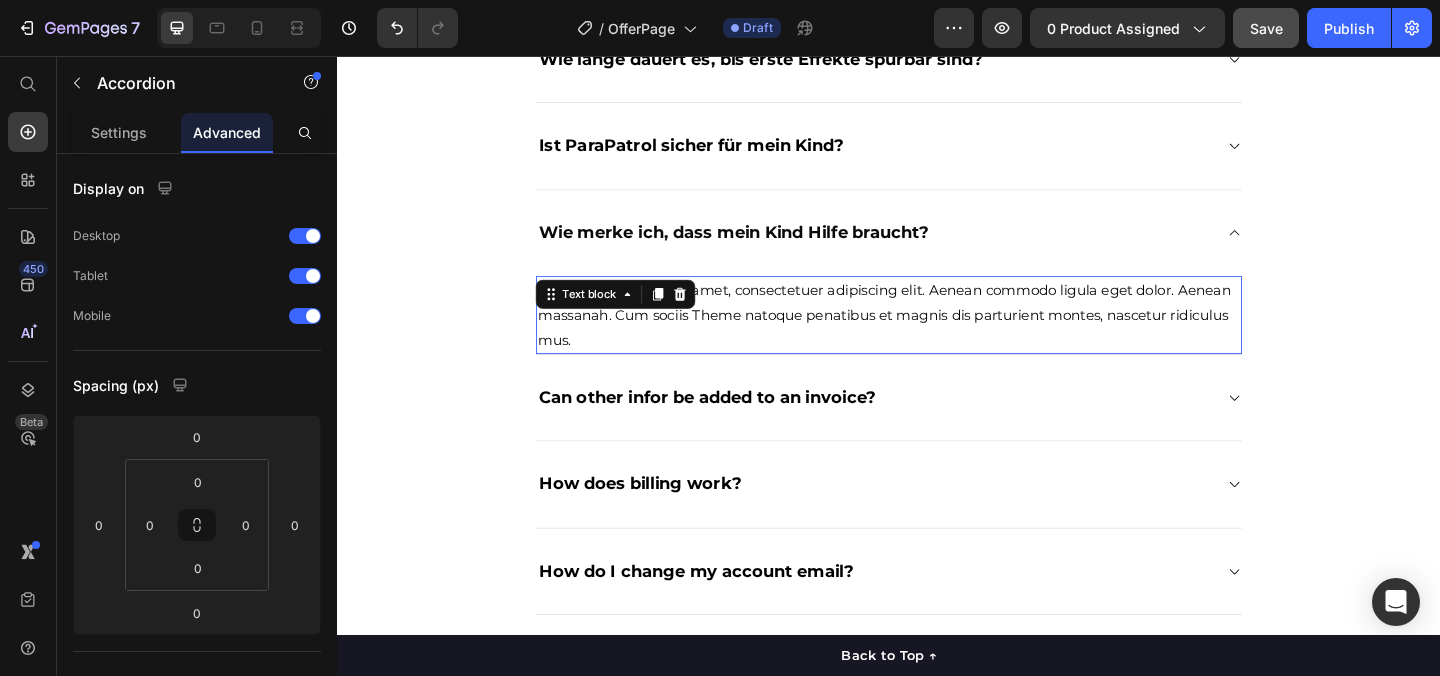 click on "Text block" at bounding box center (611, 315) 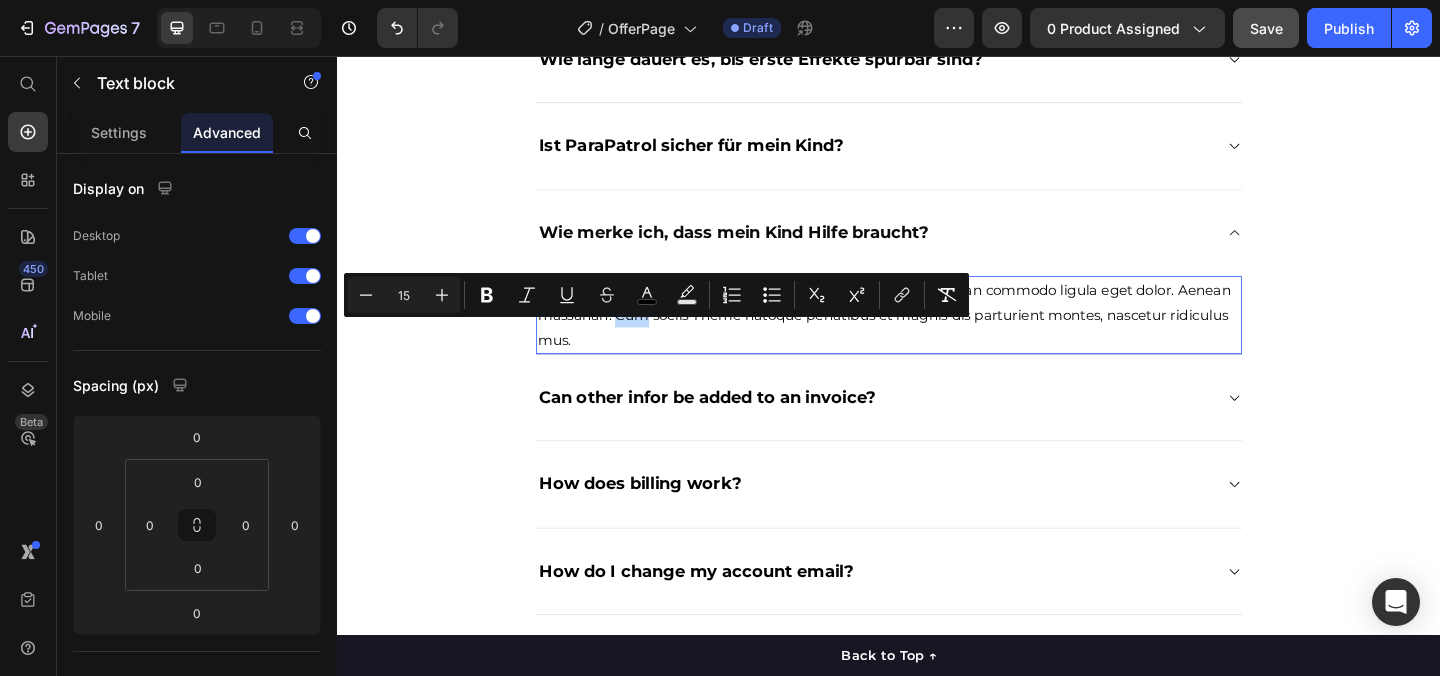 click on "Lorem ipsum dolor sit amet, consectetuer adipiscing elit. Aenean commodo ligula eget dolor. Aenean massanah. Cum sociis Theme natoque penatibus et magnis dis parturient montes, nascetur ridiculus mus." at bounding box center (932, 337) 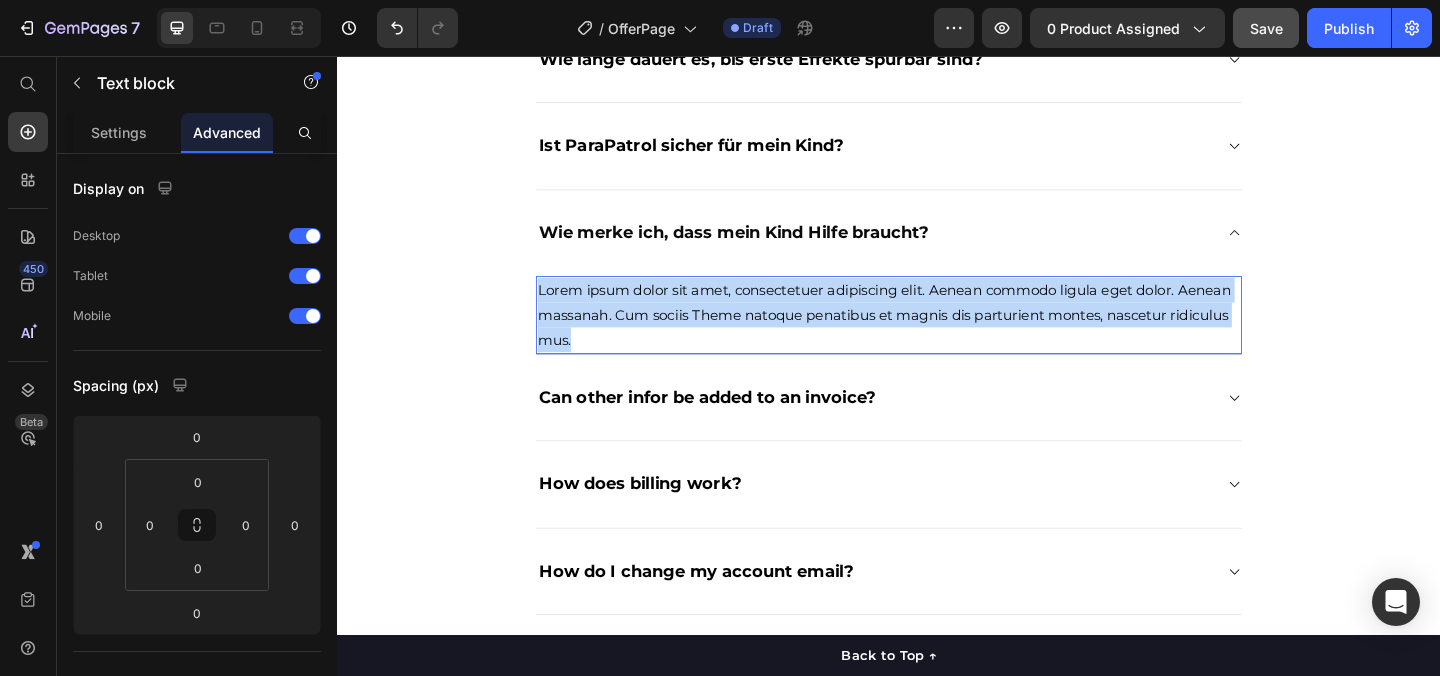 drag, startPoint x: 624, startPoint y: 378, endPoint x: 558, endPoint y: 325, distance: 84.646324 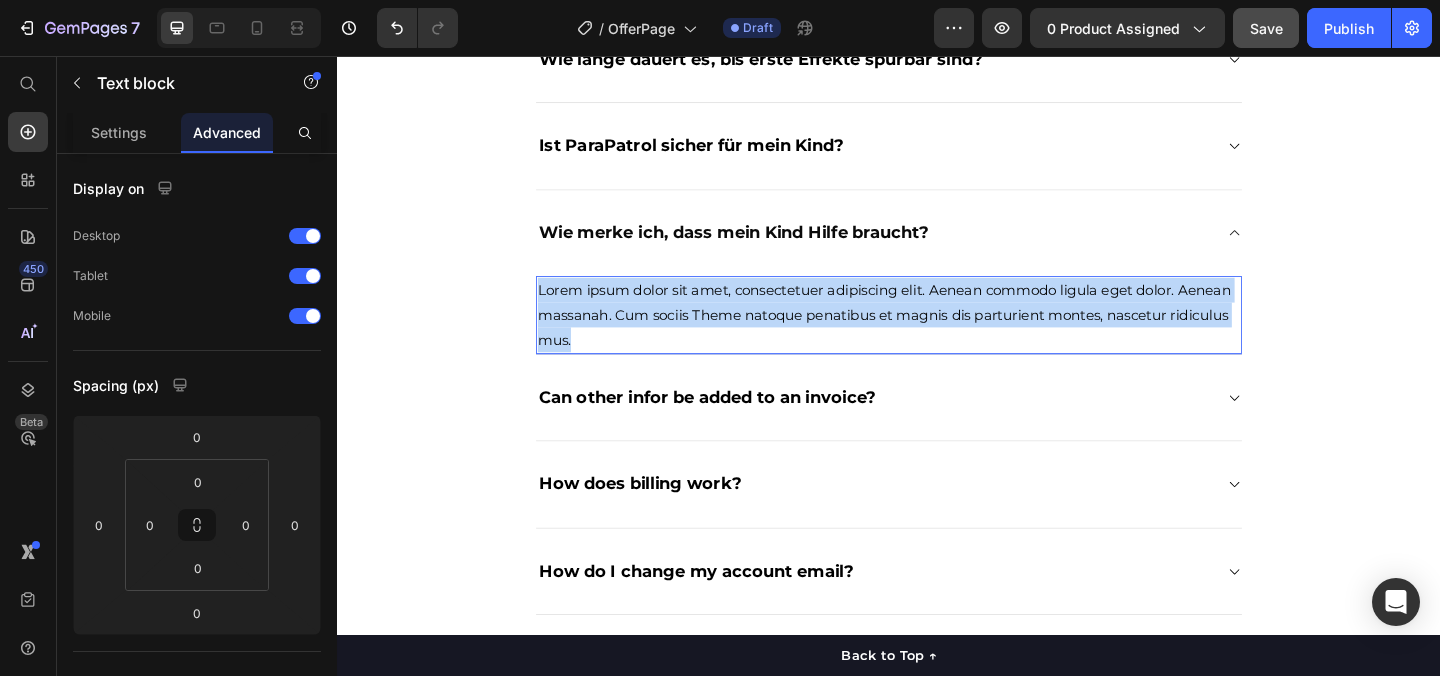 click on "Lorem ipsum dolor sit amet, consectetuer adipiscing elit. Aenean commodo ligula eget dolor. Aenean massanah. Cum sociis Theme natoque penatibus et magnis dis parturient montes, nascetur ridiculus mus." at bounding box center (937, 337) 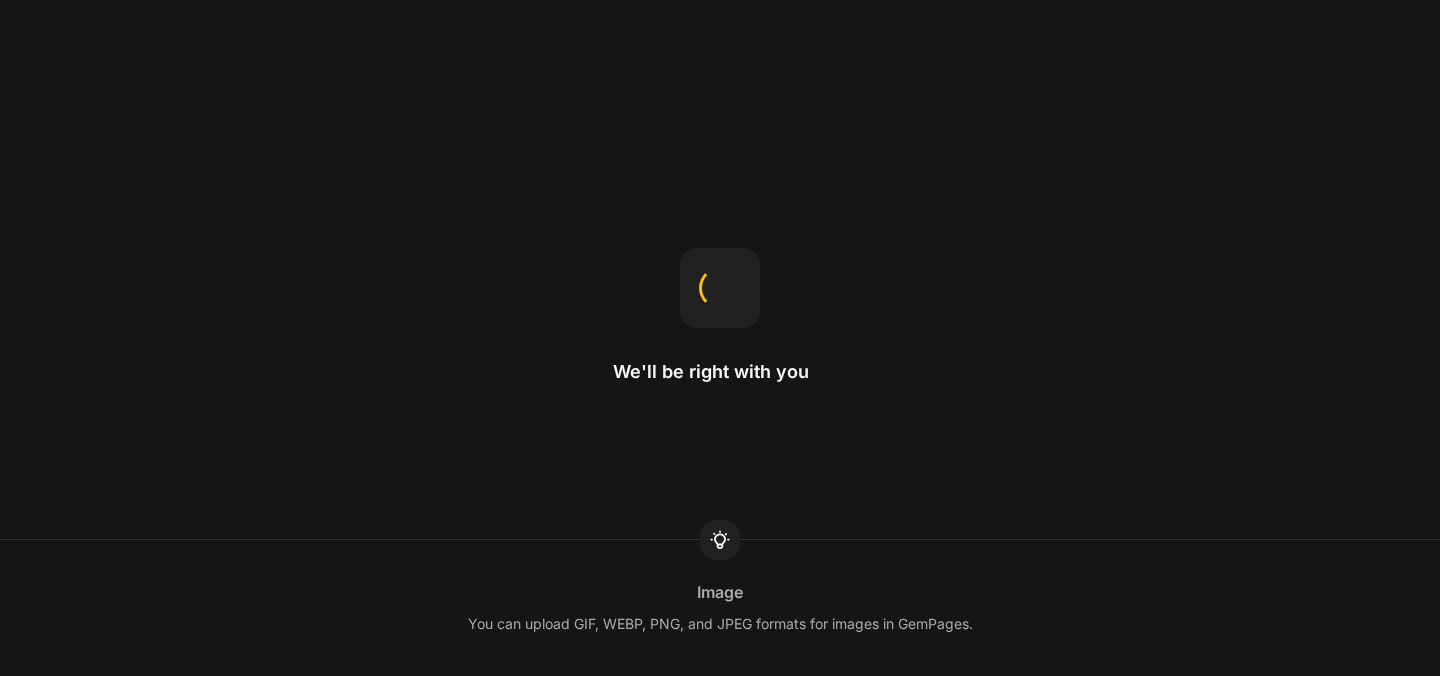 scroll, scrollTop: 0, scrollLeft: 0, axis: both 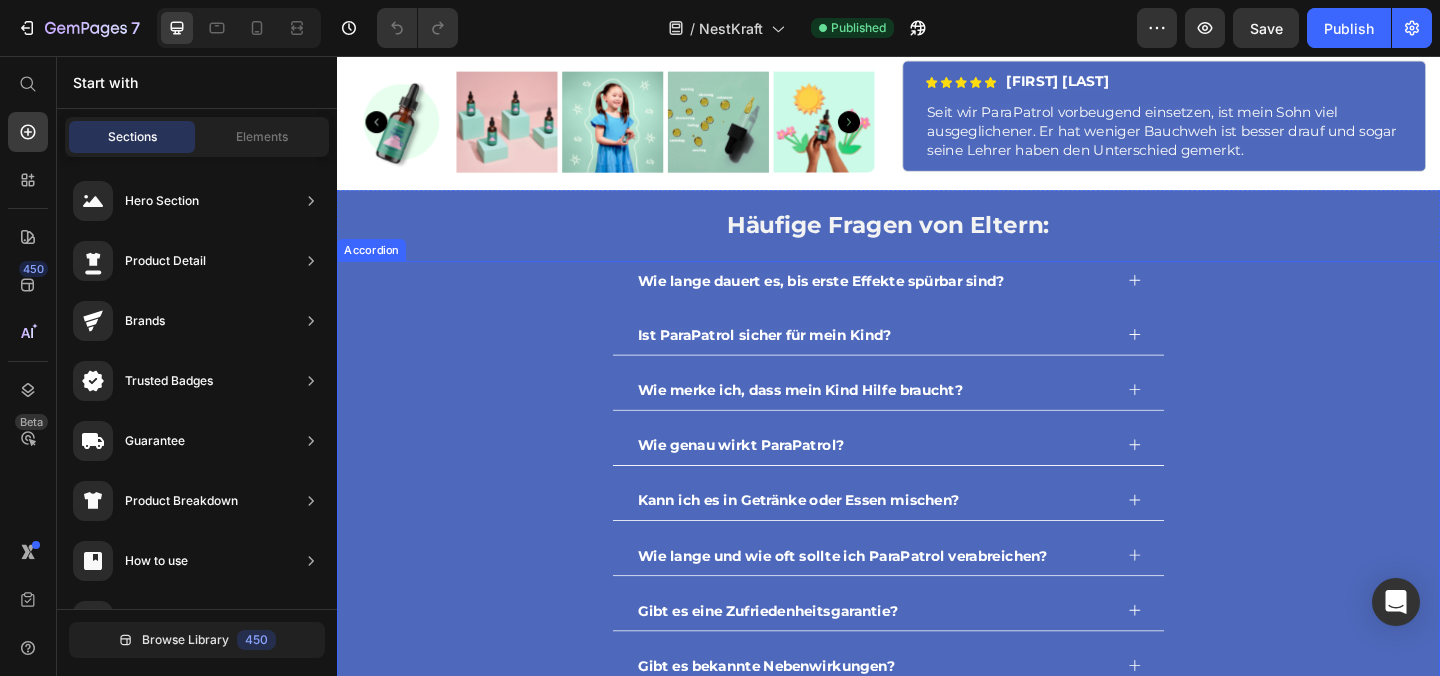 click on "Wie lange dauert es, bis erste Effekte spürbar sind?" at bounding box center (863, 300) 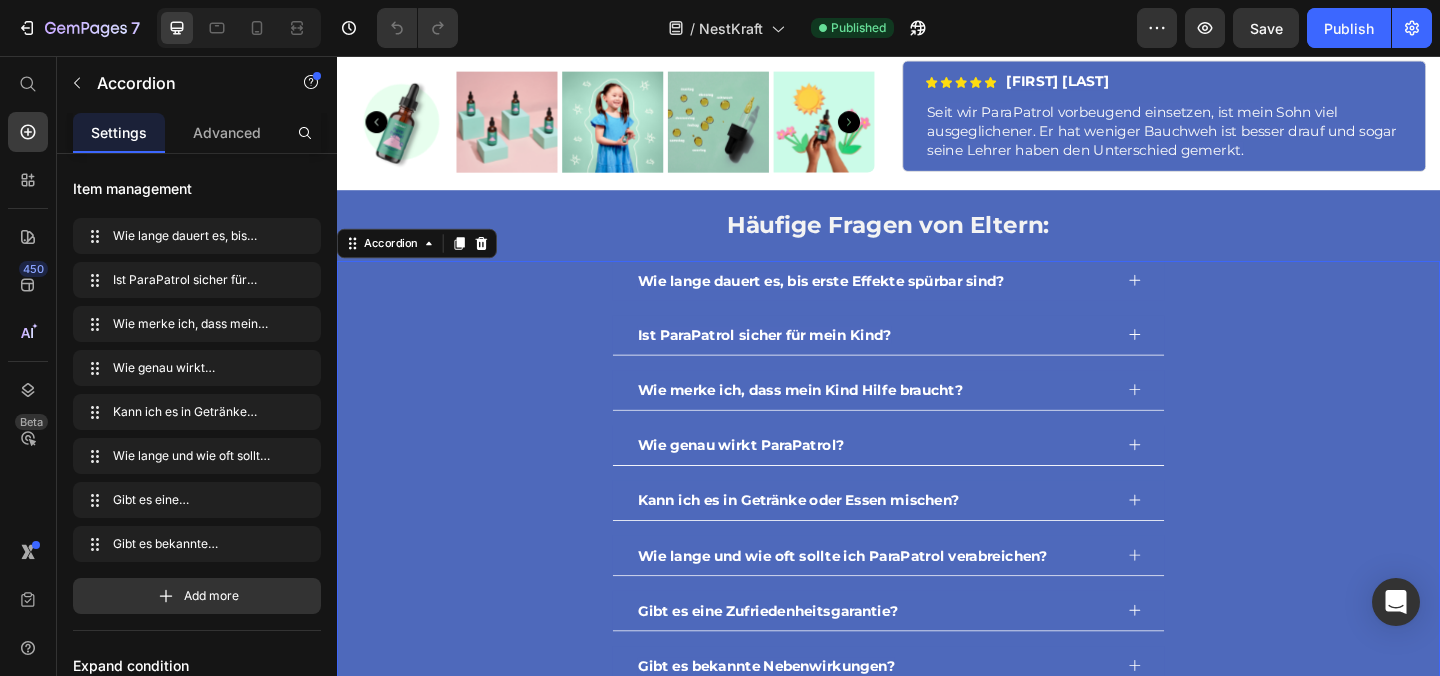 click on "Wie lange dauert es, bis erste Effekte spürbar sind?" at bounding box center [863, 300] 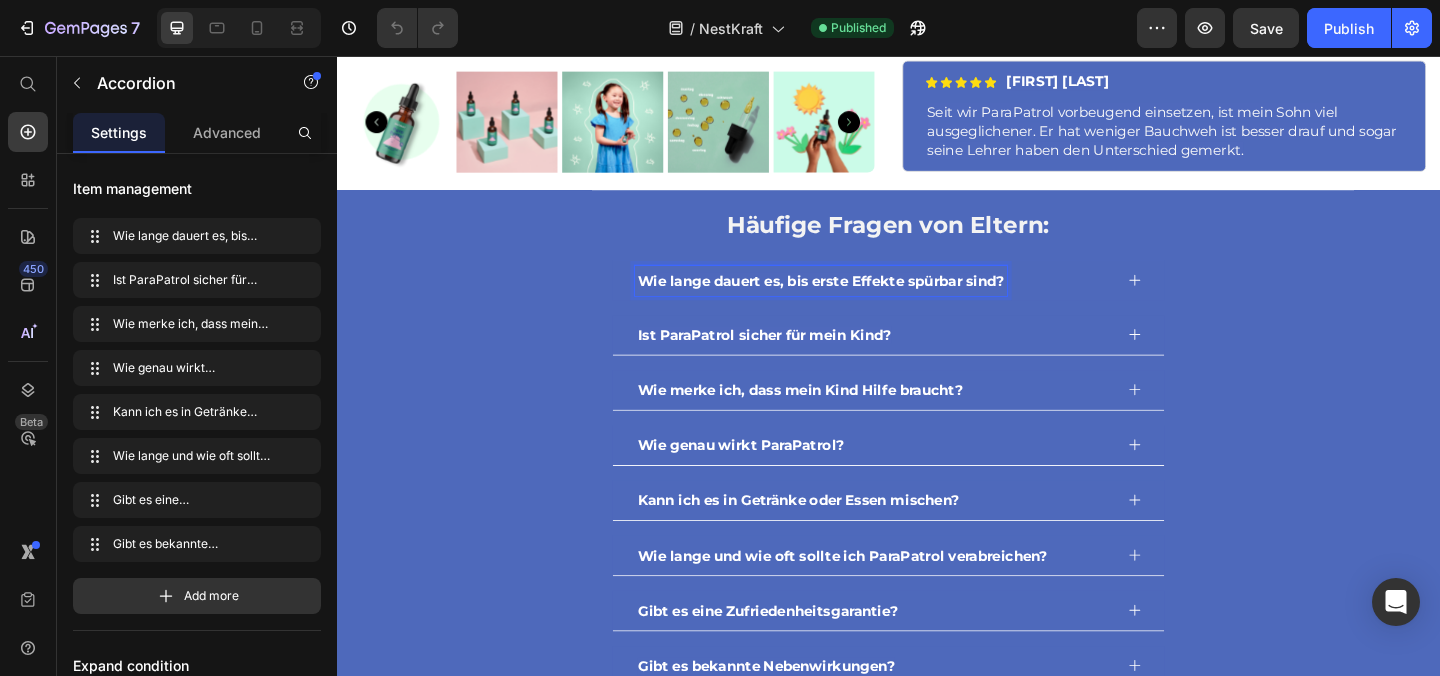 click on "Wie lange dauert es, bis erste Effekte spürbar sind?" at bounding box center (863, 300) 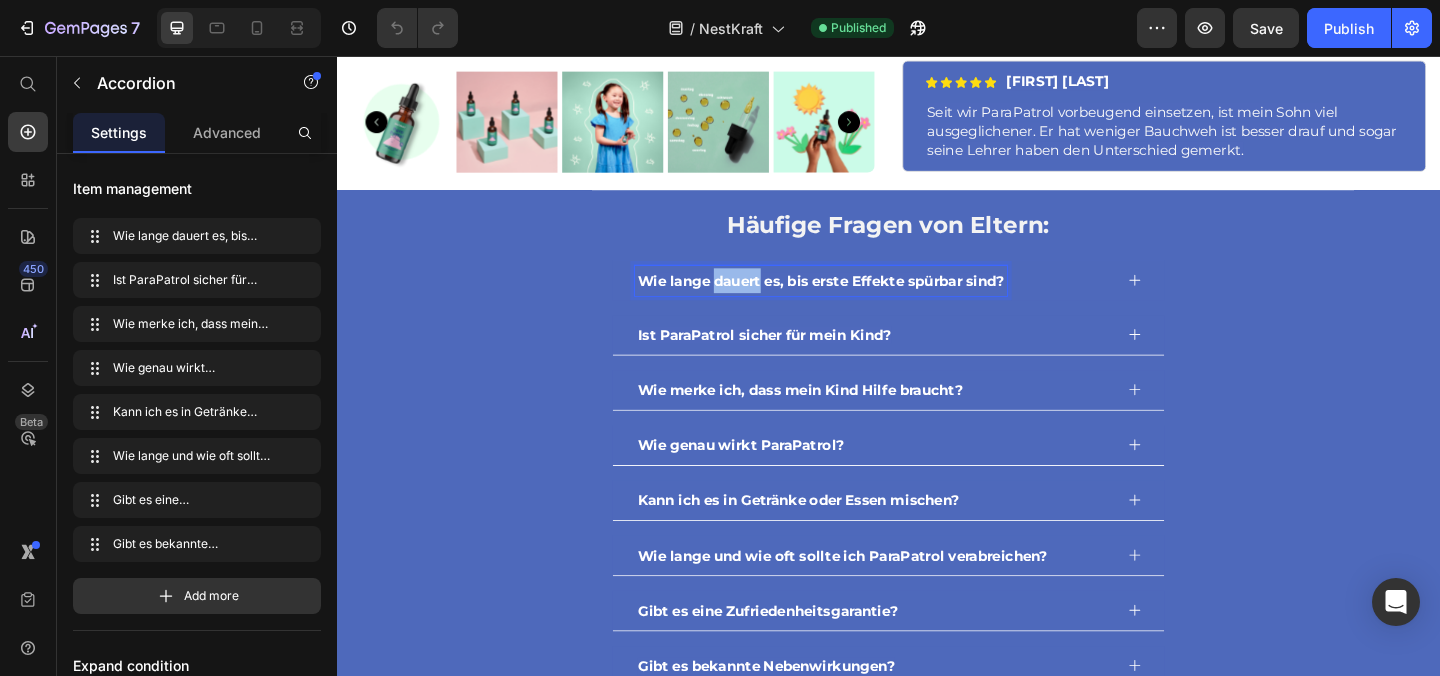 click on "Wie lange dauert es, bis erste Effekte spürbar sind?" at bounding box center (863, 300) 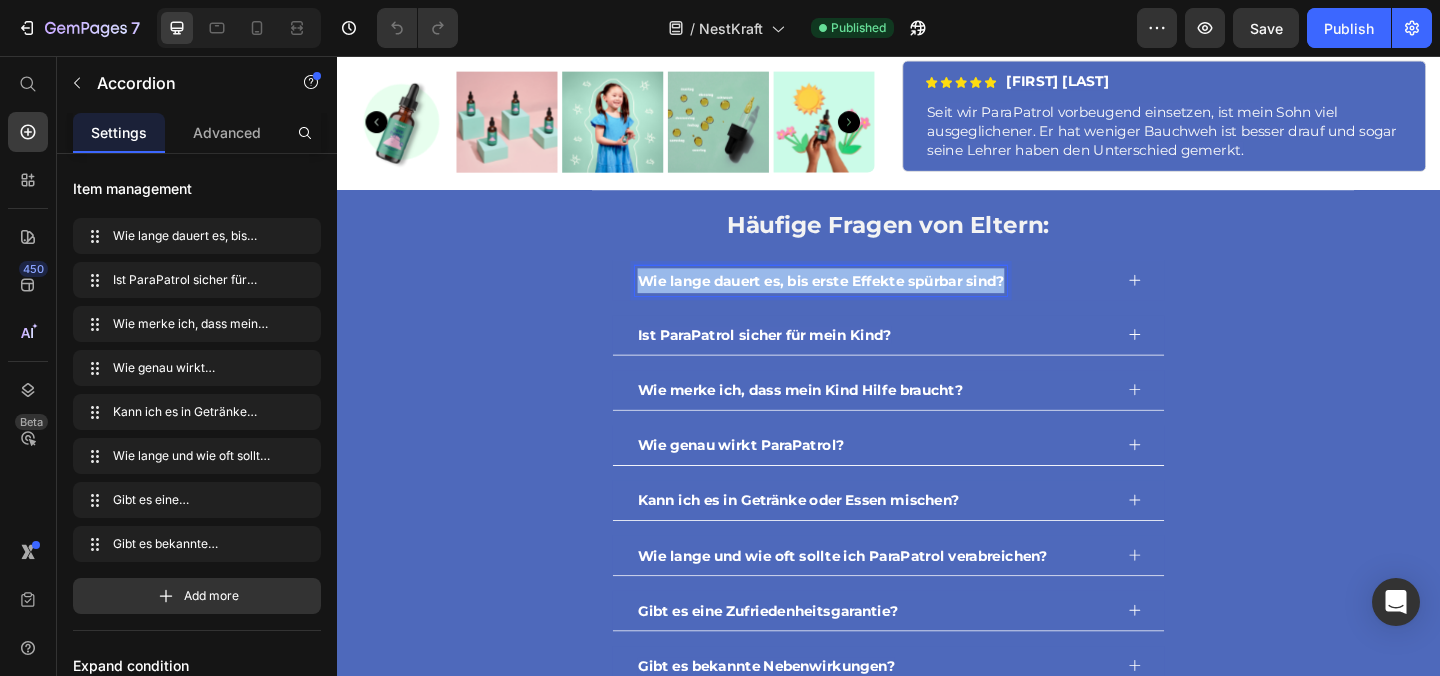 click on "Wie lange dauert es, bis erste Effekte spürbar sind?" at bounding box center (863, 300) 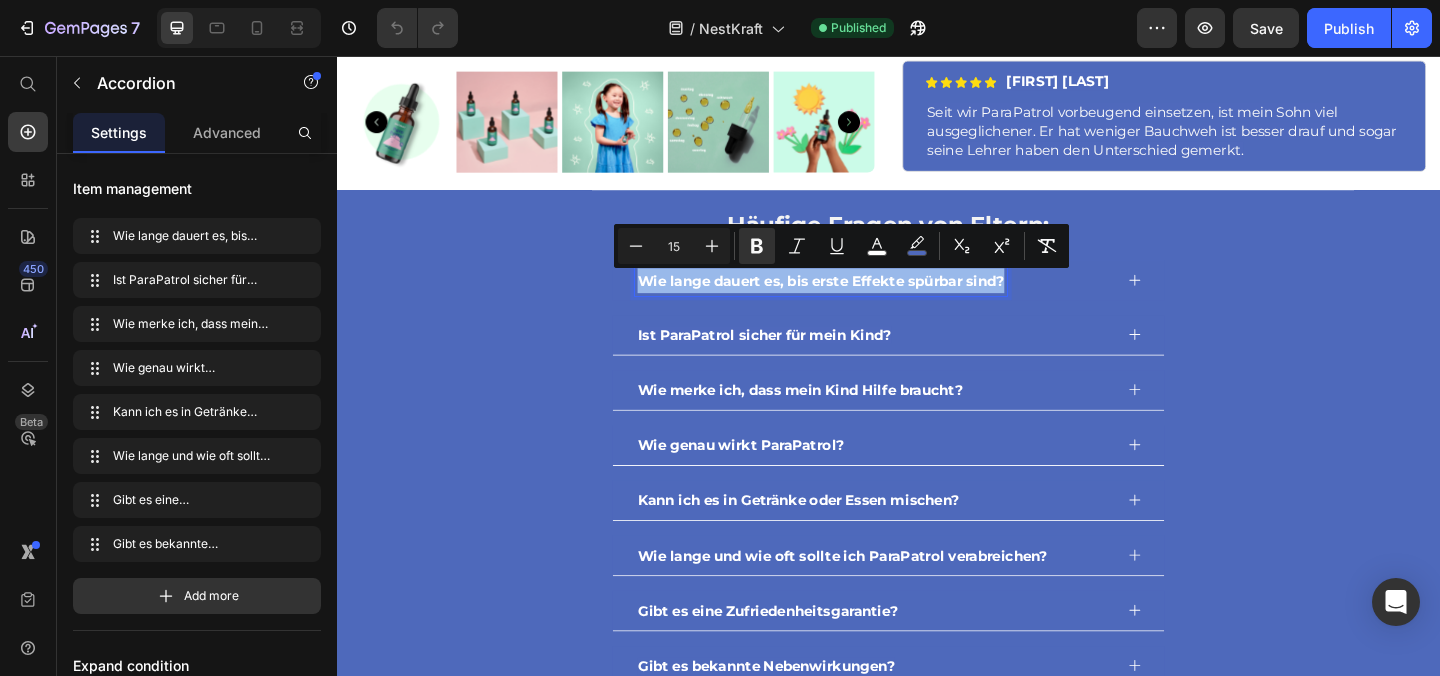 copy on "Wie lange dauert es, bis erste Effekte spürbar sind?" 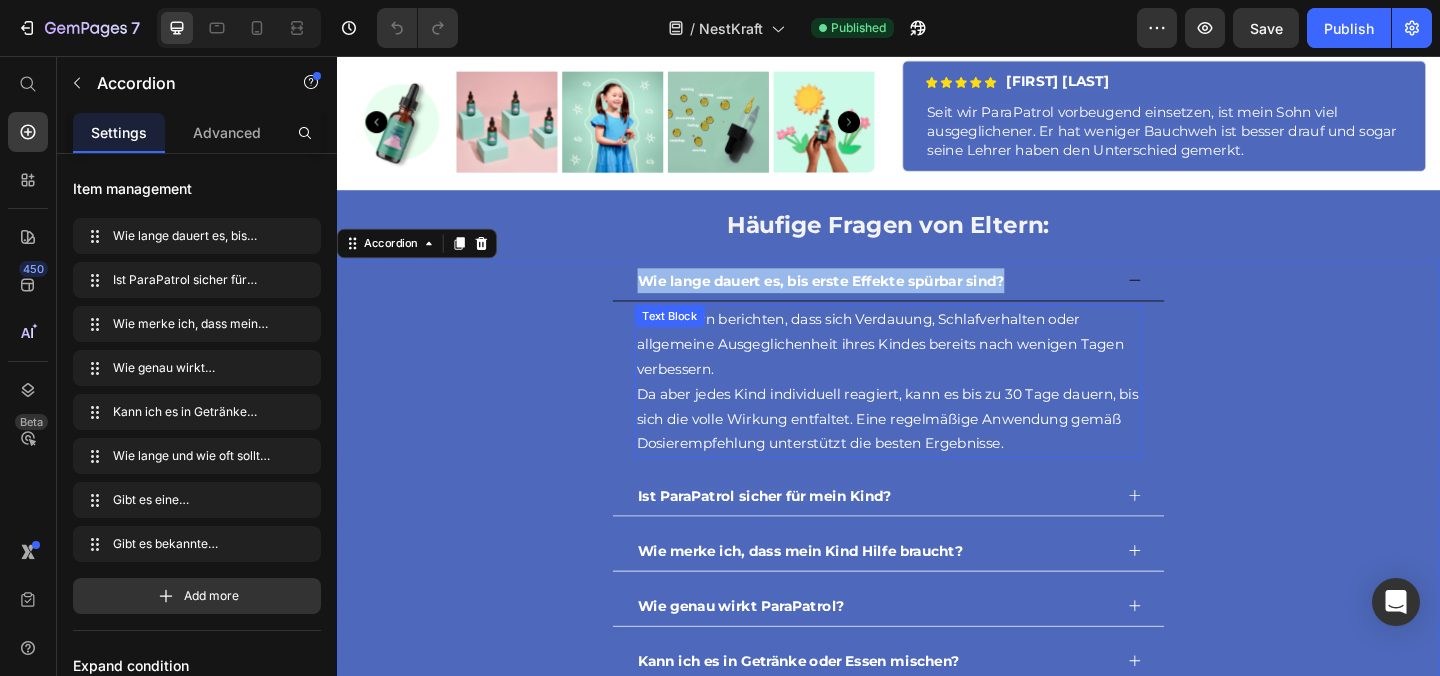 click on "Viele Eltern berichten, dass sich Verdauung, Schlafverhalten oder allgemeine Ausgeglichenheit ihres Kindes bereits nach wenigen Tagen verbessern. Da aber jedes Kind individuell reagiert, kann es bis zu 30 Tage dauern, bis sich die volle Wirkung entfaltet. Eine regelmäßige Anwendung gemäß Dosierempfehlung unterstützt die besten Ergebnisse. Text Block" at bounding box center (937, 410) 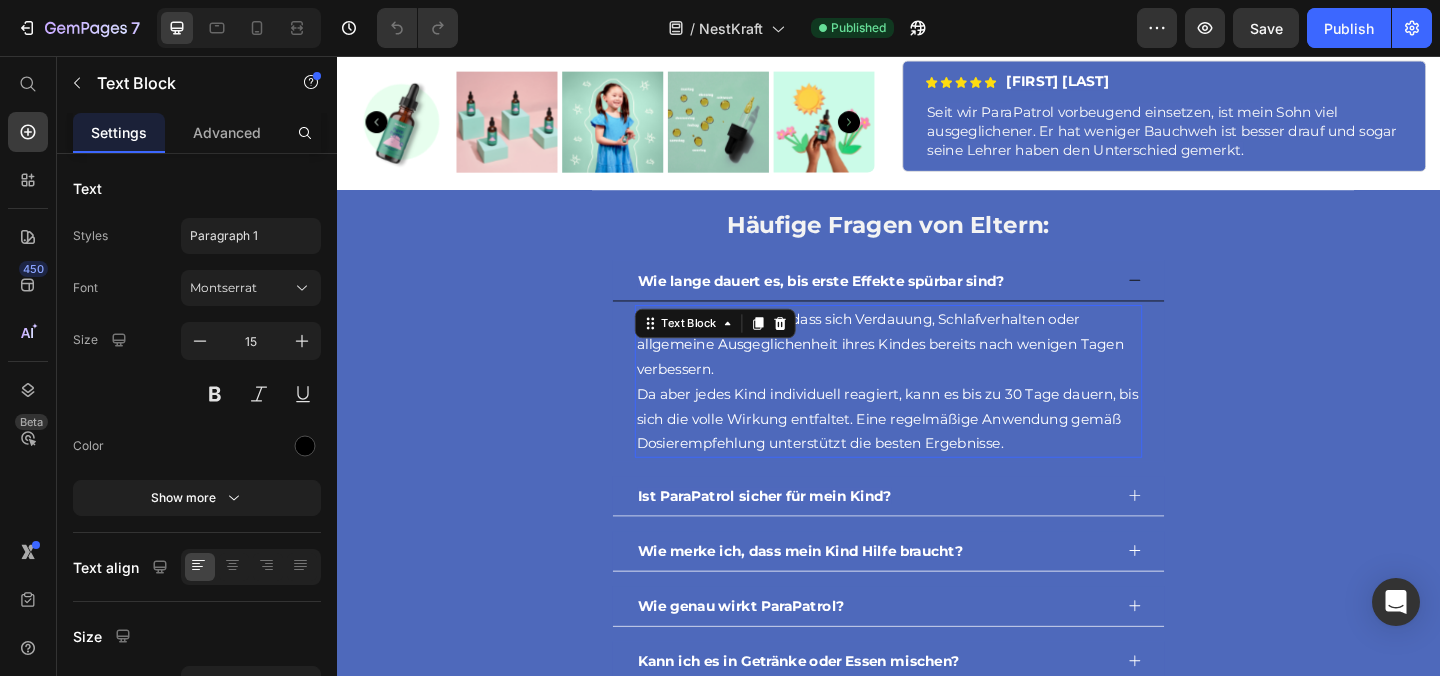 click on "Text Block" at bounding box center (748, 347) 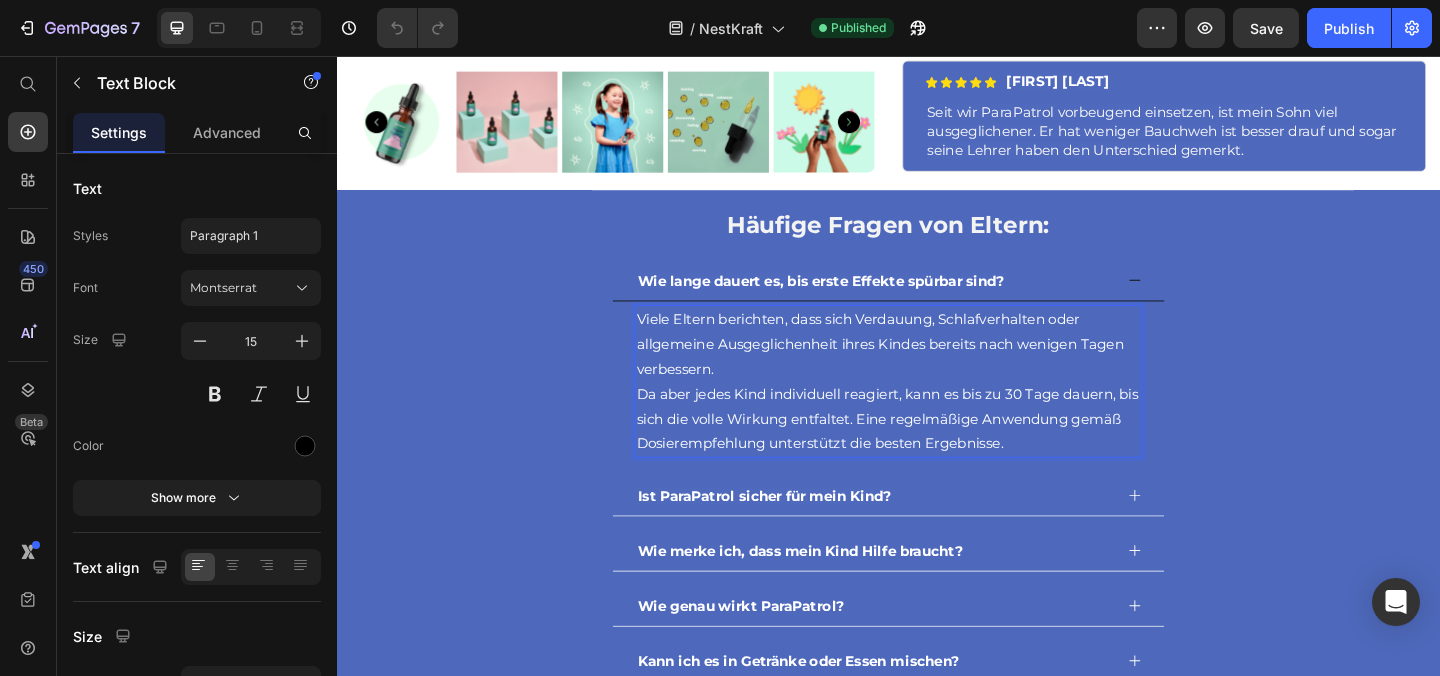 click on "Viele Eltern berichten, dass sich Verdauung, Schlafverhalten oder allgemeine Ausgeglichenheit ihres Kindes bereits nach wenigen Tagen verbessern. Da aber jedes Kind individuell reagiert, kann es bis zu 30 Tage dauern, bis sich die volle Wirkung entfaltet. Eine regelmäßige Anwendung gemäß Dosierempfehlung unterstützt die besten Ergebnisse." at bounding box center (937, 410) 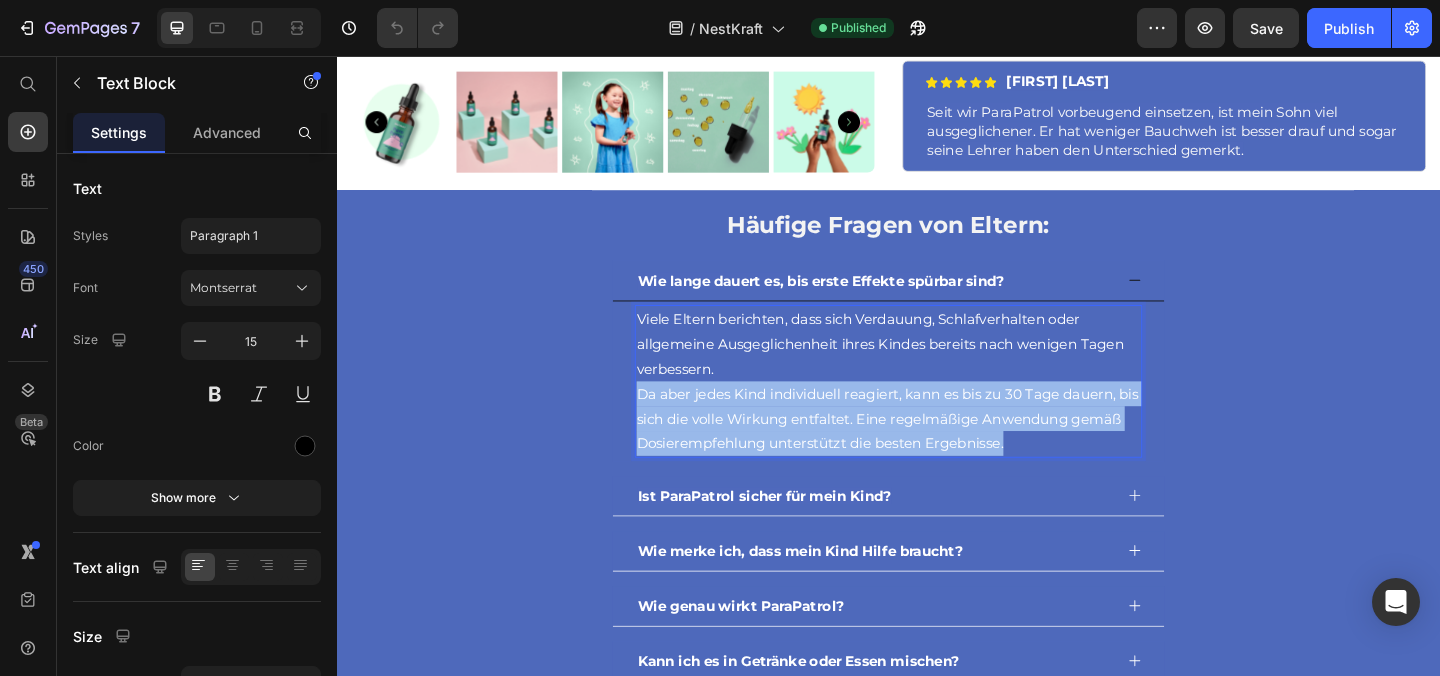 click on "Viele Eltern berichten, dass sich Verdauung, Schlafverhalten oder allgemeine Ausgeglichenheit ihres Kindes bereits nach wenigen Tagen verbessern. Da aber jedes Kind individuell reagiert, kann es bis zu 30 Tage dauern, bis sich die volle Wirkung entfaltet. Eine regelmäßige Anwendung gemäß Dosierempfehlung unterstützt die besten Ergebnisse." at bounding box center [937, 410] 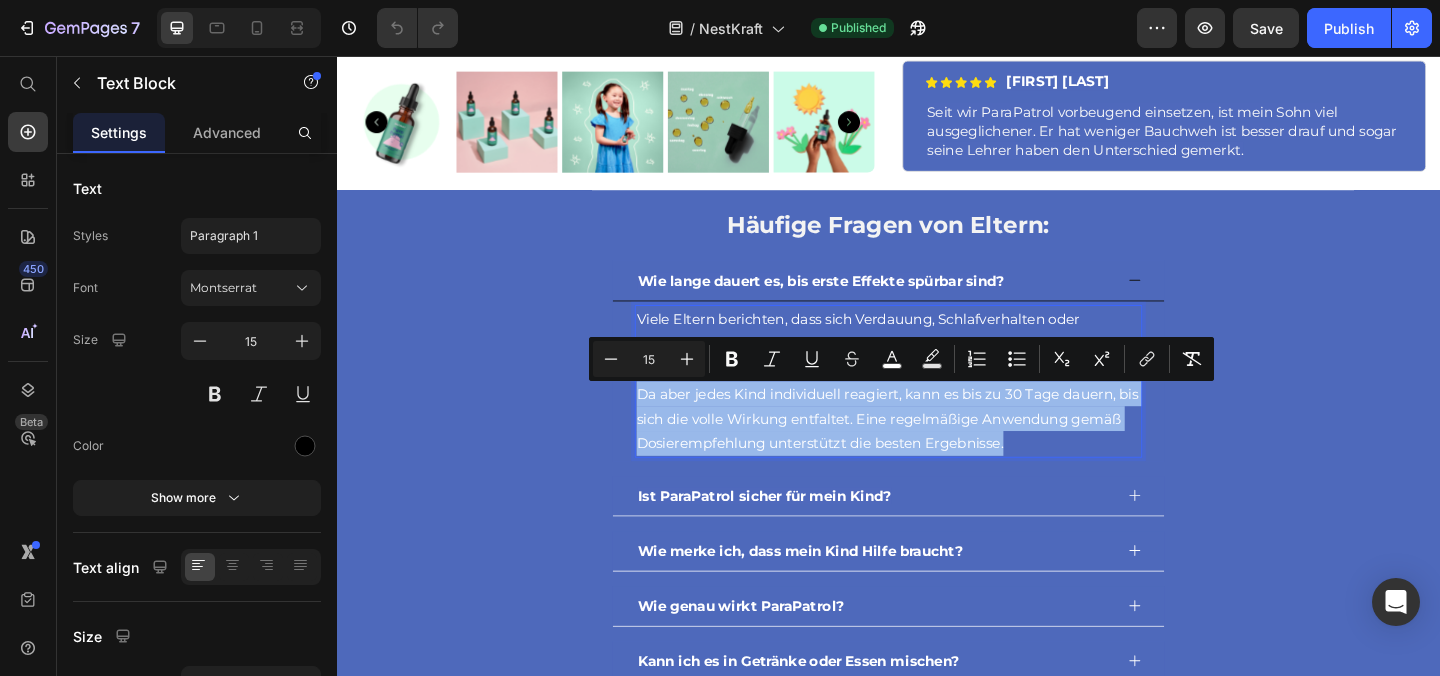 click on "Viele Eltern berichten, dass sich Verdauung, Schlafverhalten oder allgemeine Ausgeglichenheit ihres Kindes bereits nach wenigen Tagen verbessern. Da aber jedes Kind individuell reagiert, kann es bis zu 30 Tage dauern, bis sich die volle Wirkung entfaltet. Eine regelmäßige Anwendung gemäß Dosierempfehlung unterstützt die besten Ergebnisse." at bounding box center [937, 410] 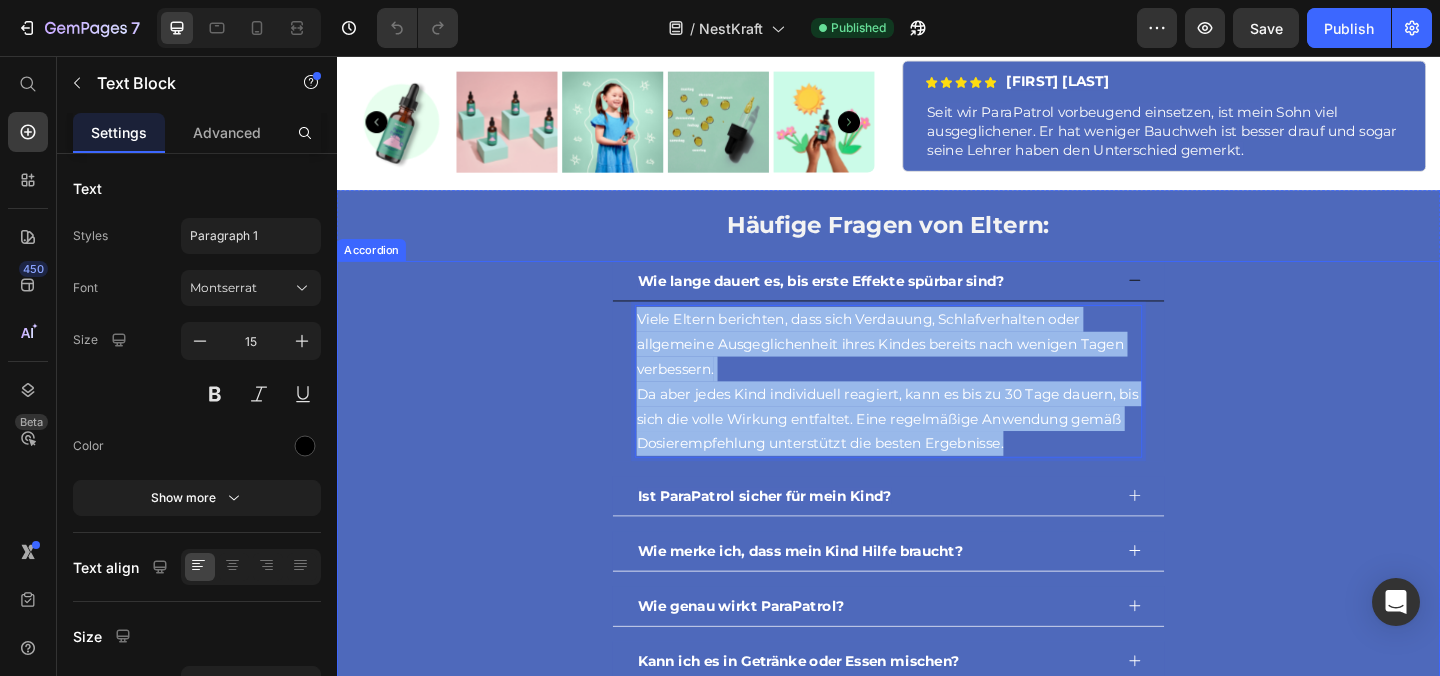 drag, startPoint x: 1128, startPoint y: 478, endPoint x: 655, endPoint y: 349, distance: 490.27542 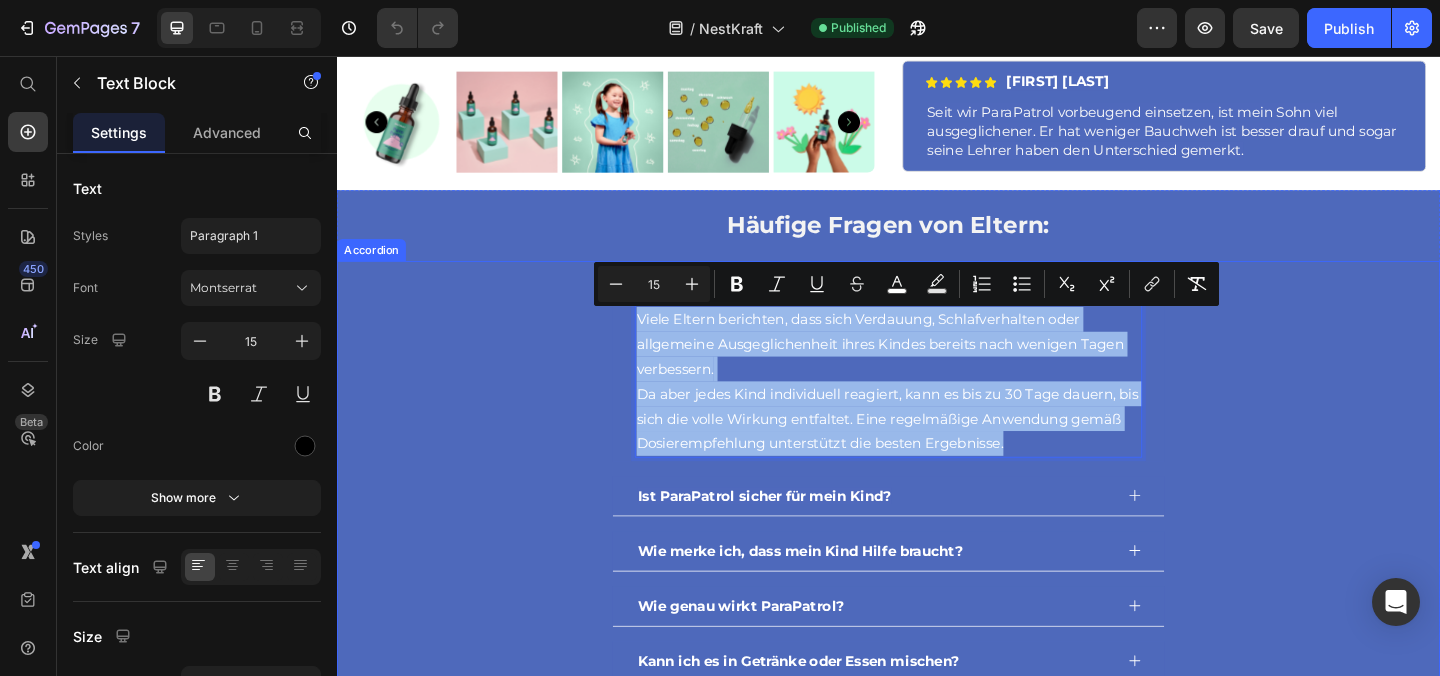 copy on "Viele Eltern berichten, dass sich Verdauung, Schlafverhalten oder allgemeine Ausgeglichenheit ihres Kindes bereits nach wenigen Tagen verbessern. Da aber jedes Kind individuell reagiert, kann es bis zu 30 Tage dauern, bis sich die volle Wirkung entfaltet. Eine regelmäßige Anwendung gemäß Dosierempfehlung unterstützt die besten Ergebnisse." 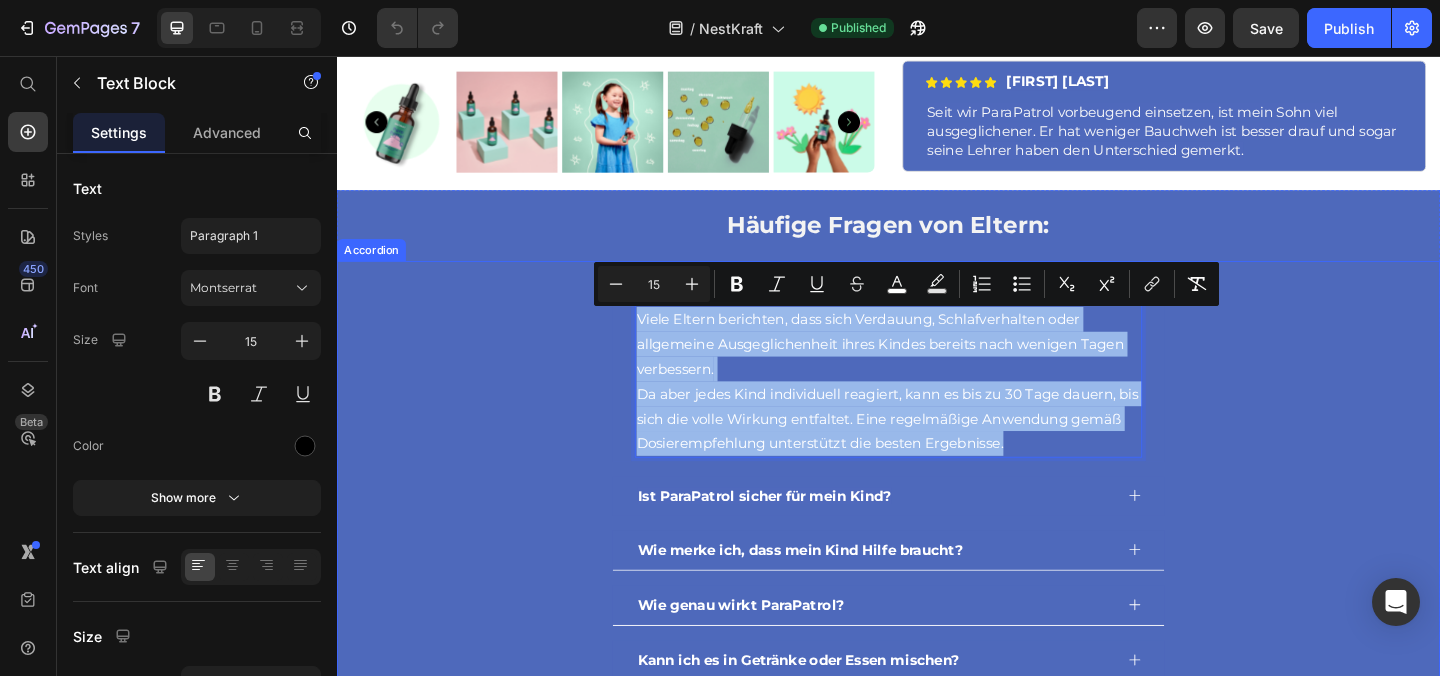 click on "Ist ParaPatrol sicher für mein Kind?" at bounding box center (802, 534) 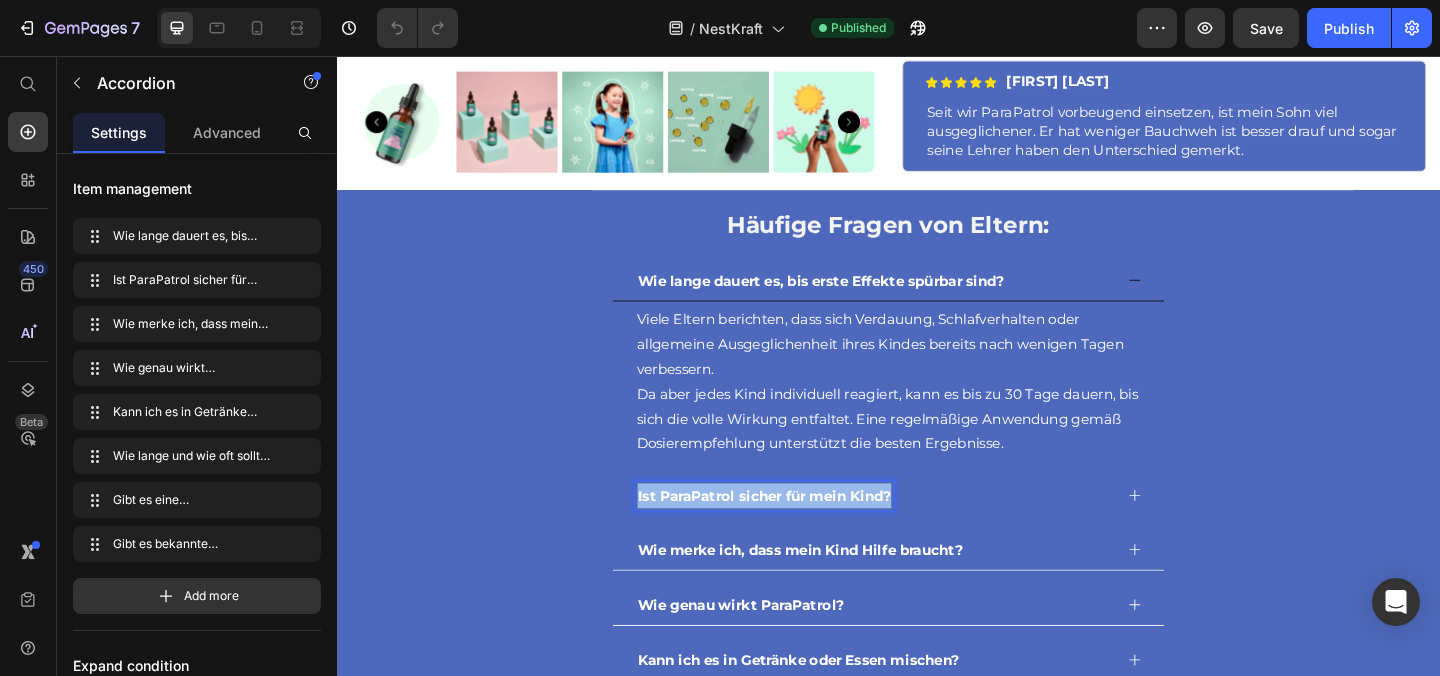 click on "Ist ParaPatrol sicher für mein Kind?" at bounding box center [802, 534] 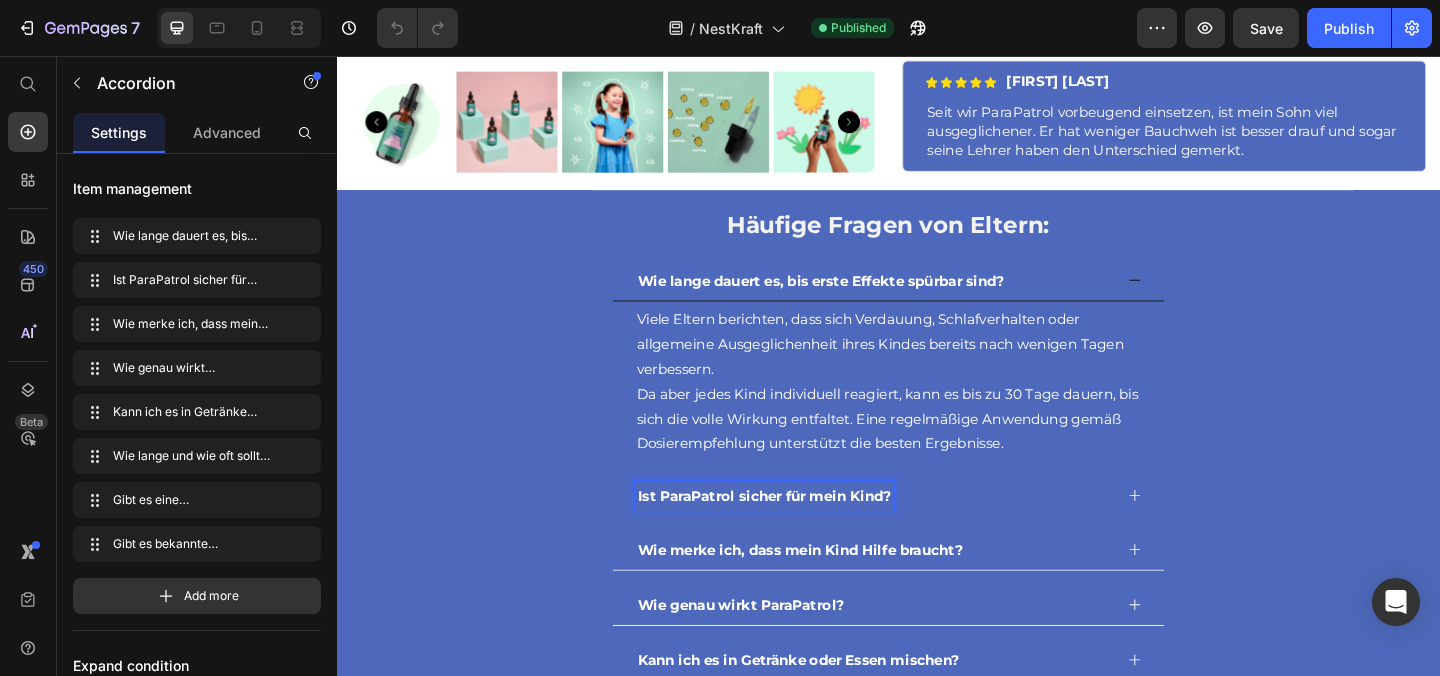 click on "Ist ParaPatrol sicher für mein Kind?" at bounding box center (802, 534) 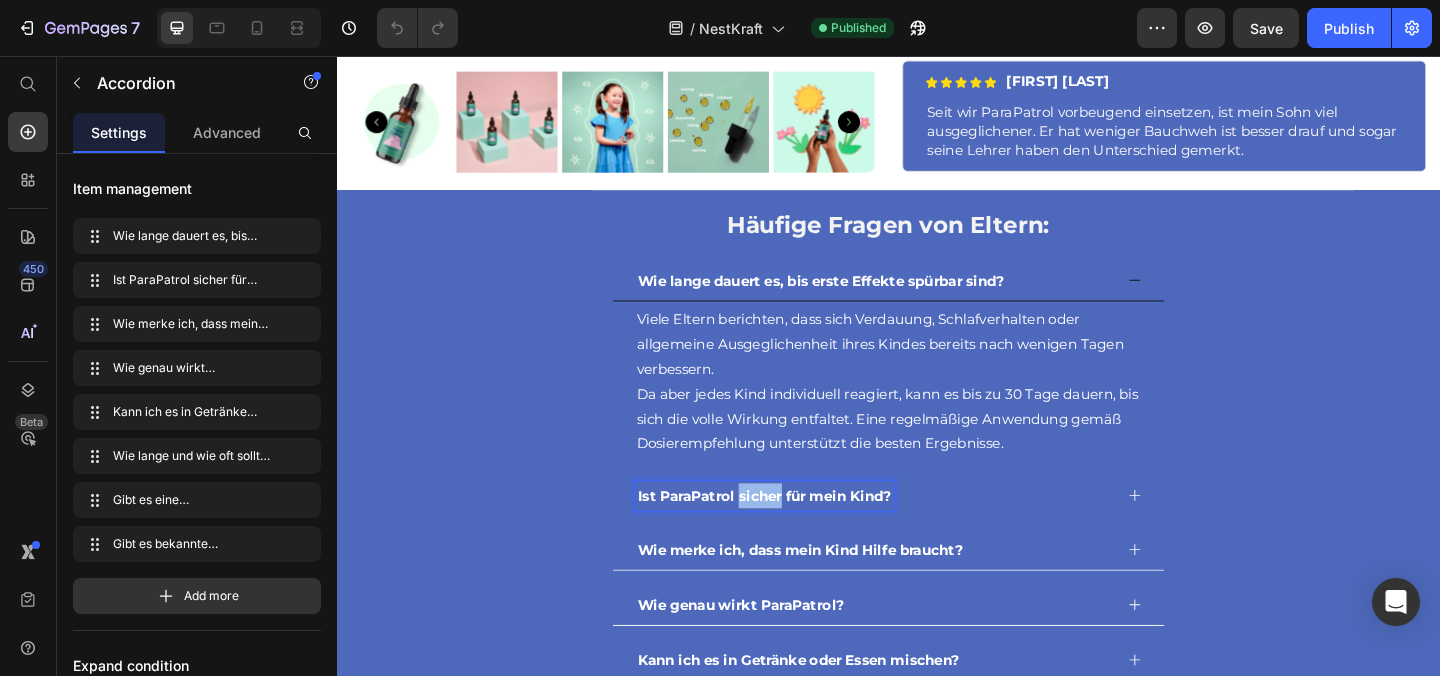 click on "Ist ParaPatrol sicher für mein Kind?" at bounding box center [802, 534] 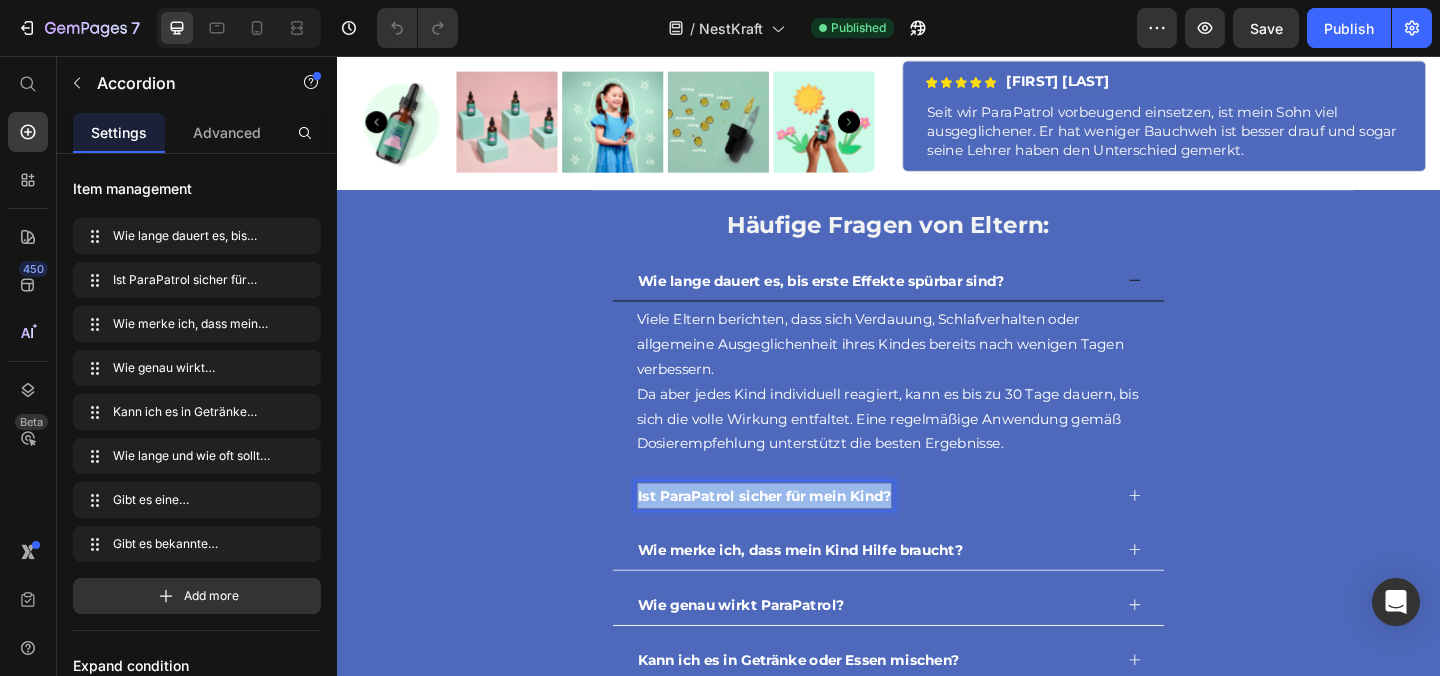 click on "Ist ParaPatrol sicher für mein Kind?" at bounding box center (802, 534) 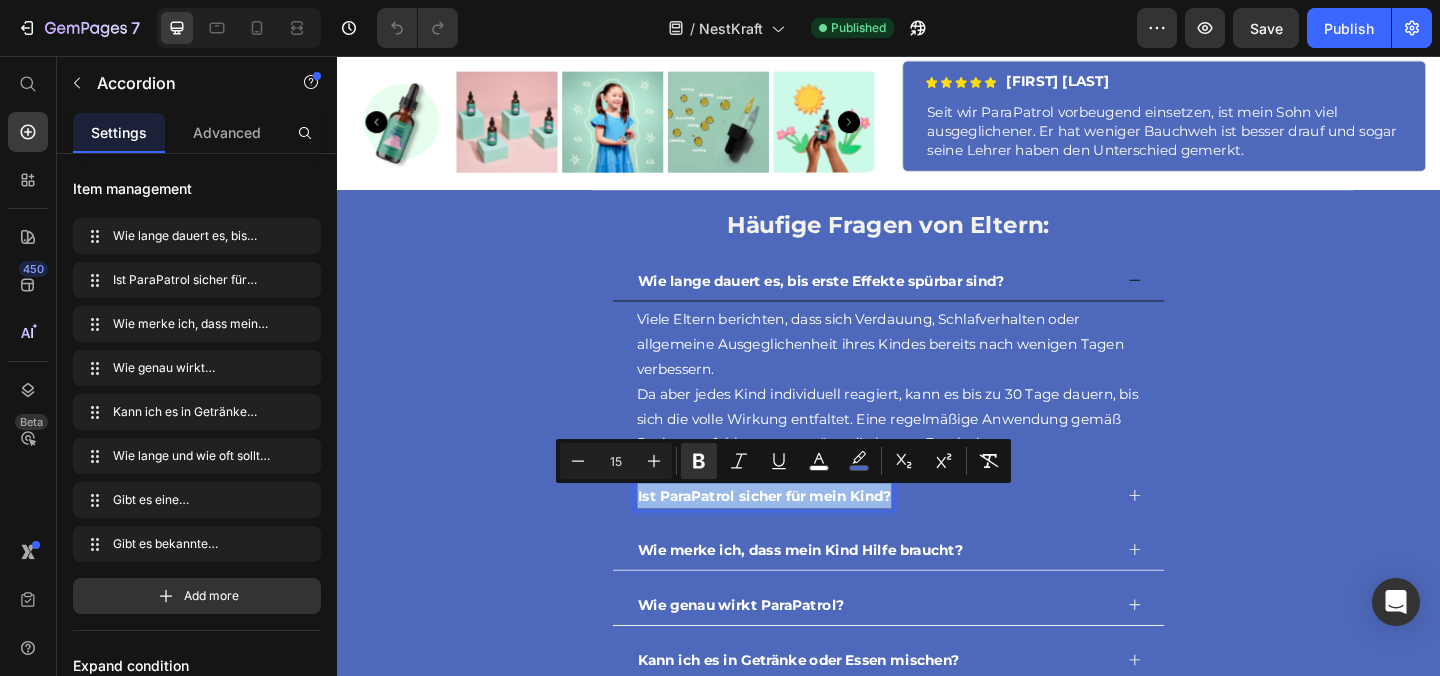 copy on "Ist ParaPatrol sicher für mein Kind?" 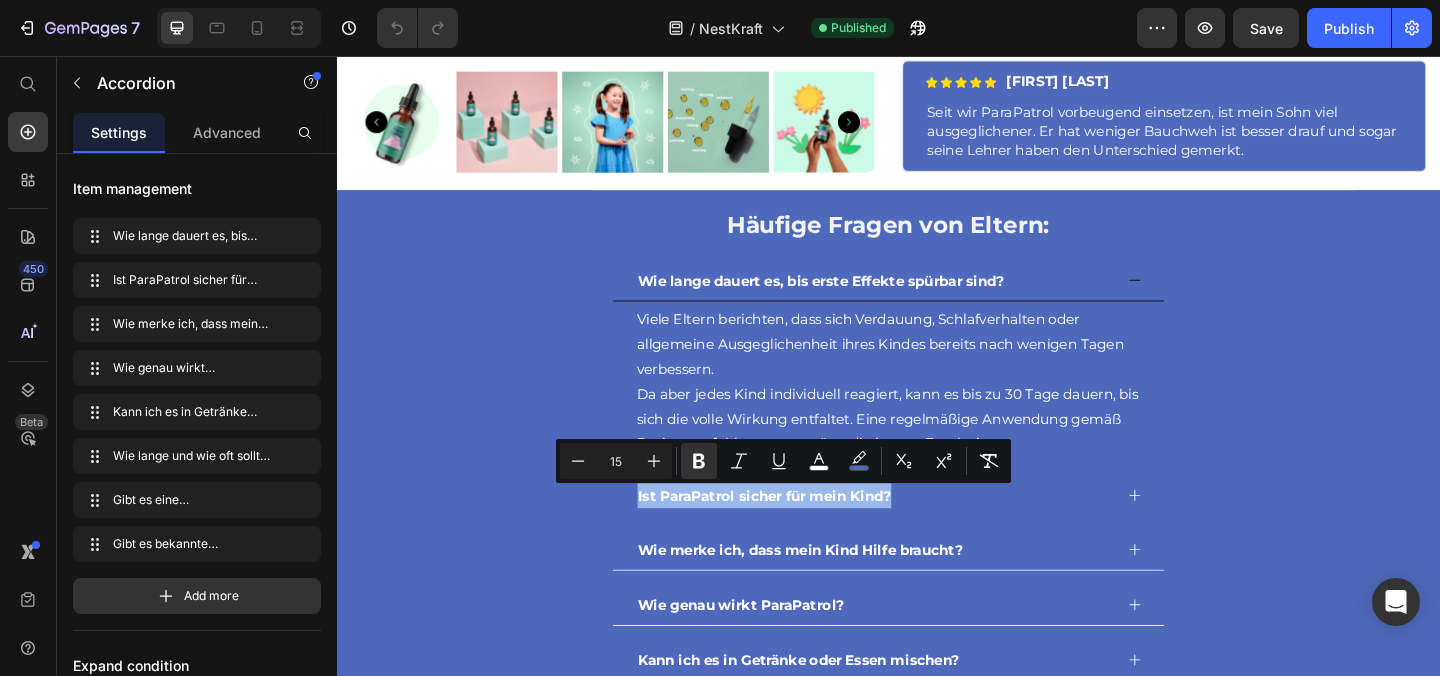 click on "Ist ParaPatrol sicher für mein Kind?" at bounding box center [937, 534] 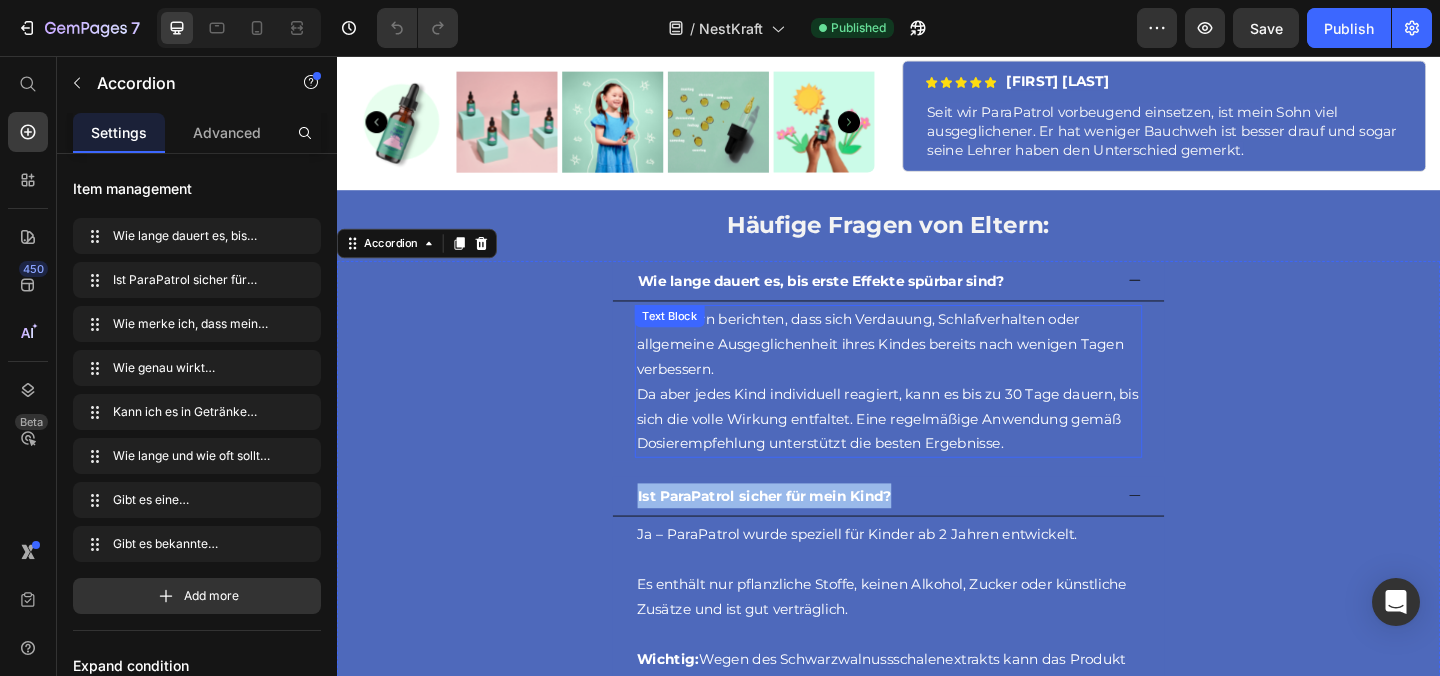 scroll, scrollTop: 5291, scrollLeft: 0, axis: vertical 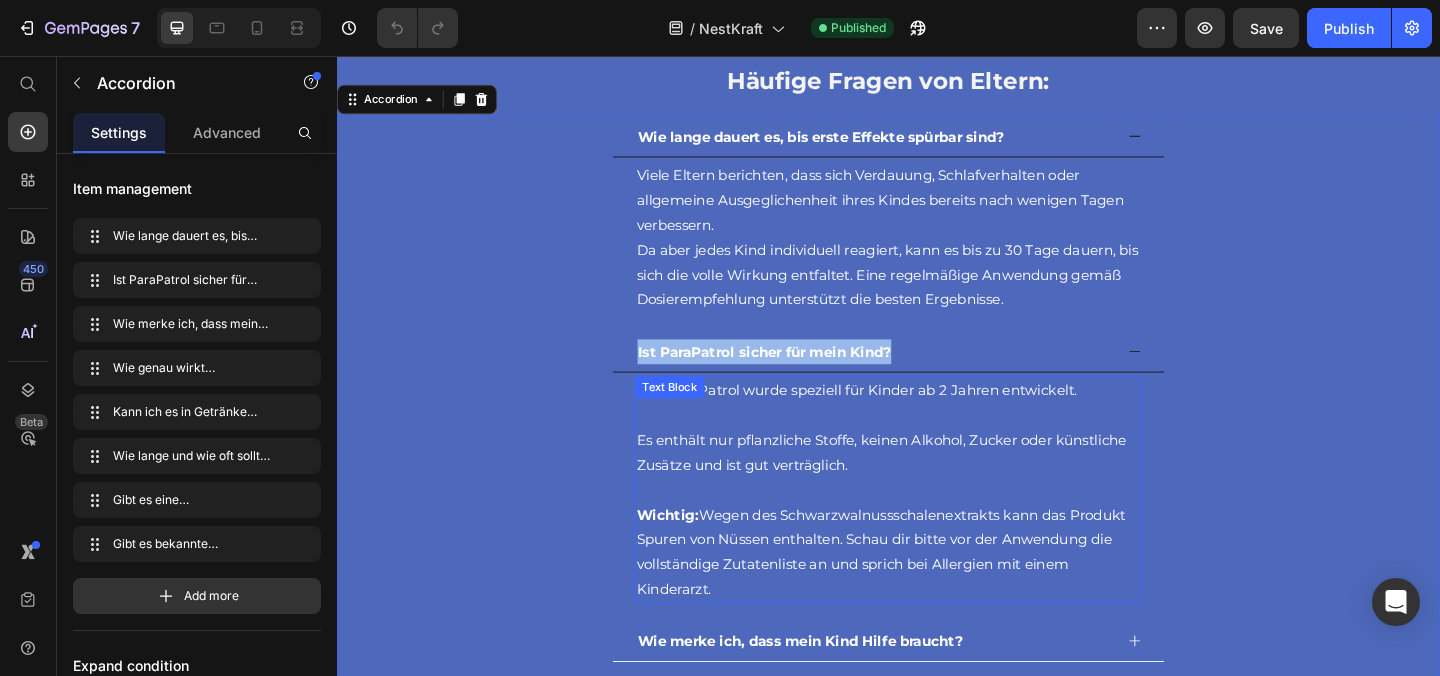 click on "Es enthält nur pflanzliche Stoffe, keinen Alkohol, Zucker oder künstliche Zusätze und ist gut verträglich." at bounding box center (929, 487) 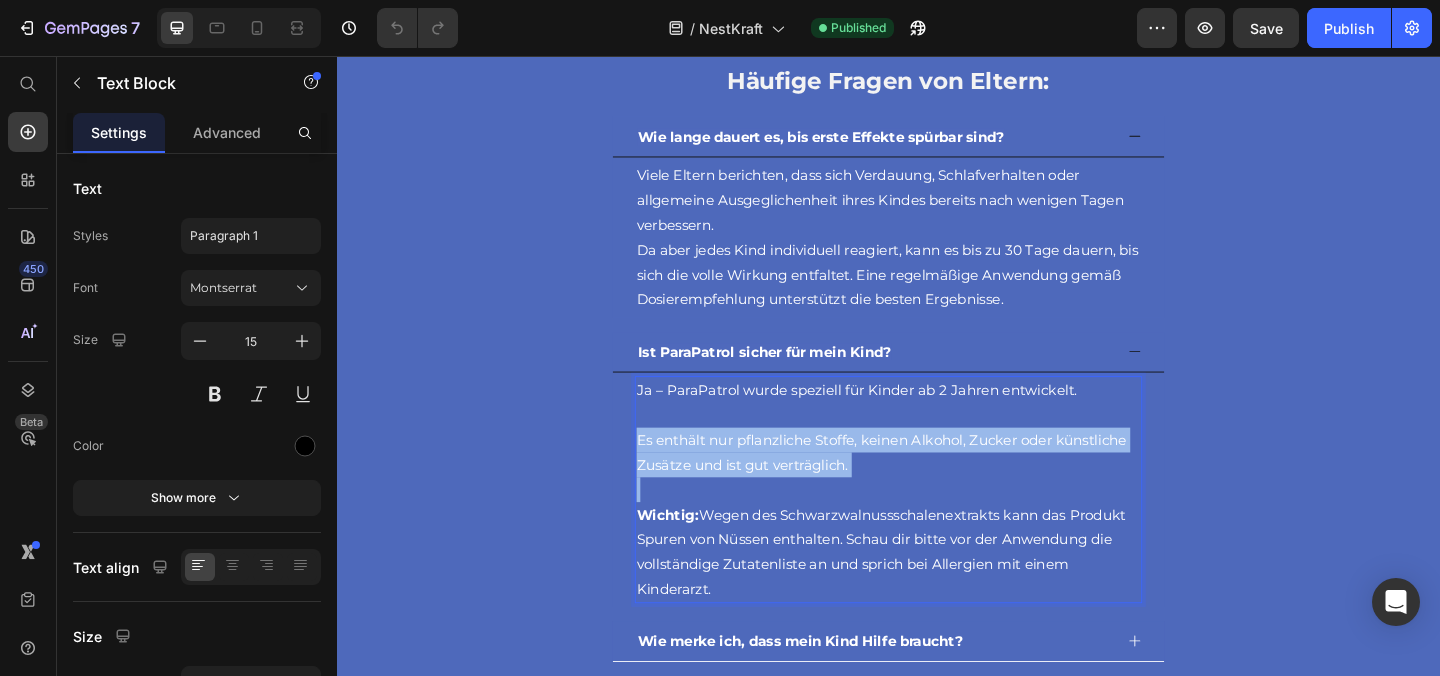 click on "Es enthält nur pflanzliche Stoffe, keinen Alkohol, Zucker oder künstliche Zusätze und ist gut verträglich." at bounding box center [929, 487] 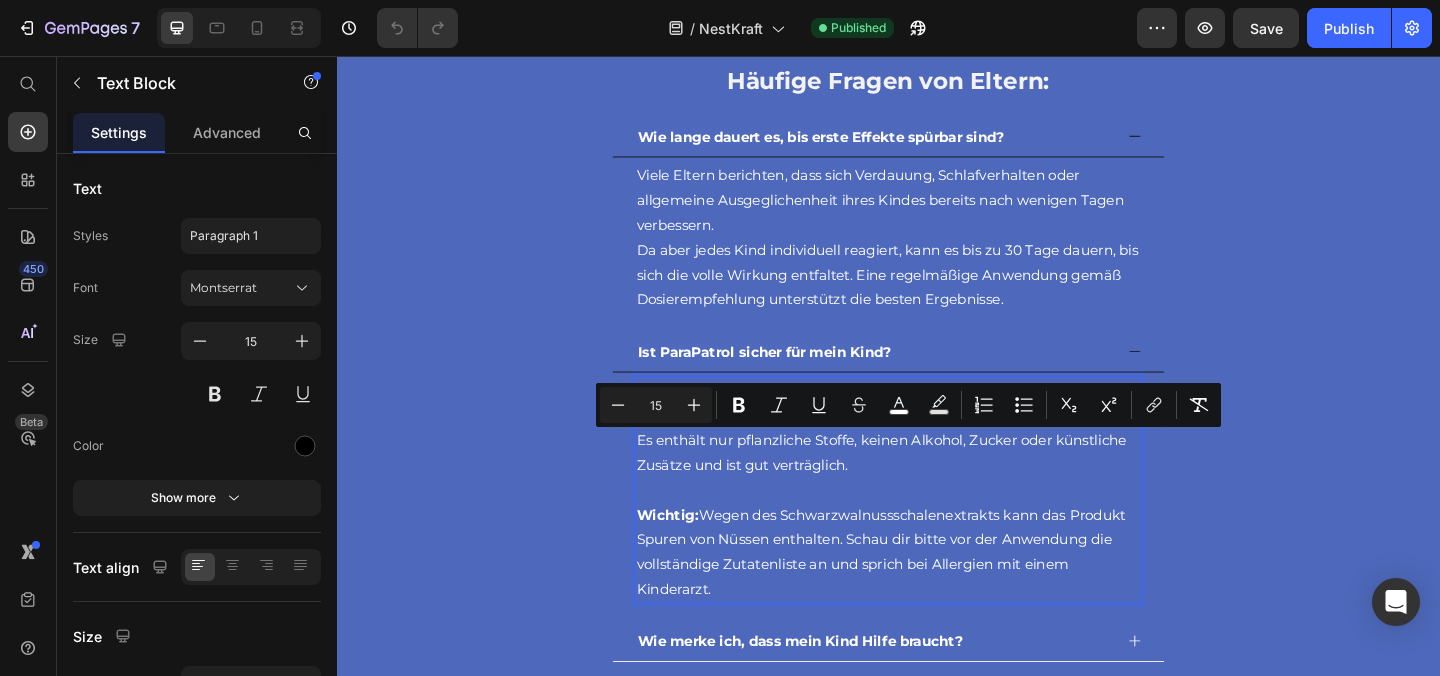 click on "Wichtig:  Wegen des Schwarzwalnussschalenextrakts kann das Produkt Spuren von Nüssen enthalten. Schau dir bitte vor der Anwendung die vollständige Zutatenliste an und sprich bei Allergien mit einem Kinderarzt." at bounding box center (937, 595) 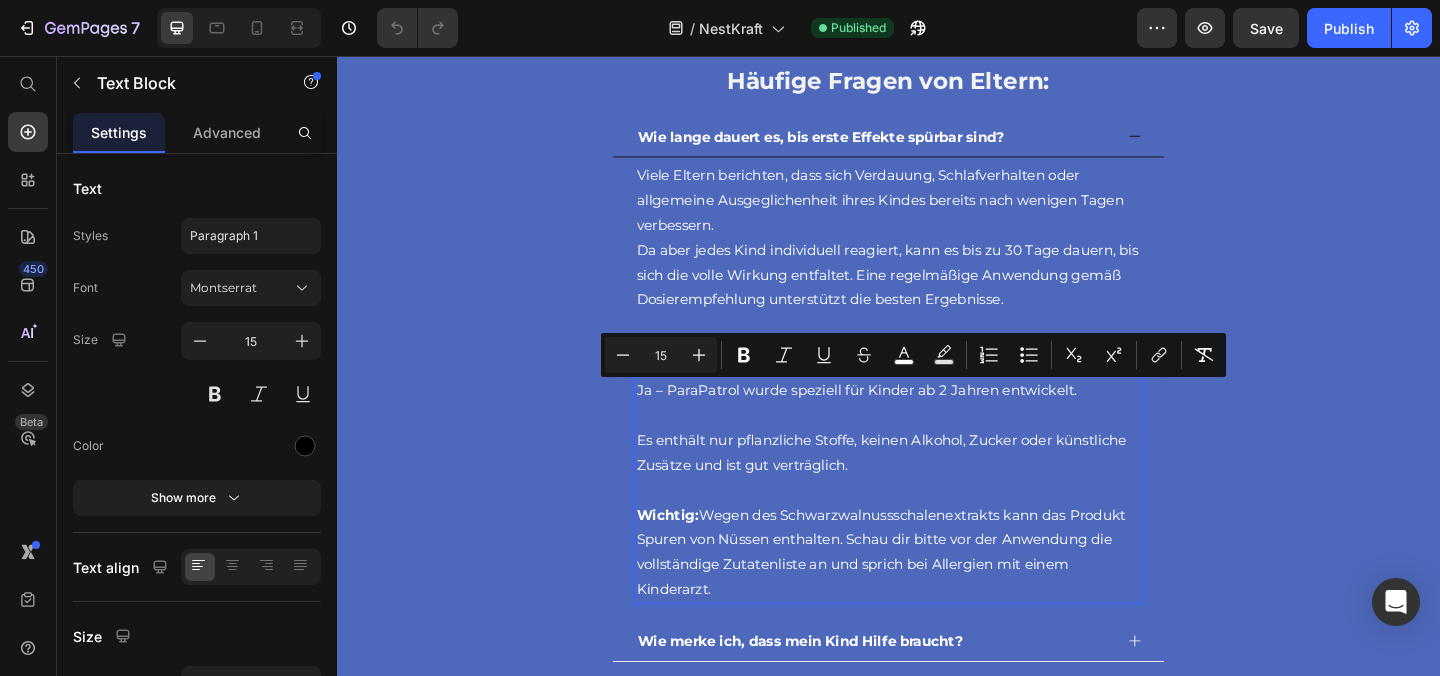 drag, startPoint x: 754, startPoint y: 632, endPoint x: 663, endPoint y: 427, distance: 224.29 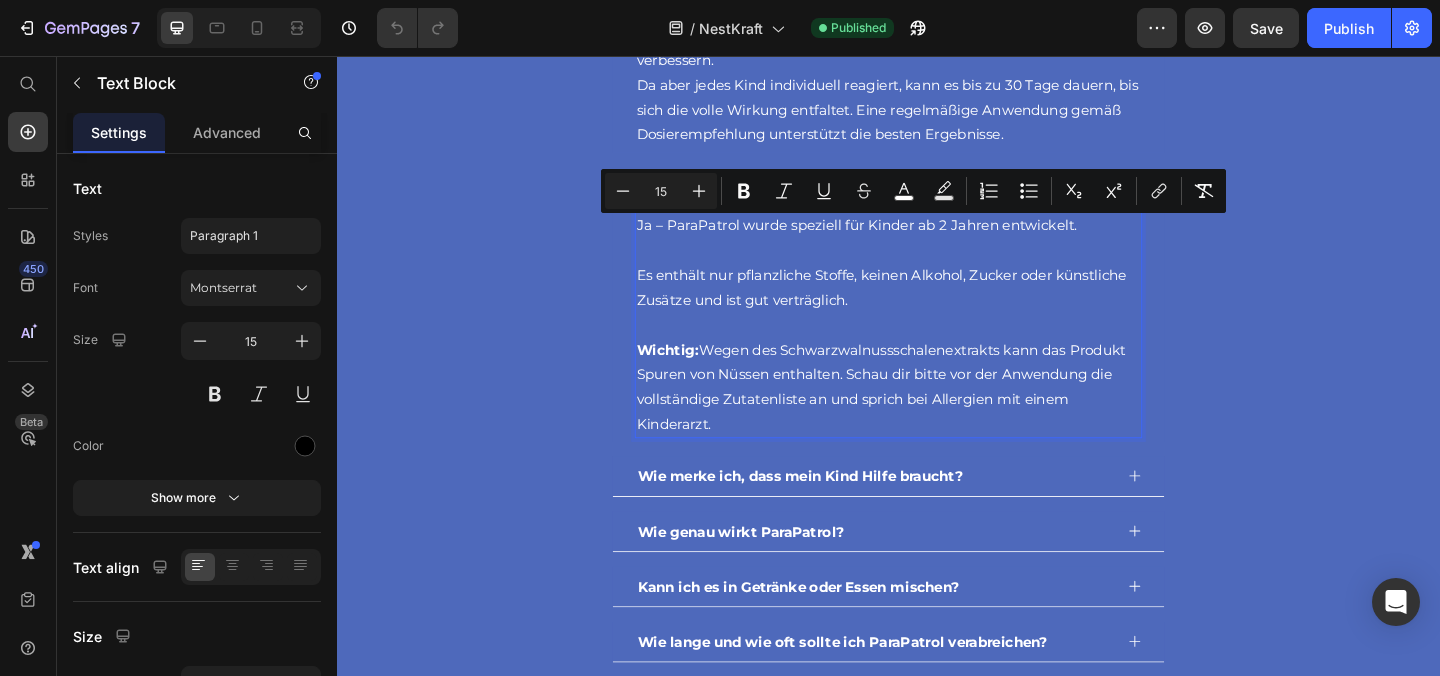 scroll, scrollTop: 5480, scrollLeft: 0, axis: vertical 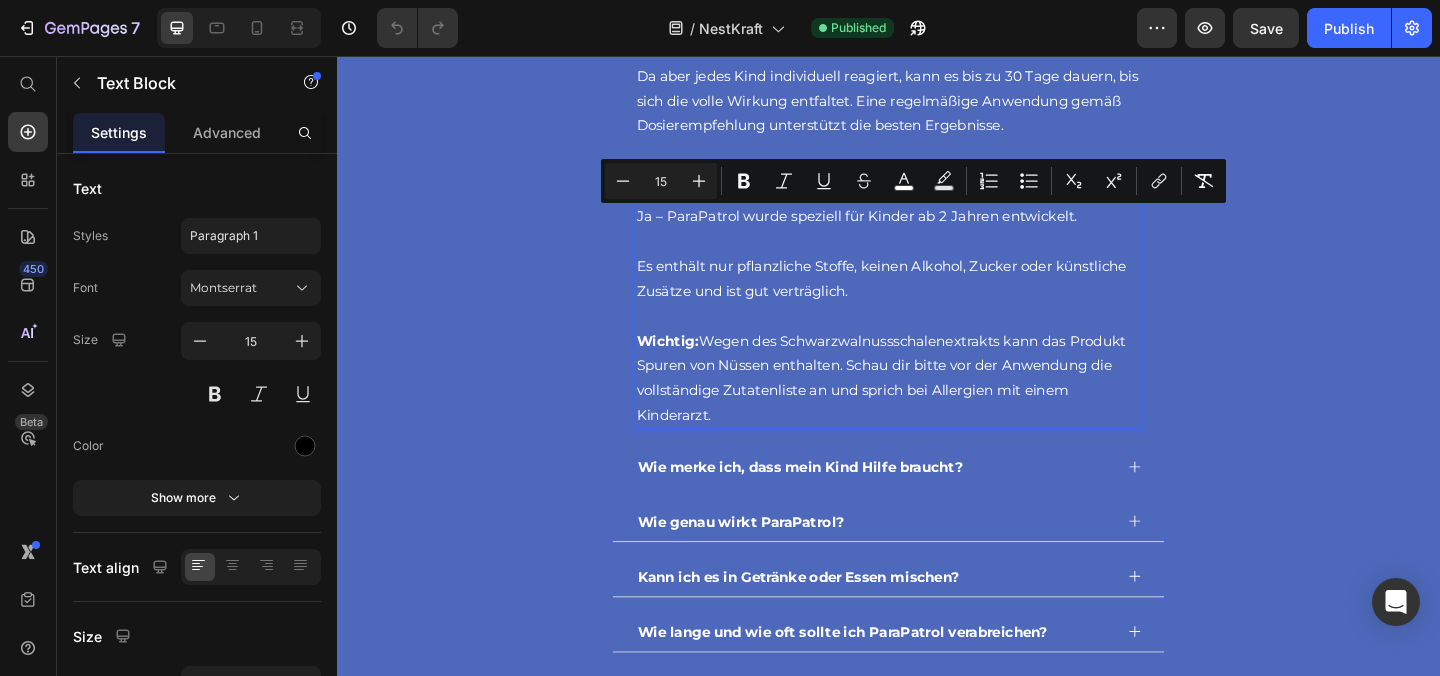 click on "Wie merke ich, dass mein Kind Hilfe braucht?" at bounding box center [841, 503] 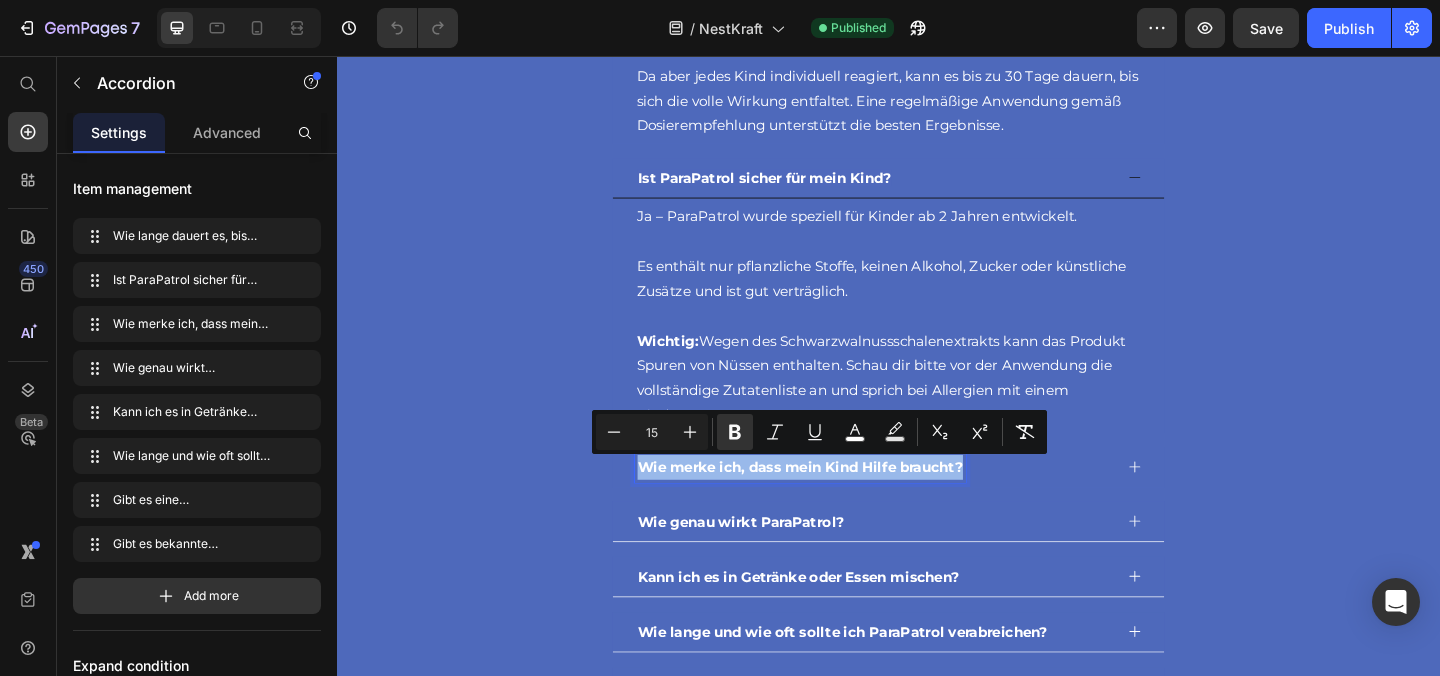 copy on "Wie merke ich, dass mein Kind Hilfe braucht?" 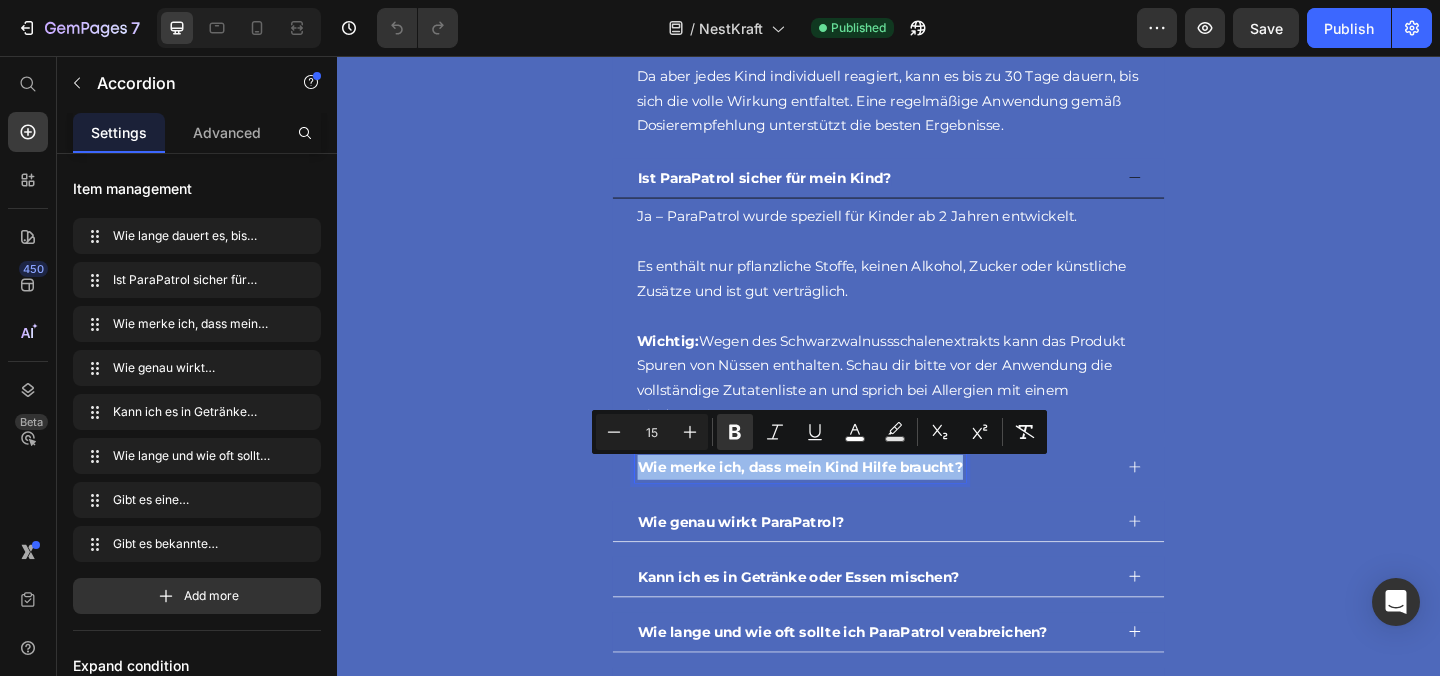 click 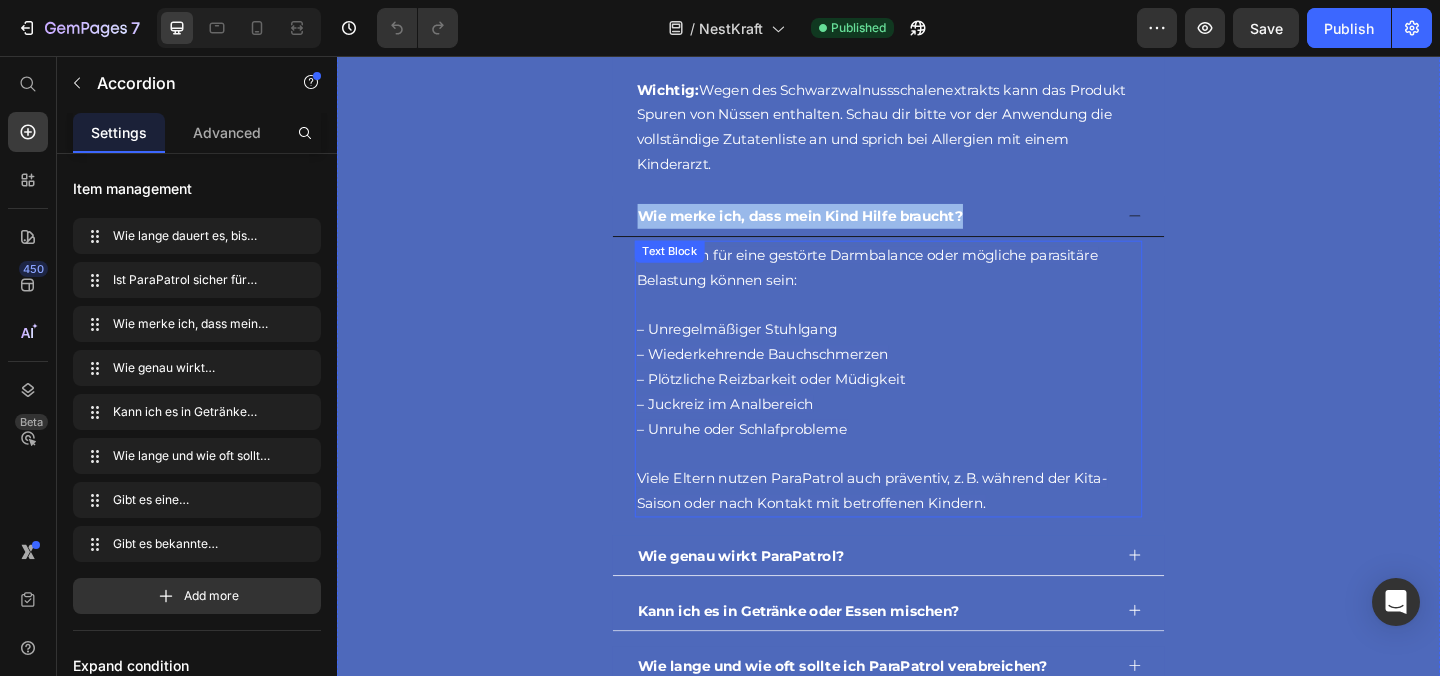 scroll, scrollTop: 5757, scrollLeft: 0, axis: vertical 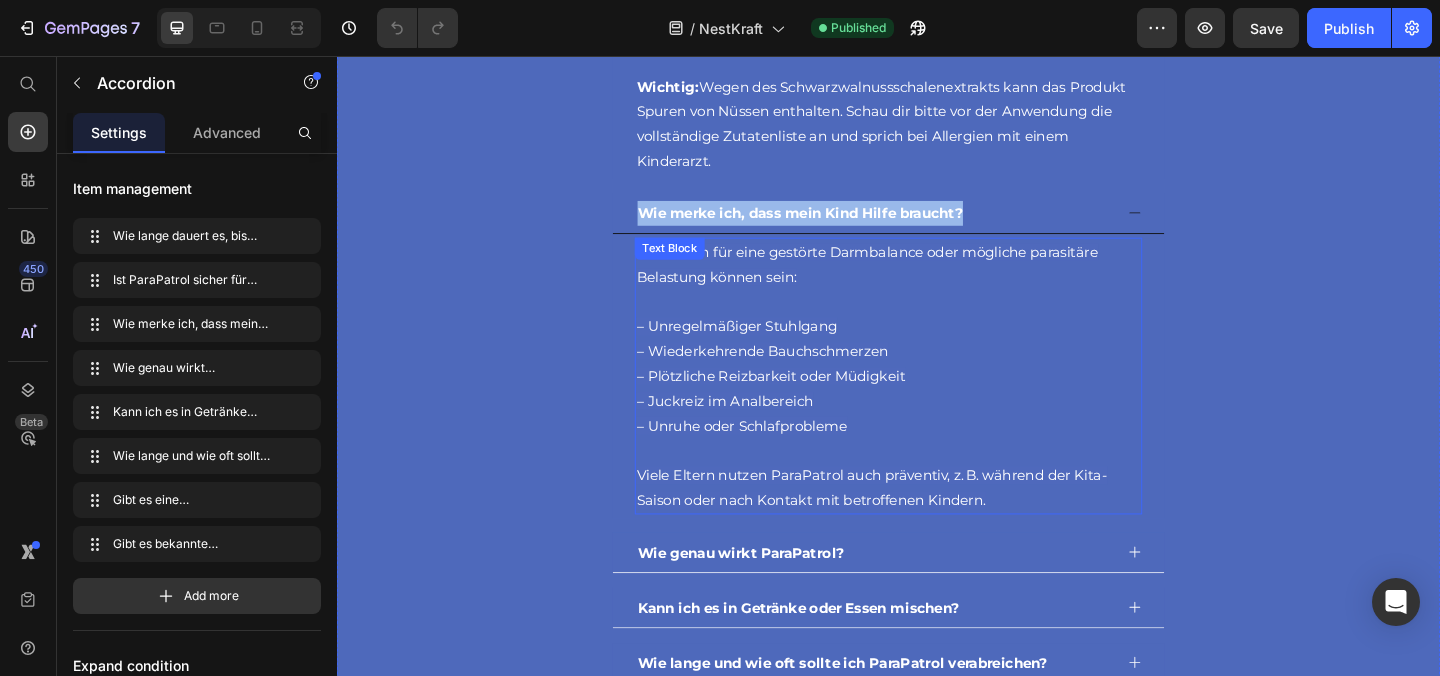 click on "Viele Eltern nutzen ParaPatrol auch präventiv, z. B. während der Kita-Saison oder nach Kontakt mit betroffenen Kindern." at bounding box center [937, 525] 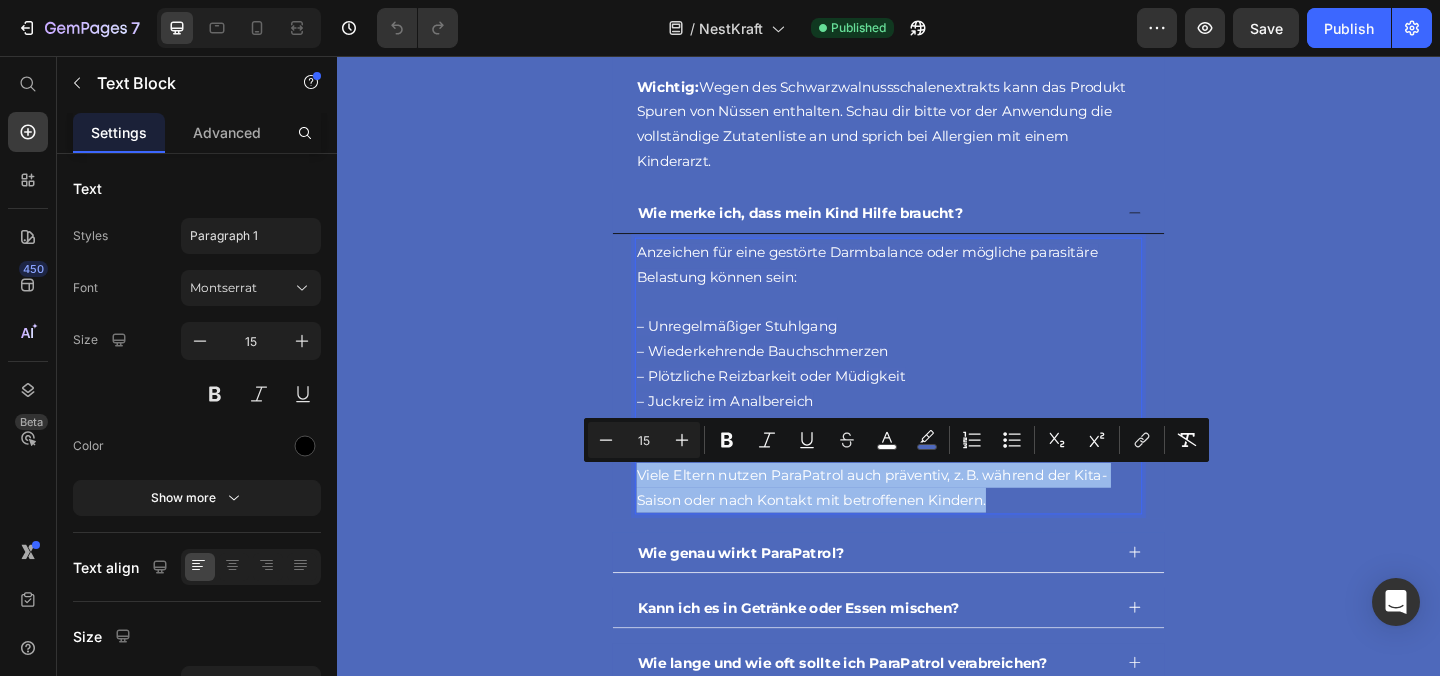 click on "Viele Eltern nutzen ParaPatrol auch präventiv, z. B. während der Kita-Saison oder nach Kontakt mit betroffenen Kindern." at bounding box center [937, 525] 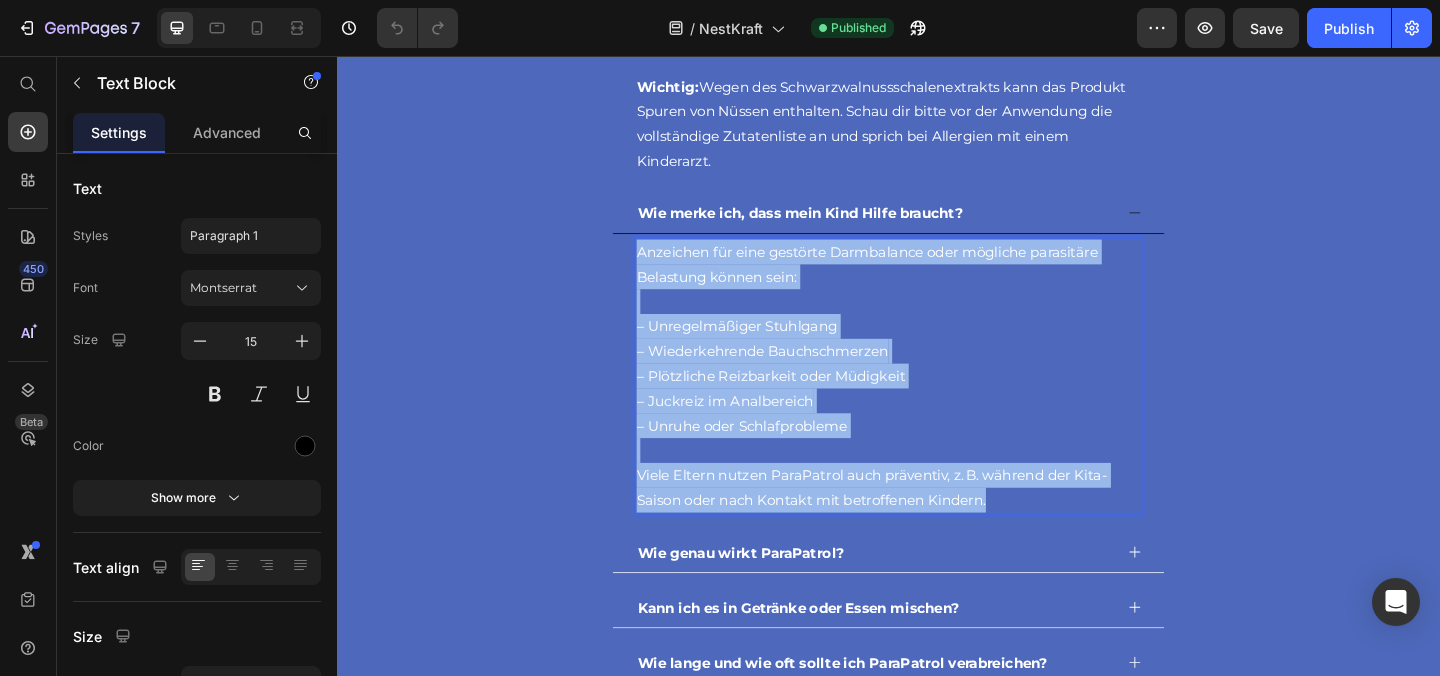 drag, startPoint x: 1070, startPoint y: 543, endPoint x: 664, endPoint y: 264, distance: 492.62256 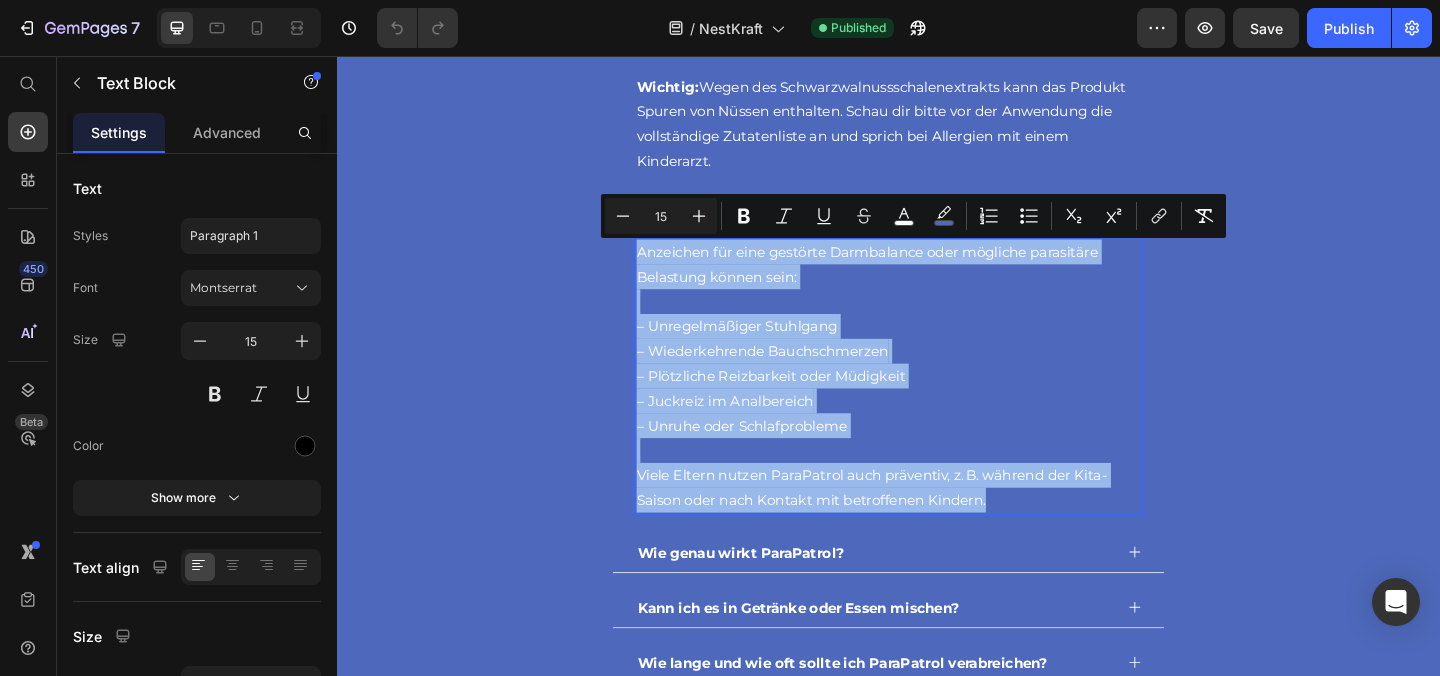 copy on "Anzeichen für eine gestörte Darmbalance oder mögliche parasitäre Belastung können sein: – Unregelmäßiger Stuhlgang – Wiederkehrende Bauchschmerzen – Plötzliche Reizbarkeit oder Müdigkeit – Juckreiz im Analbereich – Unruhe oder Schlafprobleme Viele Eltern nutzen ParaPatrol auch präventiv, z. B. während der Kita-Saison oder nach Kontakt mit betroffenen Kindern." 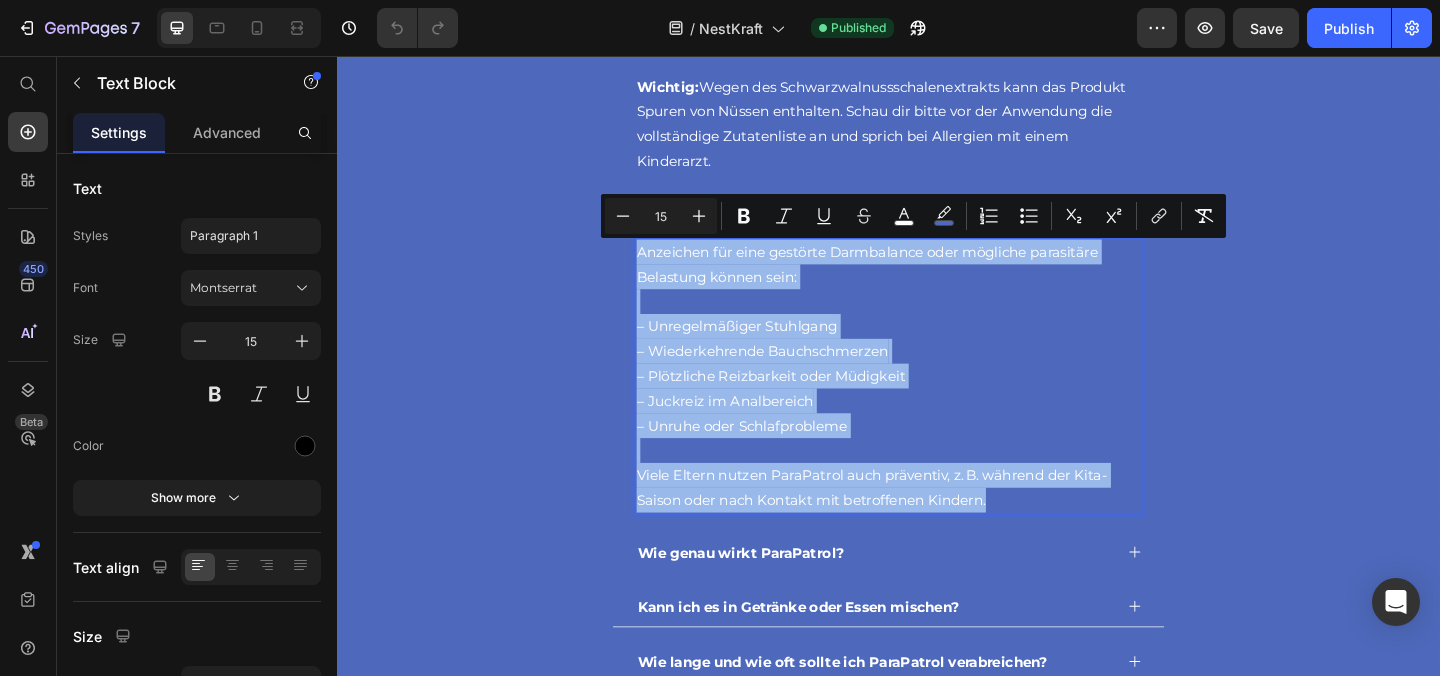 click on "Wie genau wirkt ParaPatrol?" at bounding box center (776, 595) 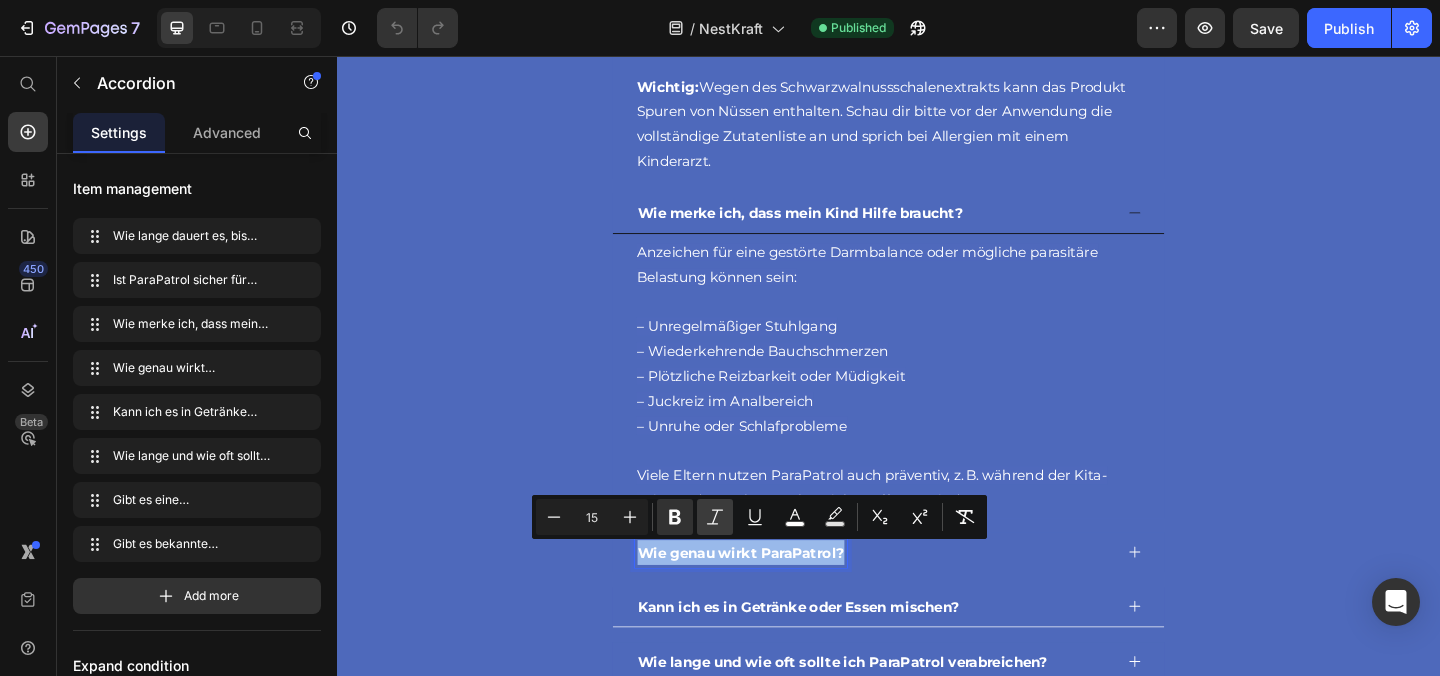 copy on "Wie genau wirkt ParaPatrol?" 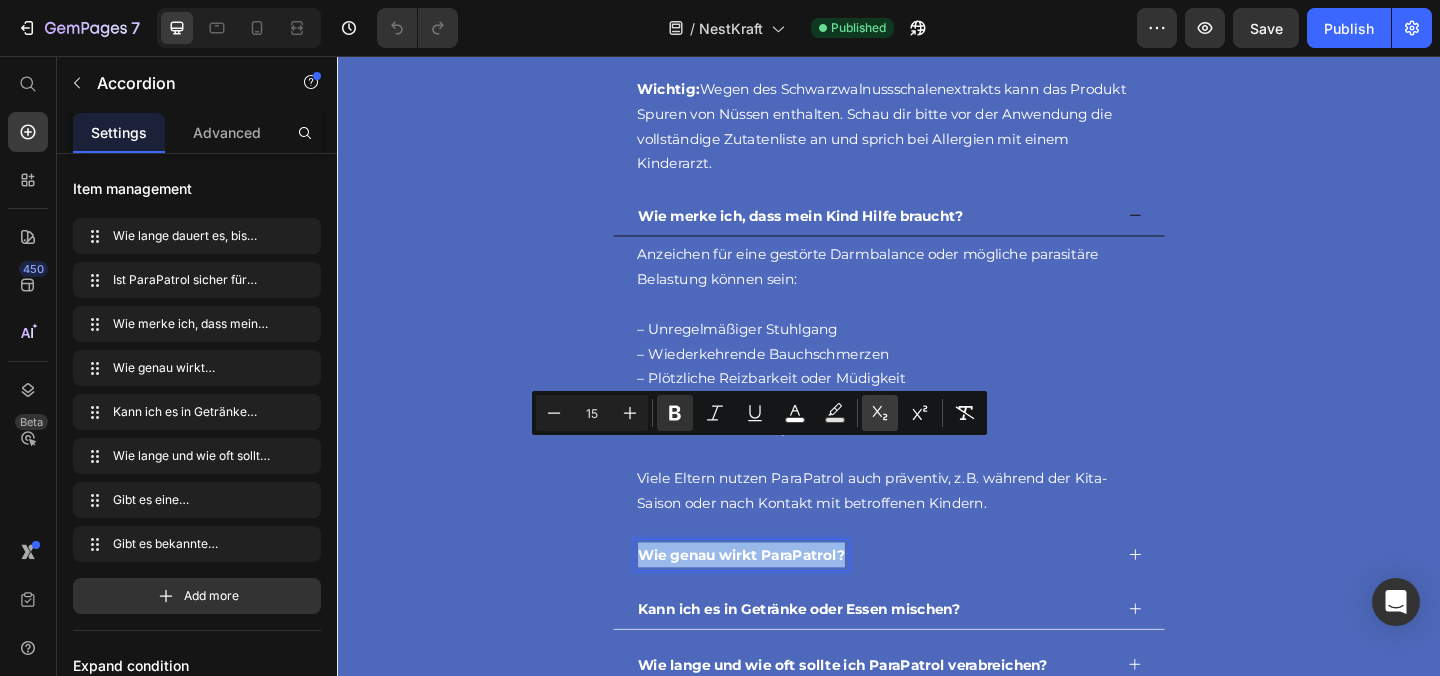 scroll, scrollTop: 5870, scrollLeft: 0, axis: vertical 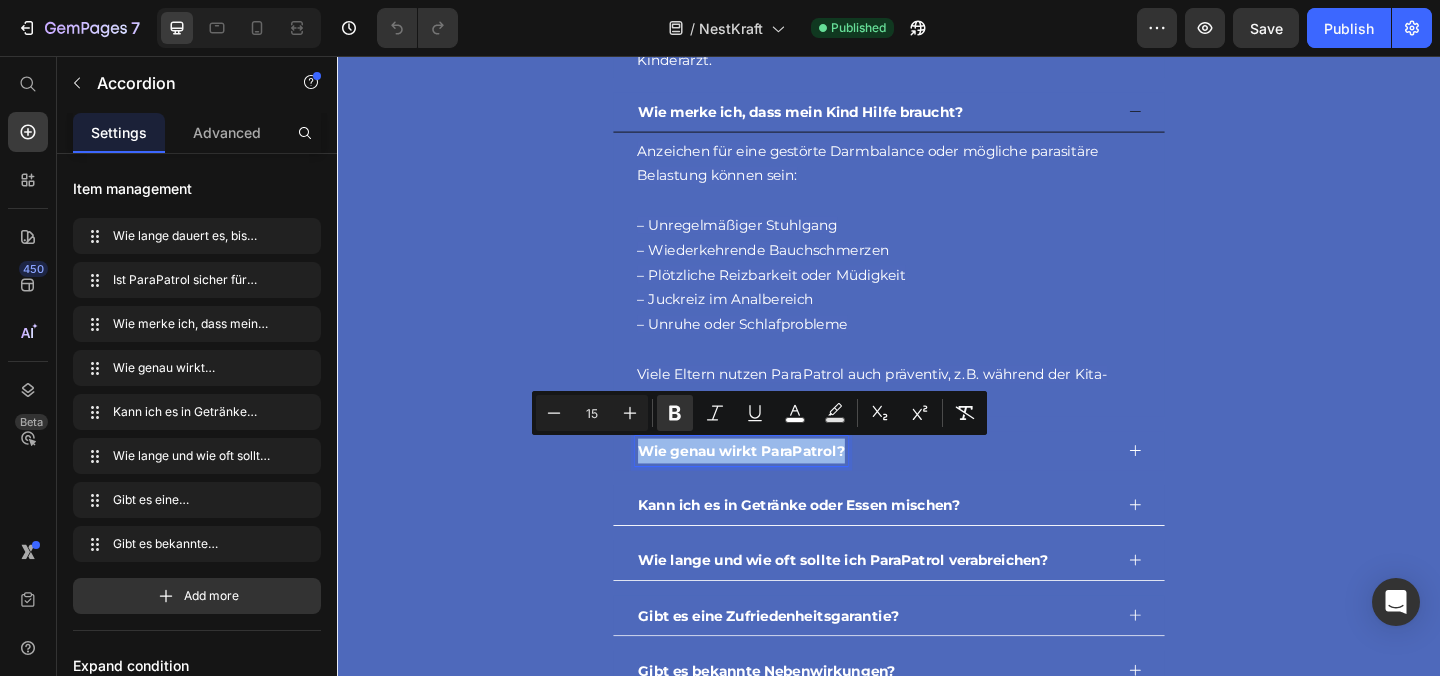 click 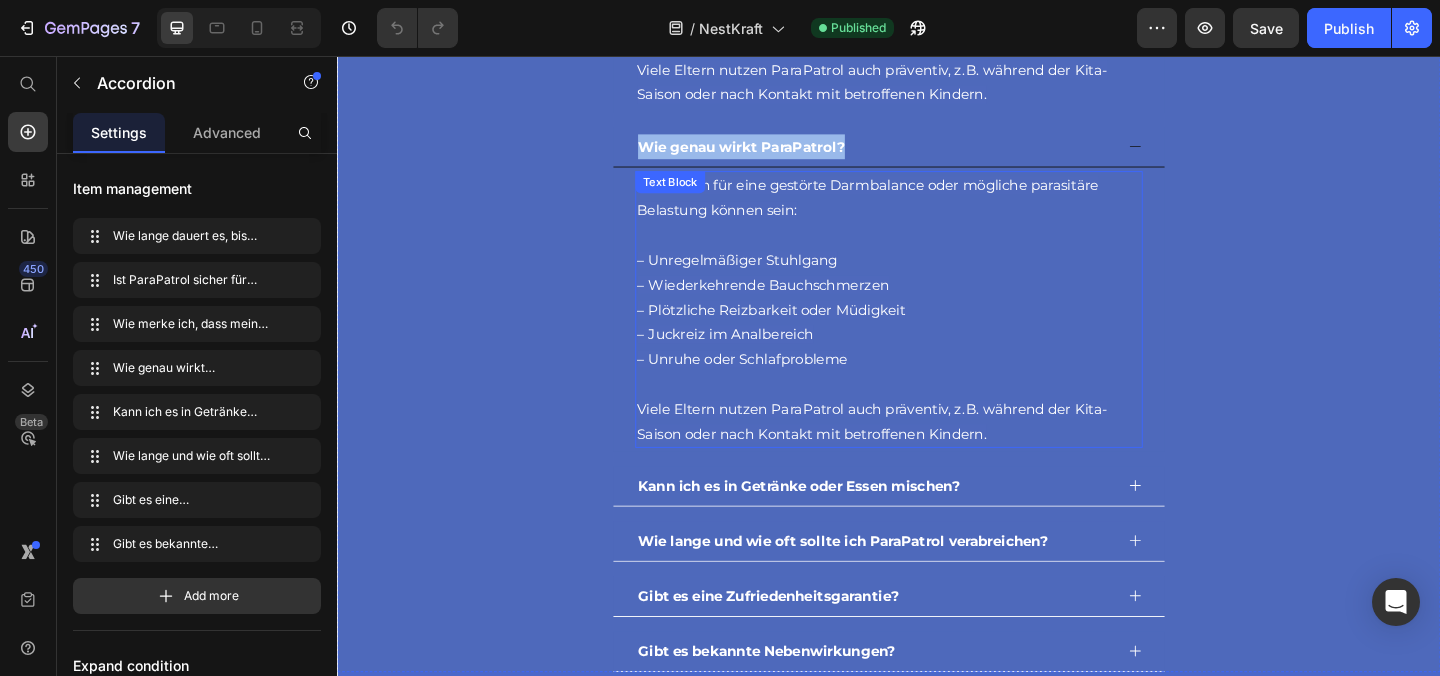 scroll, scrollTop: 6206, scrollLeft: 0, axis: vertical 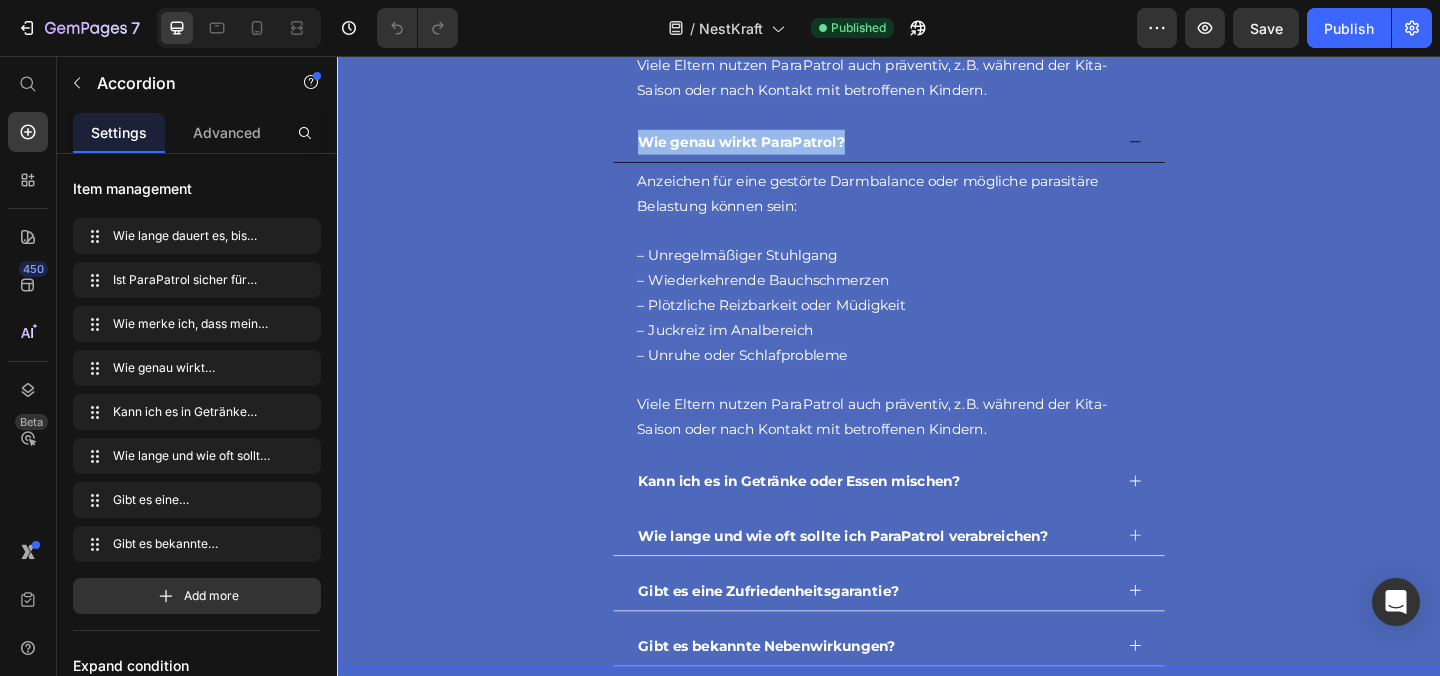 click on "Kann ich es in Getränke oder Essen mischen?" at bounding box center [937, 518] 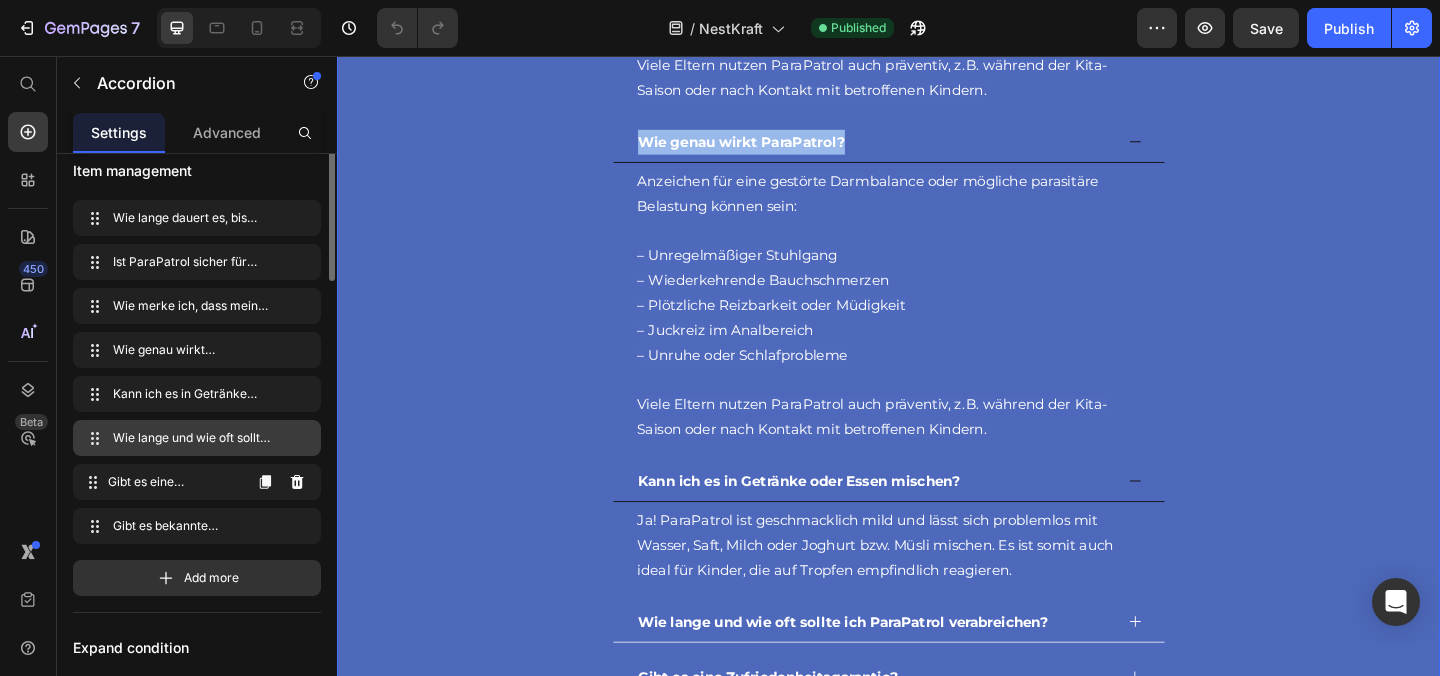 scroll, scrollTop: 12, scrollLeft: 0, axis: vertical 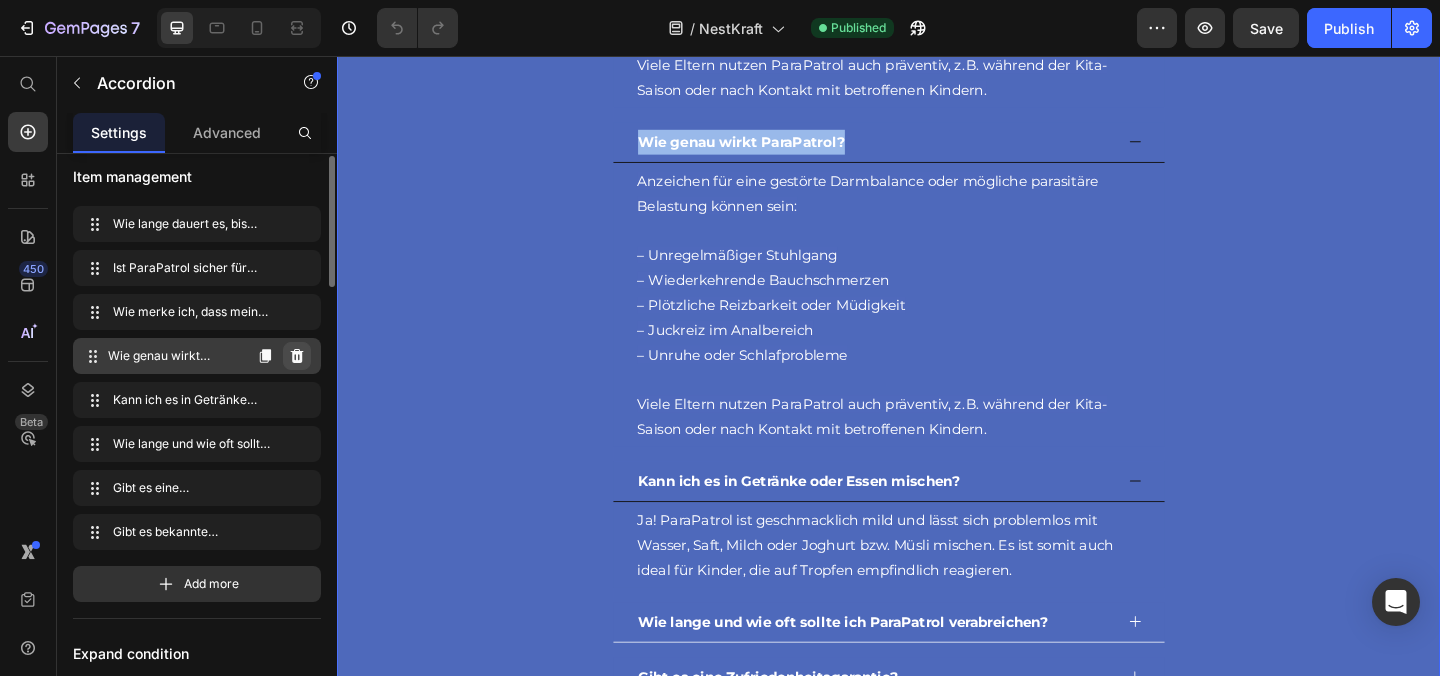 click 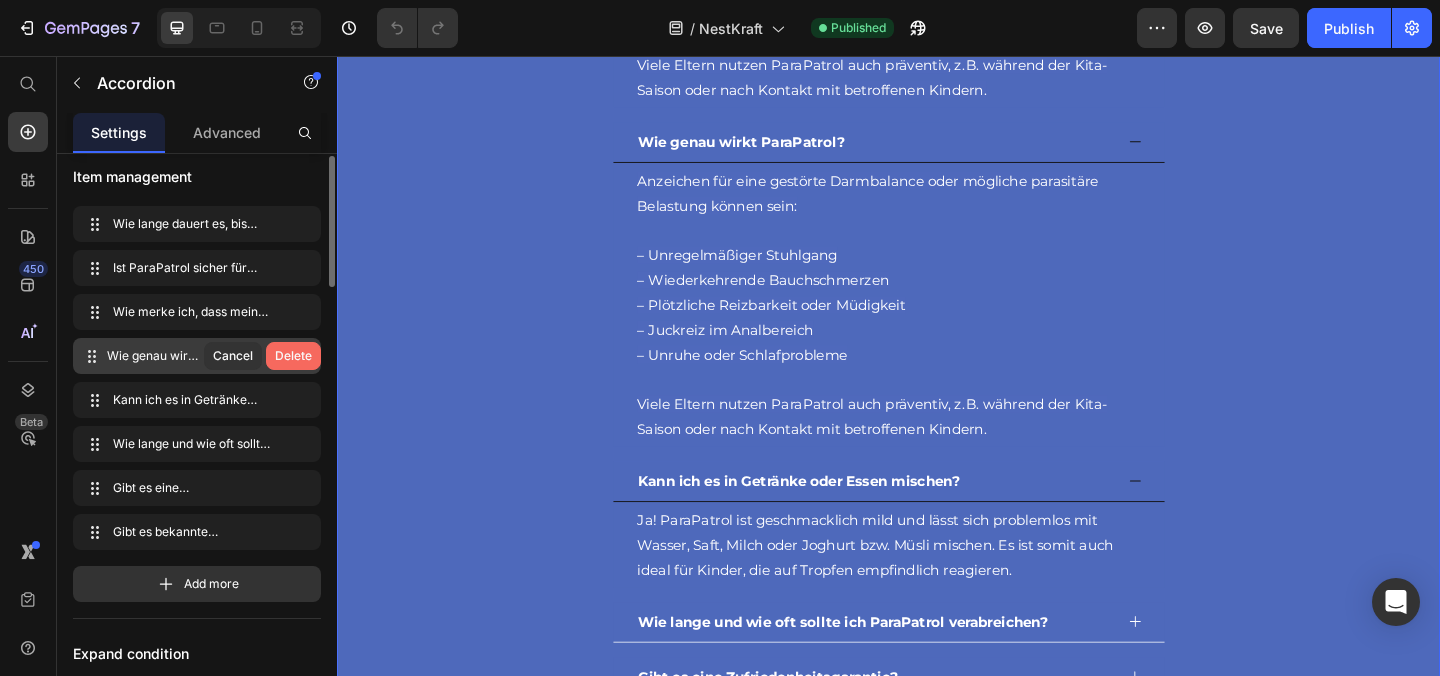 click on "Delete" at bounding box center (293, 356) 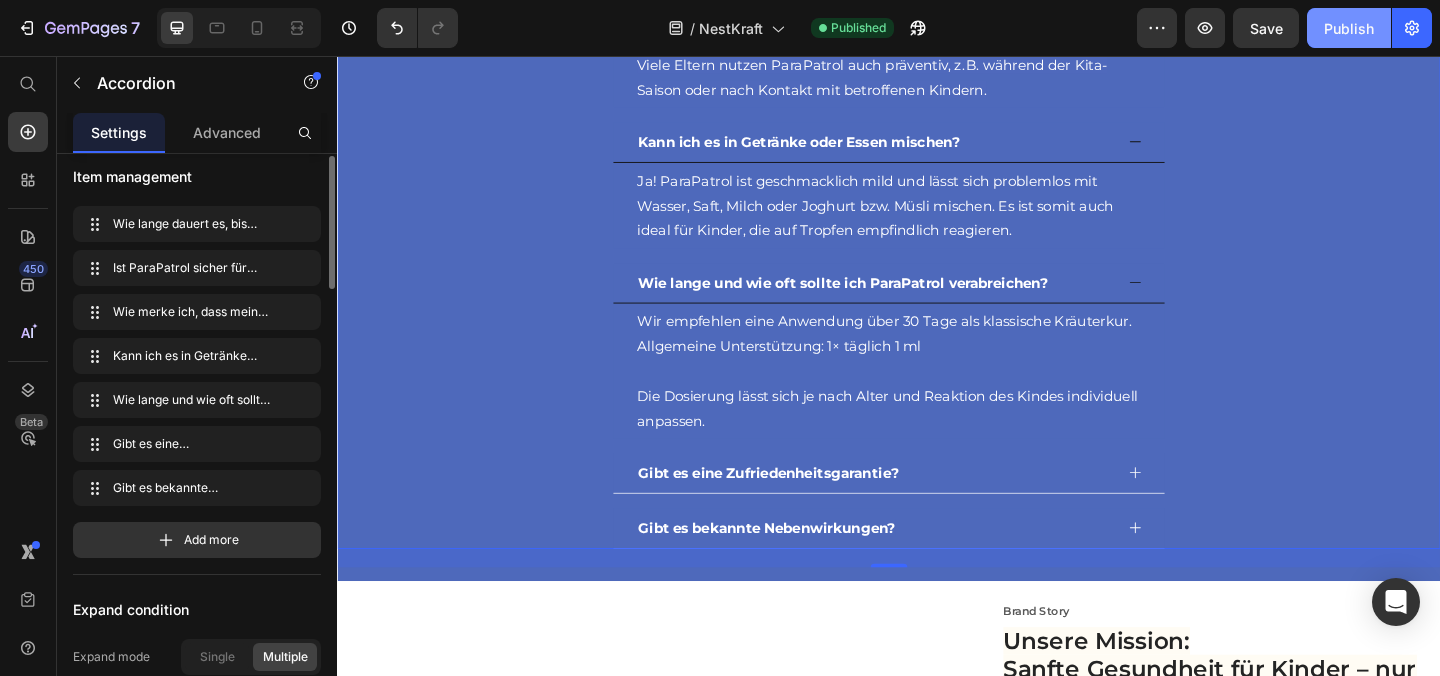 drag, startPoint x: 1352, startPoint y: 24, endPoint x: 731, endPoint y: 108, distance: 626.6554 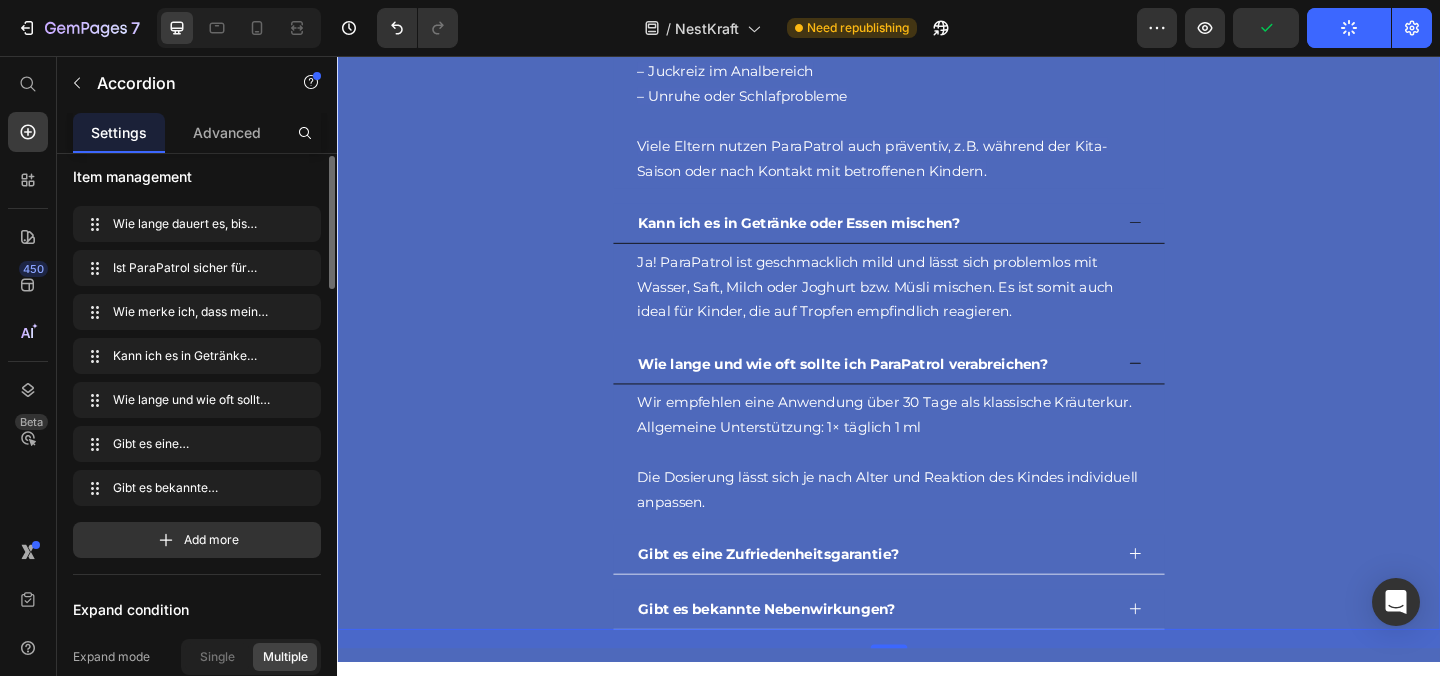 scroll, scrollTop: 6094, scrollLeft: 0, axis: vertical 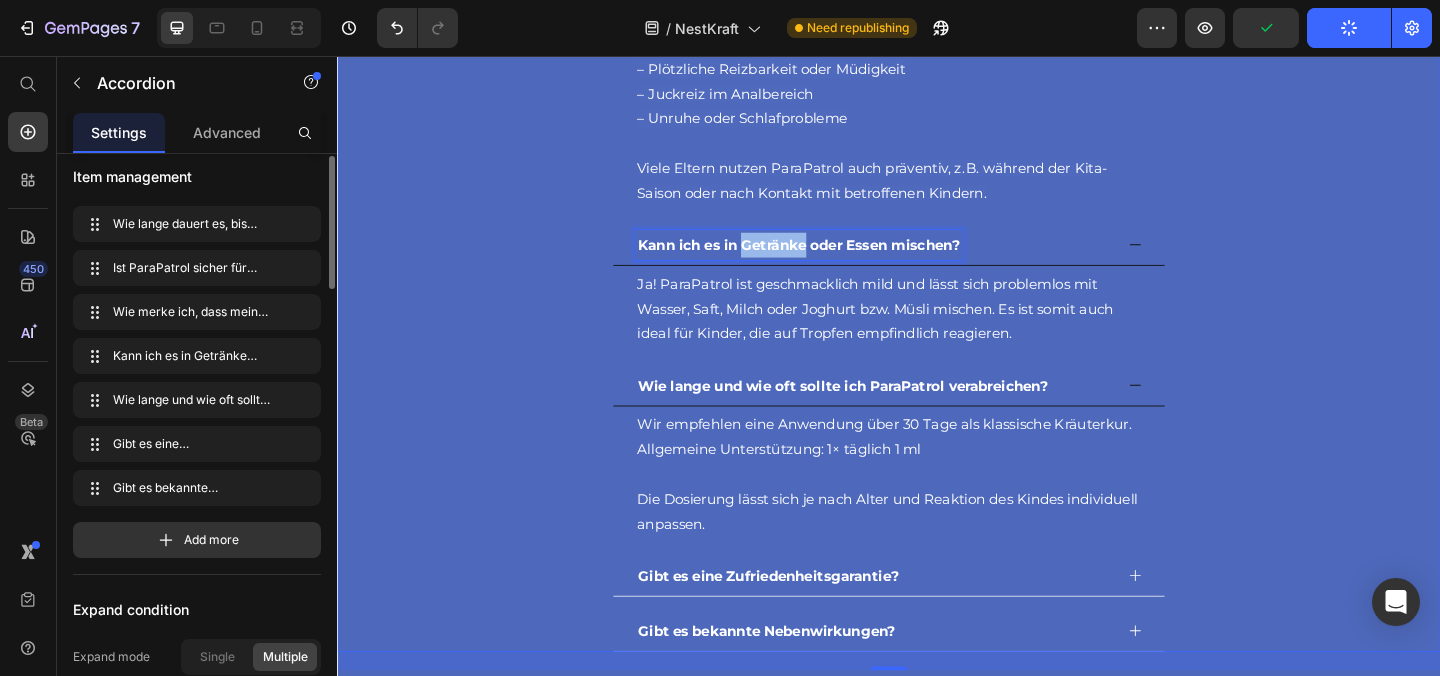 click on "Kann ich es in Getränke oder Essen mischen?" at bounding box center (839, 261) 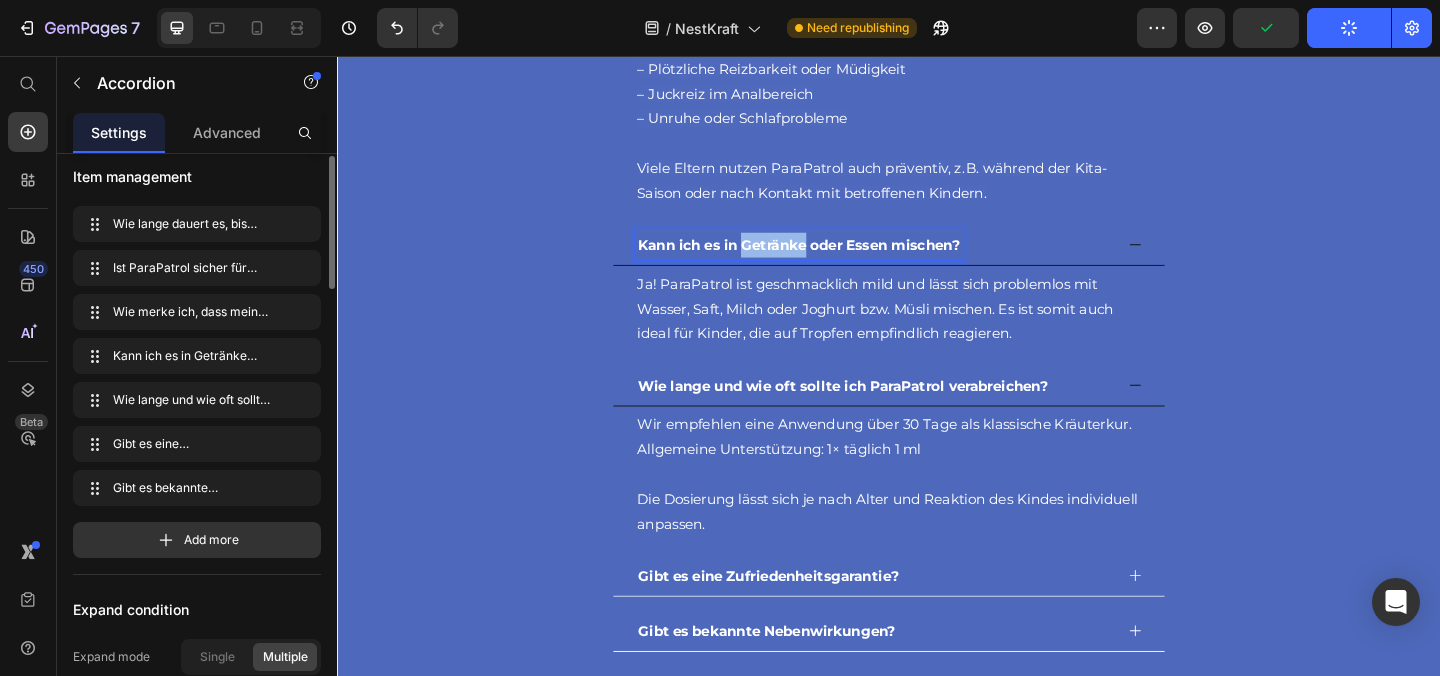 click on "Kann ich es in Getränke oder Essen mischen?" at bounding box center [839, 261] 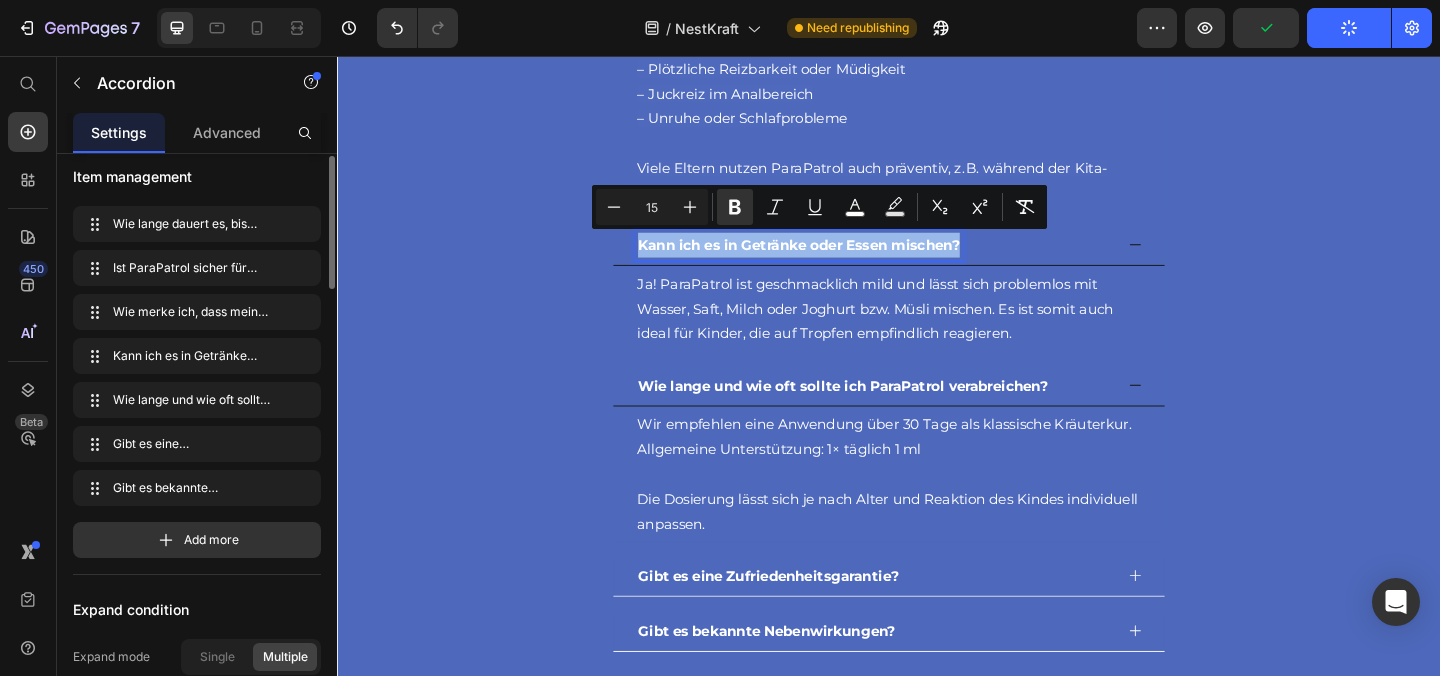 copy on "Kann ich es in Getränke oder Essen mischen?" 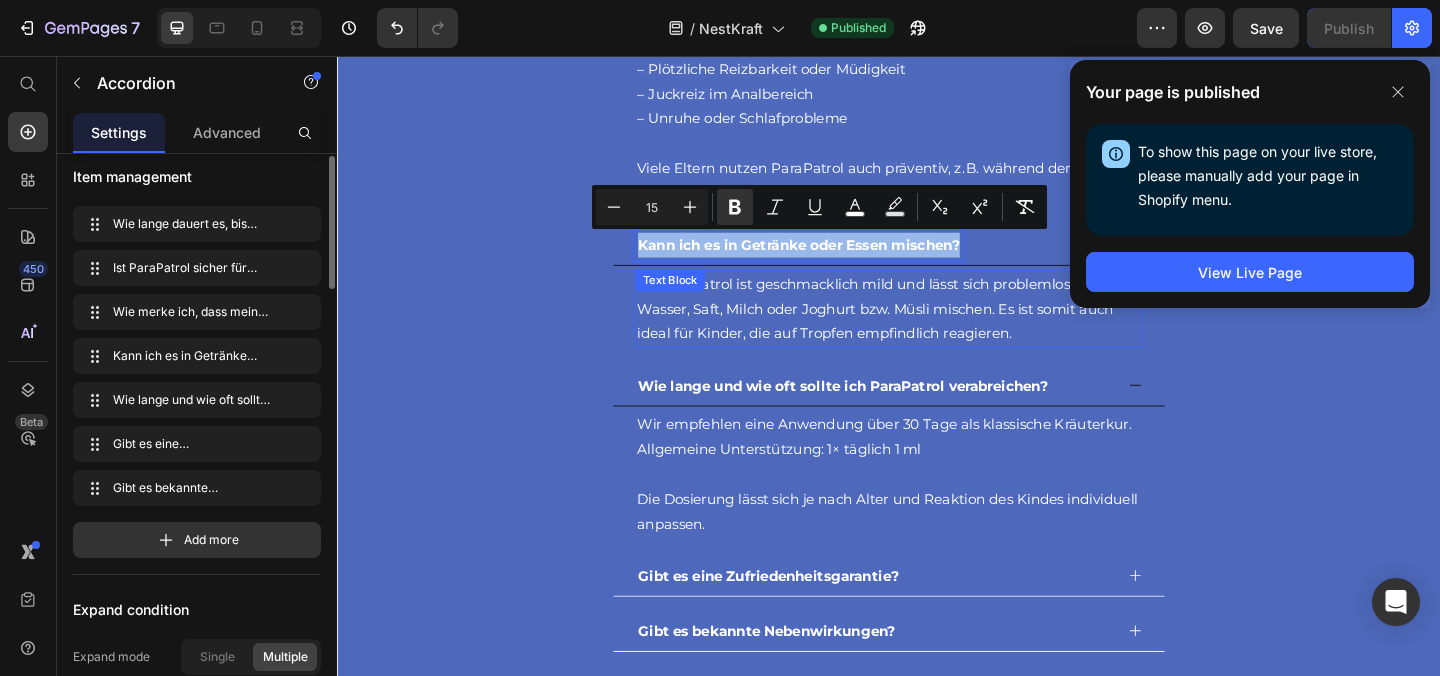 click on "Ja! ParaPatrol ist geschmacklich mild und lässt sich problemlos mit Wasser, Saft, Milch oder Joghurt bzw. Müsli mischen. Es ist somit auch ideal für Kinder, die auf Tropfen empfindlich reagieren." at bounding box center (922, 330) 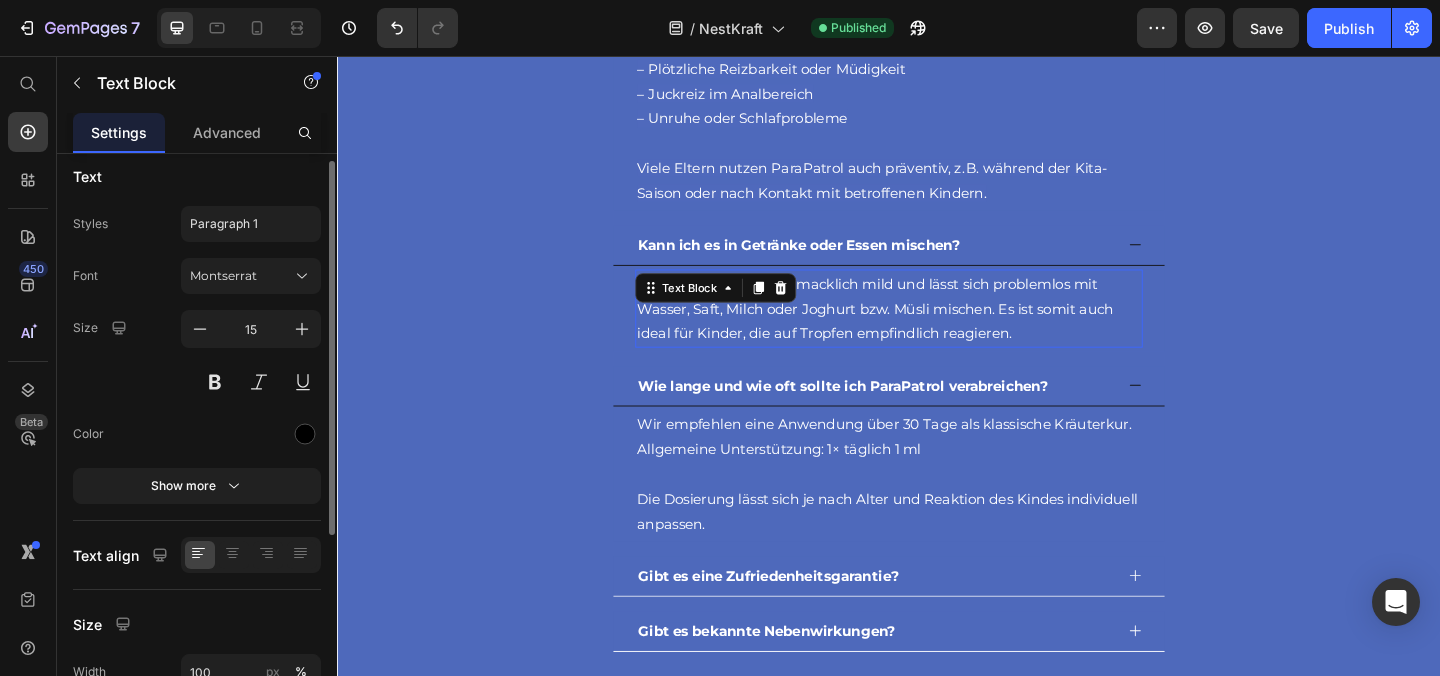 click on "Ja! ParaPatrol ist geschmacklich mild und lässt sich problemlos mit Wasser, Saft, Milch oder Joghurt bzw. Müsli mischen. Es ist somit auch ideal für Kinder, die auf Tropfen empfindlich reagieren." at bounding box center (922, 330) 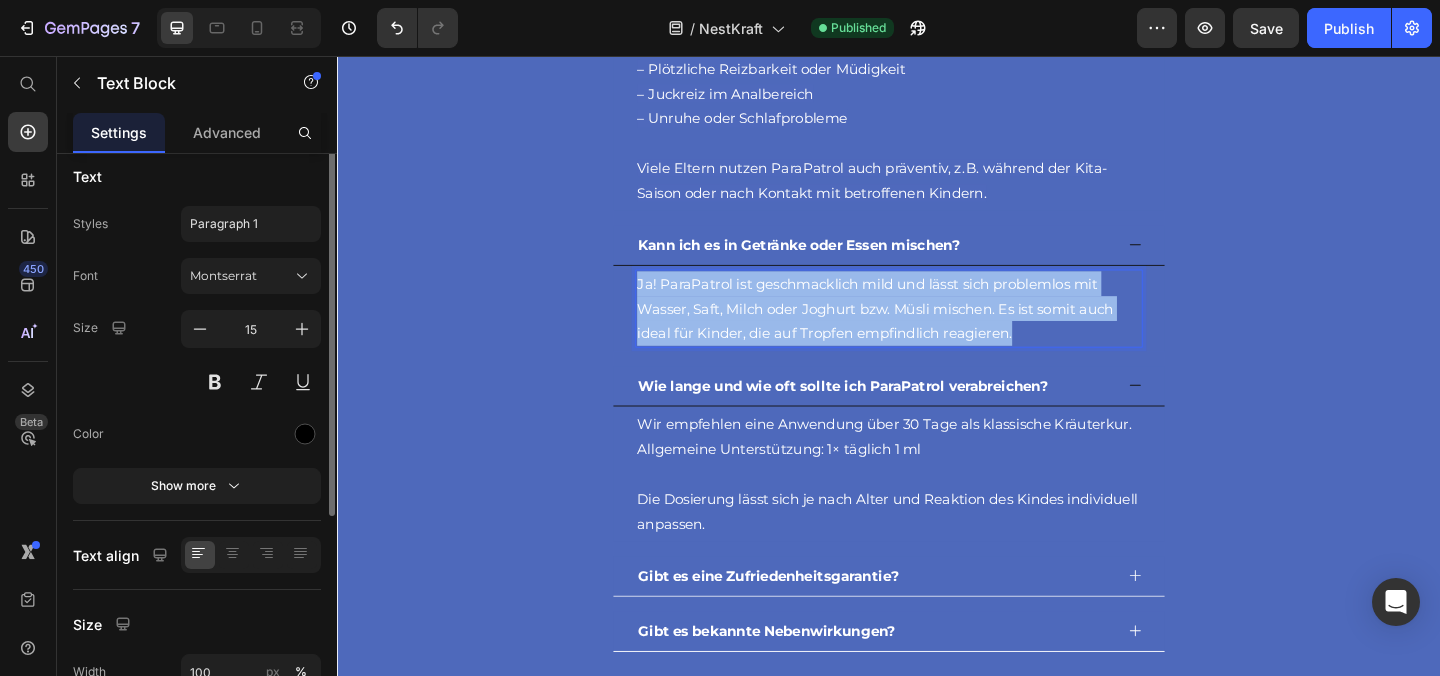 scroll, scrollTop: 0, scrollLeft: 0, axis: both 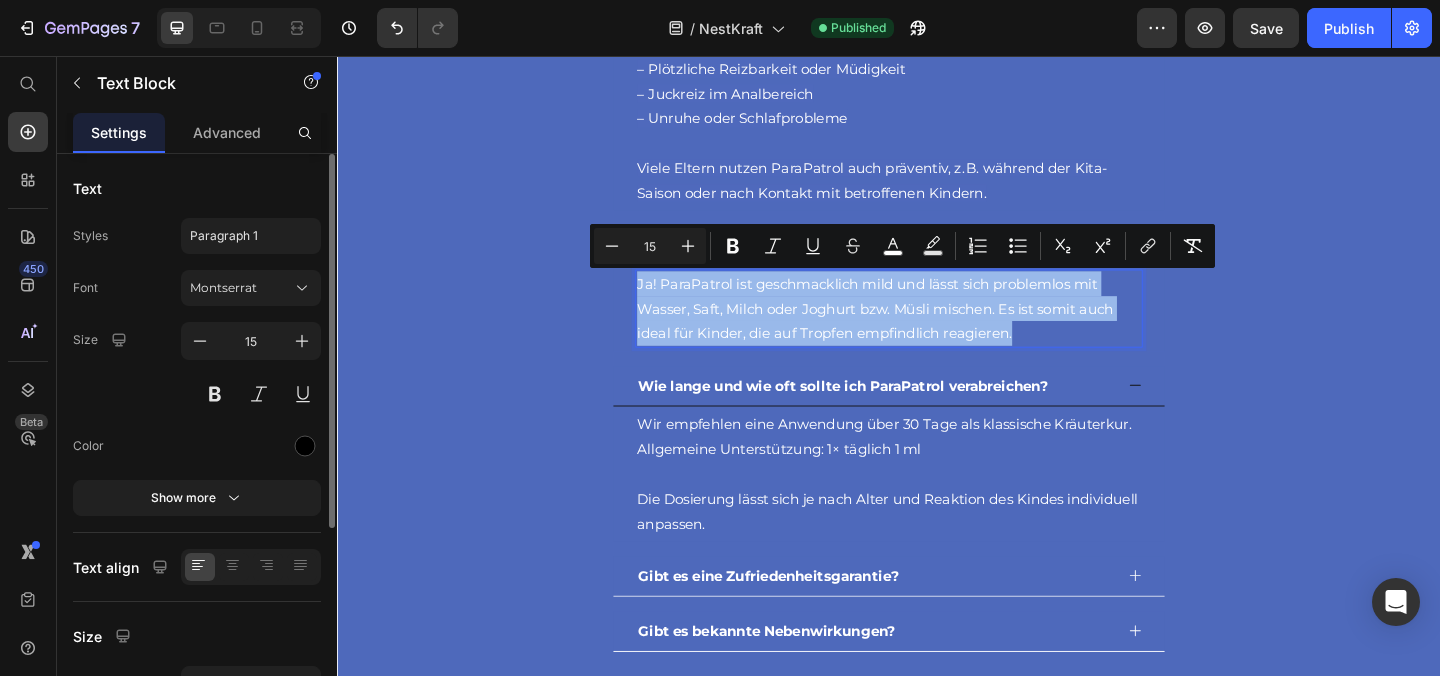 copy on "Ja! ParaPatrol ist geschmacklich mild und lässt sich problemlos mit Wasser, Saft, Milch oder Joghurt bzw. Müsli mischen. Es ist somit auch ideal für Kinder, die auf Tropfen empfindlich reagieren." 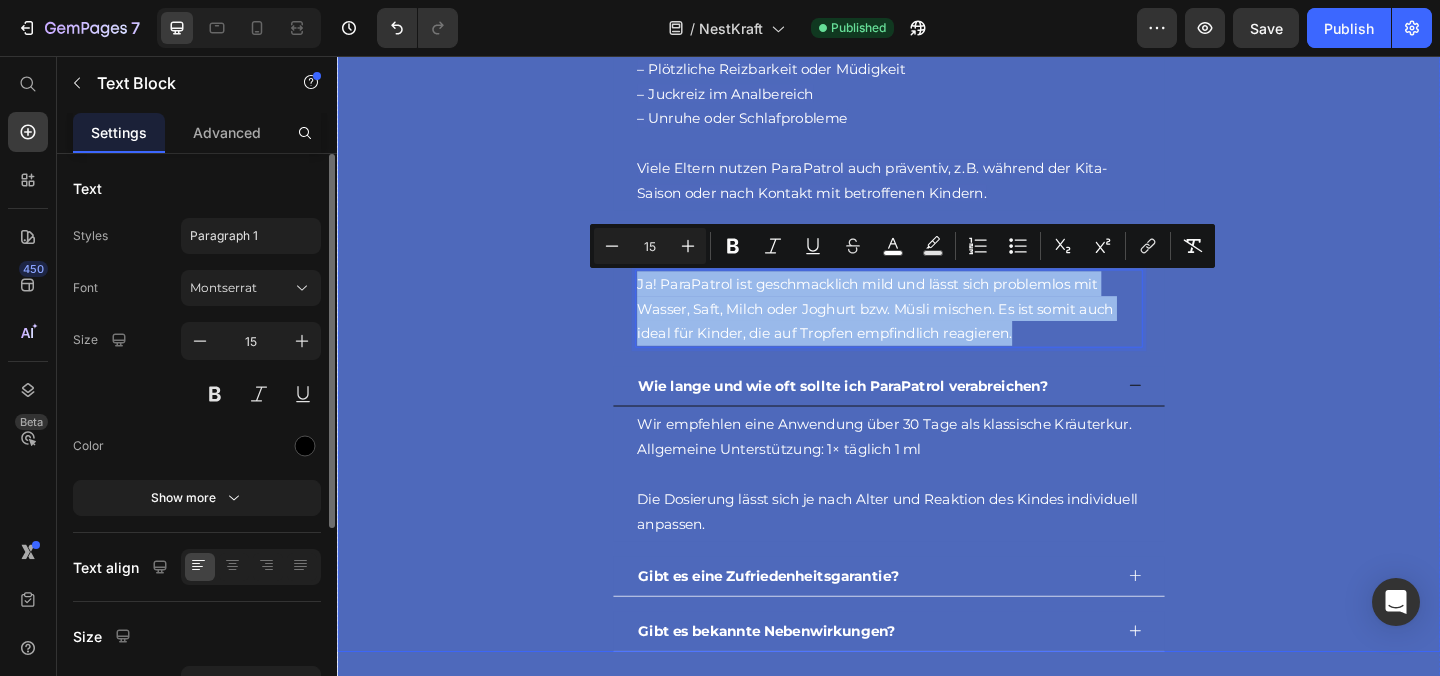 click on "Wie lange und wie oft sollte ich ParaPatrol verabreichen?" at bounding box center (887, 414) 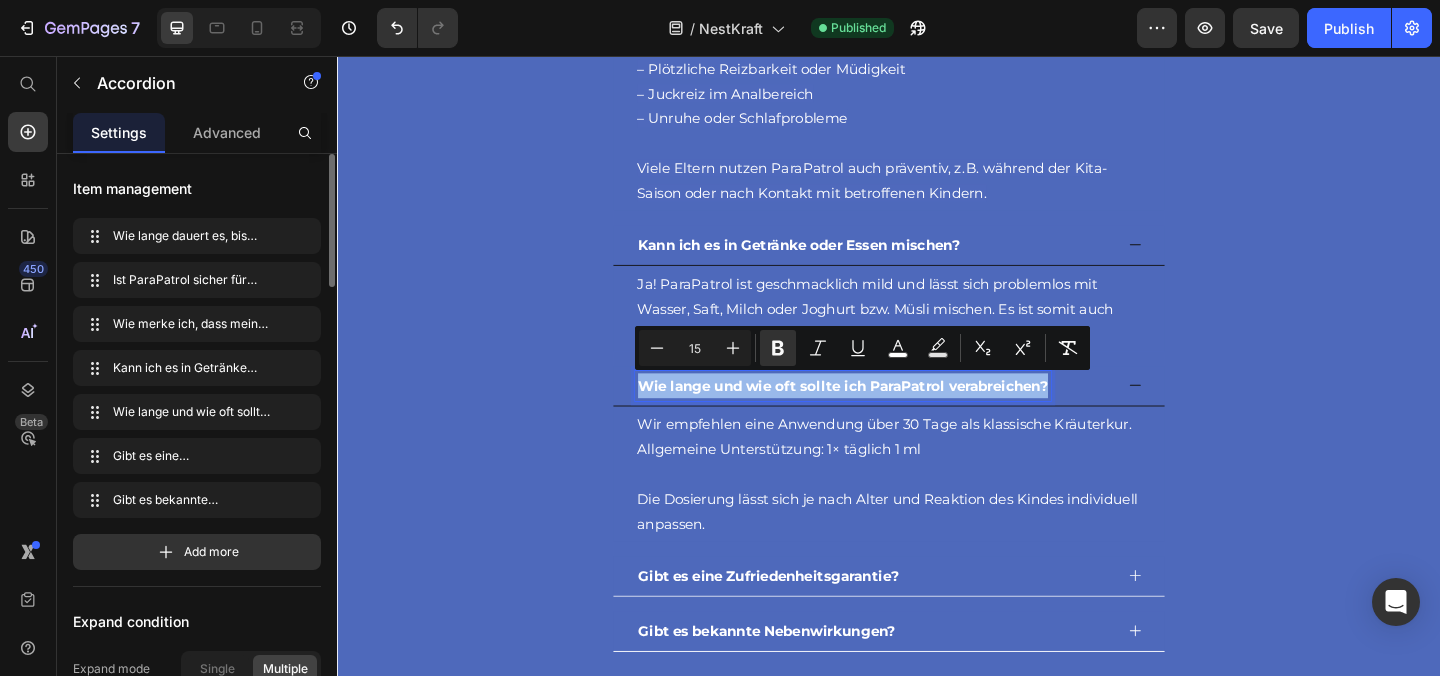 copy on "Wie lange und wie oft sollte ich ParaPatrol verabreichen?" 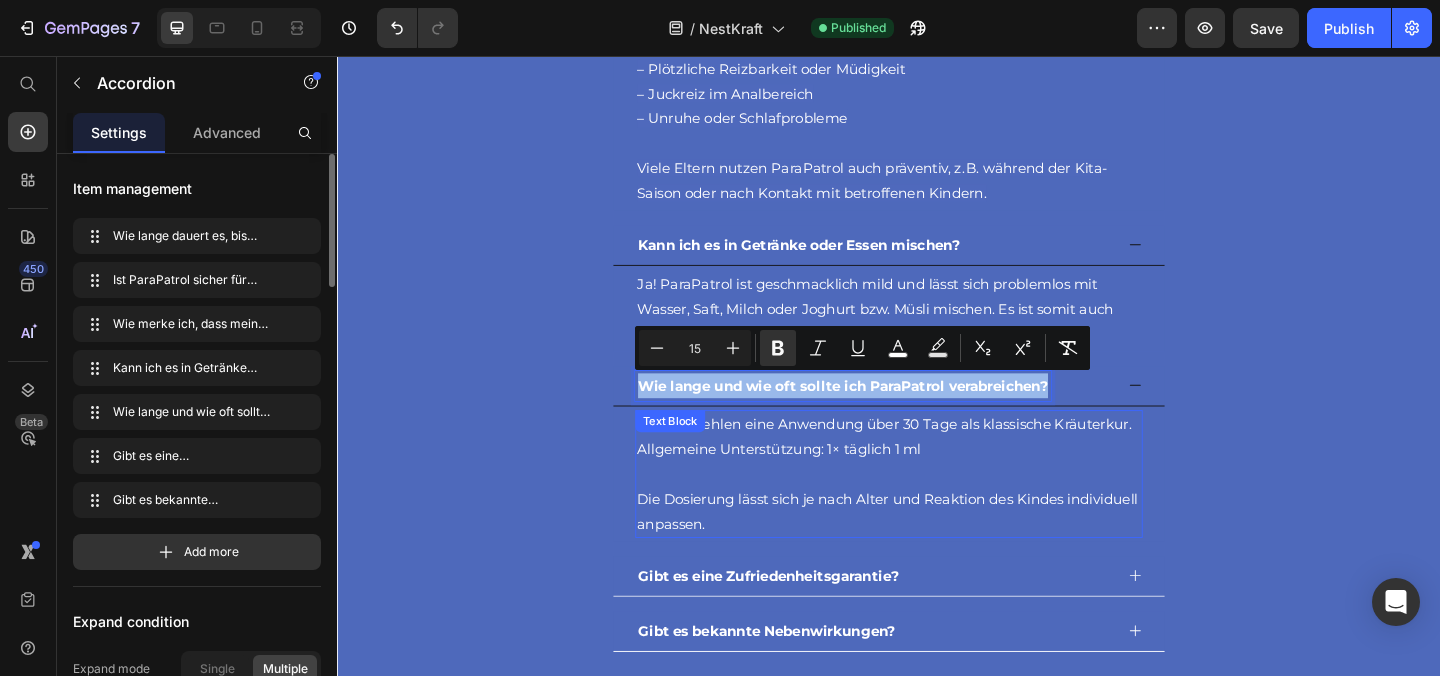 click on "Allgemeine Unterstützung: 1× täglich 1 ml" at bounding box center [817, 483] 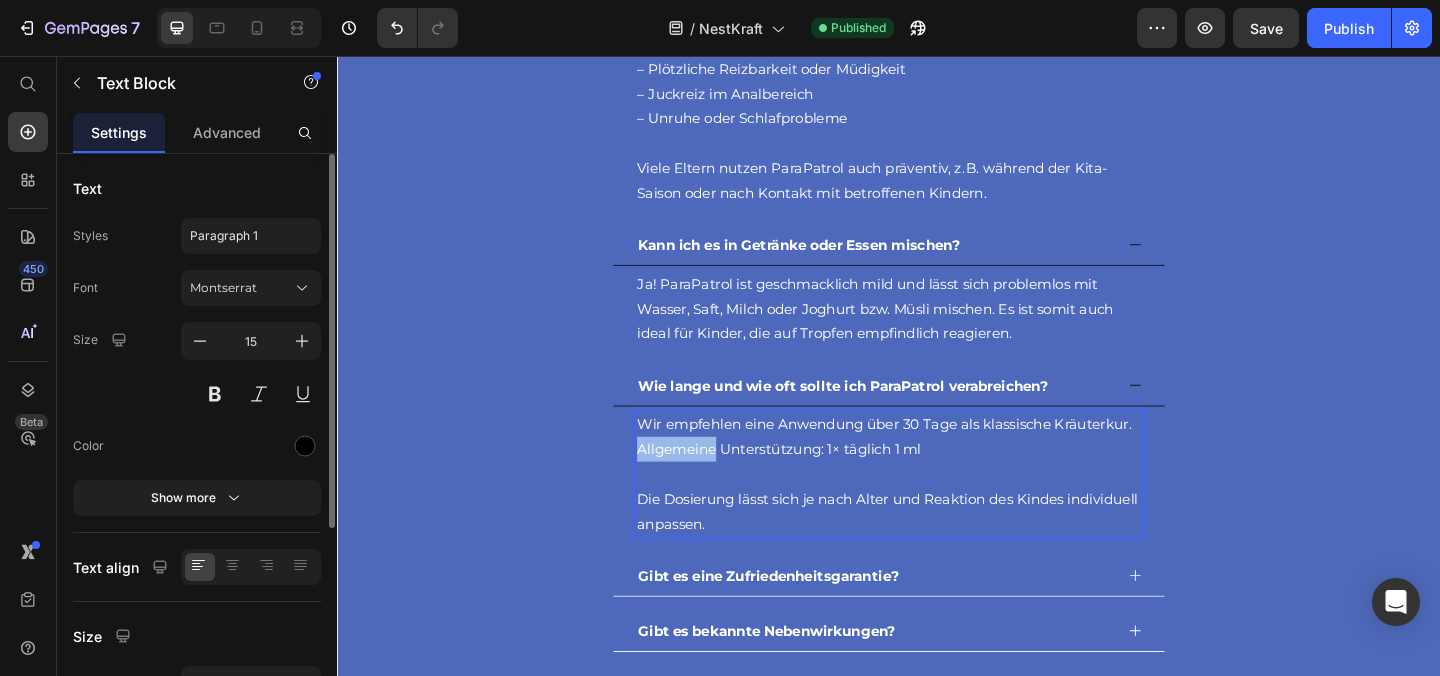 click on "Allgemeine Unterstützung: 1× täglich 1 ml" at bounding box center (817, 483) 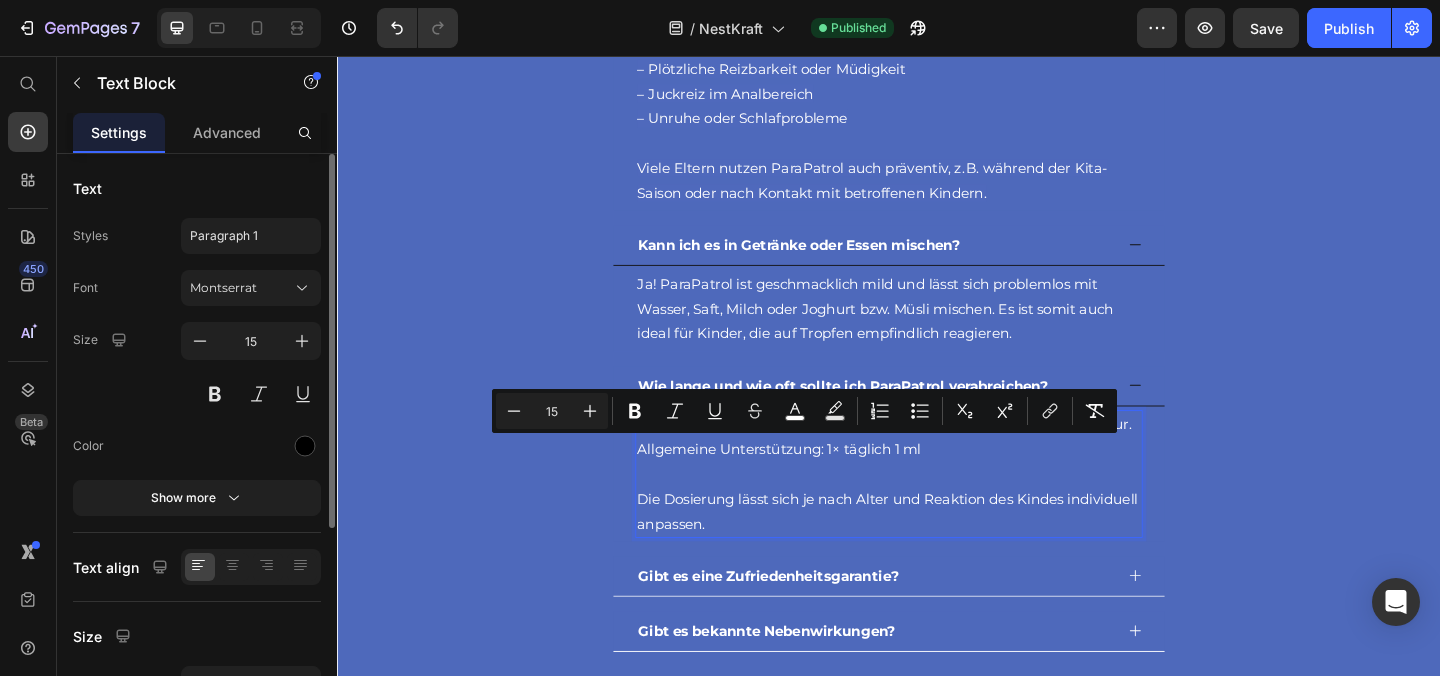 click on "Die Dosierung lässt sich je nach Alter und Reaktion des Kindes individuell anpassen." at bounding box center (937, 551) 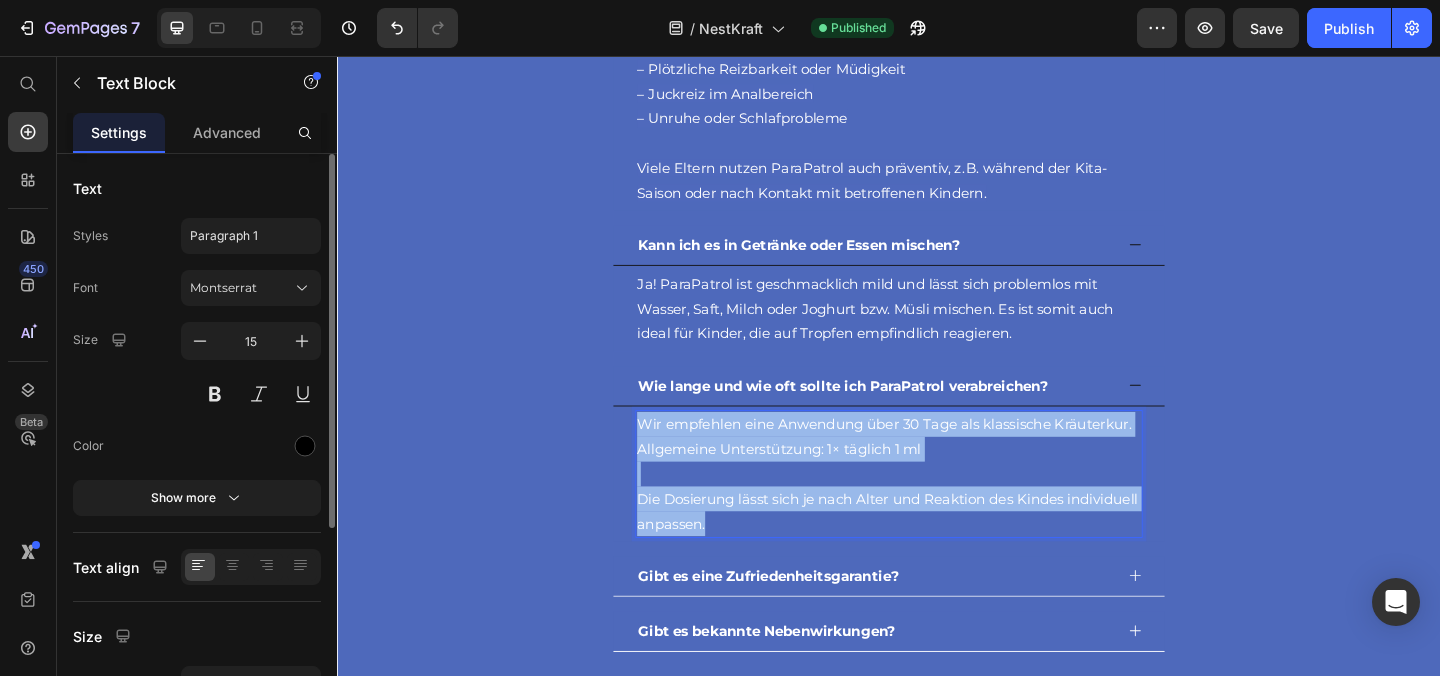 drag, startPoint x: 836, startPoint y: 564, endPoint x: 667, endPoint y: 459, distance: 198.96231 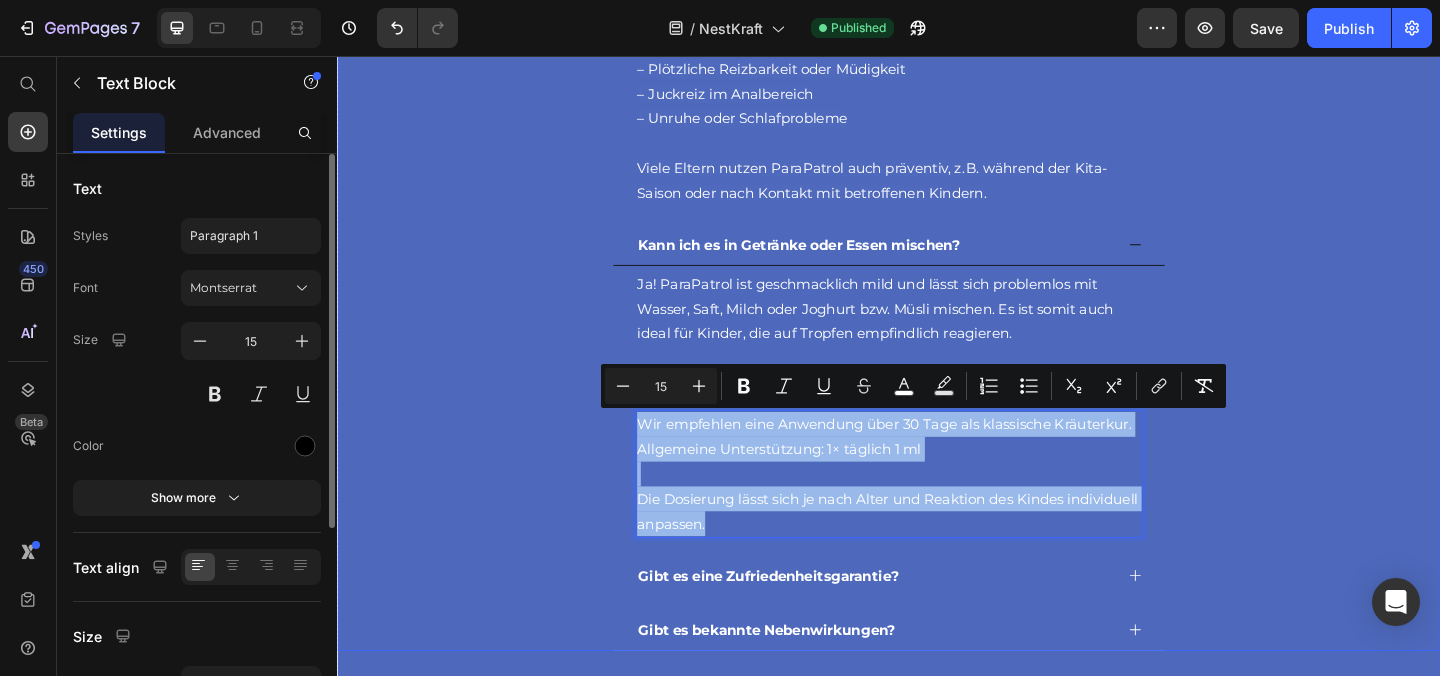 click on "Gibt es eine Zufriedenheitsgarantie?" at bounding box center (806, 621) 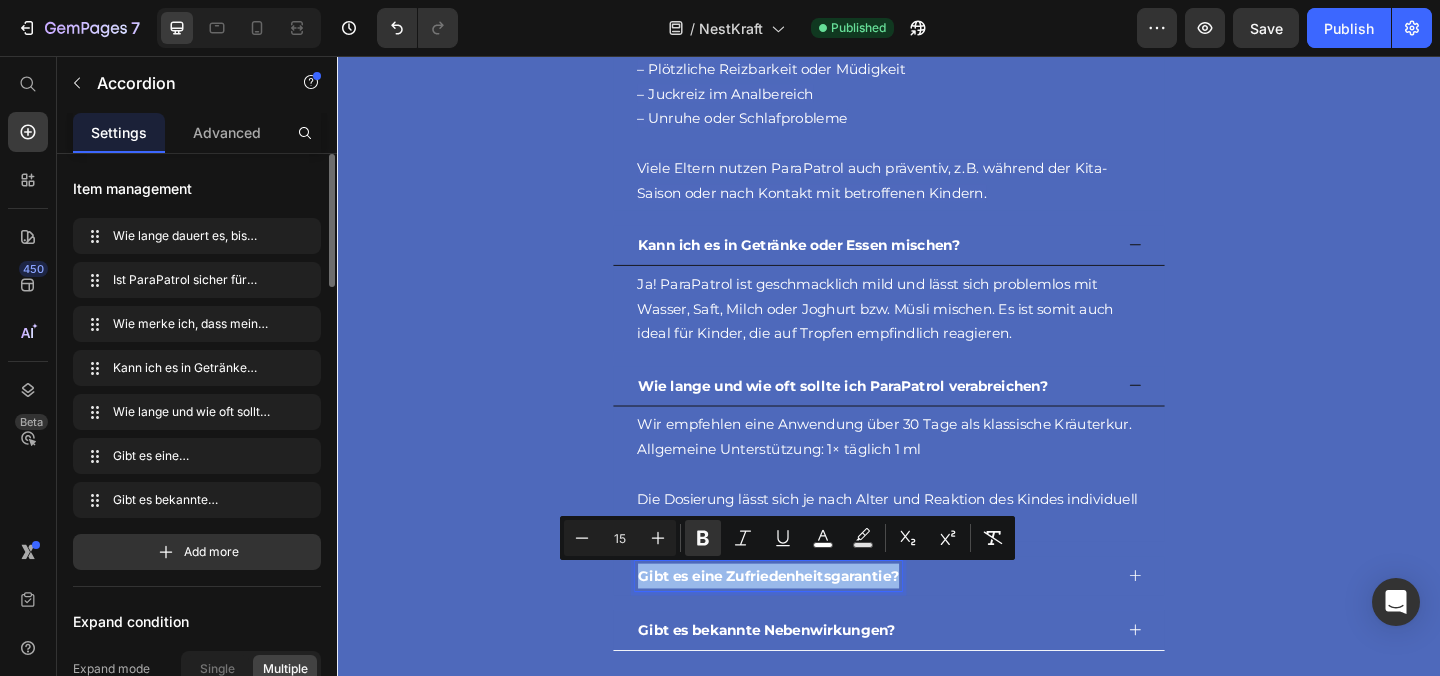 click on "Gibt es eine Zufriedenheitsgarantie?" at bounding box center (937, 621) 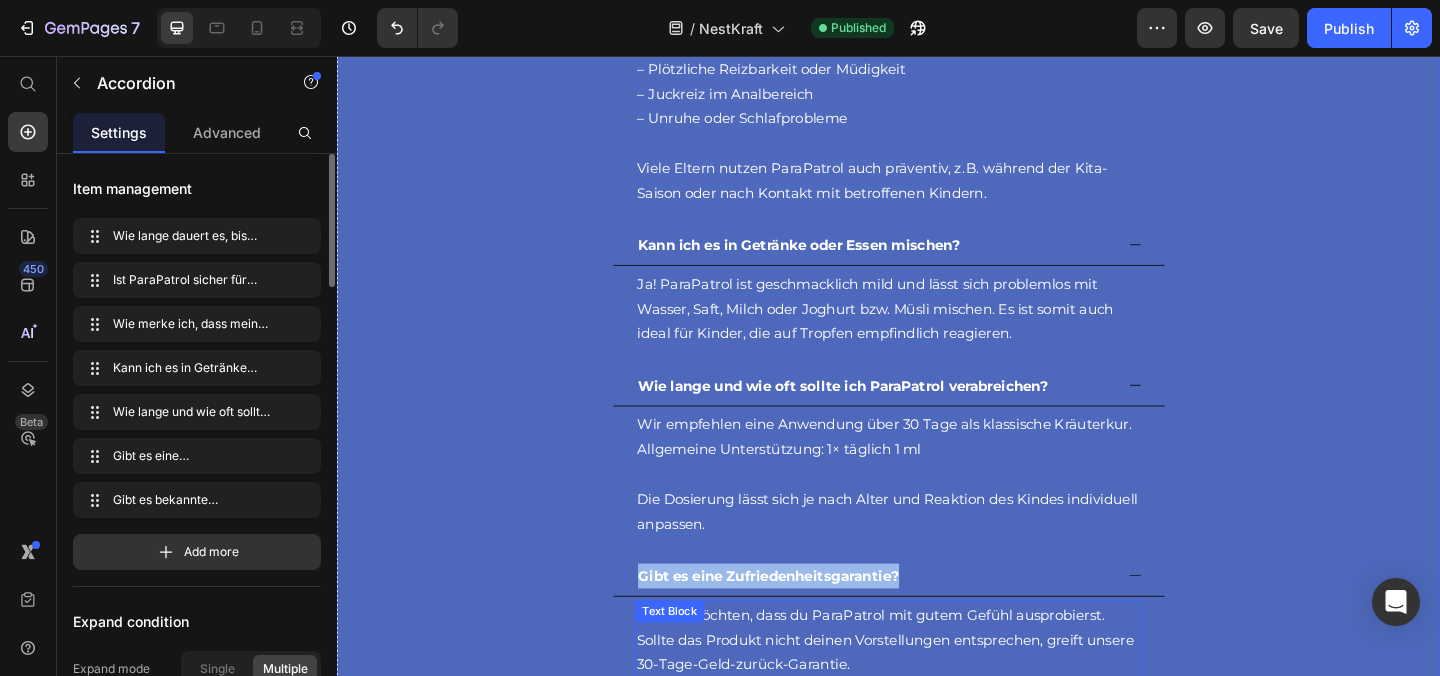 scroll, scrollTop: 6231, scrollLeft: 0, axis: vertical 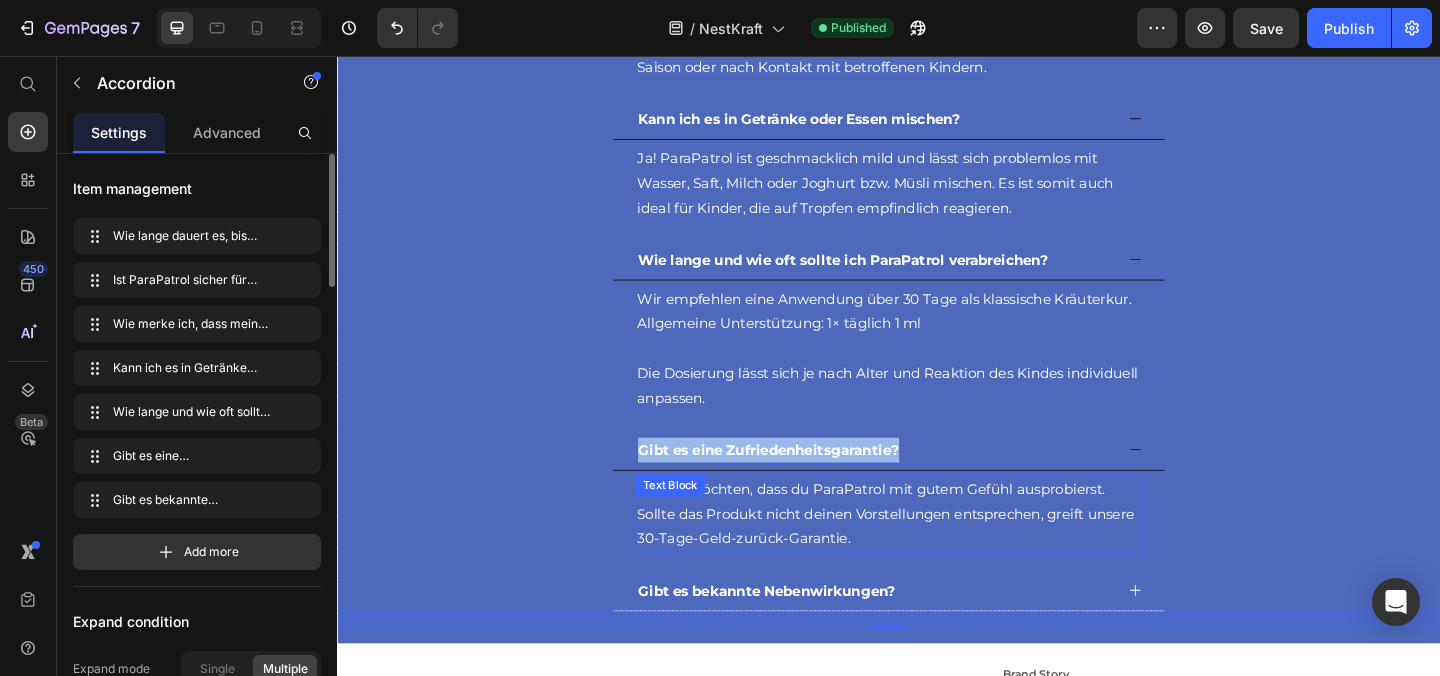 click on "Ja. Wir möchten, dass du ParaPatrol mit gutem Gefühl ausprobierst. Sollte das Produkt nicht deinen Vorstellungen entsprechen, greift unsere 30-Tage-Geld-zurück-Garantie." at bounding box center (933, 553) 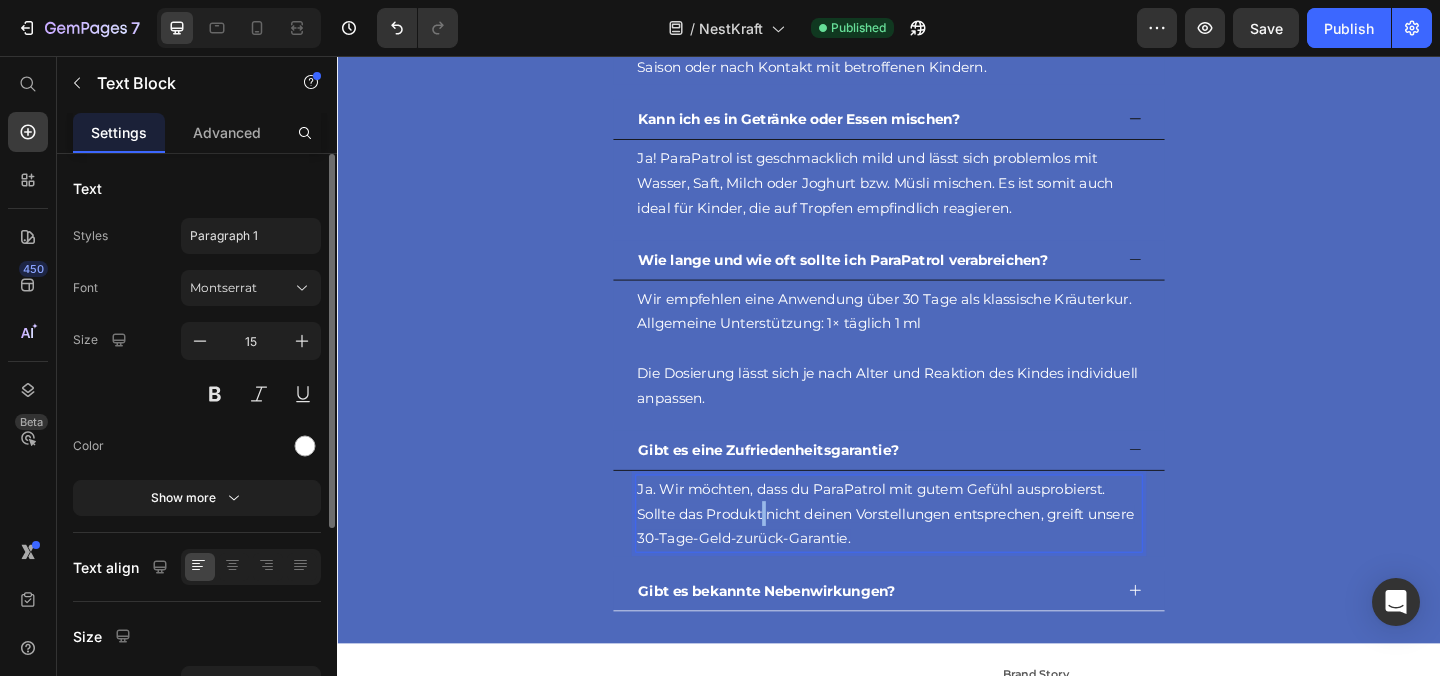 click on "Text Block" at bounding box center [337, 56] 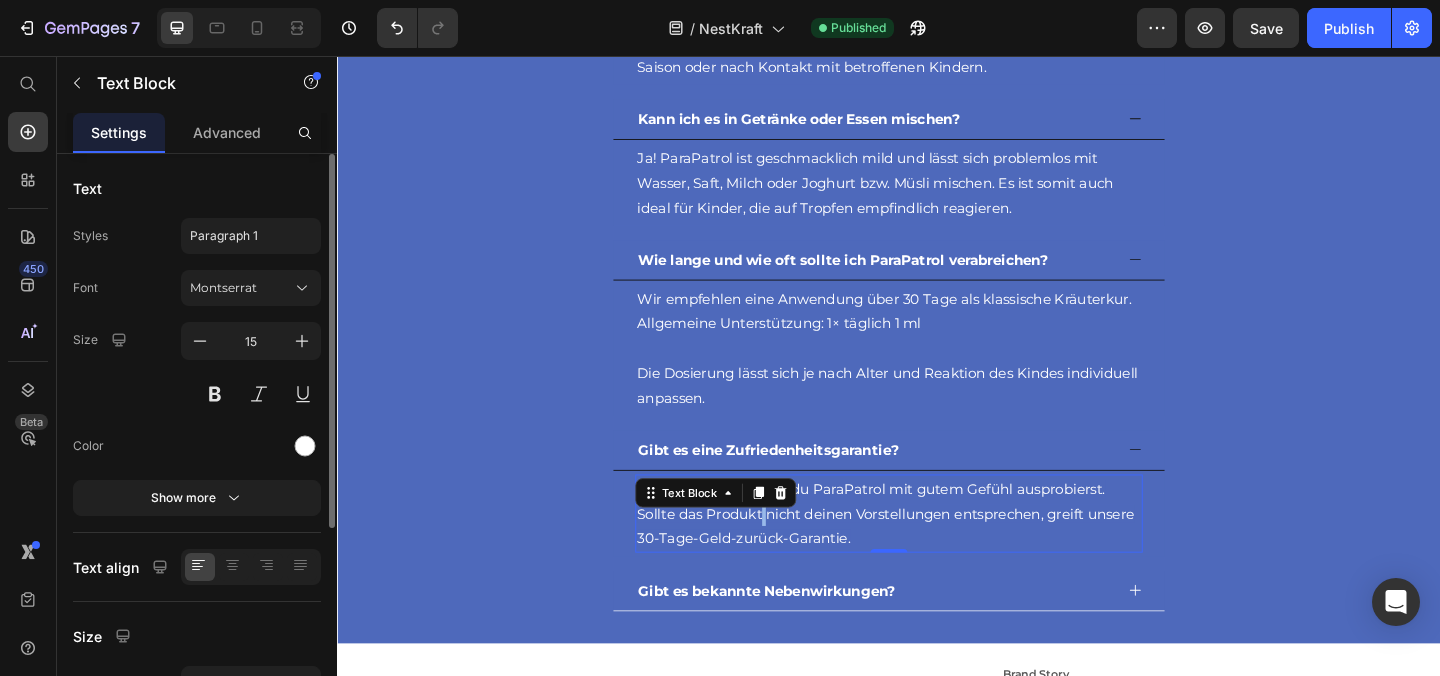 click on "Ja. Wir möchten, dass du ParaPatrol mit gutem Gefühl ausprobierst. Sollte das Produkt nicht deinen Vorstellungen entsprechen, greift unsere 30-Tage-Geld-zurück-Garantie." at bounding box center (937, 553) 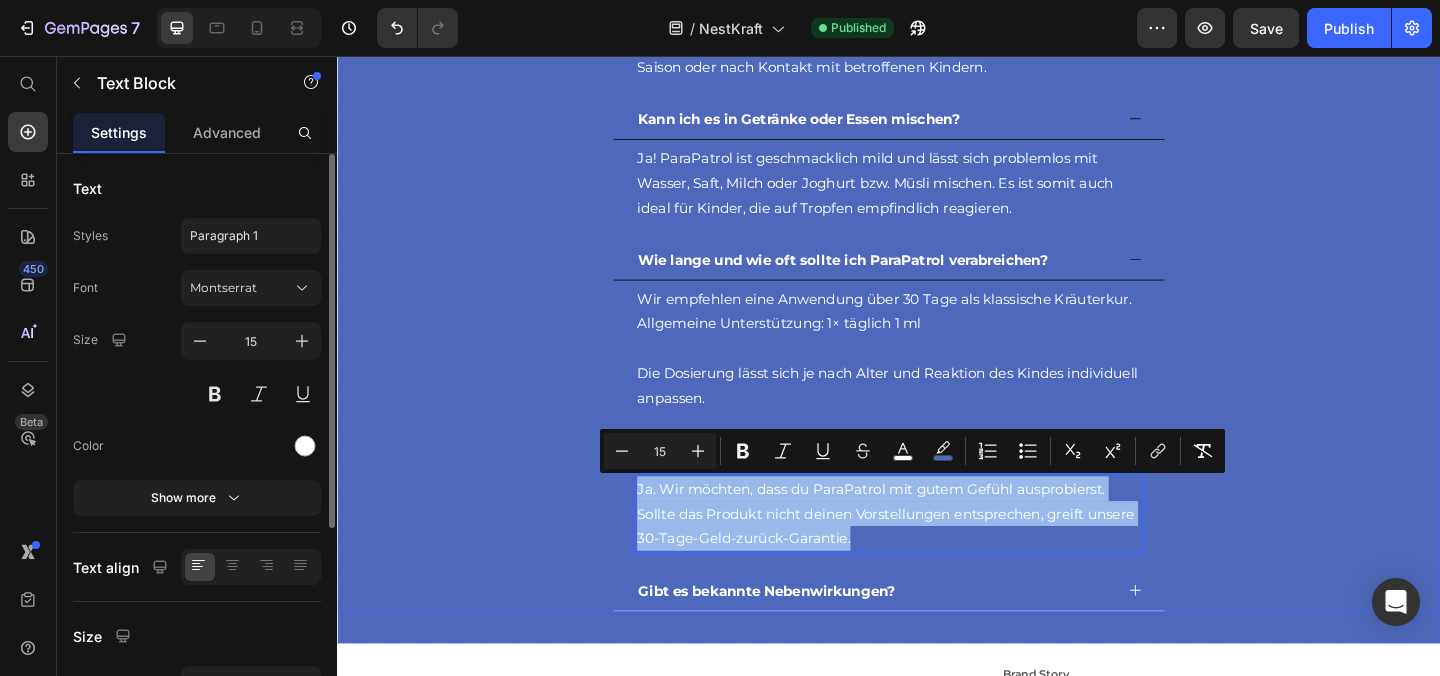 drag, startPoint x: 914, startPoint y: 576, endPoint x: 645, endPoint y: 523, distance: 274.17148 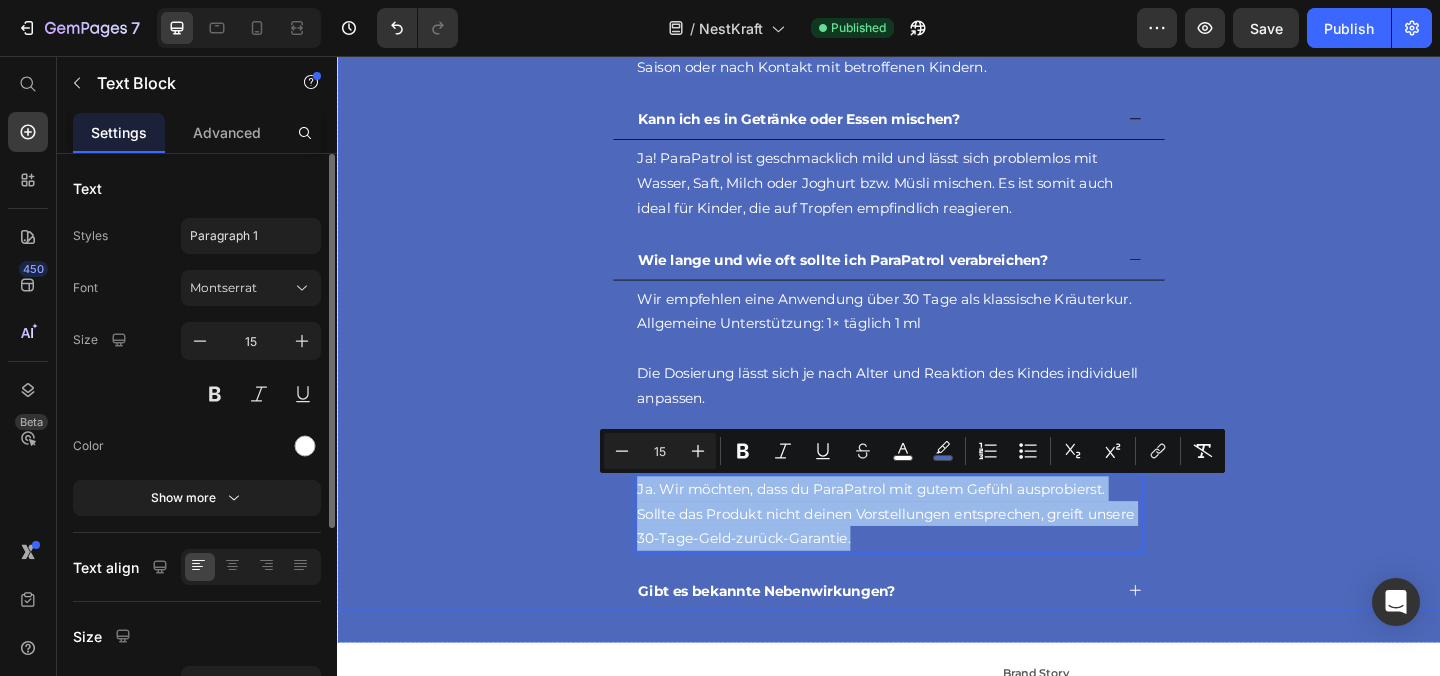 click on "Gibt es bekannte Nebenwirkungen?" at bounding box center [804, 637] 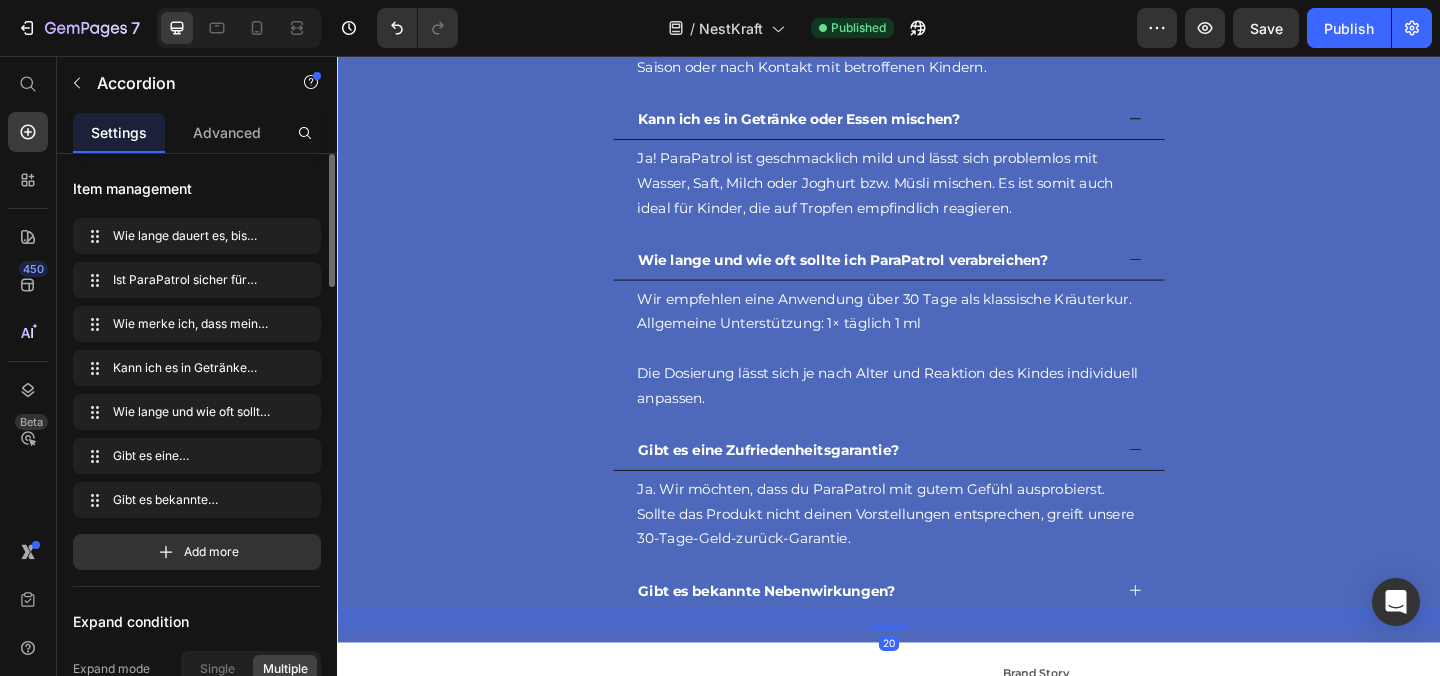click 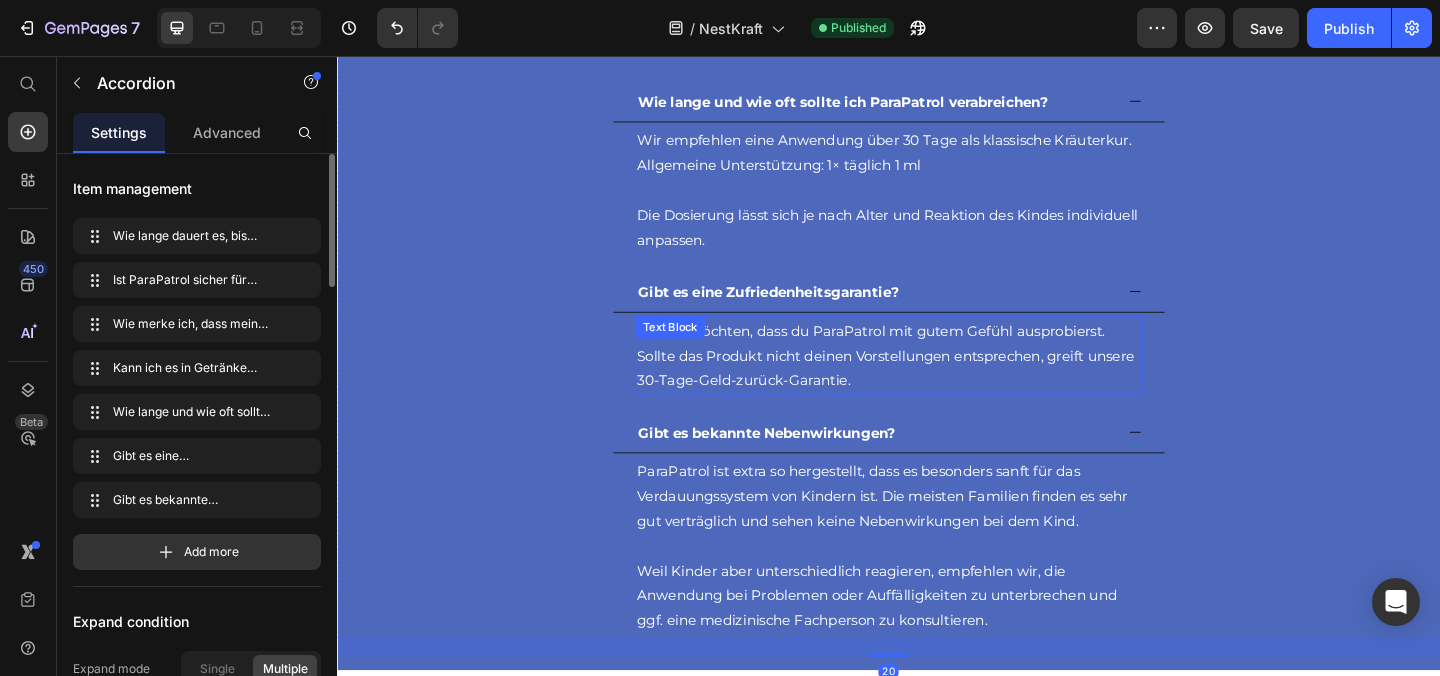scroll, scrollTop: 6407, scrollLeft: 0, axis: vertical 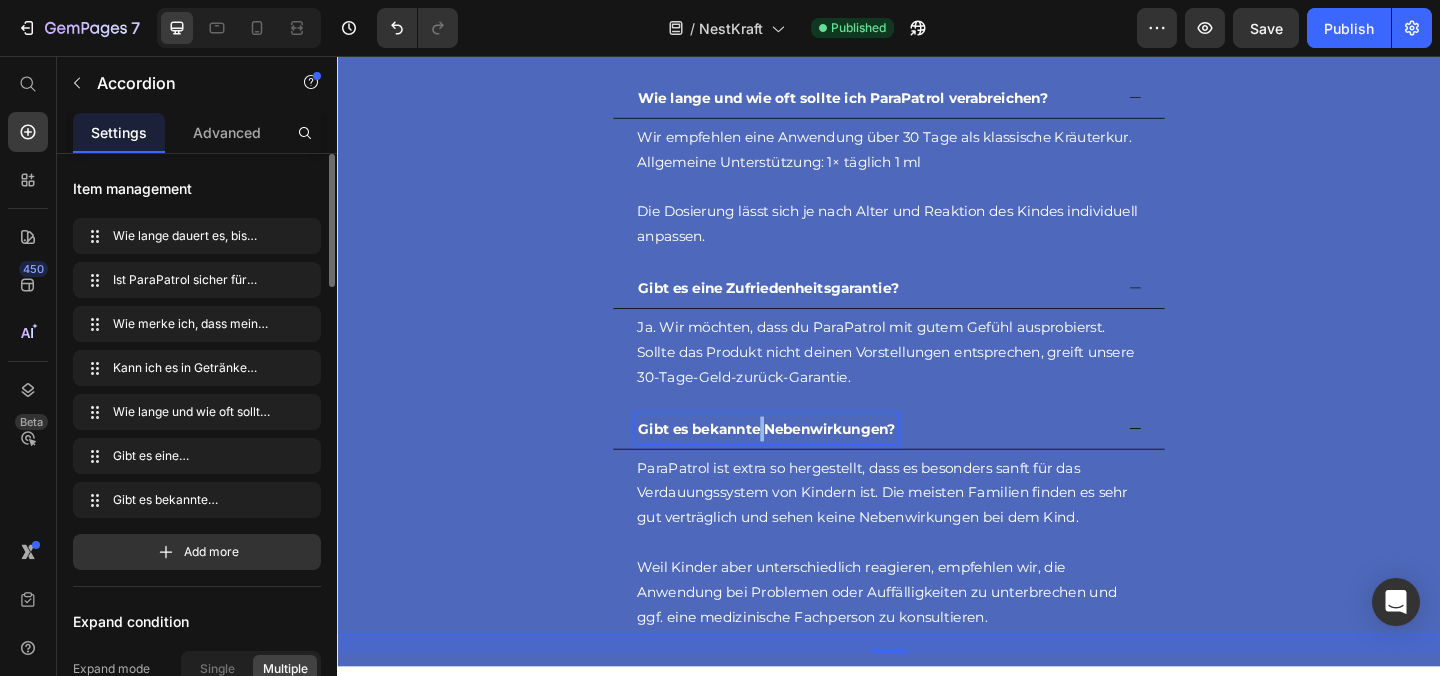 click on "Gibt es bekannte Nebenwirkungen?" at bounding box center [804, 461] 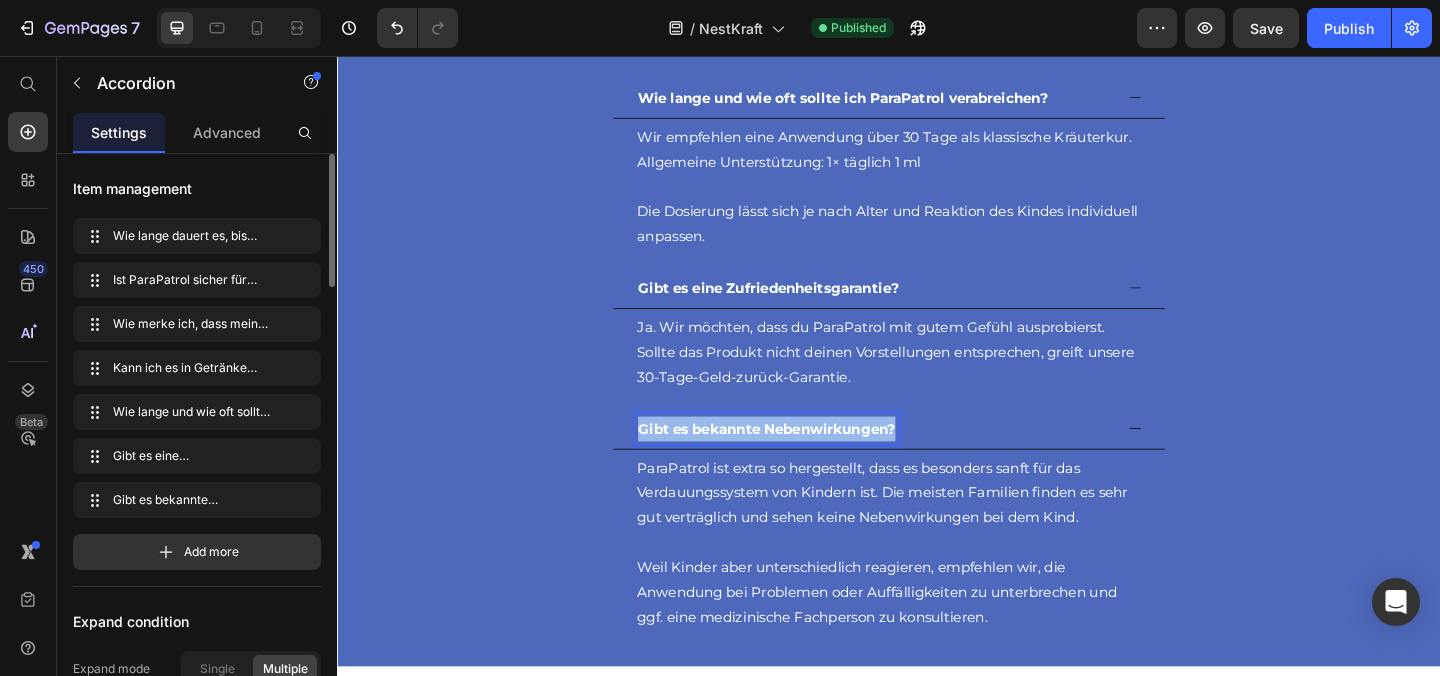 click on "Gibt es bekannte Nebenwirkungen?" at bounding box center [804, 461] 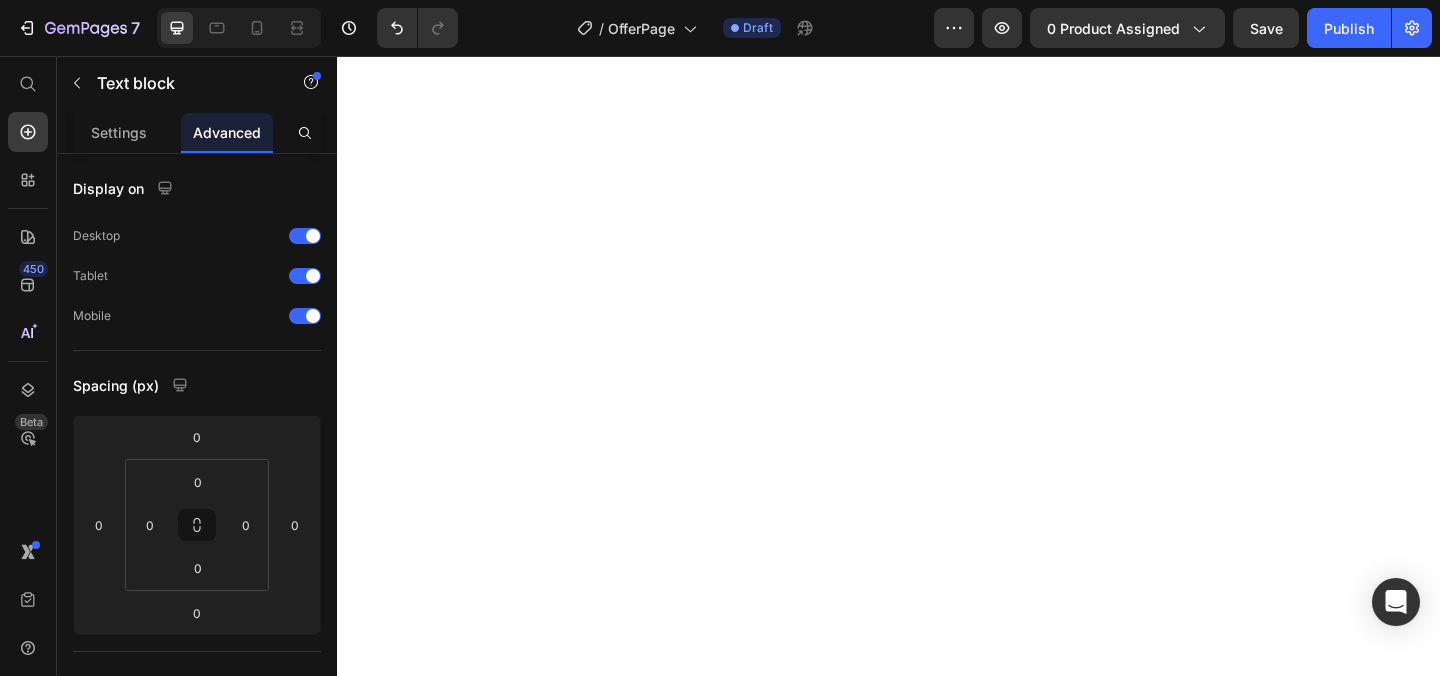 scroll, scrollTop: 0, scrollLeft: 0, axis: both 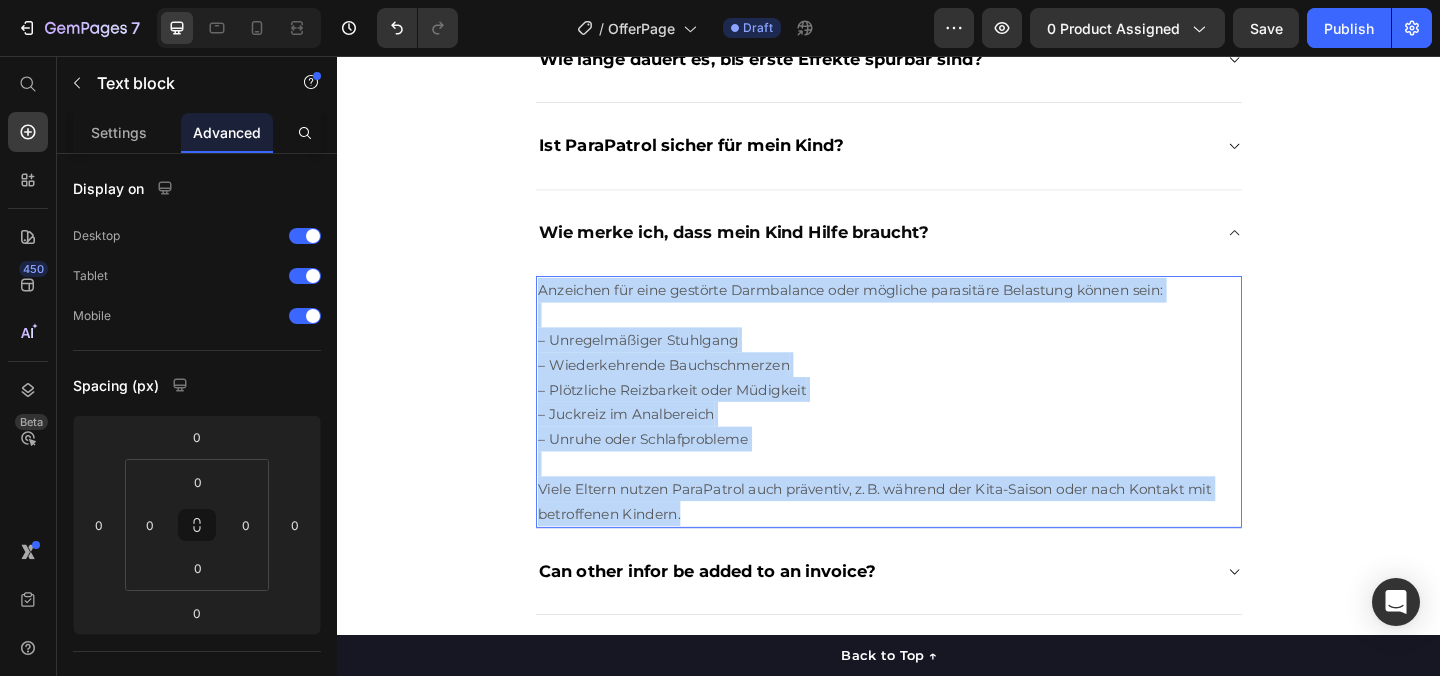 drag, startPoint x: 718, startPoint y: 575, endPoint x: 556, endPoint y: 332, distance: 292.04965 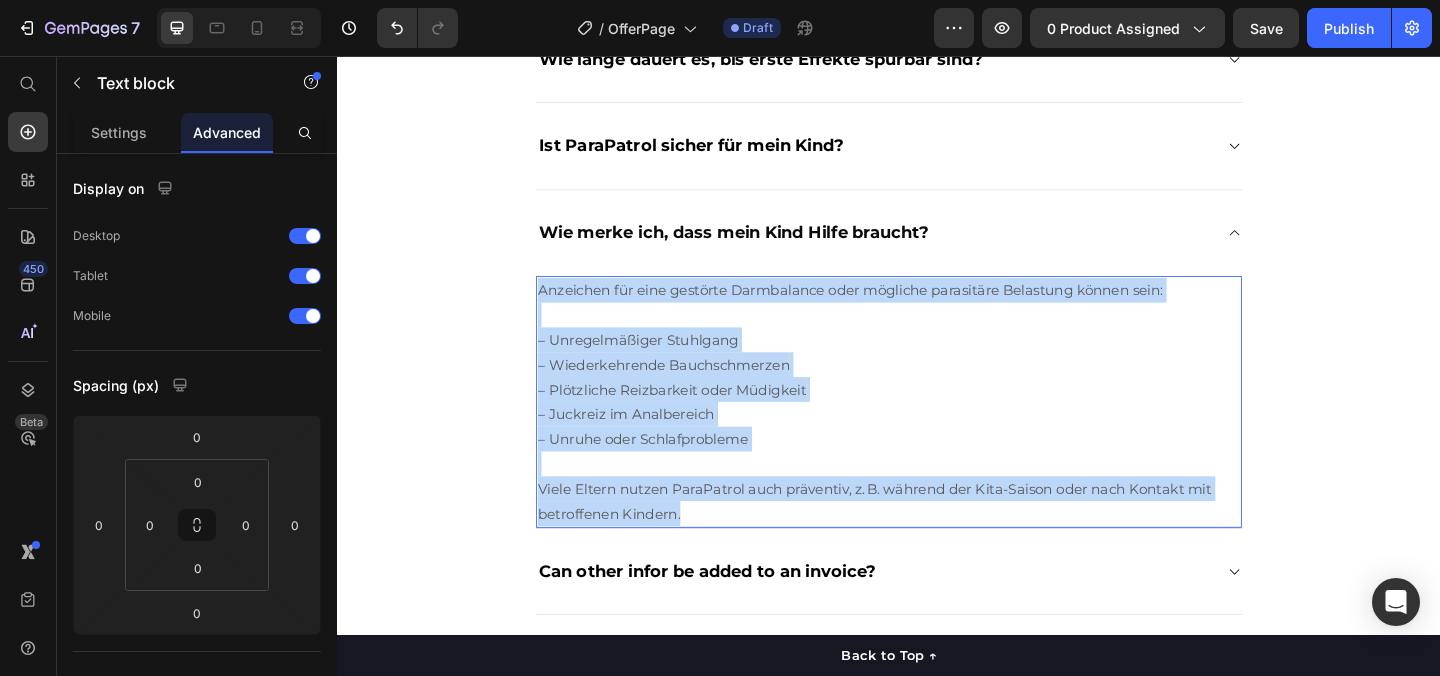 click on "Anzeichen für eine gestörte Darmbalance oder mögliche parasitäre Belastung können sein: – Unregelmäßiger Stuhlgang – Wiederkehrende Bauchschmerzen – Plötzliche Reizbarkeit oder Müdigkeit – Juckreiz im Analbereich – Unruhe oder Schlafprobleme Viele Eltern nutzen ParaPatrol auch präventiv, z. B. während der Kita-Saison oder nach Kontakt mit betroffenen Kindern." at bounding box center (937, 432) 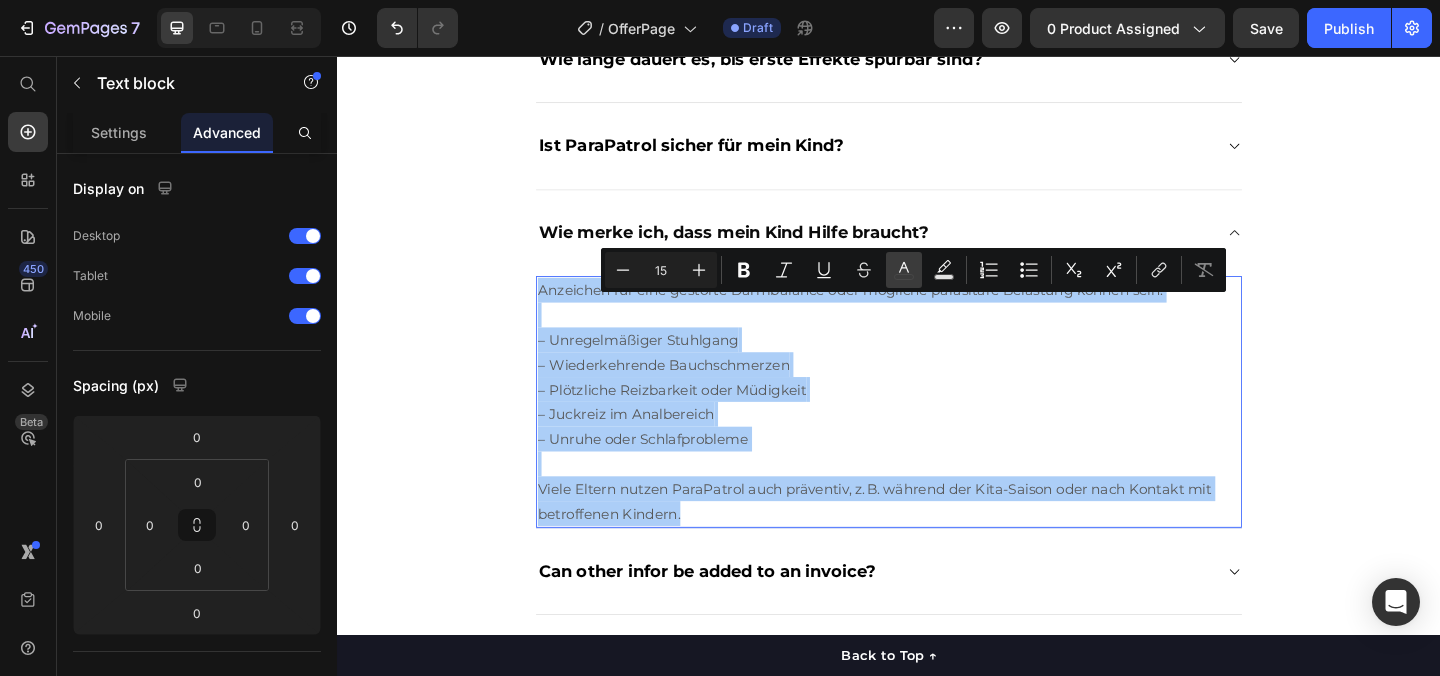 click 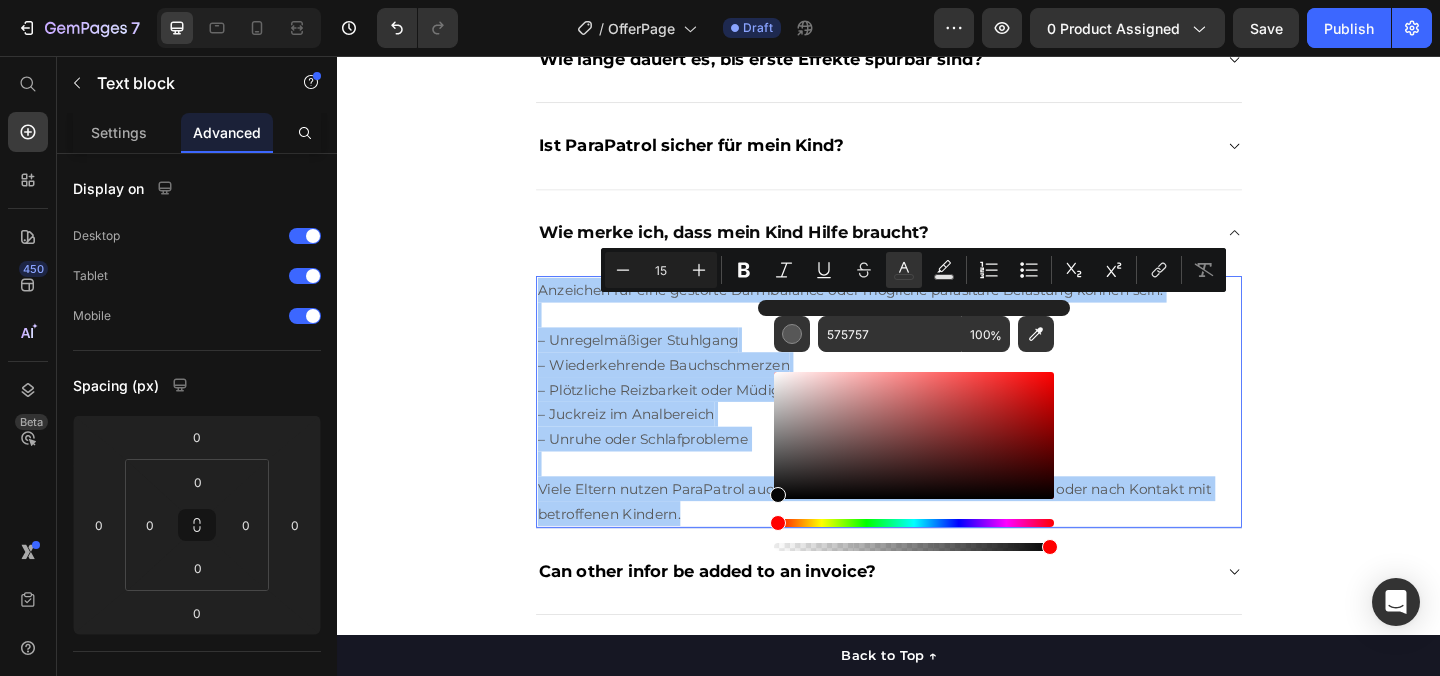 drag, startPoint x: 782, startPoint y: 451, endPoint x: 761, endPoint y: 496, distance: 49.658836 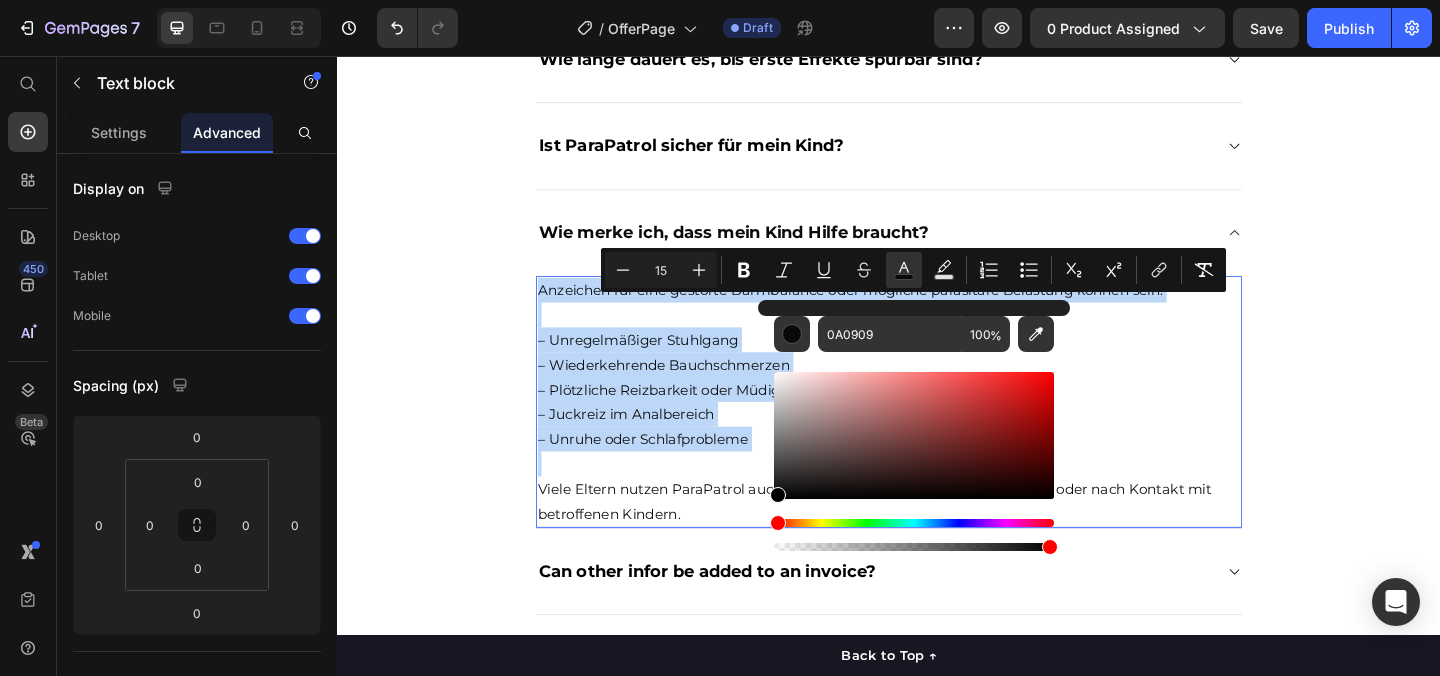 type on "000000" 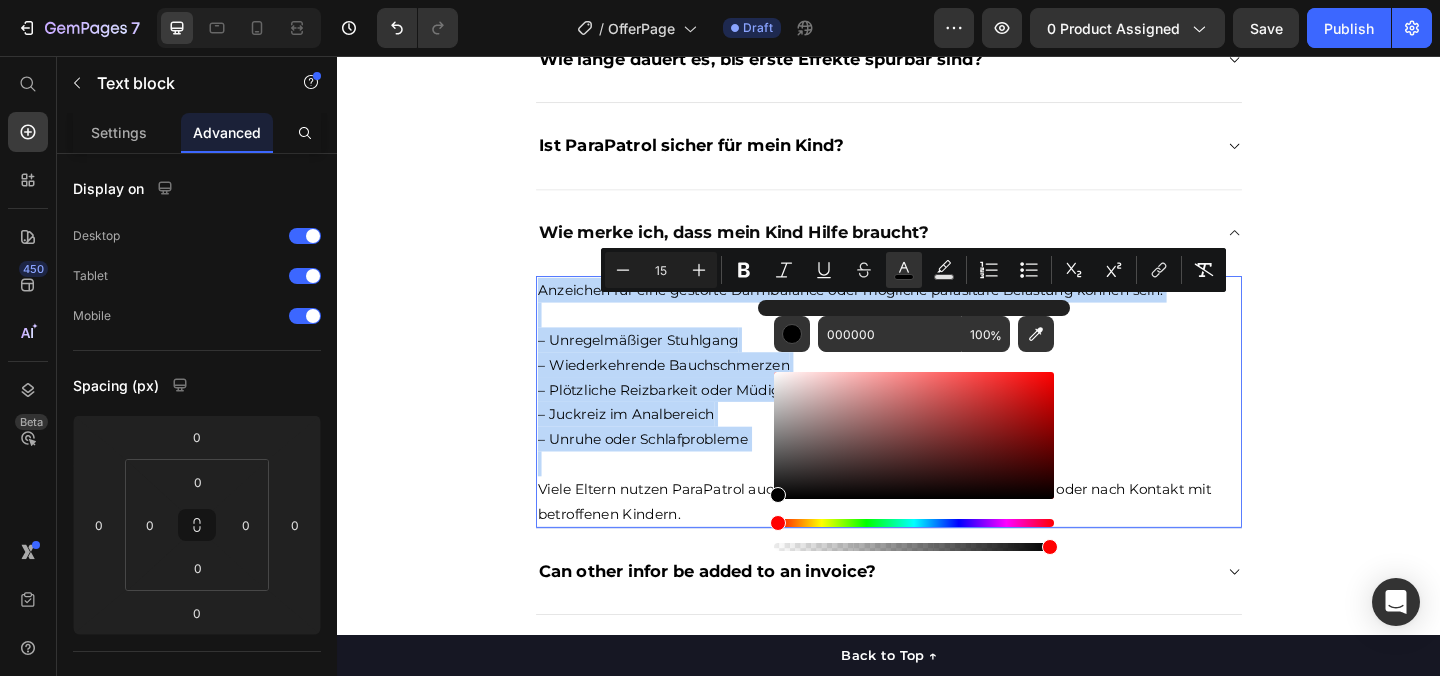 drag, startPoint x: 780, startPoint y: 493, endPoint x: 766, endPoint y: 501, distance: 16.124516 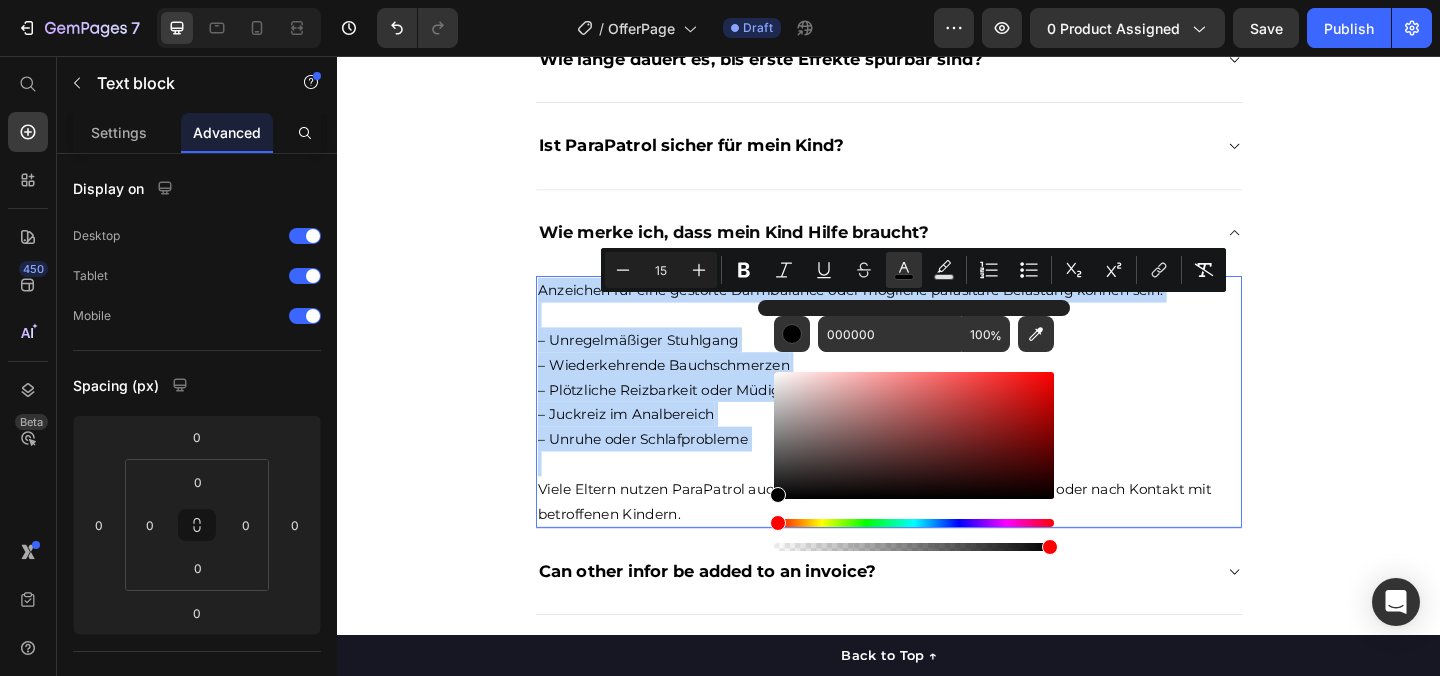 click on "000000 100 %" at bounding box center (914, 427) 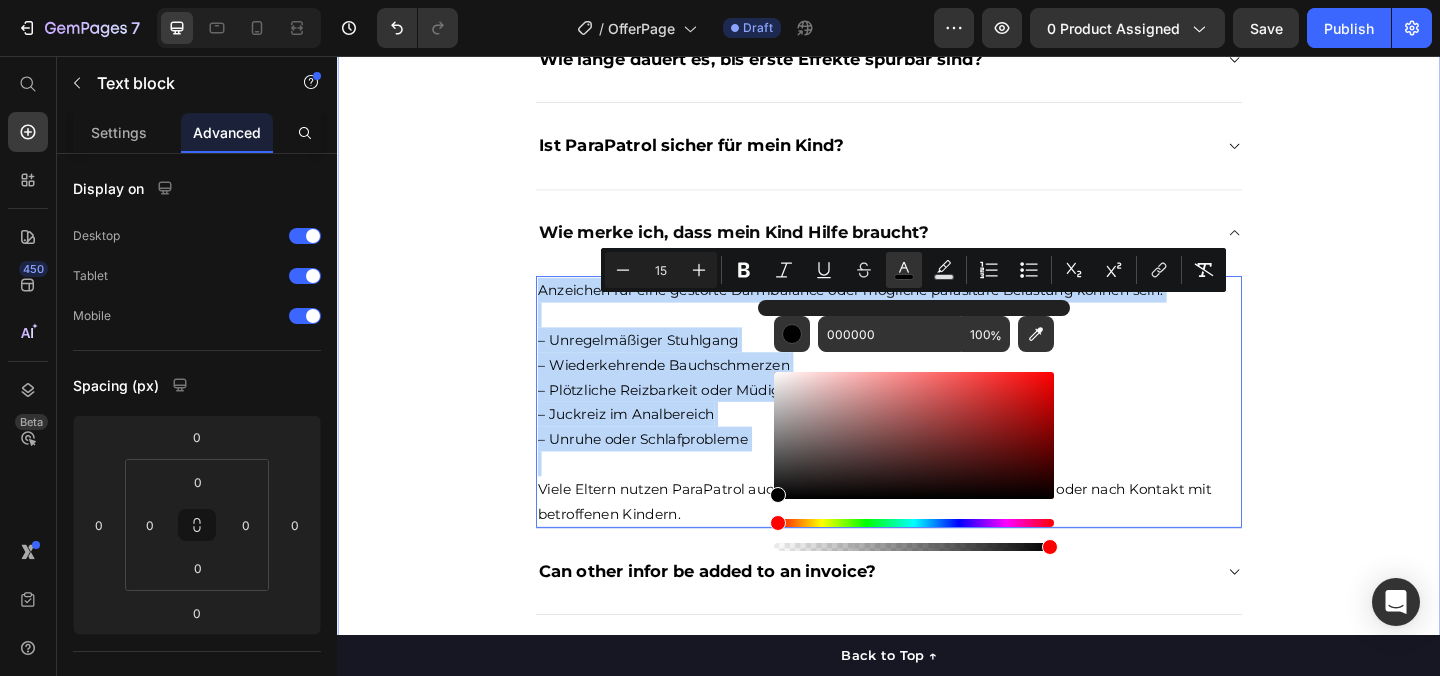 click on "Du hast Fragen. Wir haben die Antworten. Text block                Title Line
Wie lange dauert es, bis erste Effekte spürbar sind?
Ist ParaPatrol sicher für mein Kind?
Wie merke ich, dass mein Kind Hilfe braucht? Anzeichen für eine gestörte Darmbalance oder mögliche parasitäre Belastung können sein: – Unregelmäßiger Stuhlgang – Wiederkehrende Bauchschmerzen – Plötzliche Reizbarkeit oder Müdigkeit – Juckreiz im Analbereich – Unruhe oder Schlafprobleme Viele Eltern nutzen ParaPatrol auch präventiv, z. B. während der Kita-Saison oder nach Kontakt mit betroffenen Kindern. Text block Accordion Row 1 col Section   0
Can other infor be added to an invoice?
How does billing work?
How do I change my account email? Accordion Row" at bounding box center (937, 410) 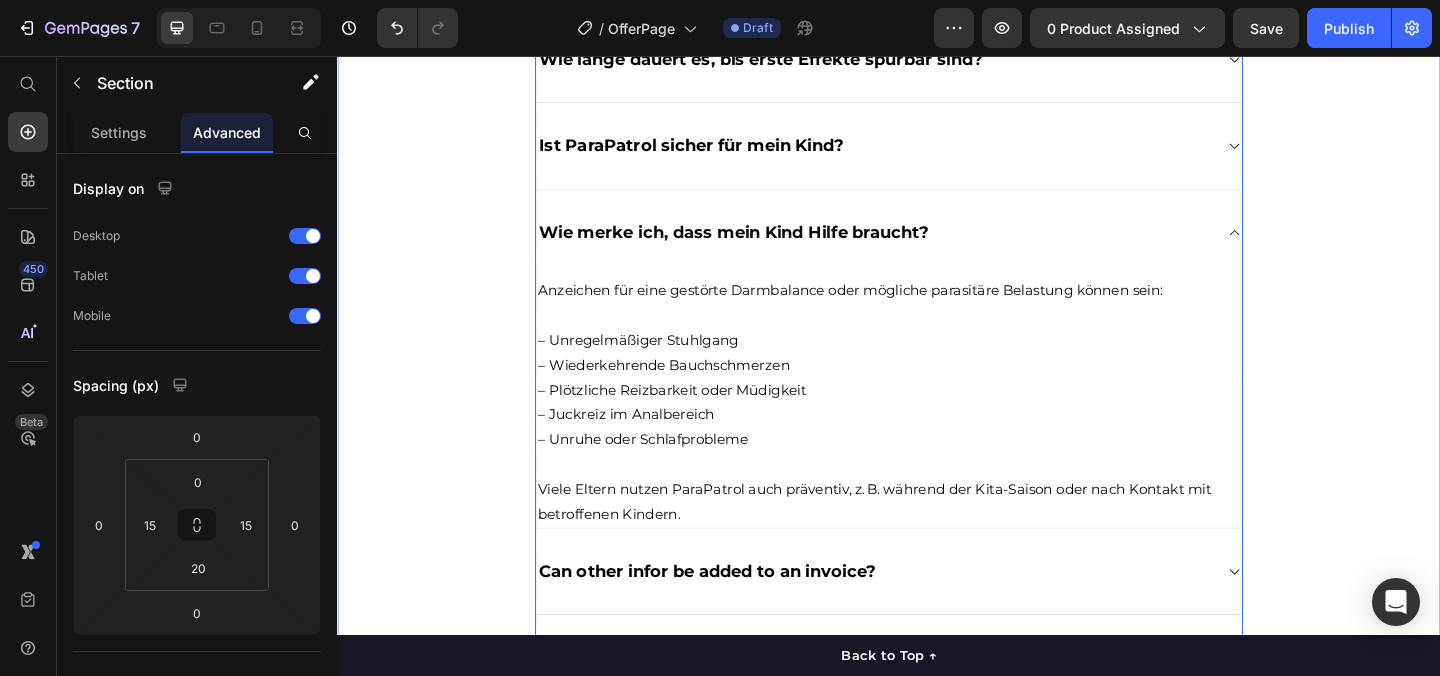 click 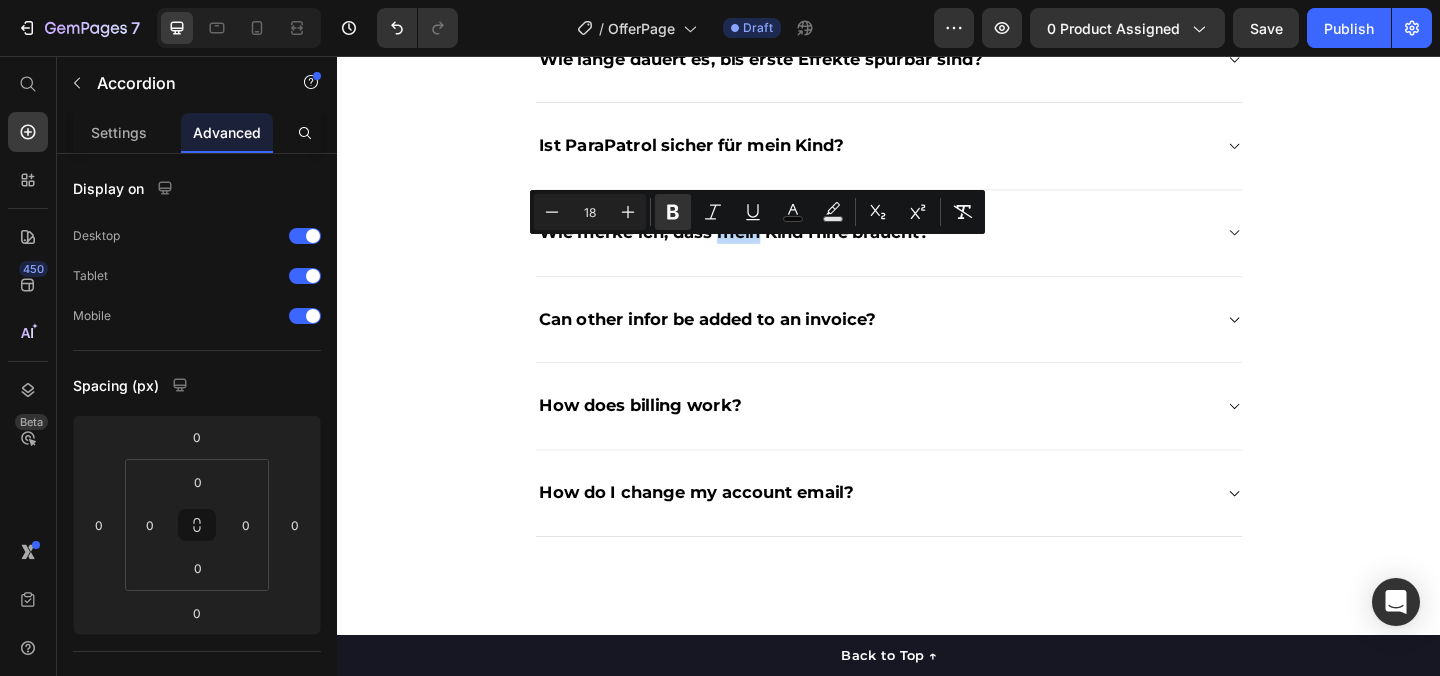 click 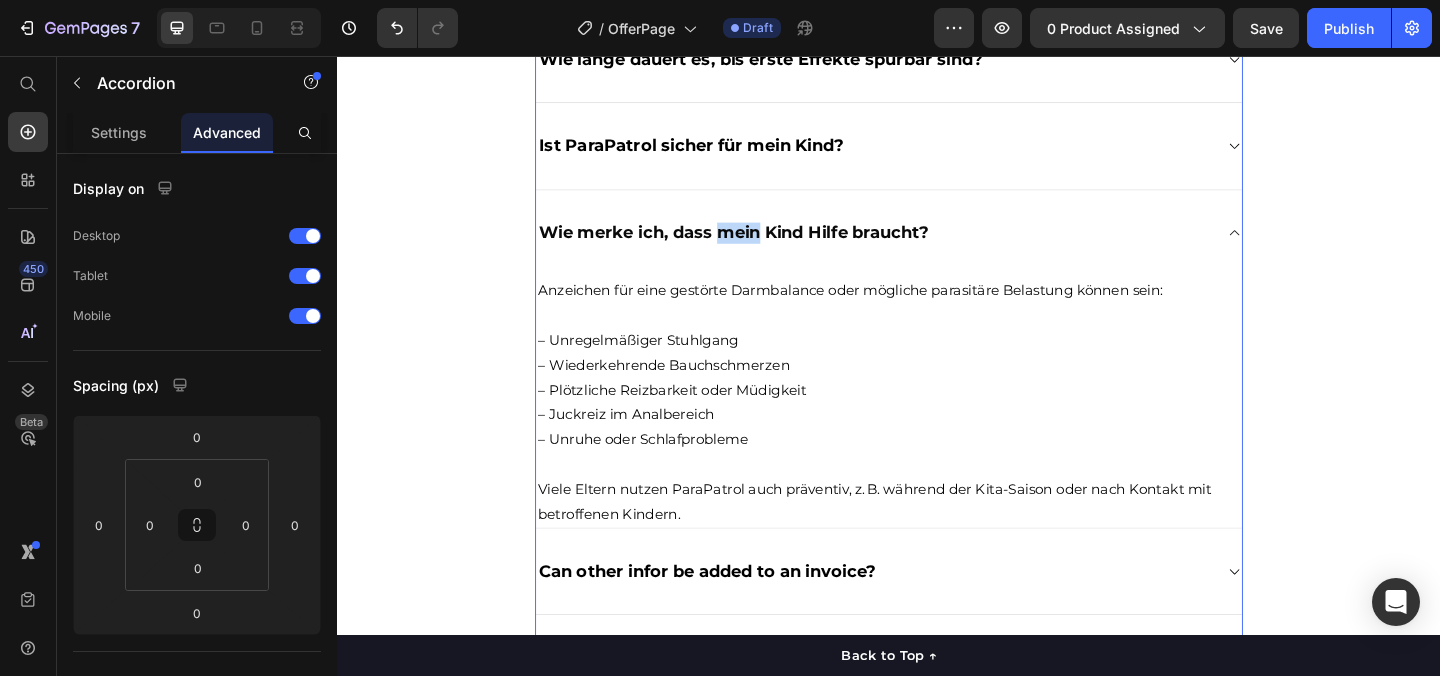 click 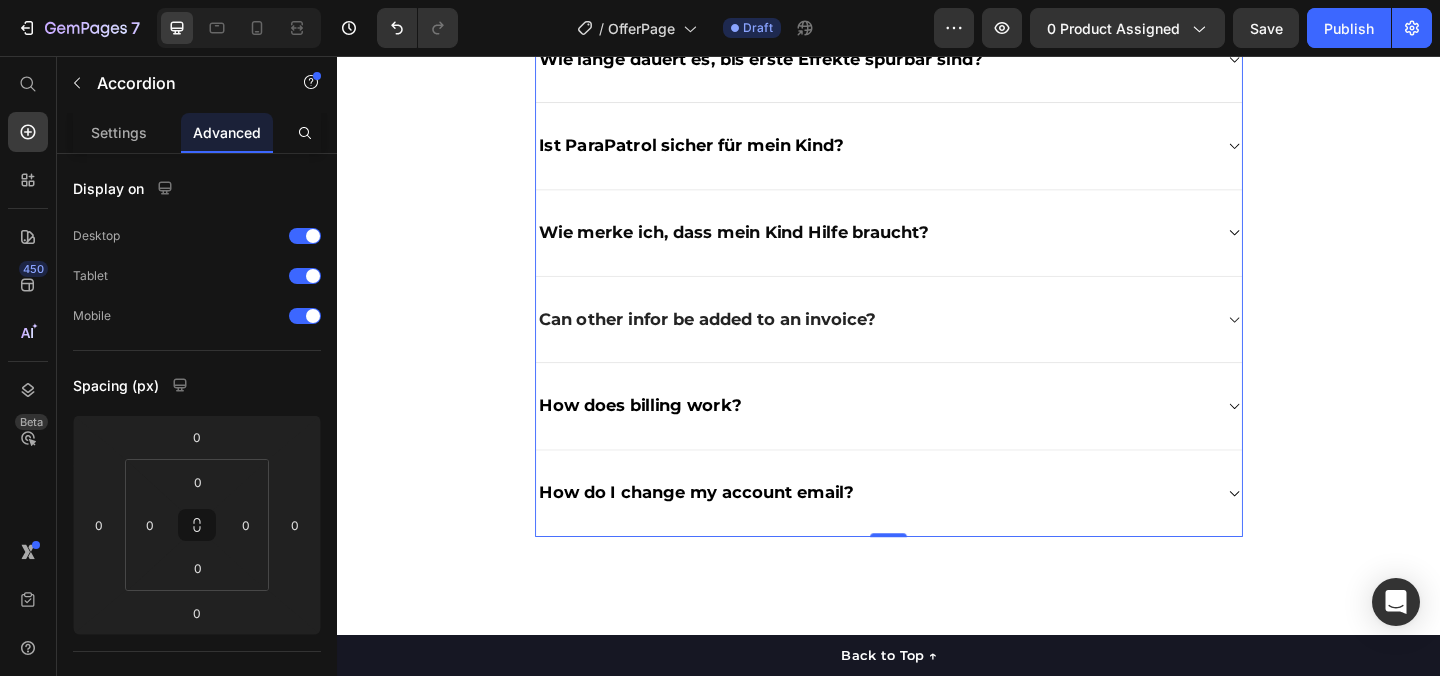 click on "Can other infor be added to an invoice?" at bounding box center (739, 342) 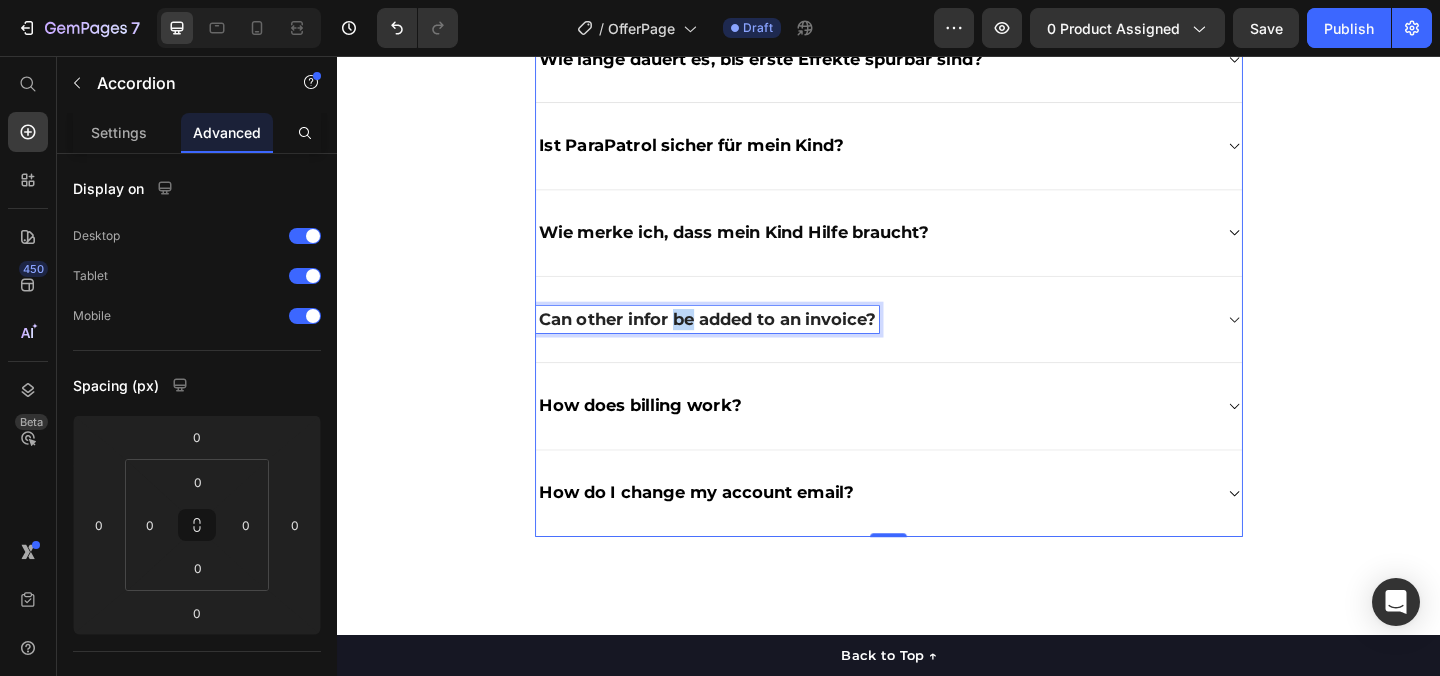 click on "Can other infor be added to an invoice?" at bounding box center [739, 342] 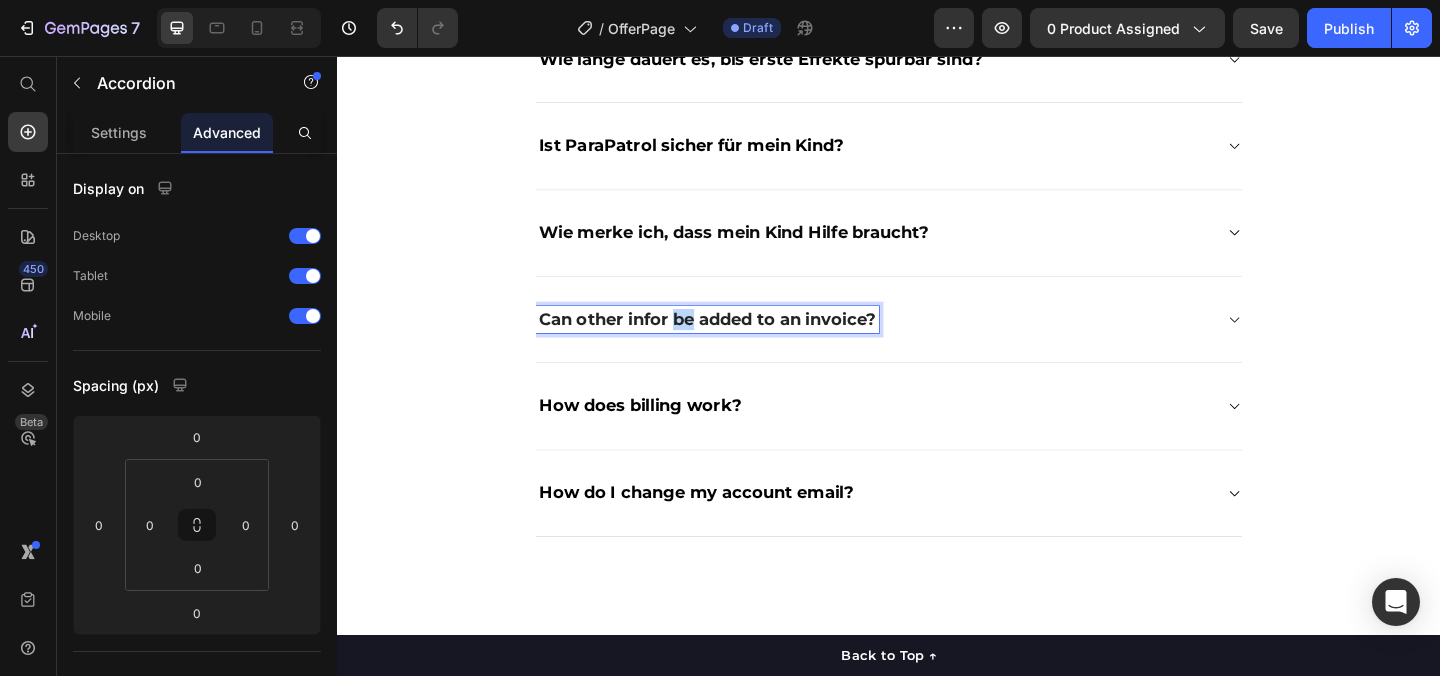 click on "Can other infor be added to an invoice?" at bounding box center (739, 342) 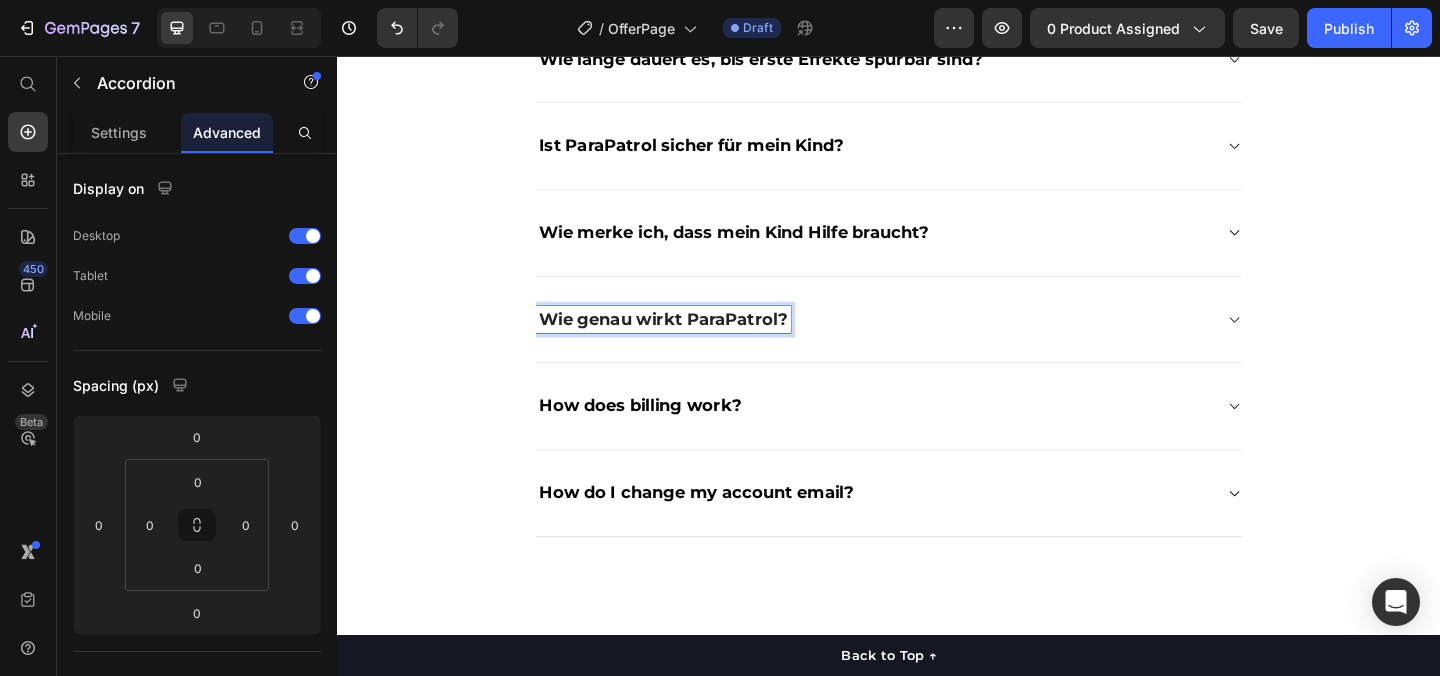 click on "Wie genau wirkt ParaPatrol?" at bounding box center [937, 343] 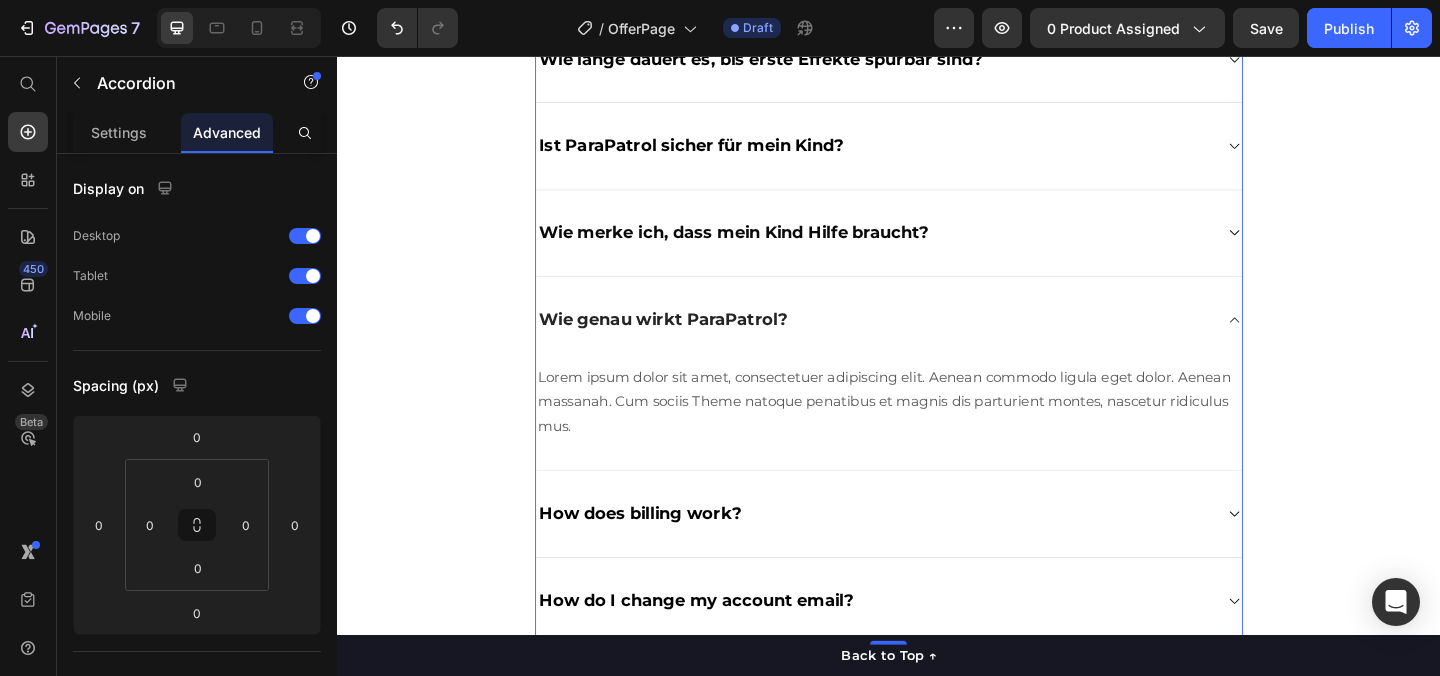 click on "Wie genau wirkt ParaPatrol?" at bounding box center [691, 342] 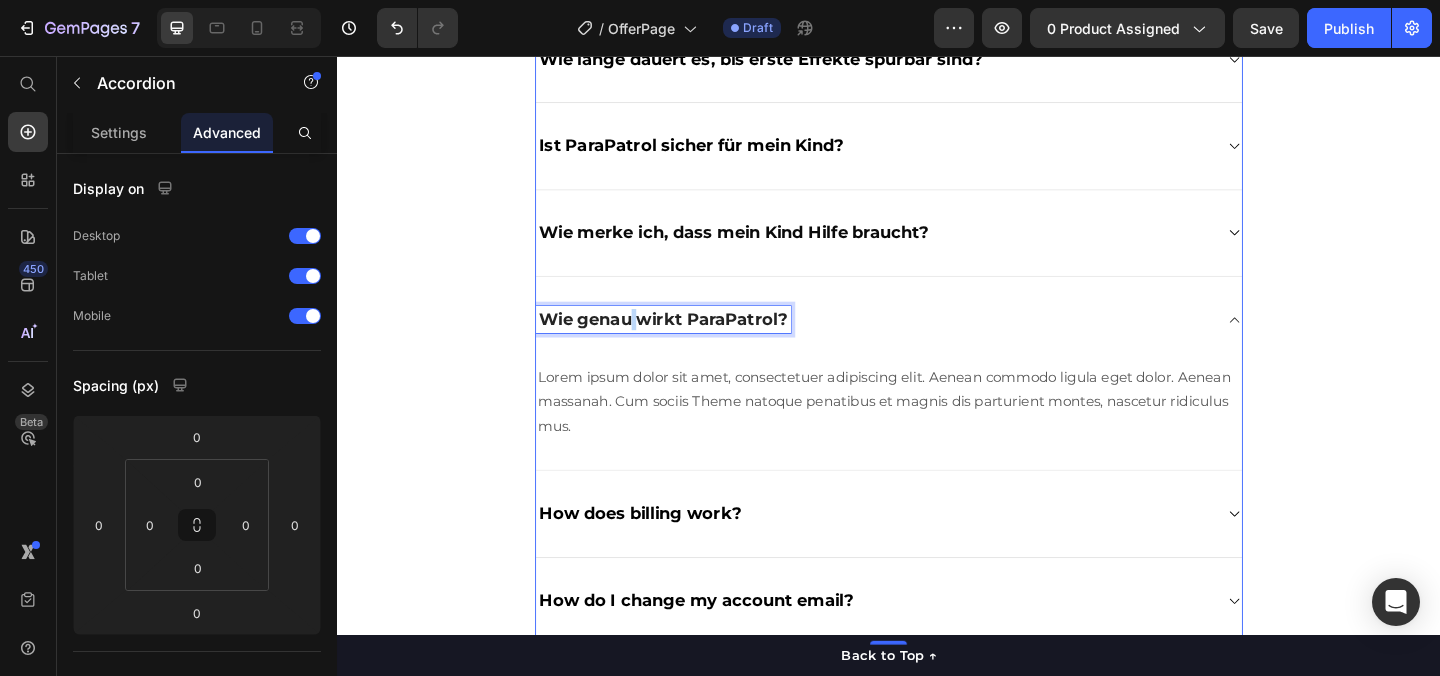 click on "Wie genau wirkt ParaPatrol?" at bounding box center (691, 342) 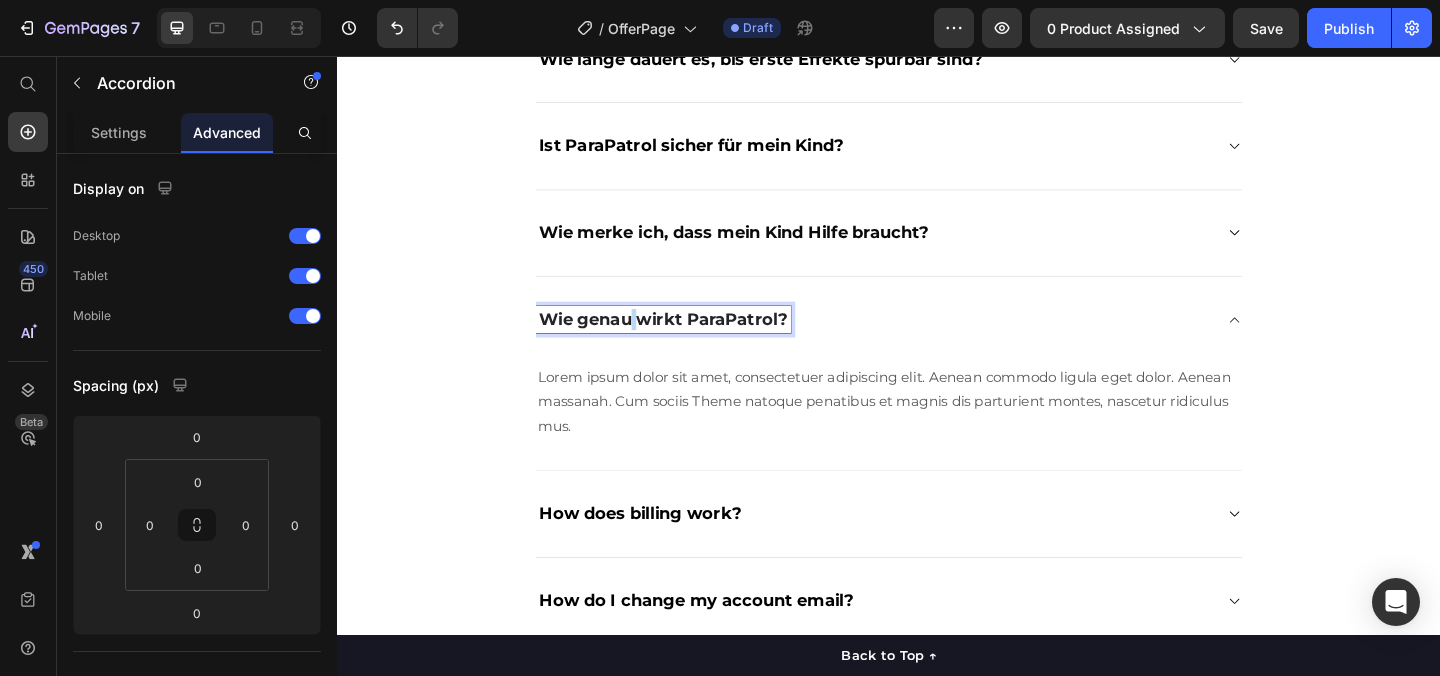 click on "Wie genau wirkt ParaPatrol?" at bounding box center (691, 342) 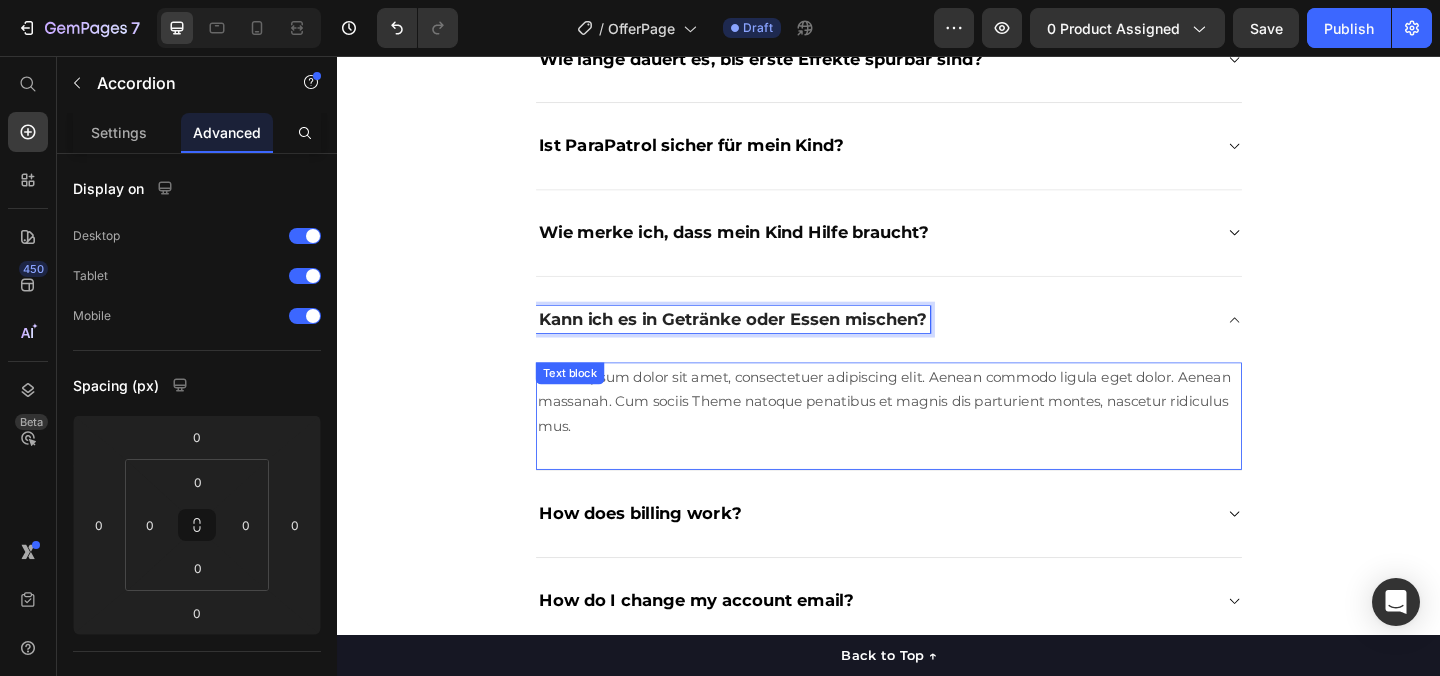 click on "Lorem ipsum dolor sit amet, consectetuer adipiscing elit. Aenean commodo ligula eget dolor. Aenean massanah. Cum sociis Theme natoque penatibus et magnis dis parturient montes, nascetur ridiculus mus. Text block" at bounding box center (937, 448) 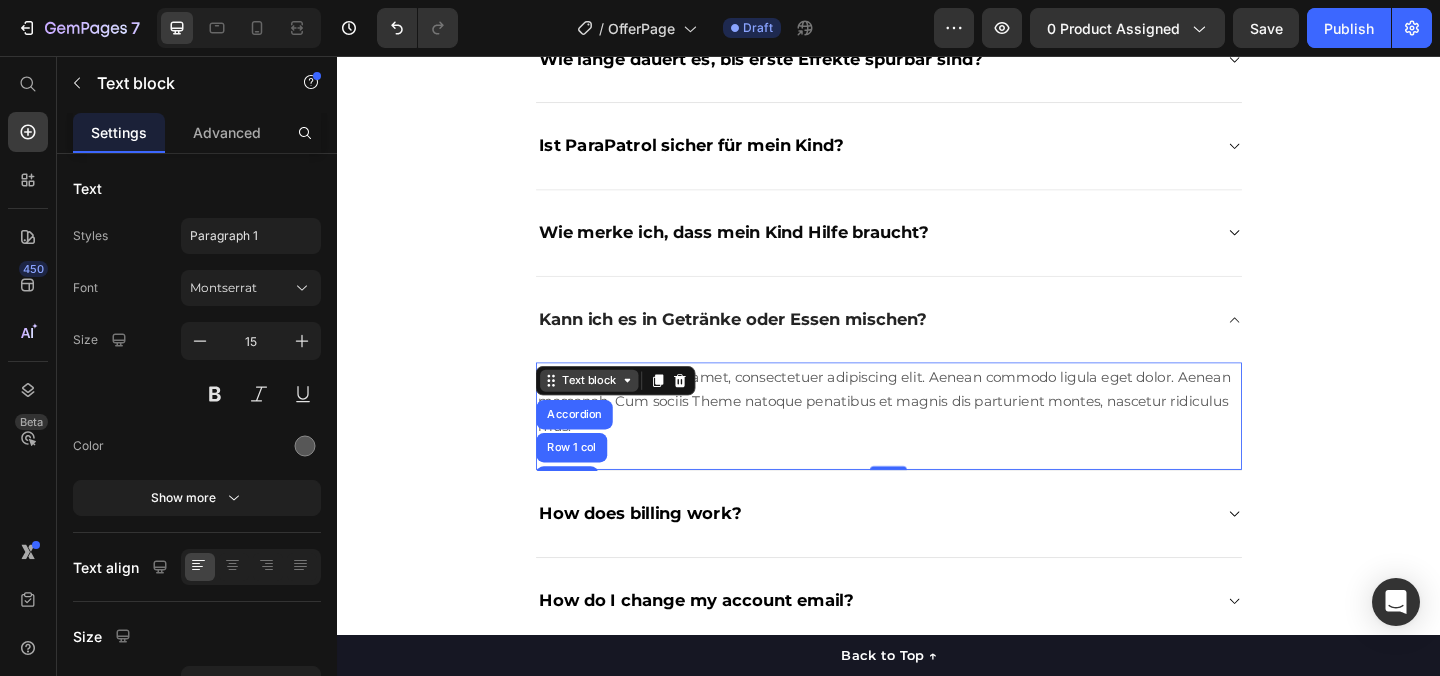 click on "Text block" at bounding box center (611, 409) 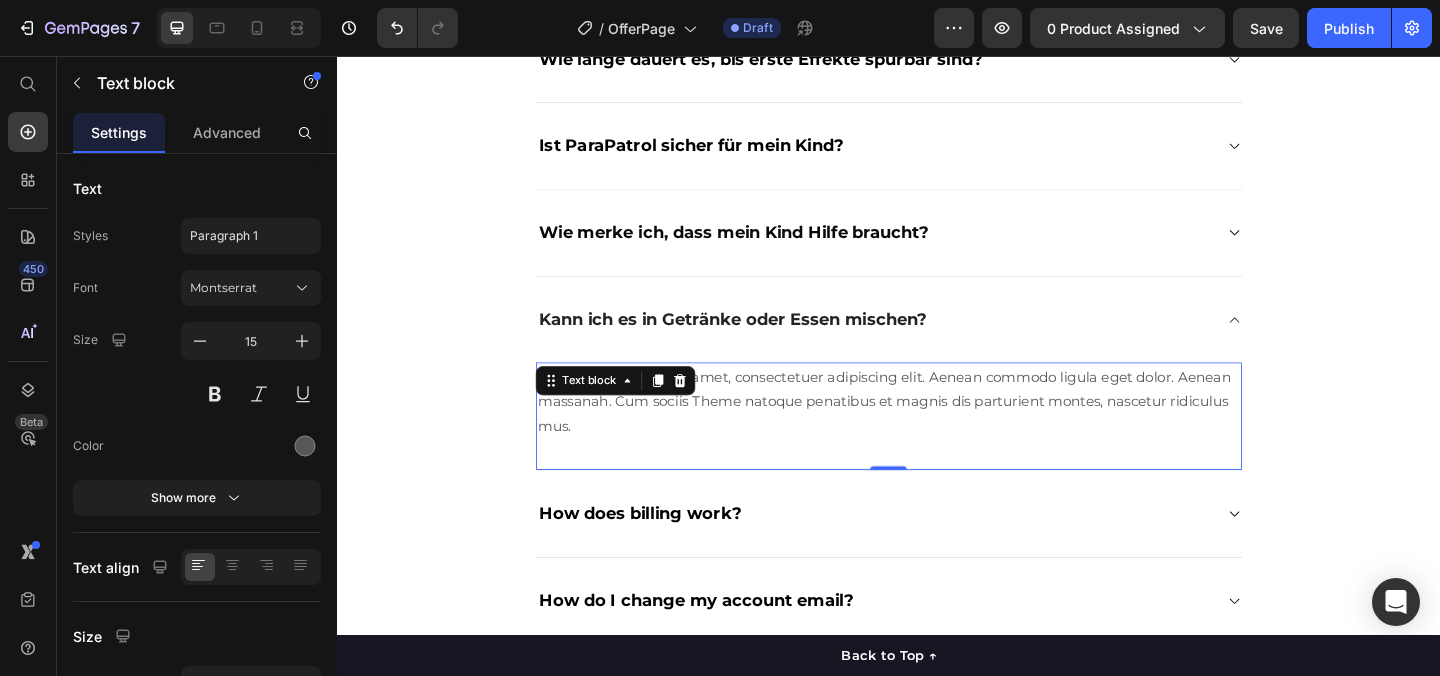 click on "Lorem ipsum dolor sit amet, consectetuer adipiscing elit. Aenean commodo ligula eget dolor. Aenean massanah. Cum sociis Theme natoque penatibus et magnis dis parturient montes, nascetur ridiculus mus." at bounding box center (937, 431) 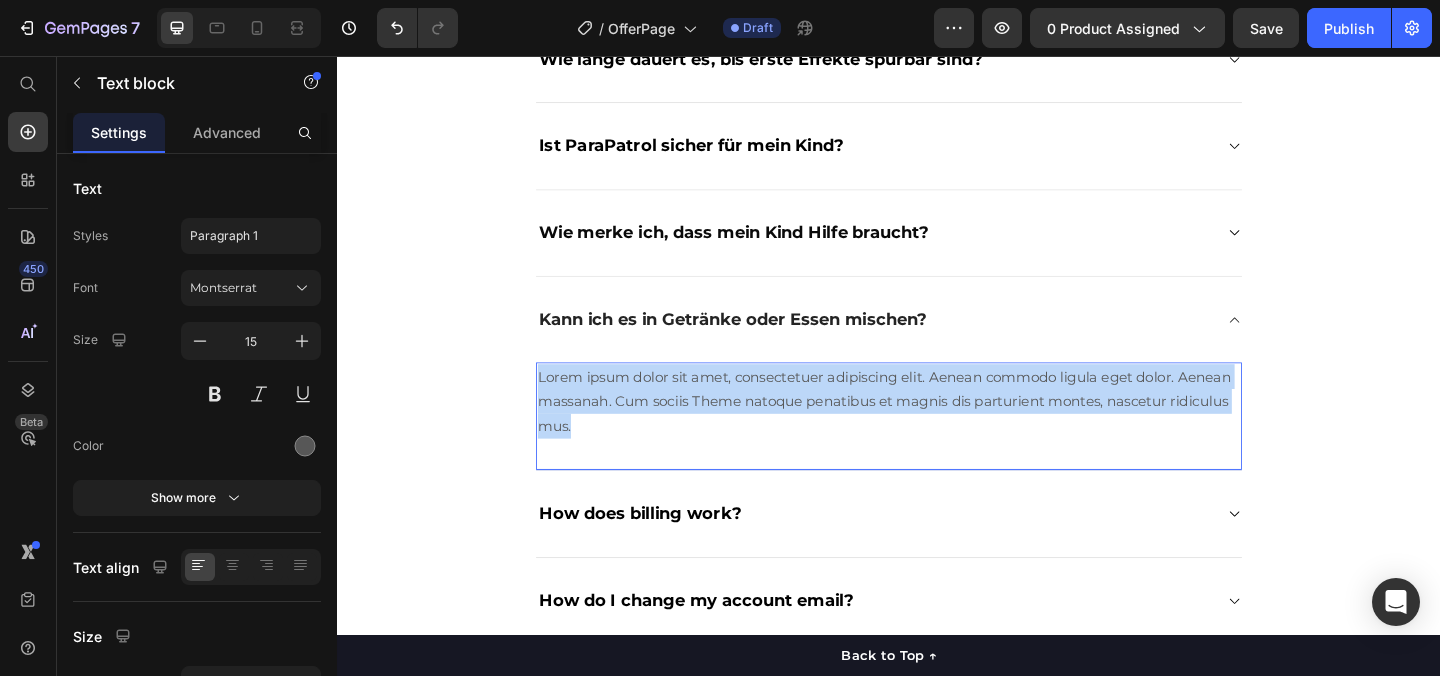 click on "Lorem ipsum dolor sit amet, consectetuer adipiscing elit. Aenean commodo ligula eget dolor. Aenean massanah. Cum sociis Theme natoque penatibus et magnis dis parturient montes, nascetur ridiculus mus." at bounding box center [937, 431] 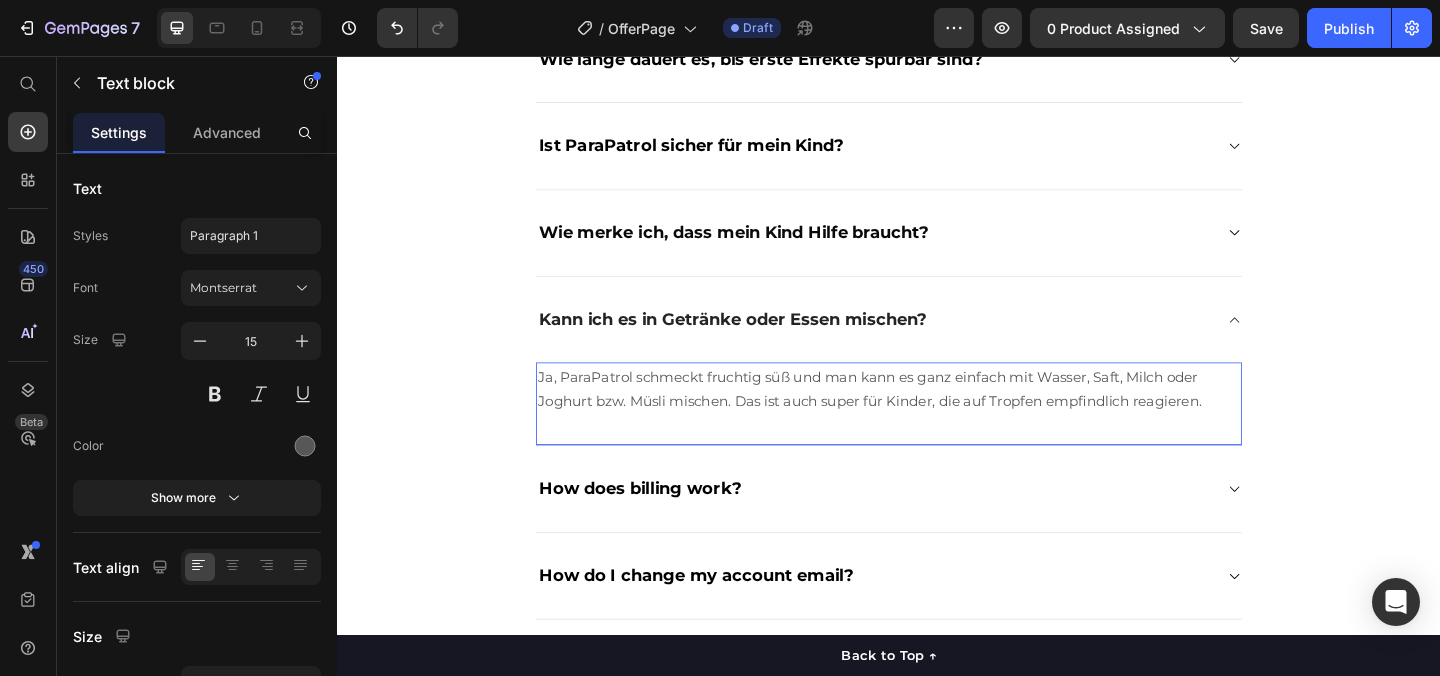 click on "Ja, ParaPatrol schmeckt fruchtig süß und man kann es ganz einfach mit Wasser, Saft, Milch oder Joghurt bzw. Müsli mischen. Das ist auch super für Kinder, die auf Tropfen empfindlich reagieren." at bounding box center (937, 418) 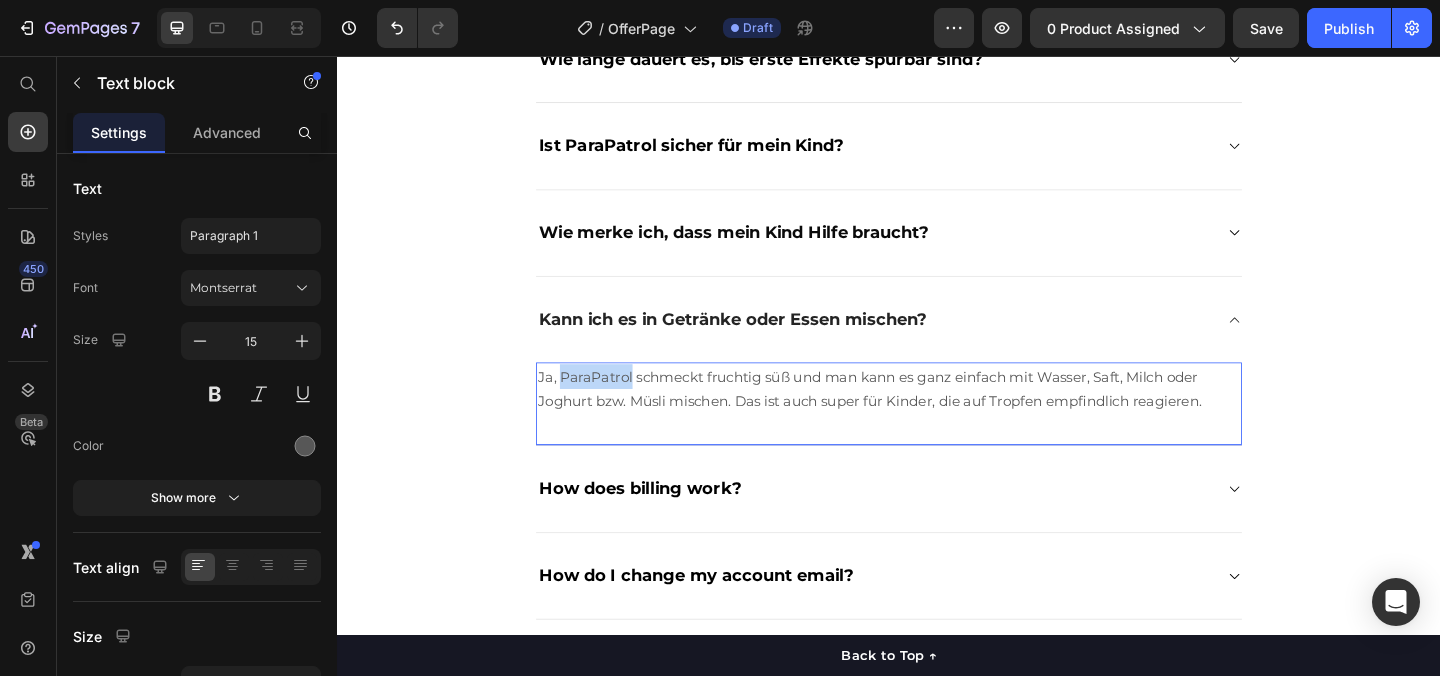 click on "Ja, ParaPatrol schmeckt fruchtig süß und man kann es ganz einfach mit Wasser, Saft, Milch oder Joghurt bzw. Müsli mischen. Das ist auch super für Kinder, die auf Tropfen empfindlich reagieren." at bounding box center (937, 418) 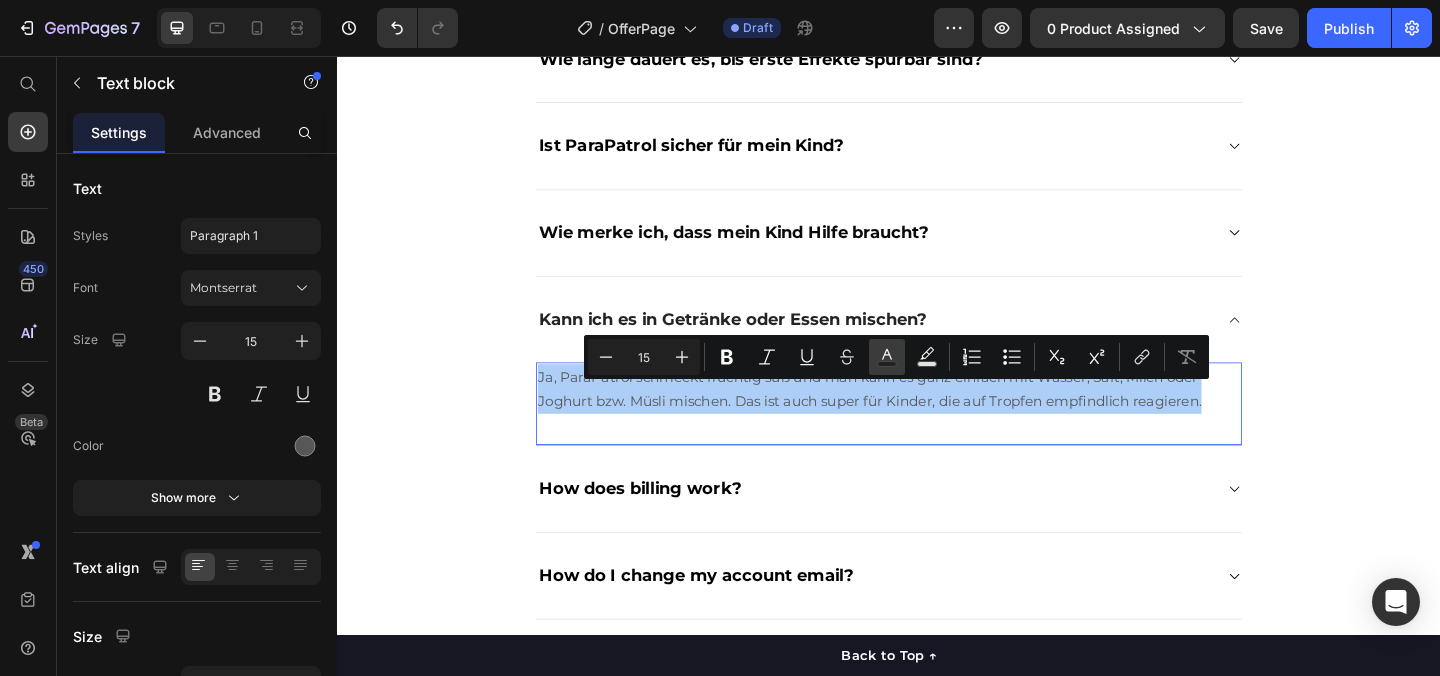 click 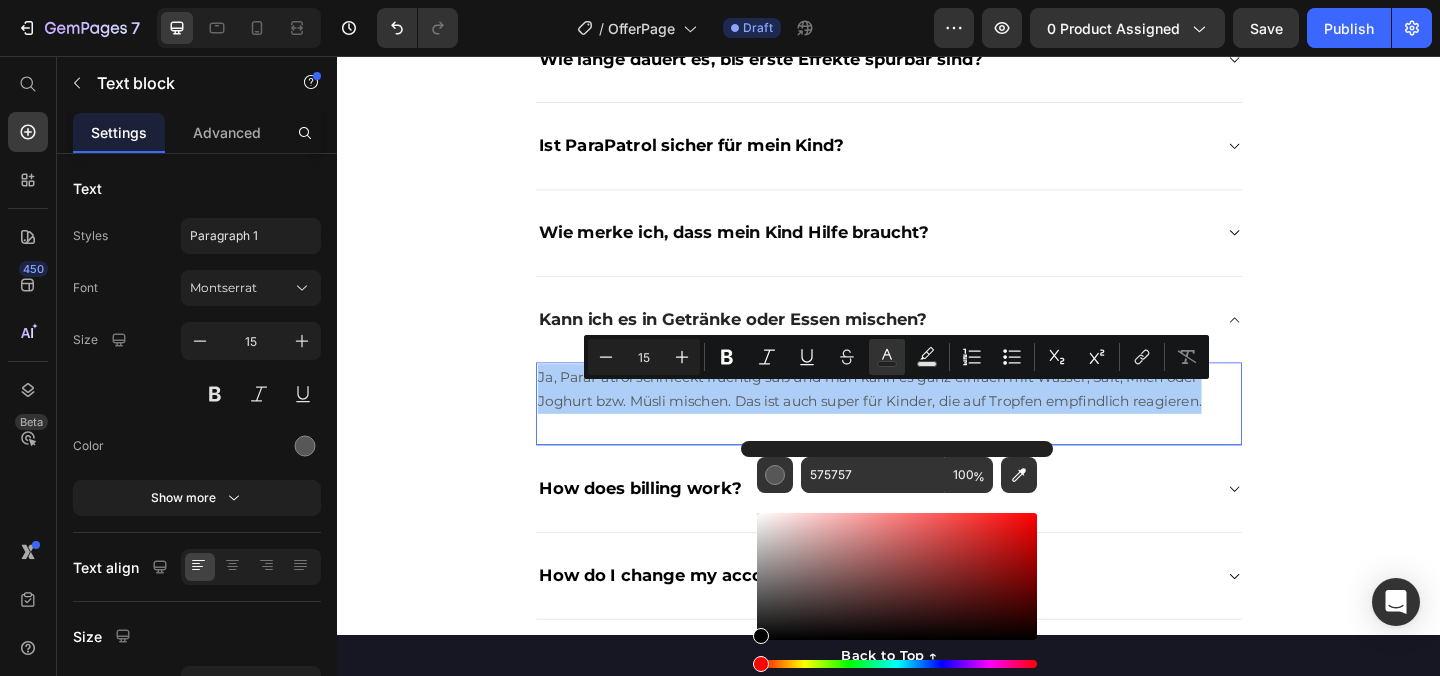 drag, startPoint x: 763, startPoint y: 604, endPoint x: 748, endPoint y: 652, distance: 50.289165 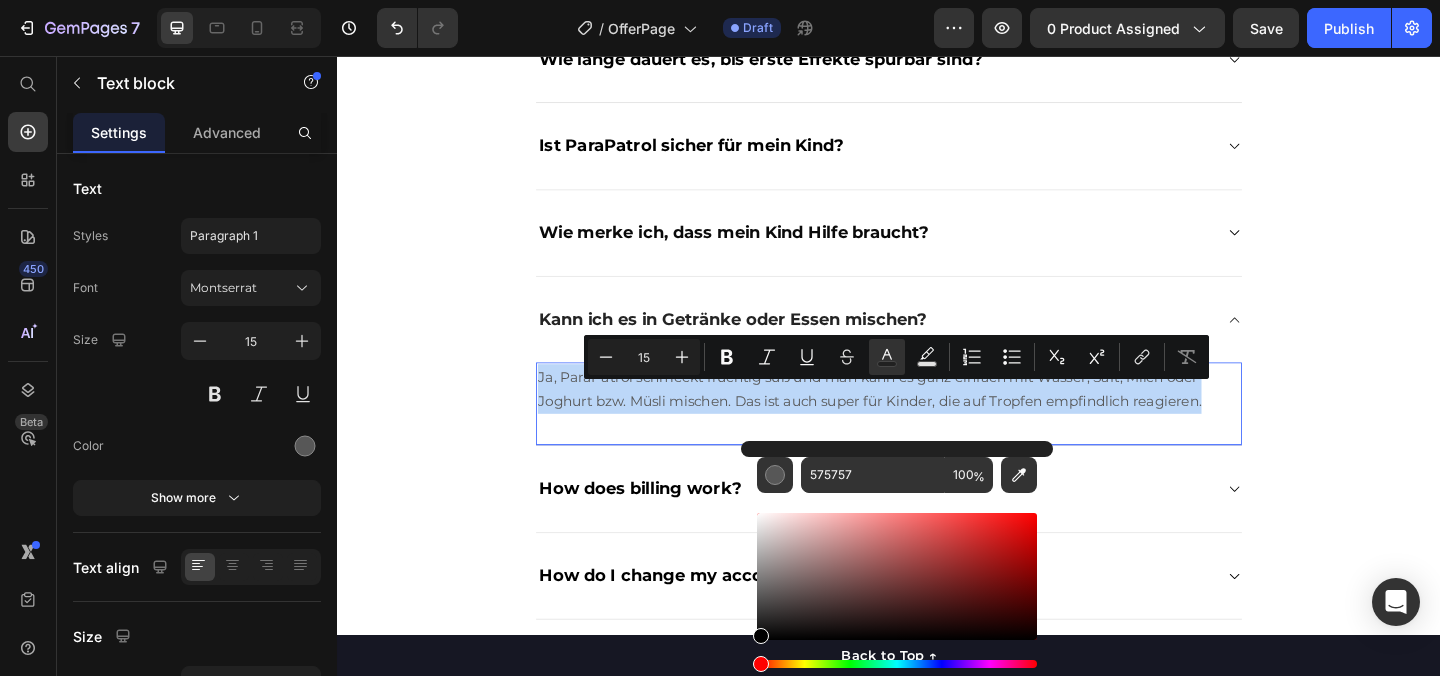 type on "000000" 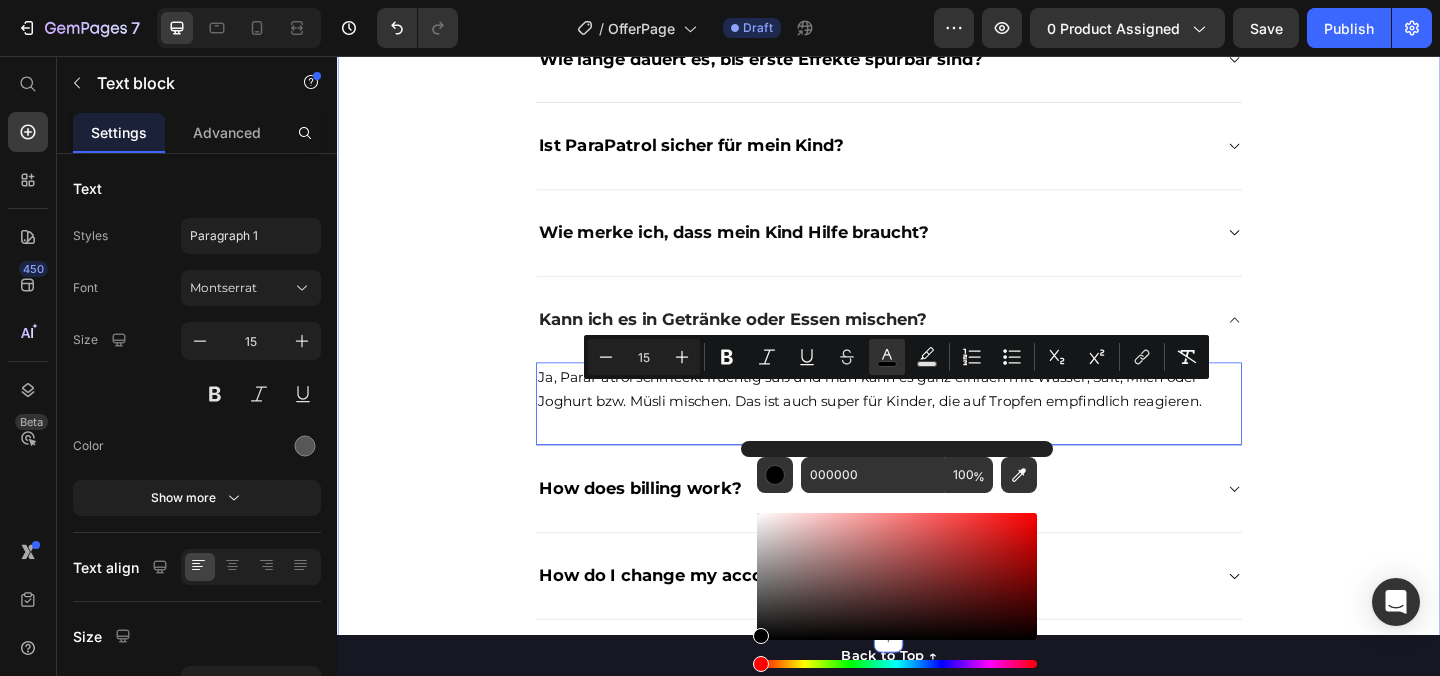 click on "Du hast Fragen. Wir haben die Antworten. Text block                Title Line
Wie lange dauert es, bis erste Effekte spürbar sind?
Ist ParaPatrol sicher für mein Kind?
Wie merke ich, dass mein Kind Hilfe braucht?
Kann ich es in Getränke oder Essen mischen? Ja, ParaPatrol schmeckt fruchtig süß und man kann es ganz einfach mit Wasser, Saft, Milch oder Joghurt bzw. Müsli mischen. Das ist auch super für Kinder, die auf Tropfen empfindlich reagieren. Text block   0
How does billing work?
How do I change my account email? Accordion Row" at bounding box center [937, 318] 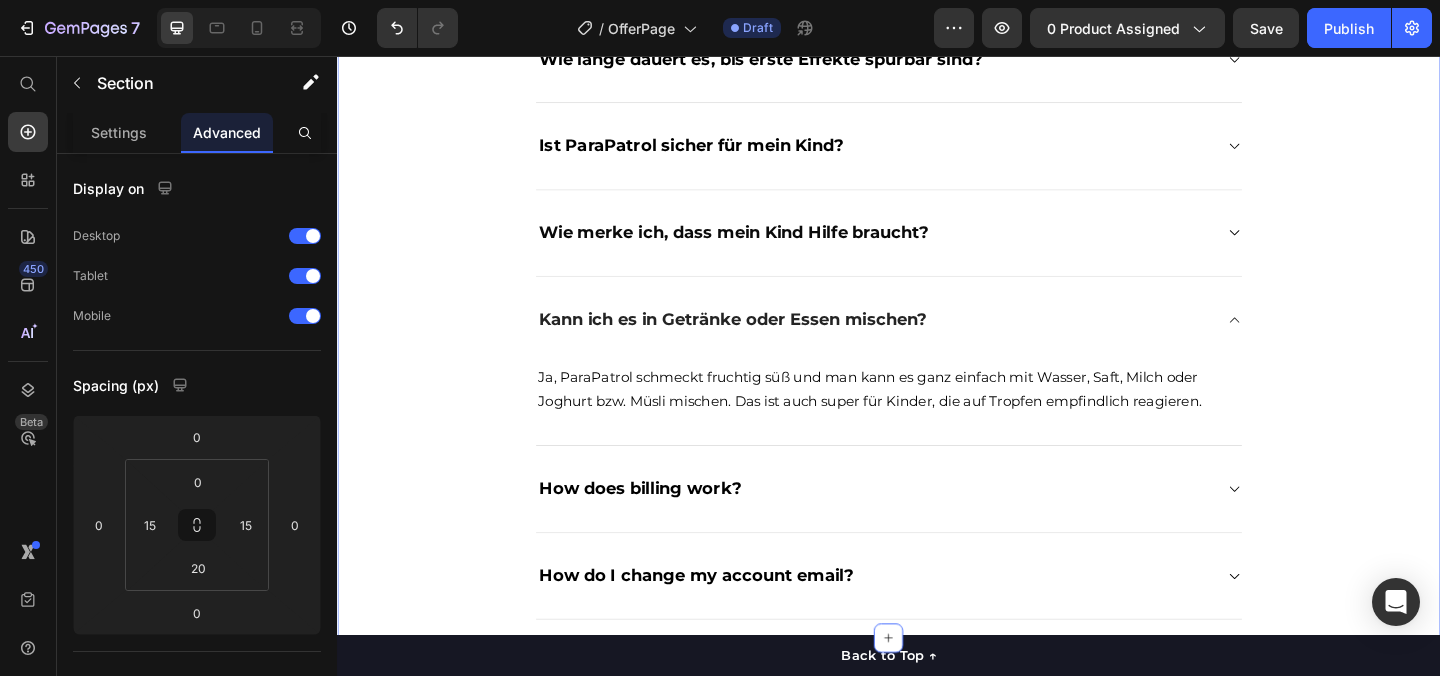 click on "Ja, ParaPatrol schmeckt fruchtig süß und man kann es ganz einfach mit Wasser, Saft, Milch oder Joghurt bzw. Müsli mischen. Das ist auch super für Kinder, die auf Tropfen empfindlich reagieren. Text block" at bounding box center (937, 434) 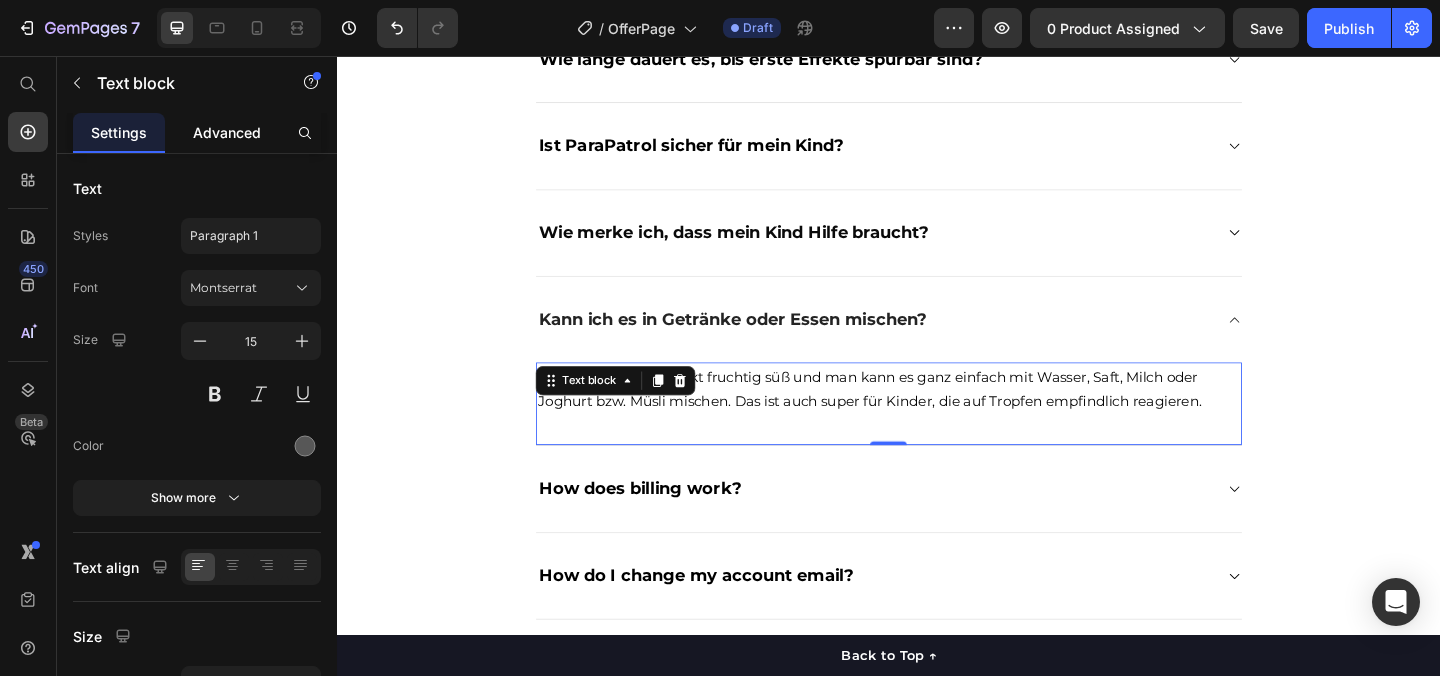 click on "Advanced" at bounding box center (227, 132) 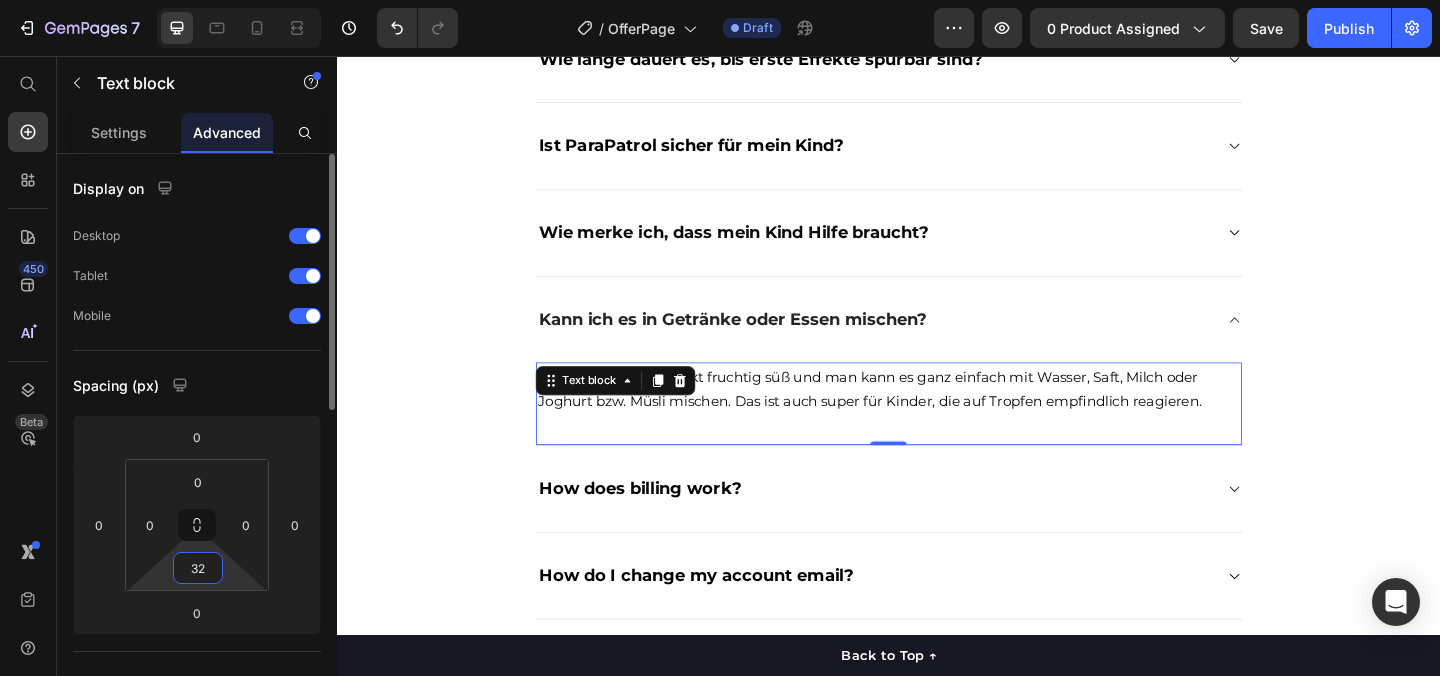 click on "32" at bounding box center (198, 568) 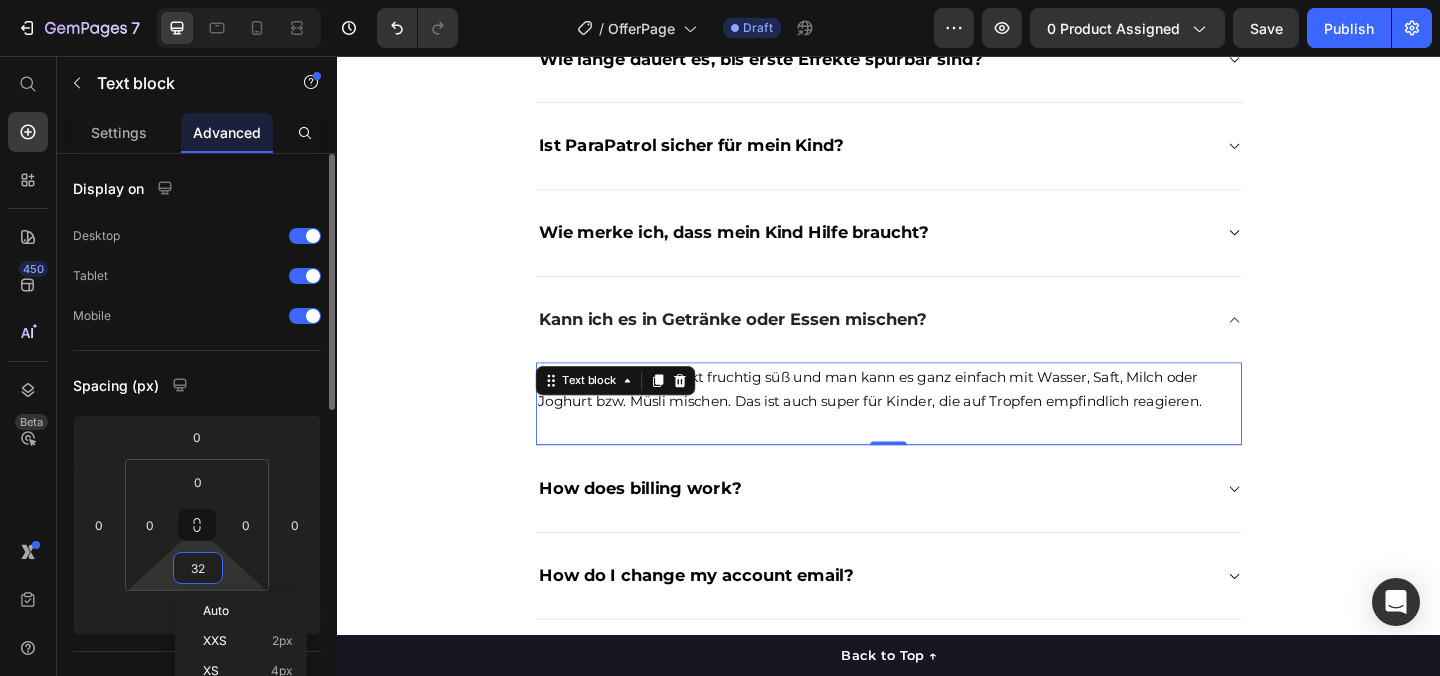 type on "0" 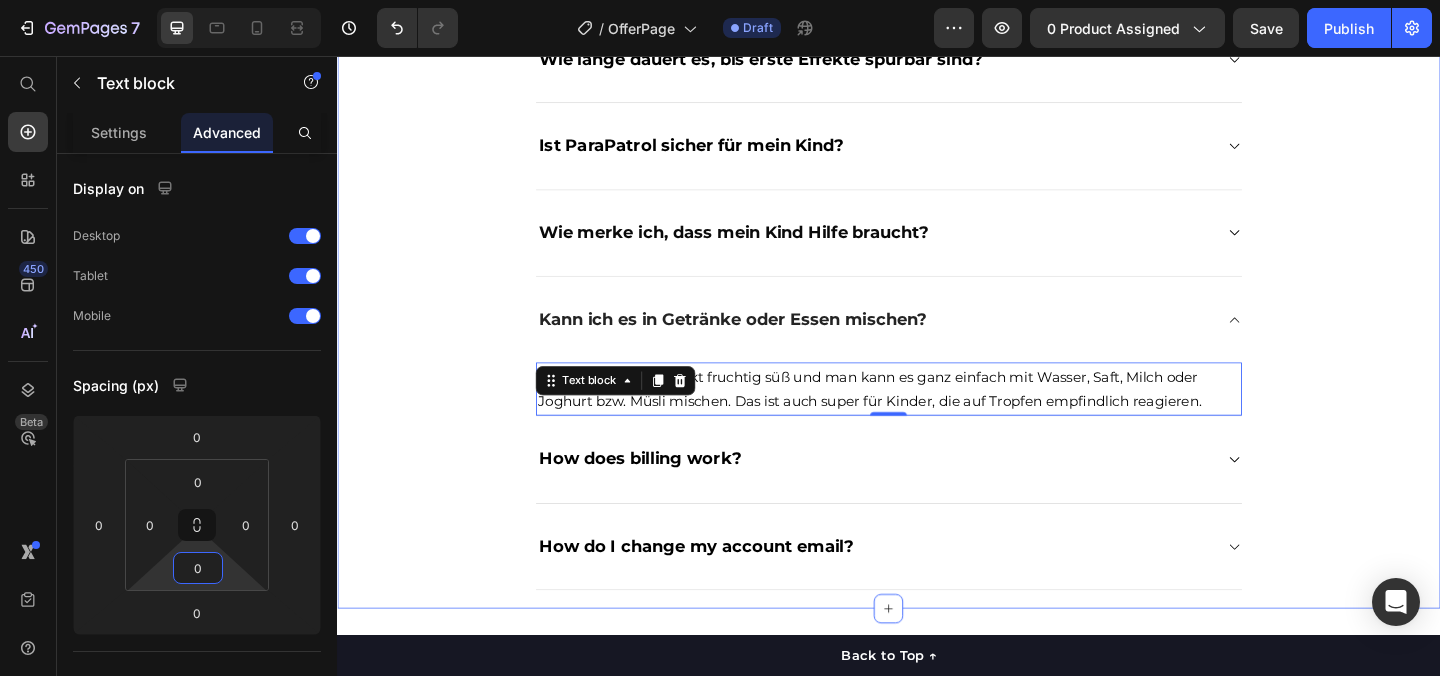 click on "Du hast Fragen. Wir haben die Antworten. Text block                Title Line
Wie lange dauert es, bis erste Effekte spürbar sind?
Ist ParaPatrol sicher für mein Kind?
Wie merke ich, dass mein Kind Hilfe braucht?
Kann ich es in Getränke oder Essen mischen? Ja, ParaPatrol schmeckt fruchtig süß und man kann es ganz einfach mit Wasser, Saft, Milch oder Joghurt bzw. Müsli mischen. Das ist auch super für Kinder, die auf Tropfen empfindlich reagieren. Text block   0
How does billing work?
How do I change my account email? Accordion Row" at bounding box center (937, 302) 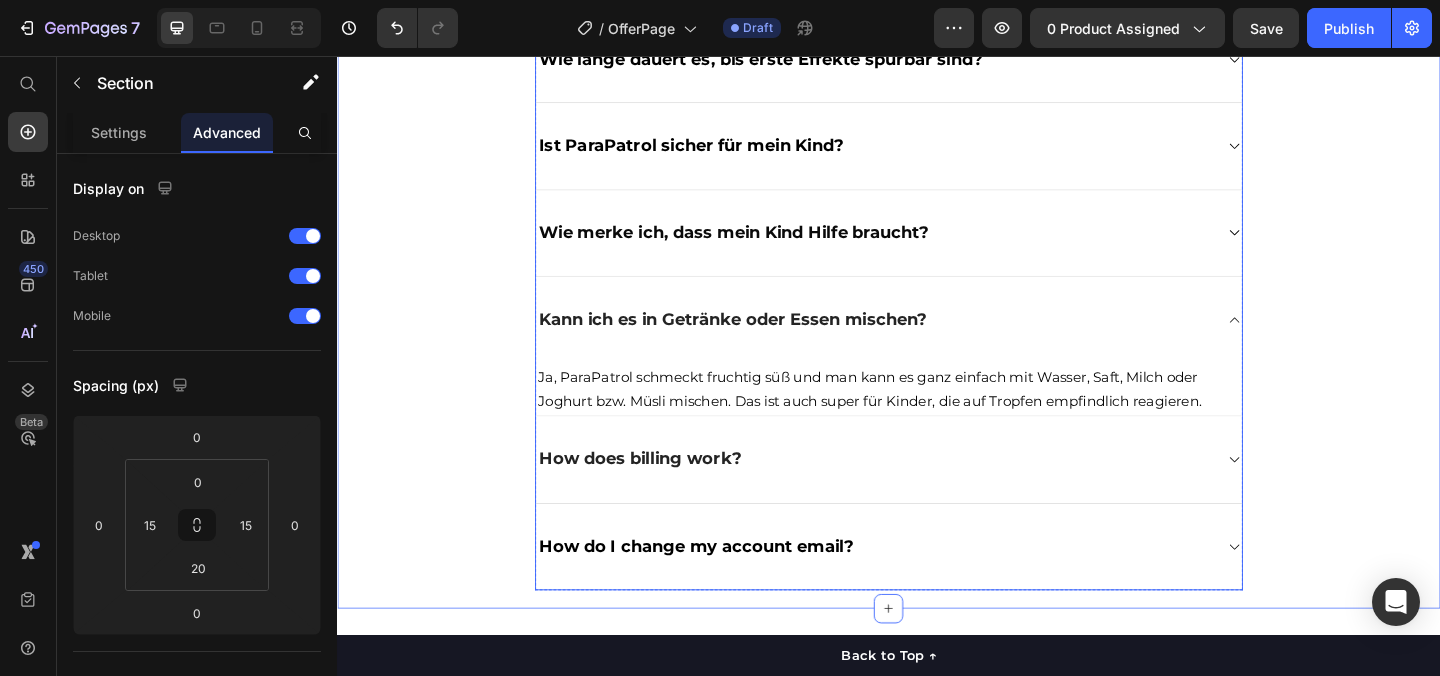 click on "How does billing work?" at bounding box center (666, 494) 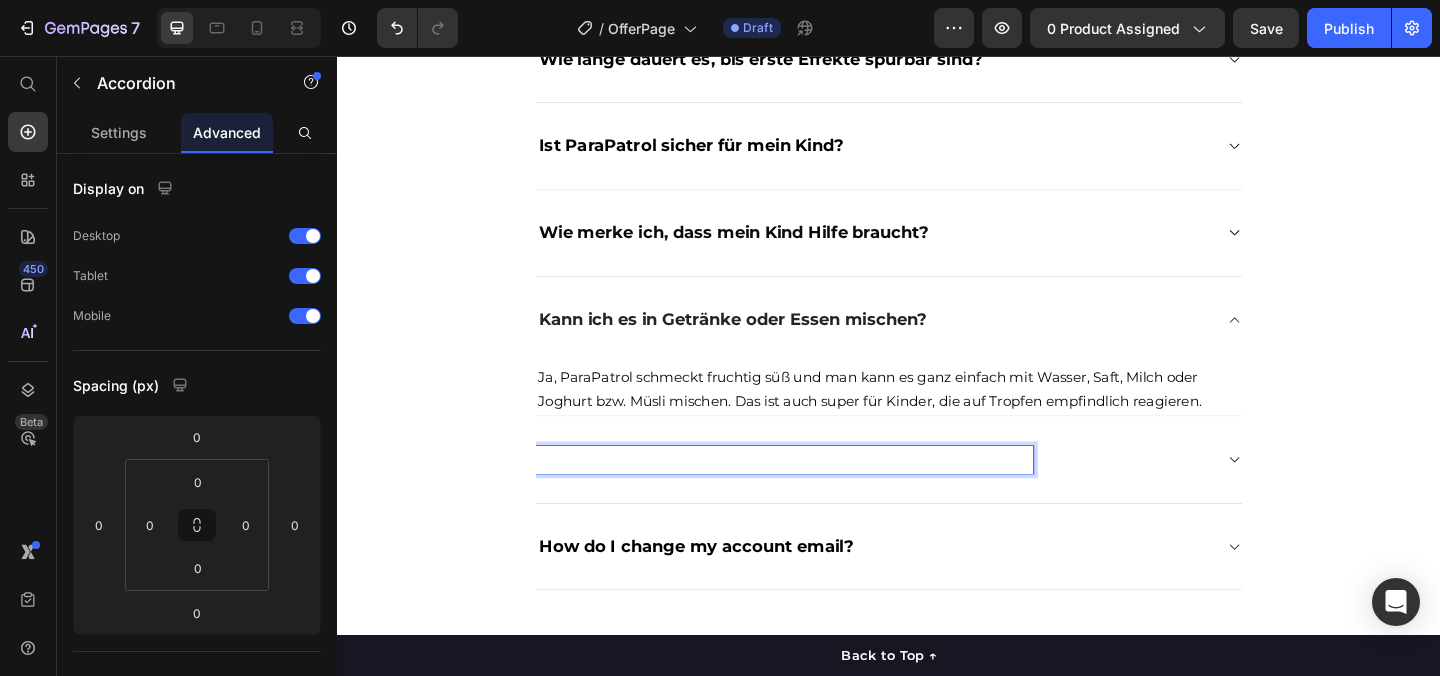 click on "Wie lange und wie oft sollte ich ParaPatrol verabreichen?" at bounding box center [823, 494] 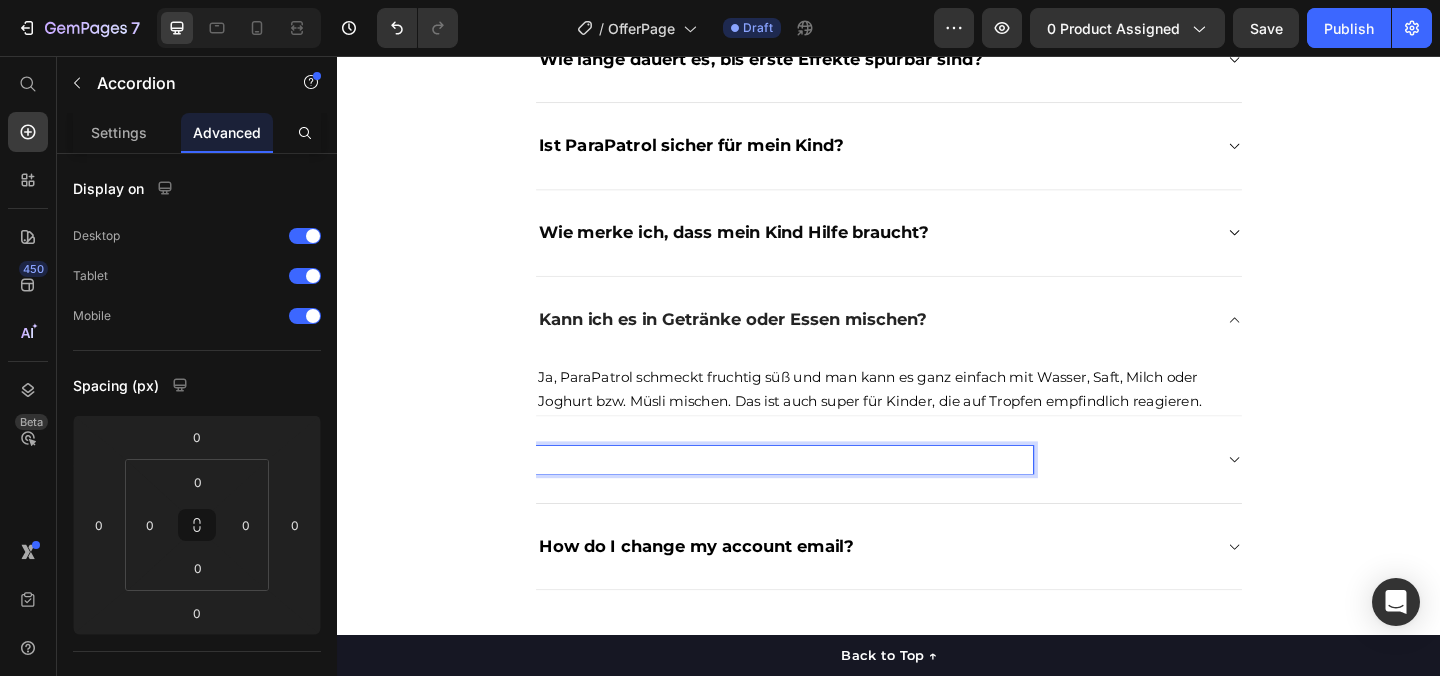 click on "Wie lange und wie oft sollte ich ParaPatrol verabreichen?" at bounding box center (823, 494) 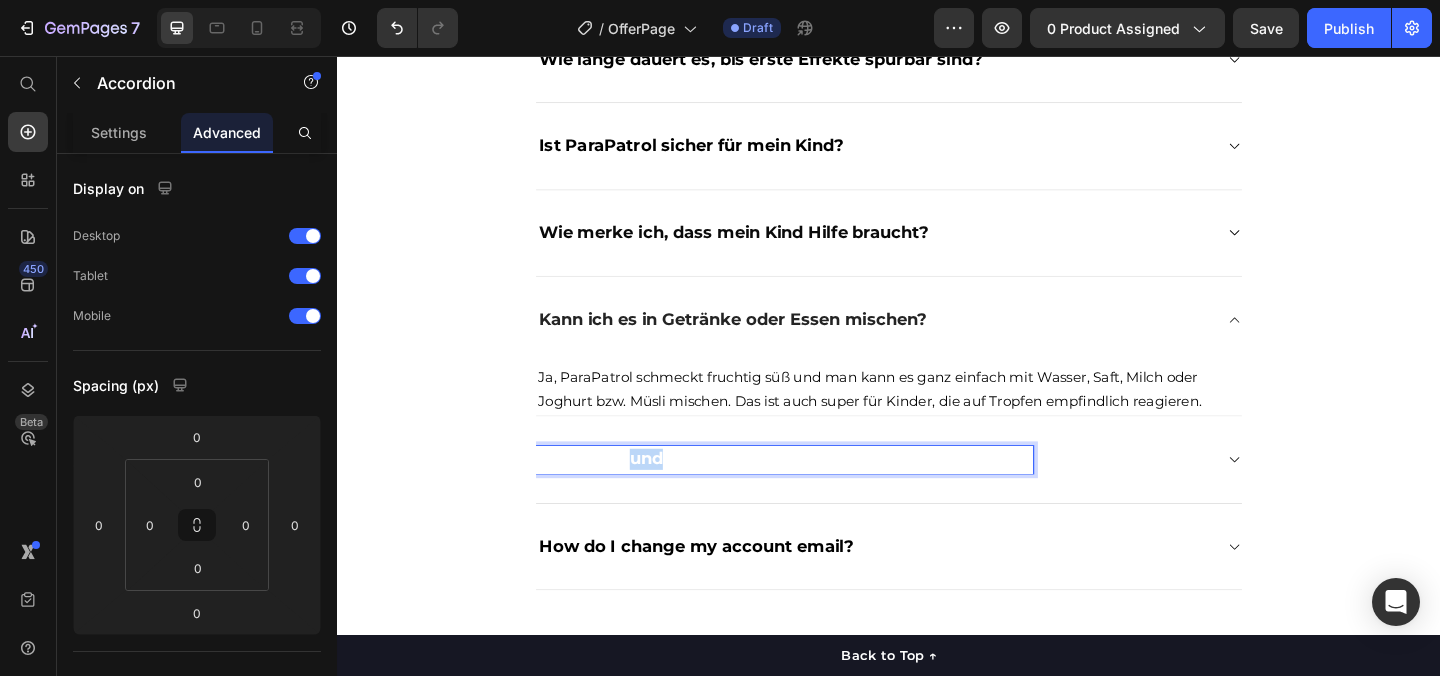click on "Wie lange und wie oft sollte ich ParaPatrol verabreichen?" at bounding box center (823, 494) 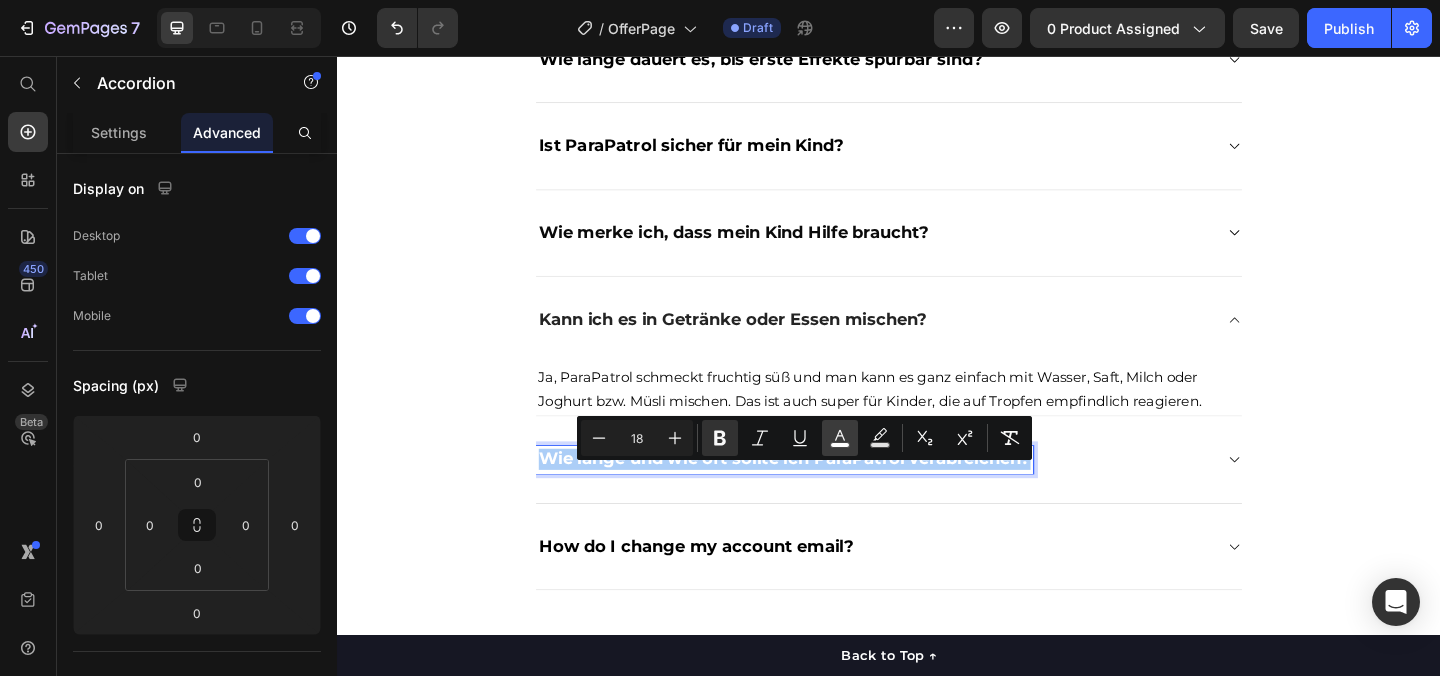 click 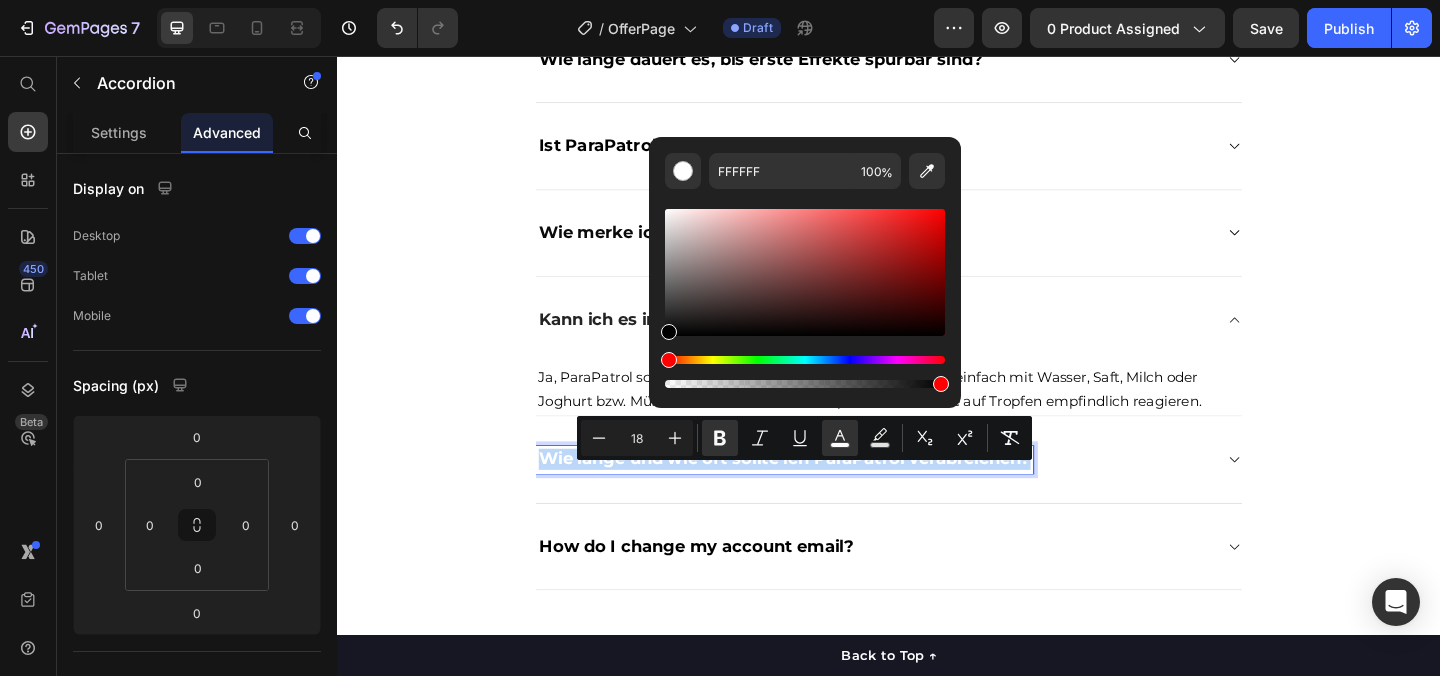 drag, startPoint x: 1021, startPoint y: 287, endPoint x: 647, endPoint y: 411, distance: 394.0203 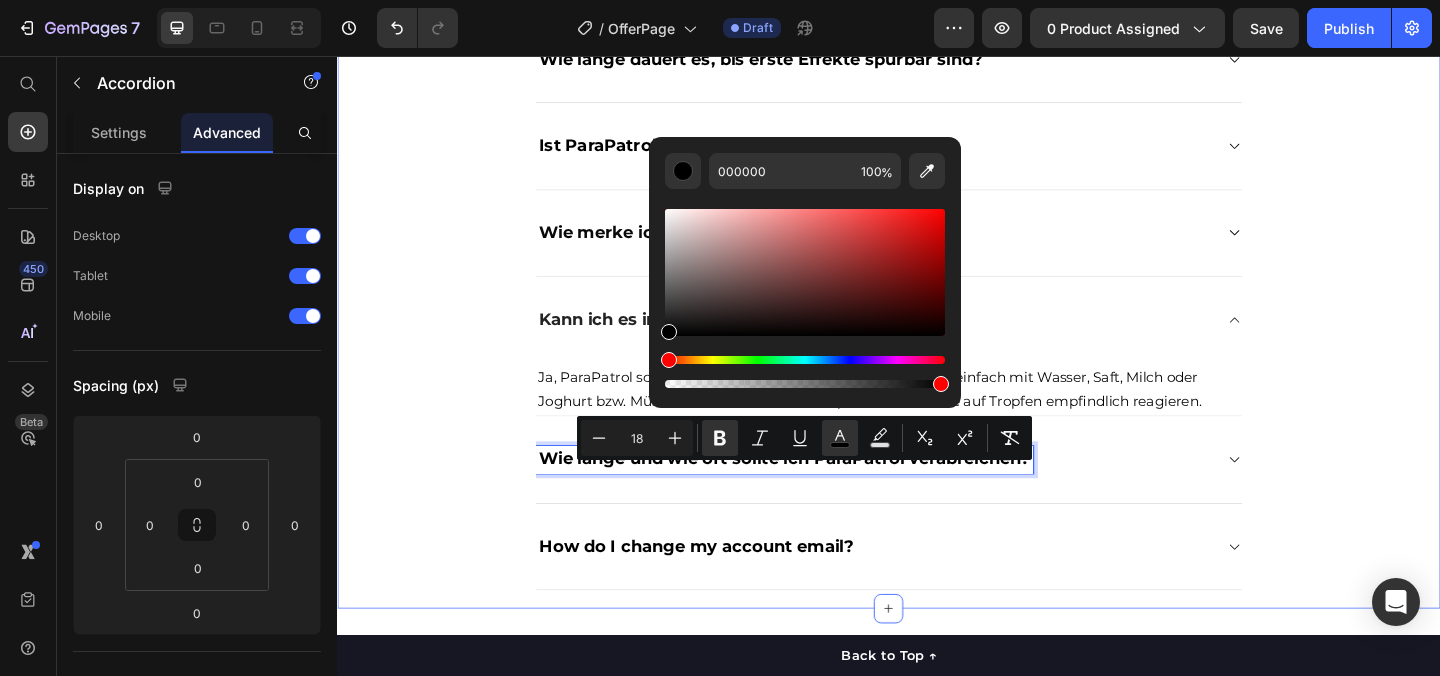 click on "Du hast Fragen. Wir haben die Antworten. Text block                Title Line
Wie lange dauert es, bis erste Effekte spürbar sind?
Ist ParaPatrol sicher für mein Kind?
Wie merke ich, dass mein Kind Hilfe braucht?
Kann ich es in Getränke oder Essen mischen? Ja, ParaPatrol schmeckt fruchtig süß und man kann es ganz einfach mit Wasser, Saft, Milch oder Joghurt bzw. Müsli mischen. Das ist auch super für Kinder, die auf Tropfen empfindlich reagieren. Text block
Wie lange und wie oft sollte ich ParaPatrol verabreichen?
How do I change my account email? Accordion   0 Row" at bounding box center [937, 302] 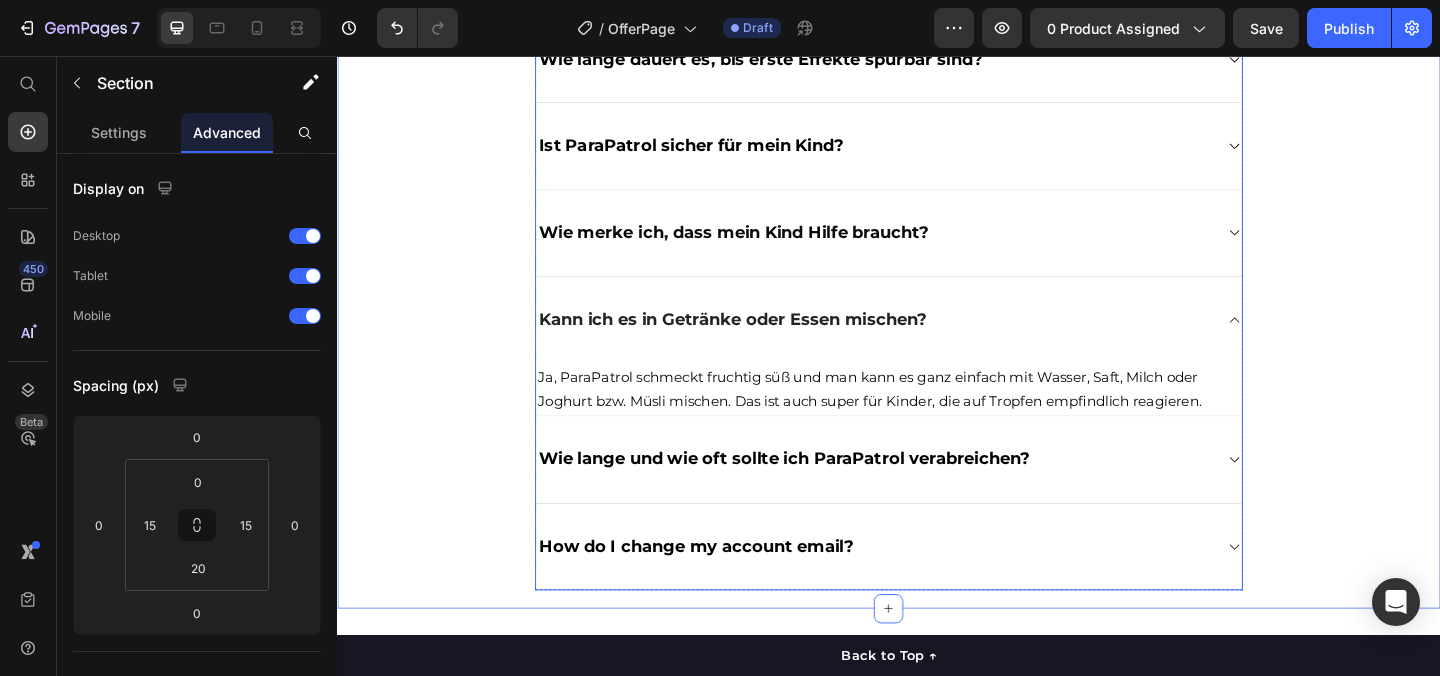 click on "Wie lange und wie oft sollte ich ParaPatrol verabreichen?" at bounding box center (937, 495) 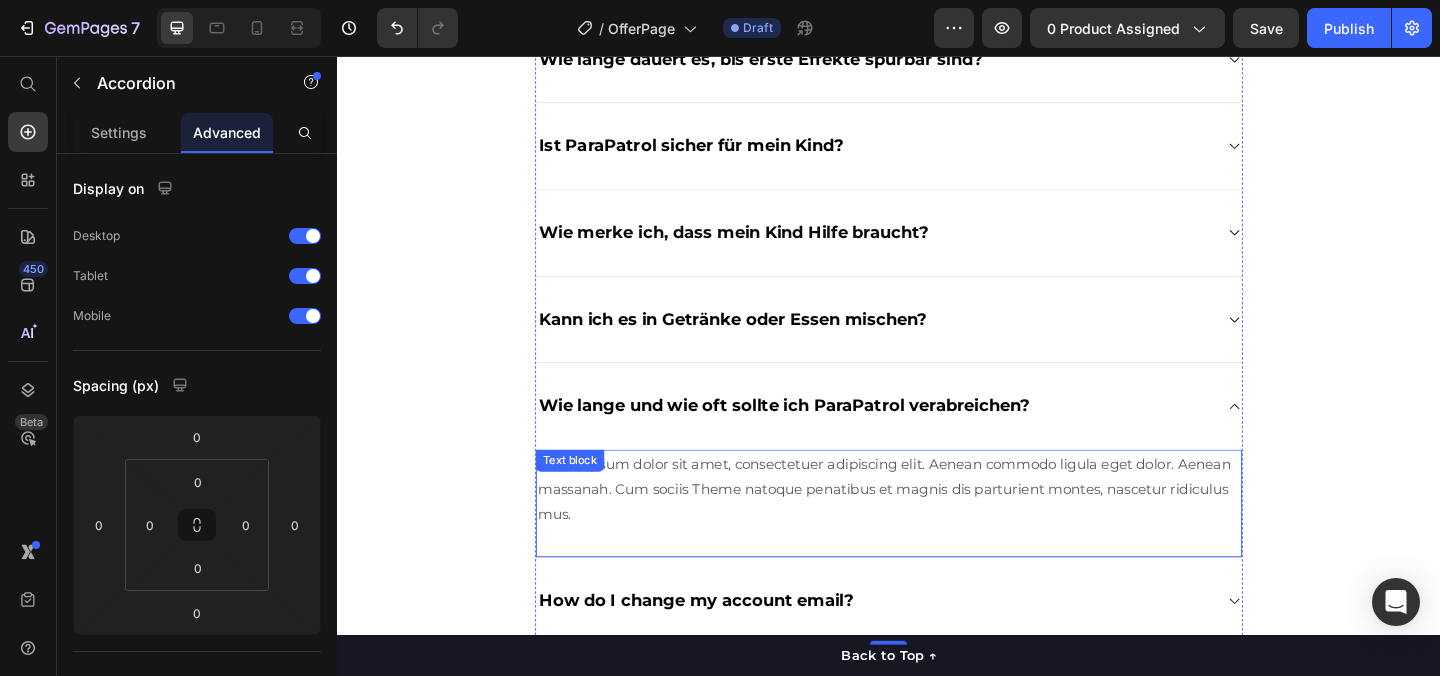 click on "Lorem ipsum dolor sit amet, consectetuer adipiscing elit. Aenean commodo ligula eget dolor. Aenean massanah. Cum sociis Theme natoque penatibus et magnis dis parturient montes, nascetur ridiculus mus." at bounding box center [937, 526] 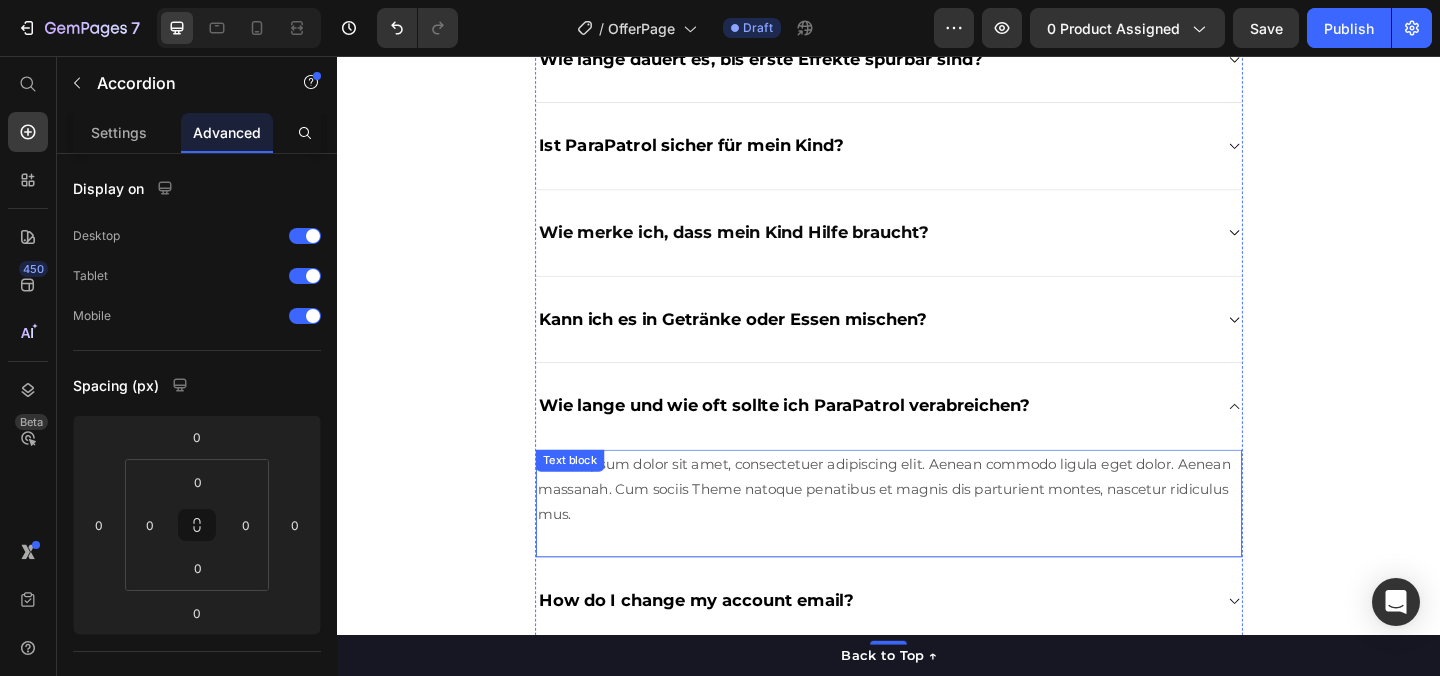 click on "Lorem ipsum dolor sit amet, consectetuer adipiscing elit. Aenean commodo ligula eget dolor. Aenean massanah. Cum sociis Theme natoque penatibus et magnis dis parturient montes, nascetur ridiculus mus." at bounding box center (937, 526) 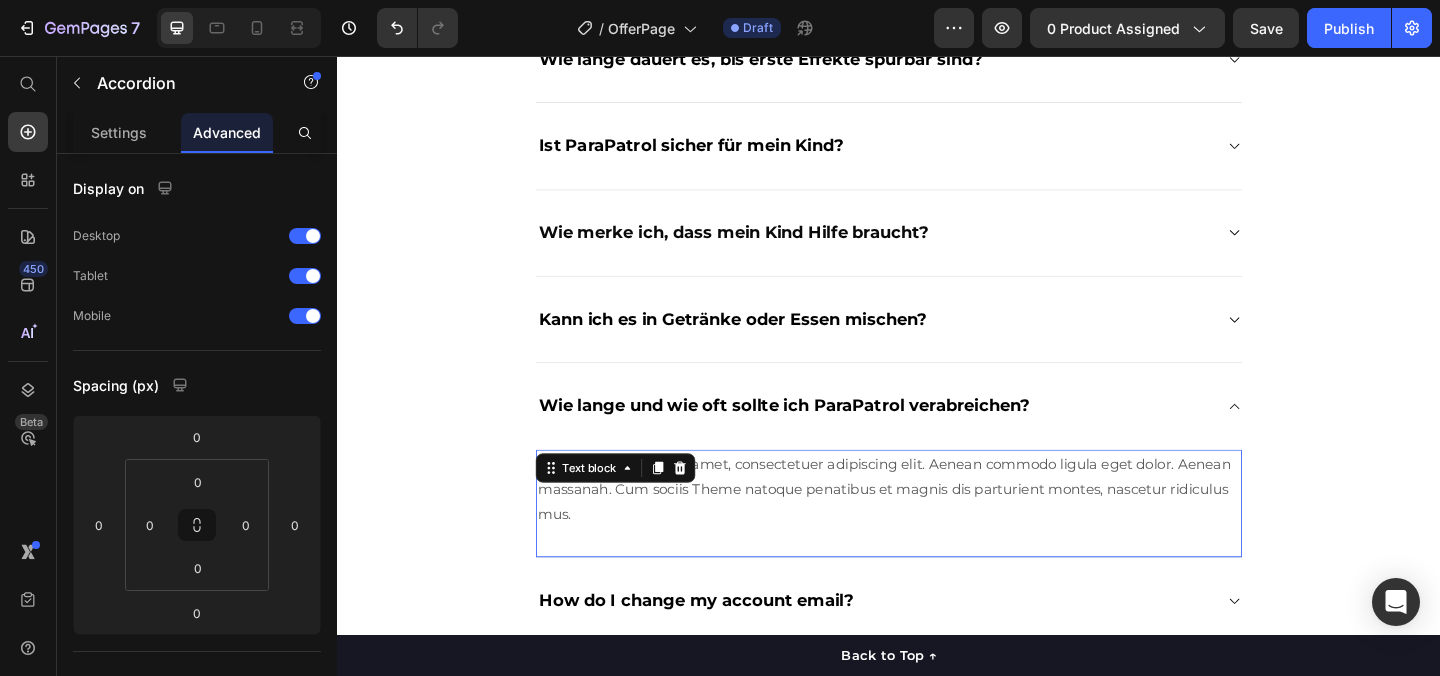 click on "Text block" at bounding box center [640, 504] 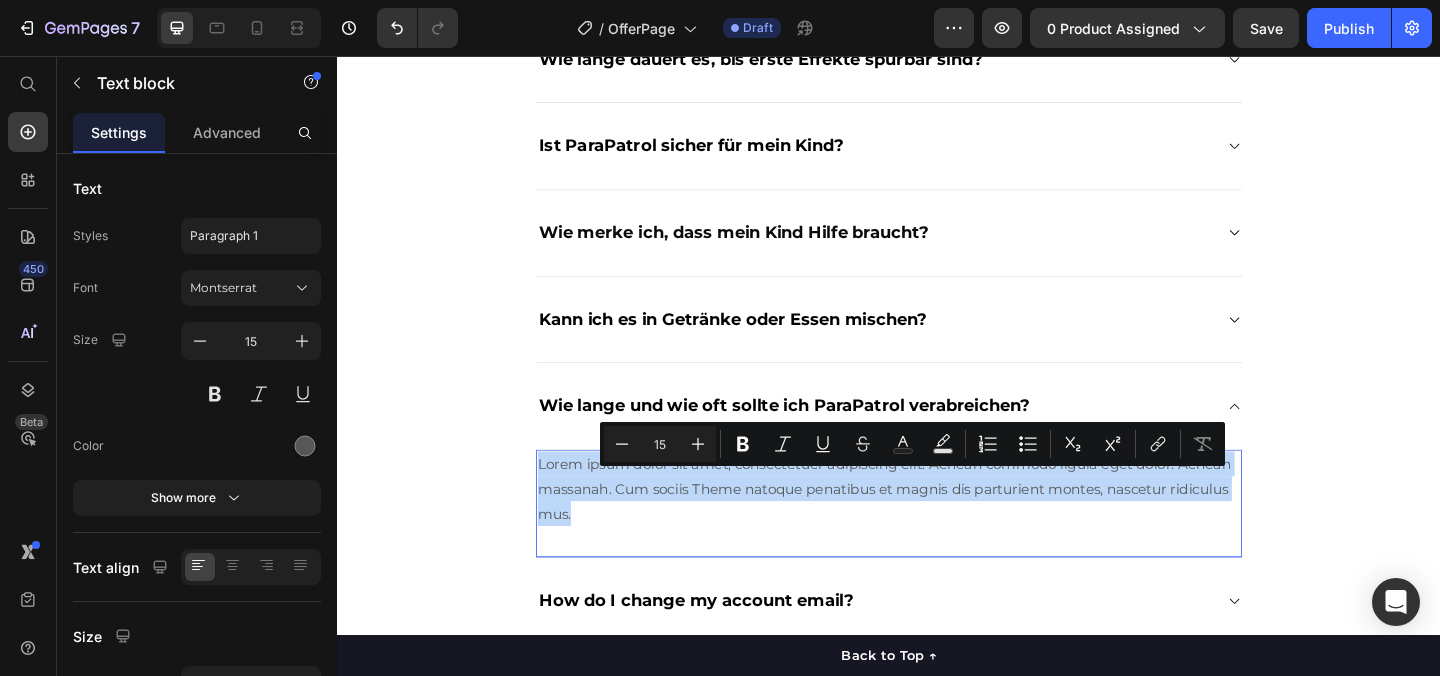 drag, startPoint x: 623, startPoint y: 574, endPoint x: 556, endPoint y: 524, distance: 83.60024 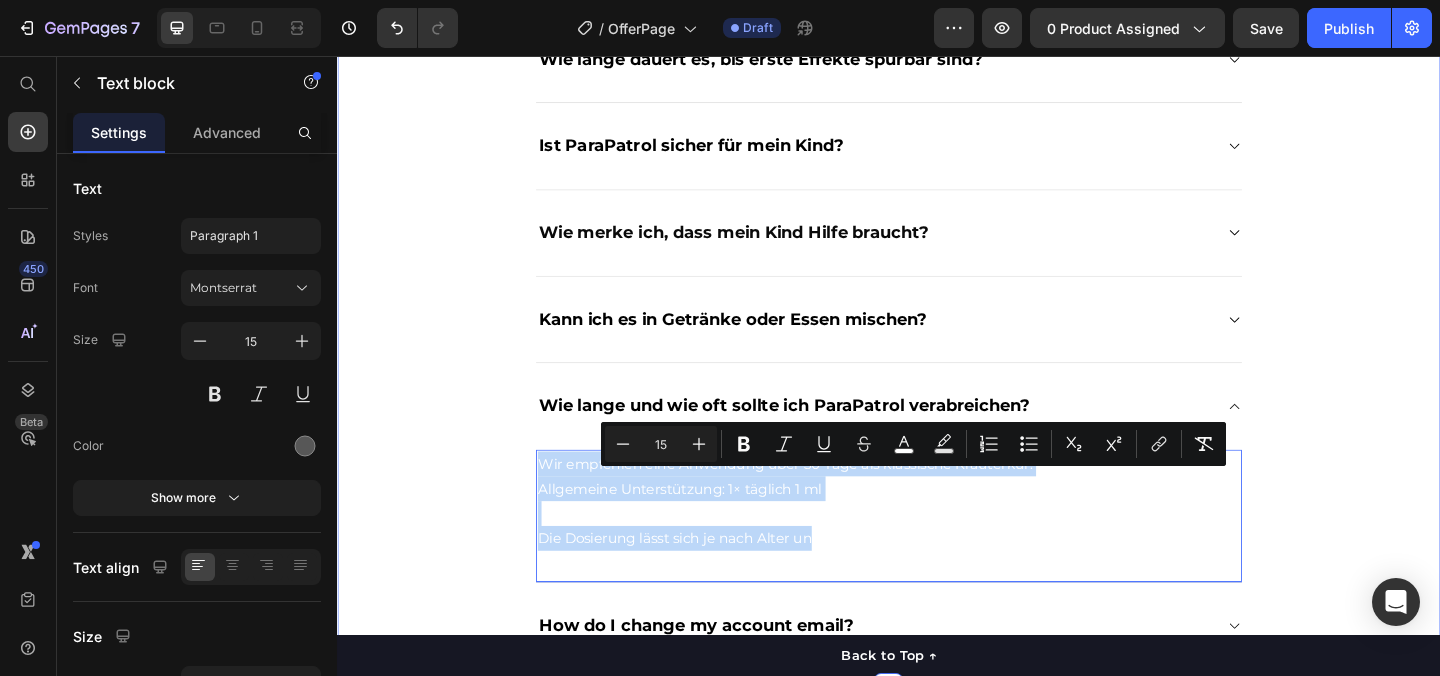 drag, startPoint x: 854, startPoint y: 606, endPoint x: 542, endPoint y: 510, distance: 326.4353 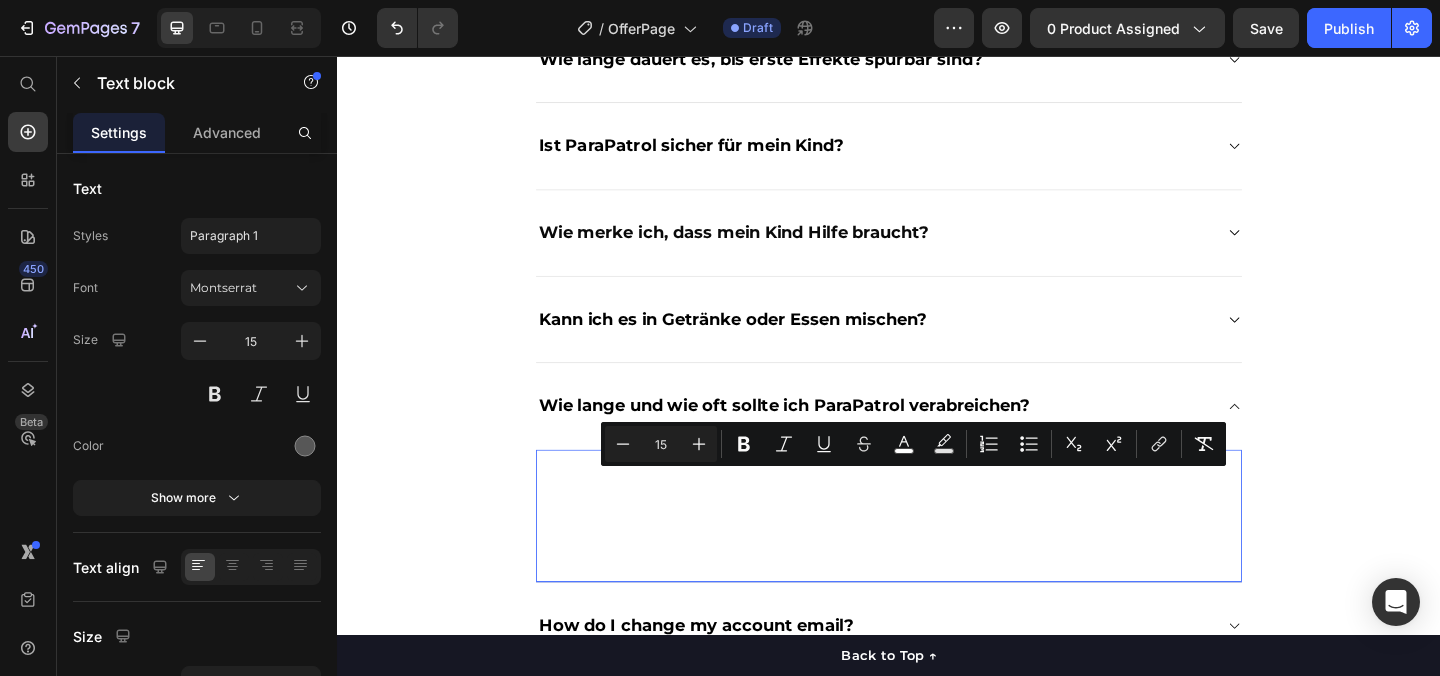 click on "Wir empfehlen eine Anwendung über 30 Tage als klassische Kräuterkur. Allgemeine Unterstützung: 1× täglich 1 ml Die Dosierung lässt sich je nach Alter und Reaktion des Kindes individuell anpassen." at bounding box center [937, 540] 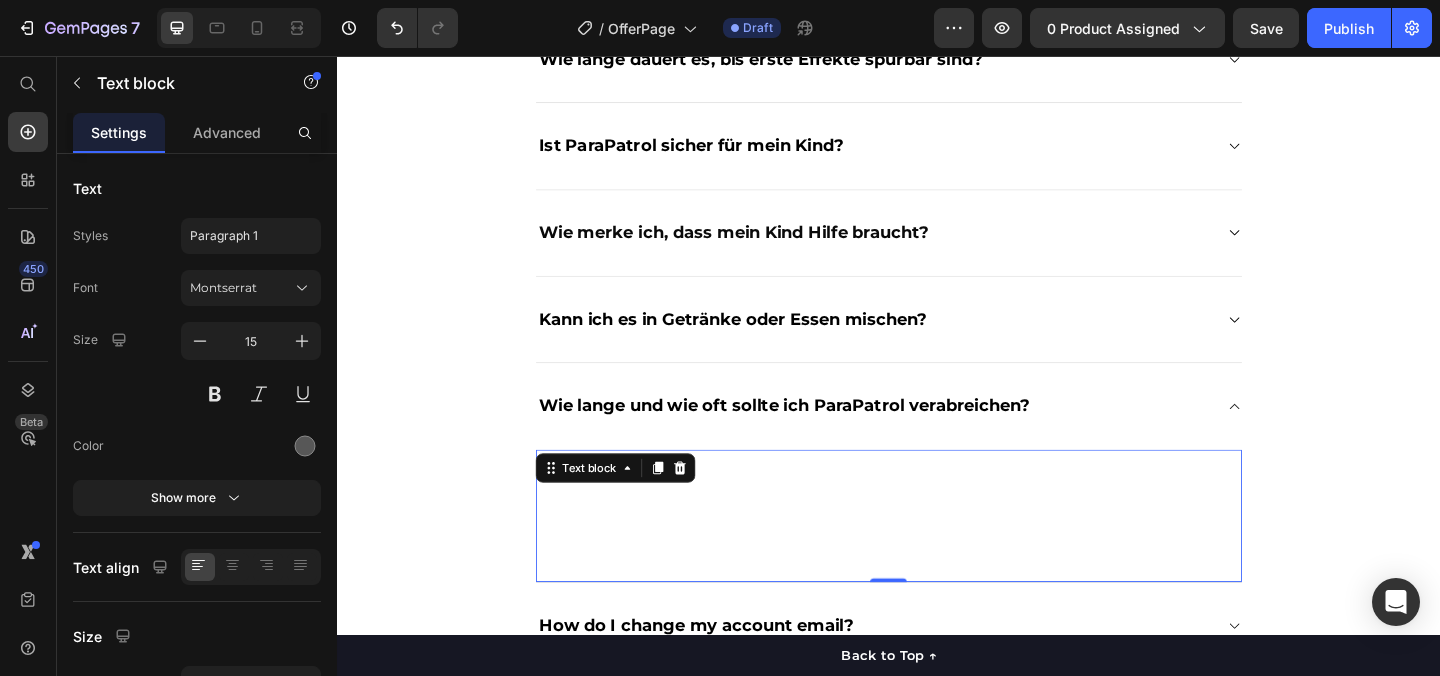 drag, startPoint x: 905, startPoint y: 633, endPoint x: 719, endPoint y: 571, distance: 196.06122 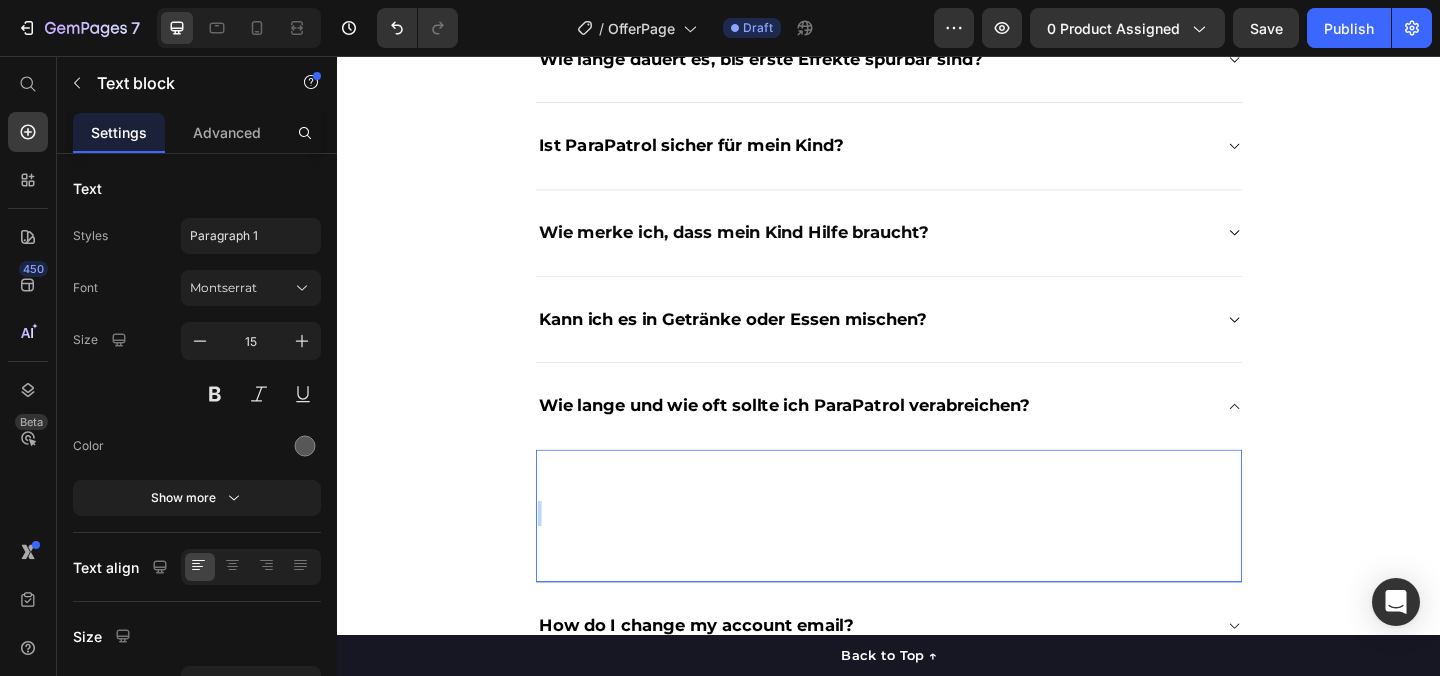 click at bounding box center (937, 553) 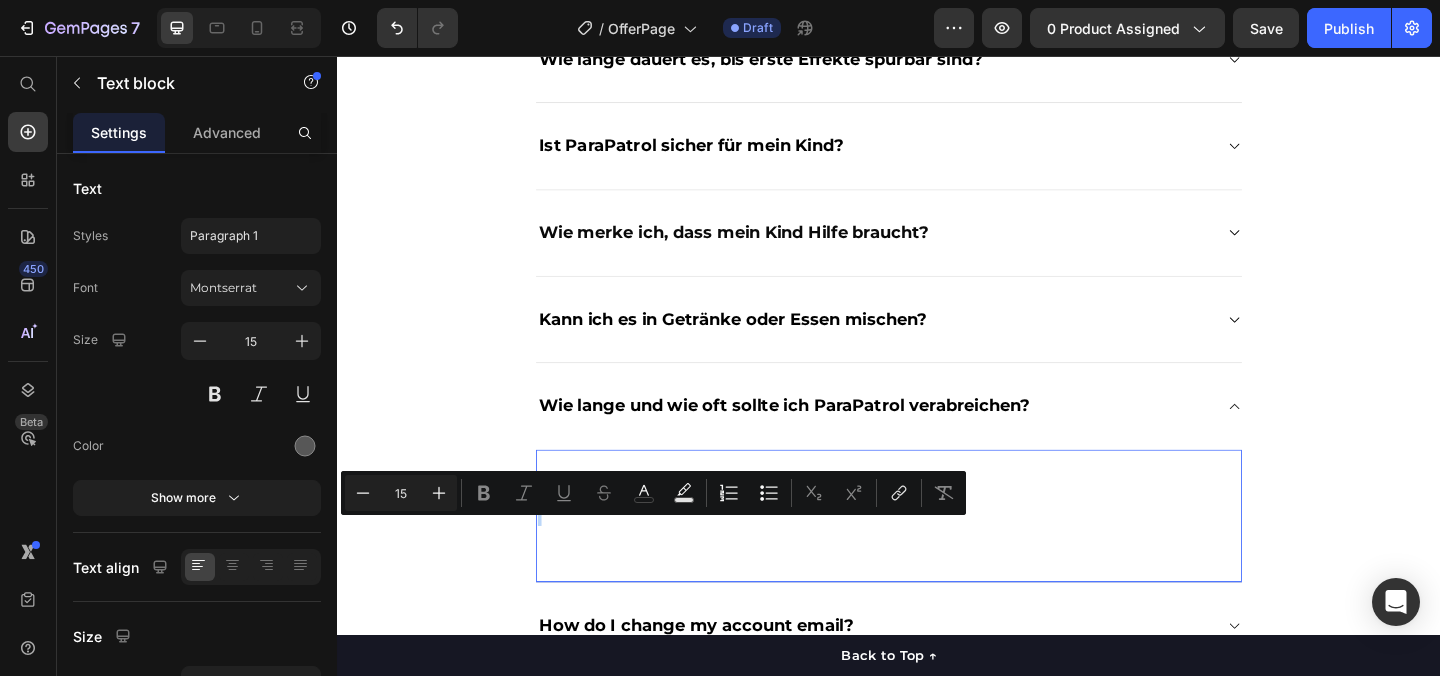 click on "Die Dosierung lässt sich je nach Alter und Reaktion des Kindes individuell anpassen." at bounding box center (937, 580) 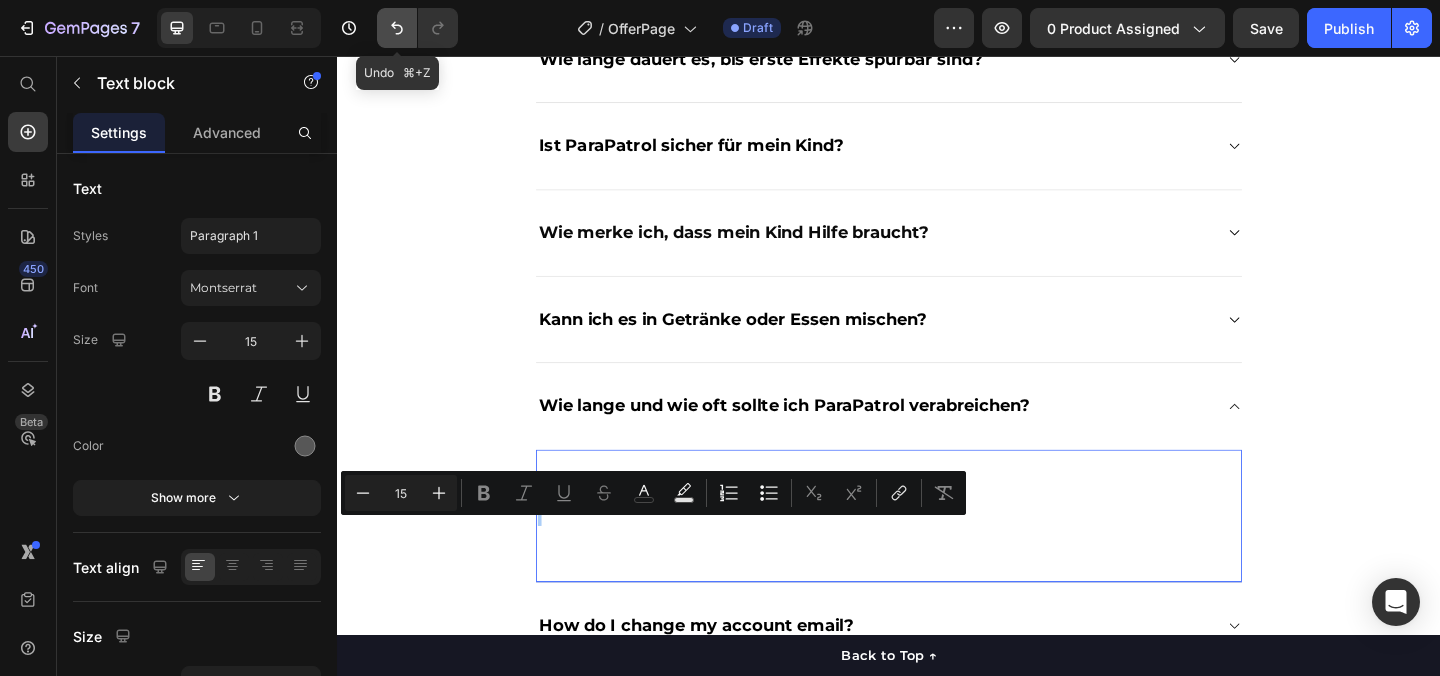 click 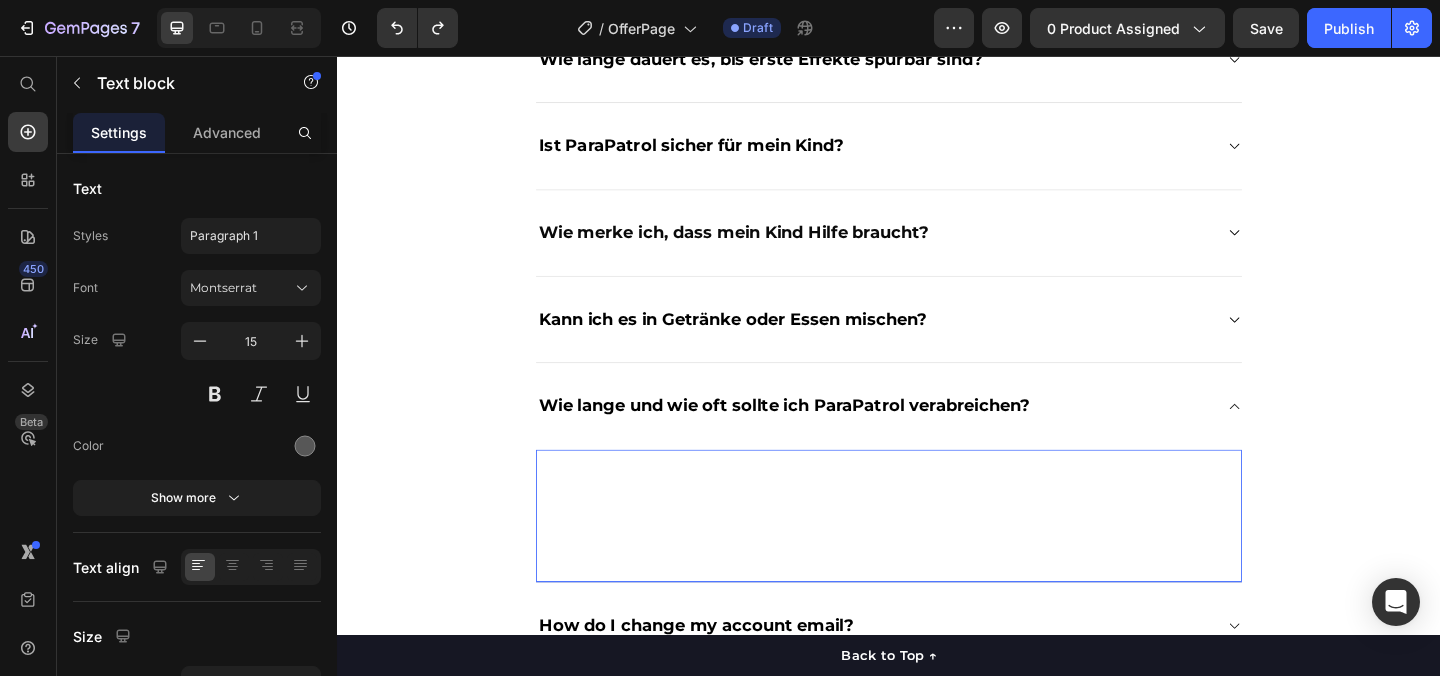 click on "Die Dosierung lässt sich je nach Alter und Reaktion des Kindes individuell anpassen." at bounding box center [866, 580] 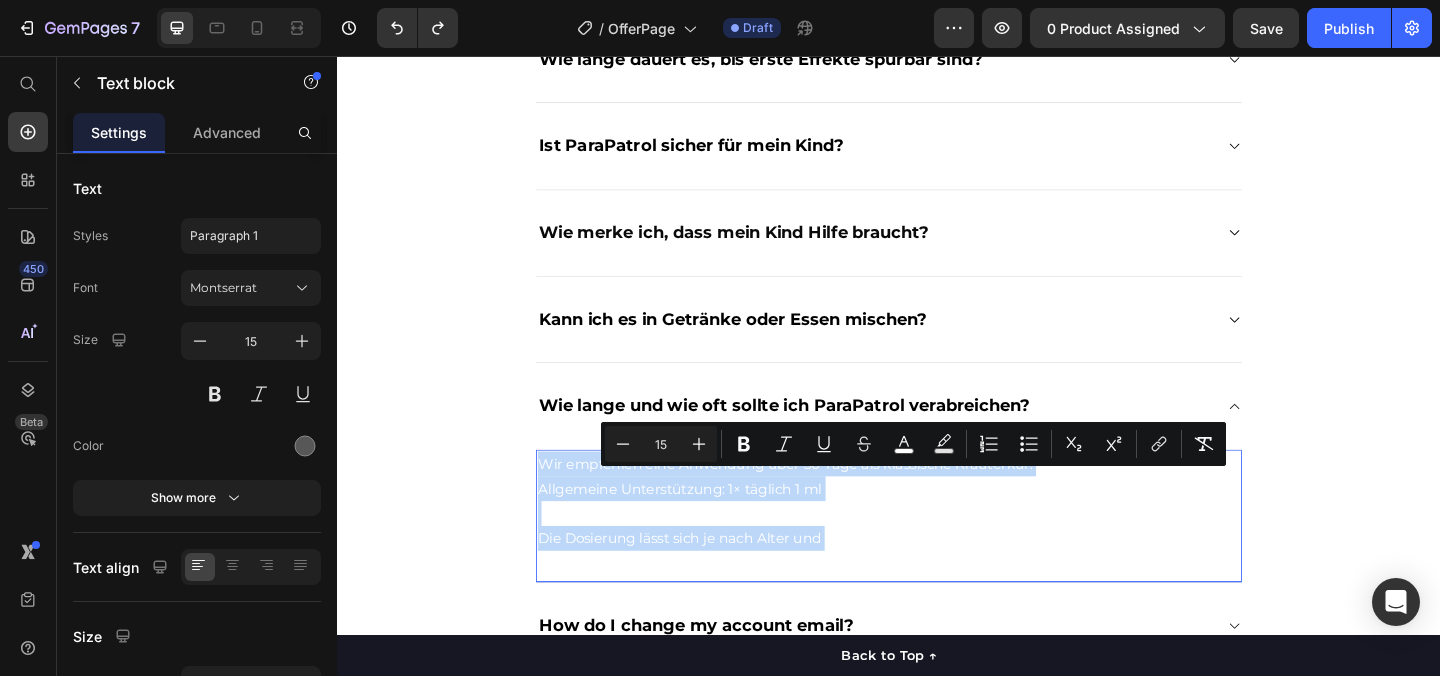 drag, startPoint x: 874, startPoint y: 600, endPoint x: 557, endPoint y: 504, distance: 331.21744 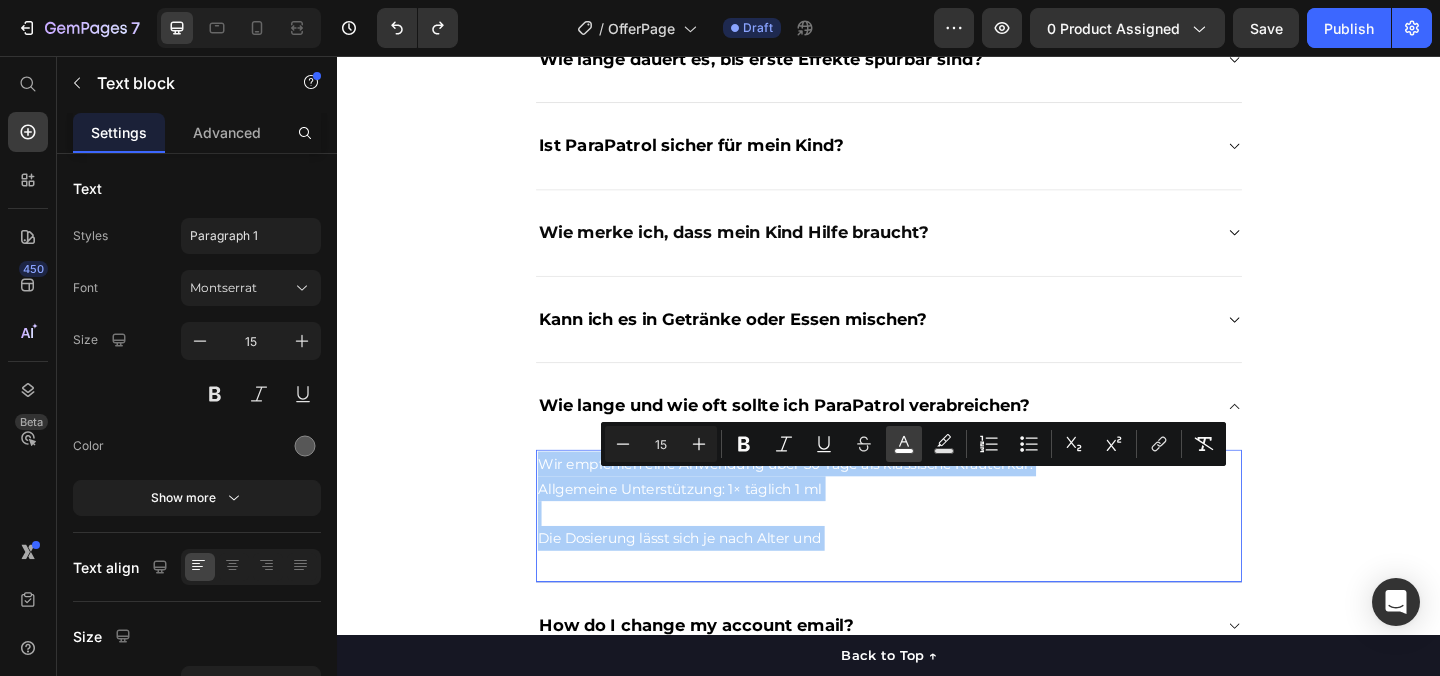 click 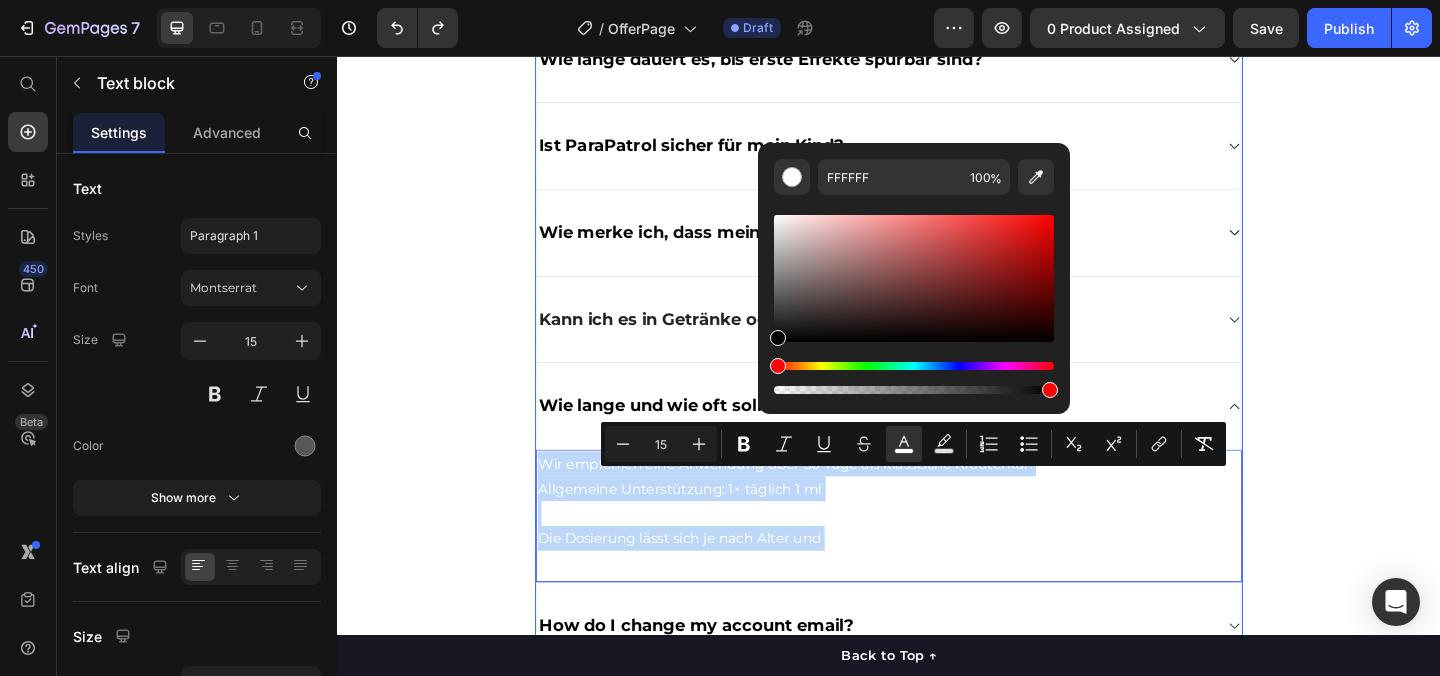 drag, startPoint x: 1136, startPoint y: 317, endPoint x: 782, endPoint y: 387, distance: 360.85455 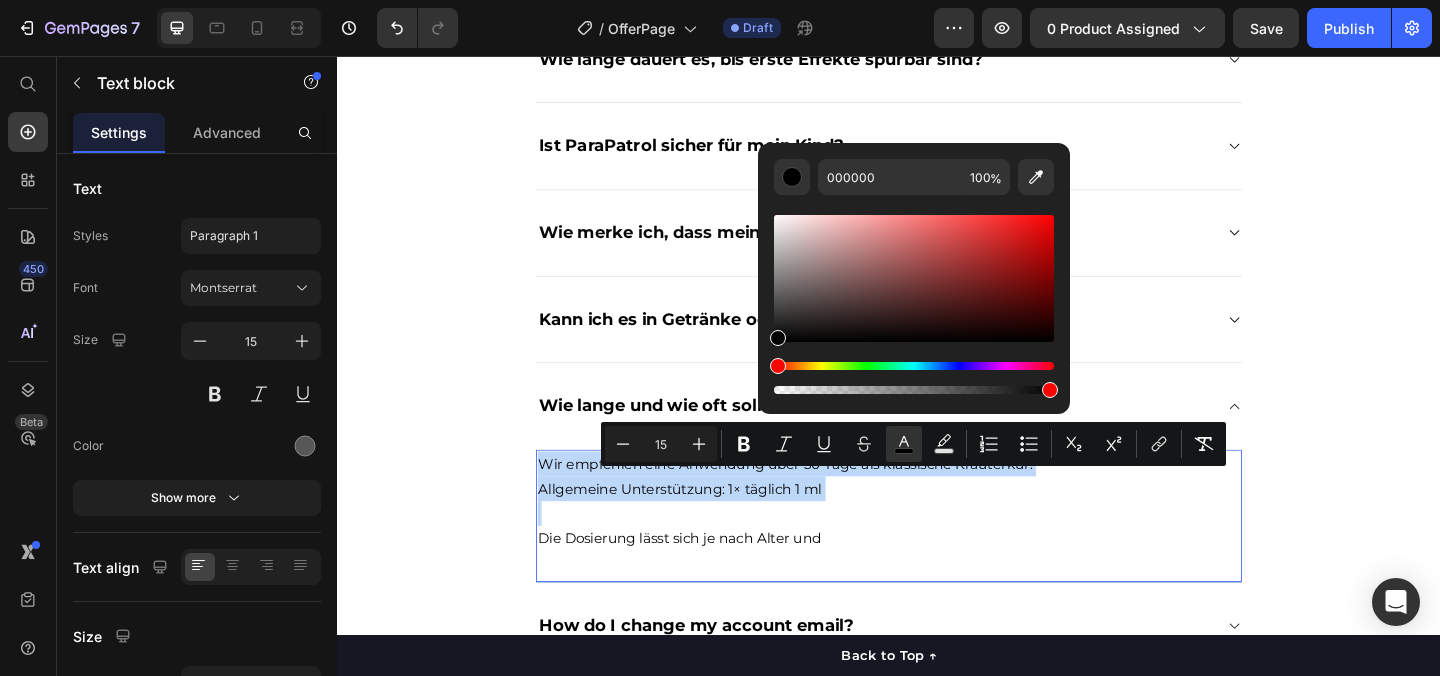 click at bounding box center (937, 553) 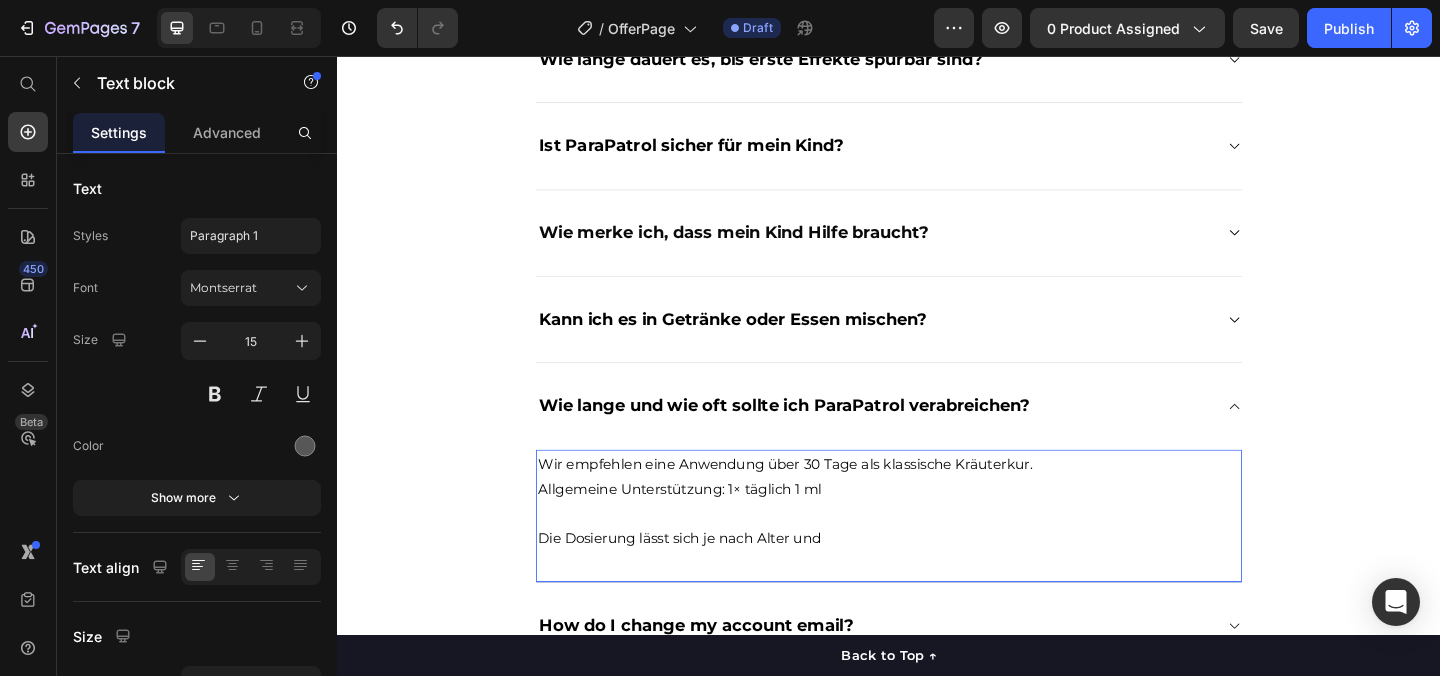click on "Wir empfehlen eine Anwendung über 30 Tage als klassische Kräuterkur." at bounding box center (824, 499) 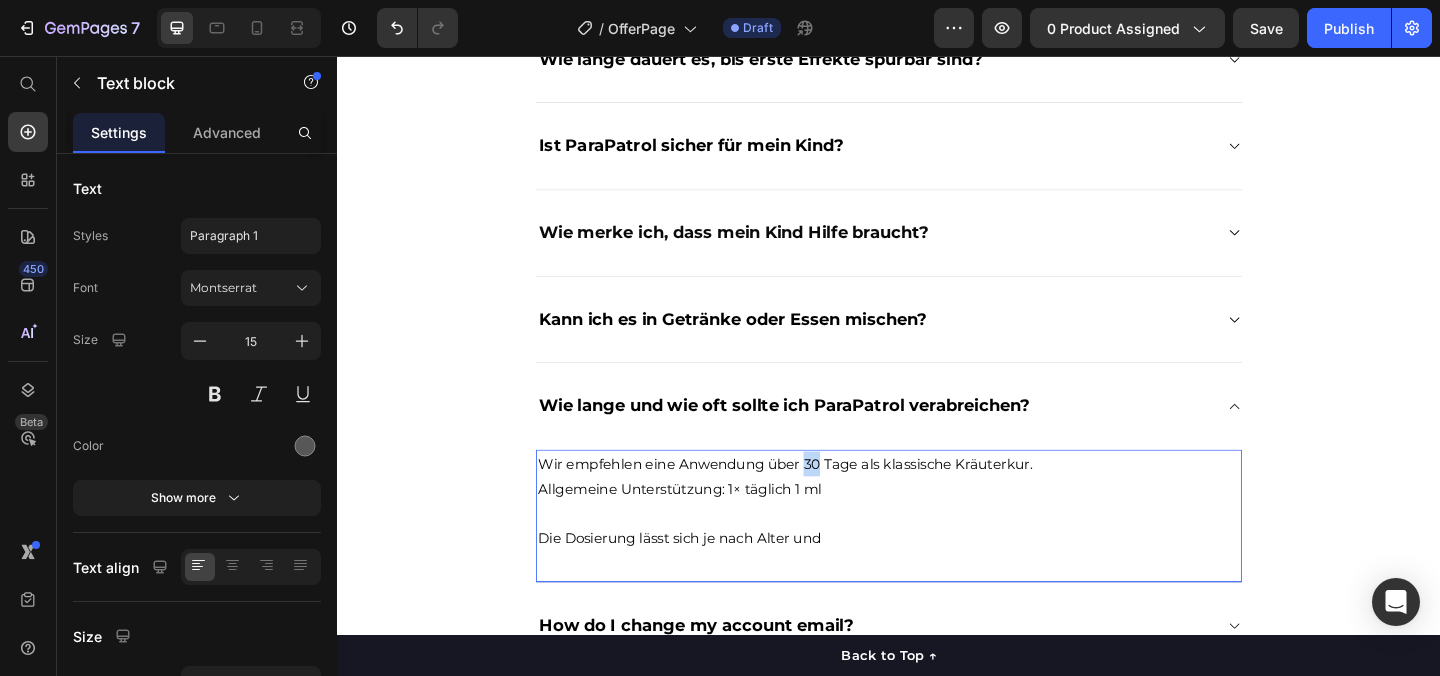 click on "Wir empfehlen eine Anwendung über 30 Tage als klassische Kräuterkur." at bounding box center [824, 499] 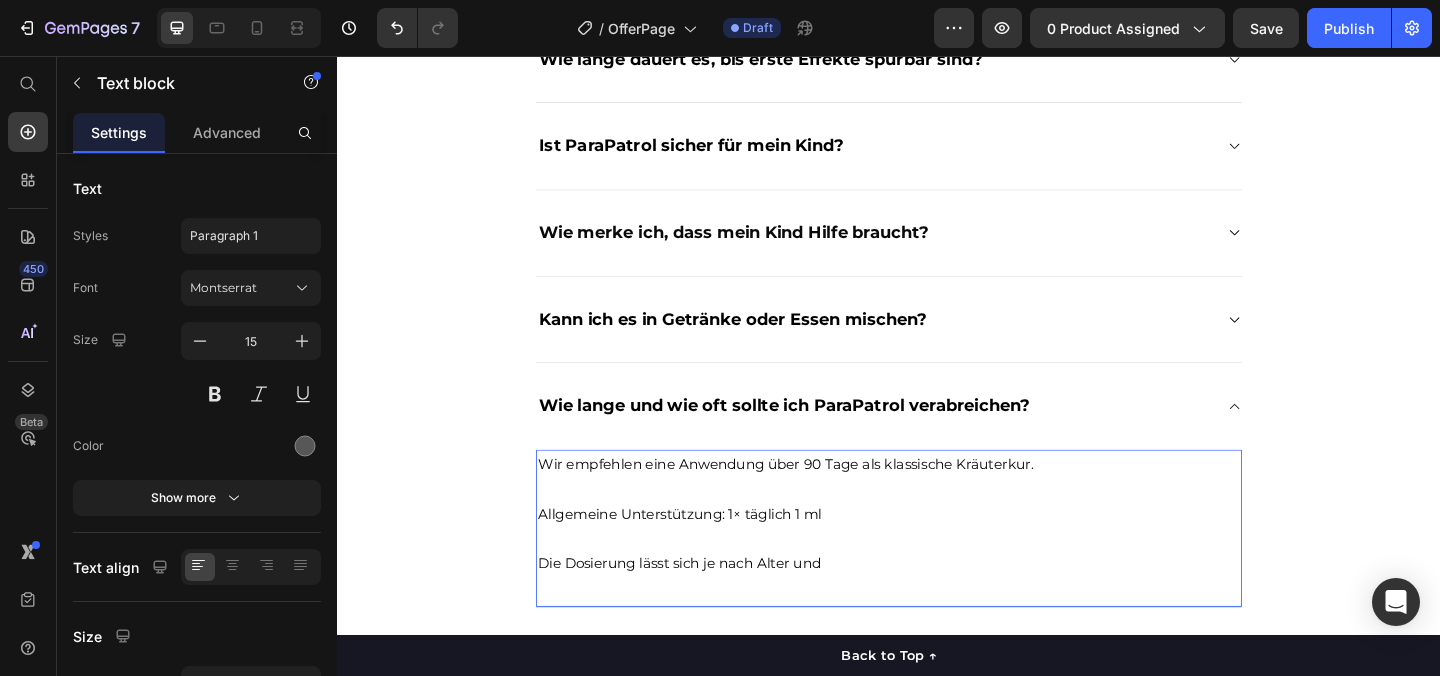 click at bounding box center (937, 580) 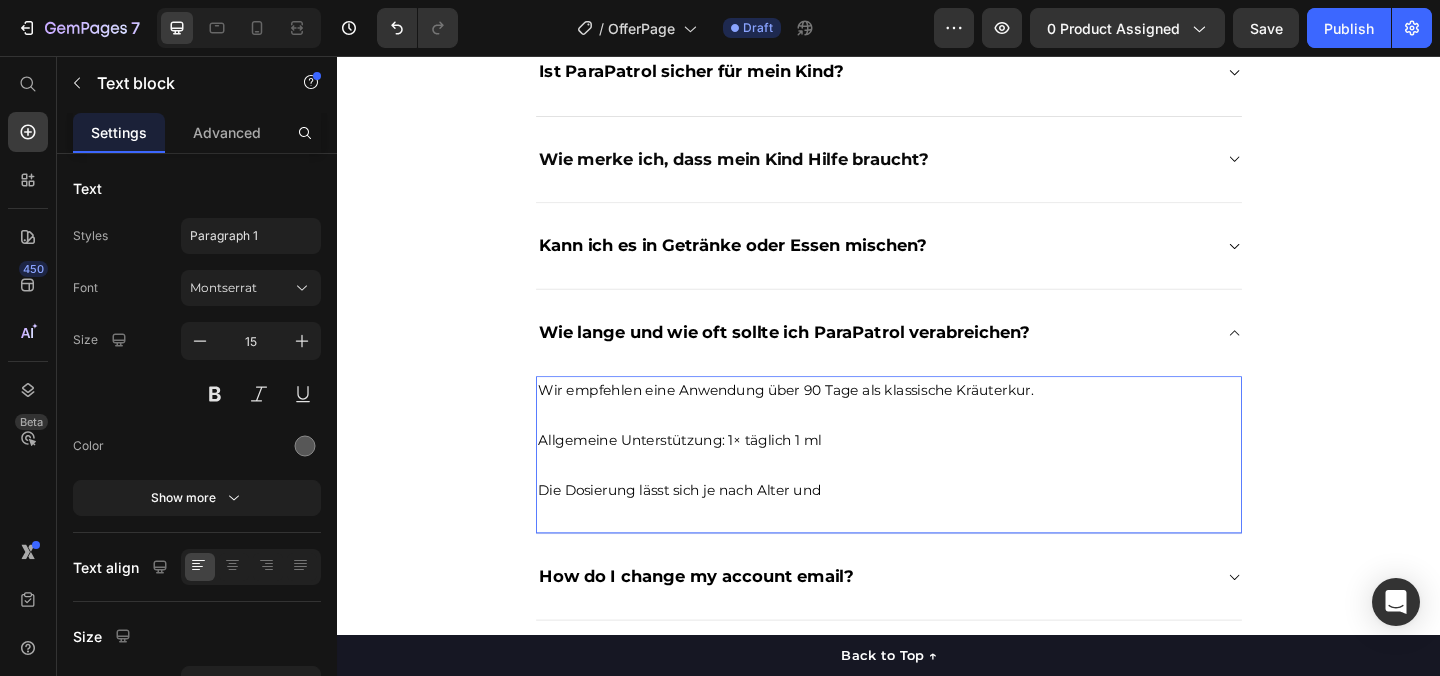 scroll, scrollTop: 5534, scrollLeft: 0, axis: vertical 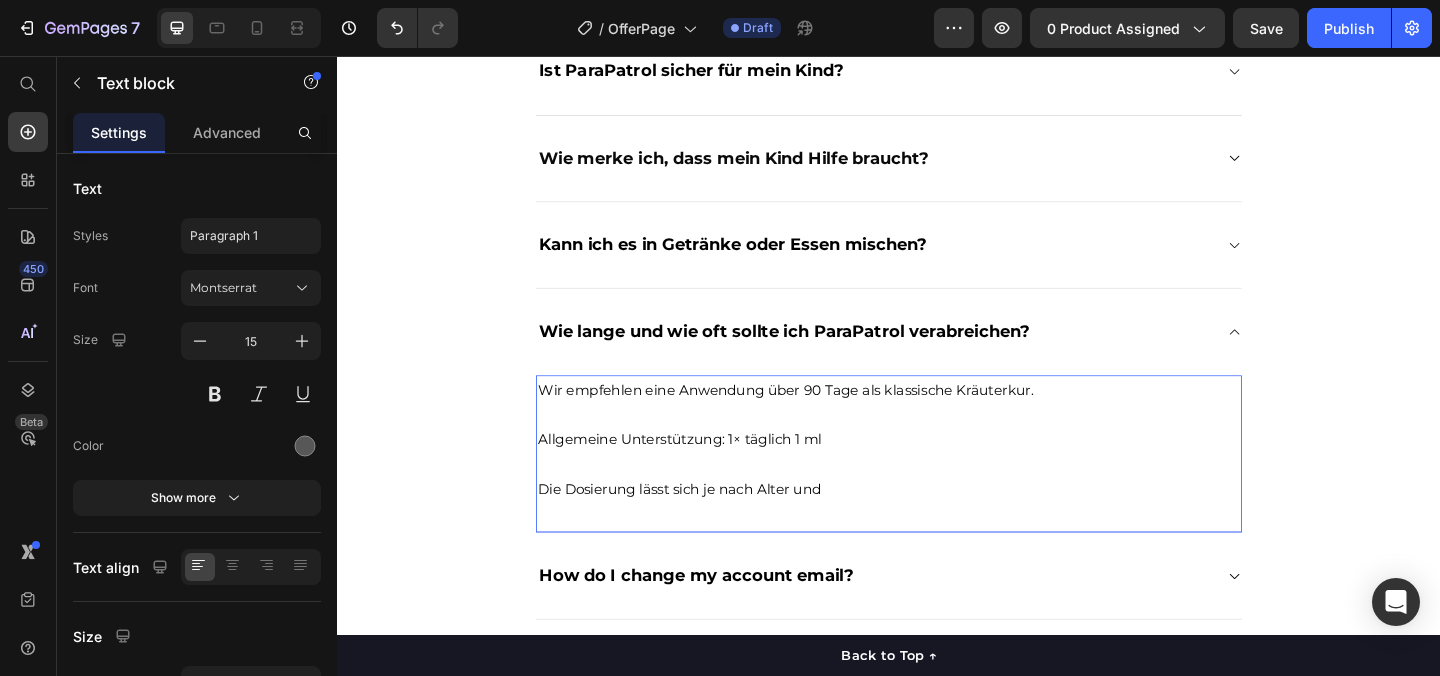 click on "Wir empfehlen eine Anwendung über 90 Tage als klassische Kräuterkur. Allgemeine Unterstützung: 1× täglich 1 ml Die Dosierung lässt sich je nach Alter und  Reaktion des Kindes individuell anpassen. Text block   0" at bounding box center (937, 489) 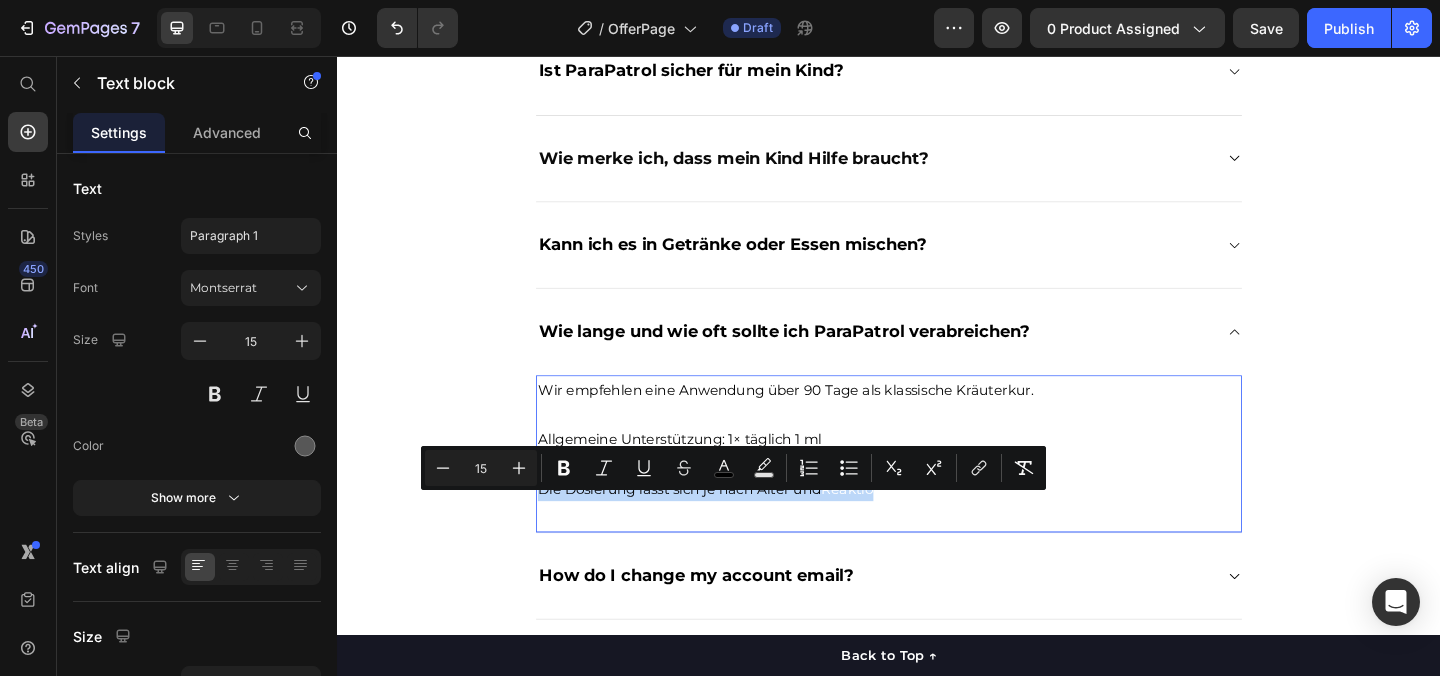 click on "Die Dosierung lässt sich je nach Alter und  Reaktion des Kindes individuell anpassen." at bounding box center [937, 526] 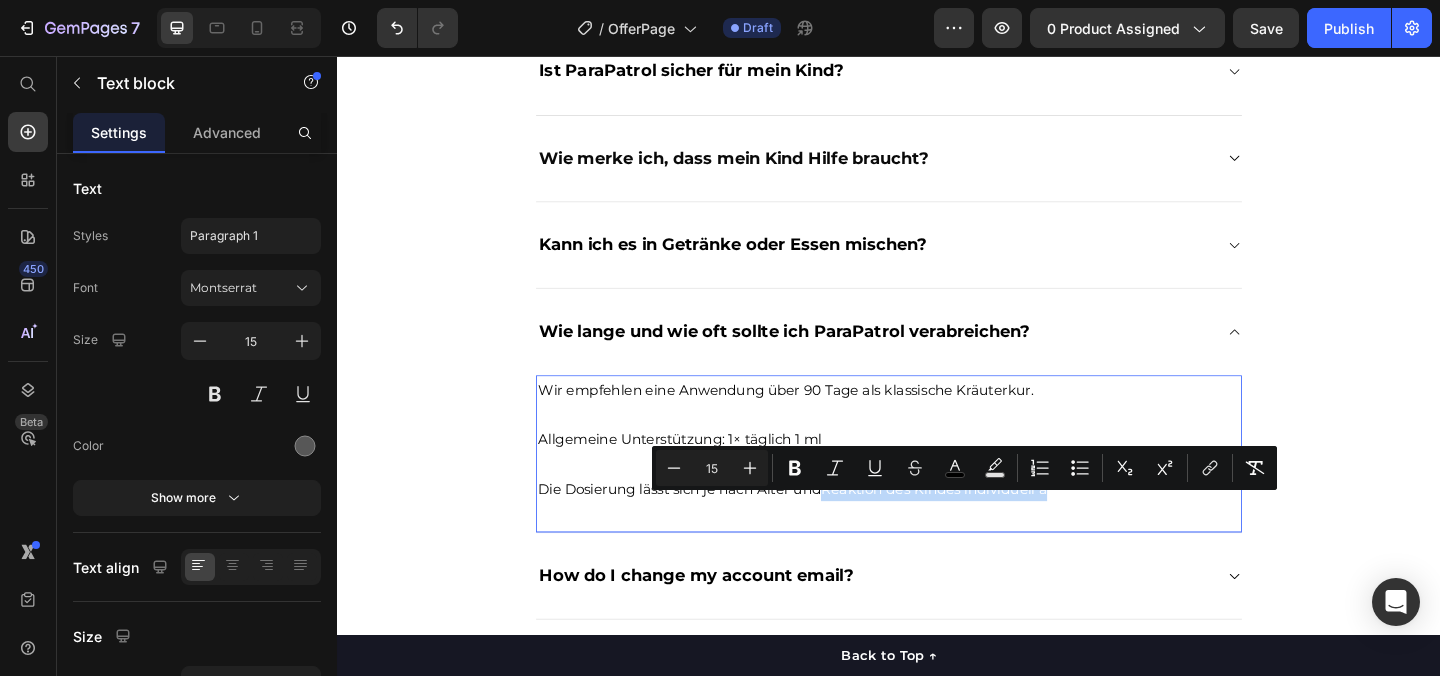 drag, startPoint x: 1117, startPoint y: 551, endPoint x: 865, endPoint y: 554, distance: 252.01785 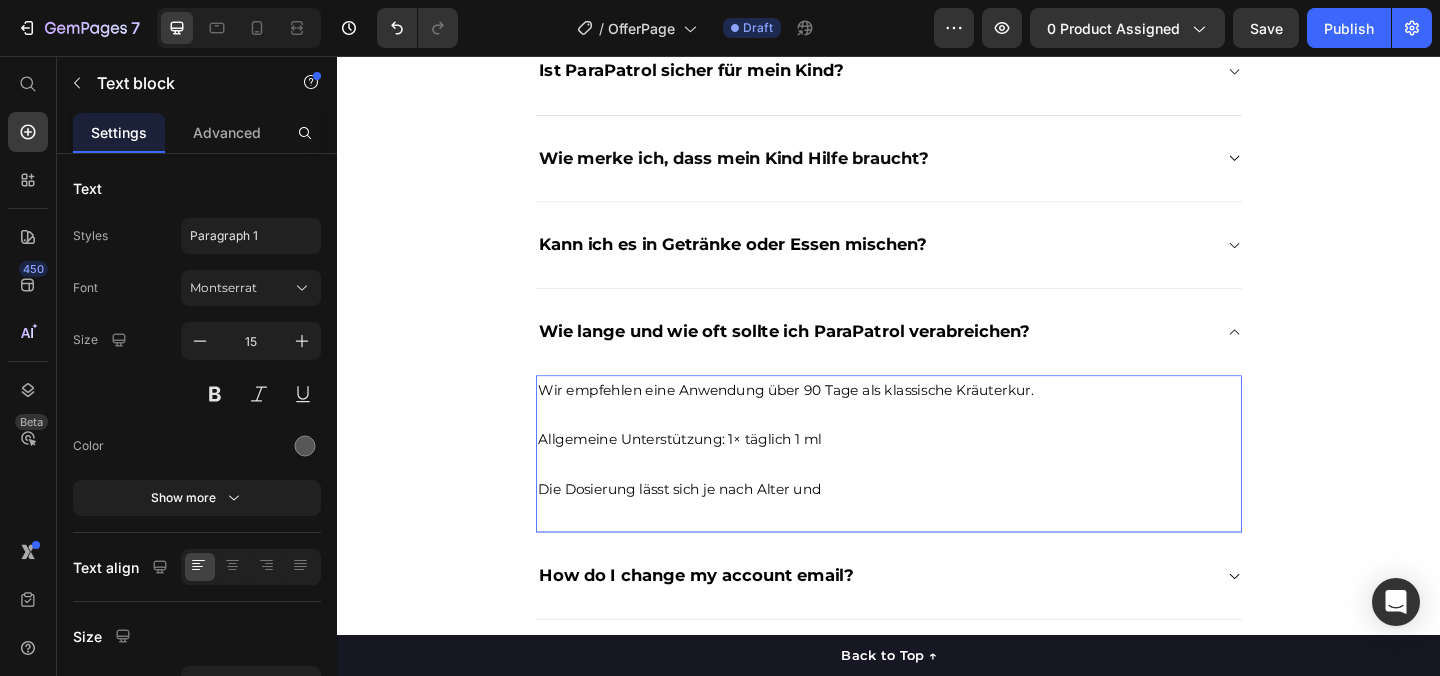 drag, startPoint x: 868, startPoint y: 549, endPoint x: 1130, endPoint y: 550, distance: 262.00192 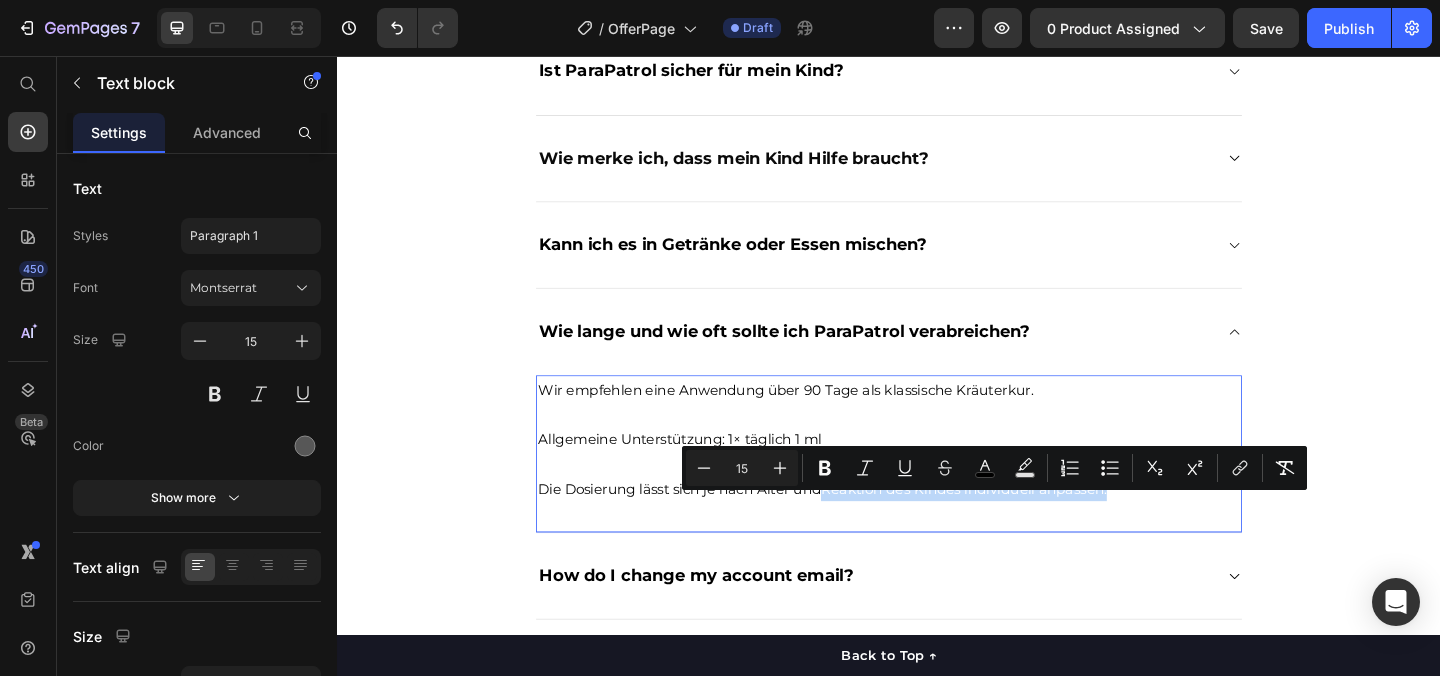 drag, startPoint x: 1286, startPoint y: 550, endPoint x: 865, endPoint y: 549, distance: 421.0012 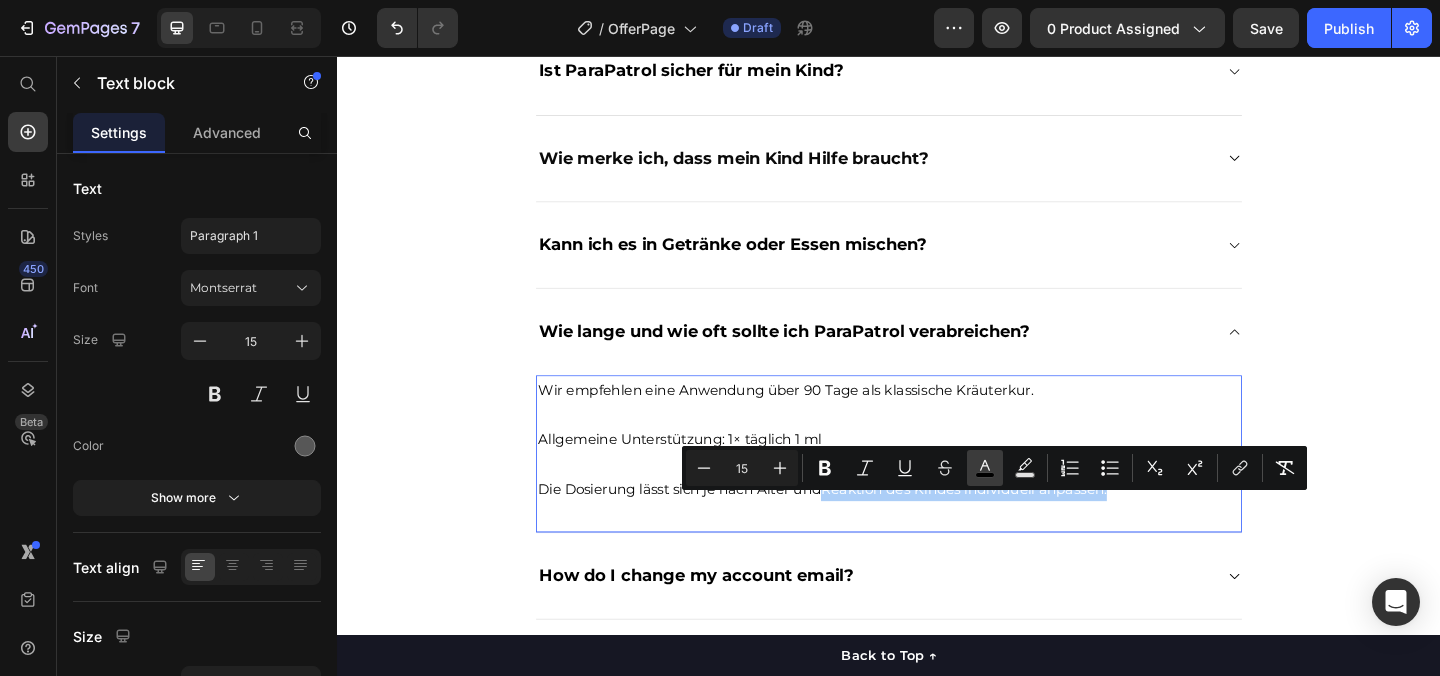 click 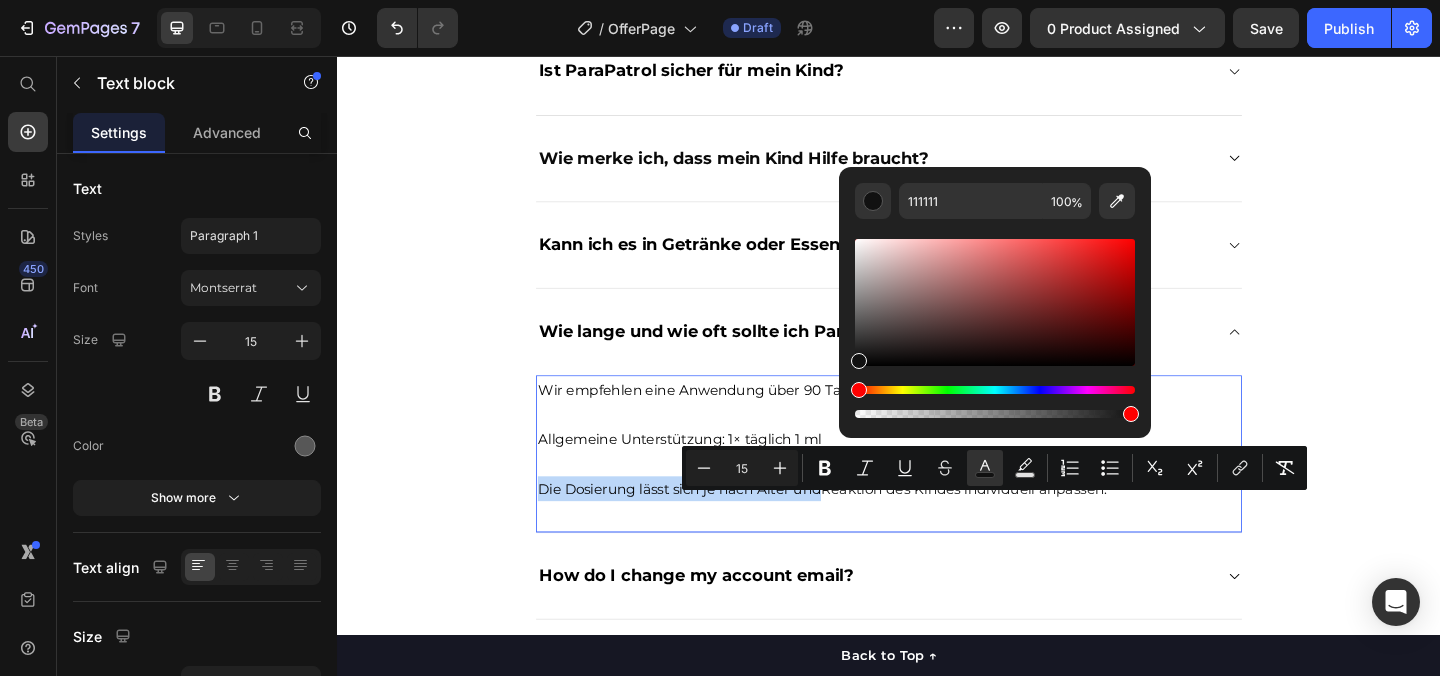 drag, startPoint x: 1200, startPoint y: 412, endPoint x: 872, endPoint y: 431, distance: 328.54984 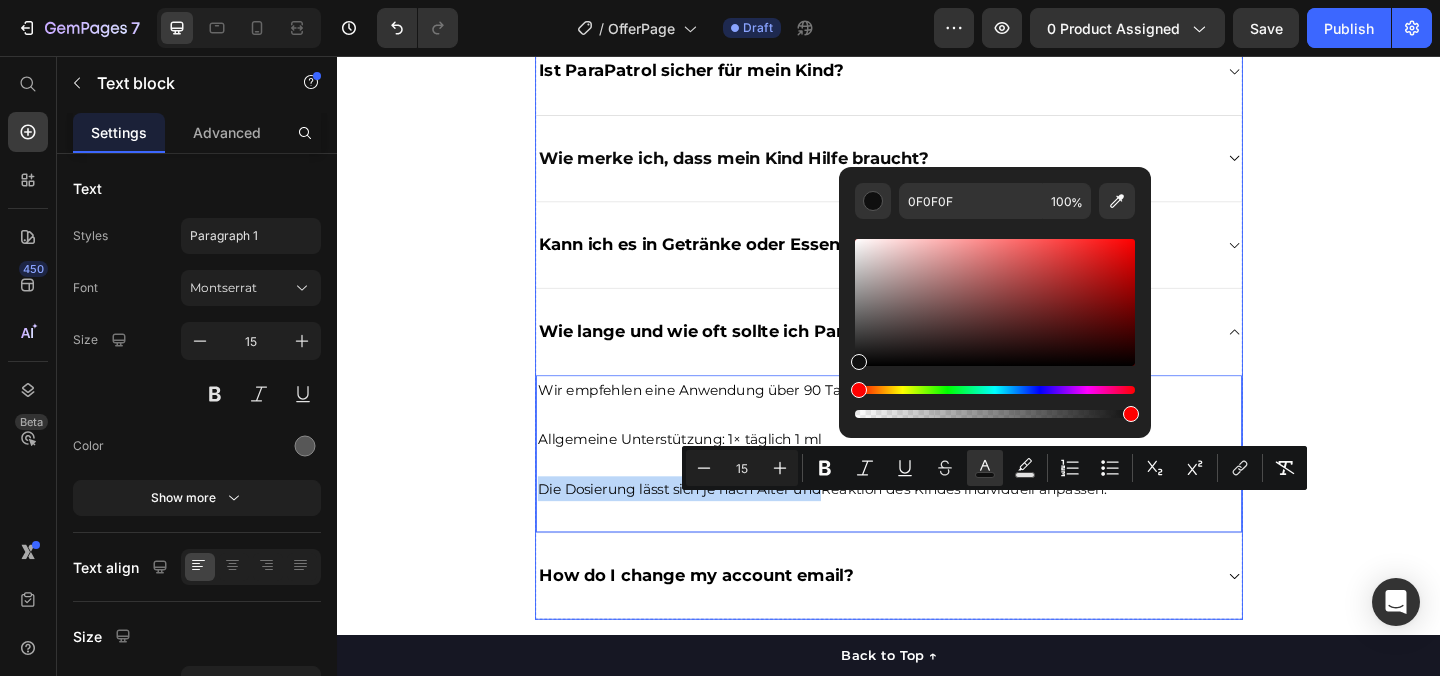 drag, startPoint x: 1193, startPoint y: 414, endPoint x: 876, endPoint y: 409, distance: 317.03943 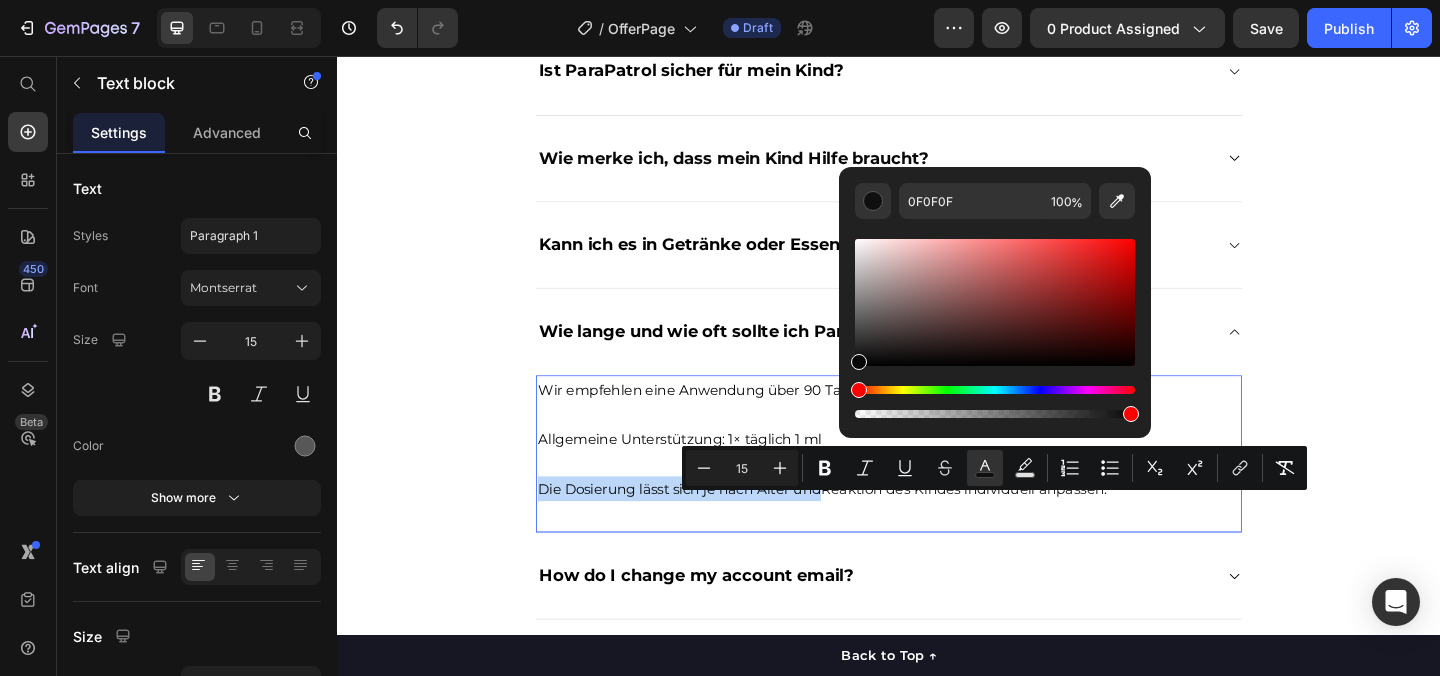drag, startPoint x: 858, startPoint y: 359, endPoint x: 840, endPoint y: 379, distance: 26.907248 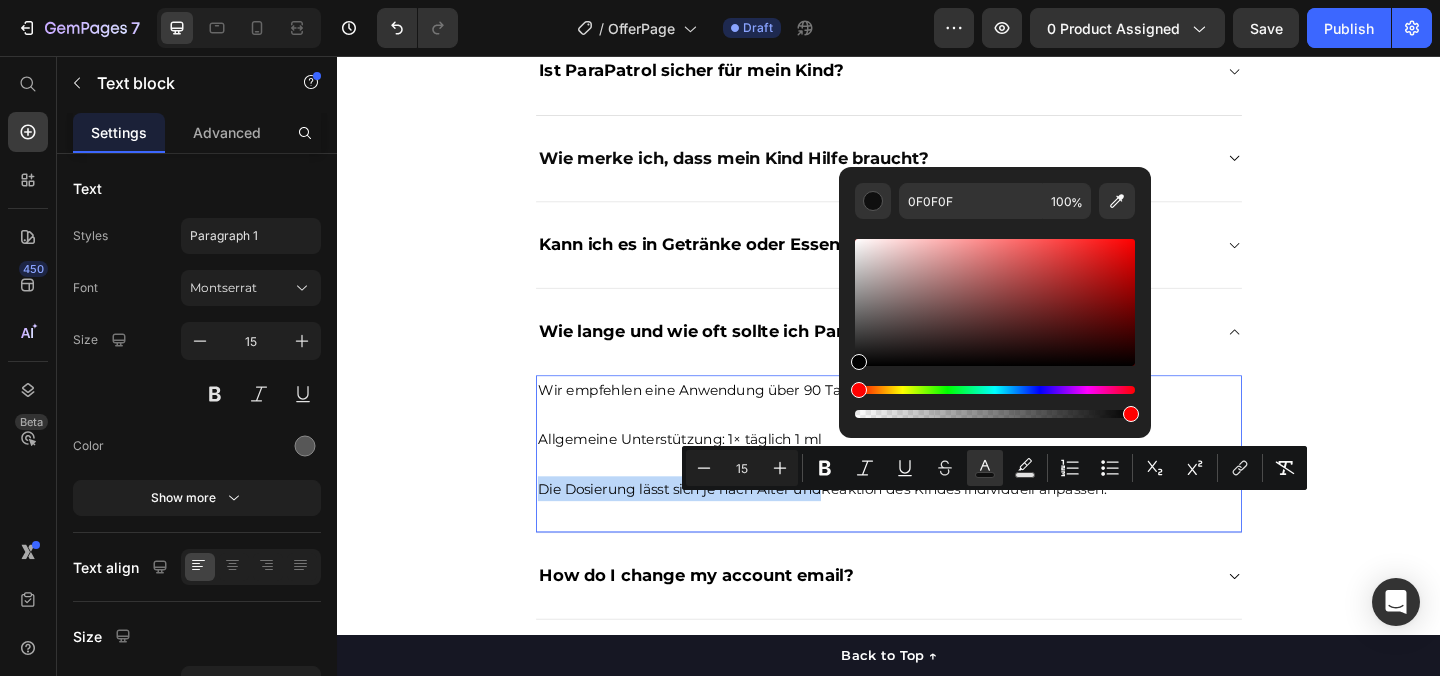 type on "000000" 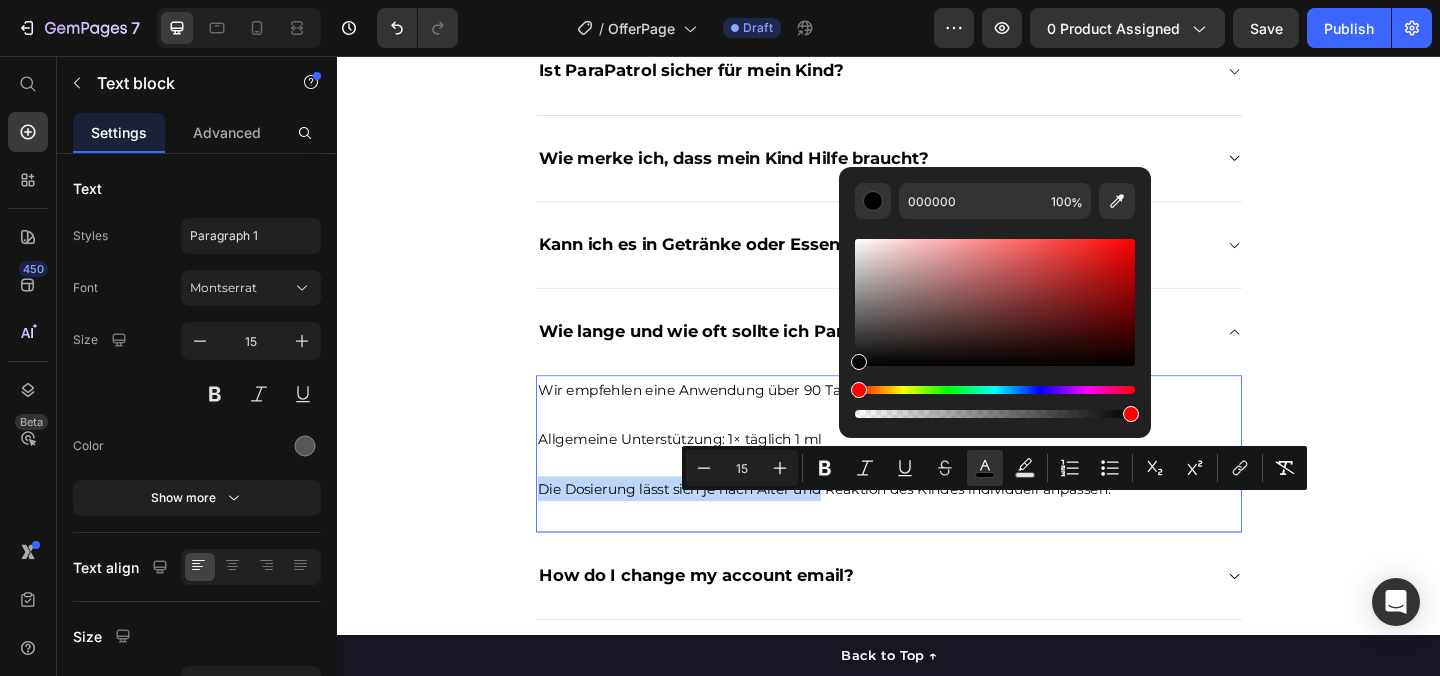 click on "Wir empfehlen eine Anwendung über 90 Tage als klassische Kräuterkur. Allgemeine Unterstützung: 1× täglich 1 ml Die Dosierung lässt sich je nach Alter und Reaktion des Kindes individuell anpassen. Text block   0" at bounding box center [937, 489] 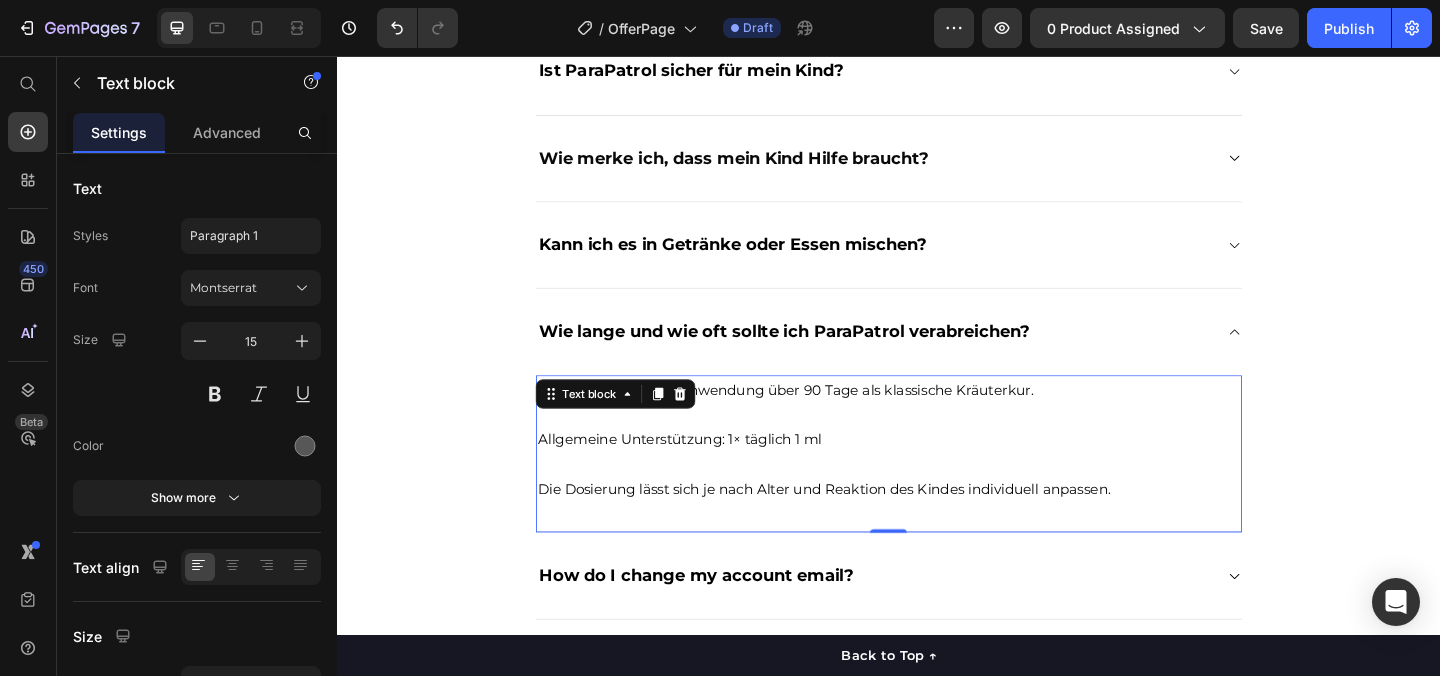 click on "Allgemeine Unterstützung: 1× täglich 1 ml" at bounding box center [937, 472] 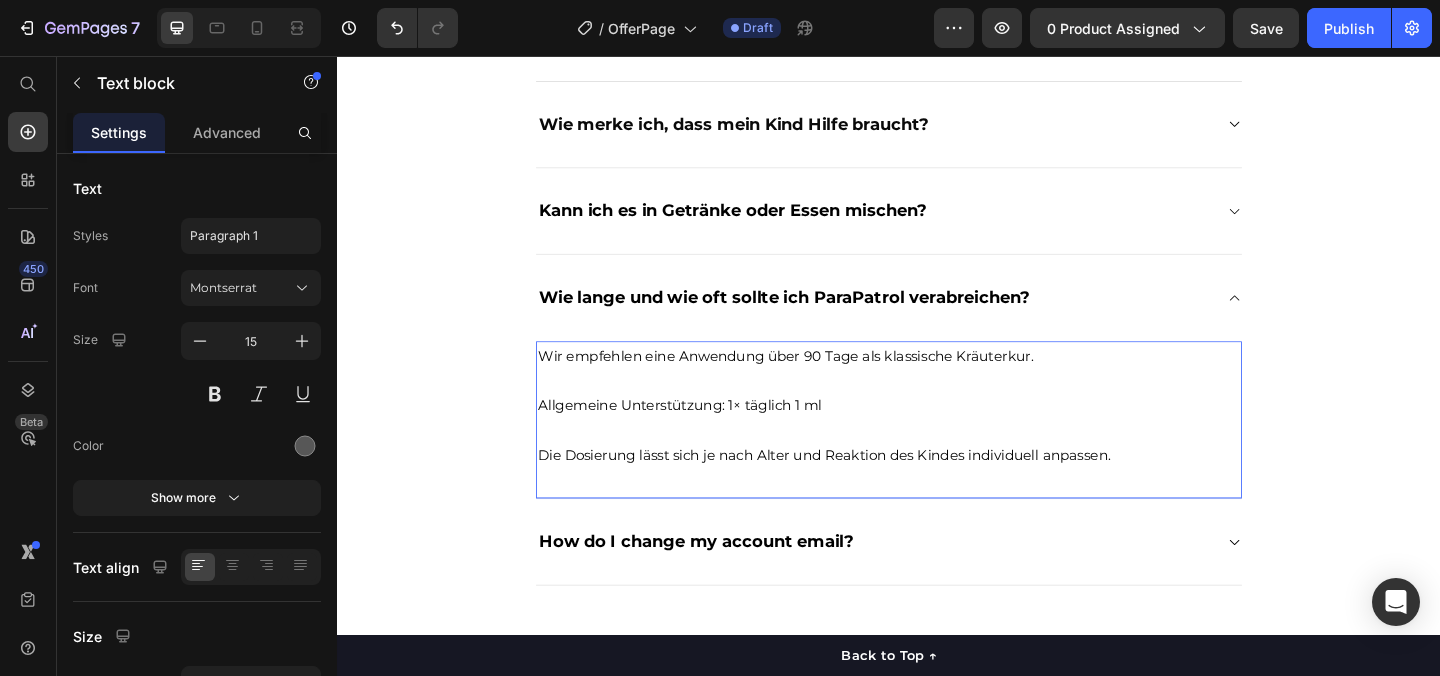 scroll, scrollTop: 5573, scrollLeft: 0, axis: vertical 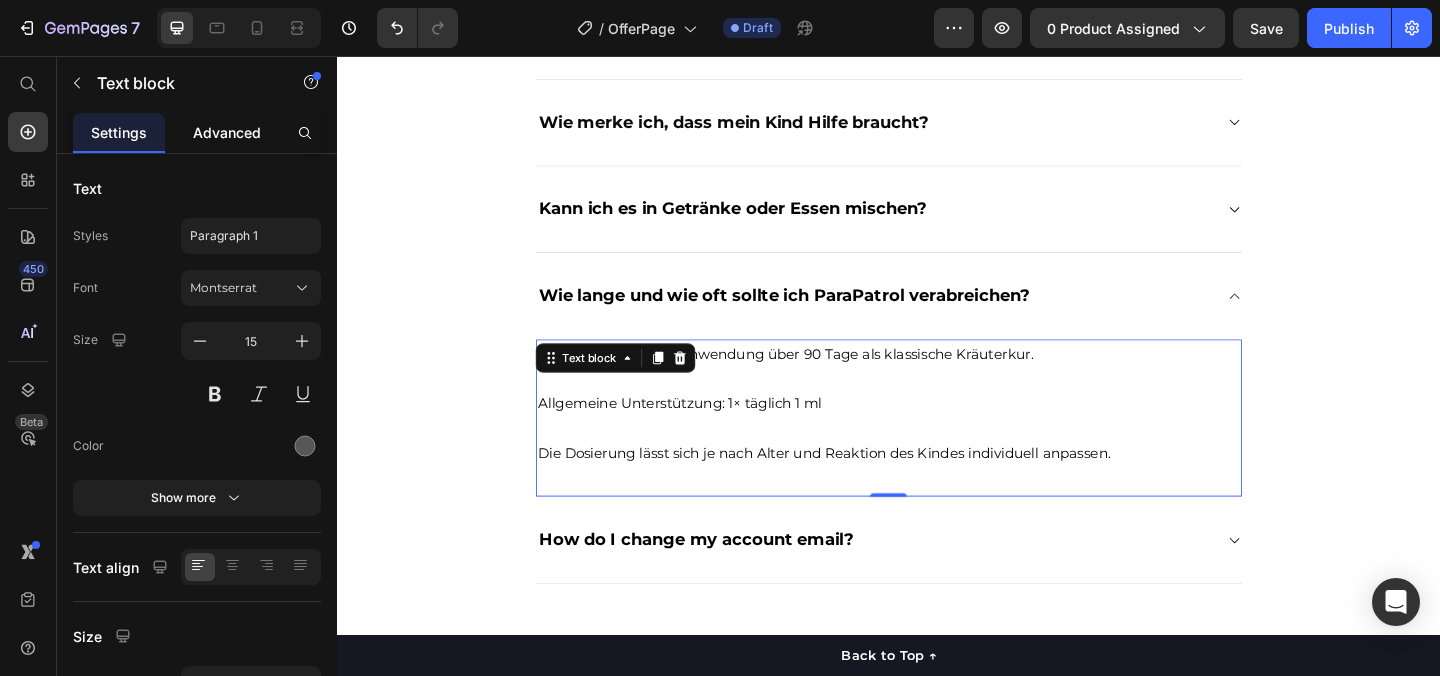 click on "Advanced" at bounding box center [227, 132] 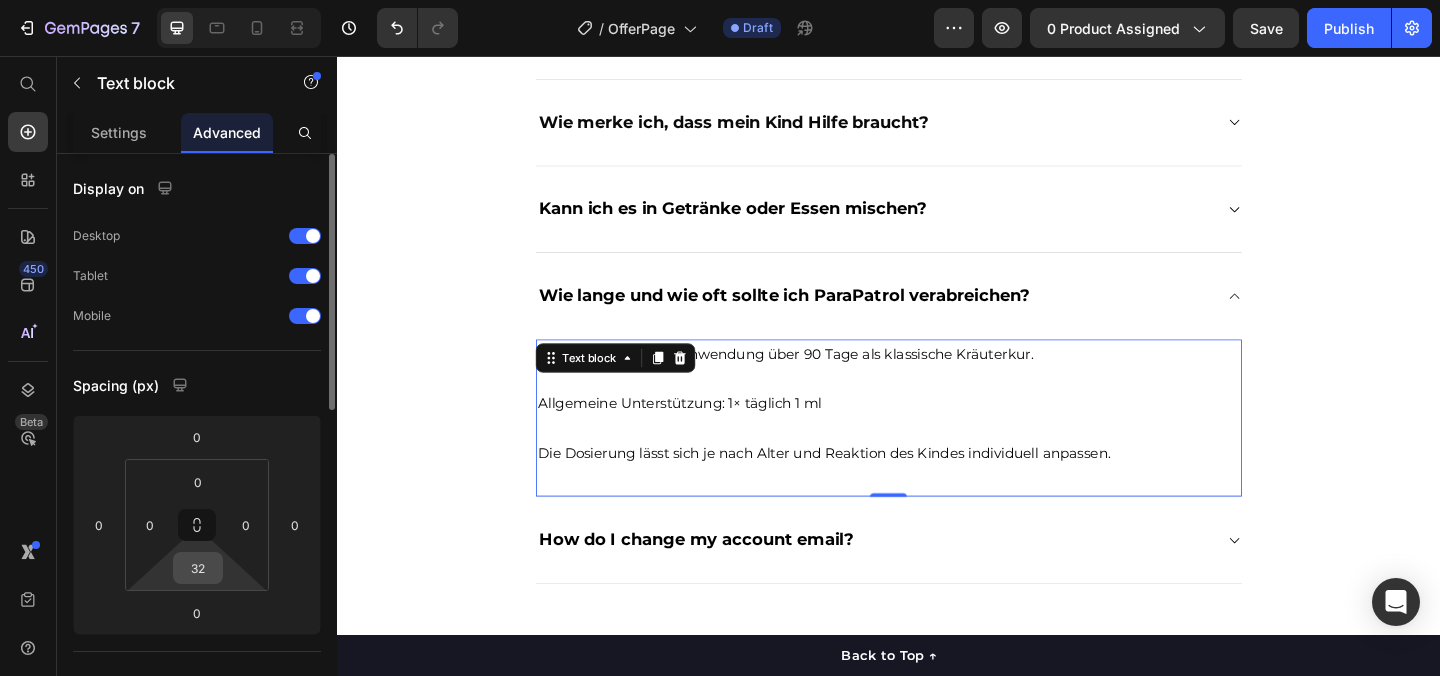 click on "32" at bounding box center [198, 568] 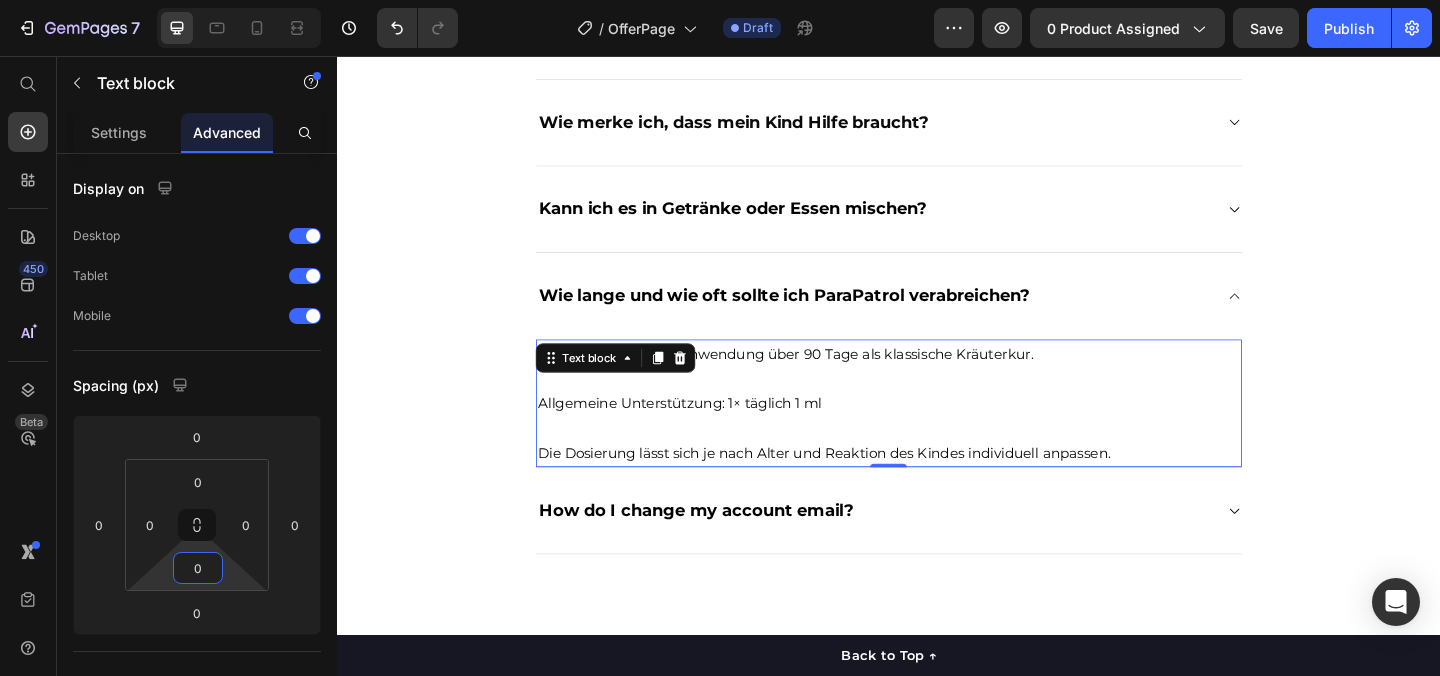 type on "0" 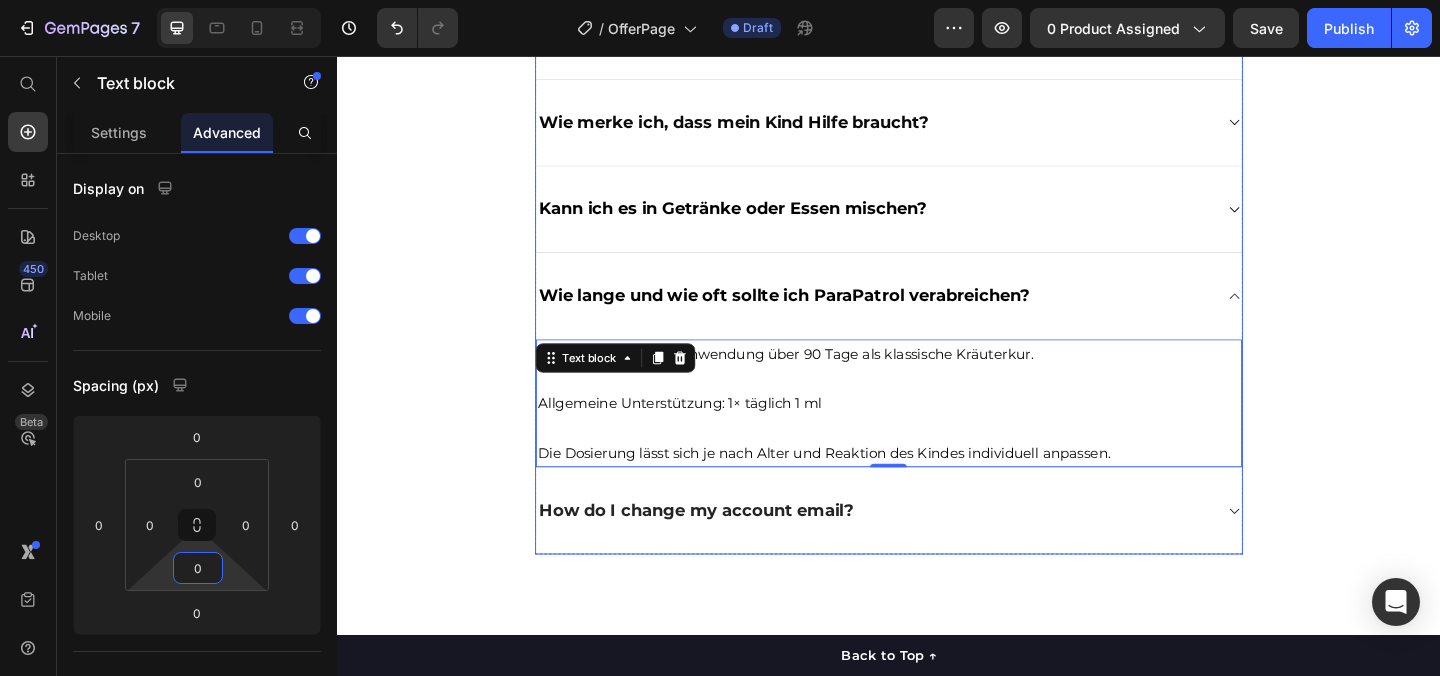 click on "How do I change my account email?" at bounding box center [727, 550] 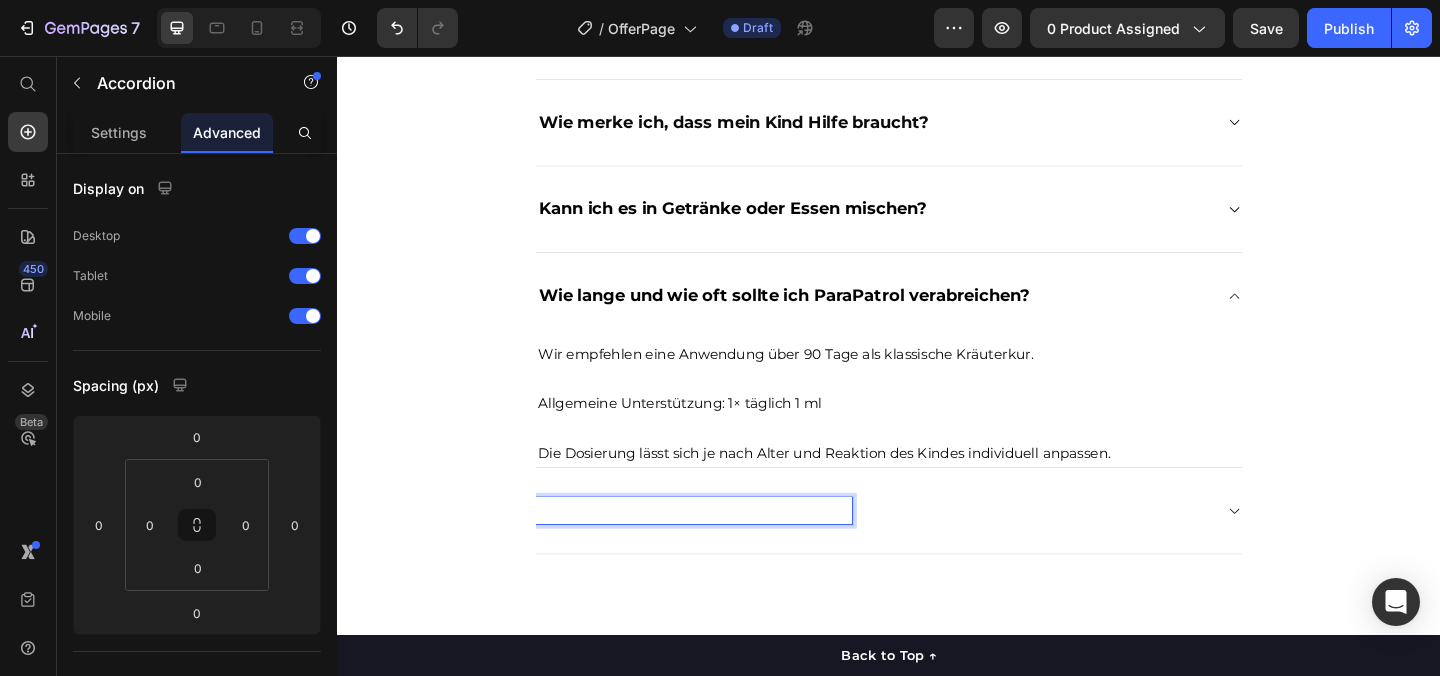click on "Gibt es eine Zufriedenheitsgarantie?" at bounding box center [725, 550] 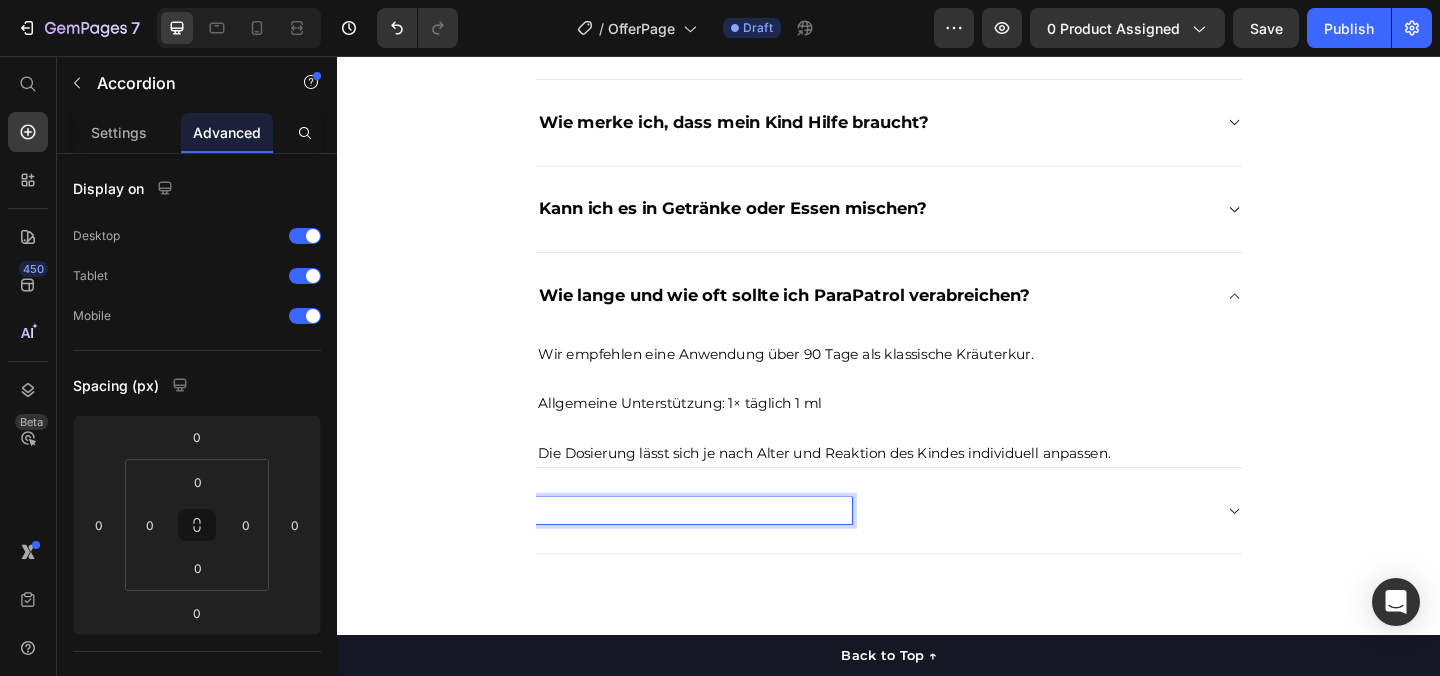 click on "Gibt es eine Zufriedenheitsgarantie?" at bounding box center (725, 550) 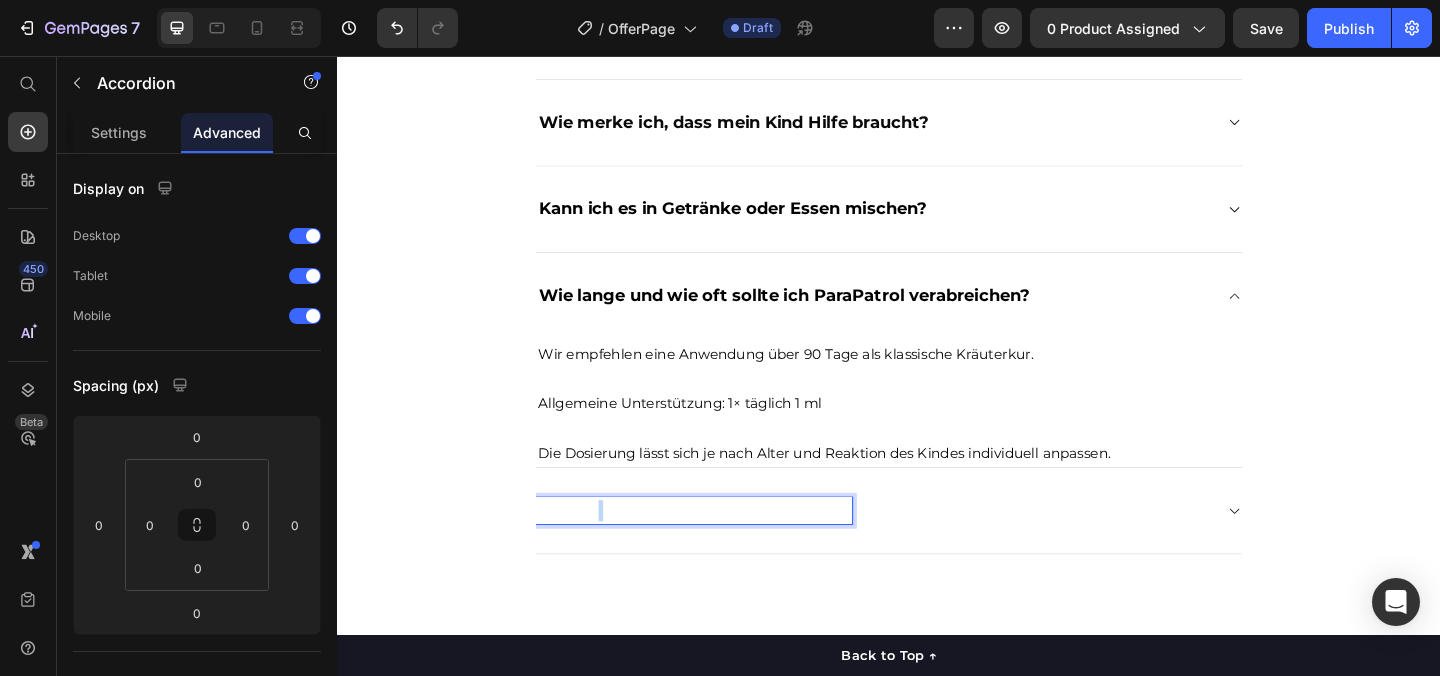 click on "Gibt es eine Zufriedenheitsgarantie?" at bounding box center [725, 550] 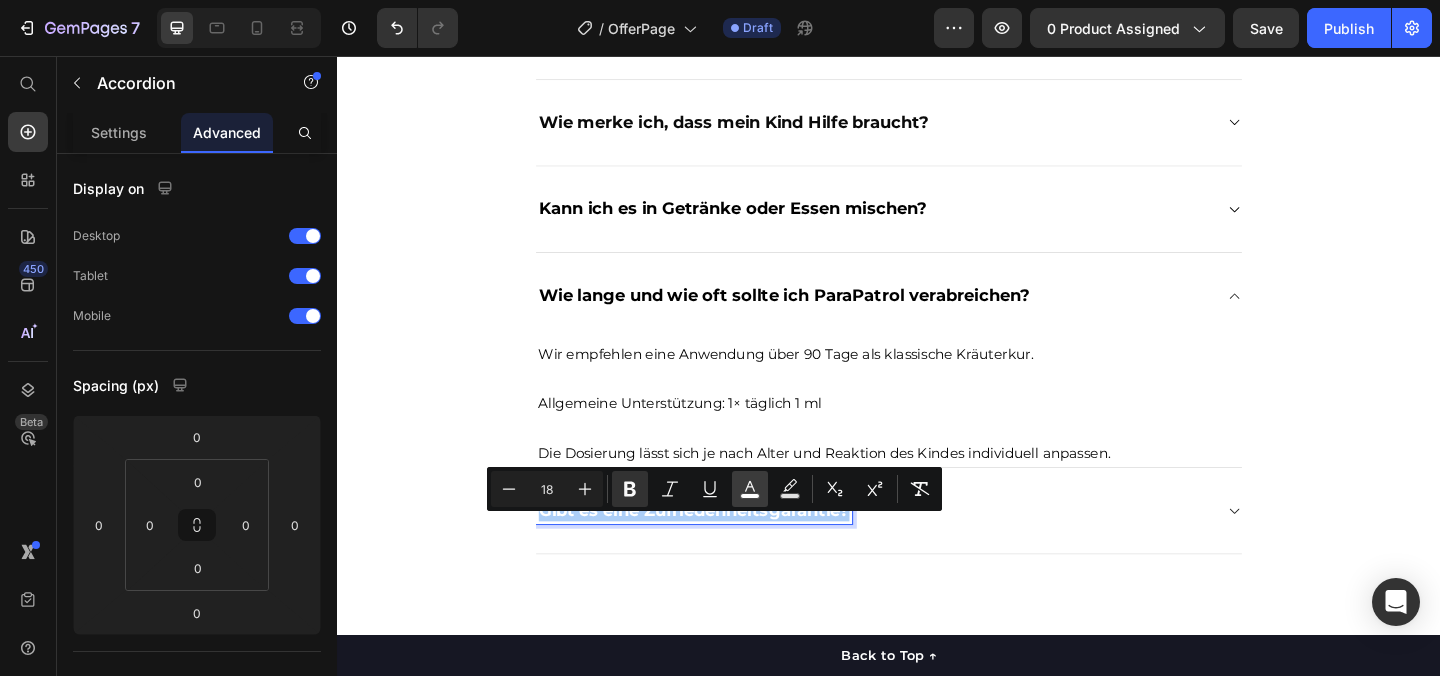 click 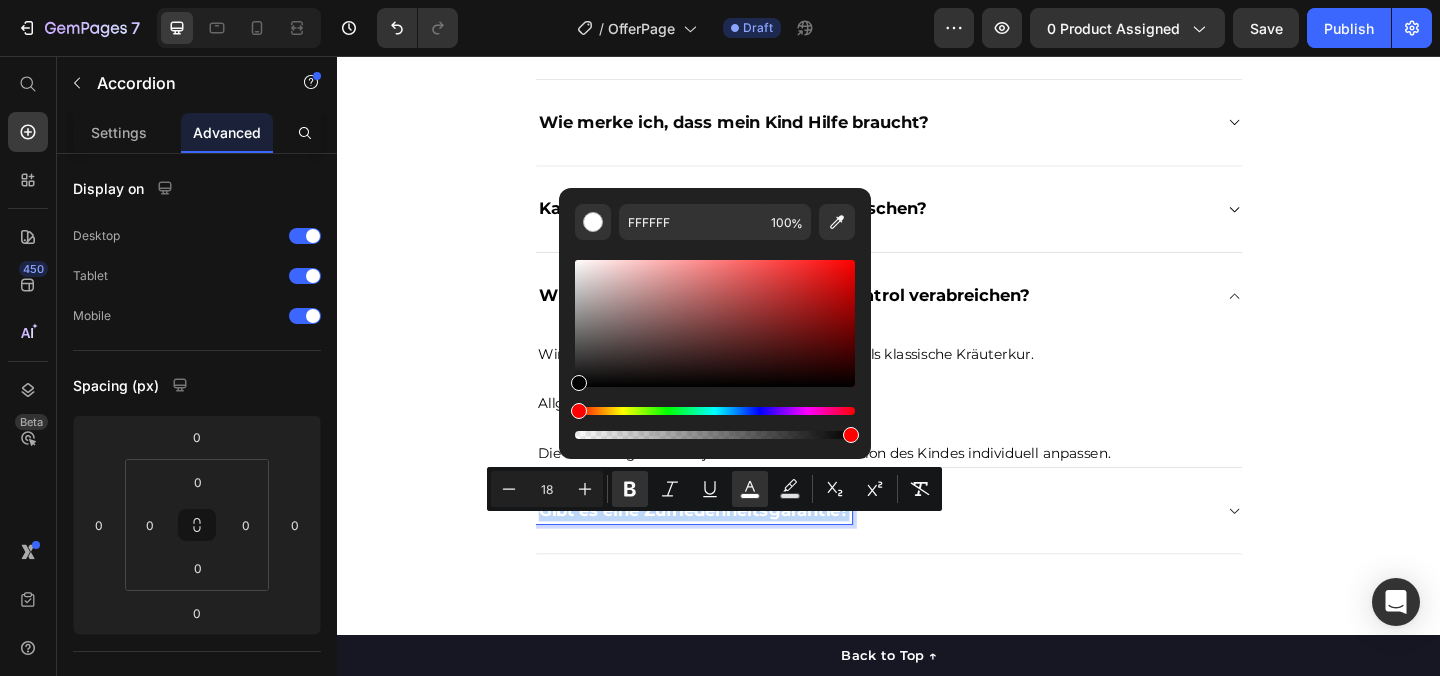 drag, startPoint x: 608, startPoint y: 350, endPoint x: 562, endPoint y: 414, distance: 78.81624 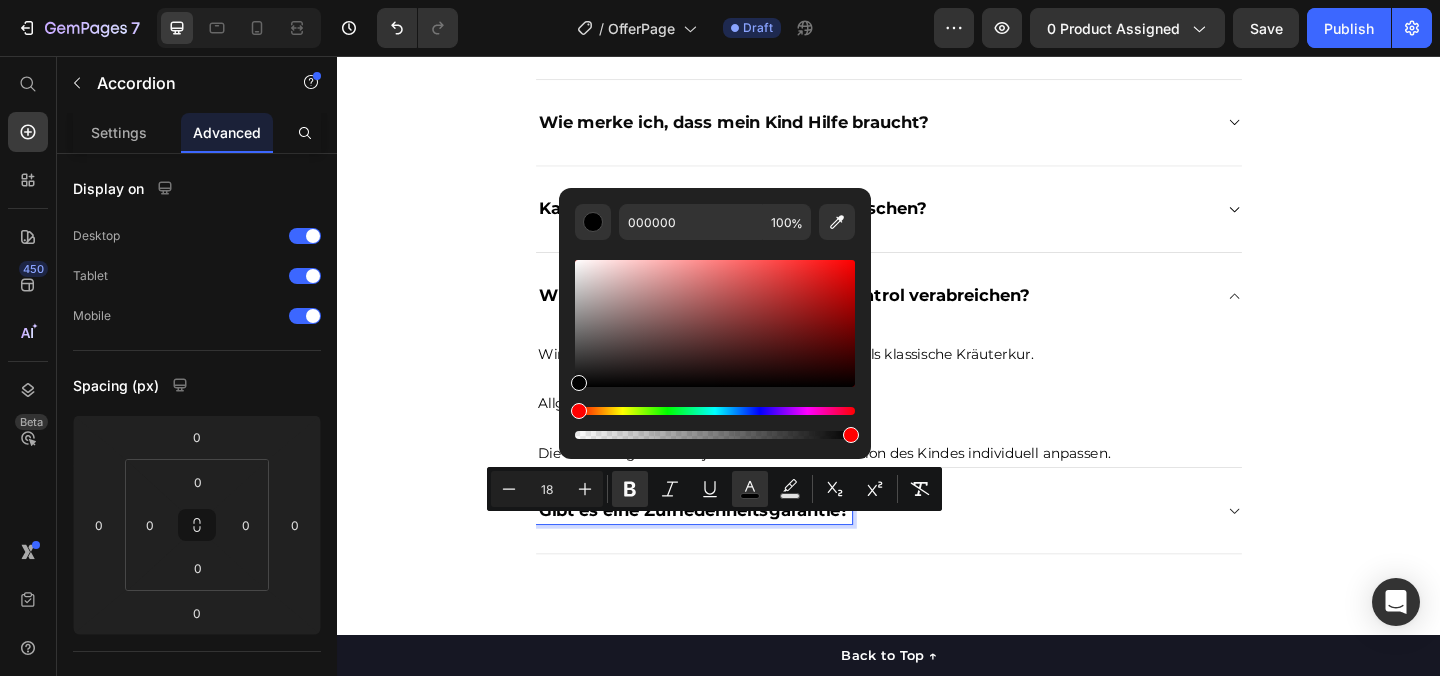 click on "Gibt es eine Zufriedenheitsgarantie?" at bounding box center [725, 550] 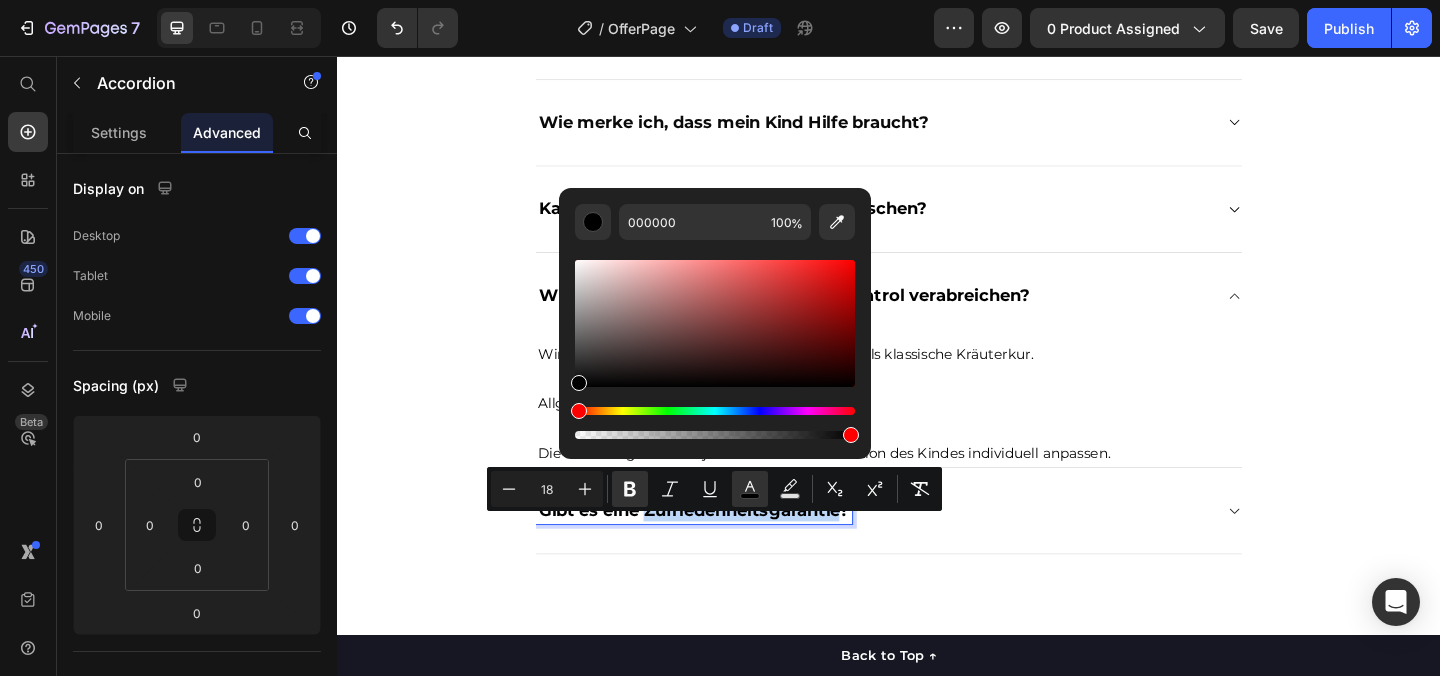 click on "Gibt es eine Zufriedenheitsgarantie?" at bounding box center (725, 550) 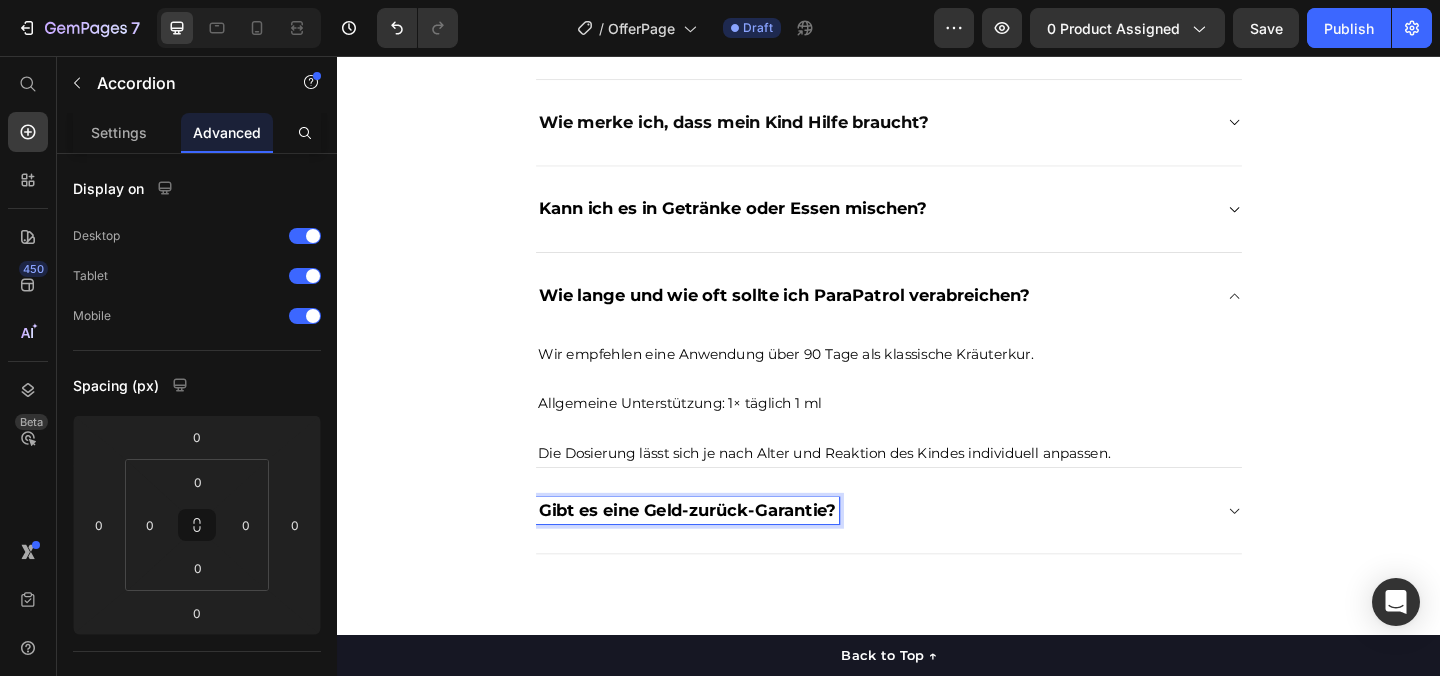 click on "Gibt es eine Geld-zurück-Garantie?" at bounding box center [718, 550] 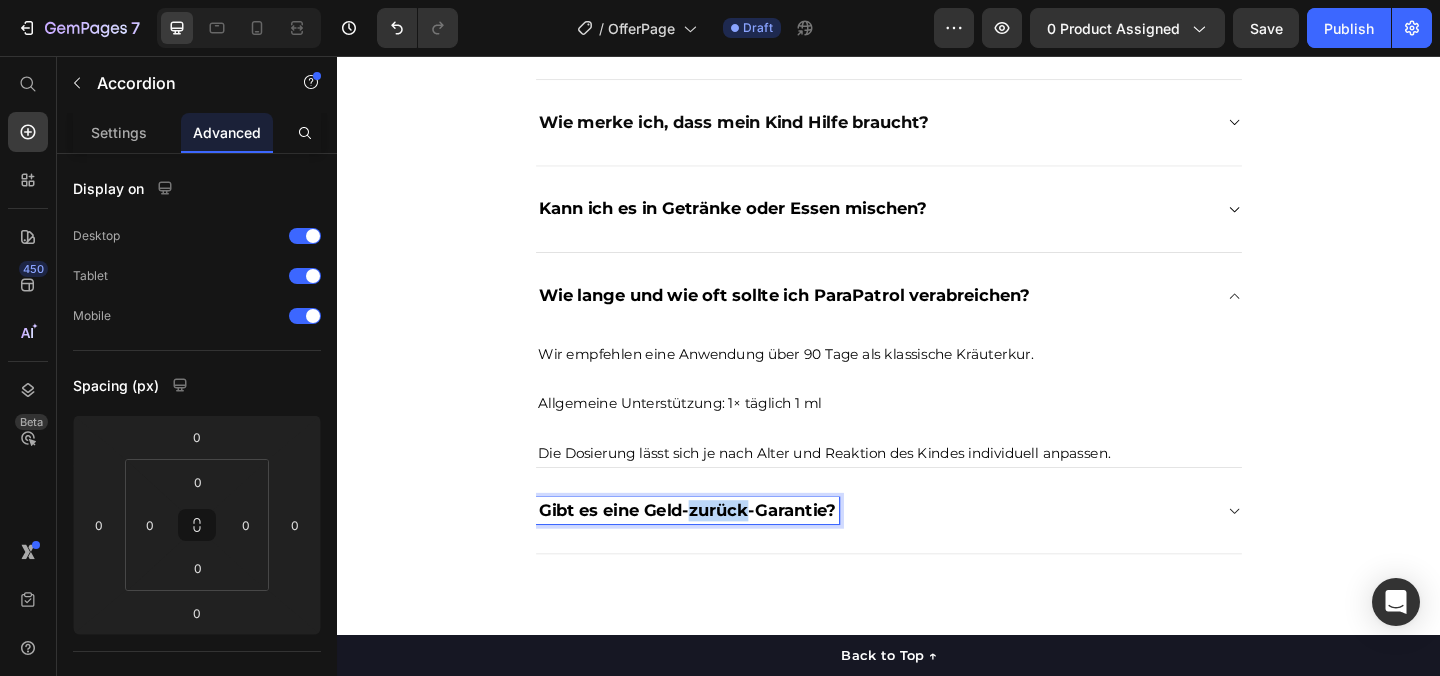 click on "Gibt es eine Geld-zurück-Garantie?" at bounding box center [718, 550] 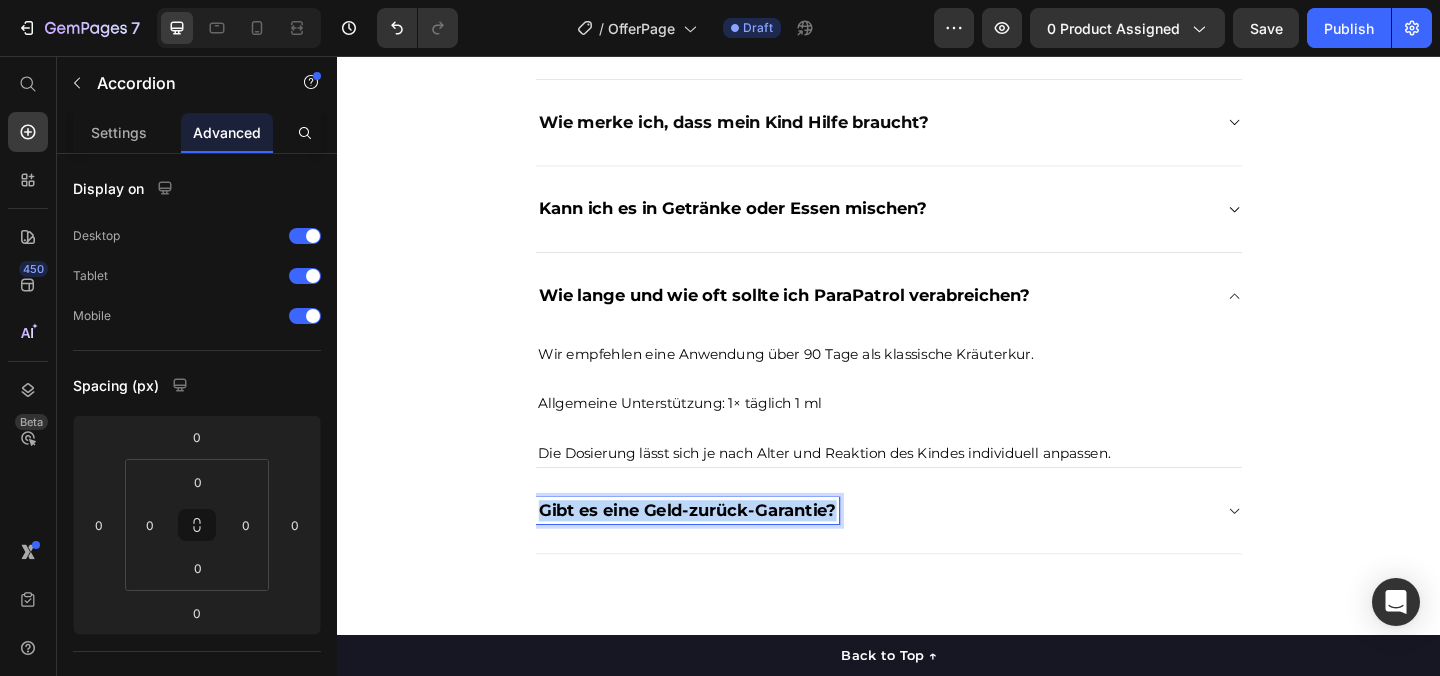 click on "Gibt es eine Geld-zurück-Garantie?" at bounding box center (718, 550) 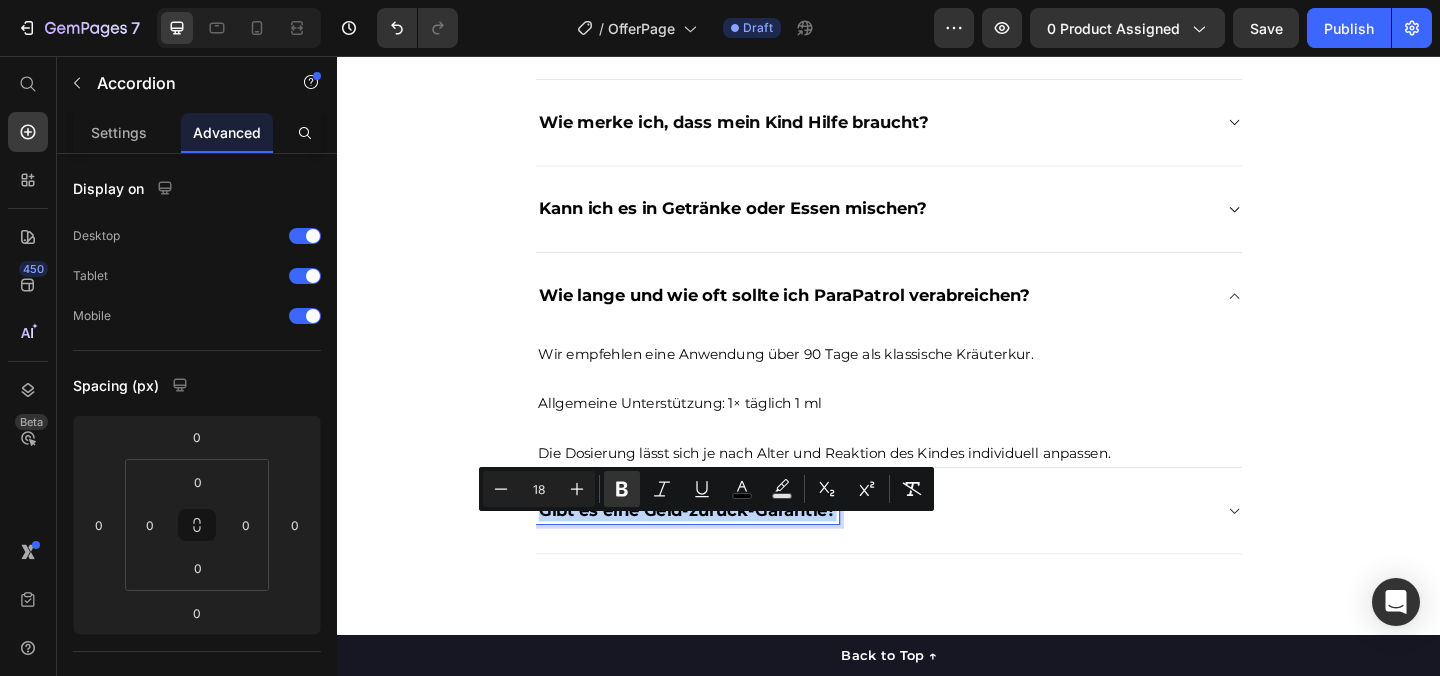 copy on "Gibt es eine Geld-zurück-Garantie?" 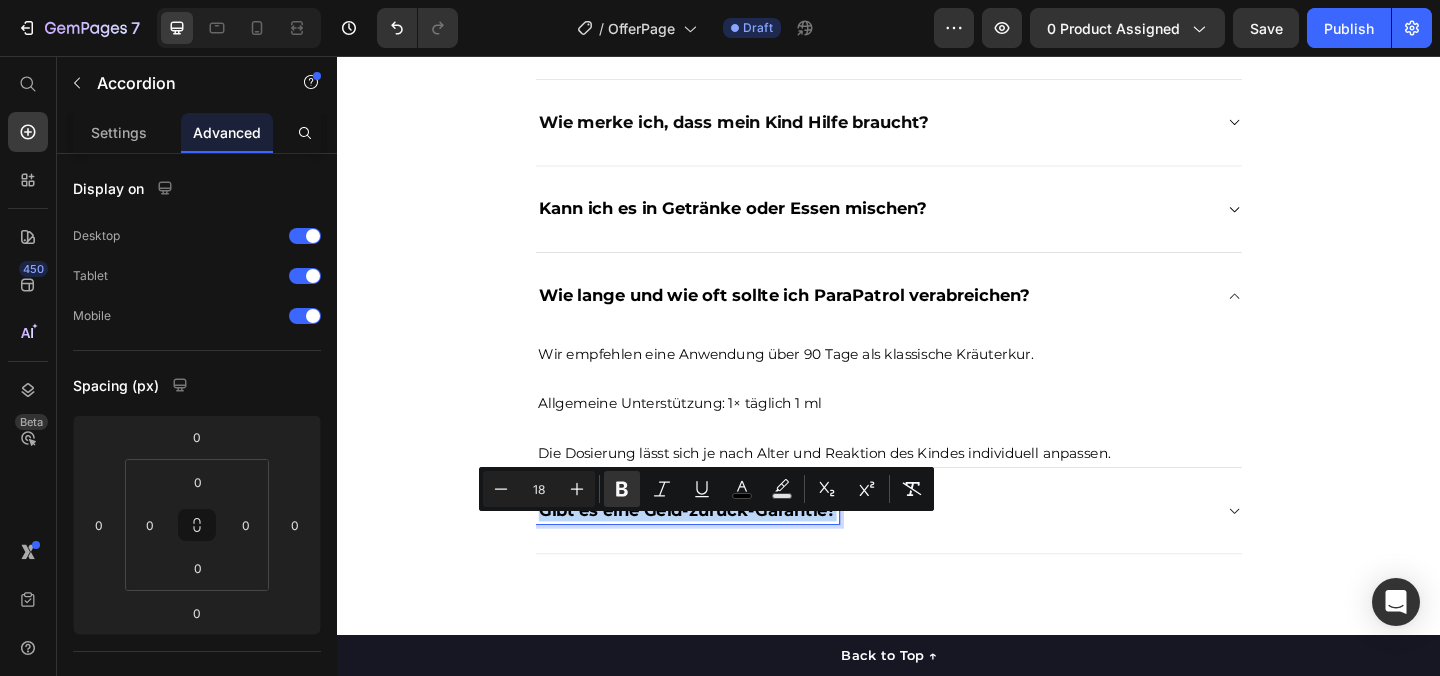 click 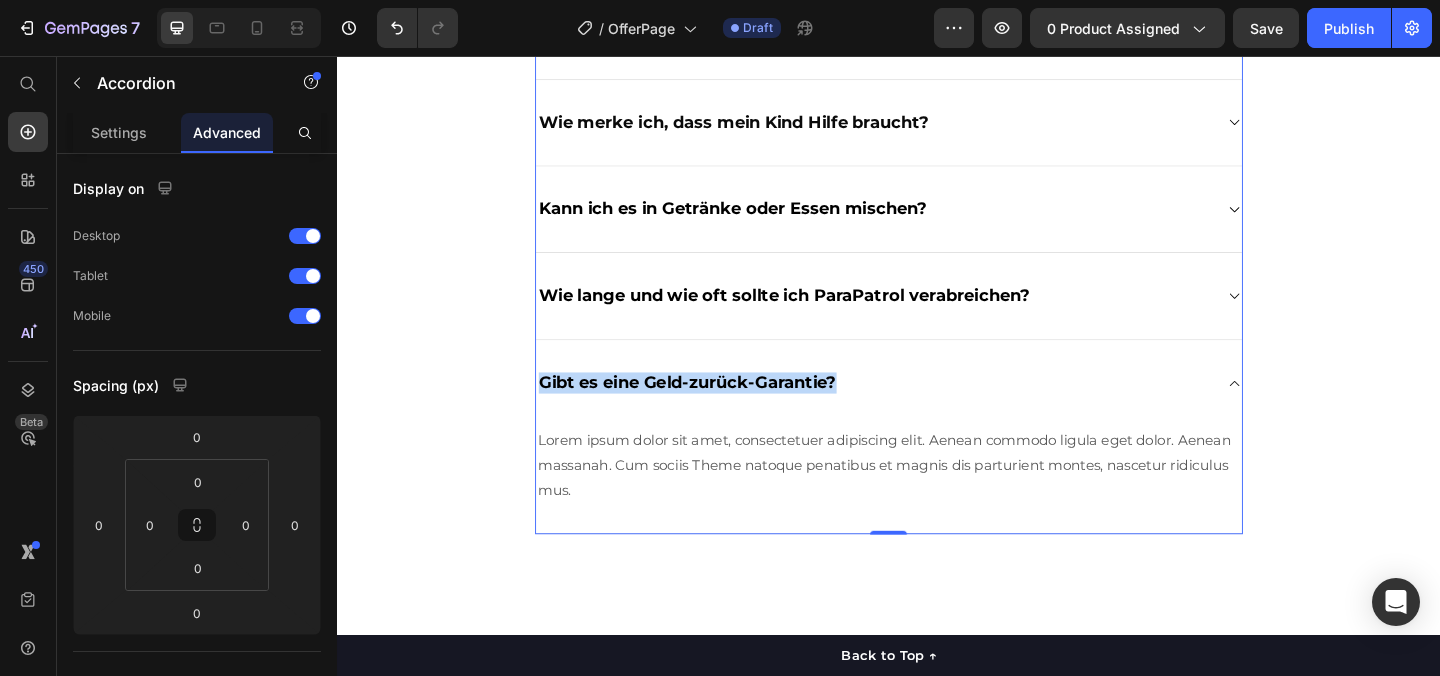 scroll, scrollTop: 5648, scrollLeft: 0, axis: vertical 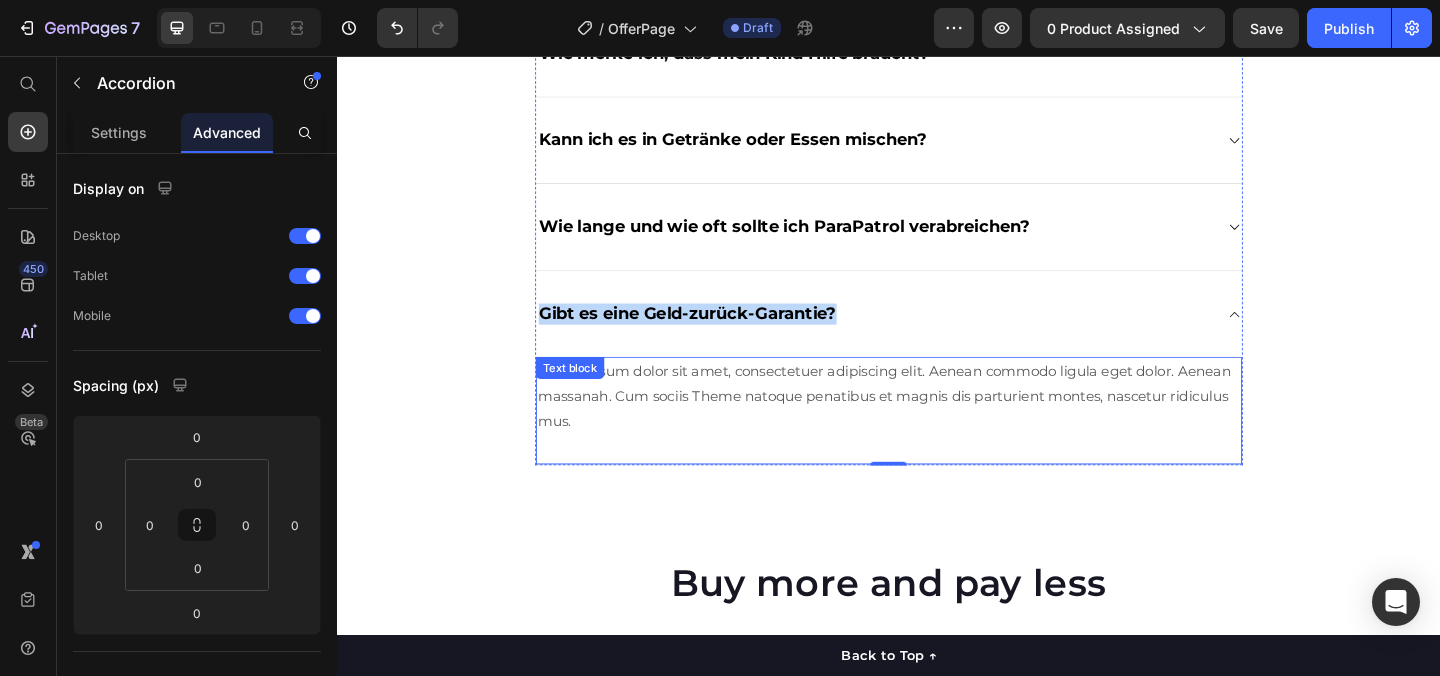 click on "Lorem ipsum dolor sit amet, consectetuer adipiscing elit. Aenean commodo ligula eget dolor. Aenean massanah. Cum sociis Theme natoque penatibus et magnis dis parturient montes, nascetur ridiculus mus. Text block" at bounding box center (937, 442) 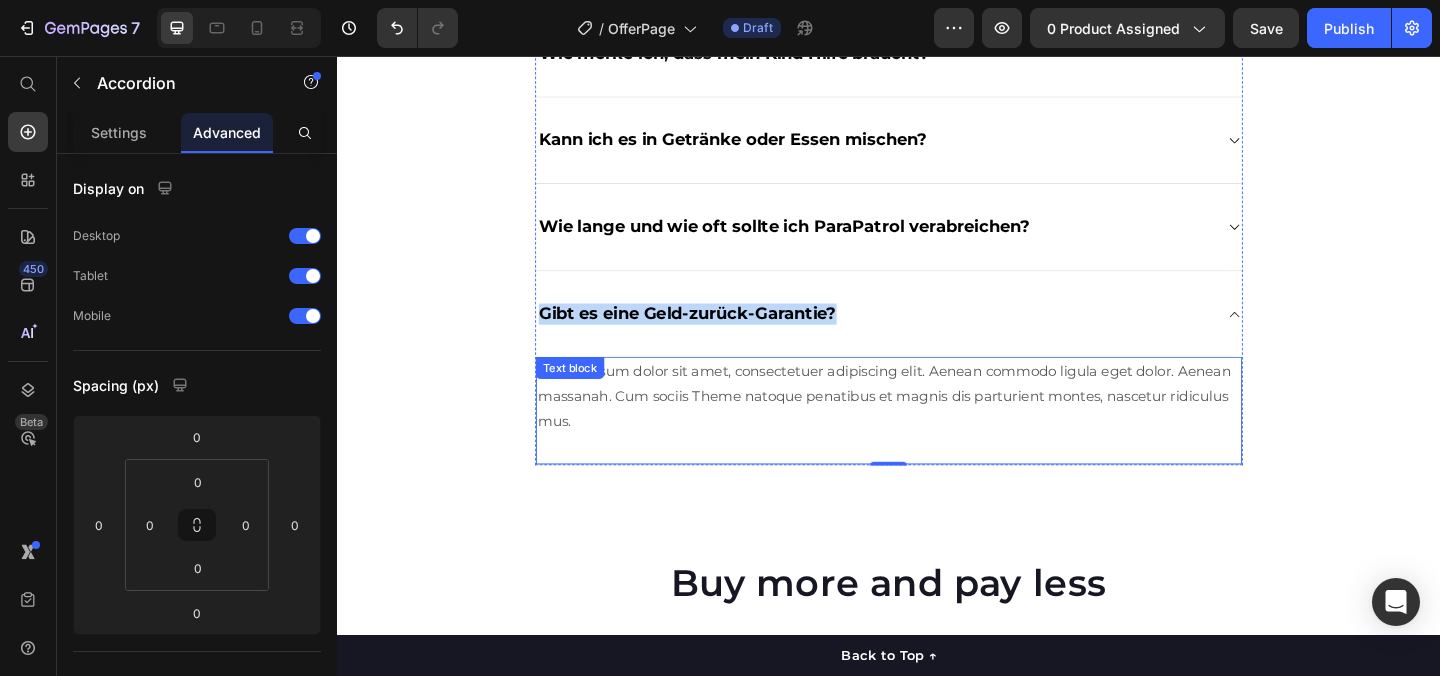 click on "Text block" at bounding box center [590, 395] 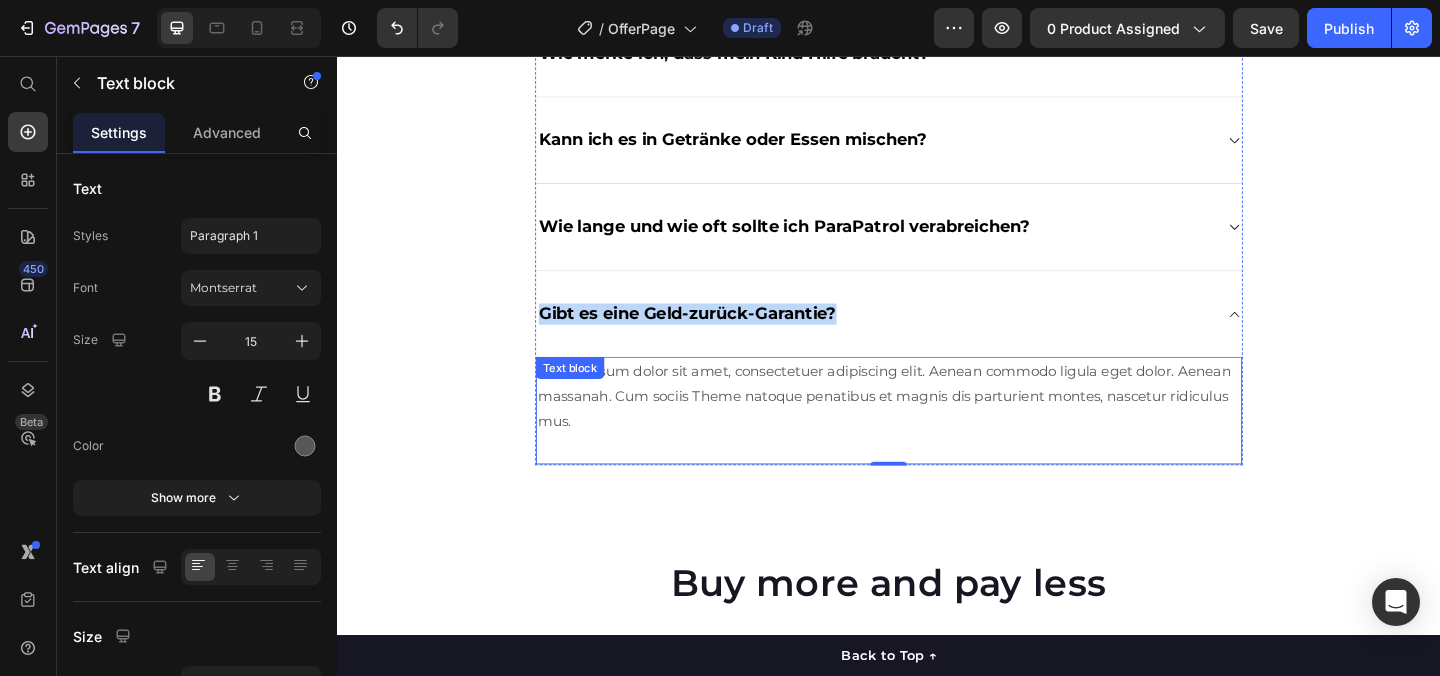 click on "Text block" at bounding box center (590, 395) 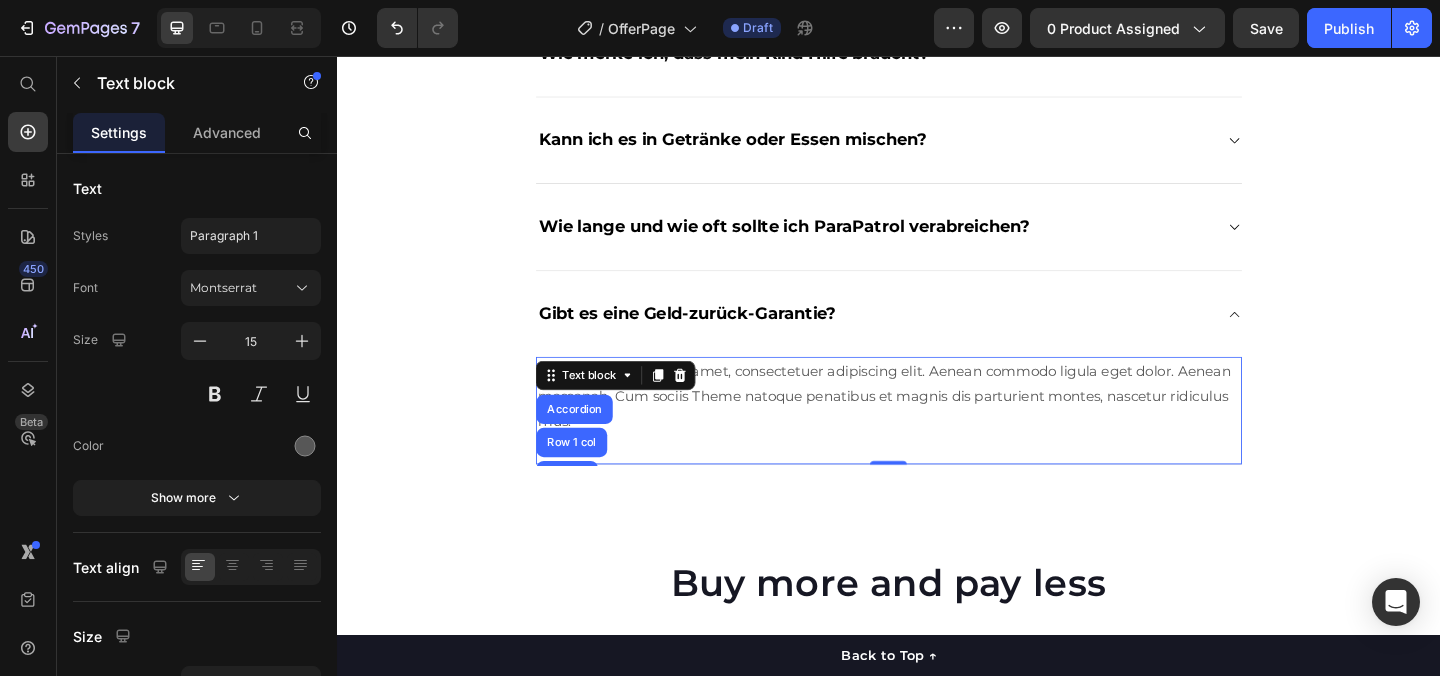click on "Lorem ipsum dolor sit amet, consectetuer adipiscing elit. Aenean commodo ligula eget dolor. Aenean massanah. Cum sociis Theme natoque penatibus et magnis dis parturient montes, nascetur ridiculus mus." at bounding box center [937, 425] 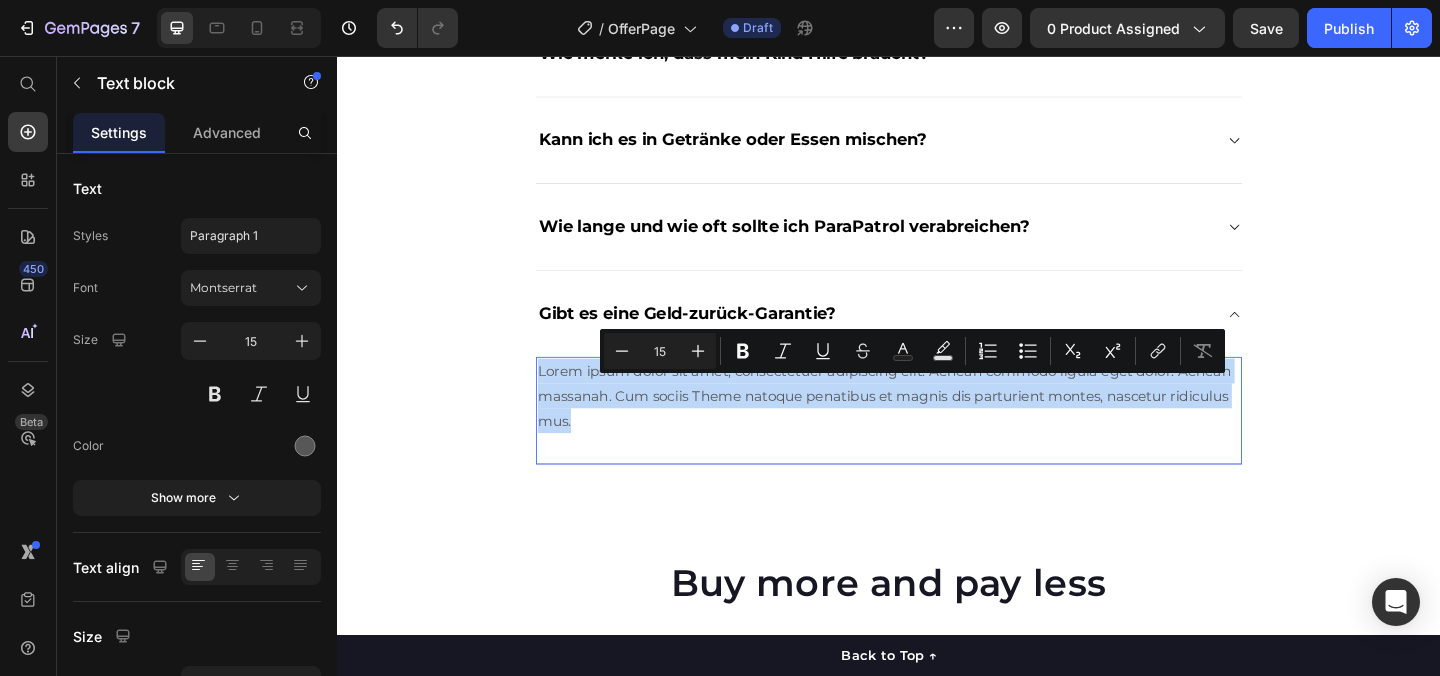 drag, startPoint x: 687, startPoint y: 487, endPoint x: 557, endPoint y: 424, distance: 144.46107 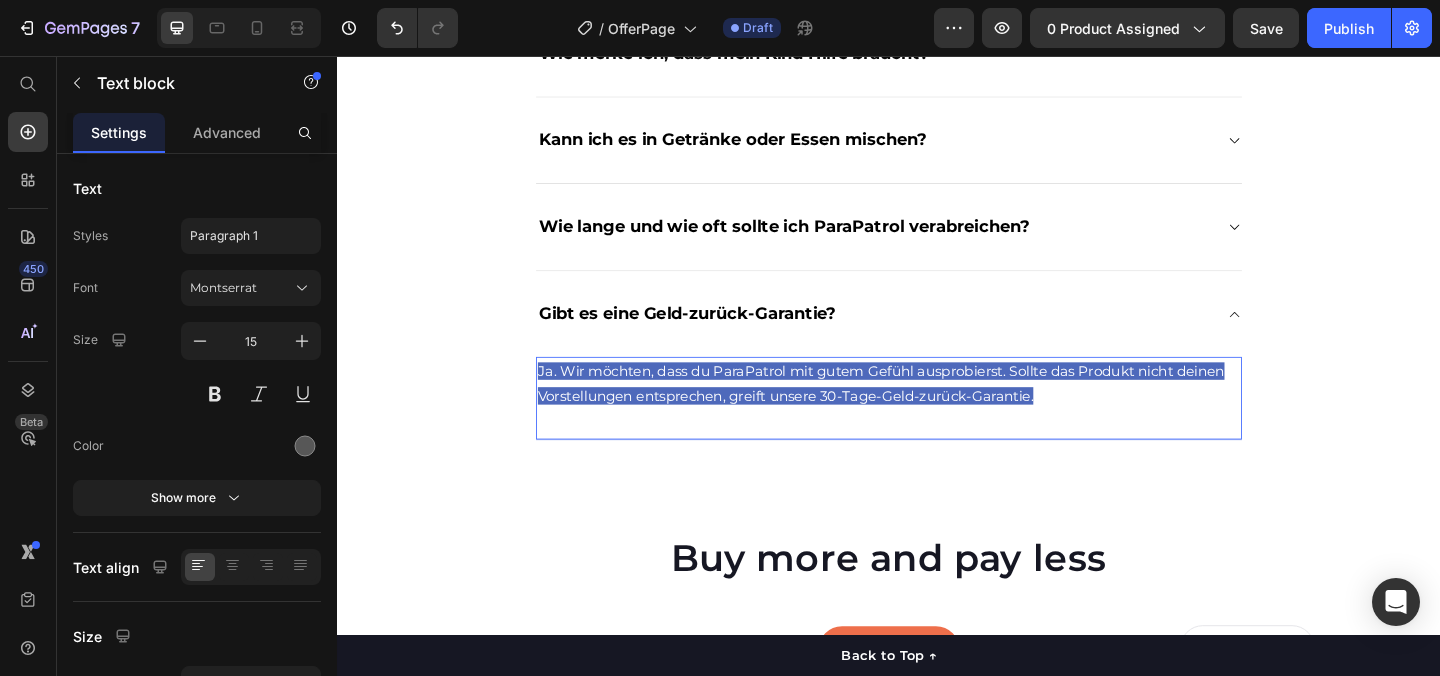 click on "Ja. Wir möchten, dass du ParaPatrol mit gutem Gefühl ausprobierst. Sollte das Produkt nicht deinen Vorstellungen entsprechen, greift unsere 30-Tage-Geld-zurück-Garantie." at bounding box center [928, 412] 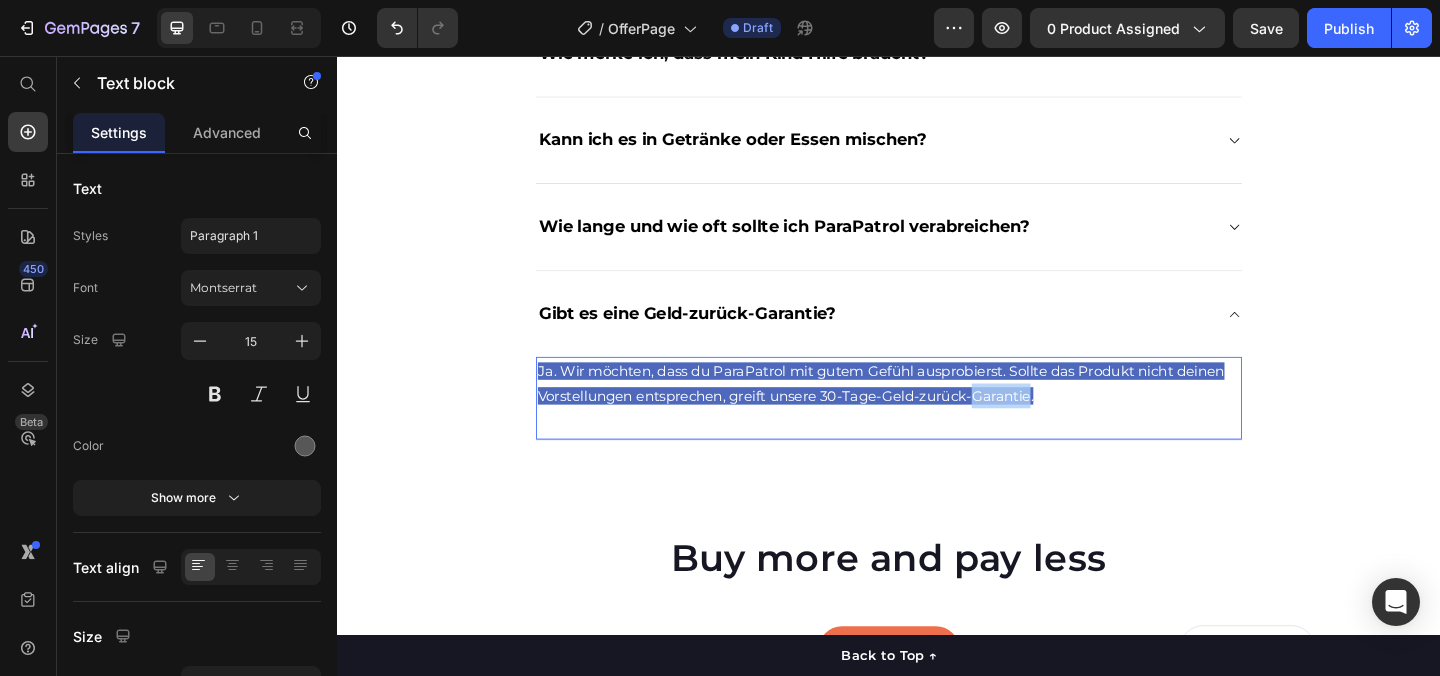 click on "Ja. Wir möchten, dass du ParaPatrol mit gutem Gefühl ausprobierst. Sollte das Produkt nicht deinen Vorstellungen entsprechen, greift unsere 30-Tage-Geld-zurück-Garantie." at bounding box center [928, 412] 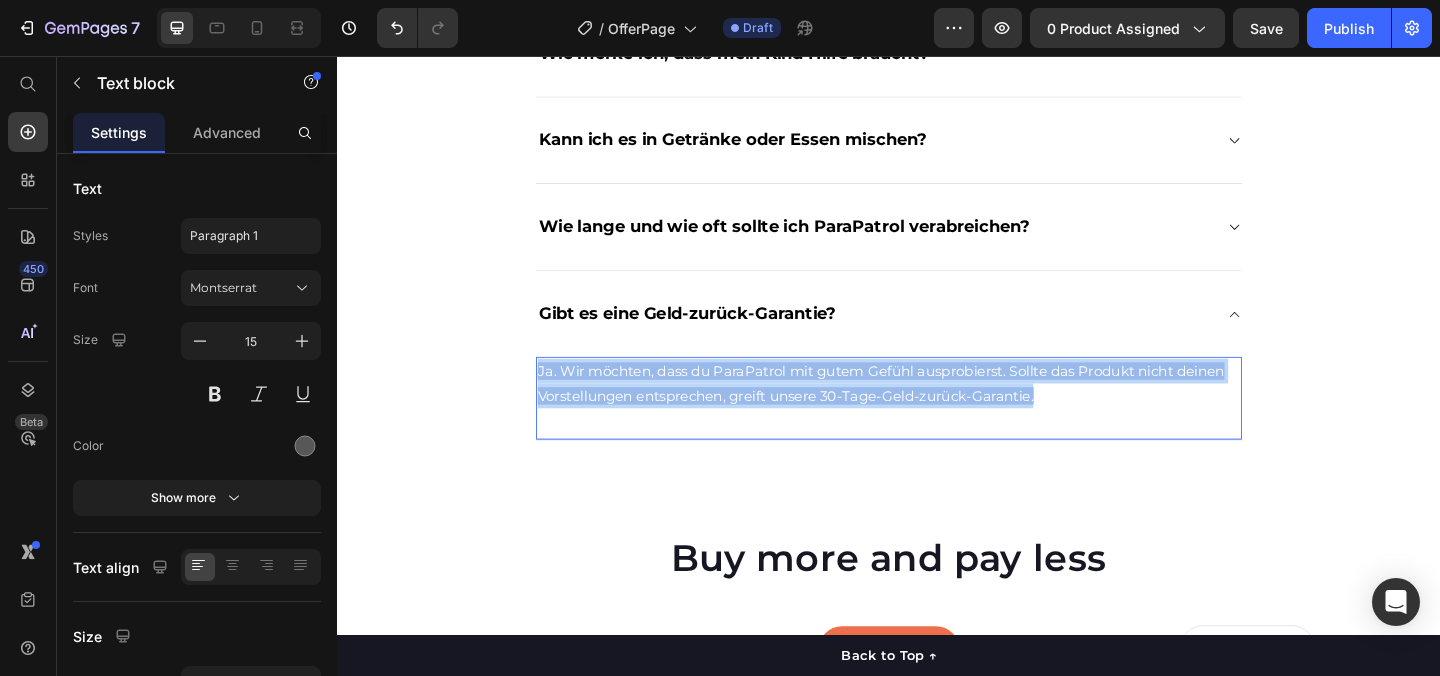 click on "Ja. Wir möchten, dass du ParaPatrol mit gutem Gefühl ausprobierst. Sollte das Produkt nicht deinen Vorstellungen entsprechen, greift unsere 30-Tage-Geld-zurück-Garantie." at bounding box center [928, 412] 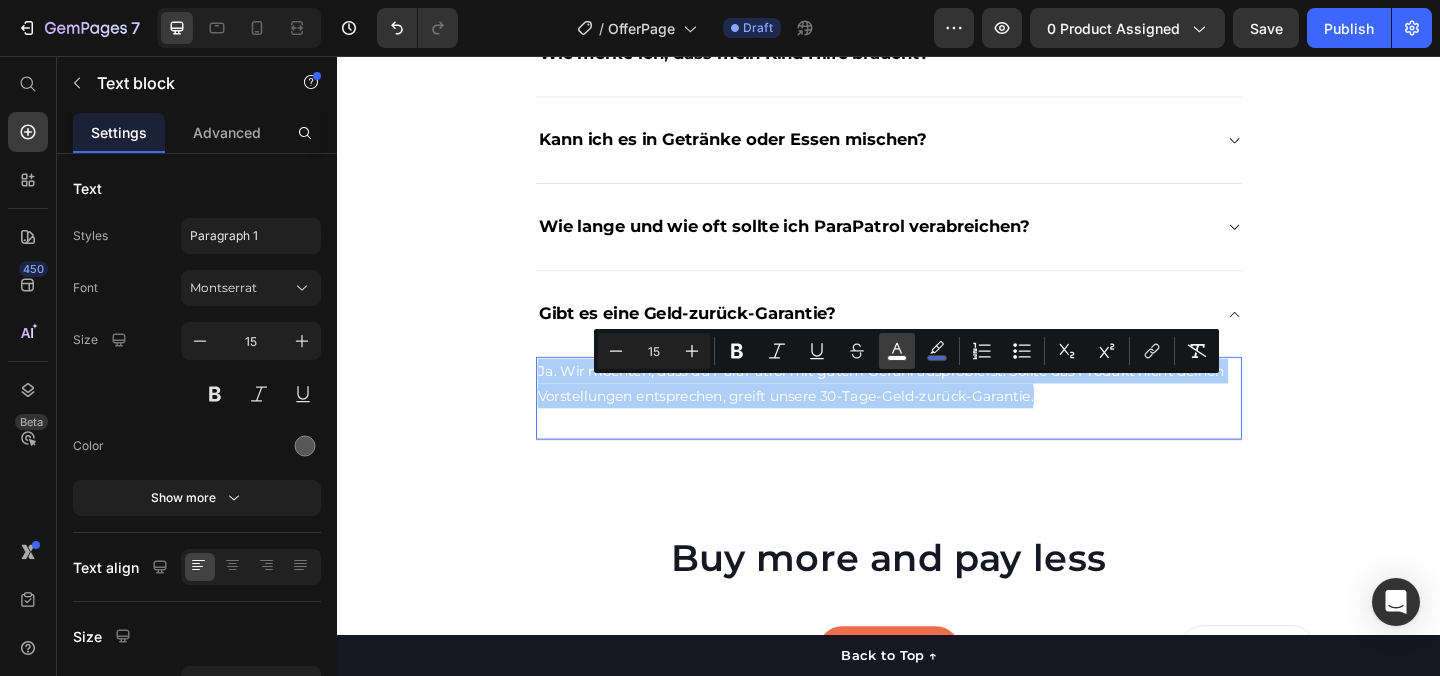 click 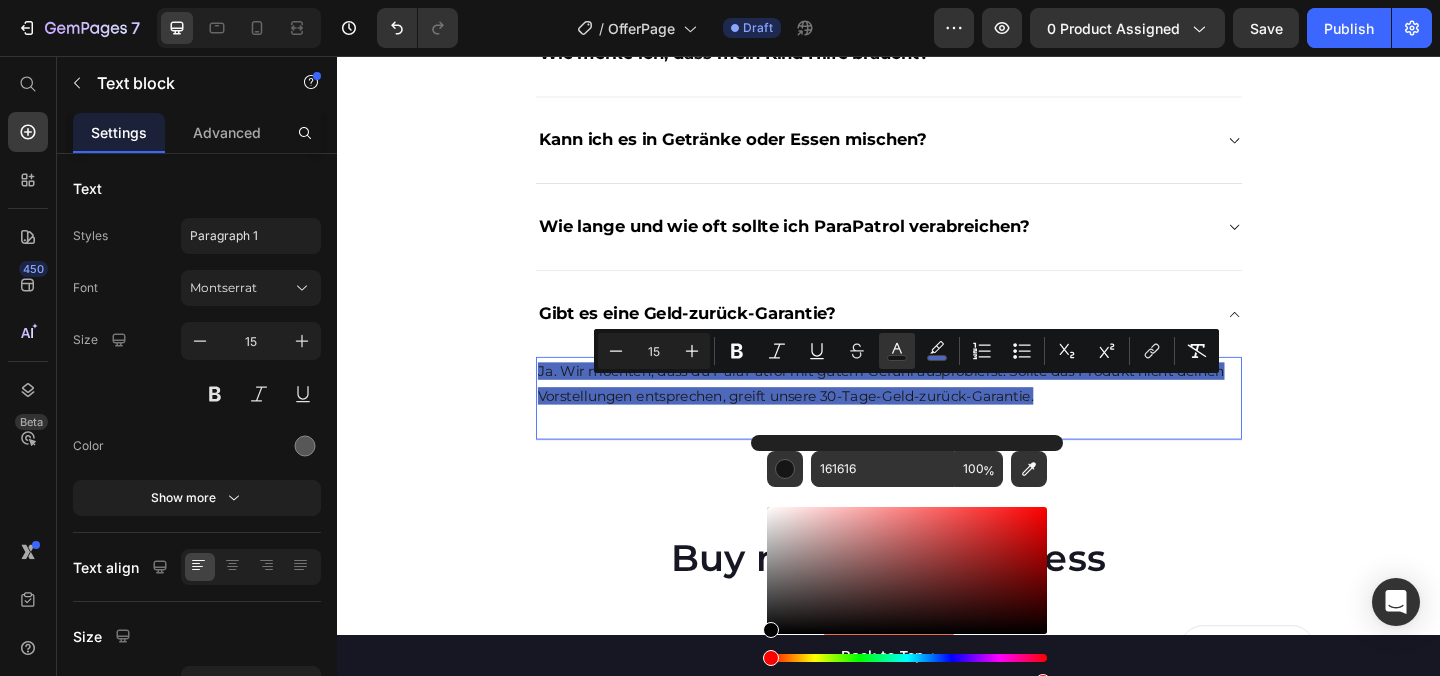 drag, startPoint x: 805, startPoint y: 550, endPoint x: 754, endPoint y: 641, distance: 104.316826 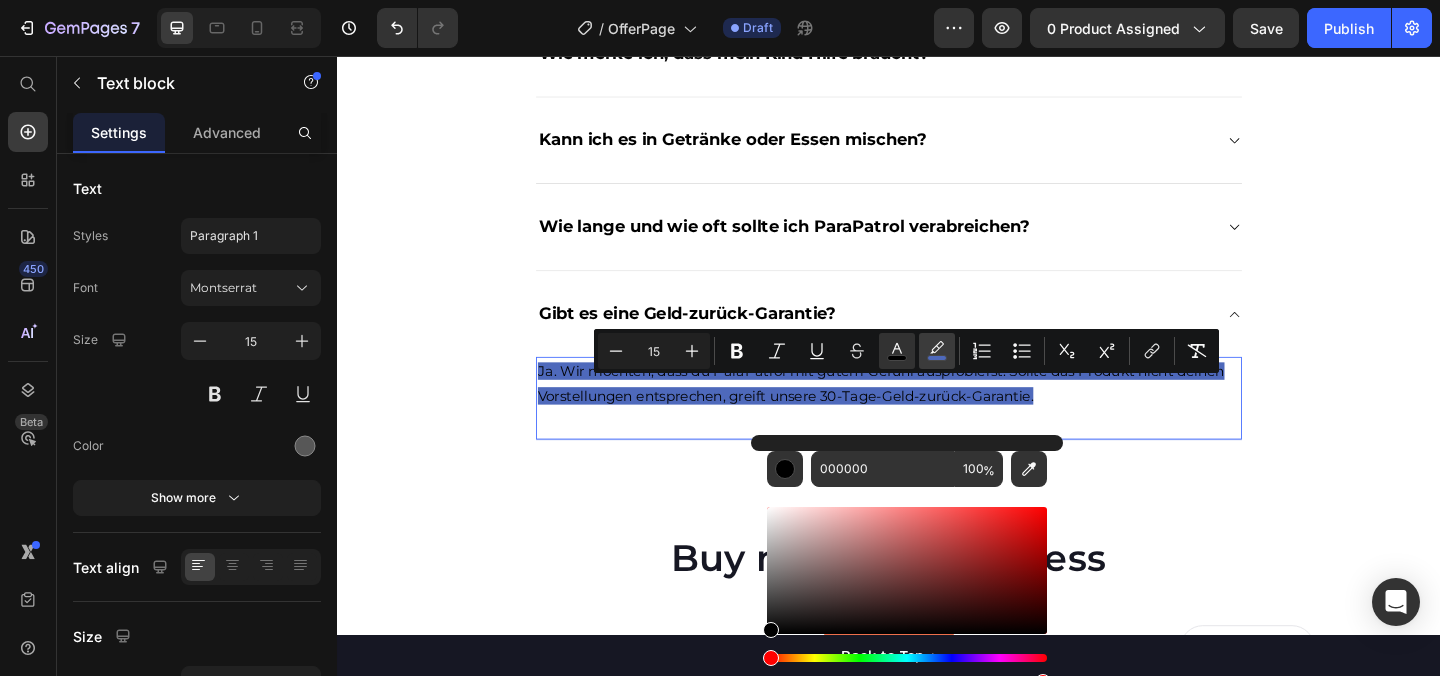 click 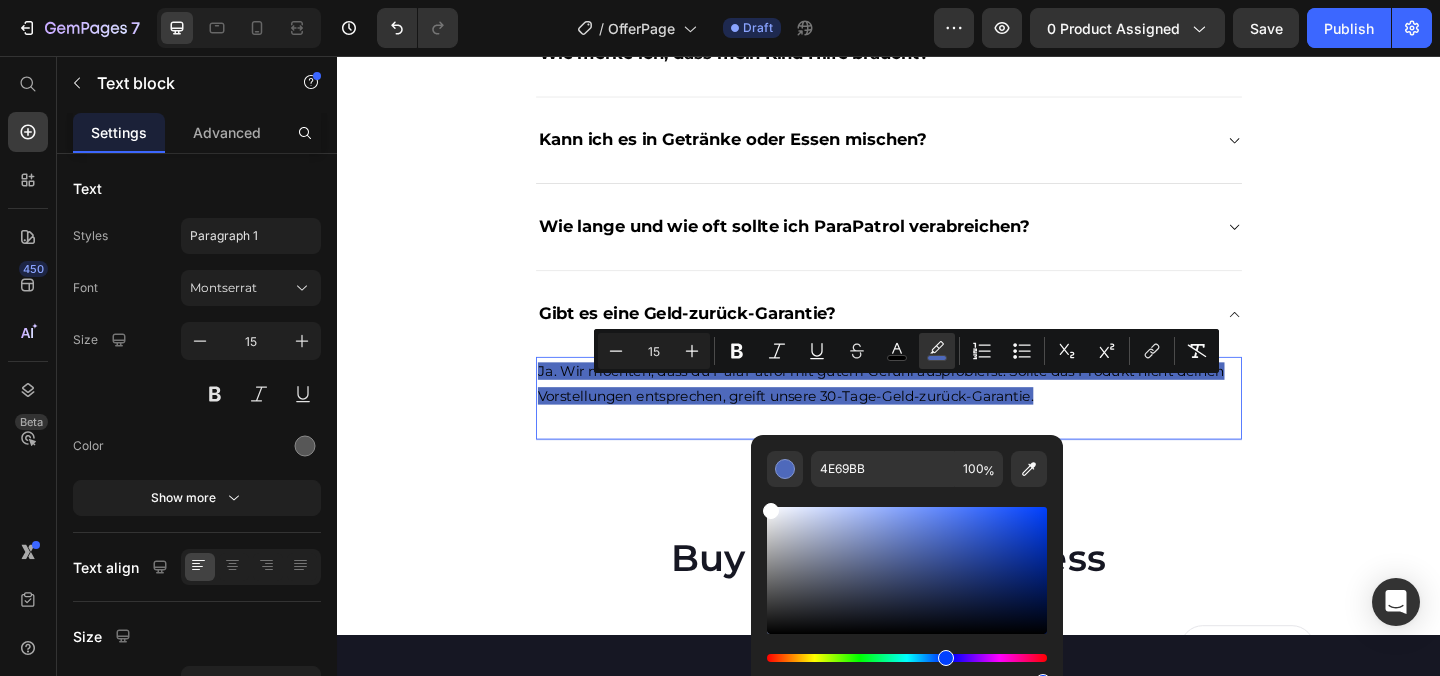 drag, startPoint x: 834, startPoint y: 531, endPoint x: 755, endPoint y: 488, distance: 89.94443 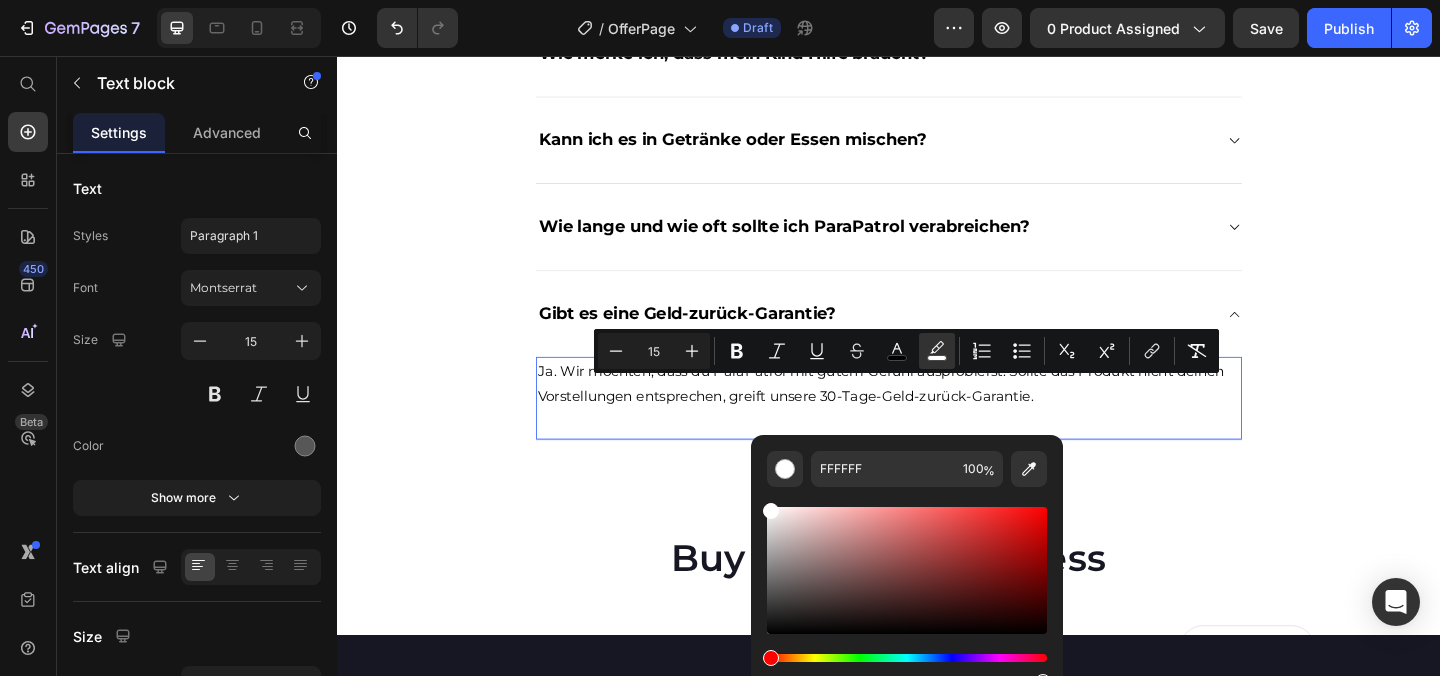 click on "Ja. Wir möchten, dass du ParaPatrol mit gutem Gefühl ausprobierst. Sollte das Produkt nicht deinen Vorstellungen entsprechen, greift unsere 30-Tage-Geld-zurück-Garantie." at bounding box center (937, 412) 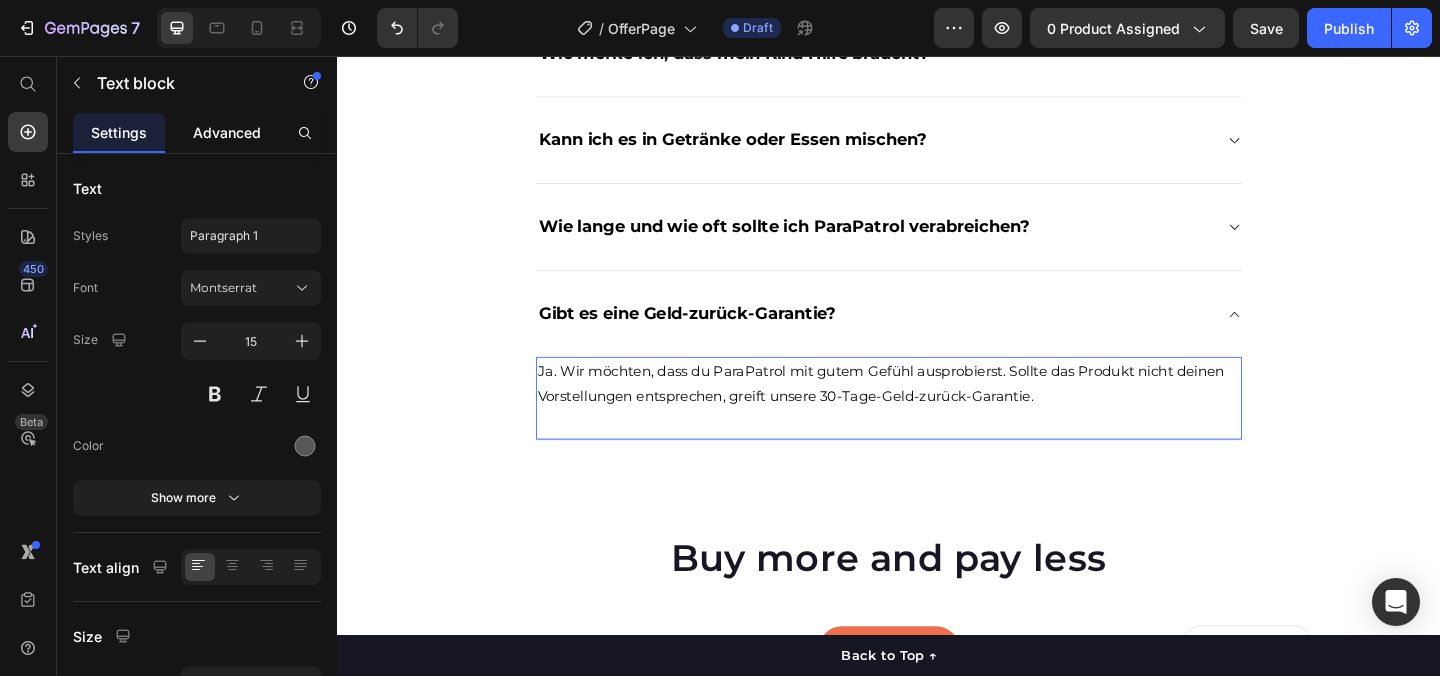 click on "Advanced" at bounding box center [227, 132] 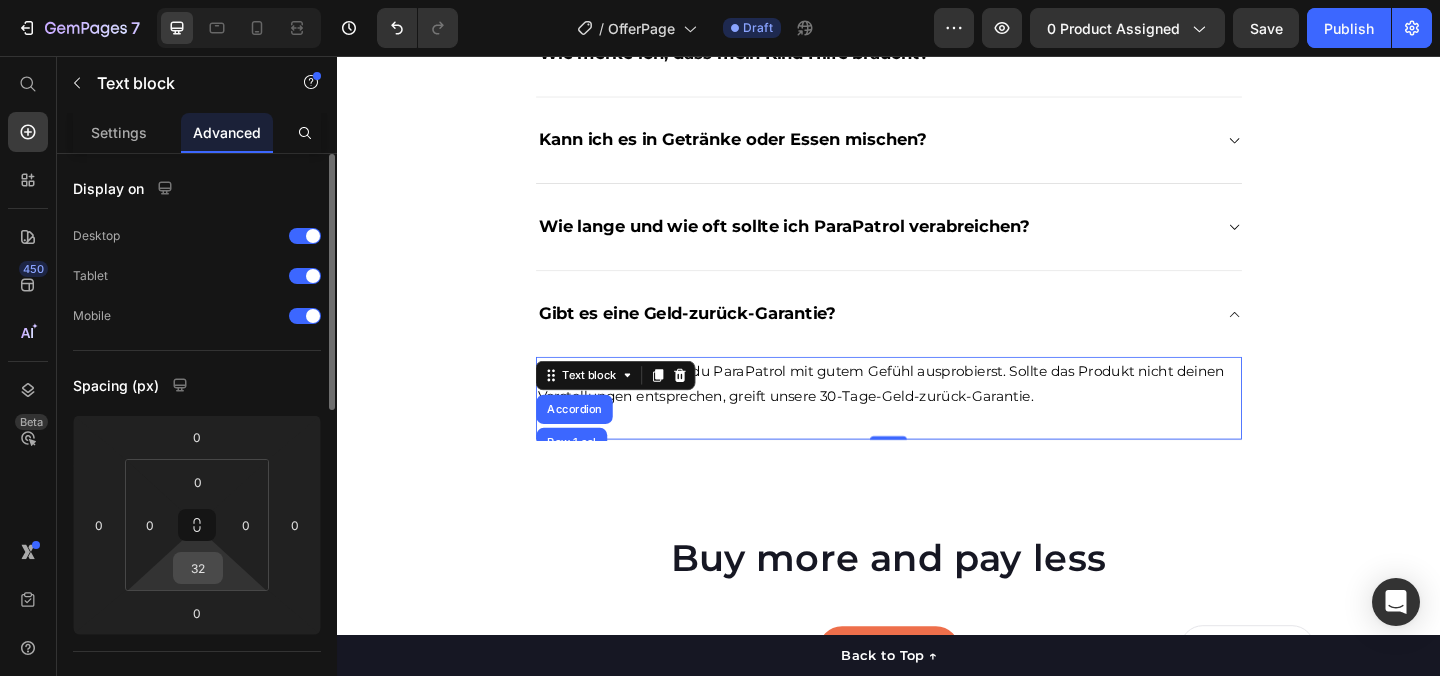 click on "32" at bounding box center [198, 568] 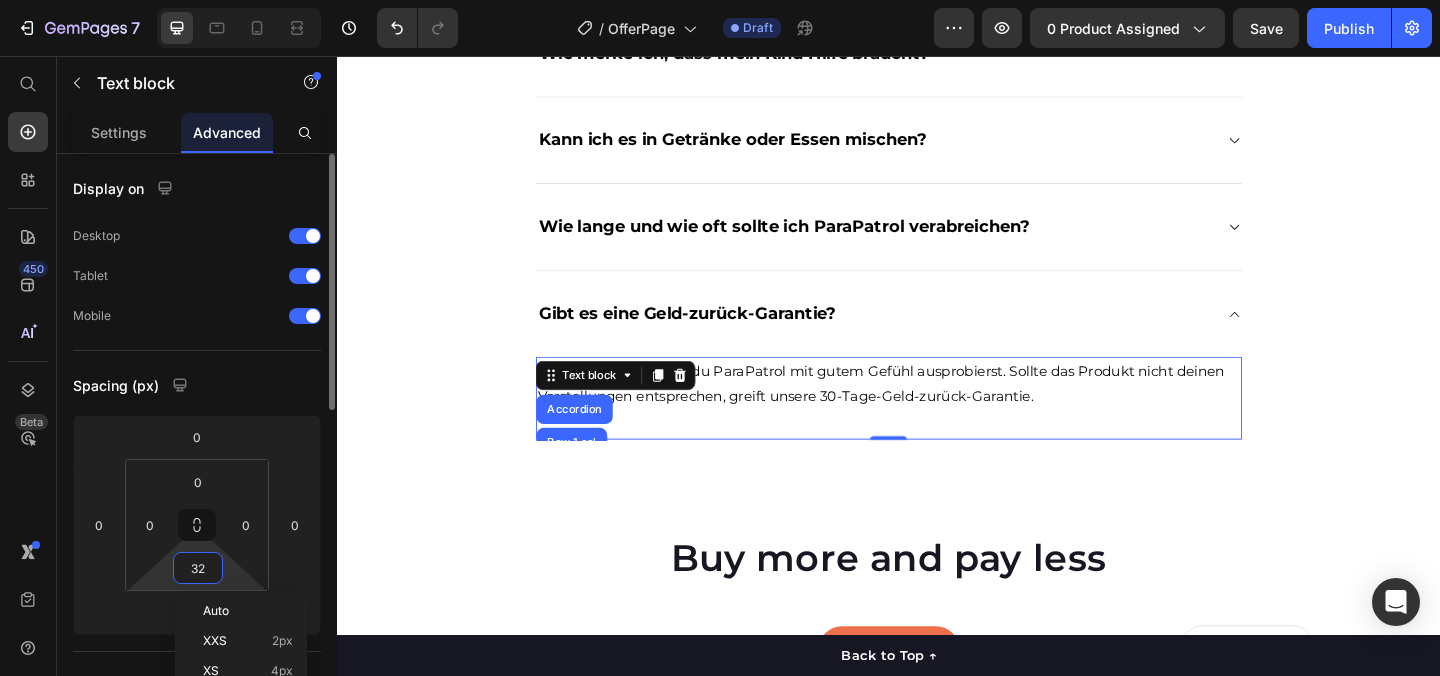 type on "0" 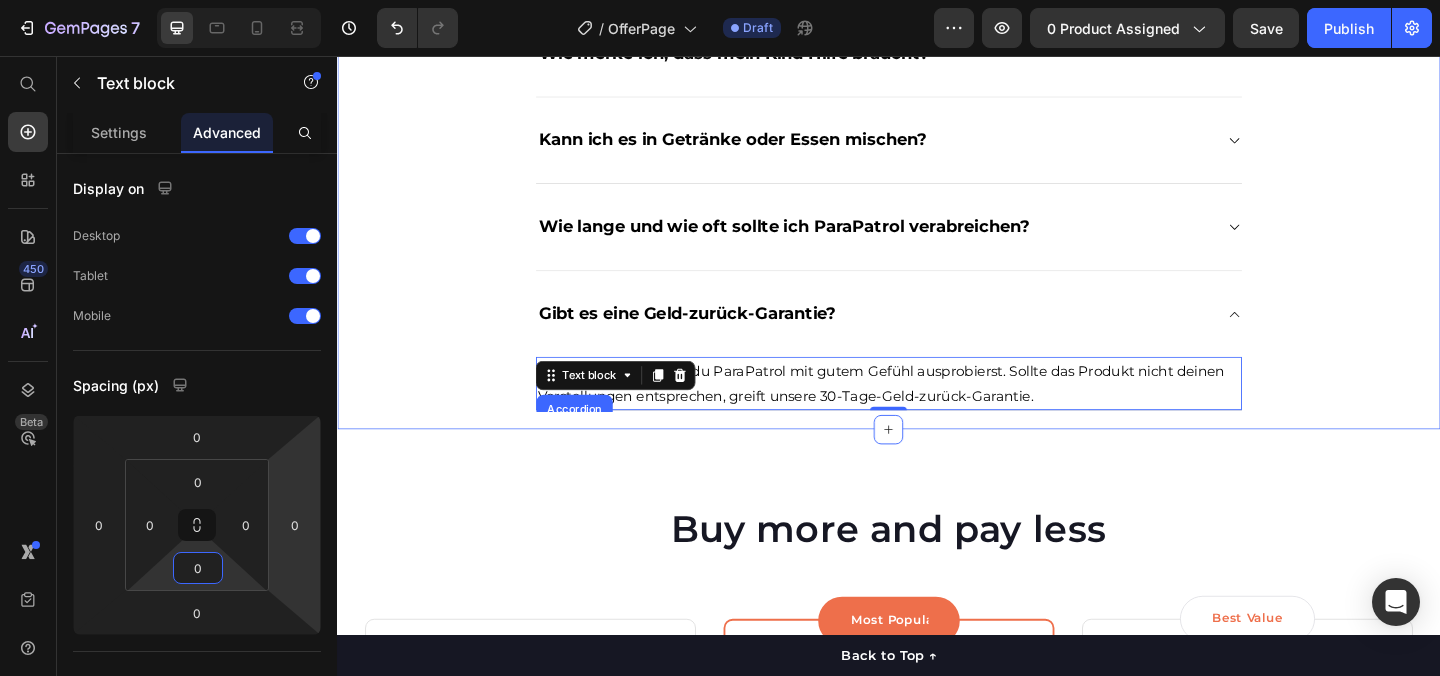 click on "Du hast Fragen. Wir haben die Antworten. Text block                Title Line
Wie lange dauert es, bis erste Effekte spürbar sind?
Ist ParaPatrol sicher für mein Kind?
Wie merke ich, dass mein Kind Hilfe braucht?
Kann ich es in Getränke oder Essen mischen?
Wie lange und wie oft sollte ich ParaPatrol verabreichen?
Gibt es eine Geld-zurück-Garantie? Ja. Wir möchten, dass du ParaPatrol mit gutem Gefühl ausprobierst. Sollte das Produkt nicht deinen Vorstellungen entsprechen, greift unsere 30-Tage-Geld-zurück-Garantie. Text block Accordion Row 1 col Section   0 Accordion Row" at bounding box center (937, 107) 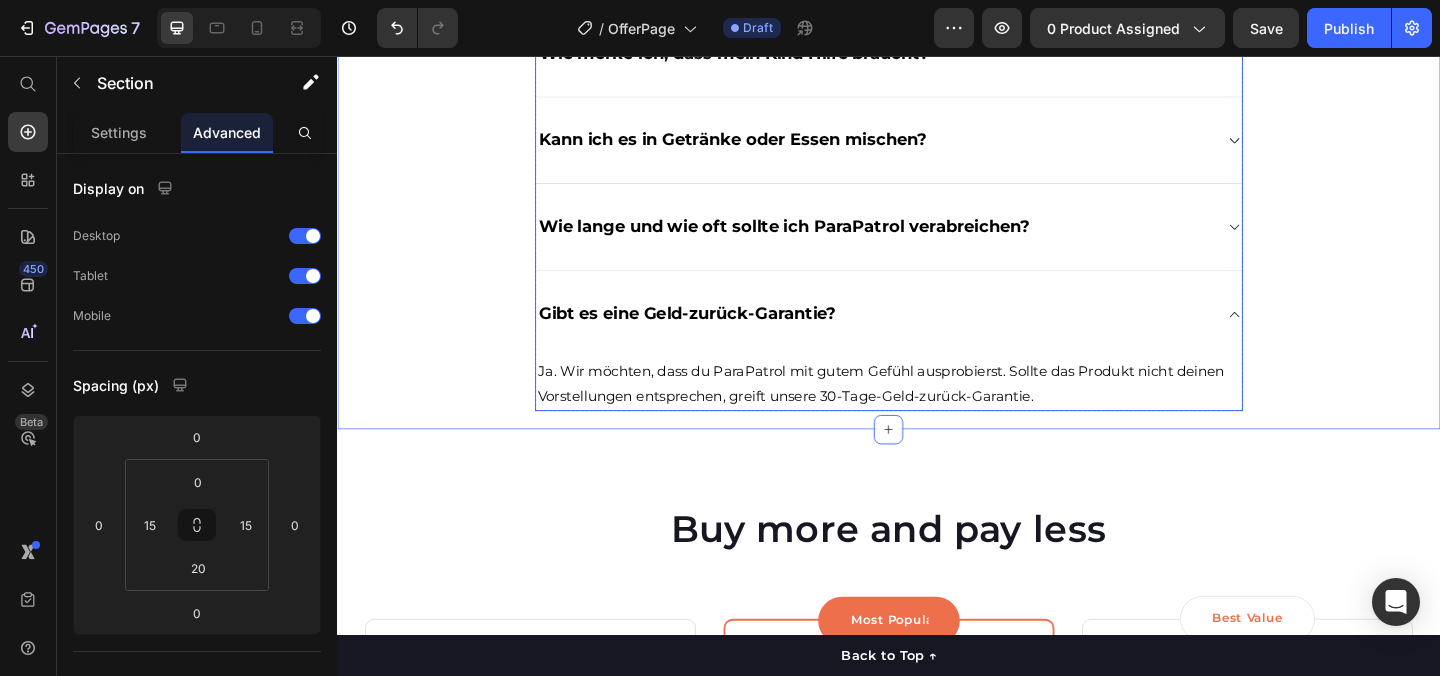 click on "Wie lange und wie oft sollte ich ParaPatrol verabreichen?" at bounding box center [937, 242] 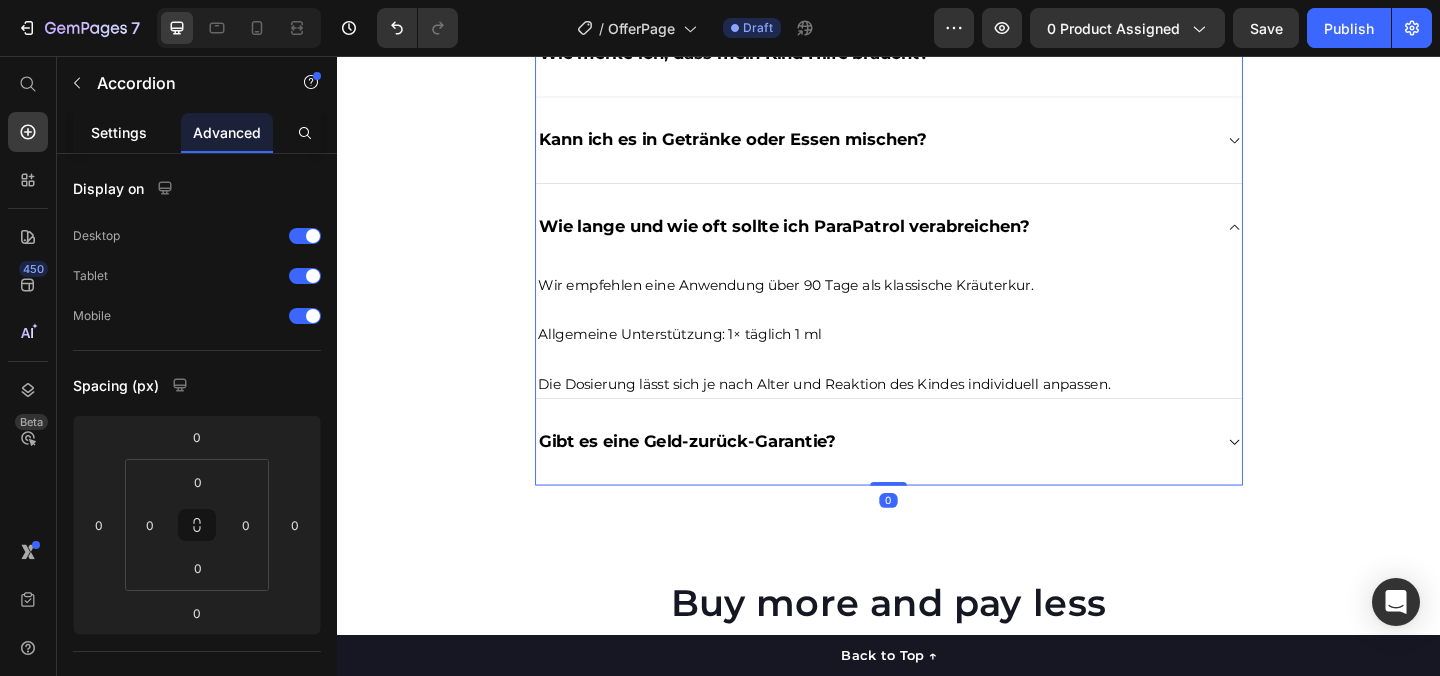 click on "Settings" at bounding box center [119, 132] 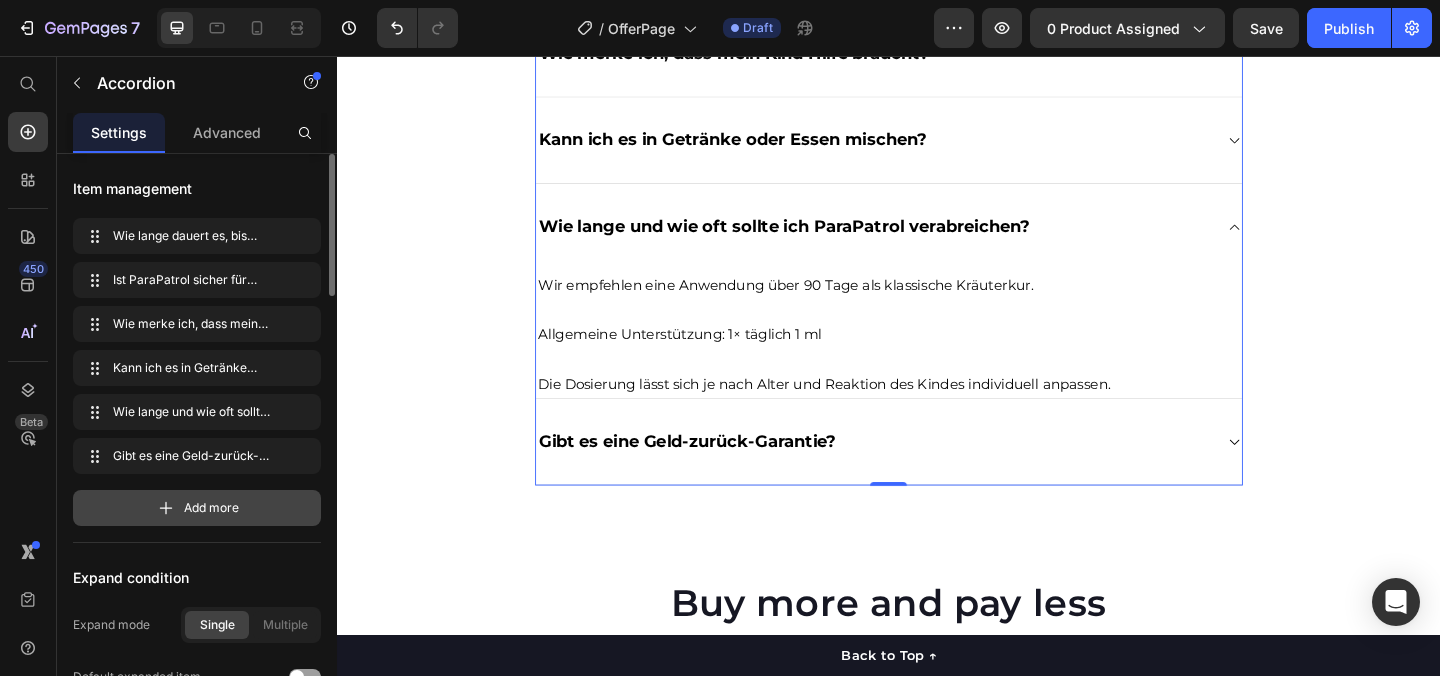 click on "Add more" at bounding box center (197, 508) 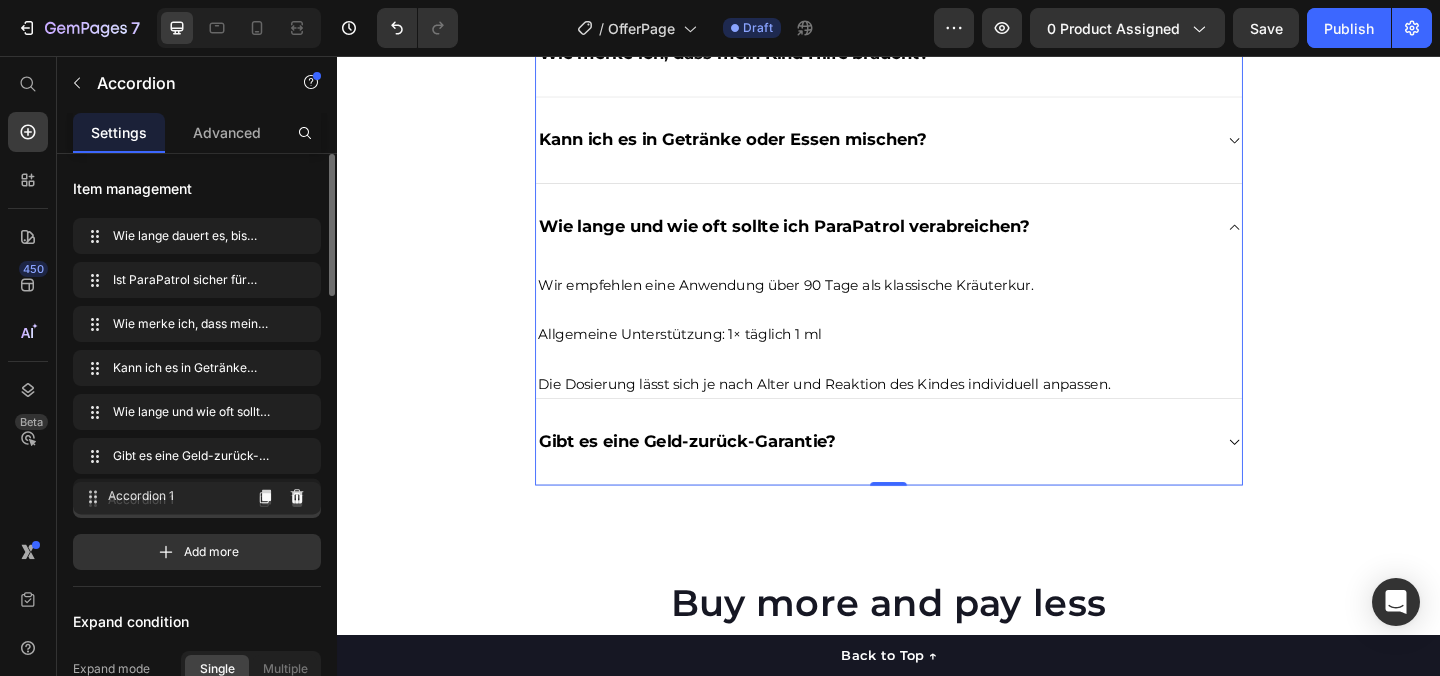 type 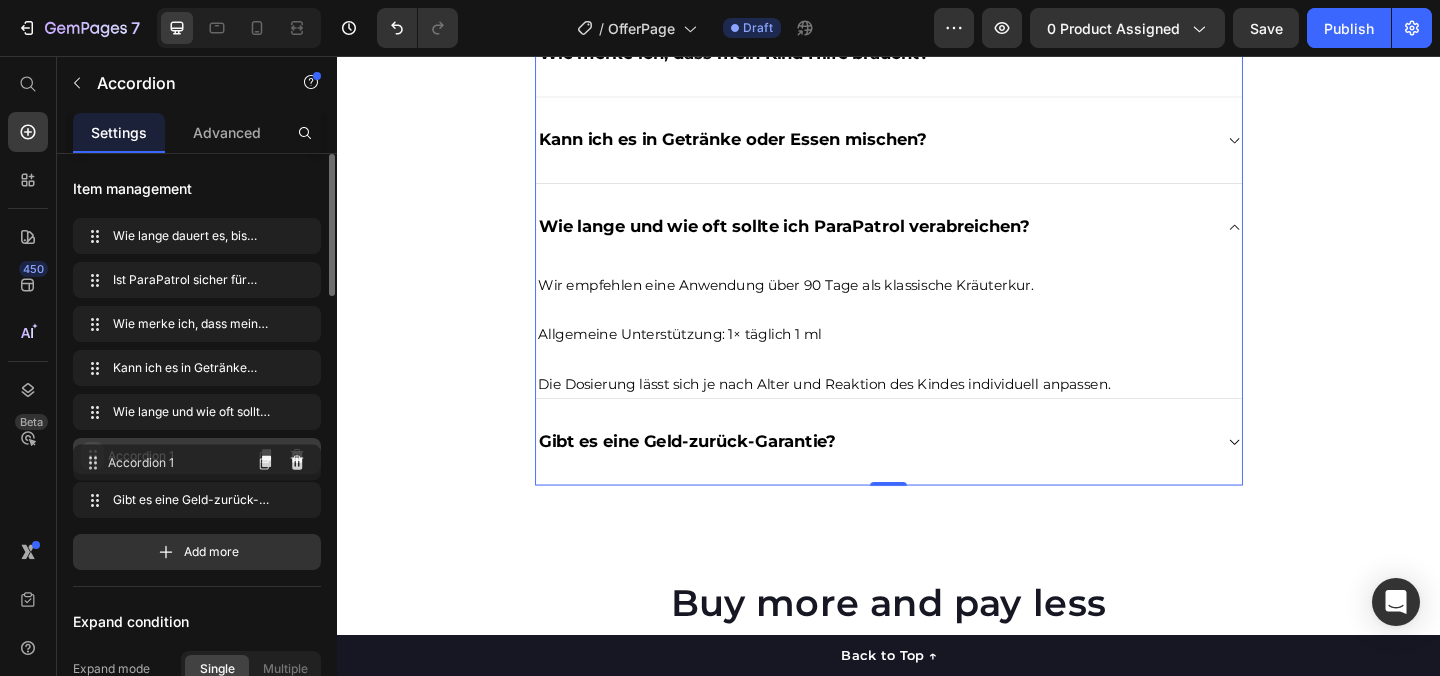 drag, startPoint x: 89, startPoint y: 500, endPoint x: 89, endPoint y: 462, distance: 38 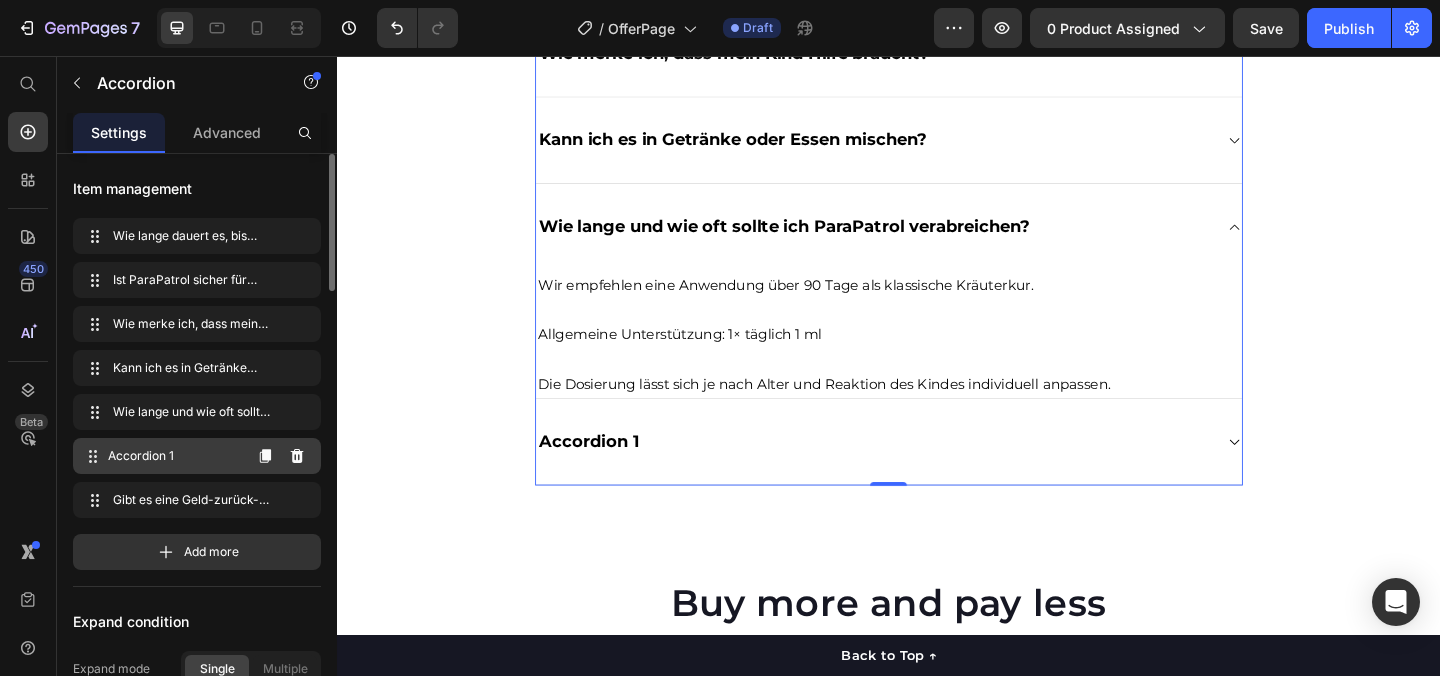 click on "Accordion 1" at bounding box center [174, 456] 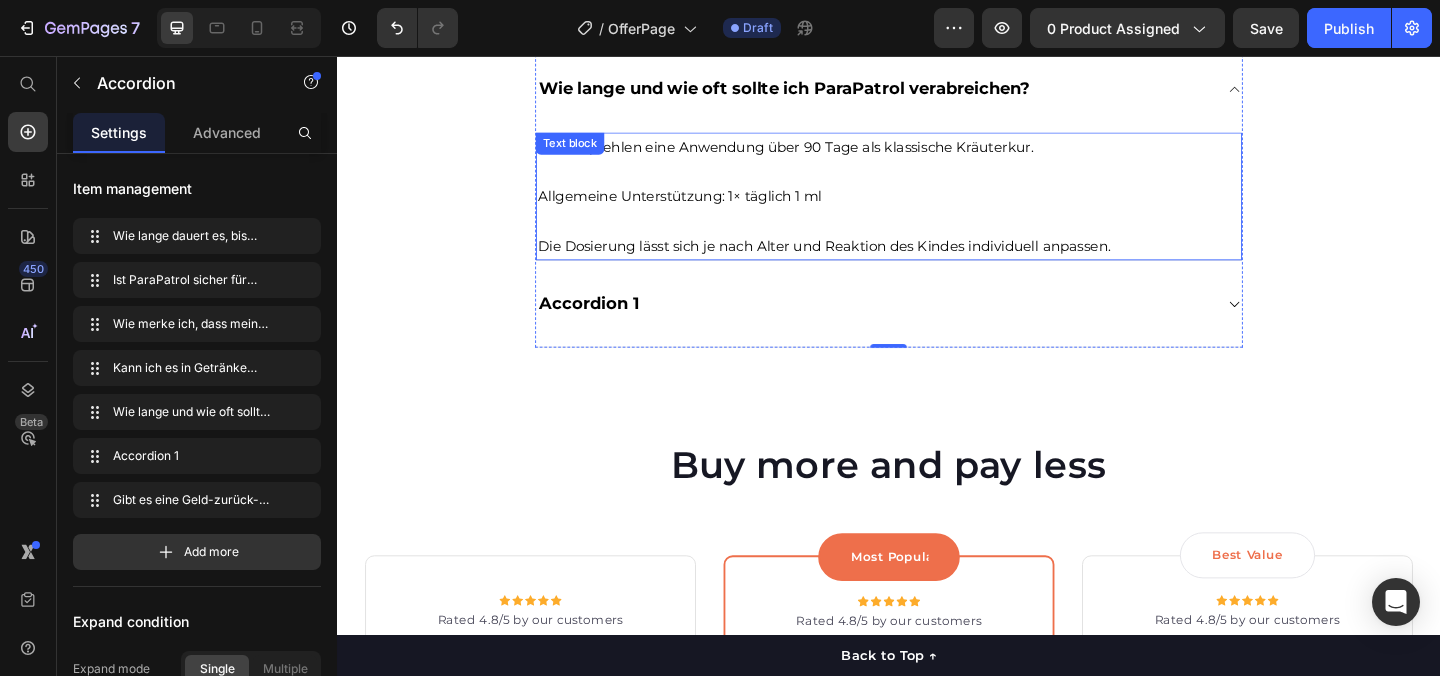 scroll, scrollTop: 5820, scrollLeft: 0, axis: vertical 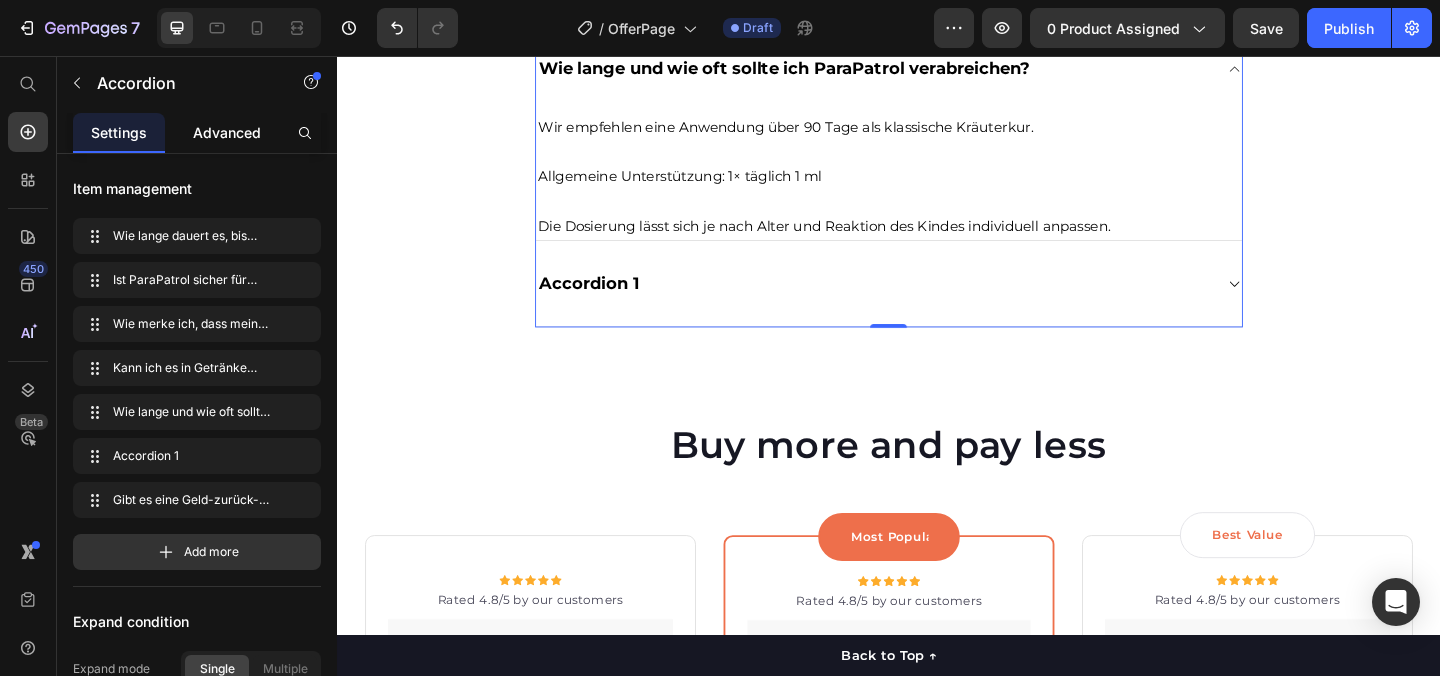 click on "Advanced" at bounding box center [227, 132] 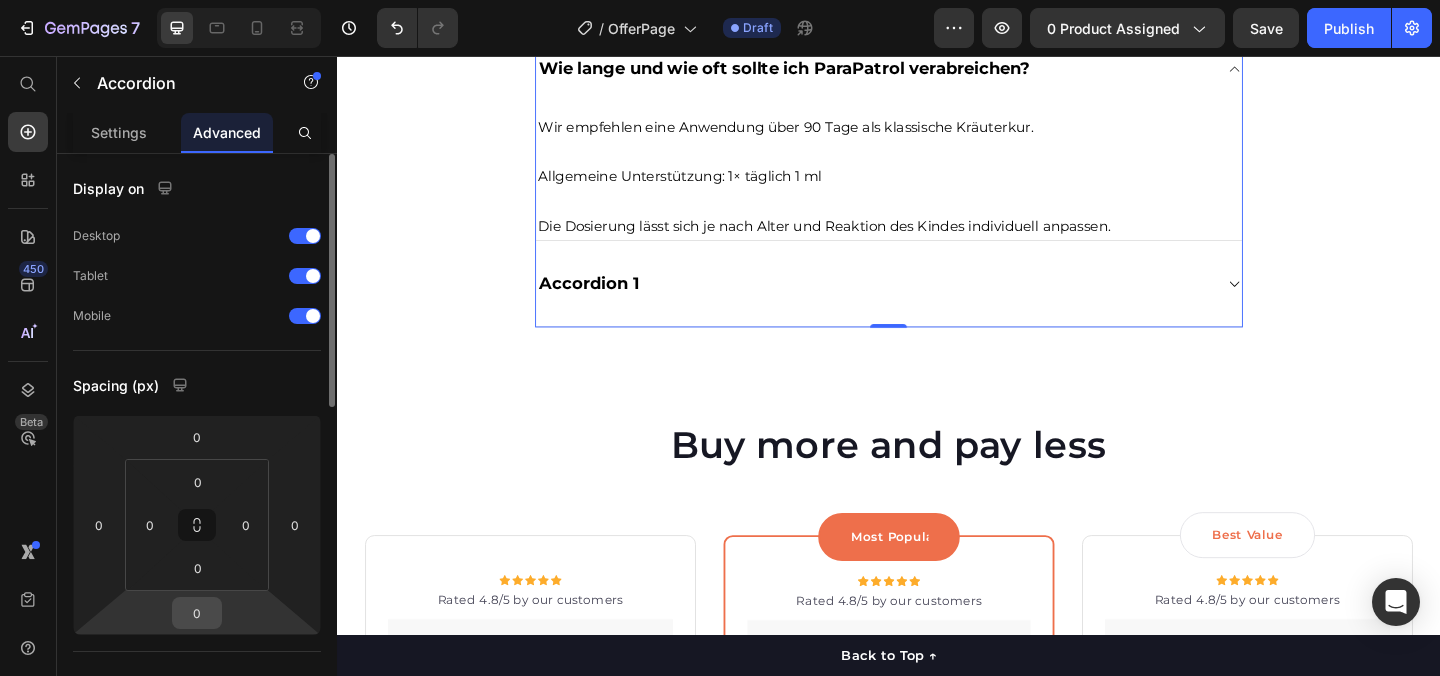 click on "0" at bounding box center (197, 613) 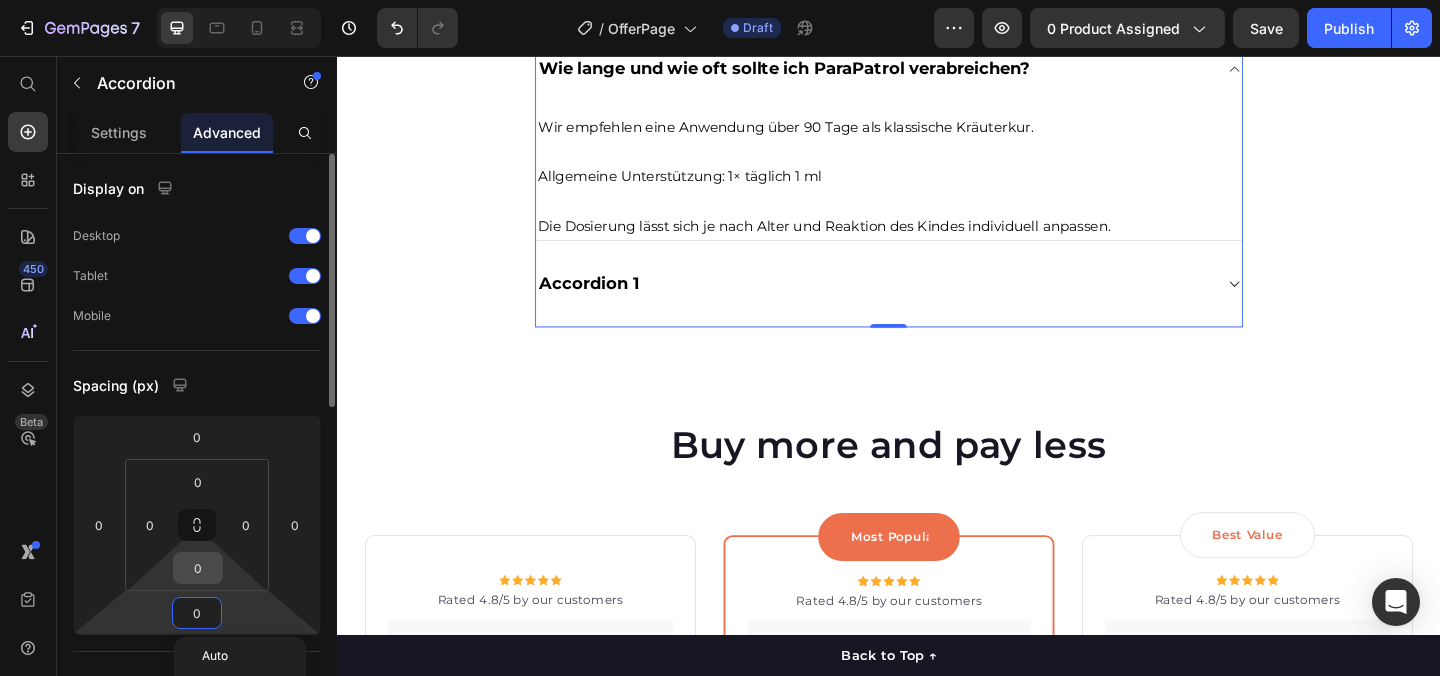 click on "0" at bounding box center [198, 568] 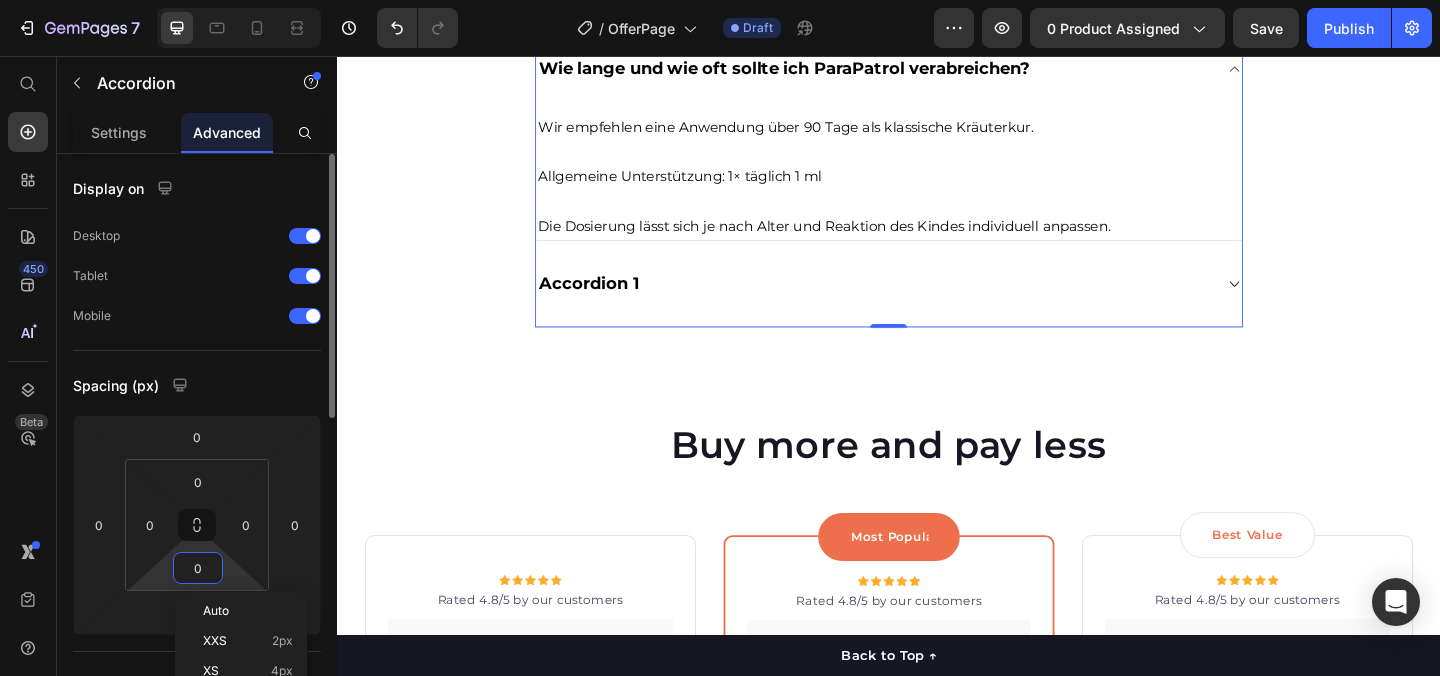 click on "0" at bounding box center [198, 568] 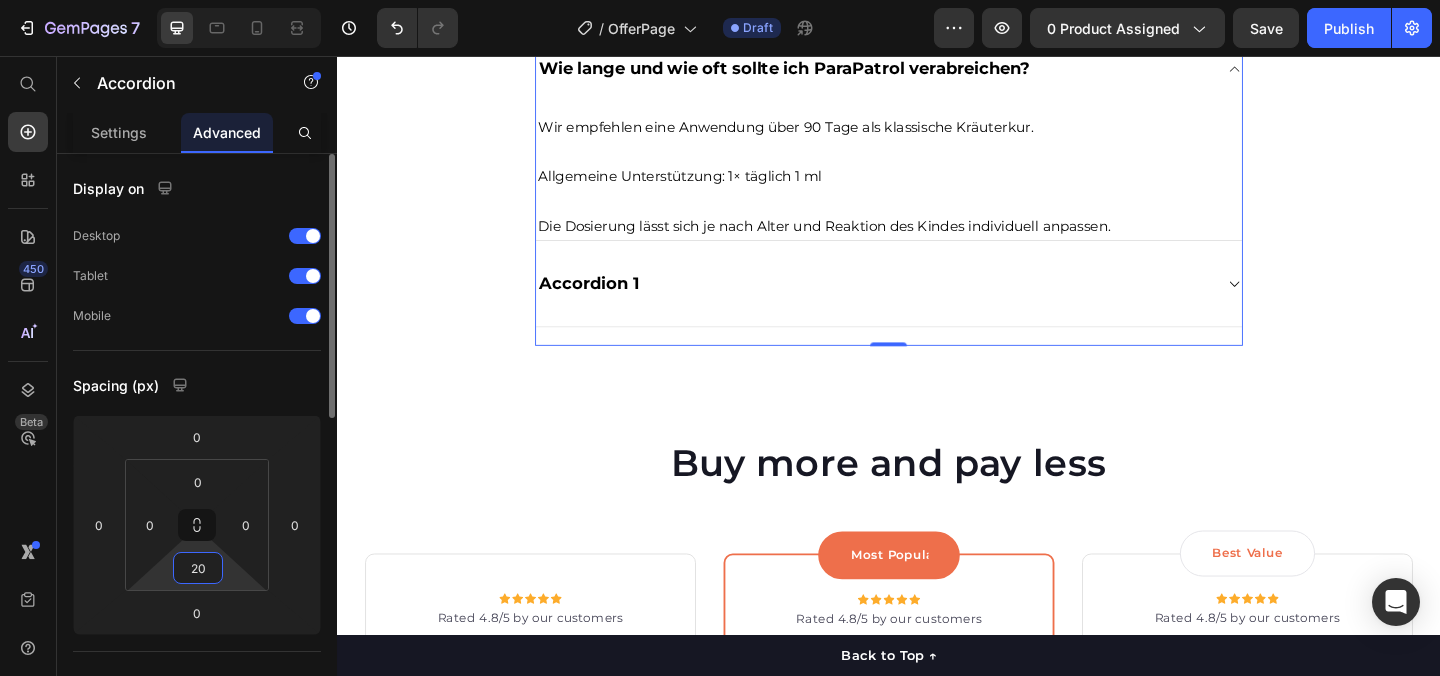 type on "2" 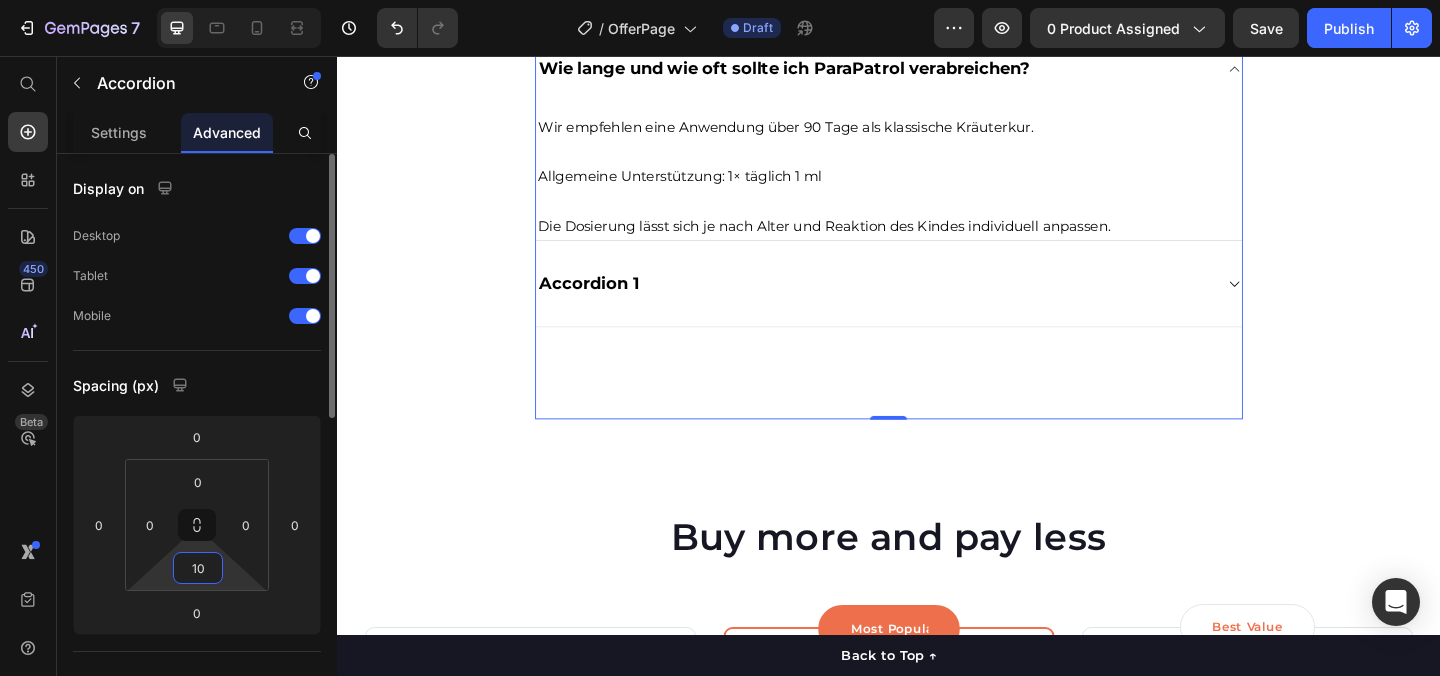 type on "1" 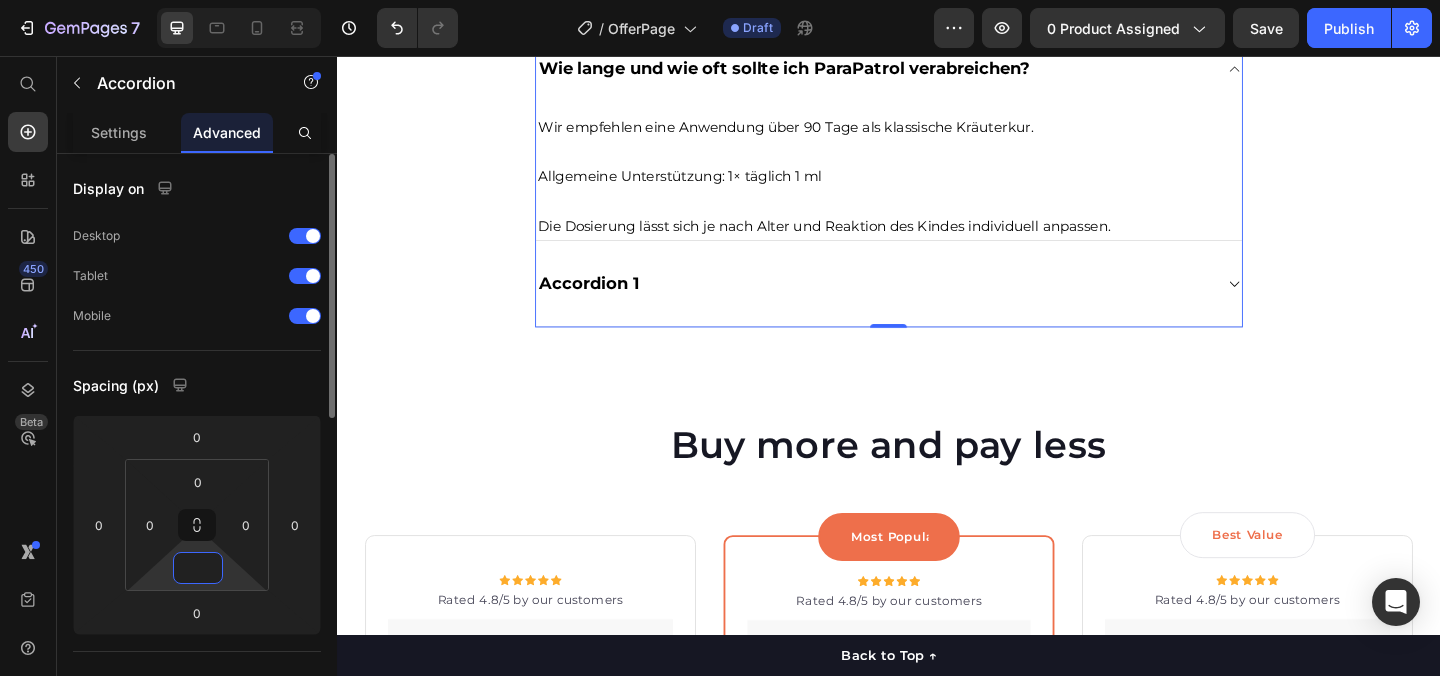 type on "0" 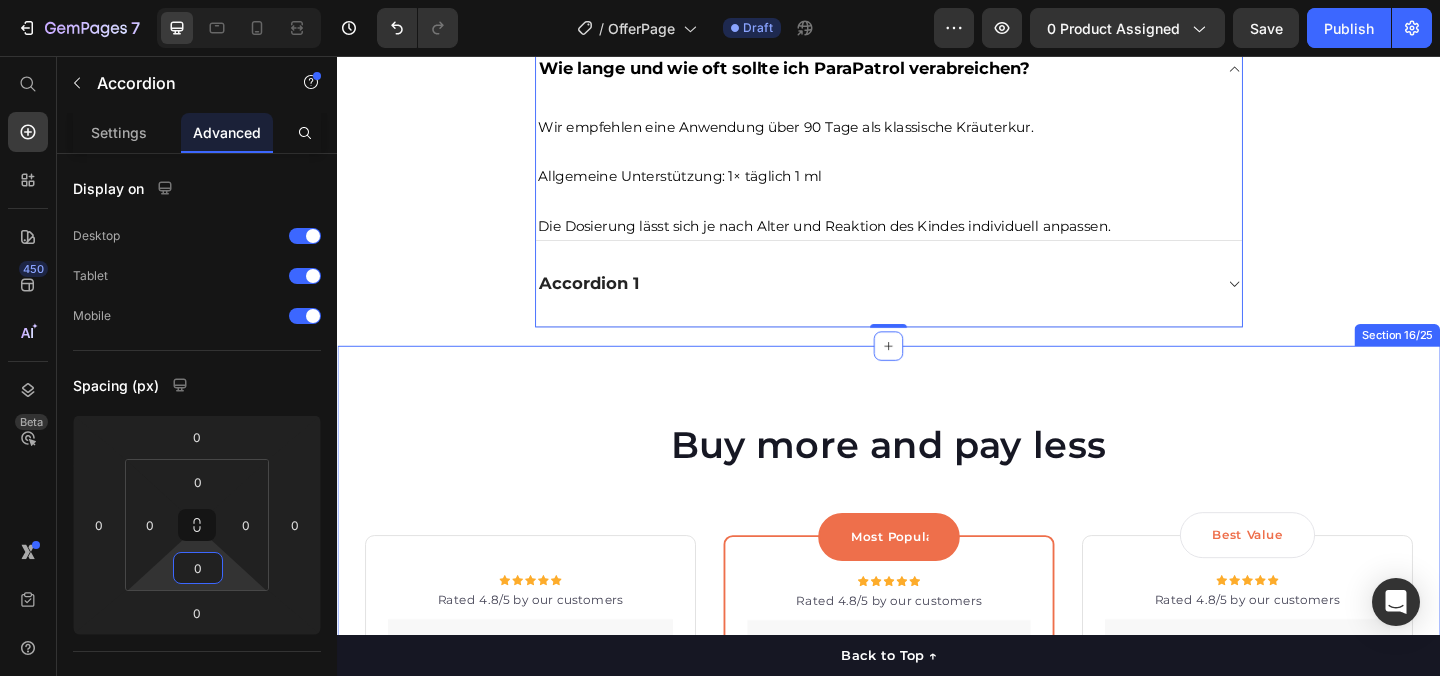 click on "Buy more and pay less Heading Row Icon Icon Icon Icon Icon Icon List Hoz Rated 4.8/5 by our customers Text block Row Image Icon Intro Text block Icon Row 1-Pack Text block 34,95€ Price                Title Line Total: Text block 44,95€ Price 34,95€ Price Row you save:  $8.59 60-day money-back guarantee +$2.95 Shipping Item list Add to cart Product Cart Button Image Product Row Most Popular Text block Row Icon Icon Icon Icon Icon Icon List Hoz Rated 4.8/5 by our customers Text block Row Image Icon Most Popular Text block Icon Row 3-Pack Text block 34,95€ Price                Title Line Total: Text block 44,95€ Price 34,95€ Price Row you save:  $38.69 30-day money-back guarantee Free delivery Item list Add to cart Product Cart Button Image Product Row Best Value Text block Row Icon Icon Icon Icon Icon Icon List Hoz Rated 4.8/5 by our customers Text block Row Image Icon Best offer Text block Icon Row 5-Pack Text block 34,95€ Price                Title Line Total: Text block 44,95€ Price 34,95€" at bounding box center [937, 900] 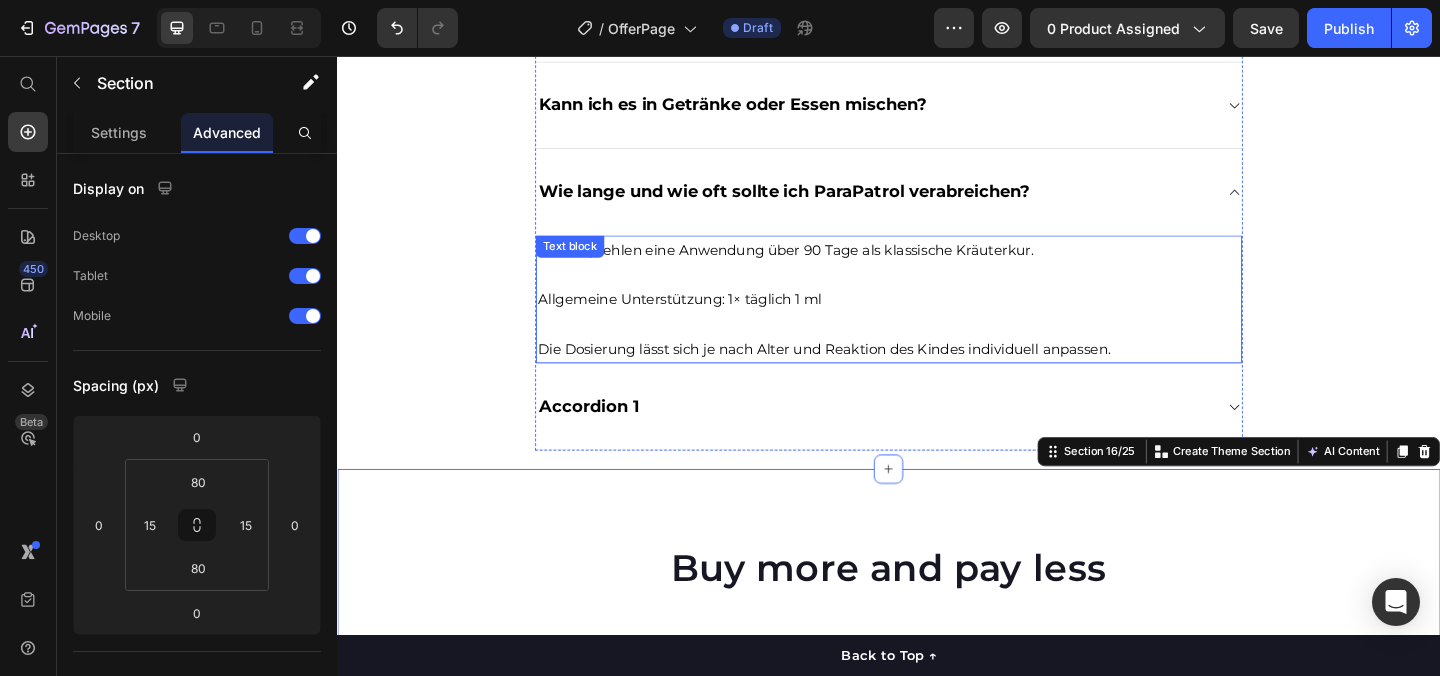 scroll, scrollTop: 5633, scrollLeft: 0, axis: vertical 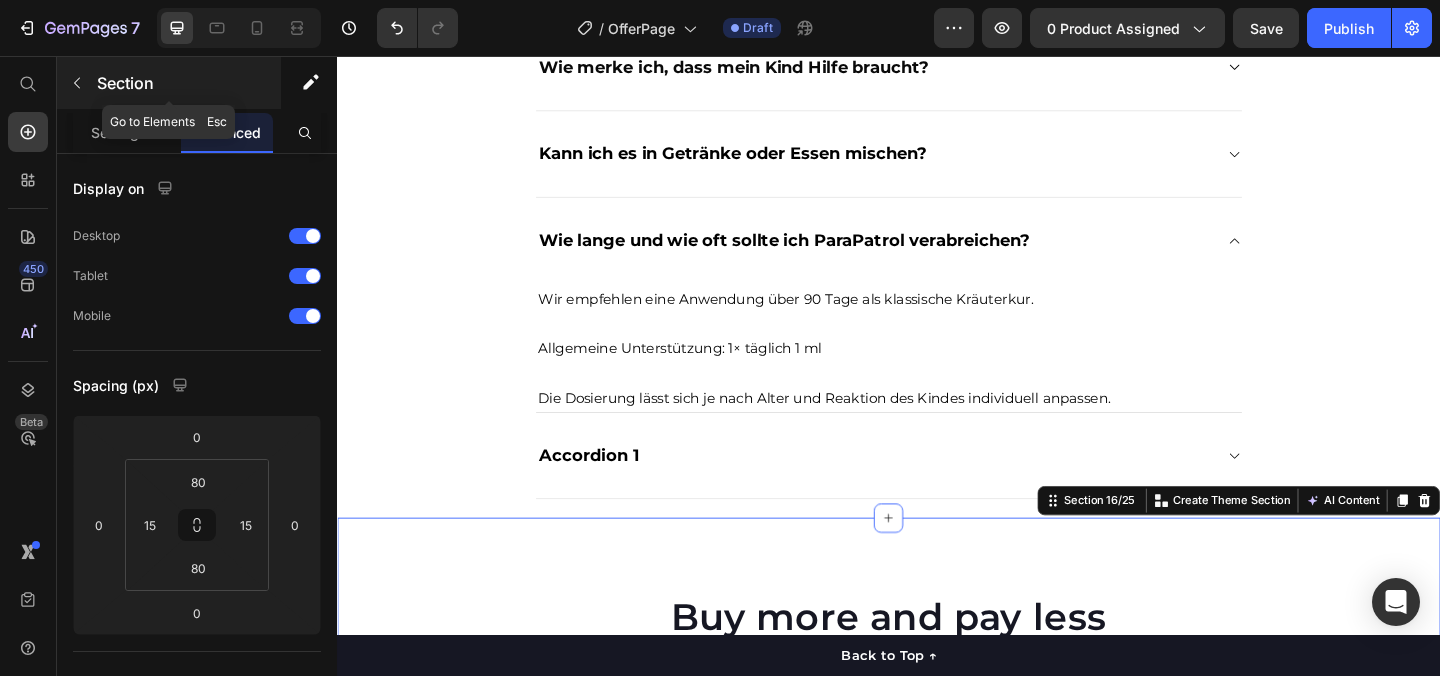 click at bounding box center [77, 83] 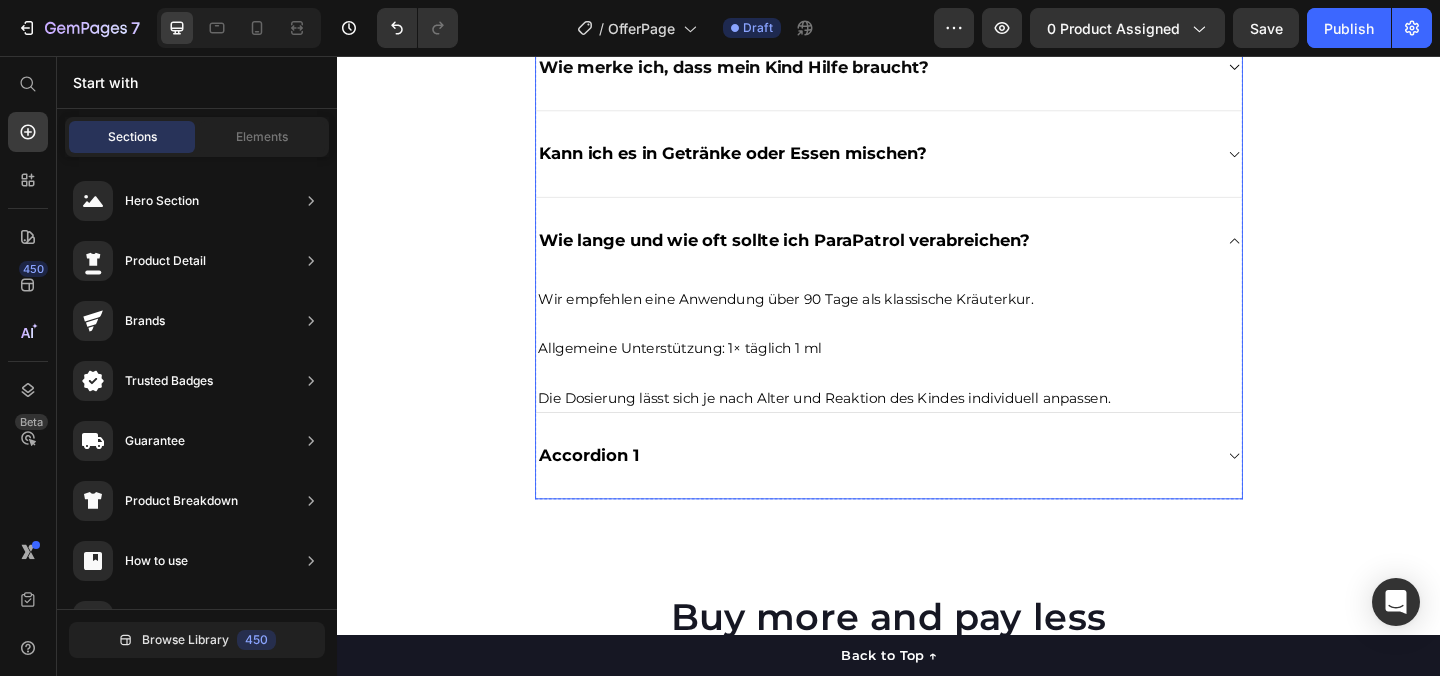 click on "Wie lange und wie oft sollte ich ParaPatrol verabreichen?" at bounding box center [937, 256] 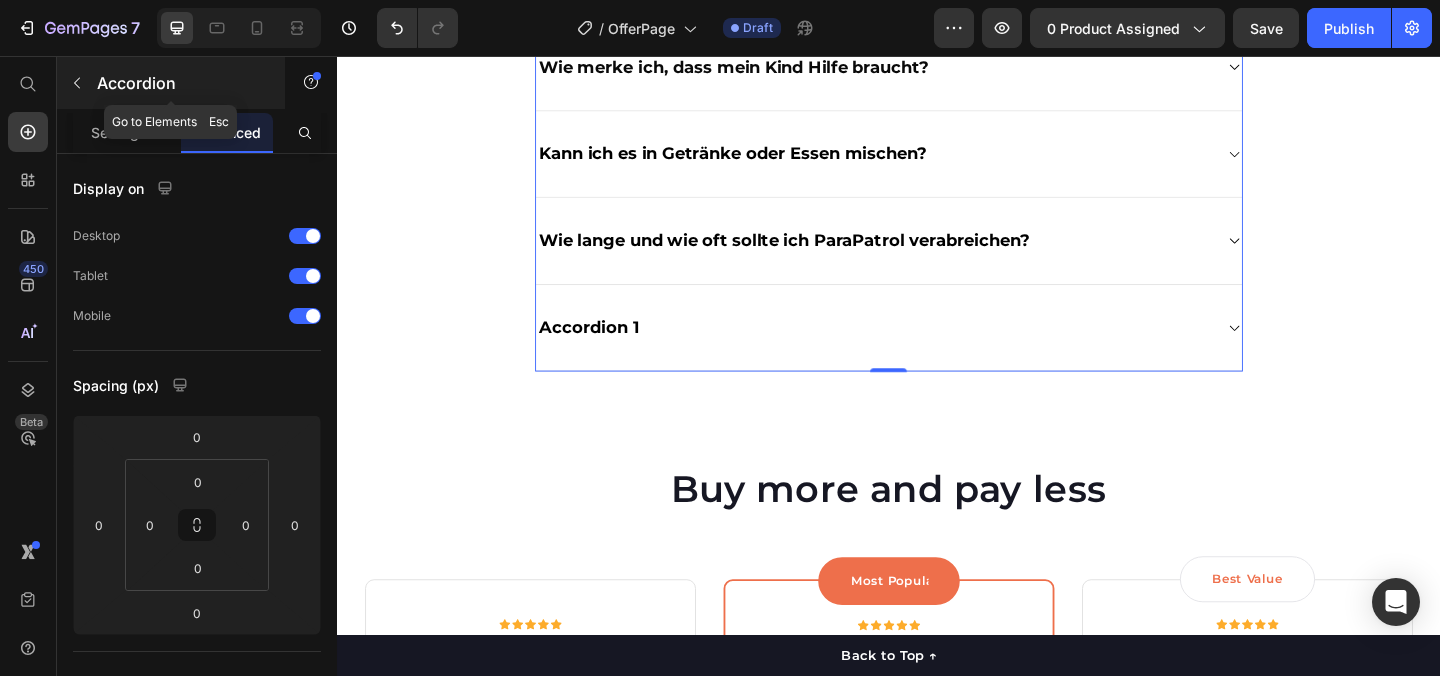 click at bounding box center [77, 83] 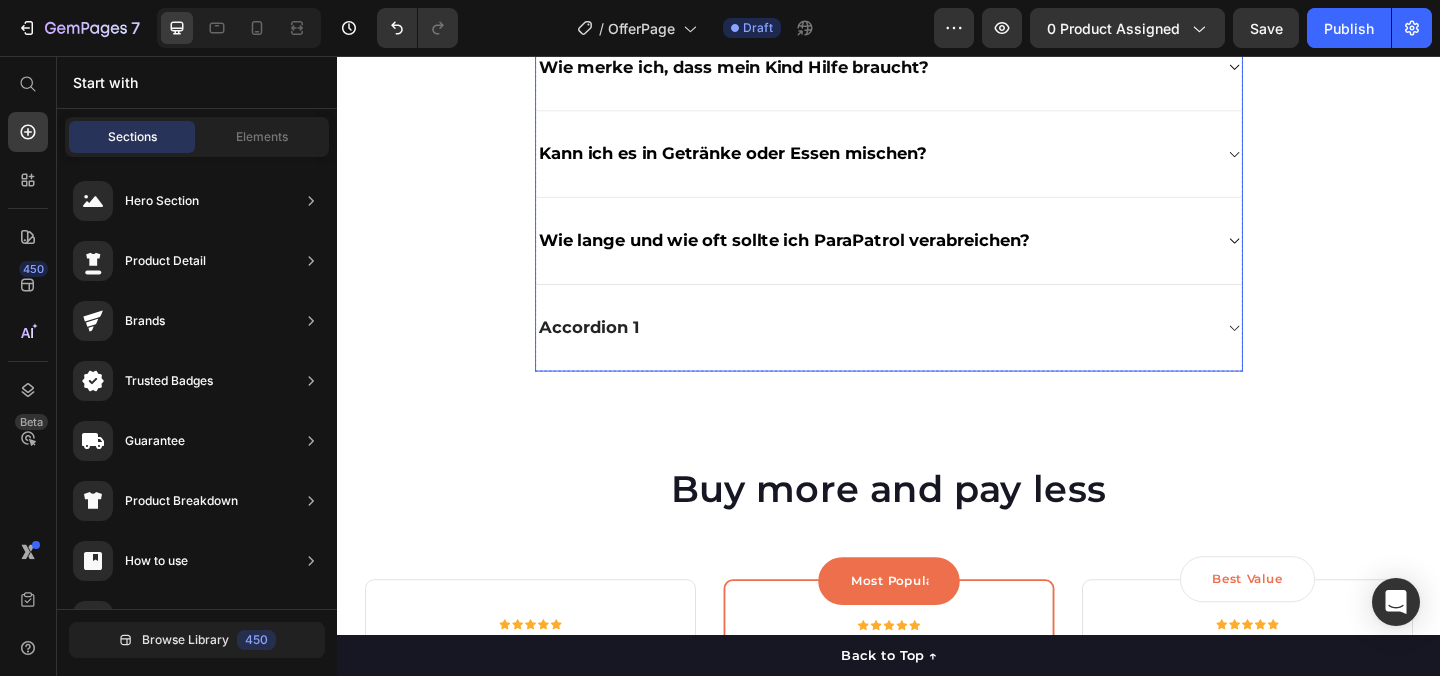 click on "Accordion 1" at bounding box center [937, 352] 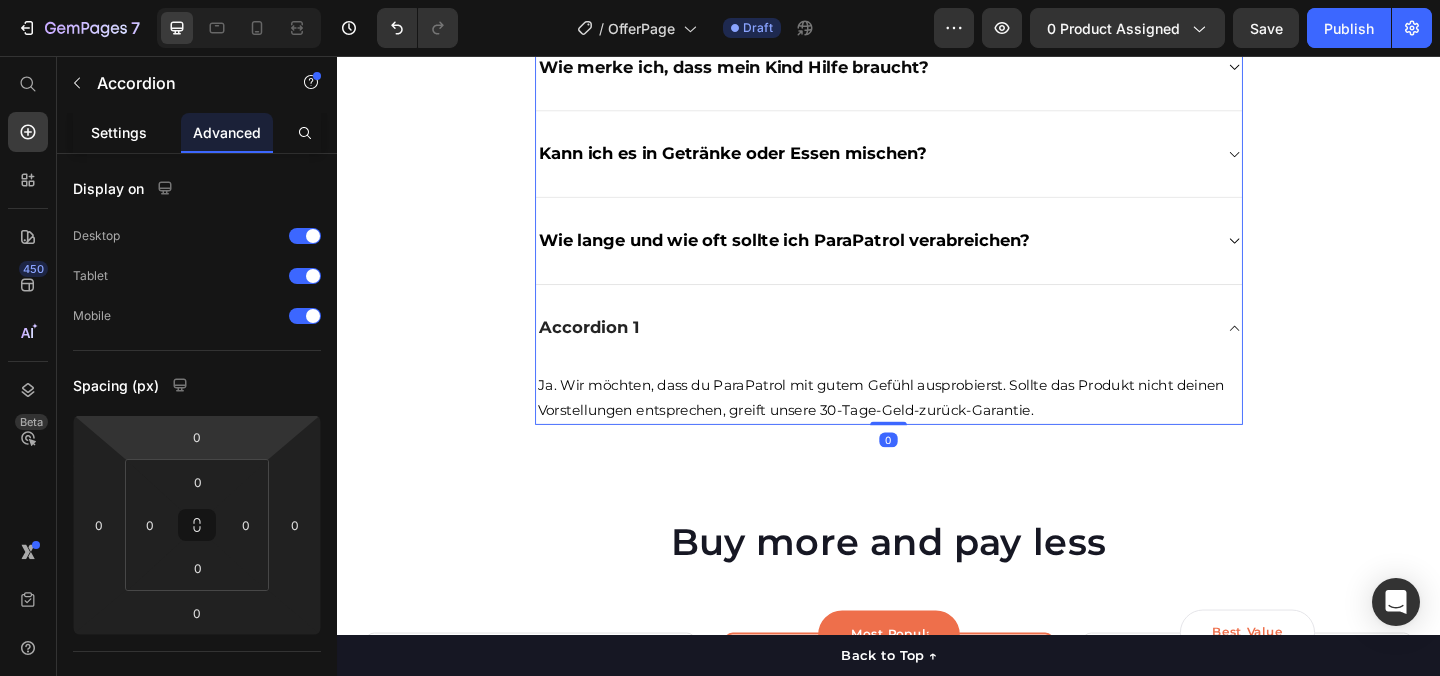 click on "Settings" at bounding box center (119, 132) 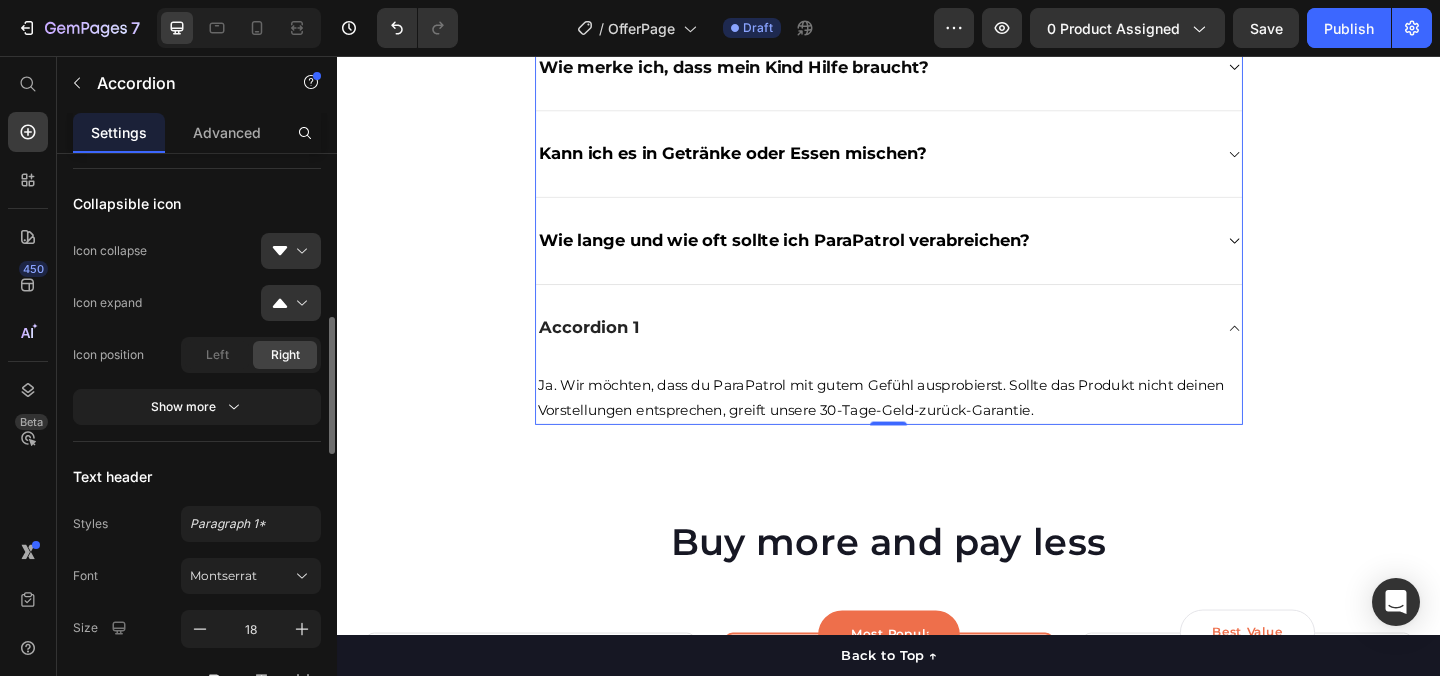 scroll, scrollTop: 812, scrollLeft: 0, axis: vertical 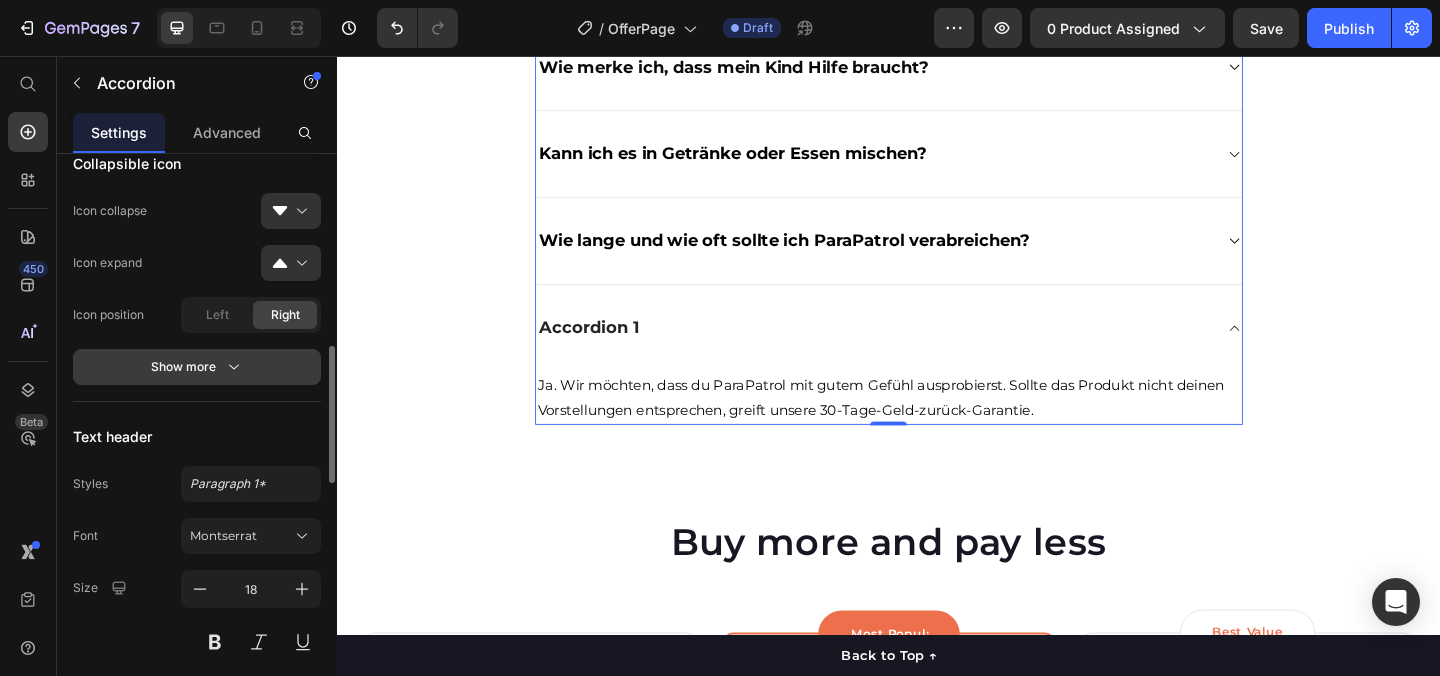 click on "Show more" at bounding box center [197, 367] 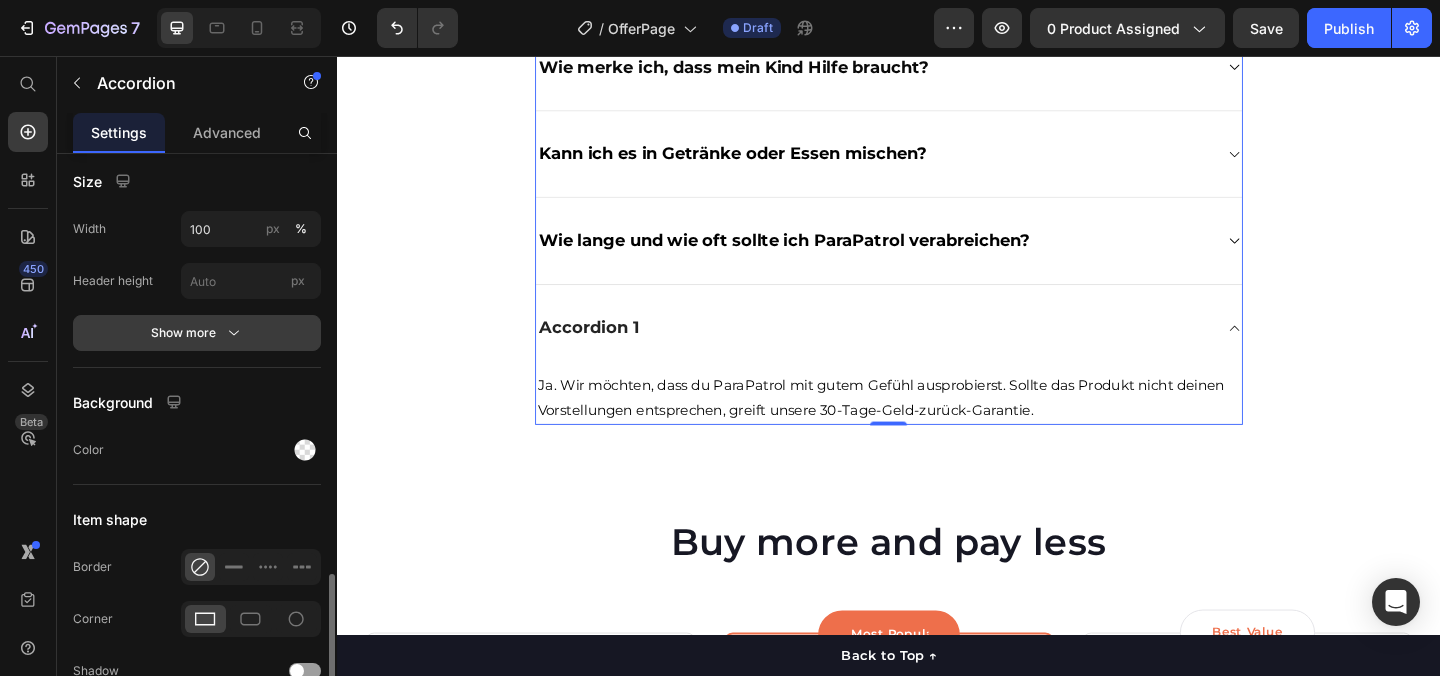 click on "Show more" at bounding box center [197, 333] 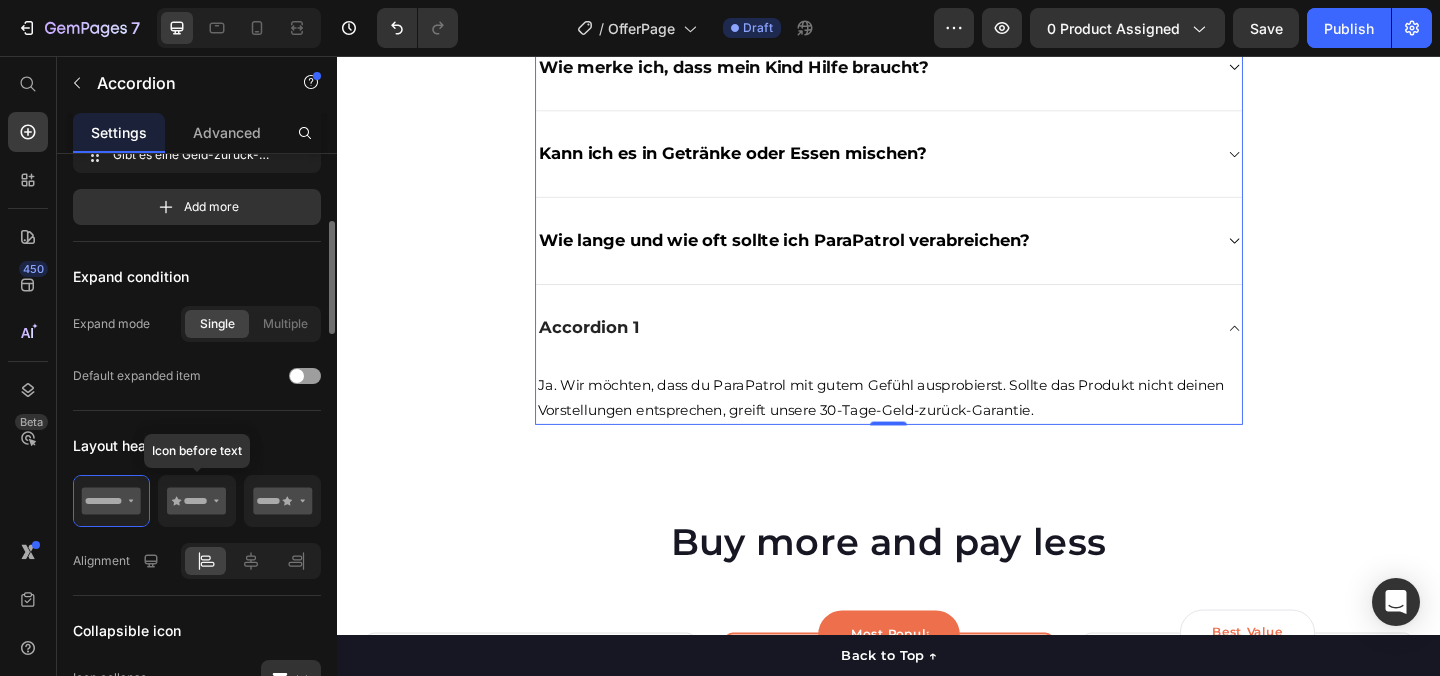scroll, scrollTop: 0, scrollLeft: 0, axis: both 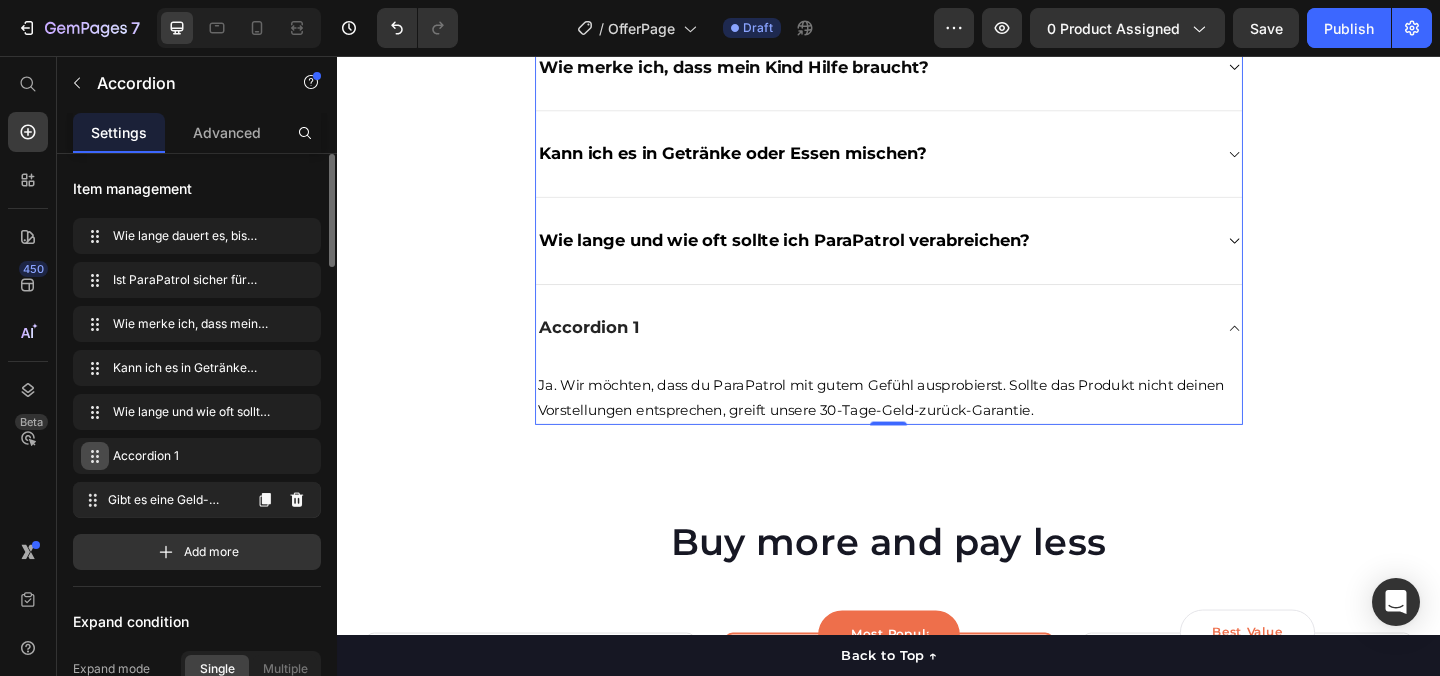 type 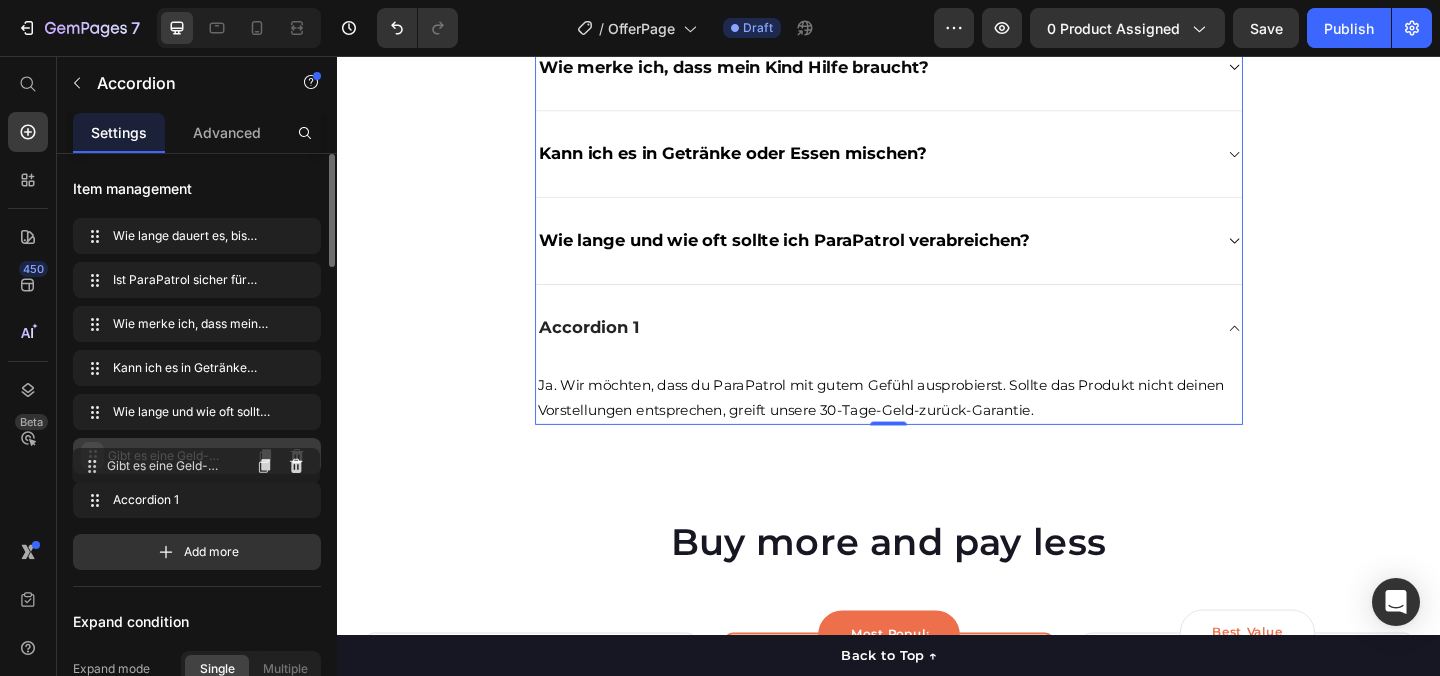 drag, startPoint x: 97, startPoint y: 497, endPoint x: 97, endPoint y: 462, distance: 35 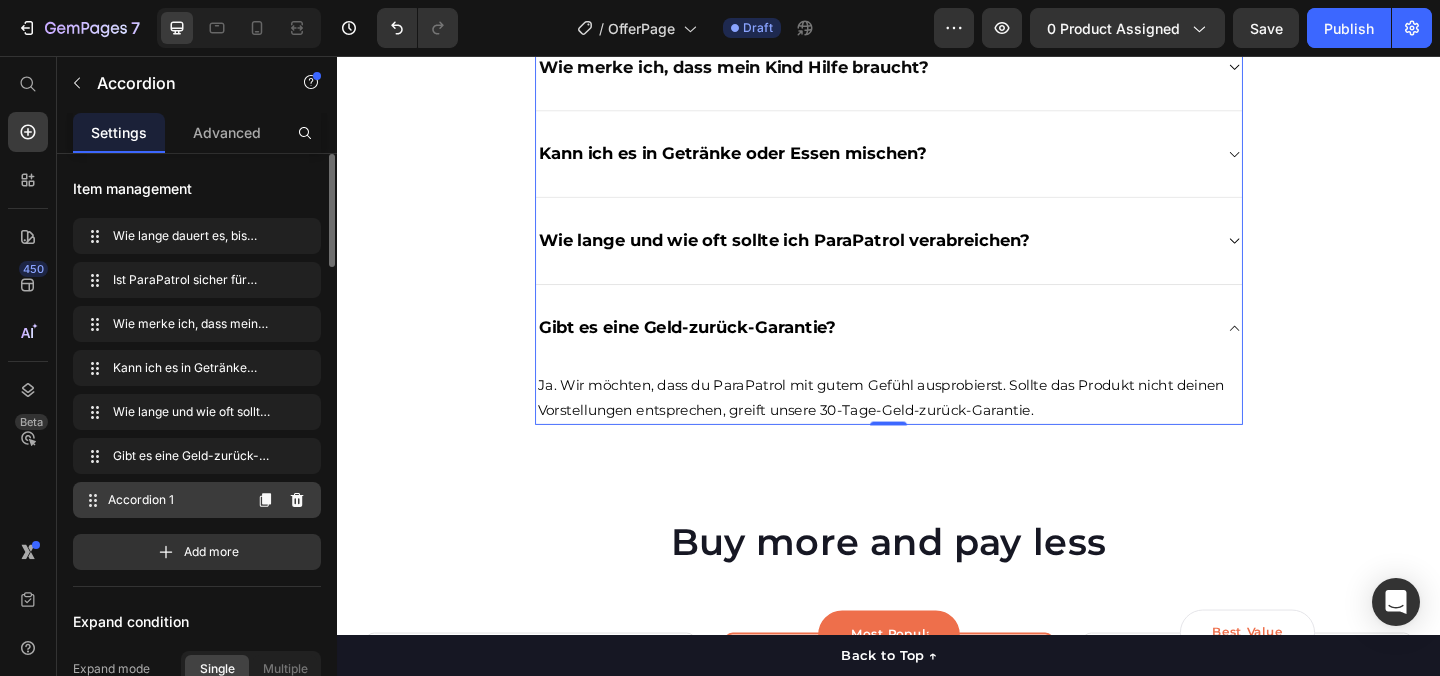 click on "Accordion 1" at bounding box center (174, 500) 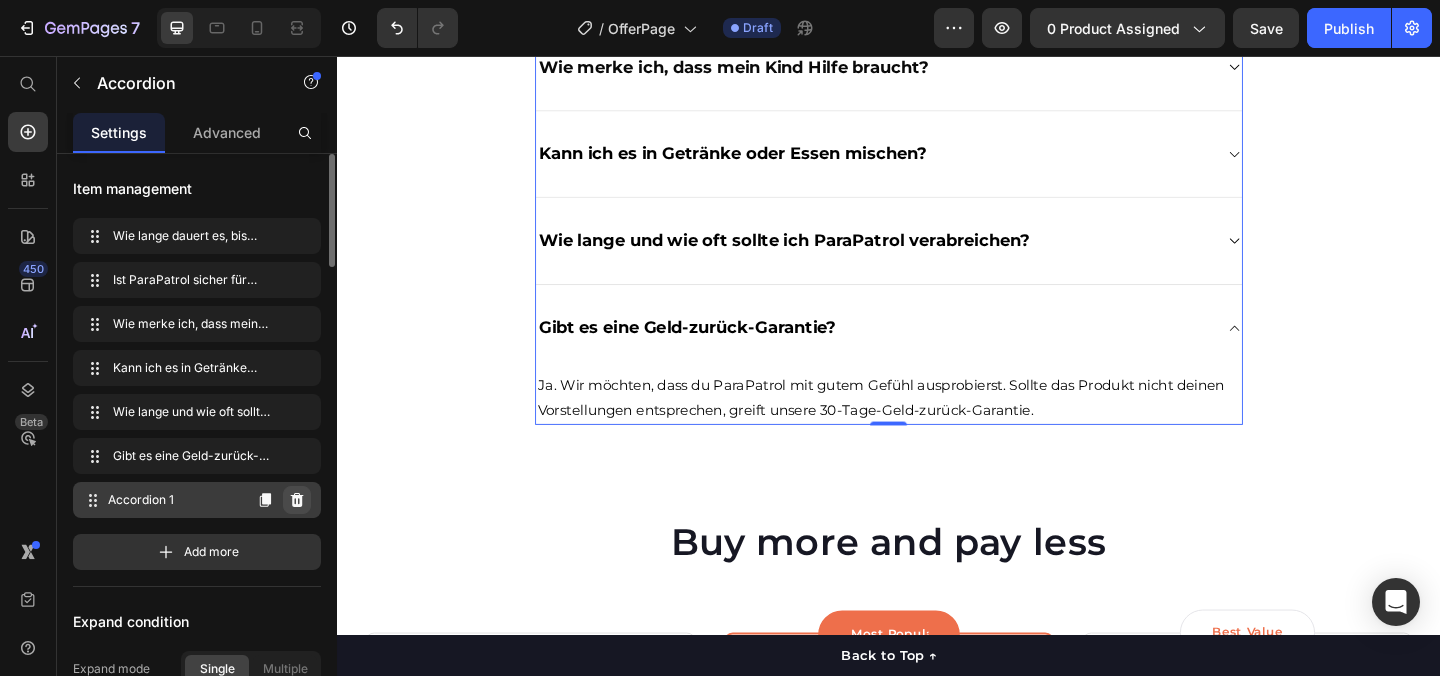 click 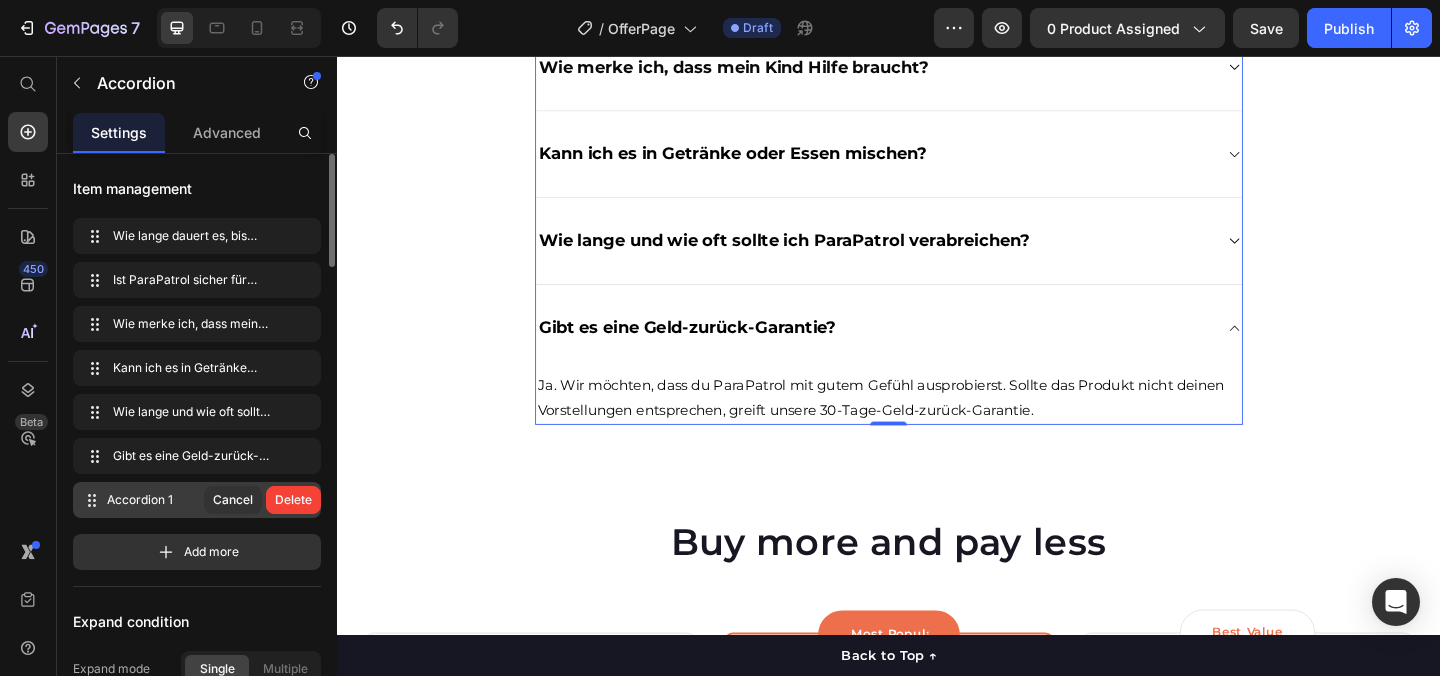 click on "Delete" at bounding box center [293, 500] 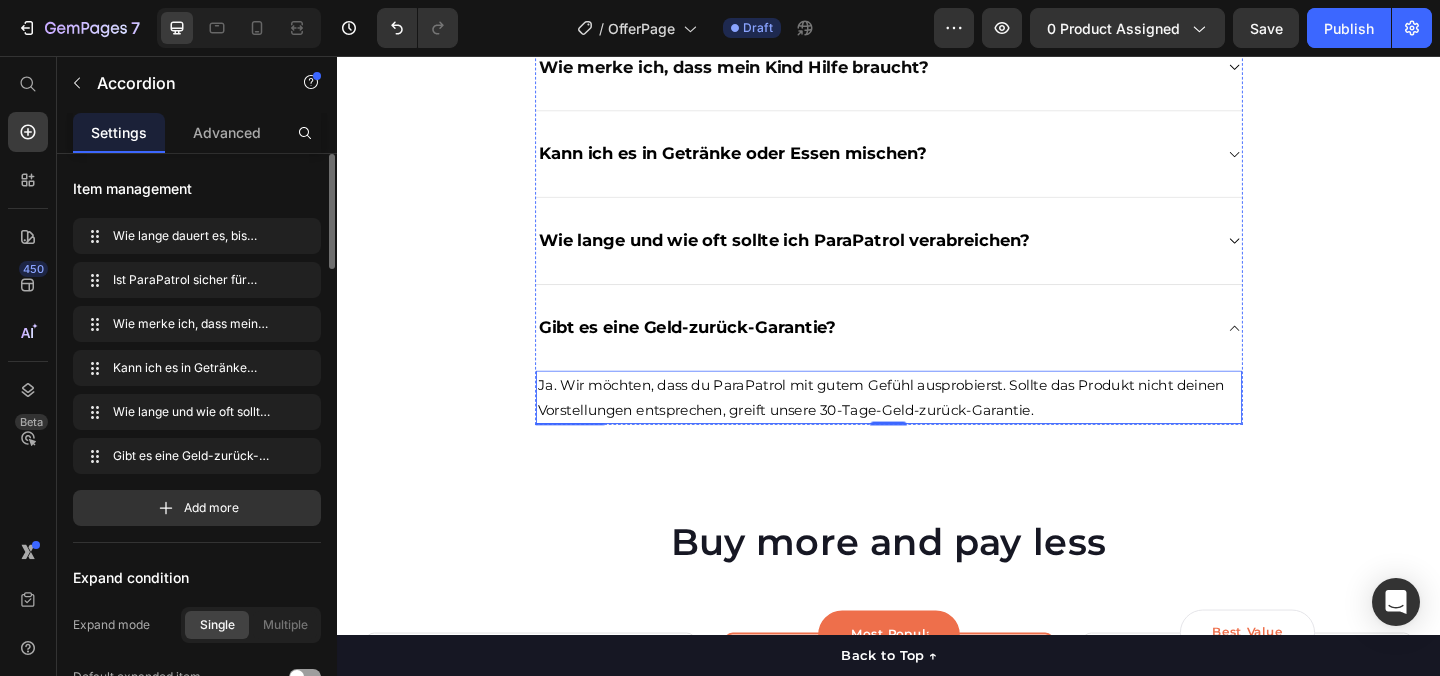 click on "Ja. Wir möchten, dass du ParaPatrol mit gutem Gefühl ausprobierst. Sollte das Produkt nicht deinen Vorstellungen entsprechen, greift unsere 30-Tage-Geld-zurück-Garantie." at bounding box center (928, 427) 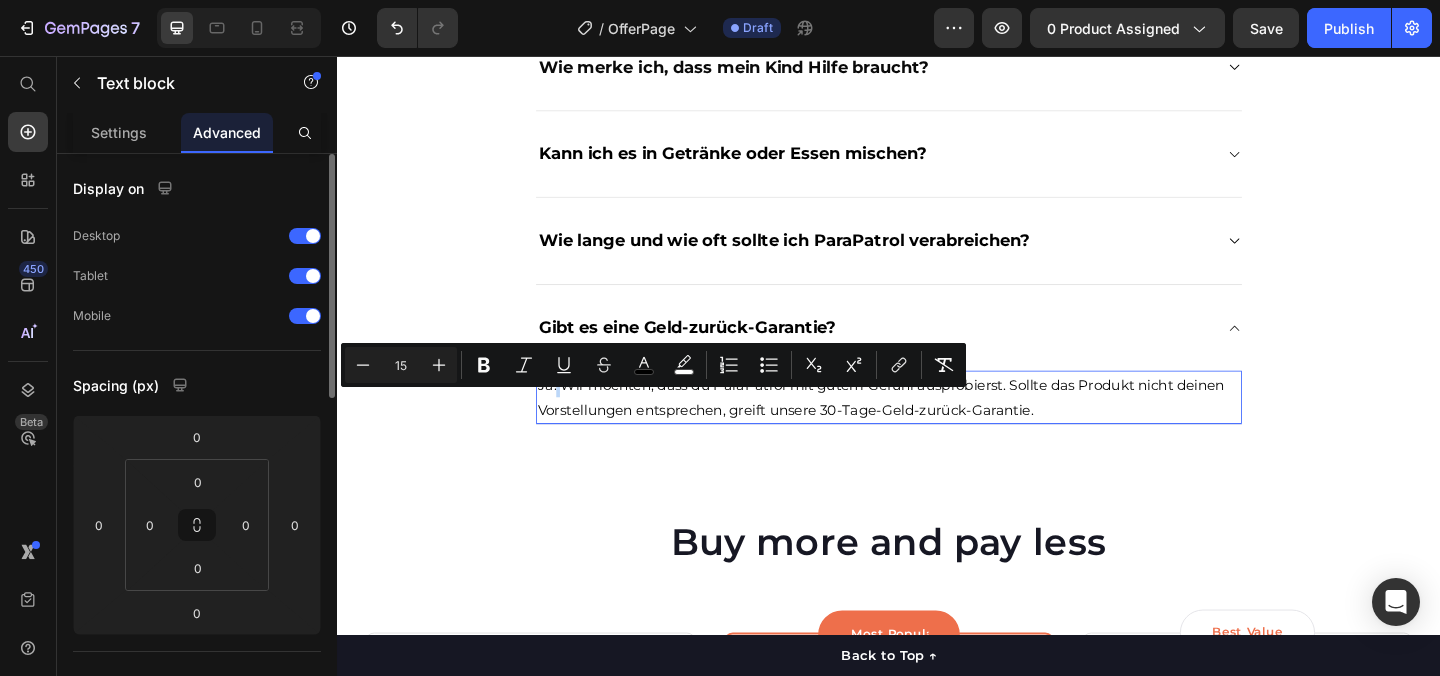 click on "Ja. Wir möchten, dass du ParaPatrol mit gutem Gefühl ausprobierst. Sollte das Produkt nicht deinen Vorstellungen entsprechen, greift unsere 30-Tage-Geld-zurück-Garantie." at bounding box center [928, 427] 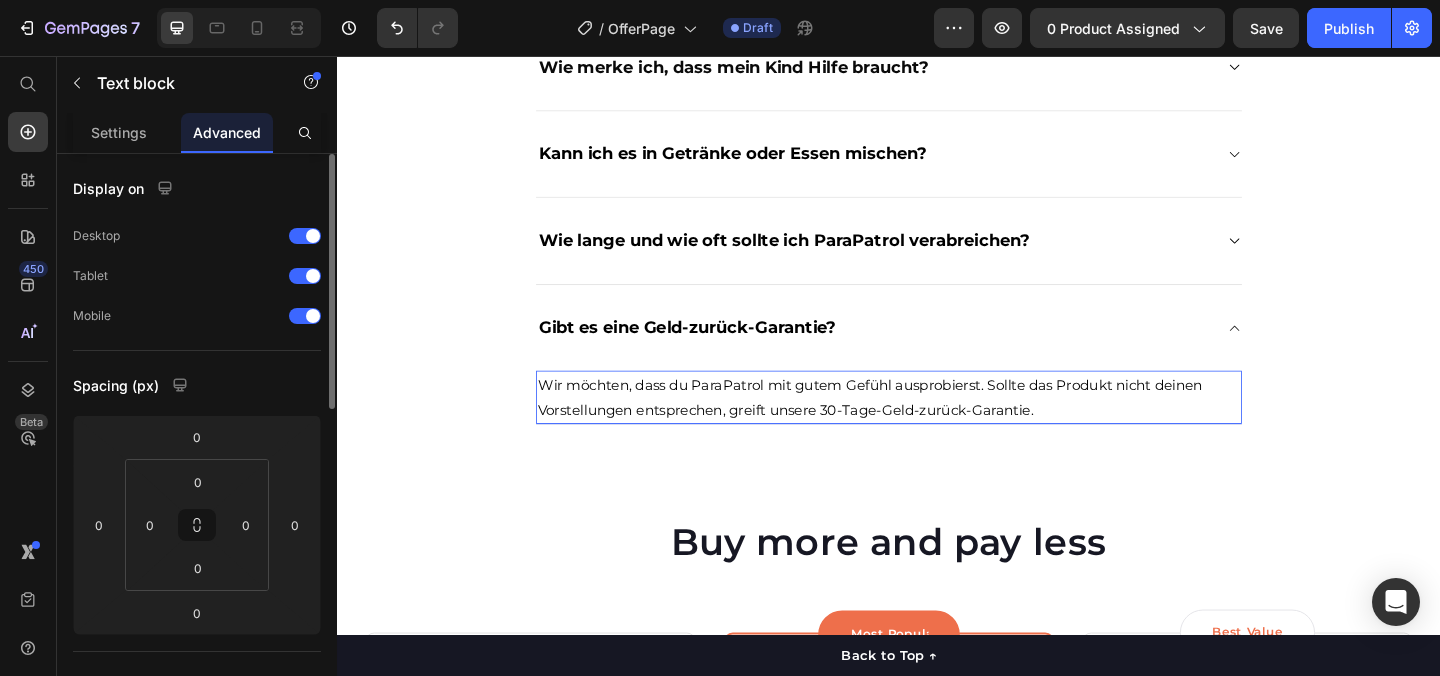 click on "Wir möchten, dass du ParaPatrol mit gutem Gefühl ausprobierst. Sollte das Produkt nicht deinen Vorstellungen entsprechen, greift unsere 30-Tage-Geld-zurück-Garantie." at bounding box center (916, 427) 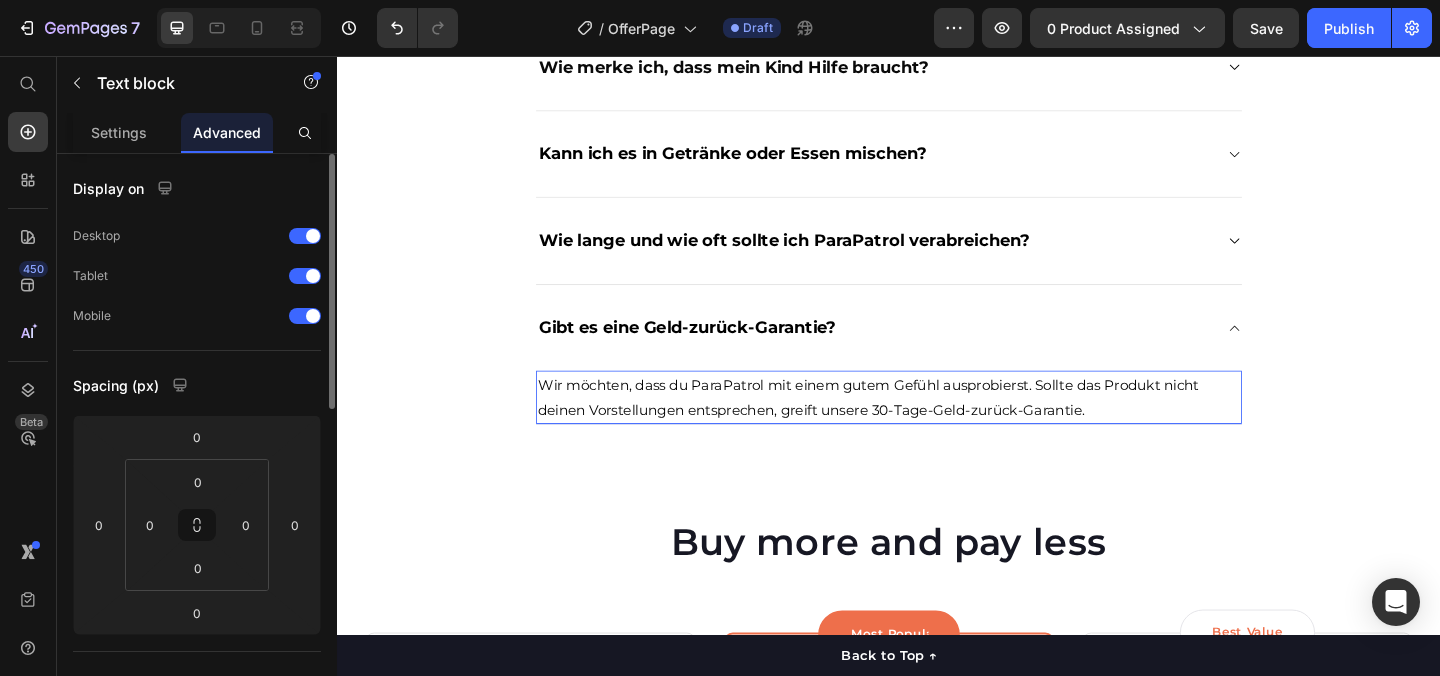 click on "Wir möchten, dass du ParaPatrol mit einem gutem Gefühl ausprobierst. Sollte das Produkt nicht deinen Vorstellungen entsprechen, greift unsere 30-Tage-Geld-zurück-Garantie." at bounding box center (914, 427) 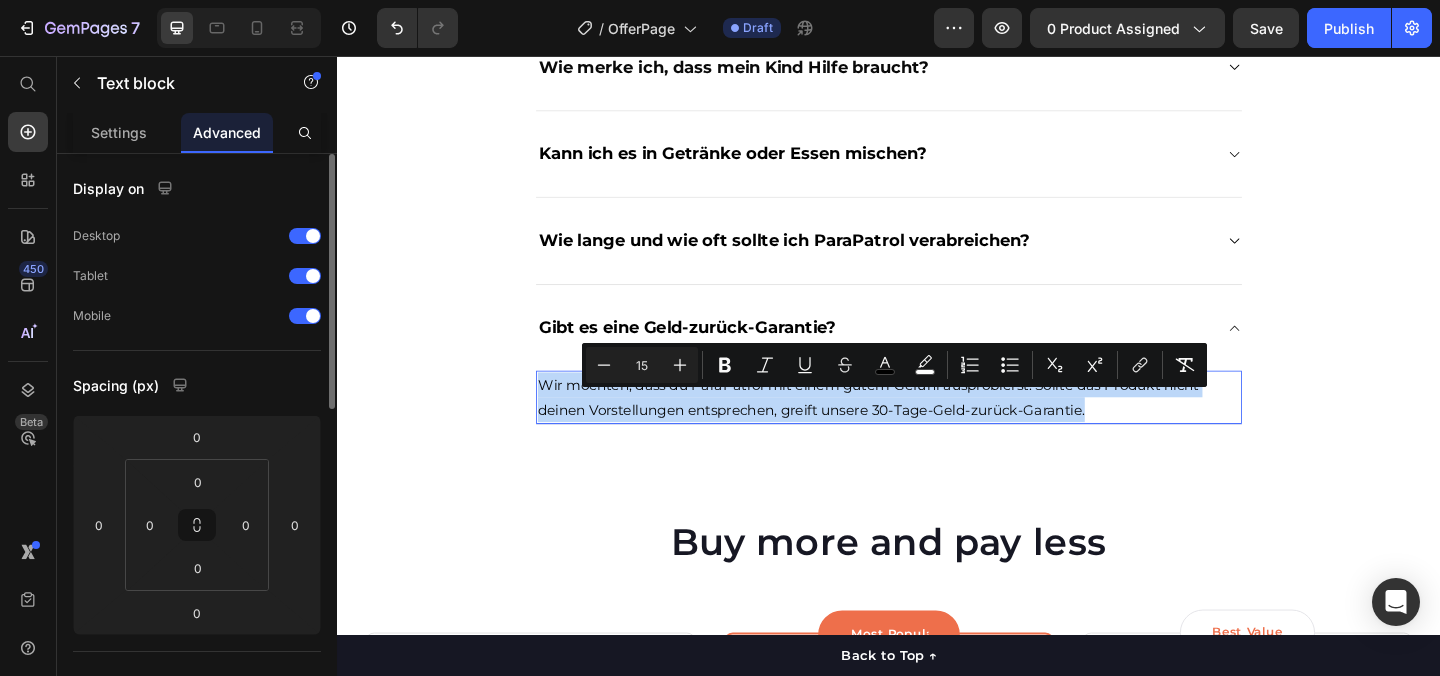 drag, startPoint x: 1173, startPoint y: 460, endPoint x: 559, endPoint y: 435, distance: 614.5087 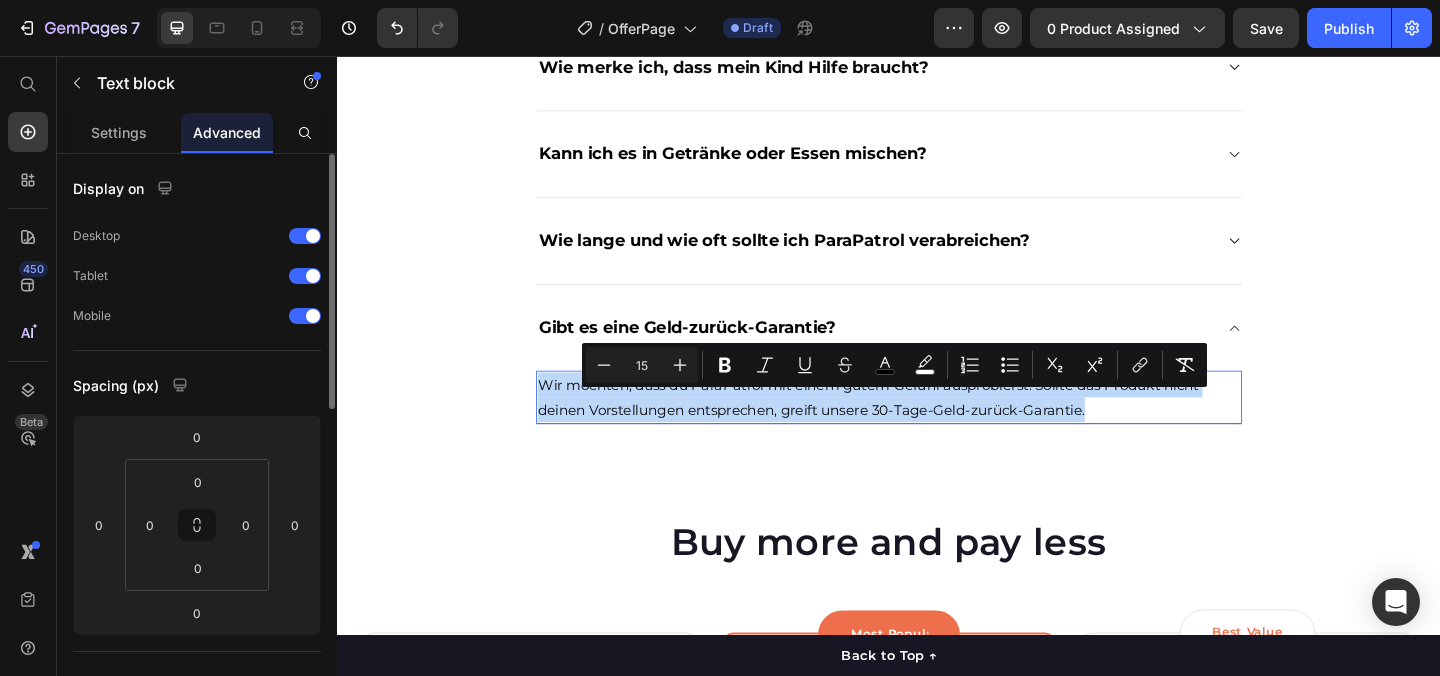 click on "Wir möchten, dass du ParaPatrol mit einem gutem Gefühl ausprobierst. Sollte das Produkt nicht deinen Vorstellungen entsprechen, greift unsere 30-Tage-Geld-zurück-Garantie." at bounding box center [937, 427] 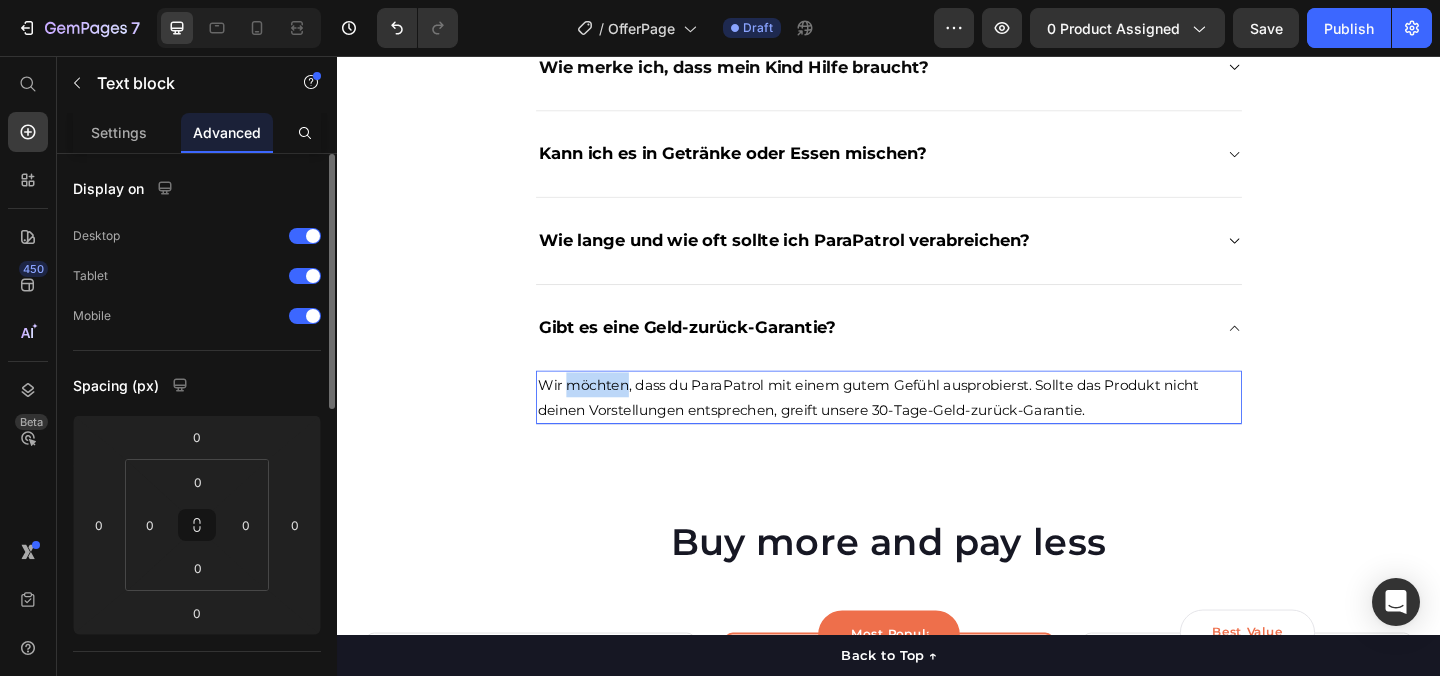 click on "Wir möchten, dass du ParaPatrol mit einem gutem Gefühl ausprobierst. Sollte das Produkt nicht deinen Vorstellungen entsprechen, greift unsere 30-Tage-Geld-zurück-Garantie." at bounding box center [914, 427] 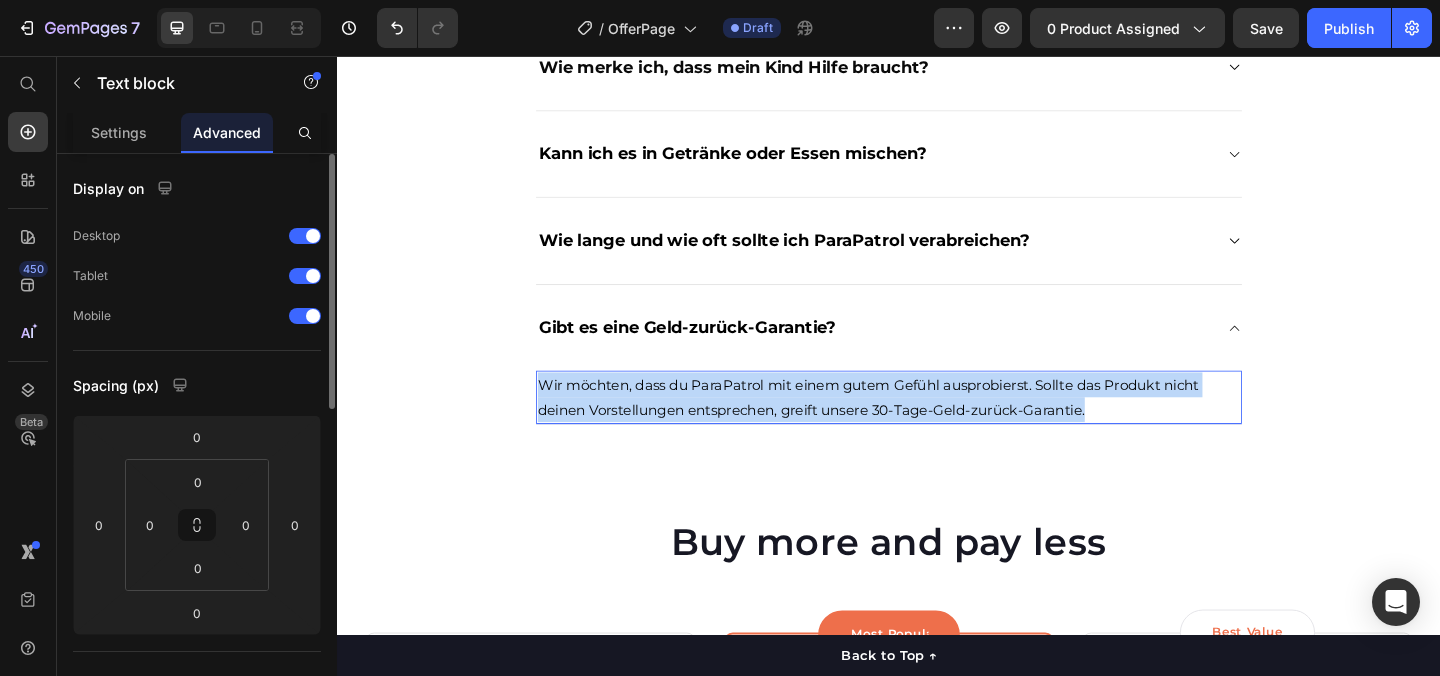 click on "Wir möchten, dass du ParaPatrol mit einem gutem Gefühl ausprobierst. Sollte das Produkt nicht deinen Vorstellungen entsprechen, greift unsere 30-Tage-Geld-zurück-Garantie." at bounding box center (914, 427) 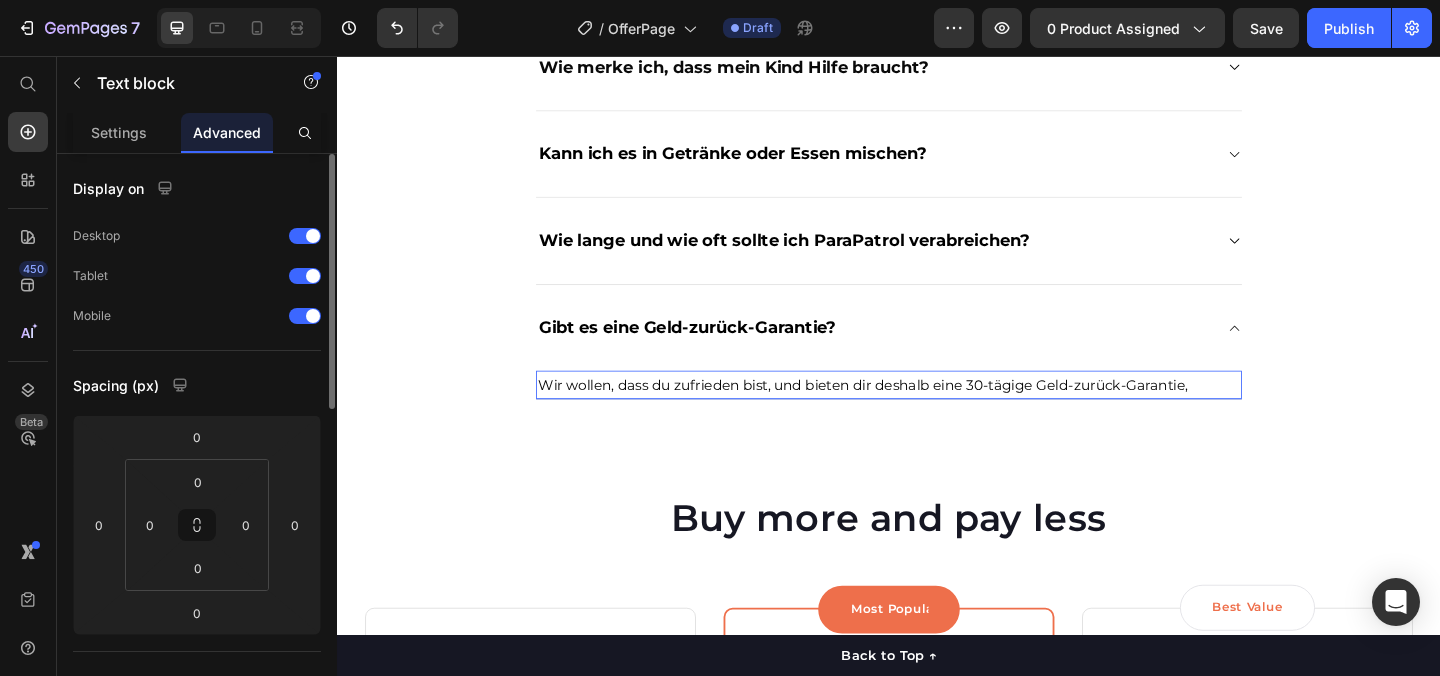 click on "Wir wollen, dass du zufrieden bist, und bieten dir deshalb eine 30-tägige Geld-zurück-Garantie," at bounding box center [908, 413] 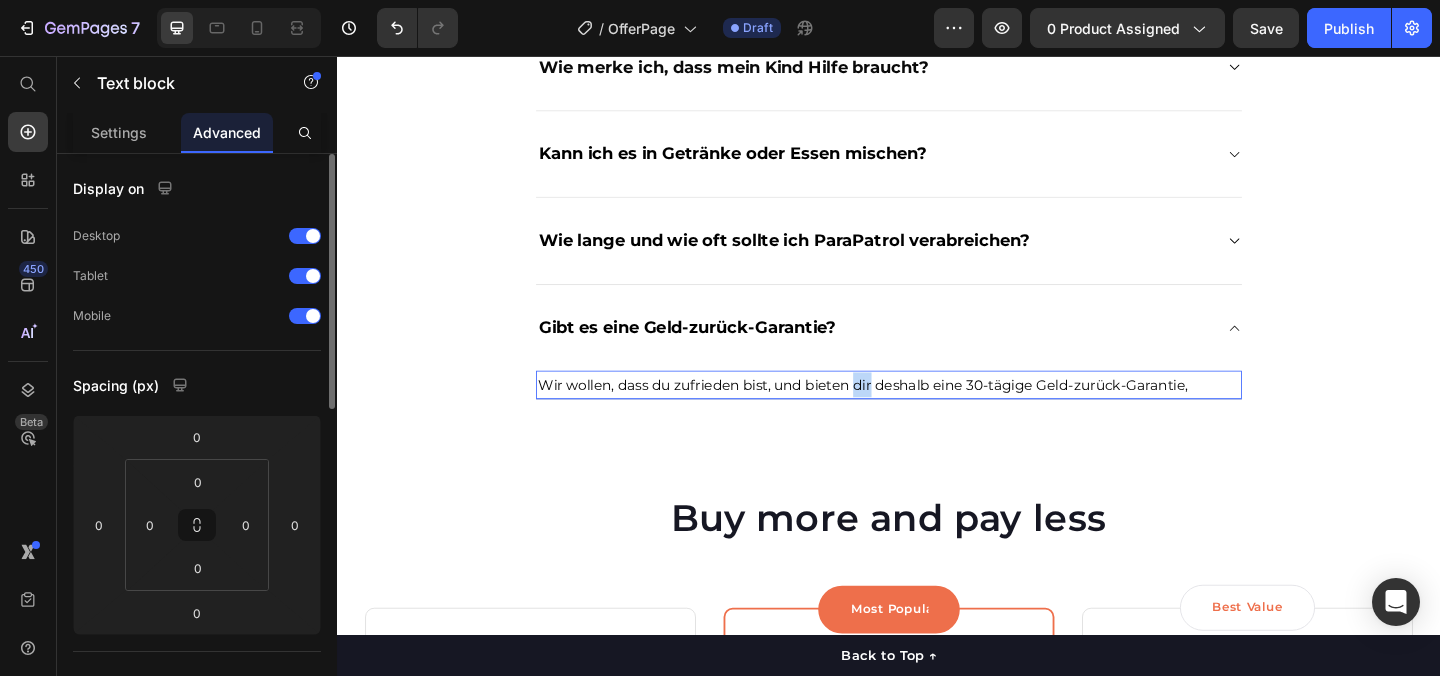 click on "Wir wollen, dass du zufrieden bist, und bieten dir deshalb eine 30-tägige Geld-zurück-Garantie," at bounding box center (908, 413) 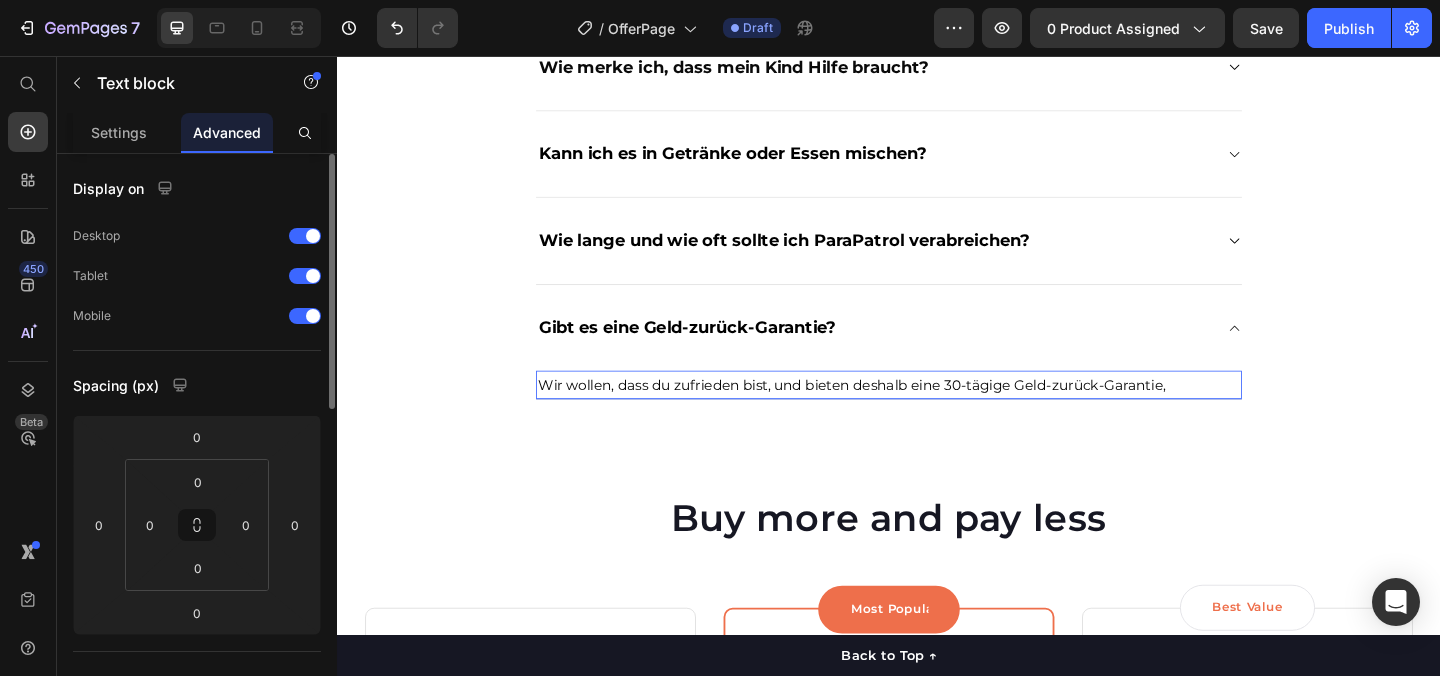 click on "Wir wollen, dass du zufrieden bist, und bieten deshalb eine 30-tägige Geld-zurück-Garantie," at bounding box center (937, 413) 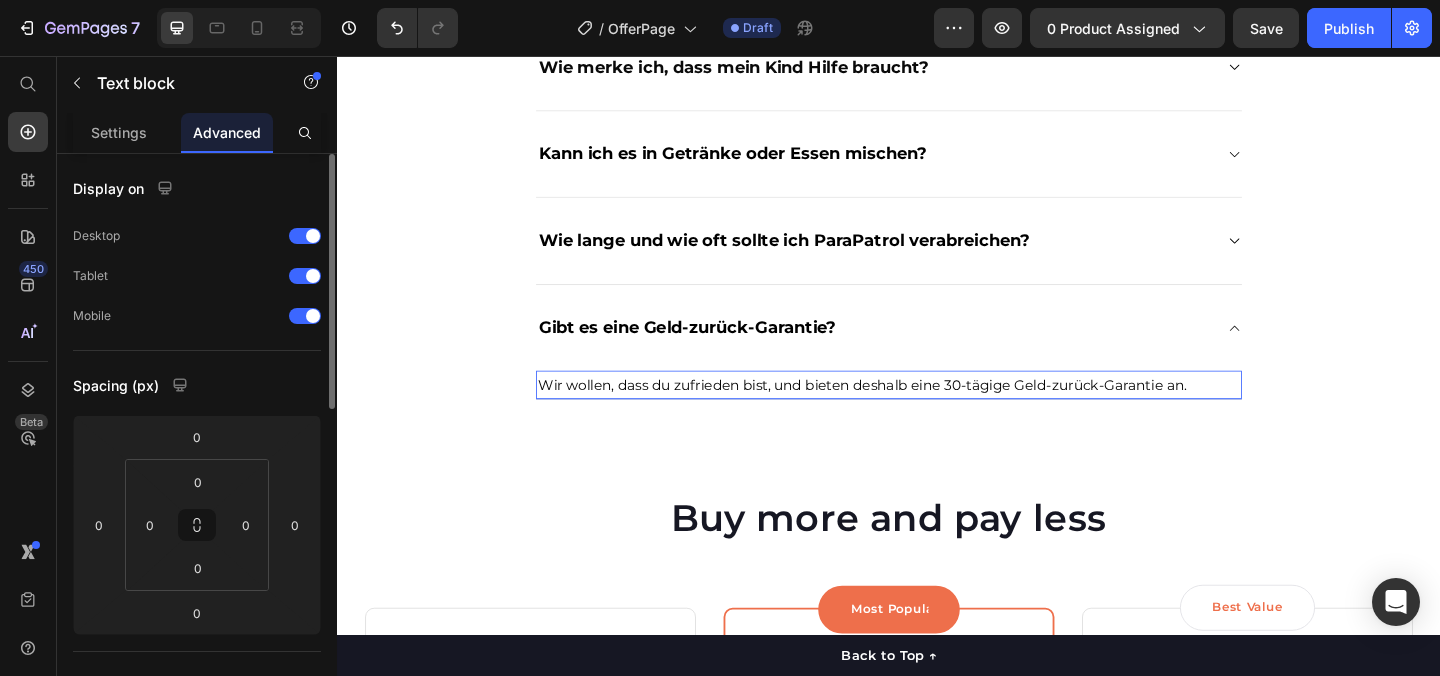 click on "Wir wollen, dass du zufrieden bist, und bieten deshalb eine 30-tägige Geld-zurück-Garantie an." at bounding box center [908, 413] 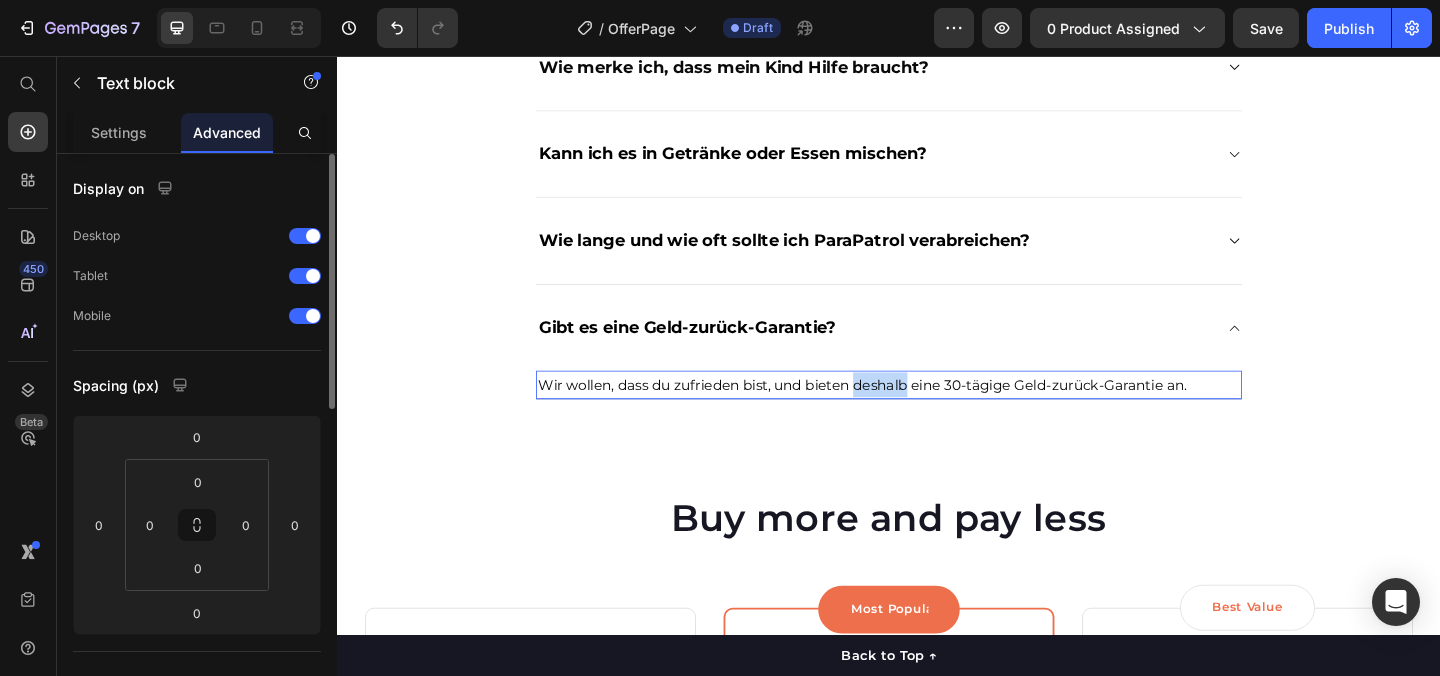 click on "Wir wollen, dass du zufrieden bist, und bieten deshalb eine 30-tägige Geld-zurück-Garantie an." at bounding box center [908, 413] 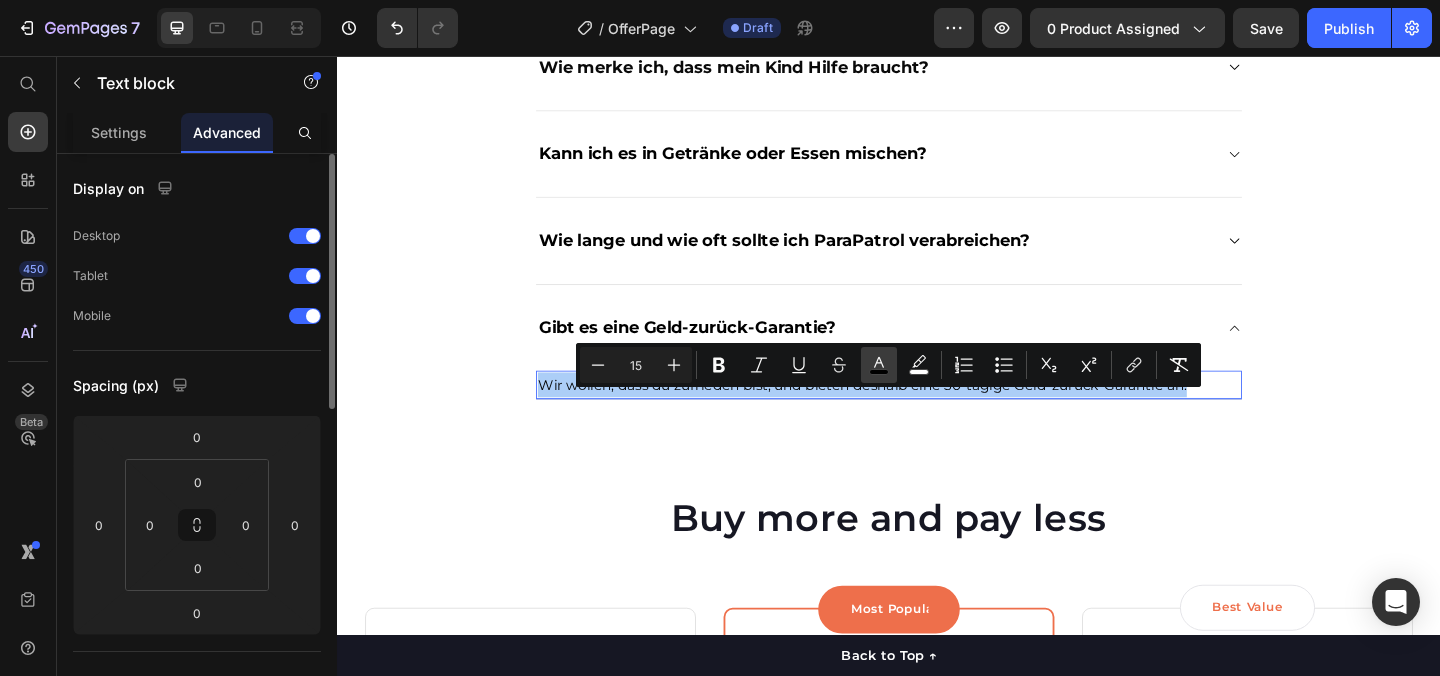 click 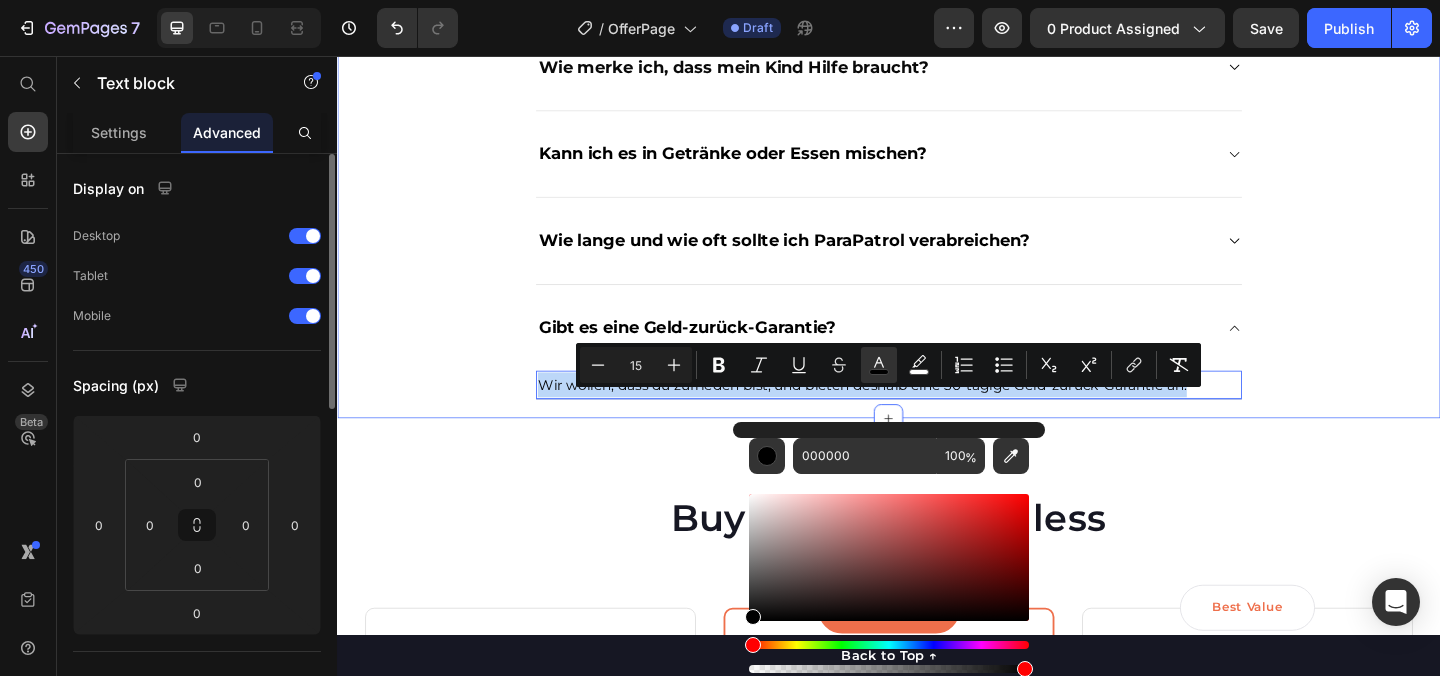 click on "Du hast Fragen. Wir haben die Antworten. Text block                Title Line
Wie lange dauert es, bis erste Effekte spürbar sind?
Ist ParaPatrol sicher für mein Kind?
Wie merke ich, dass mein Kind Hilfe braucht?
Kann ich es in Getränke oder Essen mischen?
Wie lange und wie oft sollte ich ParaPatrol verabreichen?
Gibt es eine Geld-zurück-Garantie? Wir wollen, dass du zufrieden bist, und bieten deshalb eine 30-tägige Geld-zurück-Garantie an. Text block   0 Accordion Row" at bounding box center [937, 108] 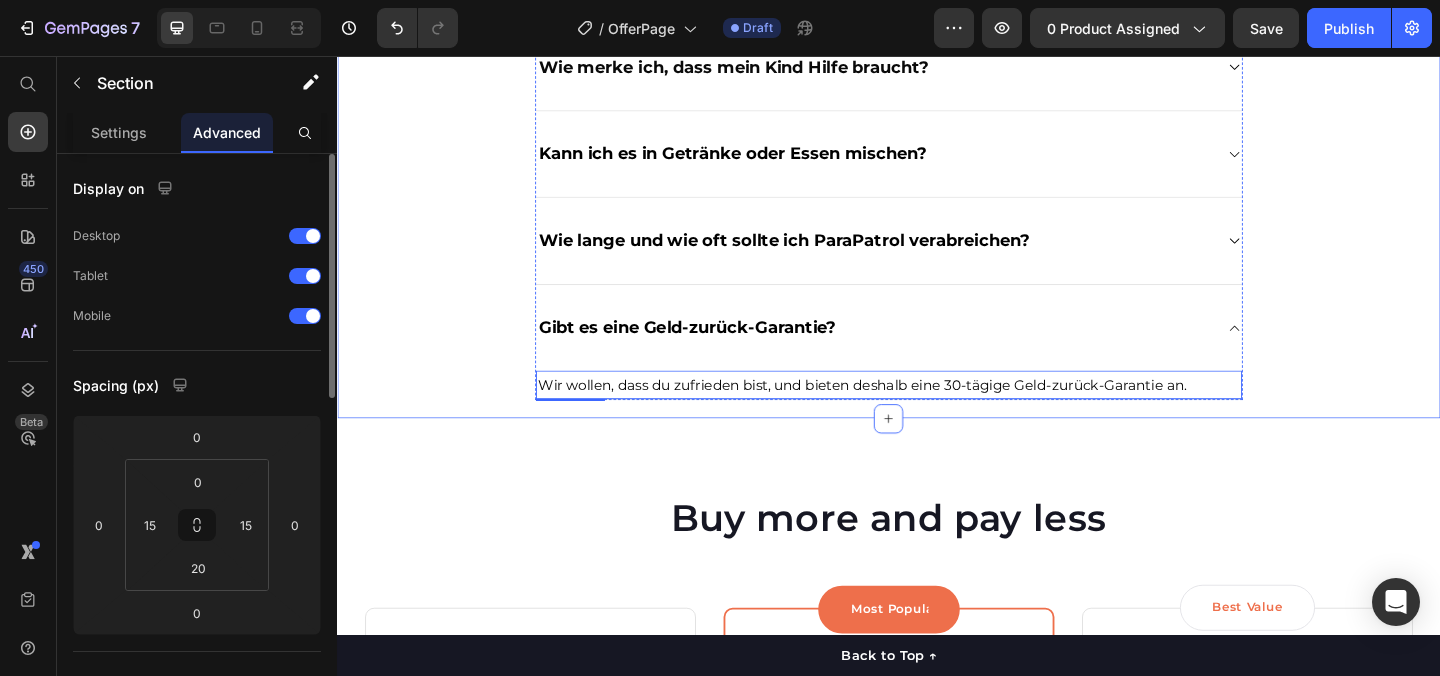 click on "Wir wollen, dass du zufrieden bist, und bieten deshalb eine 30-tägige Geld-zurück-Garantie an." at bounding box center [908, 413] 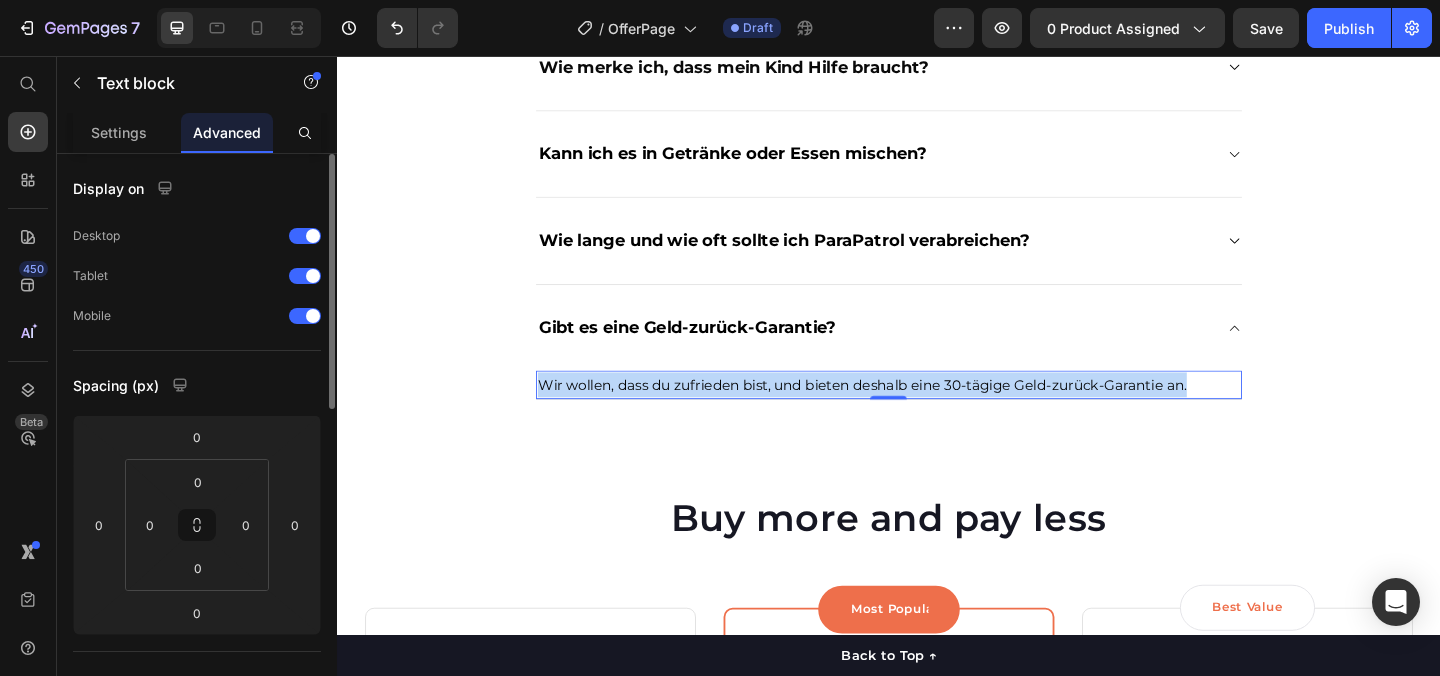 click on "Wir wollen, dass du zufrieden bist, und bieten deshalb eine 30-tägige Geld-zurück-Garantie an." at bounding box center [908, 413] 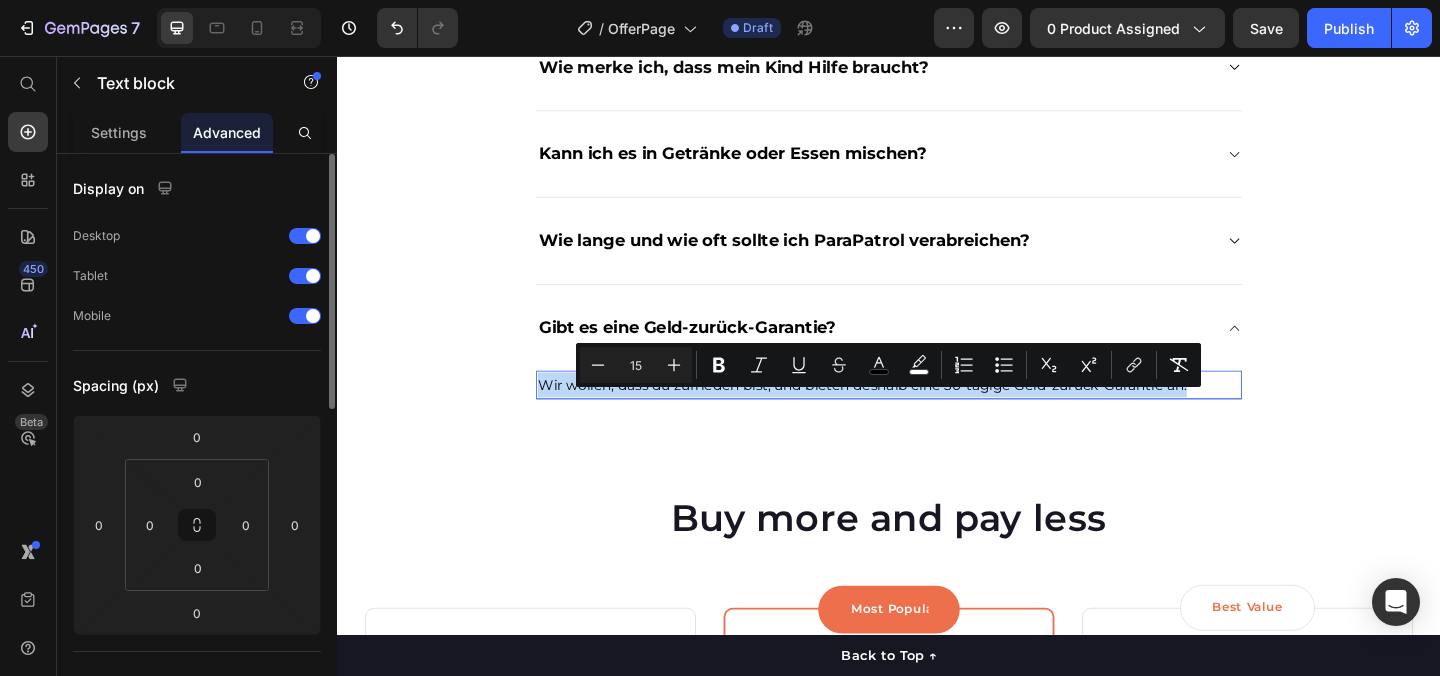 click on "Wir wollen, dass du zufrieden bist, und bieten deshalb eine 30-tägige Geld-zurück-Garantie an." at bounding box center [908, 413] 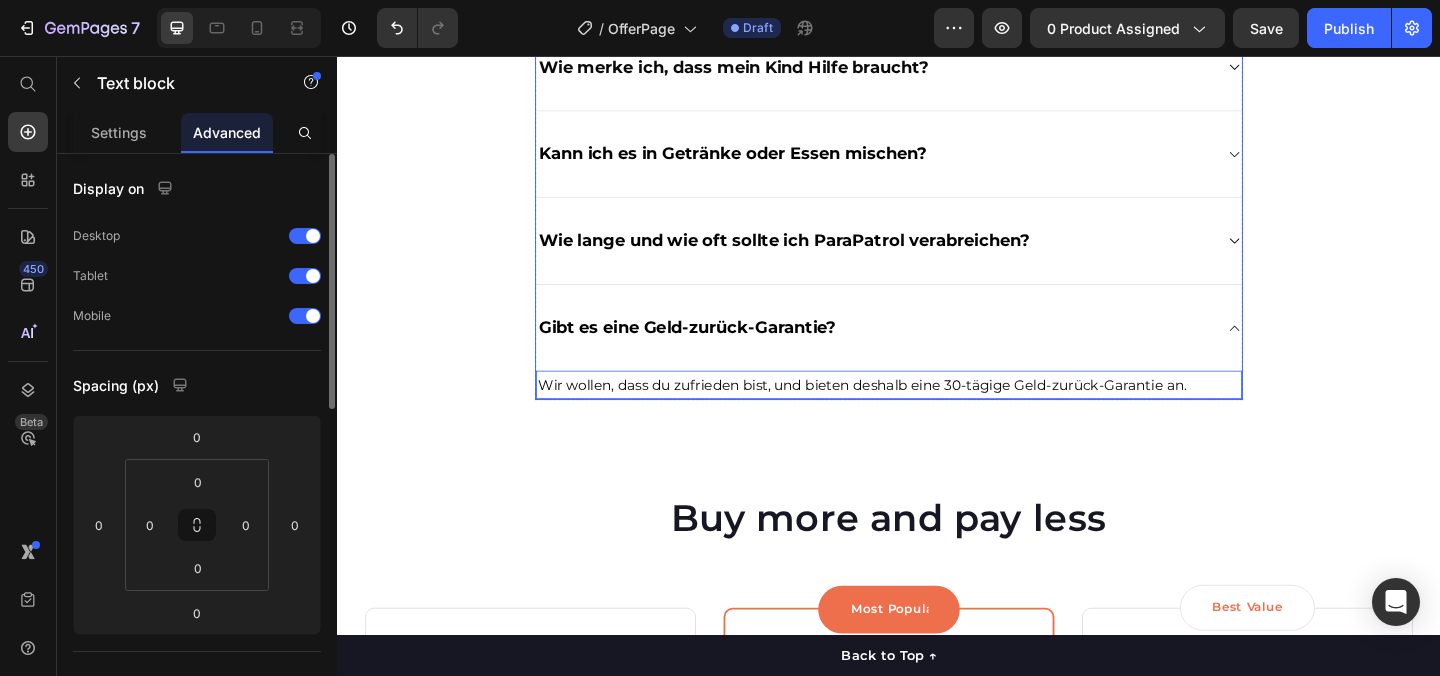 click on "Gibt es eine Geld-zurück-Garantie?" at bounding box center (937, 351) 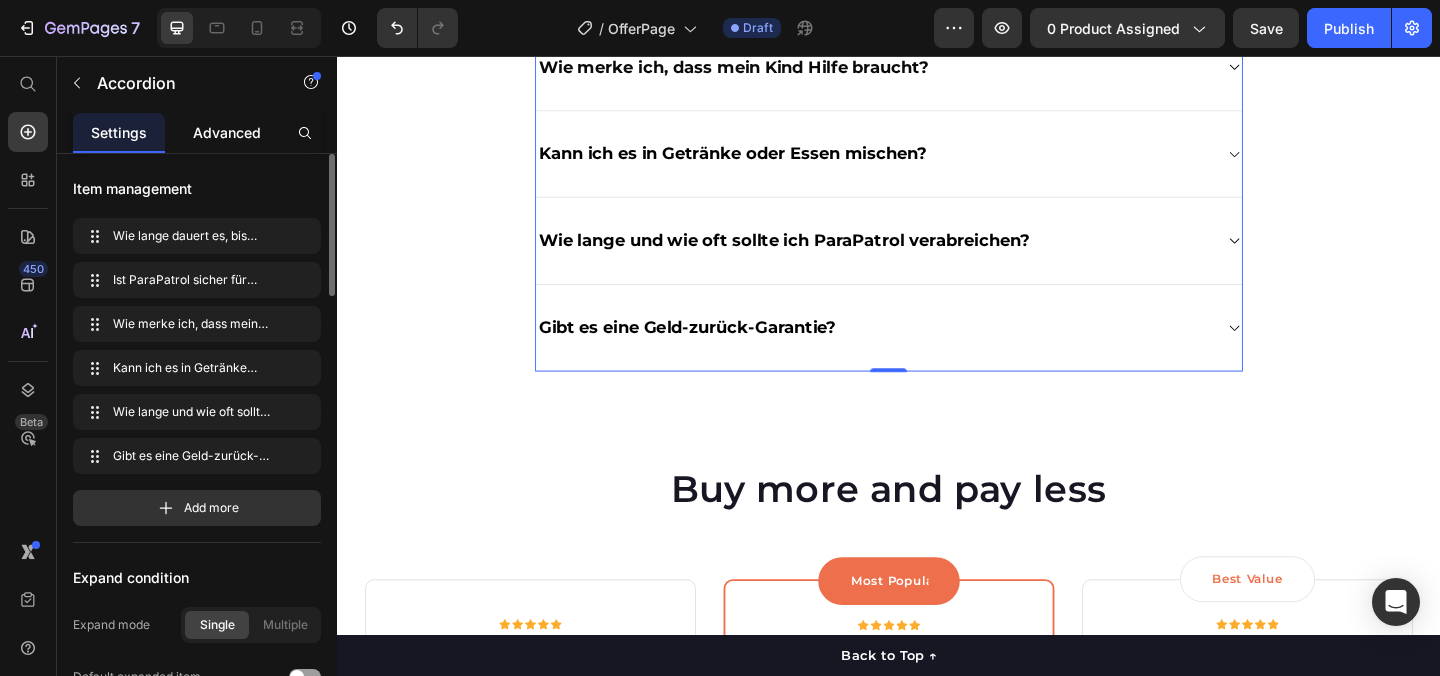 click on "Advanced" at bounding box center (227, 132) 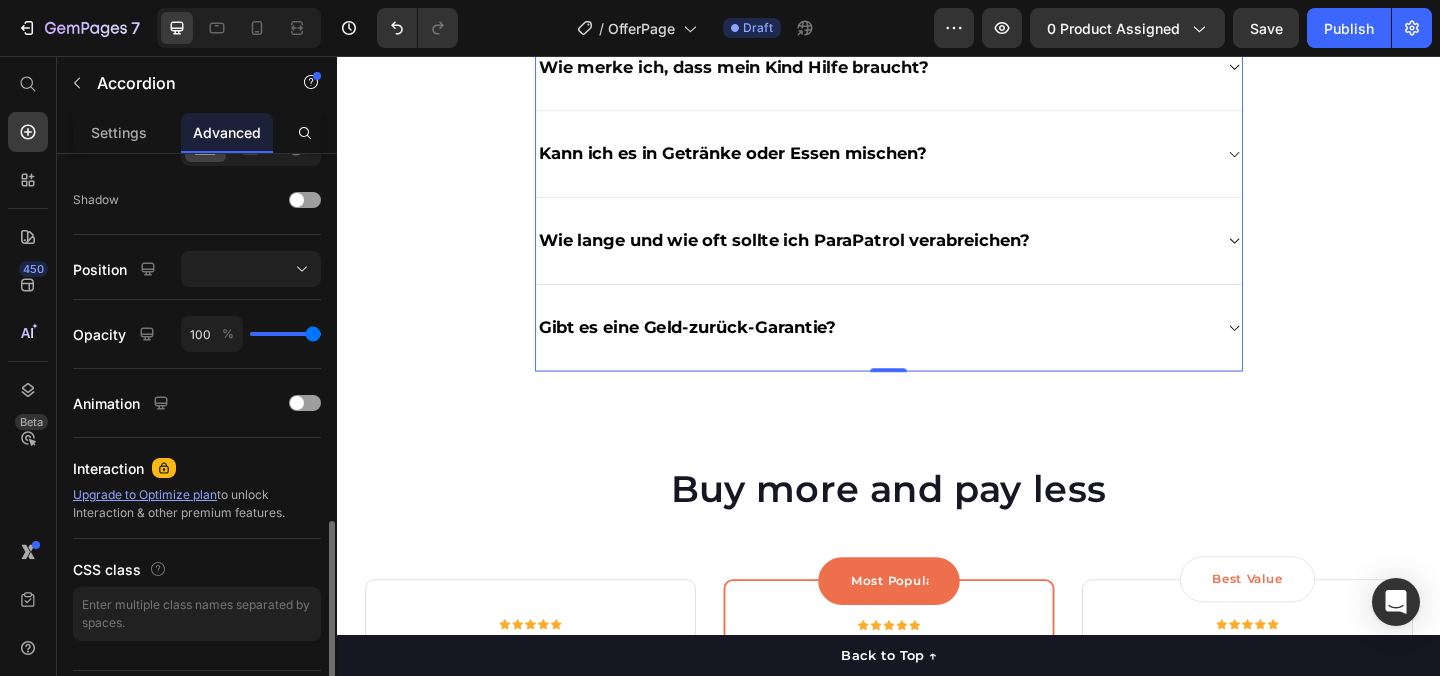 scroll, scrollTop: 690, scrollLeft: 0, axis: vertical 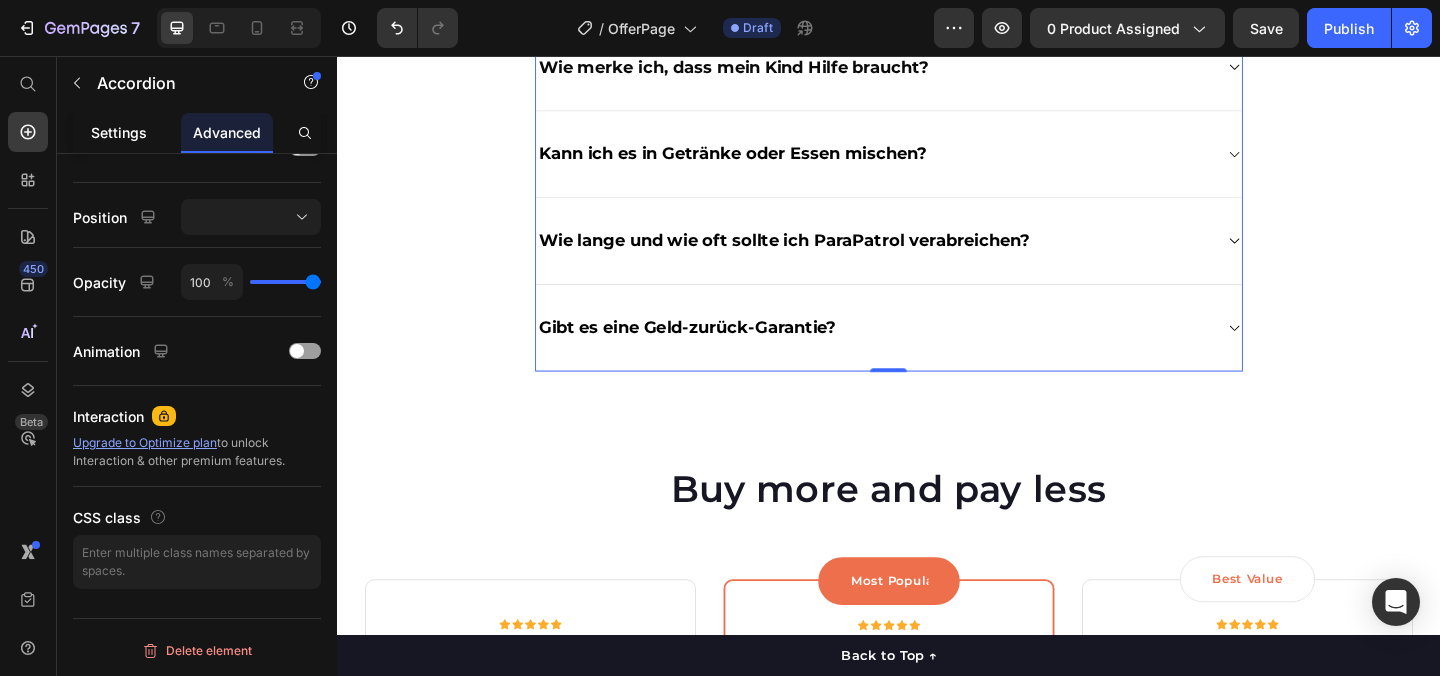 click on "Settings" at bounding box center (119, 132) 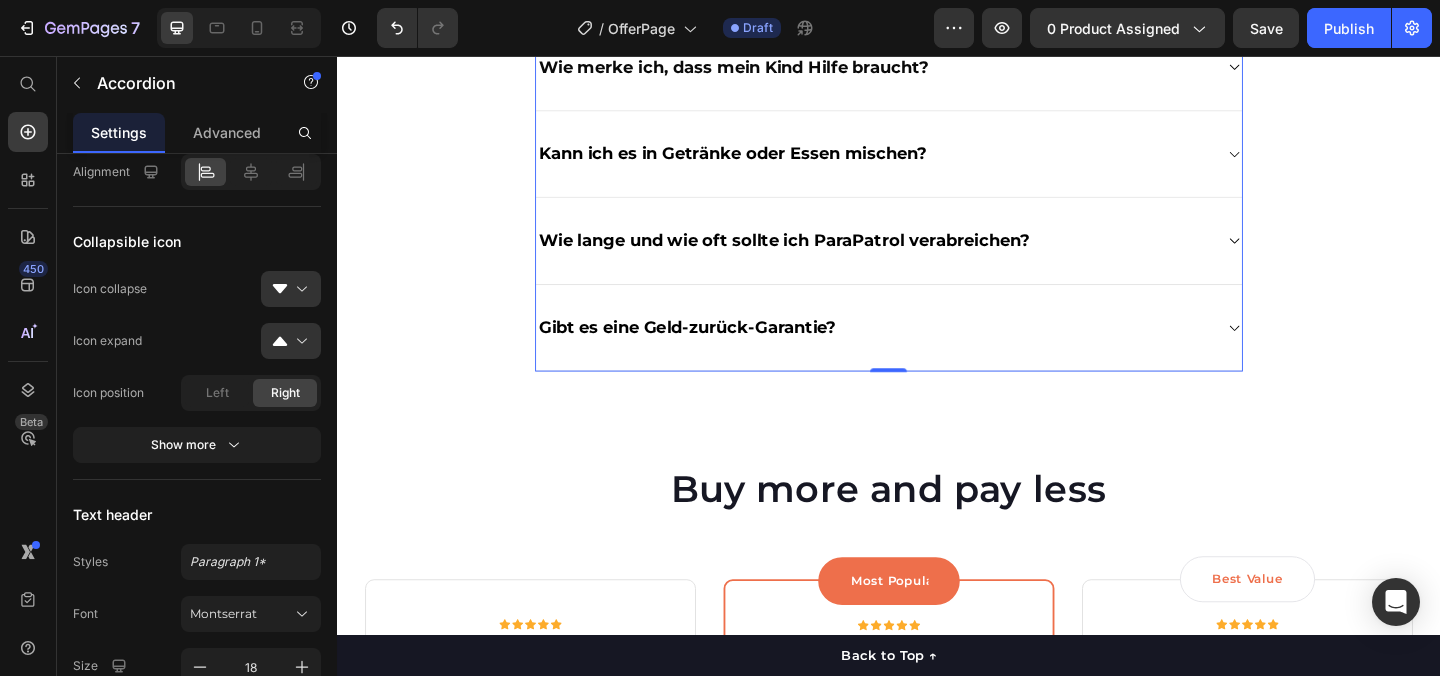 scroll, scrollTop: 0, scrollLeft: 0, axis: both 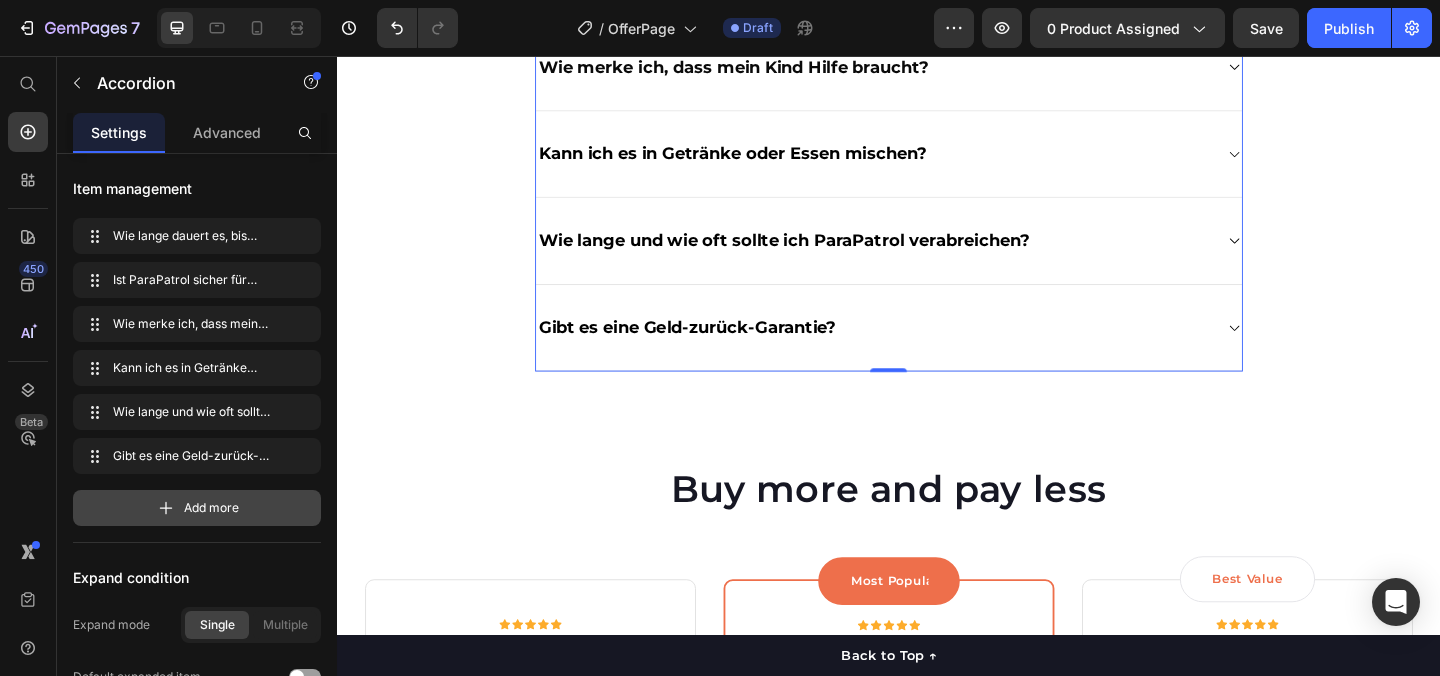 click on "Add more" at bounding box center (197, 508) 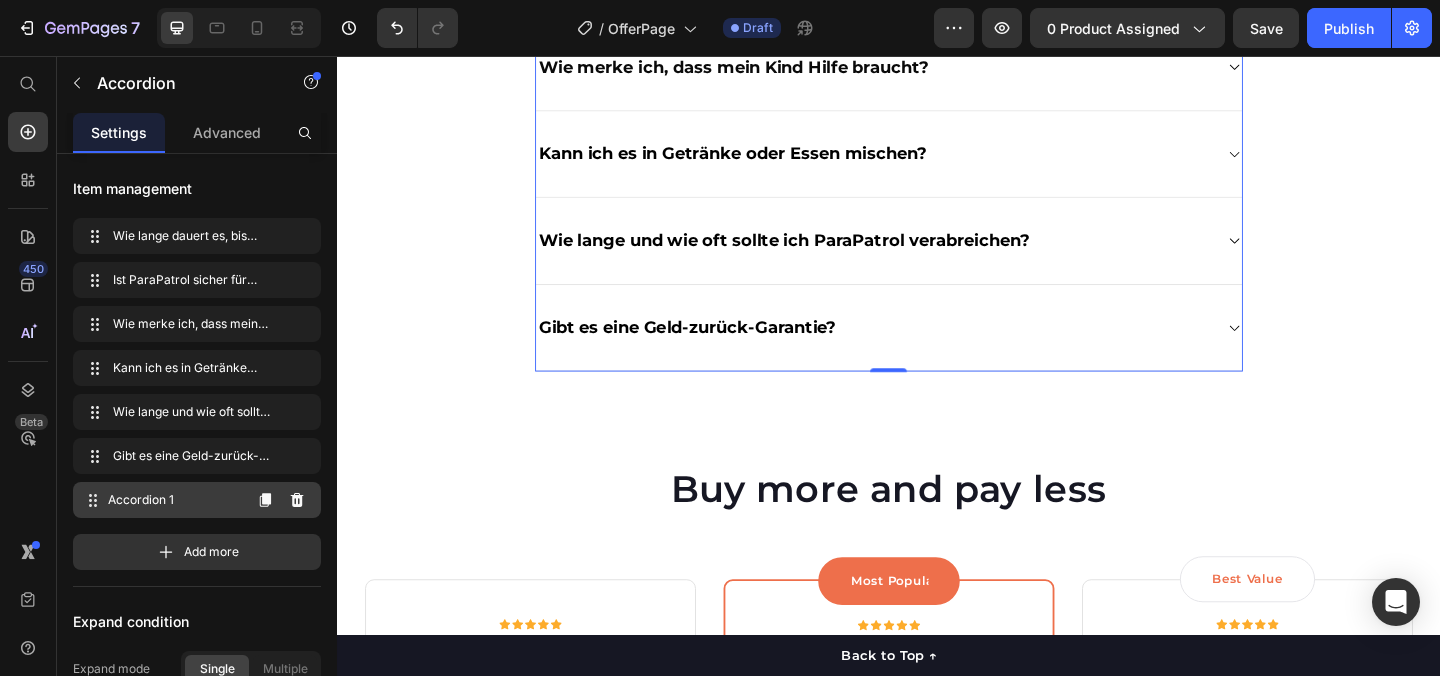 click on "Accordion 1" at bounding box center [174, 500] 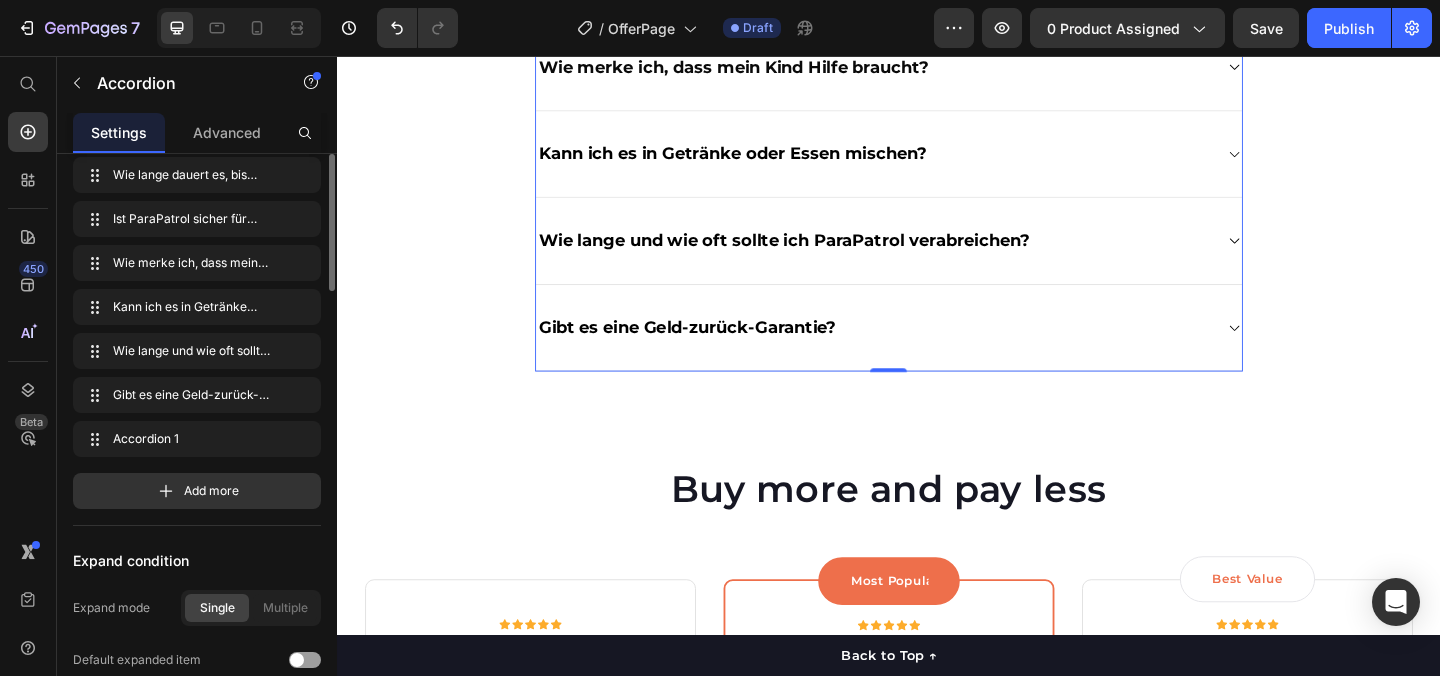 scroll, scrollTop: 65, scrollLeft: 0, axis: vertical 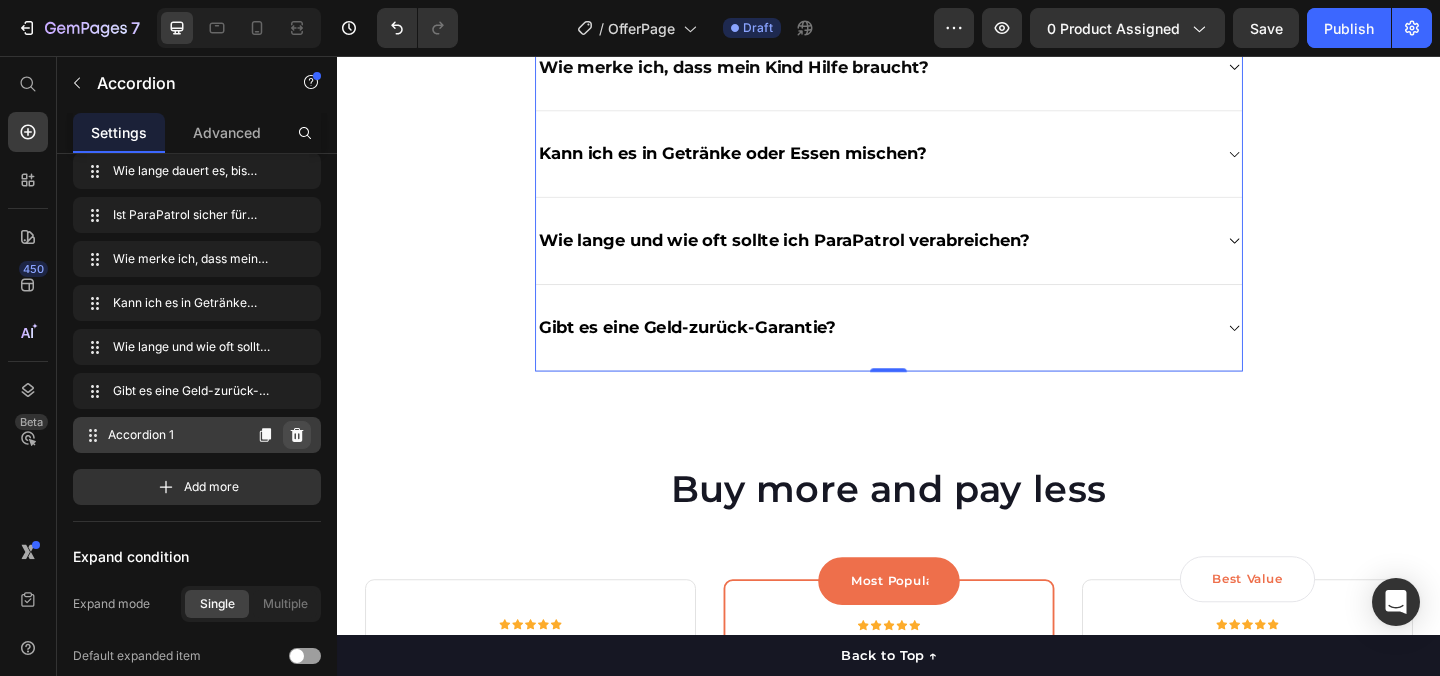 click 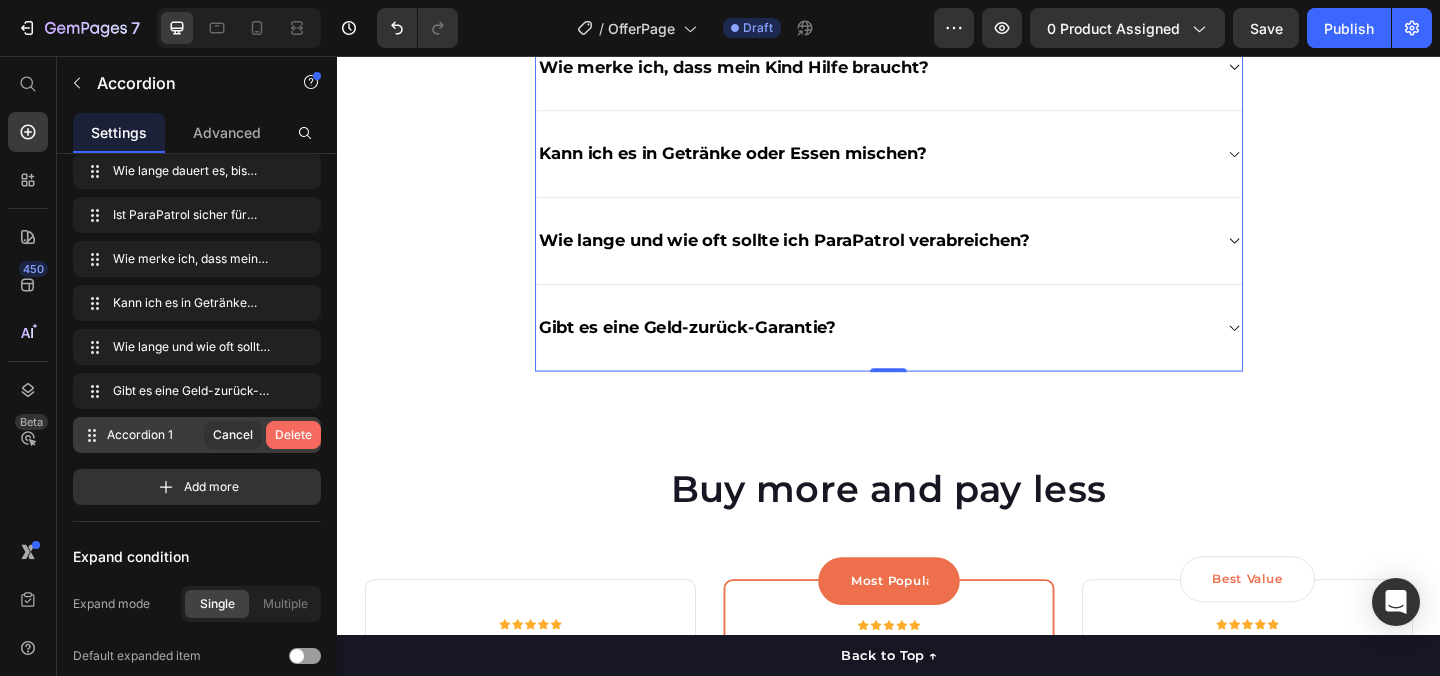 click on "Delete" at bounding box center [293, 435] 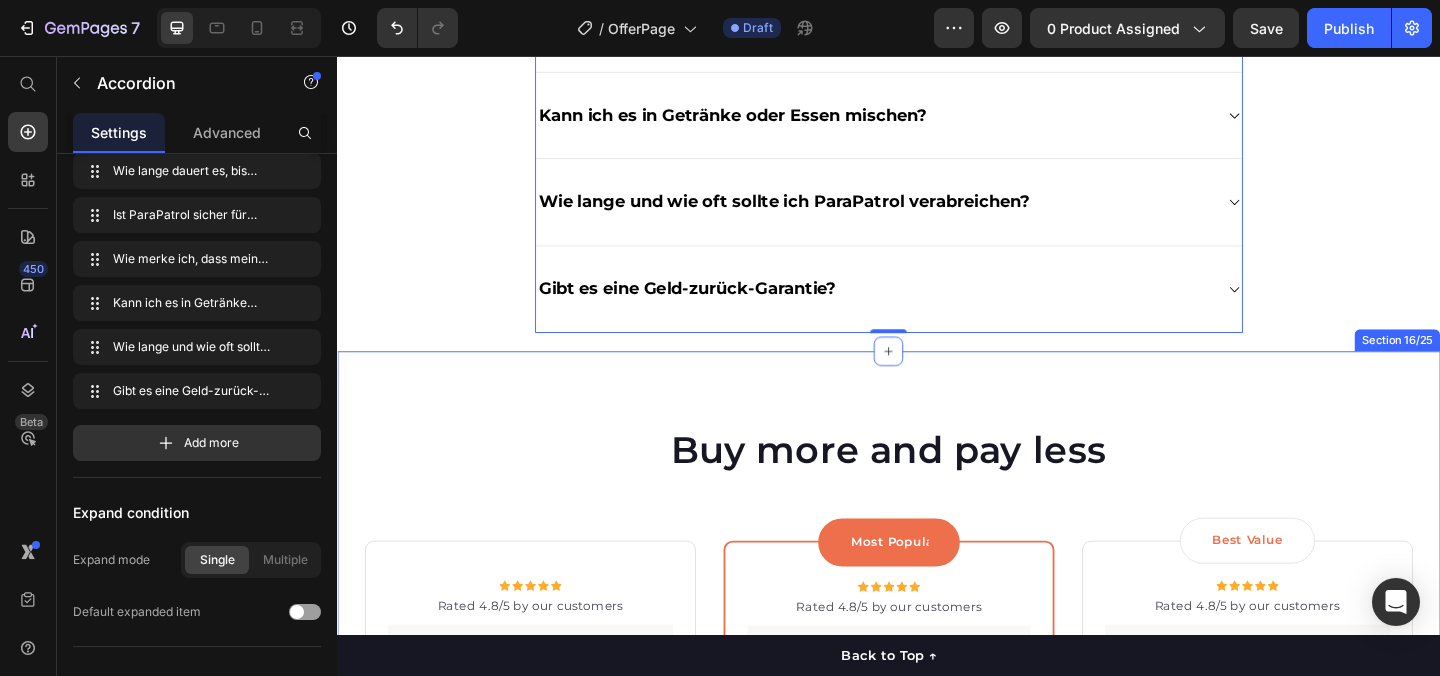 scroll, scrollTop: 5676, scrollLeft: 0, axis: vertical 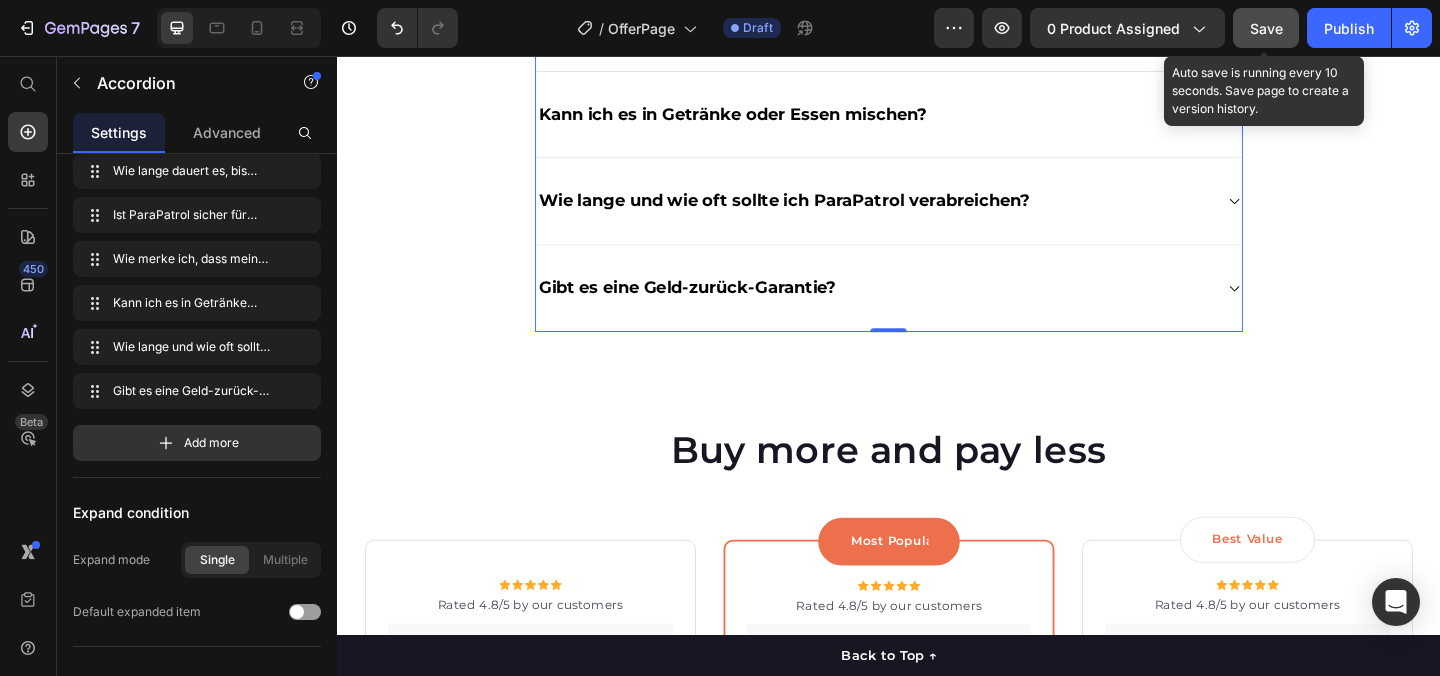 click on "Save" 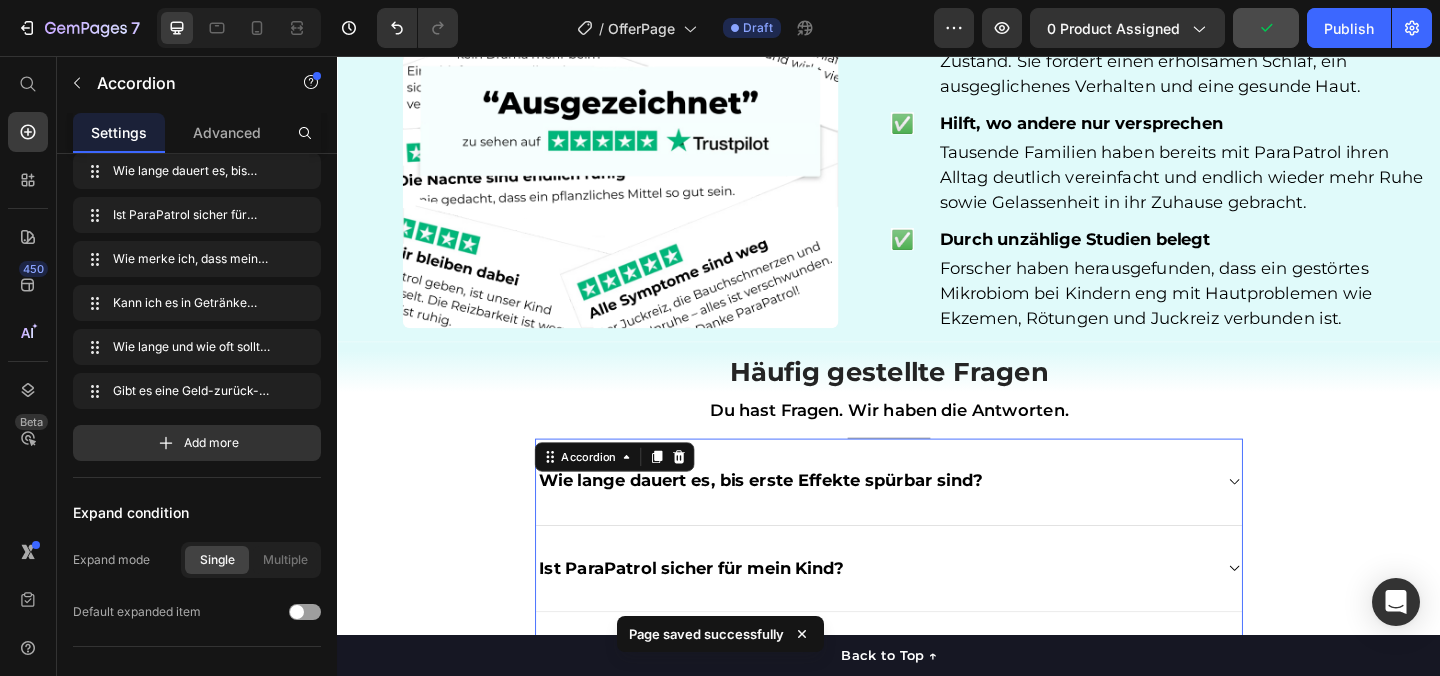 scroll, scrollTop: 4990, scrollLeft: 0, axis: vertical 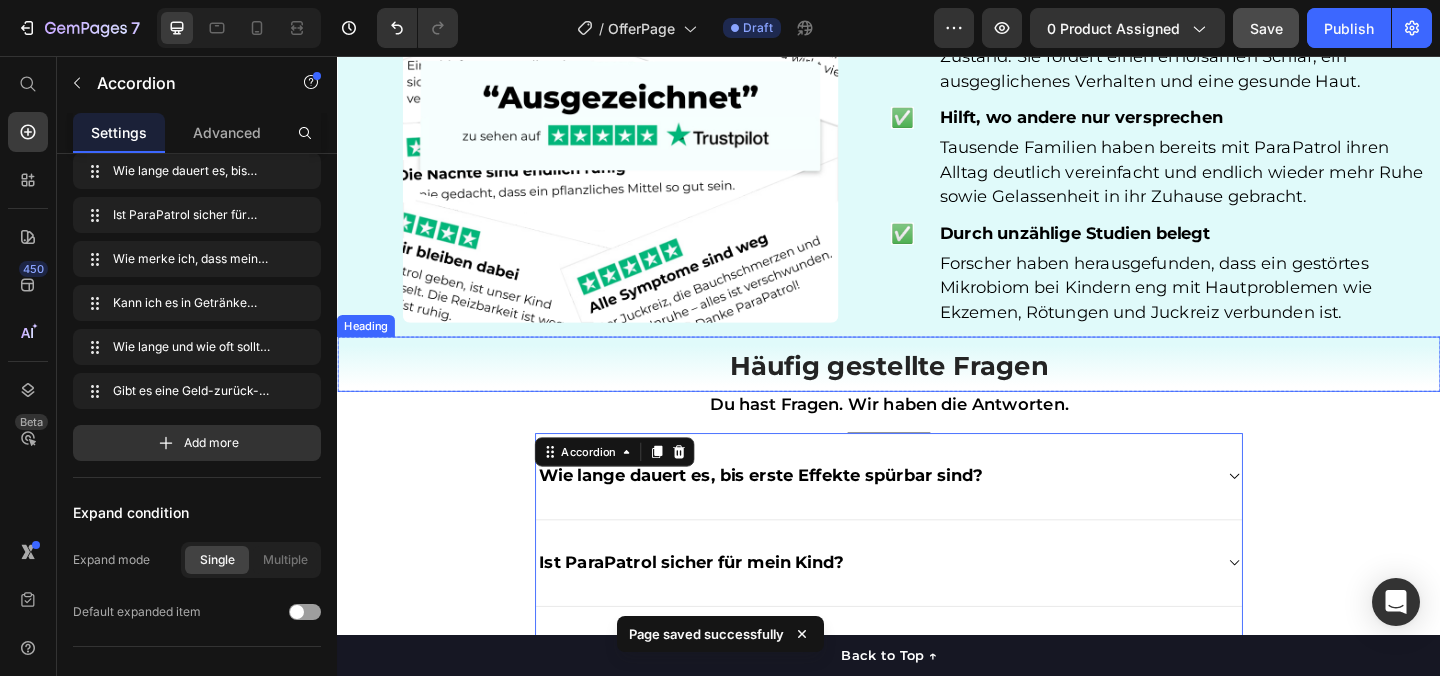 click on "⁠⁠⁠⁠⁠⁠⁠ Häufig gestellte Fragen" at bounding box center (937, 391) 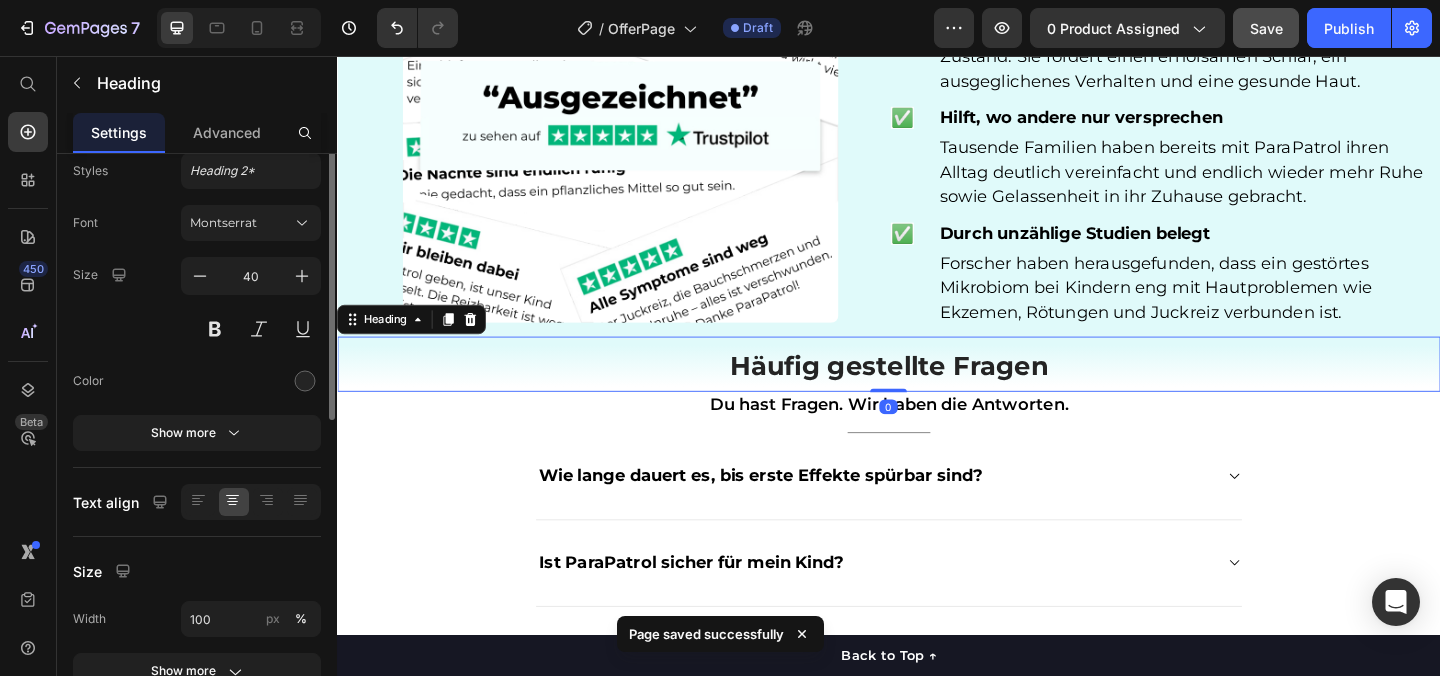 scroll, scrollTop: 0, scrollLeft: 0, axis: both 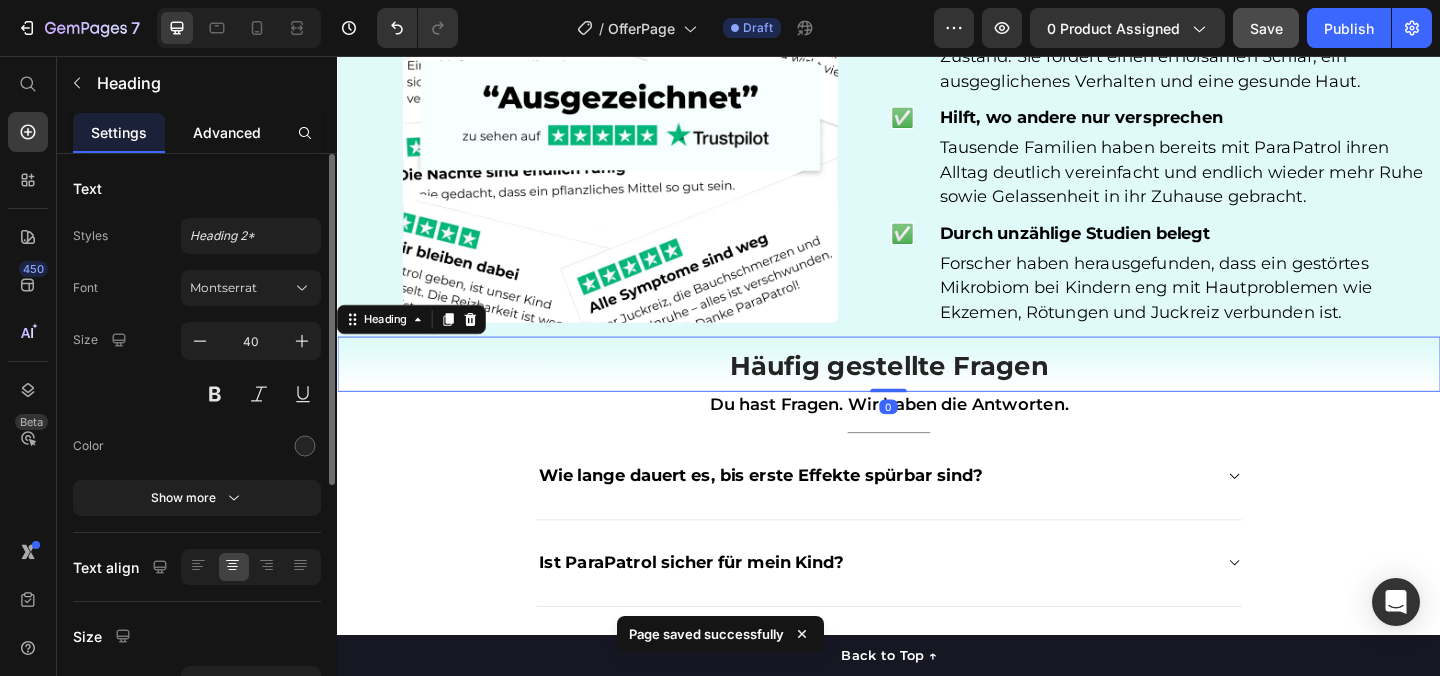 click on "Advanced" at bounding box center [227, 132] 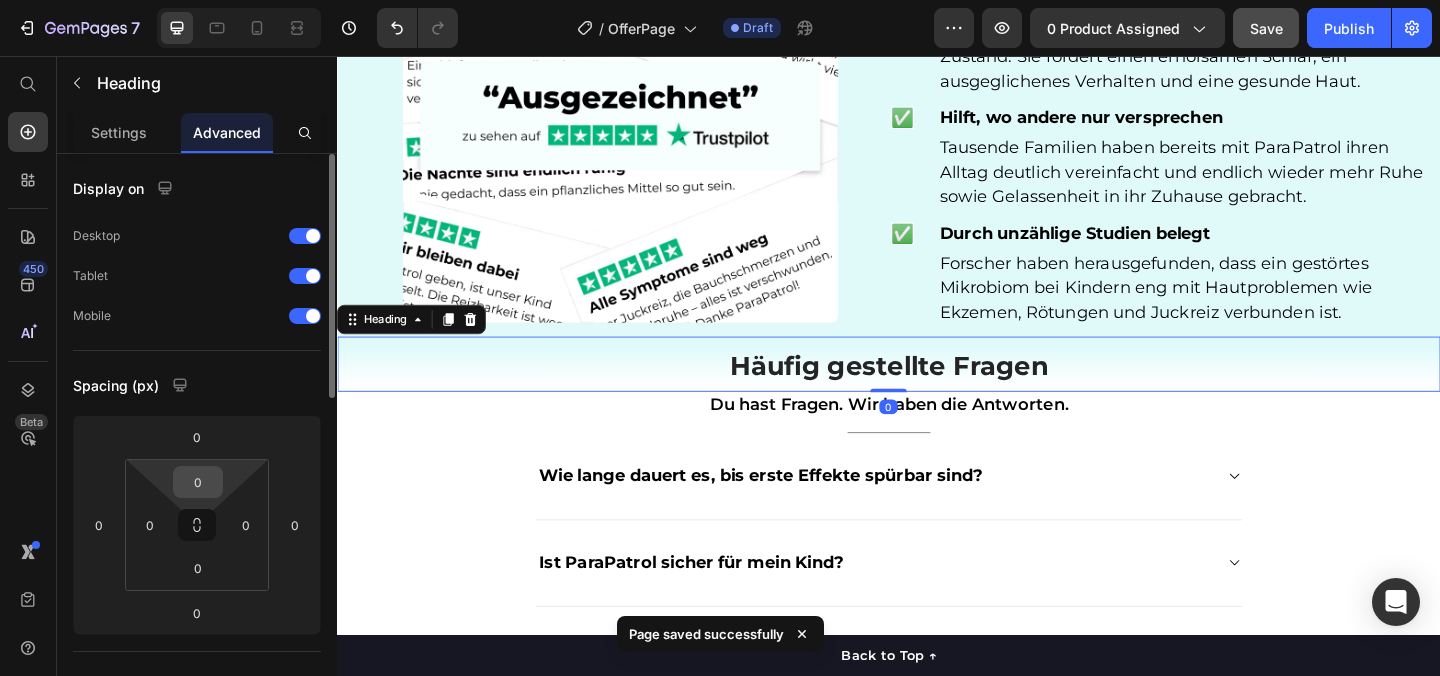 click on "0" at bounding box center [198, 482] 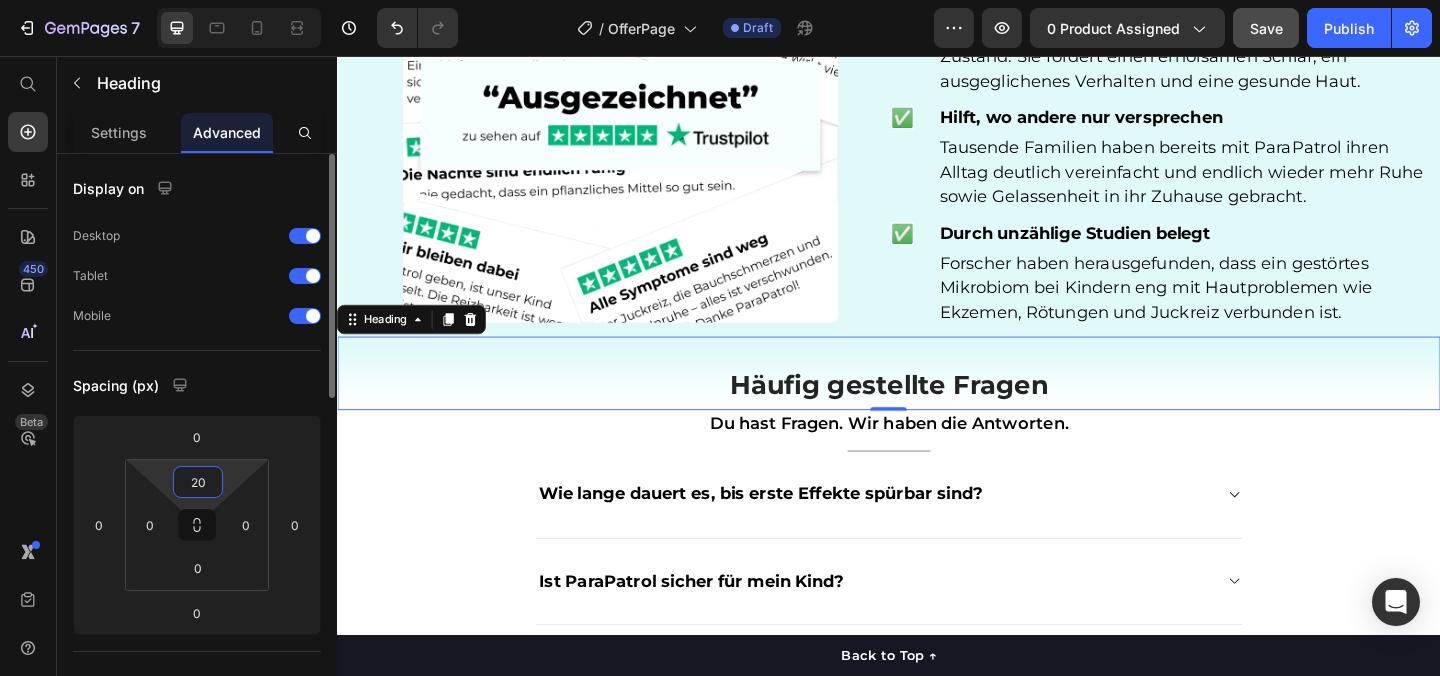 type on "2" 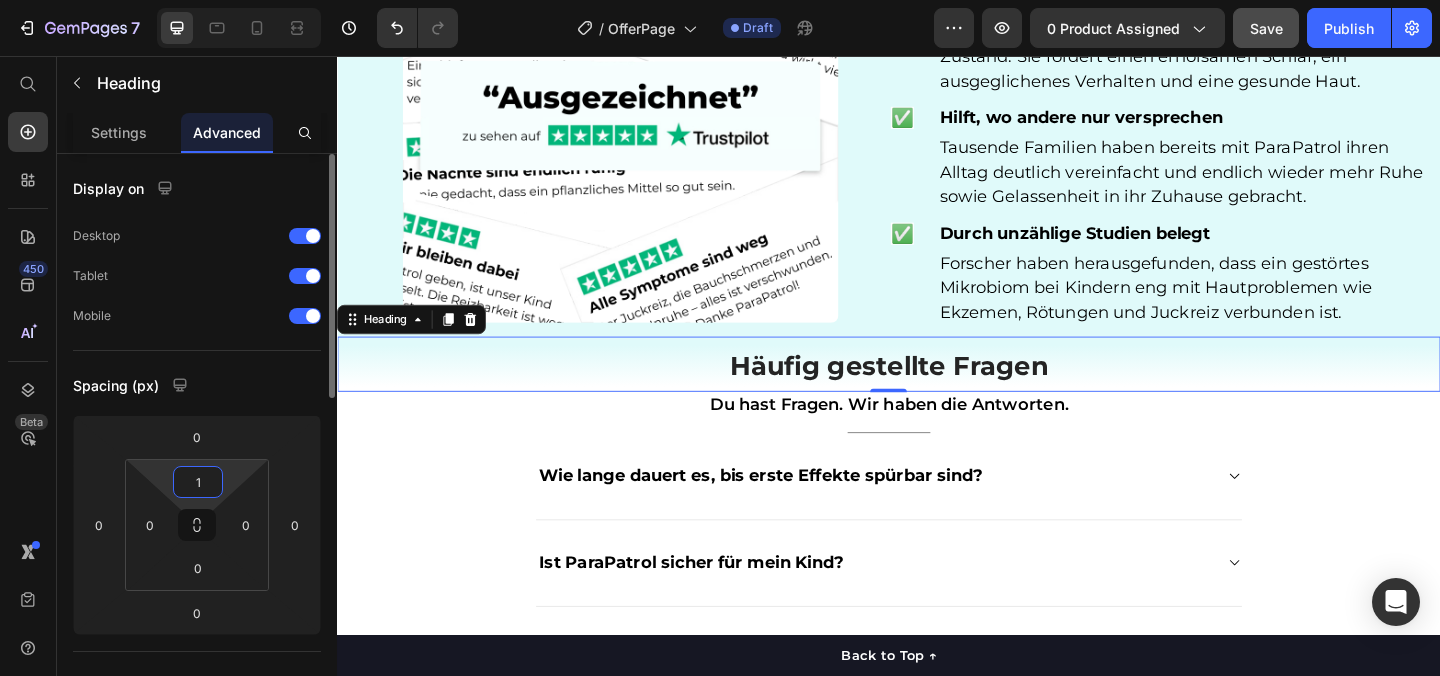 type on "10" 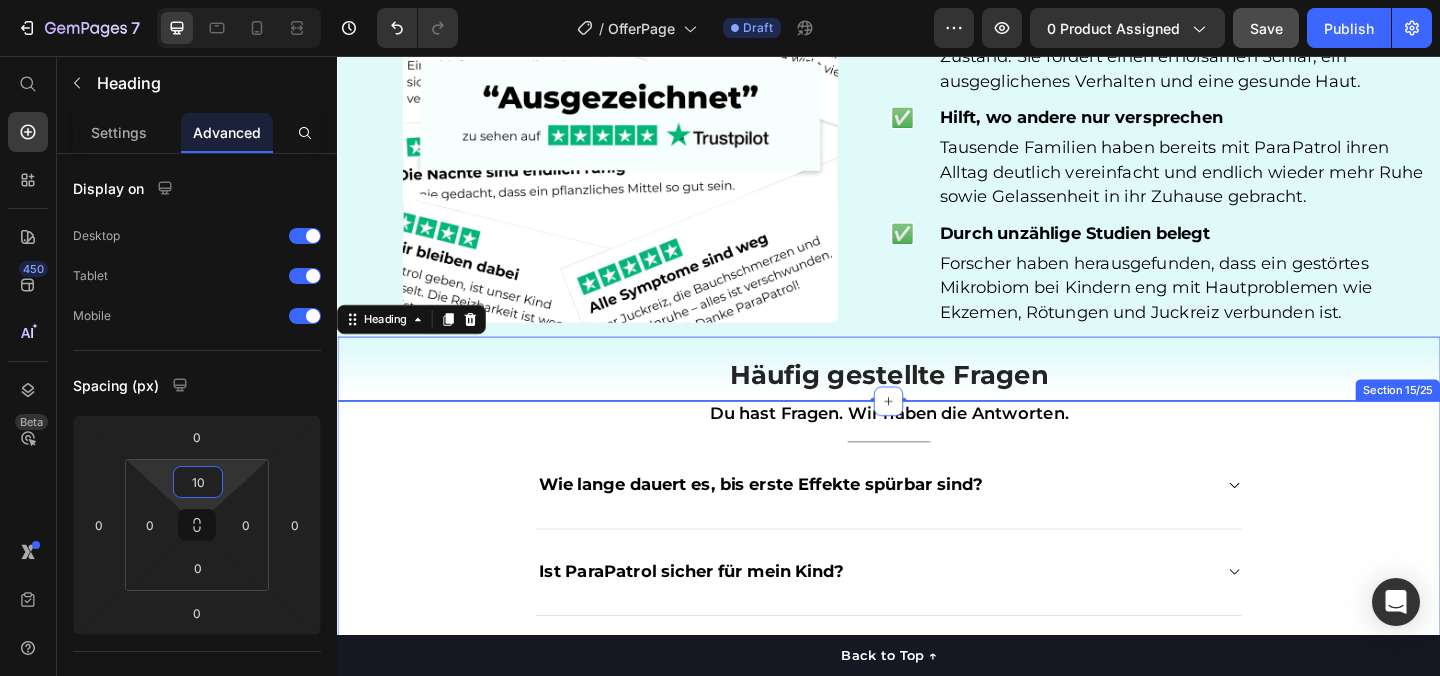 click on "Du hast Fragen. Wir haben die Antworten. Text block                Title Line
Wie lange dauert es, bis erste Effekte spürbar sind?
Ist ParaPatrol sicher für mein Kind?
Wie merke ich, dass mein Kind Hilfe braucht?
Kann ich es in Getränke oder Essen mischen?
Wie lange und wie oft sollte ich ParaPatrol verabreichen?
Gibt es eine Geld-zurück-Garantie? Accordion Row" at bounding box center (937, 737) 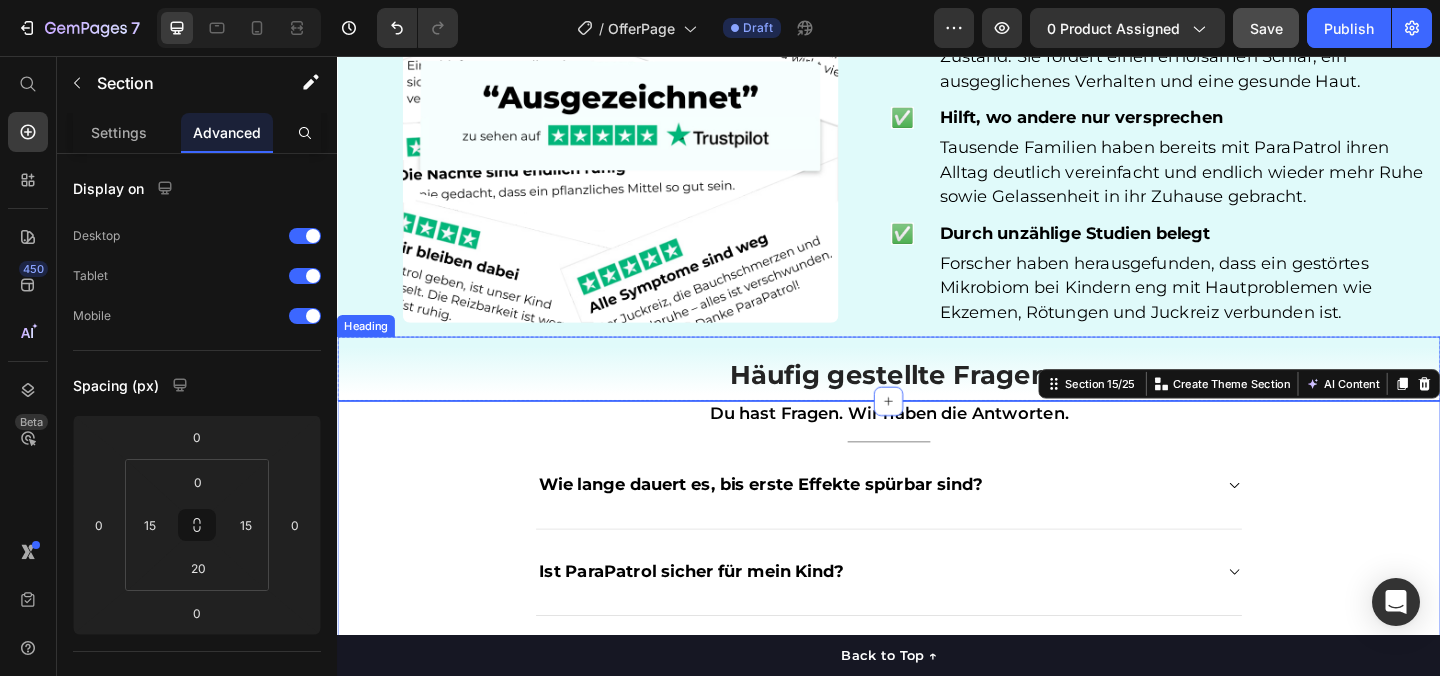 click on "Du hast Fragen. Wir haben die Antworten." at bounding box center [937, 445] 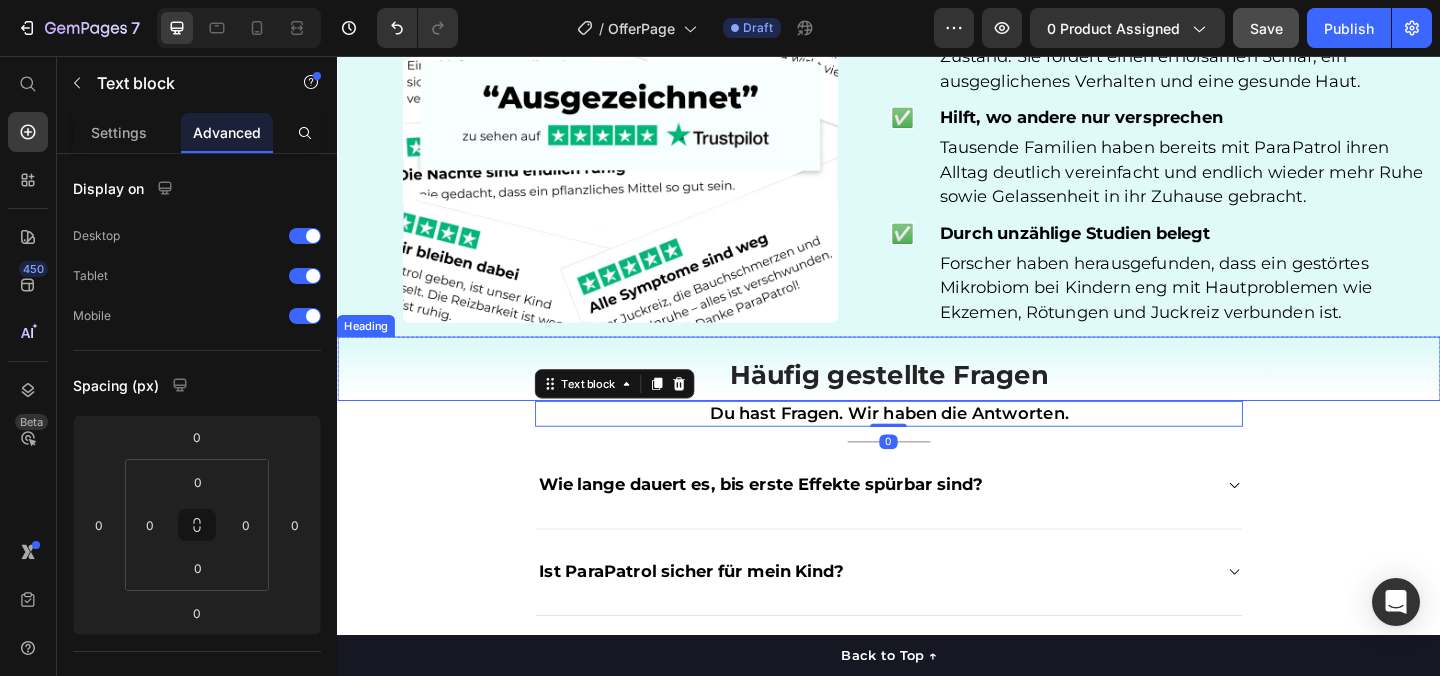 click on "Häufig gestellte Fragen" at bounding box center (937, 403) 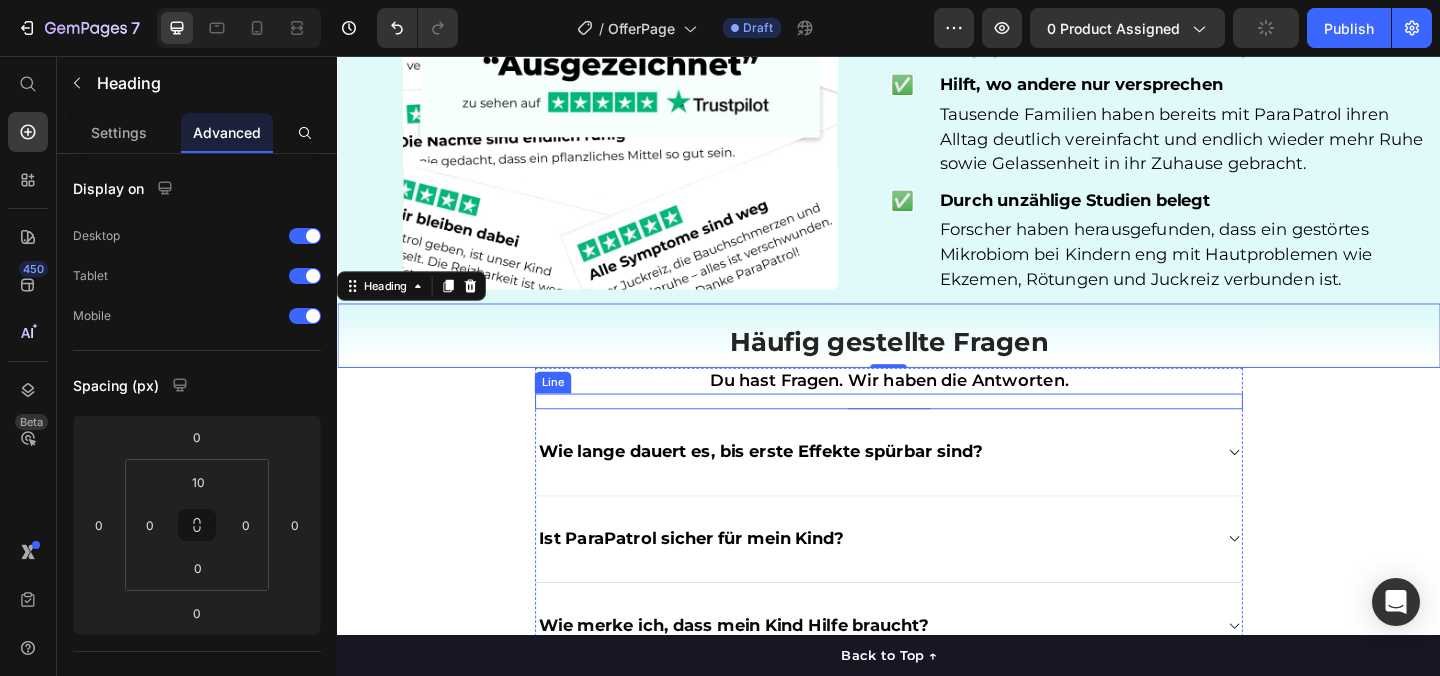 scroll, scrollTop: 5036, scrollLeft: 0, axis: vertical 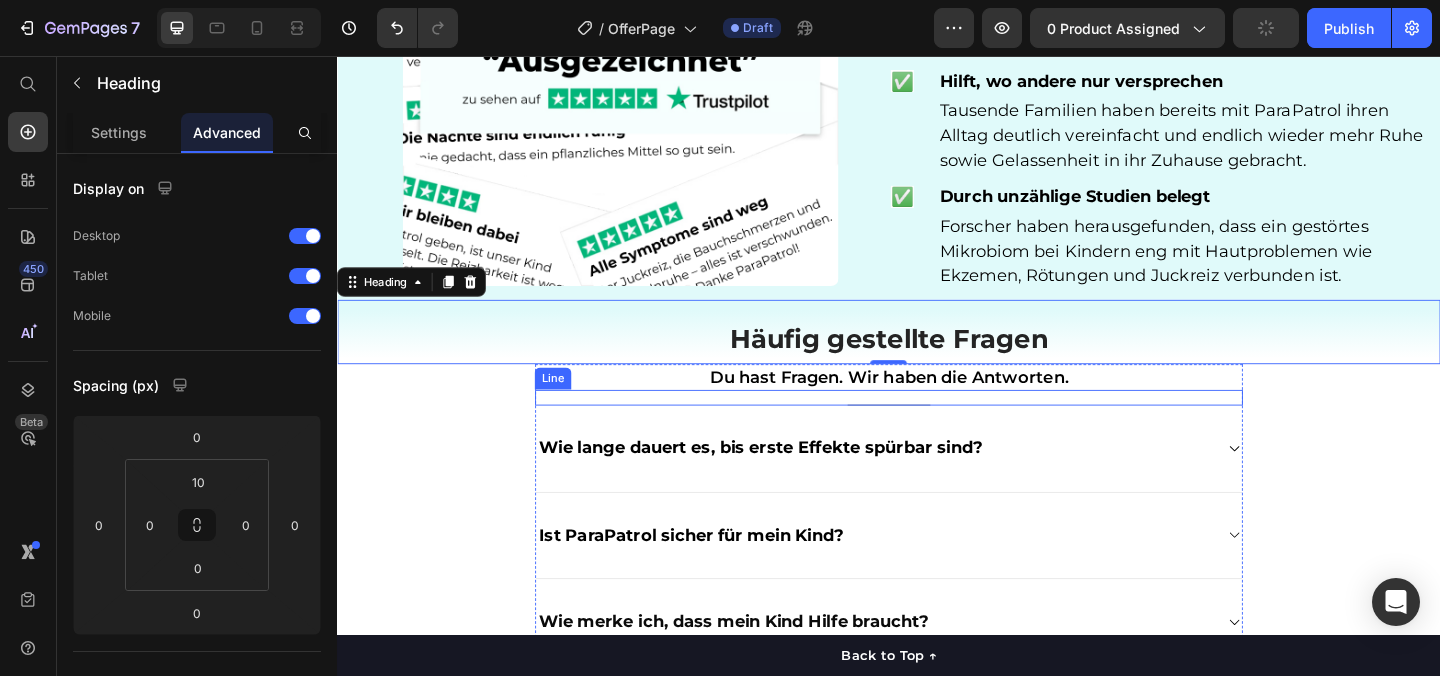 click on "Title" at bounding box center (937, 435) 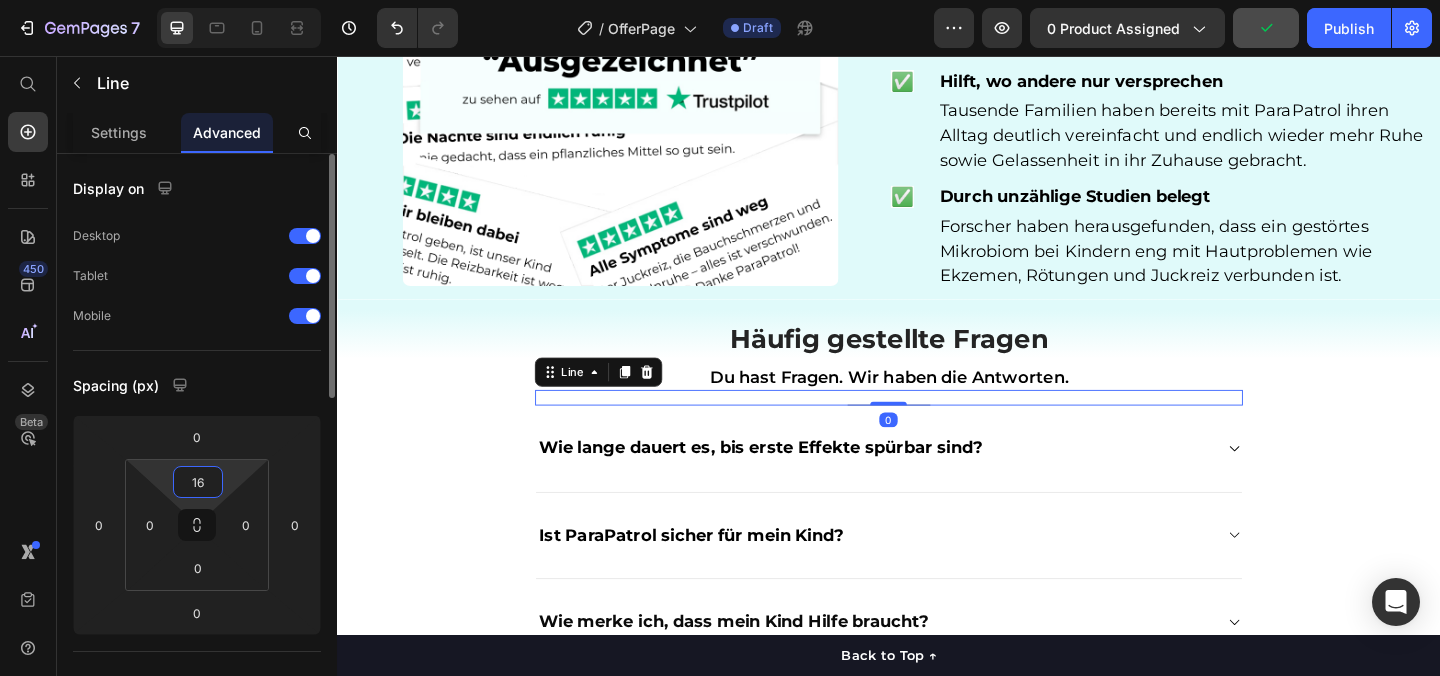 click on "16" at bounding box center (198, 482) 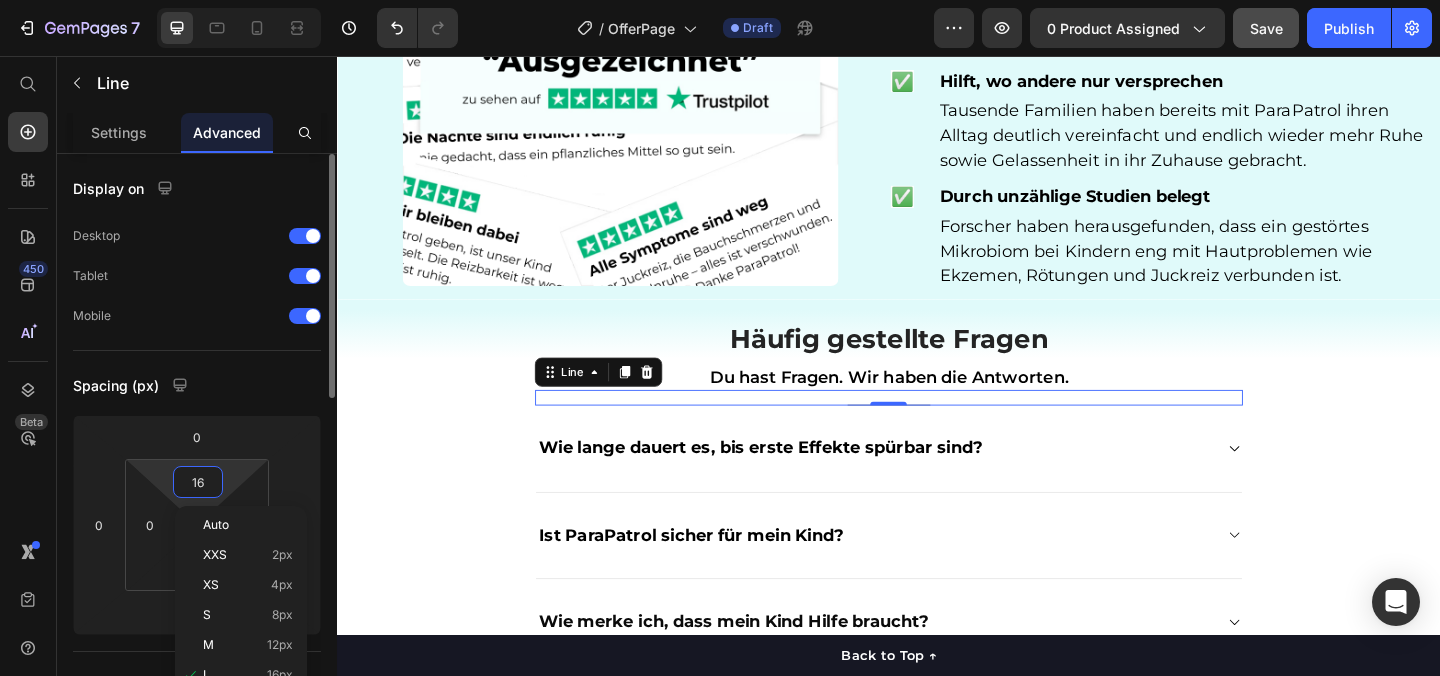 type on "0" 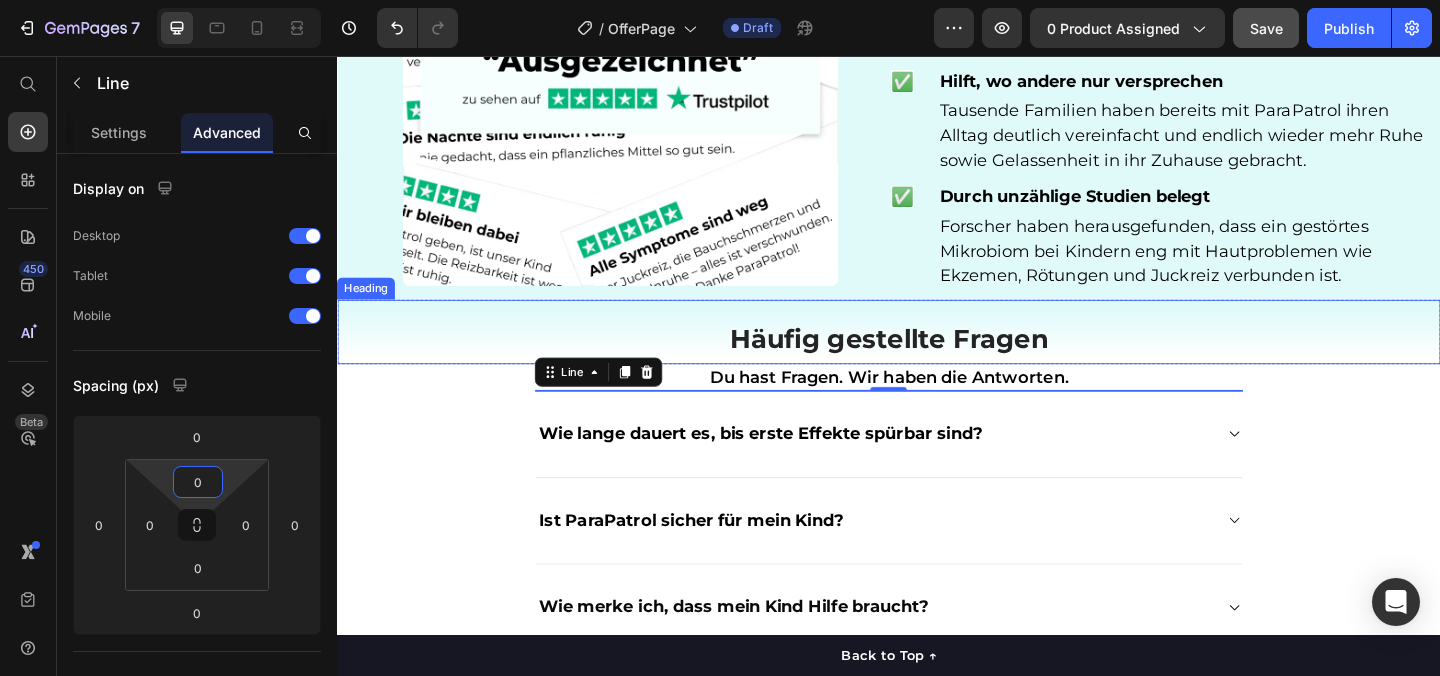 click on "Häufig gestellte Fragen" at bounding box center [937, 363] 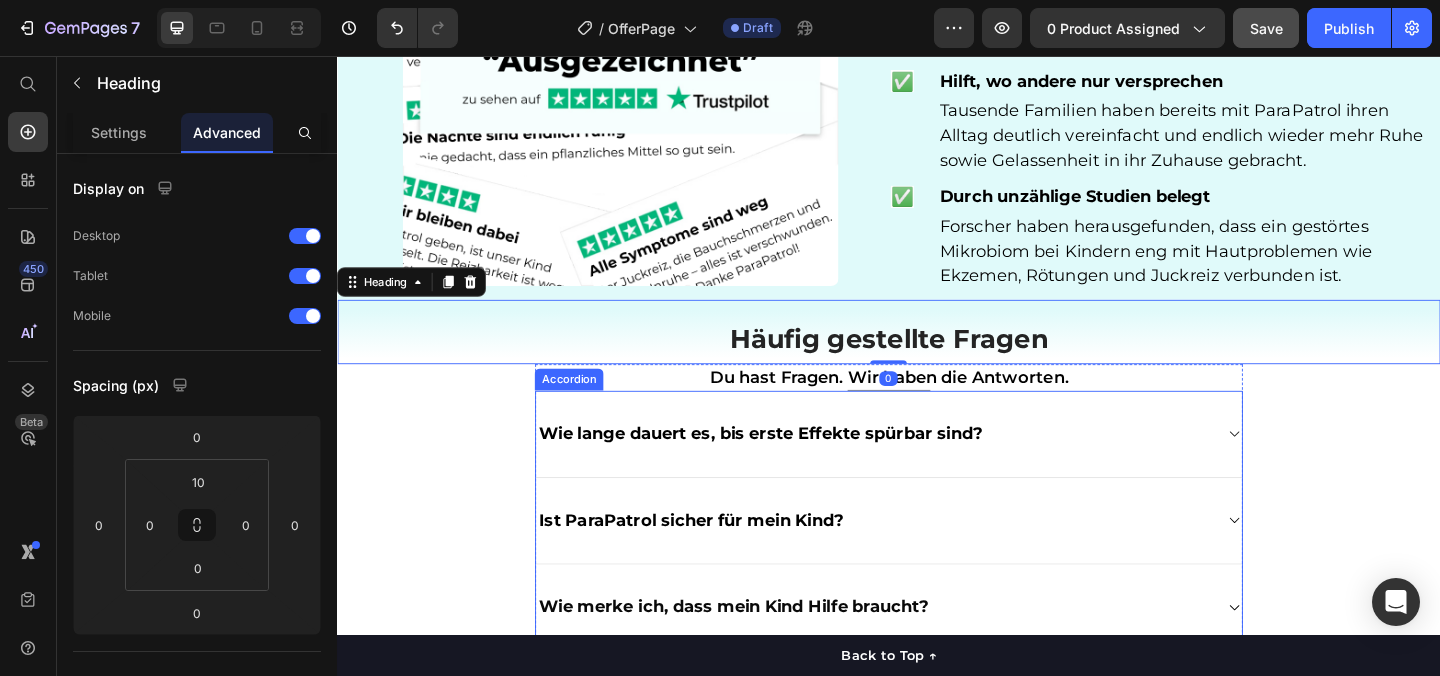 click on "Wie lange dauert es, bis erste Effekte spürbar sind?" at bounding box center (937, 467) 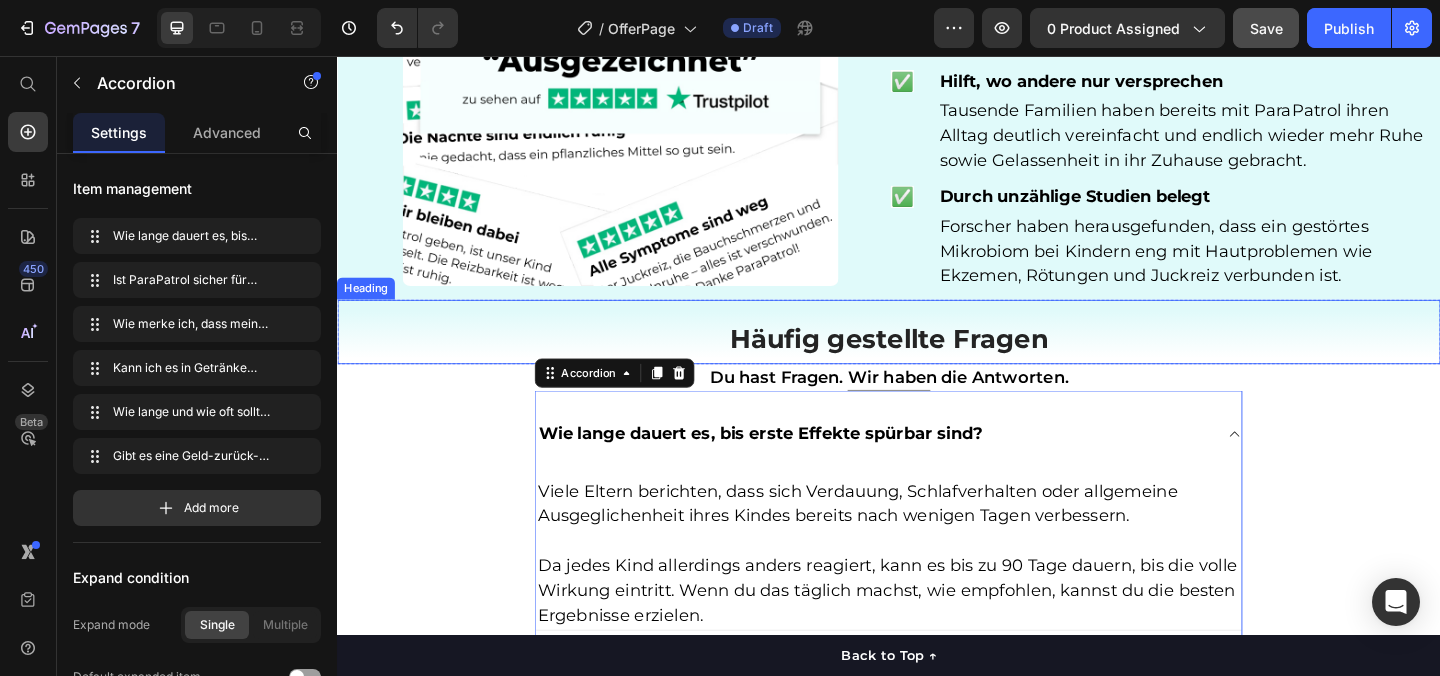 click on "Häufig gestellte Fragen" at bounding box center (937, 363) 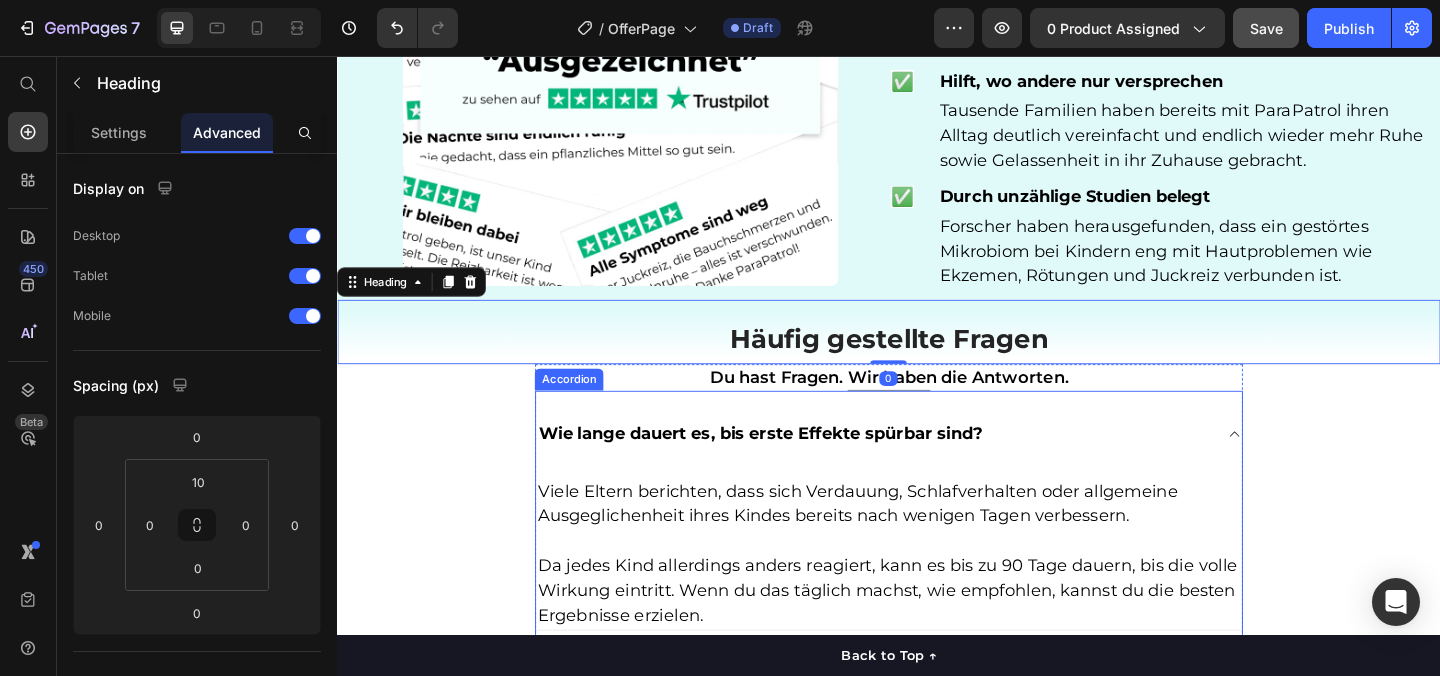 click on "Wie lange dauert es, bis erste Effekte spürbar sind?" at bounding box center [937, 466] 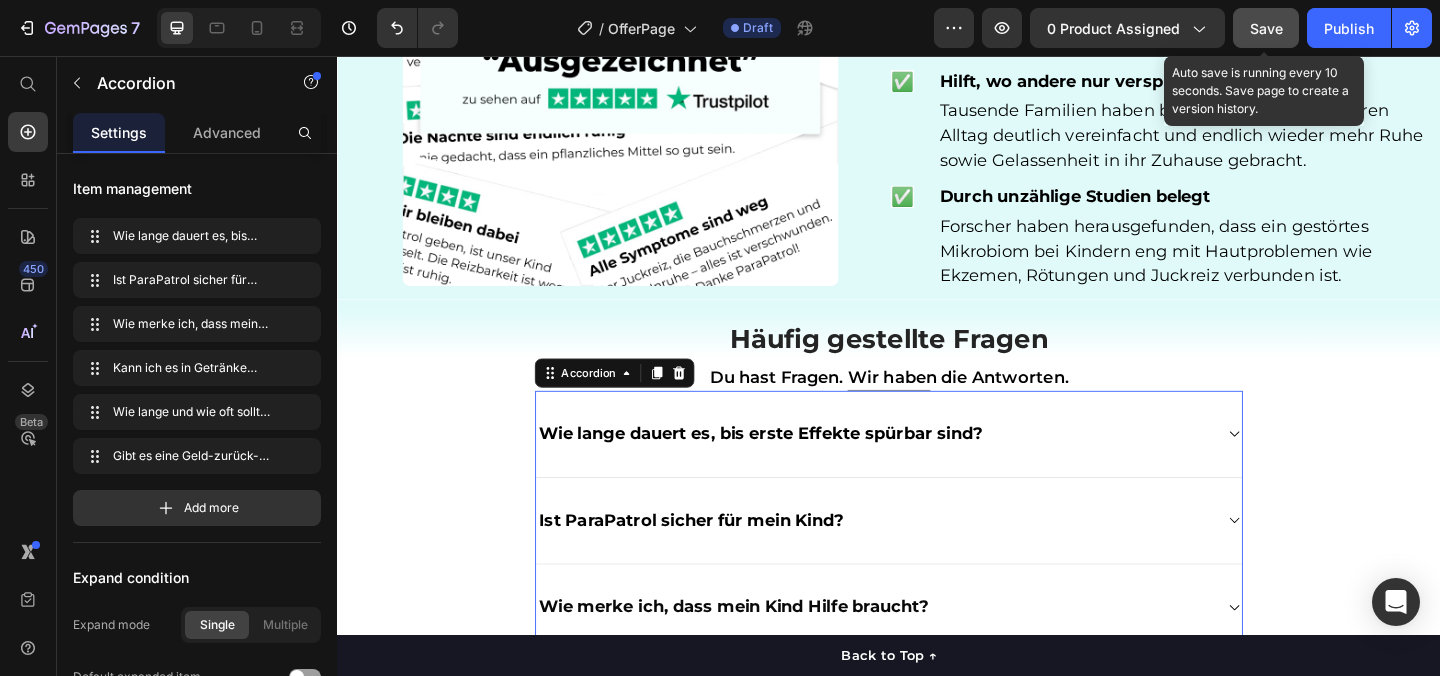 click on "Save" 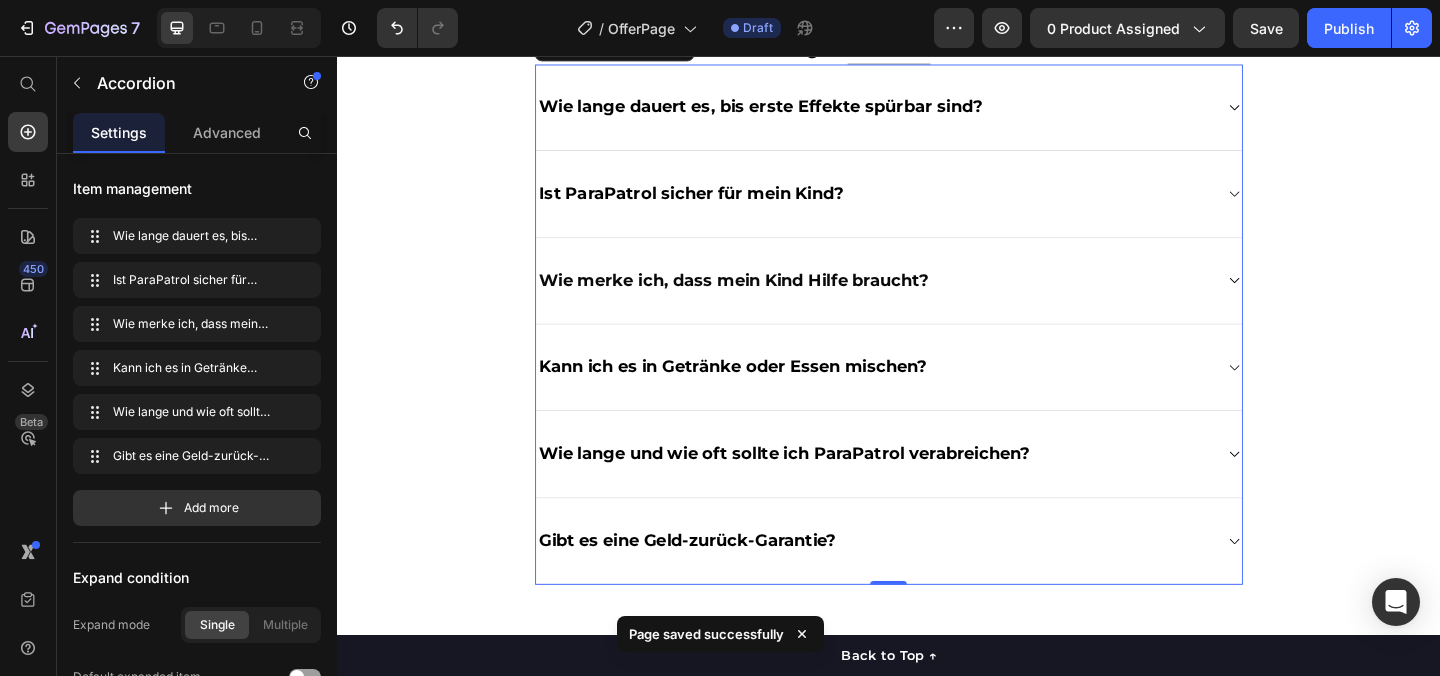 scroll, scrollTop: 5326, scrollLeft: 0, axis: vertical 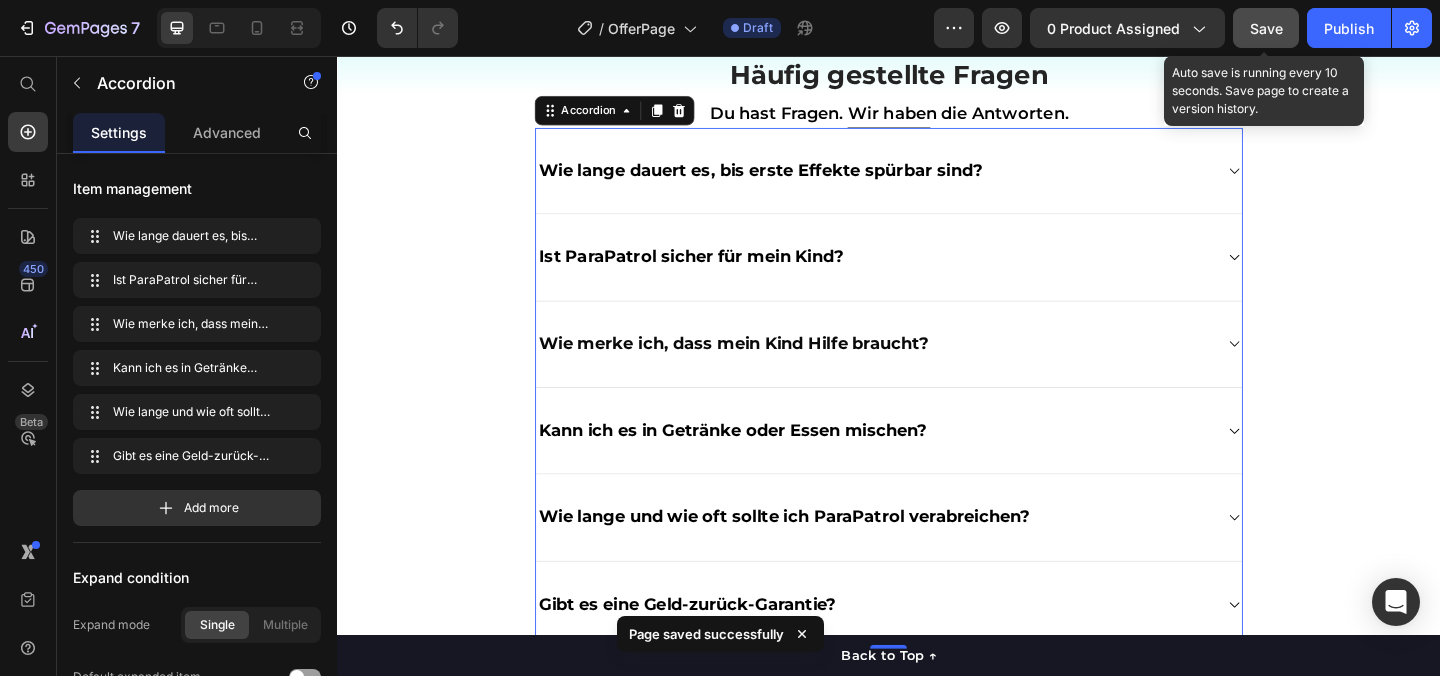 click on "Save" 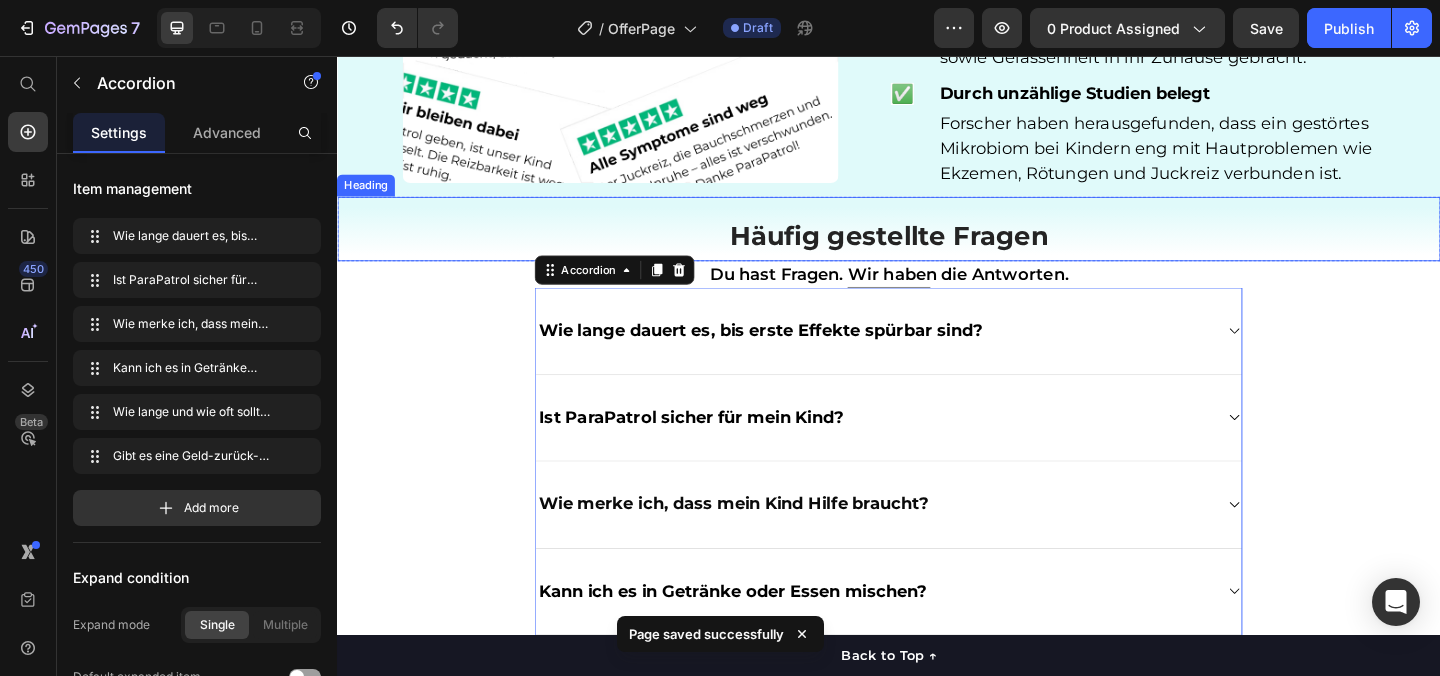 scroll, scrollTop: 5143, scrollLeft: 0, axis: vertical 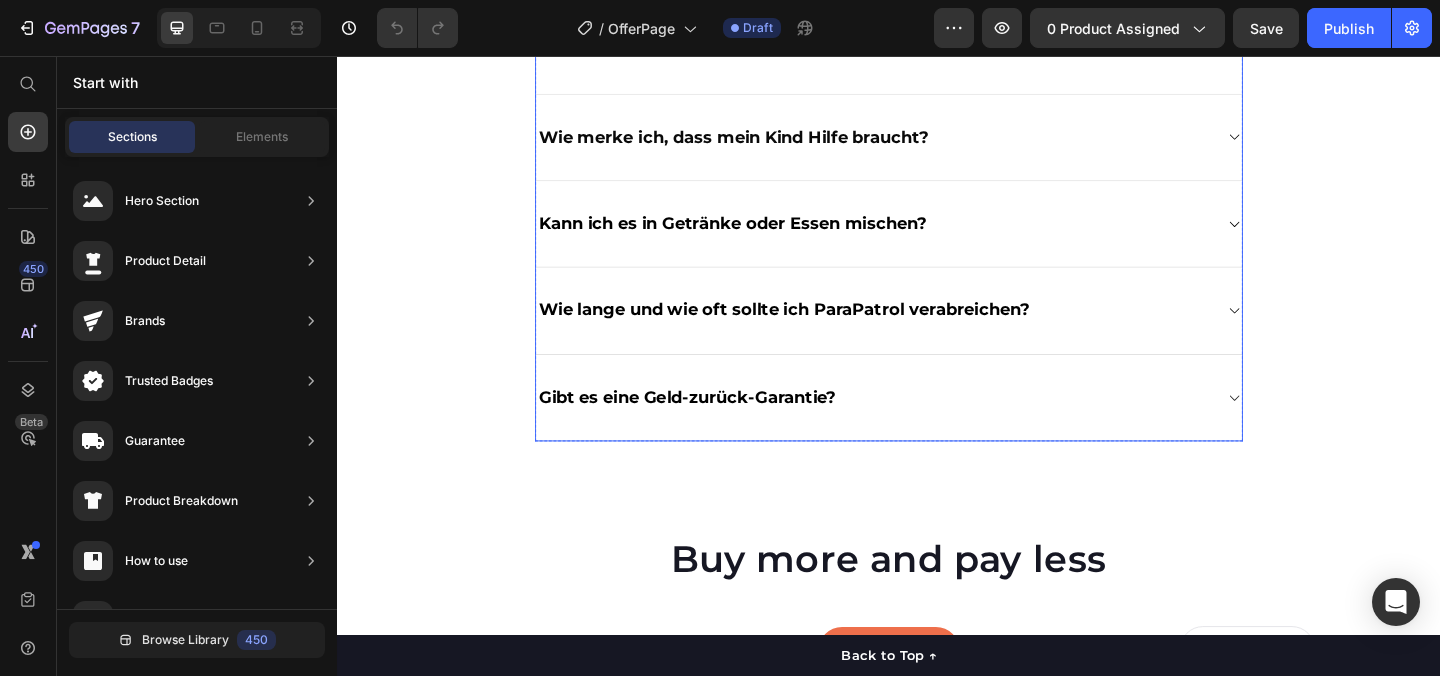 click 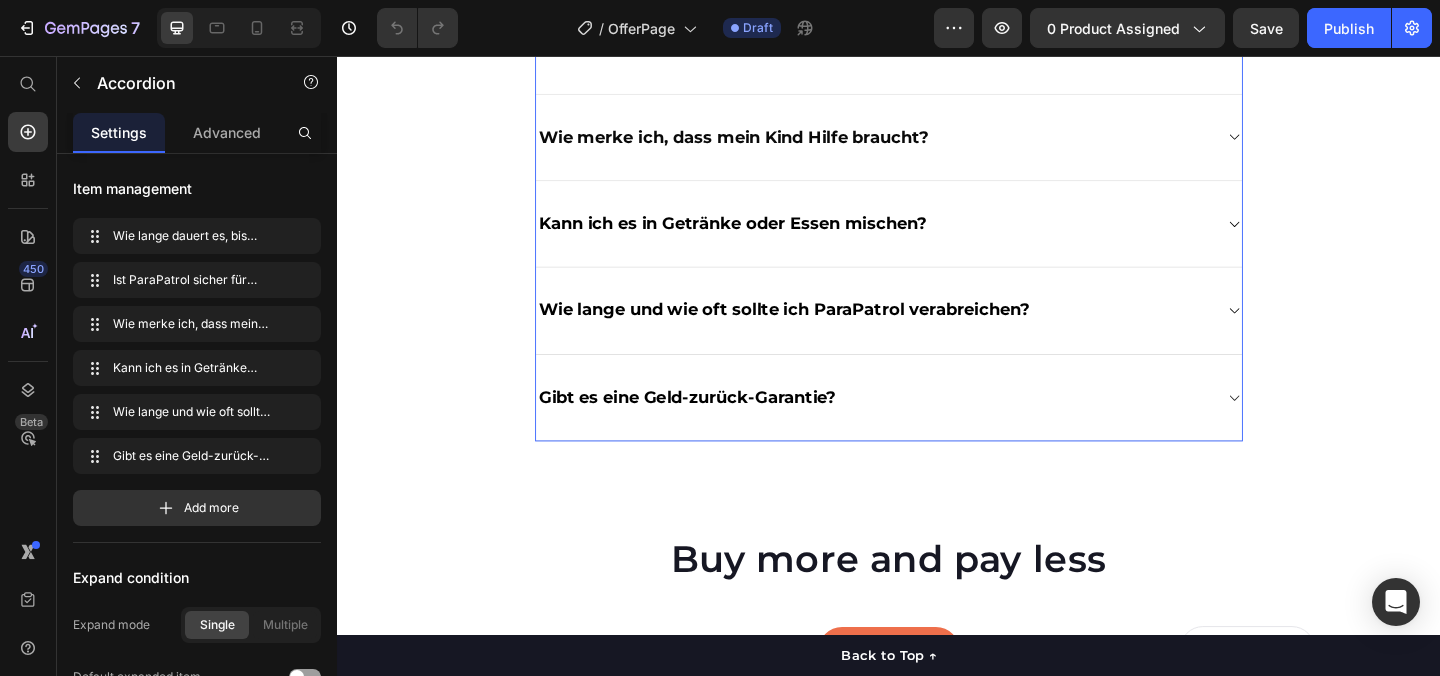 click 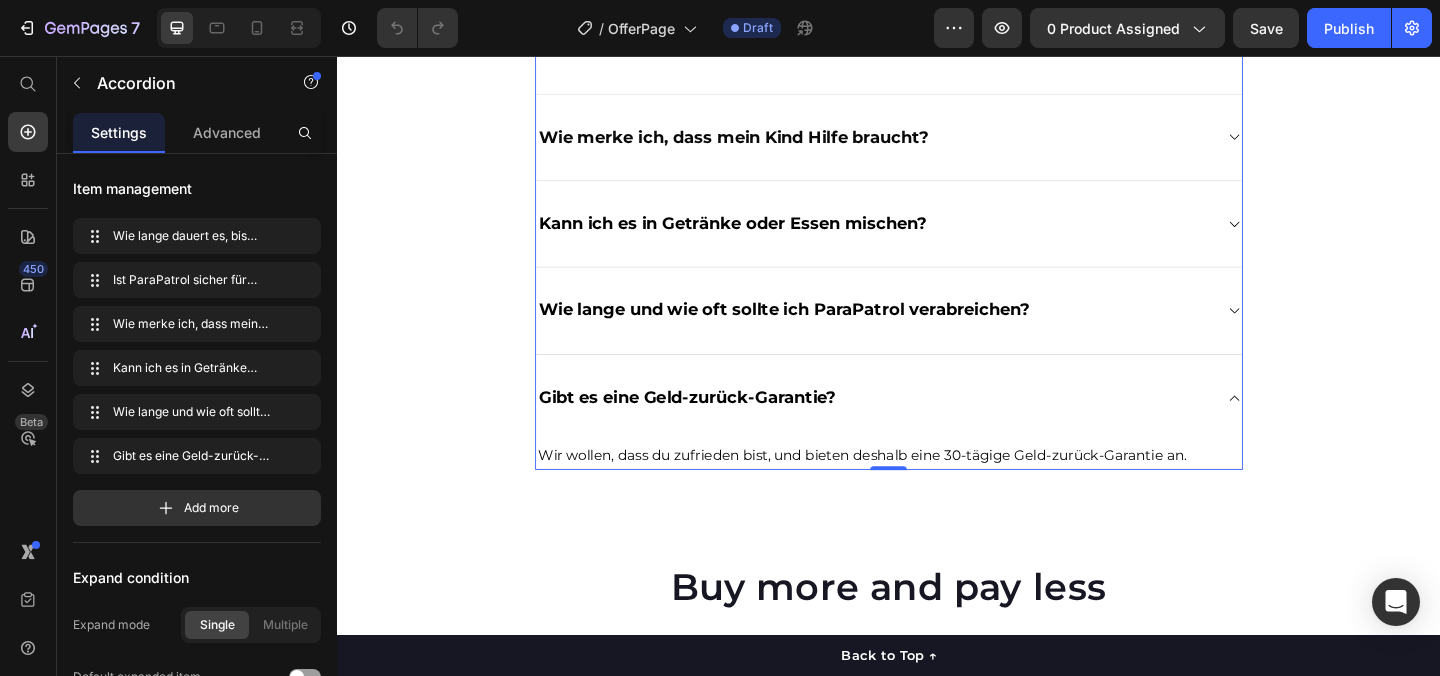 click on "Gibt es eine Geld-zurück-Garantie?" at bounding box center (937, 427) 